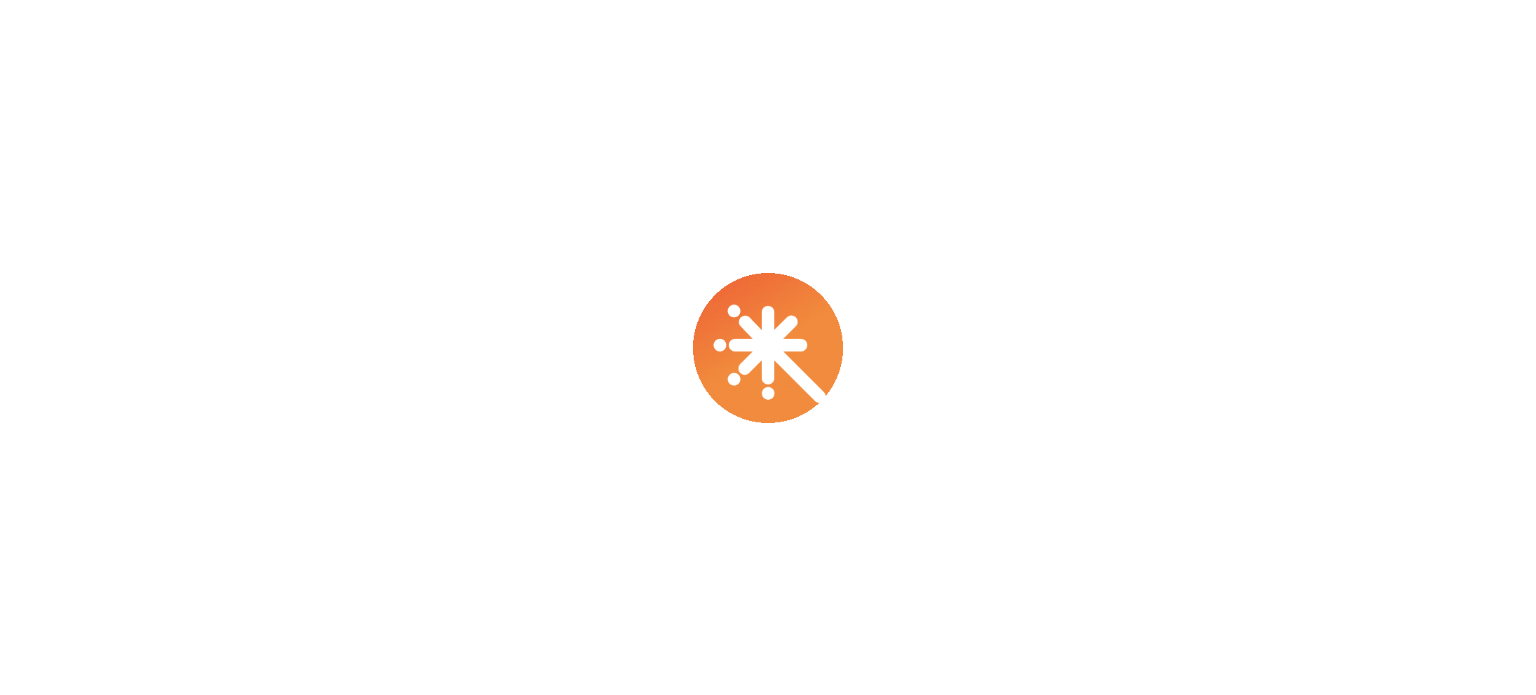 scroll, scrollTop: 0, scrollLeft: 0, axis: both 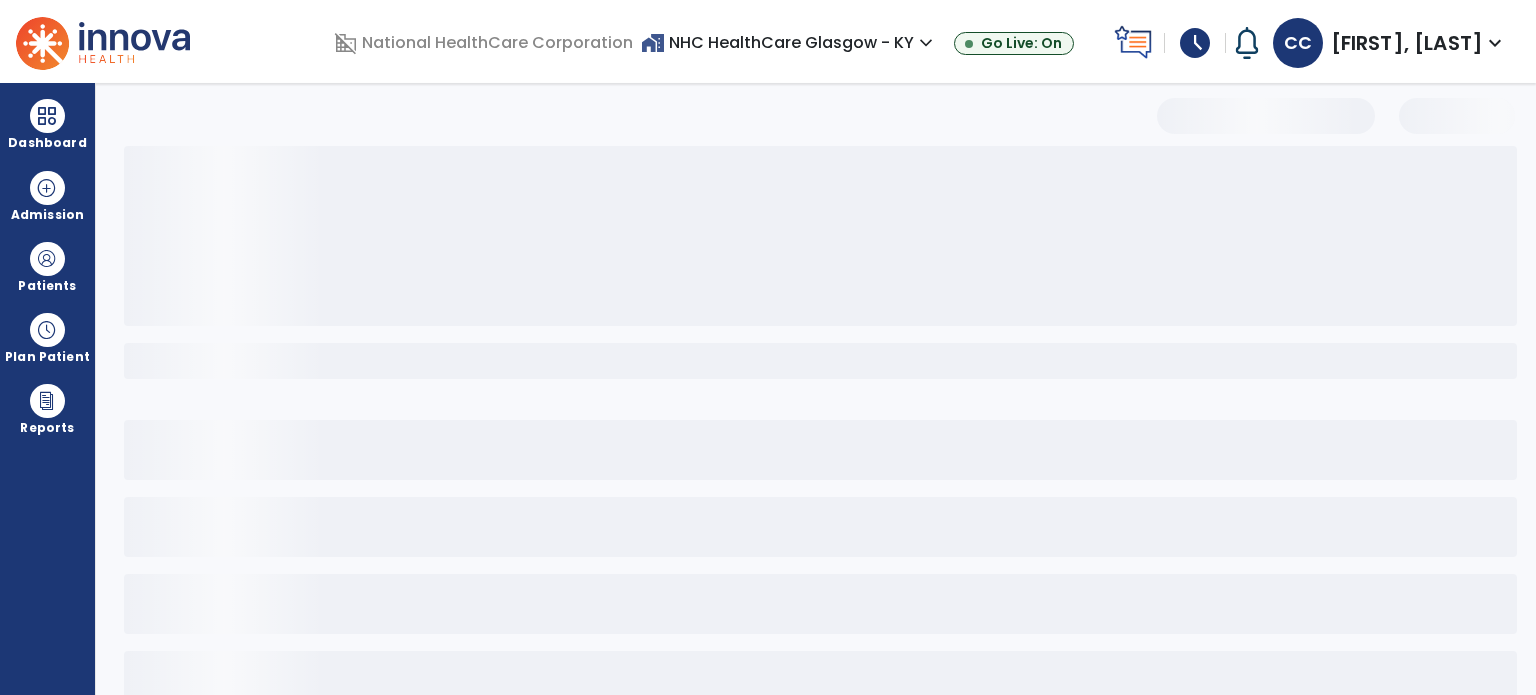 select on "*******" 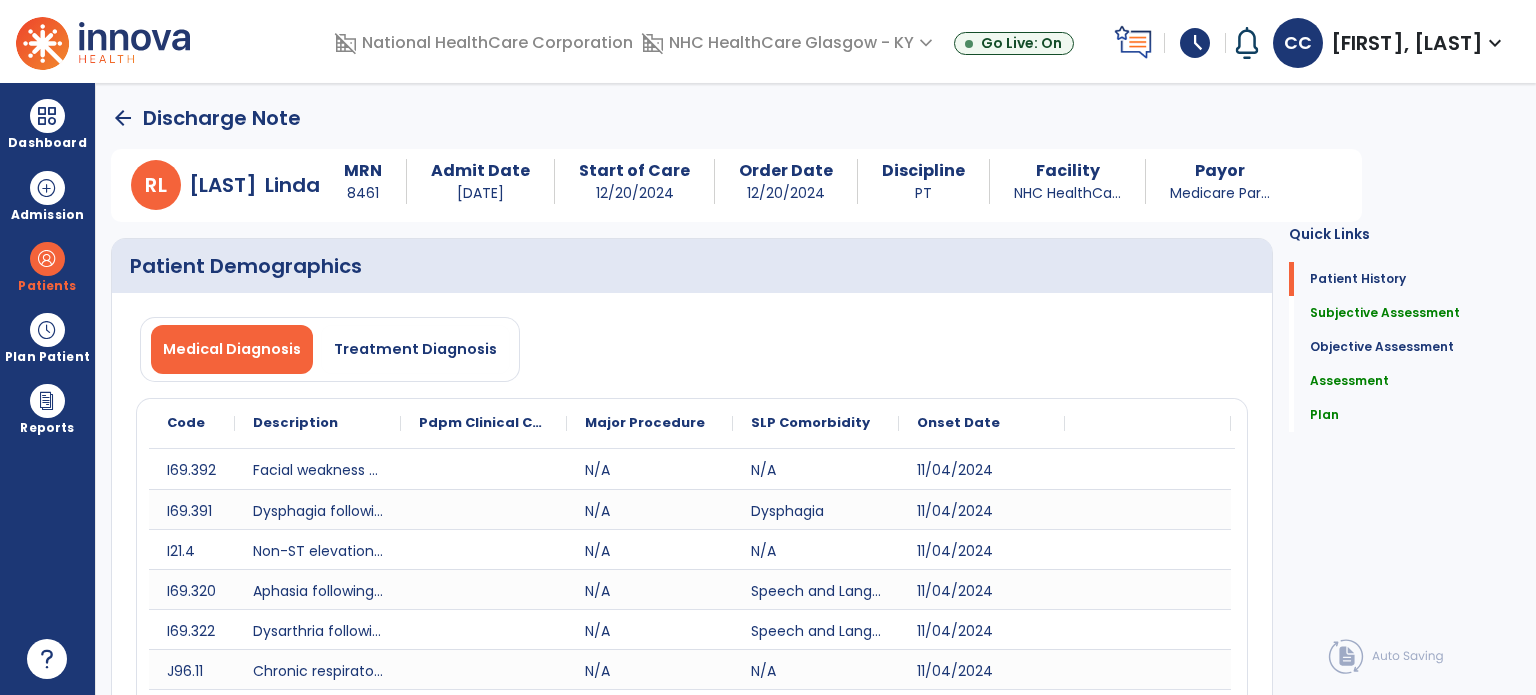 drag, startPoint x: 40, startPoint y: 114, endPoint x: 137, endPoint y: 122, distance: 97.32934 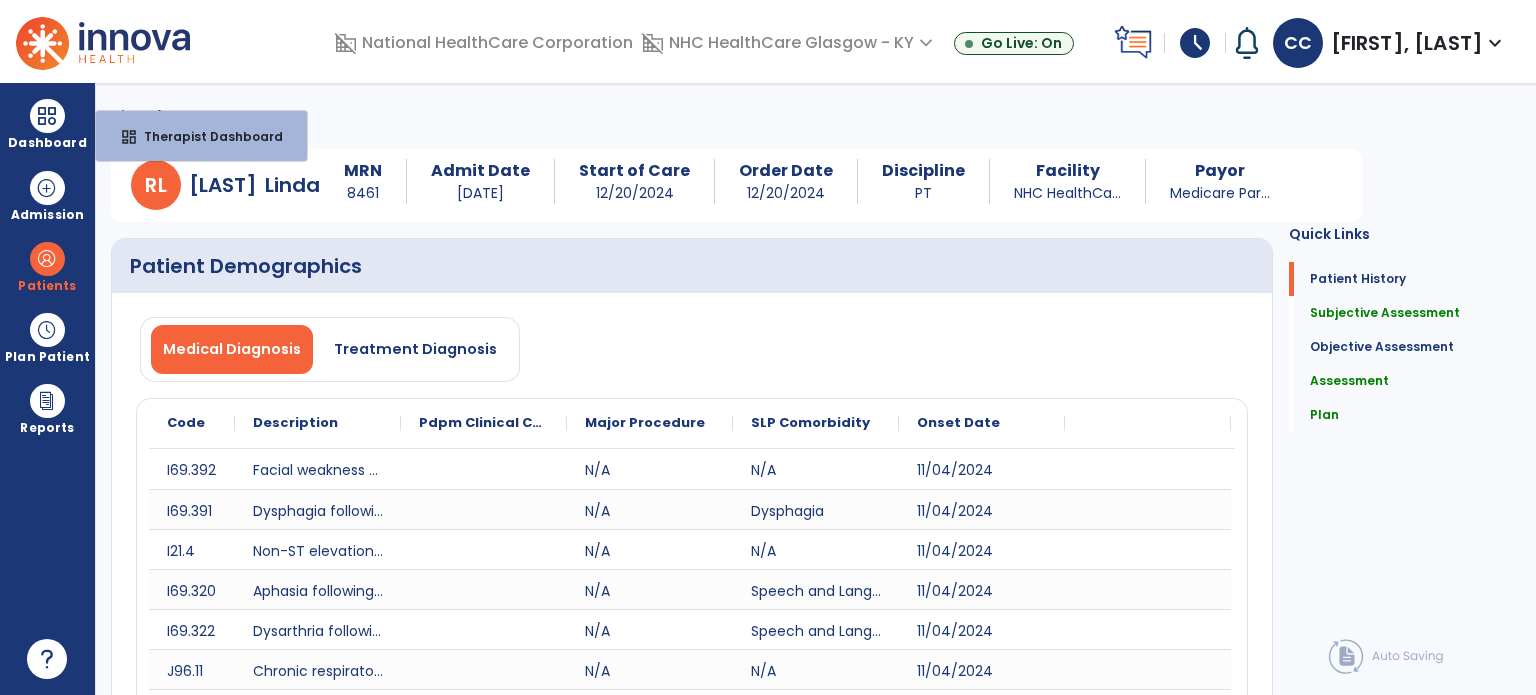 click on "dashboard  Therapist Dashboard" at bounding box center (201, 136) 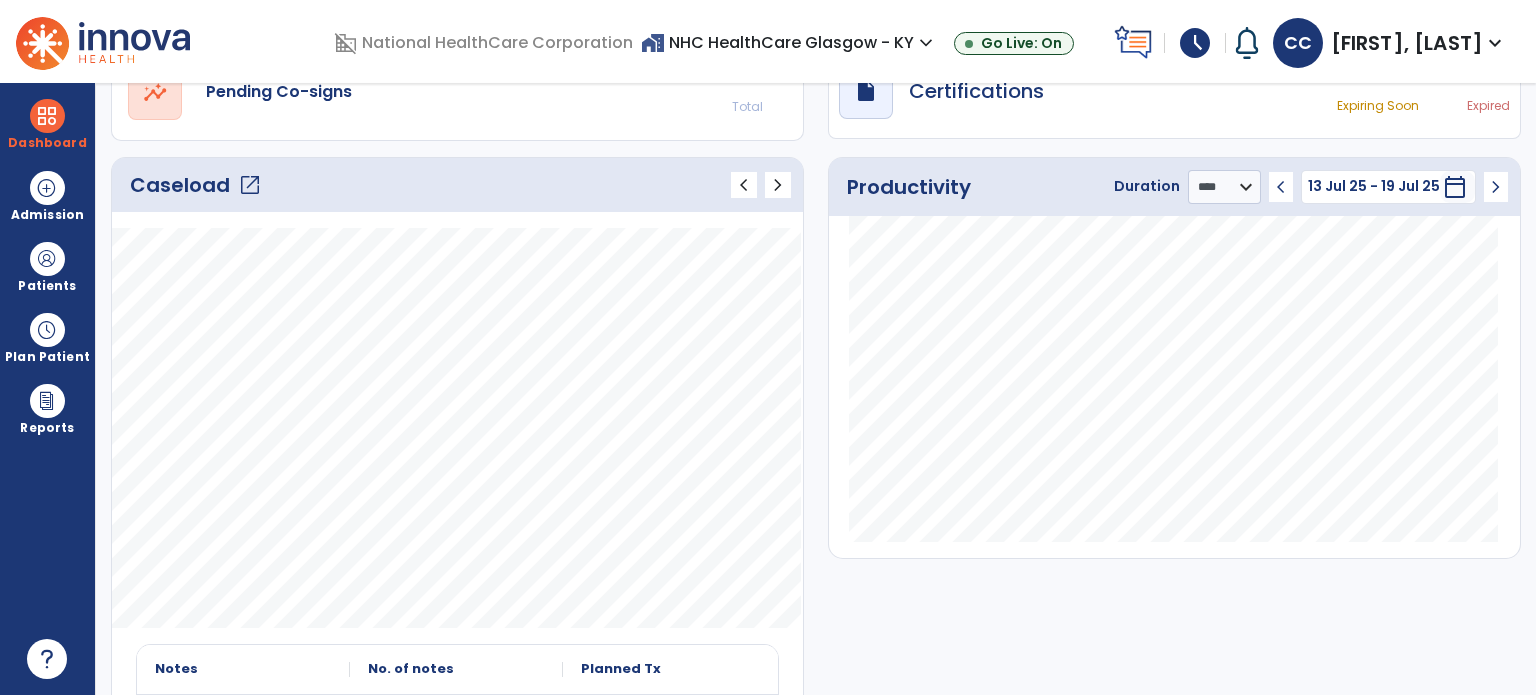 scroll, scrollTop: 0, scrollLeft: 0, axis: both 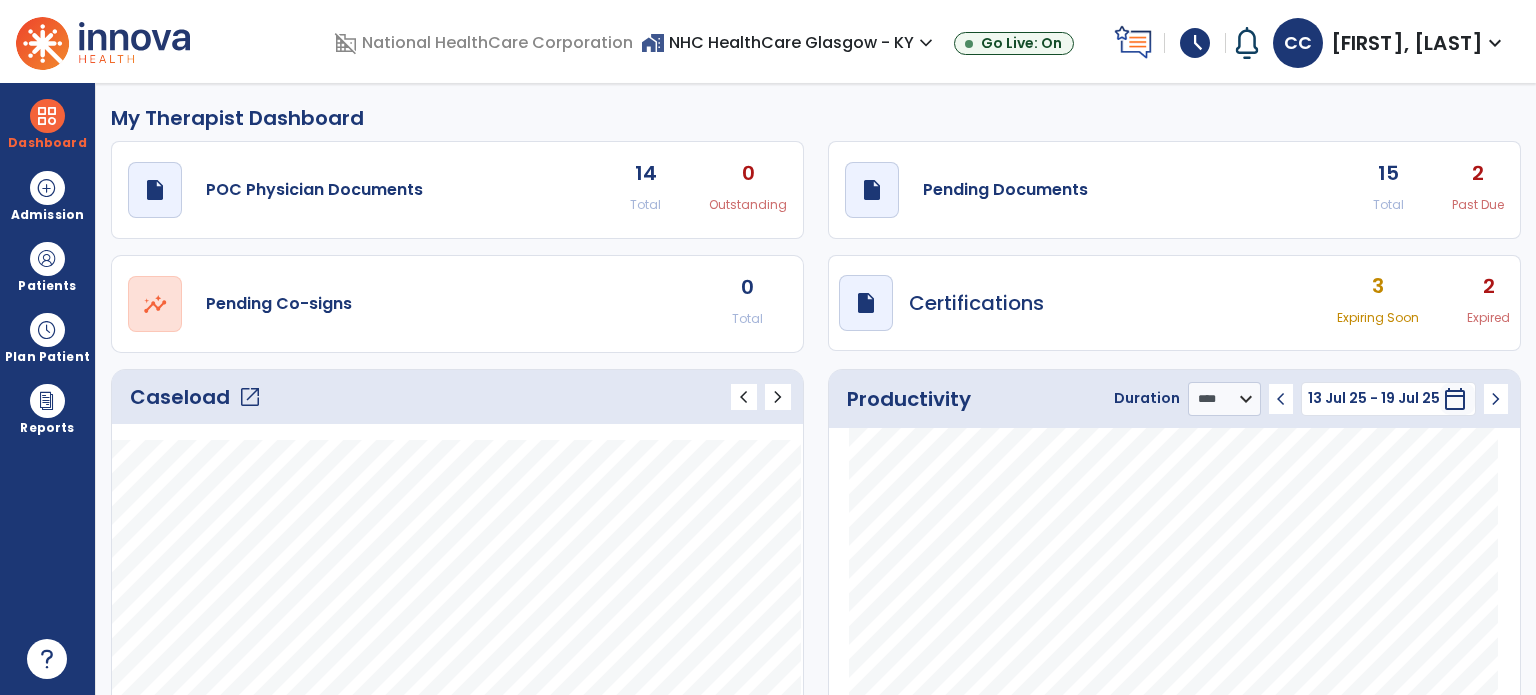 click on "2" 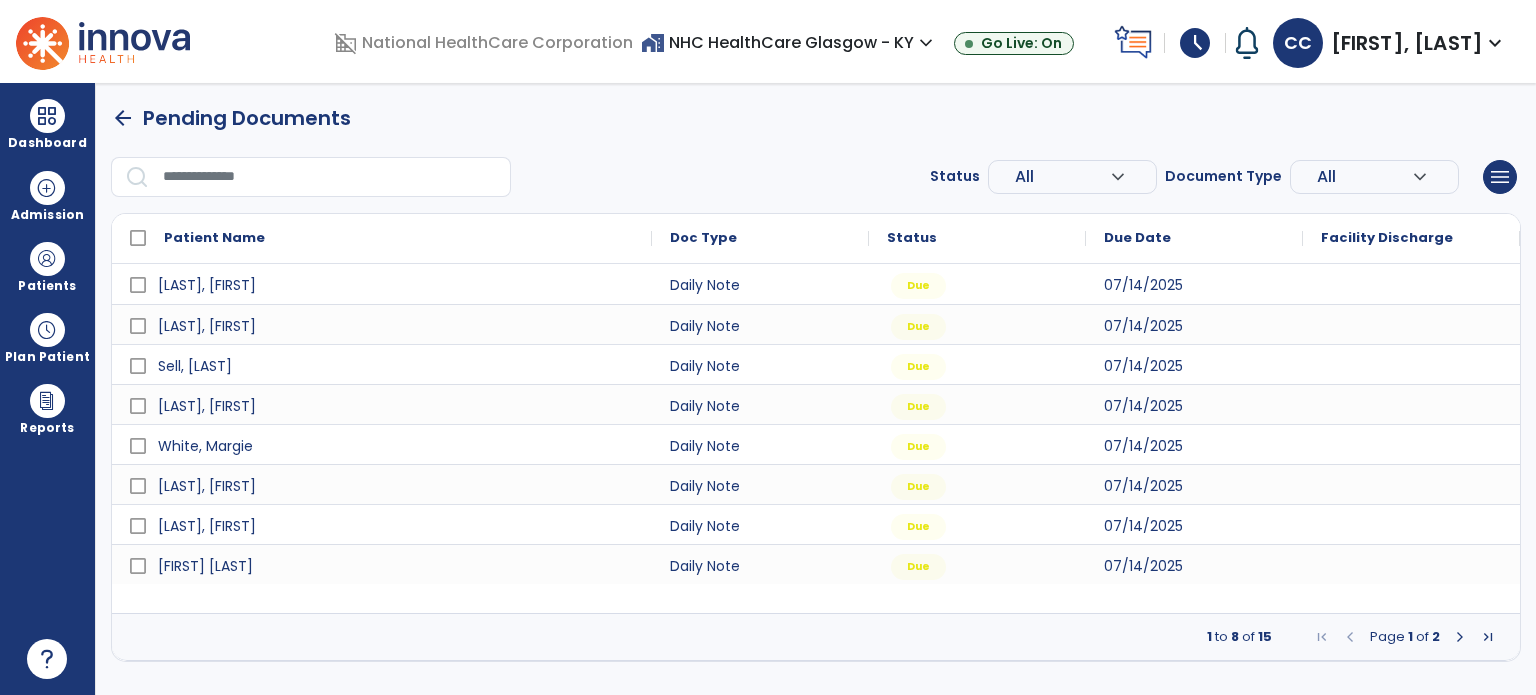 click at bounding box center (1460, 637) 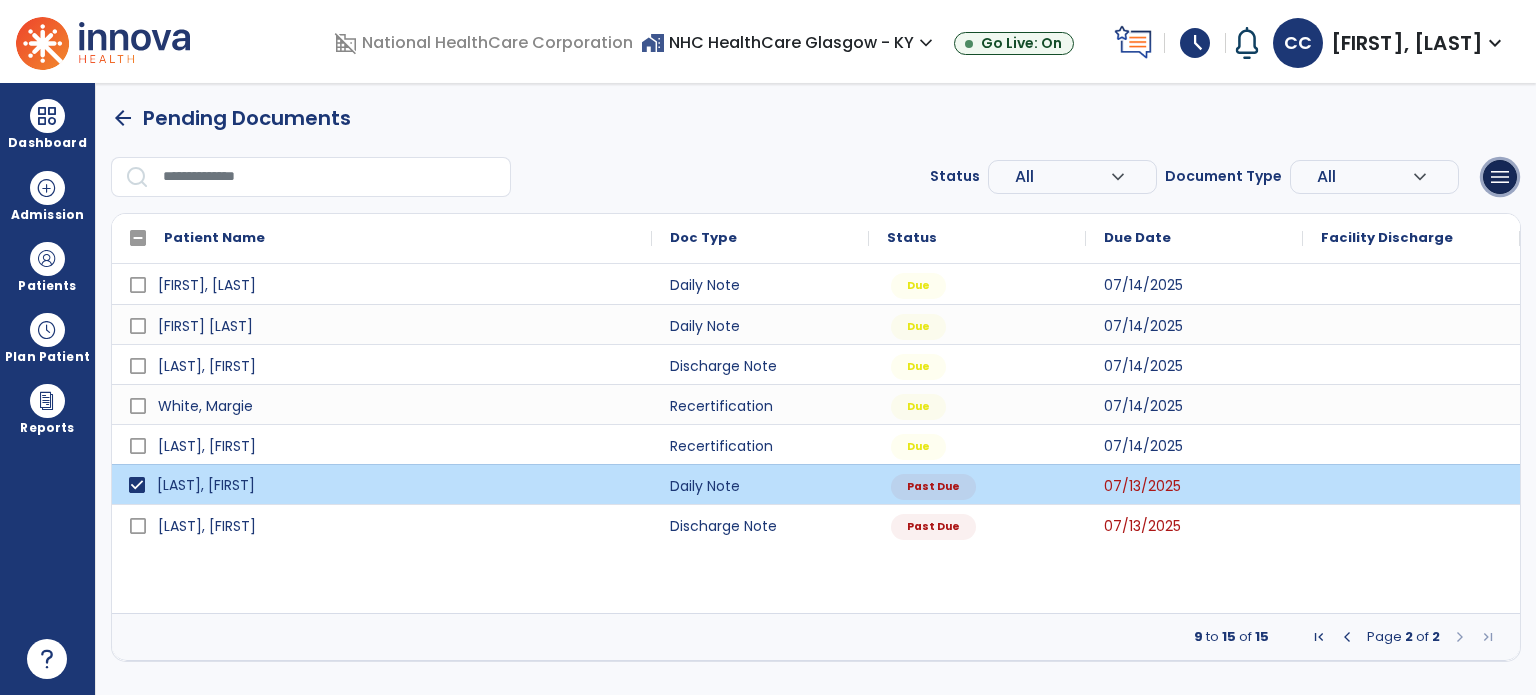 click on "menu" at bounding box center (1500, 177) 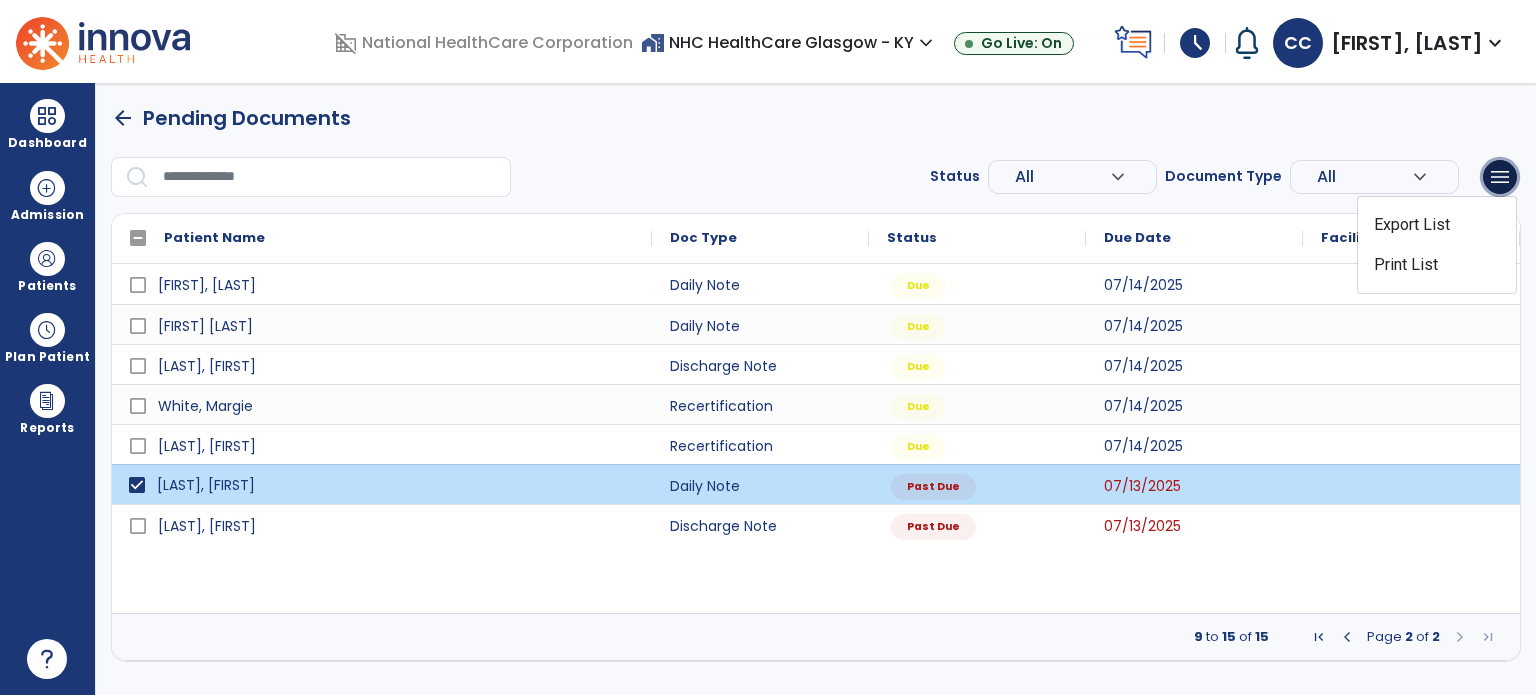 click on "menu" at bounding box center (1500, 177) 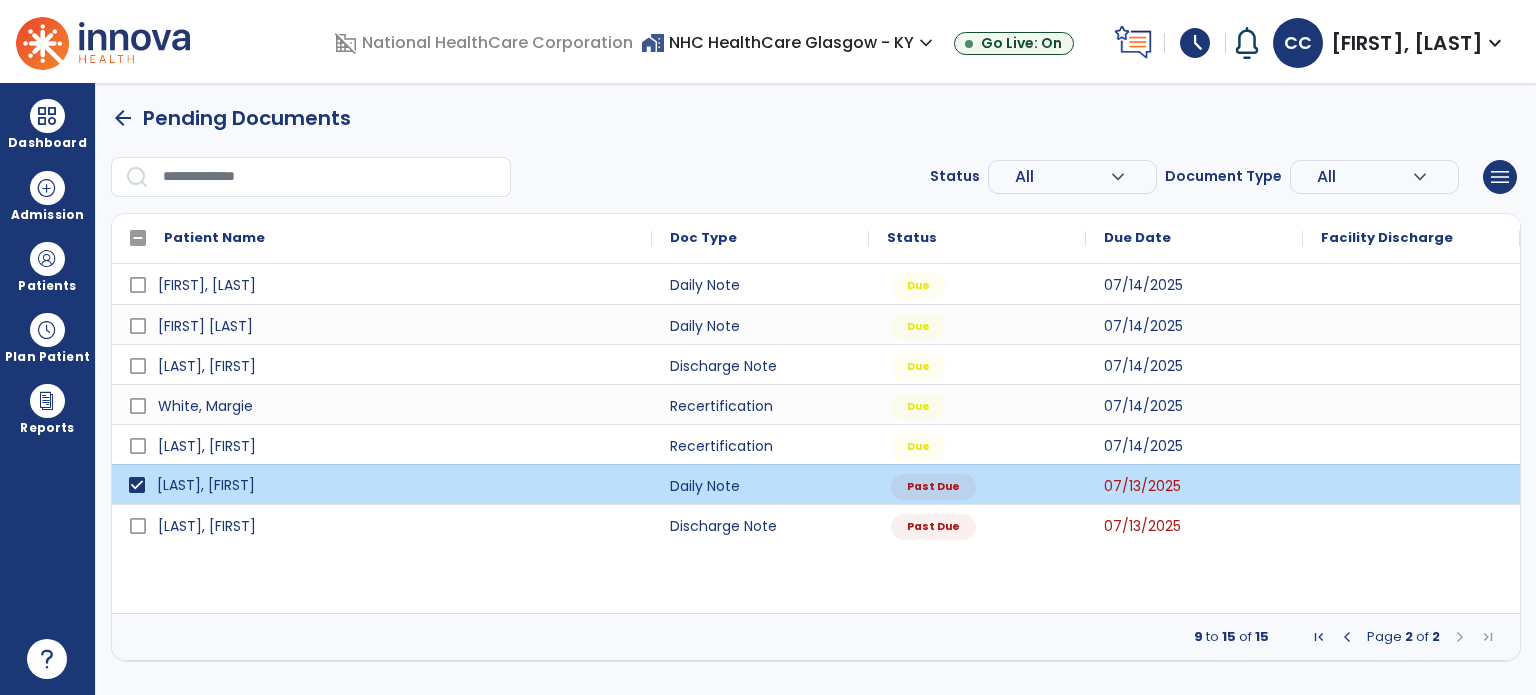 click on "Patients" at bounding box center [47, 266] 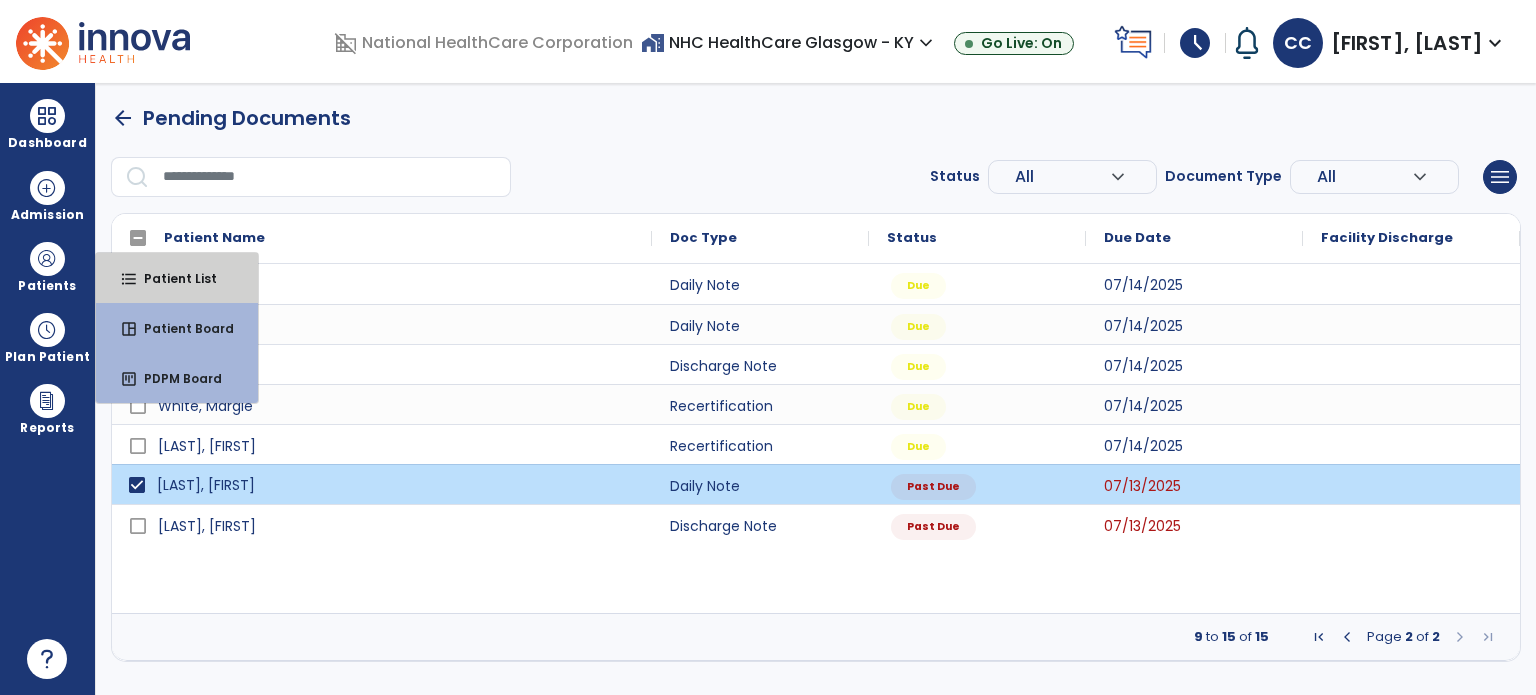 click on "Patient List" at bounding box center (172, 278) 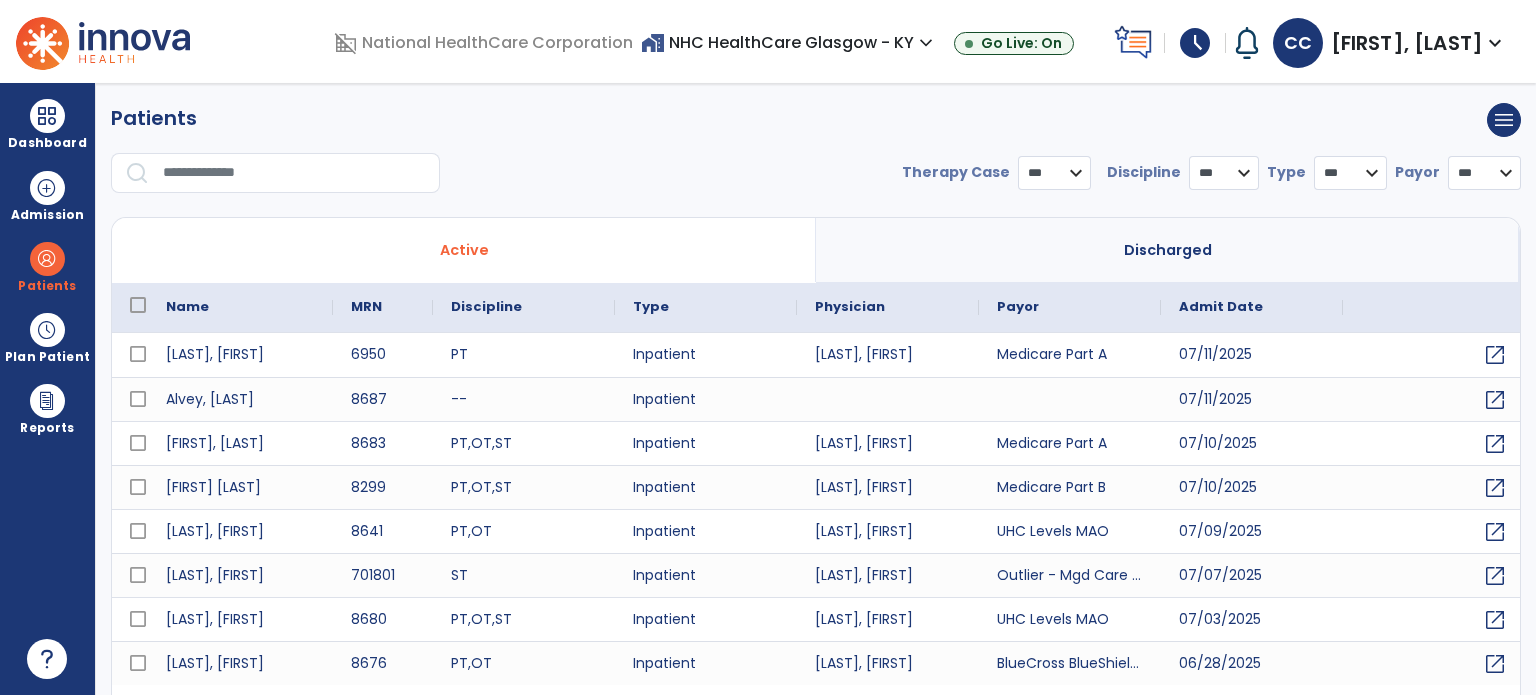 select on "***" 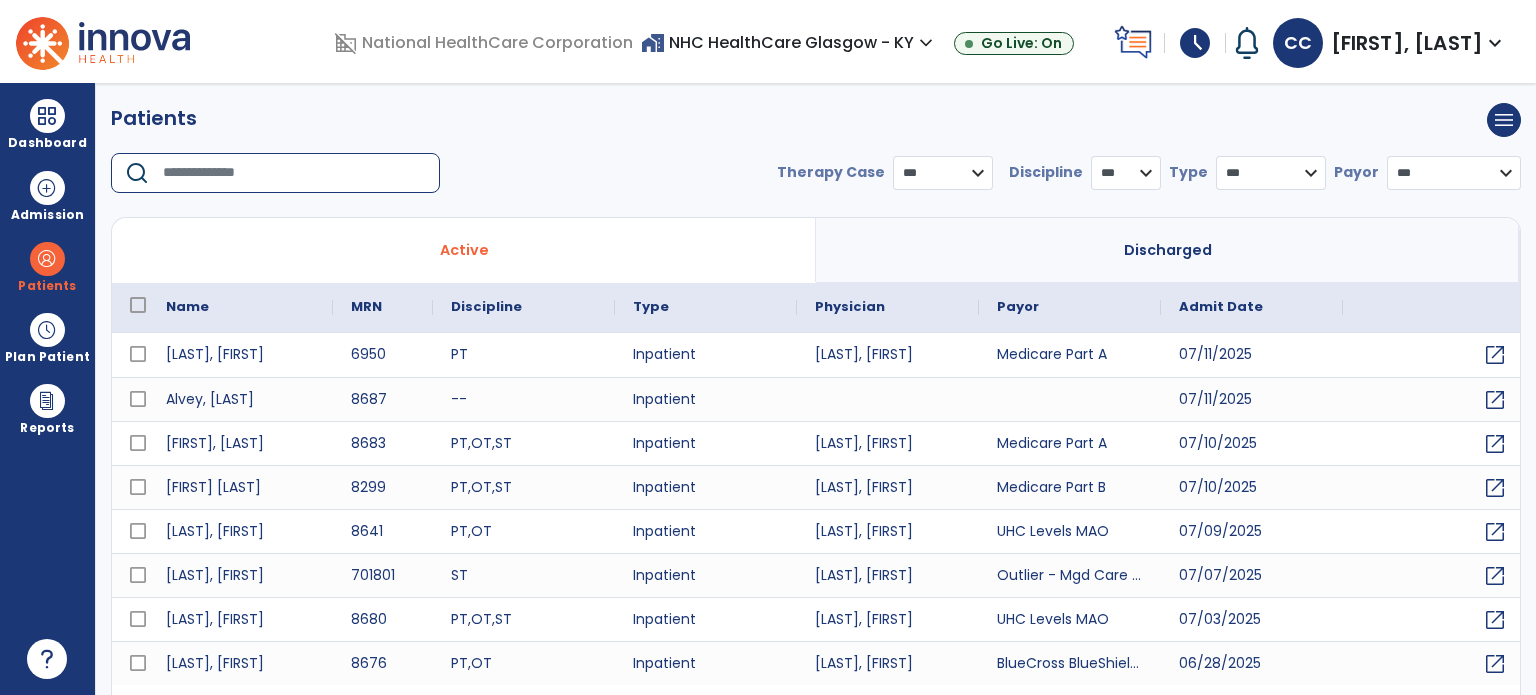 click at bounding box center (294, 173) 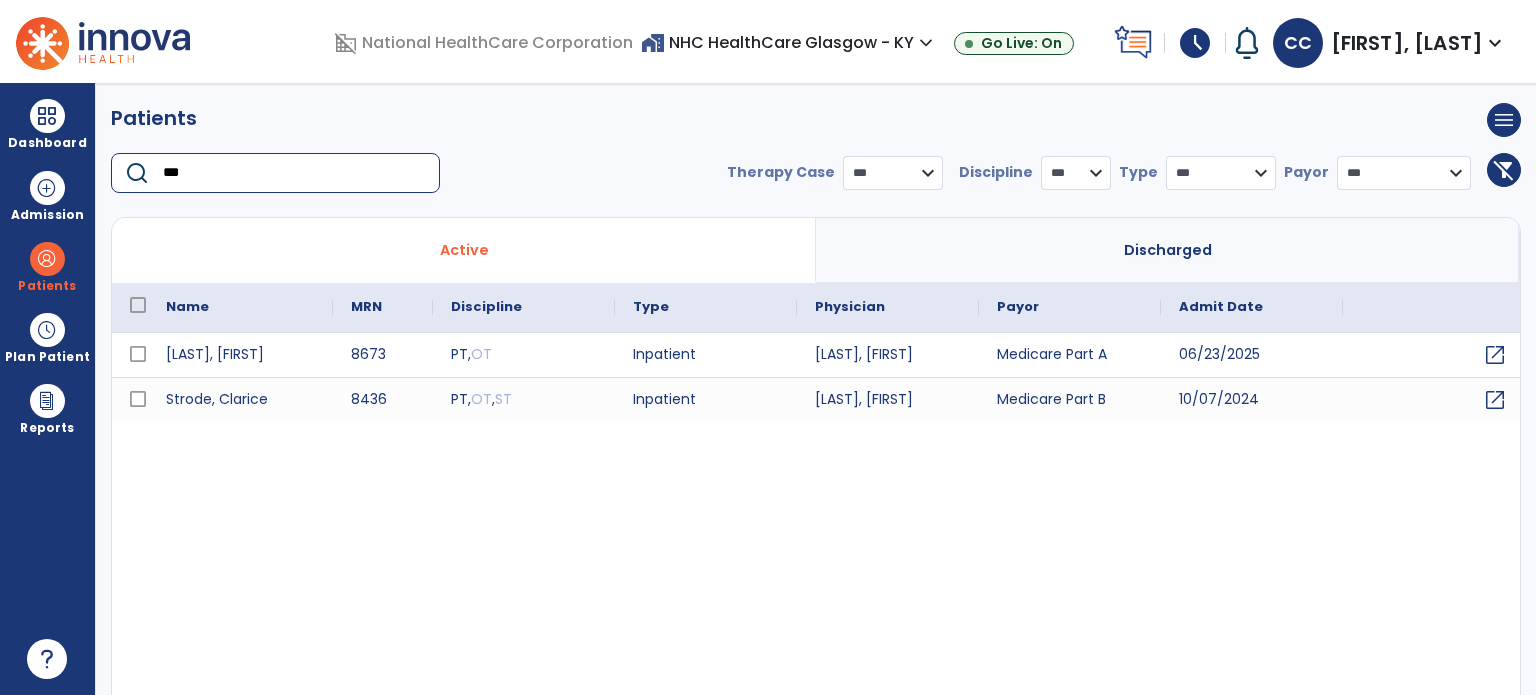 type on "***" 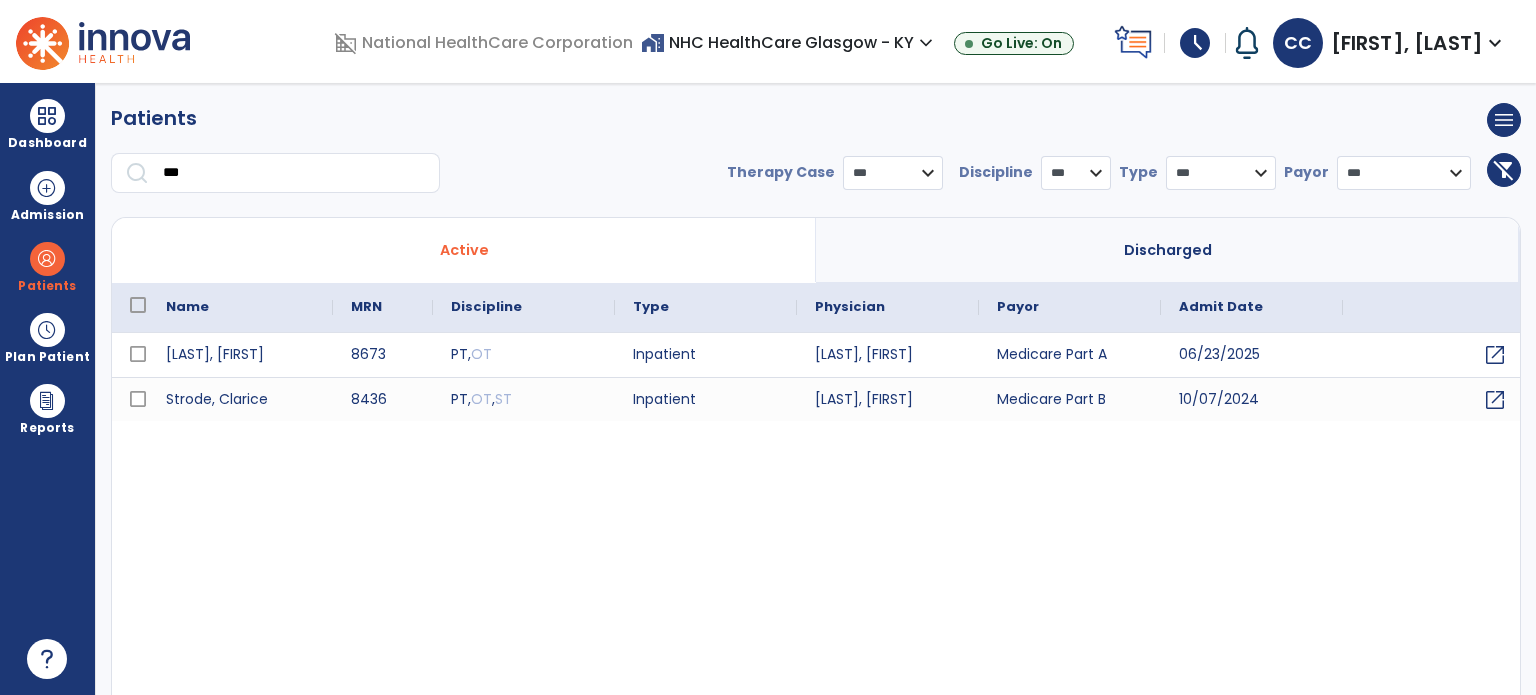 click on "Patients" at bounding box center (47, 266) 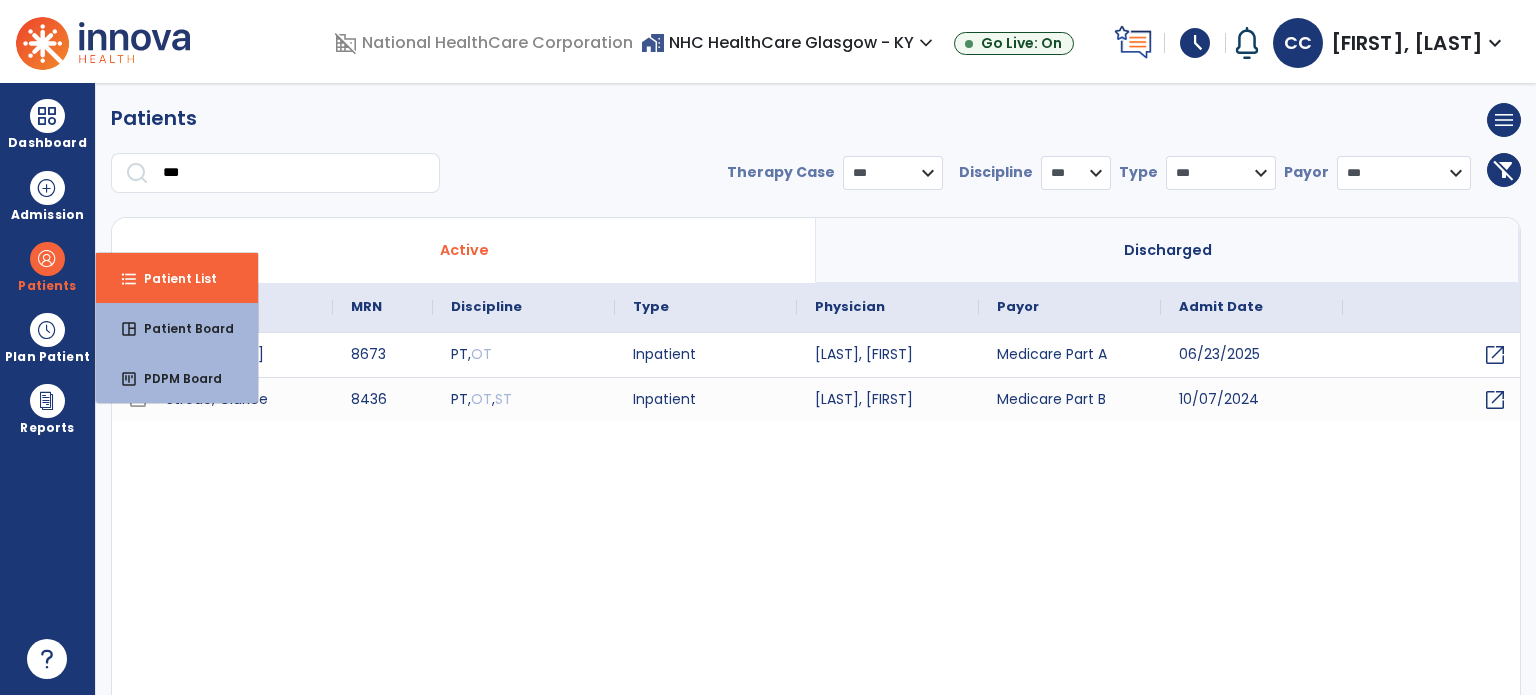 click on "format_list_bulleted  Patient List" at bounding box center [177, 278] 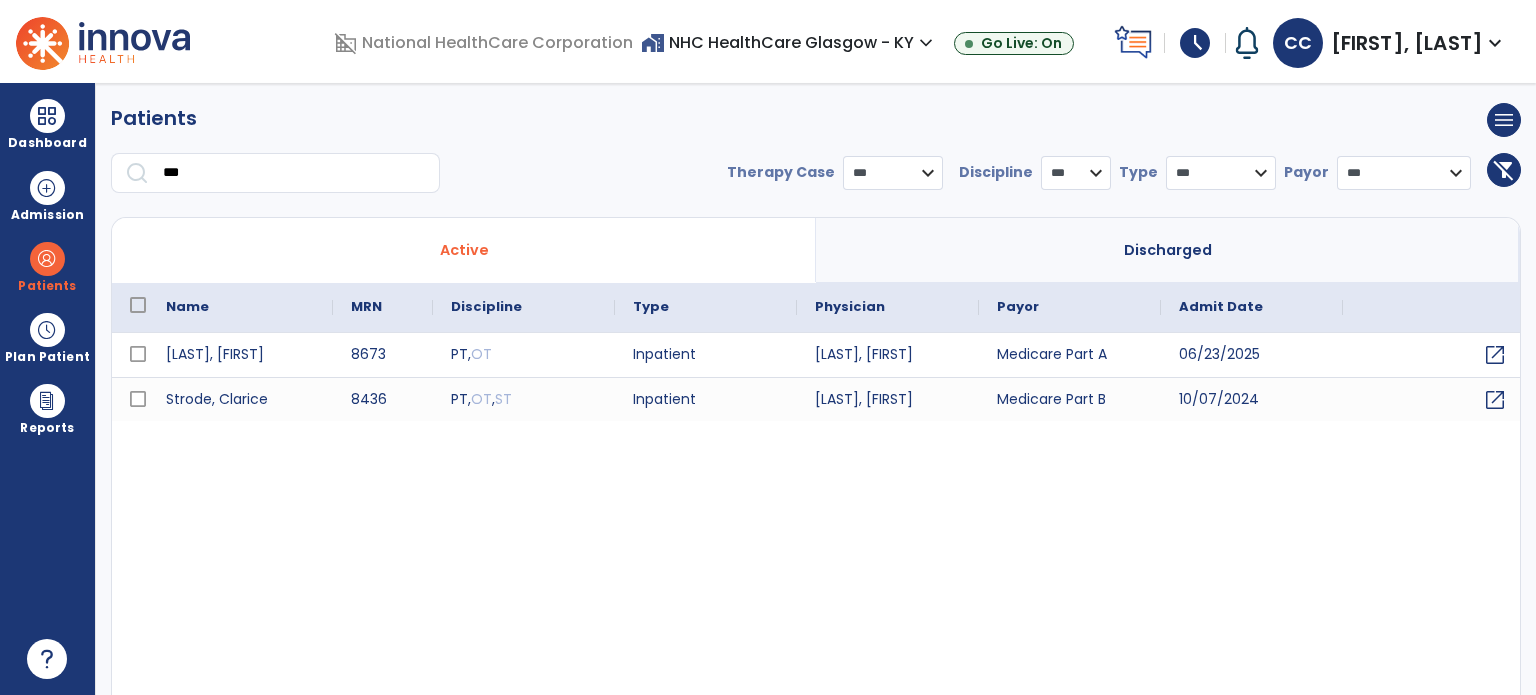 click on "Dashboard" at bounding box center (47, 143) 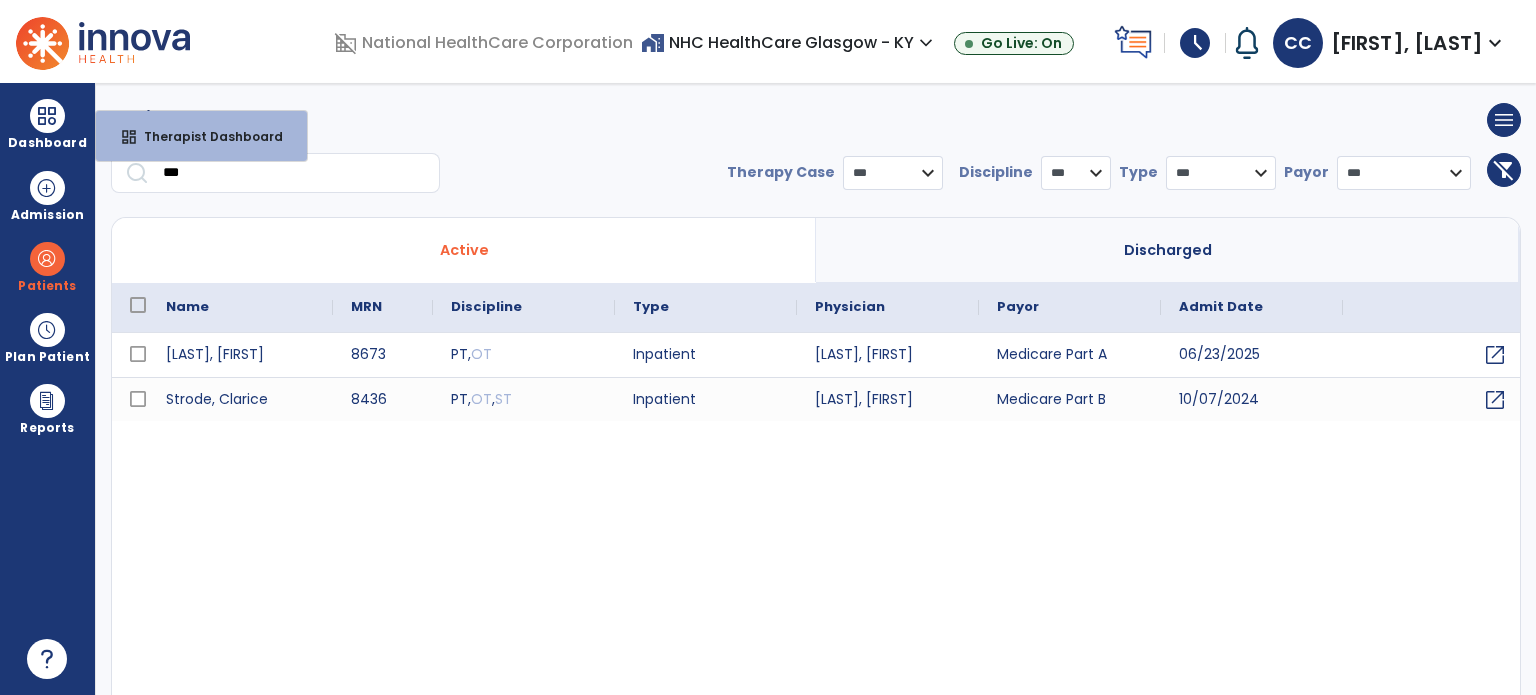 click on "dashboard" at bounding box center (129, 137) 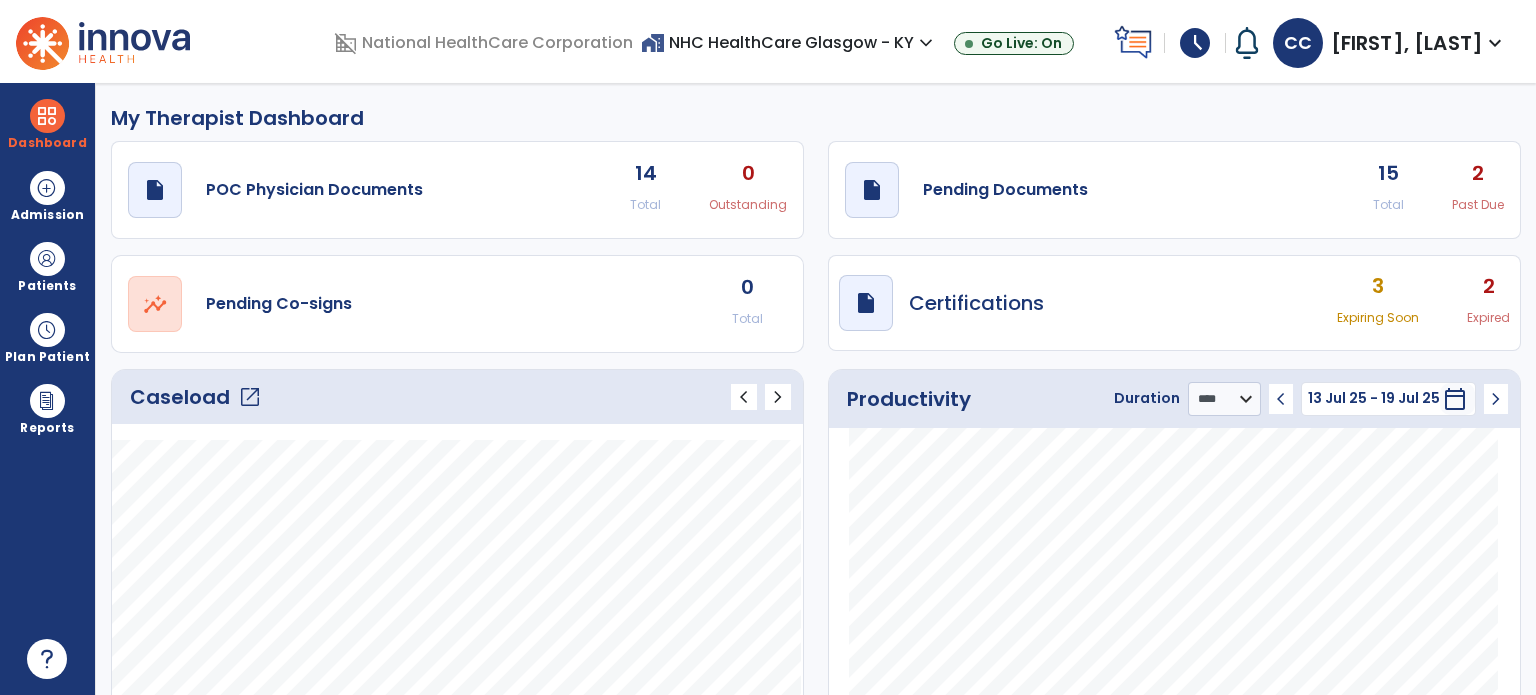 click on "15 Total 2 Past Due" 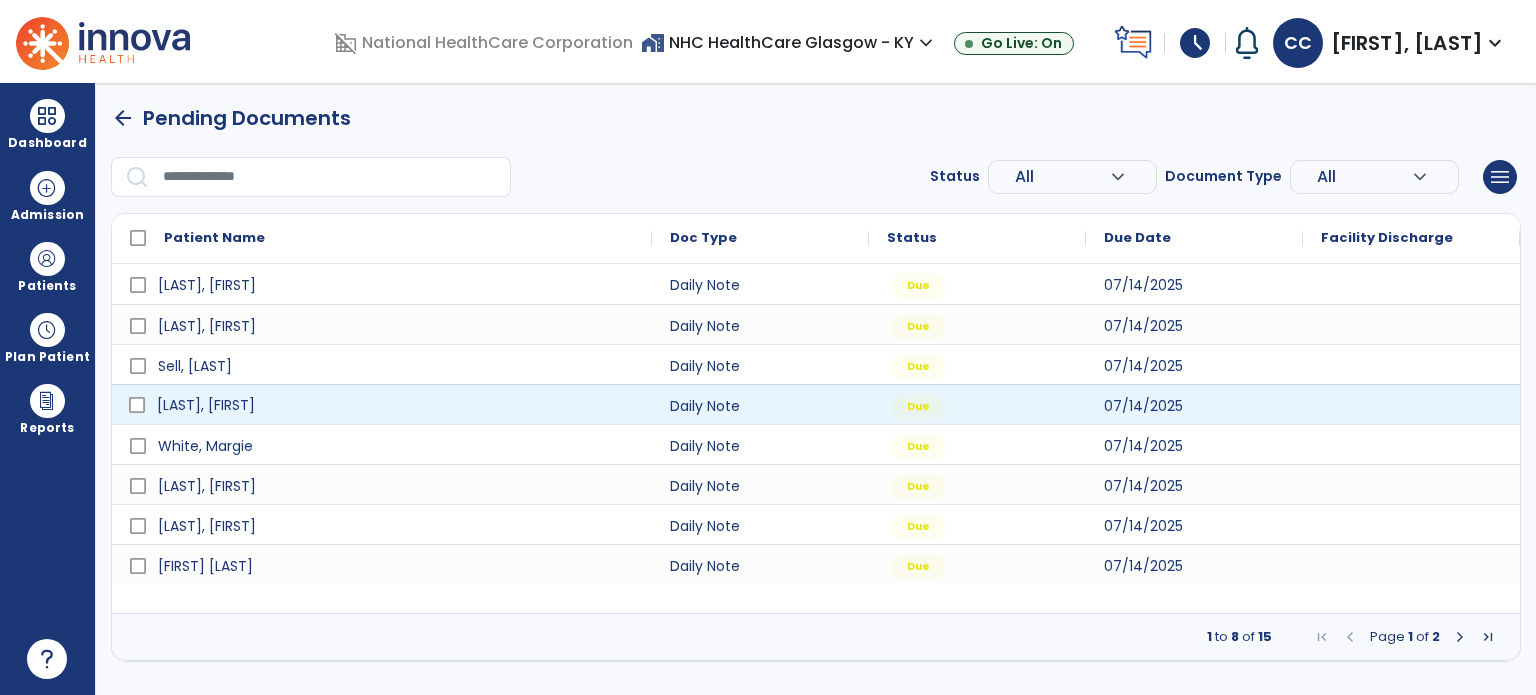 click on "[LAST], [FIRST]" at bounding box center [396, 405] 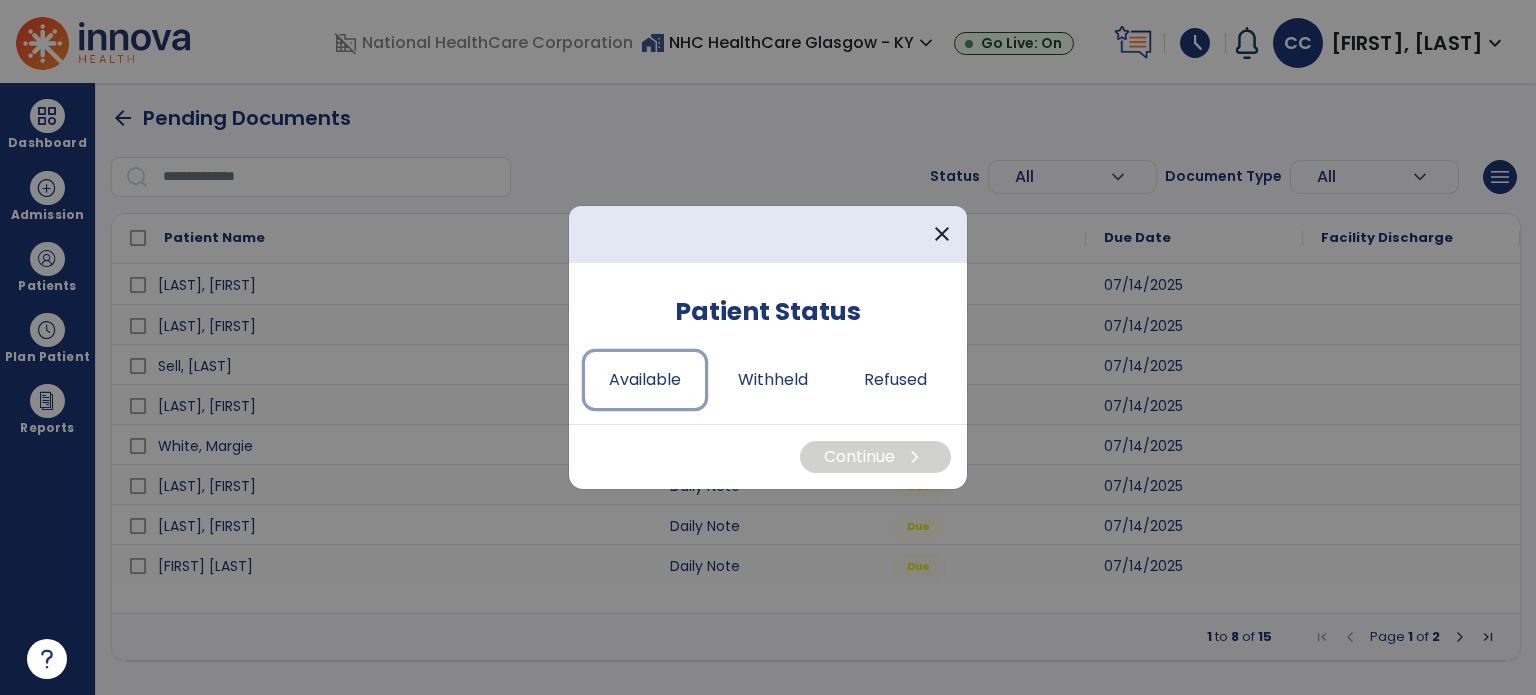 click on "Available" at bounding box center (645, 380) 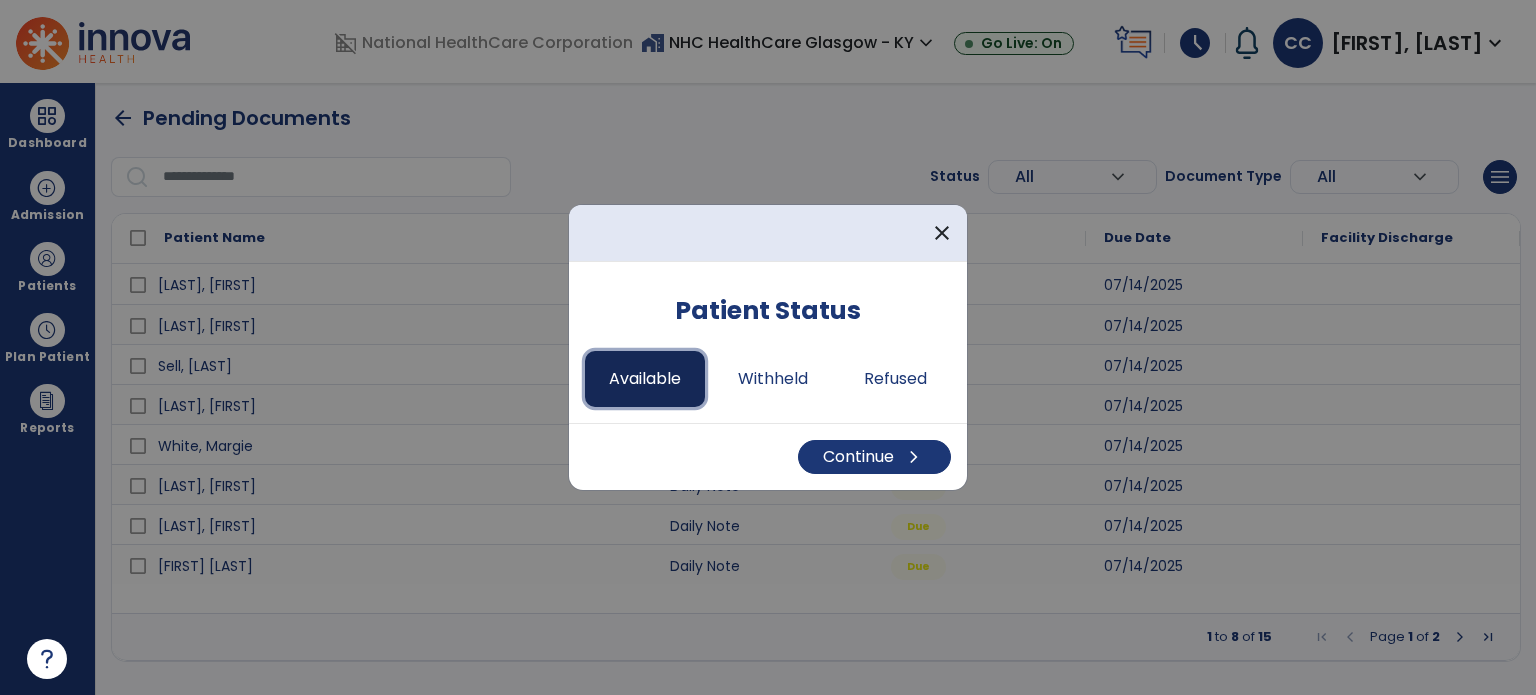 click on "Available" at bounding box center (645, 379) 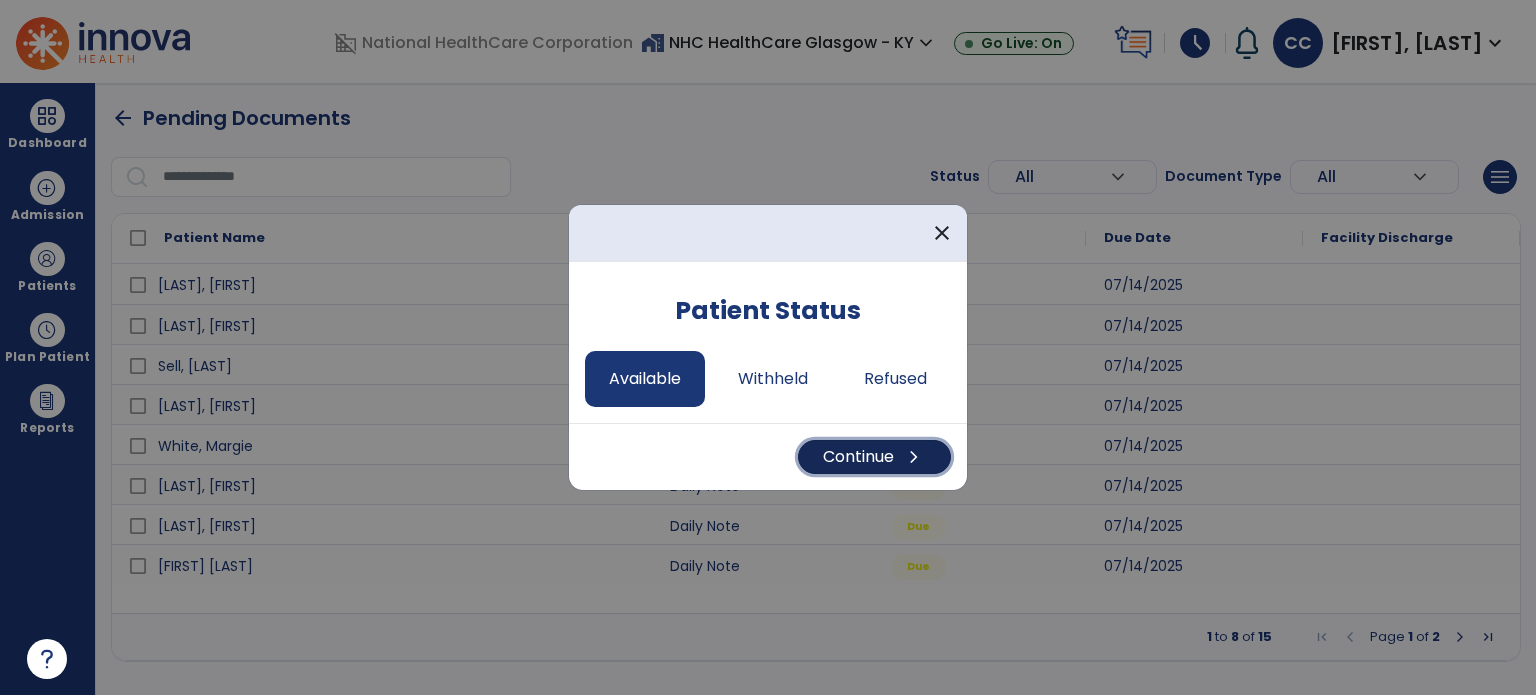 click on "Continue   chevron_right" at bounding box center (874, 457) 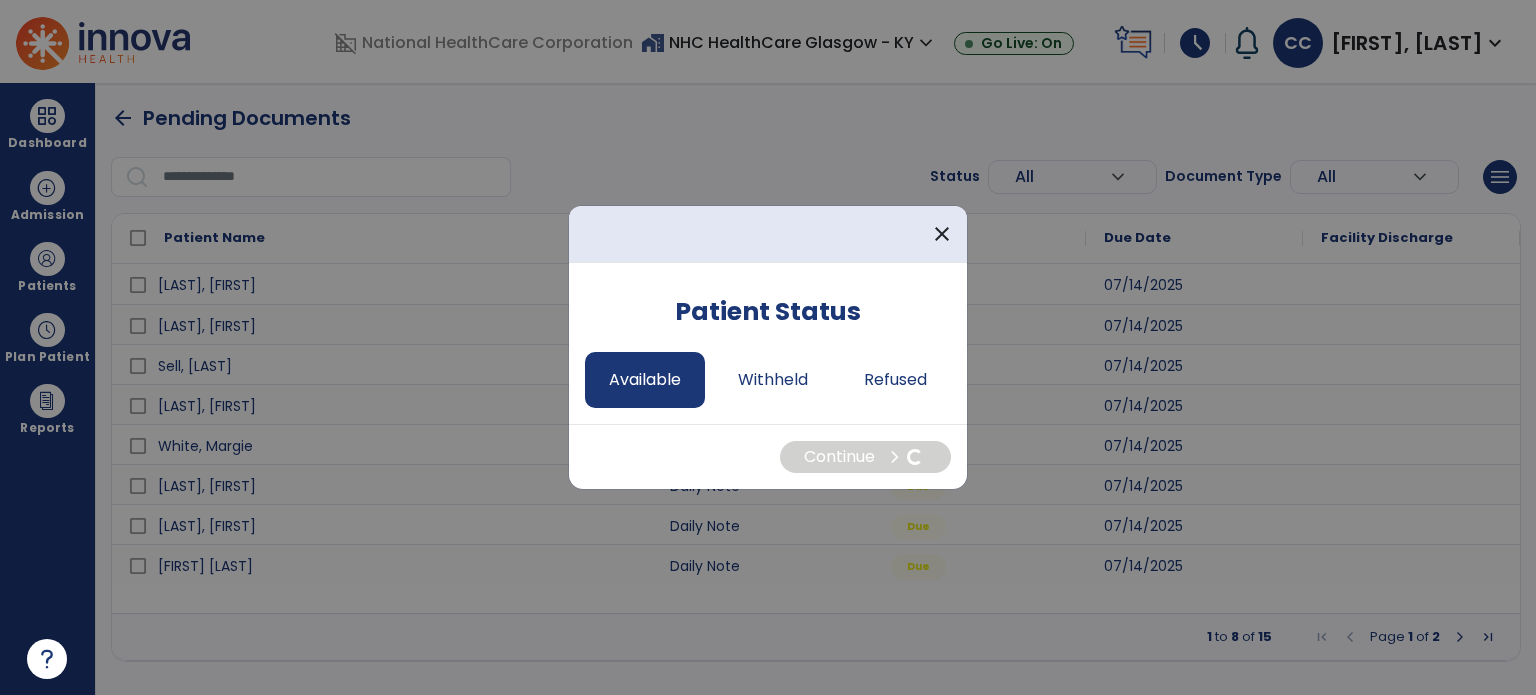 select on "*" 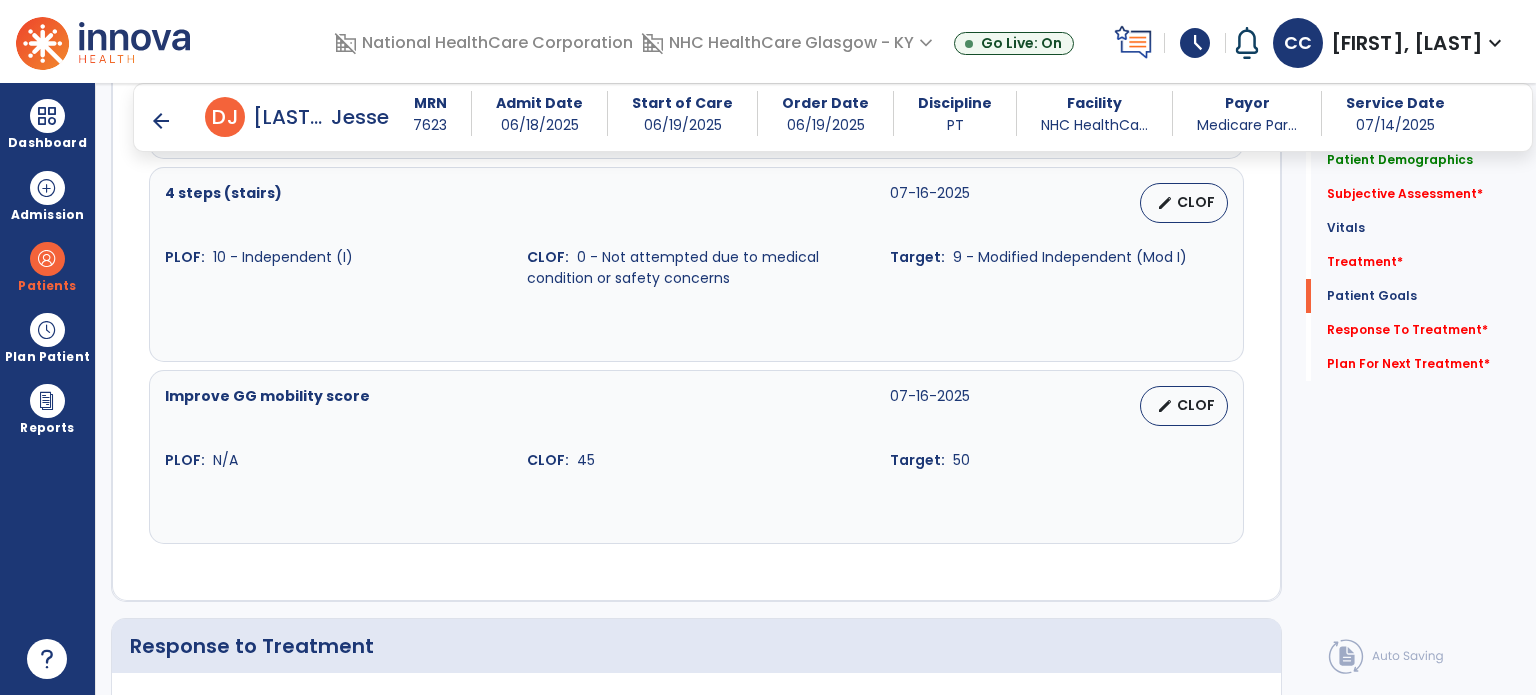 scroll, scrollTop: 2300, scrollLeft: 0, axis: vertical 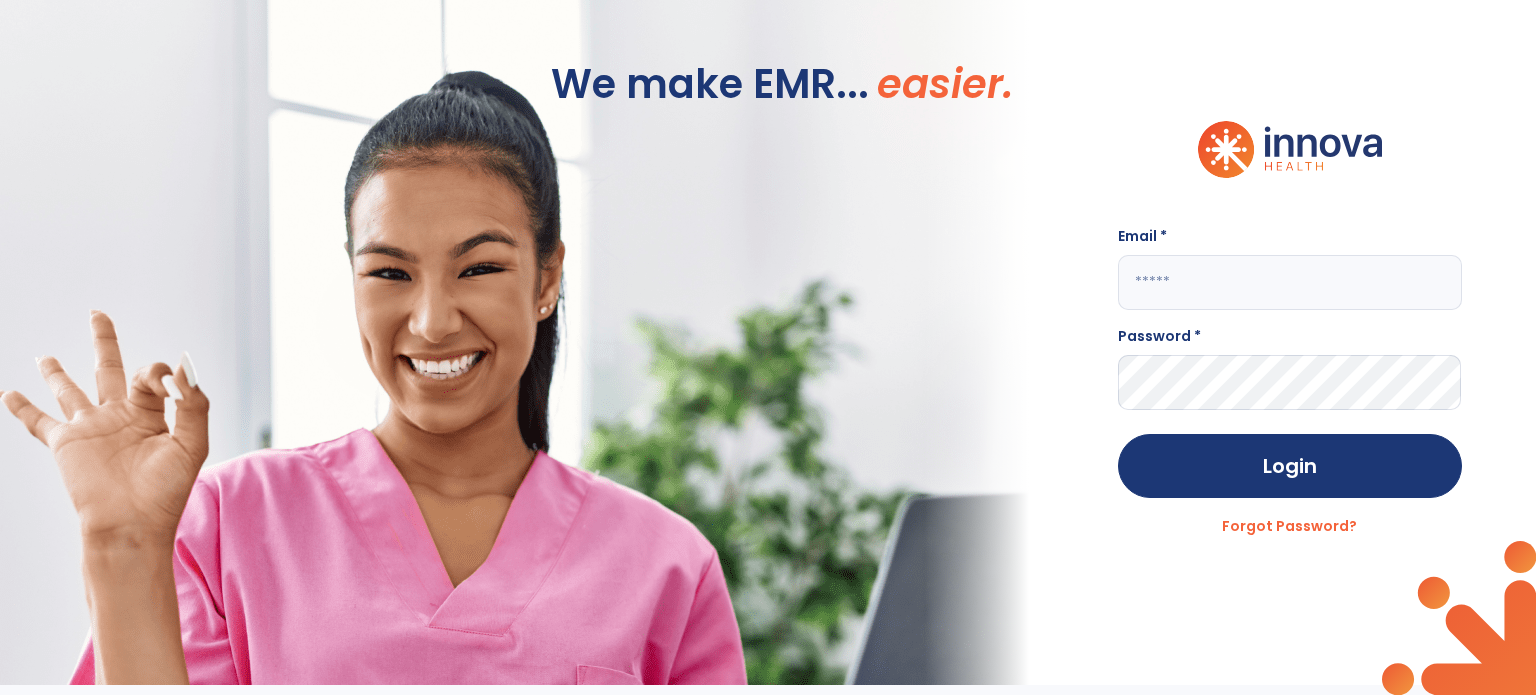 click 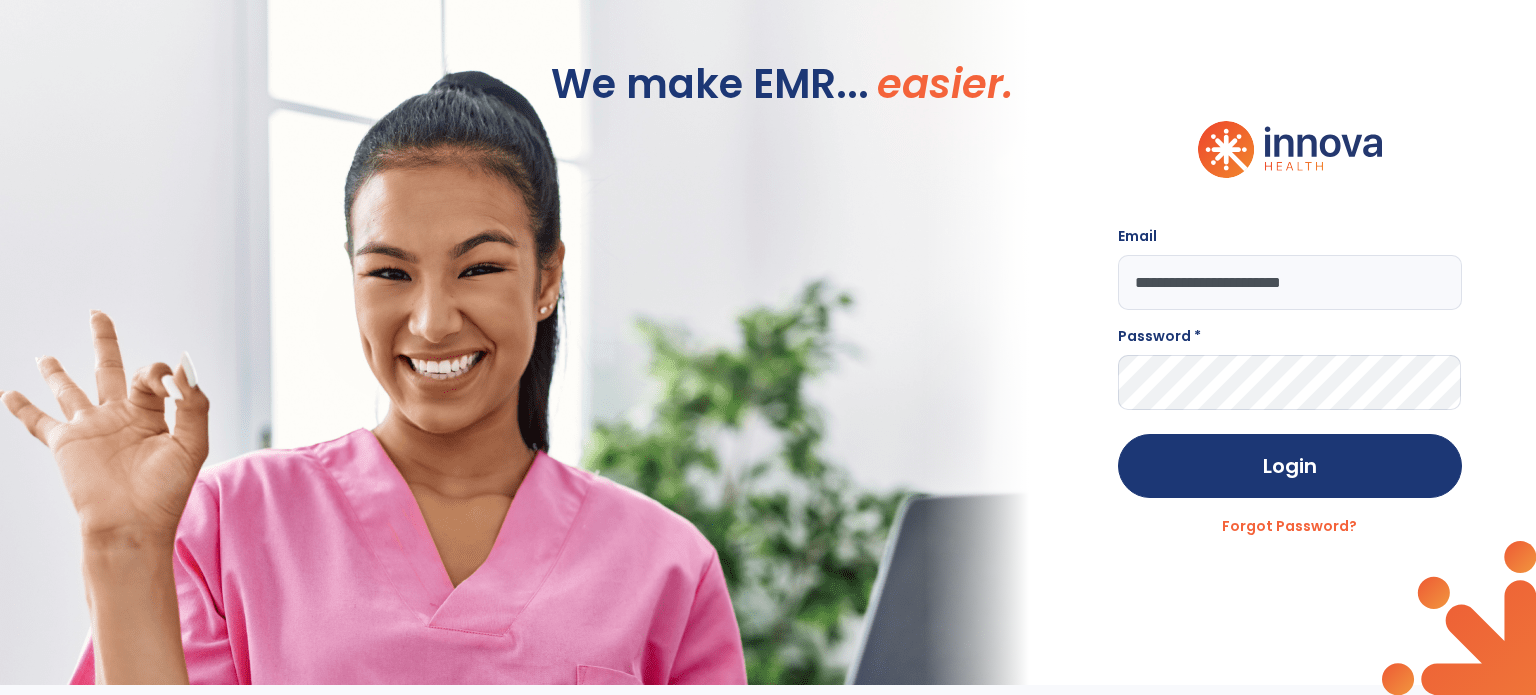 type on "**********" 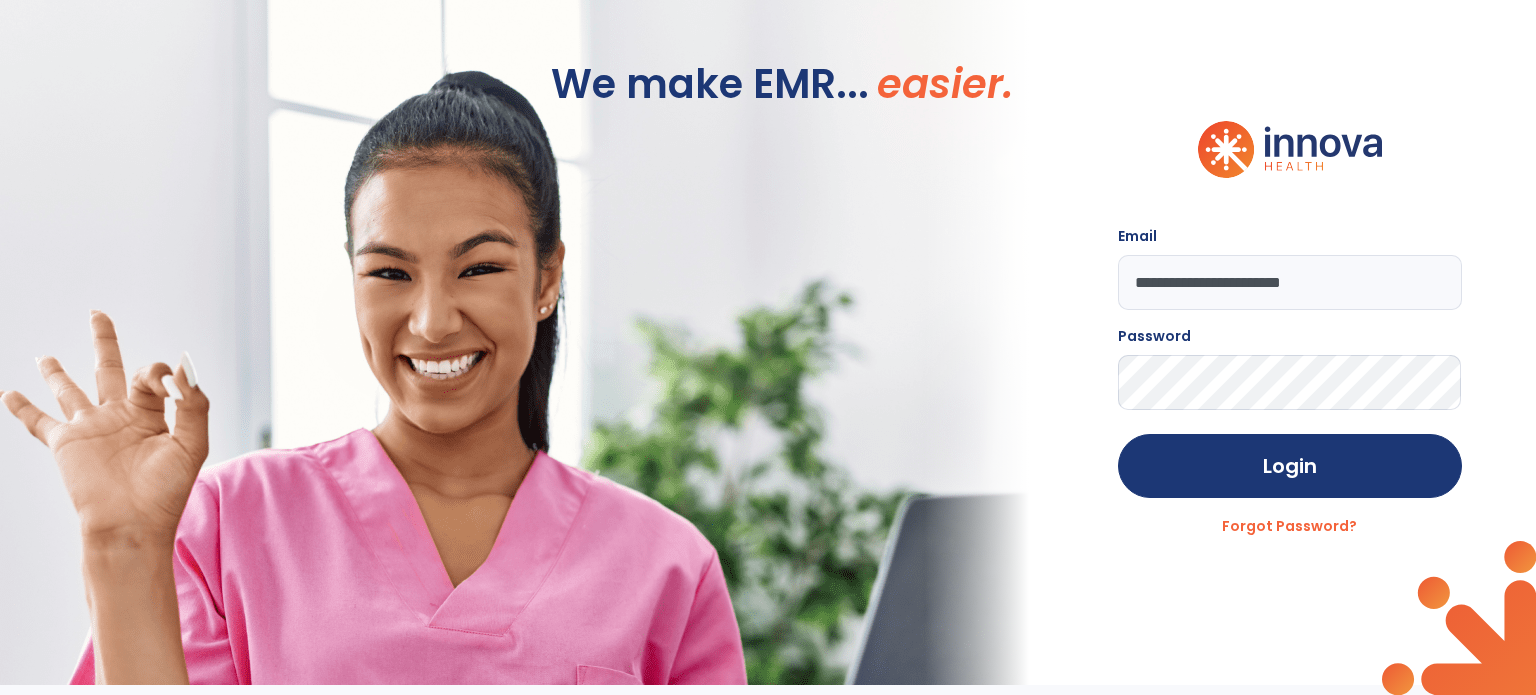 click on "Login" 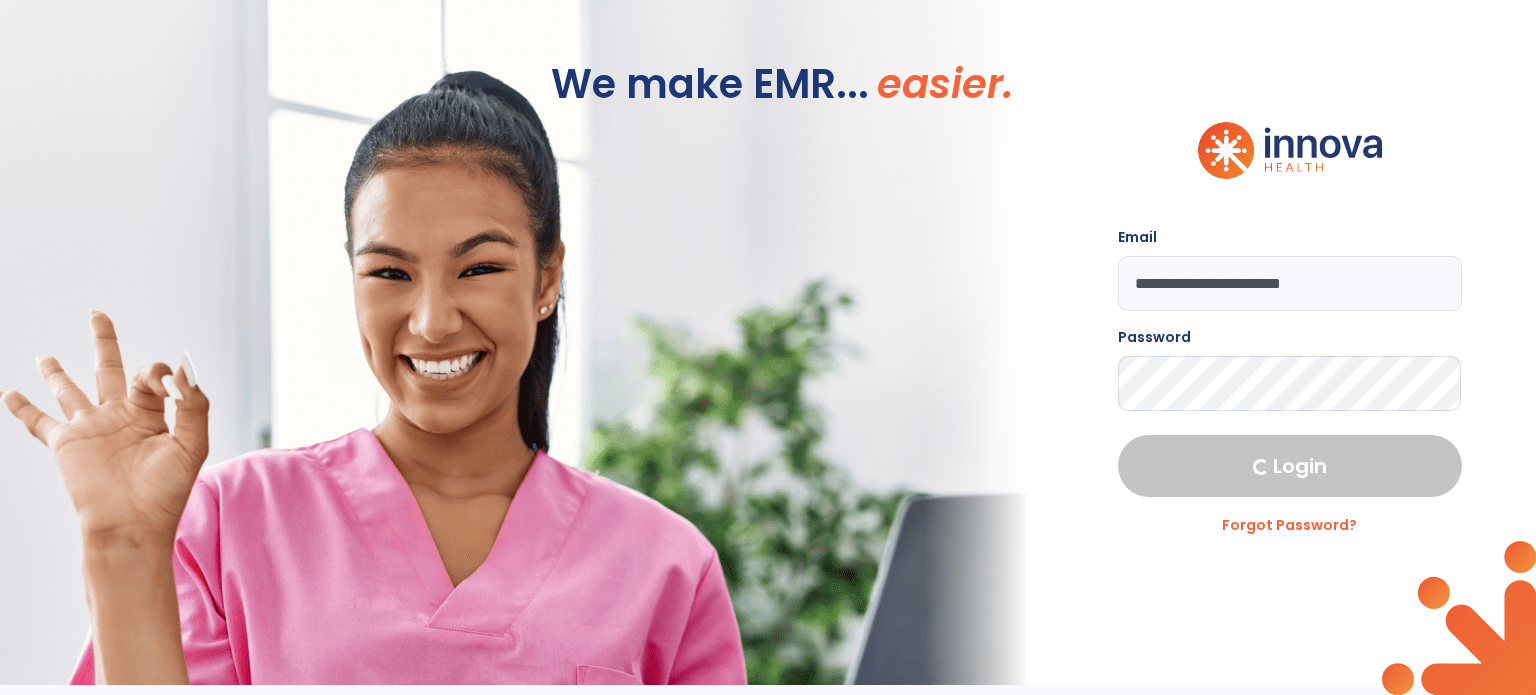select on "****" 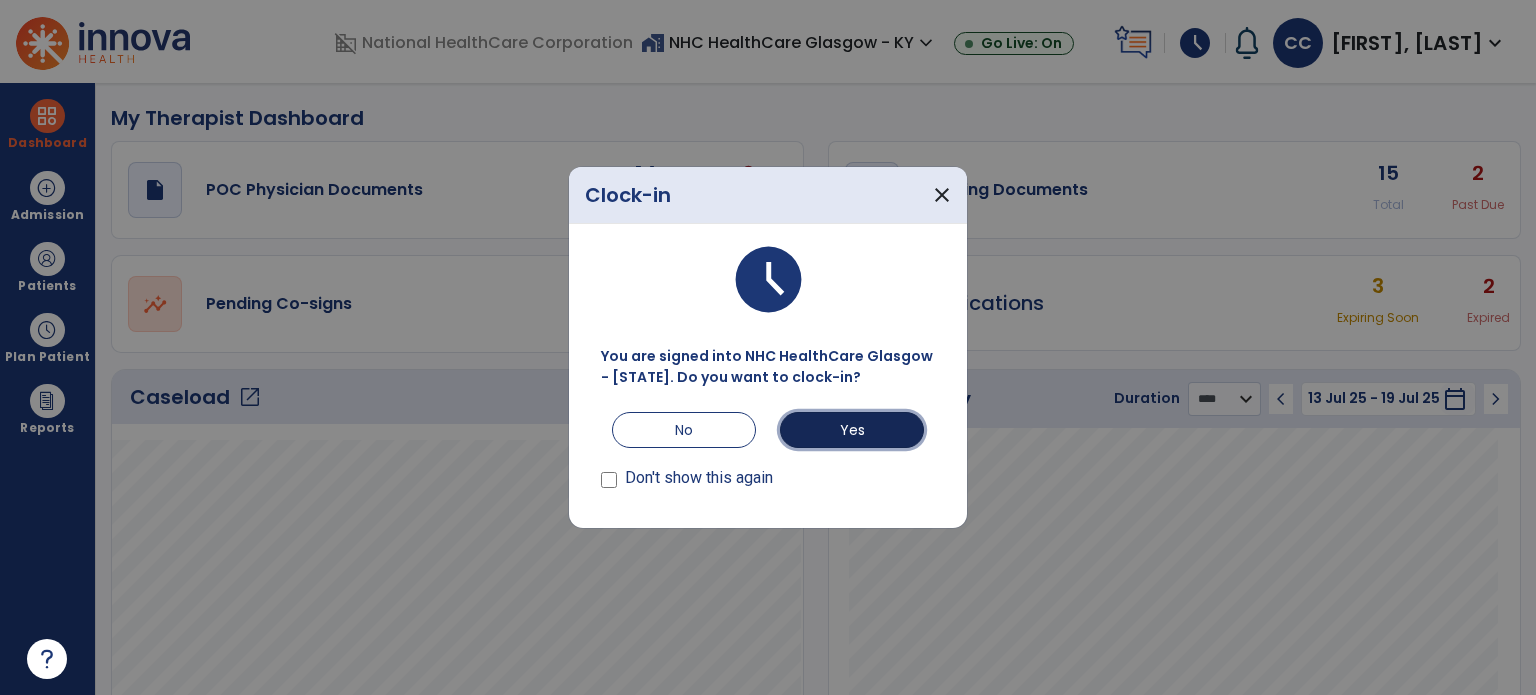 click on "Yes" at bounding box center (852, 430) 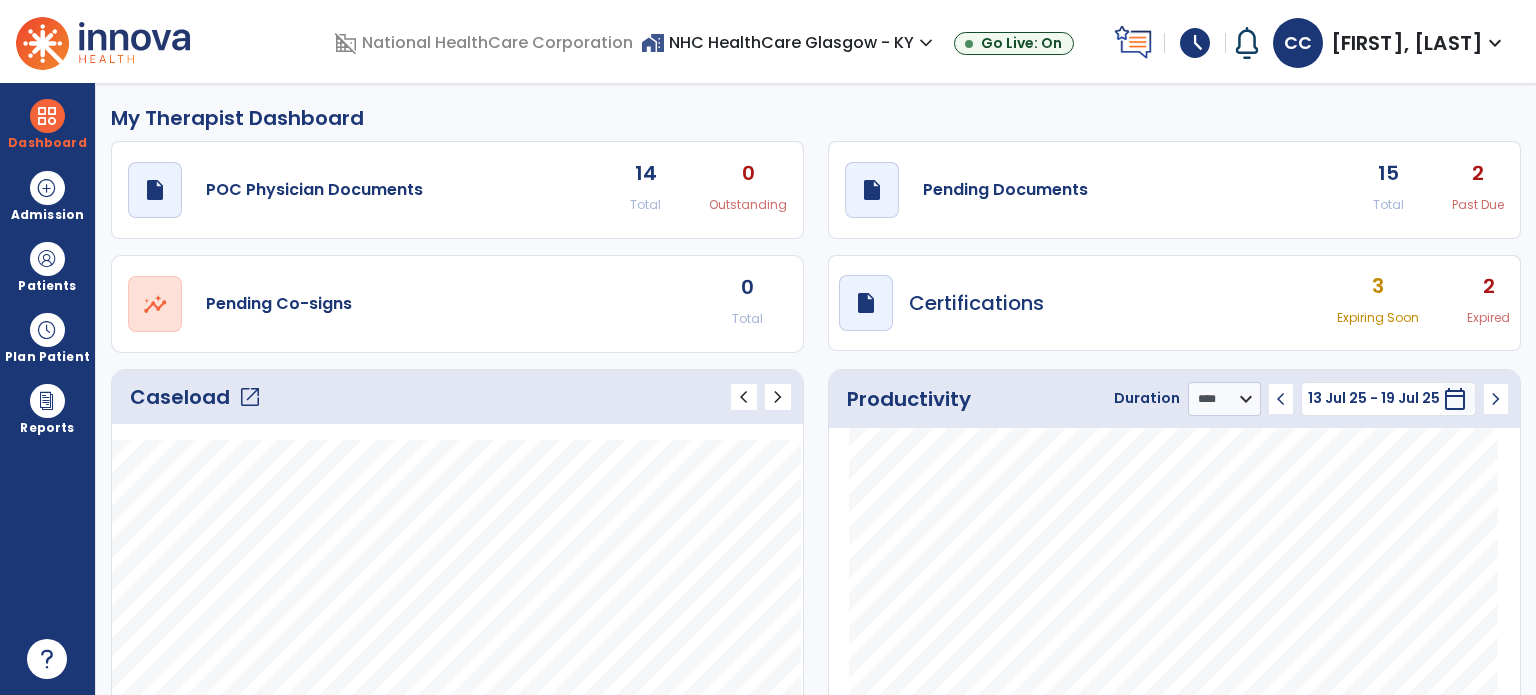 click on "15 Total" 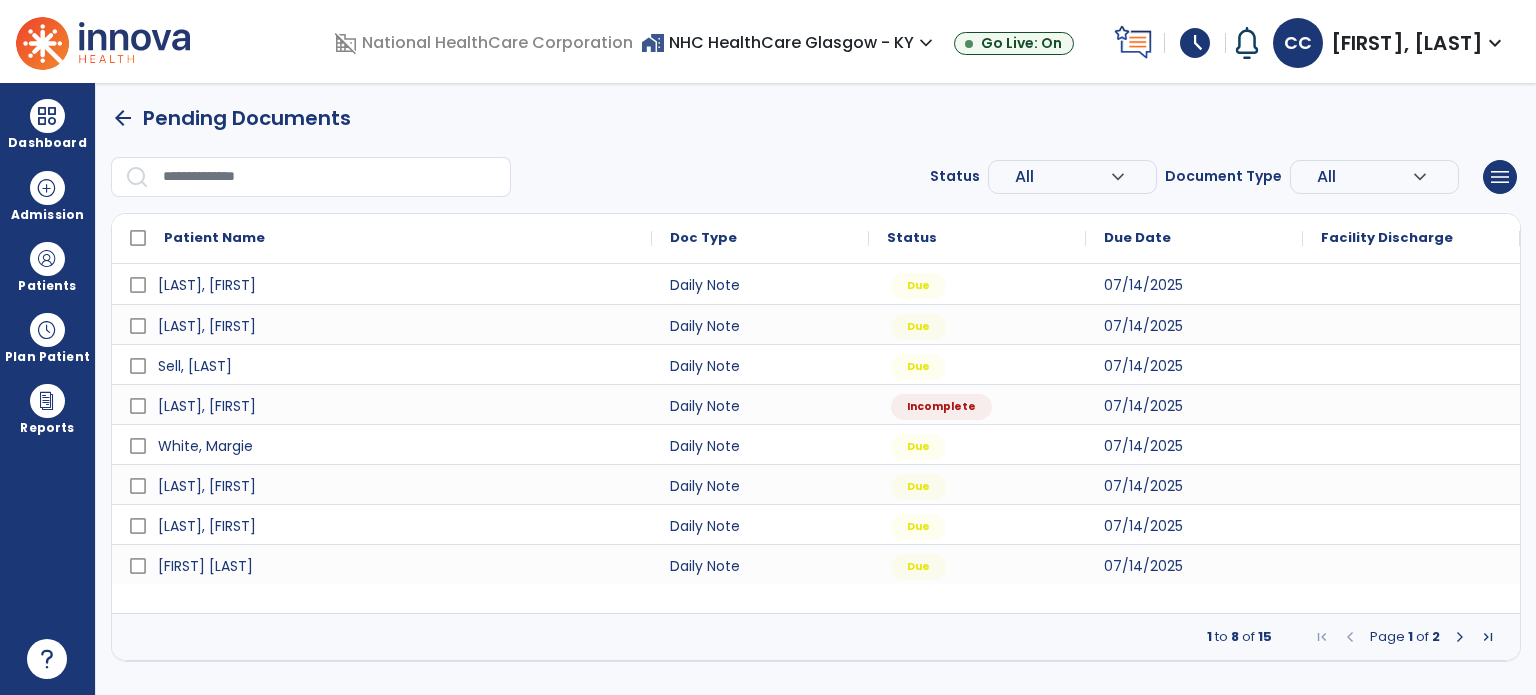 drag, startPoint x: 1397, startPoint y: 187, endPoint x: 1449, endPoint y: 154, distance: 61.587337 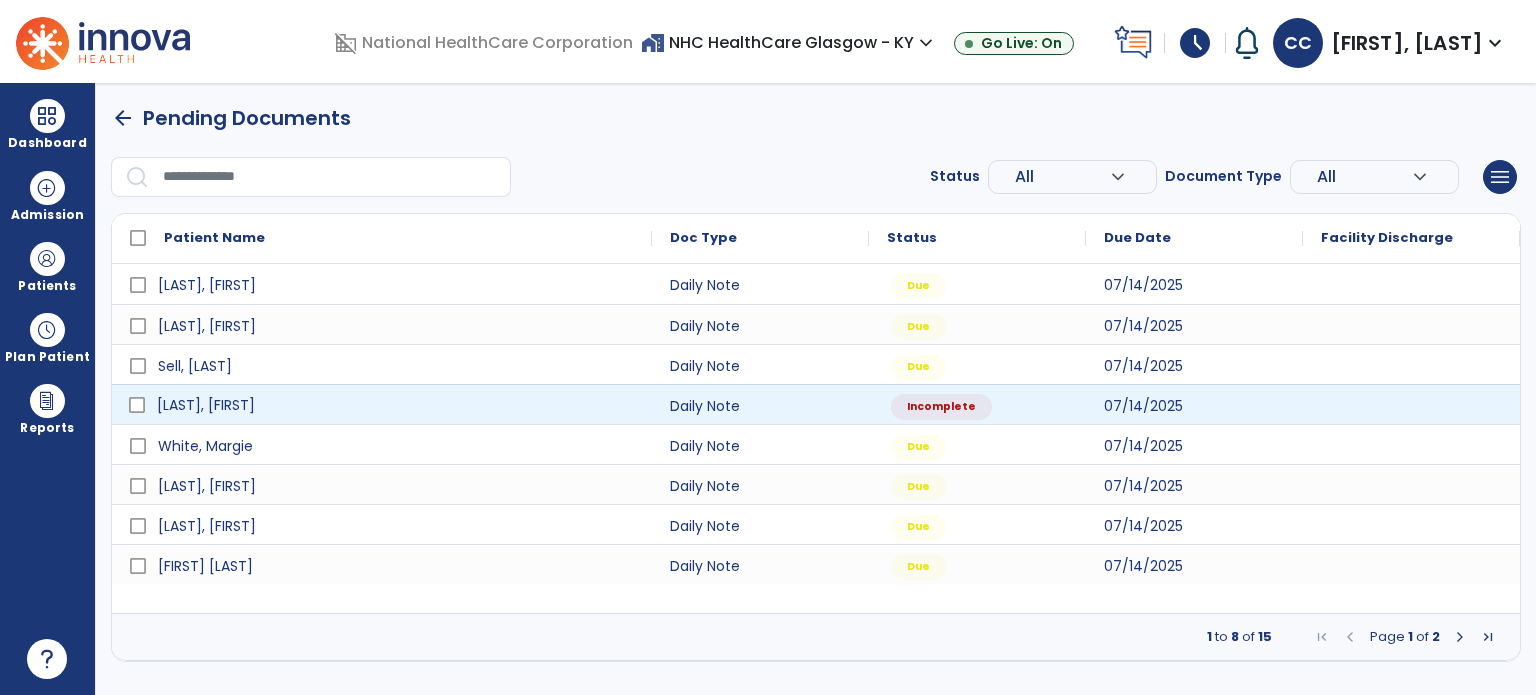 drag, startPoint x: 1449, startPoint y: 154, endPoint x: 370, endPoint y: 402, distance: 1107.1337 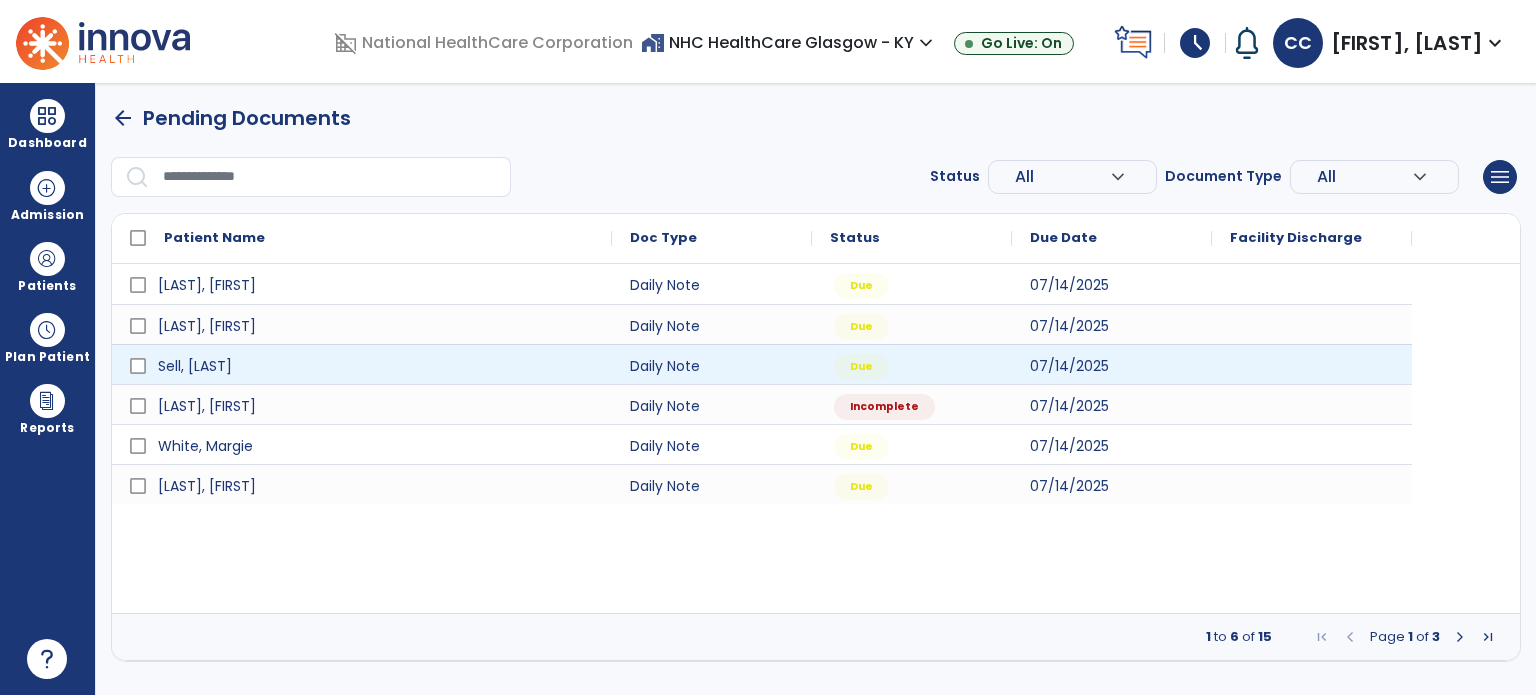 select on "*" 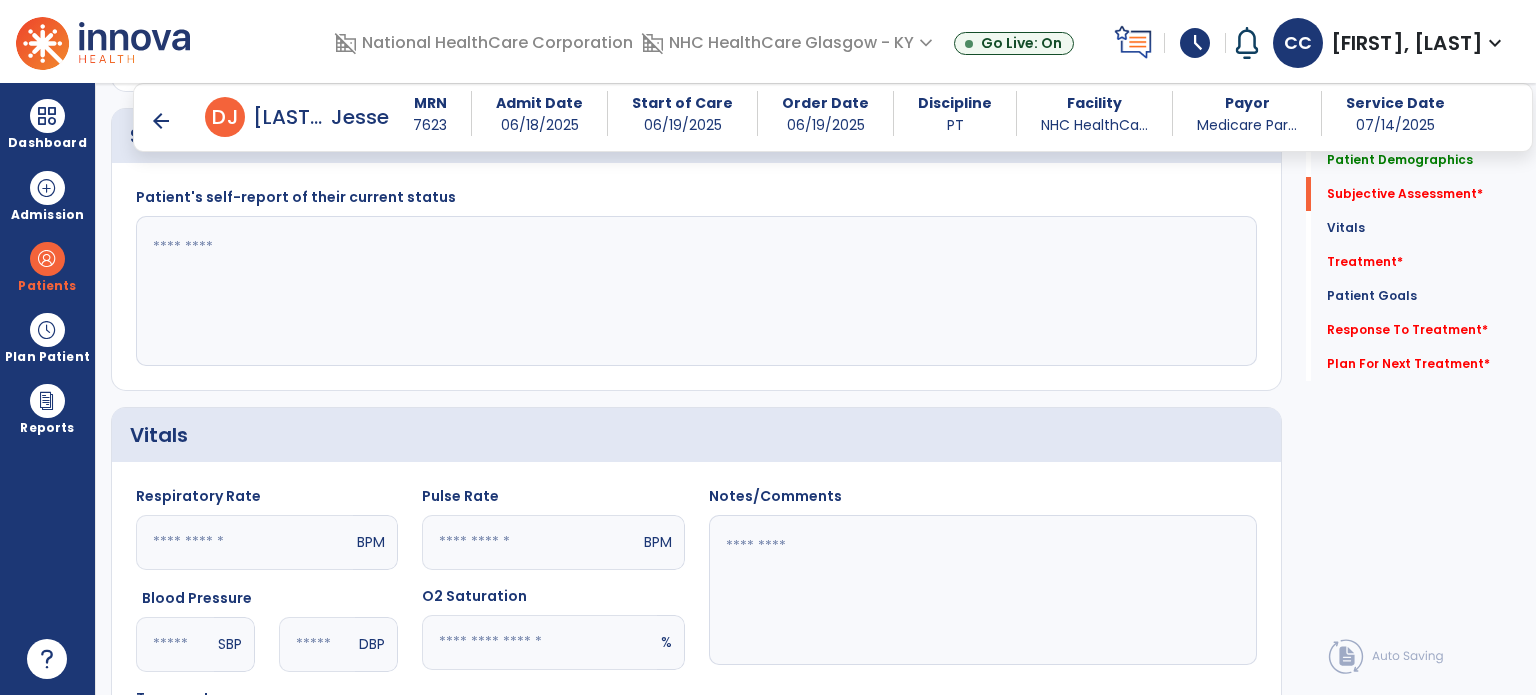 scroll, scrollTop: 1200, scrollLeft: 0, axis: vertical 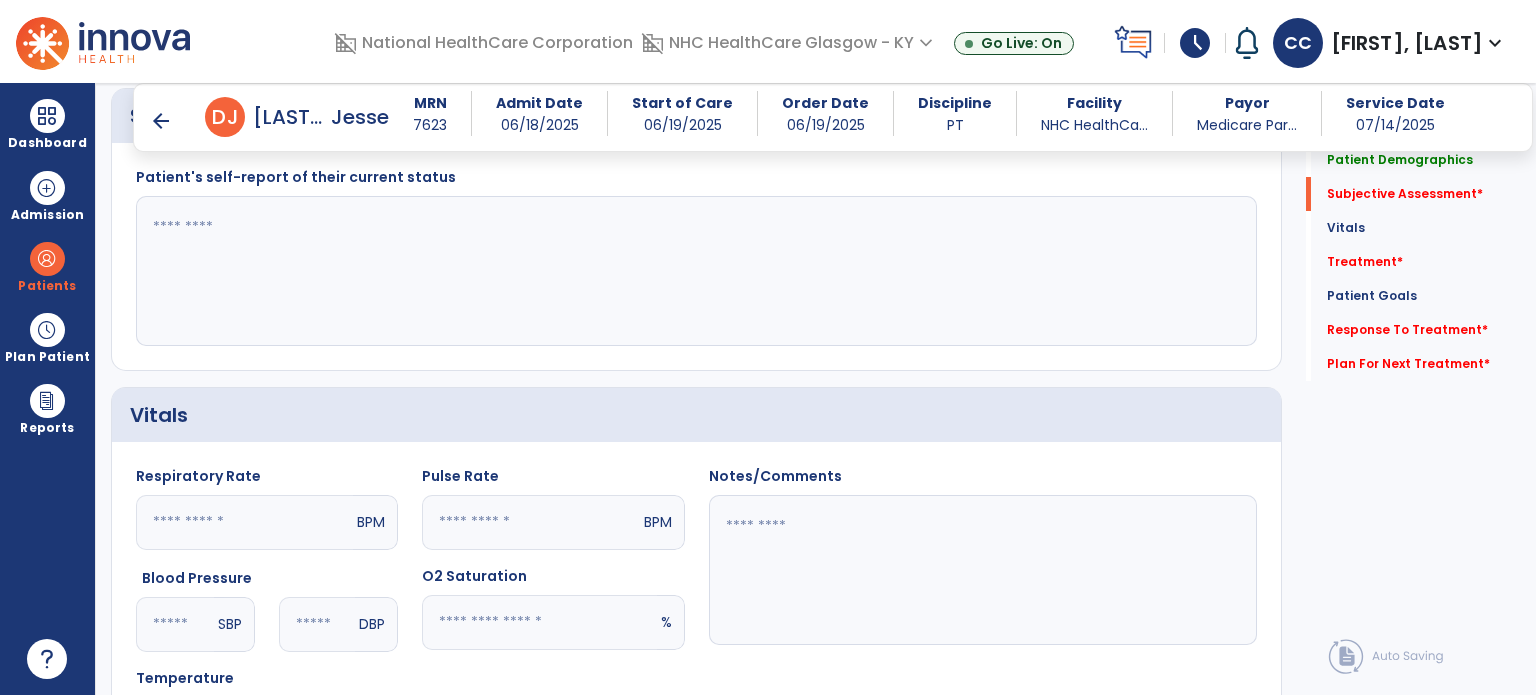 click 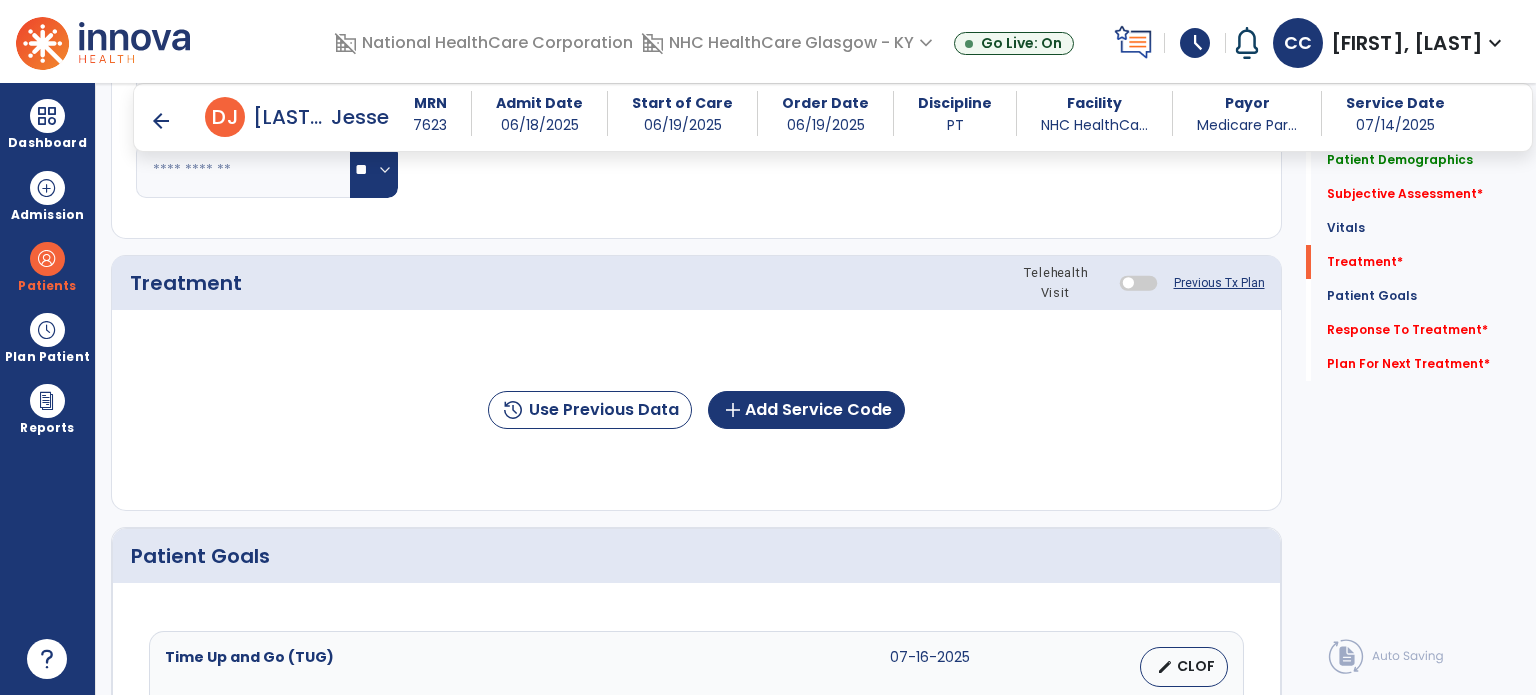 scroll, scrollTop: 1800, scrollLeft: 0, axis: vertical 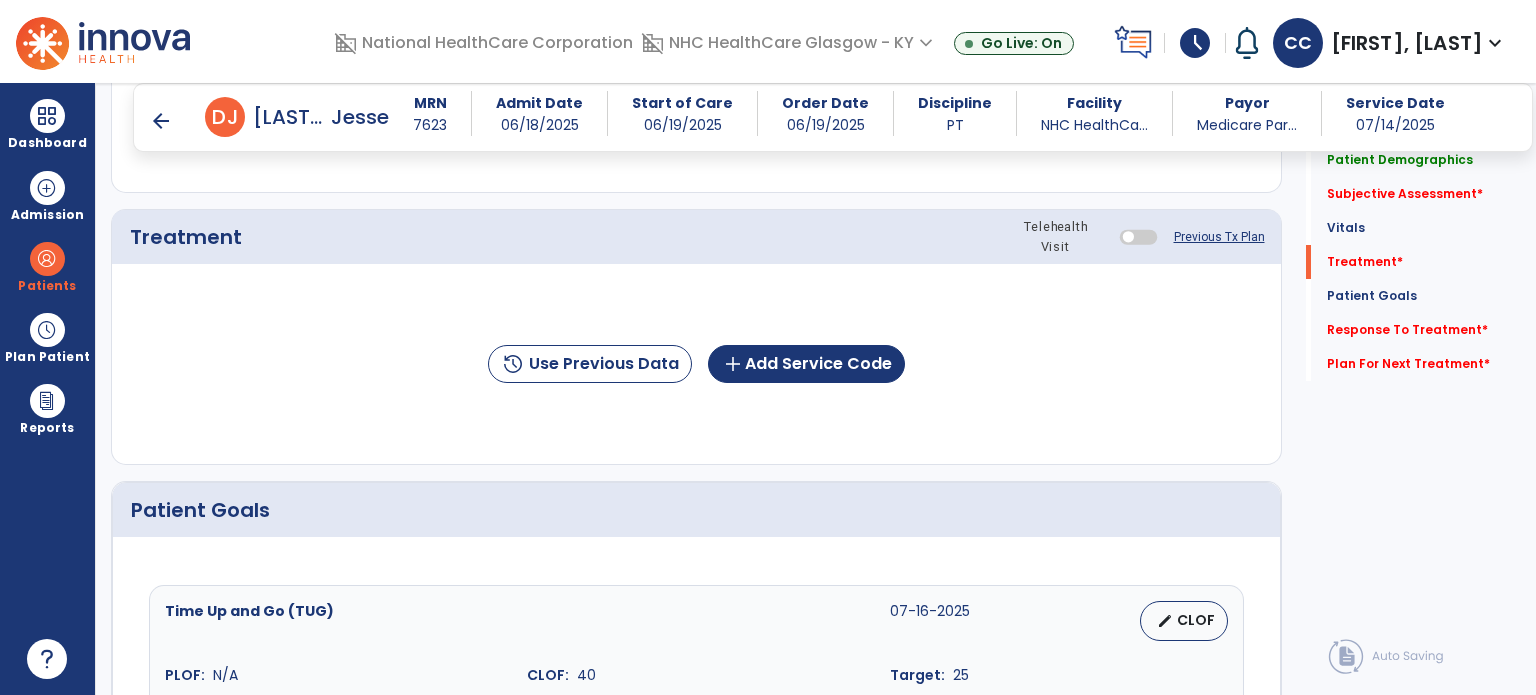 type on "**********" 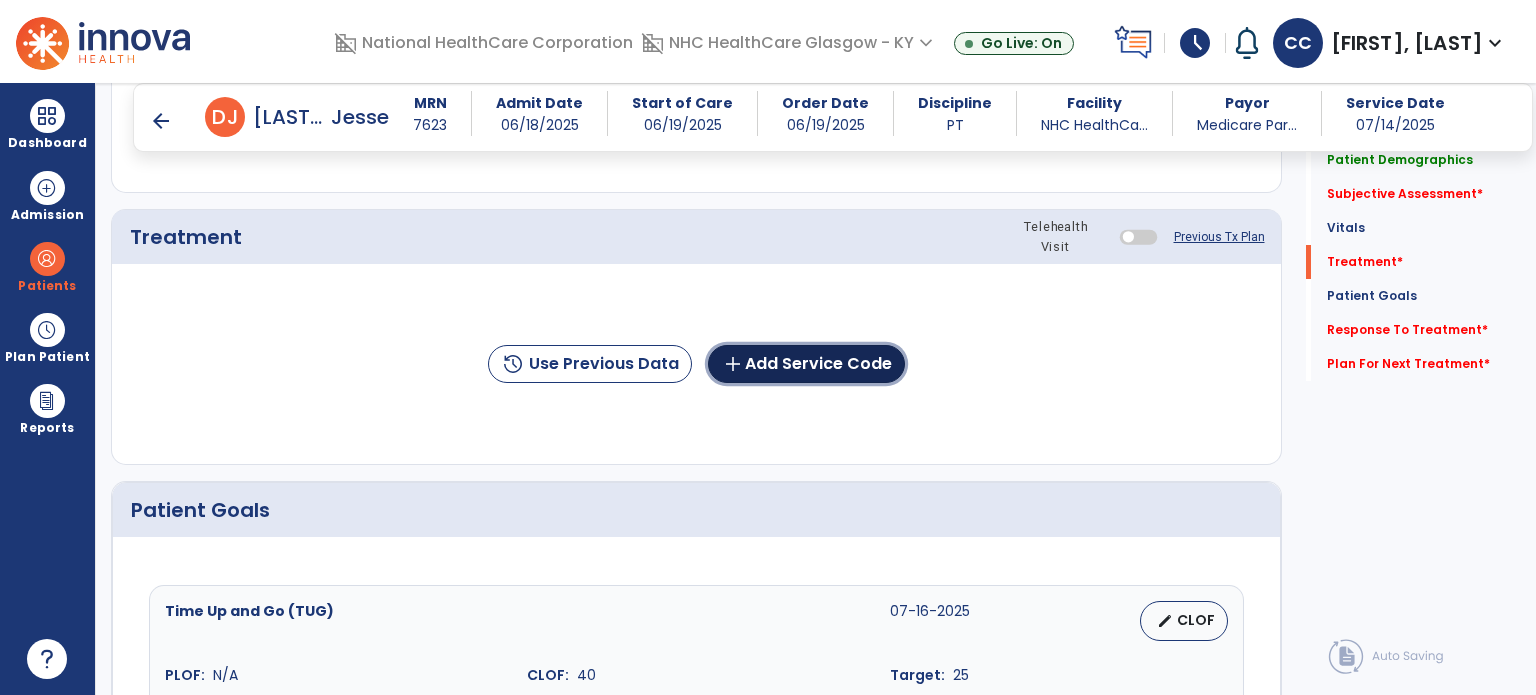 click on "add  Add Service Code" 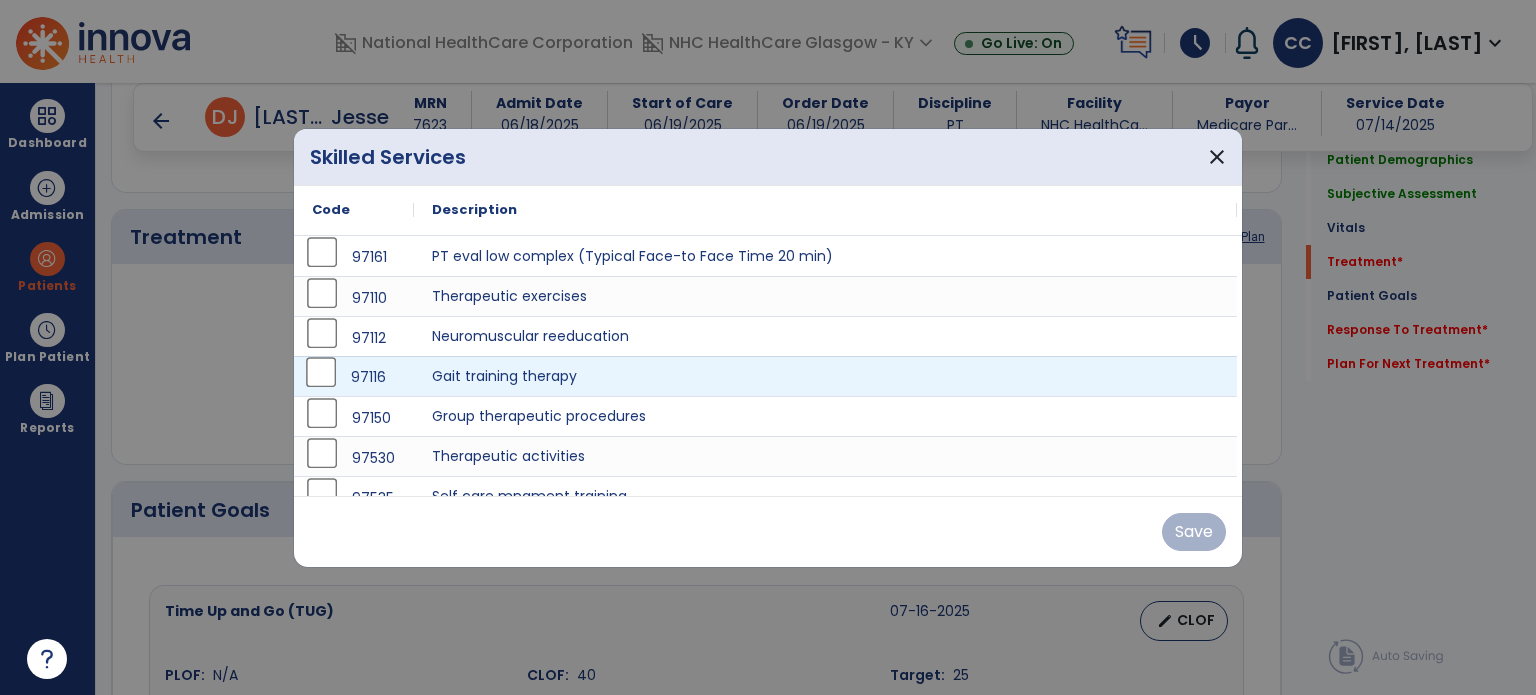 click on "97116" at bounding box center [354, 377] 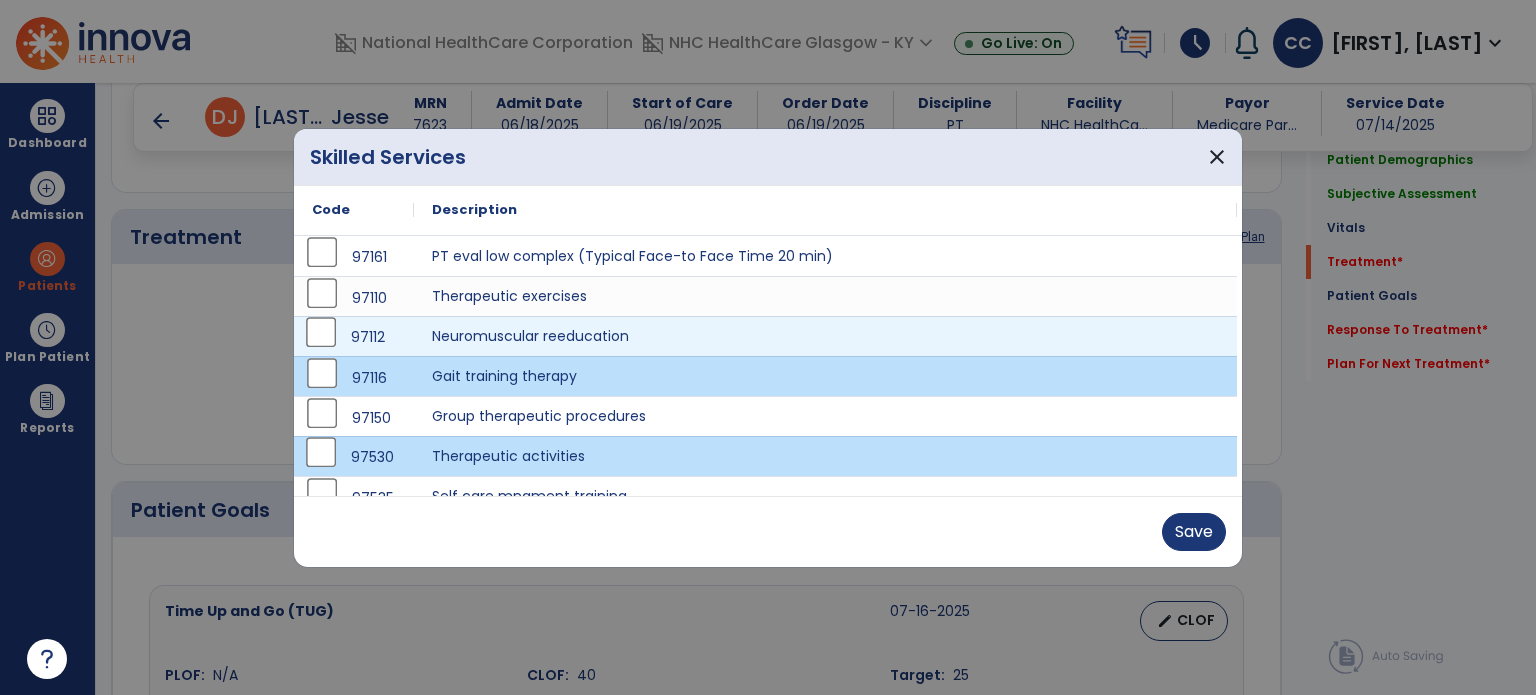 click on "97112" at bounding box center [354, 337] 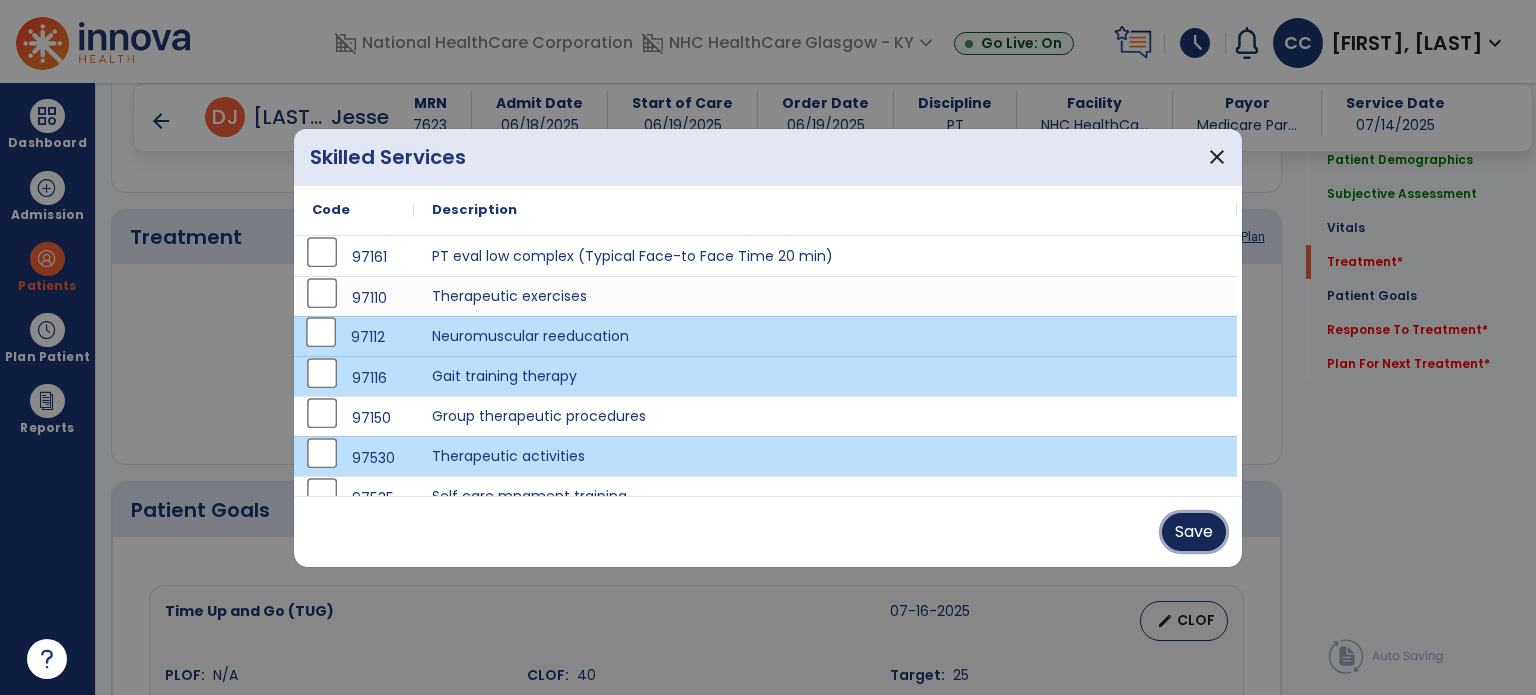click on "Save" at bounding box center [1194, 532] 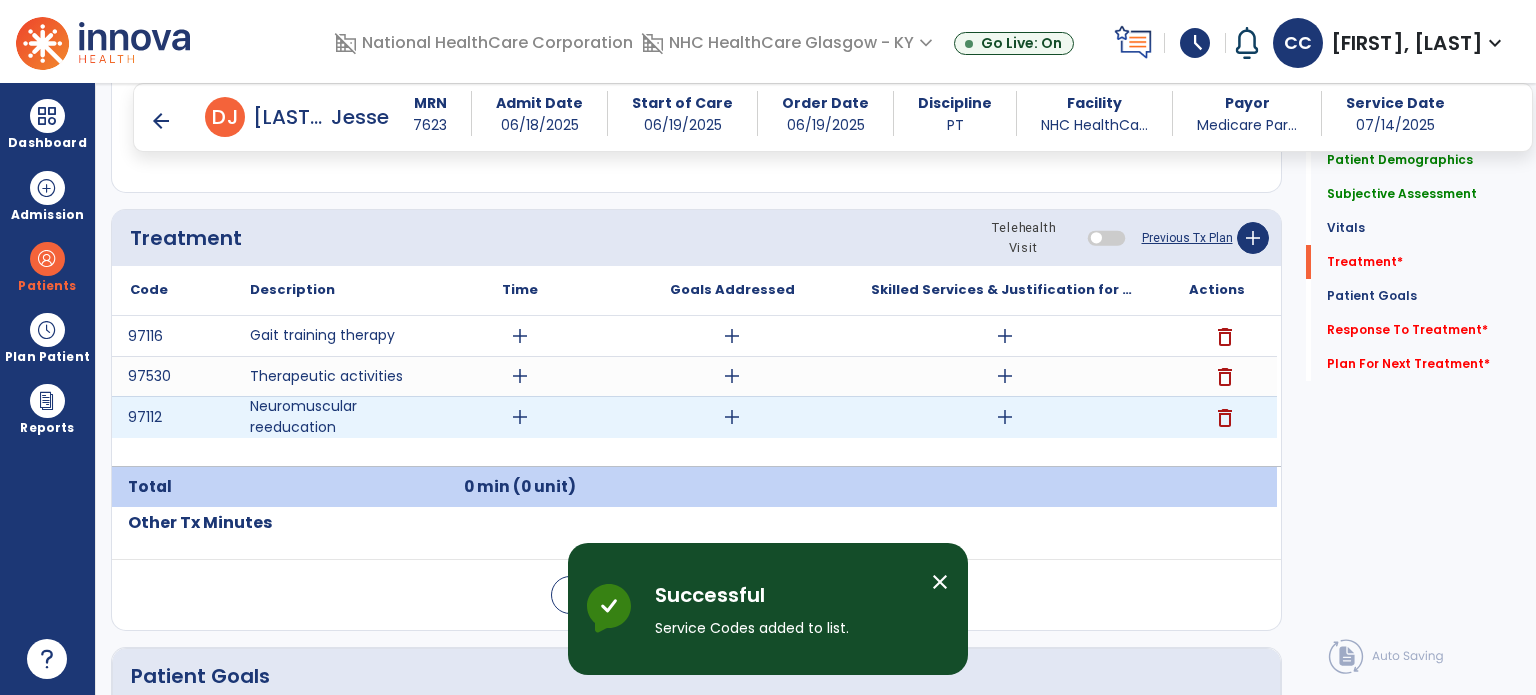 click on "add" at bounding box center [520, 417] 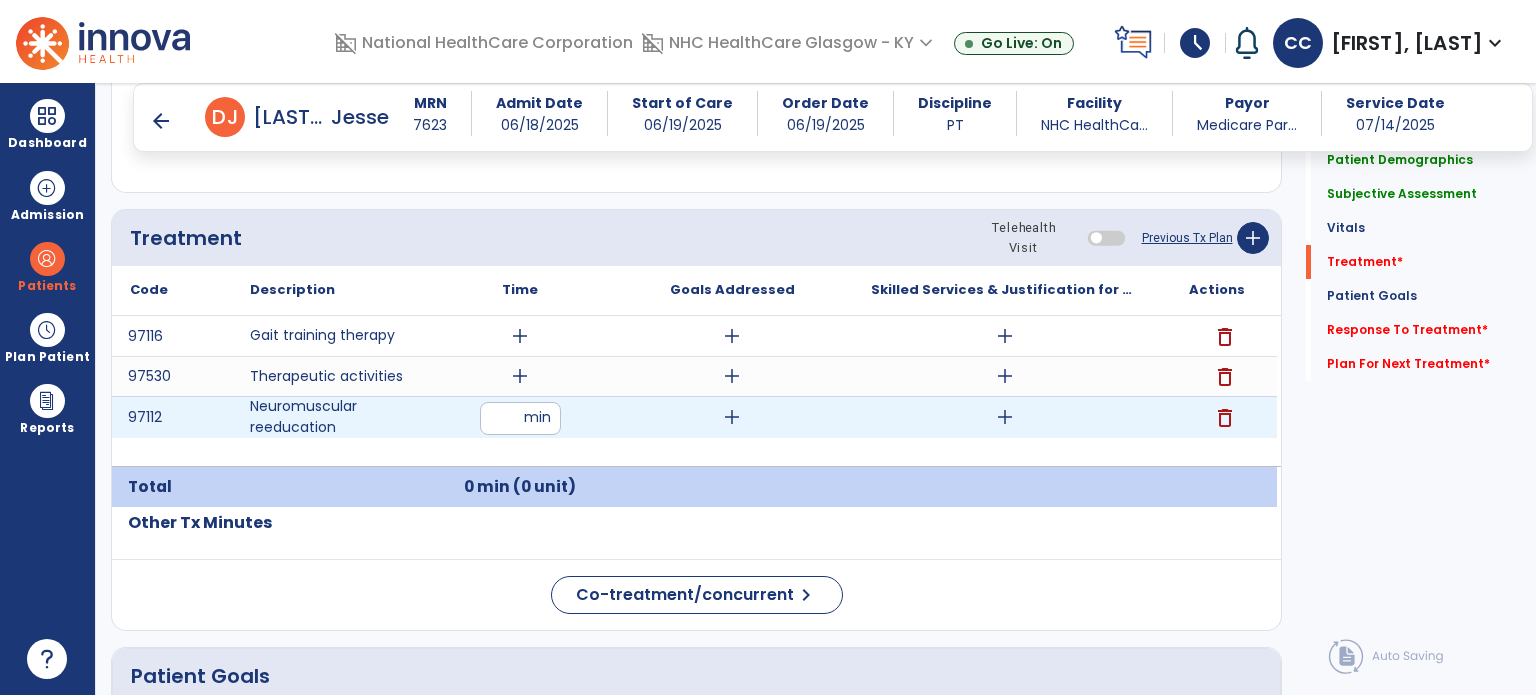 type on "**" 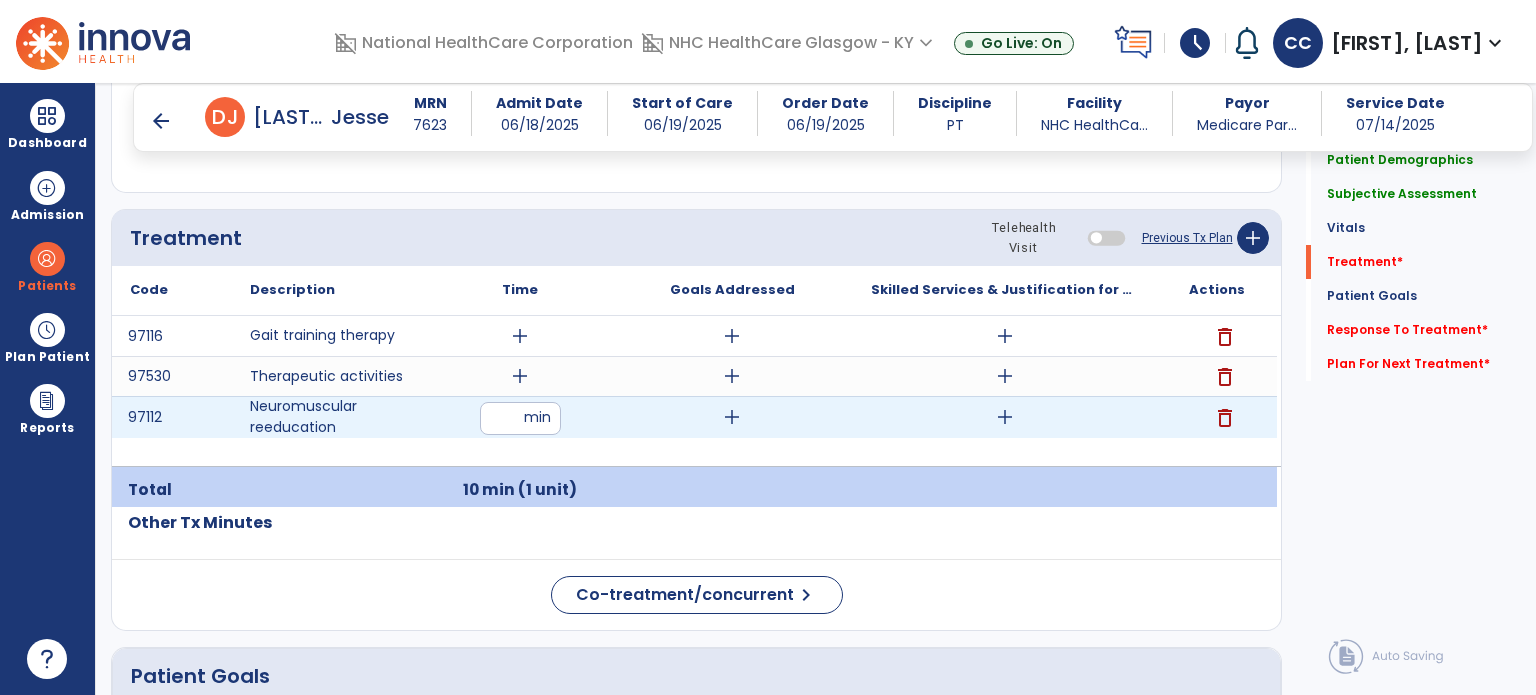 click on "add" at bounding box center (732, 417) 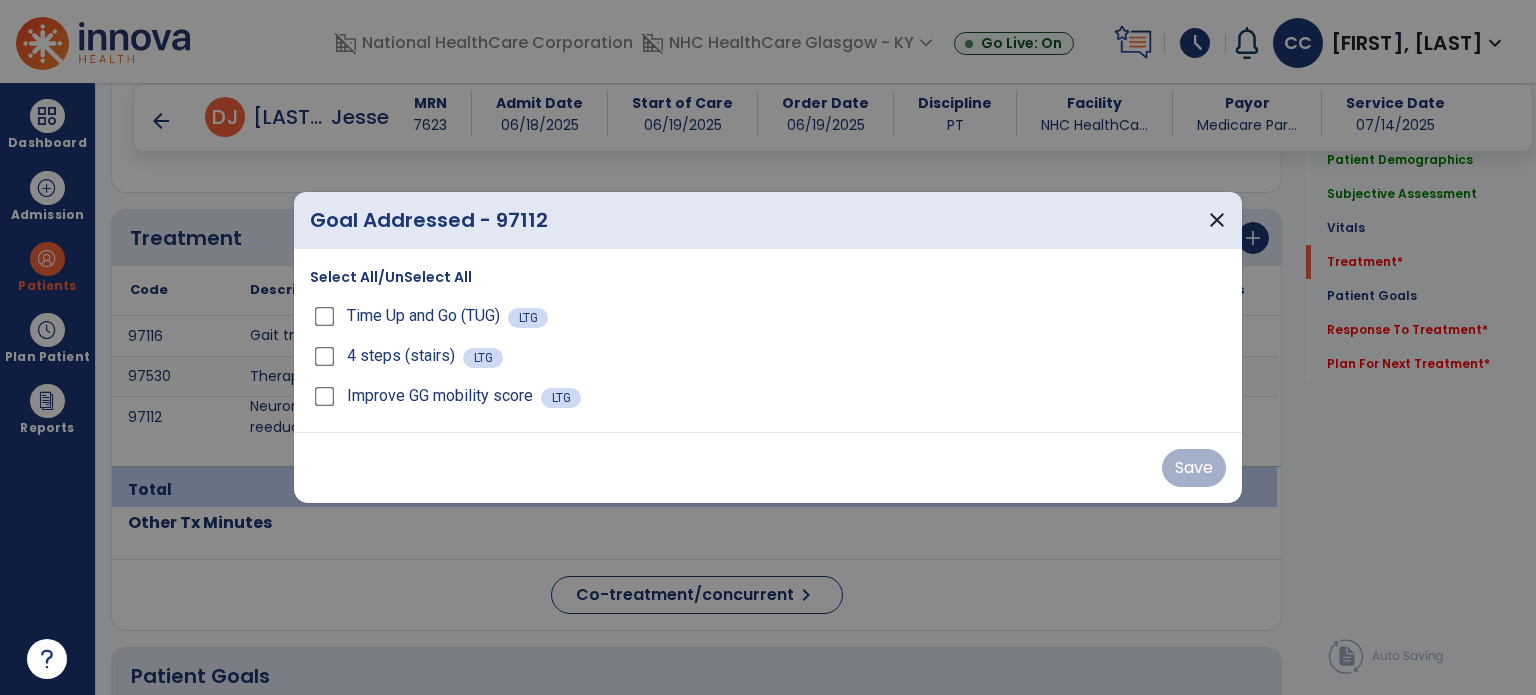 click on "Select All/UnSelect All Time Up and Go (TUG)  LTG  4 steps (stairs)  LTG  Improve GG mobility score  LTG" at bounding box center (768, 340) 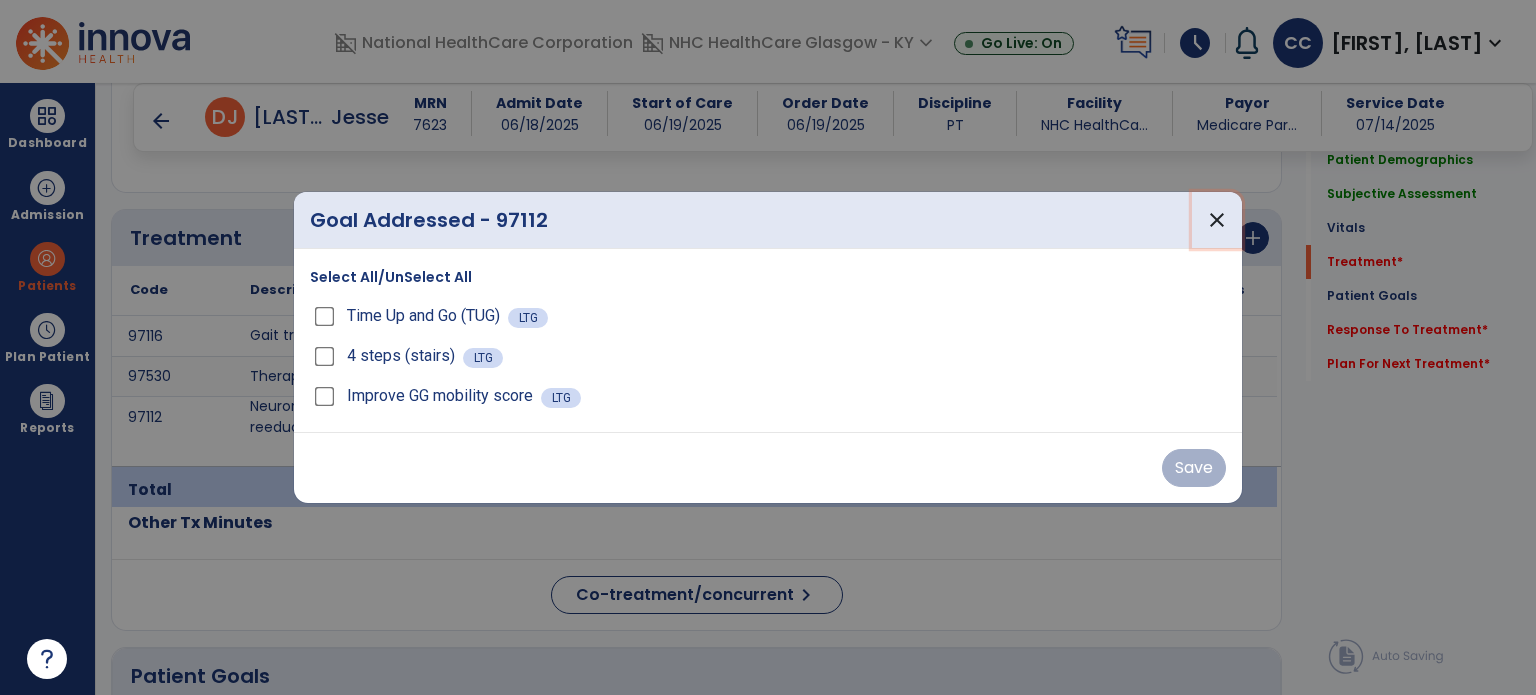 click on "close" at bounding box center (1217, 220) 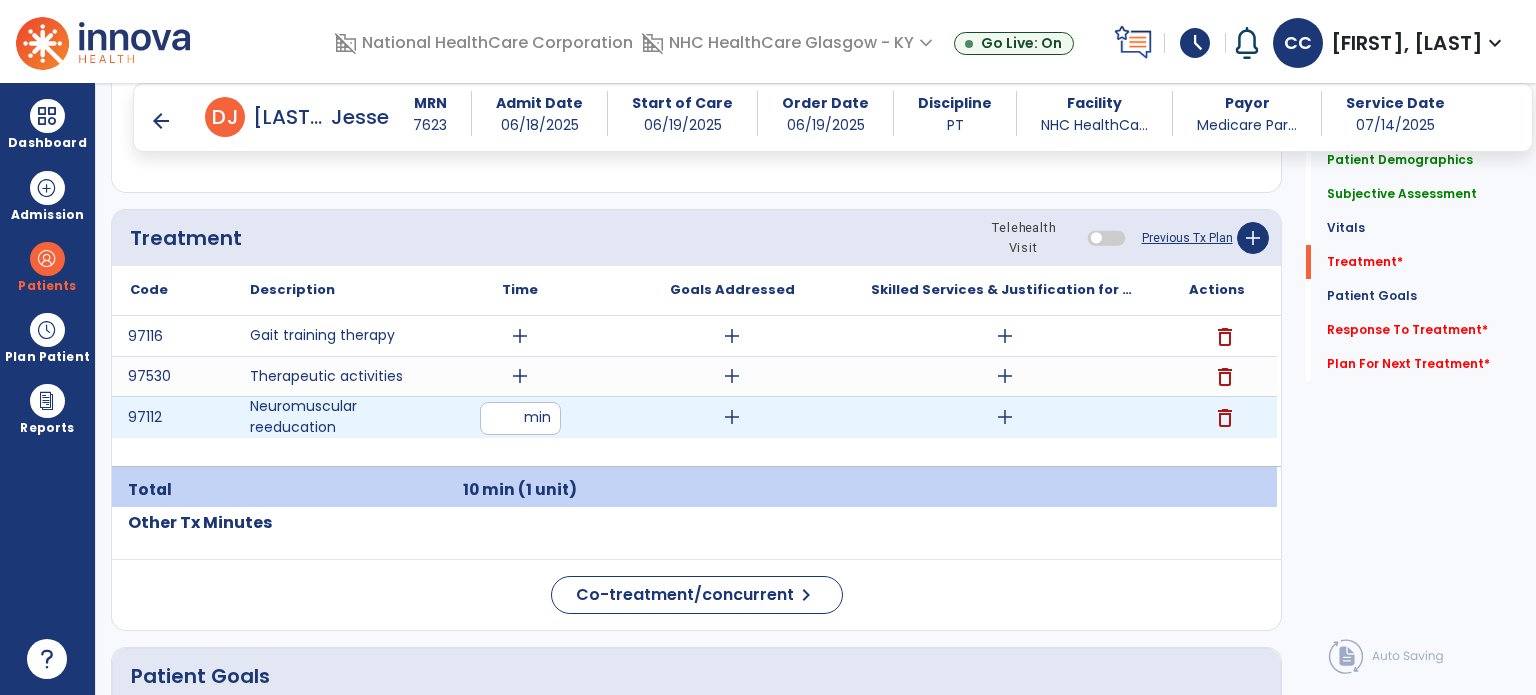 click on "add" at bounding box center (1004, 417) 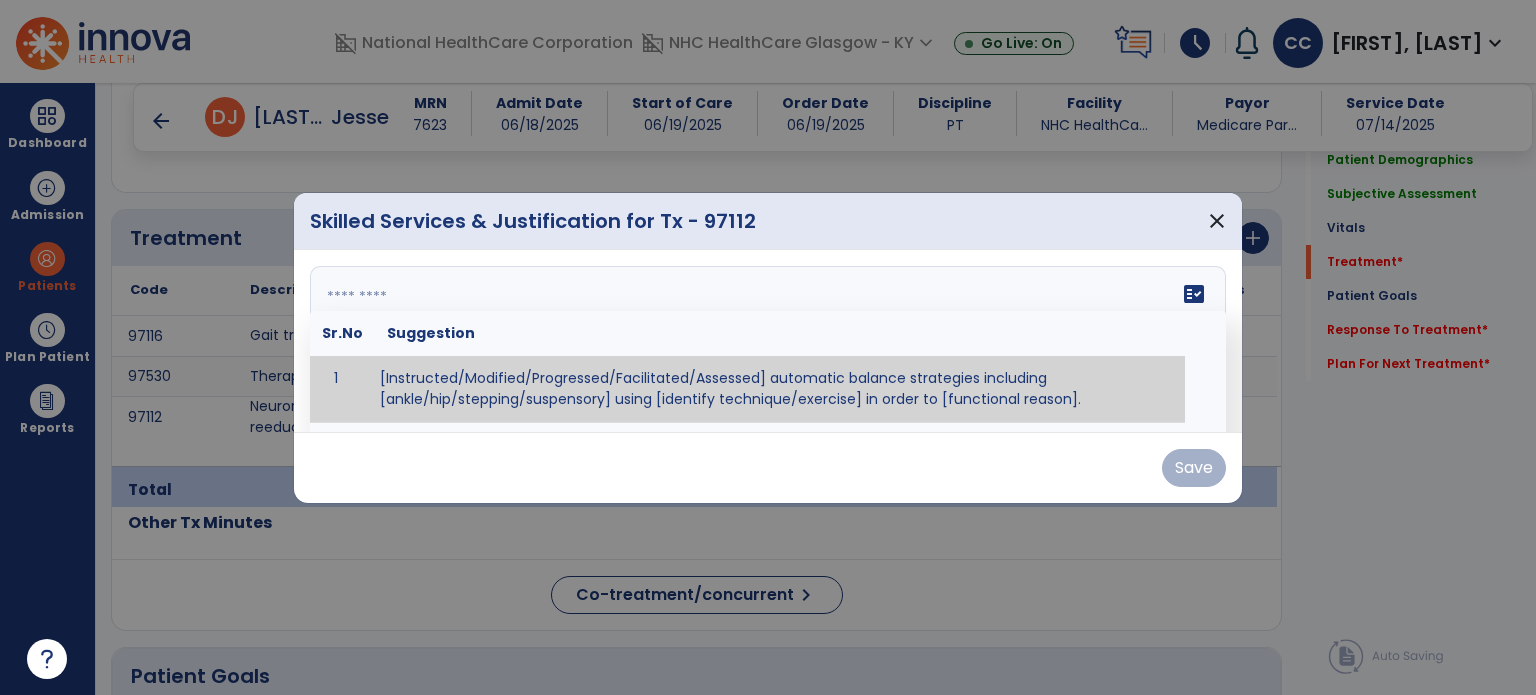 click on "fact_check  Sr.No Suggestion 1 [Instructed/Modified/Progressed/Facilitated/Assessed] automatic balance strategies including [ankle/hip/stepping/suspensory] using [identify technique/exercise] in order to [functional reason]. 2 [Instructed/Modified/Progressed/Facilitated/Assessed] sensory integration techniques including [visual inhibition/somatosensory inhibition/visual excitatory/somatosensory excitatory/vestibular excitatory] using [identify technique/exercise] in order to [functional reason]. 3 [Instructed/Modified/Progressed/Facilitated/Assessed] visual input including [oculomotor exercises, smooth pursuits, saccades, visual field, other] in order to [functional reasons]. 4 [Instructed/Modified/Progressed/Assessed] somatosensory techniques including [joint compression, proprioceptive activities, other] in order to [functional reasons]. 5 [Instructed/Modified/Progressed/Assessed] vestibular techniques including [gaze stabilization, Brandt-Darhoff, Epley, other] in order to [functional reasons]. 6 7" at bounding box center (768, 341) 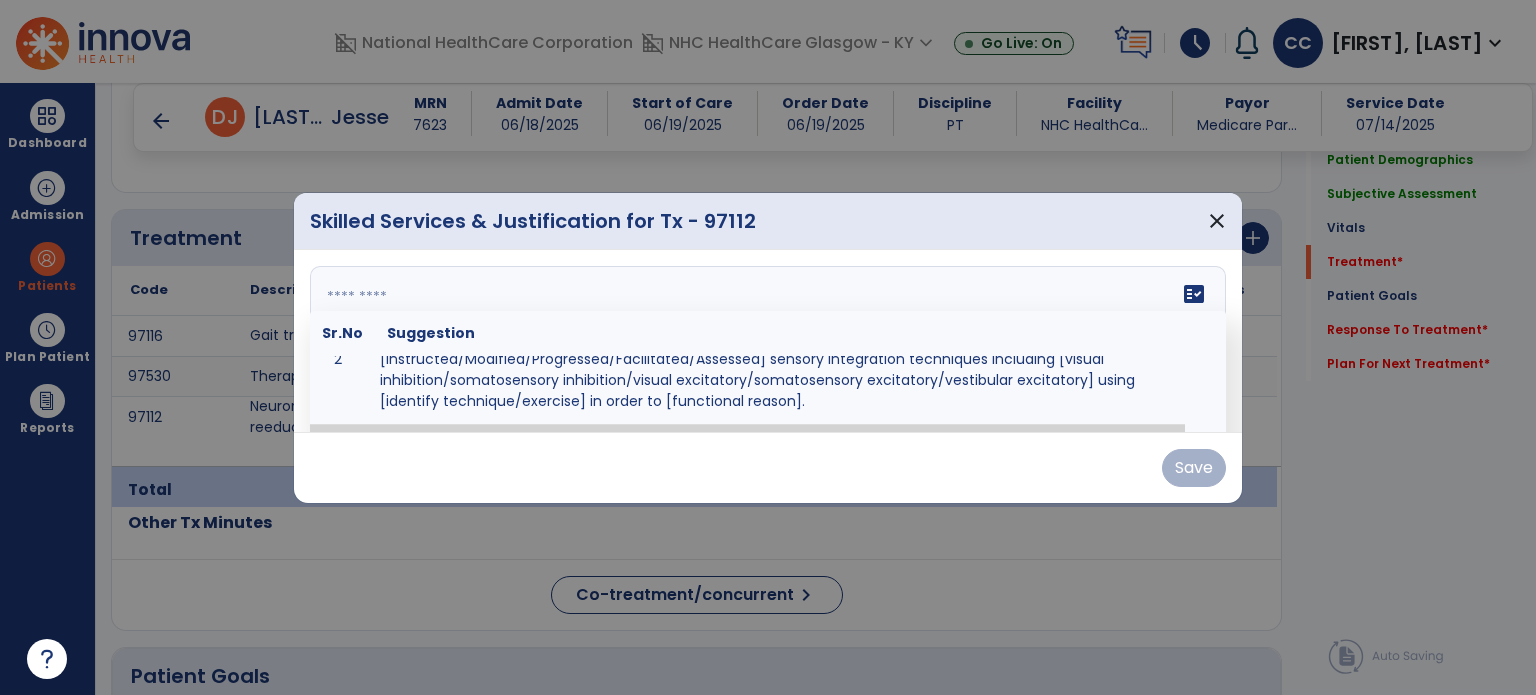 scroll, scrollTop: 217, scrollLeft: 0, axis: vertical 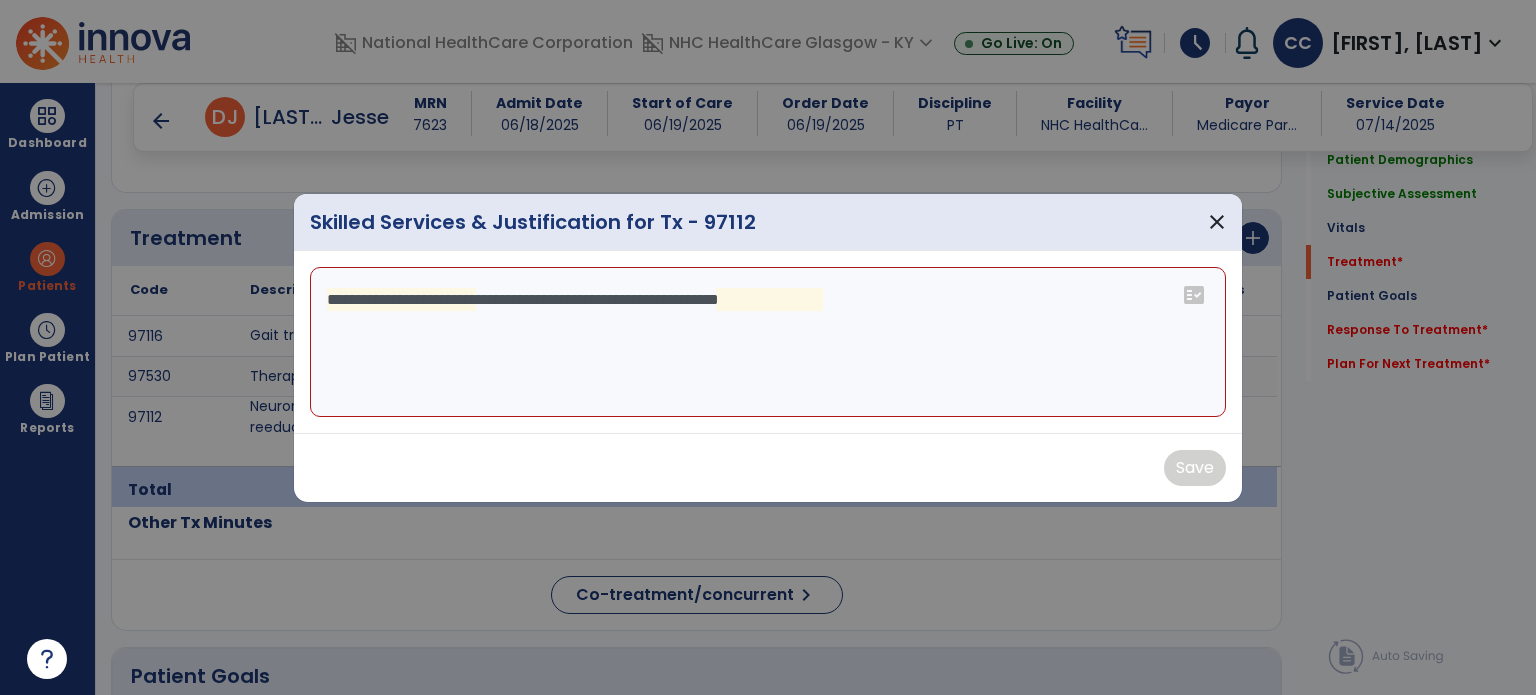 click on "**********" at bounding box center [768, 342] 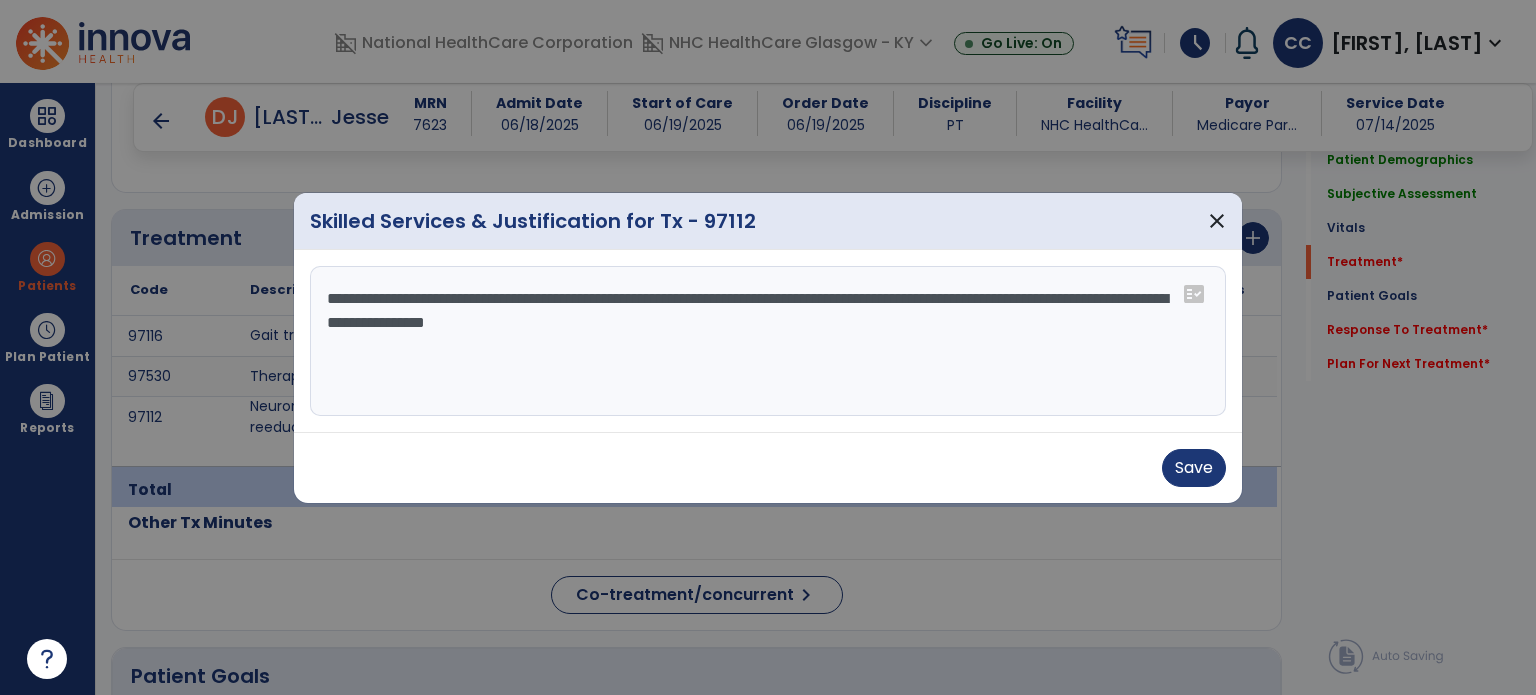 type on "**********" 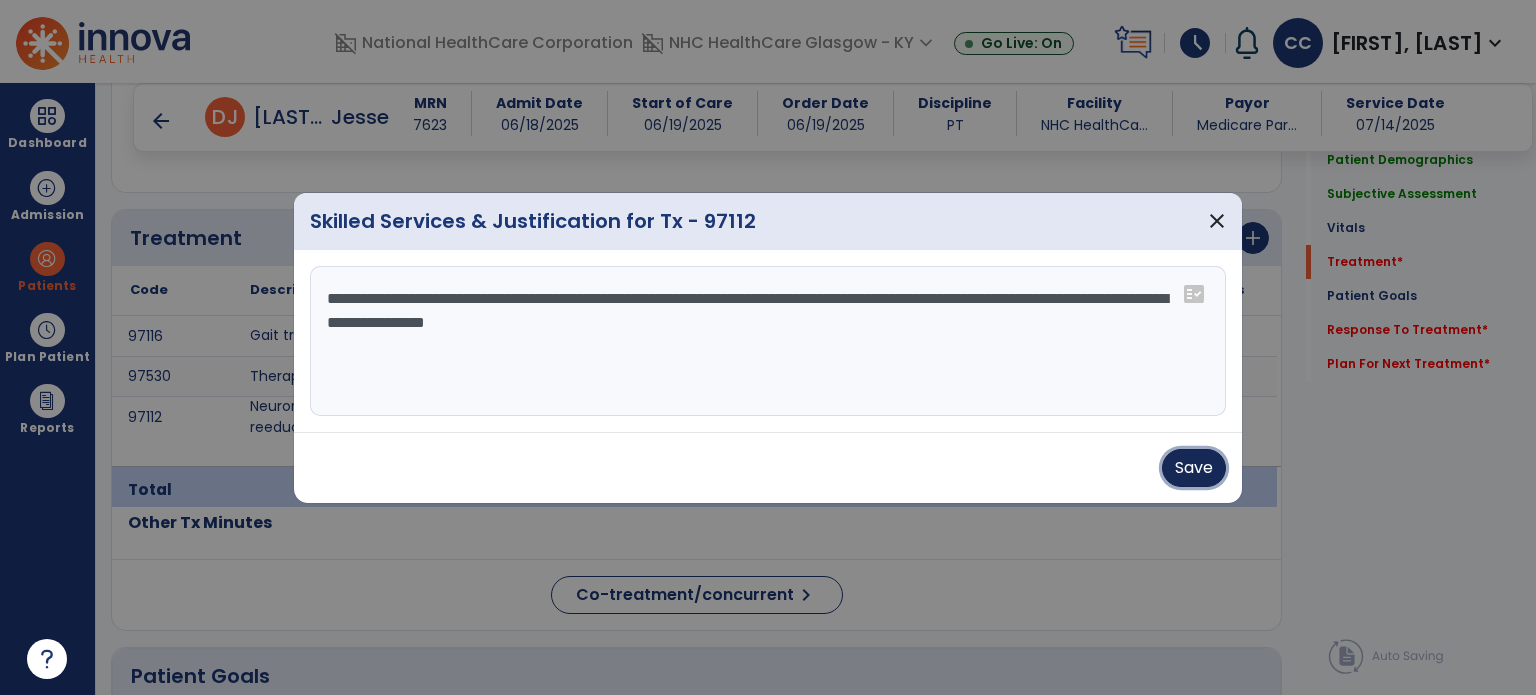 click on "Save" at bounding box center [1194, 468] 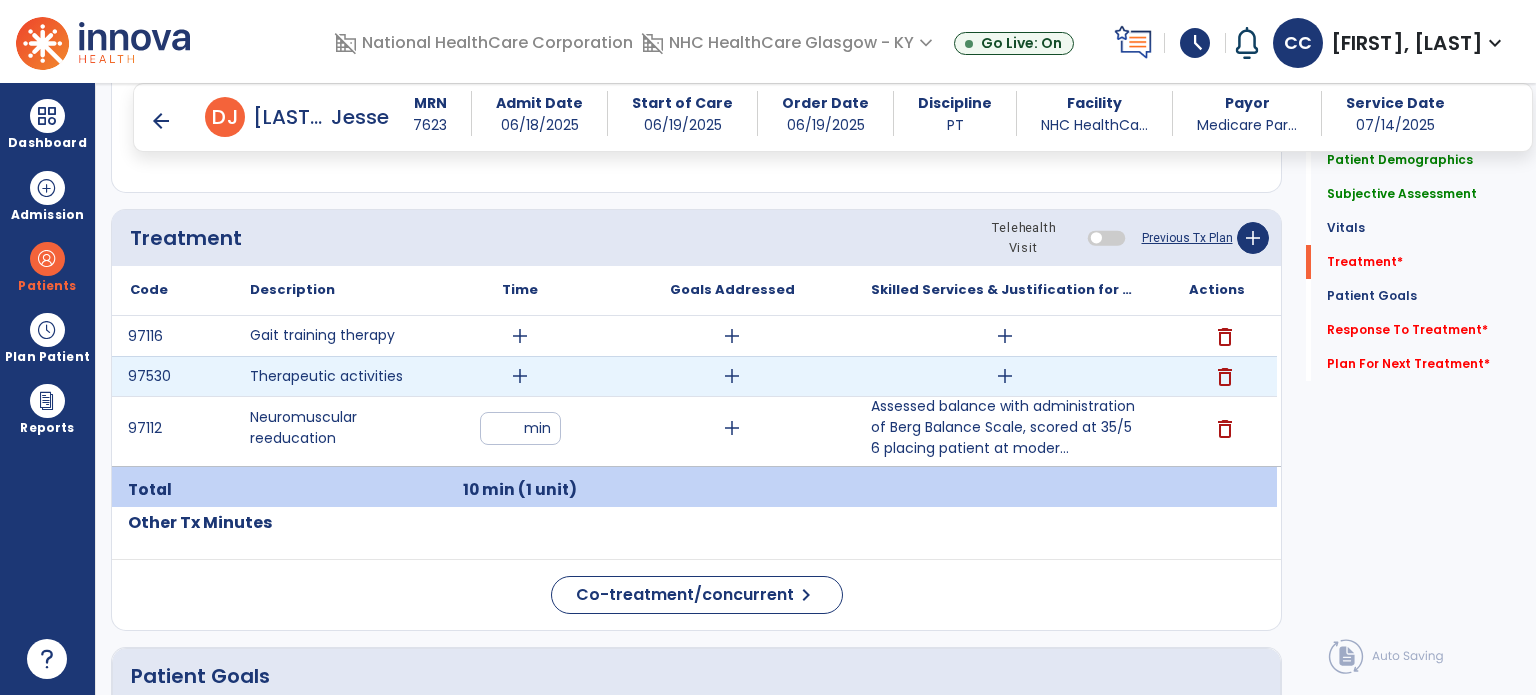 click on "add" at bounding box center (520, 376) 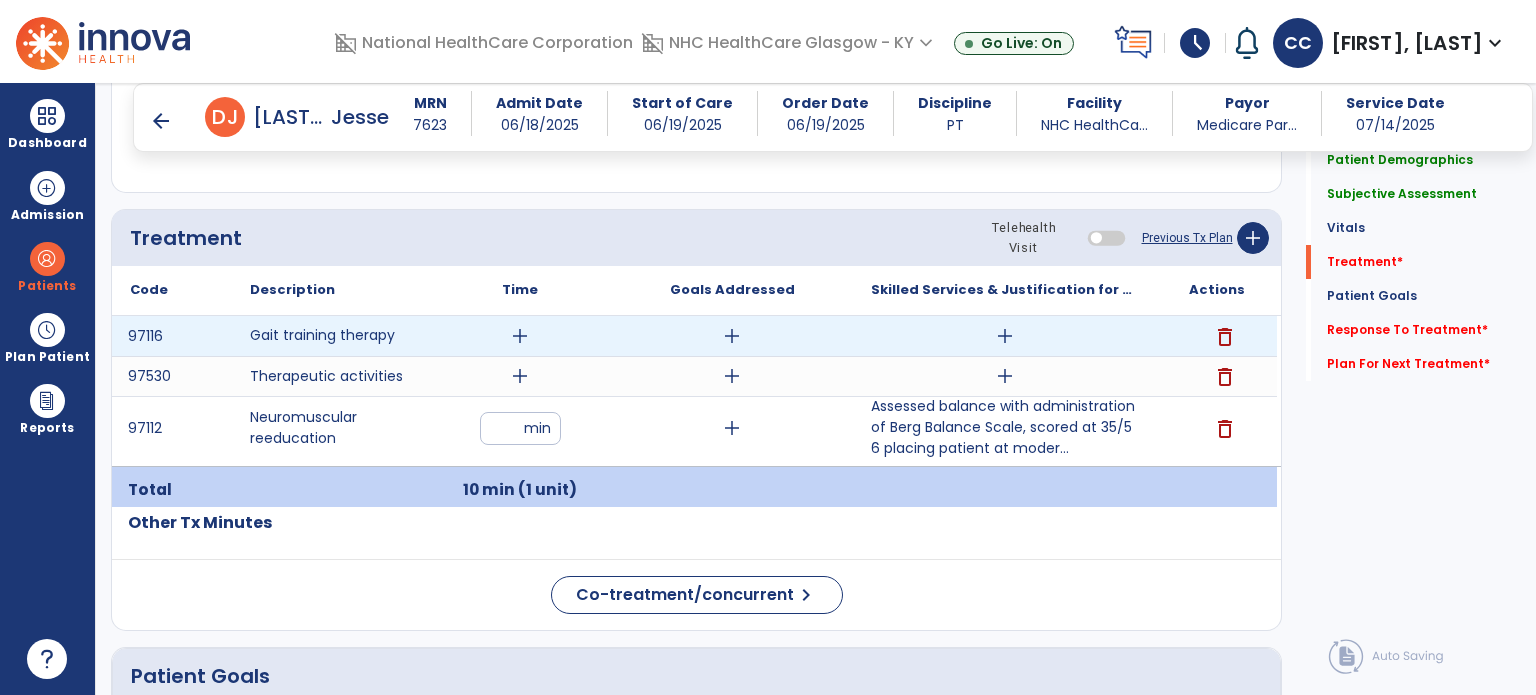click on "add" at bounding box center [520, 336] 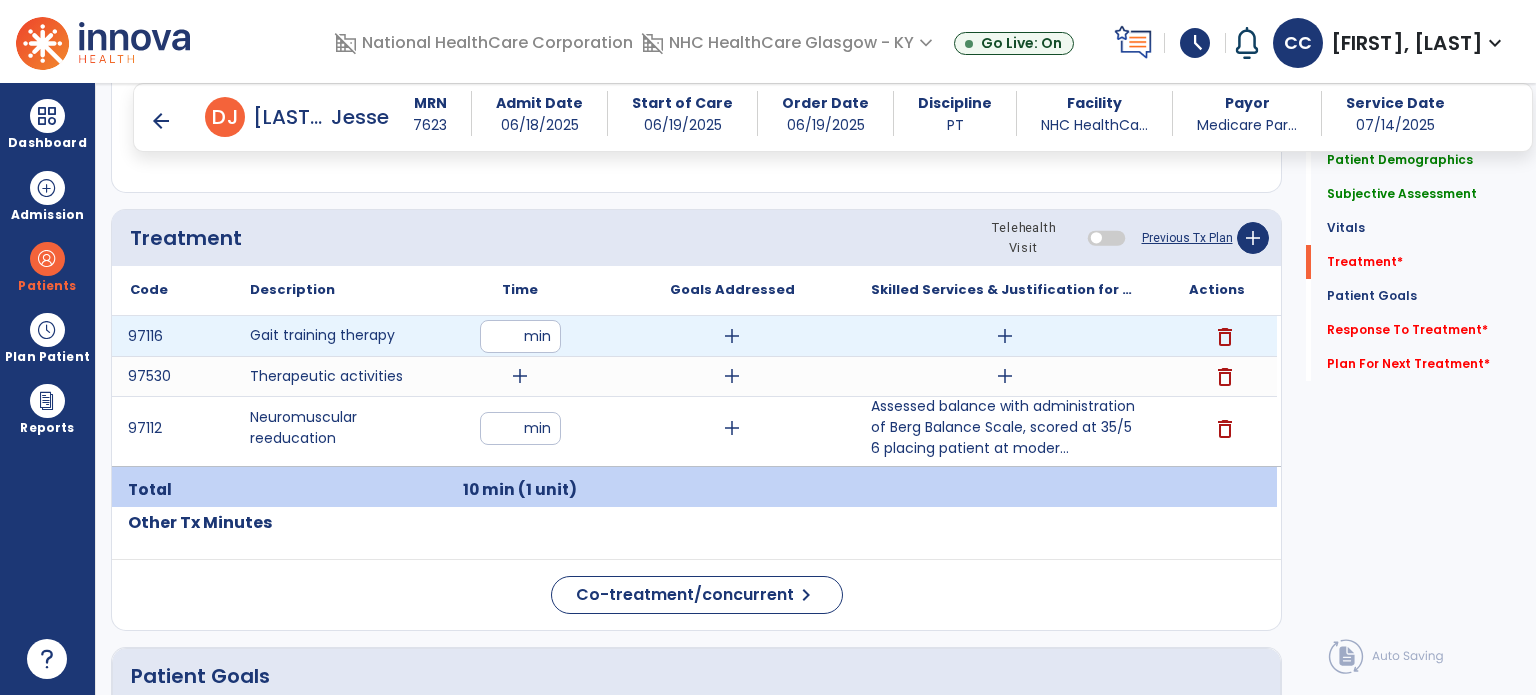 type on "**" 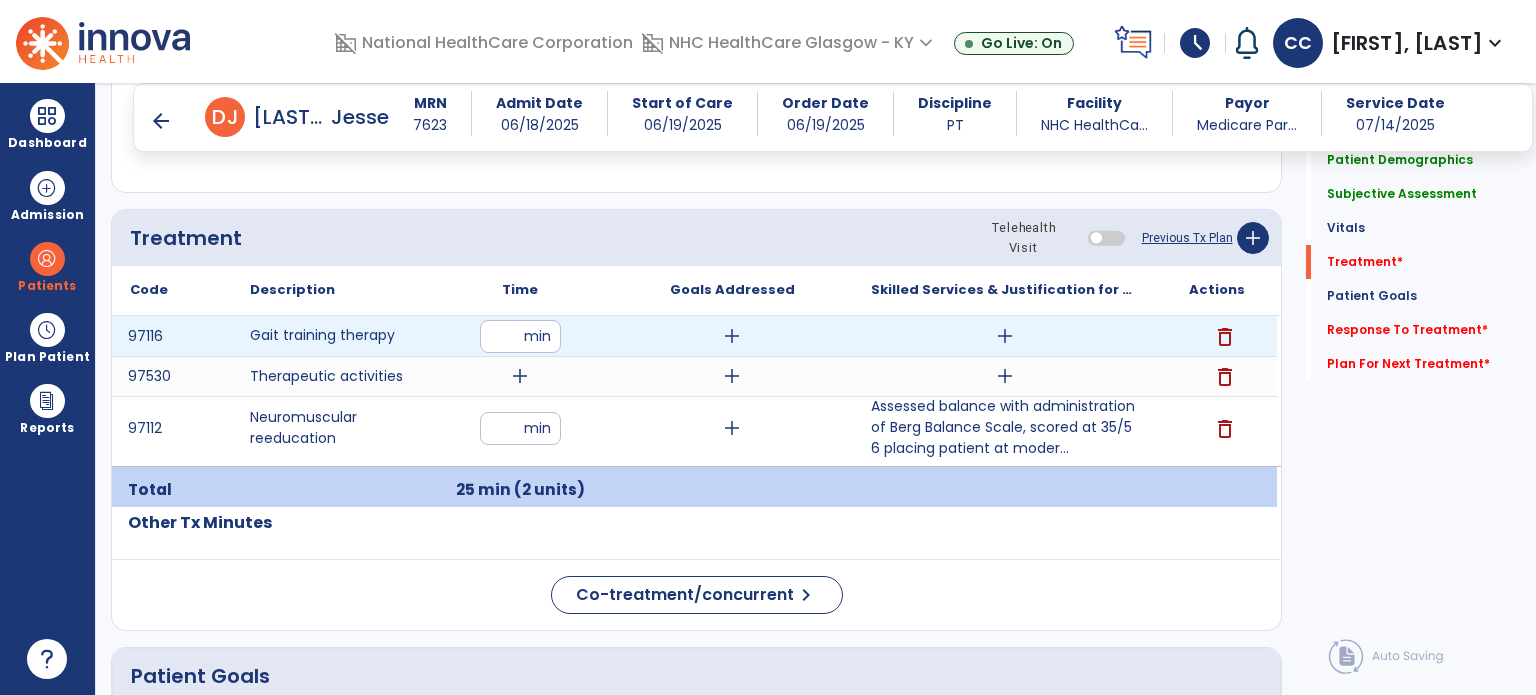click on "add" at bounding box center [732, 336] 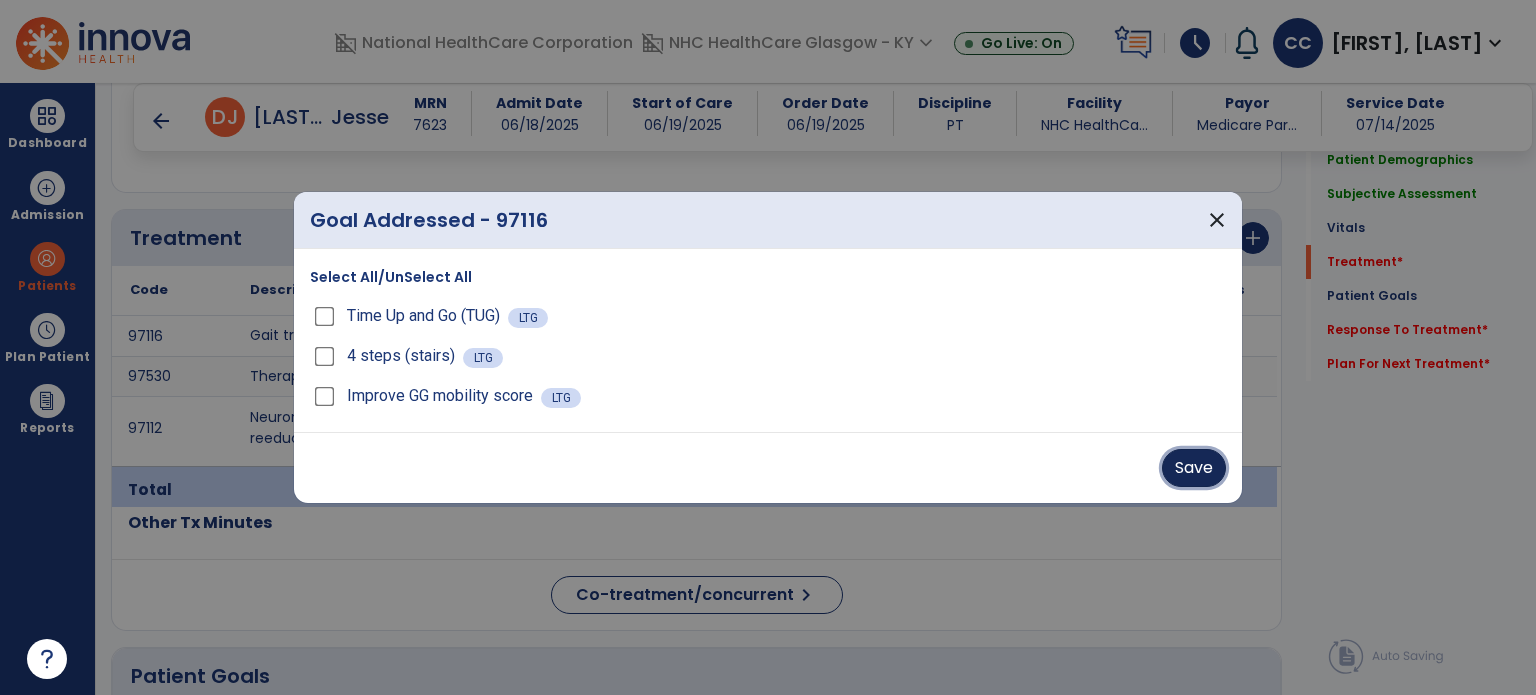 click on "Save" at bounding box center [1194, 468] 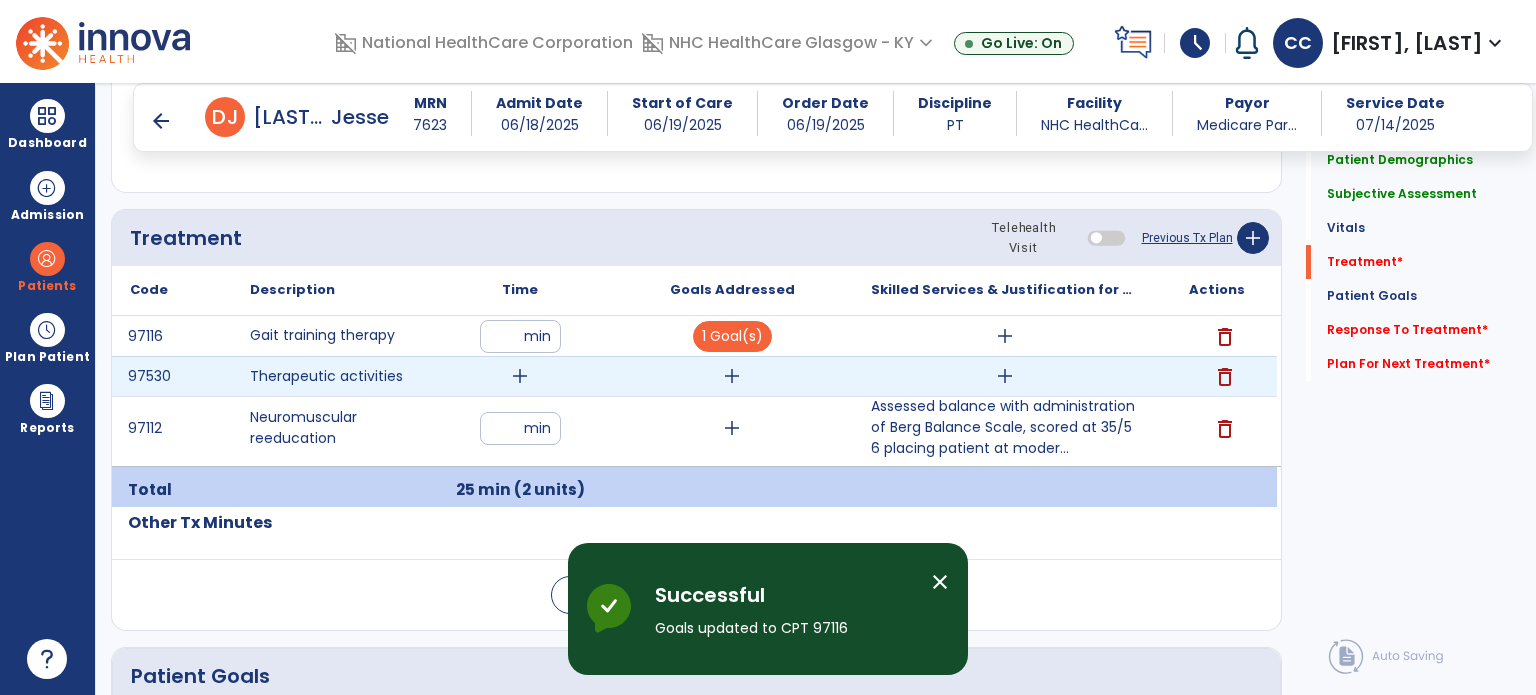 click on "add" at bounding box center (732, 376) 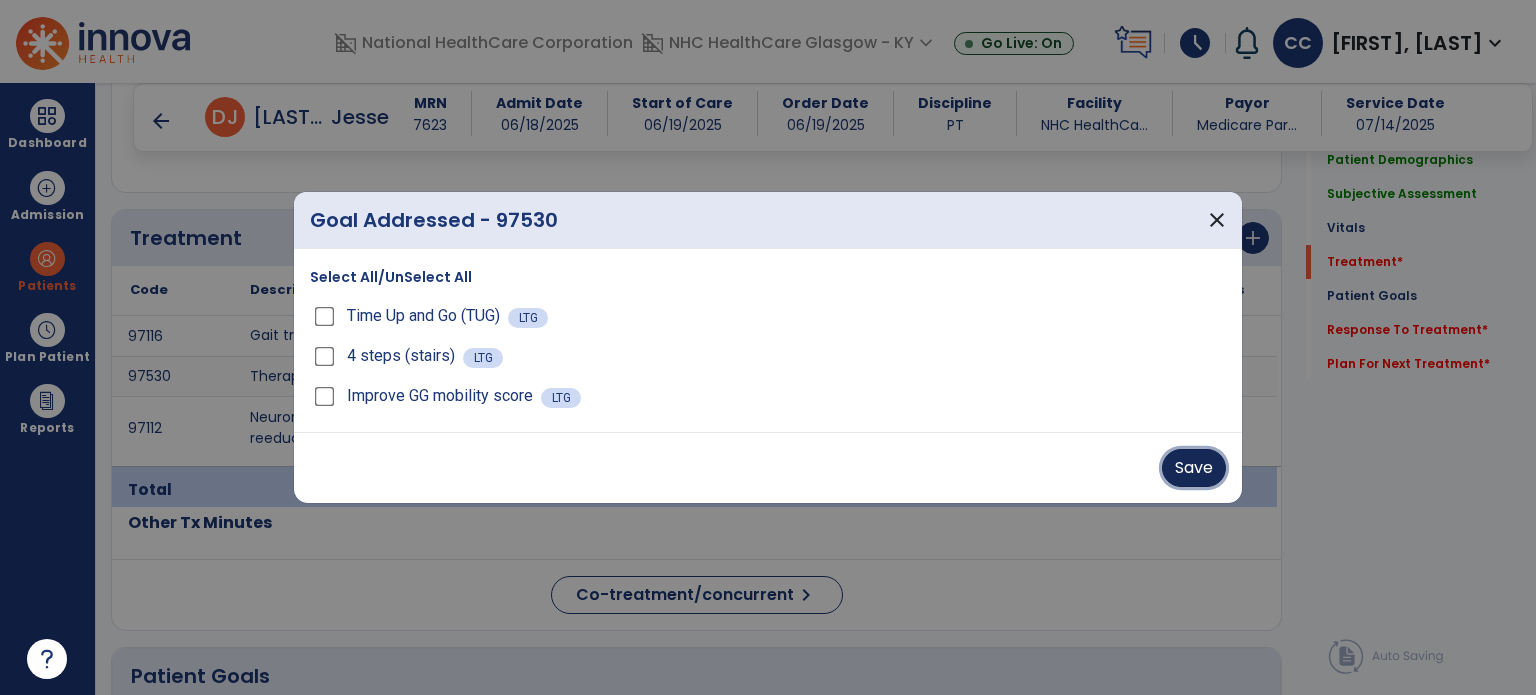 click on "Save" at bounding box center (1194, 468) 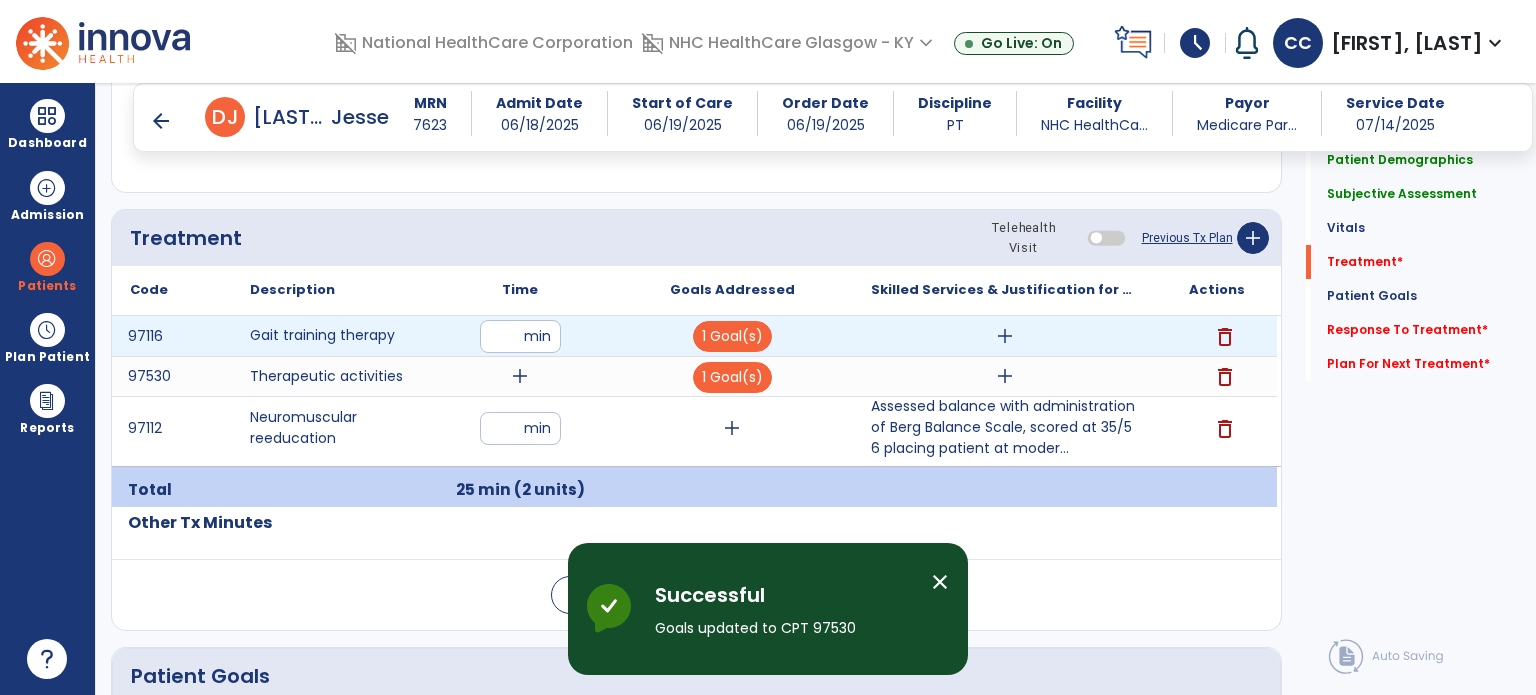 click on "add" at bounding box center [1004, 336] 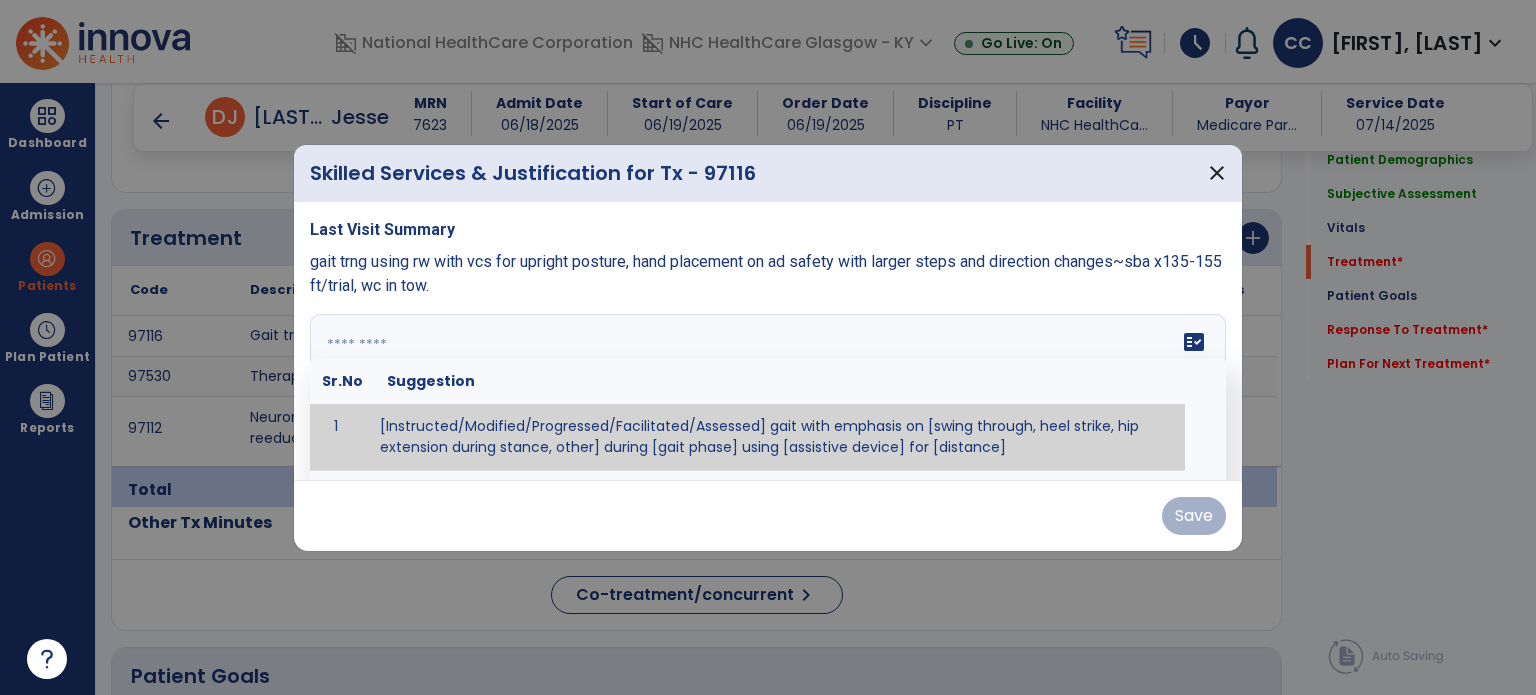 click at bounding box center (766, 389) 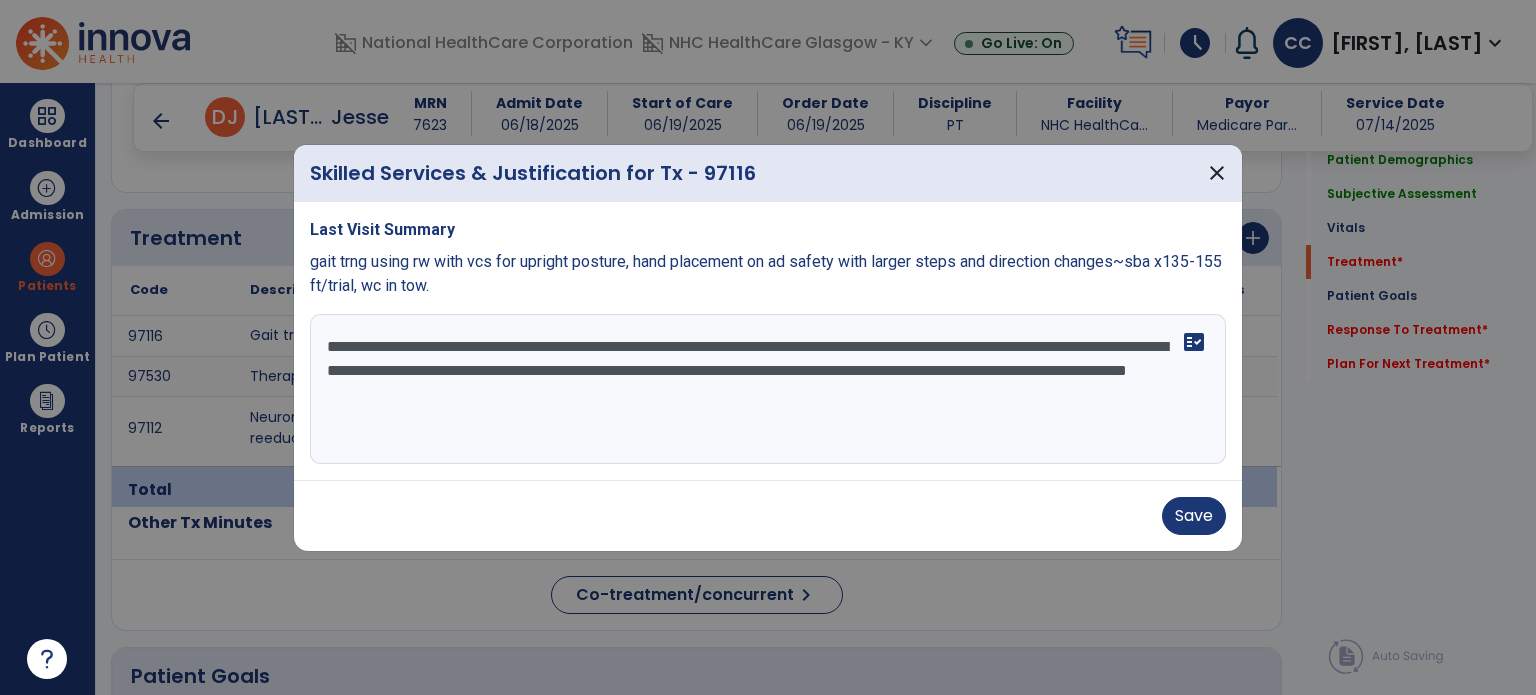 type on "**********" 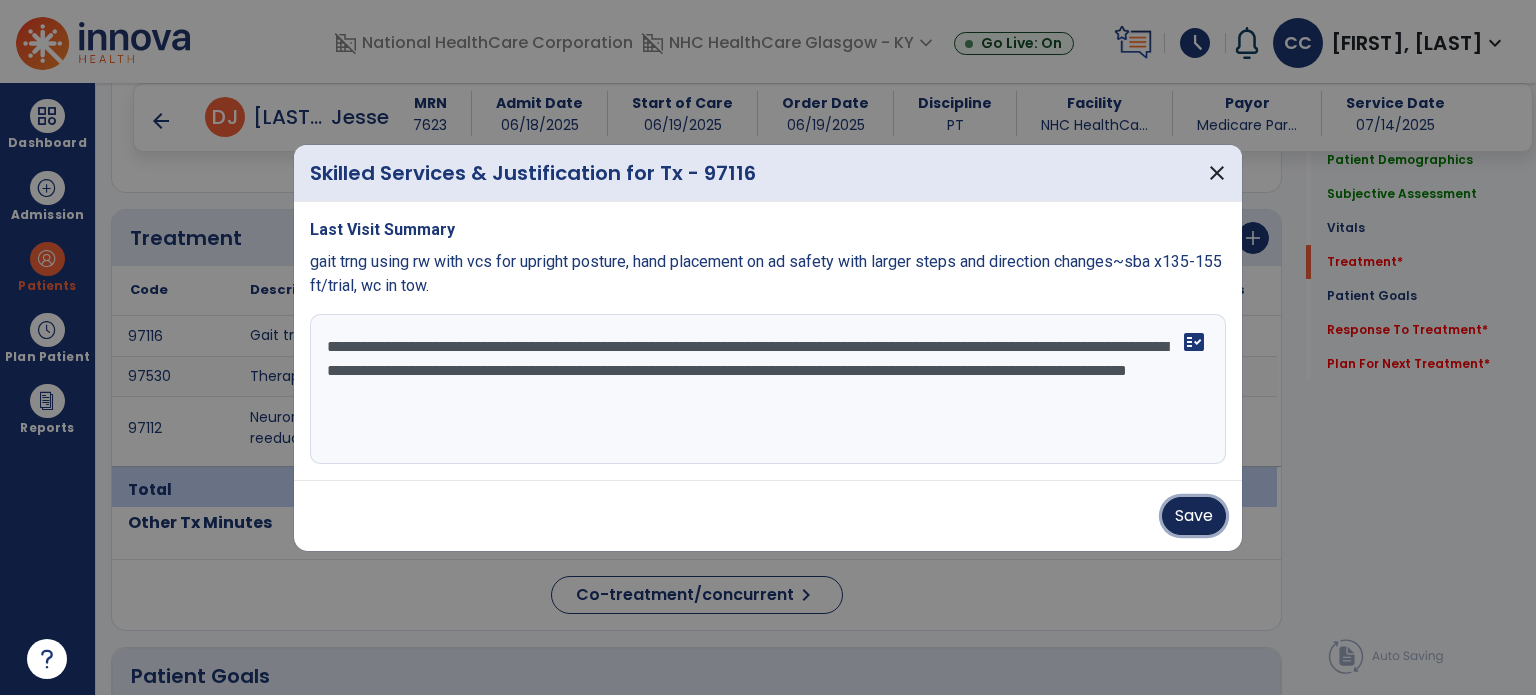 click on "Save" at bounding box center (1194, 516) 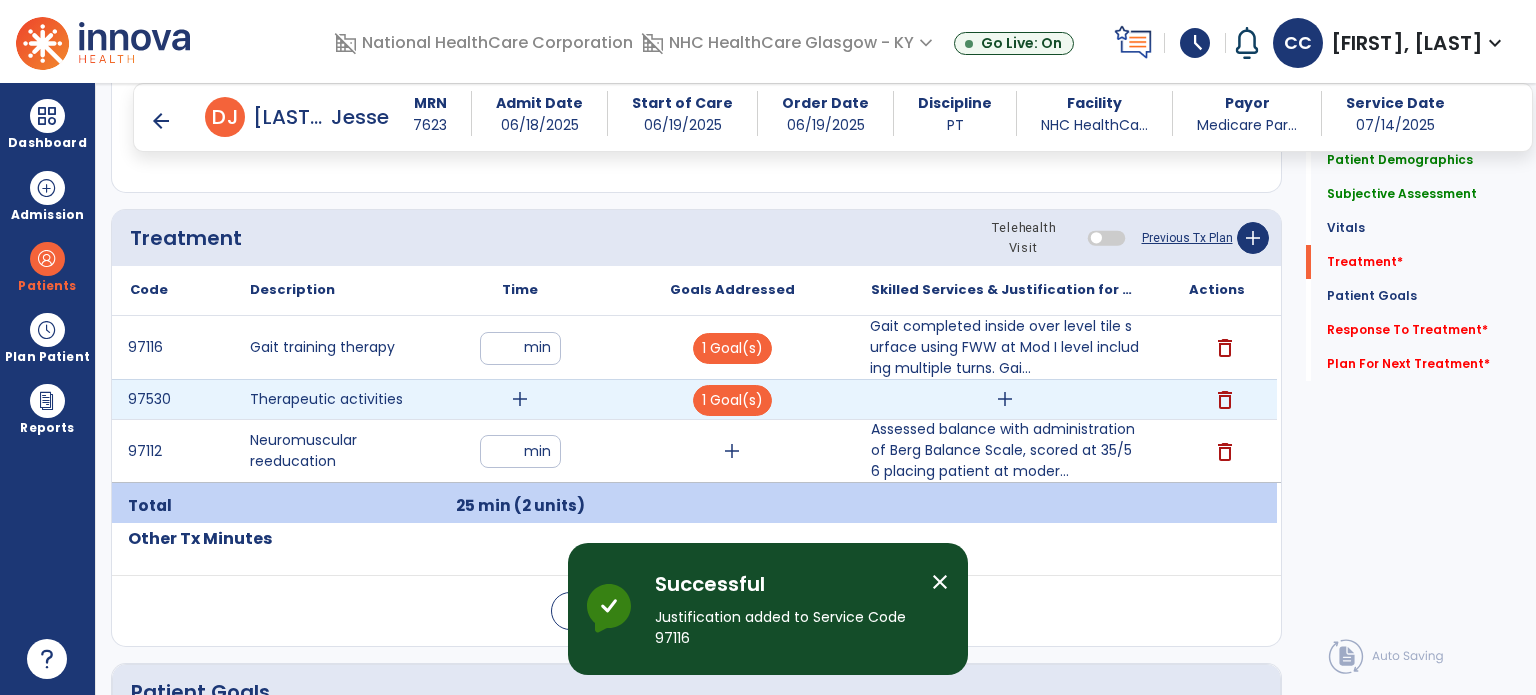 click on "add" at bounding box center [1004, 399] 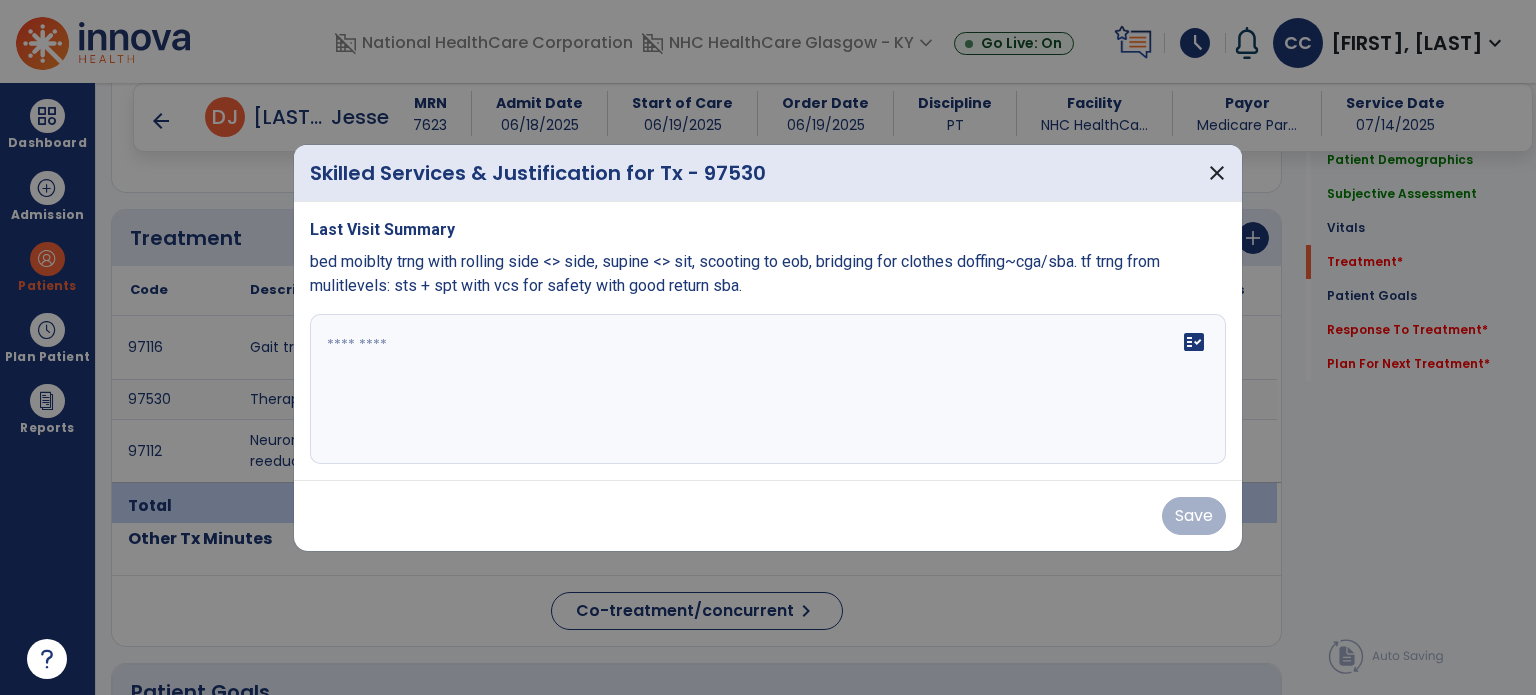 click on "fact_check" at bounding box center [768, 389] 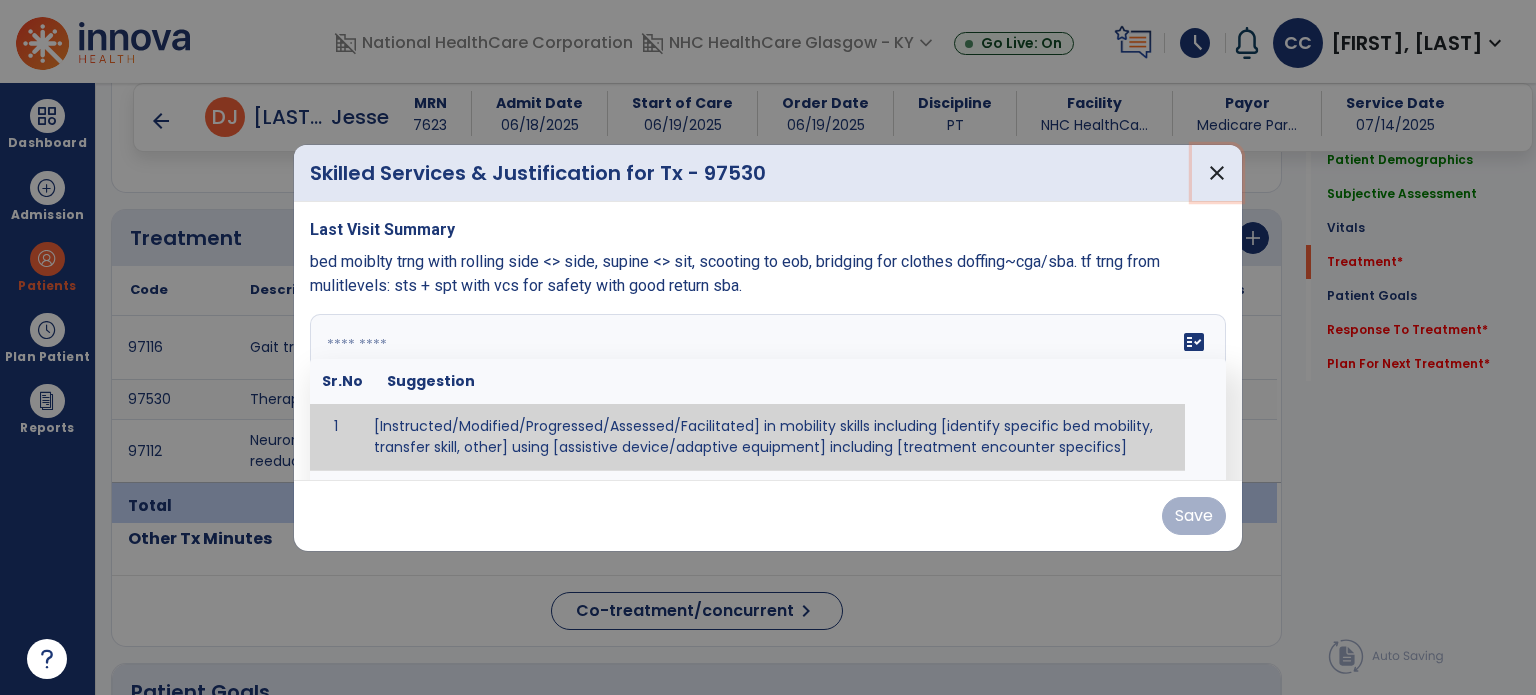 click on "close" at bounding box center (1217, 173) 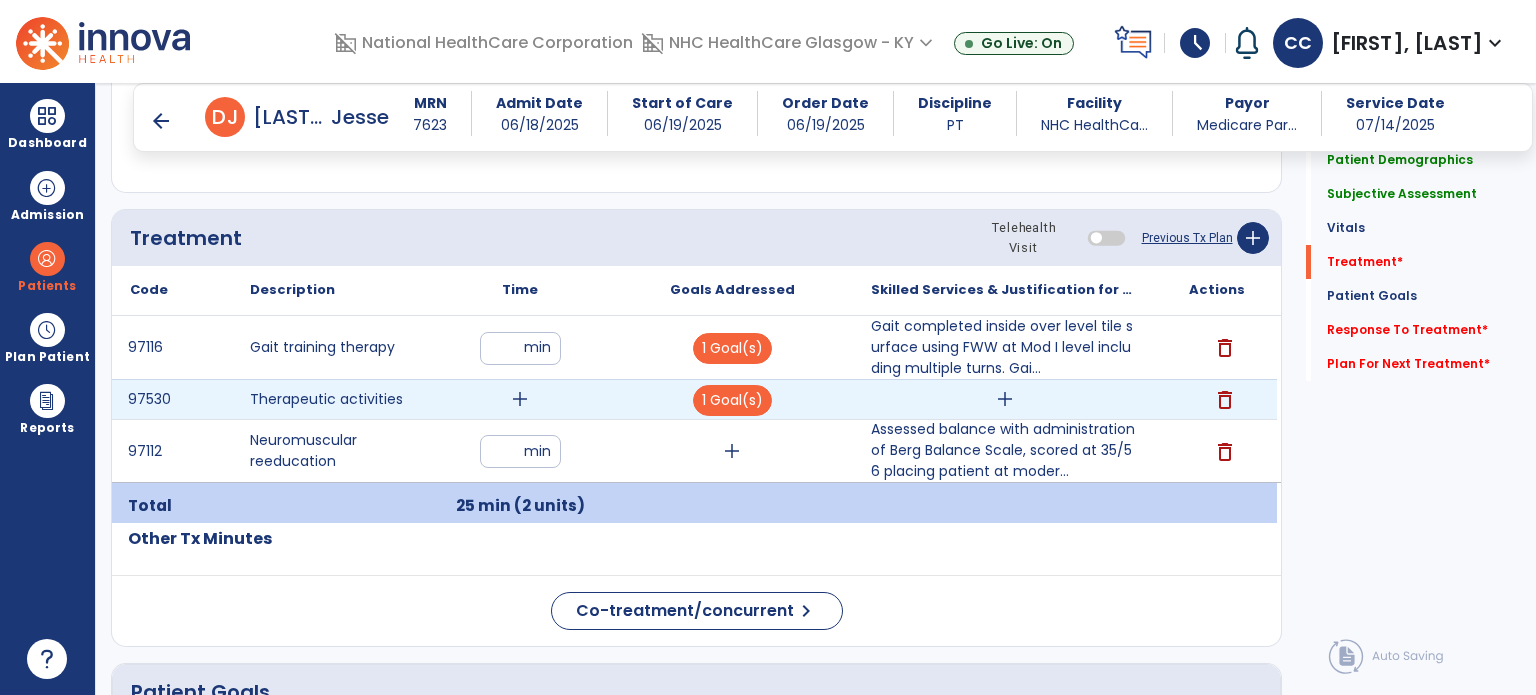click on "add" at bounding box center [520, 399] 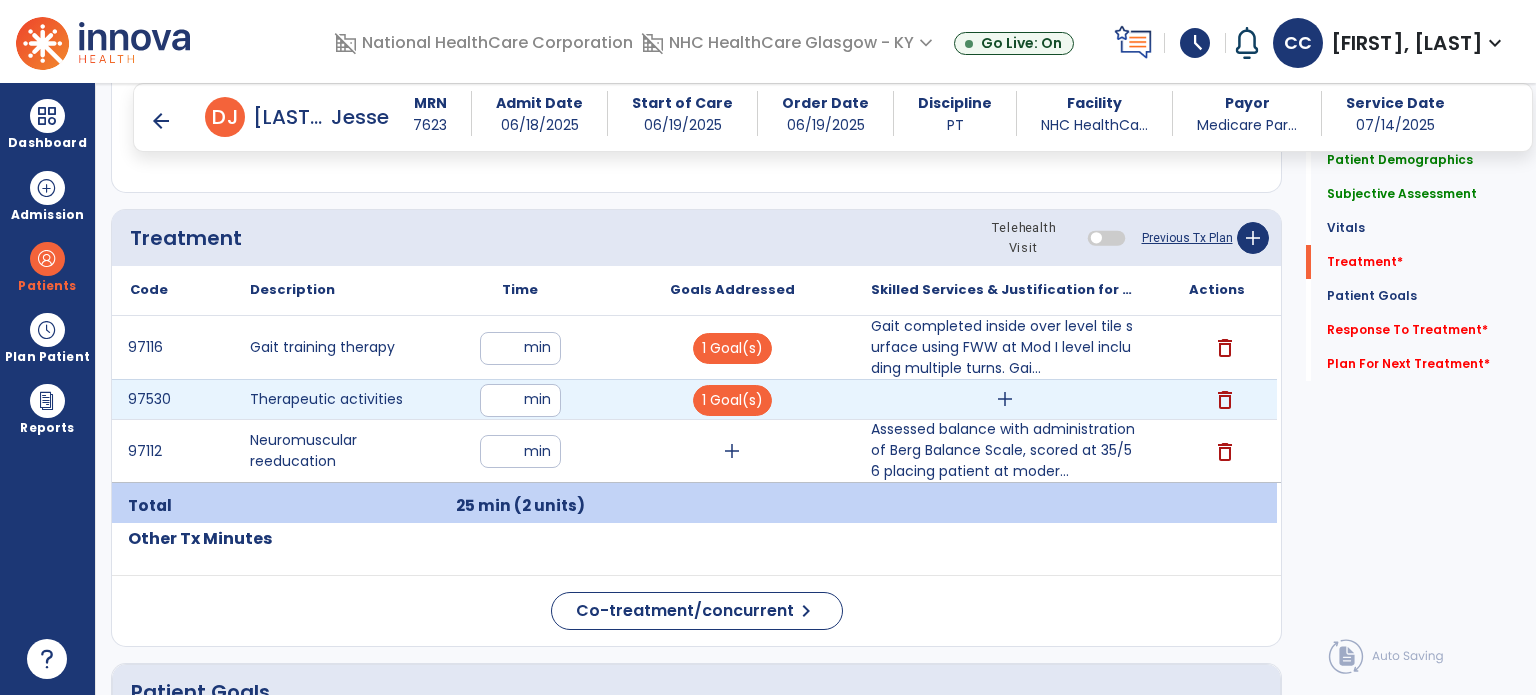 type on "**" 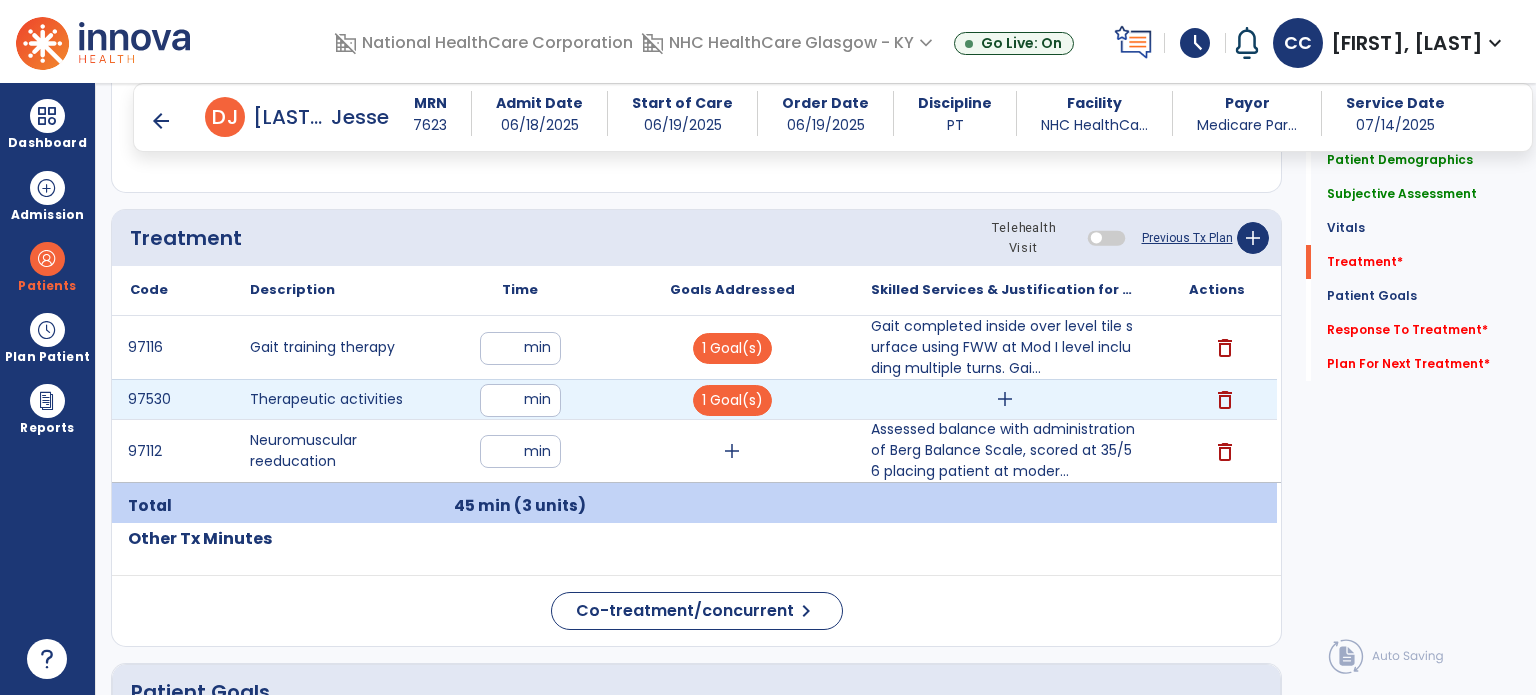 click on "**" at bounding box center (520, 400) 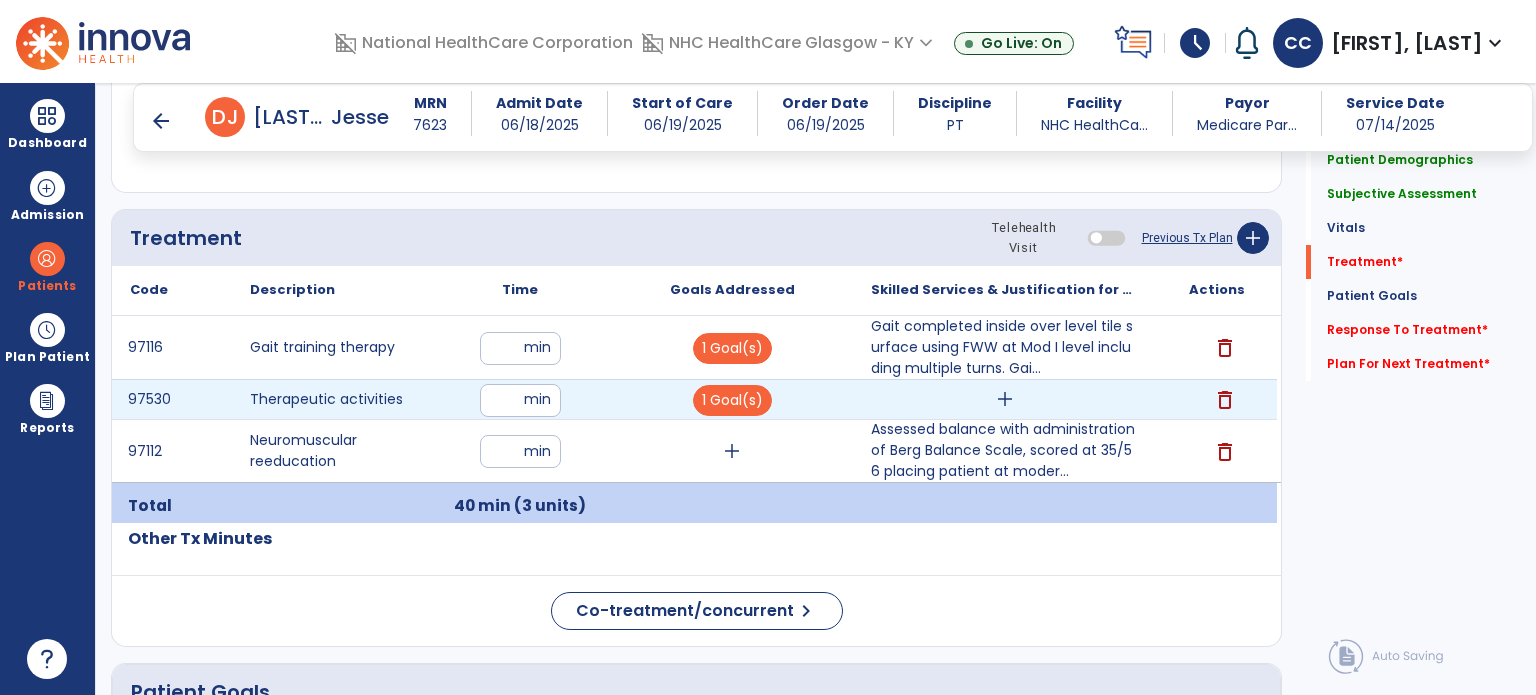 click on "add" at bounding box center [1004, 399] 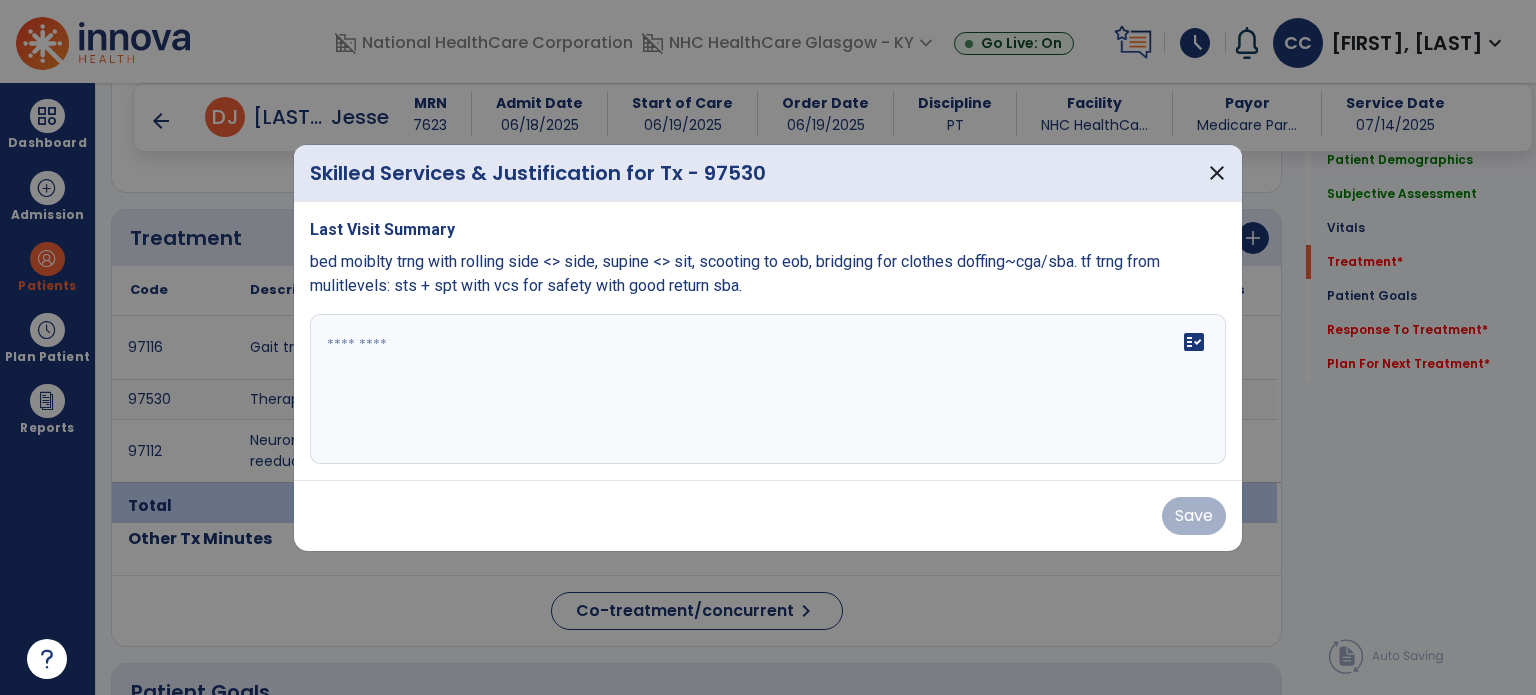 click on "fact_check" at bounding box center (768, 389) 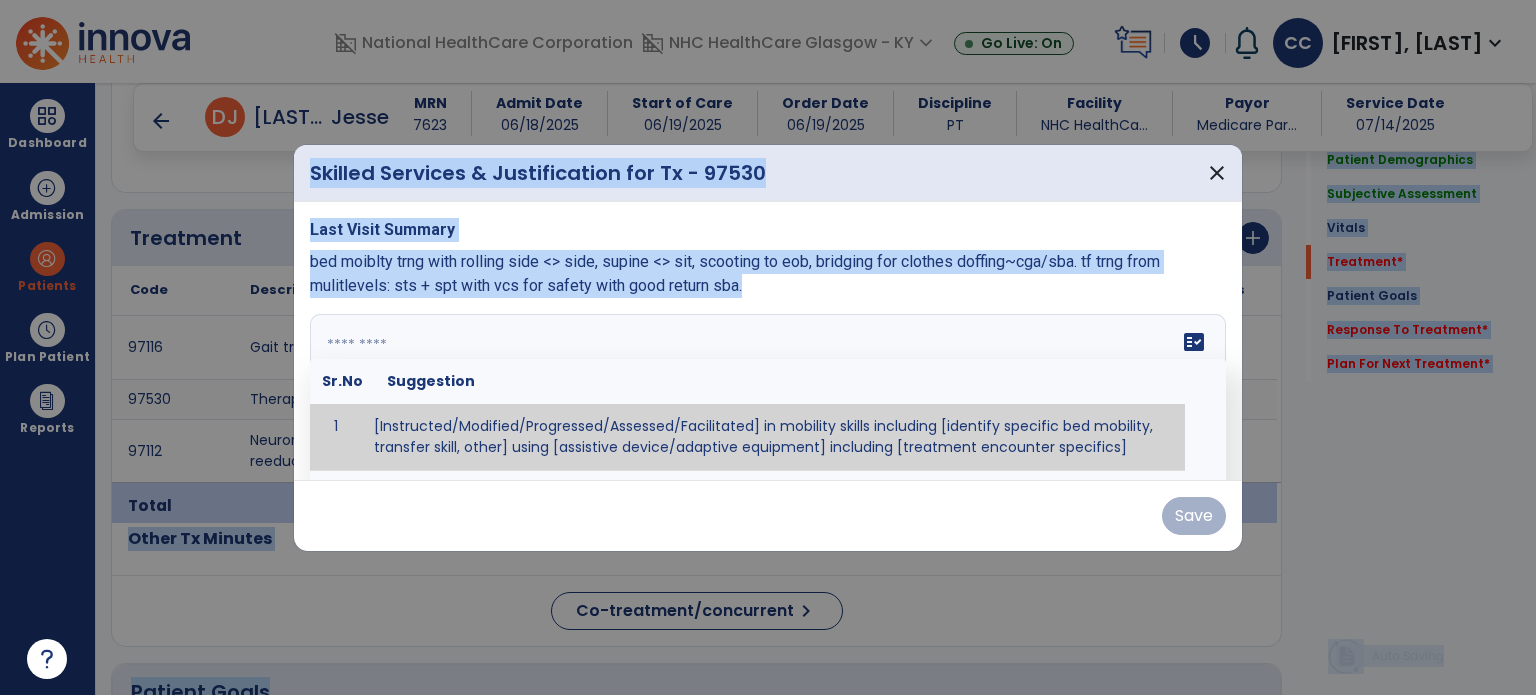 scroll, scrollTop: 7, scrollLeft: 0, axis: vertical 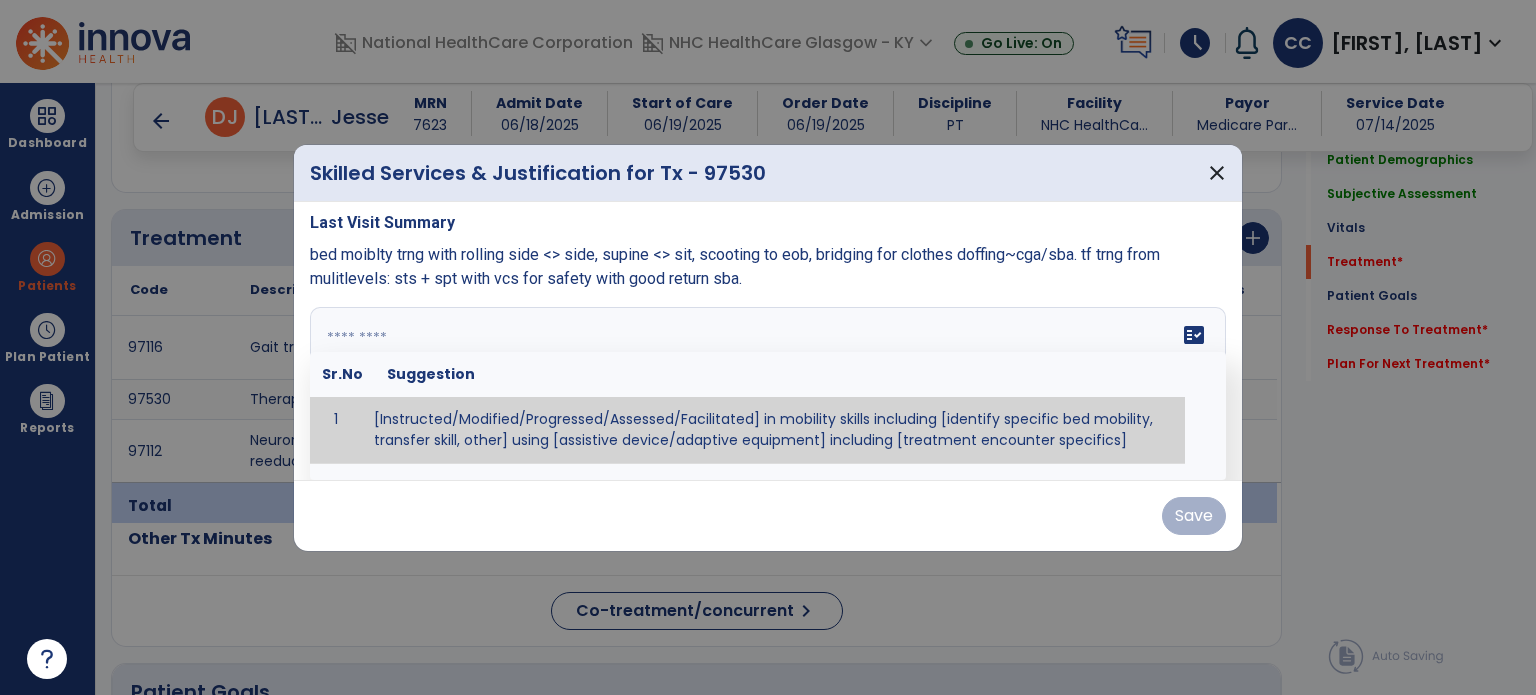 click at bounding box center (766, 382) 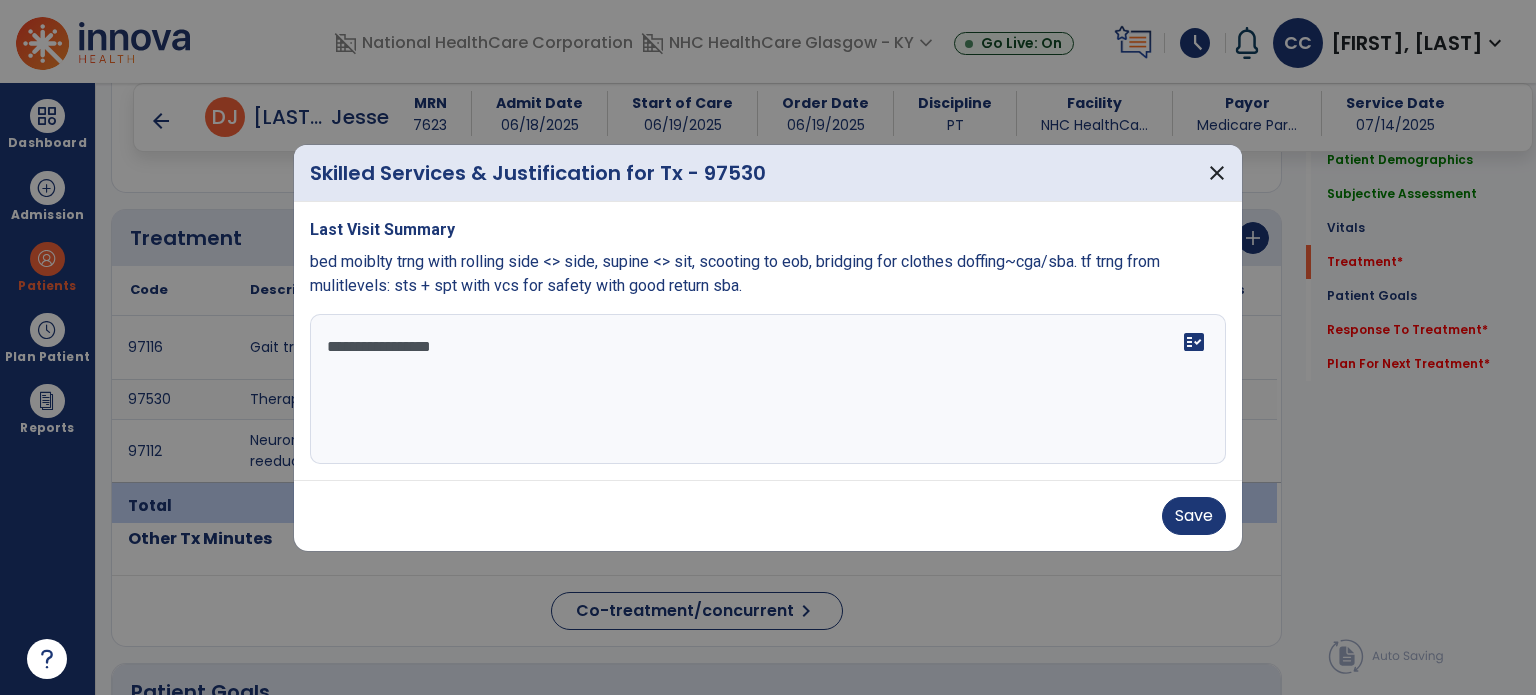 scroll, scrollTop: 0, scrollLeft: 0, axis: both 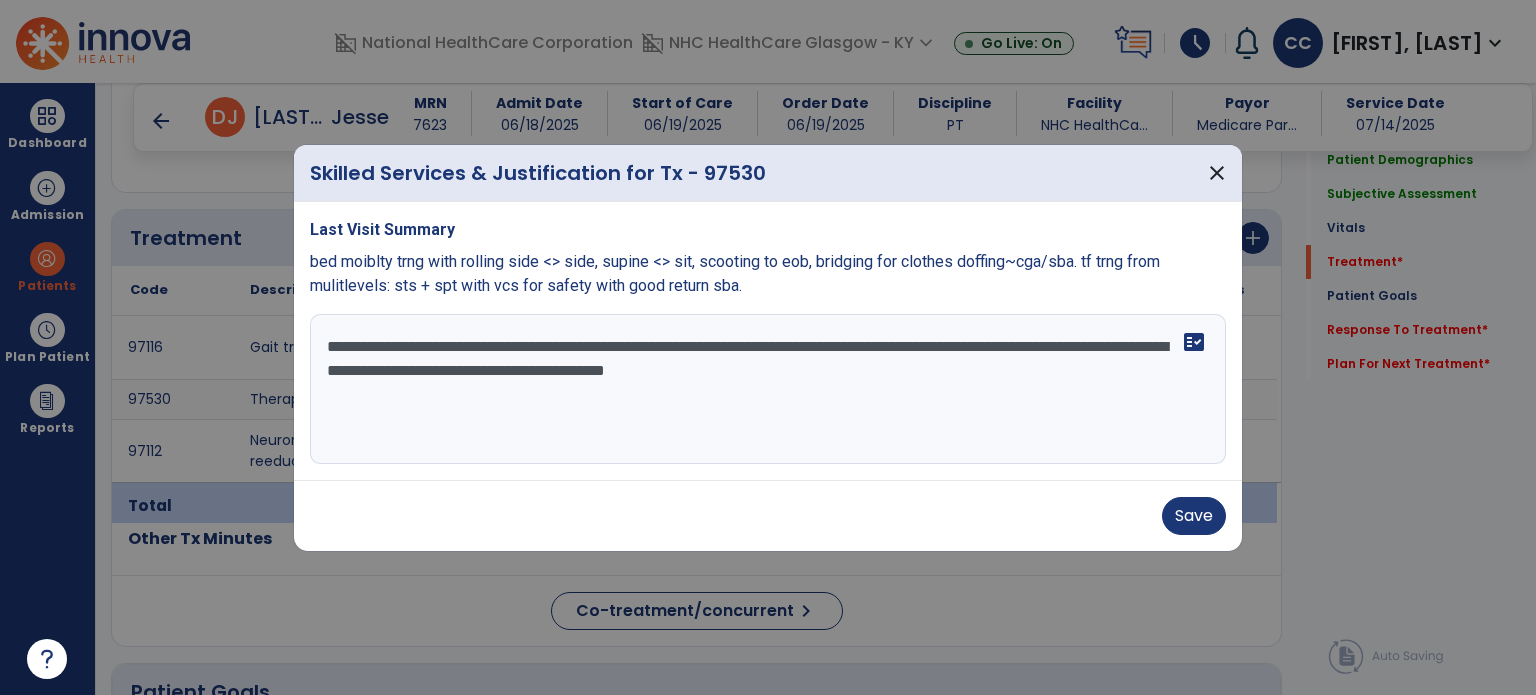 type on "**********" 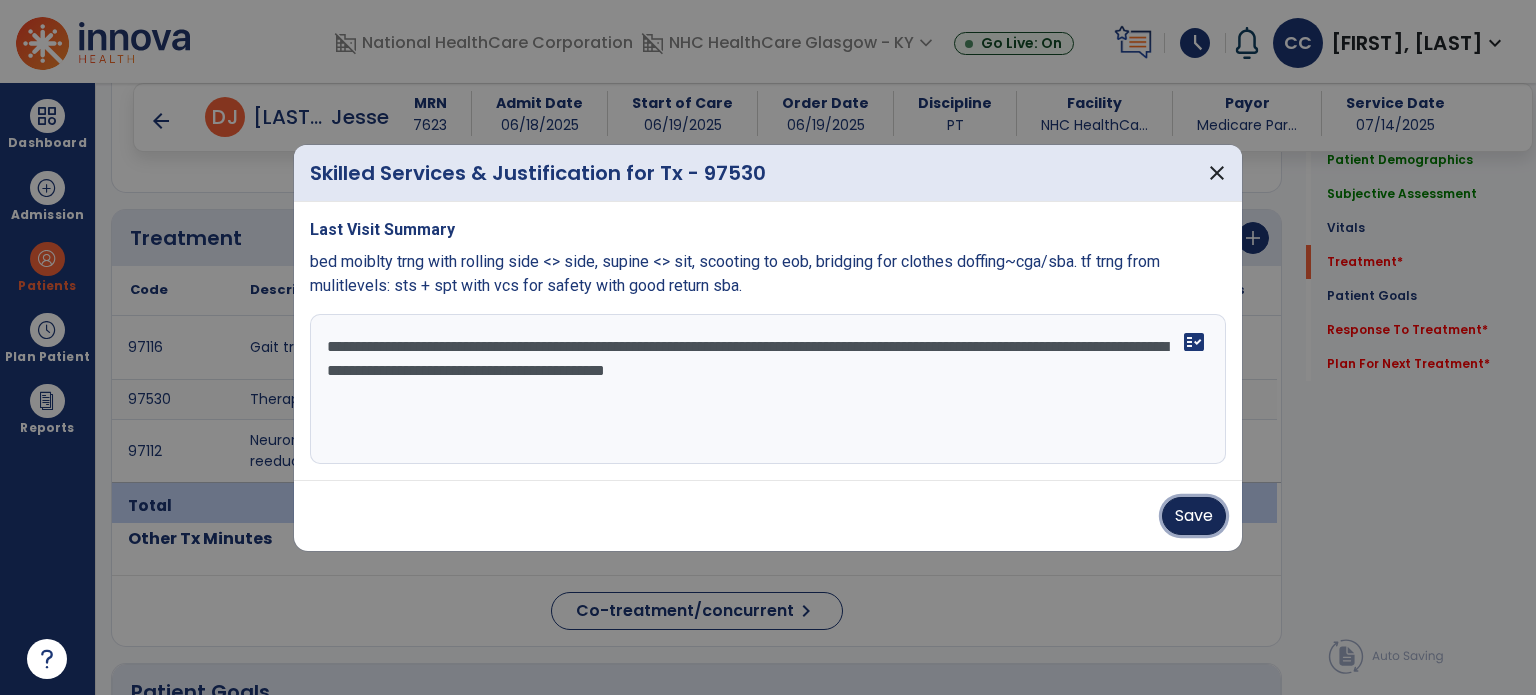 click on "Save" at bounding box center [1194, 516] 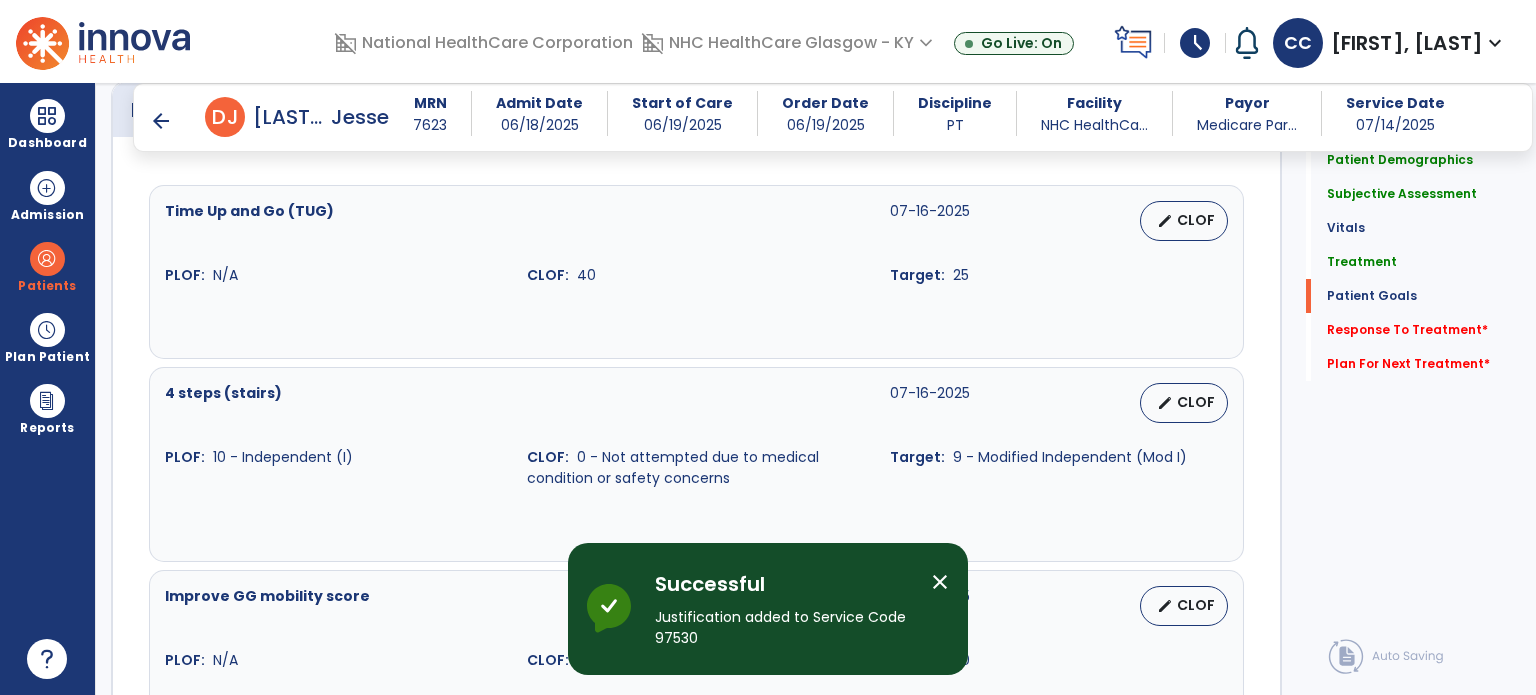 scroll, scrollTop: 2400, scrollLeft: 0, axis: vertical 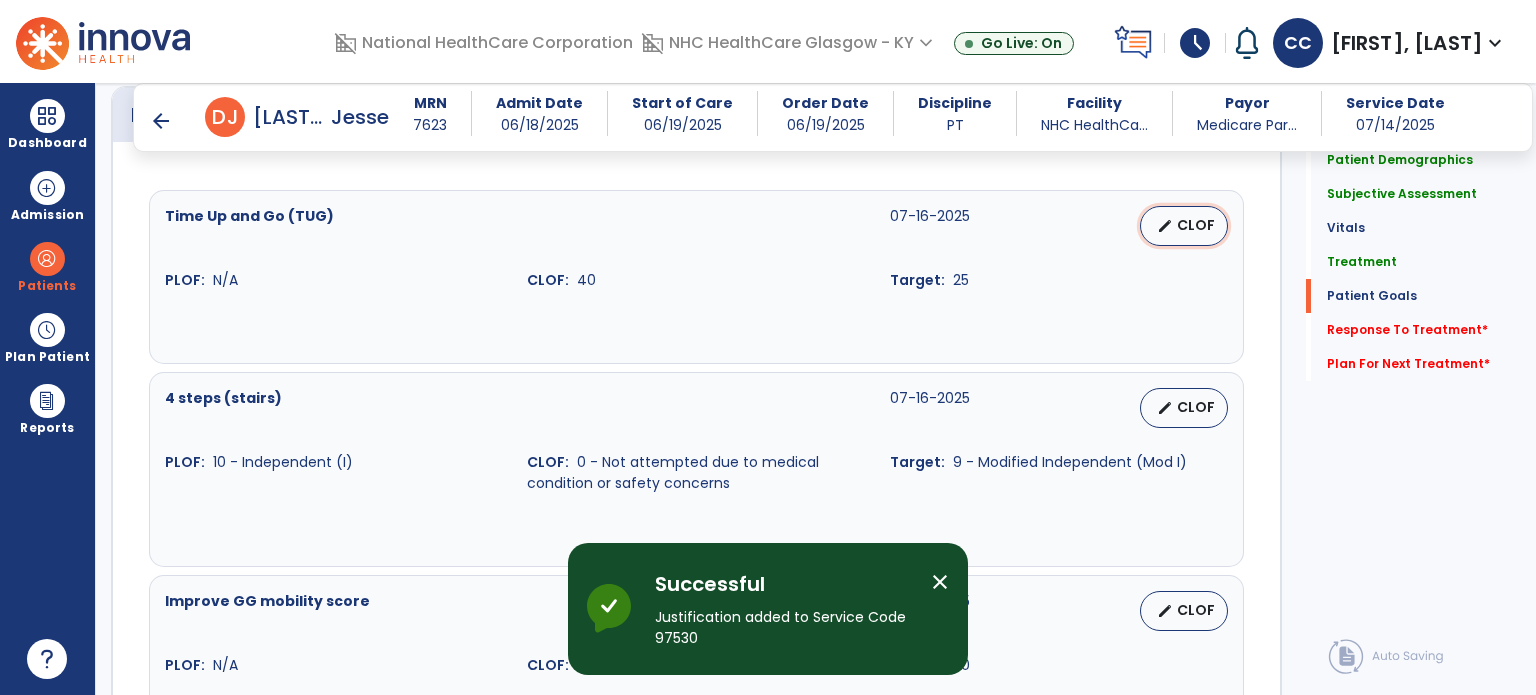 click on "CLOF" at bounding box center (1196, 225) 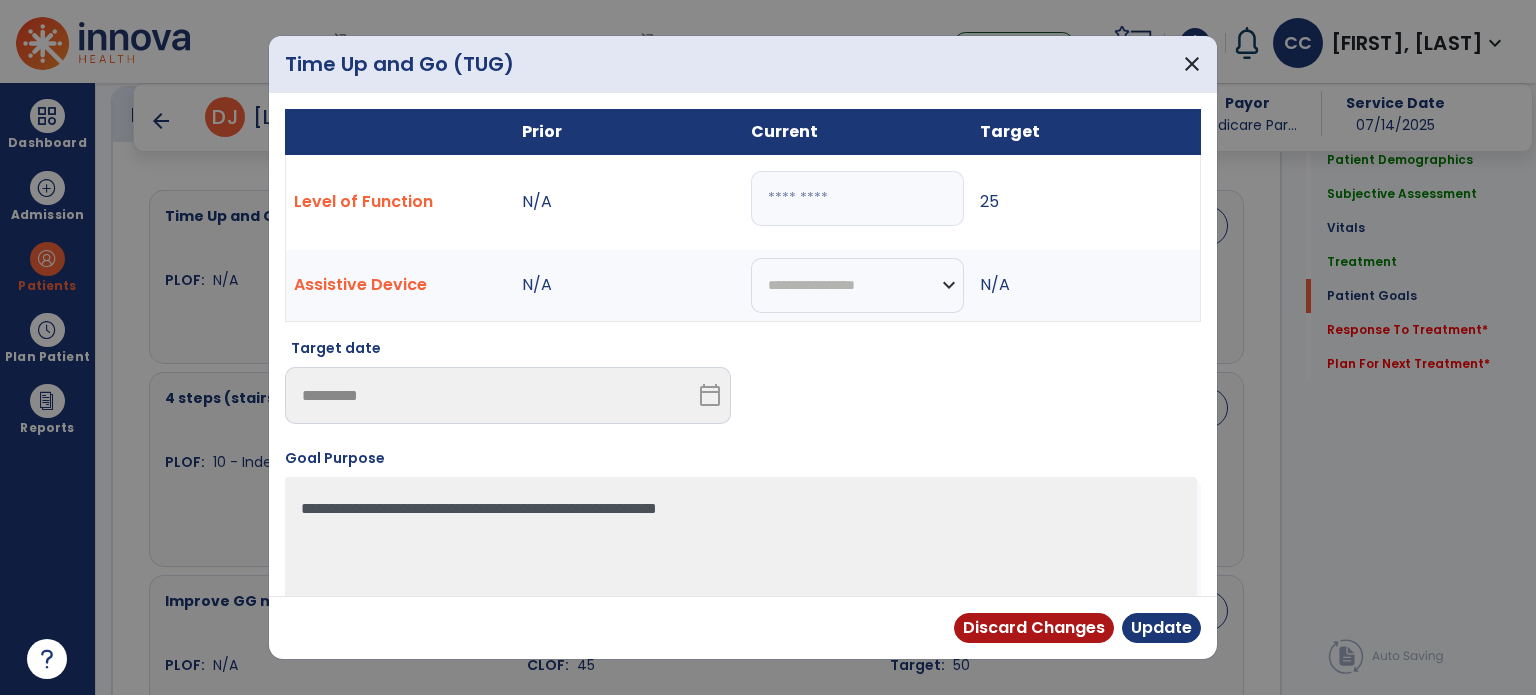 drag, startPoint x: 696, startPoint y: 201, endPoint x: 626, endPoint y: 179, distance: 73.37575 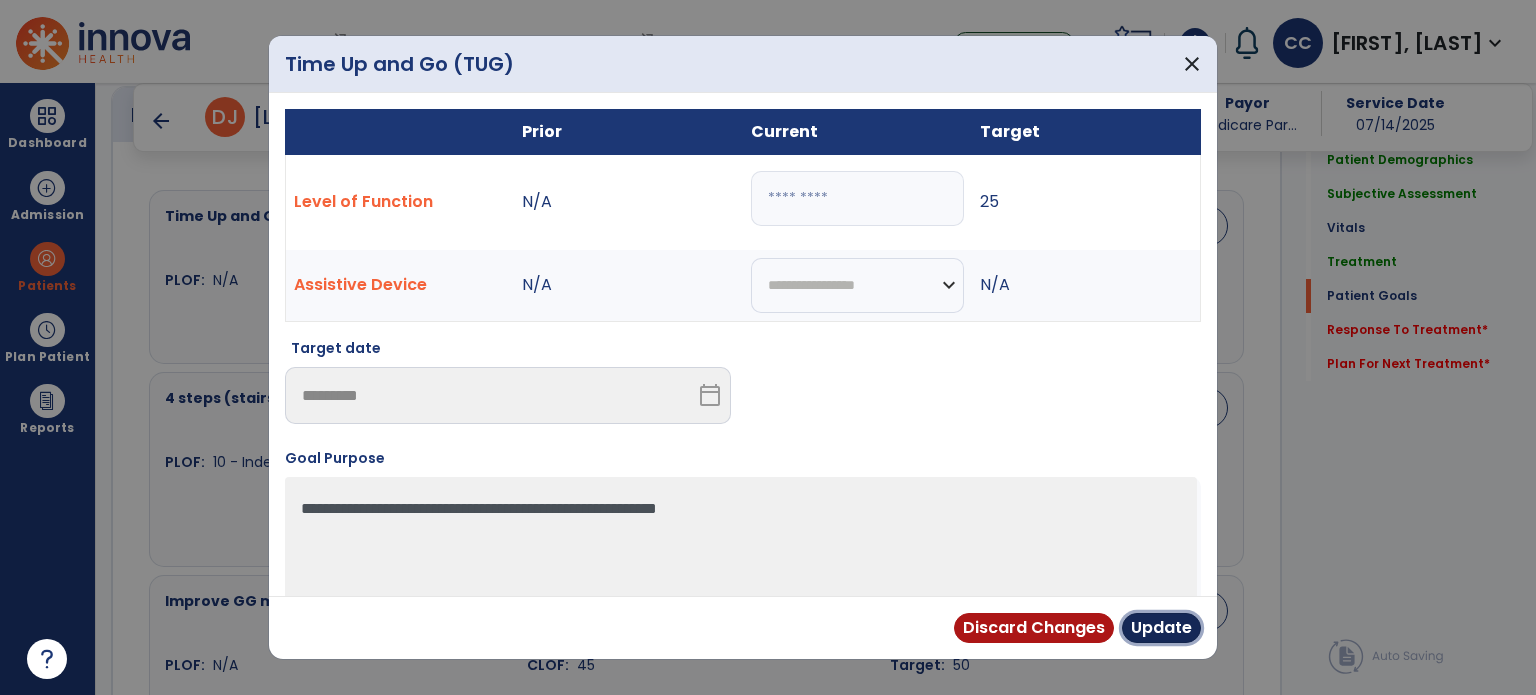 click on "Update" at bounding box center [1161, 628] 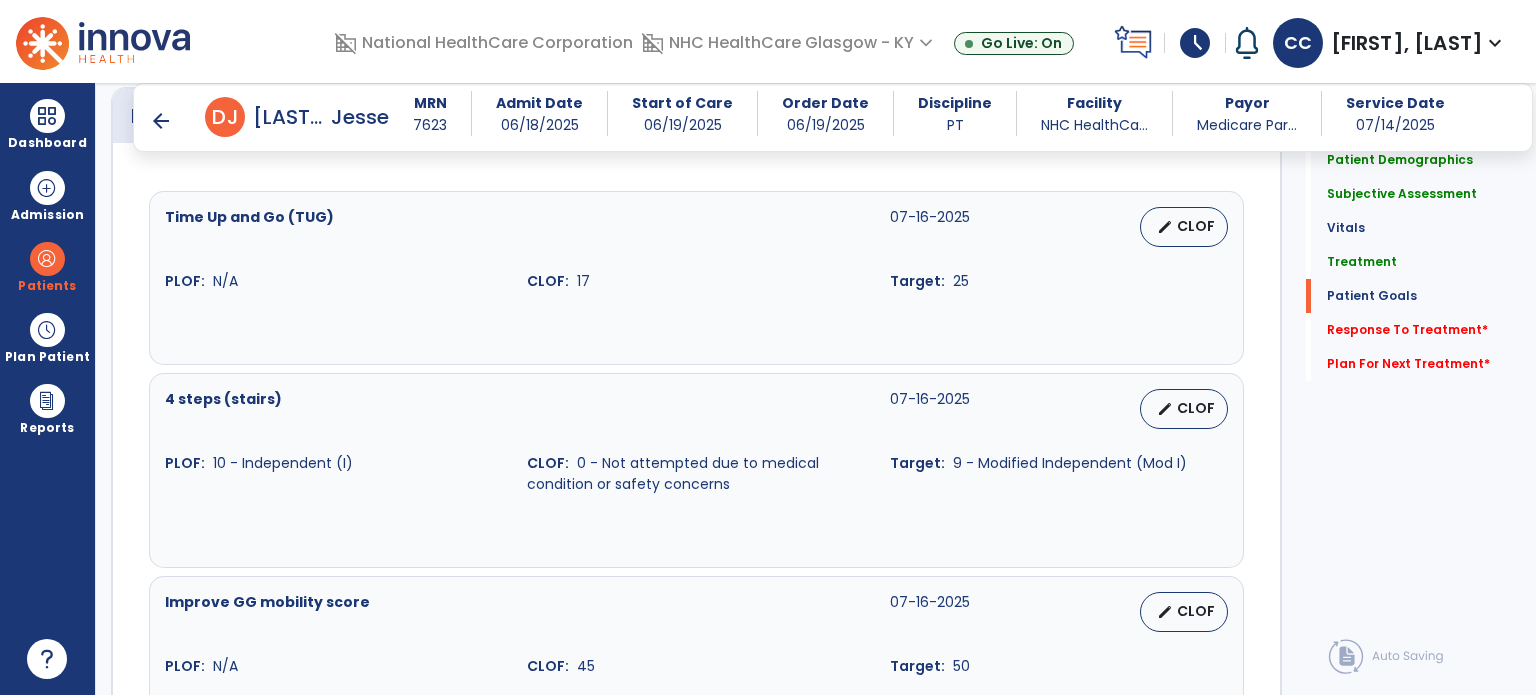 scroll, scrollTop: 2400, scrollLeft: 0, axis: vertical 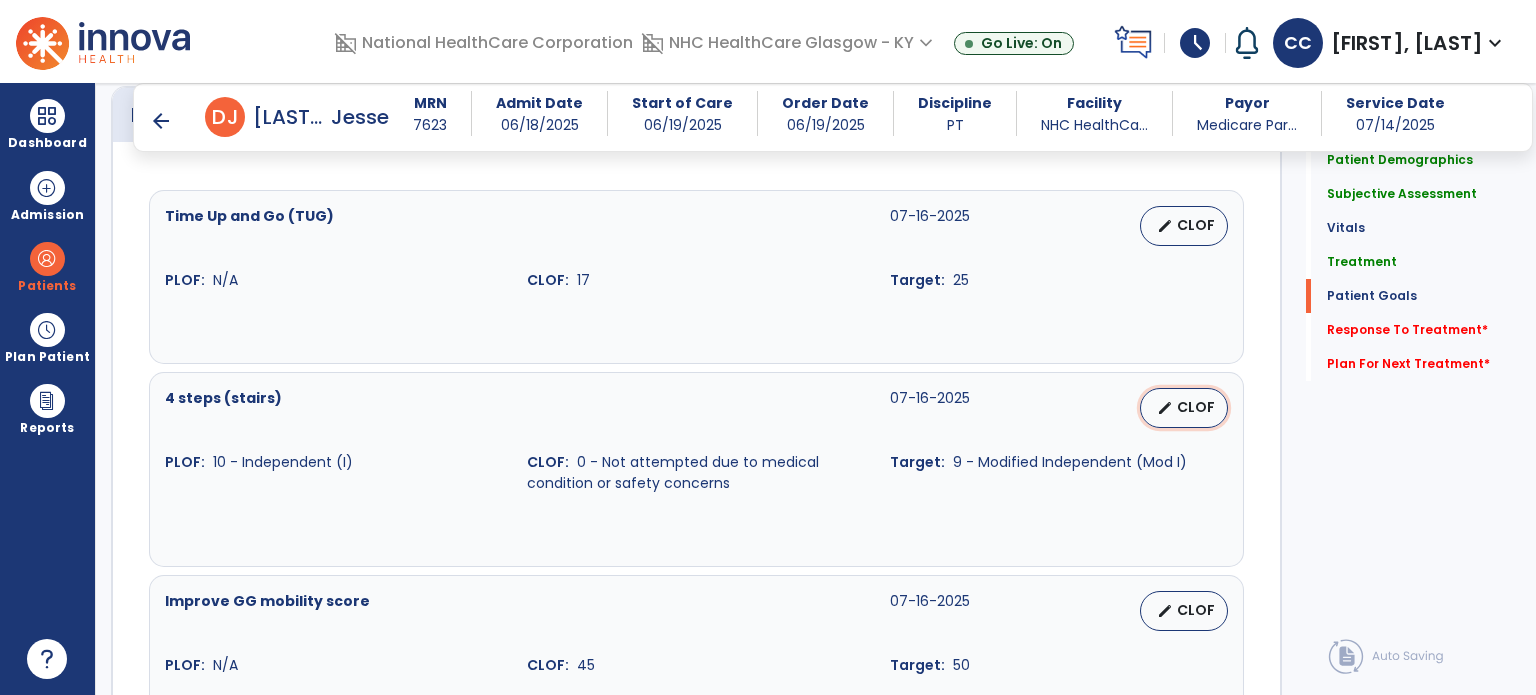 click on "CLOF" at bounding box center (1196, 407) 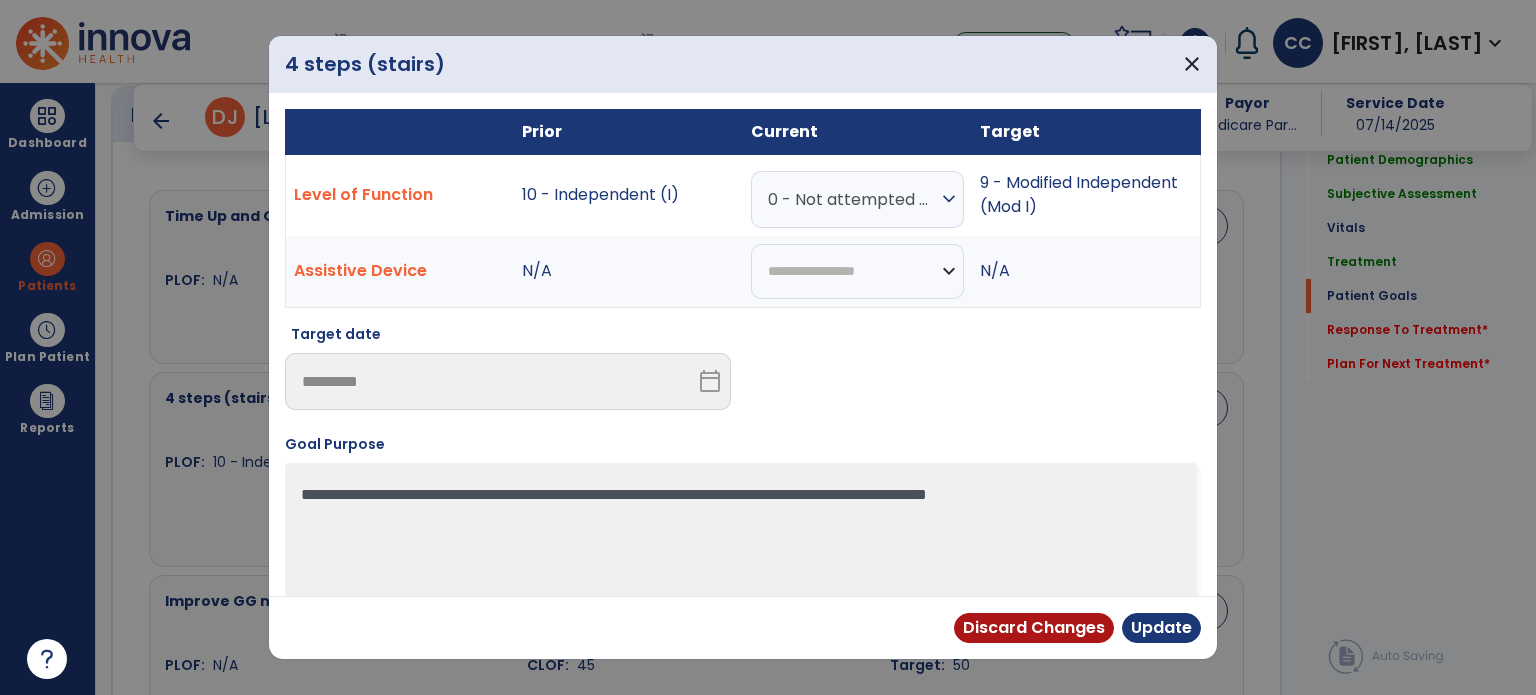 click on "0 - Not attempted due to medical condition or safety concerns" at bounding box center (852, 199) 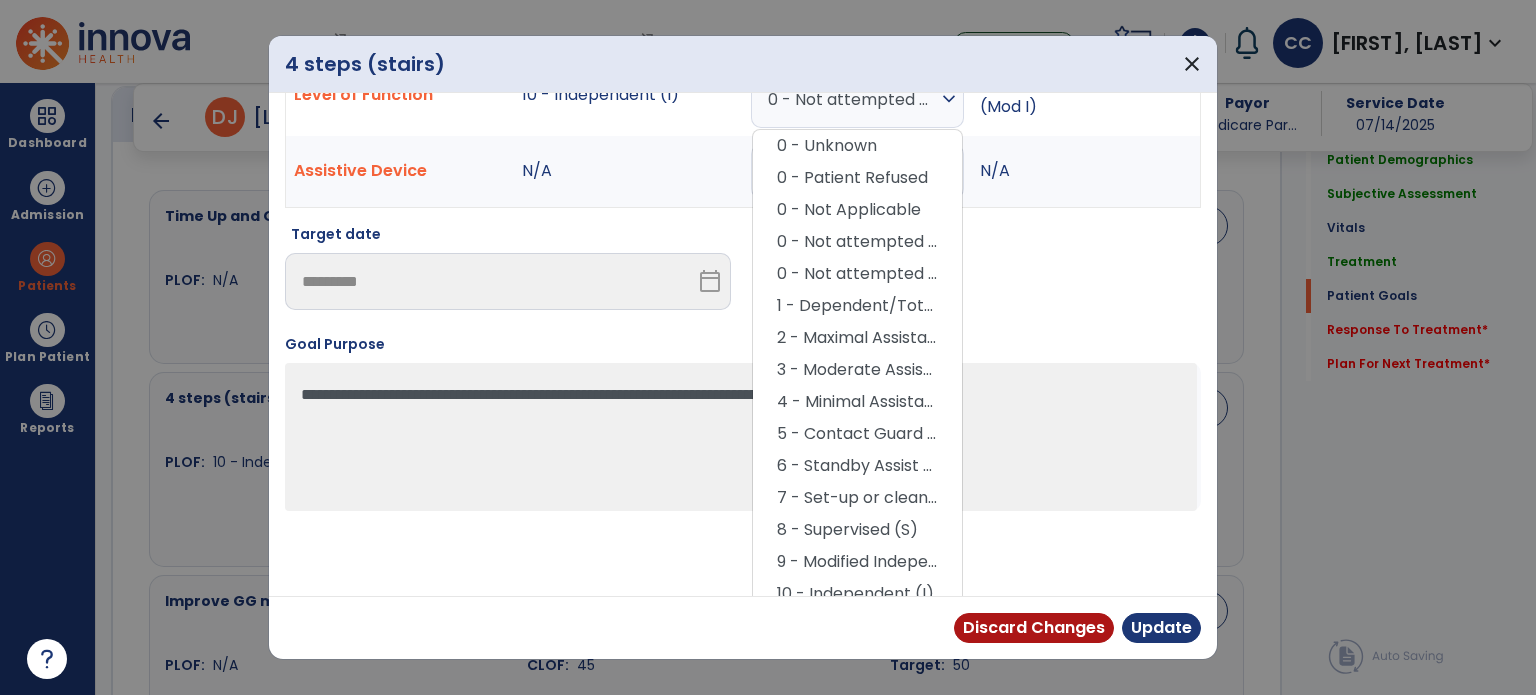 click on "8 - Supervised (S)" at bounding box center (857, 530) 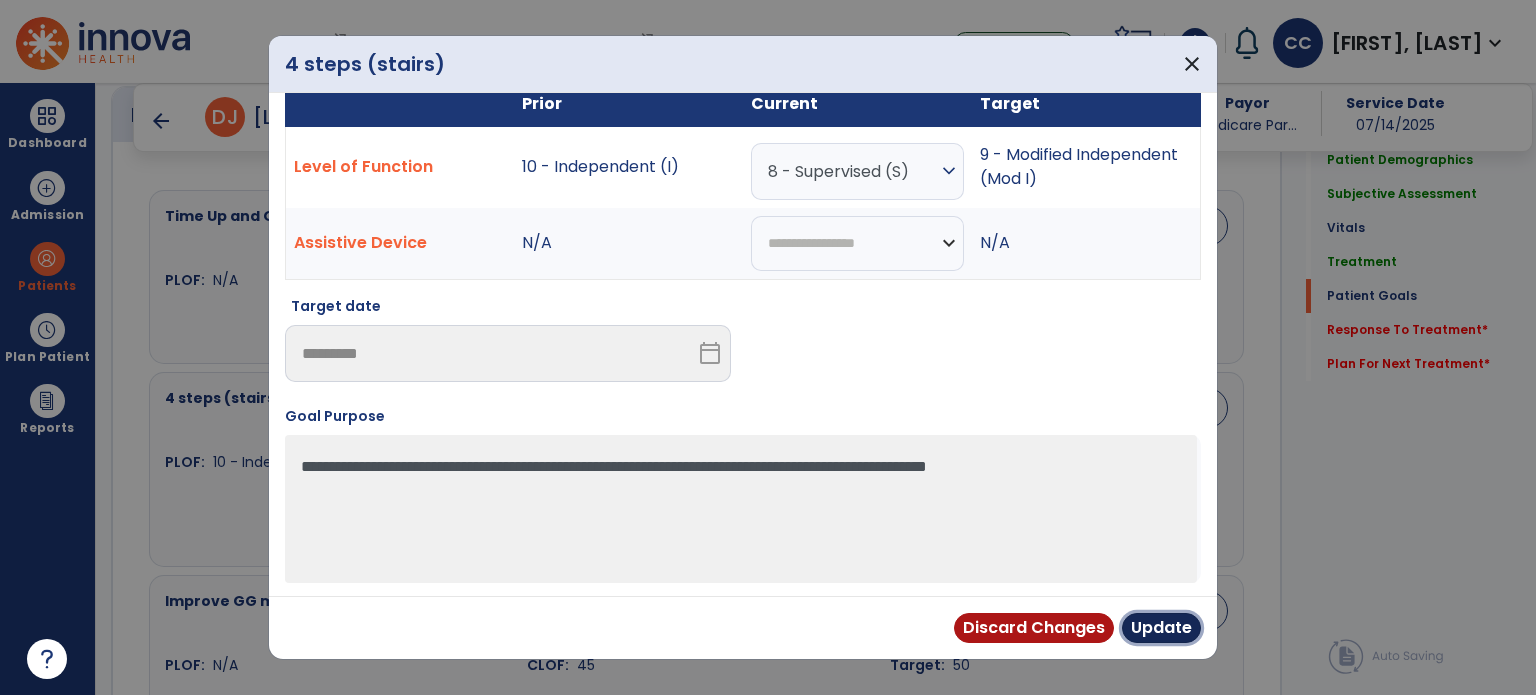 click on "Update" at bounding box center (1161, 628) 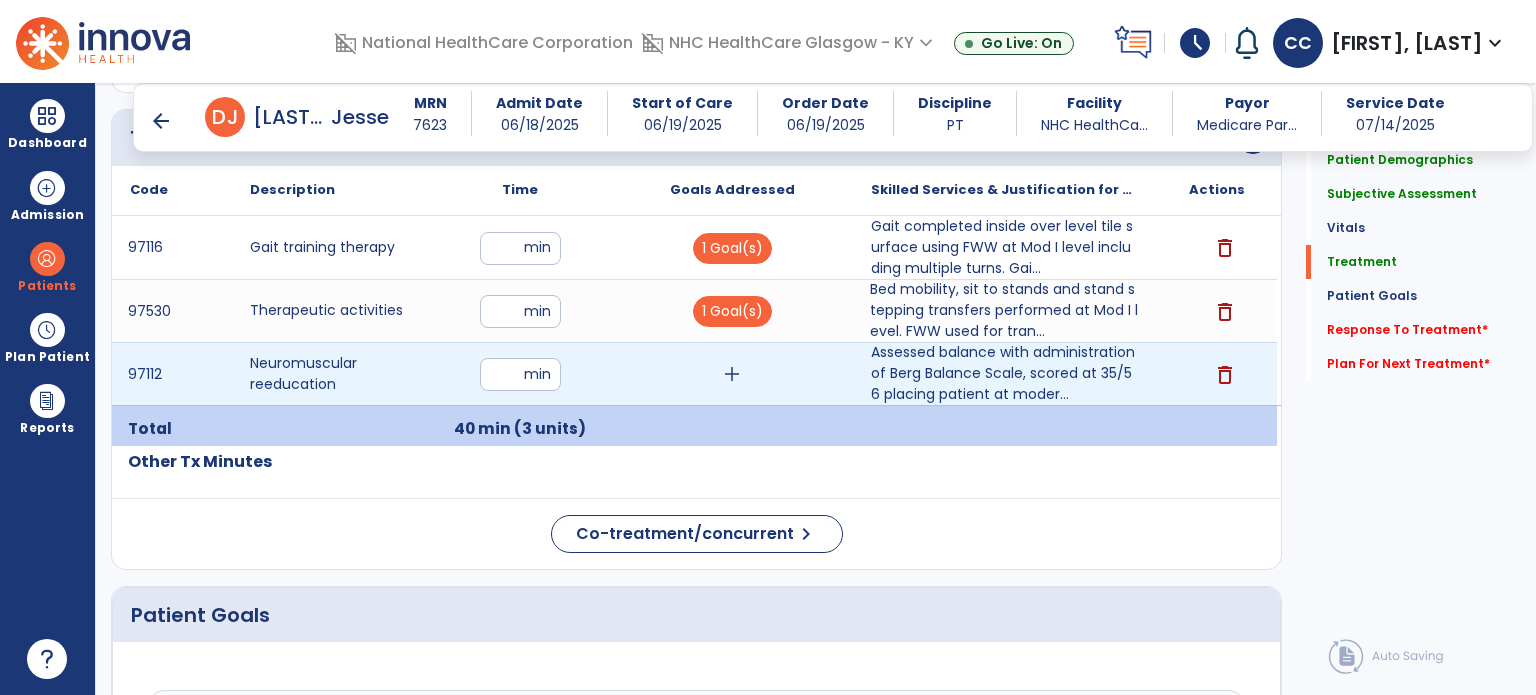scroll, scrollTop: 1800, scrollLeft: 0, axis: vertical 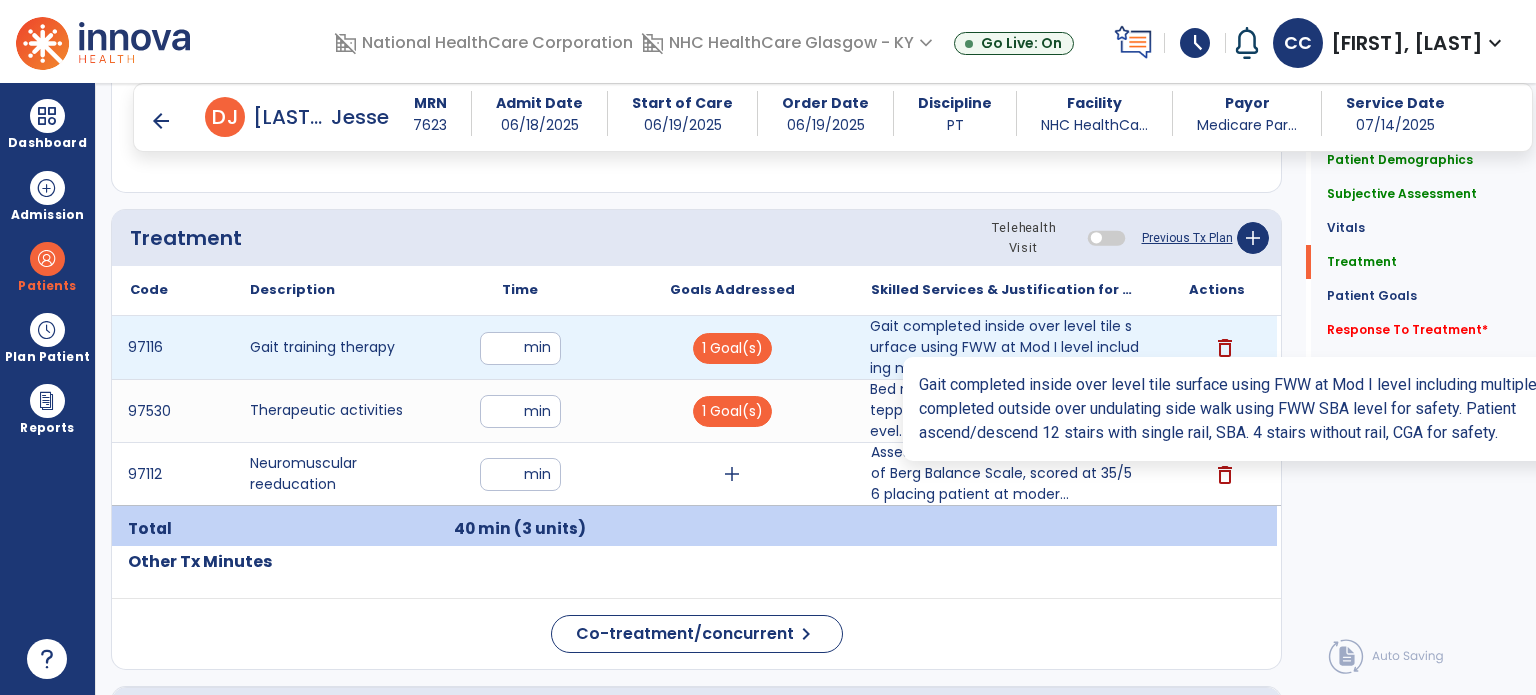 click on "Gait completed inside over level tile surface using FWW at Mod I level including multiple turns. Gai..." at bounding box center [1004, 347] 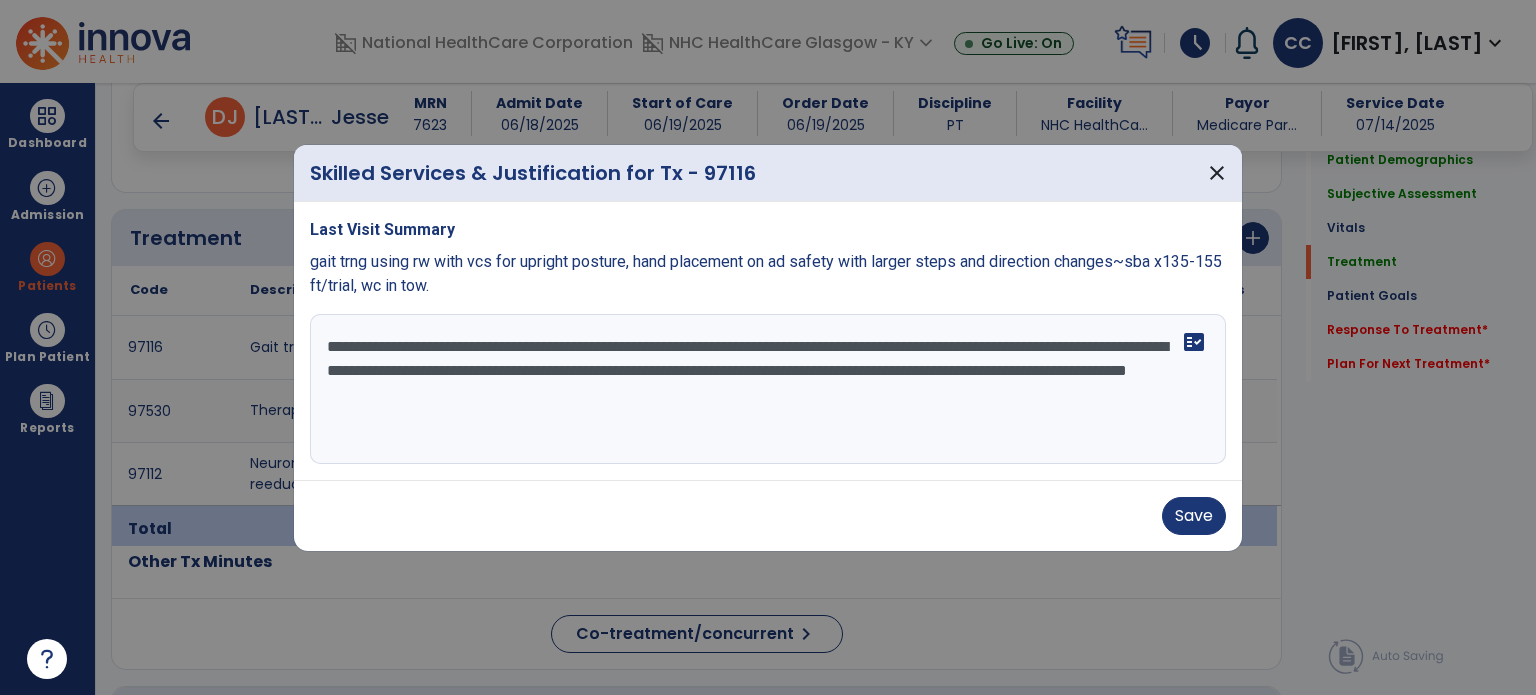 click on "**********" at bounding box center [768, 389] 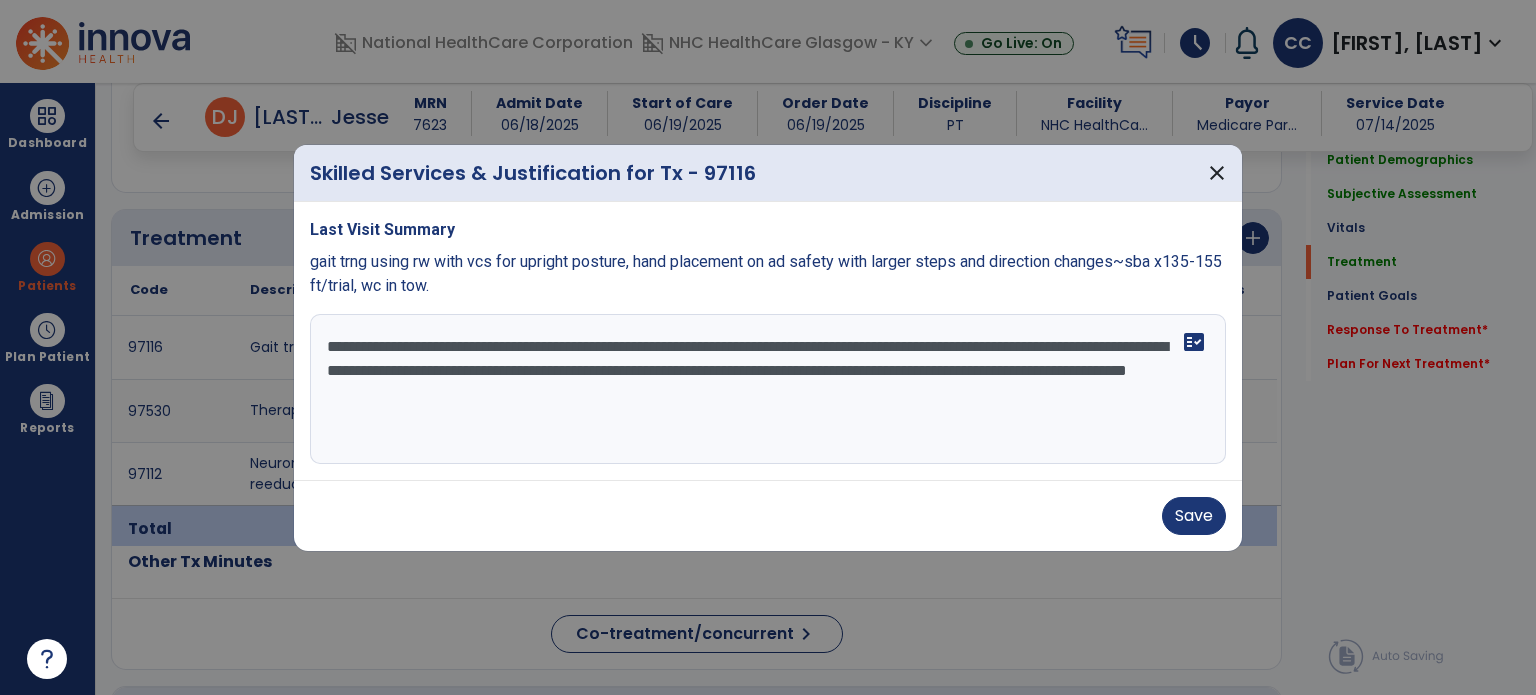 type on "**********" 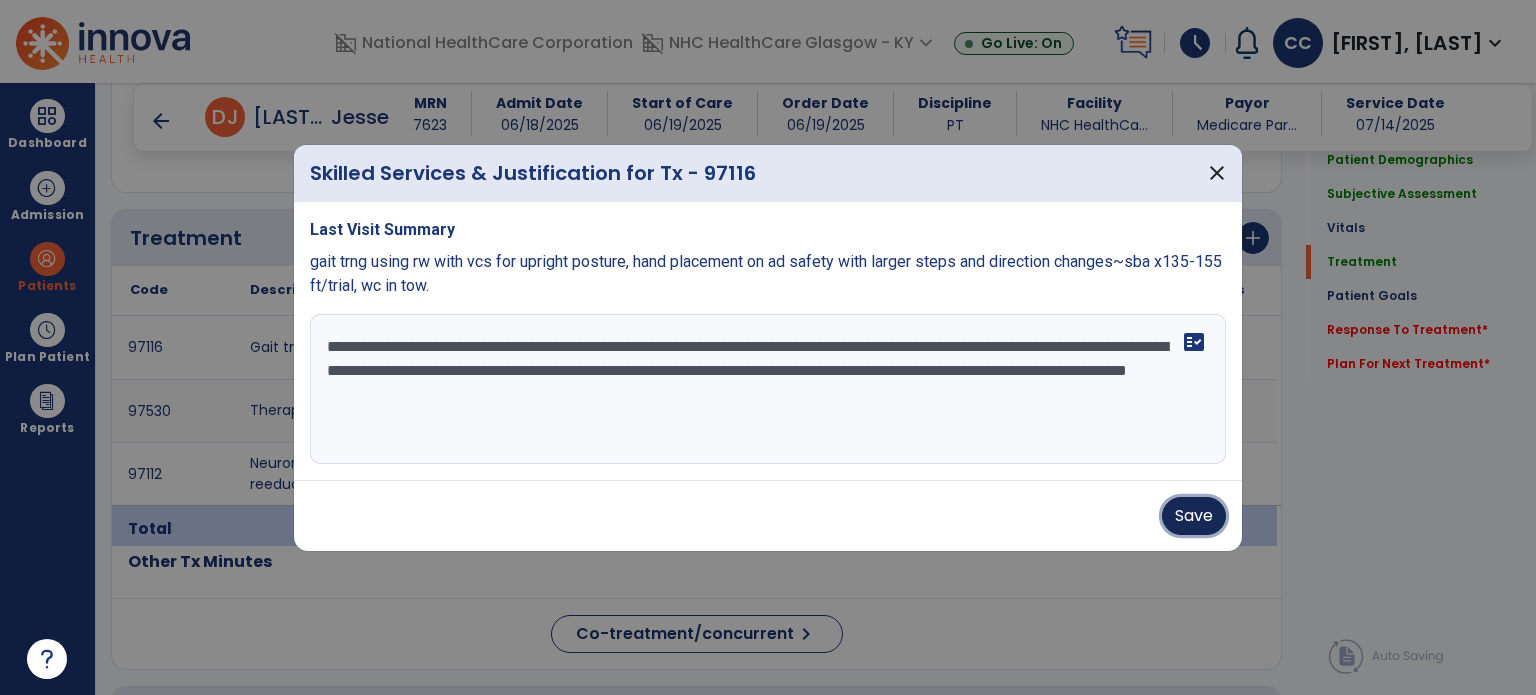 click on "Save" at bounding box center (1194, 516) 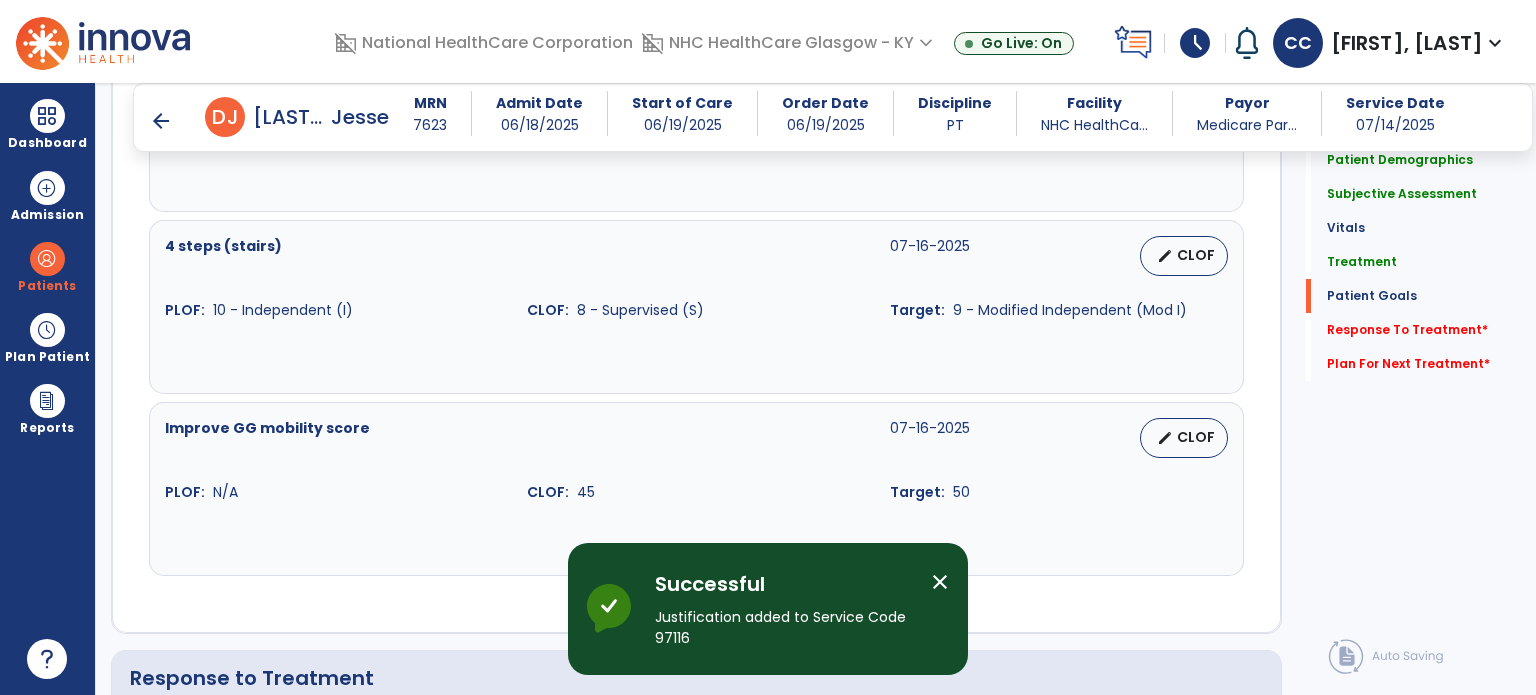 scroll, scrollTop: 2600, scrollLeft: 0, axis: vertical 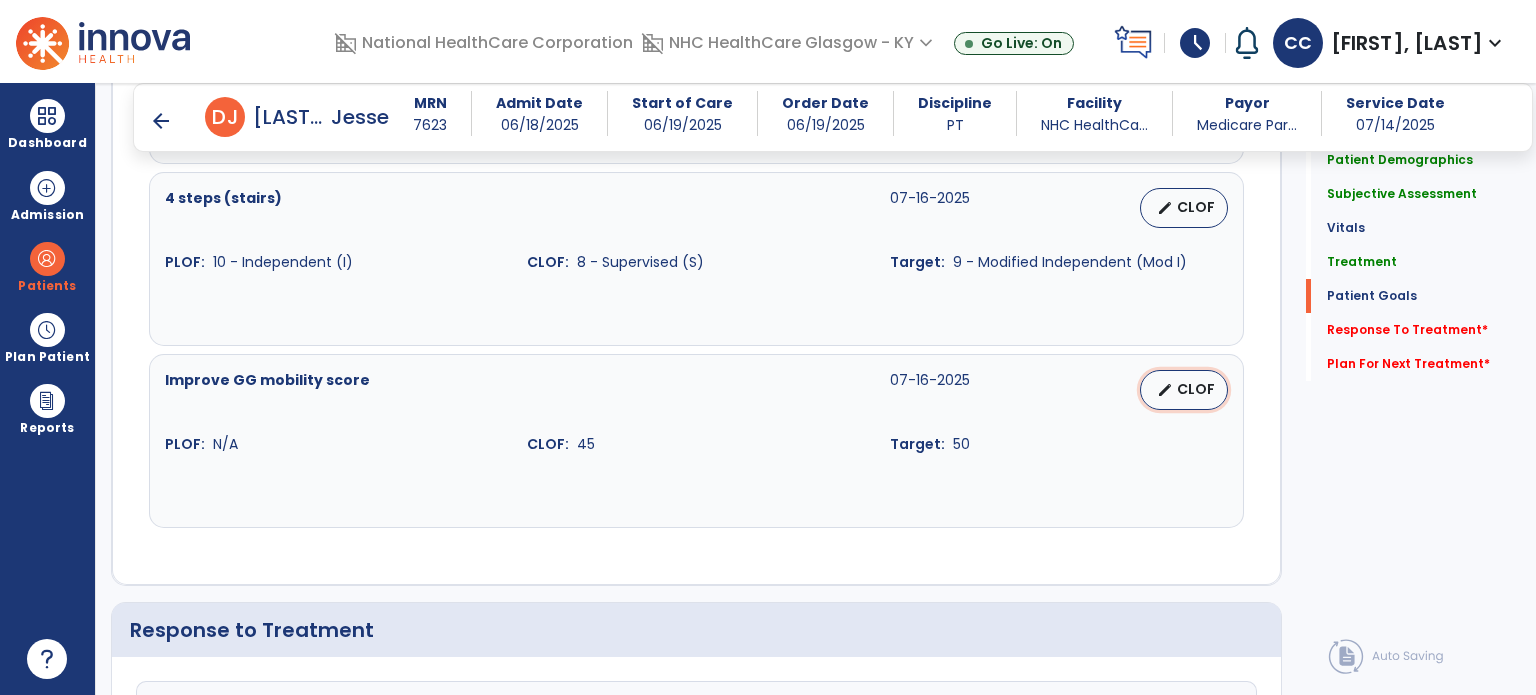 click on "CLOF" at bounding box center [1196, 389] 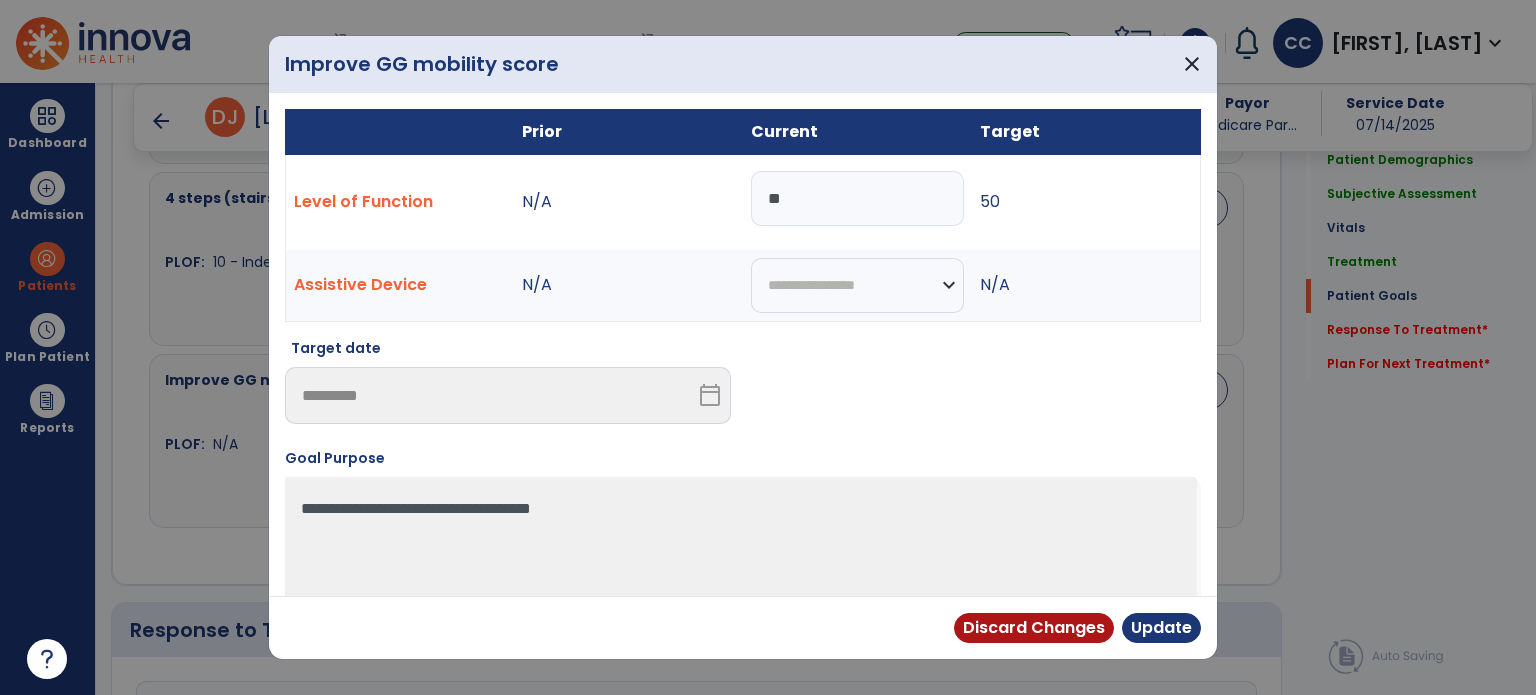 drag, startPoint x: 867, startPoint y: 207, endPoint x: 684, endPoint y: 215, distance: 183.17477 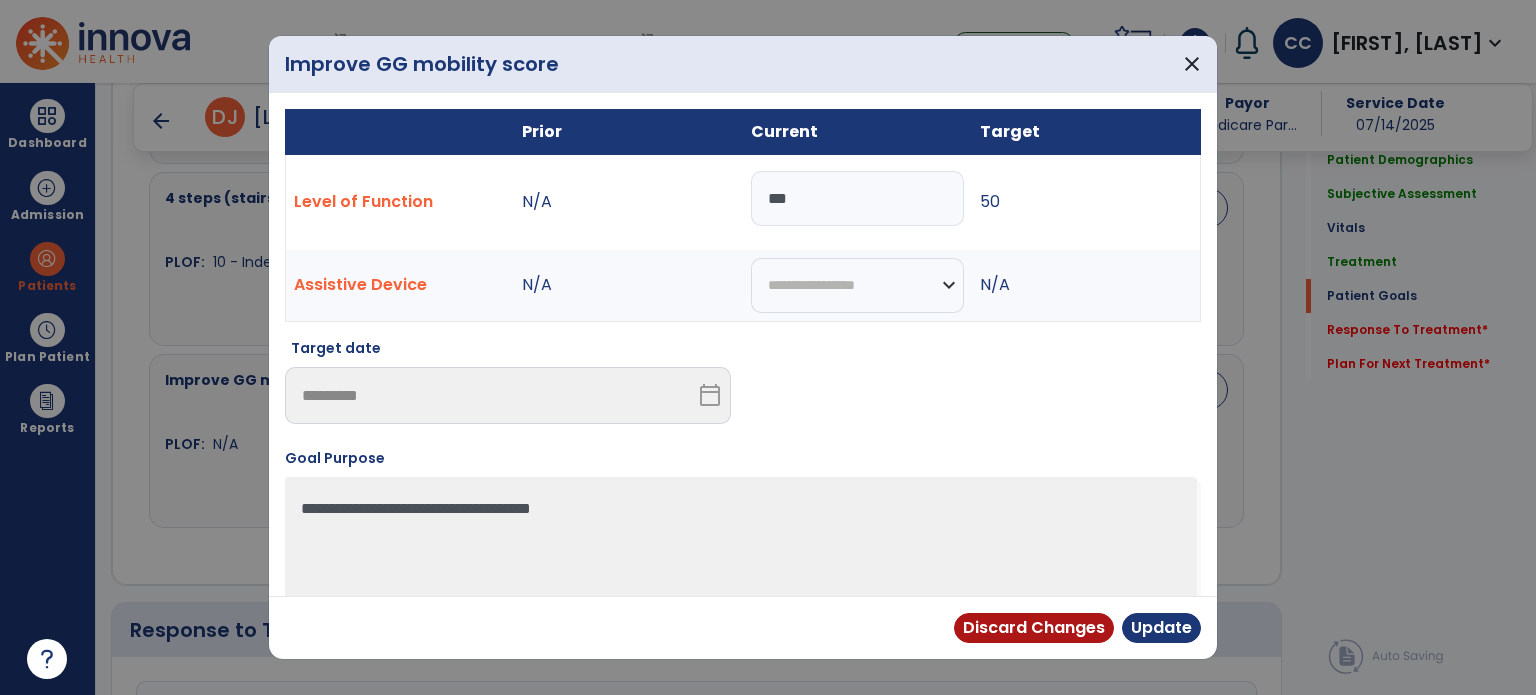 type on "***" 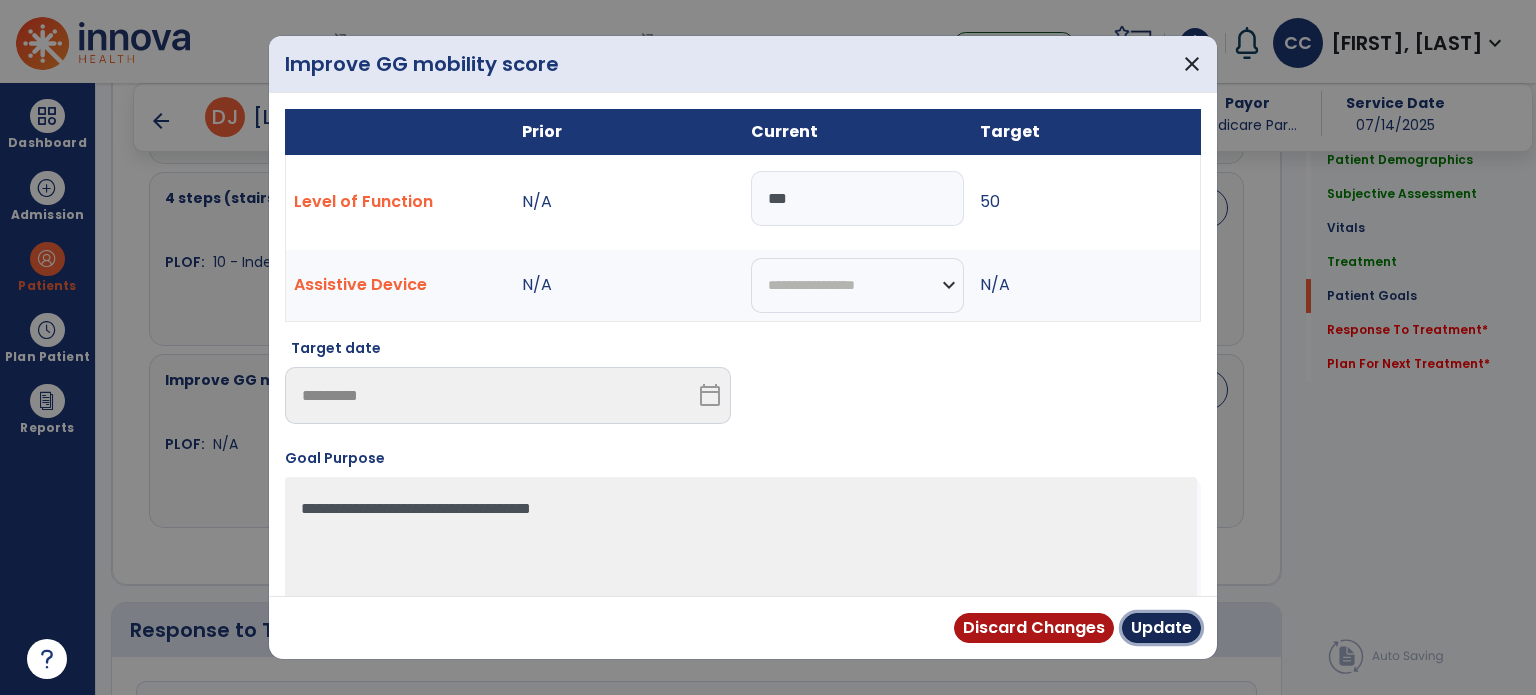 click on "Update" at bounding box center [1161, 628] 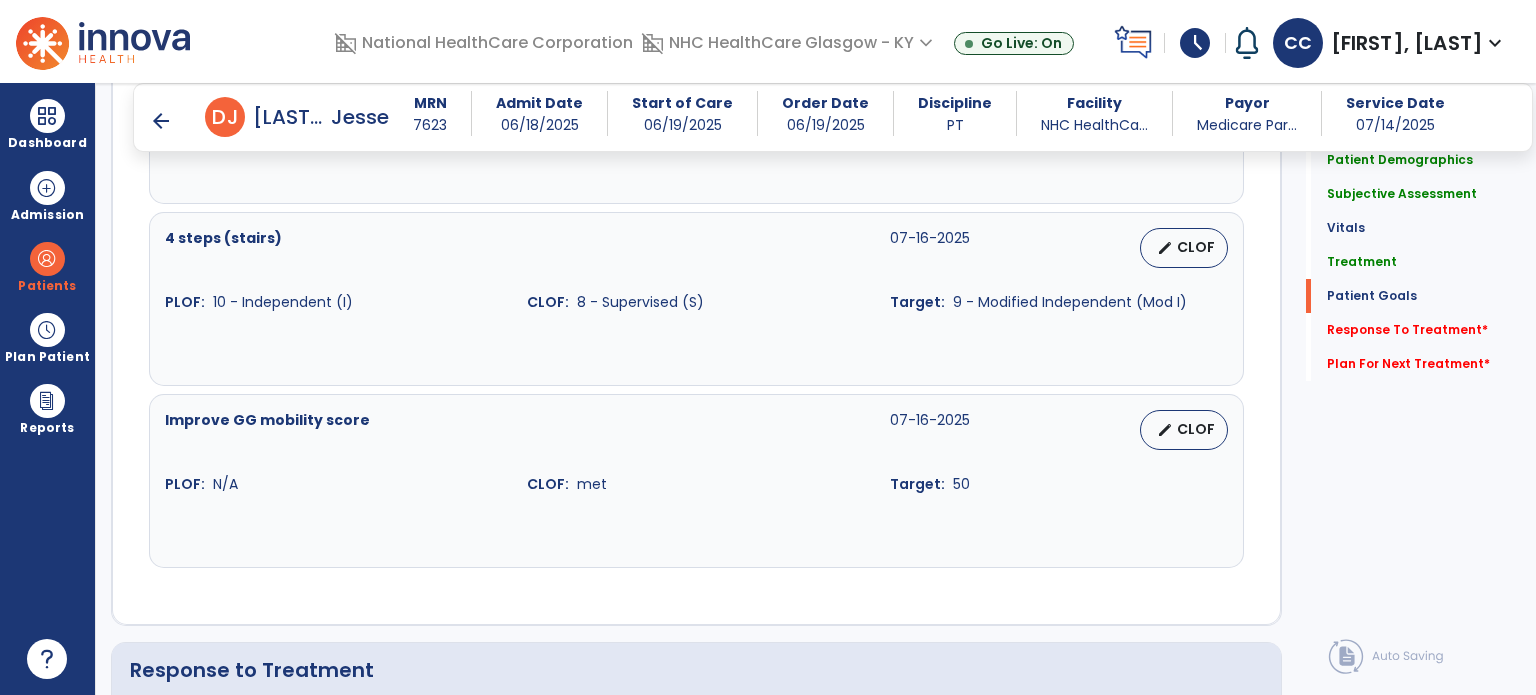 scroll, scrollTop: 2600, scrollLeft: 0, axis: vertical 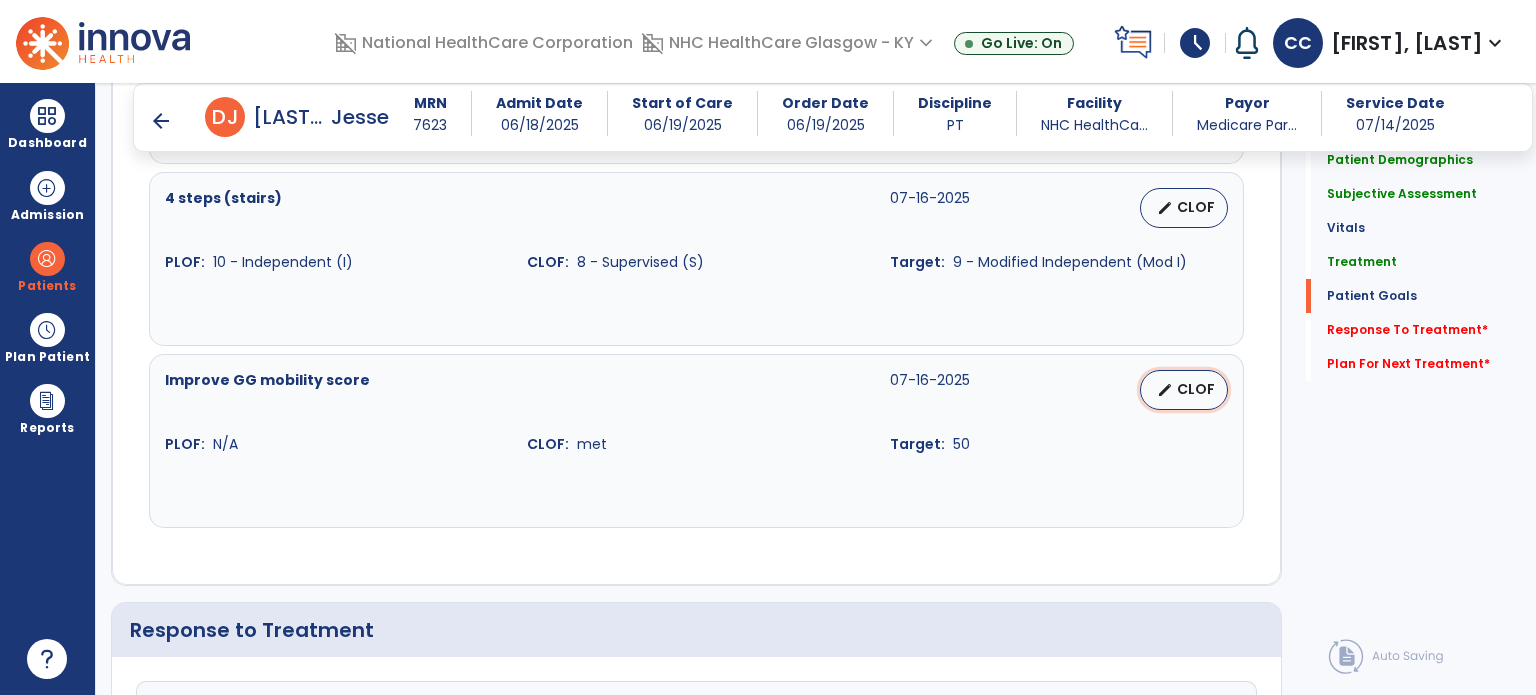 drag, startPoint x: 1154, startPoint y: 378, endPoint x: 990, endPoint y: 367, distance: 164.36848 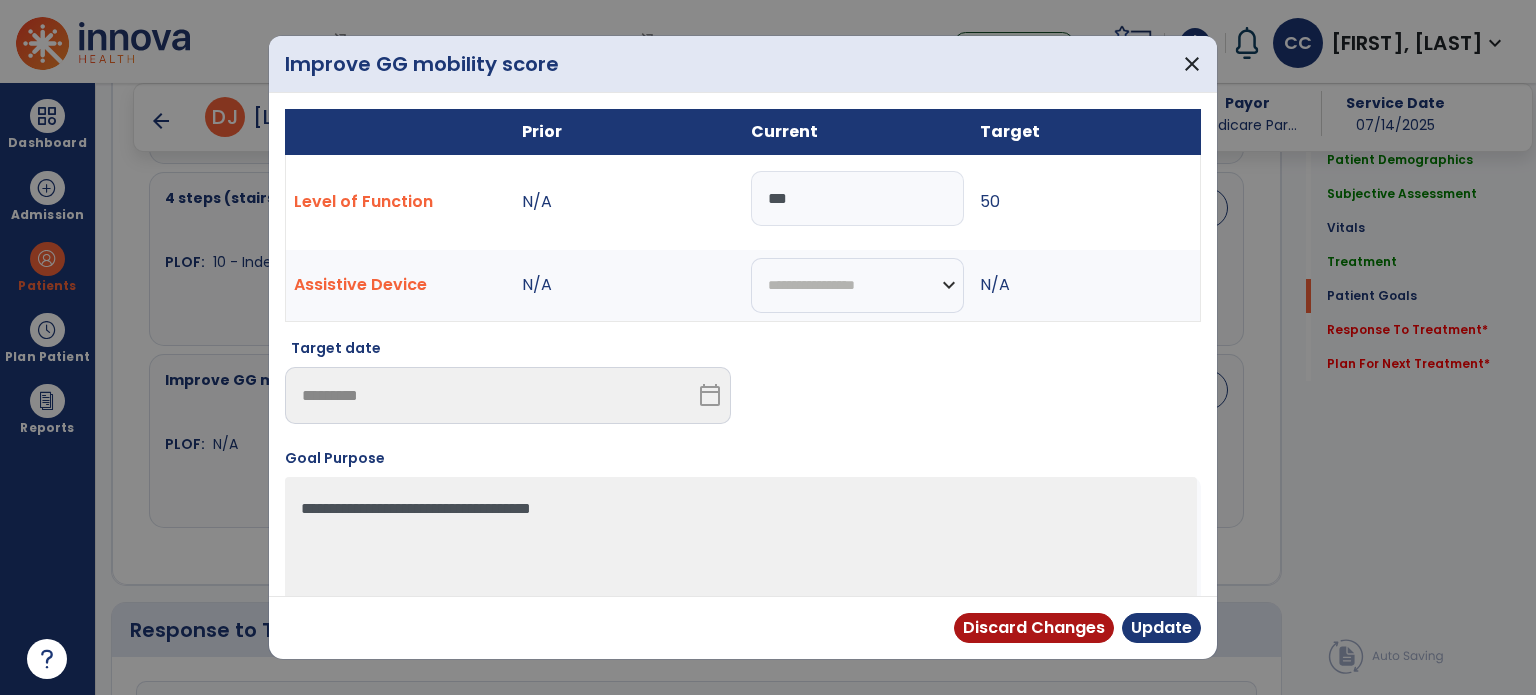 drag, startPoint x: 812, startPoint y: 174, endPoint x: 599, endPoint y: 206, distance: 215.39035 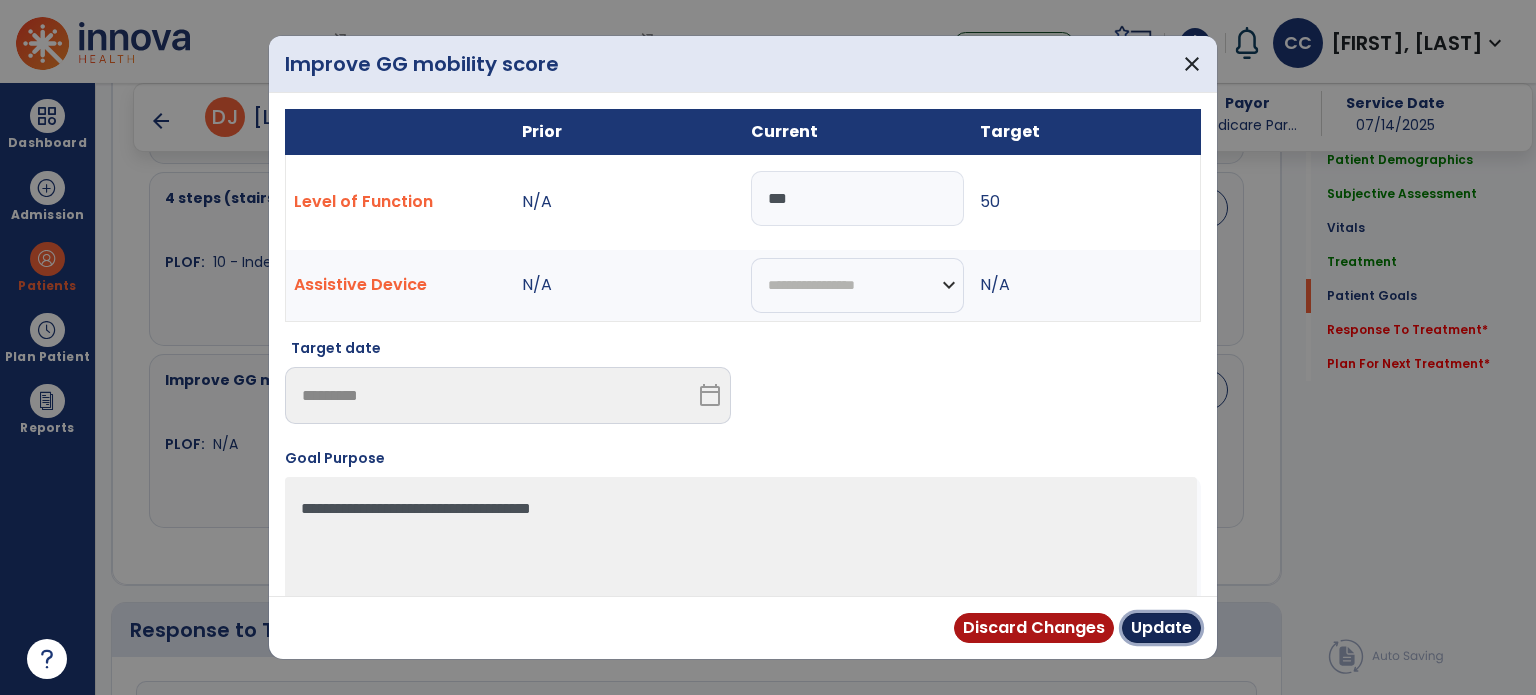 drag, startPoint x: 1169, startPoint y: 623, endPoint x: 404, endPoint y: 647, distance: 765.3764 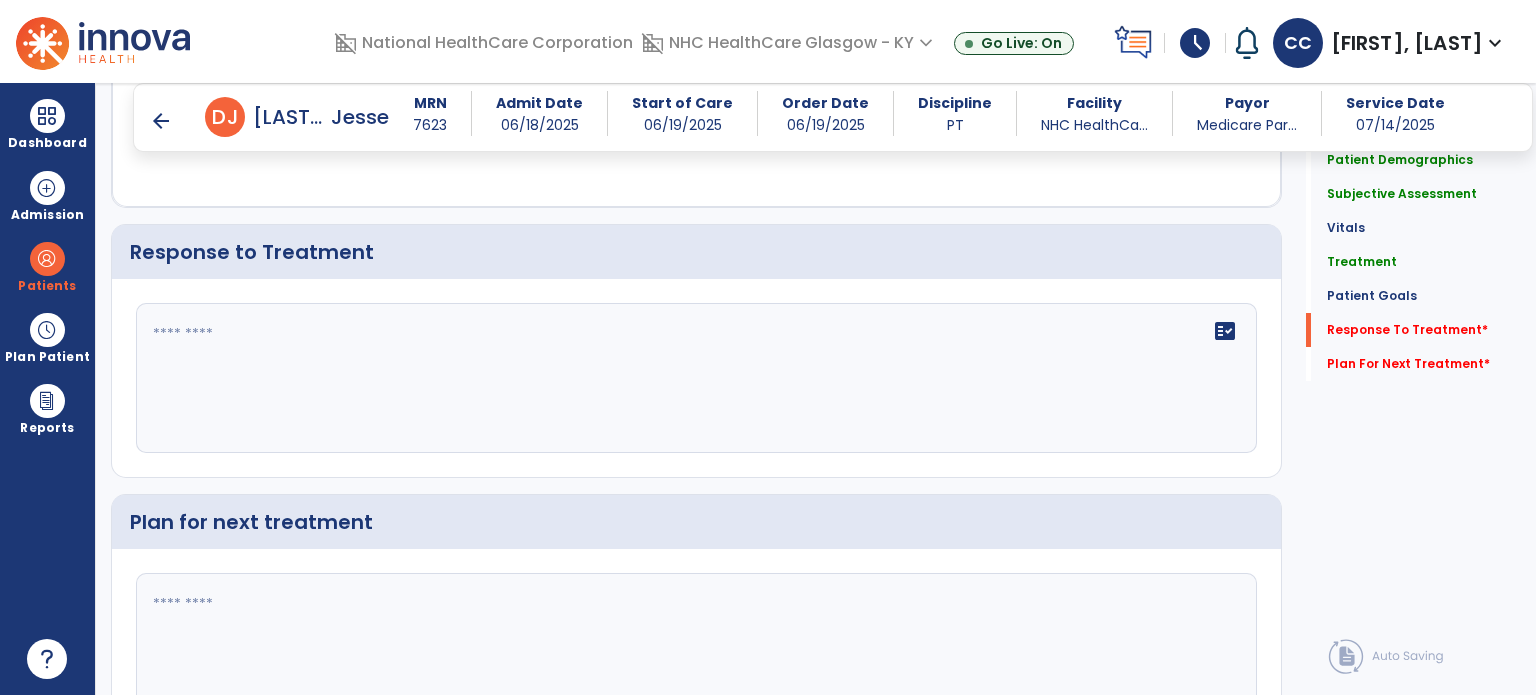 scroll, scrollTop: 3000, scrollLeft: 0, axis: vertical 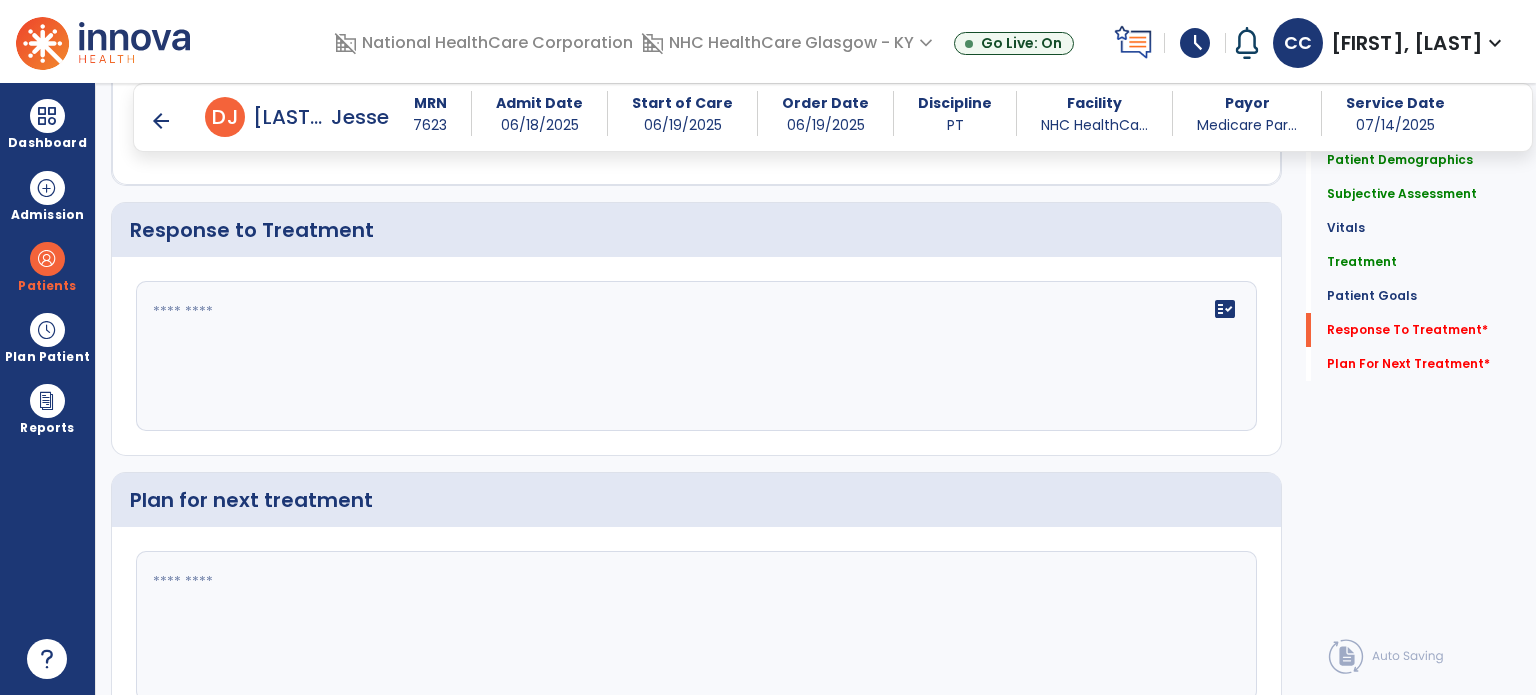 click on "fact_check" 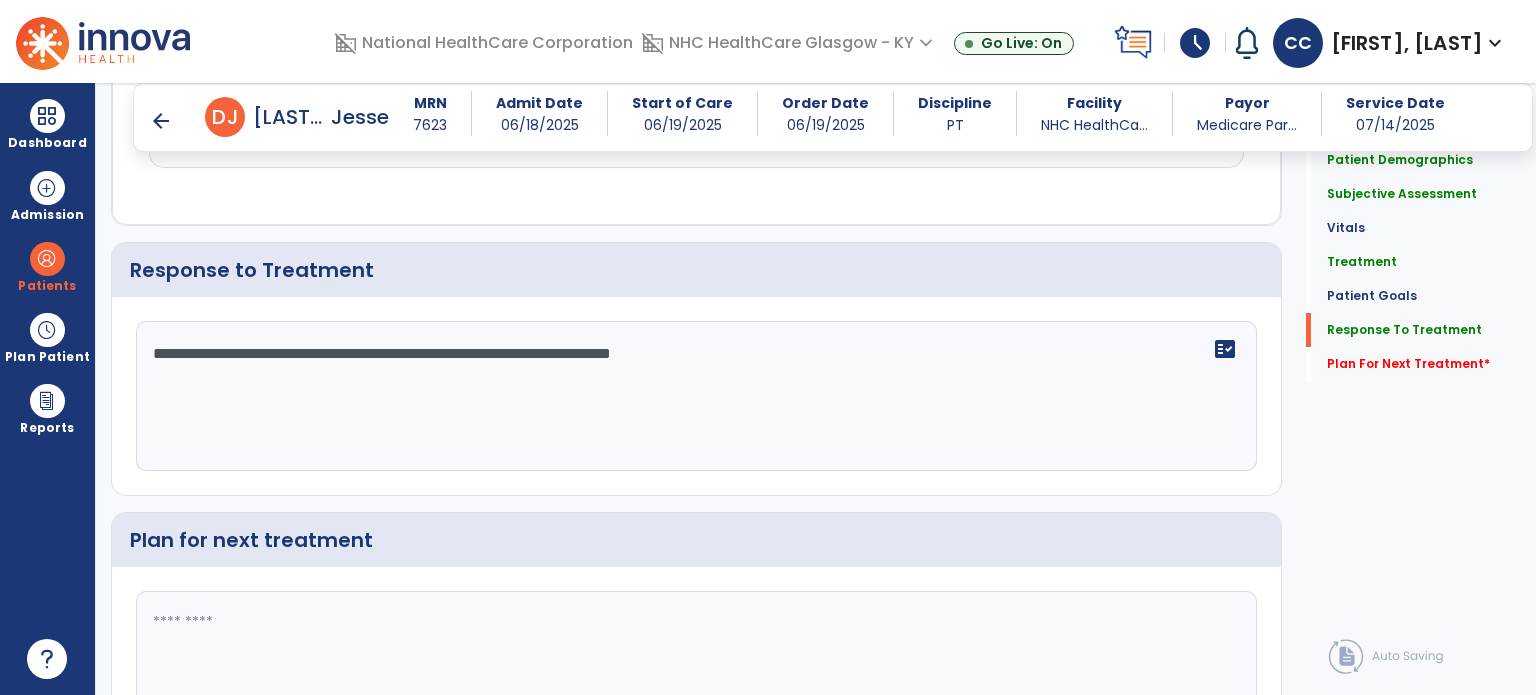 scroll, scrollTop: 3000, scrollLeft: 0, axis: vertical 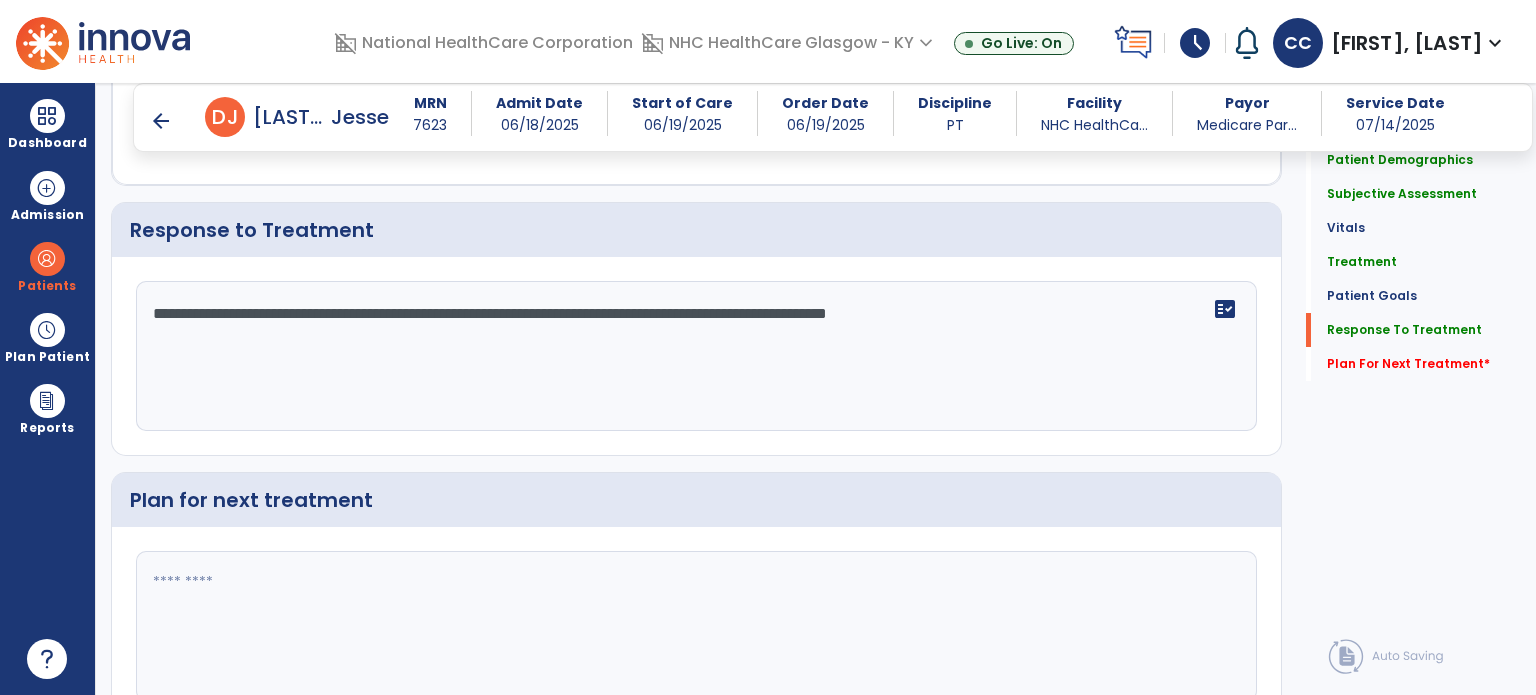 type on "**********" 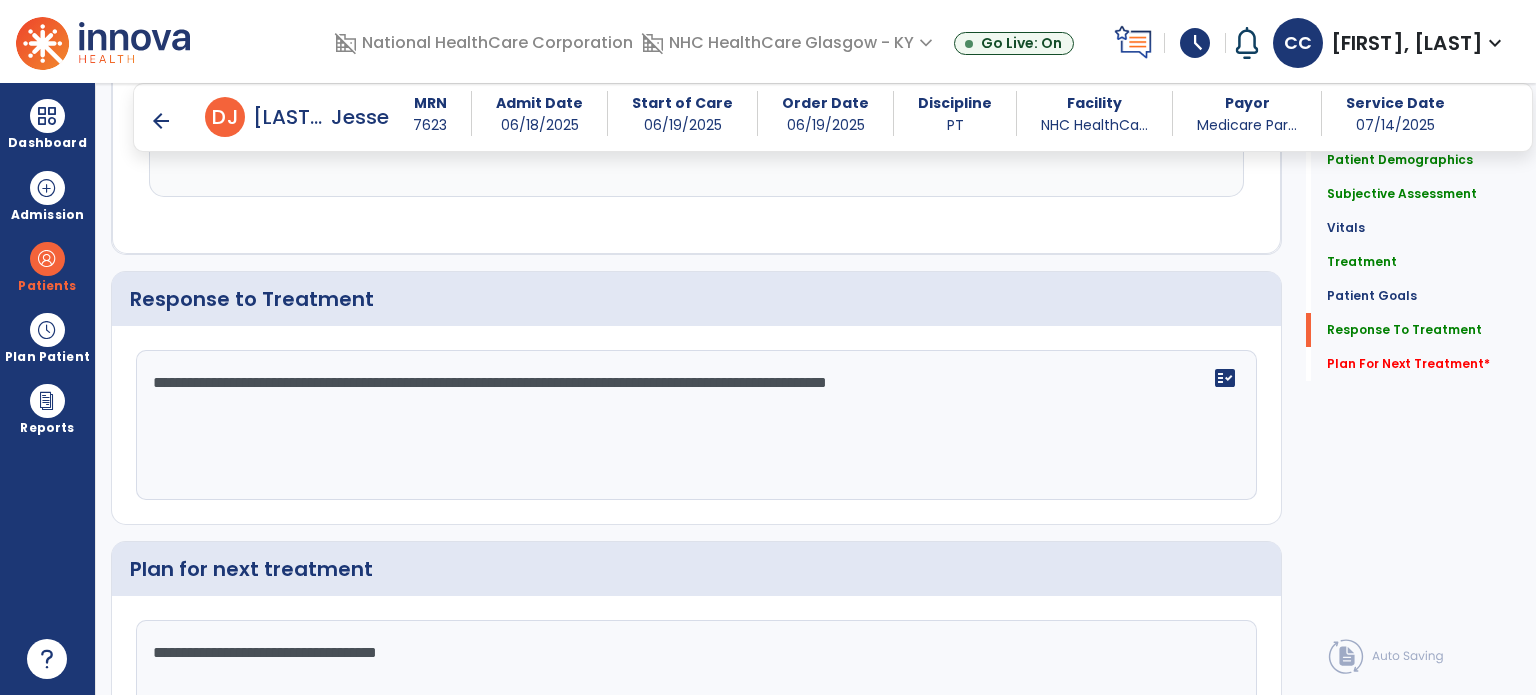 scroll, scrollTop: 2900, scrollLeft: 0, axis: vertical 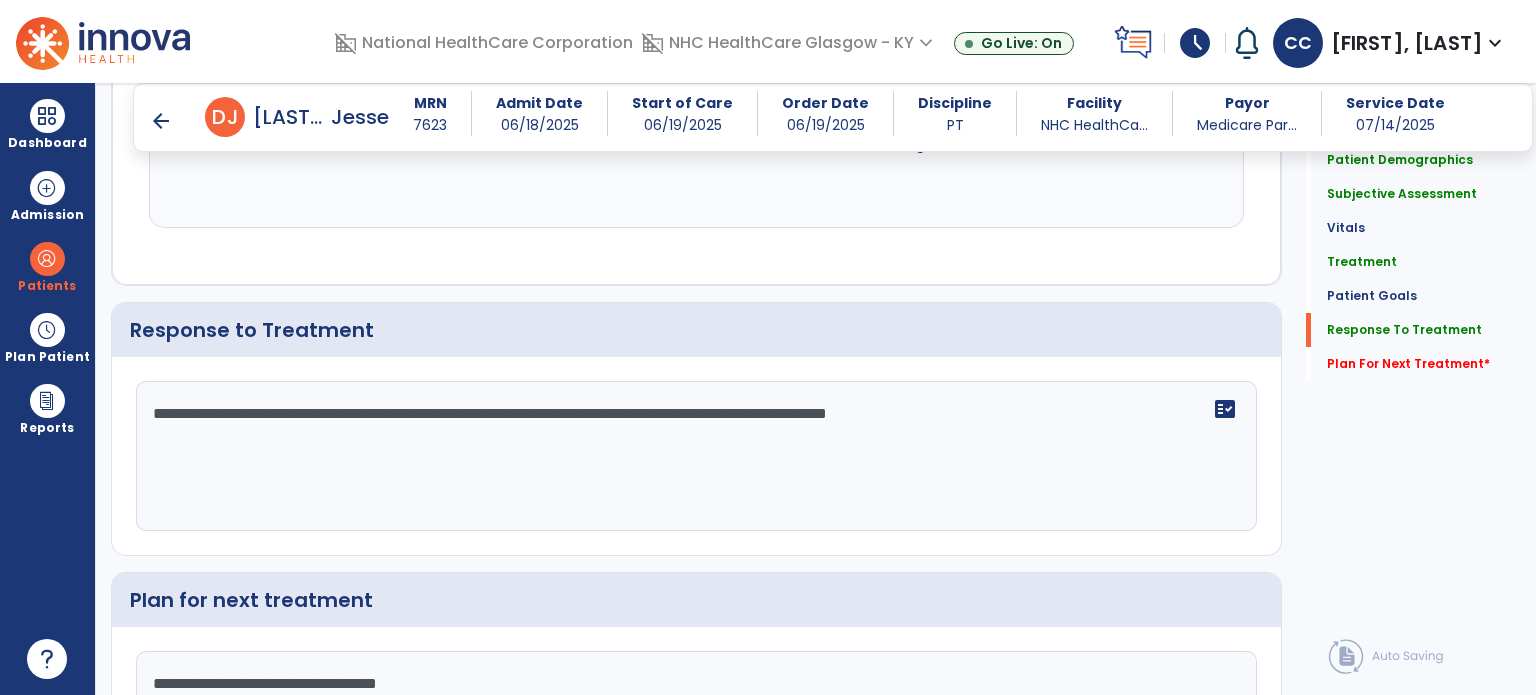 type on "**********" 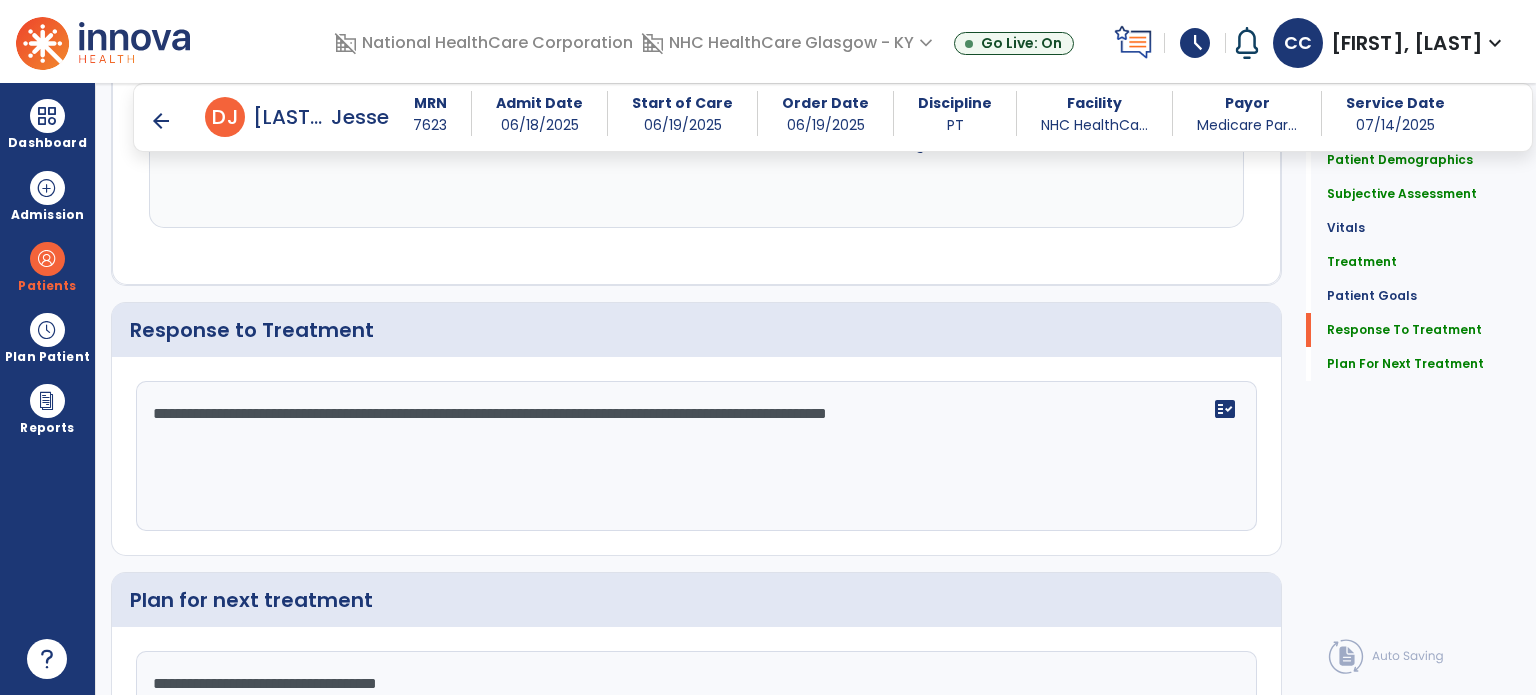 drag, startPoint x: 1092, startPoint y: 458, endPoint x: 24, endPoint y: 395, distance: 1069.8566 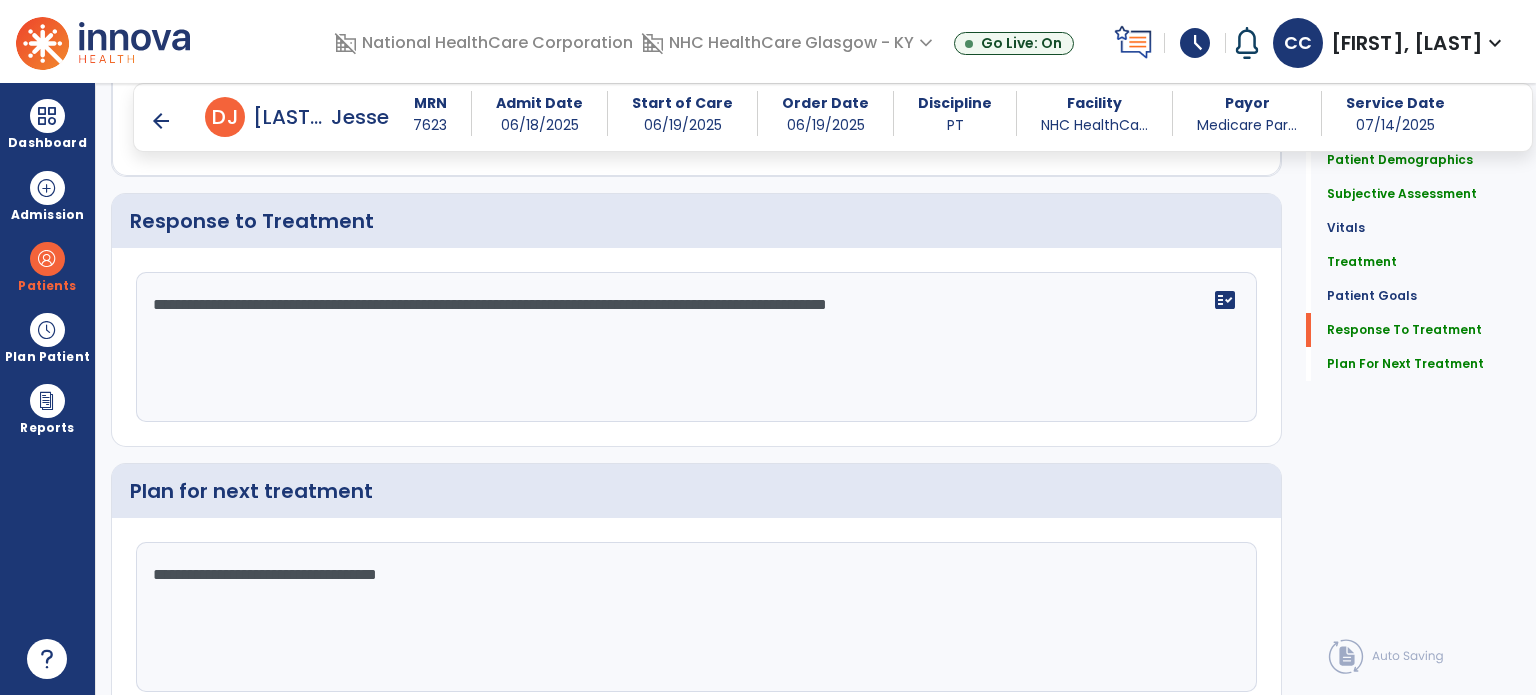 scroll, scrollTop: 3090, scrollLeft: 0, axis: vertical 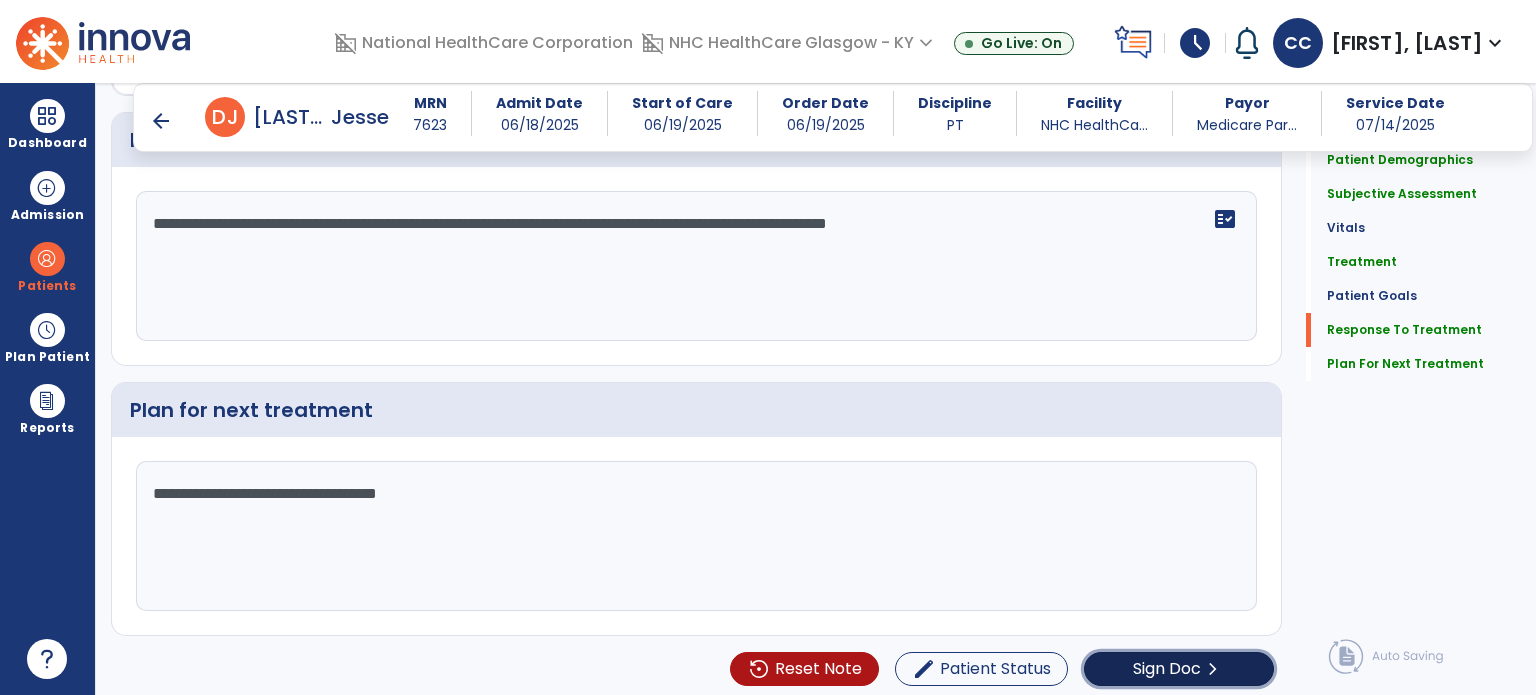 click on "Sign Doc" 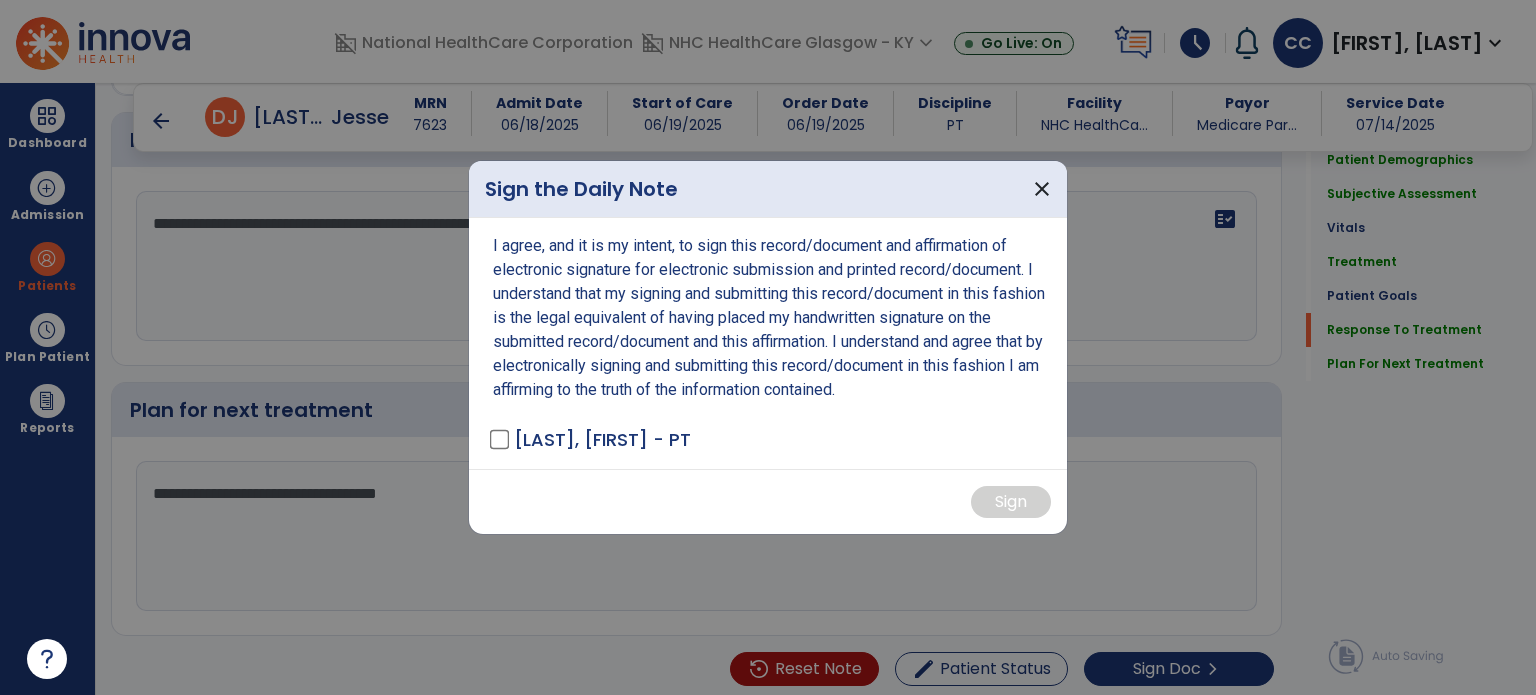 scroll, scrollTop: 3090, scrollLeft: 0, axis: vertical 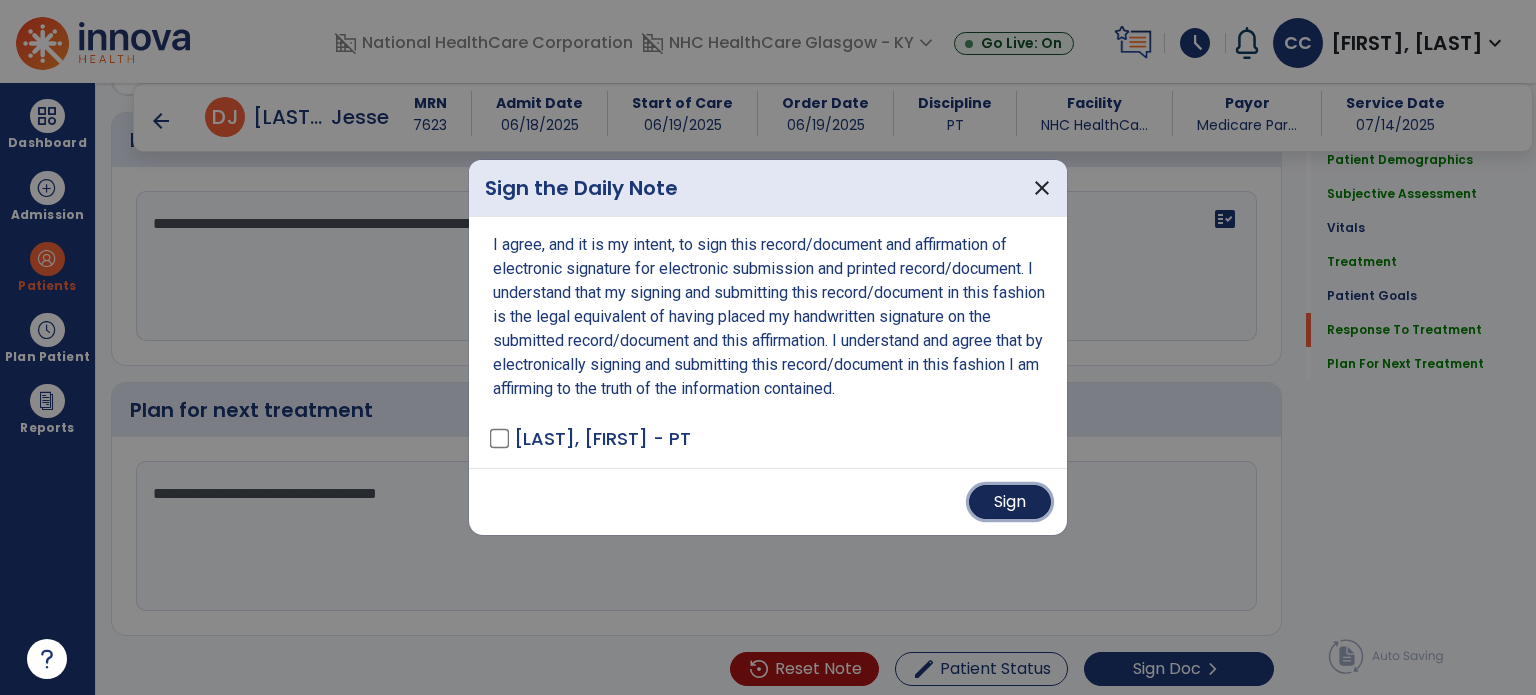 click on "Sign" at bounding box center (1010, 502) 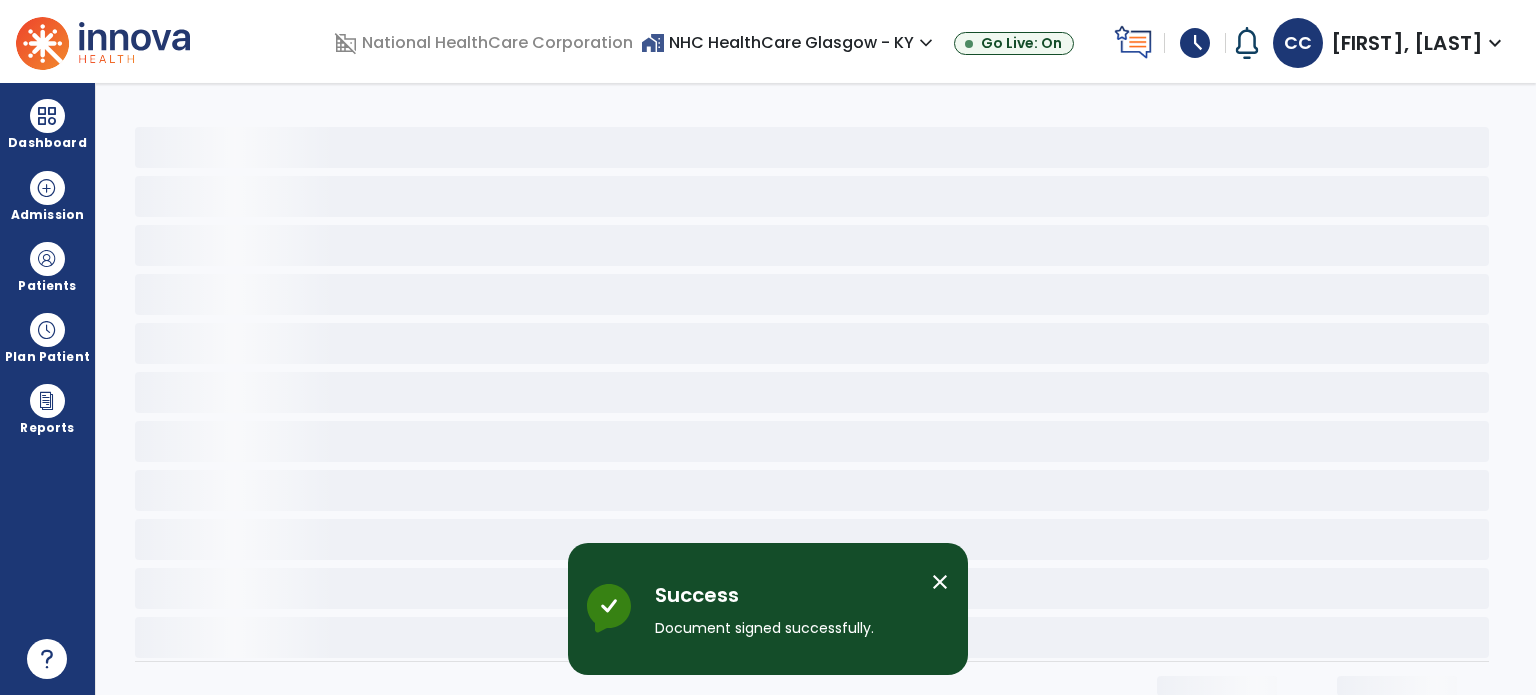 scroll, scrollTop: 0, scrollLeft: 0, axis: both 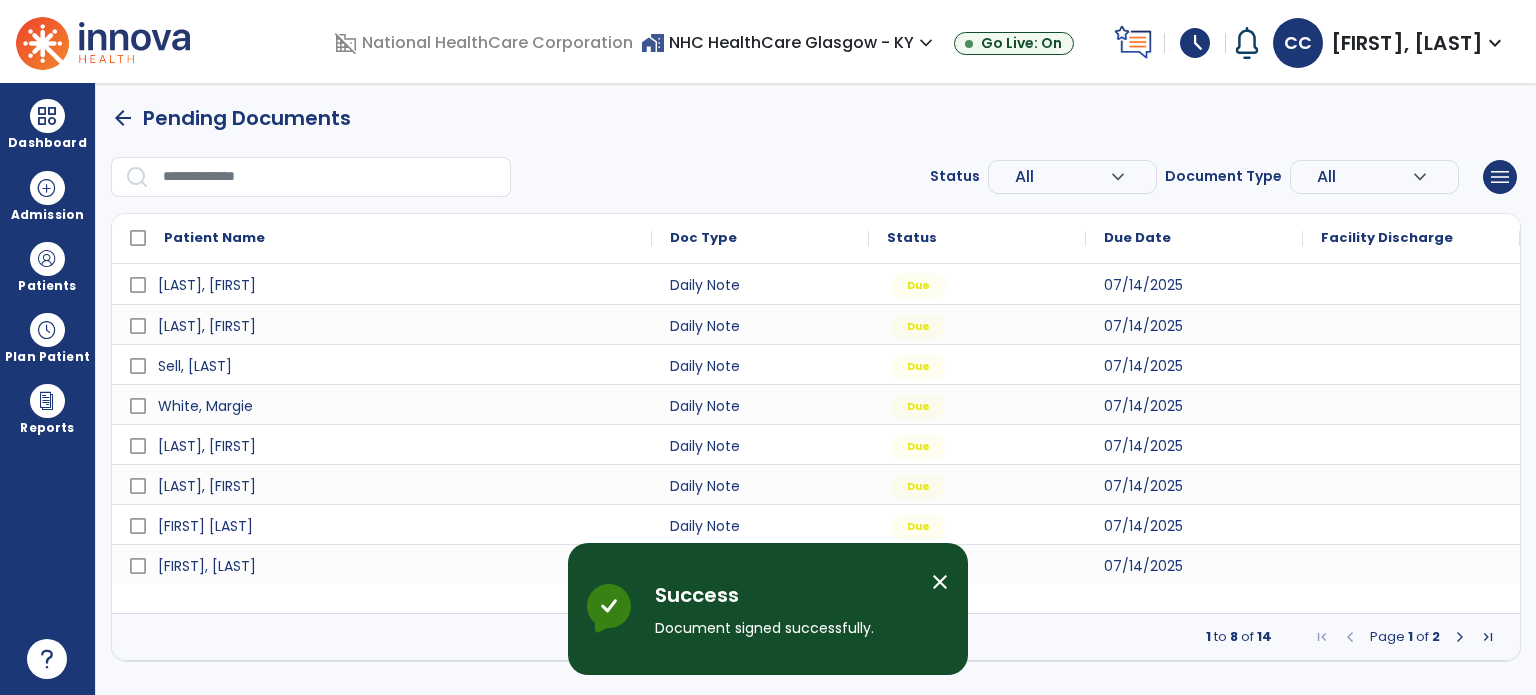 click at bounding box center [1488, 637] 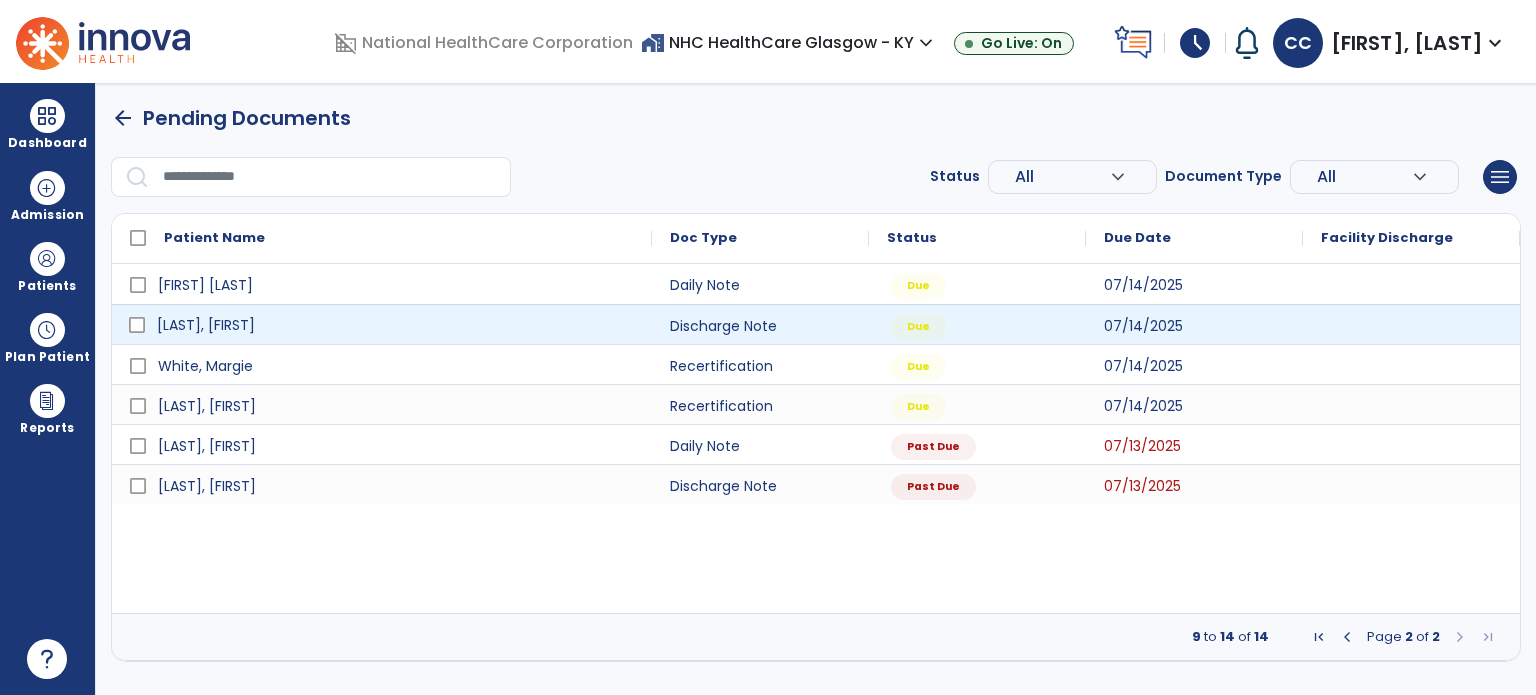 click on "[LAST], [FIRST]" at bounding box center (206, 325) 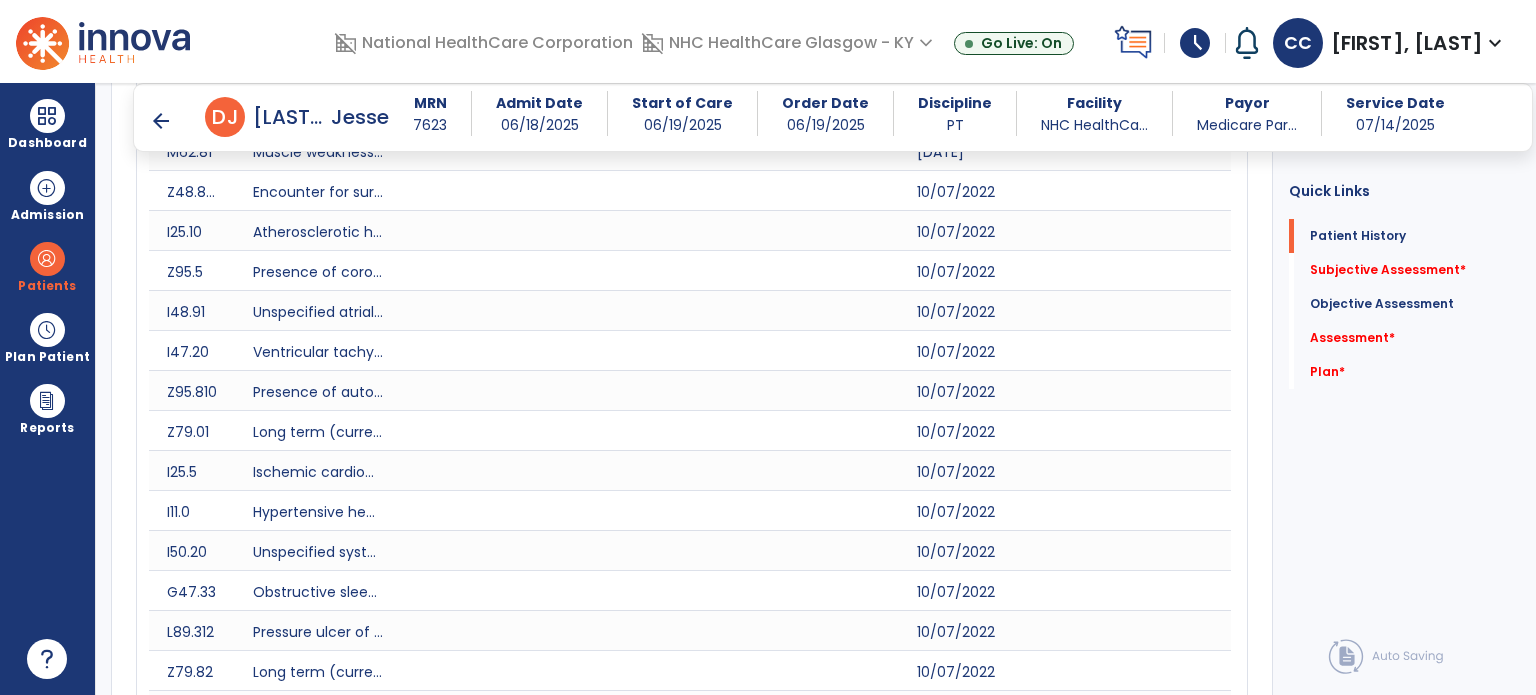 scroll, scrollTop: 1000, scrollLeft: 0, axis: vertical 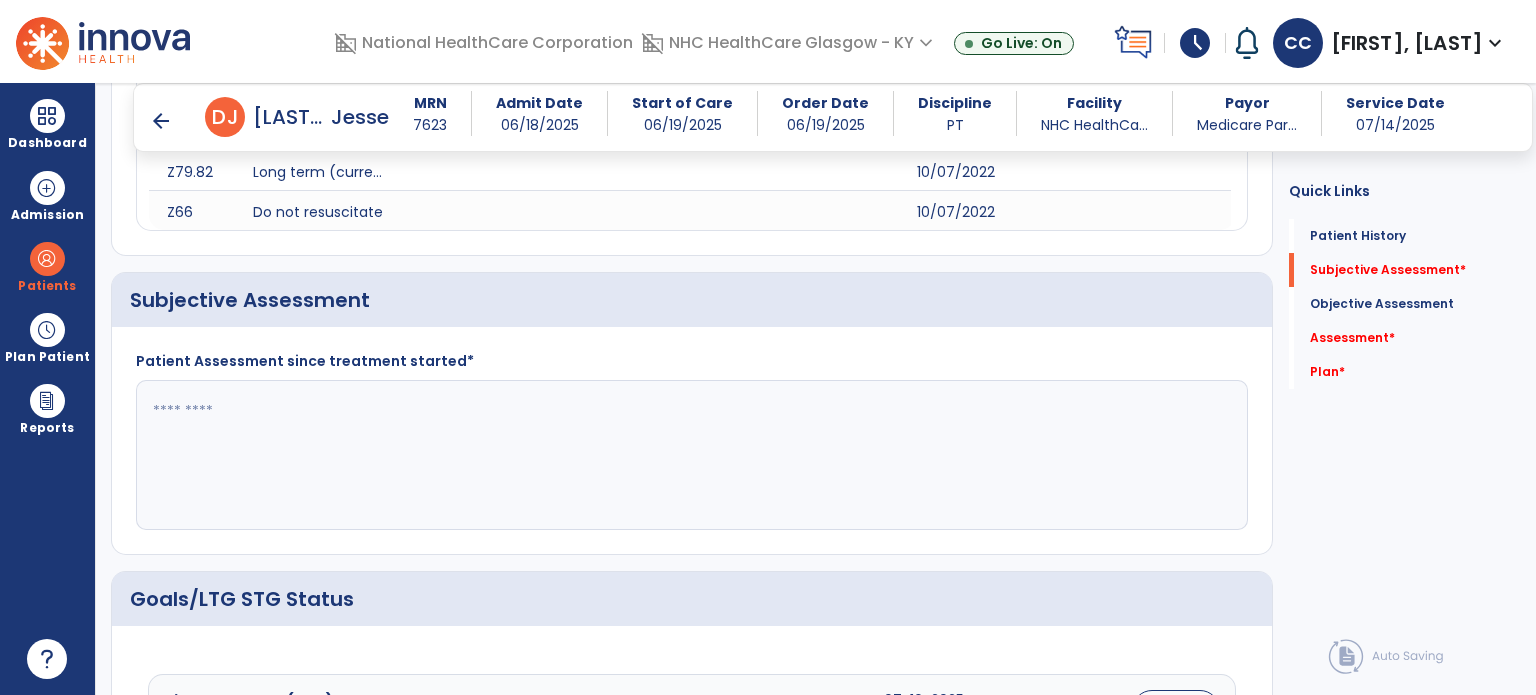 drag, startPoint x: 438, startPoint y: 427, endPoint x: 448, endPoint y: 432, distance: 11.18034 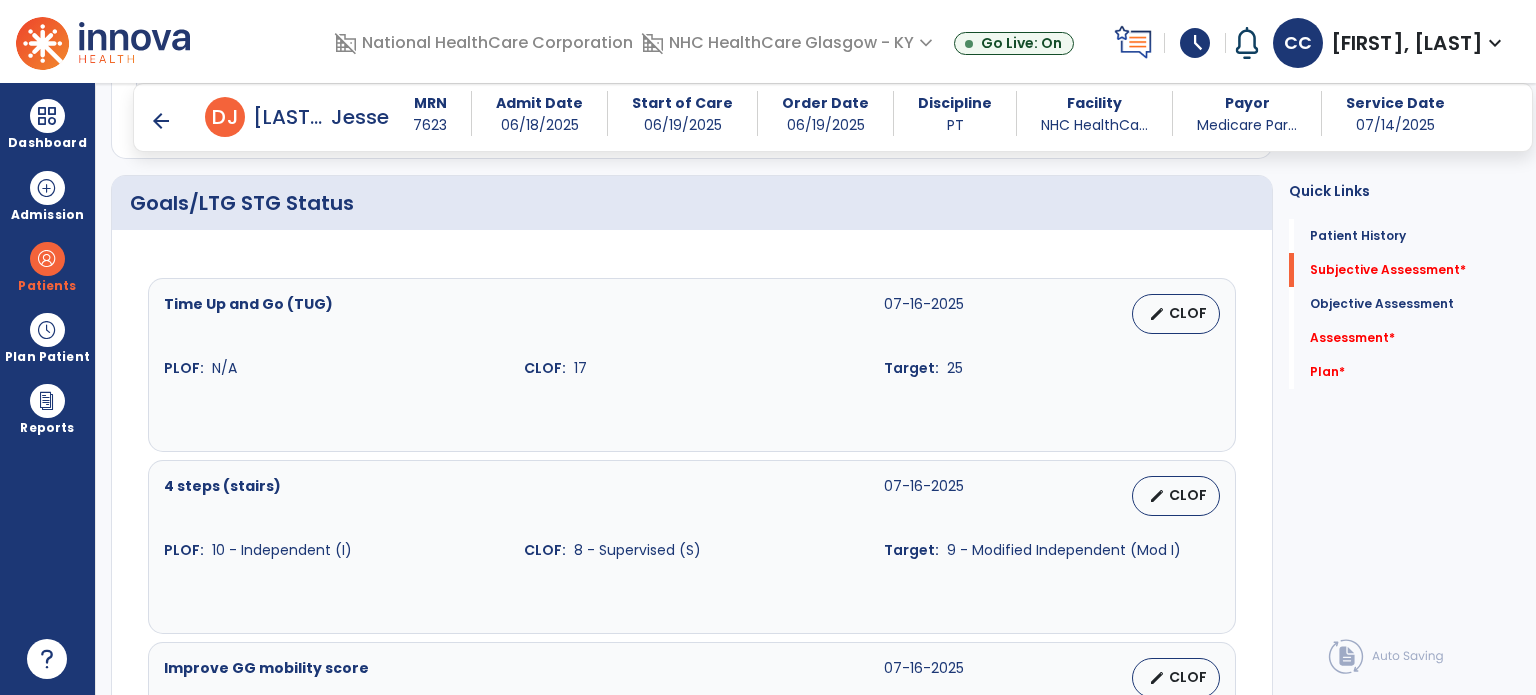 scroll, scrollTop: 1400, scrollLeft: 0, axis: vertical 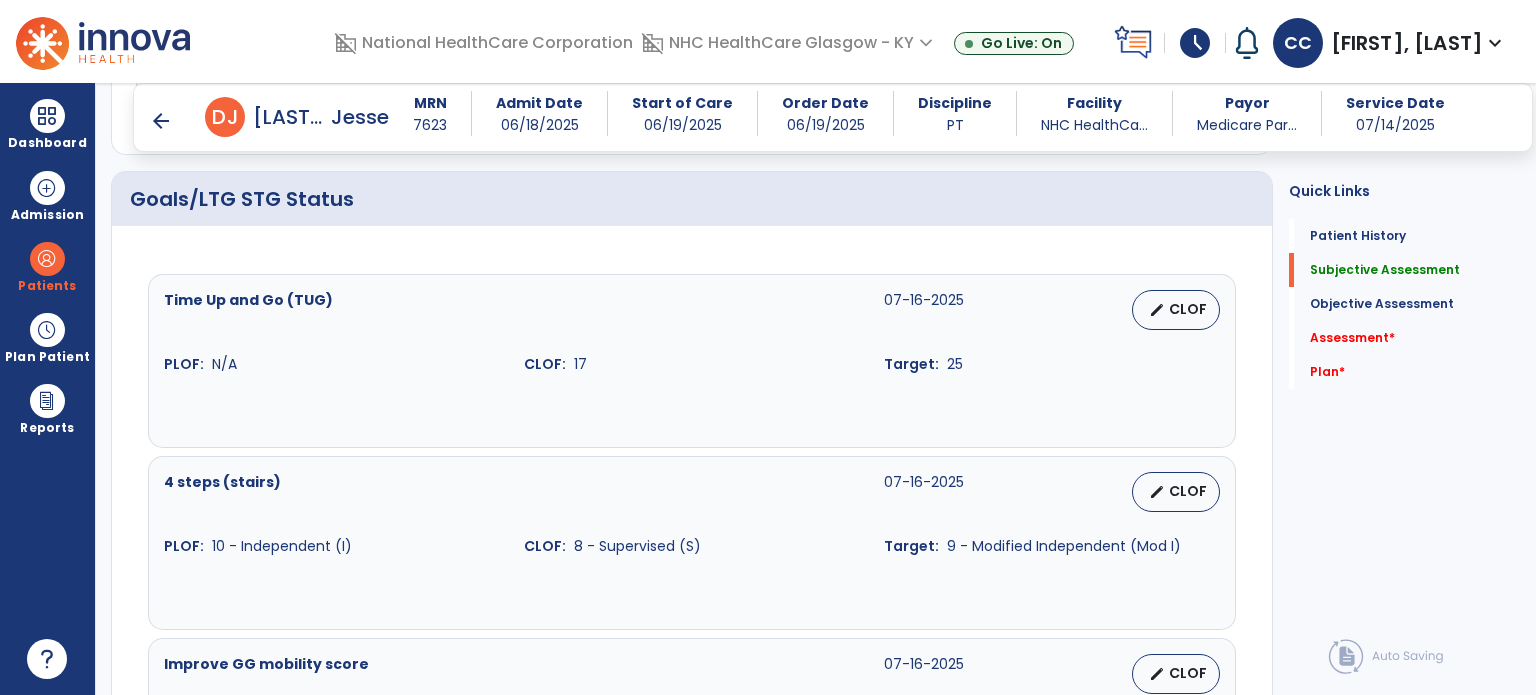 type on "**********" 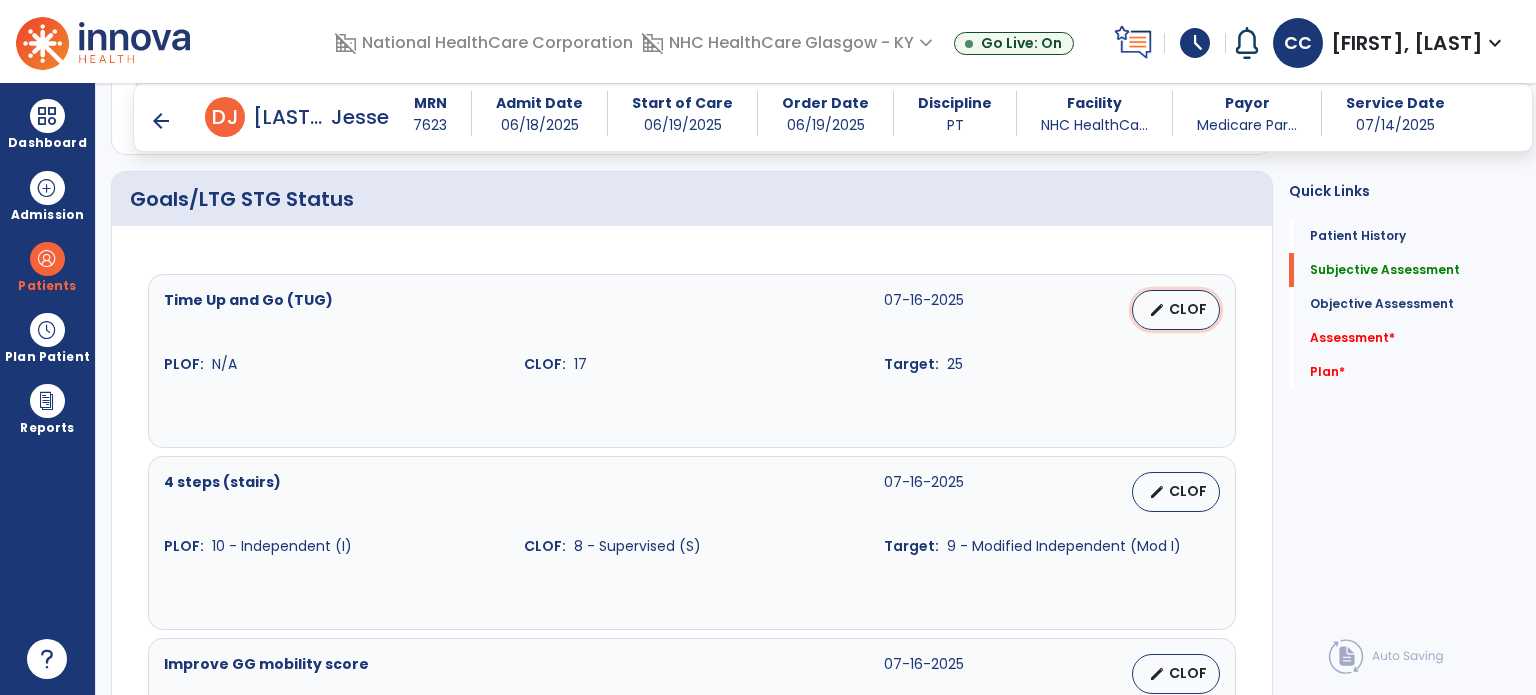 click on "CLOF" at bounding box center (1188, 309) 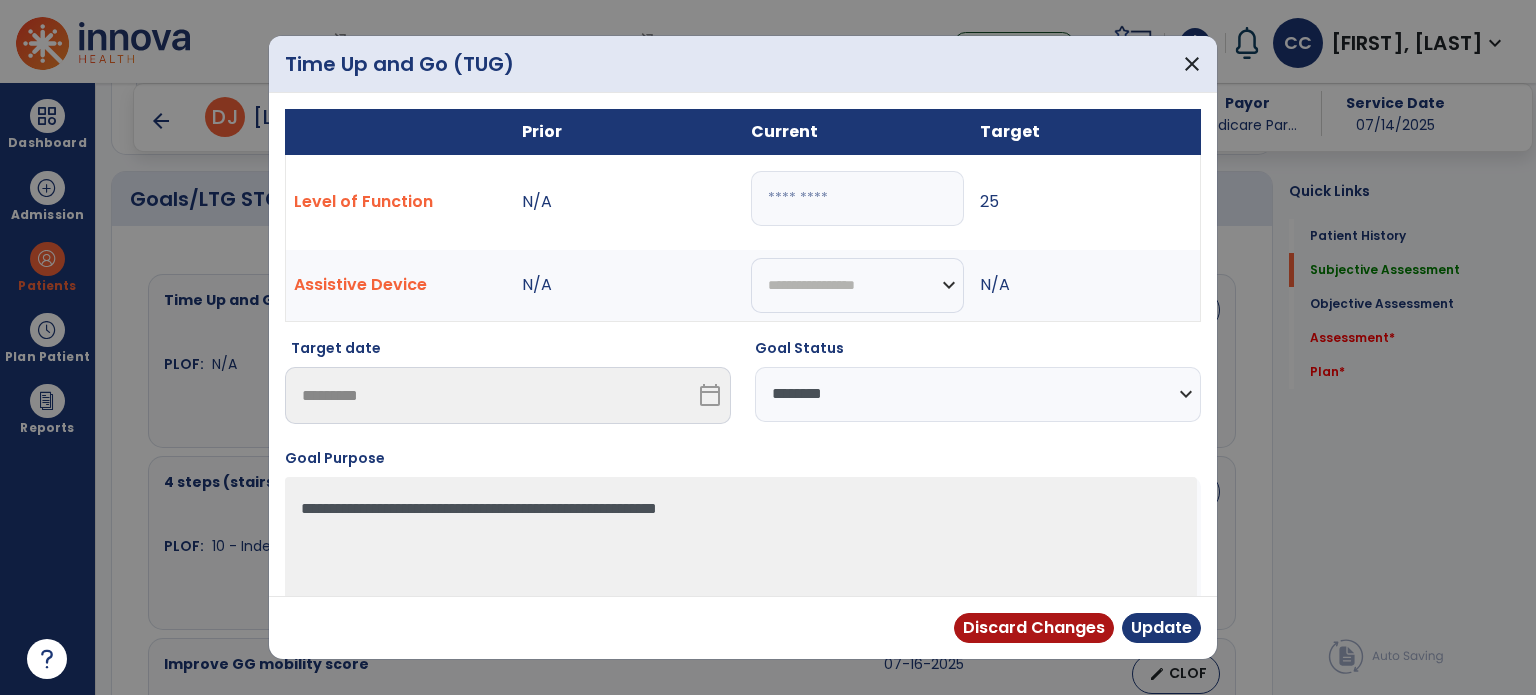 click on "**********" at bounding box center (978, 394) 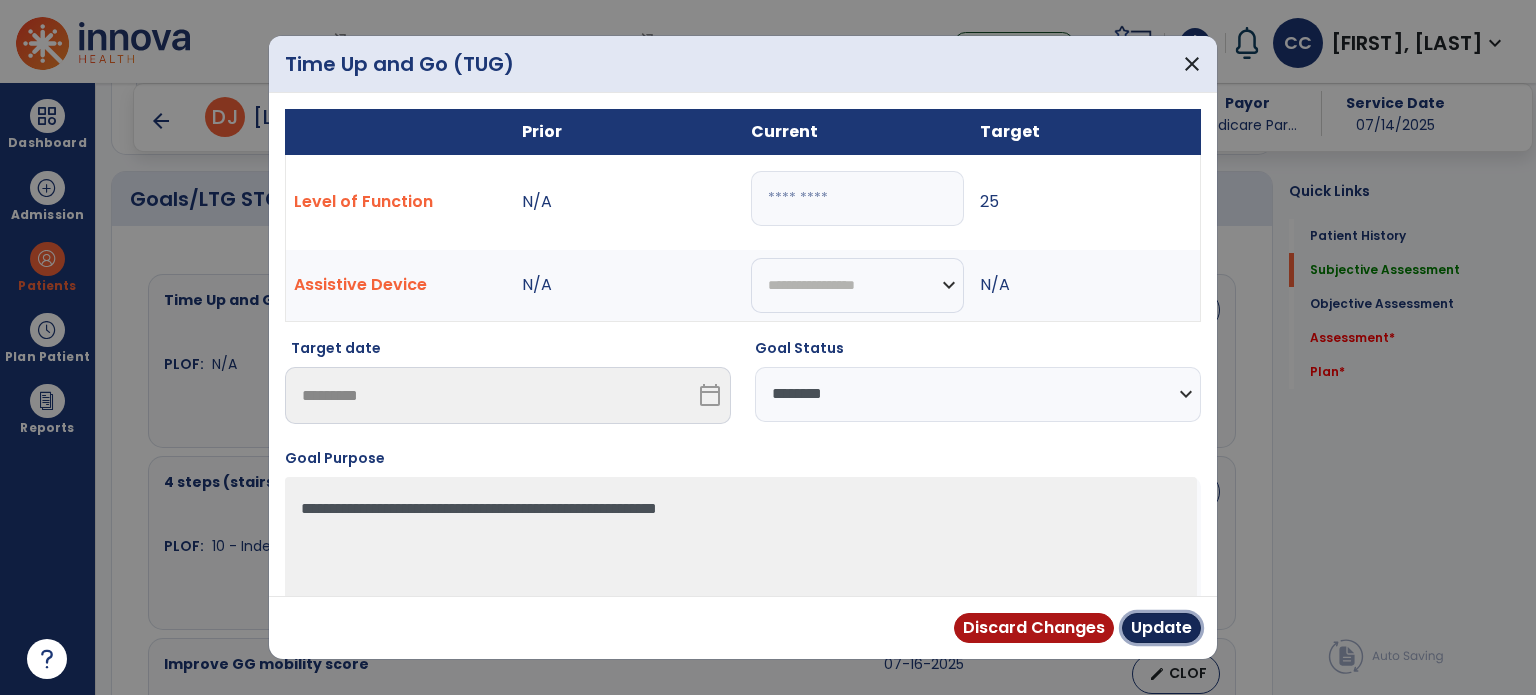 click on "Update" at bounding box center (1161, 628) 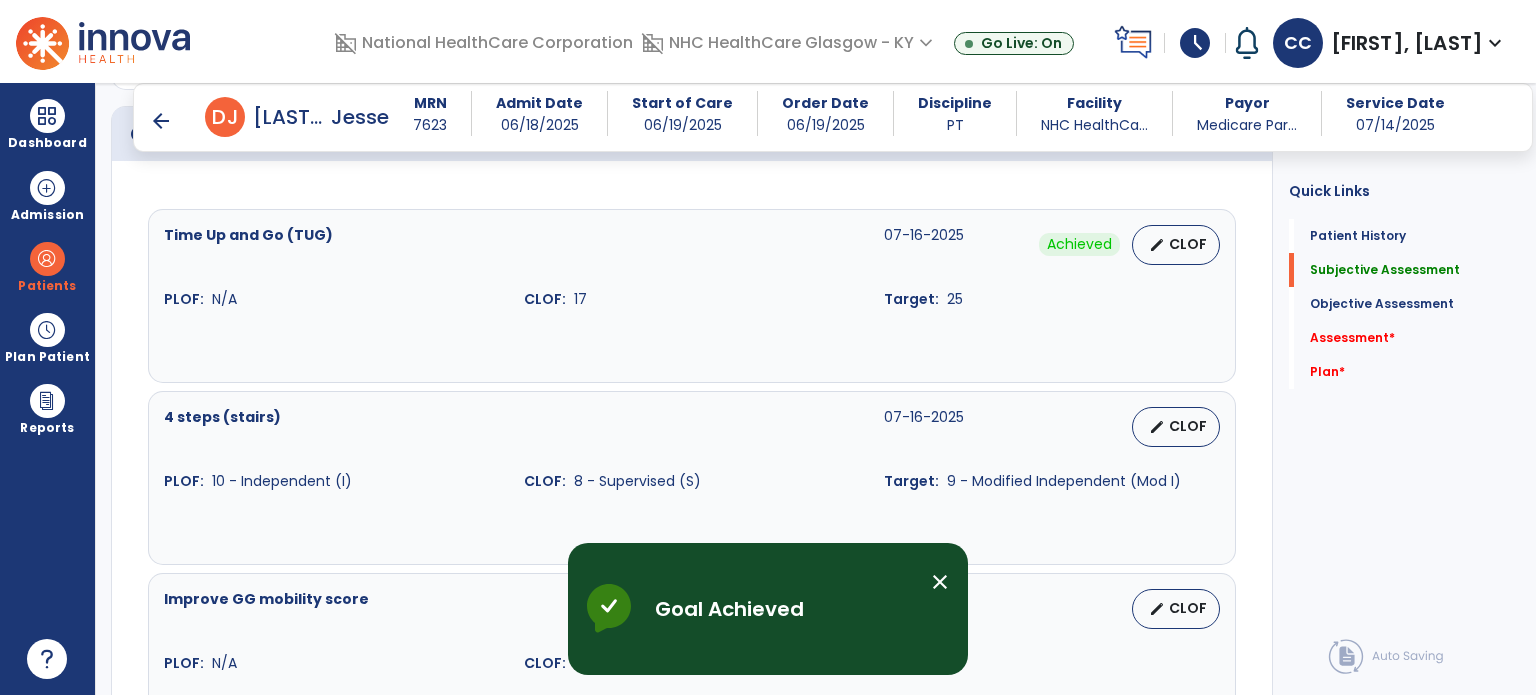 scroll, scrollTop: 1500, scrollLeft: 0, axis: vertical 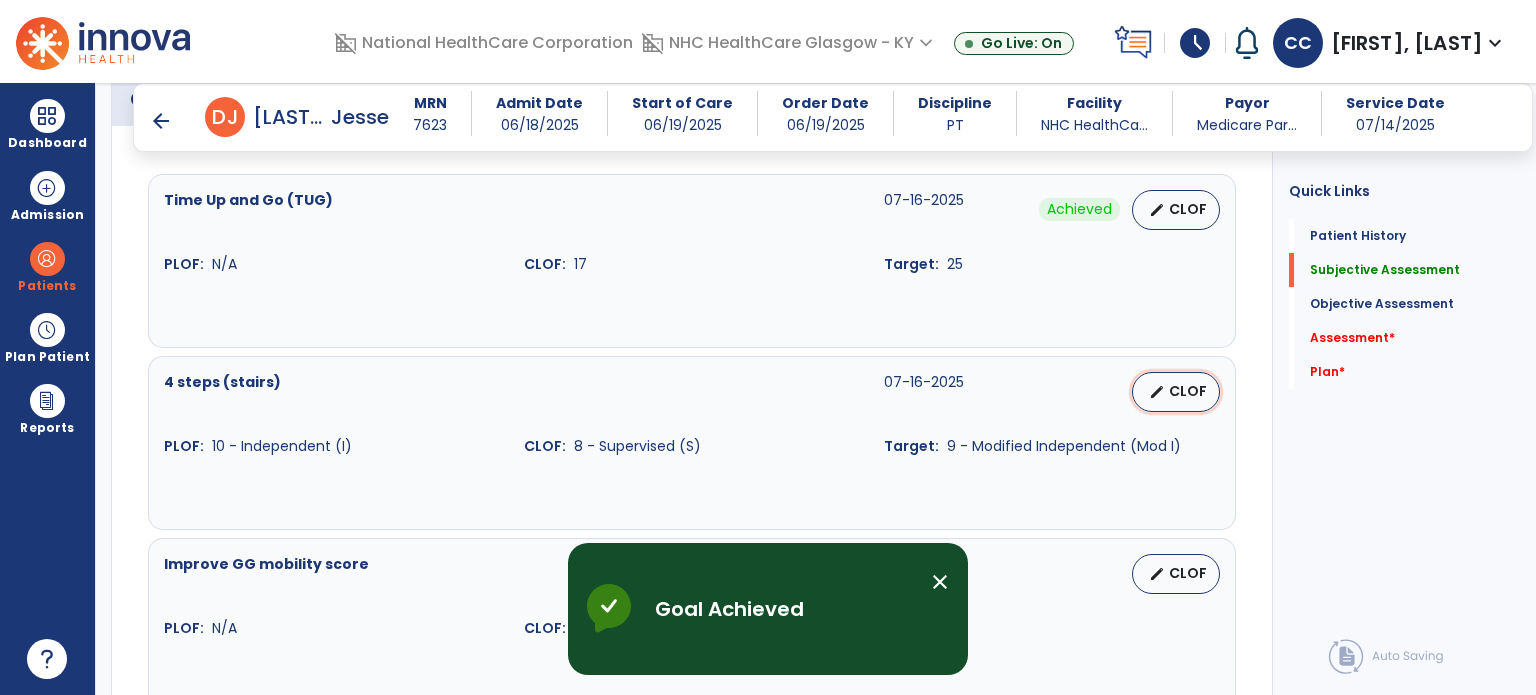 click on "CLOF" at bounding box center (1188, 391) 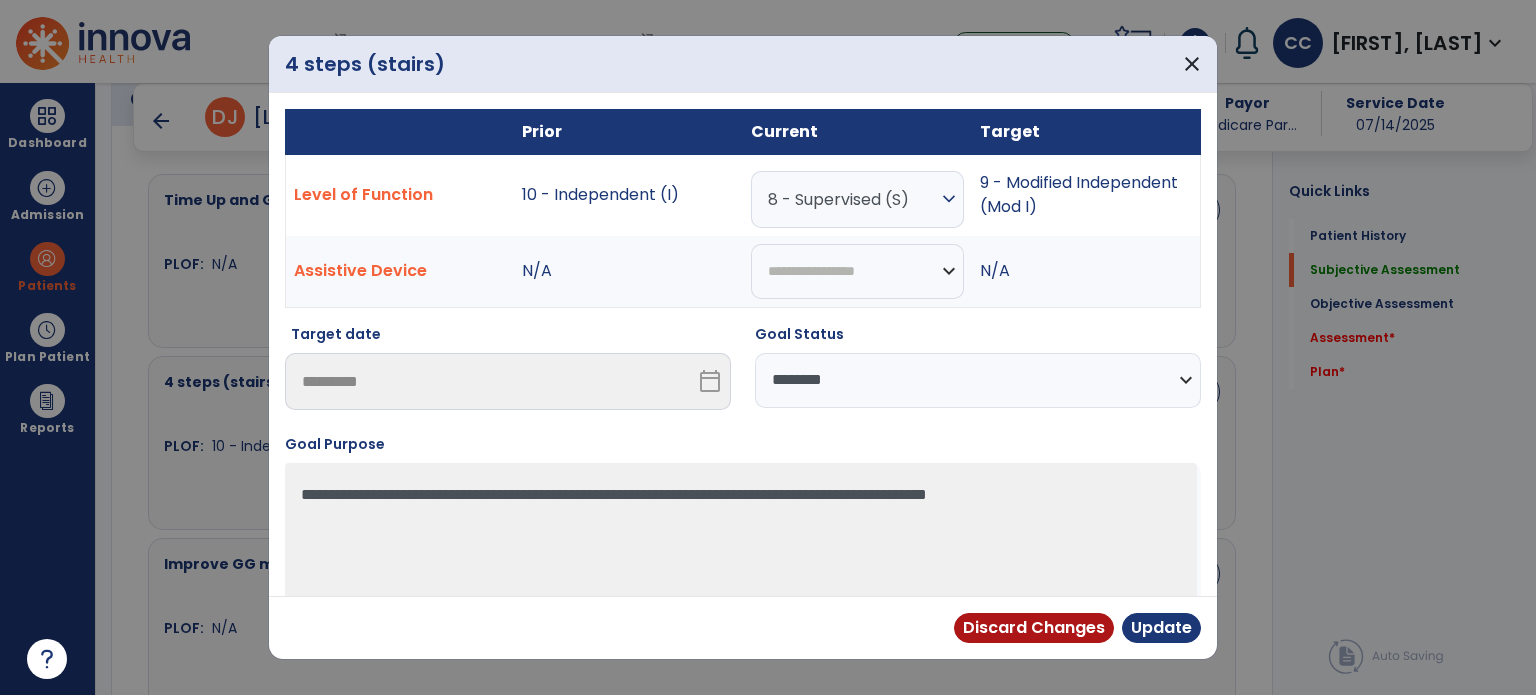 drag, startPoint x: 988, startPoint y: 378, endPoint x: 970, endPoint y: 400, distance: 28.42534 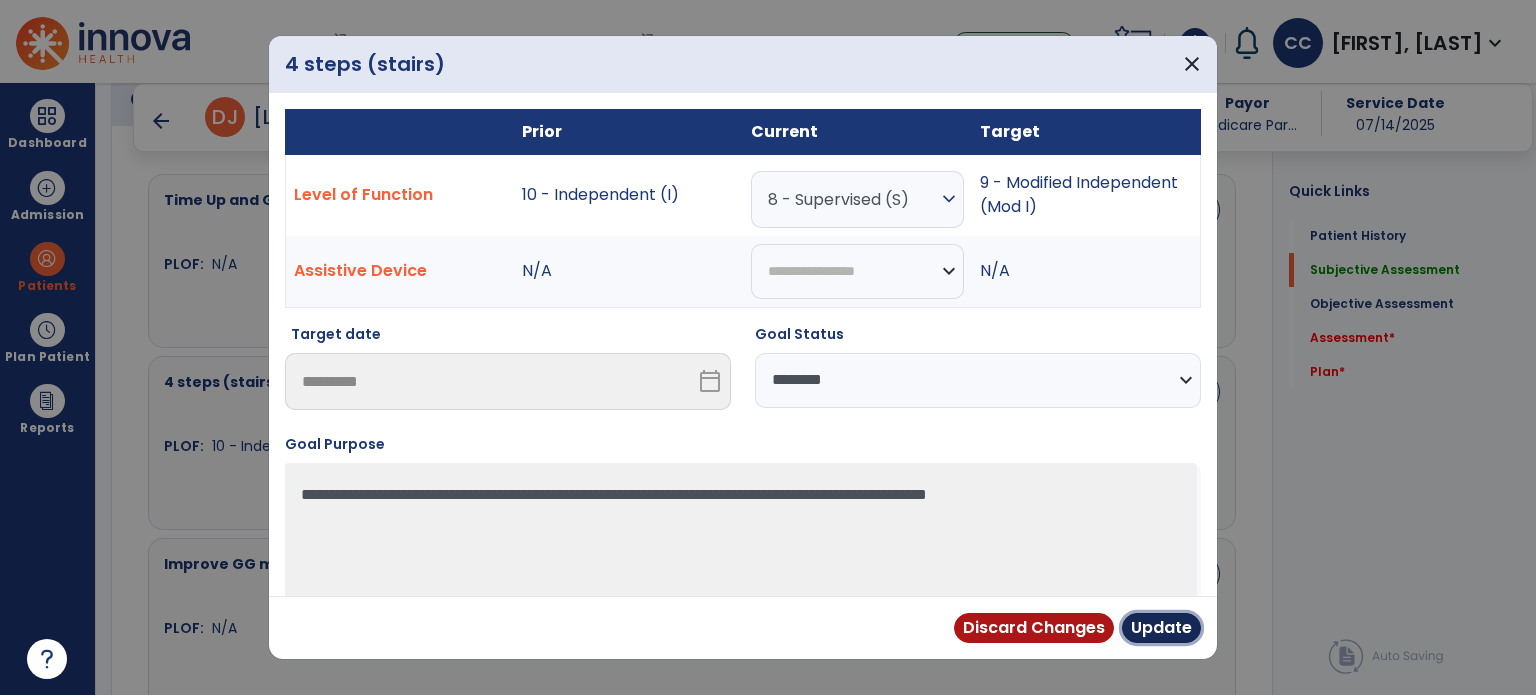click on "Update" at bounding box center [1161, 628] 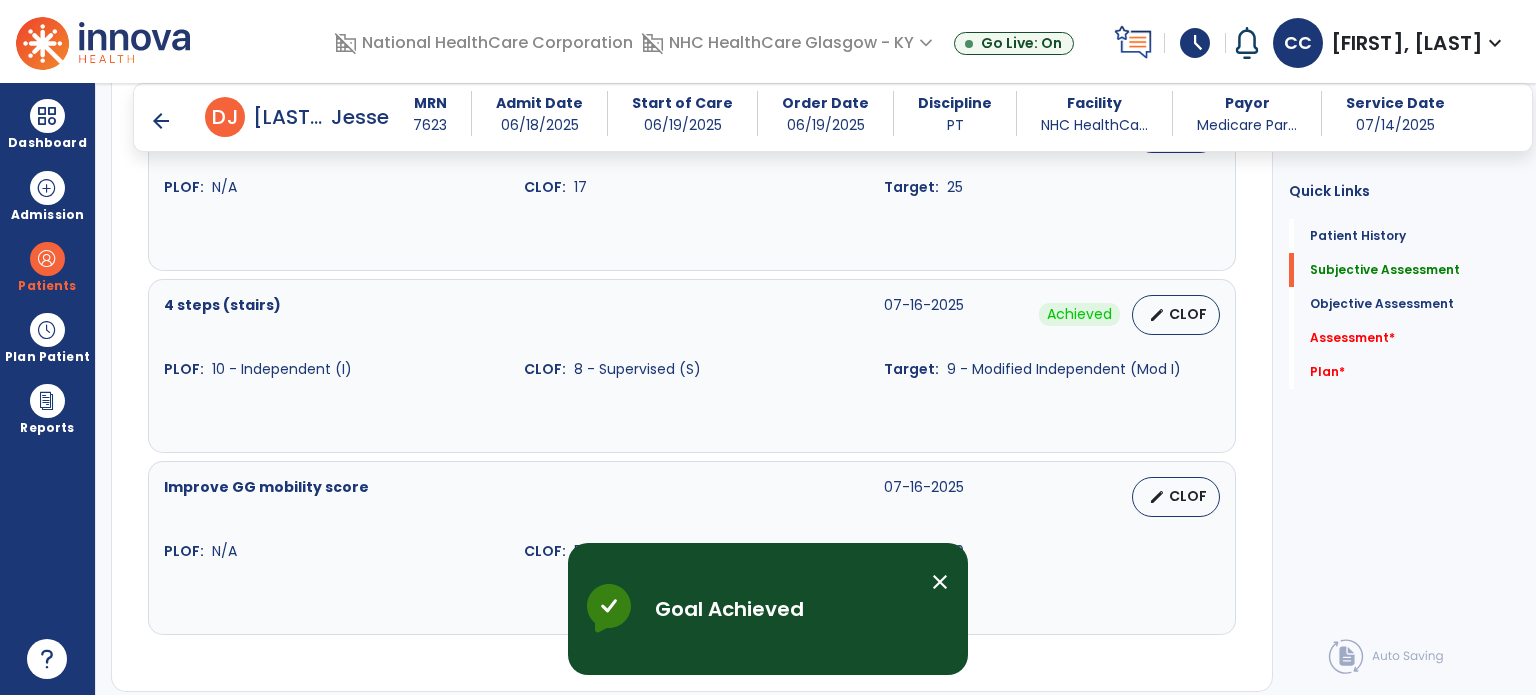 scroll, scrollTop: 1700, scrollLeft: 0, axis: vertical 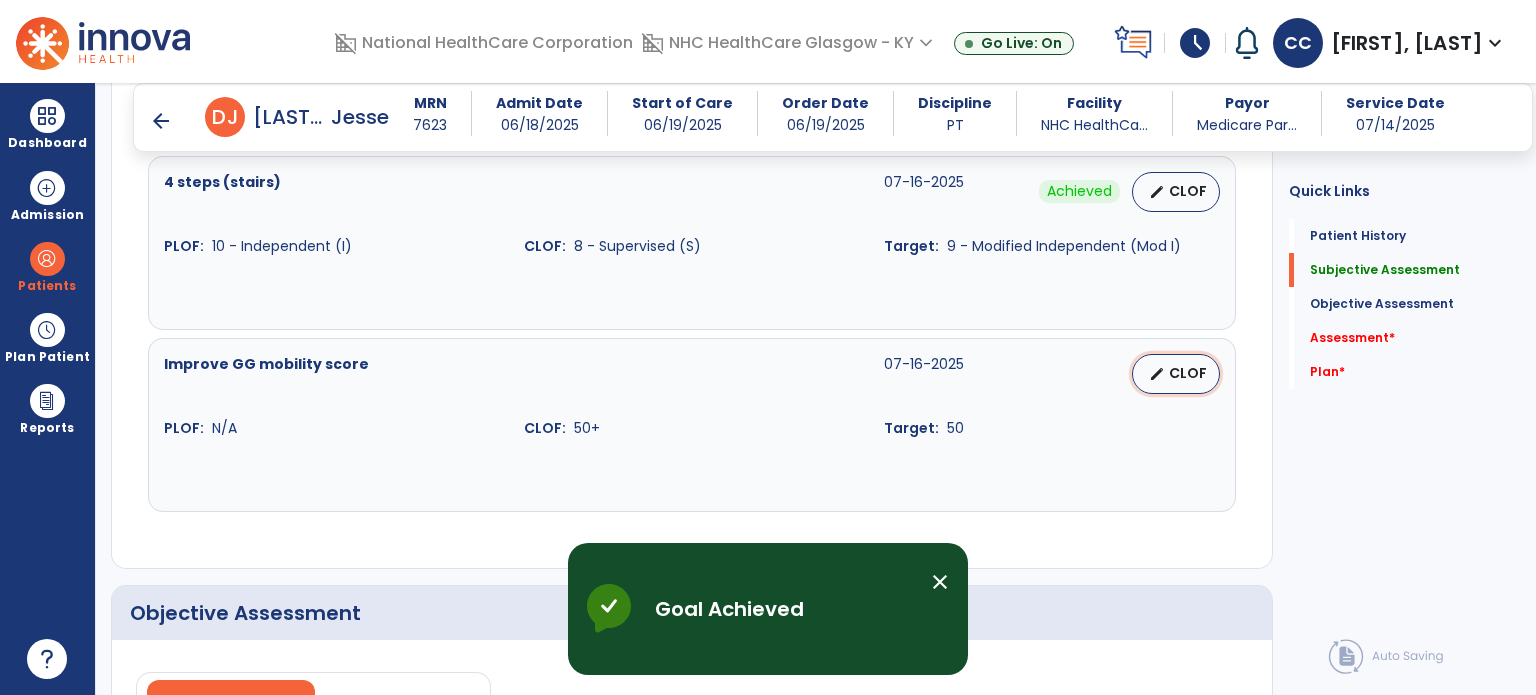 click on "edit   CLOF" at bounding box center [1176, 374] 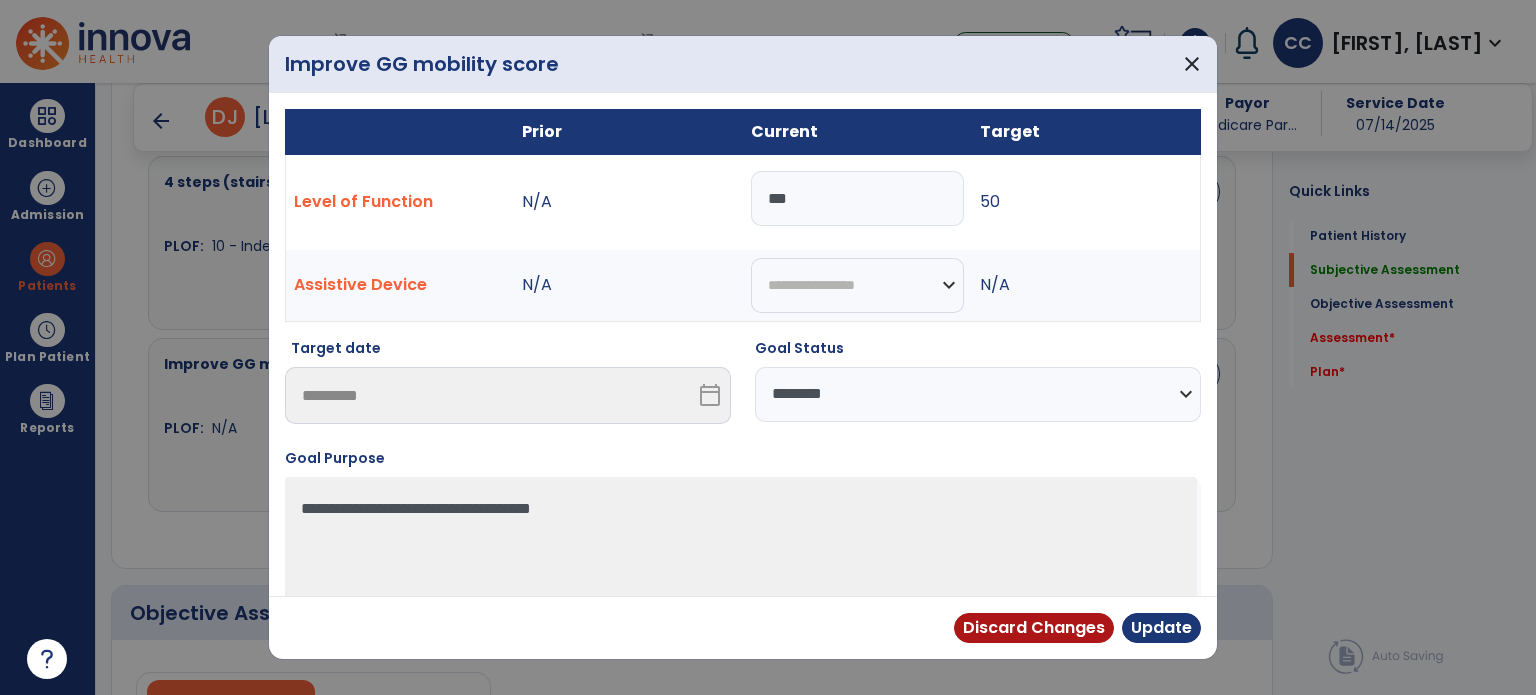click on "**********" at bounding box center [978, 394] 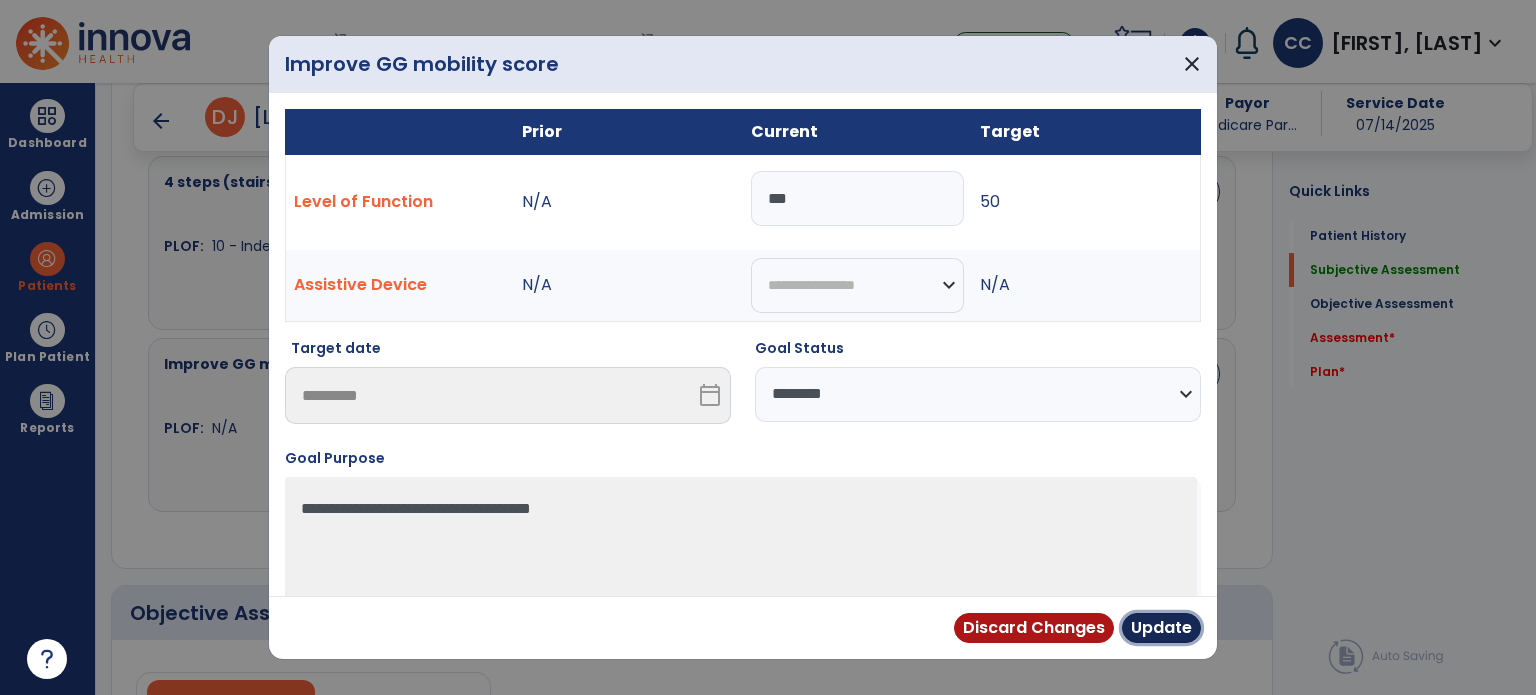 click on "Update" at bounding box center [1161, 628] 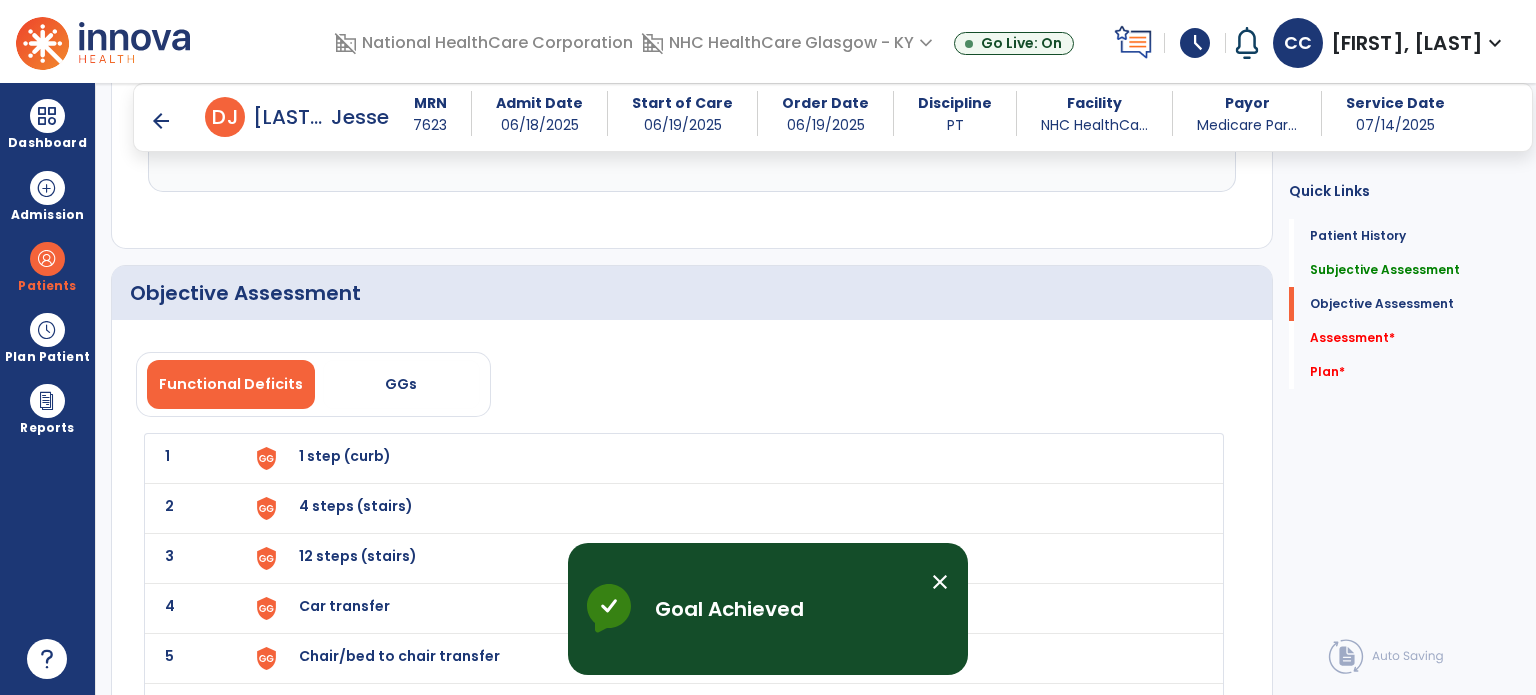 scroll, scrollTop: 2100, scrollLeft: 0, axis: vertical 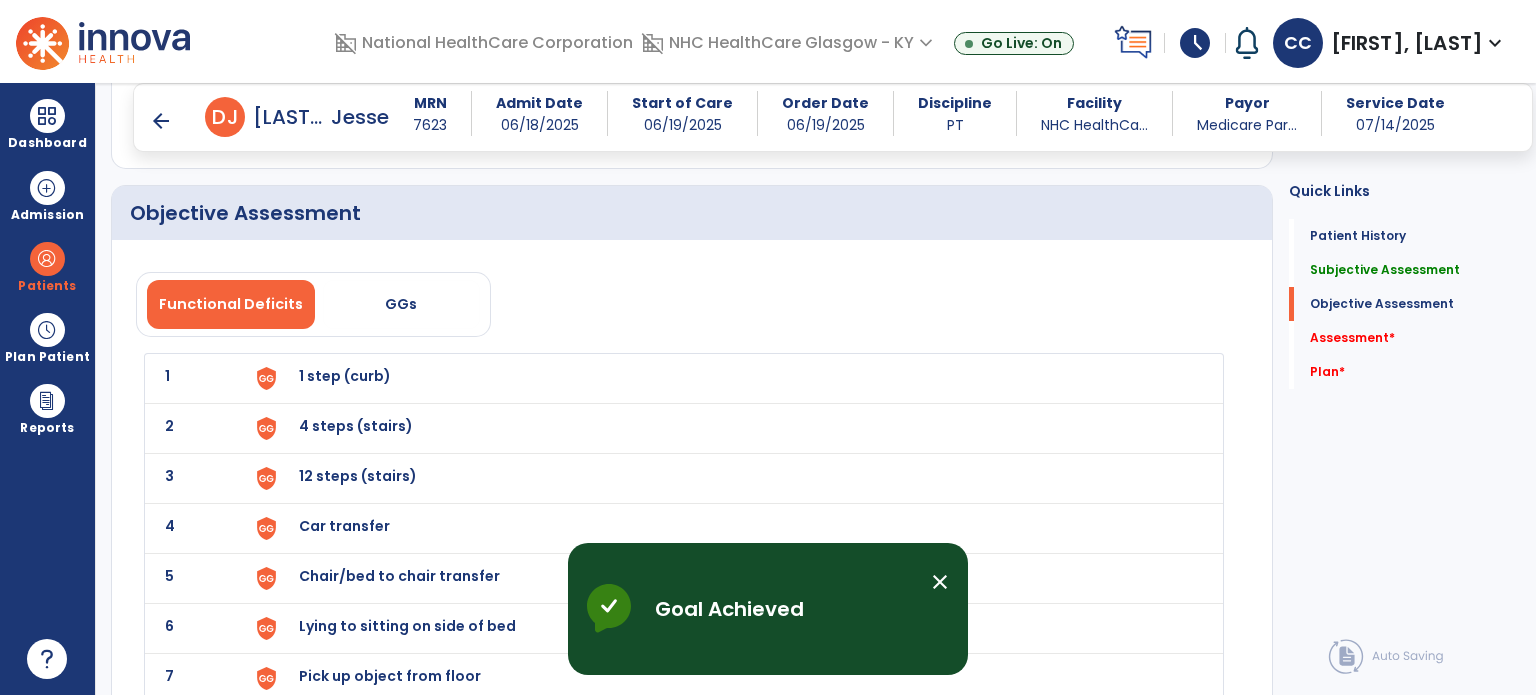 click on "1 1 step (curb)" 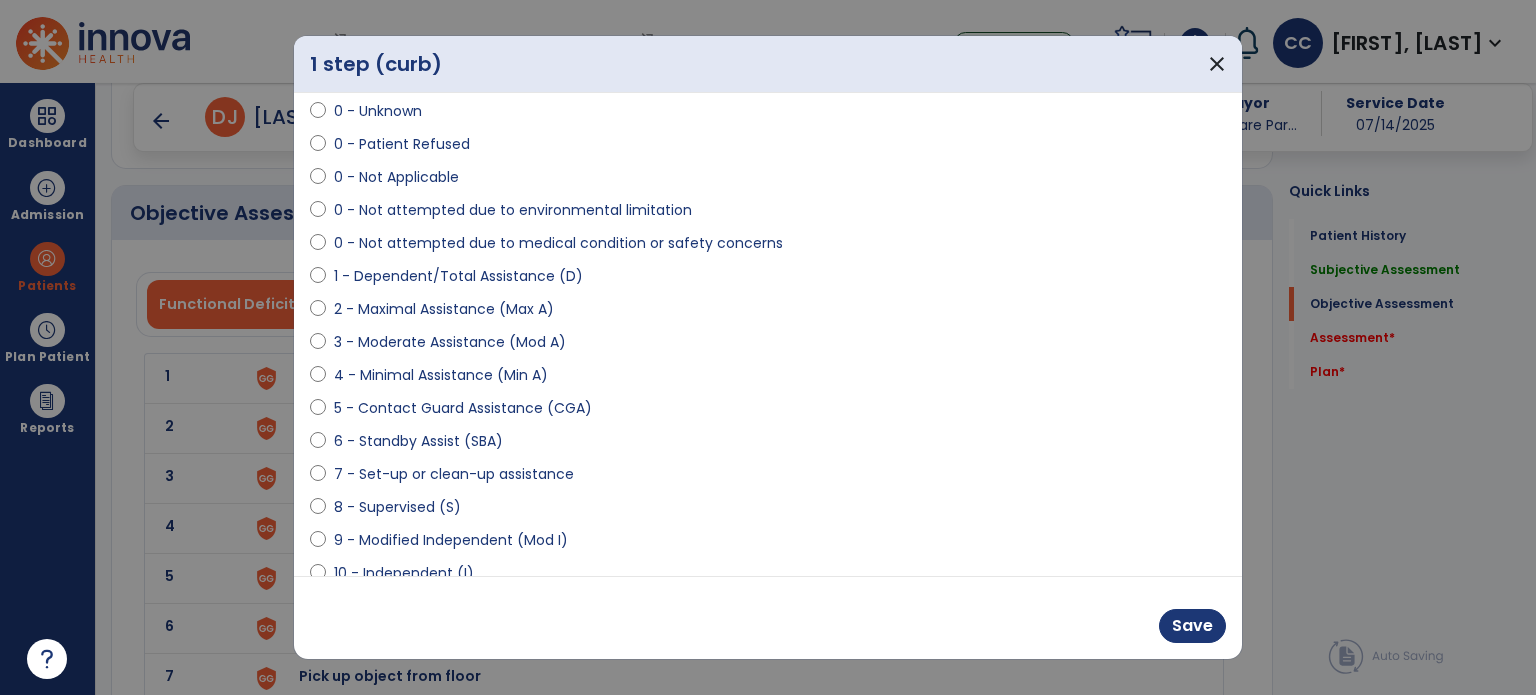 scroll, scrollTop: 200, scrollLeft: 0, axis: vertical 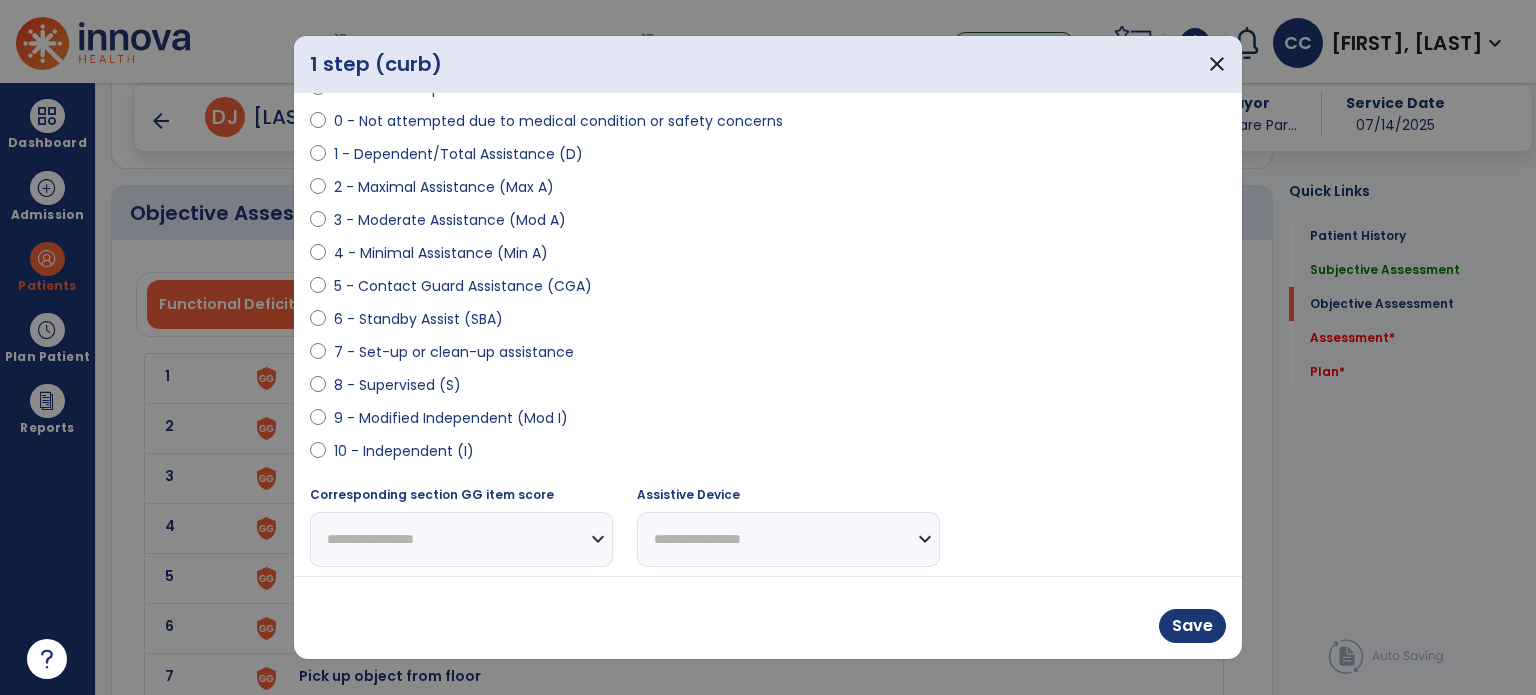 click on "8 - Supervised (S)" at bounding box center [397, 385] 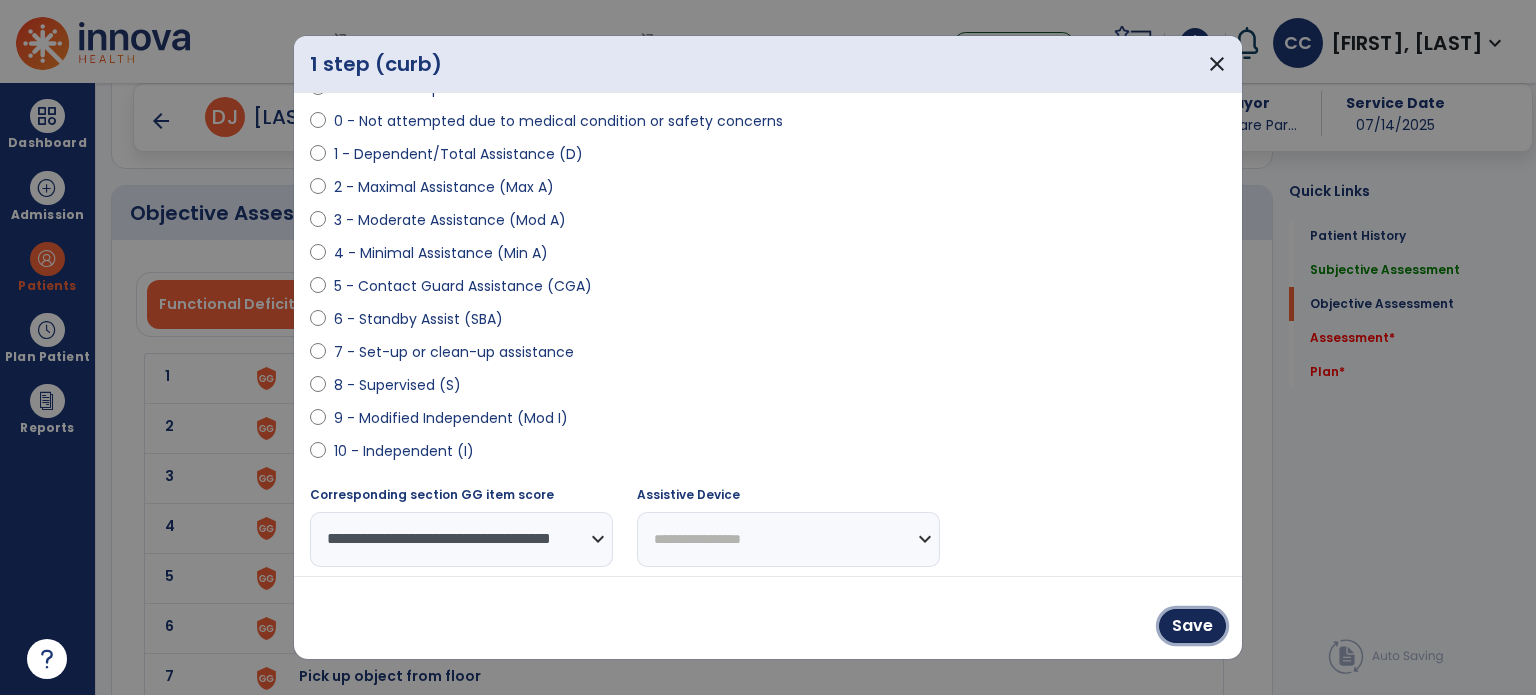 drag, startPoint x: 1195, startPoint y: 622, endPoint x: 751, endPoint y: 511, distance: 457.66473 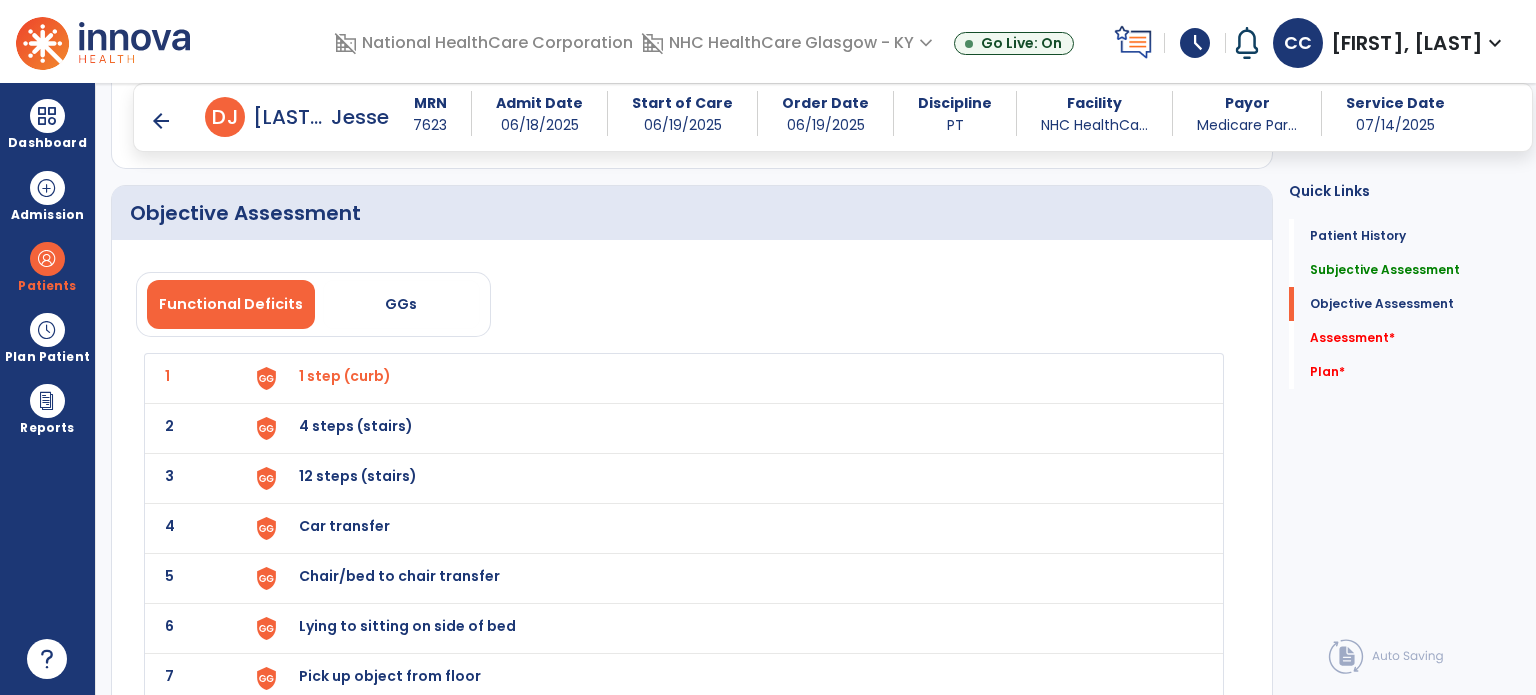 click on "2 4 steps (stairs)" 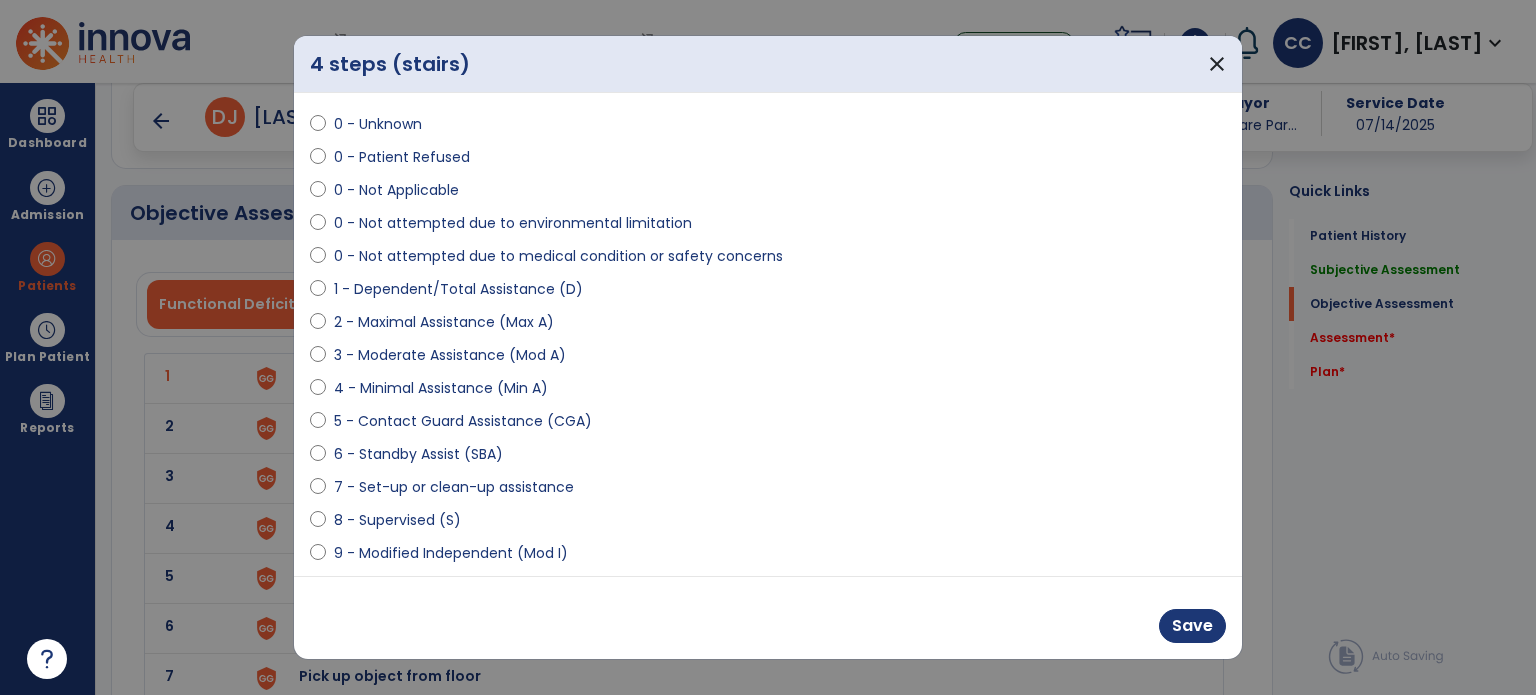 scroll, scrollTop: 100, scrollLeft: 0, axis: vertical 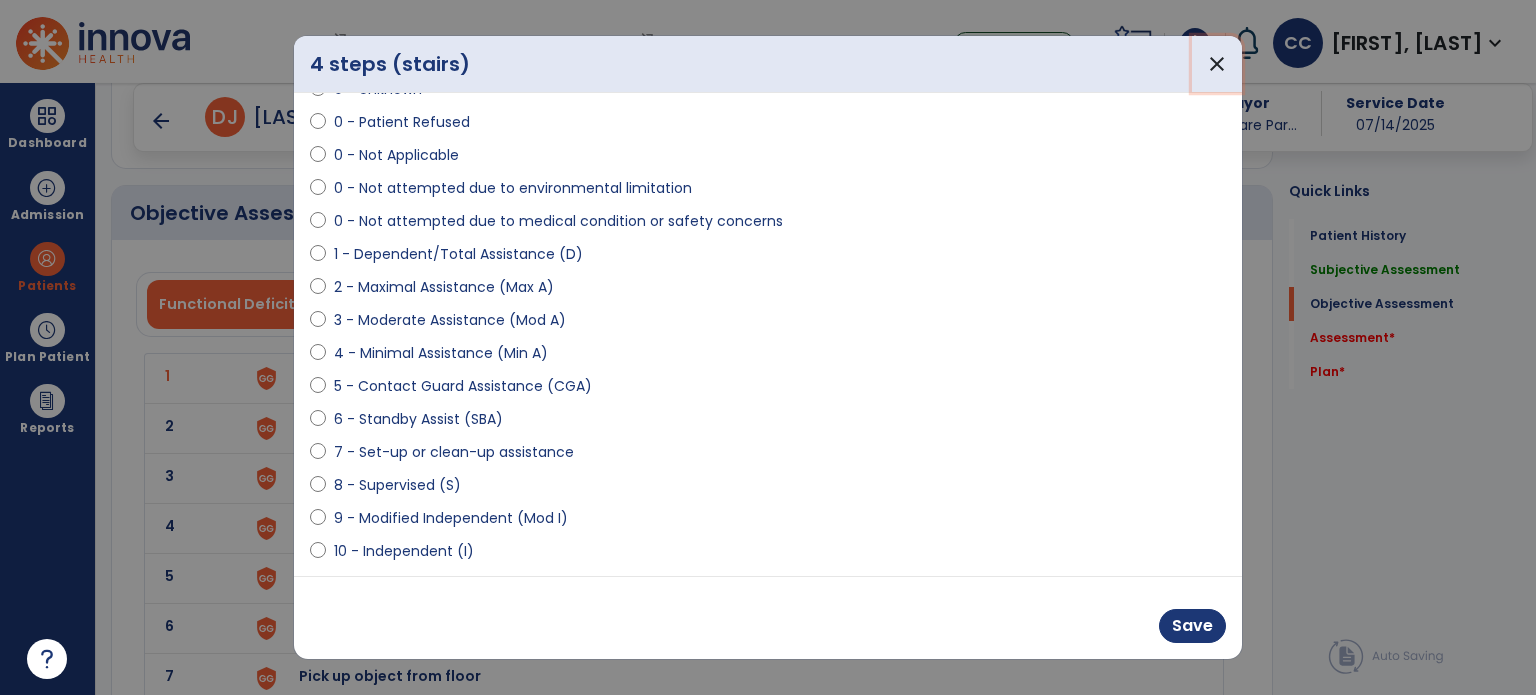 click on "4 steps (stairs)   close" at bounding box center [768, 64] 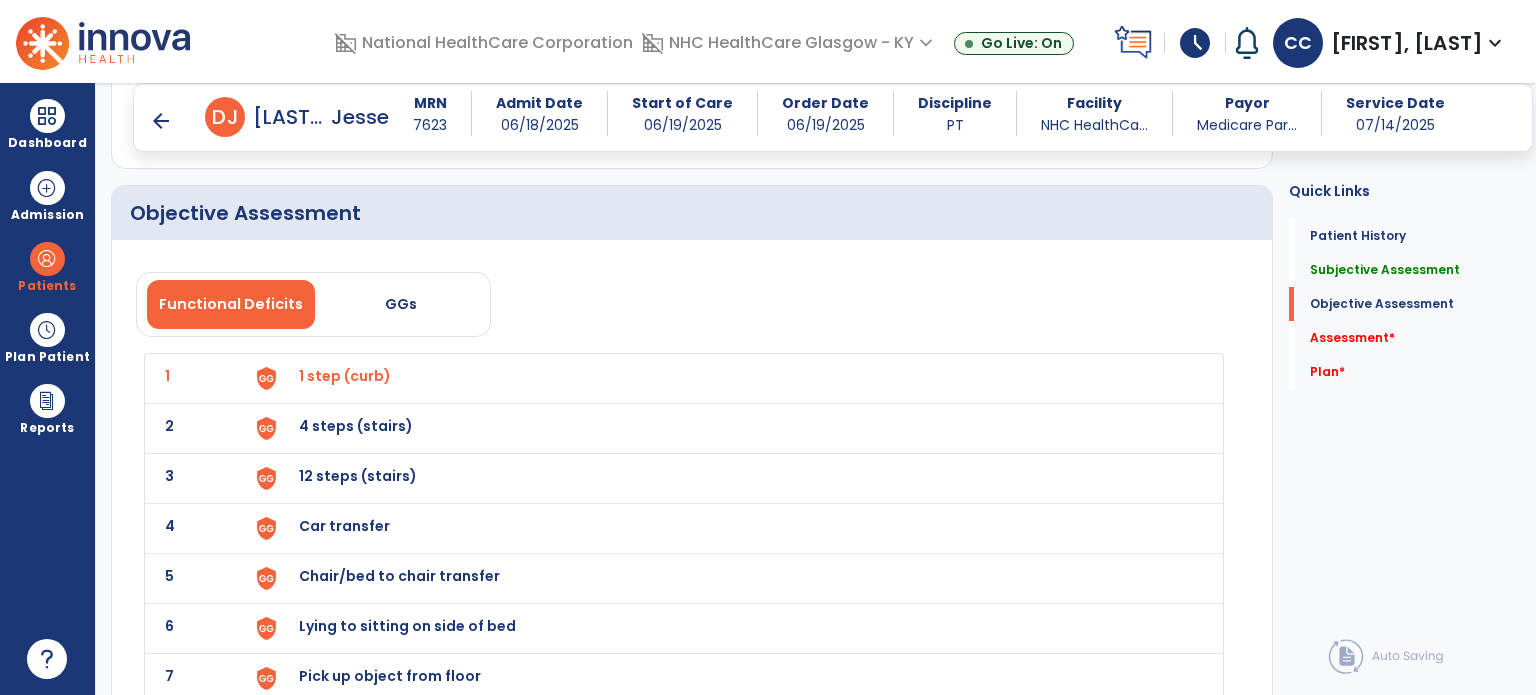 click on "1 step (curb)" at bounding box center [345, 376] 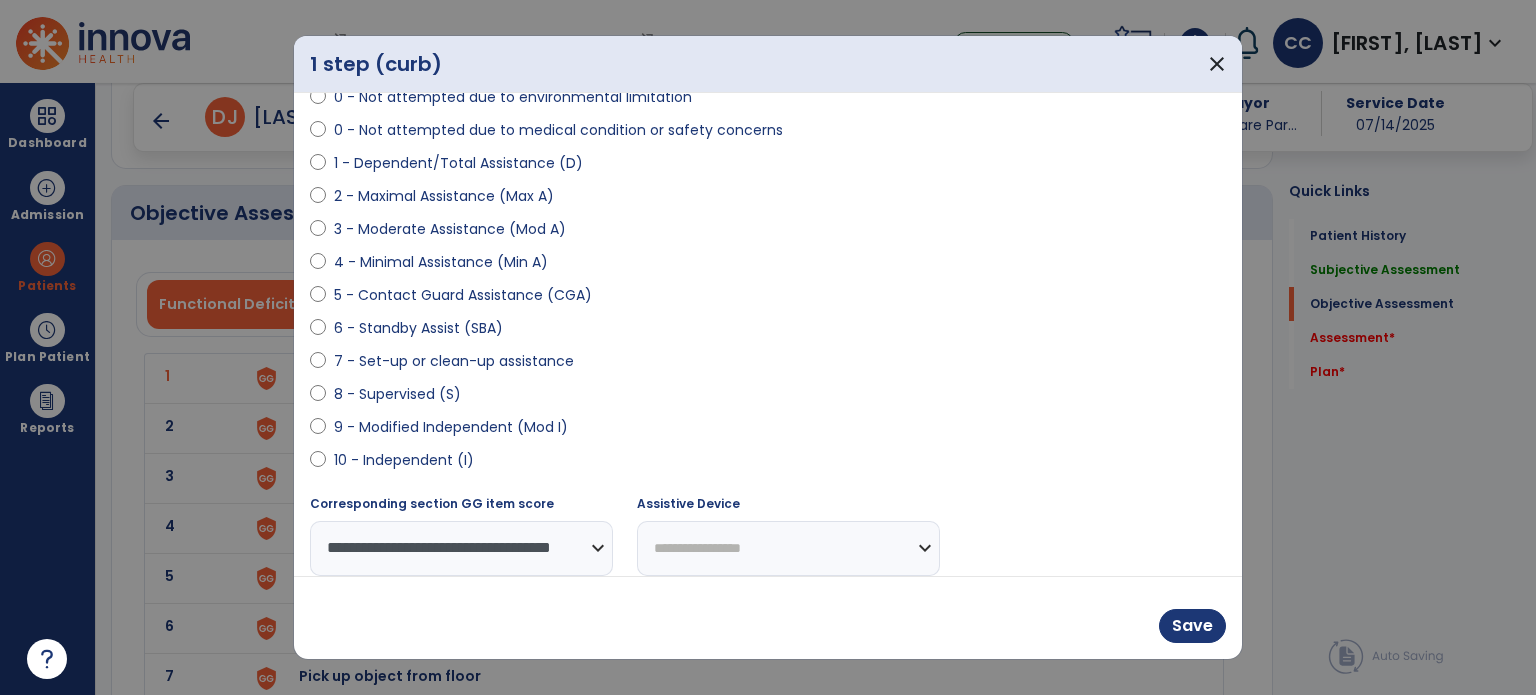scroll, scrollTop: 204, scrollLeft: 0, axis: vertical 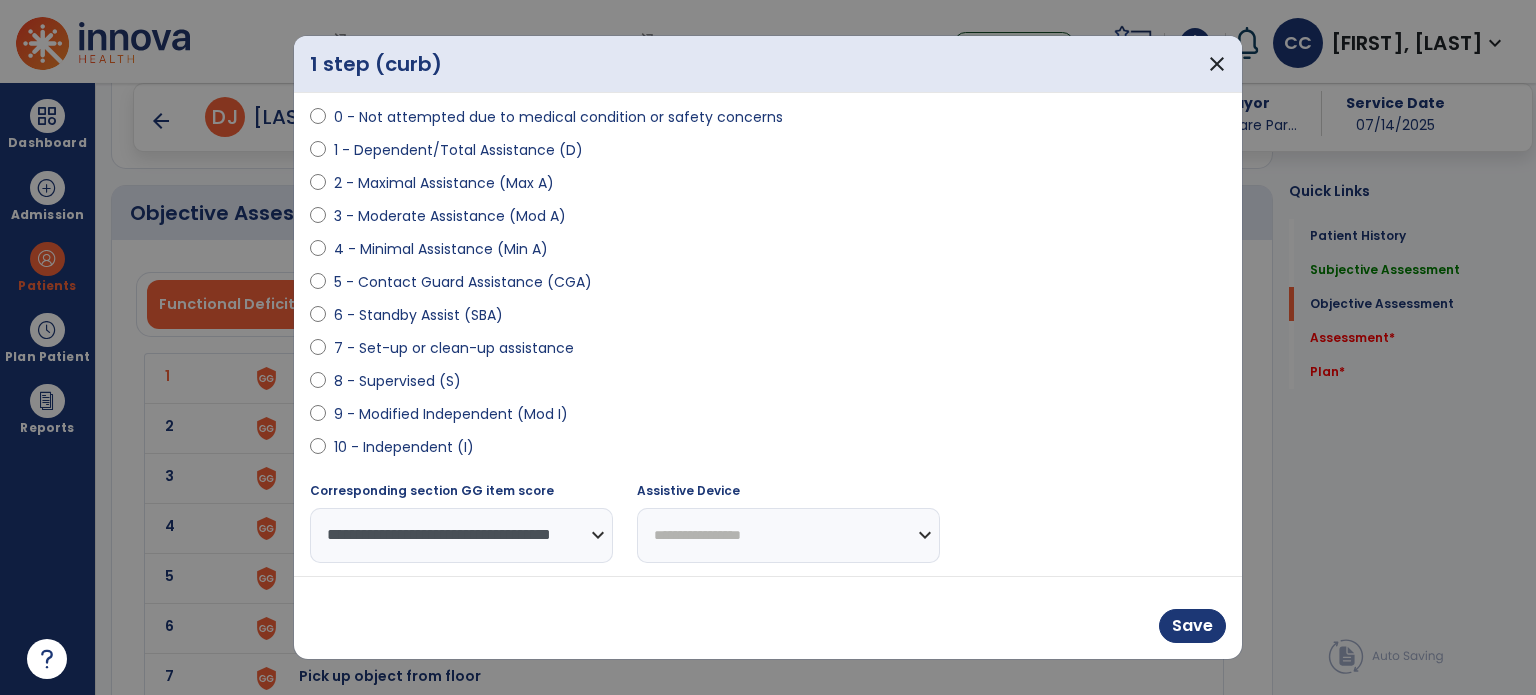 click on "**********" at bounding box center [788, 535] 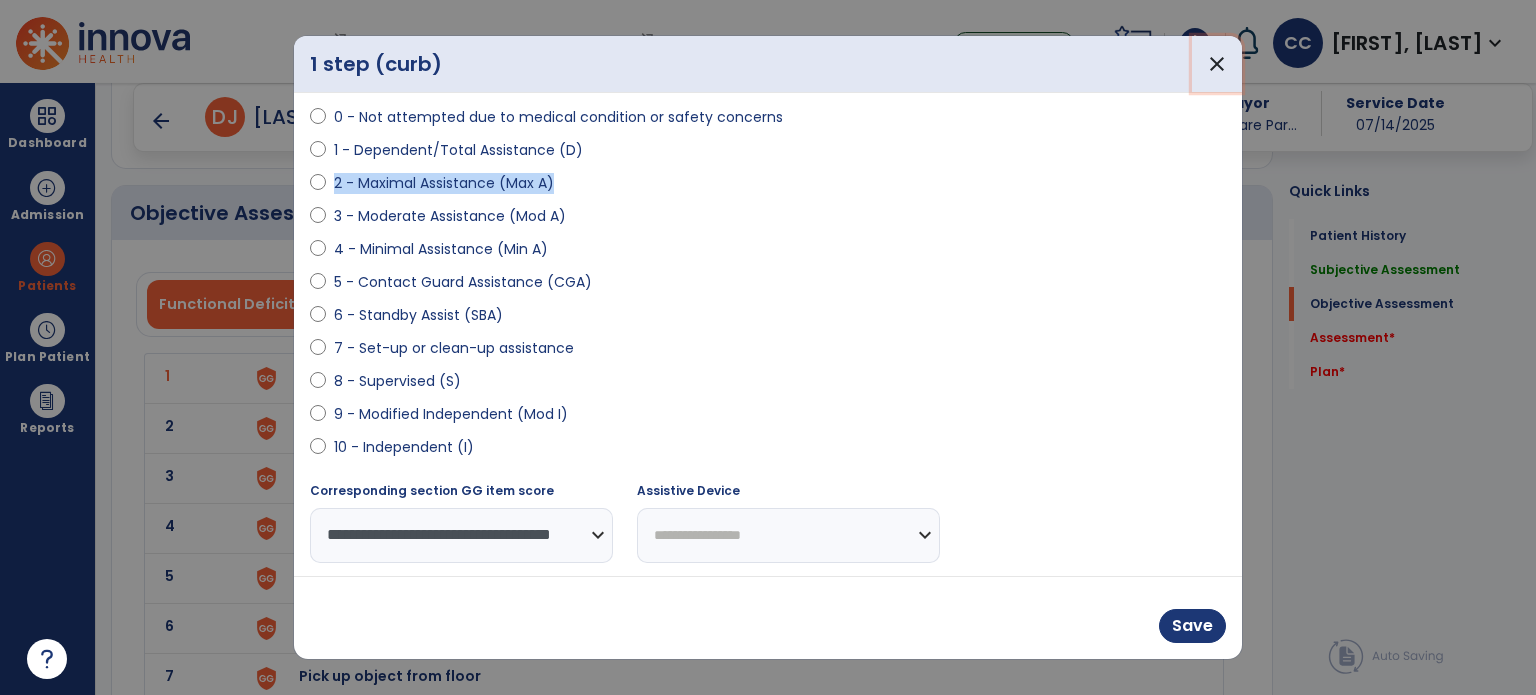drag, startPoint x: 1206, startPoint y: 67, endPoint x: 1087, endPoint y: 139, distance: 139.0863 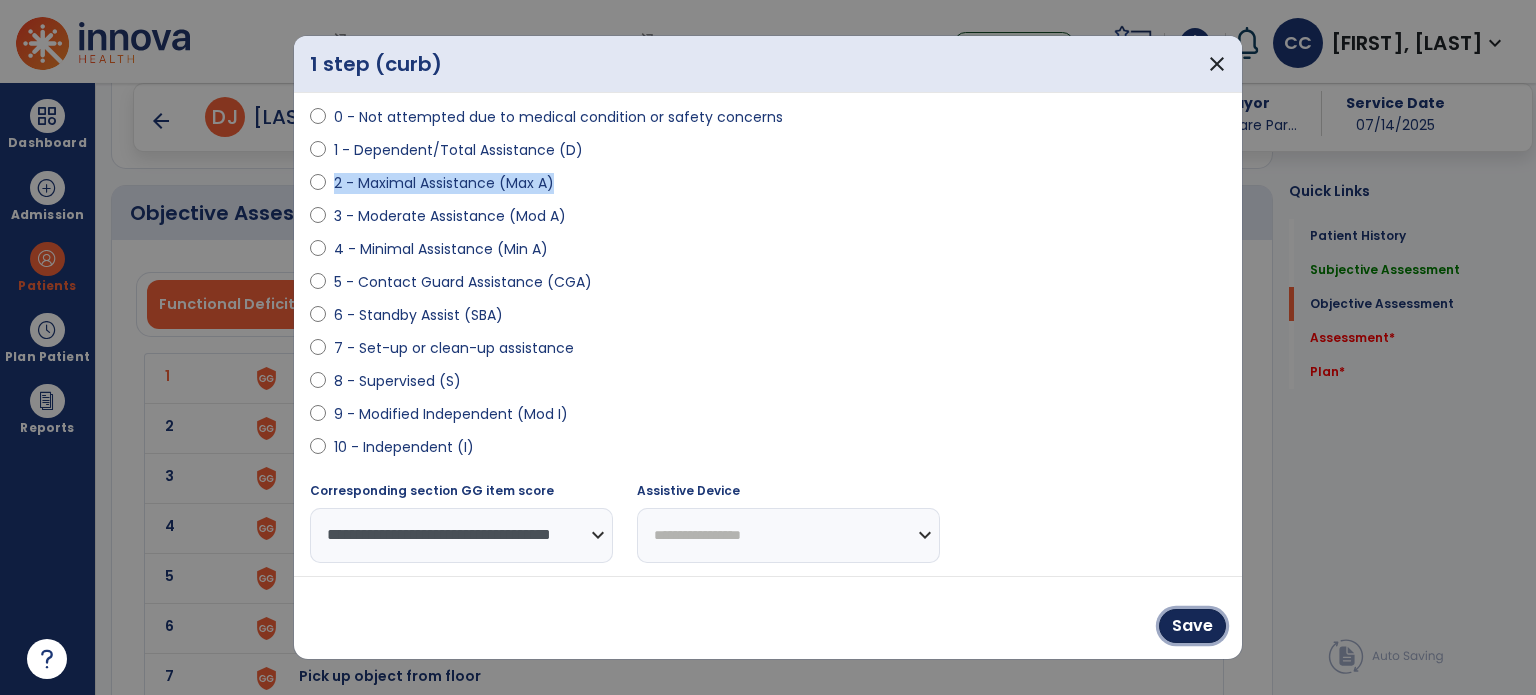drag, startPoint x: 1208, startPoint y: 623, endPoint x: 1535, endPoint y: 310, distance: 452.65662 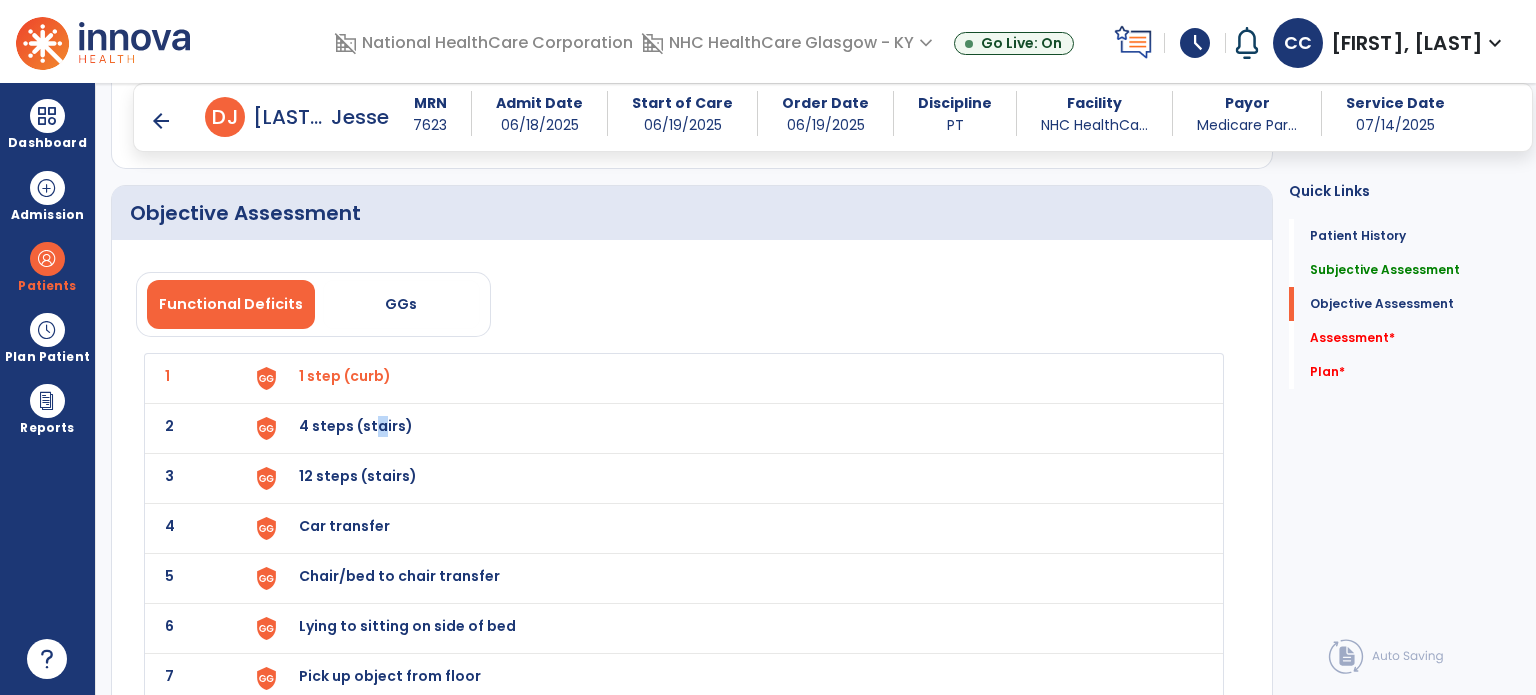 click on "4 steps (stairs)" at bounding box center [345, 376] 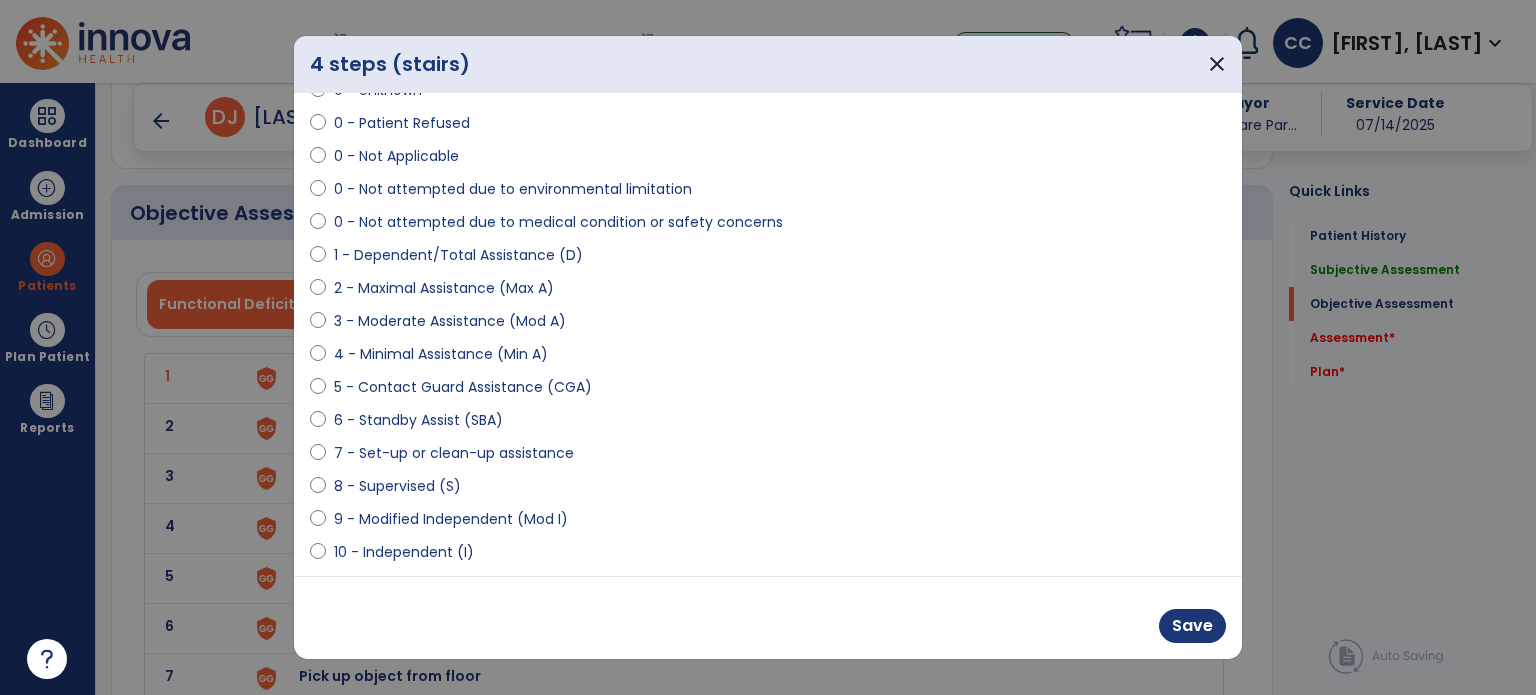 scroll, scrollTop: 204, scrollLeft: 0, axis: vertical 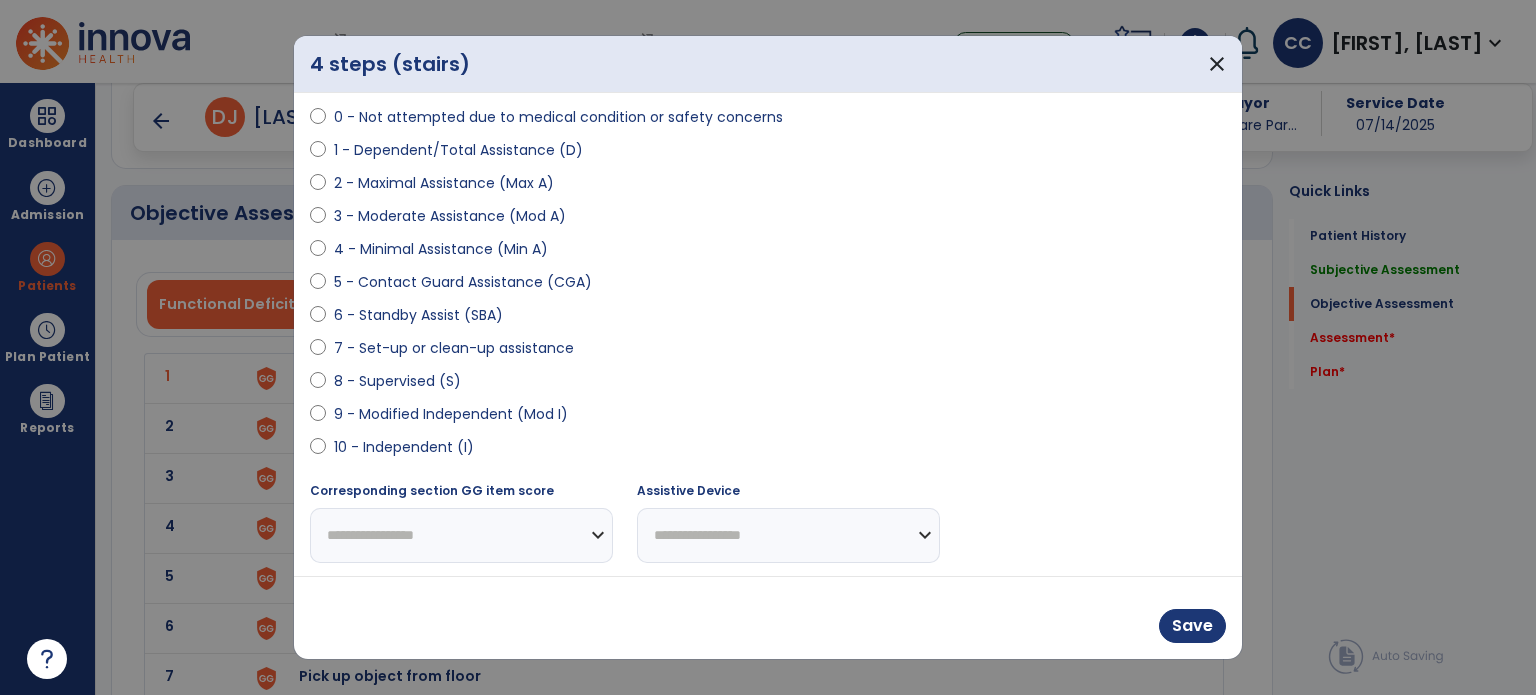 click on "7 - Set-up or clean-up assistance" at bounding box center [768, 352] 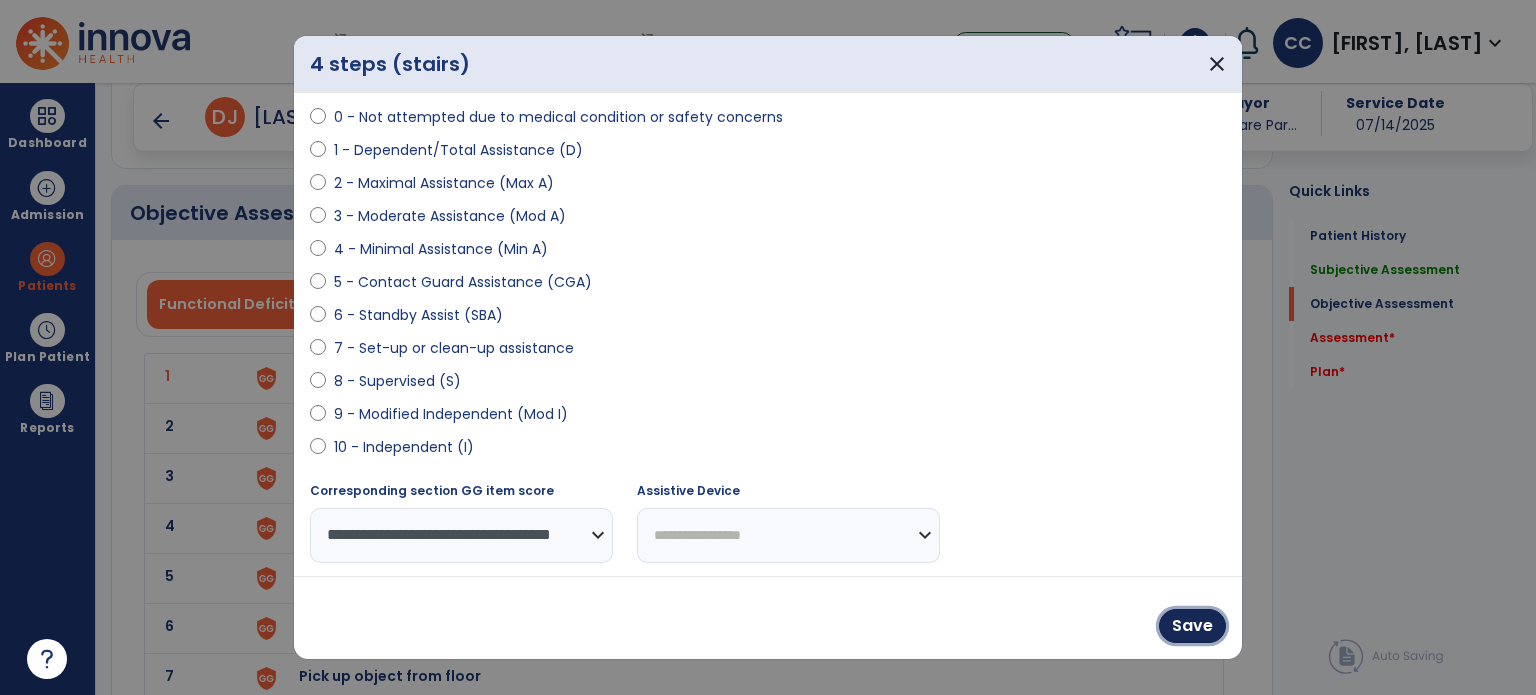 click on "Save" at bounding box center (1192, 626) 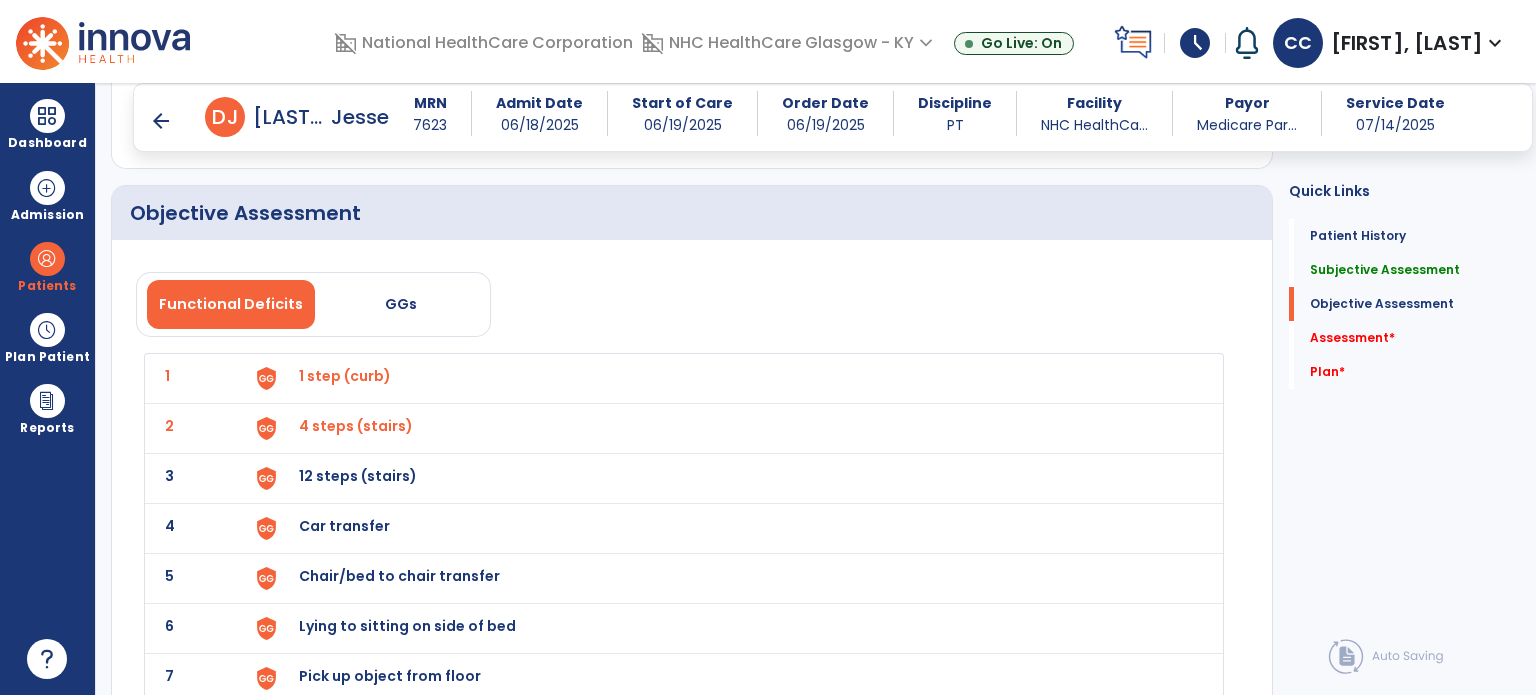 click on "12 steps (stairs)" at bounding box center [345, 376] 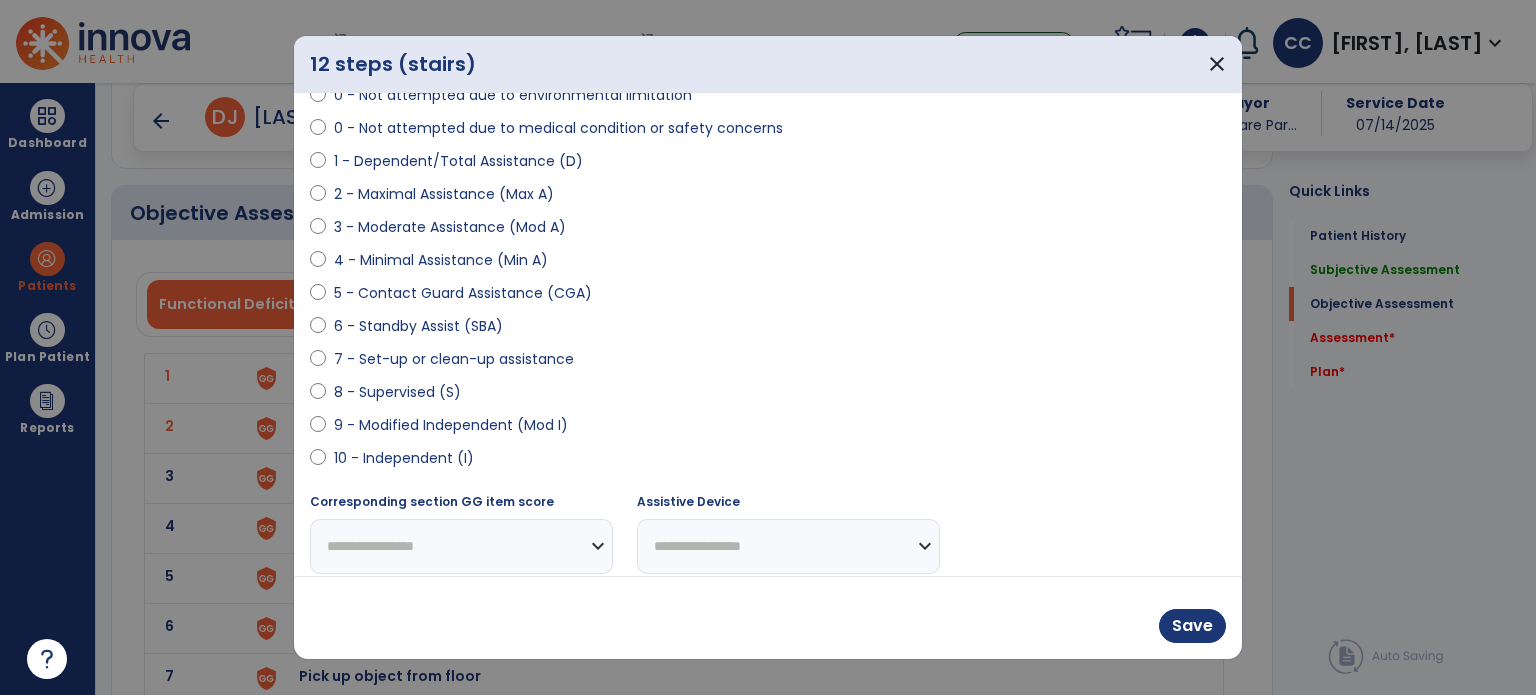 scroll, scrollTop: 204, scrollLeft: 0, axis: vertical 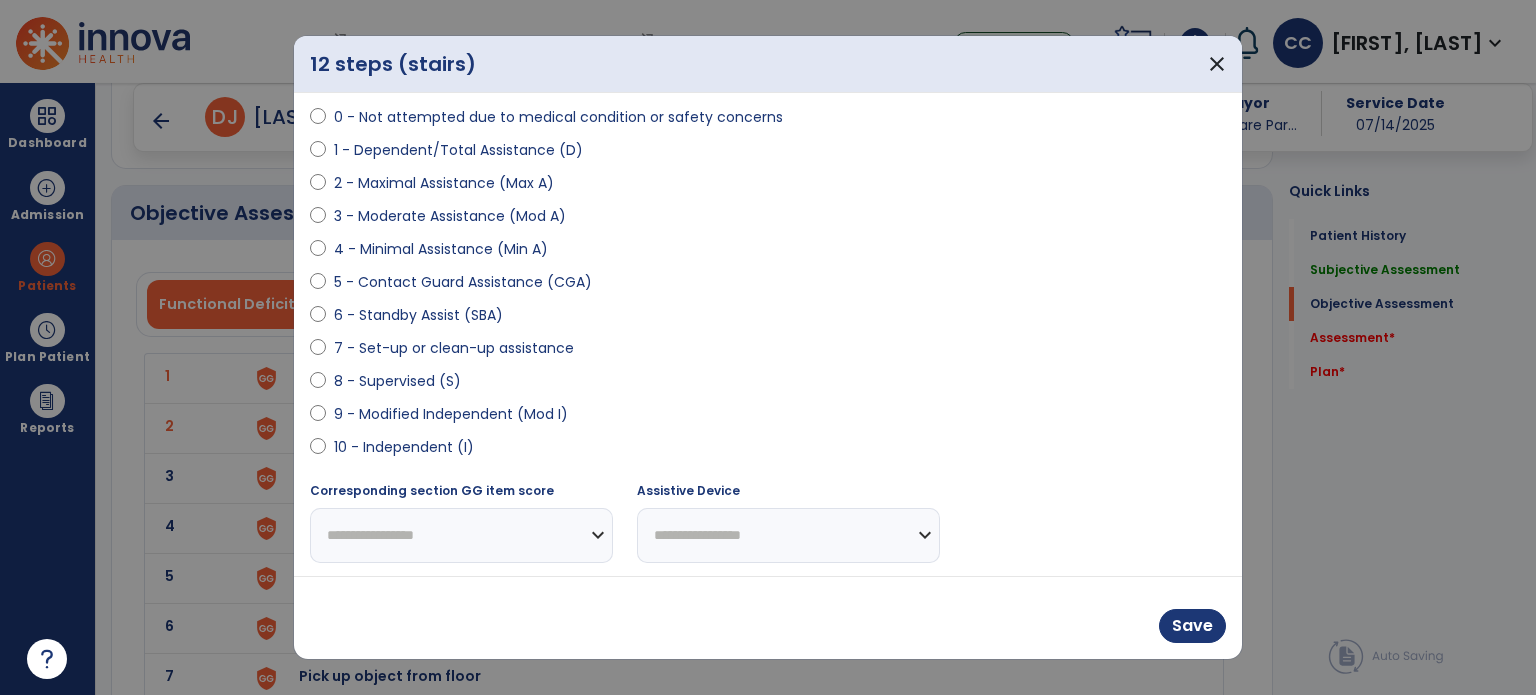 click on "8 - Supervised (S)" at bounding box center [397, 381] 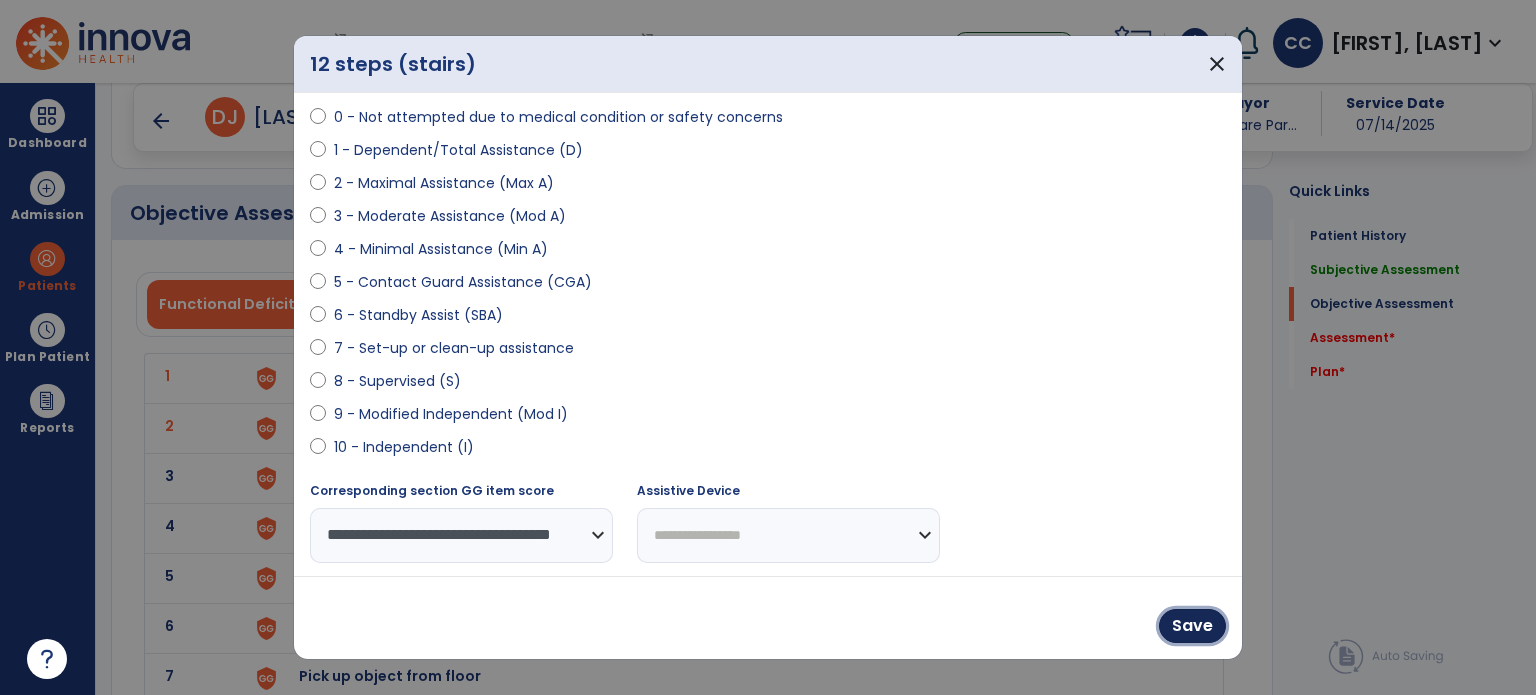 click on "Save" at bounding box center [1192, 626] 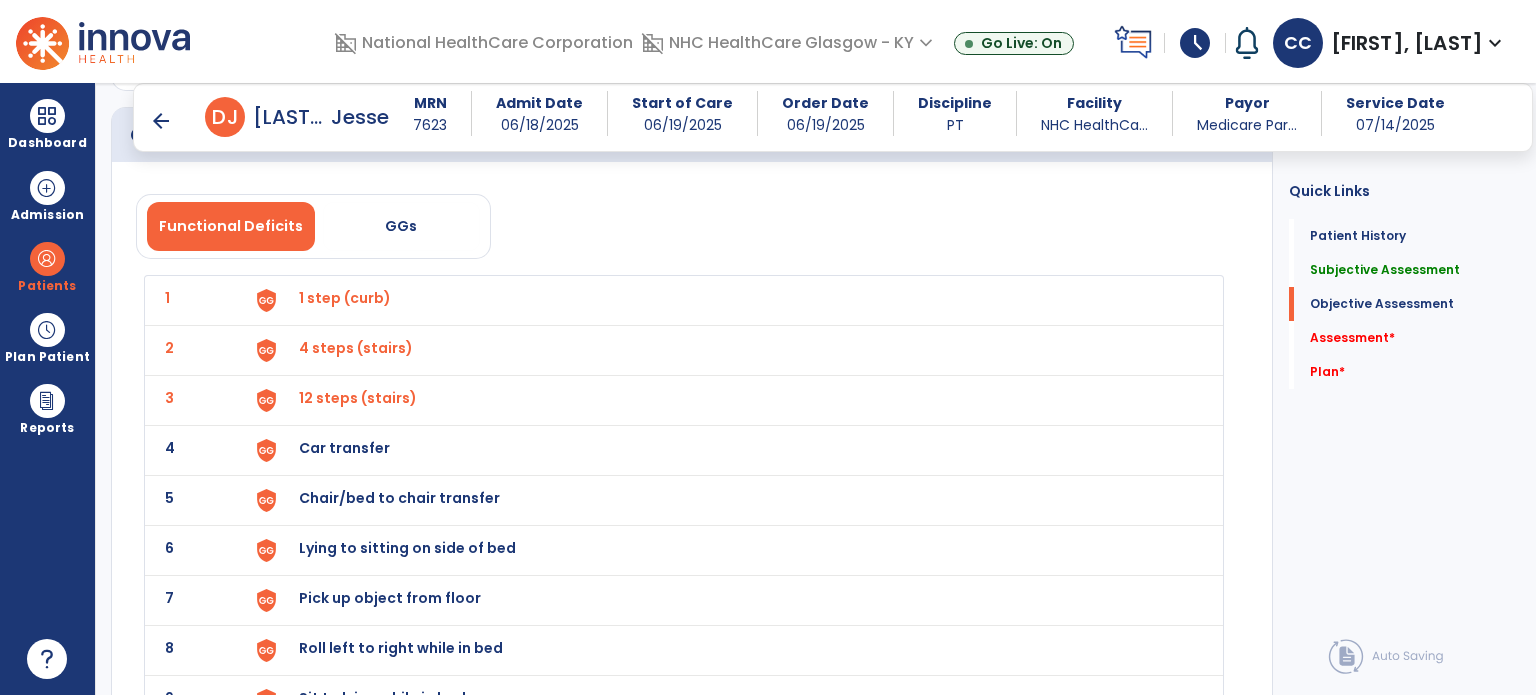 scroll, scrollTop: 2300, scrollLeft: 0, axis: vertical 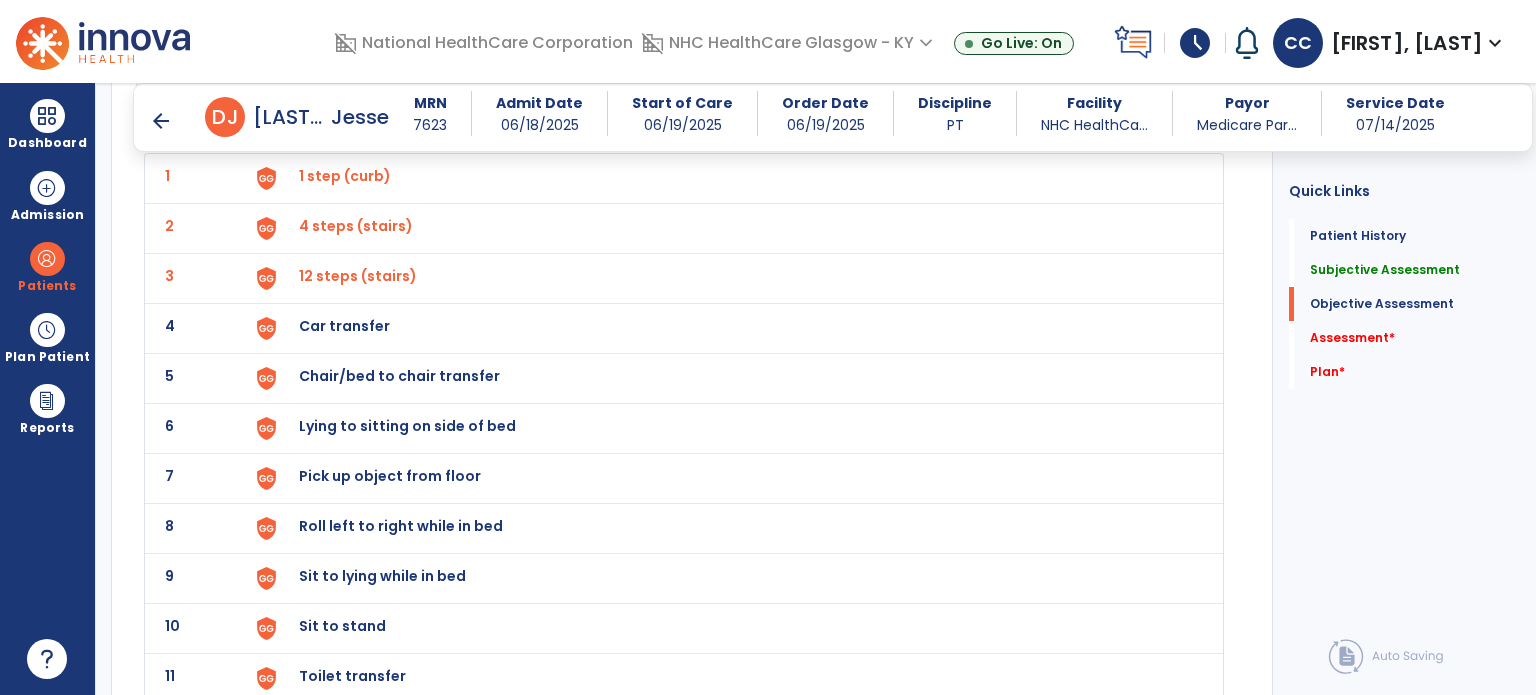 click on "Car transfer" at bounding box center [345, 176] 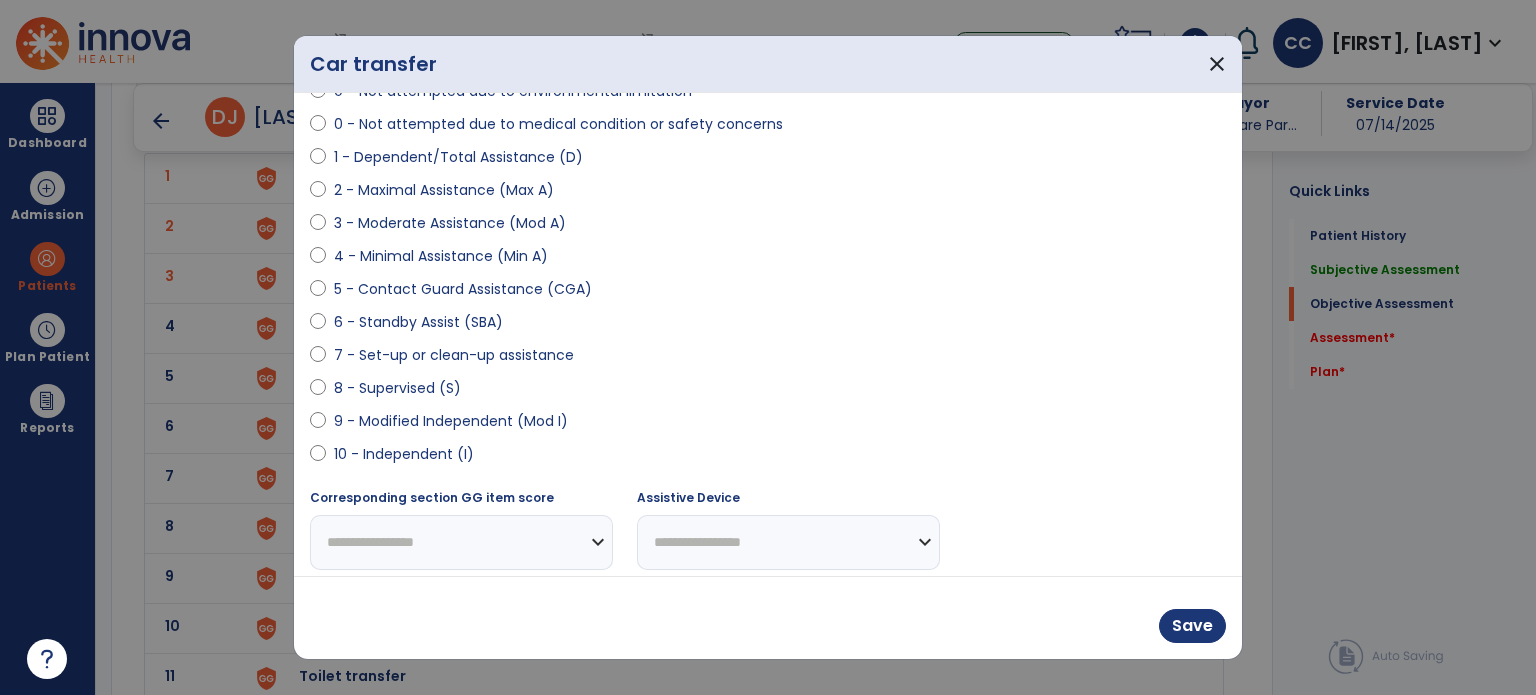 scroll, scrollTop: 204, scrollLeft: 0, axis: vertical 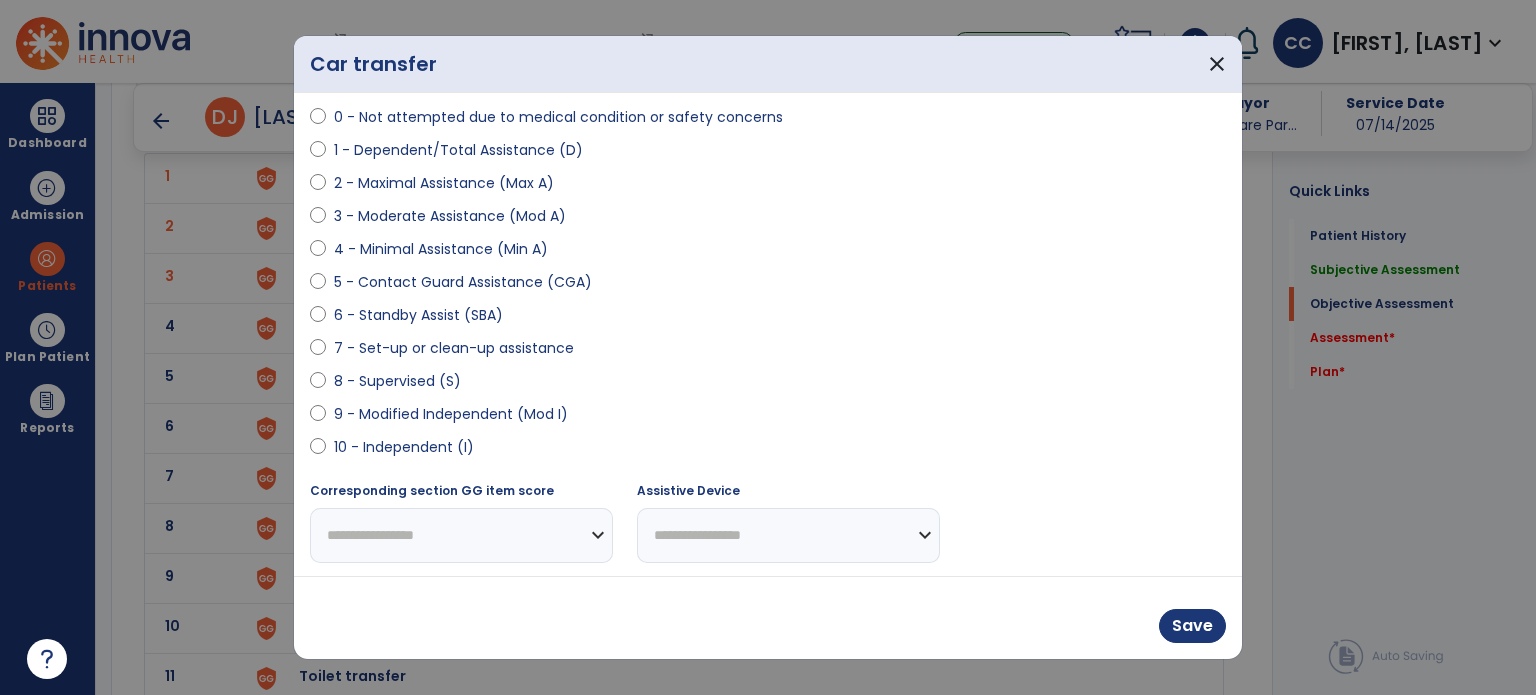click on "6 - Standby Assist (SBA)" at bounding box center [418, 315] 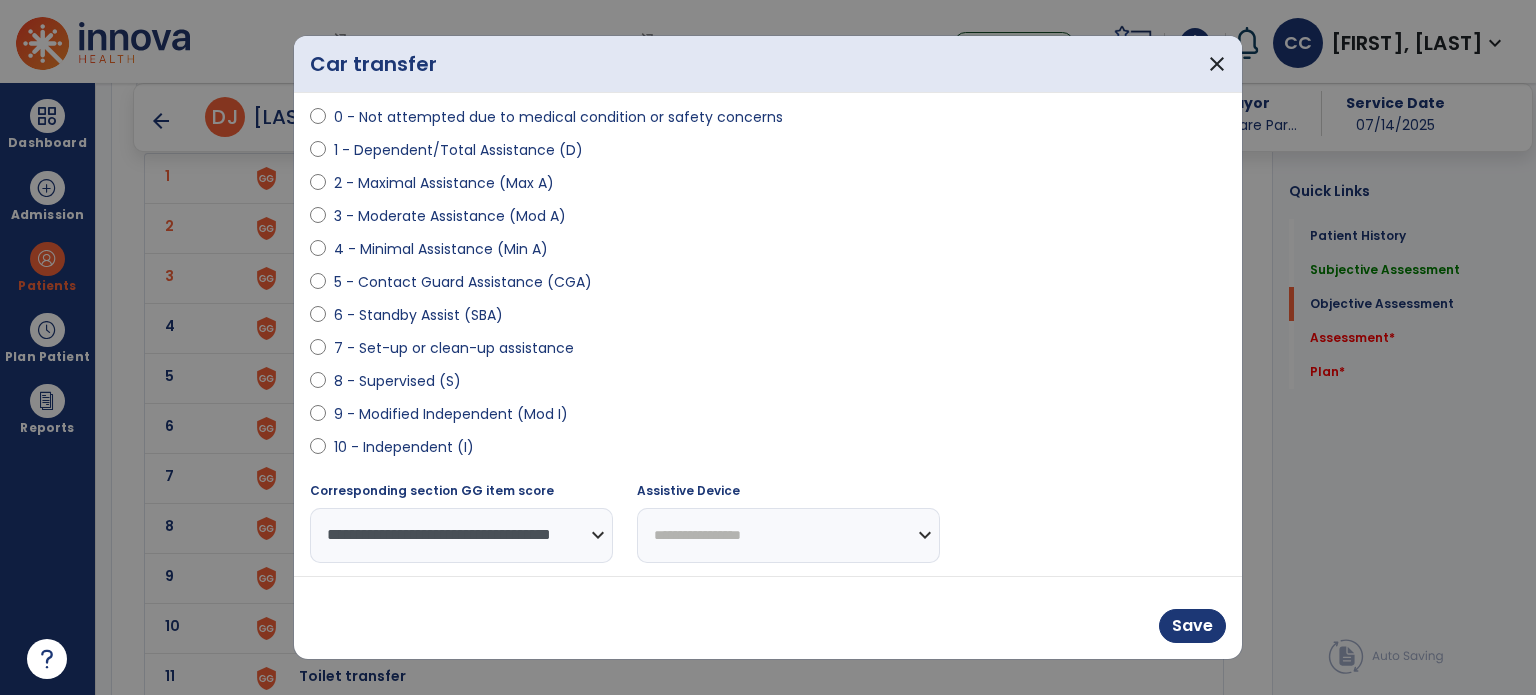 click on "Save" at bounding box center (768, 617) 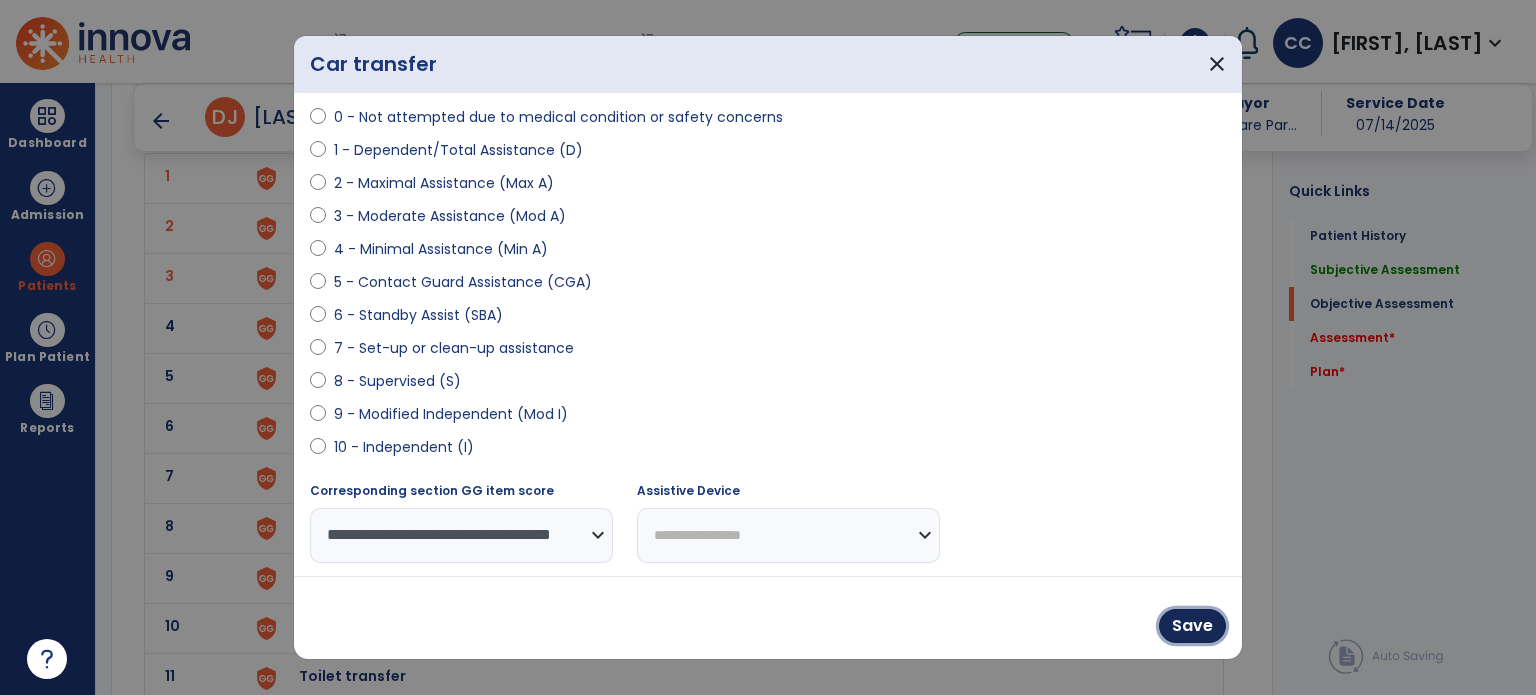 click on "Save" at bounding box center [1192, 626] 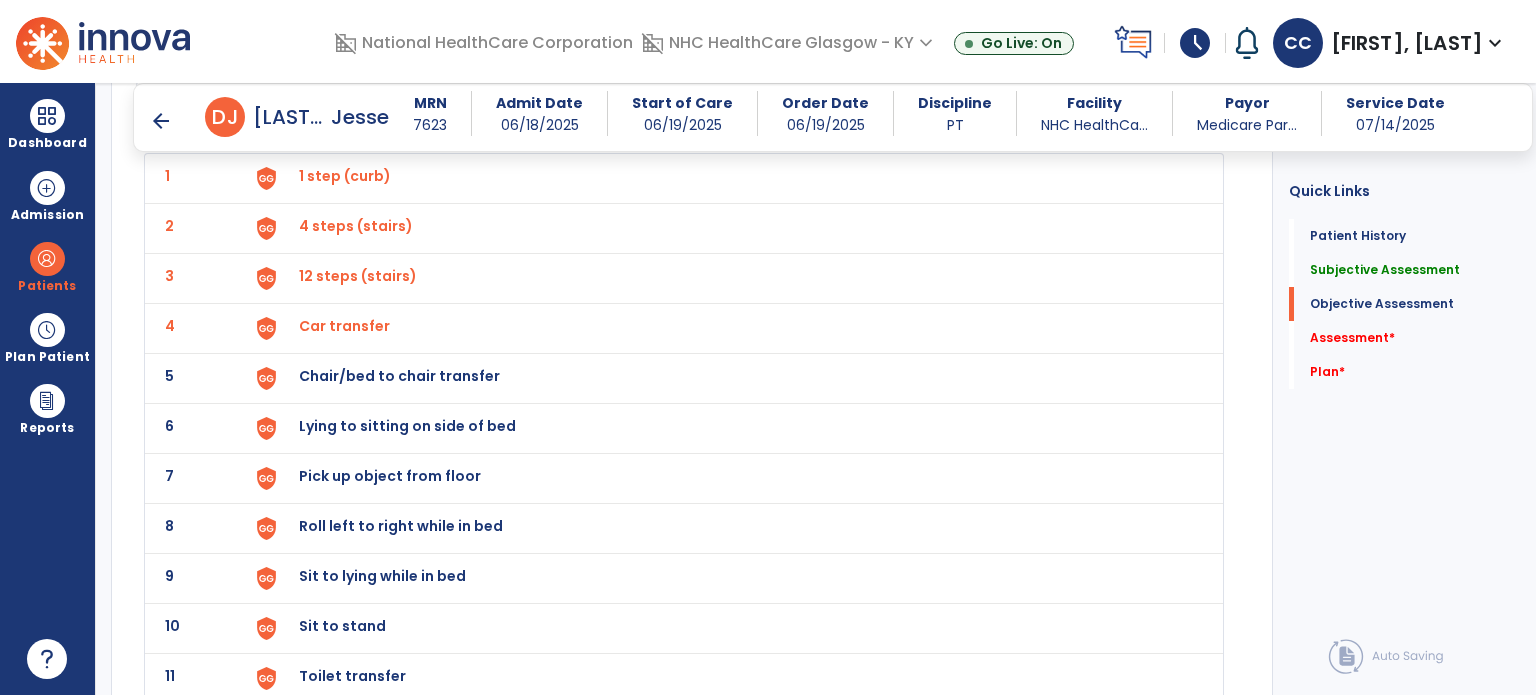 click on "Chair/bed to chair transfer" at bounding box center (345, 176) 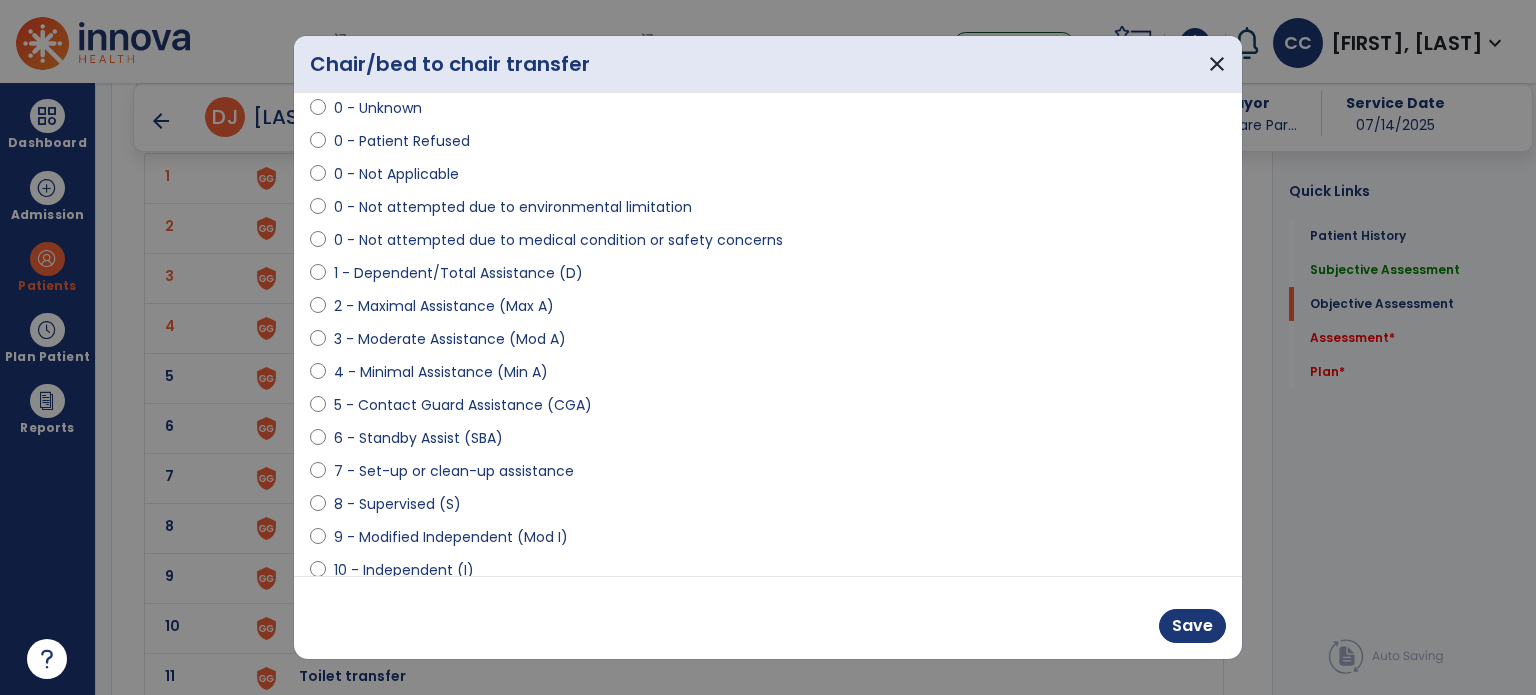 scroll, scrollTop: 204, scrollLeft: 0, axis: vertical 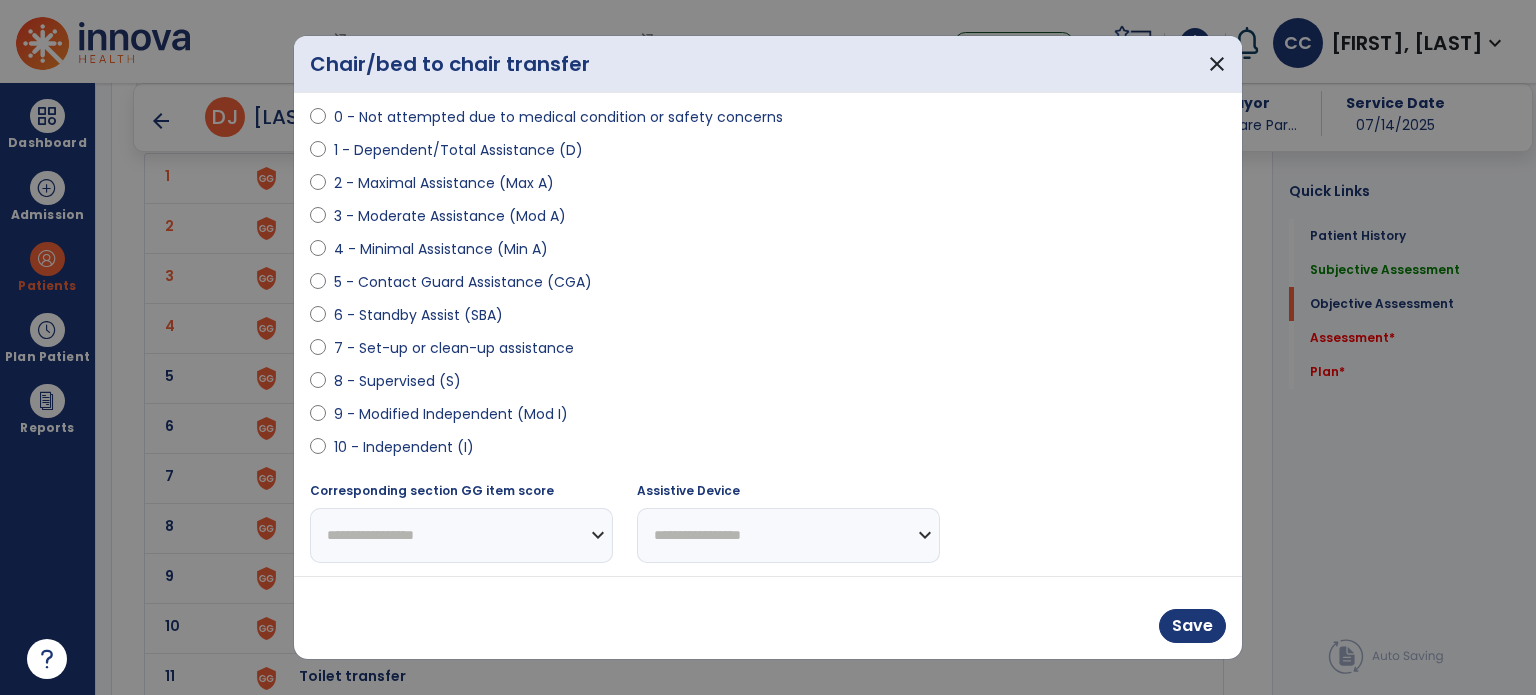 drag, startPoint x: 431, startPoint y: 411, endPoint x: 861, endPoint y: 475, distance: 434.7367 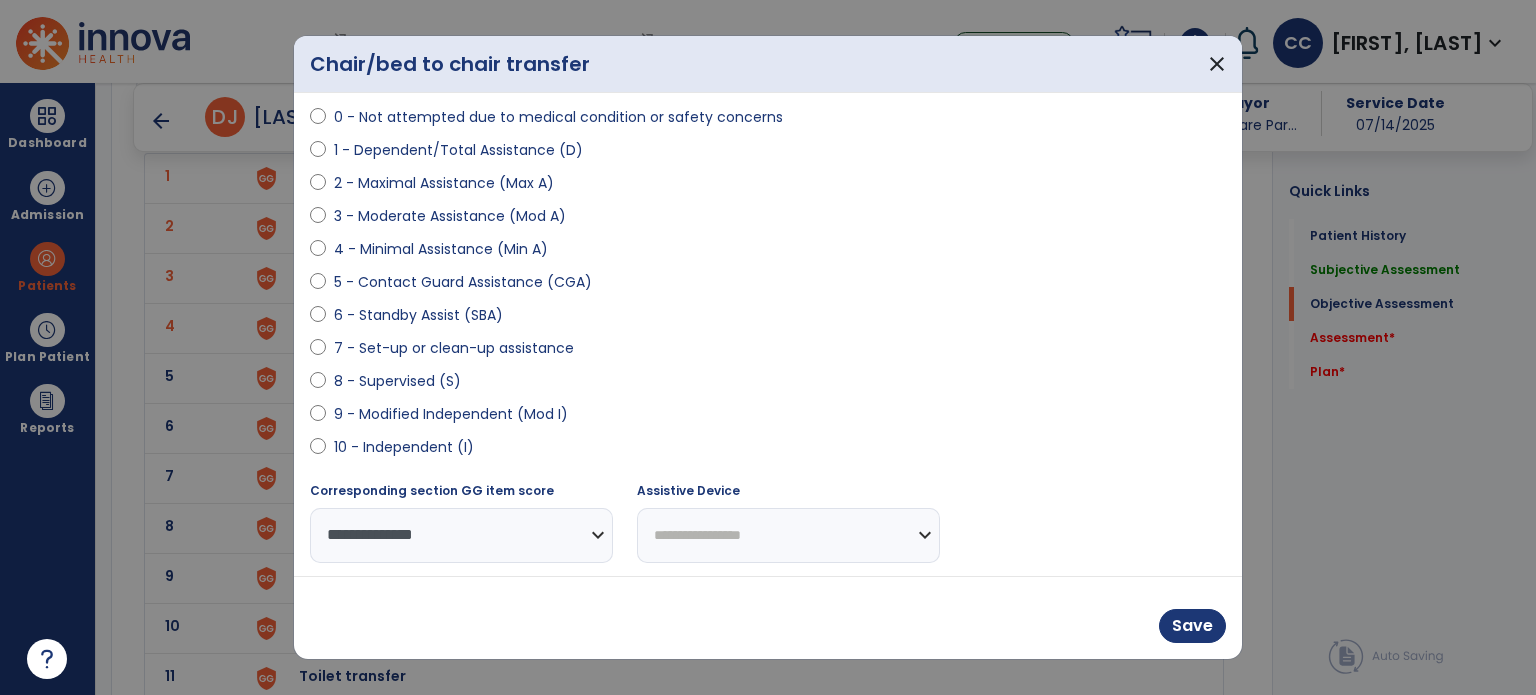 drag, startPoint x: 840, startPoint y: 555, endPoint x: 808, endPoint y: 514, distance: 52.009613 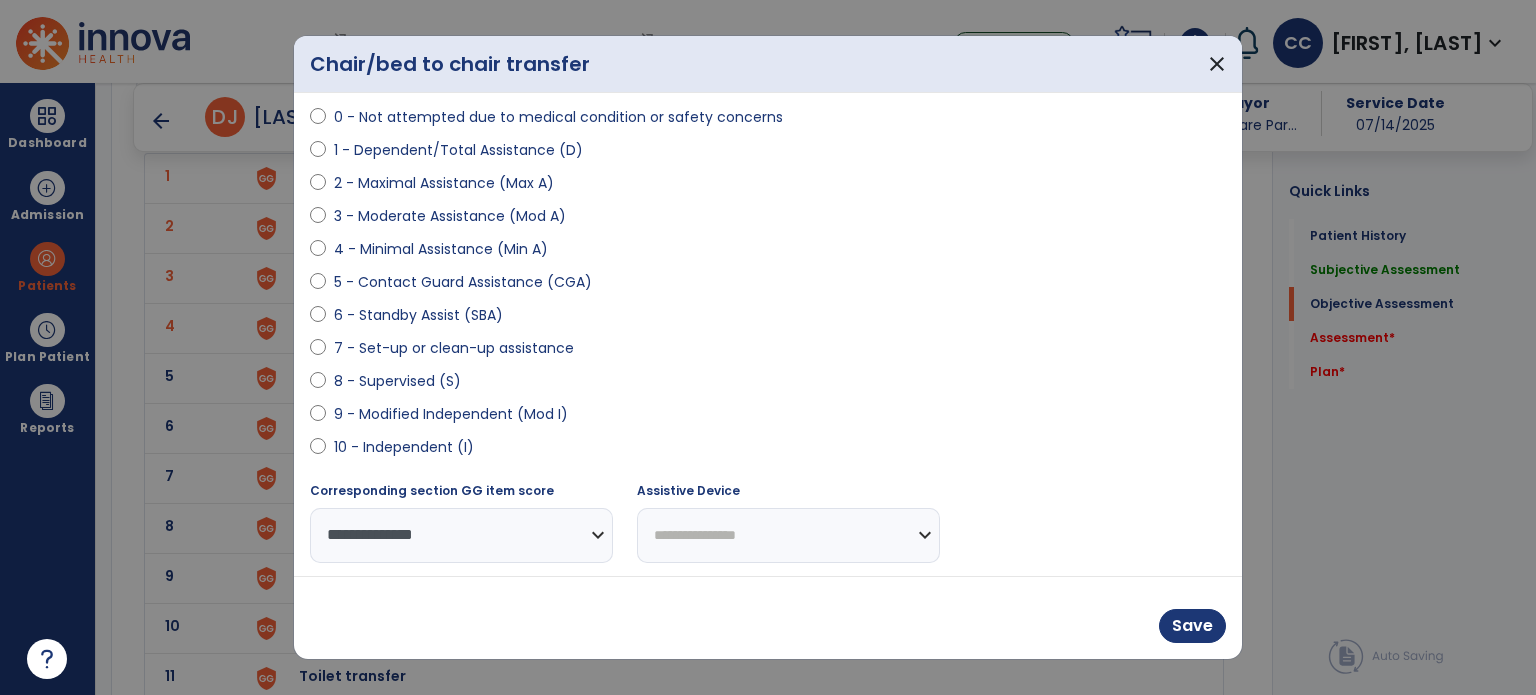 click on "**********" at bounding box center (788, 535) 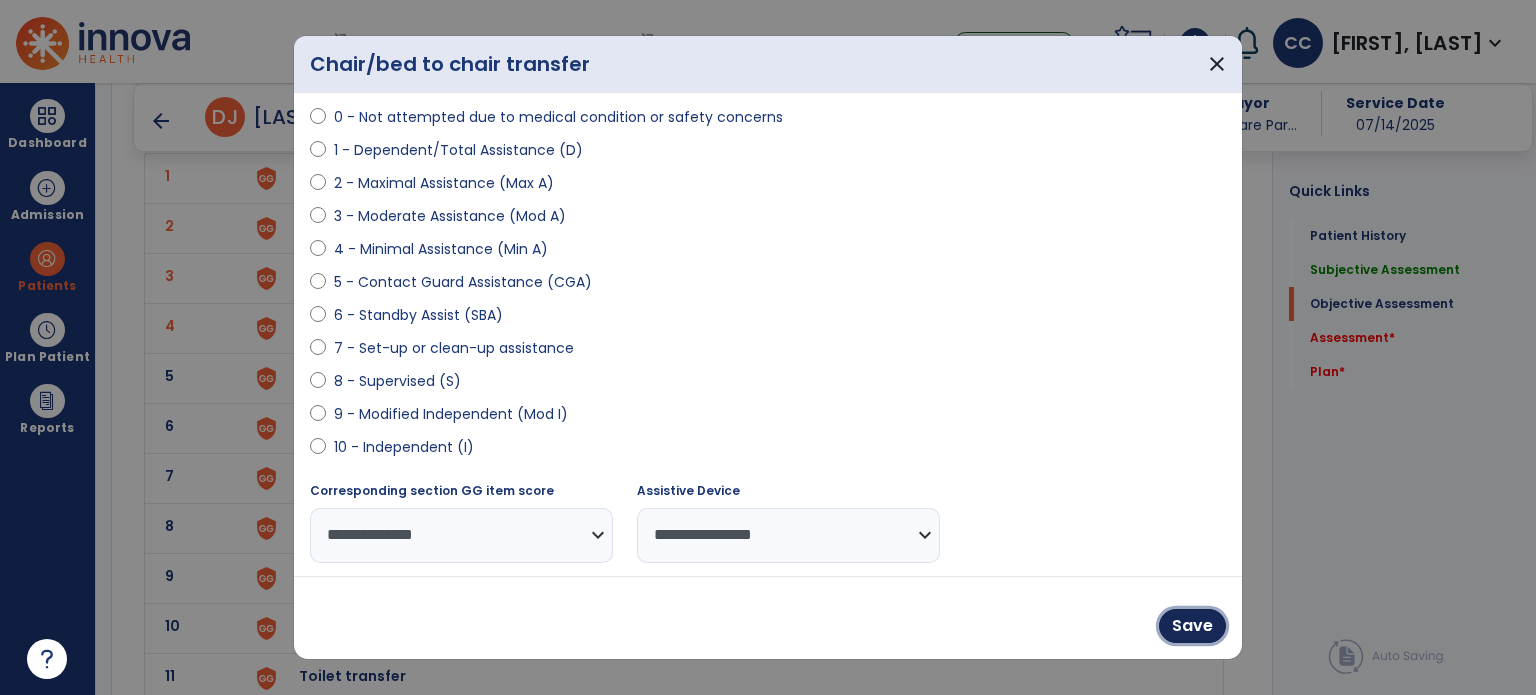 click on "Save" at bounding box center [1192, 626] 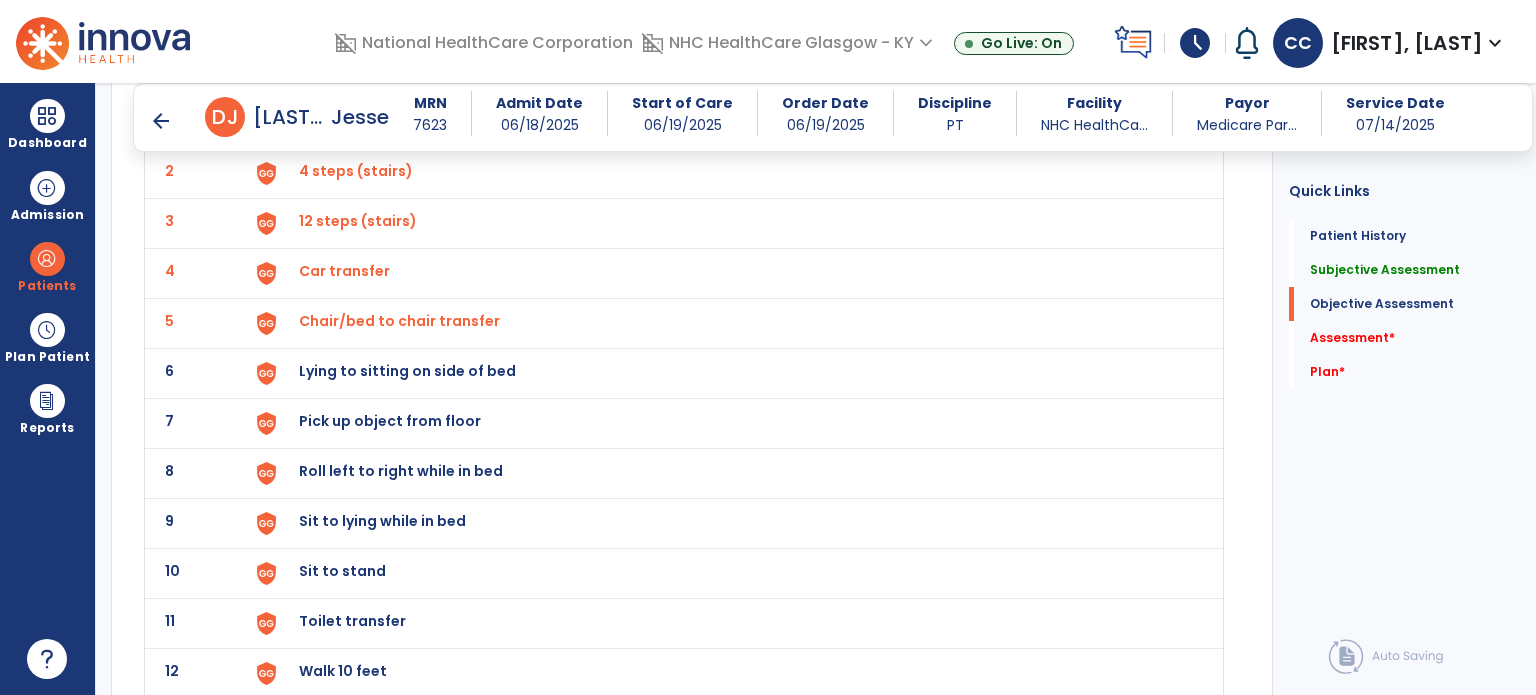 scroll, scrollTop: 2400, scrollLeft: 0, axis: vertical 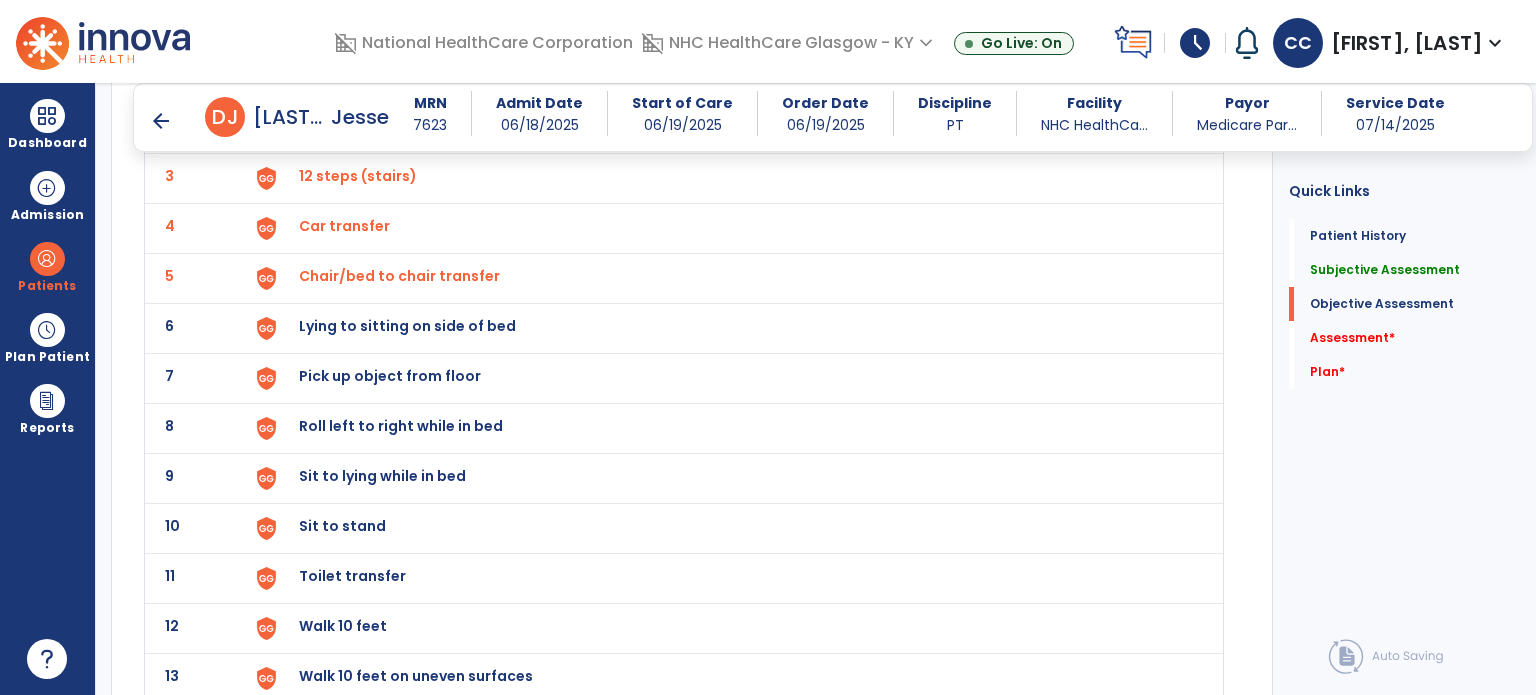 click on "Lying to sitting on side of bed" at bounding box center (345, 76) 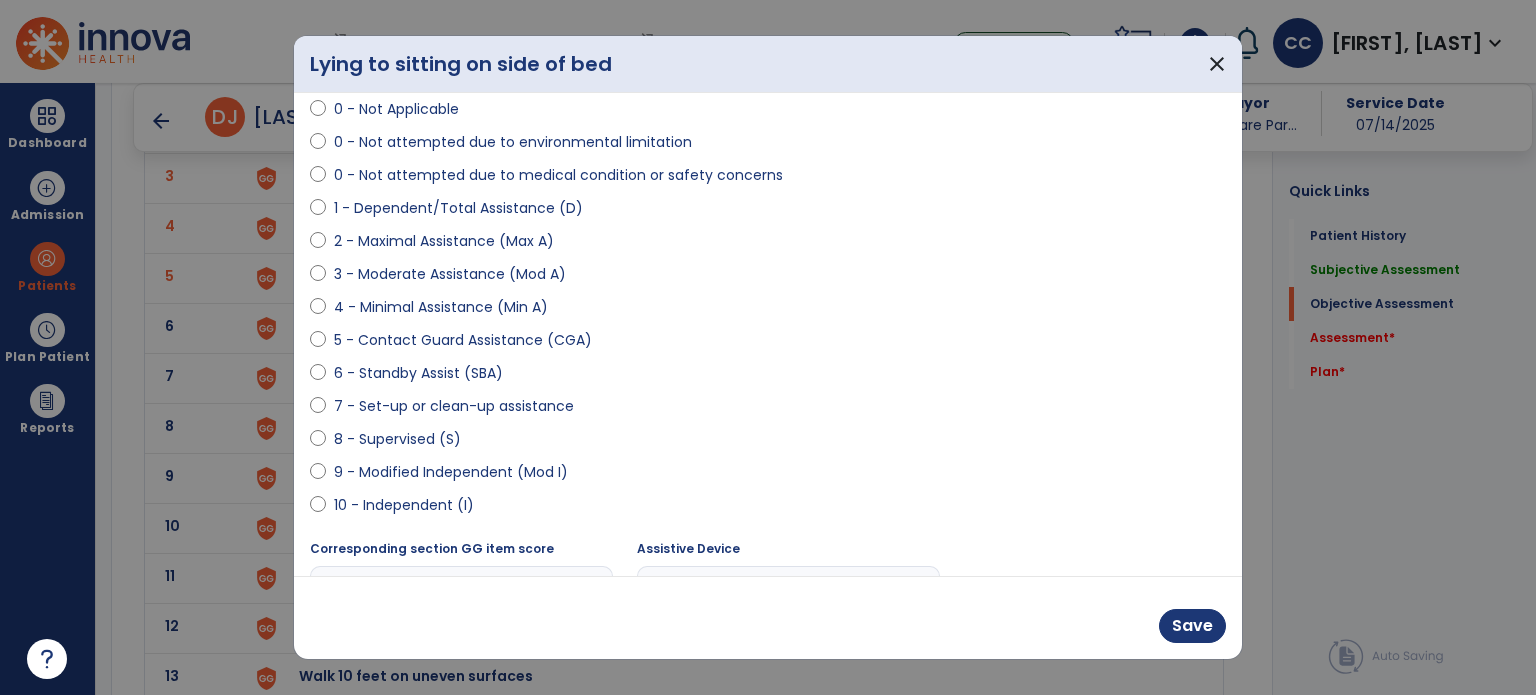 scroll, scrollTop: 200, scrollLeft: 0, axis: vertical 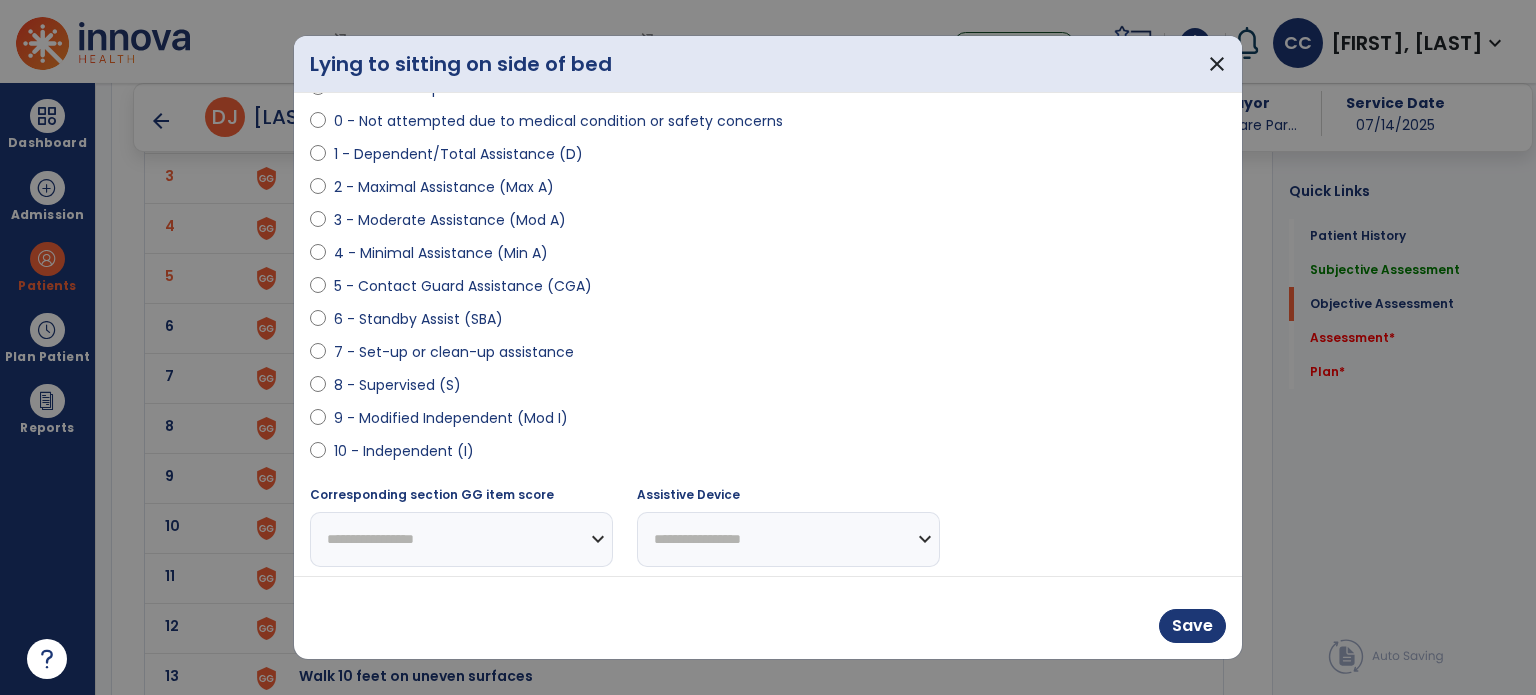 click on "10 - Independent (I)" at bounding box center [404, 451] 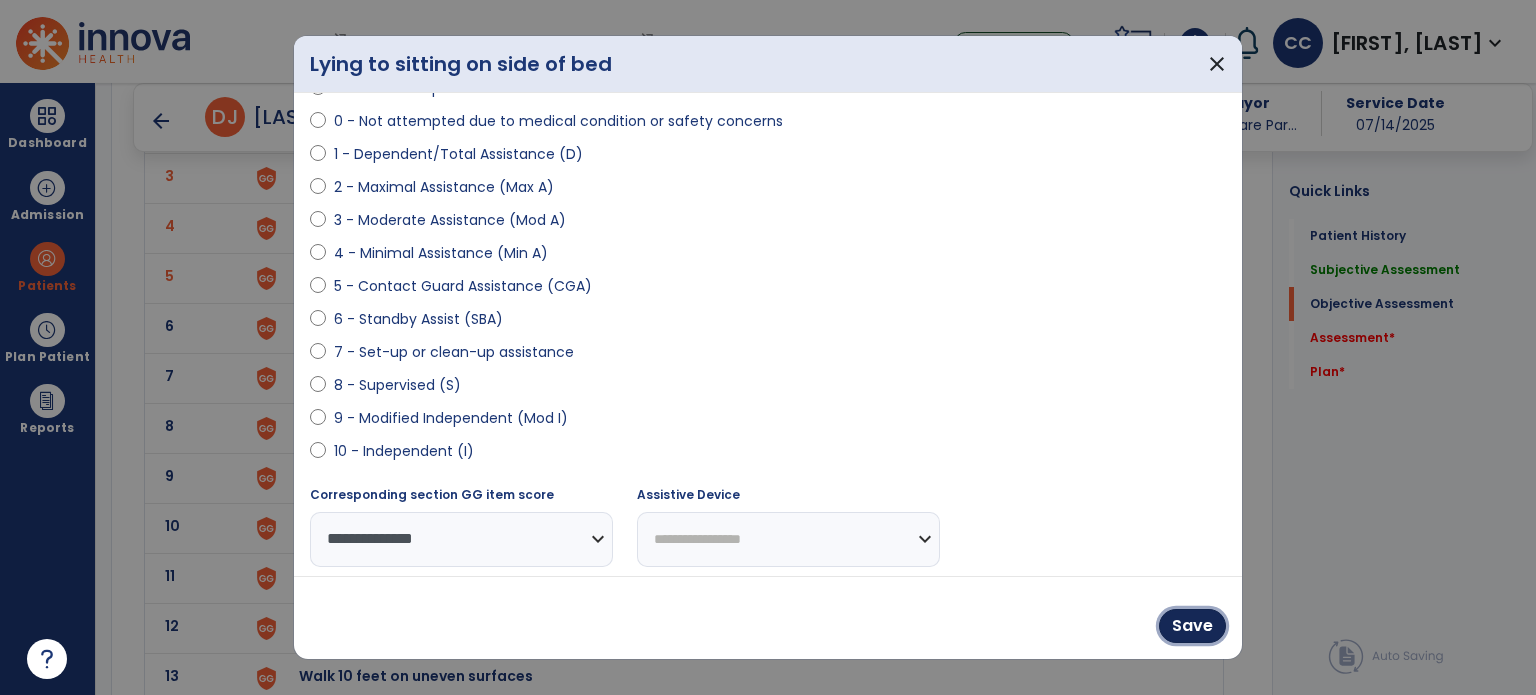 drag, startPoint x: 1189, startPoint y: 622, endPoint x: 740, endPoint y: 551, distance: 454.57892 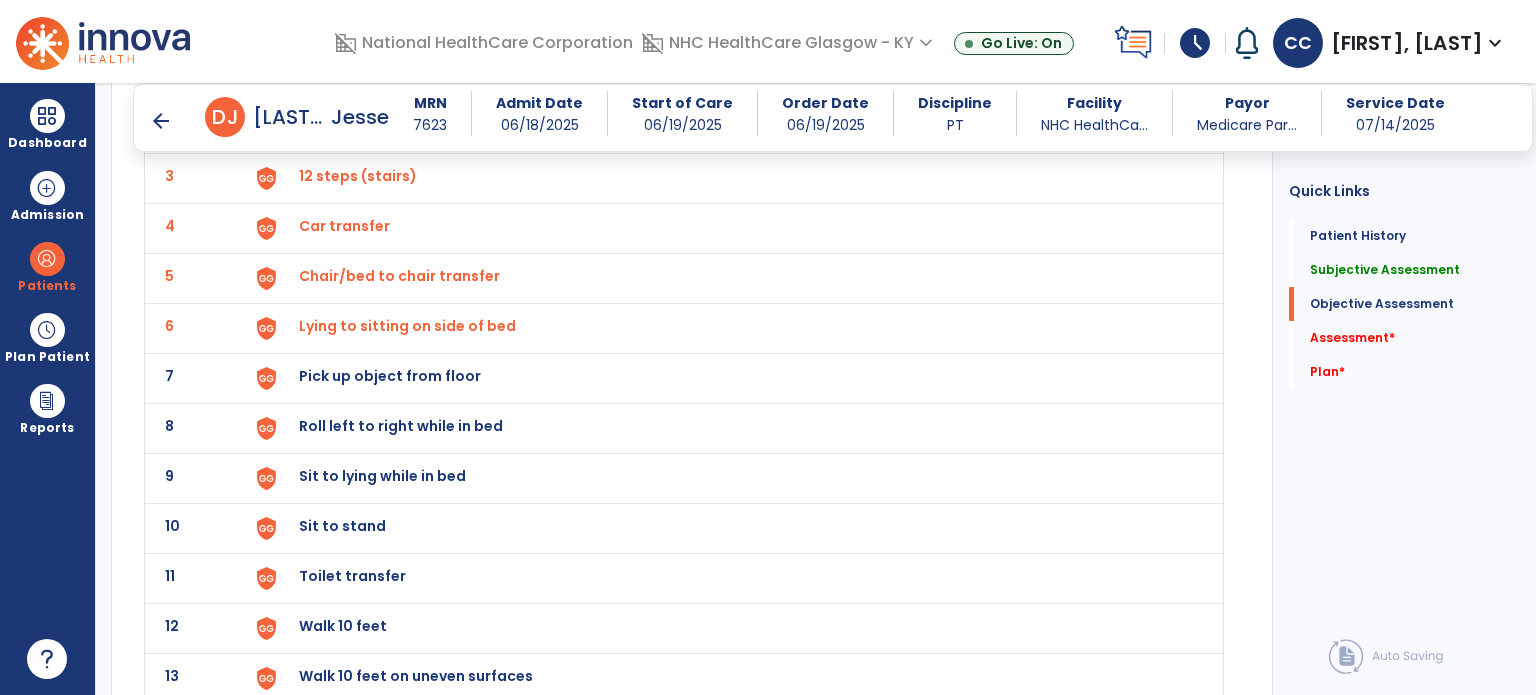 click on "Pick up object from floor" at bounding box center [345, 76] 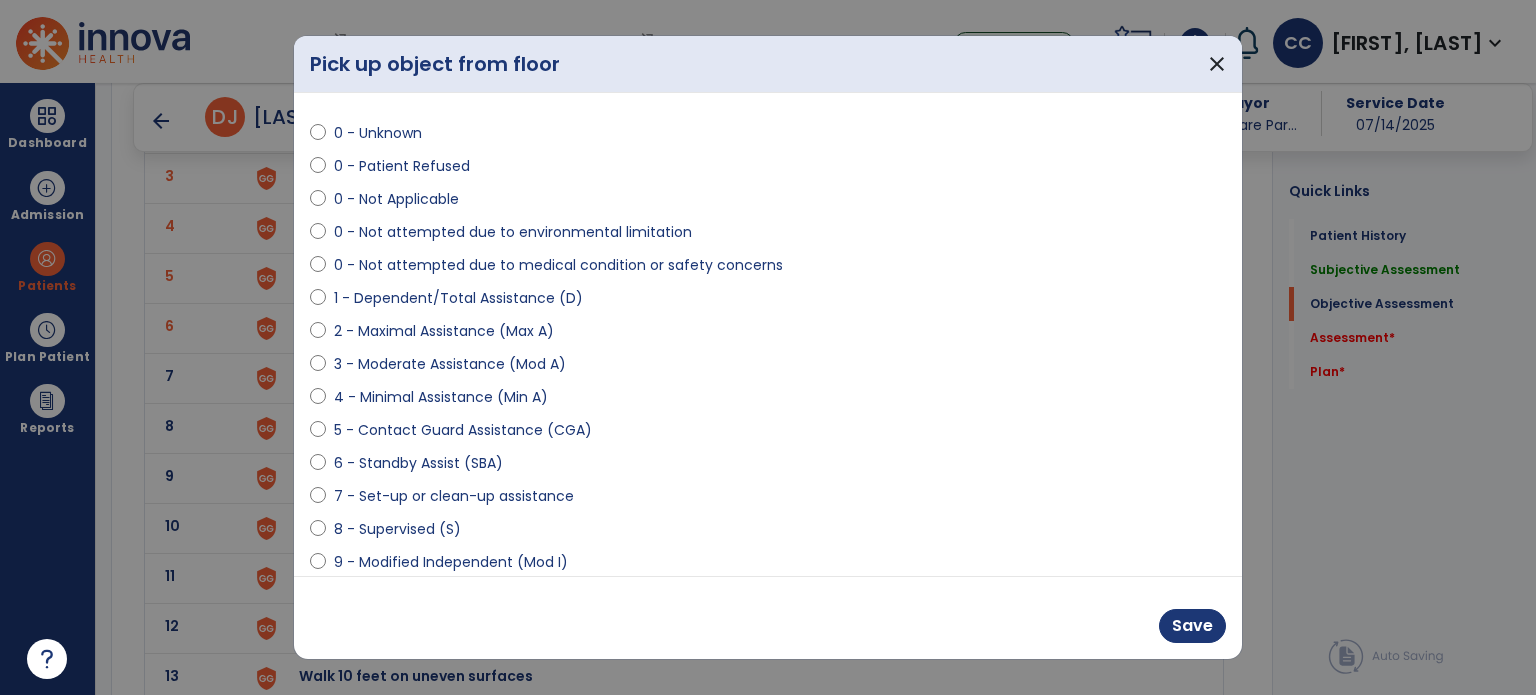 scroll, scrollTop: 100, scrollLeft: 0, axis: vertical 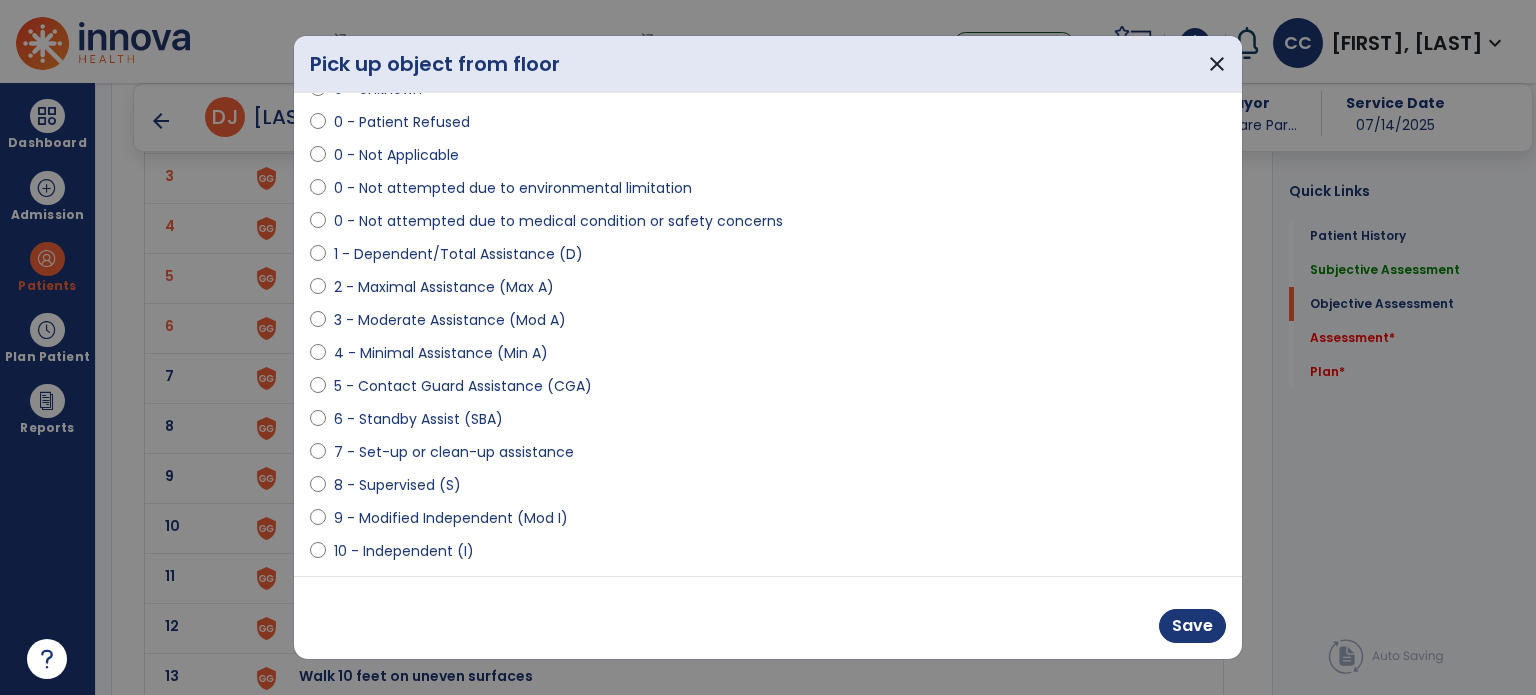 click on "8 - Supervised (S)" at bounding box center (768, 489) 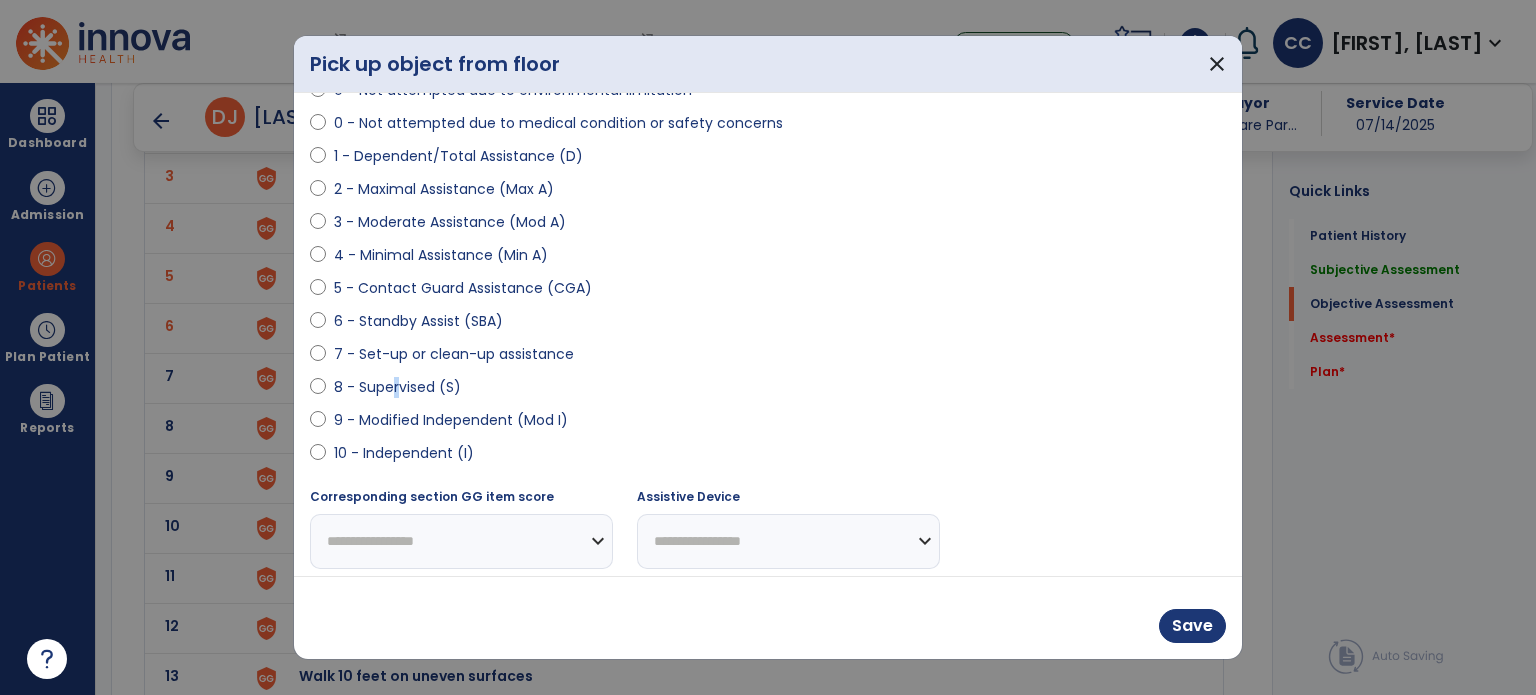 scroll, scrollTop: 204, scrollLeft: 0, axis: vertical 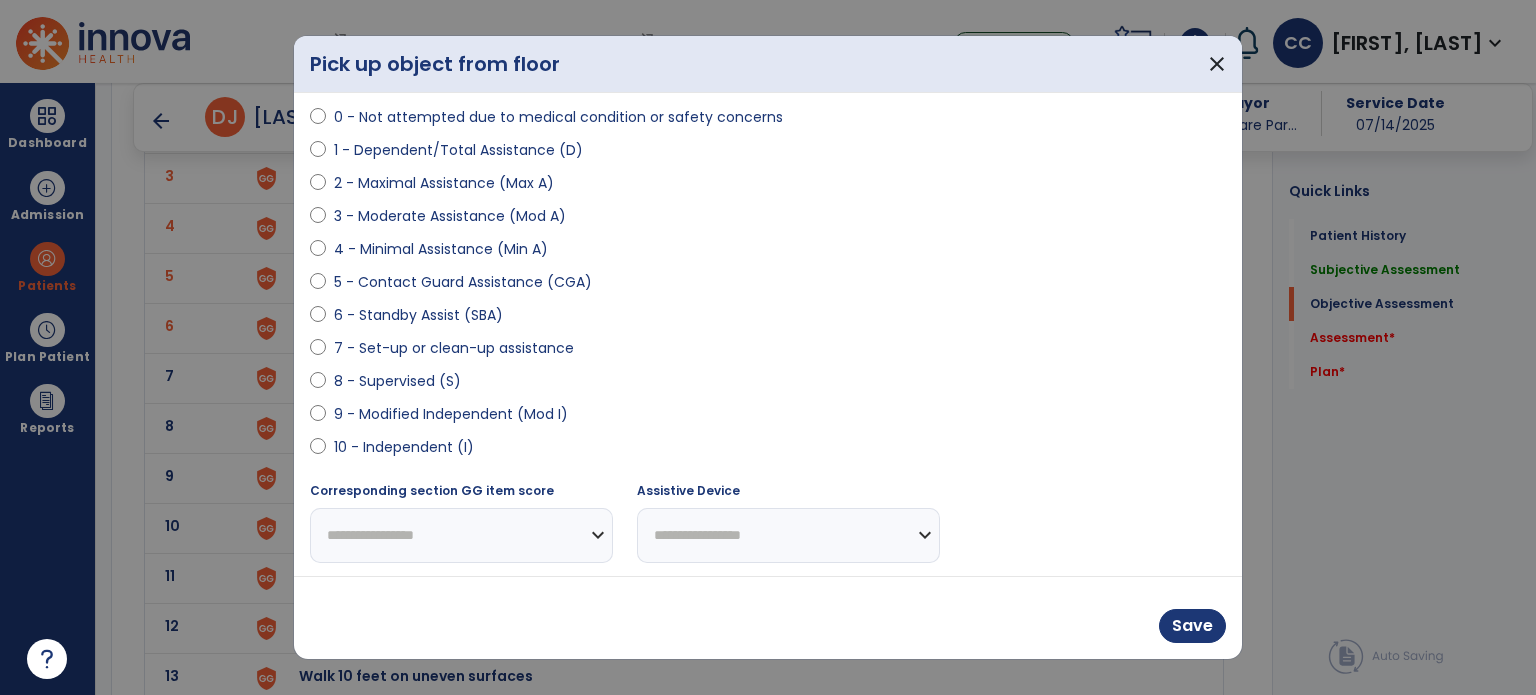 click on "8 - Supervised (S)" at bounding box center (397, 381) 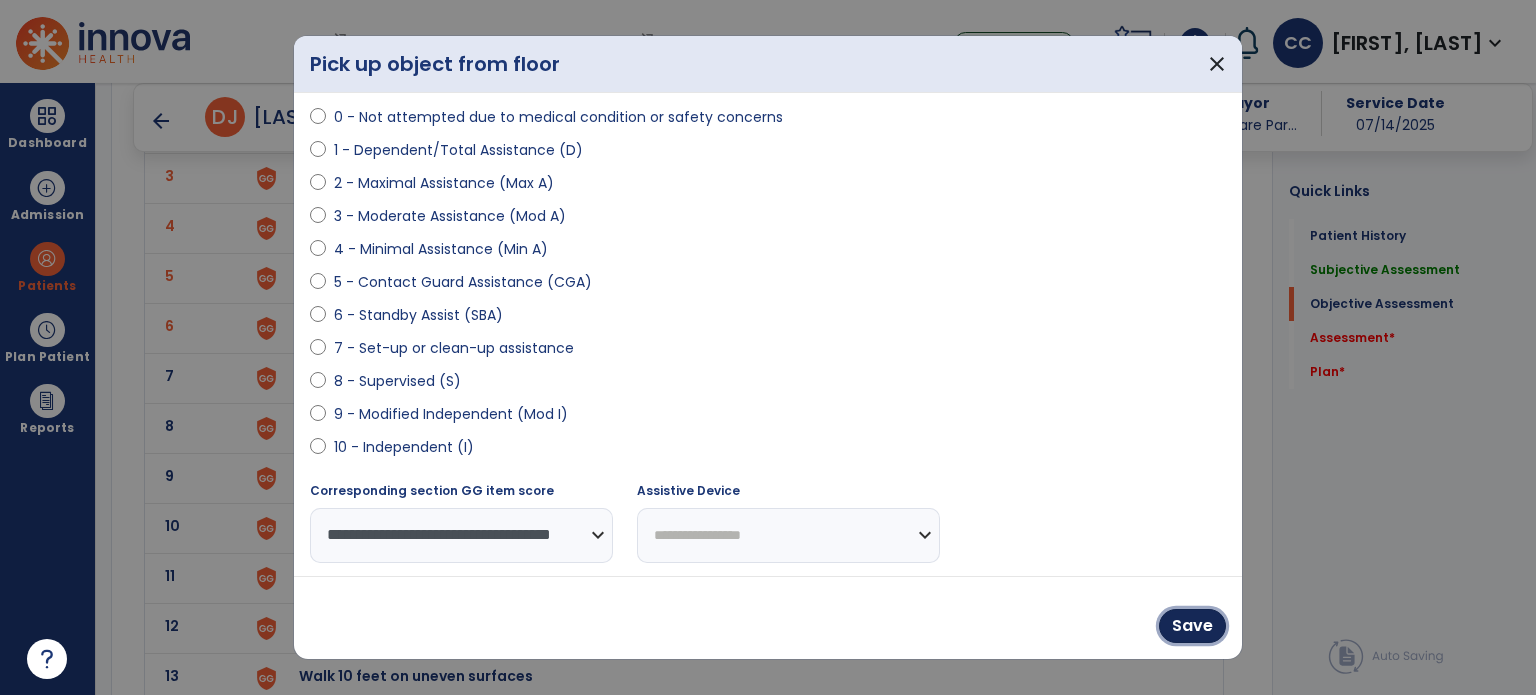 click on "Save" at bounding box center (1192, 626) 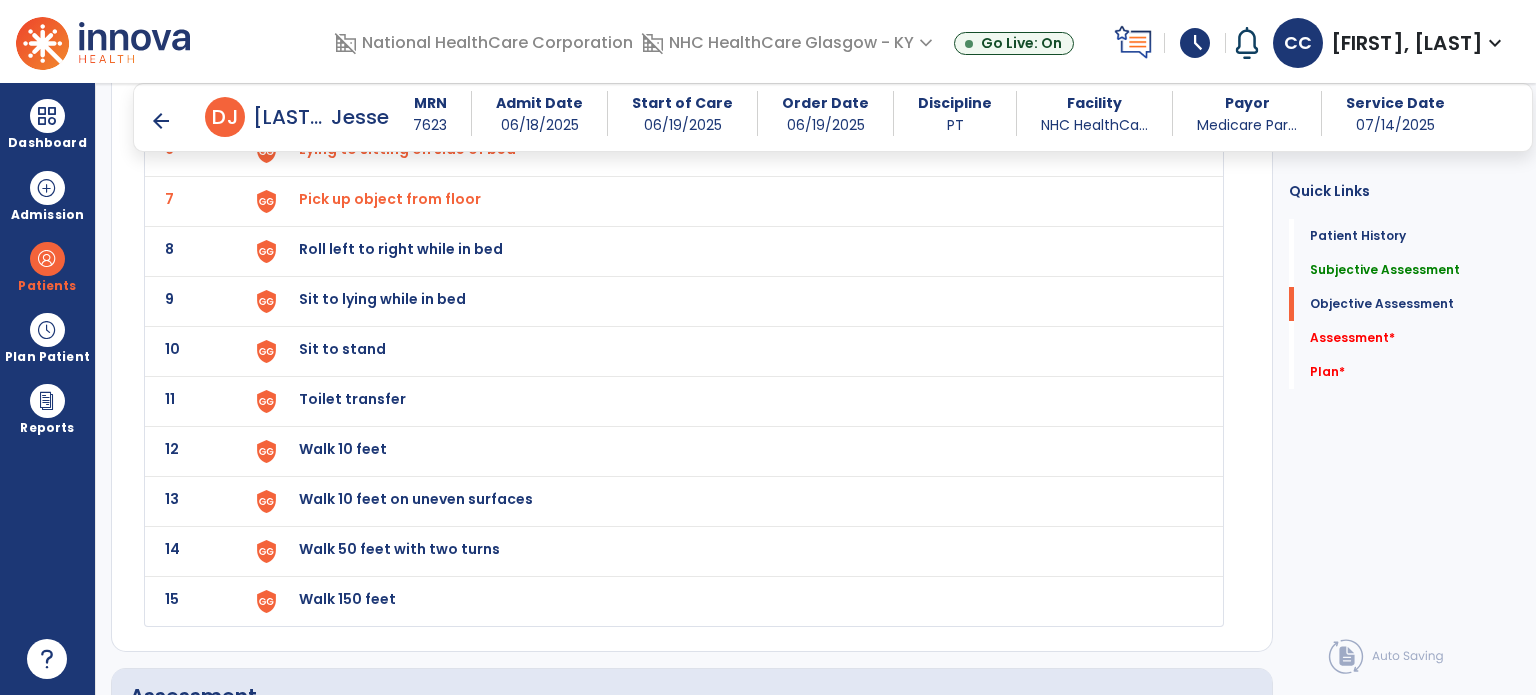 scroll, scrollTop: 2600, scrollLeft: 0, axis: vertical 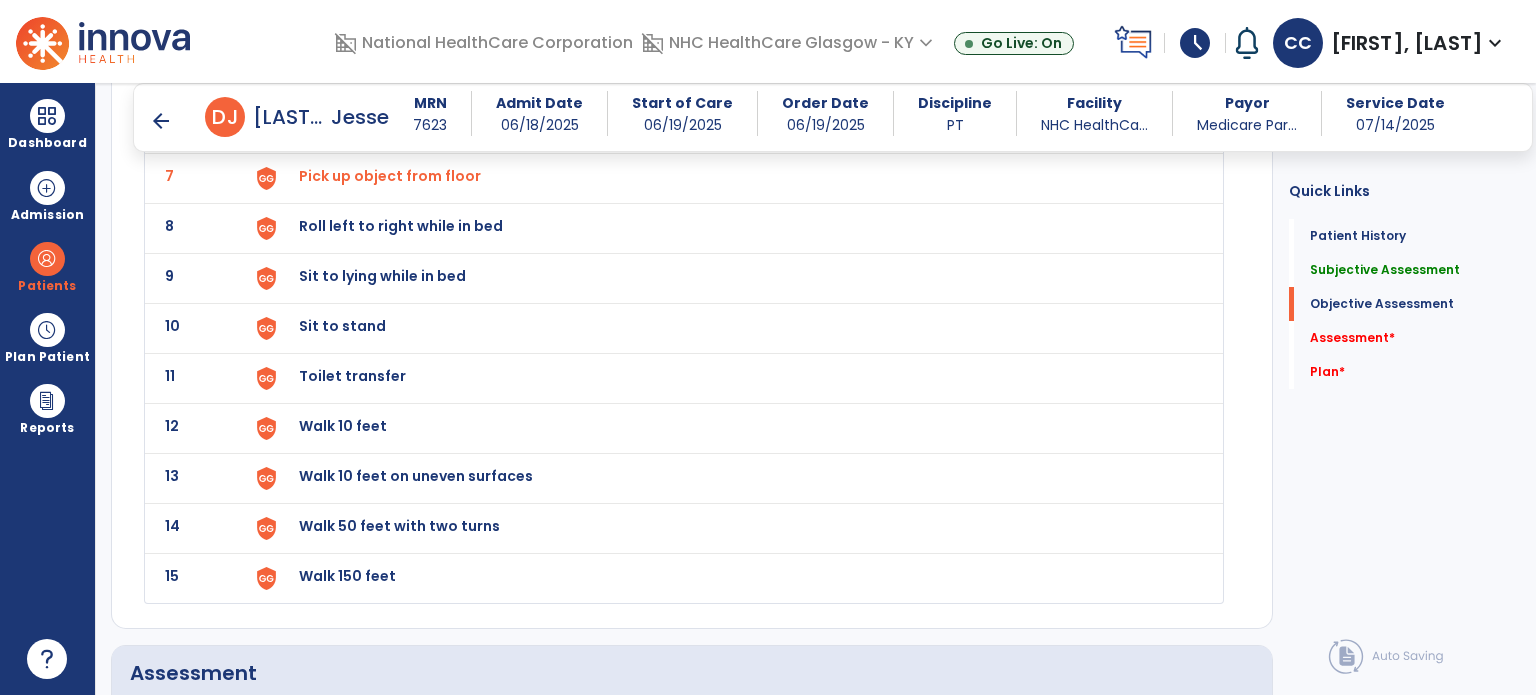 click on "Roll left to right while in bed" at bounding box center [345, -124] 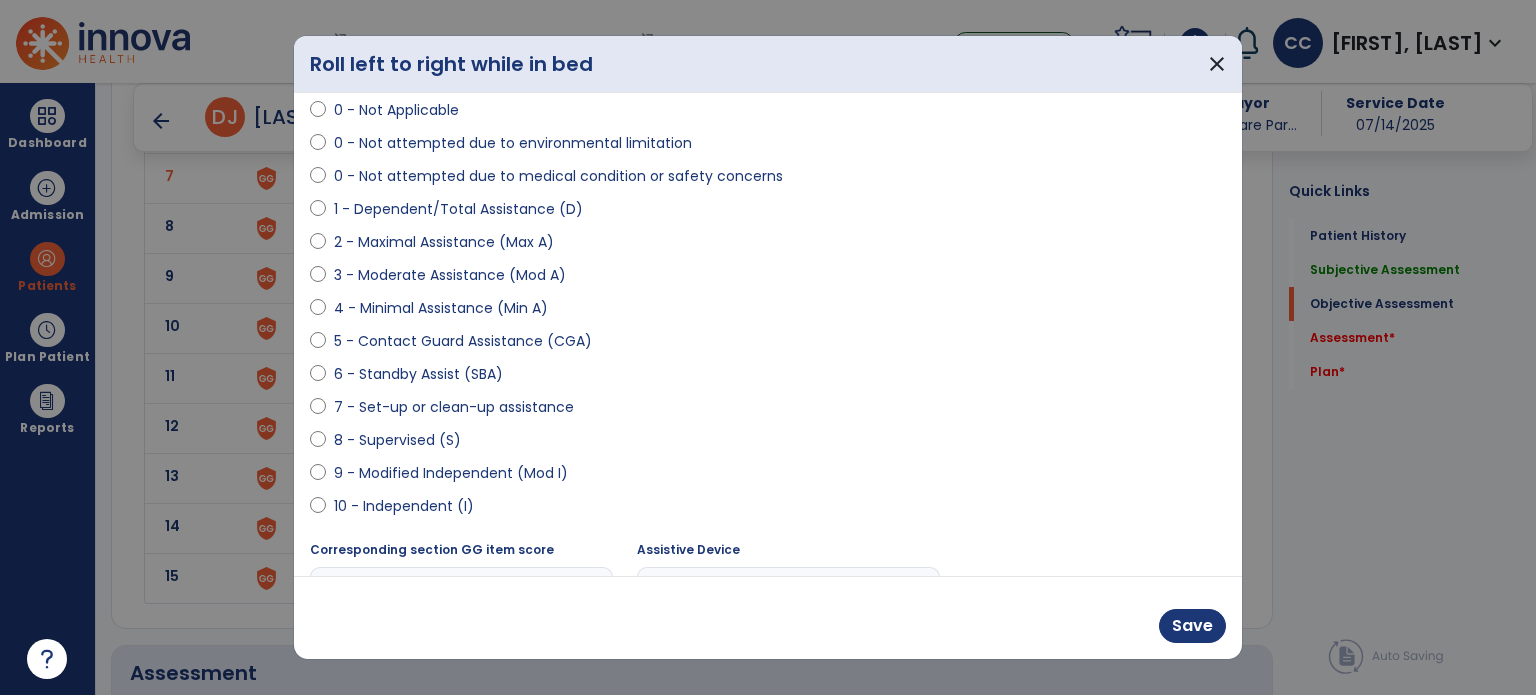 scroll, scrollTop: 204, scrollLeft: 0, axis: vertical 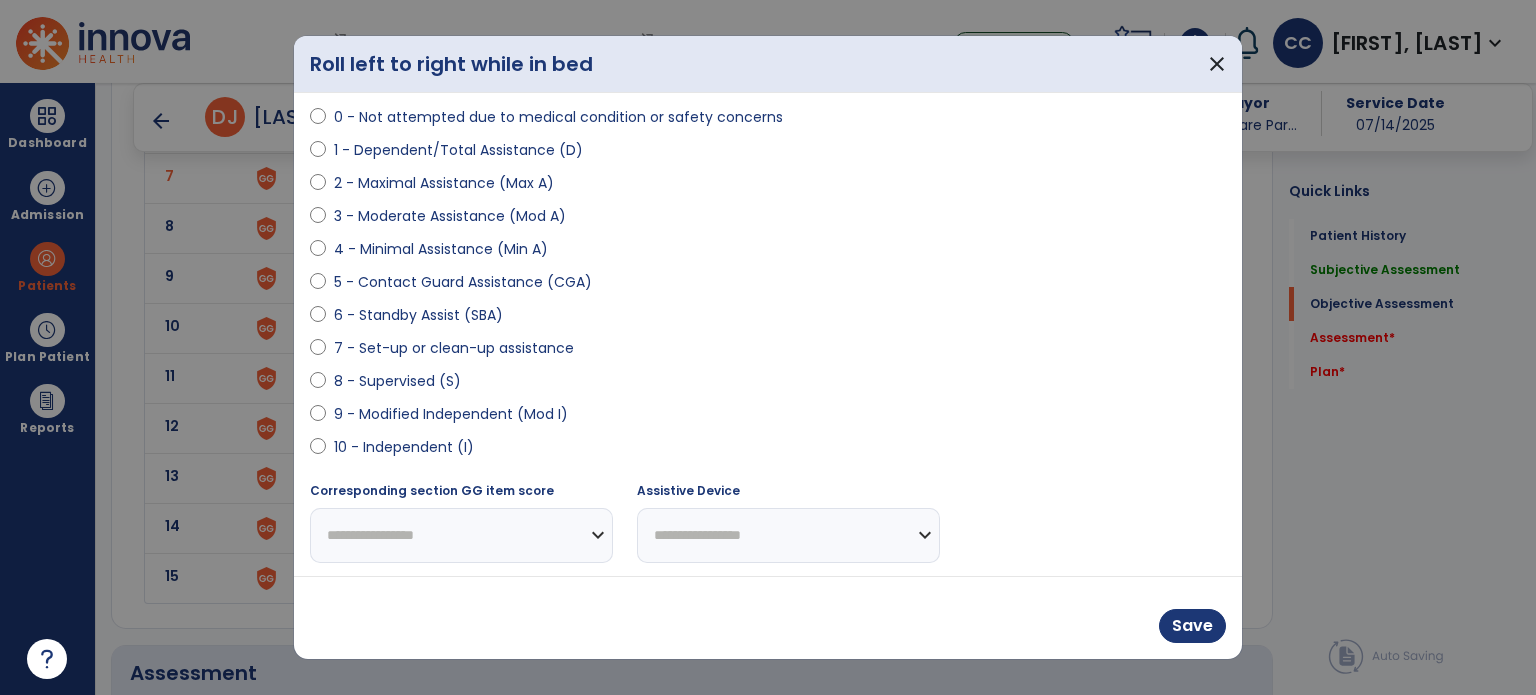 click on "10 - Independent (I)" at bounding box center (404, 447) 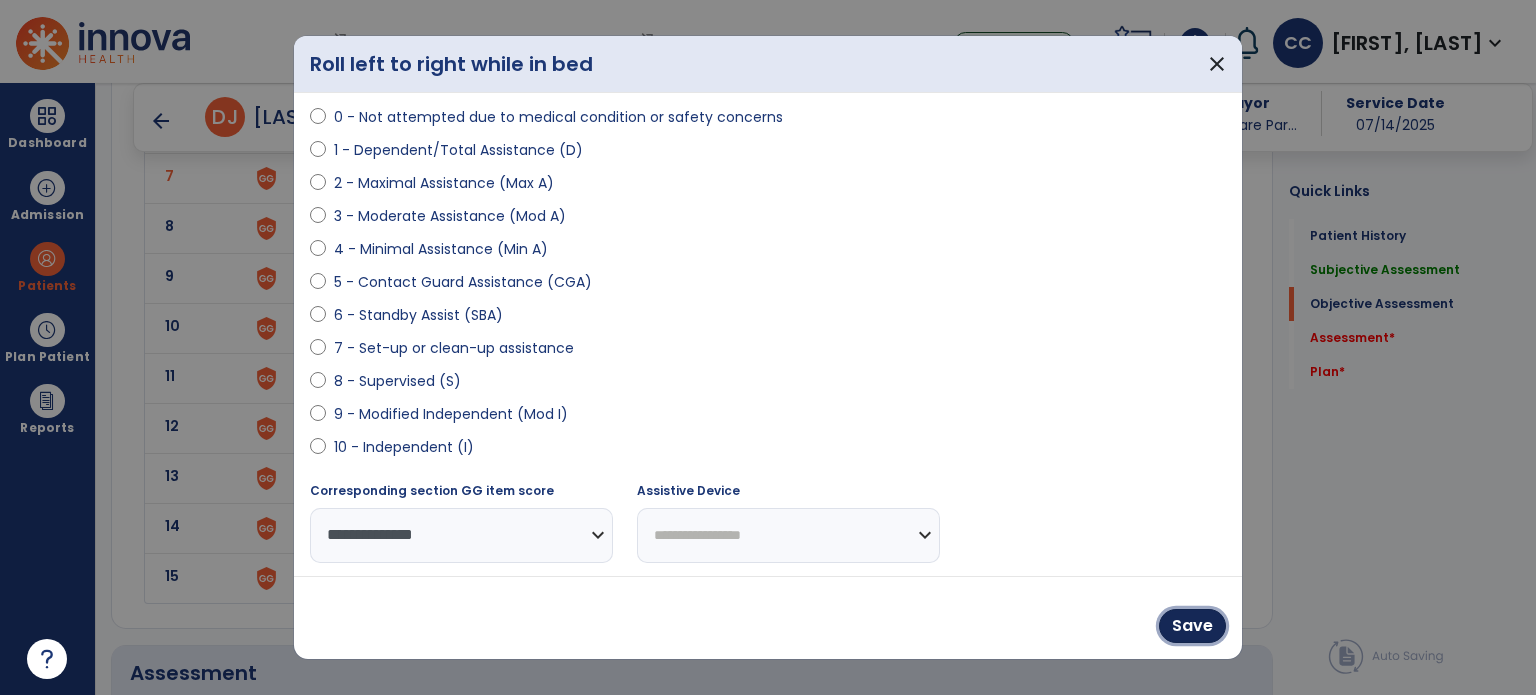 click on "Save" at bounding box center [1192, 626] 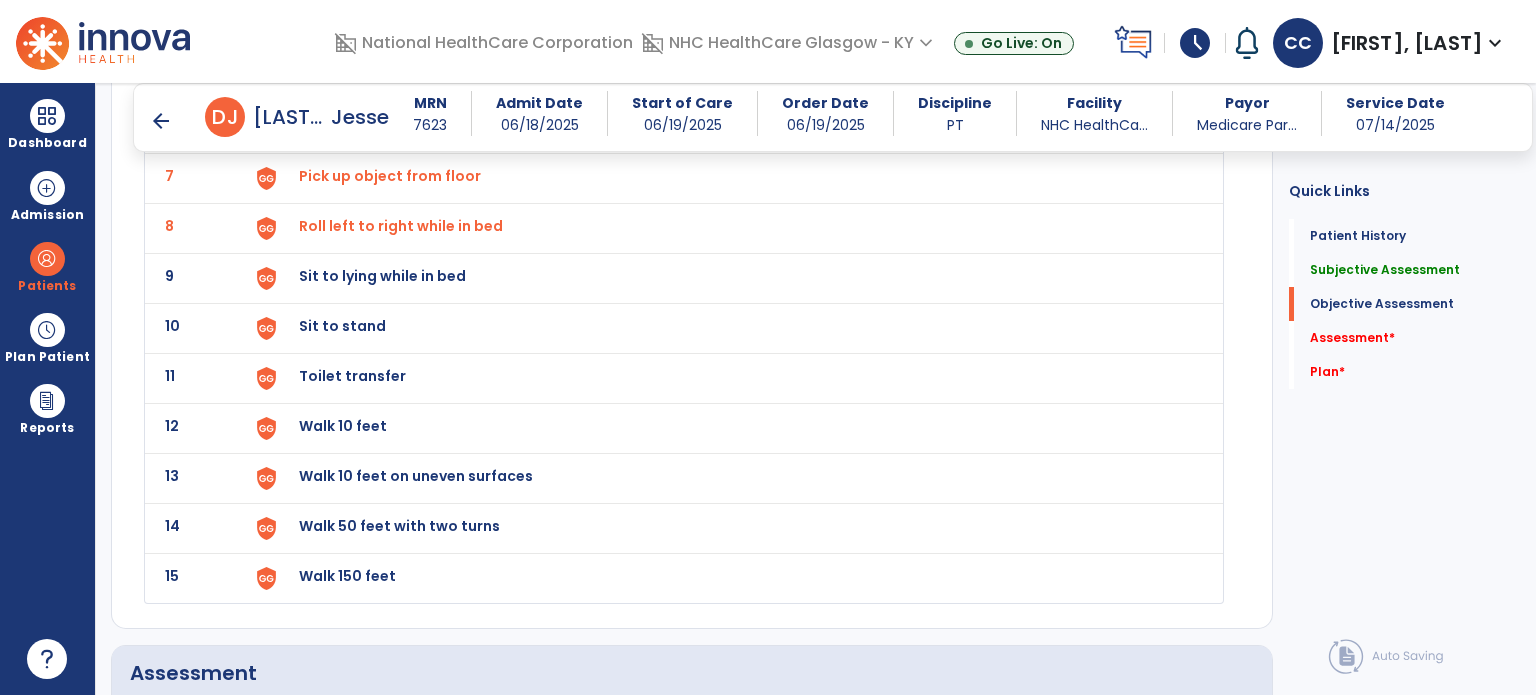 click on "Sit to lying while in bed" at bounding box center [728, -122] 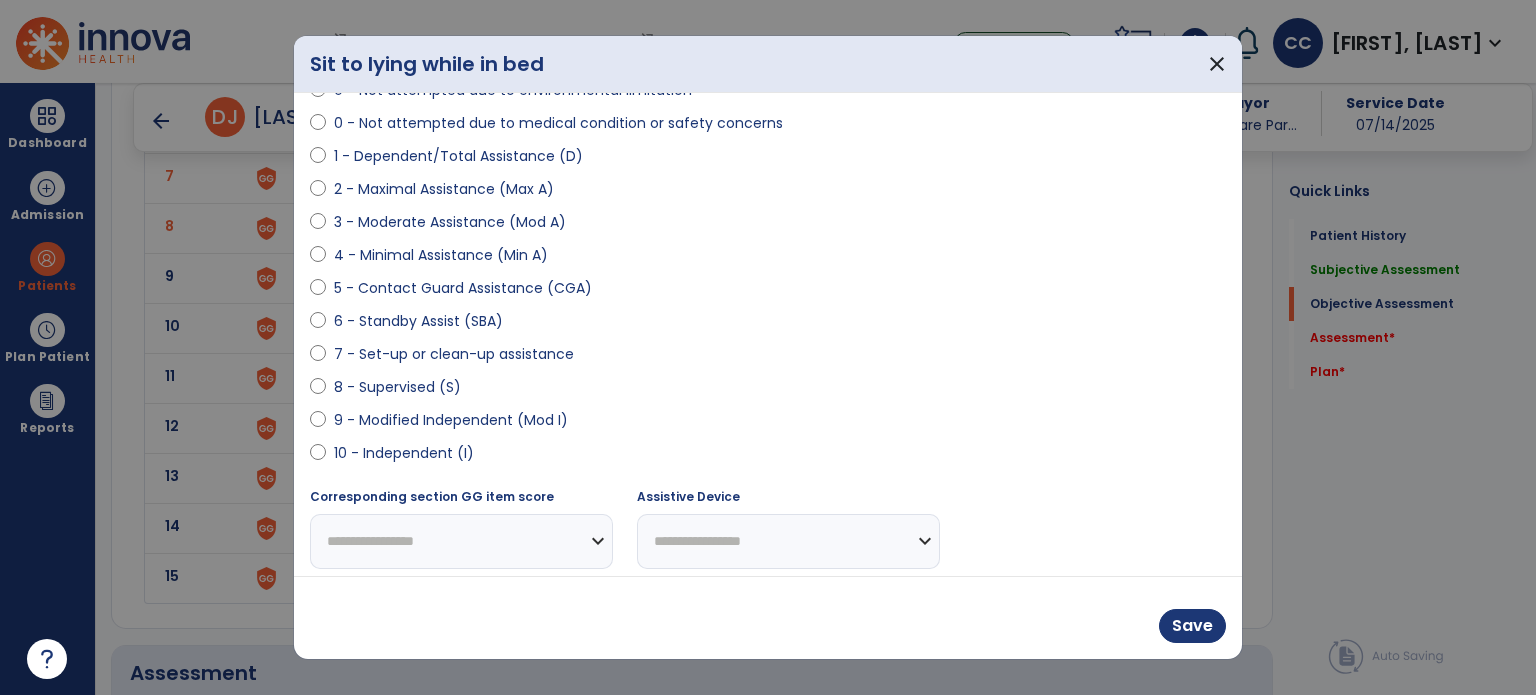 scroll, scrollTop: 204, scrollLeft: 0, axis: vertical 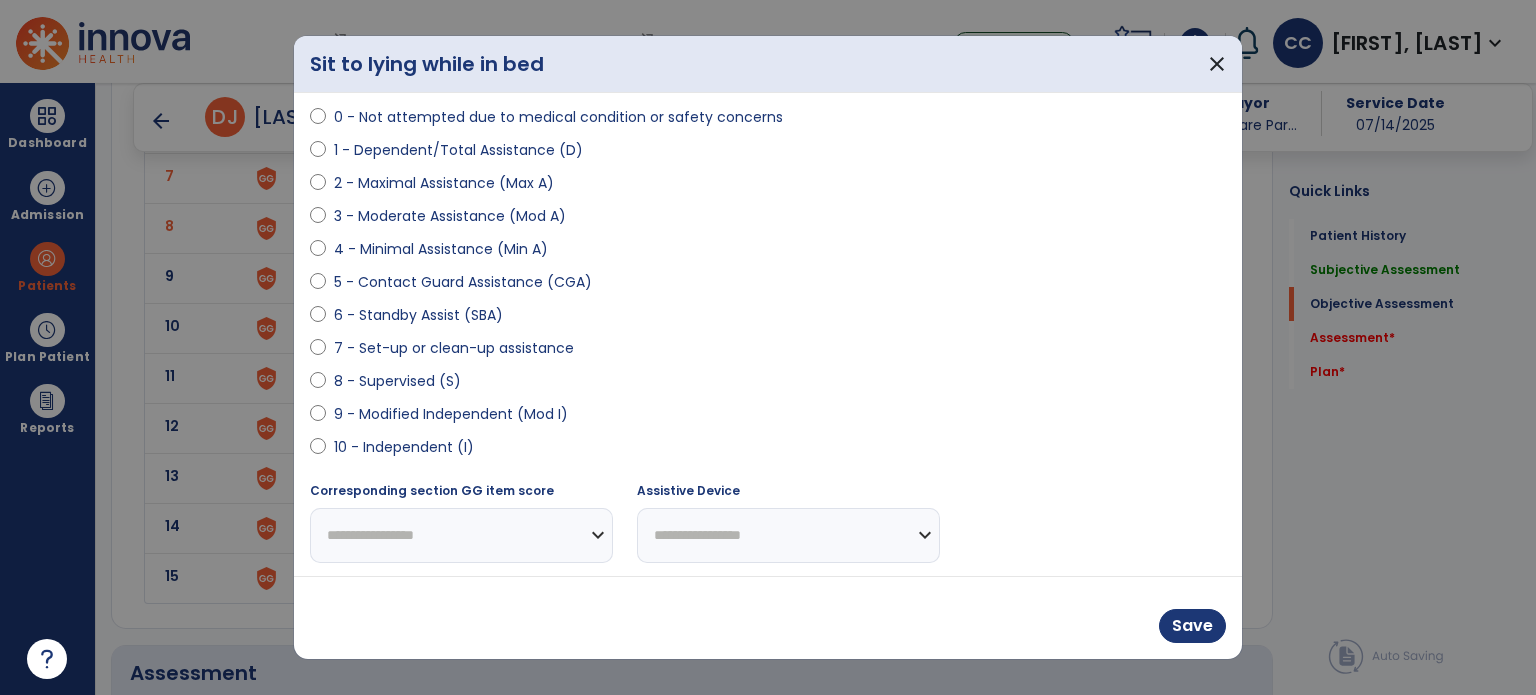 click on "10 - Independent (I)" at bounding box center [404, 447] 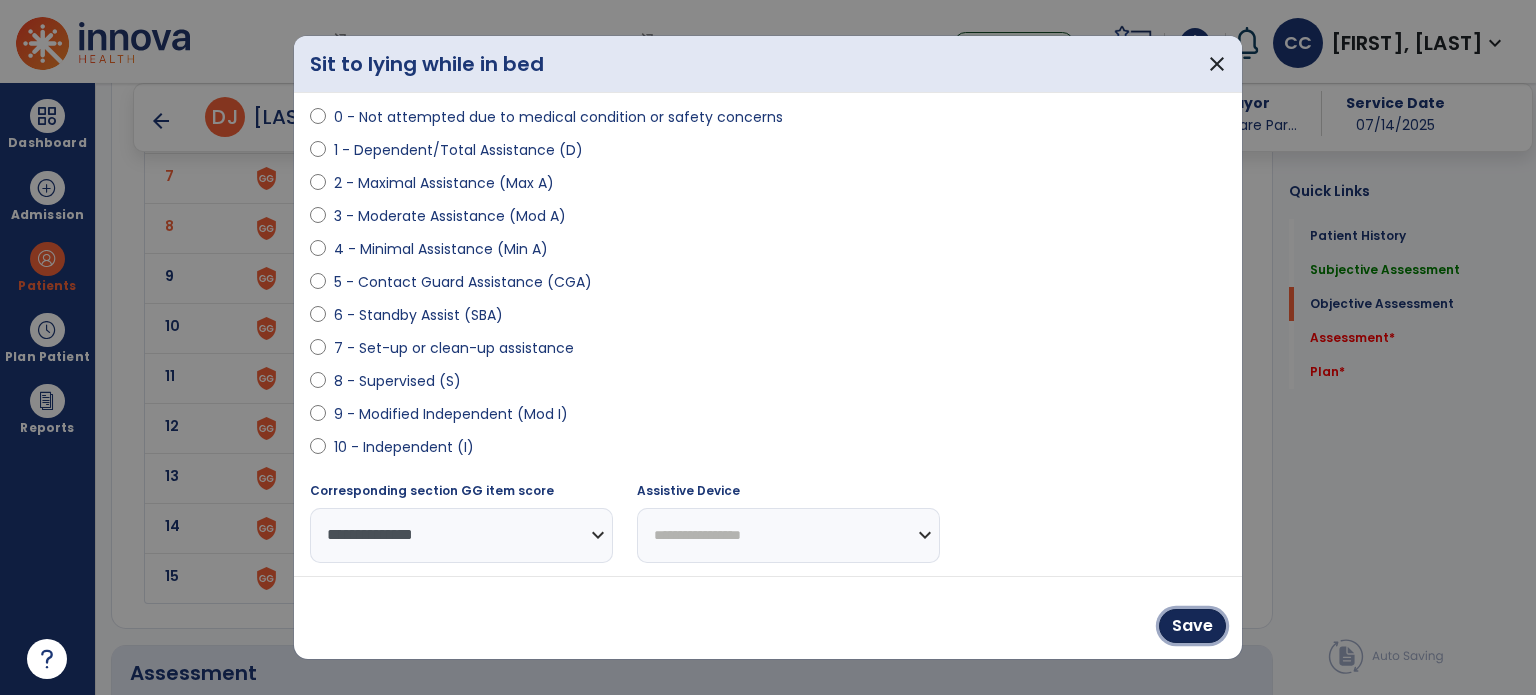 click on "Save" at bounding box center (1192, 626) 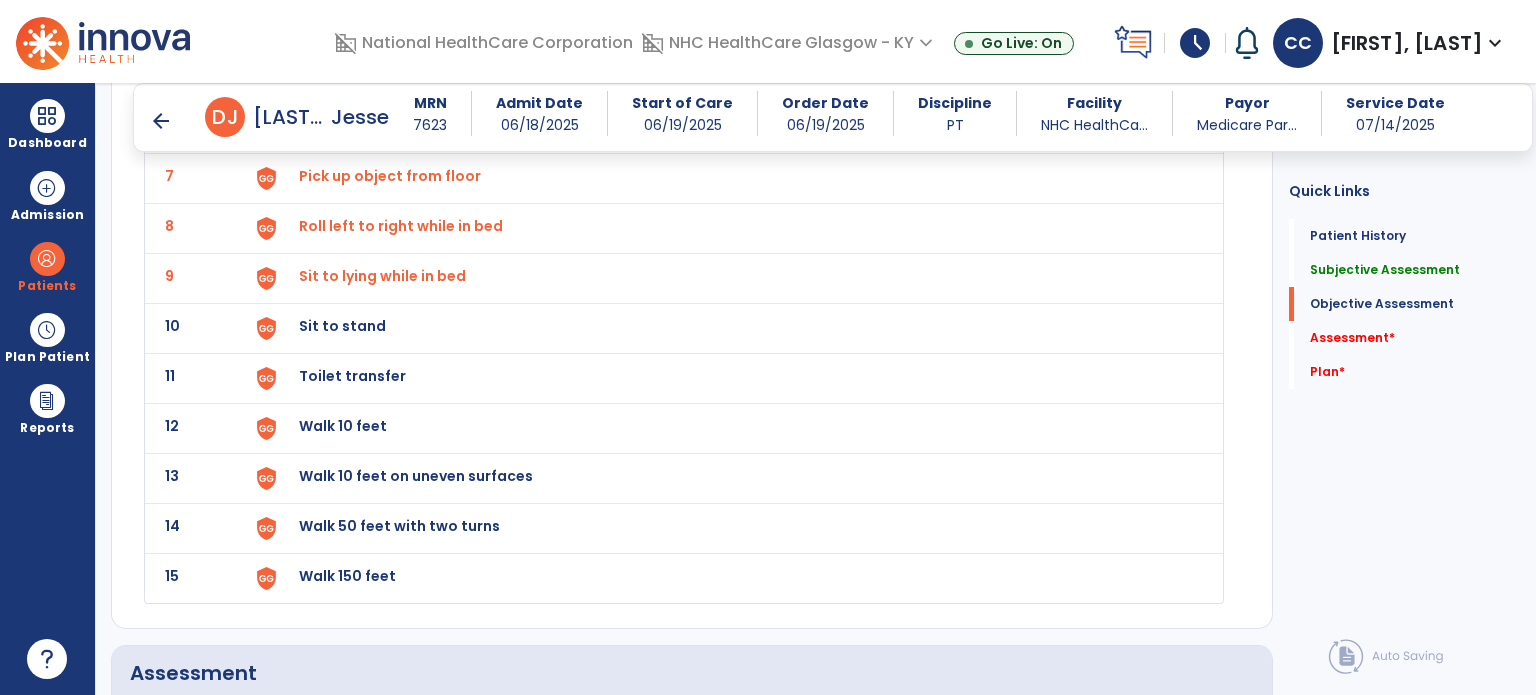 click on "Sit to stand" at bounding box center [345, -124] 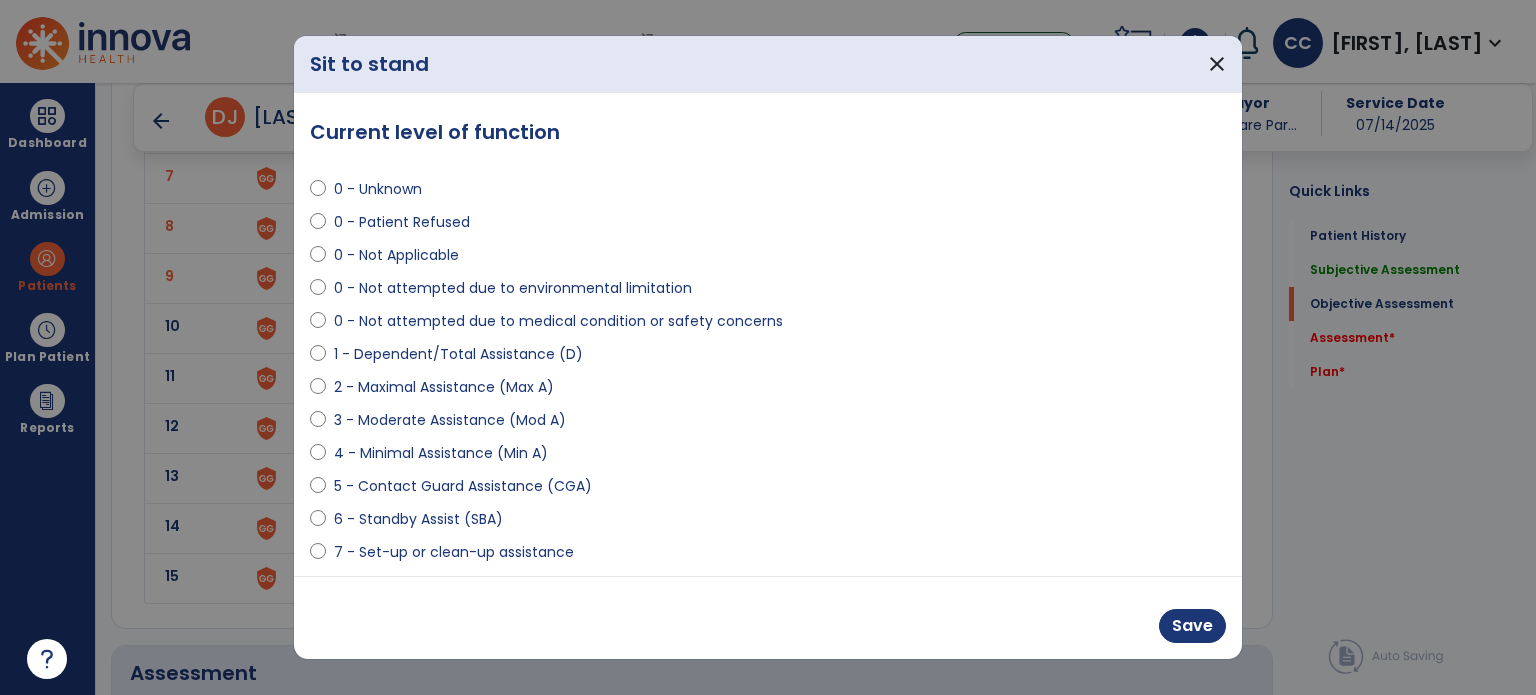 scroll, scrollTop: 200, scrollLeft: 0, axis: vertical 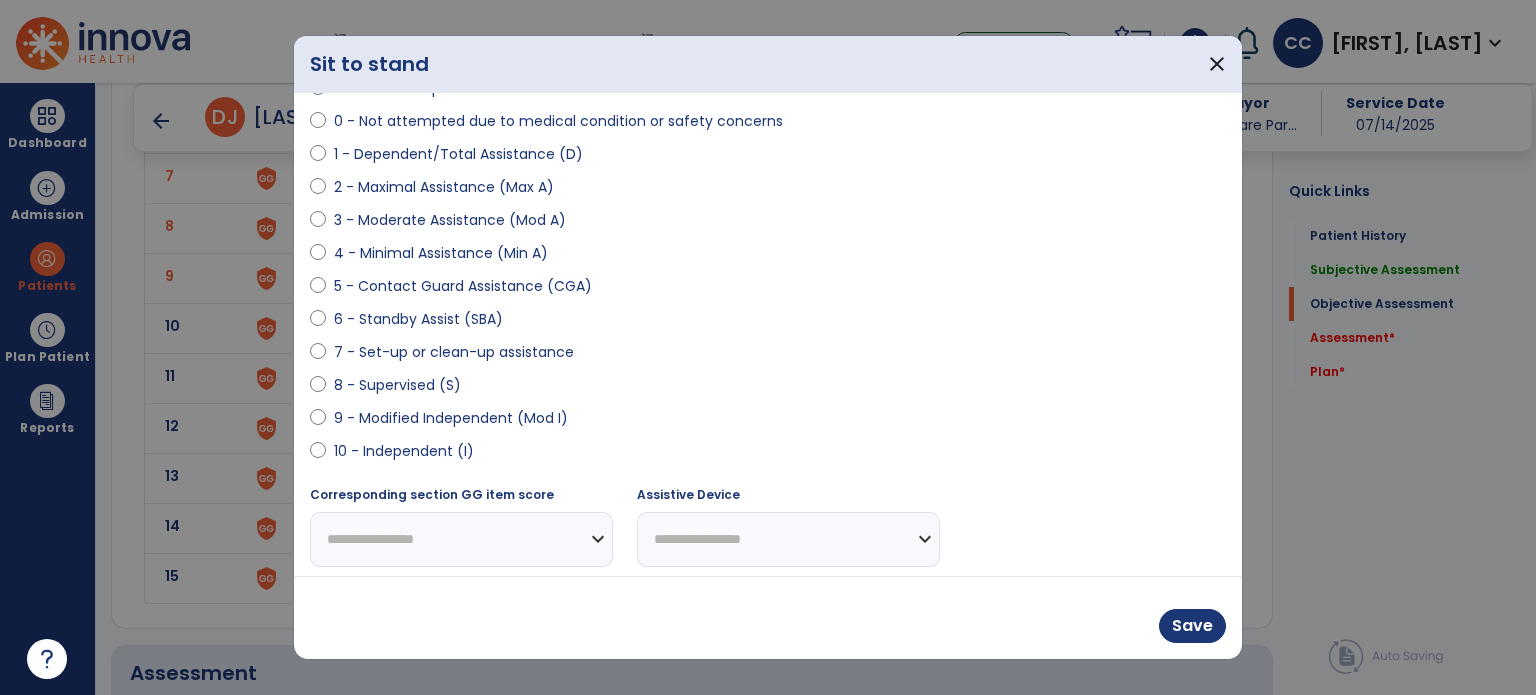 click on "9 - Modified Independent (Mod I)" at bounding box center [451, 418] 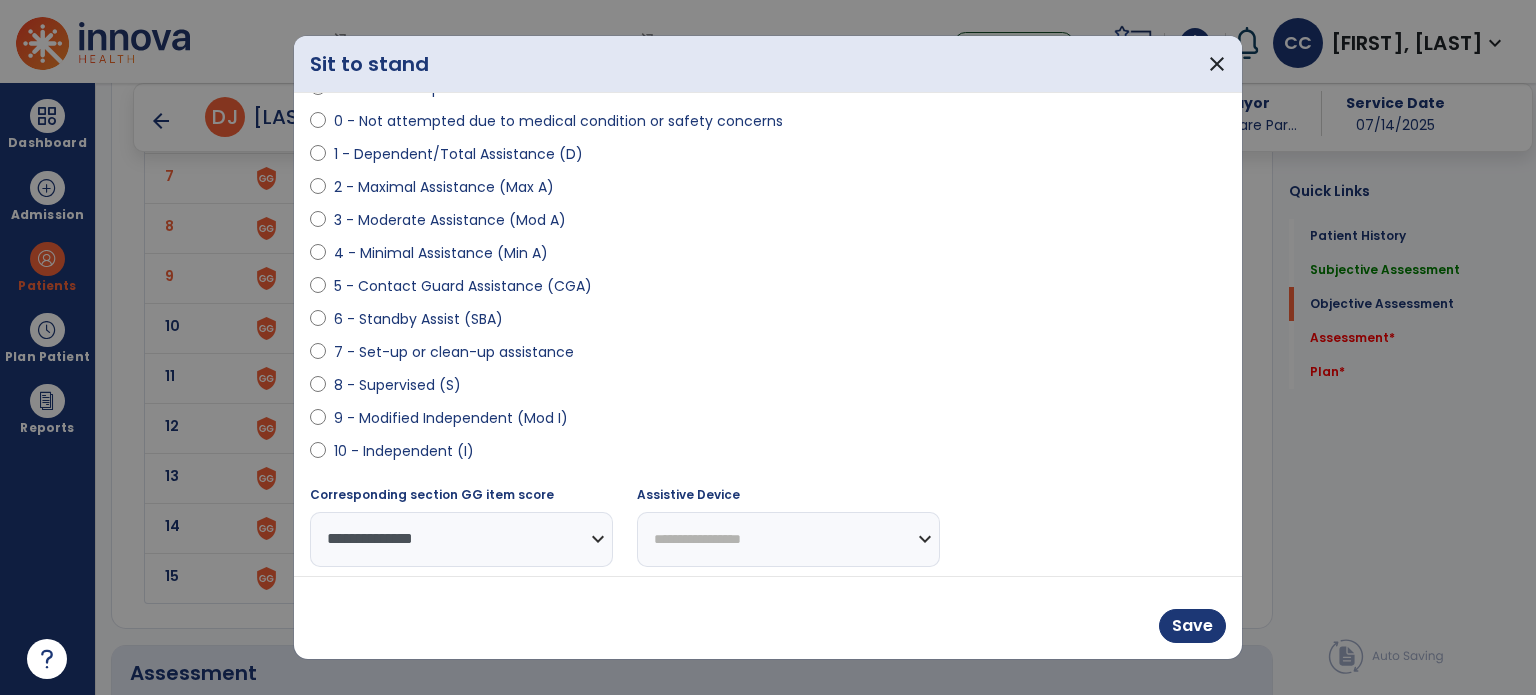 click on "**********" at bounding box center [788, 539] 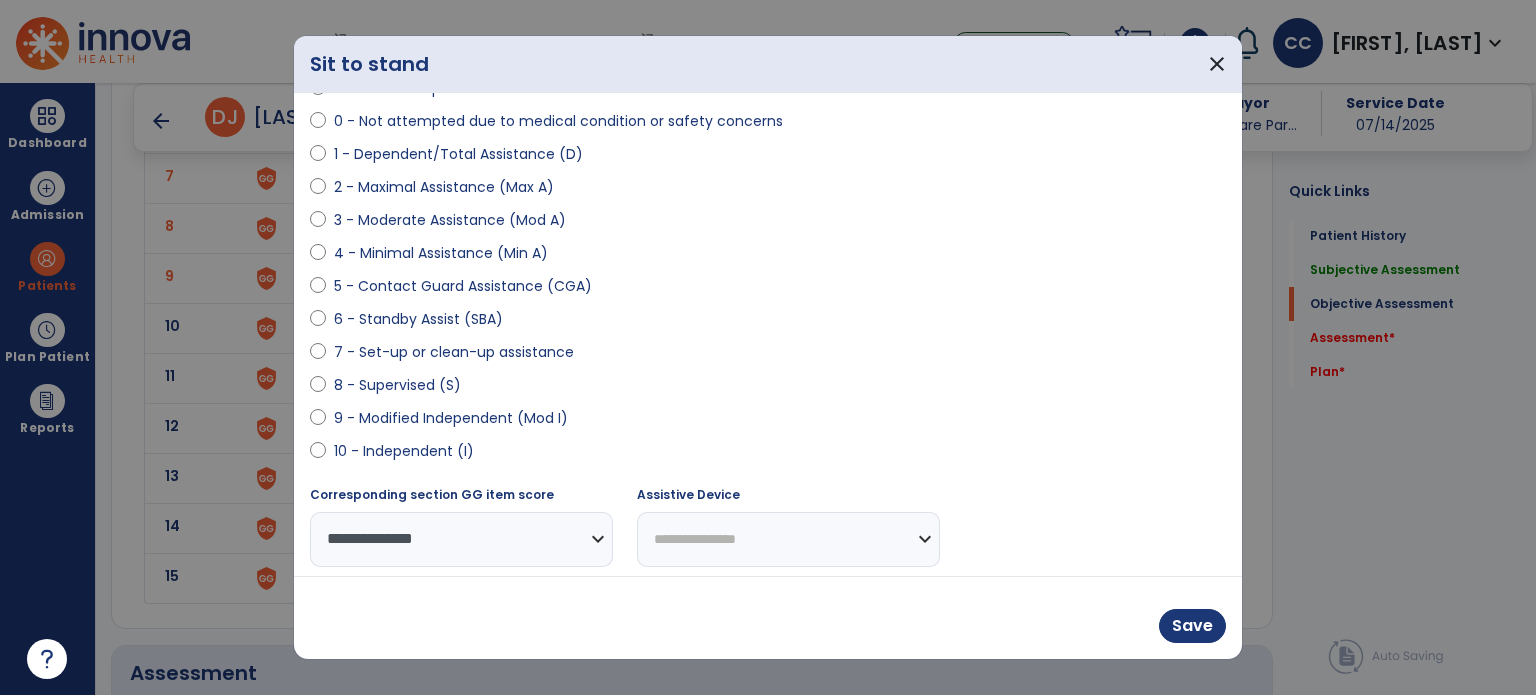click on "**********" at bounding box center (788, 539) 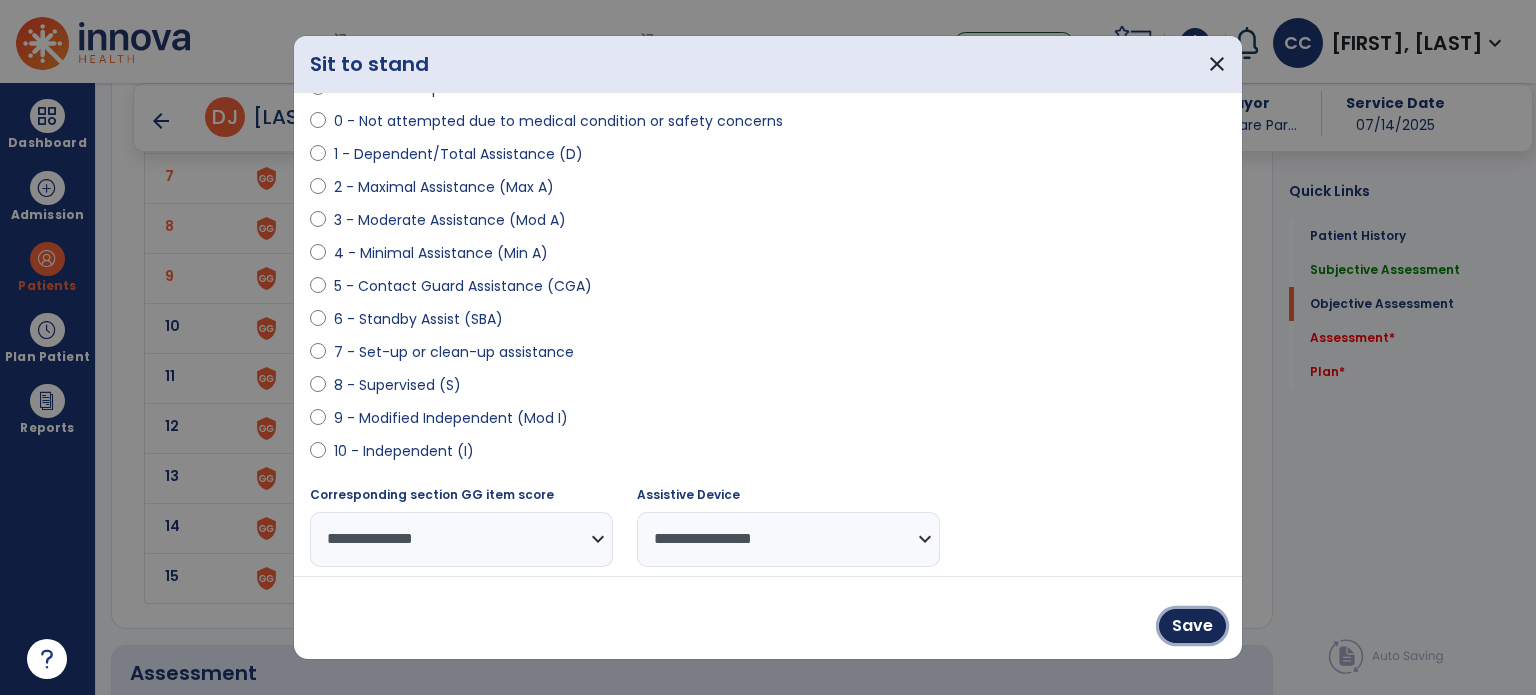 click on "Save" at bounding box center [1192, 626] 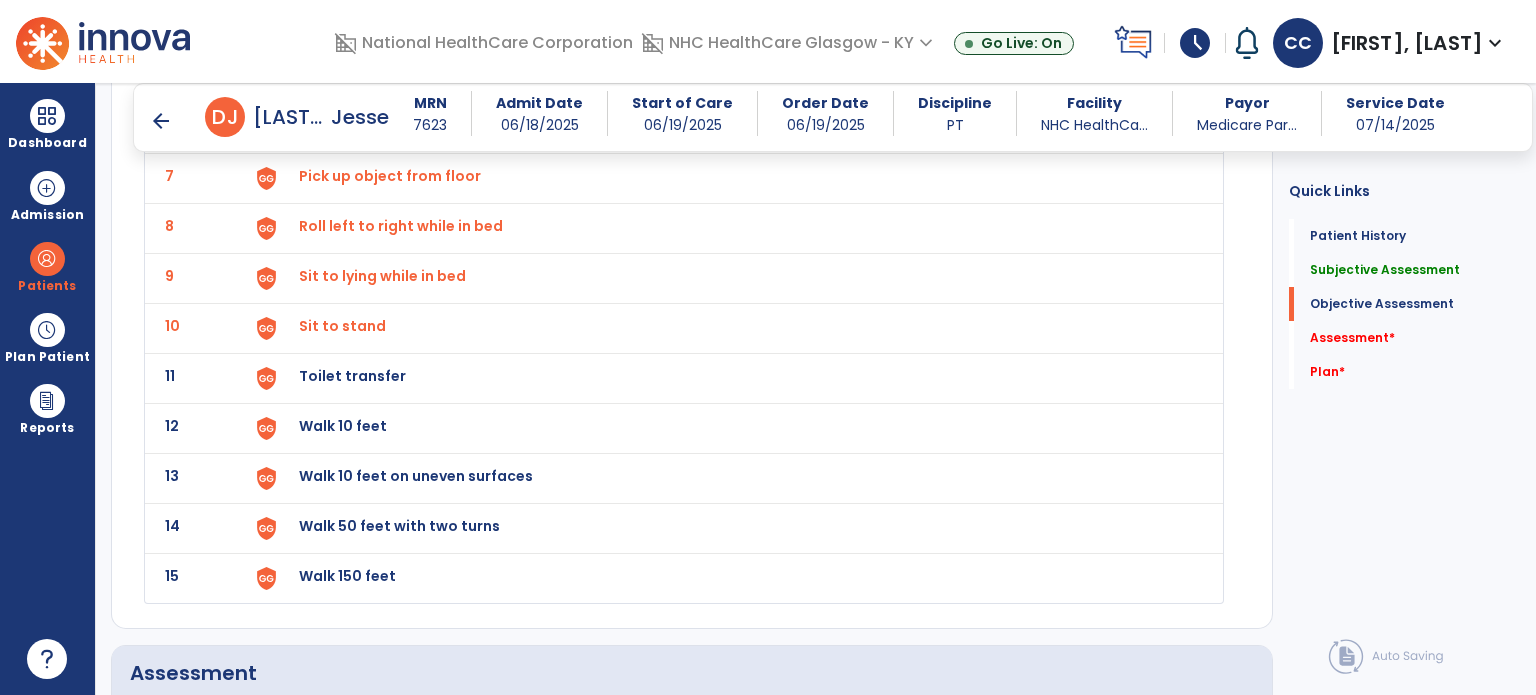 click on "Toilet transfer" at bounding box center (345, -124) 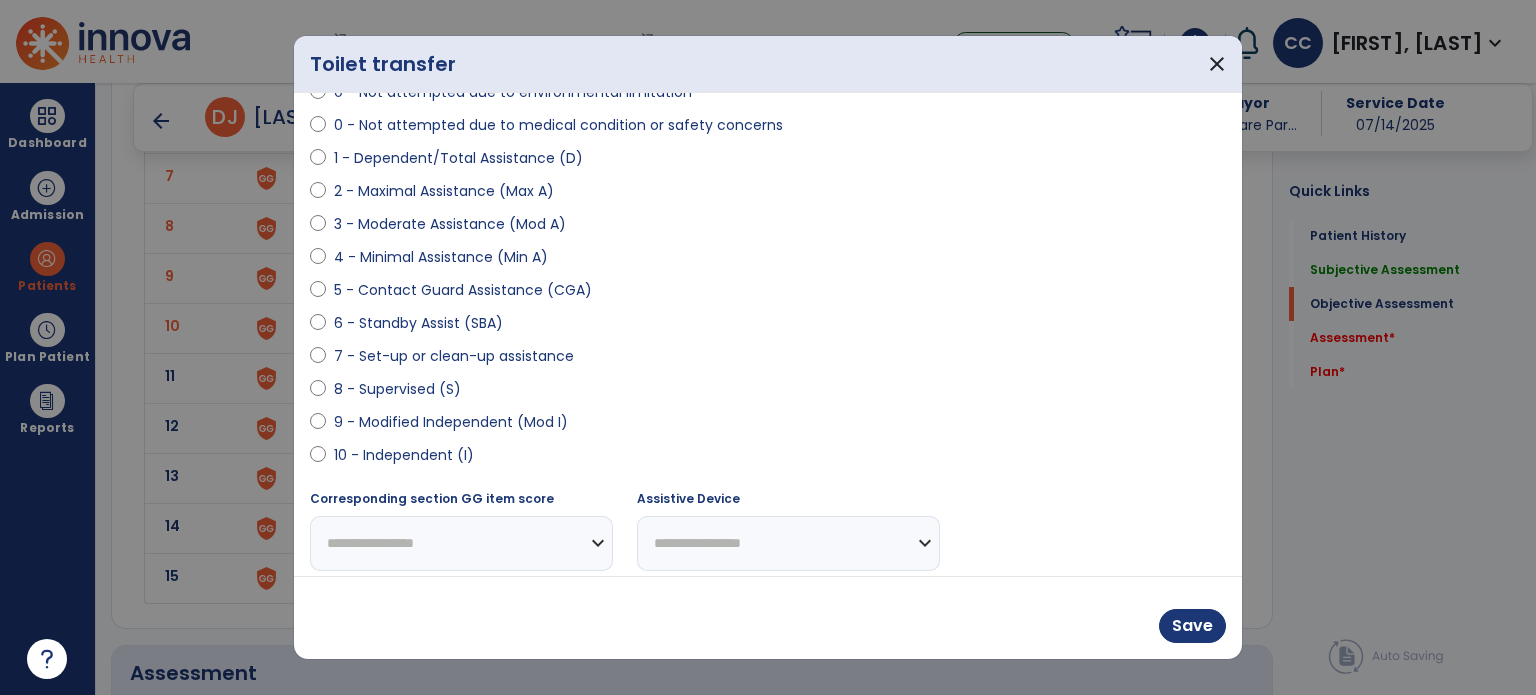scroll, scrollTop: 204, scrollLeft: 0, axis: vertical 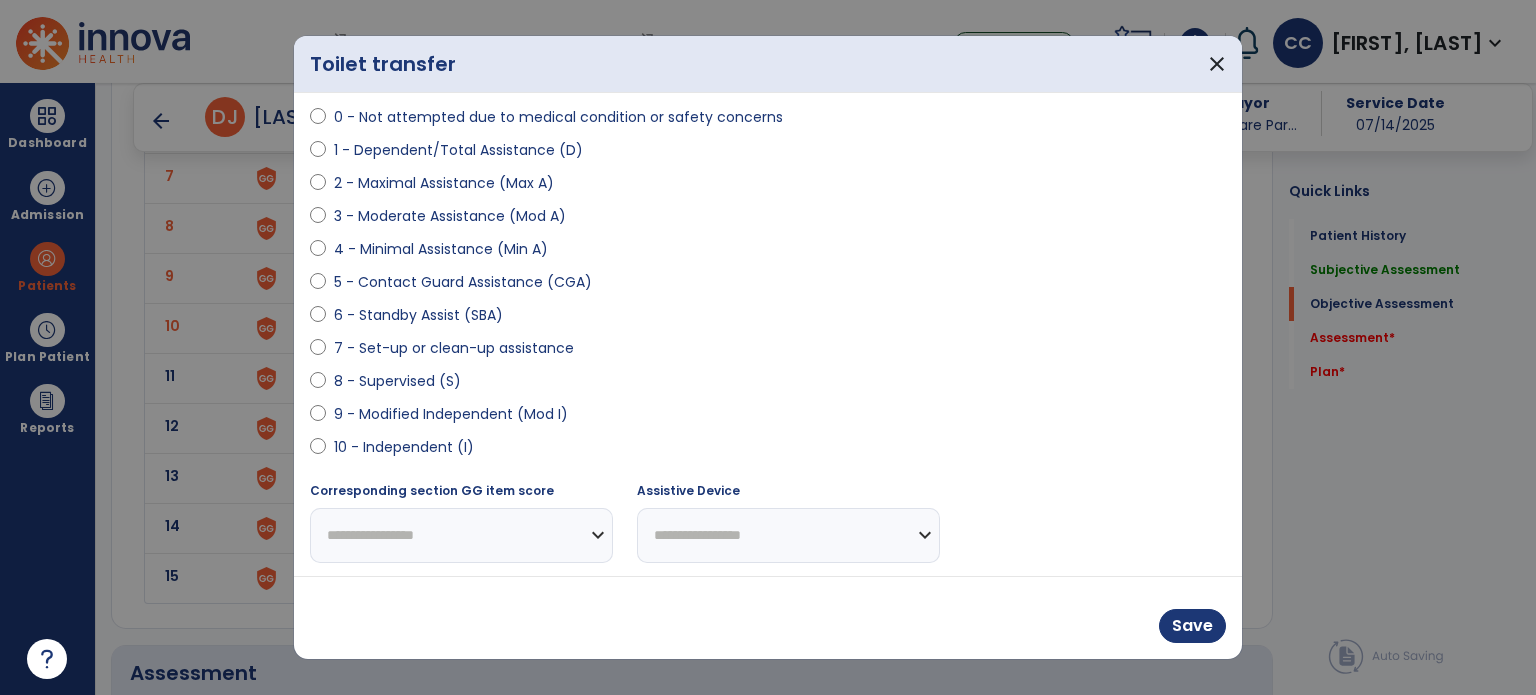 click on "9 - Modified Independent (Mod I)" at bounding box center [451, 414] 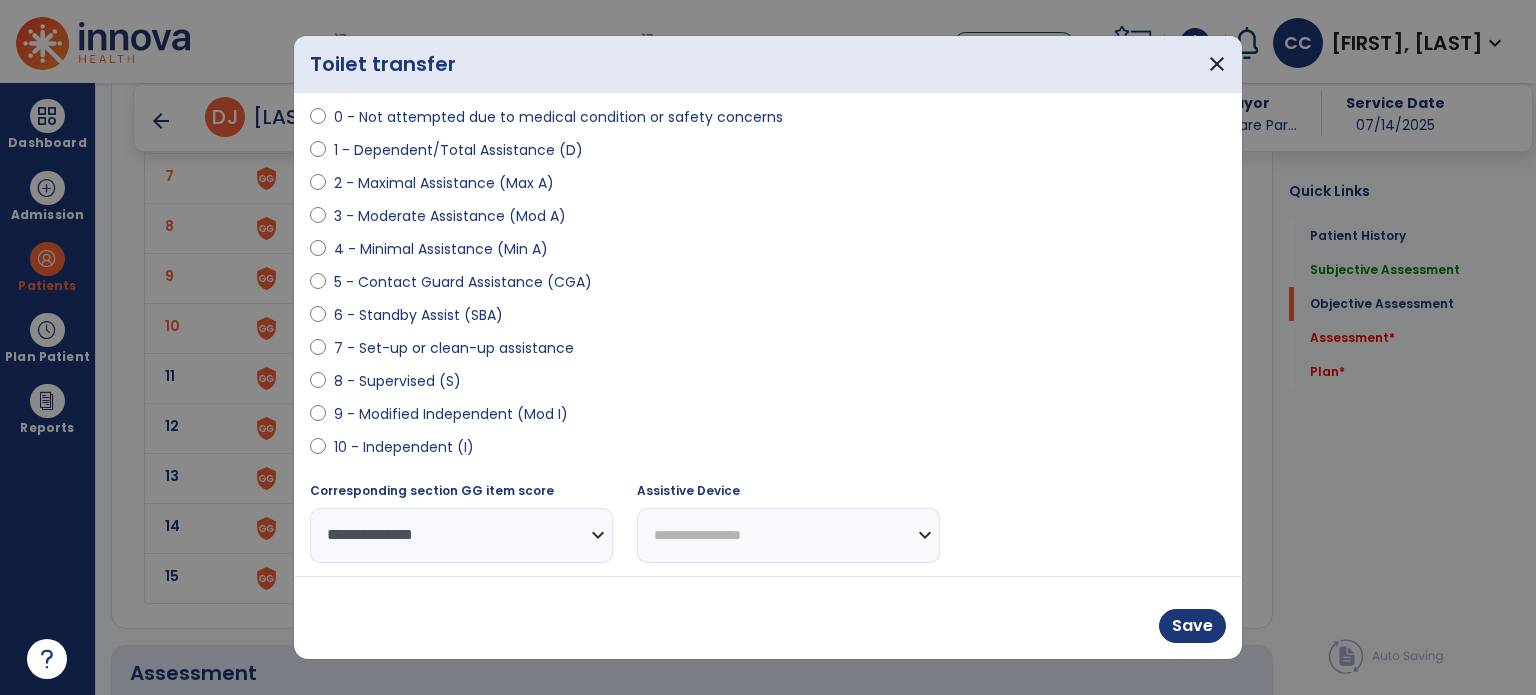 drag, startPoint x: 766, startPoint y: 539, endPoint x: 764, endPoint y: 517, distance: 22.090721 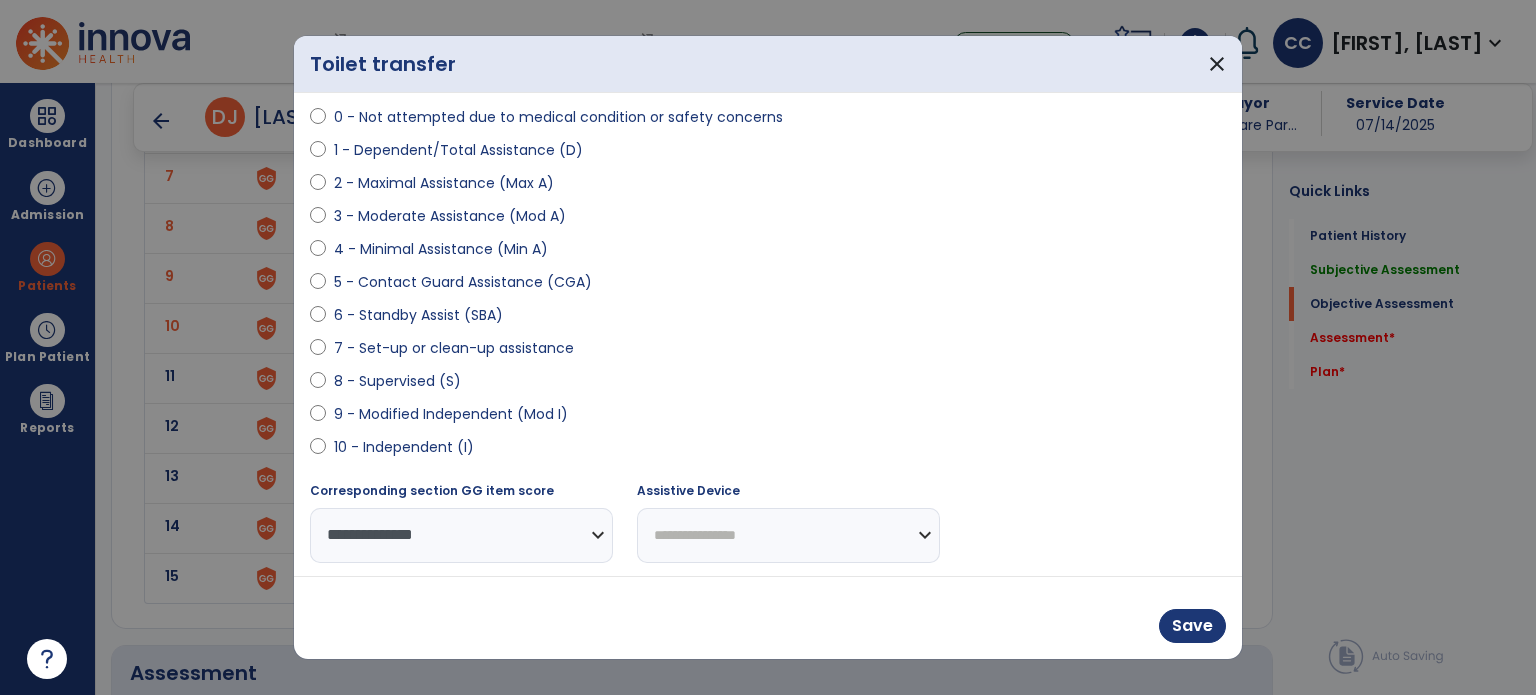click on "**********" at bounding box center (788, 535) 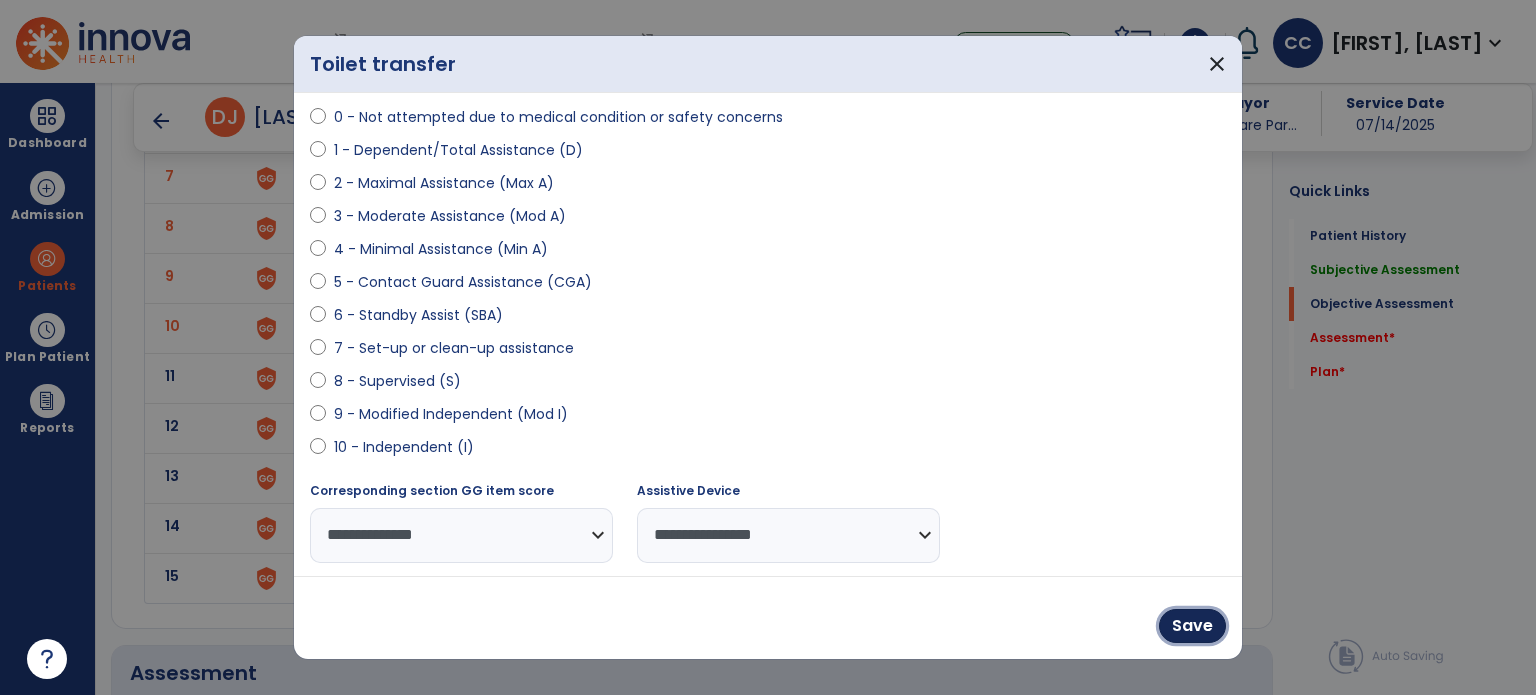 click on "Save" at bounding box center [1192, 626] 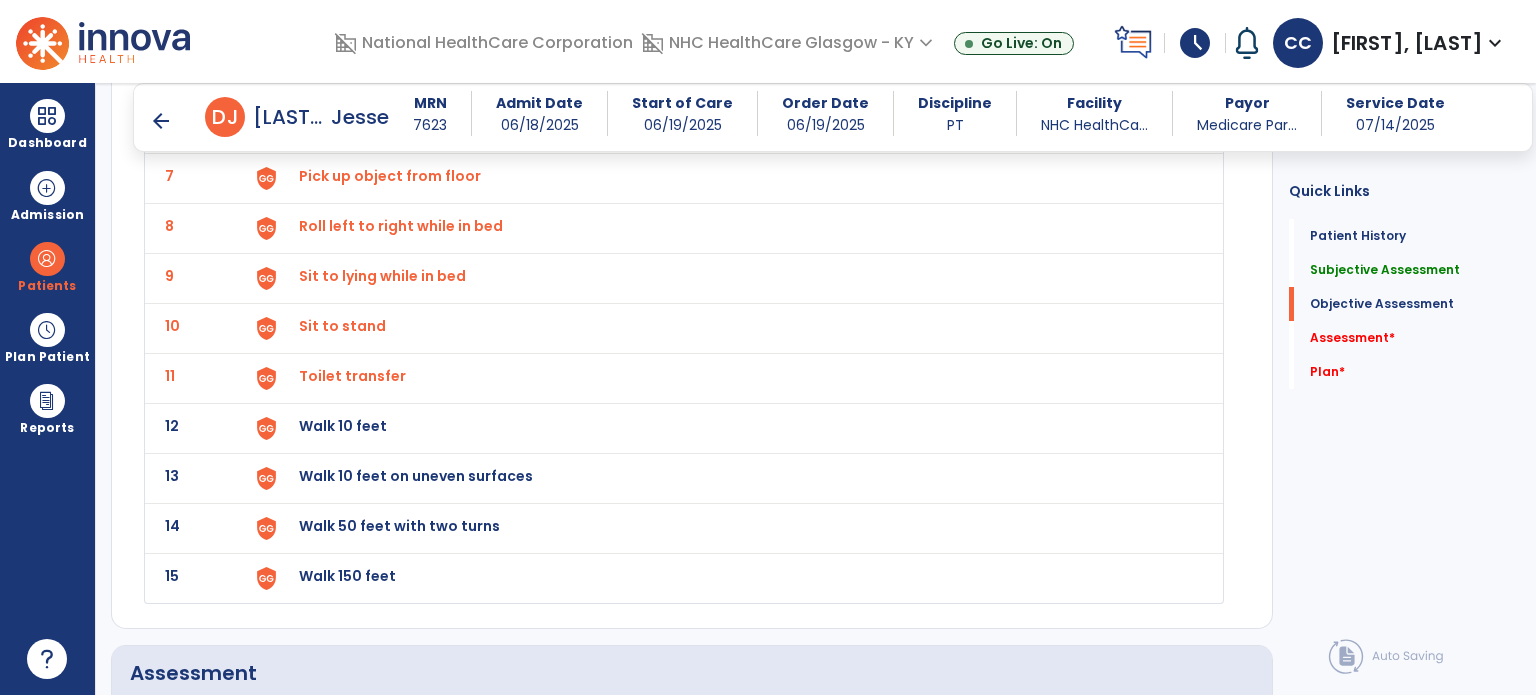 click on "Walk 10 feet" at bounding box center [345, -124] 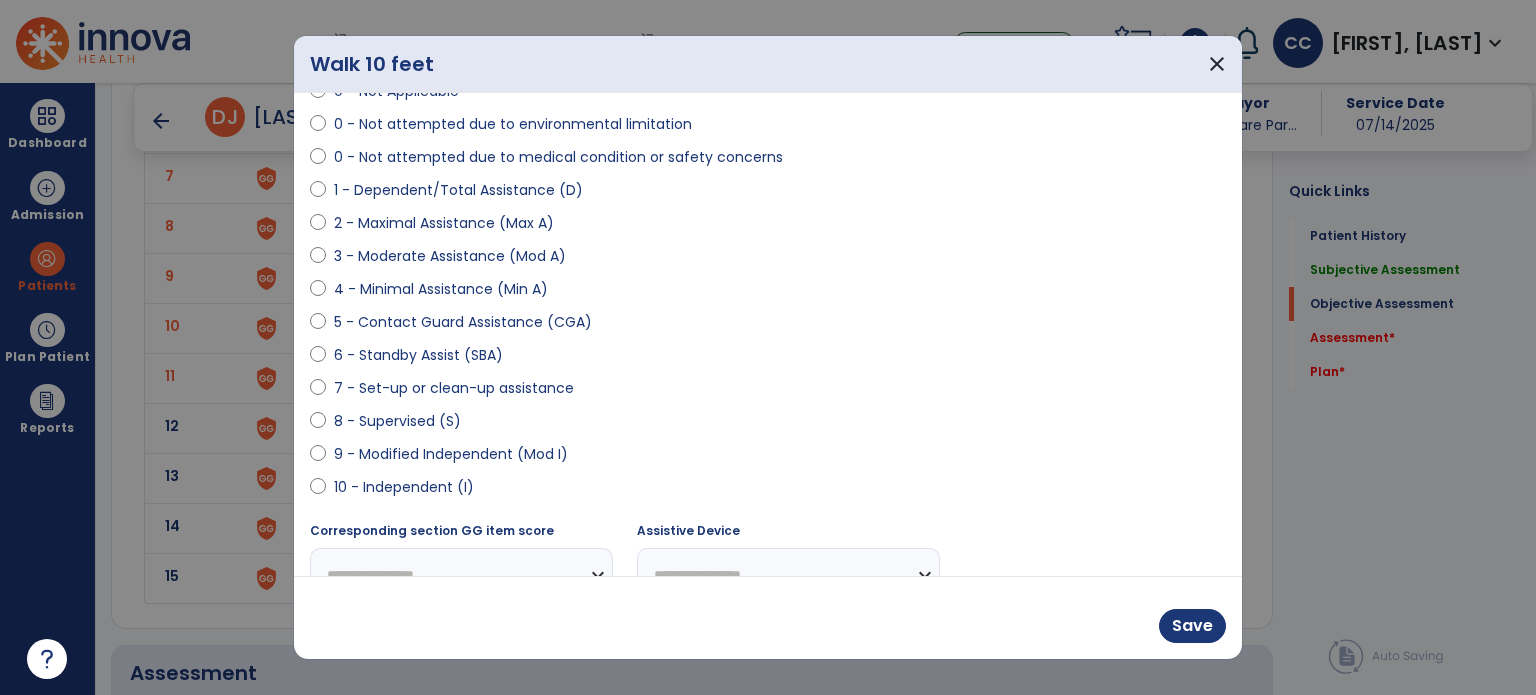 scroll, scrollTop: 204, scrollLeft: 0, axis: vertical 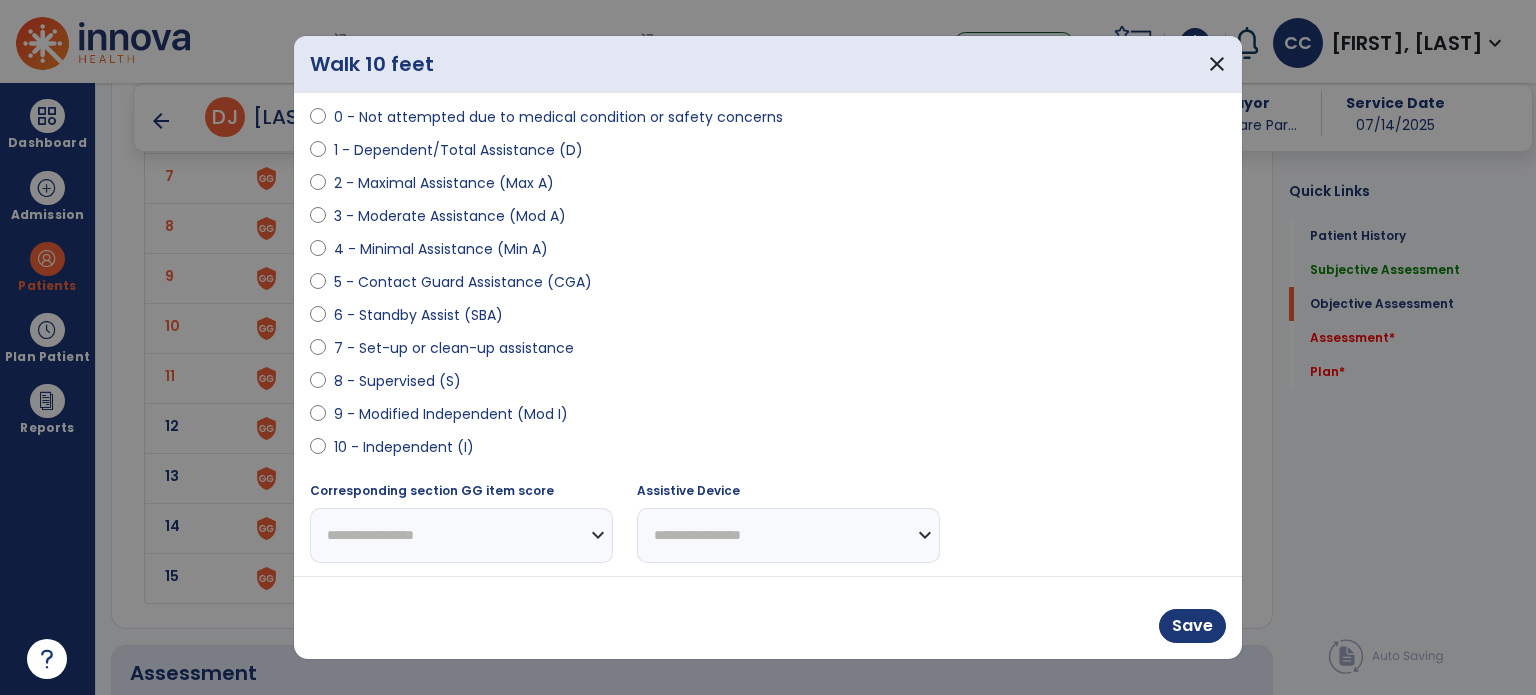 click on "9 - Modified Independent (Mod I)" at bounding box center [768, 418] 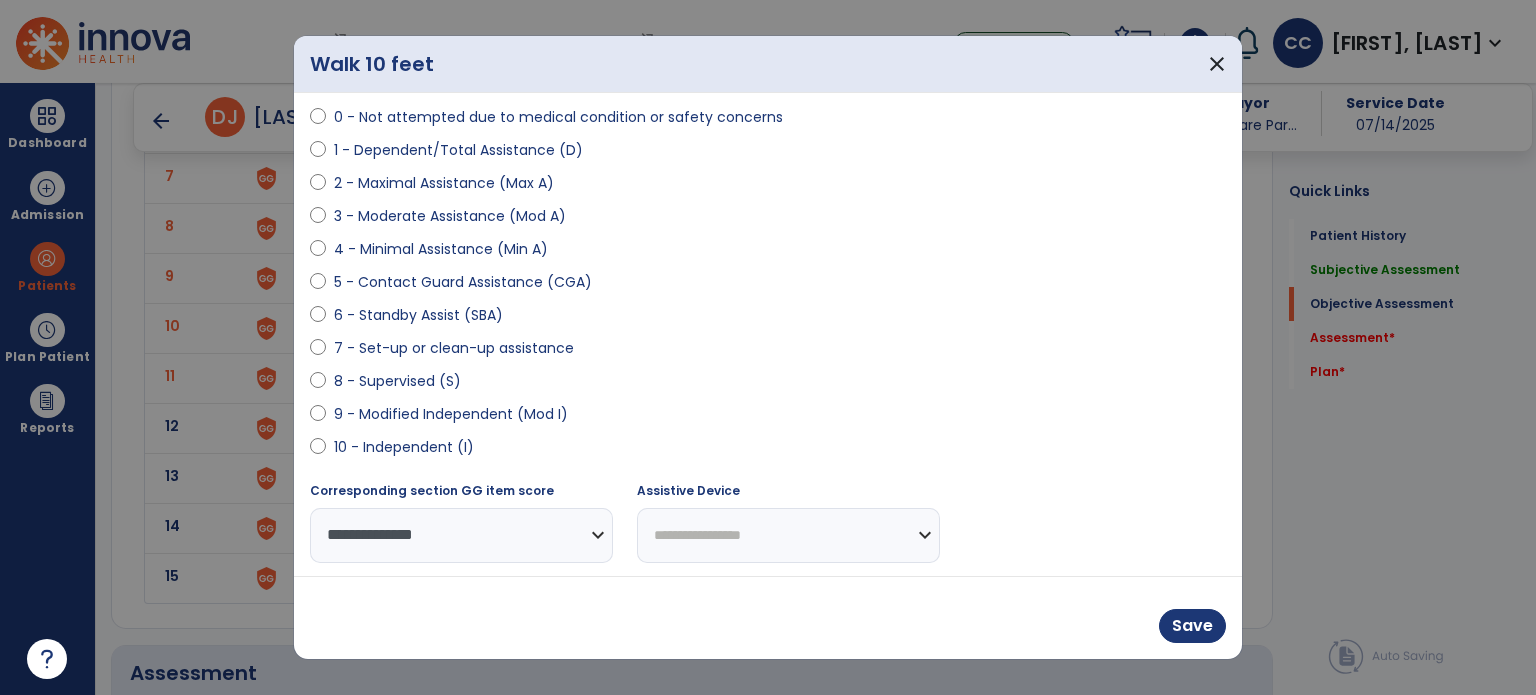 click on "**********" at bounding box center (788, 535) 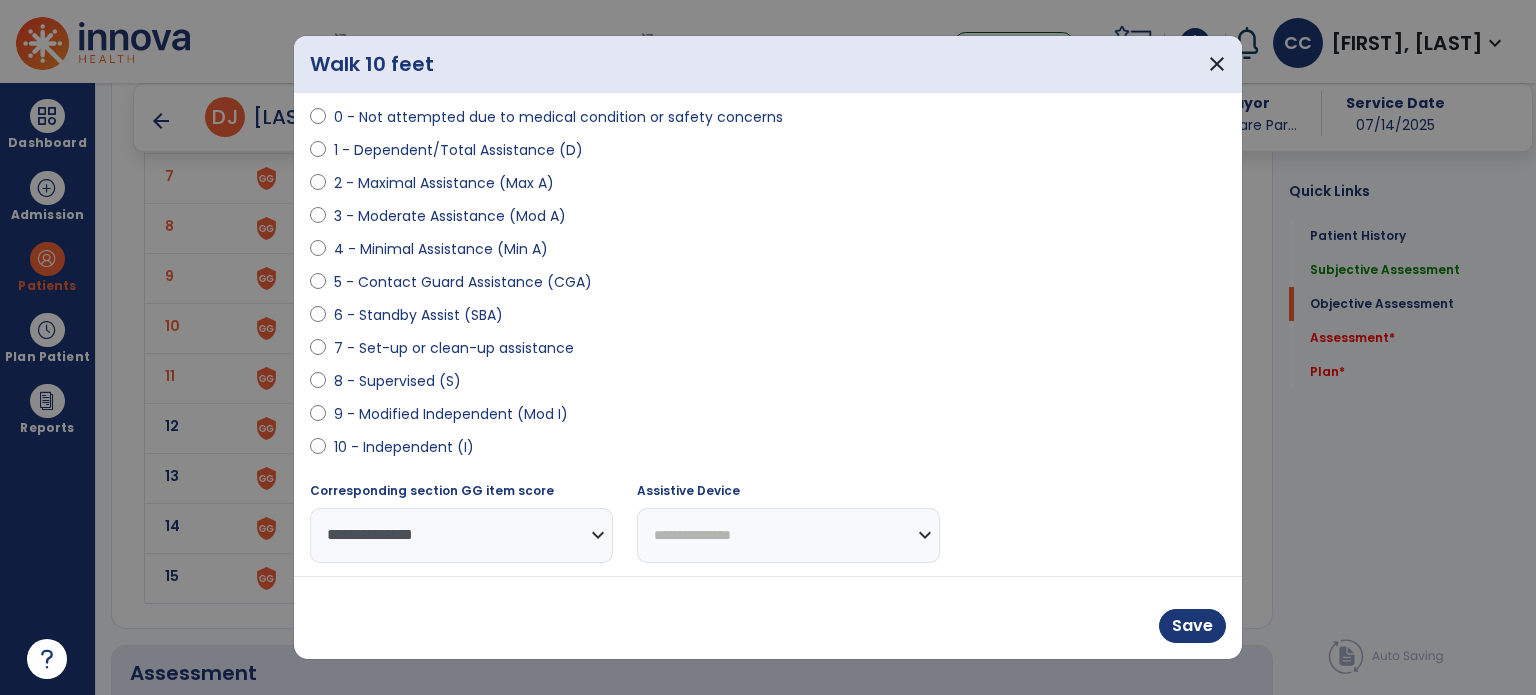 click on "**********" at bounding box center (788, 535) 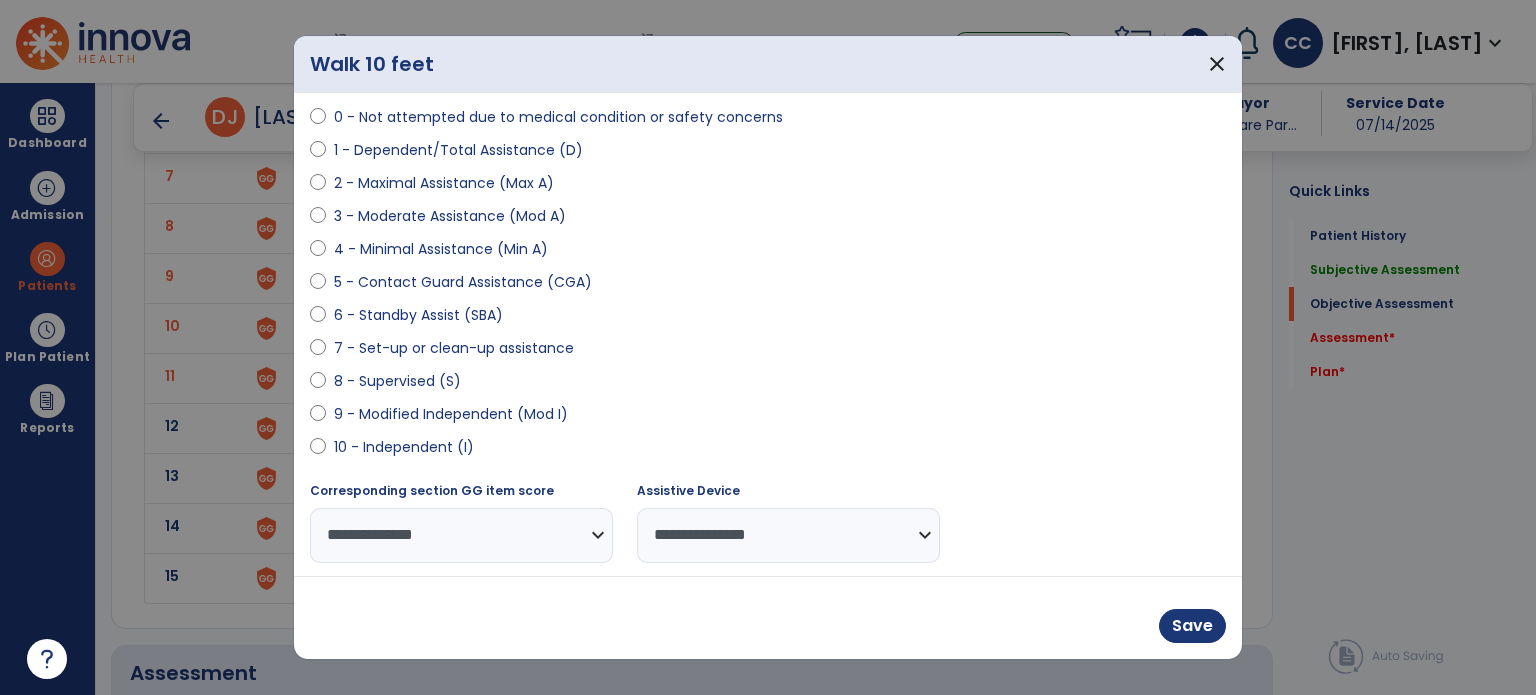 drag, startPoint x: 692, startPoint y: 529, endPoint x: 692, endPoint y: 510, distance: 19 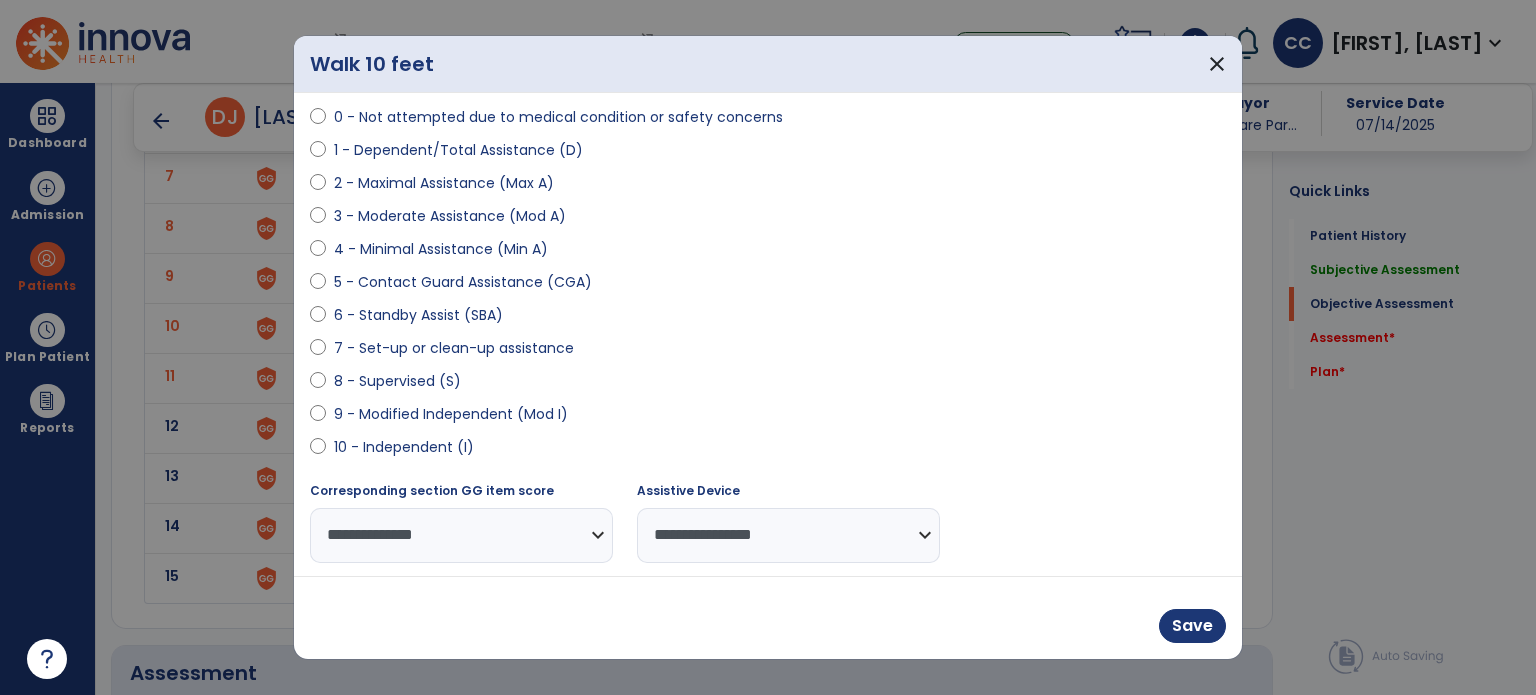 click on "**********" at bounding box center (788, 535) 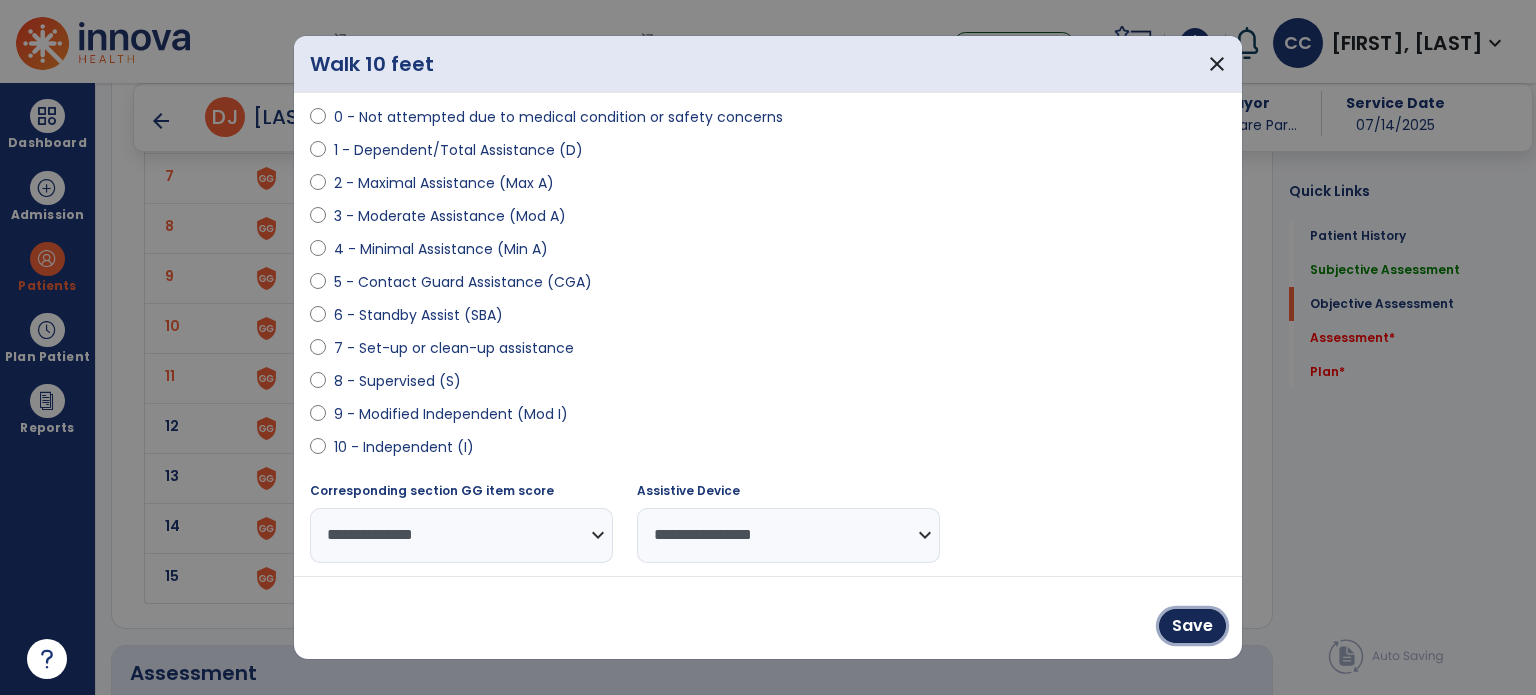 click on "Save" at bounding box center [1192, 626] 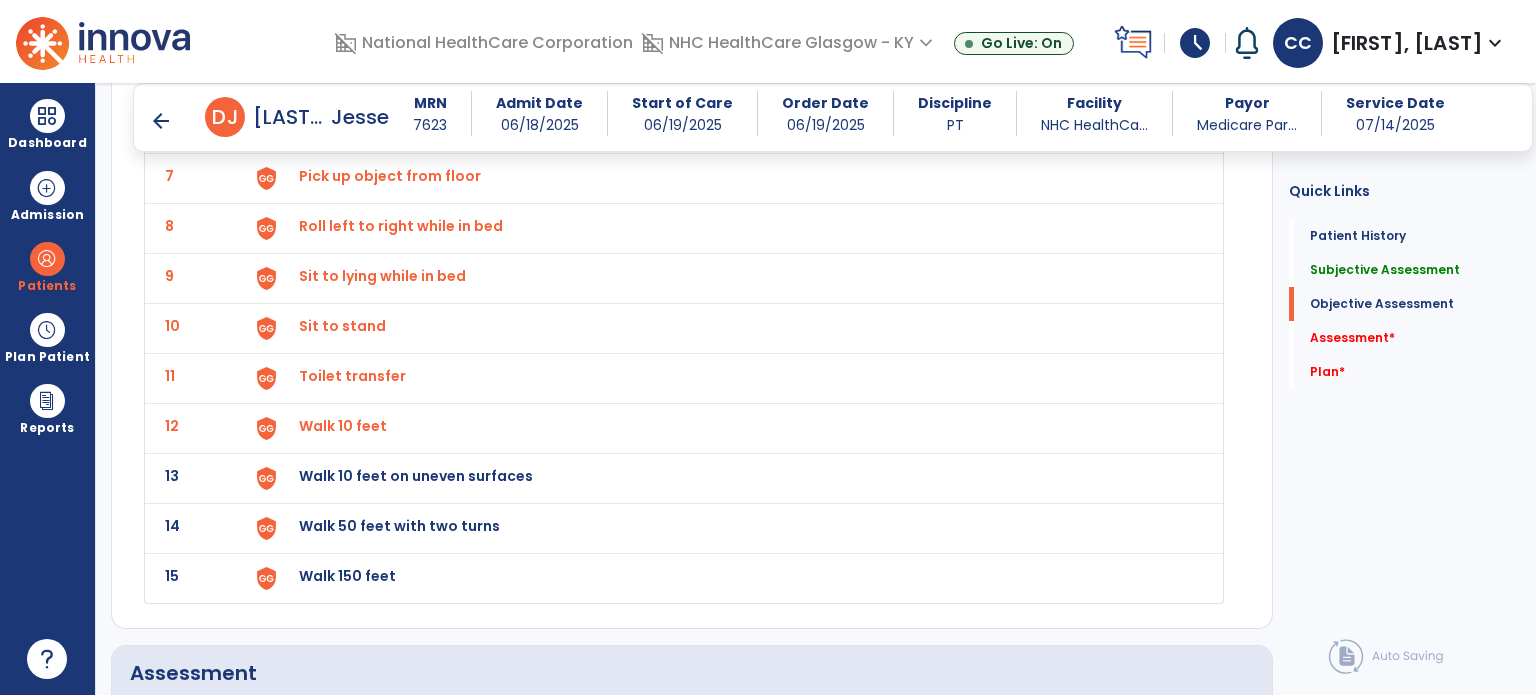 click on "Walk 10 feet on uneven surfaces" at bounding box center (345, -124) 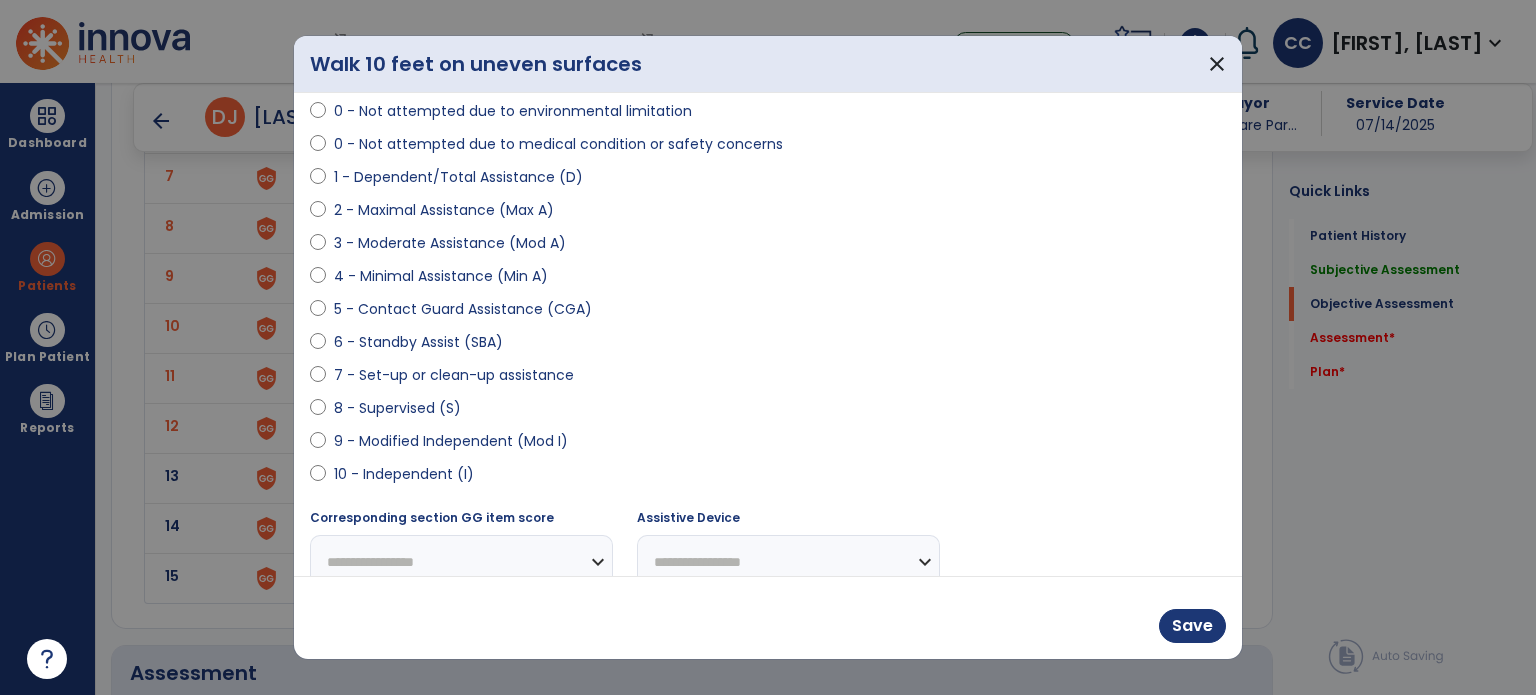 scroll, scrollTop: 200, scrollLeft: 0, axis: vertical 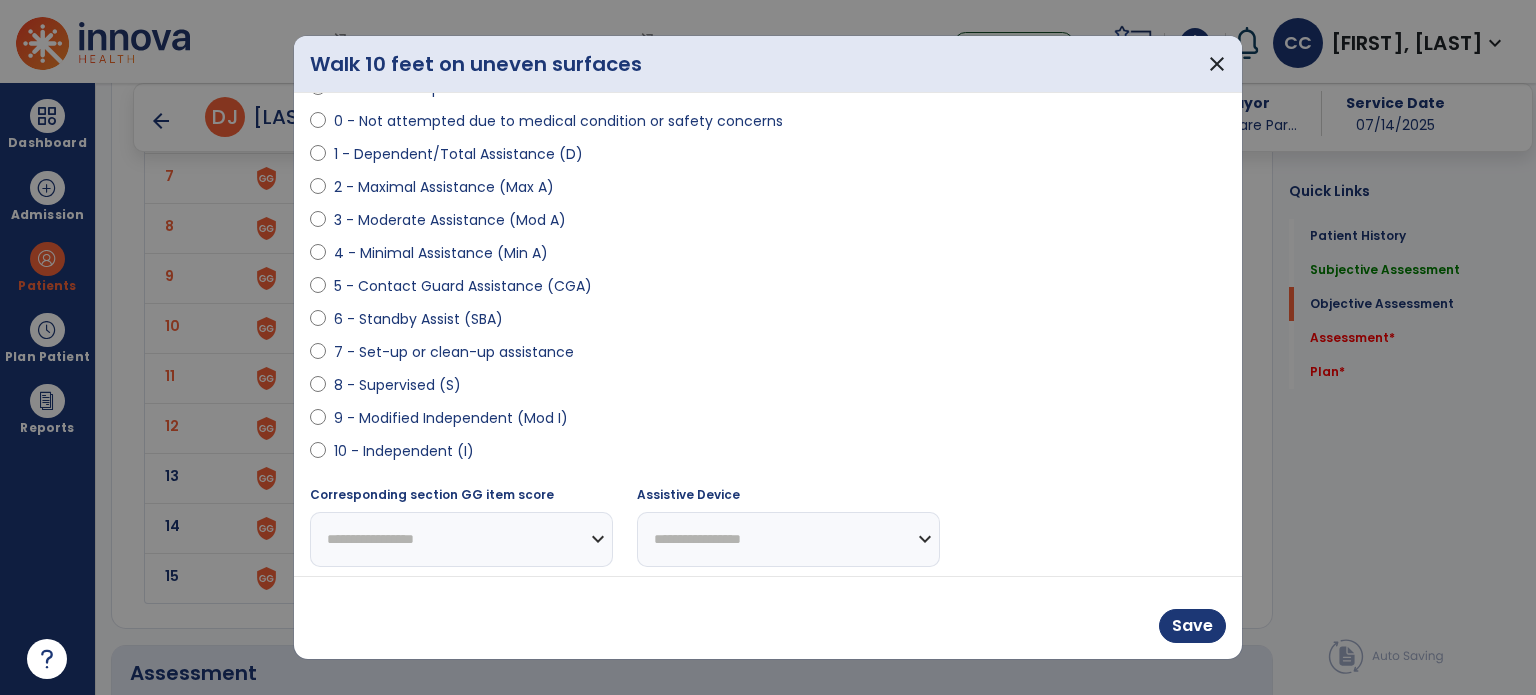 click on "6 - Standby Assist (SBA)" at bounding box center (418, 319) 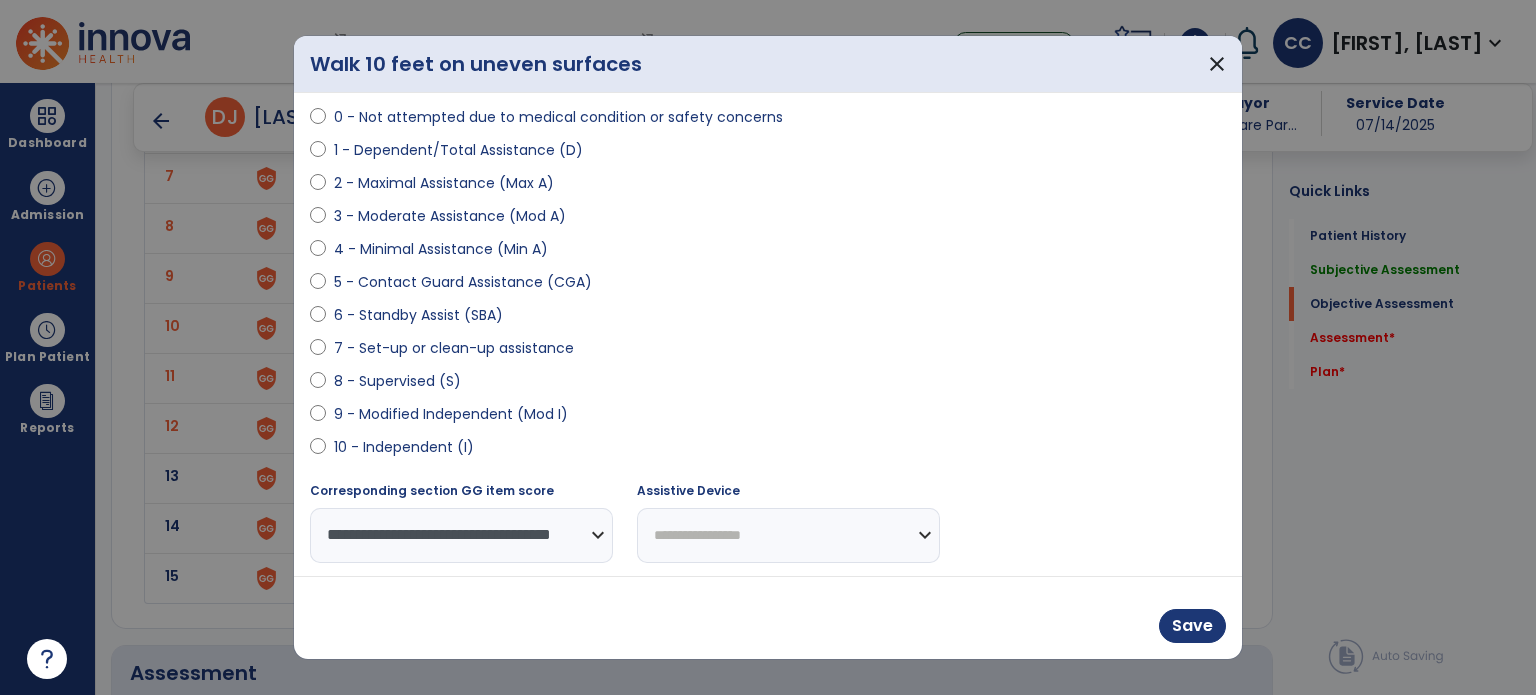 scroll, scrollTop: 204, scrollLeft: 0, axis: vertical 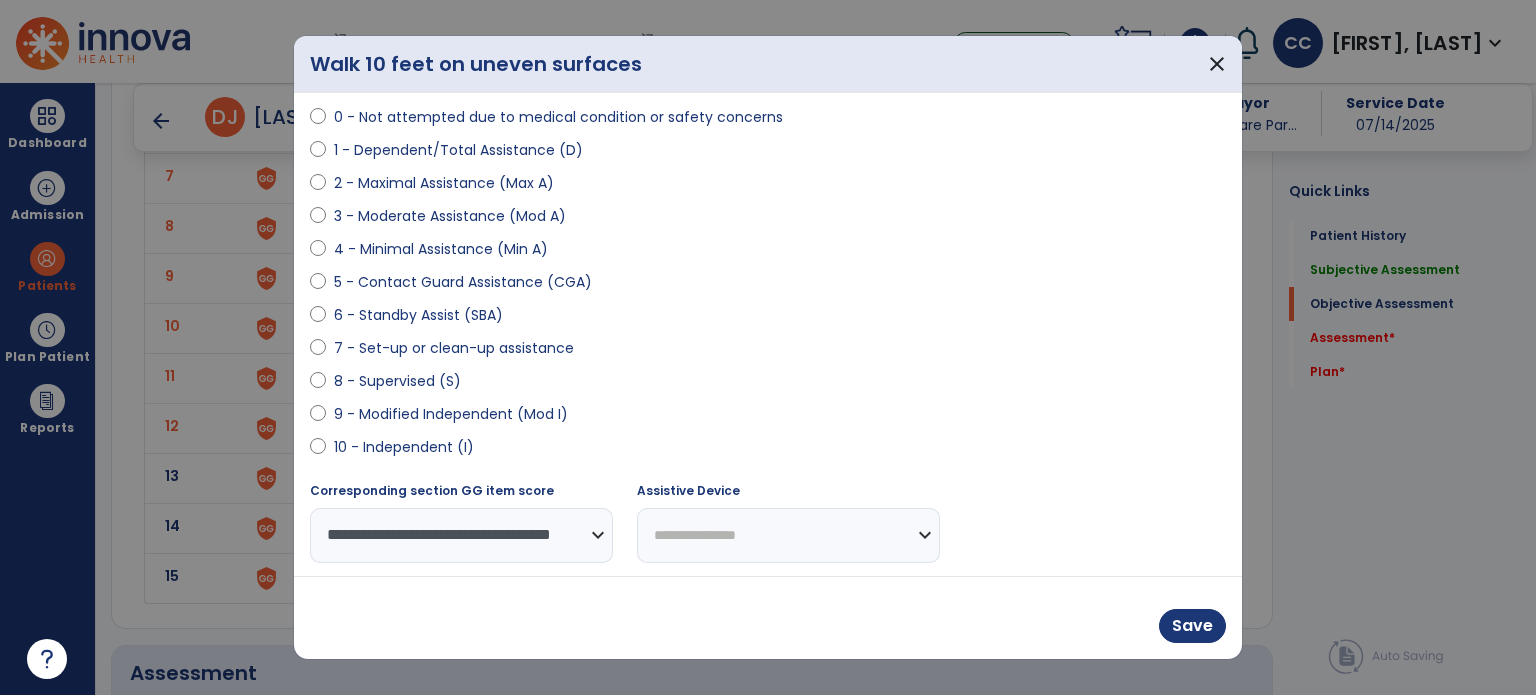 click on "**********" at bounding box center (788, 535) 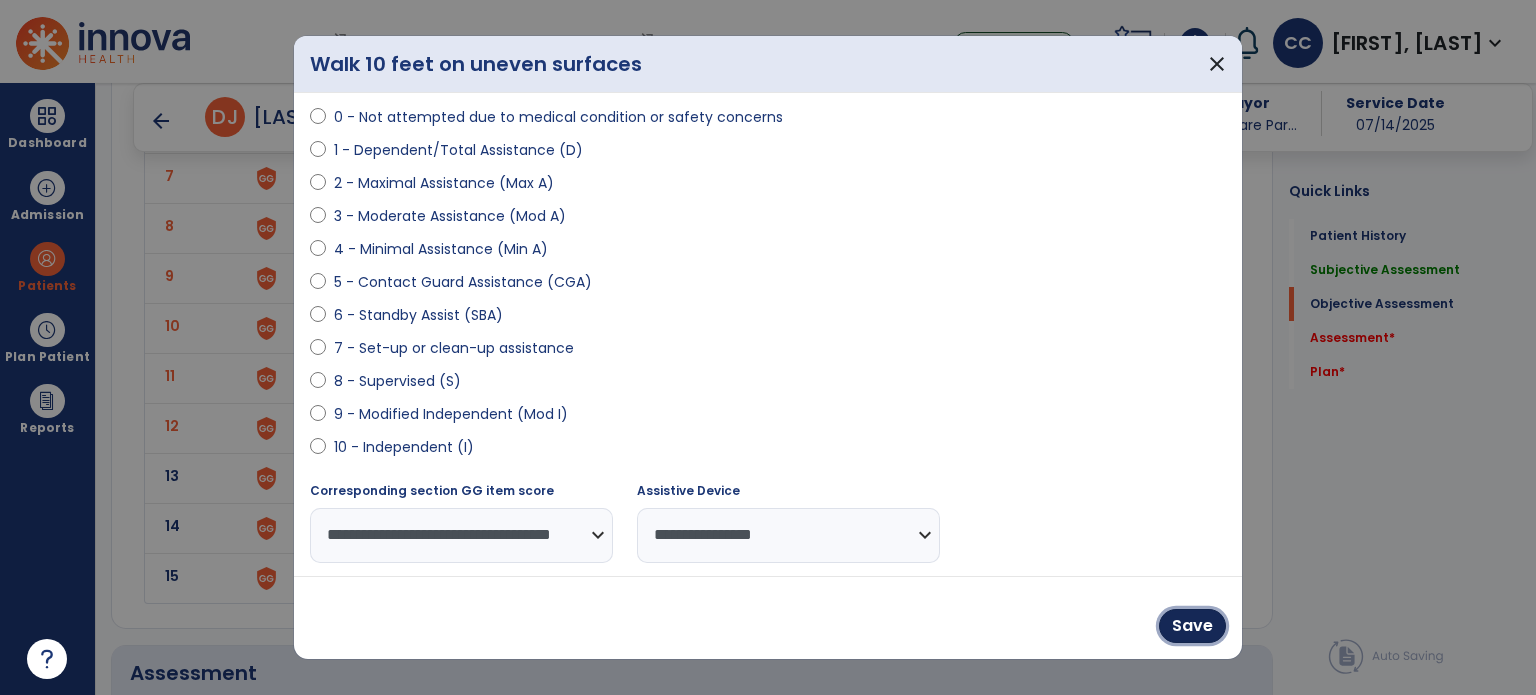 click on "Save" at bounding box center [1192, 626] 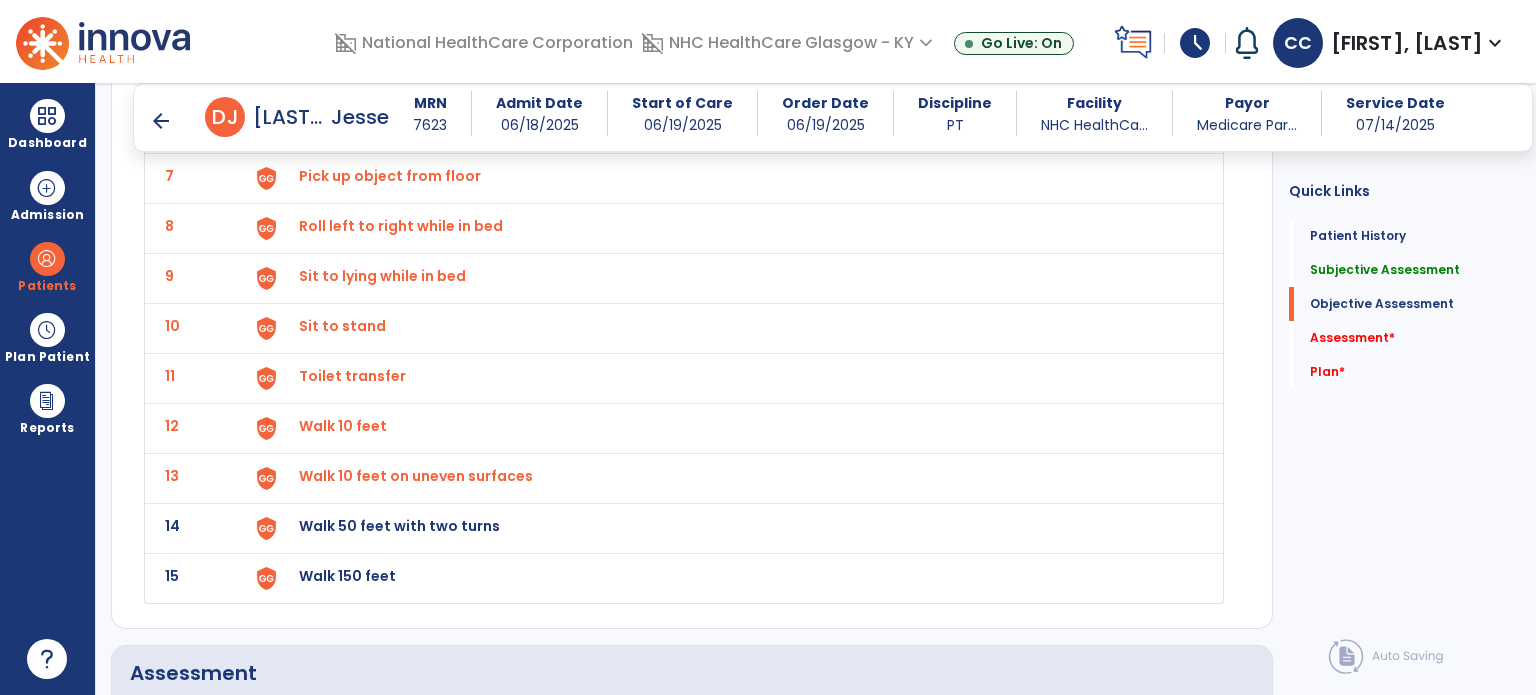 click on "Walk 50 feet with two turns" at bounding box center (345, -124) 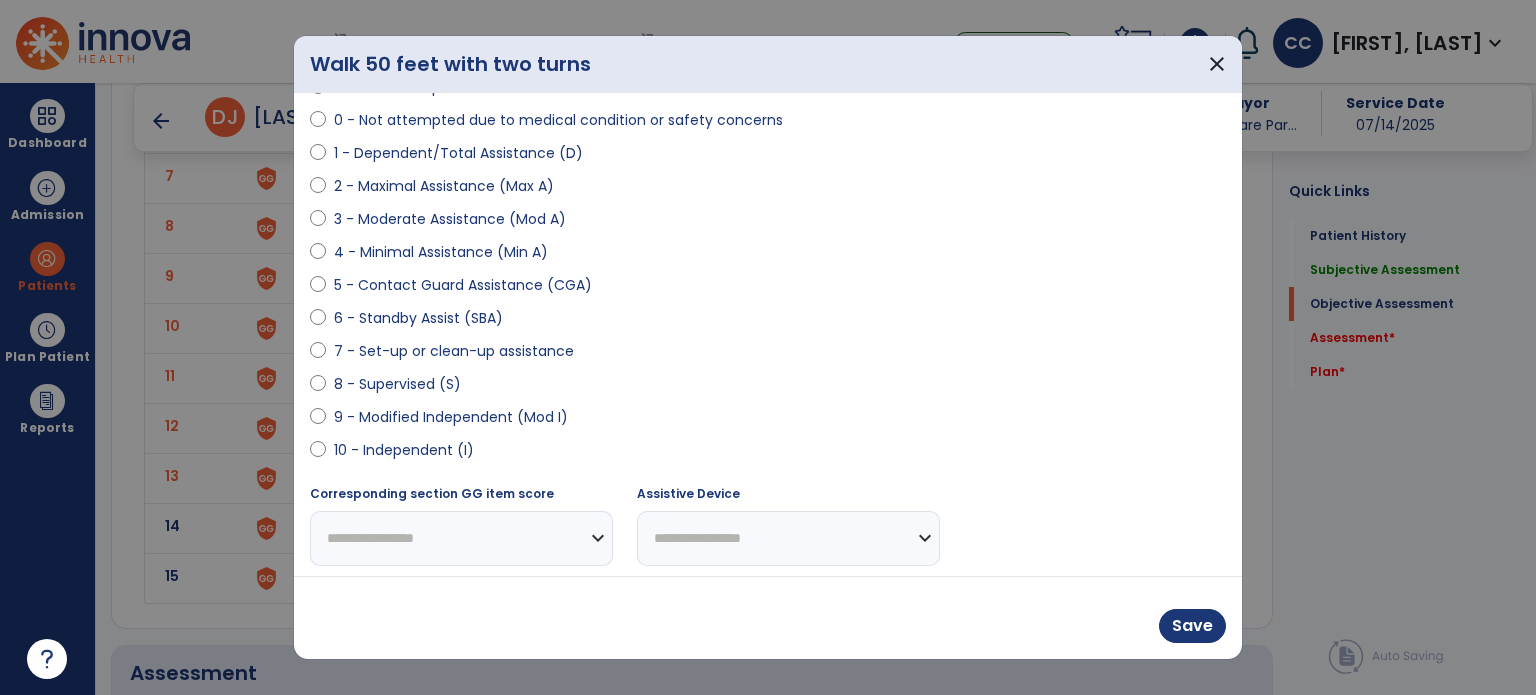 scroll, scrollTop: 204, scrollLeft: 0, axis: vertical 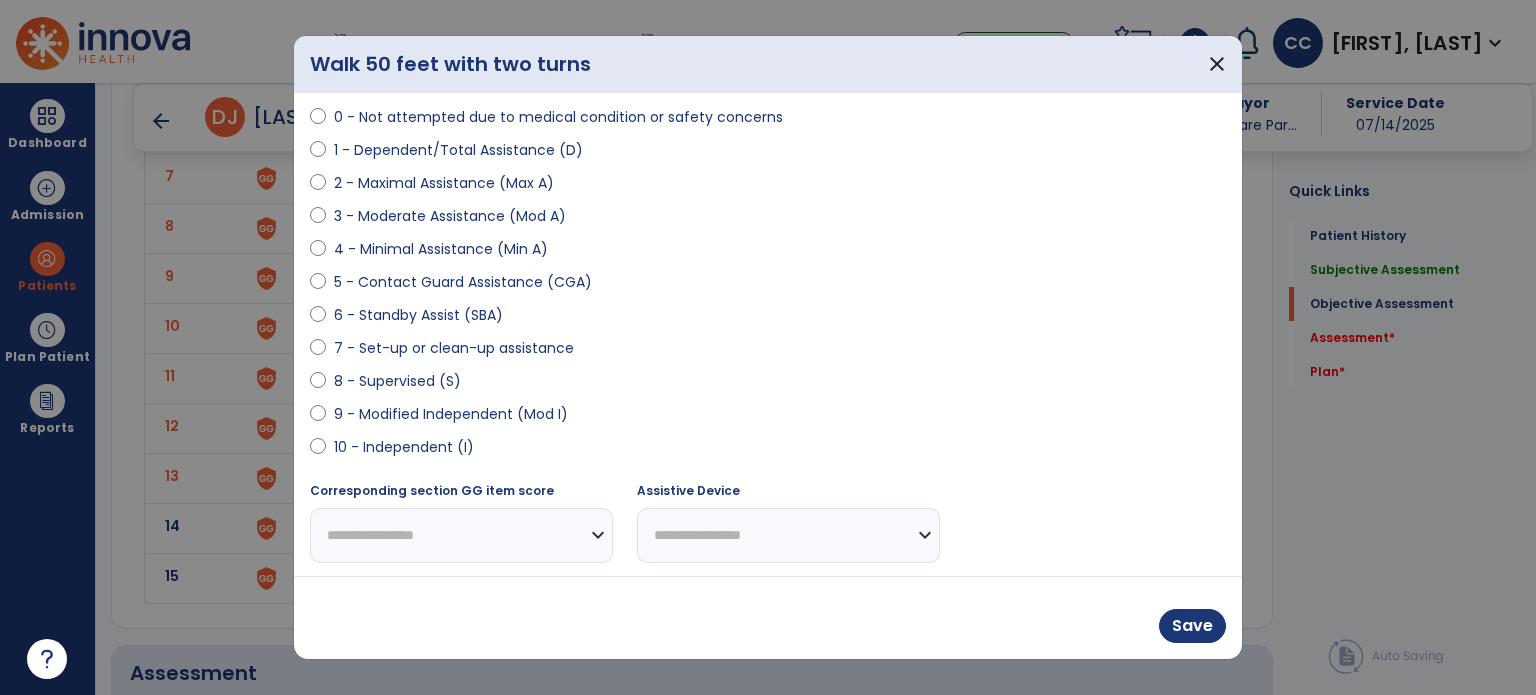 click on "9 - Modified Independent (Mod I)" at bounding box center (451, 414) 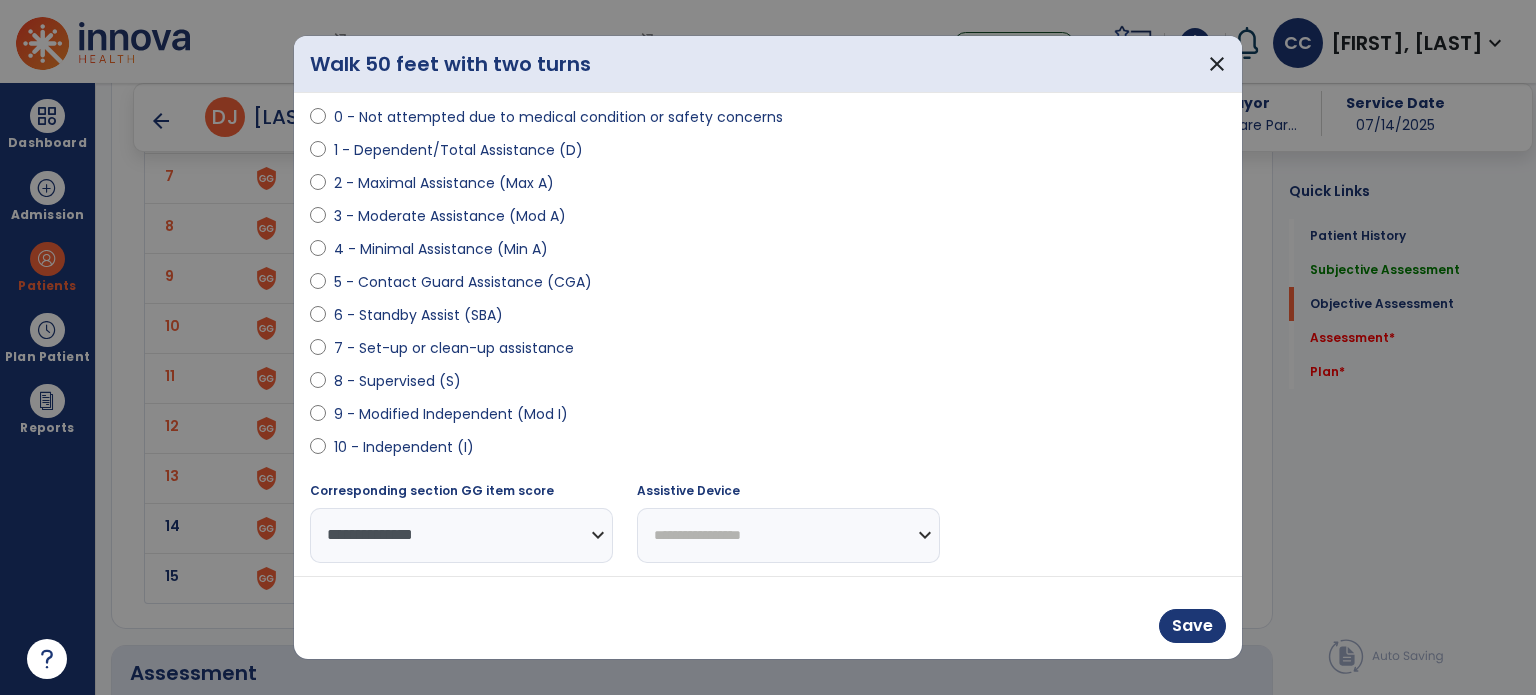 click on "**********" at bounding box center [788, 535] 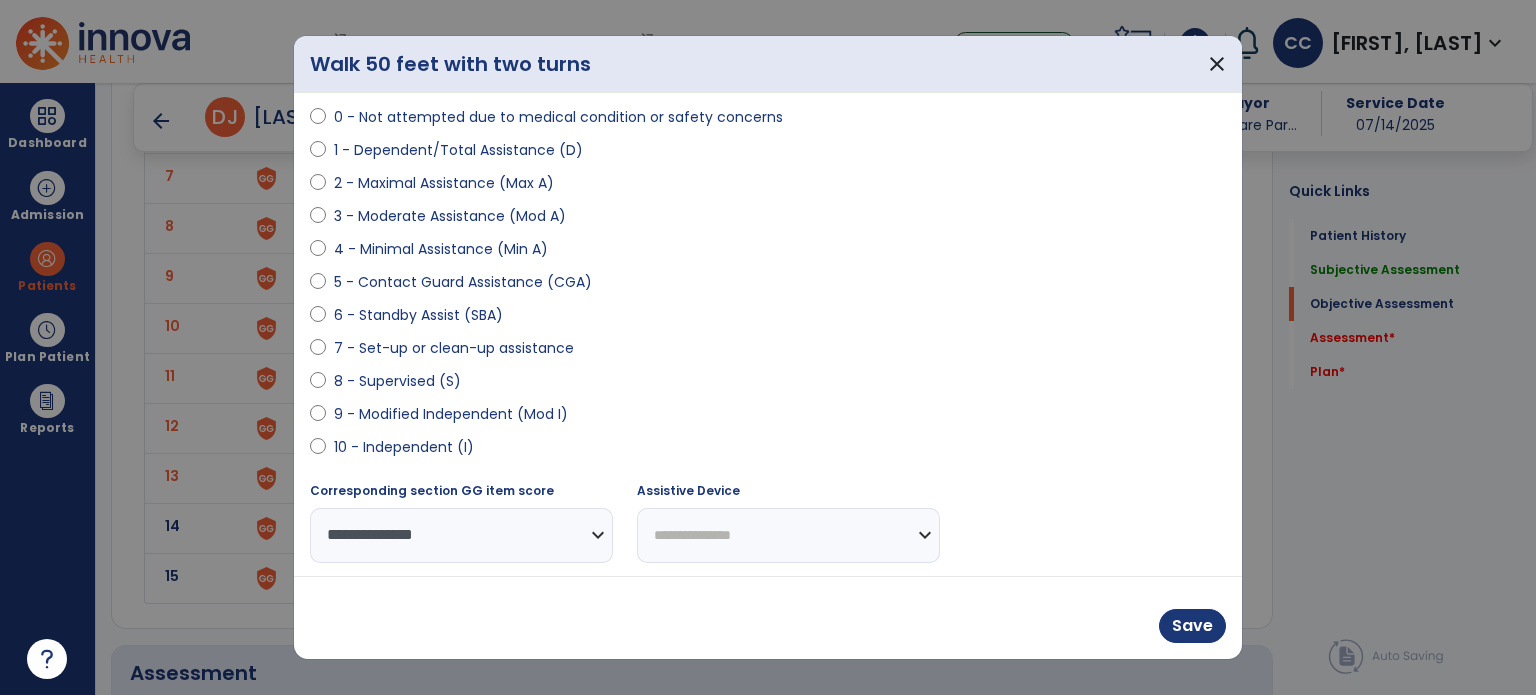 click on "**********" at bounding box center [788, 535] 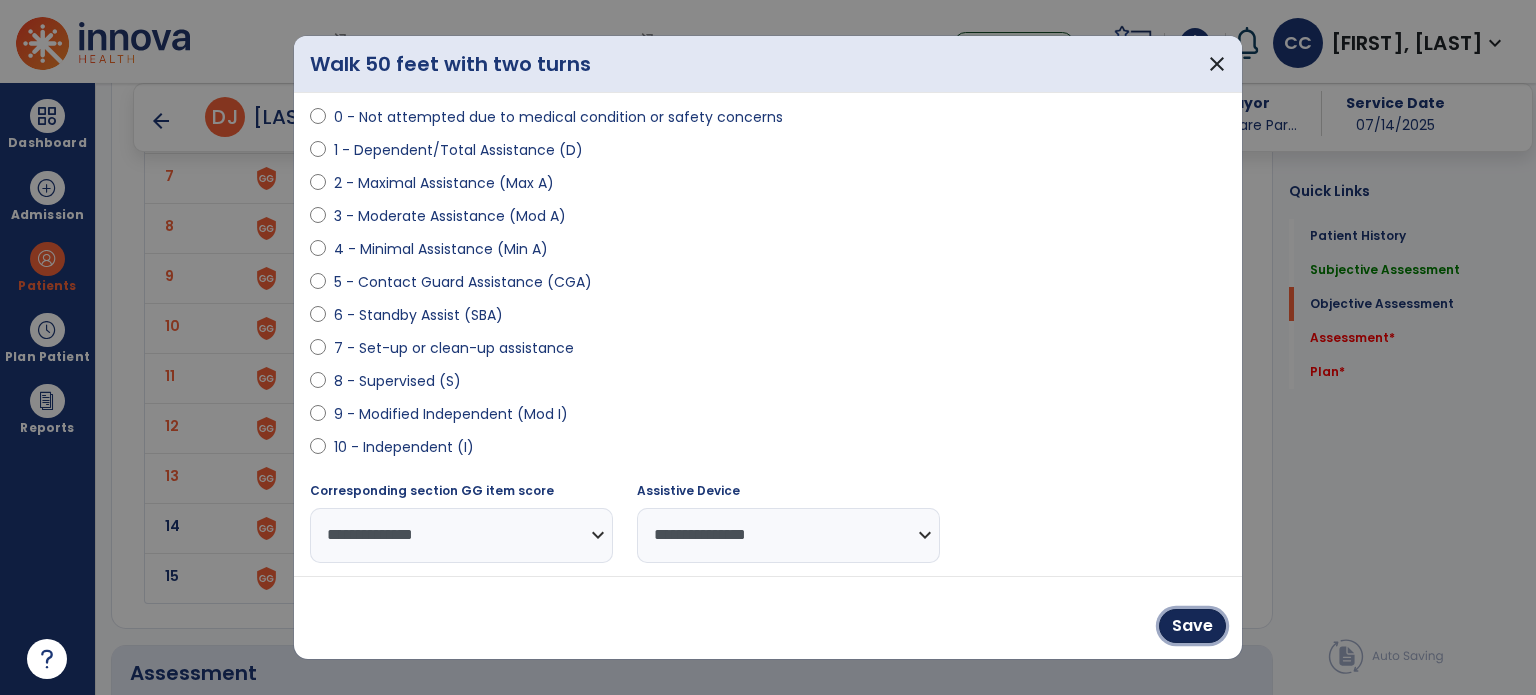 click on "Save" at bounding box center (1192, 626) 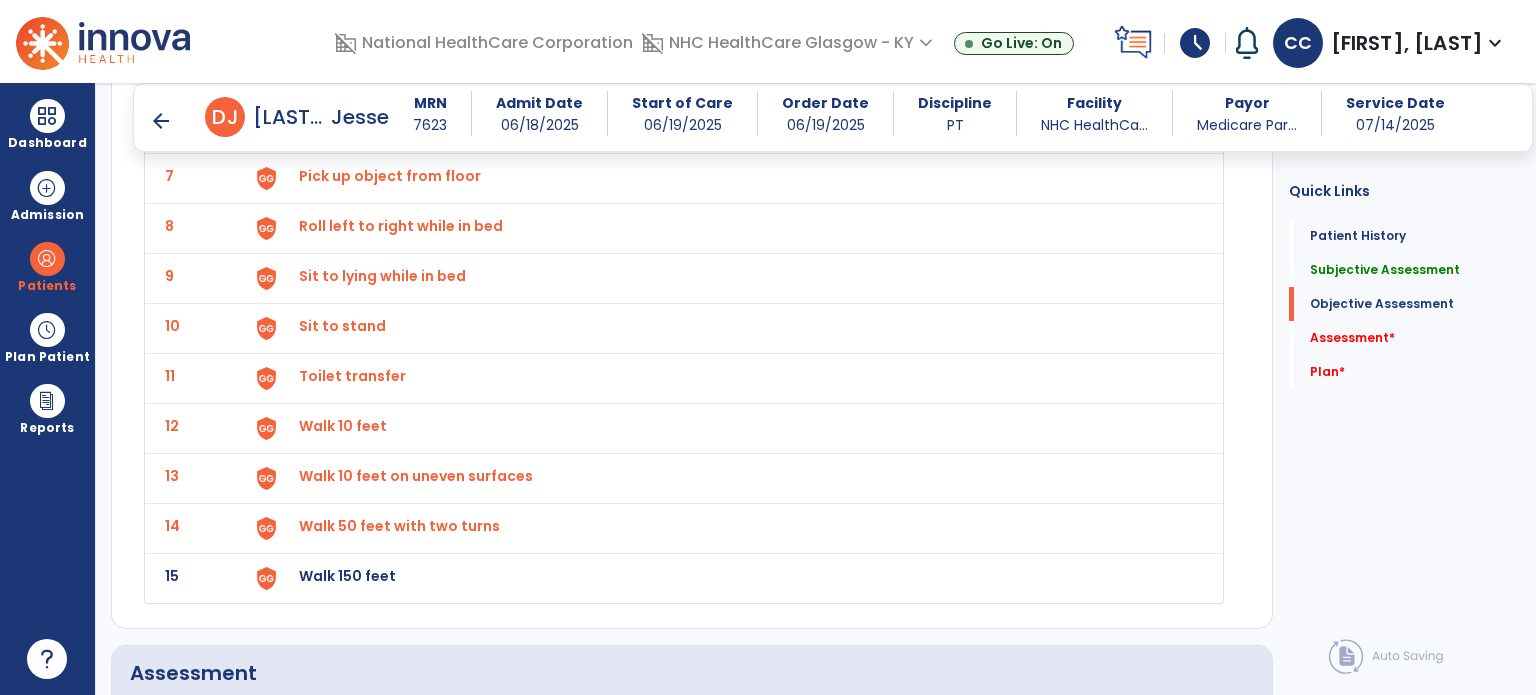 click on "Walk 150 feet" at bounding box center (345, -124) 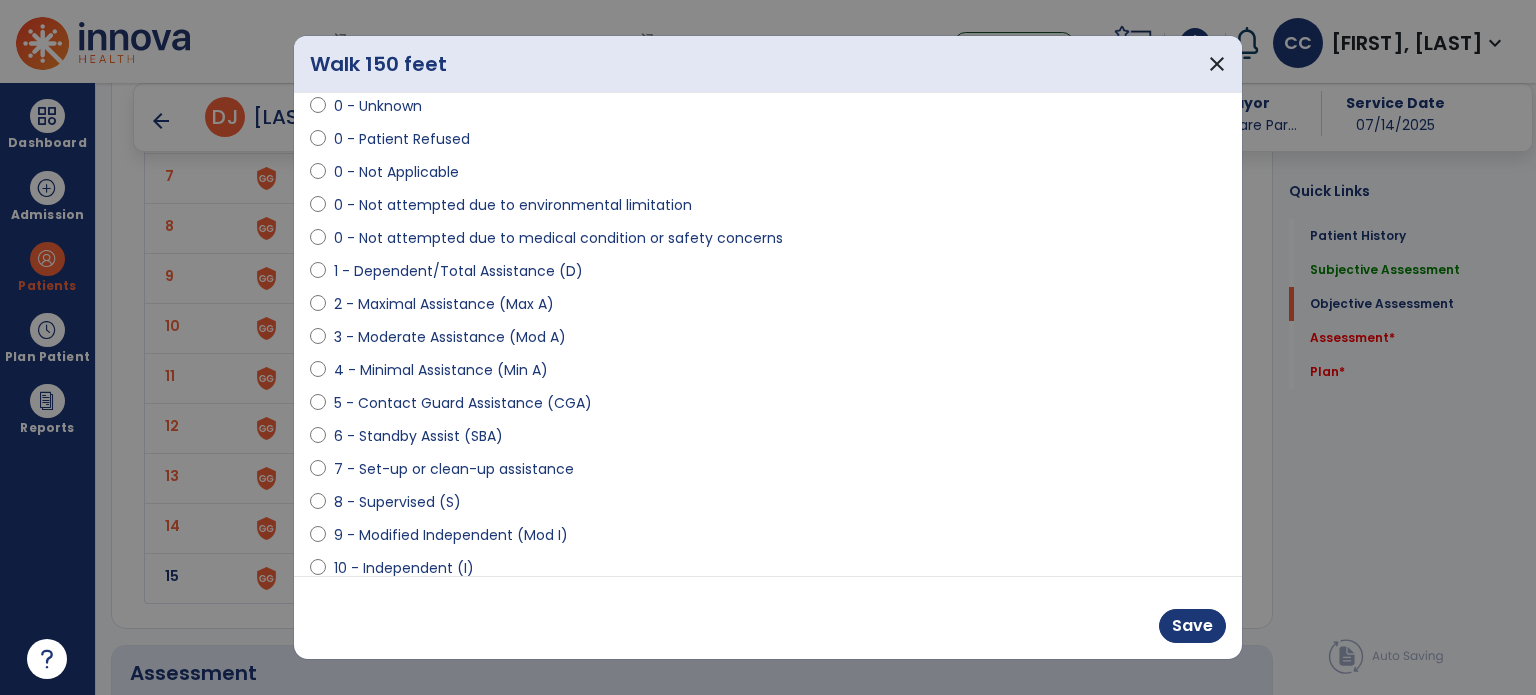 scroll, scrollTop: 204, scrollLeft: 0, axis: vertical 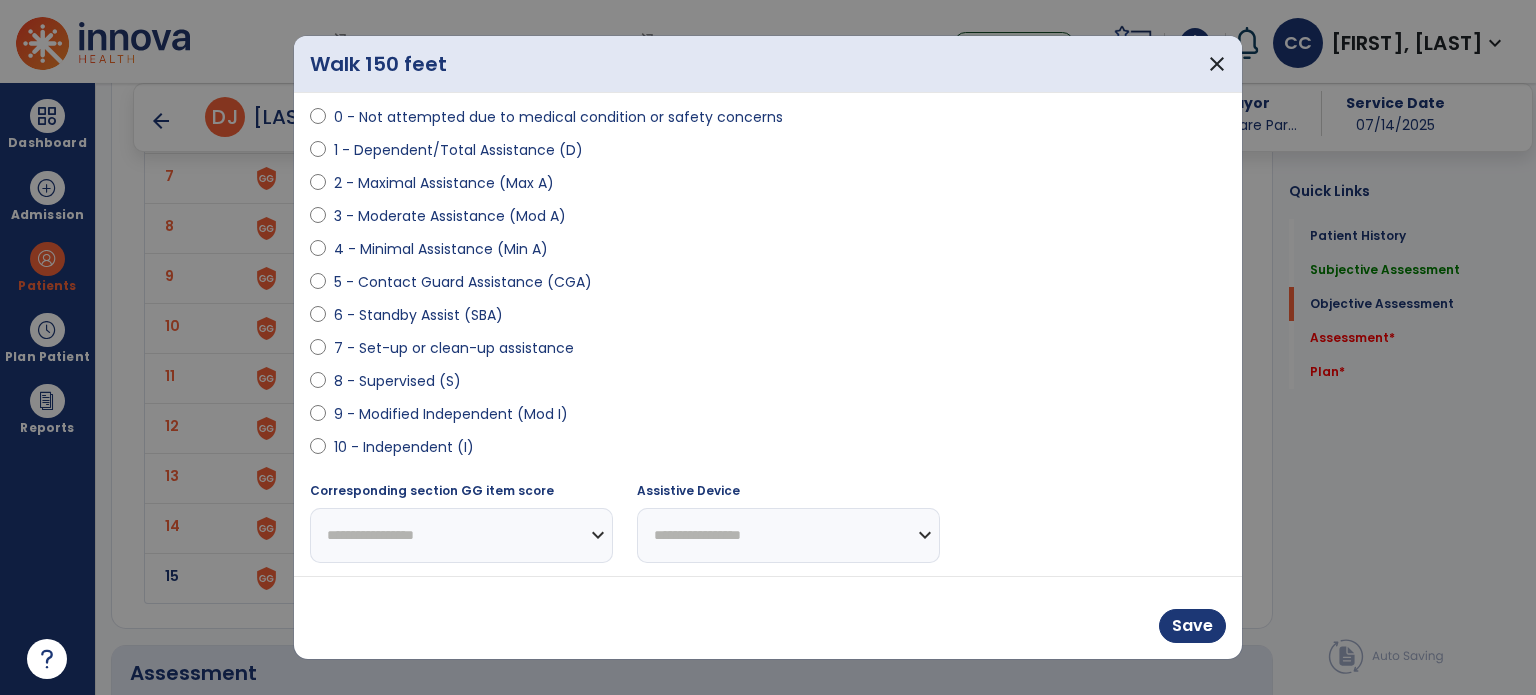 click on "9 - Modified Independent (Mod I)" at bounding box center (451, 414) 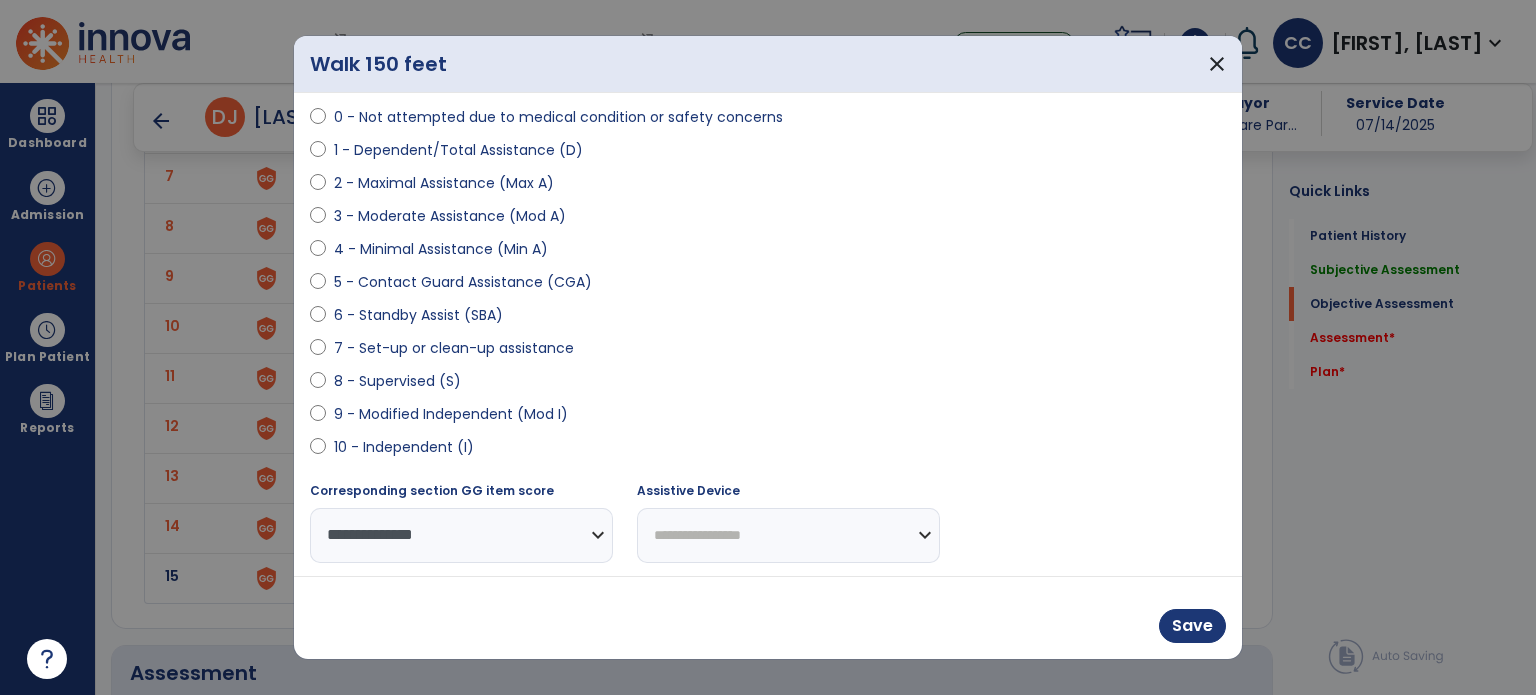 drag, startPoint x: 697, startPoint y: 538, endPoint x: 698, endPoint y: 510, distance: 28.01785 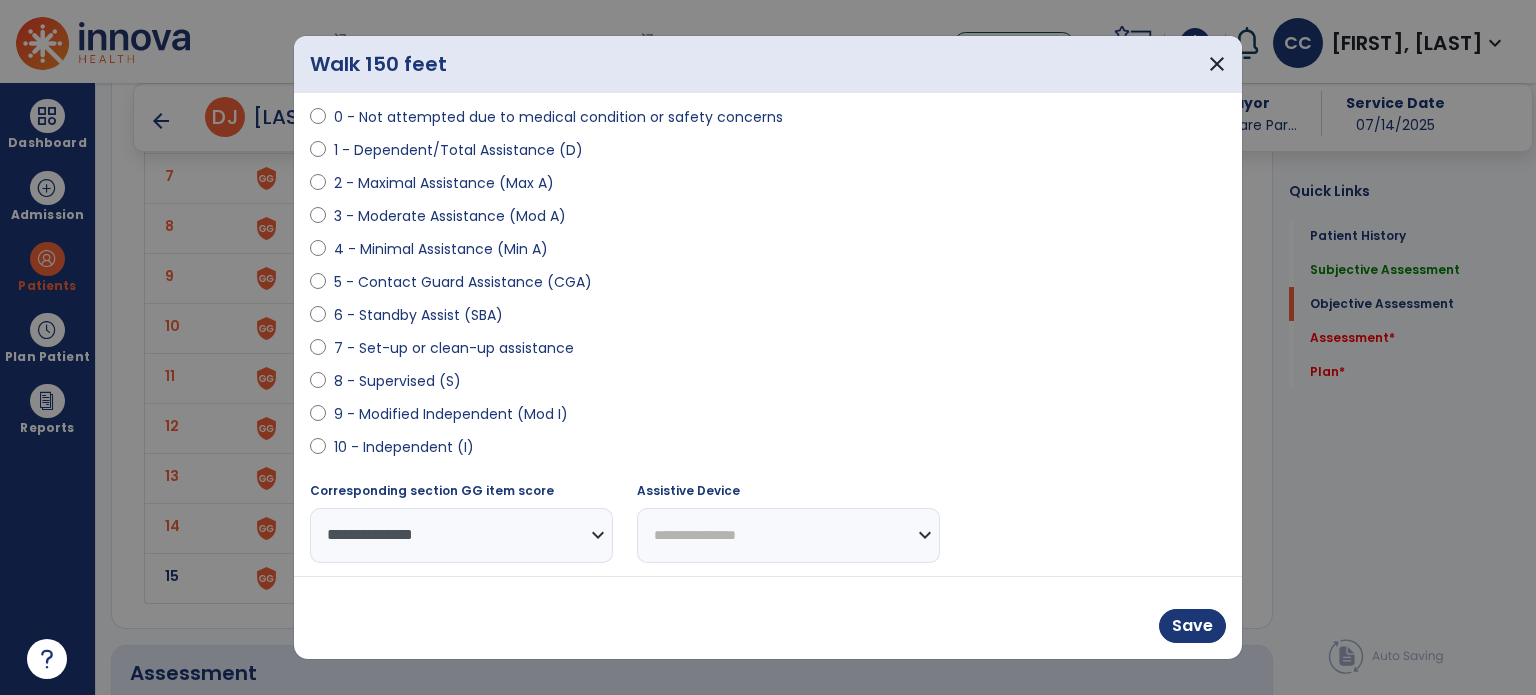 click on "**********" at bounding box center [788, 535] 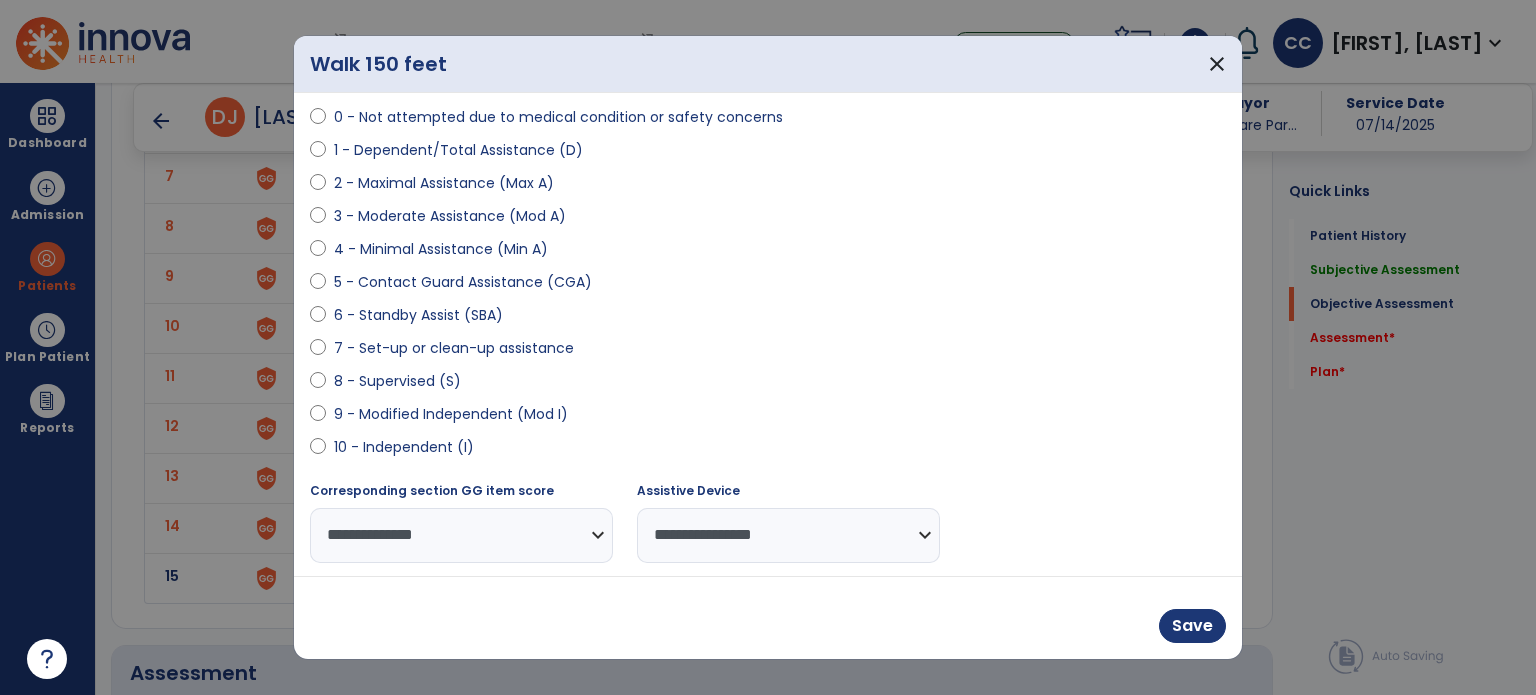 drag, startPoint x: 1210, startPoint y: 644, endPoint x: 1209, endPoint y: 632, distance: 12.0415945 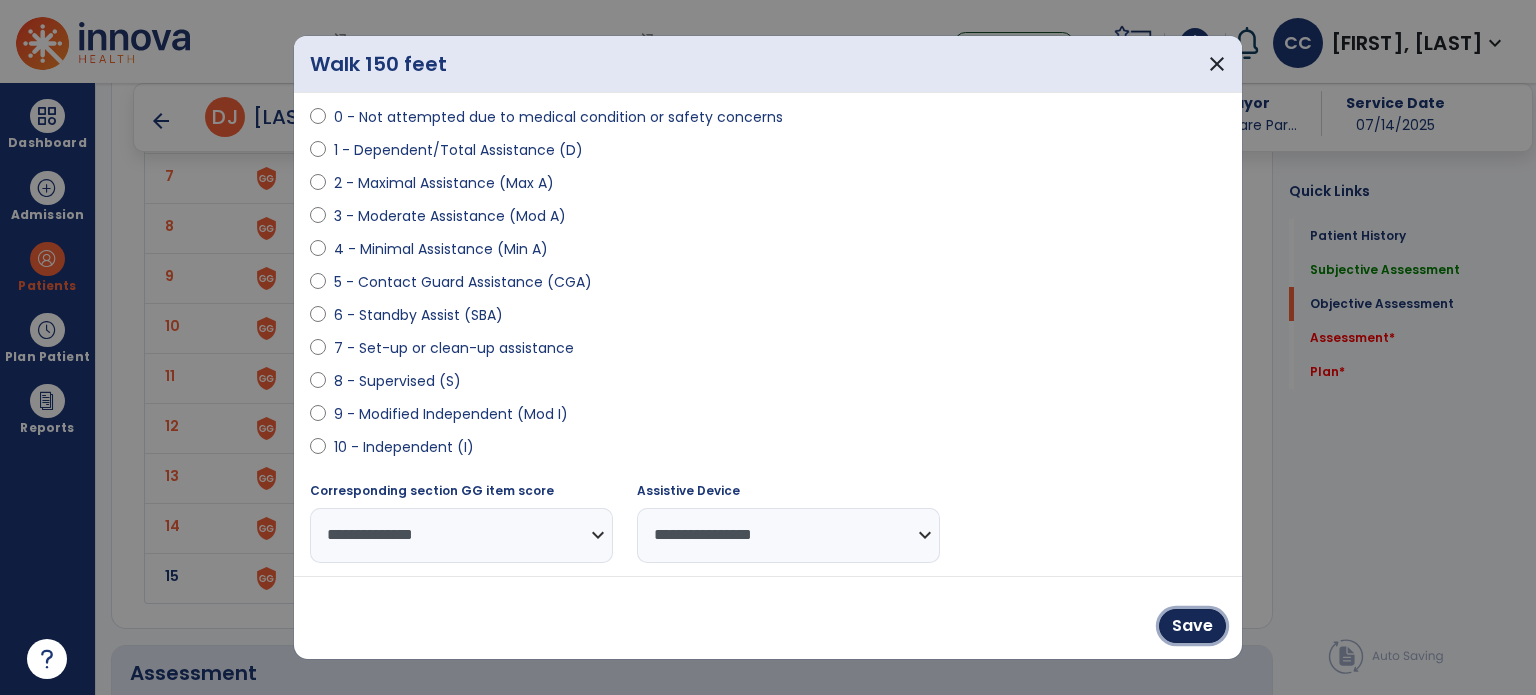 click on "Save" at bounding box center (1192, 626) 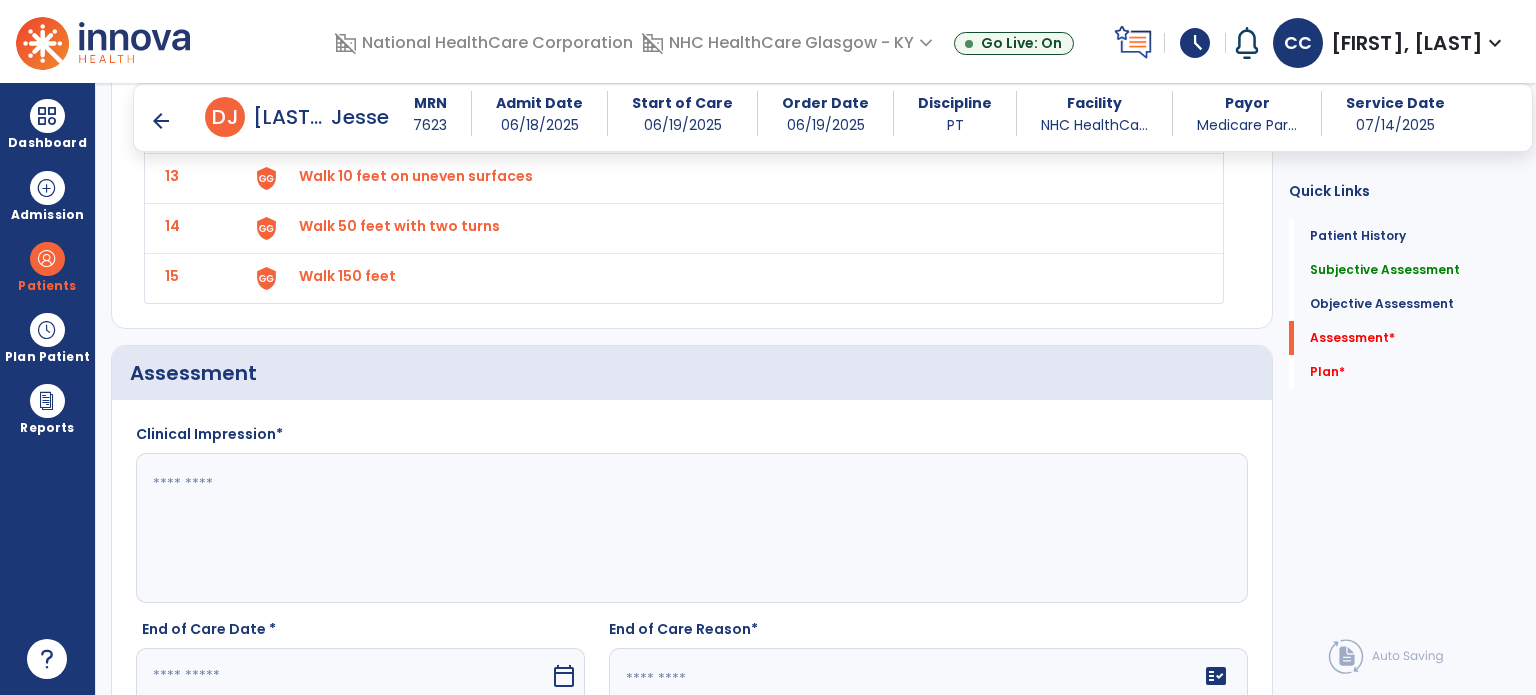 scroll, scrollTop: 3000, scrollLeft: 0, axis: vertical 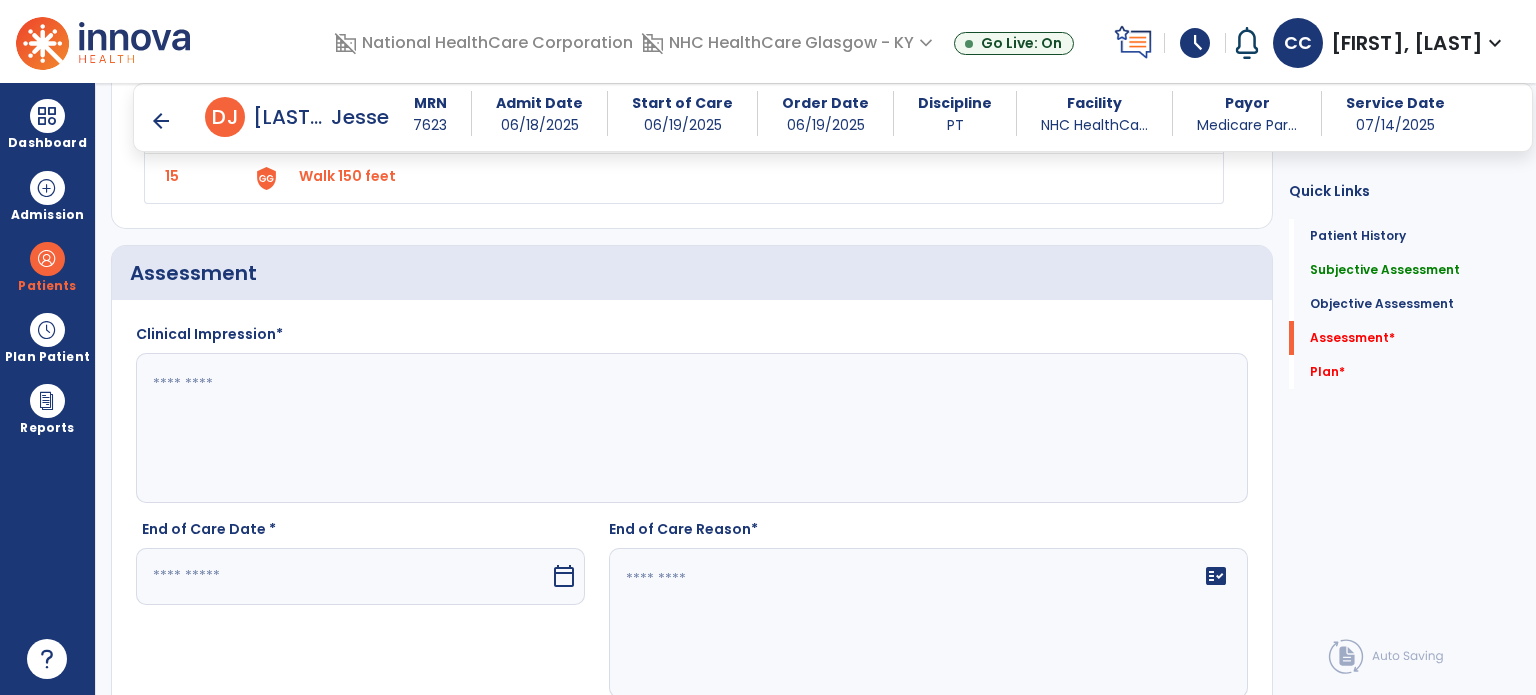 click 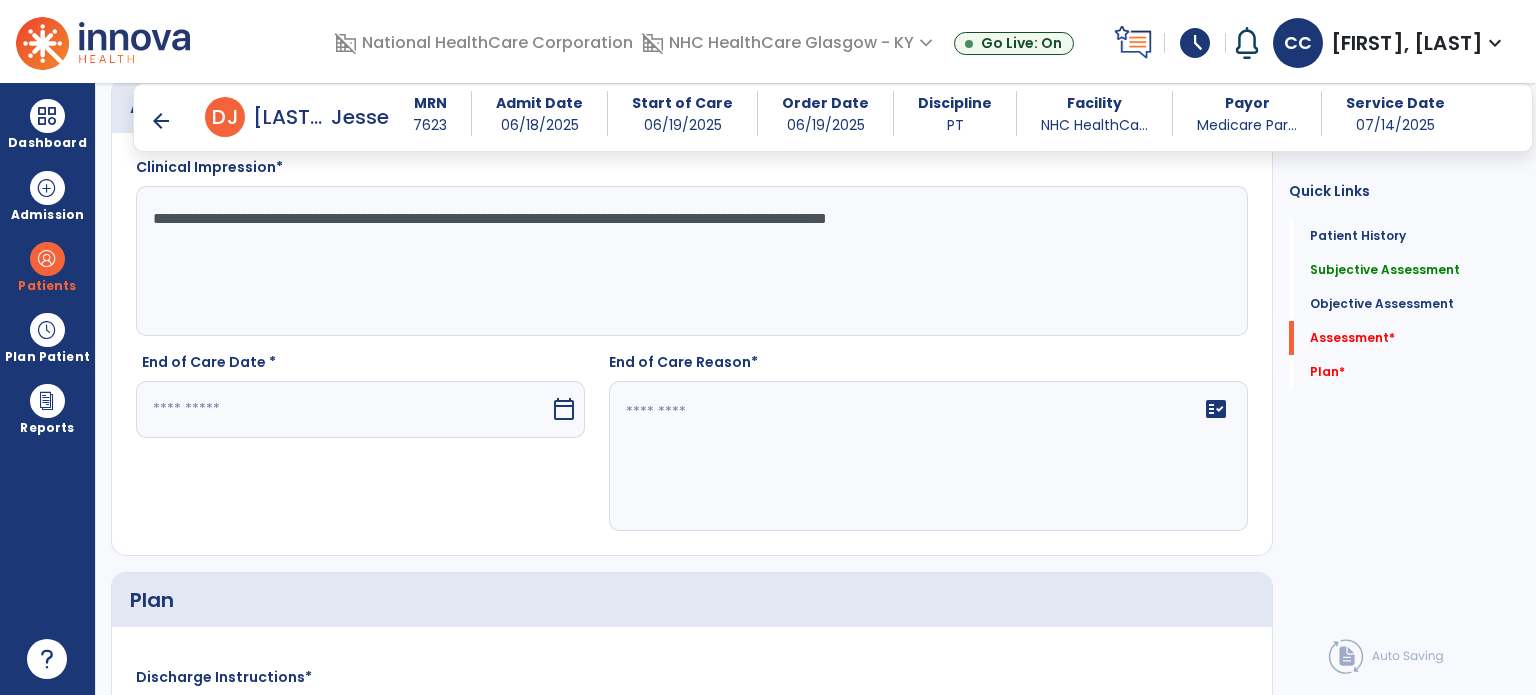 scroll, scrollTop: 3200, scrollLeft: 0, axis: vertical 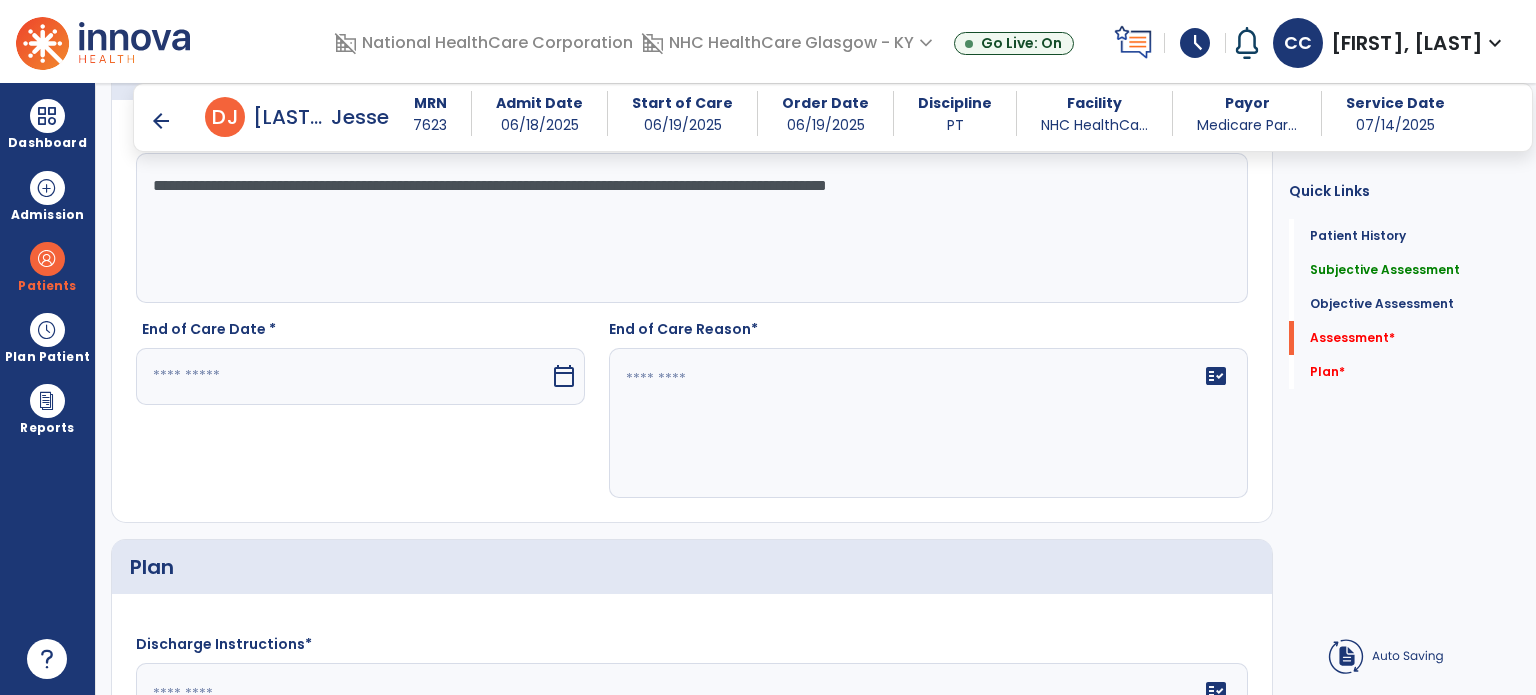 click at bounding box center [343, 376] 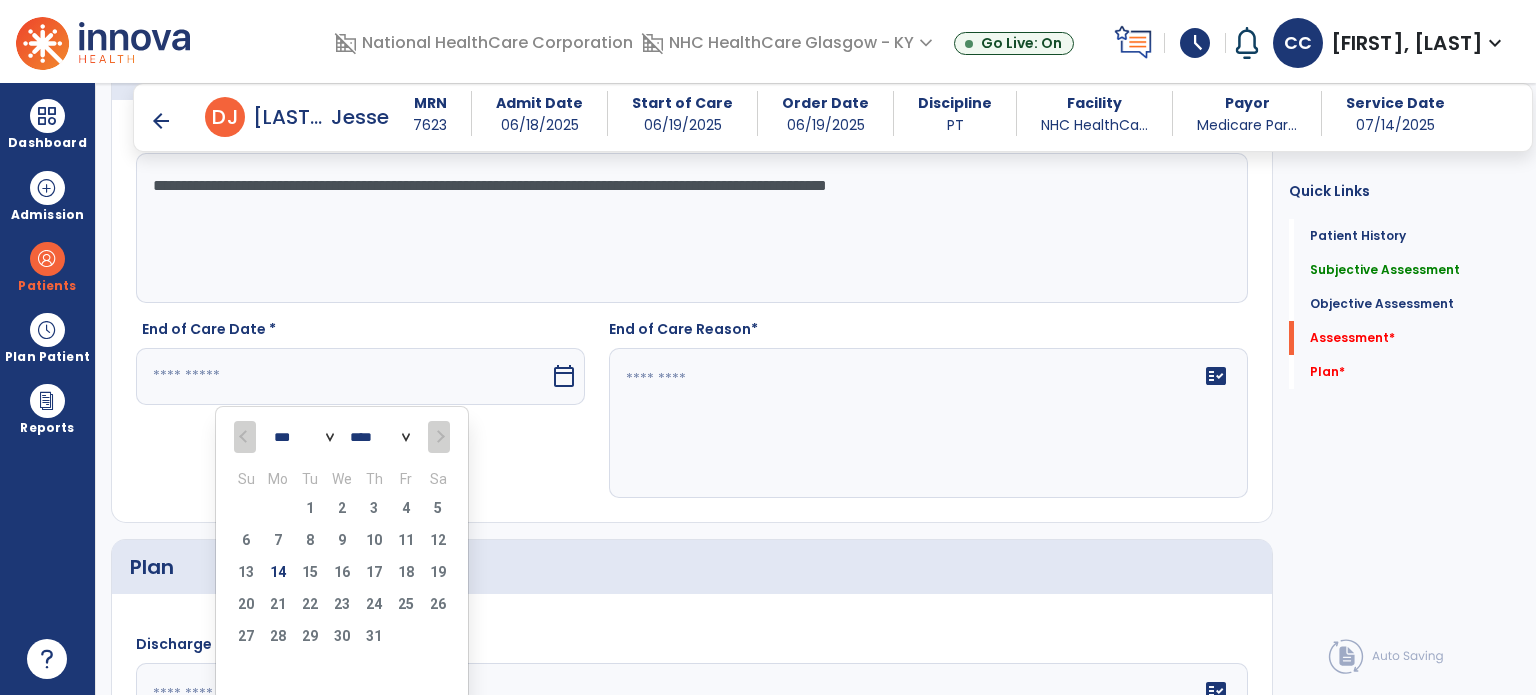 drag, startPoint x: 1001, startPoint y: 215, endPoint x: 1064, endPoint y: 215, distance: 63 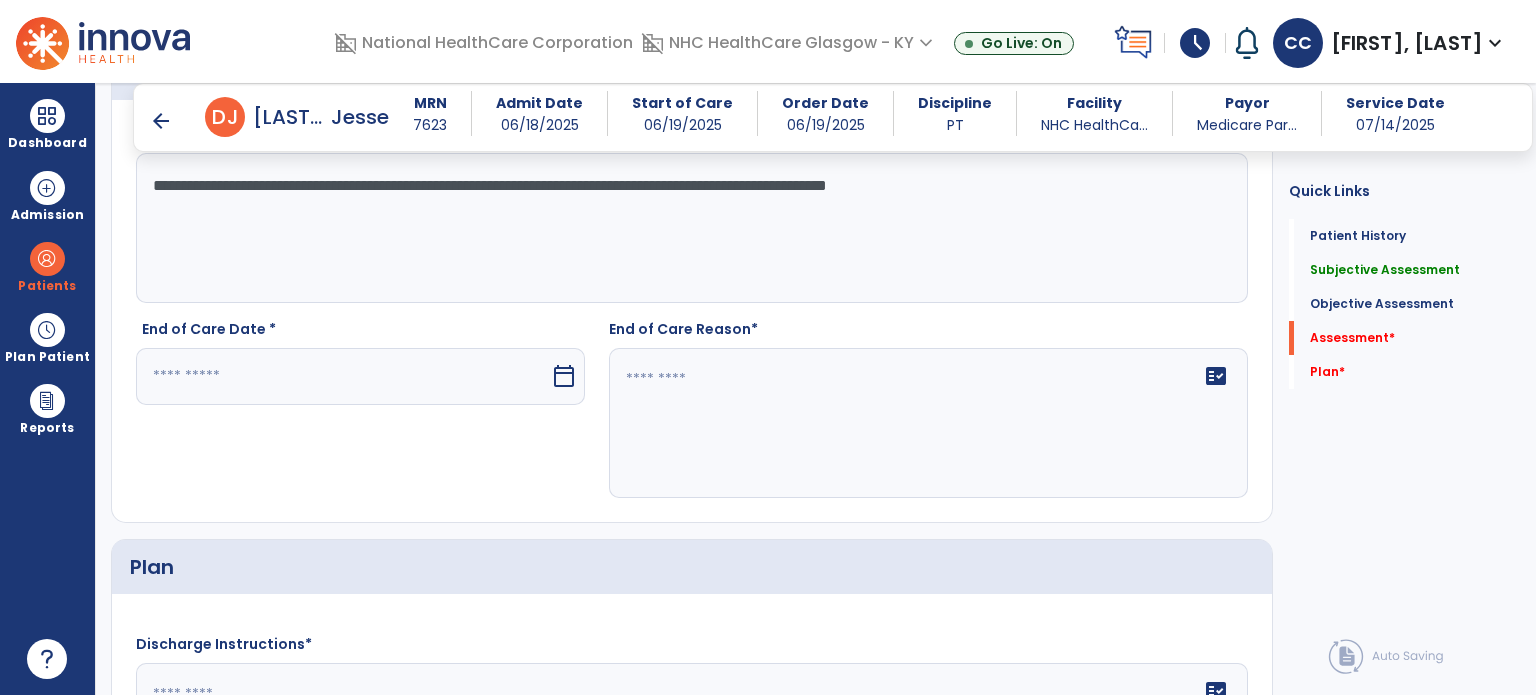 click on "**********" 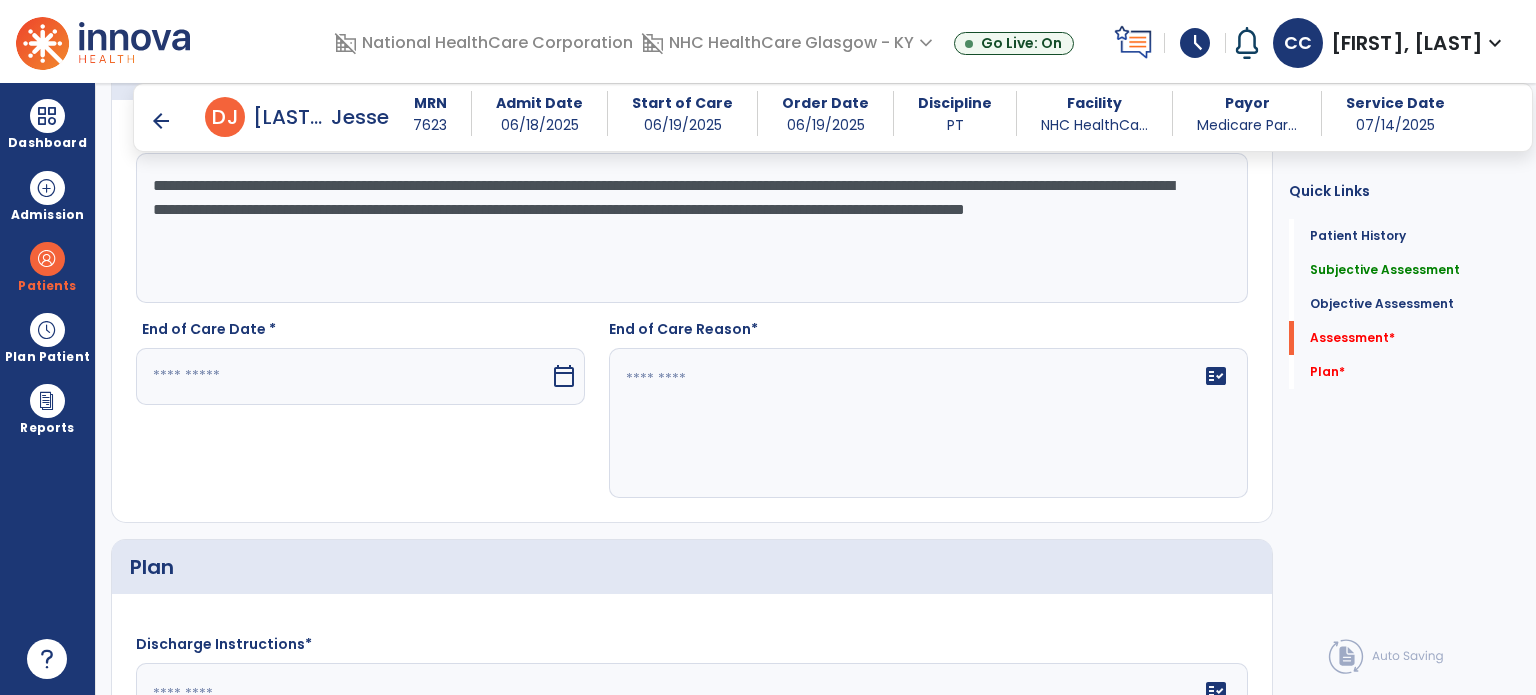 type on "**********" 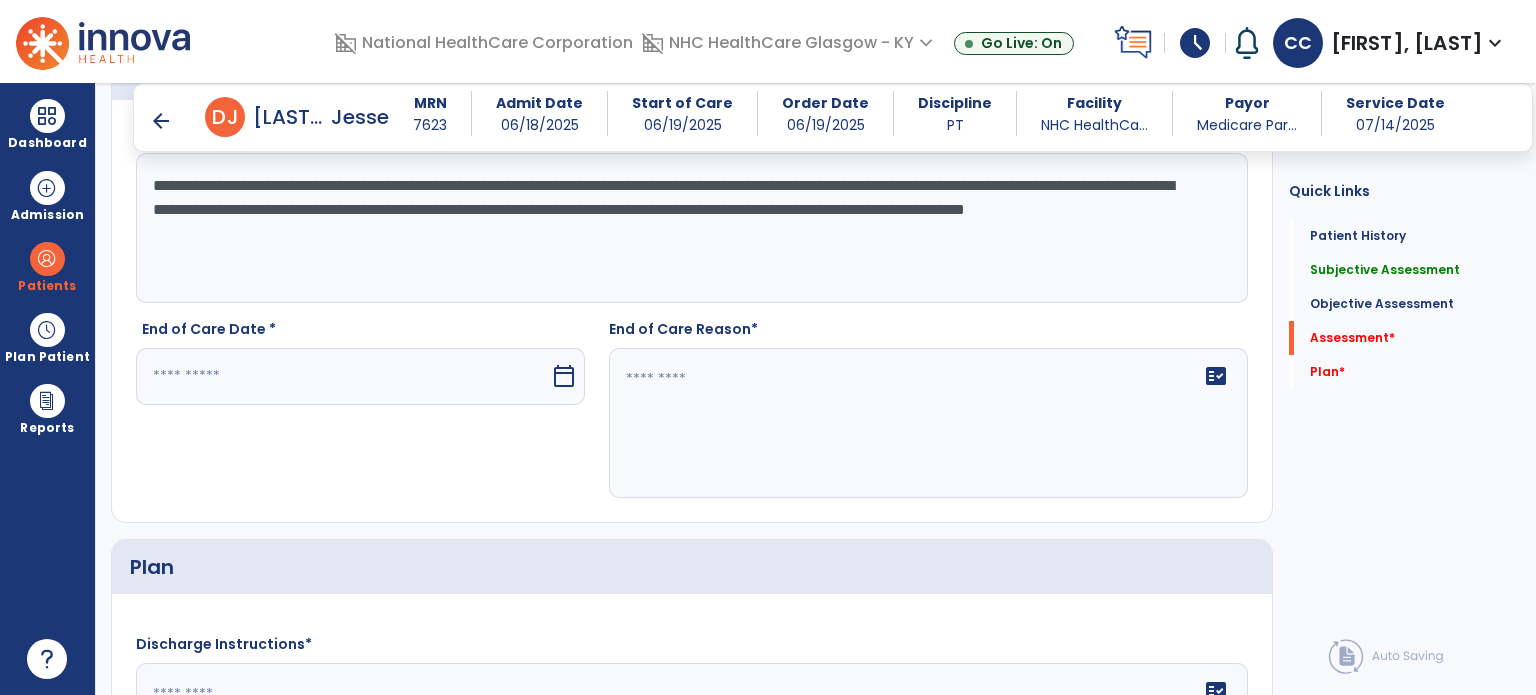 click at bounding box center (343, 376) 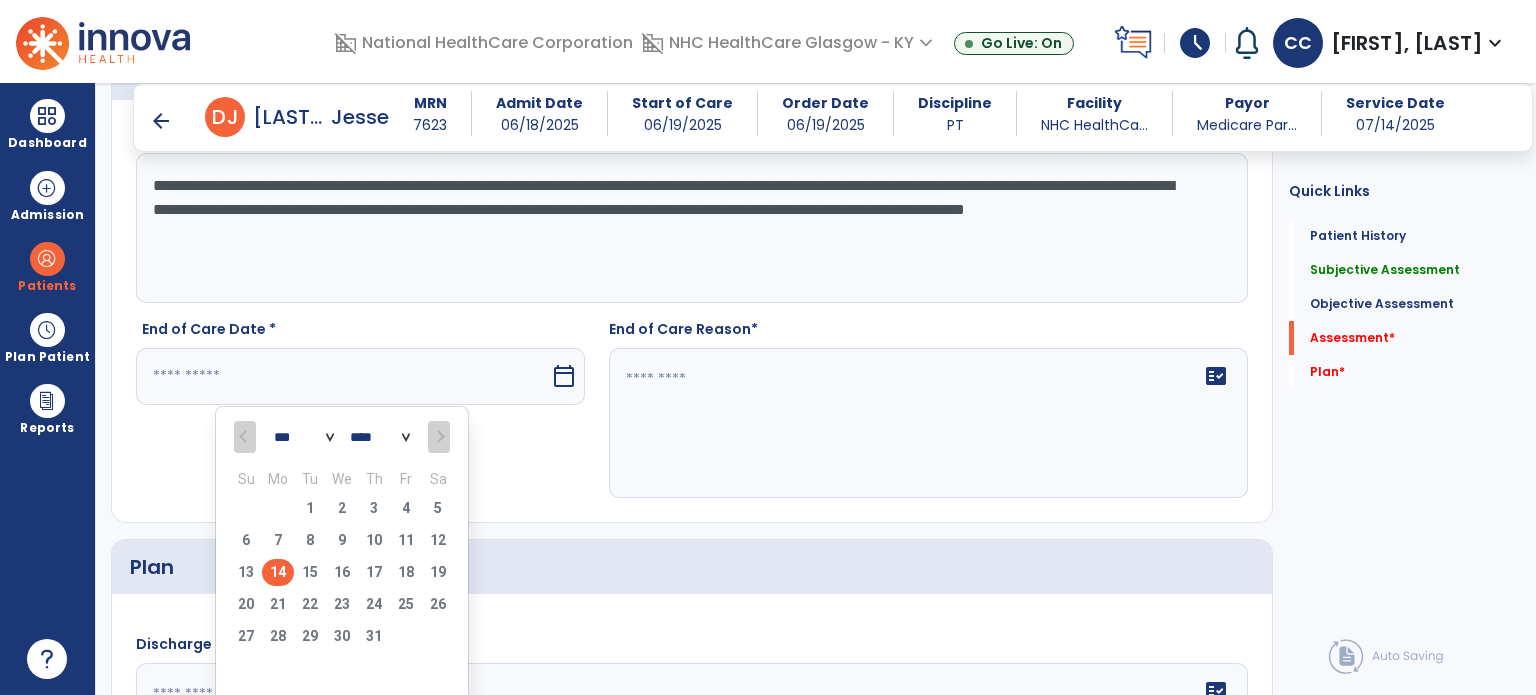 click on "14" at bounding box center (278, 572) 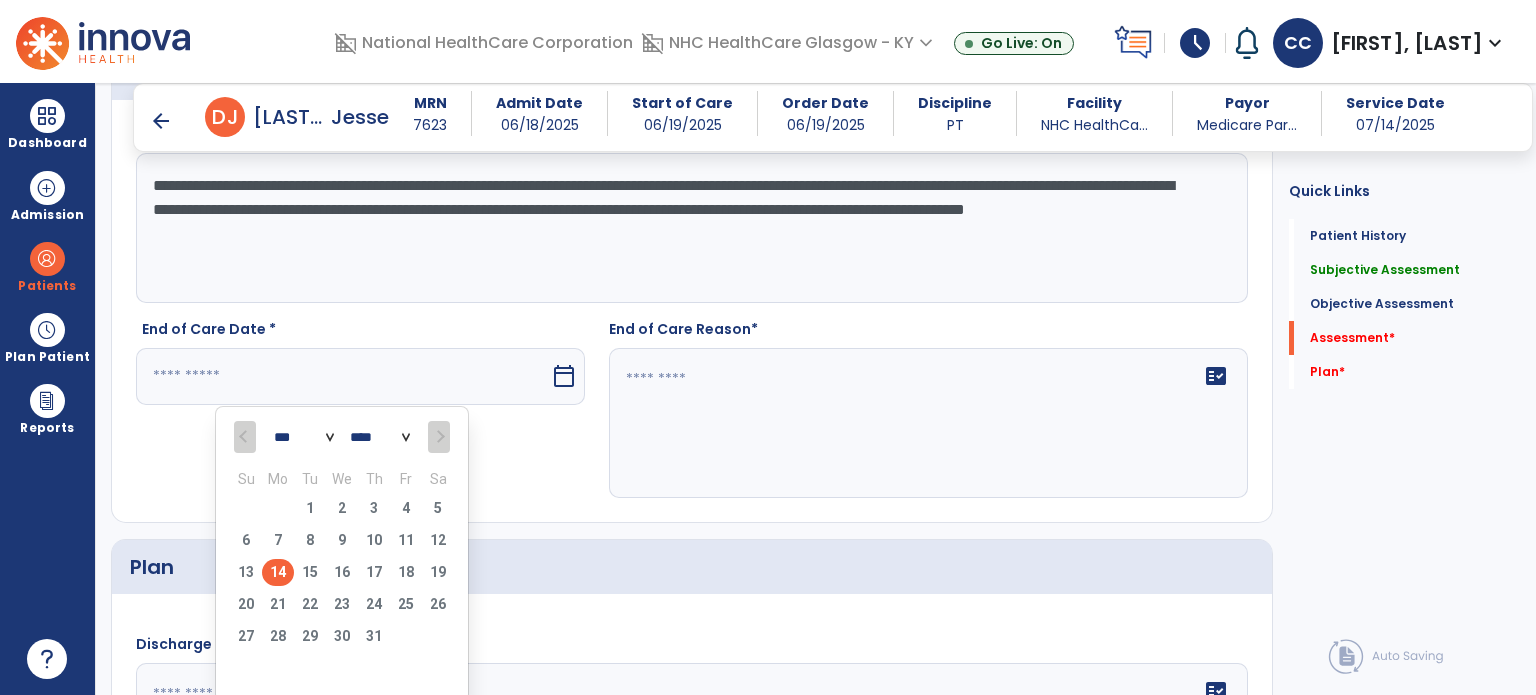type on "*********" 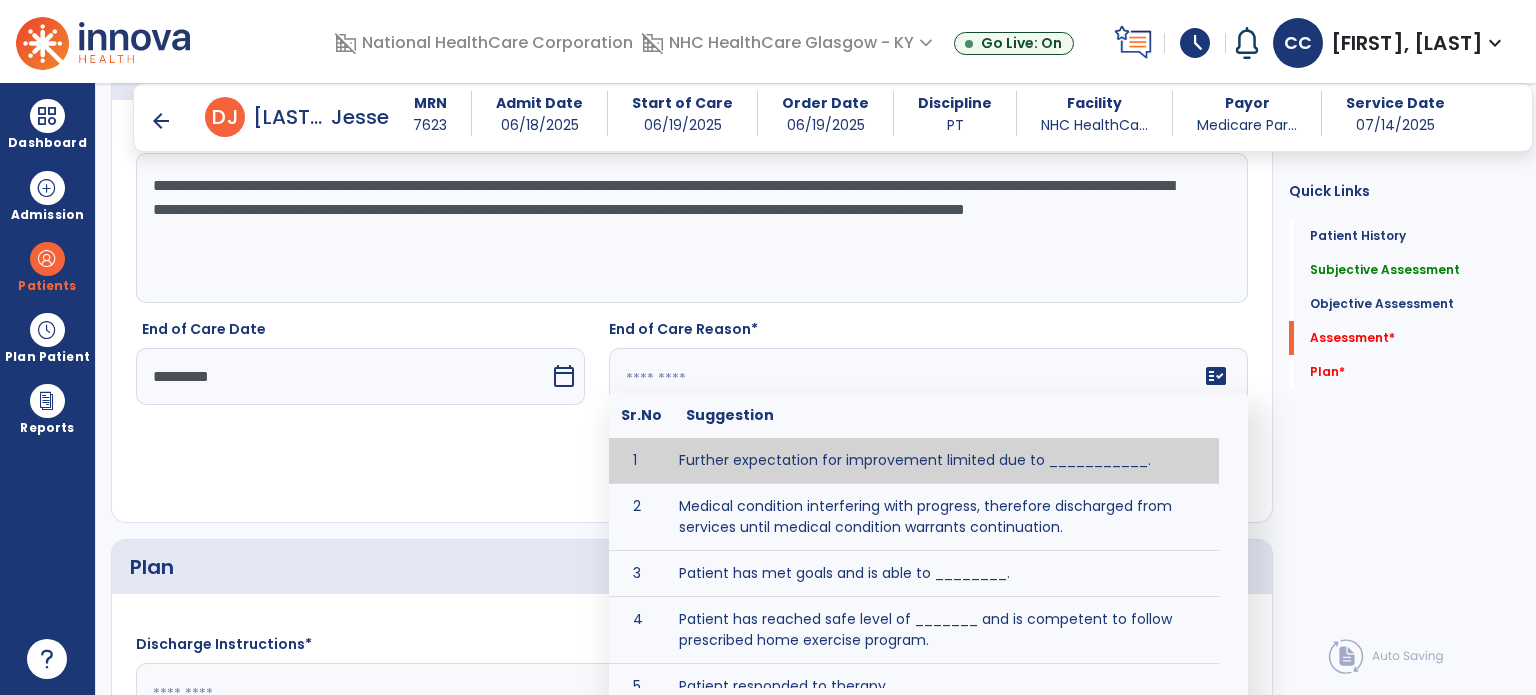 click on "fact_check  Sr.No Suggestion 1 Further expectation for improvement limited due to ___________. 2 Medical condition interfering with progress, therefore discharged from services until medical condition warrants continuation. 3 Patient has met goals and is able to ________. 4 Patient has reached safe level of _______ and is competent to follow prescribed home exercise program. 5 Patient responded to therapy ____________. 6 Unexpected facility discharge - patient continues to warrant further therapy and will be re-screened upon readmission. 7 Unstable medical condition makes continued services inappropriate at this time." 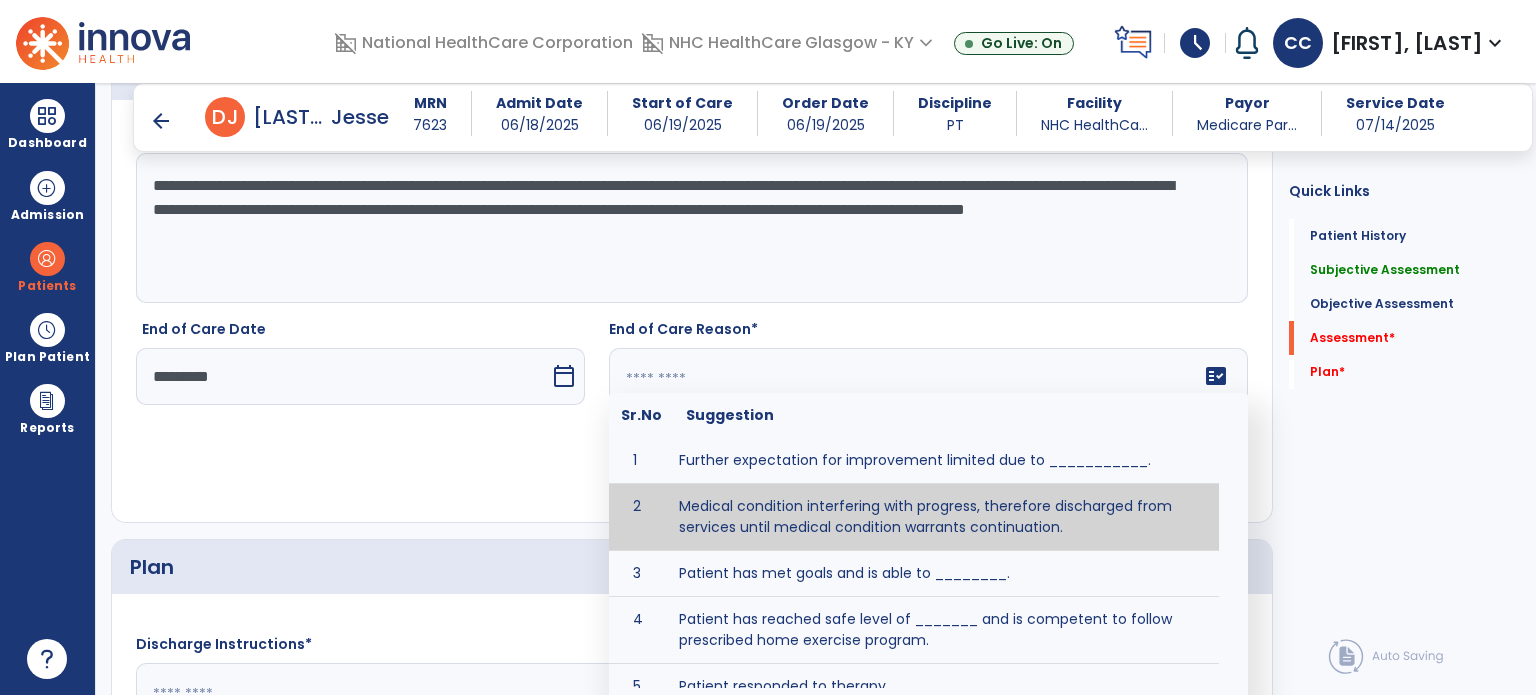 type on "**********" 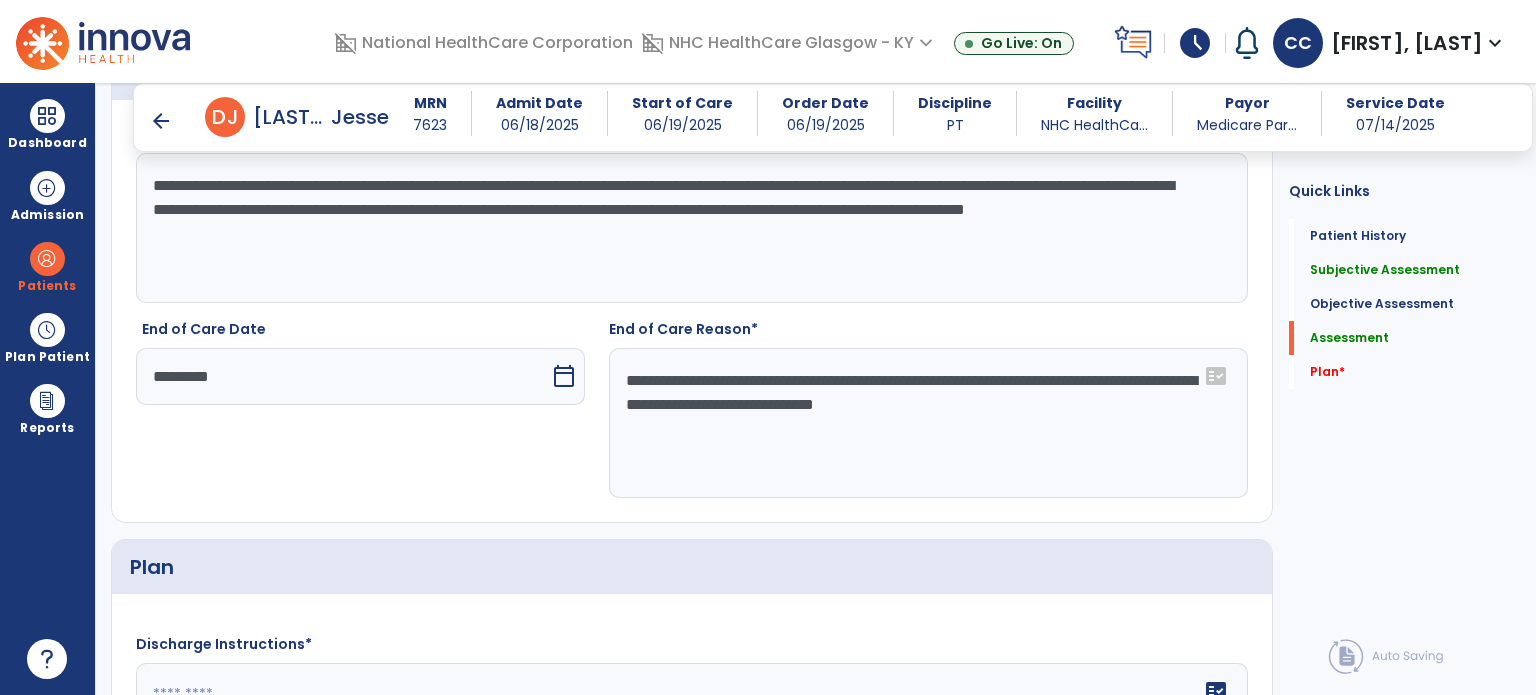 click on "**********" 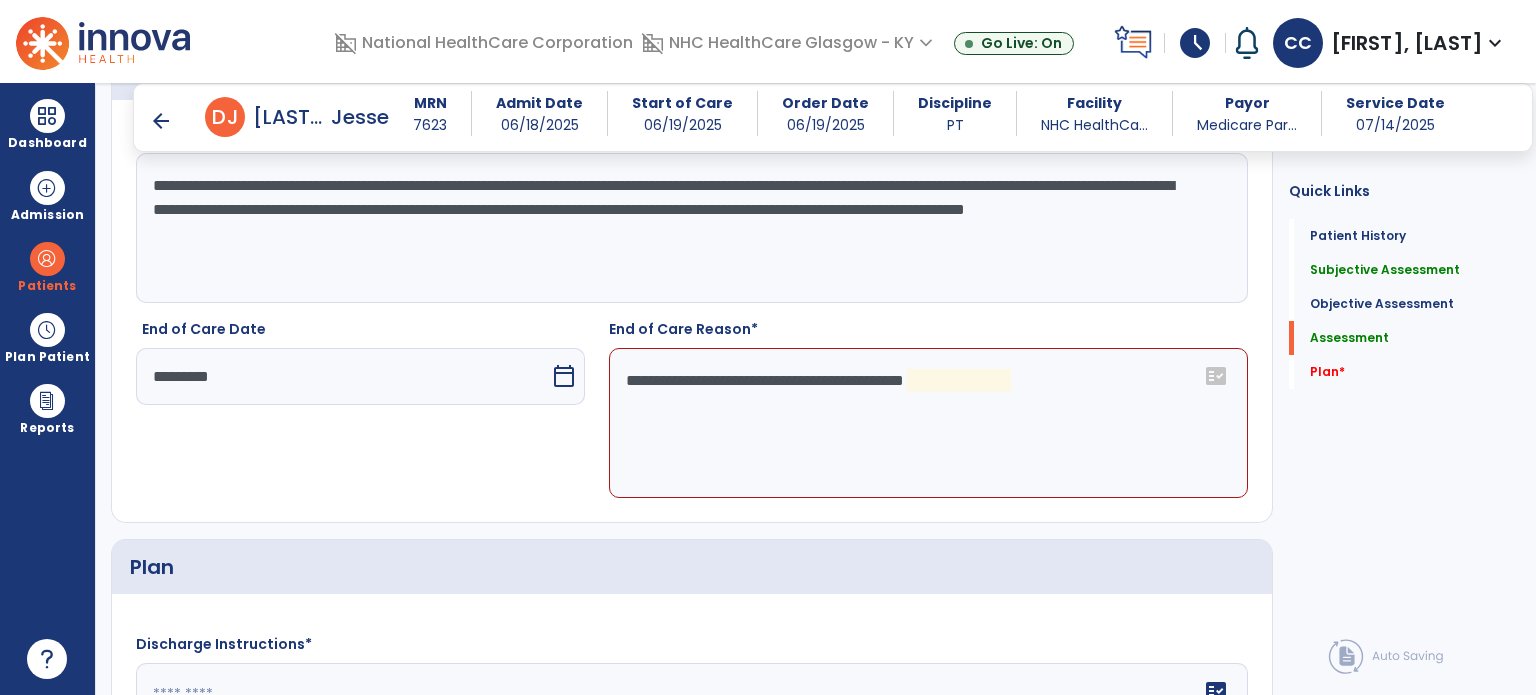 click on "**********" 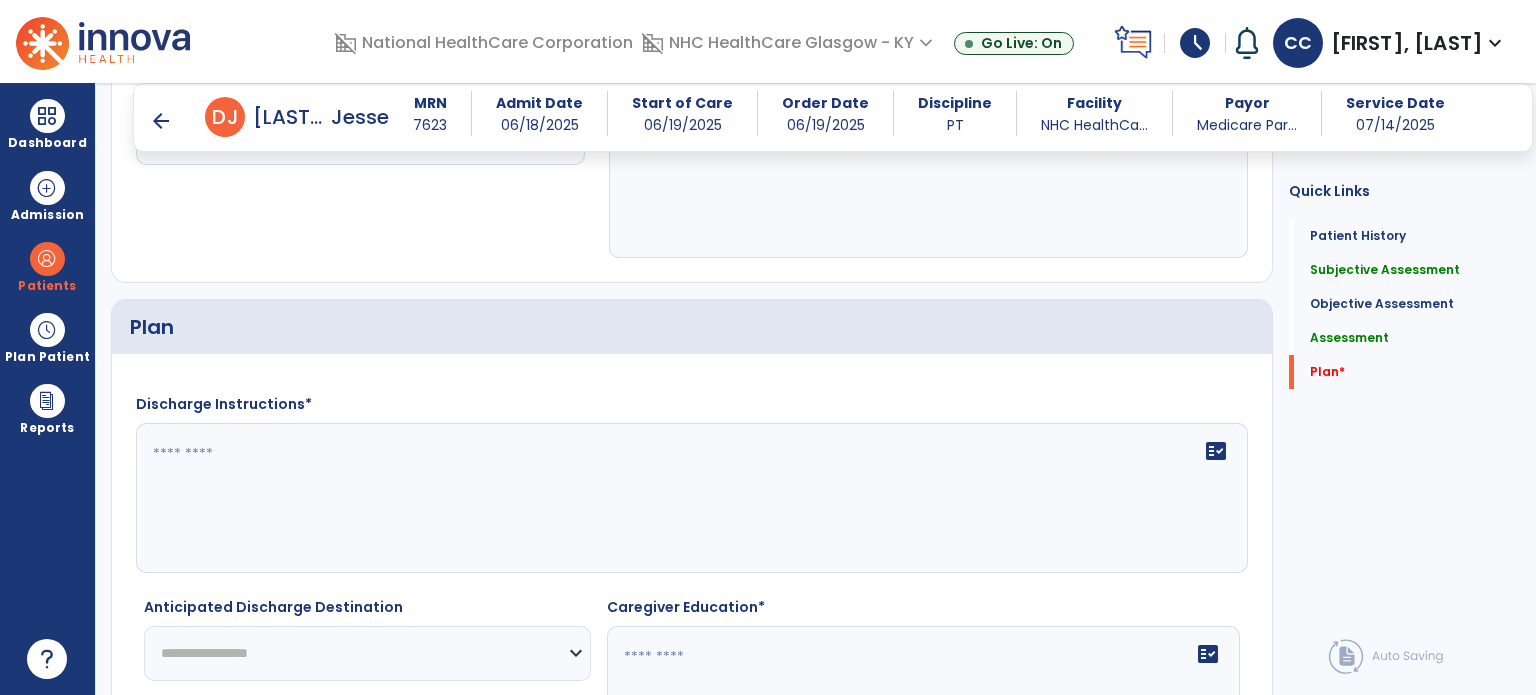 scroll, scrollTop: 3500, scrollLeft: 0, axis: vertical 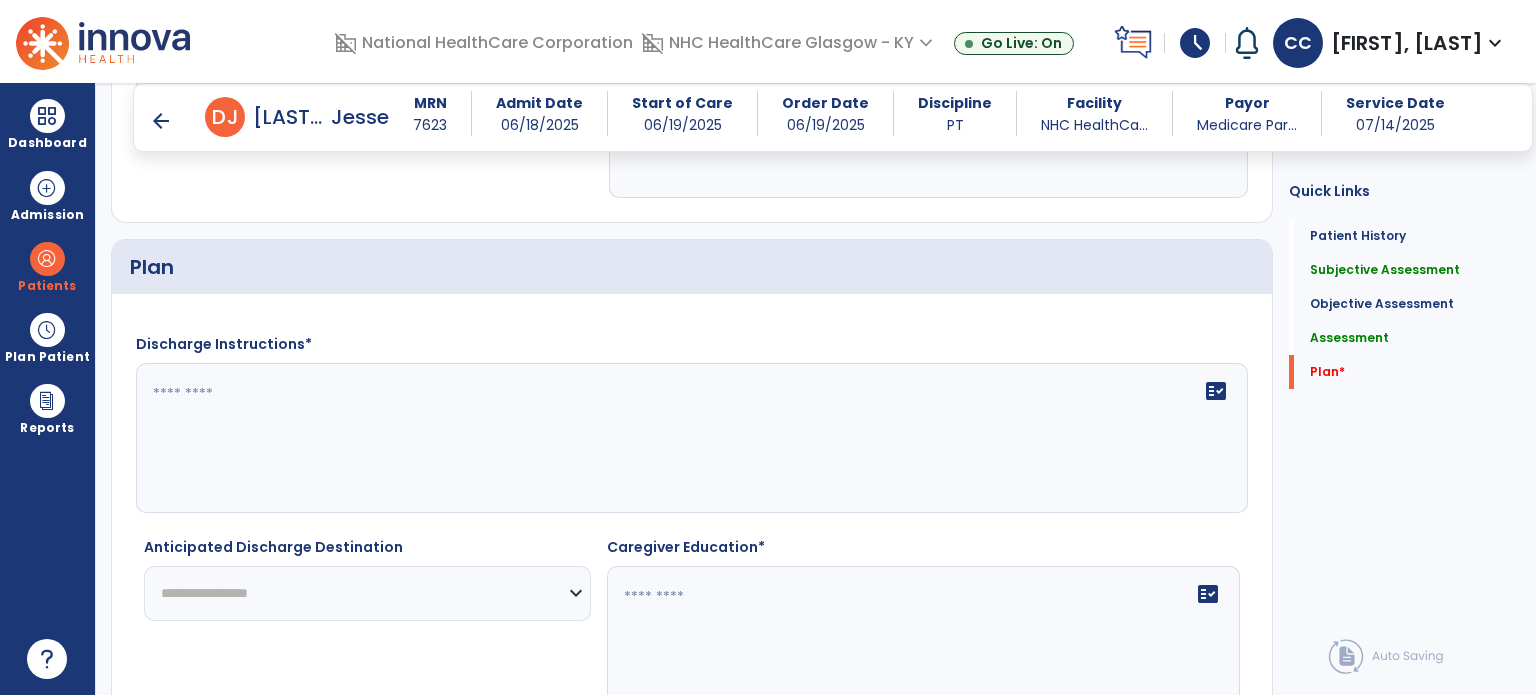 type on "**********" 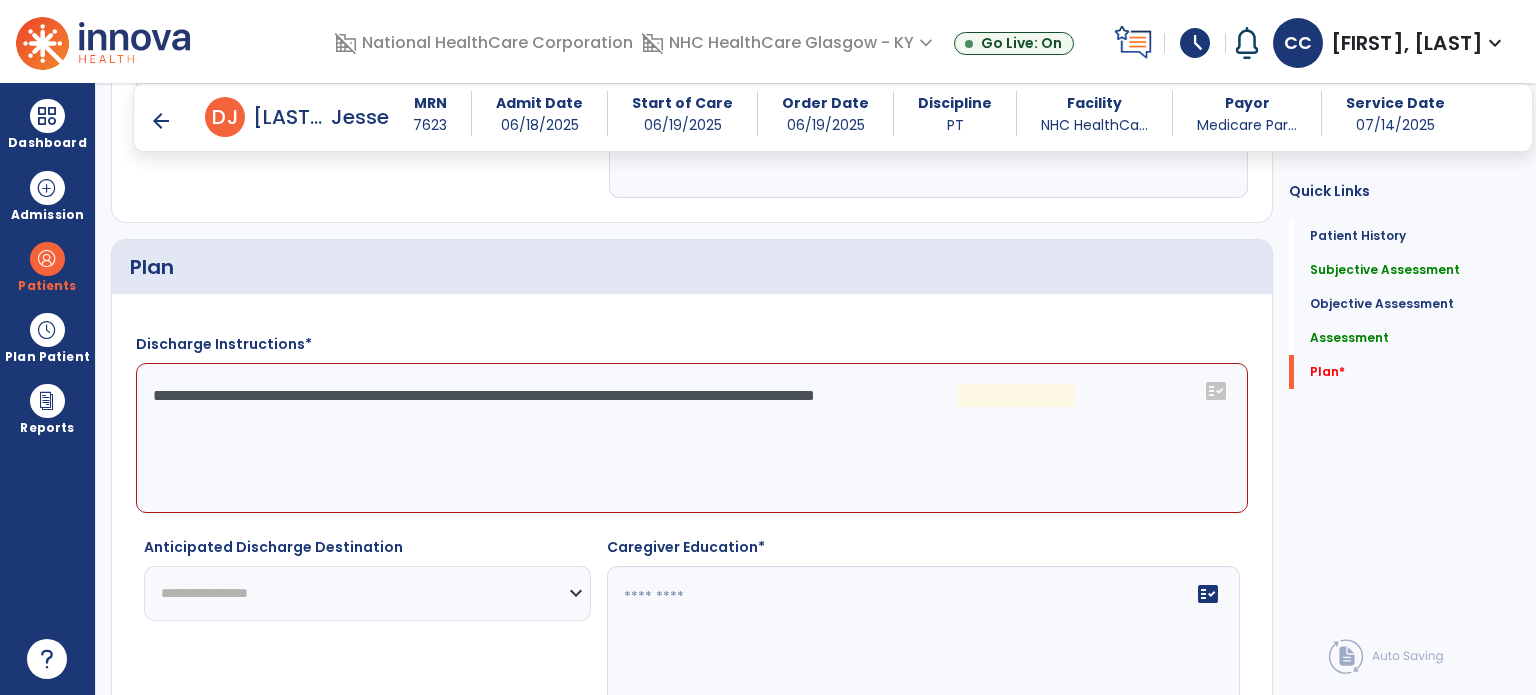 click on "**********" 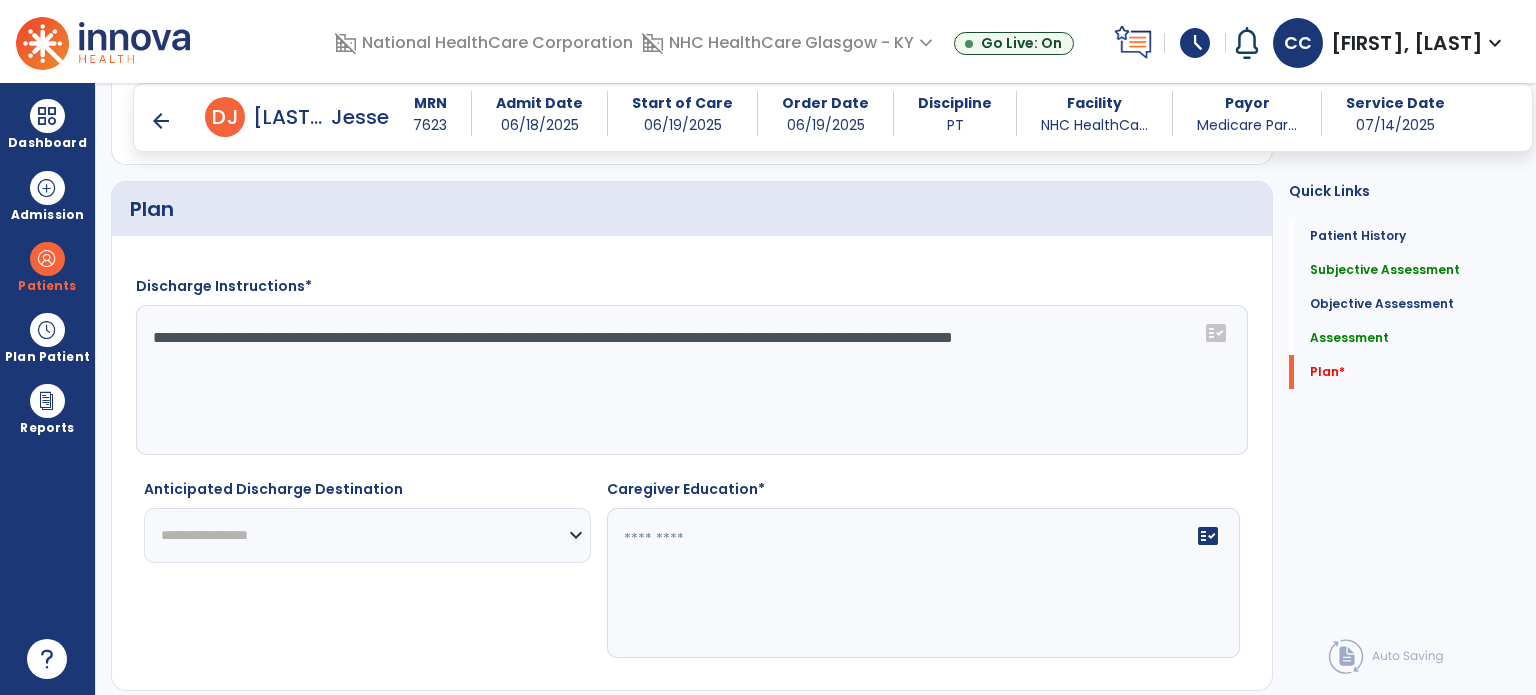 scroll, scrollTop: 3616, scrollLeft: 0, axis: vertical 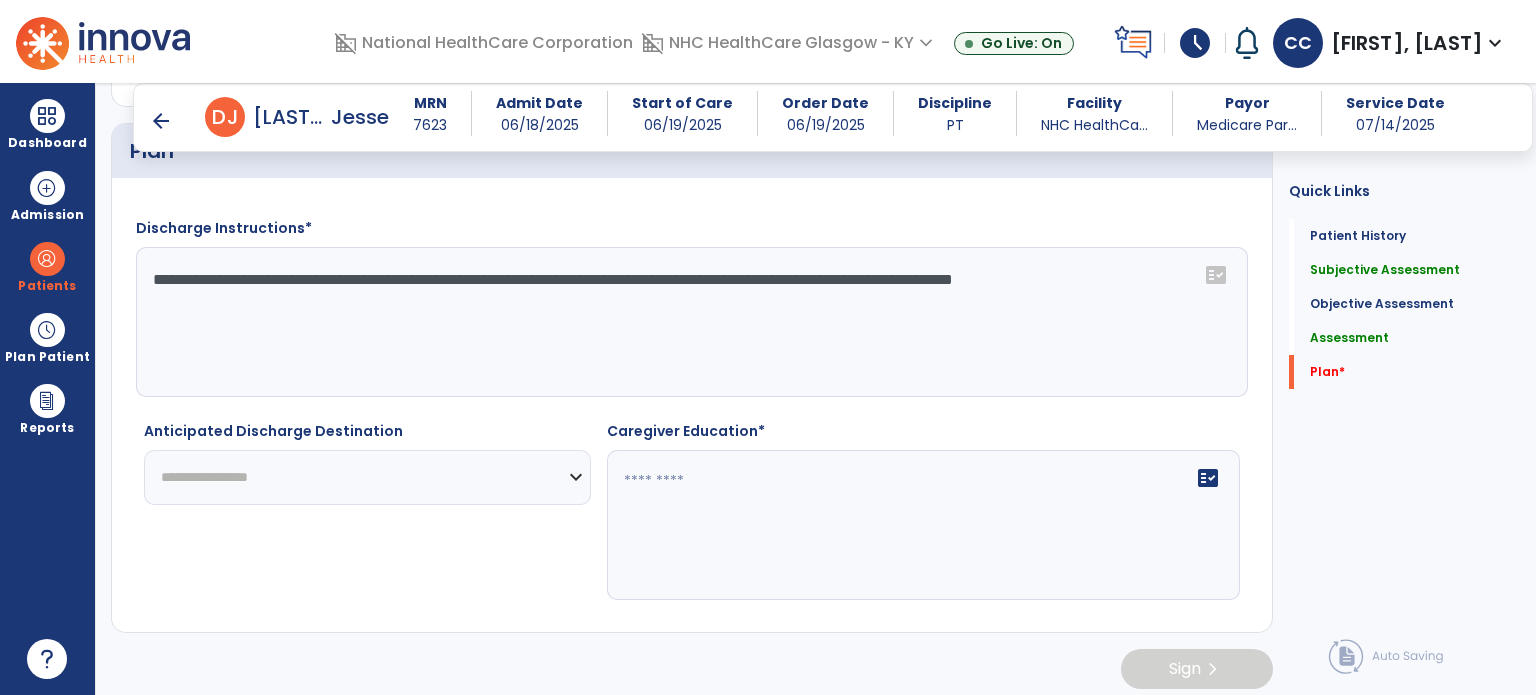 type on "**********" 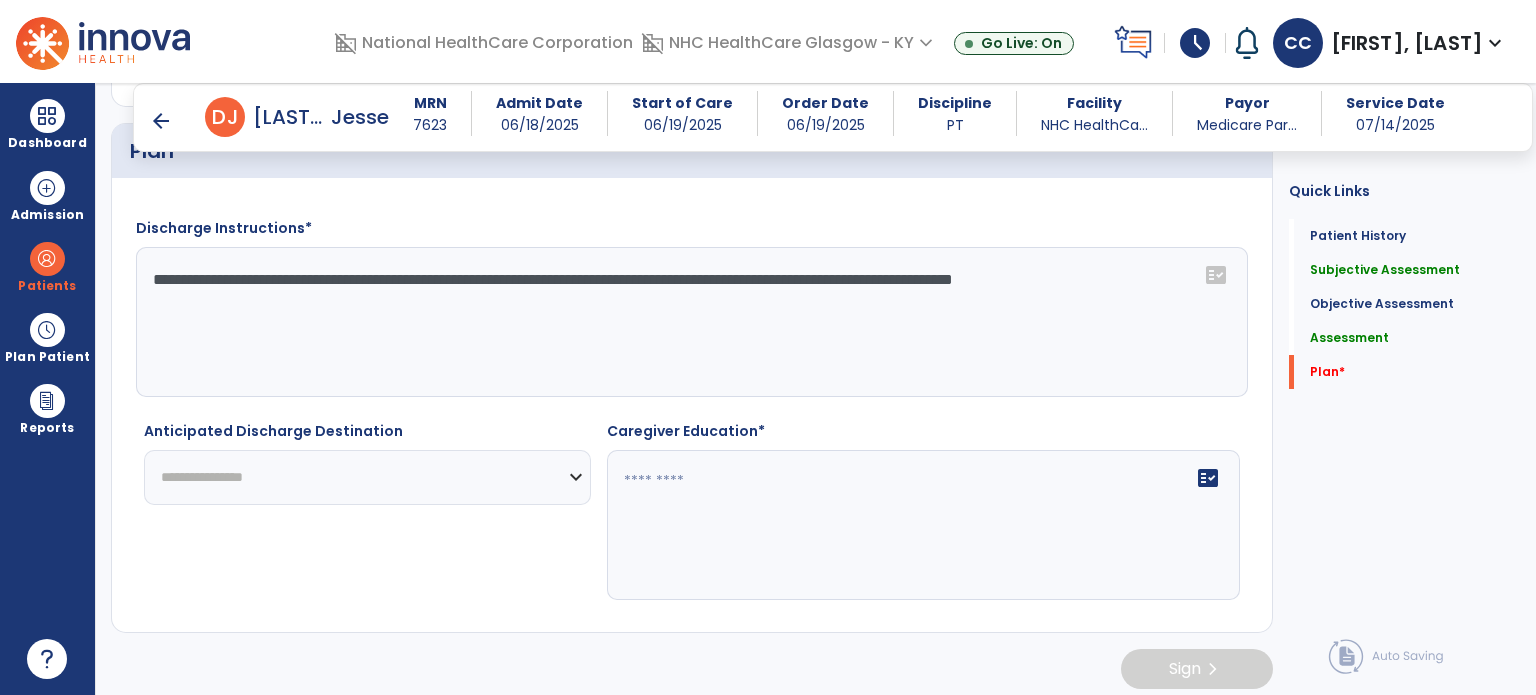 click on "**********" 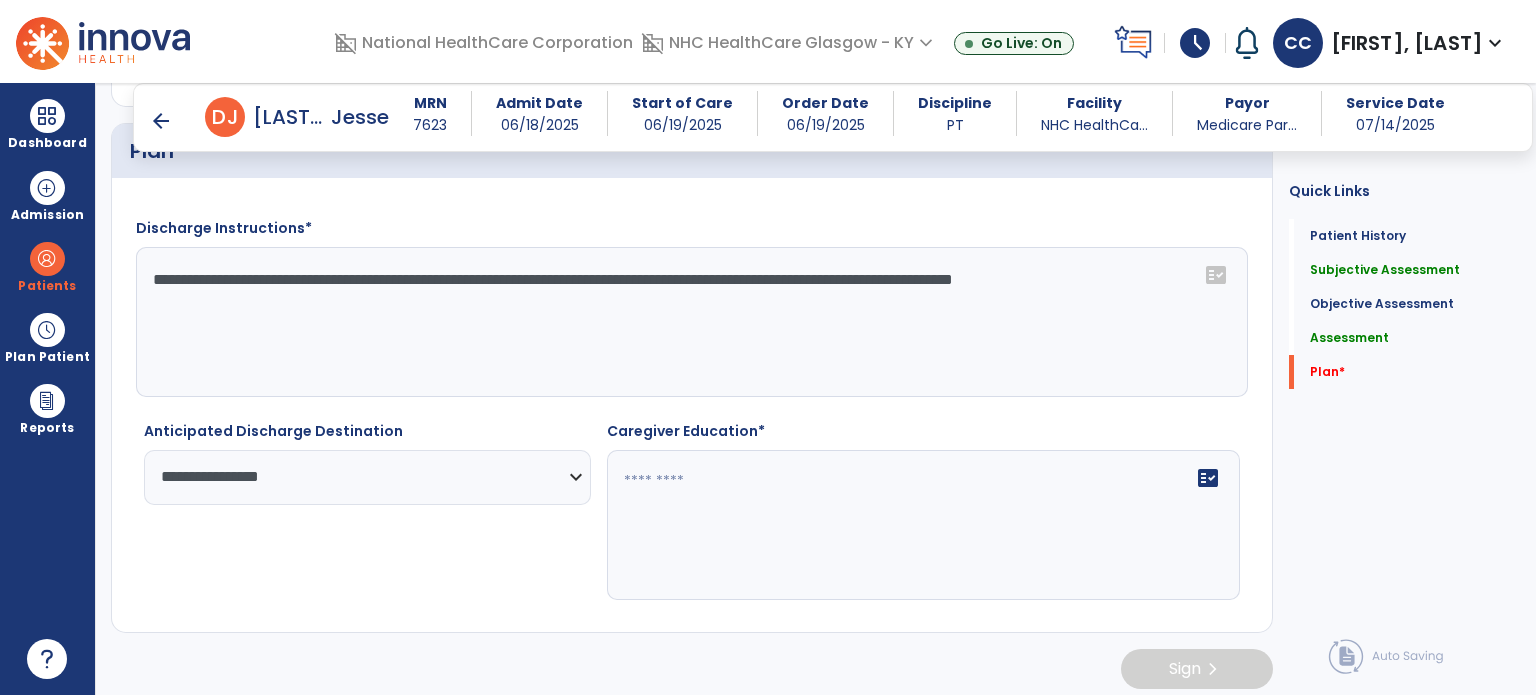 click 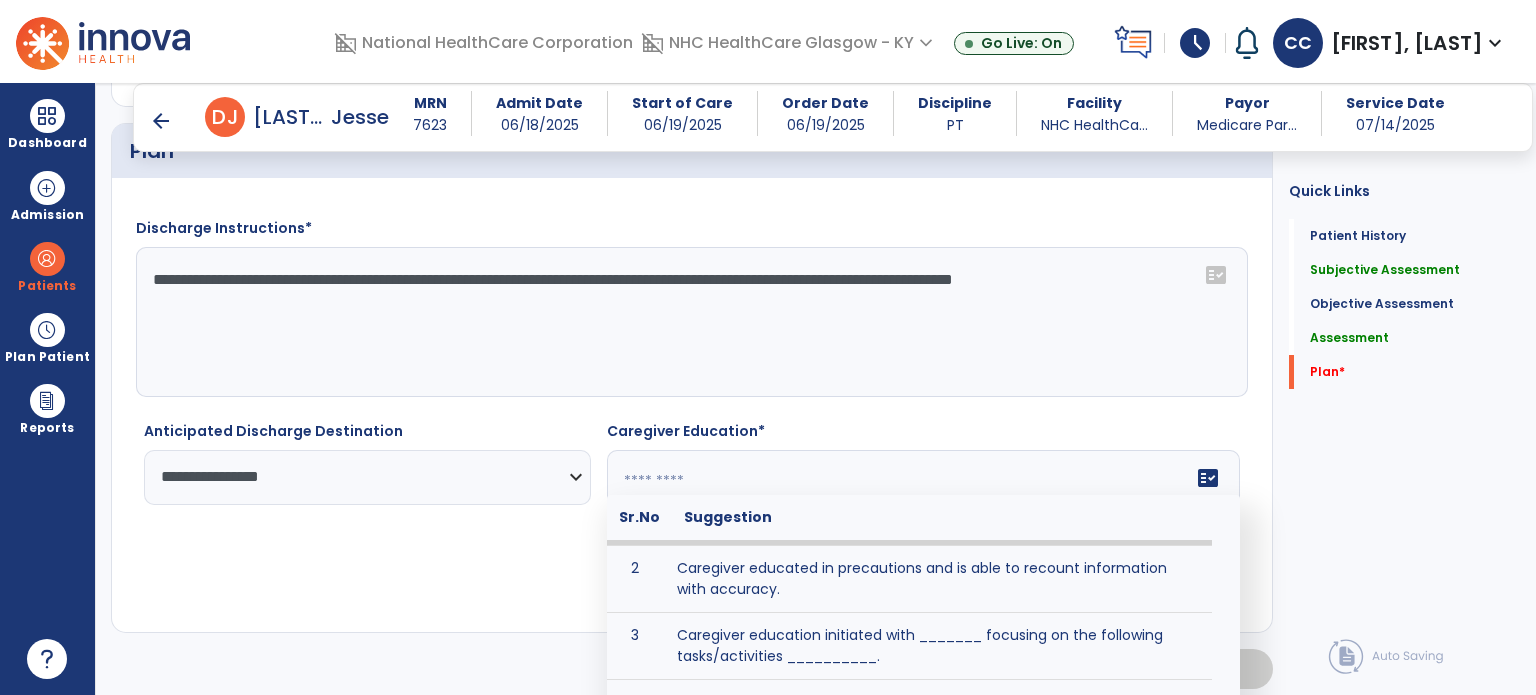 scroll, scrollTop: 62, scrollLeft: 0, axis: vertical 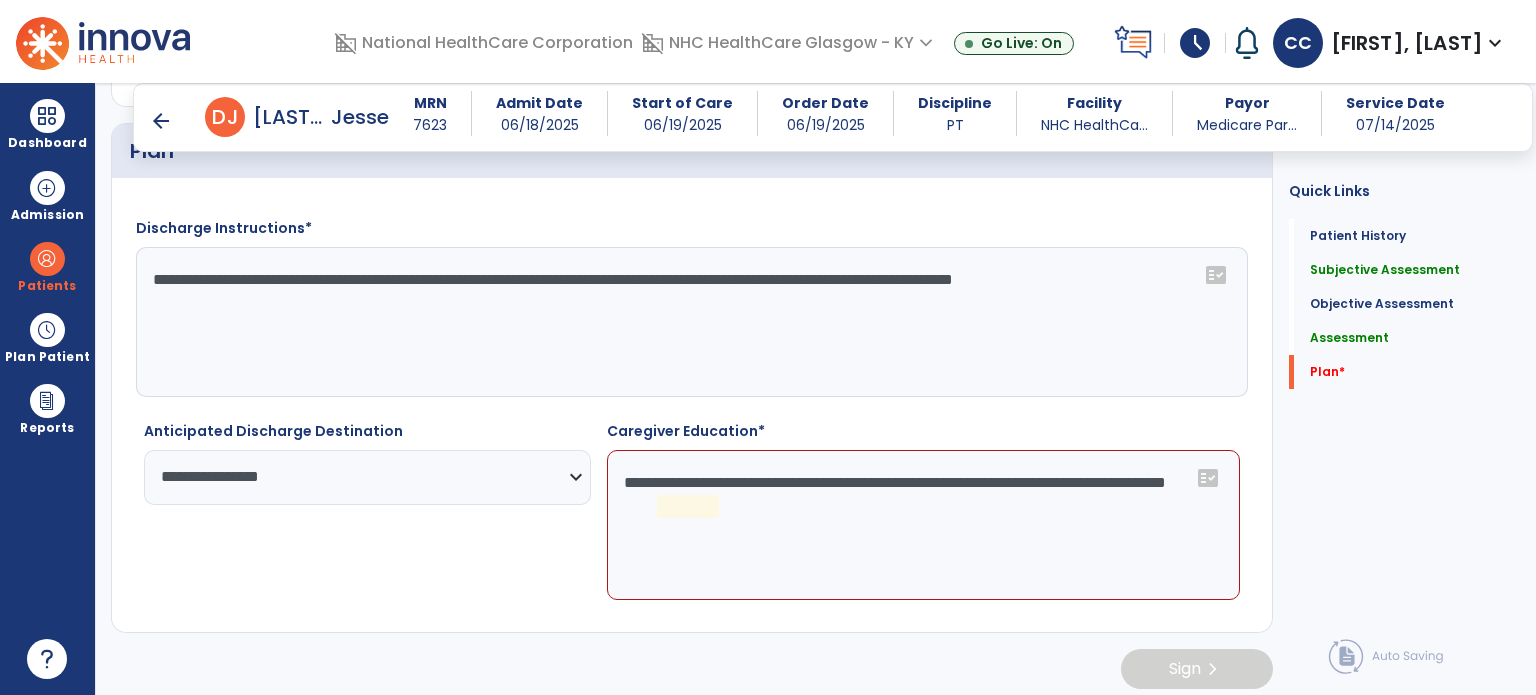 click on "**********" 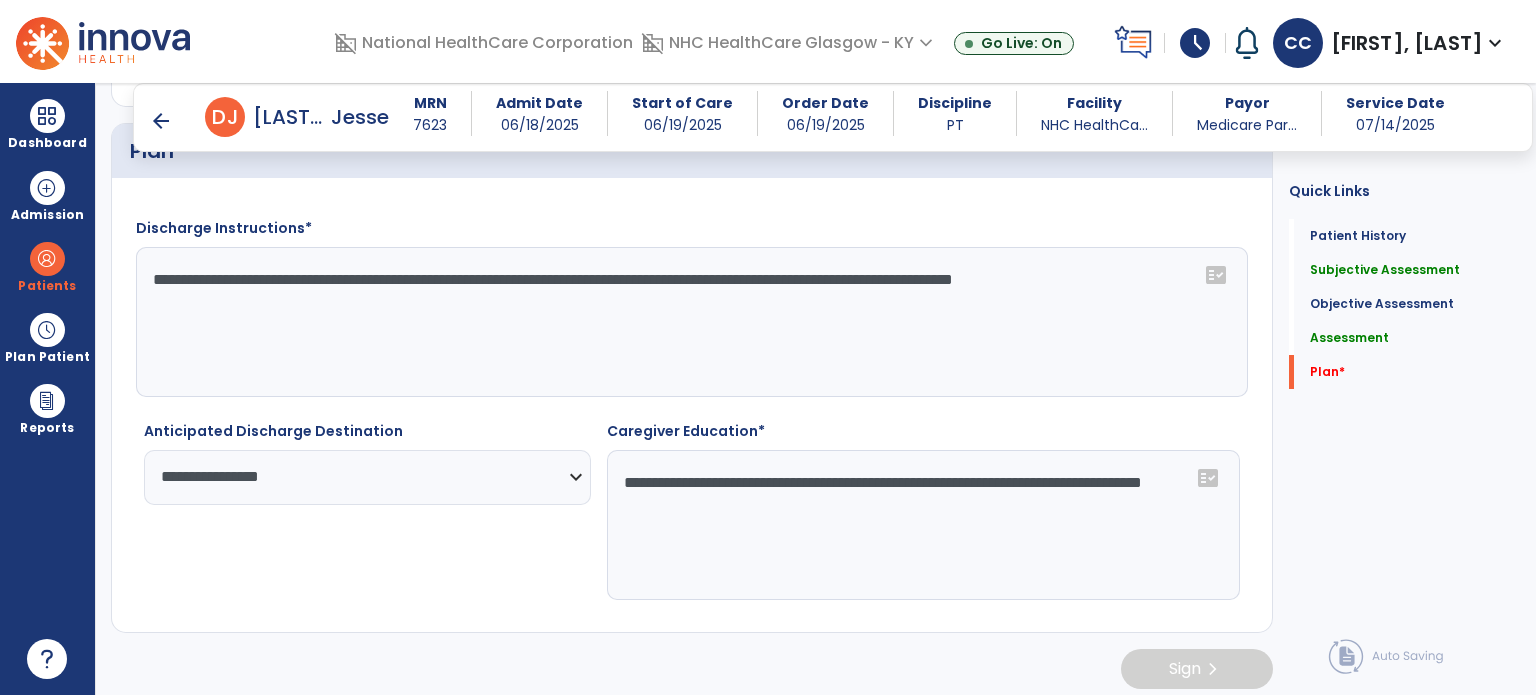 type on "**********" 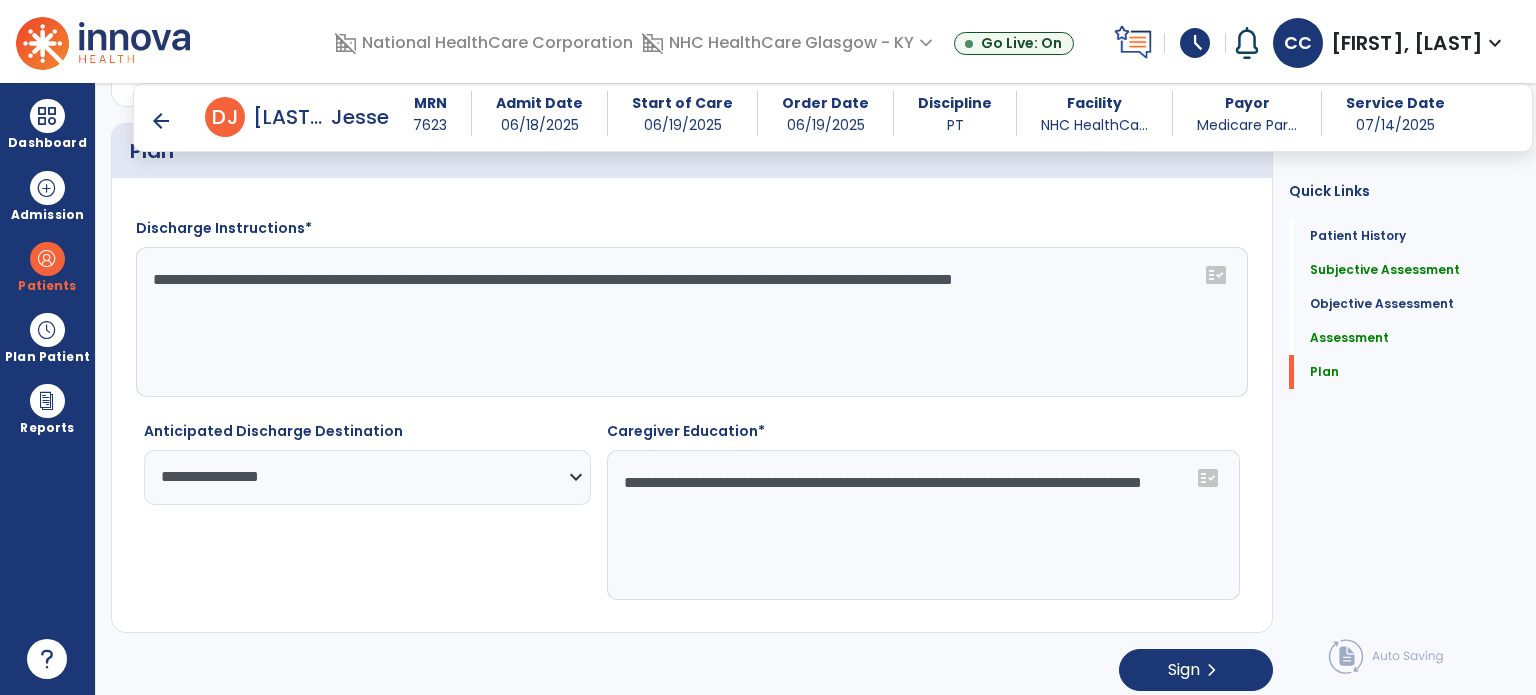 scroll, scrollTop: 3617, scrollLeft: 0, axis: vertical 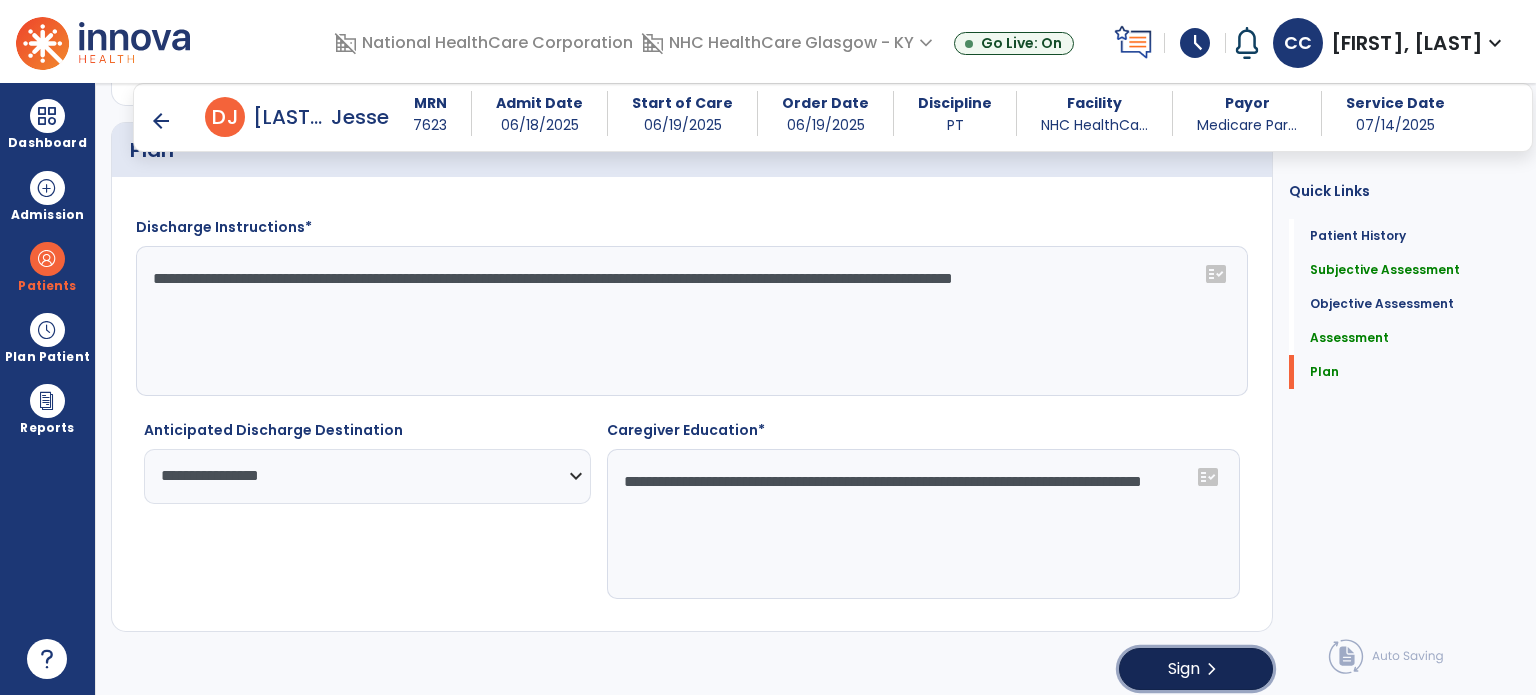 click on "chevron_right" 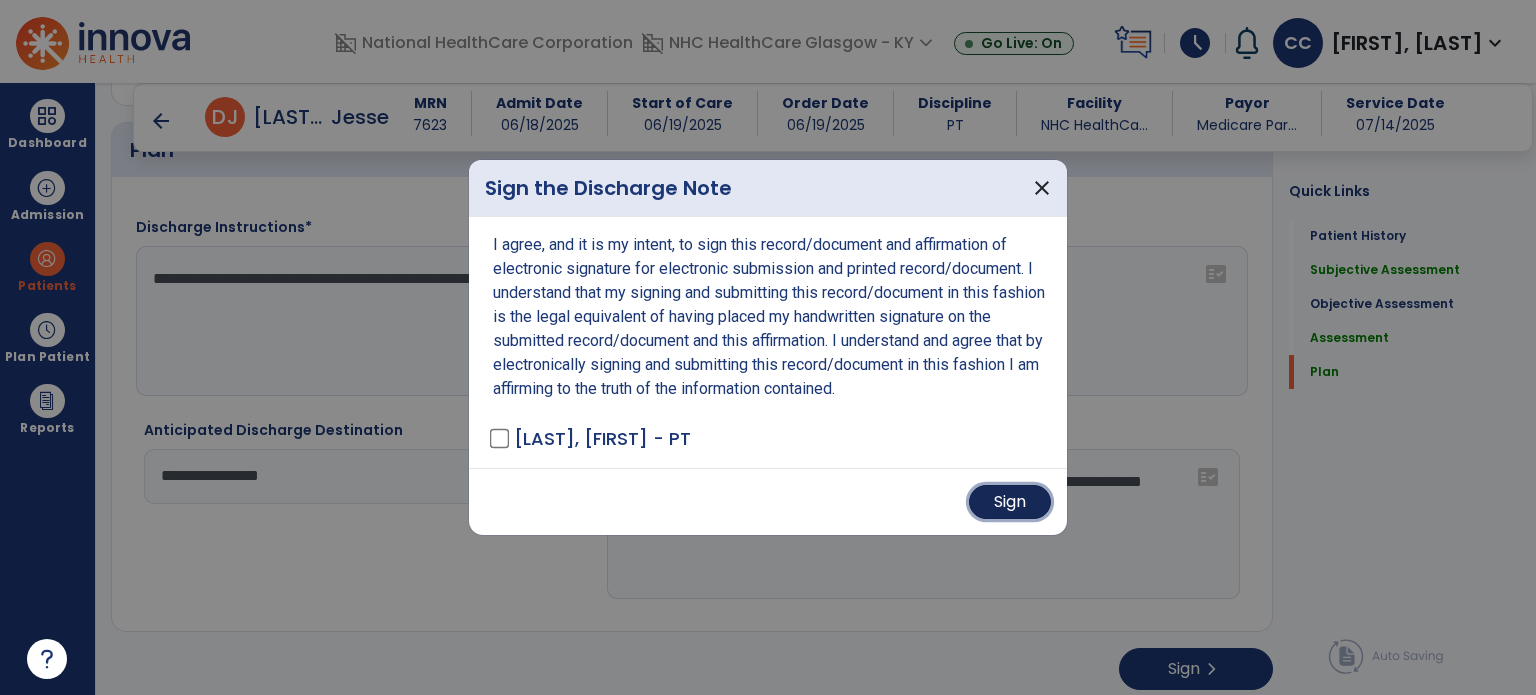 click on "Sign" at bounding box center [1010, 502] 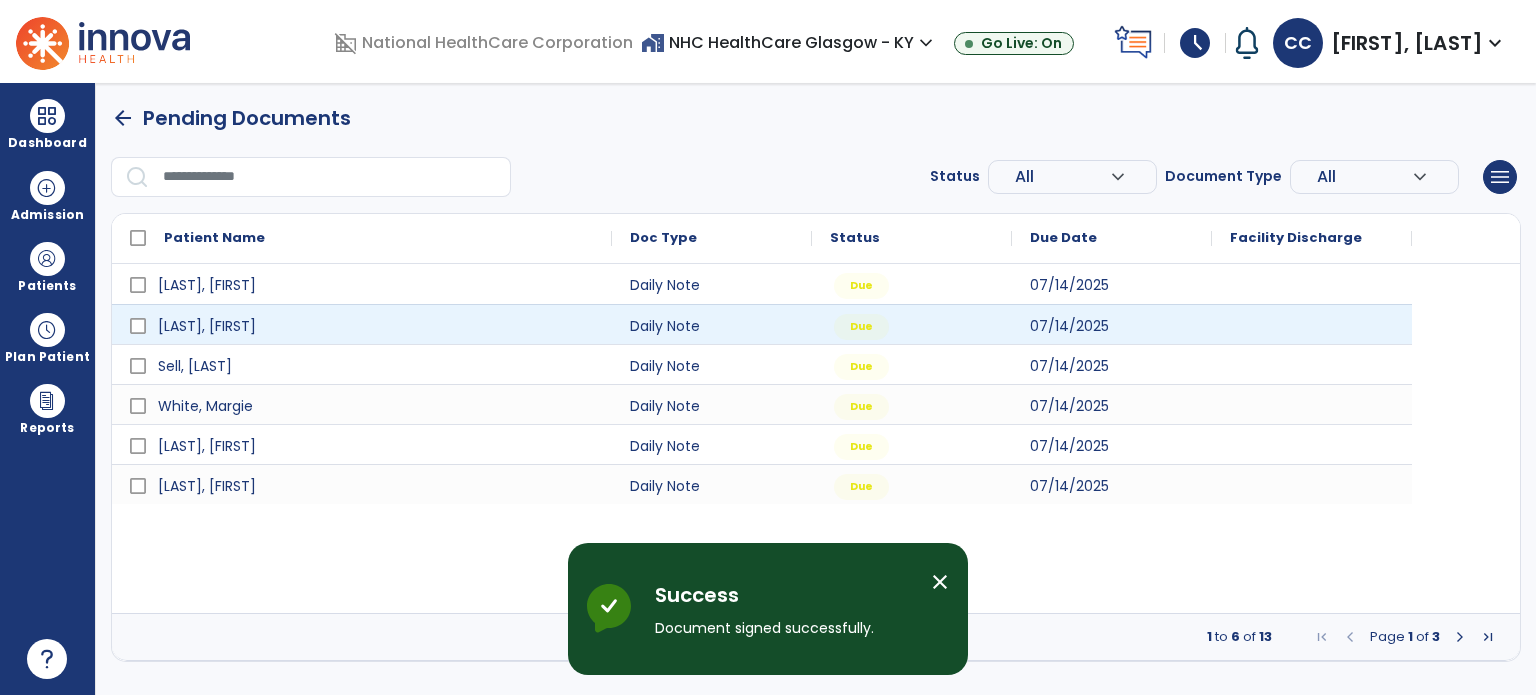 scroll, scrollTop: 0, scrollLeft: 0, axis: both 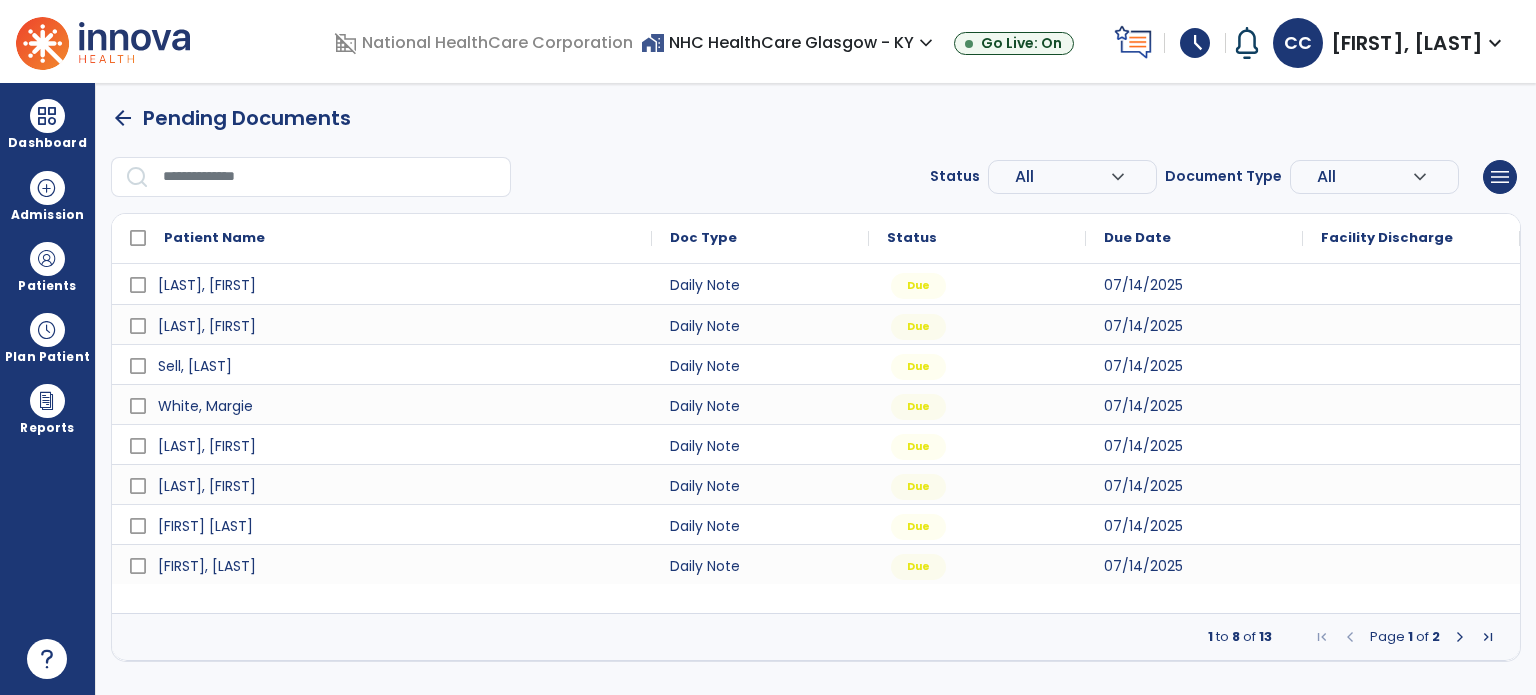 click at bounding box center (47, 330) 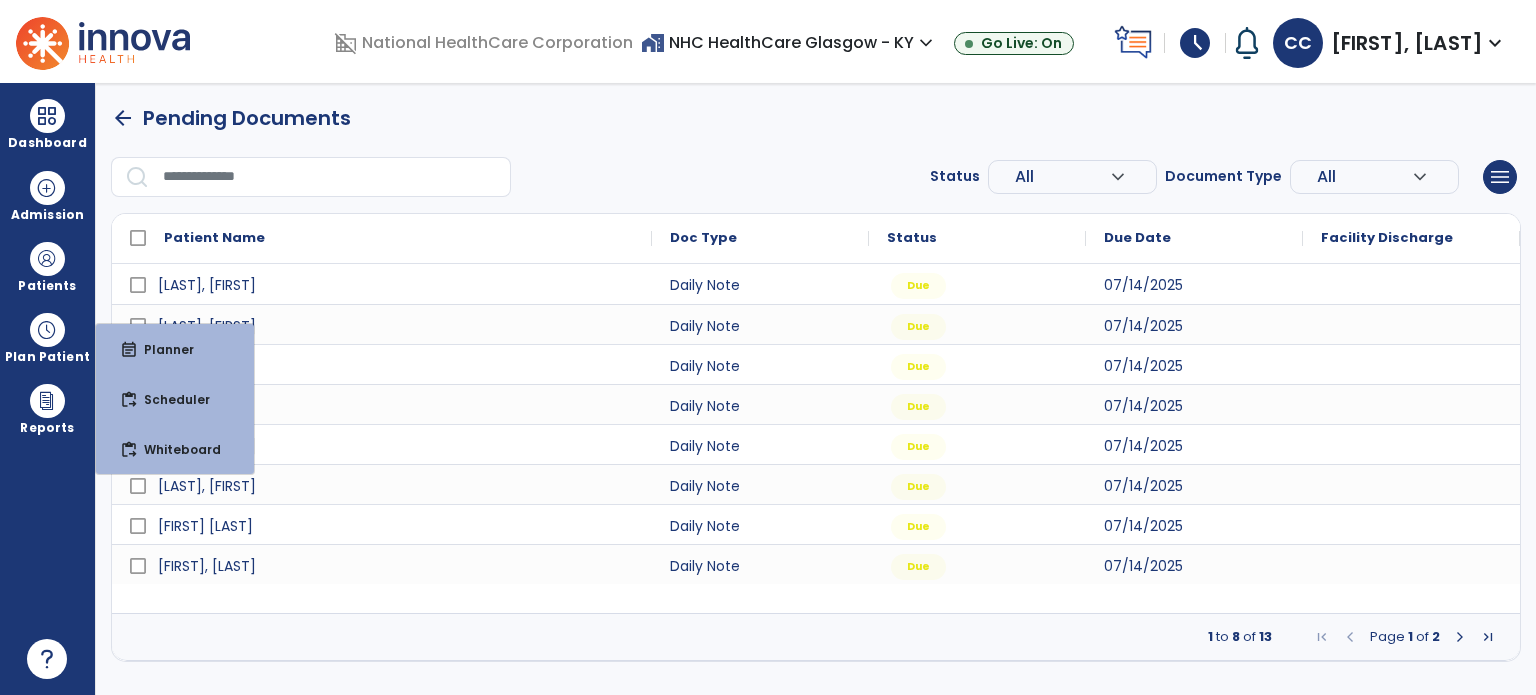 click on "Patients  format_list_bulleted  Patient List  space_dashboard  Patient Board  insert_chart  PDPM Board" at bounding box center (47, 266) 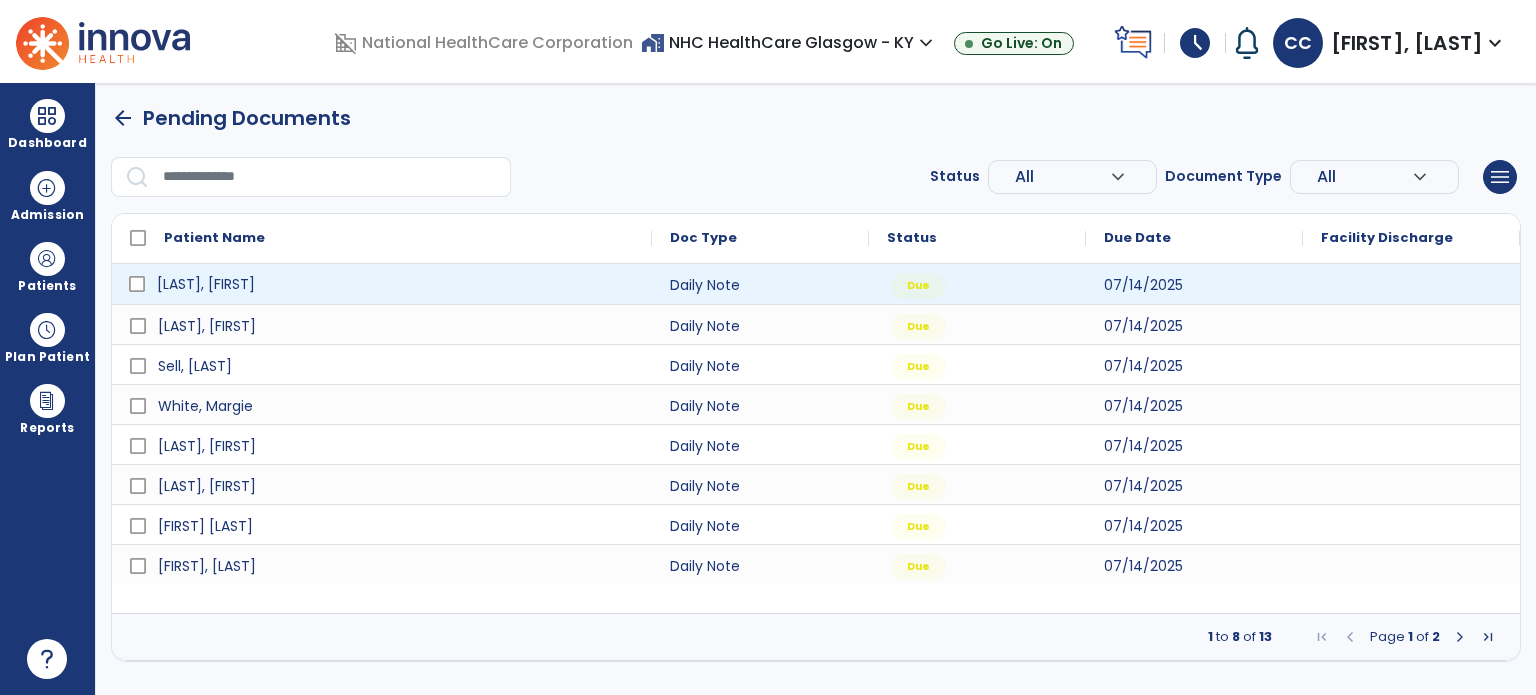 drag, startPoint x: 151, startPoint y: 274, endPoint x: 93, endPoint y: 272, distance: 58.034473 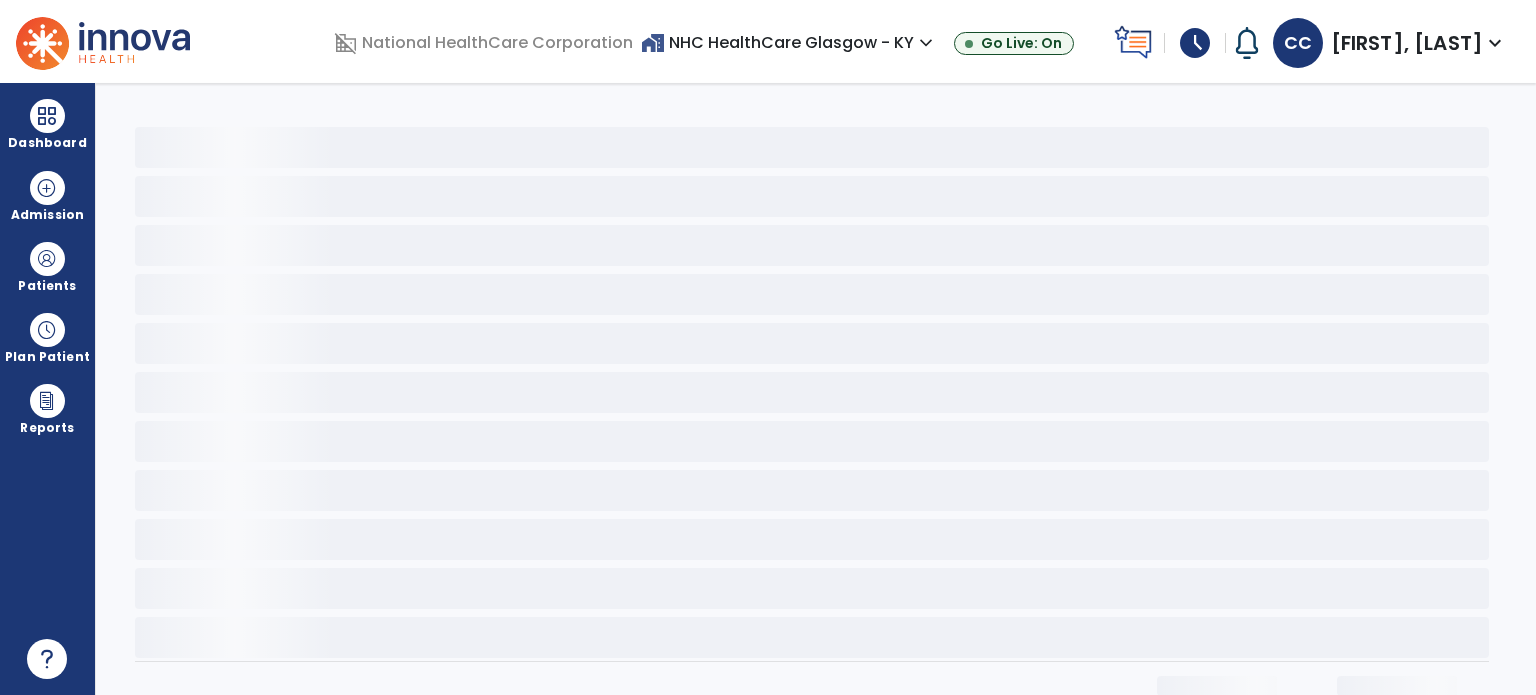 drag, startPoint x: 59, startPoint y: 268, endPoint x: 116, endPoint y: 258, distance: 57.870544 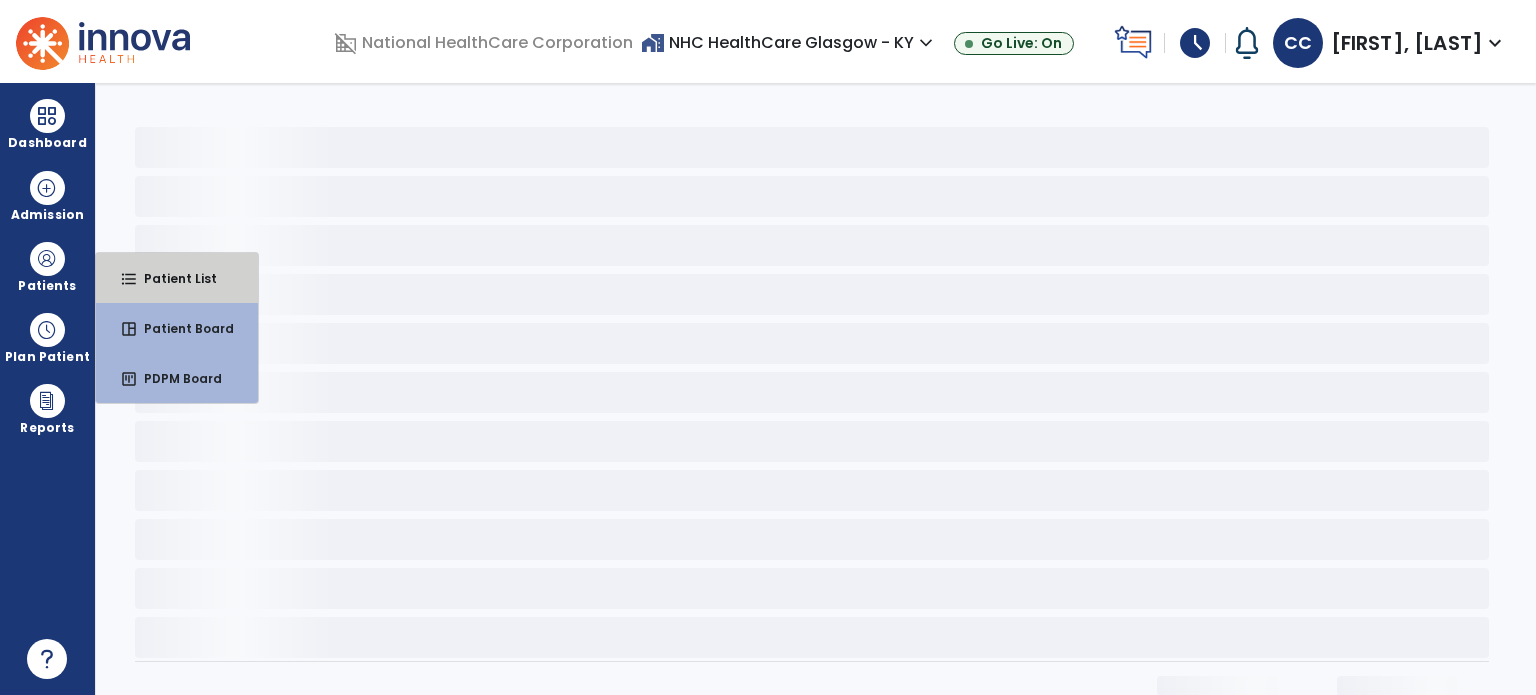 click on "format_list_bulleted  Patient List" at bounding box center (177, 278) 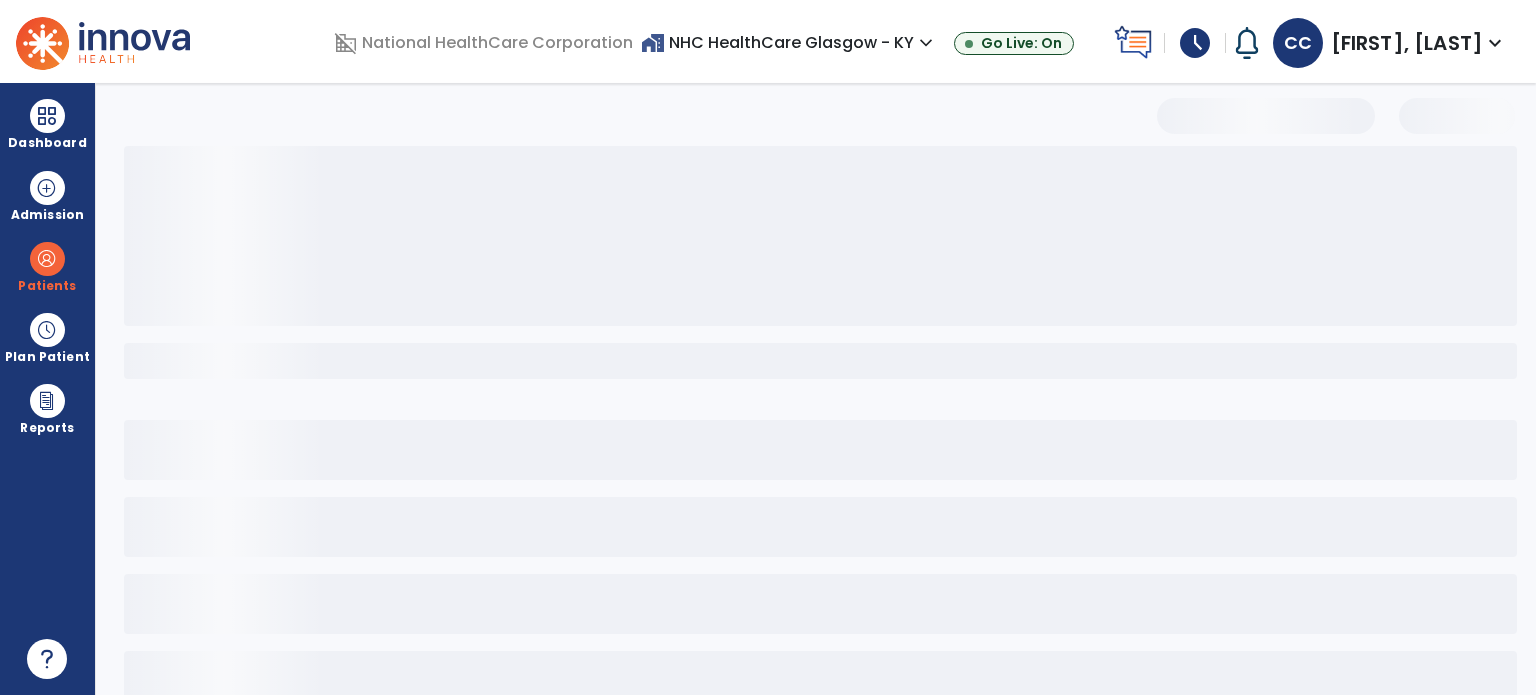select on "***" 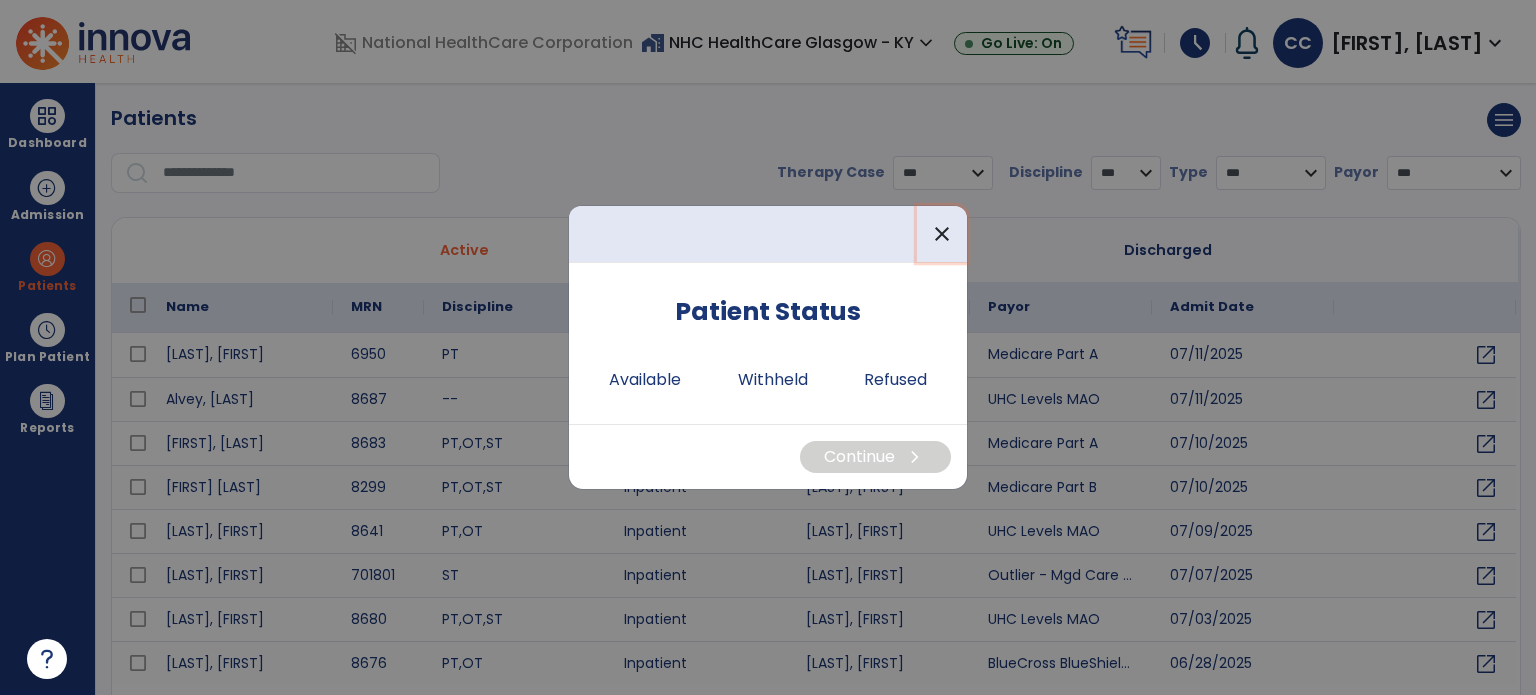 click on "close" at bounding box center [942, 234] 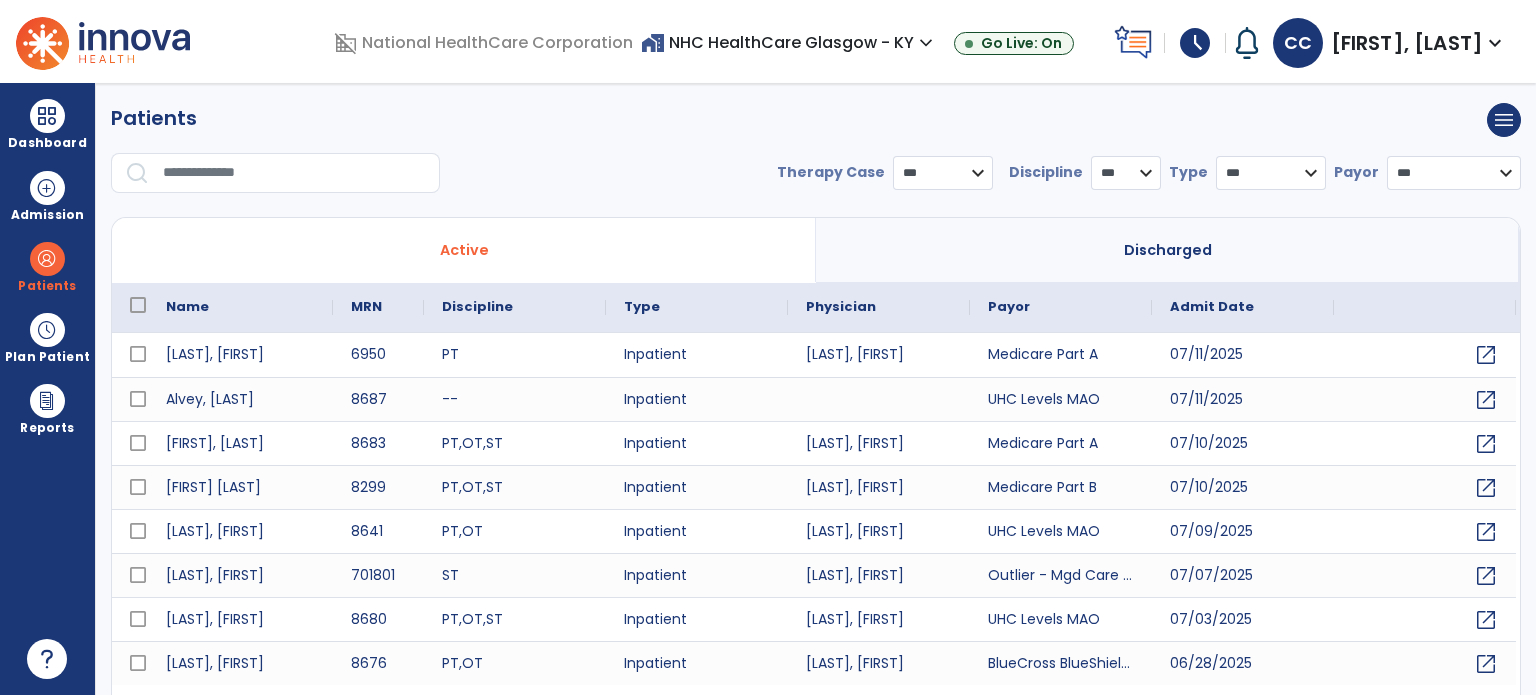 drag, startPoint x: 274, startPoint y: 210, endPoint x: 288, endPoint y: 187, distance: 26.925823 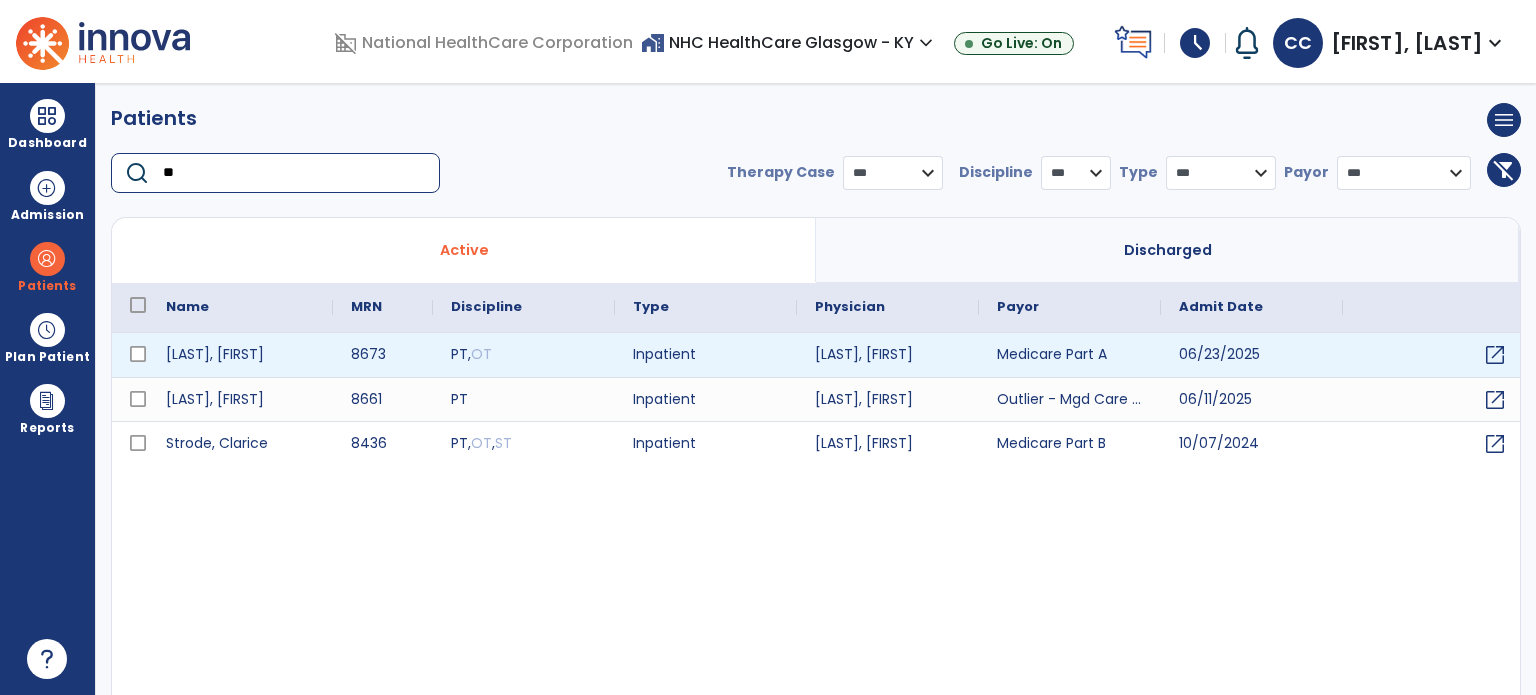 type on "**" 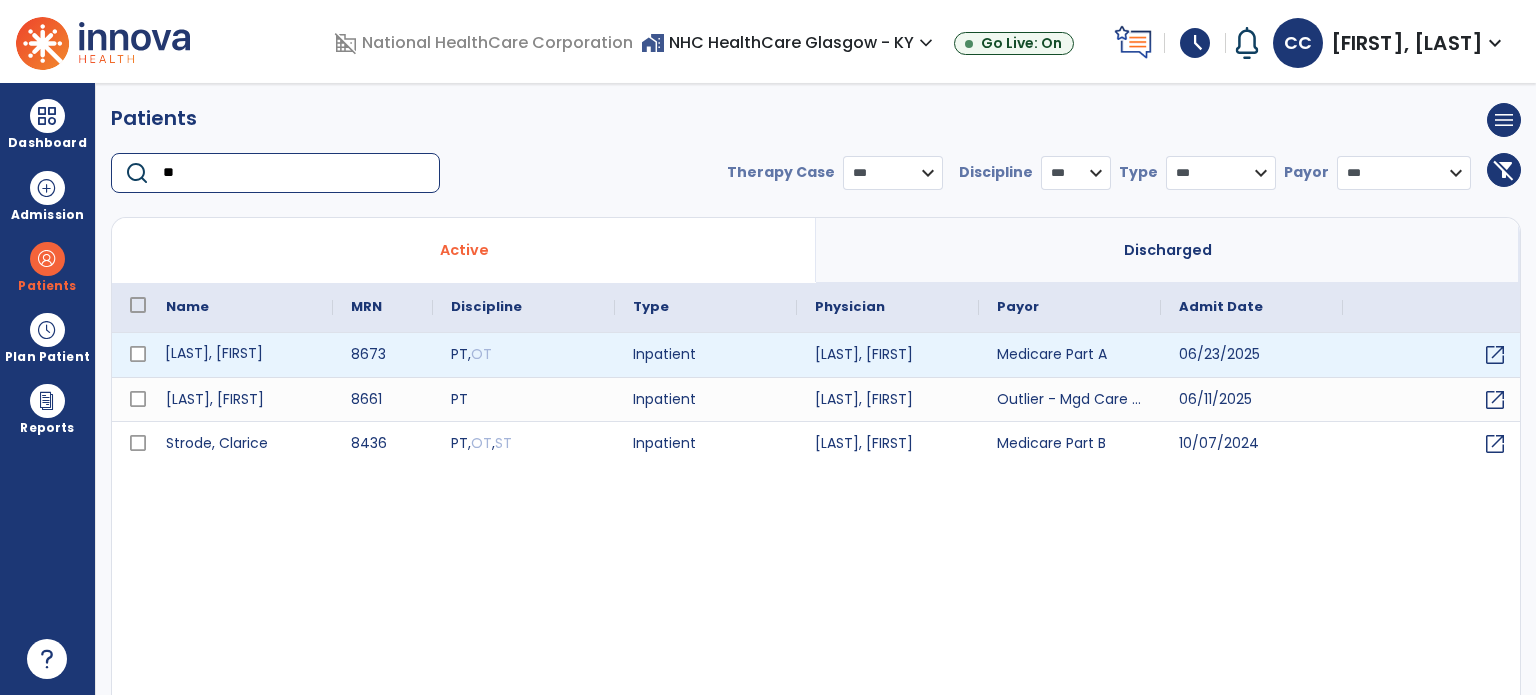 click on "[LAST], [FIRST]" at bounding box center (240, 355) 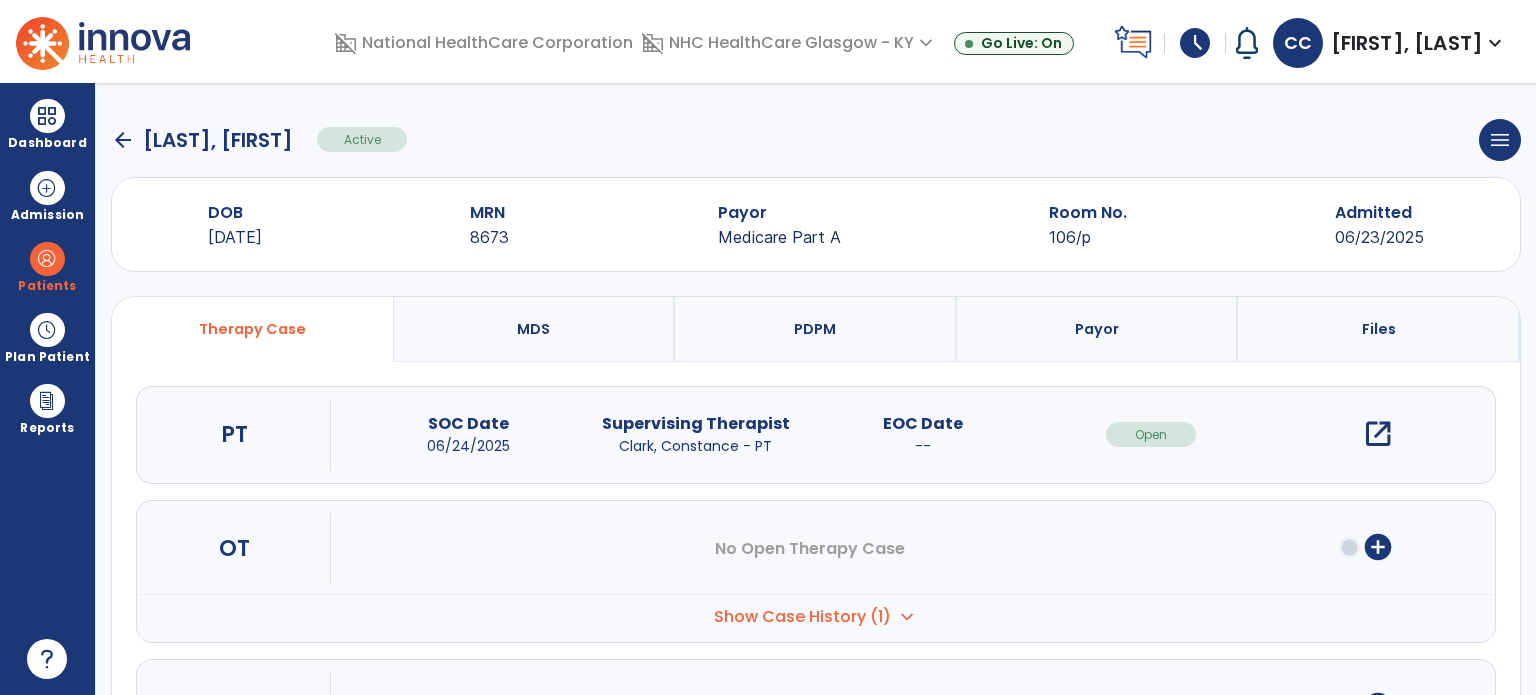 click on "open_in_new" at bounding box center (1378, 434) 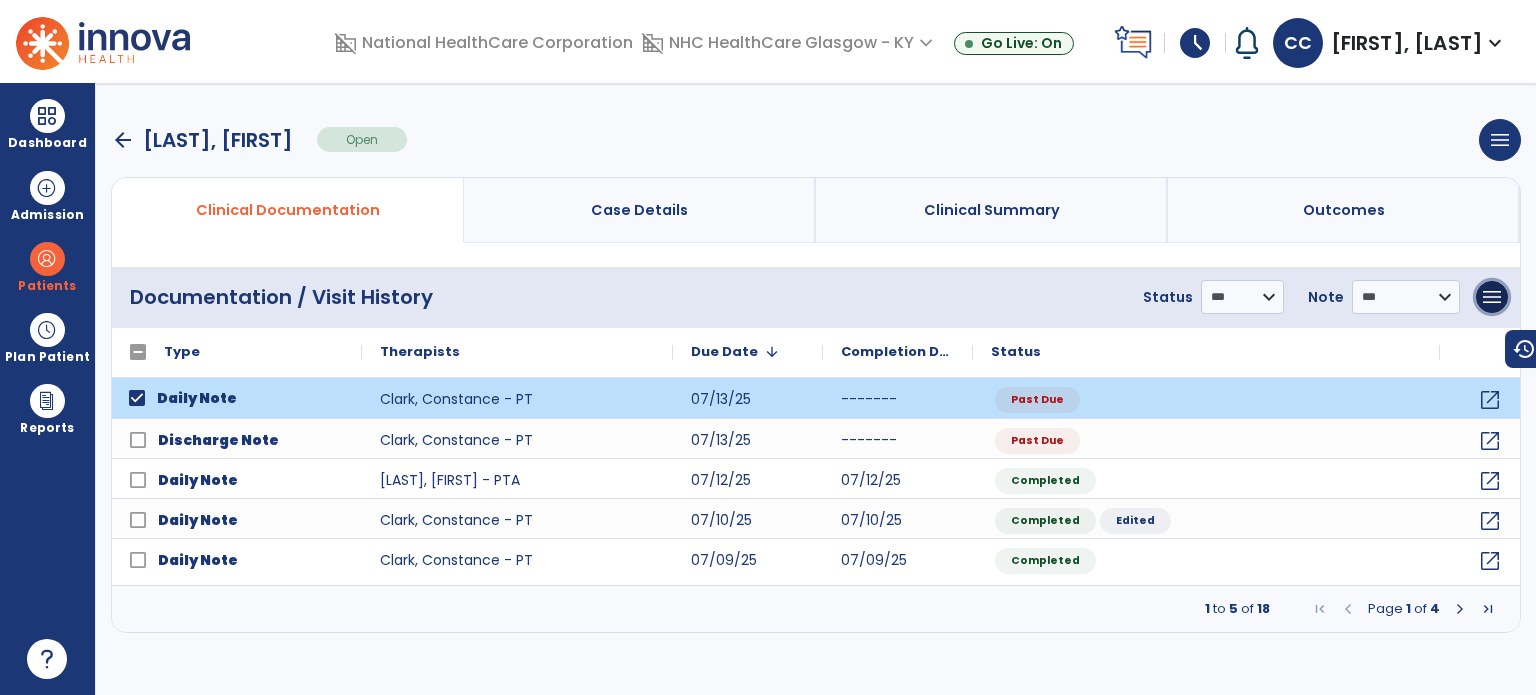 click on "menu" at bounding box center (1492, 297) 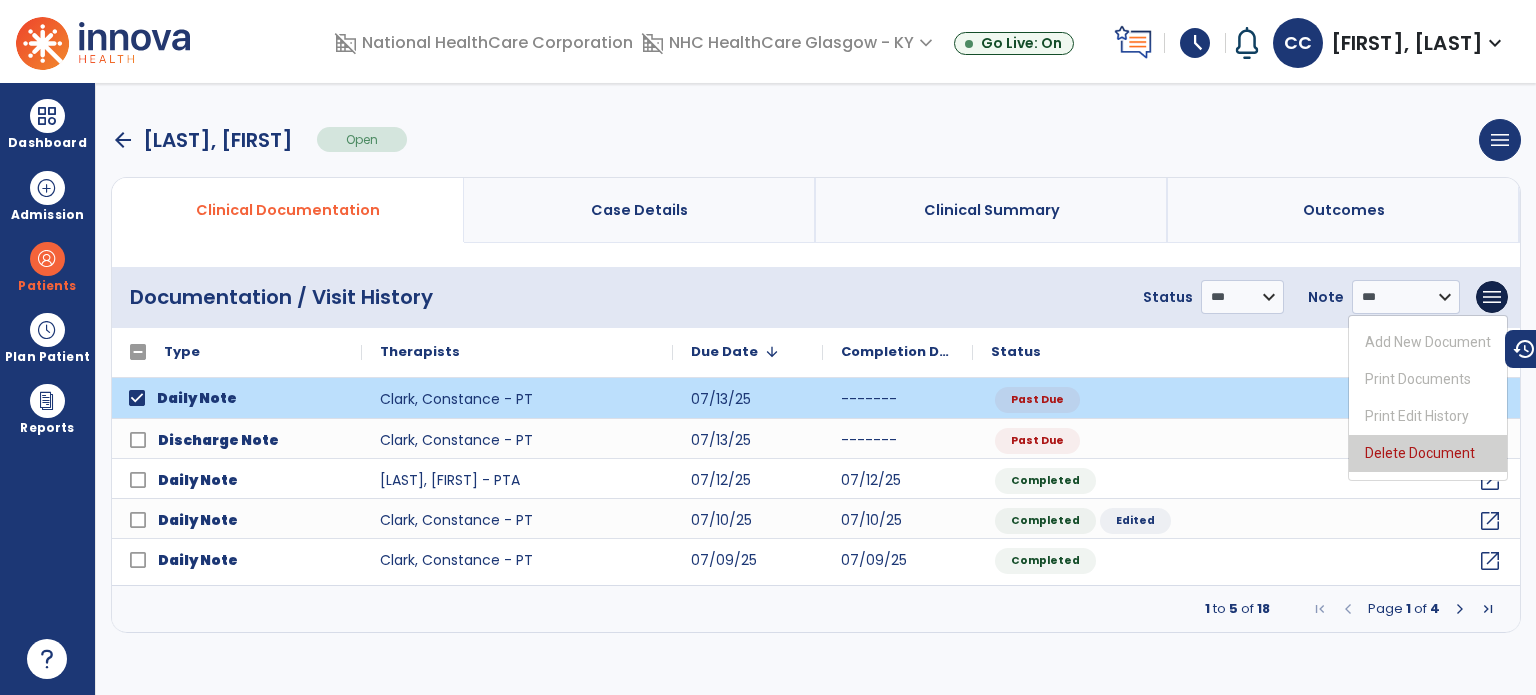 click on "Delete Document" at bounding box center (1428, 453) 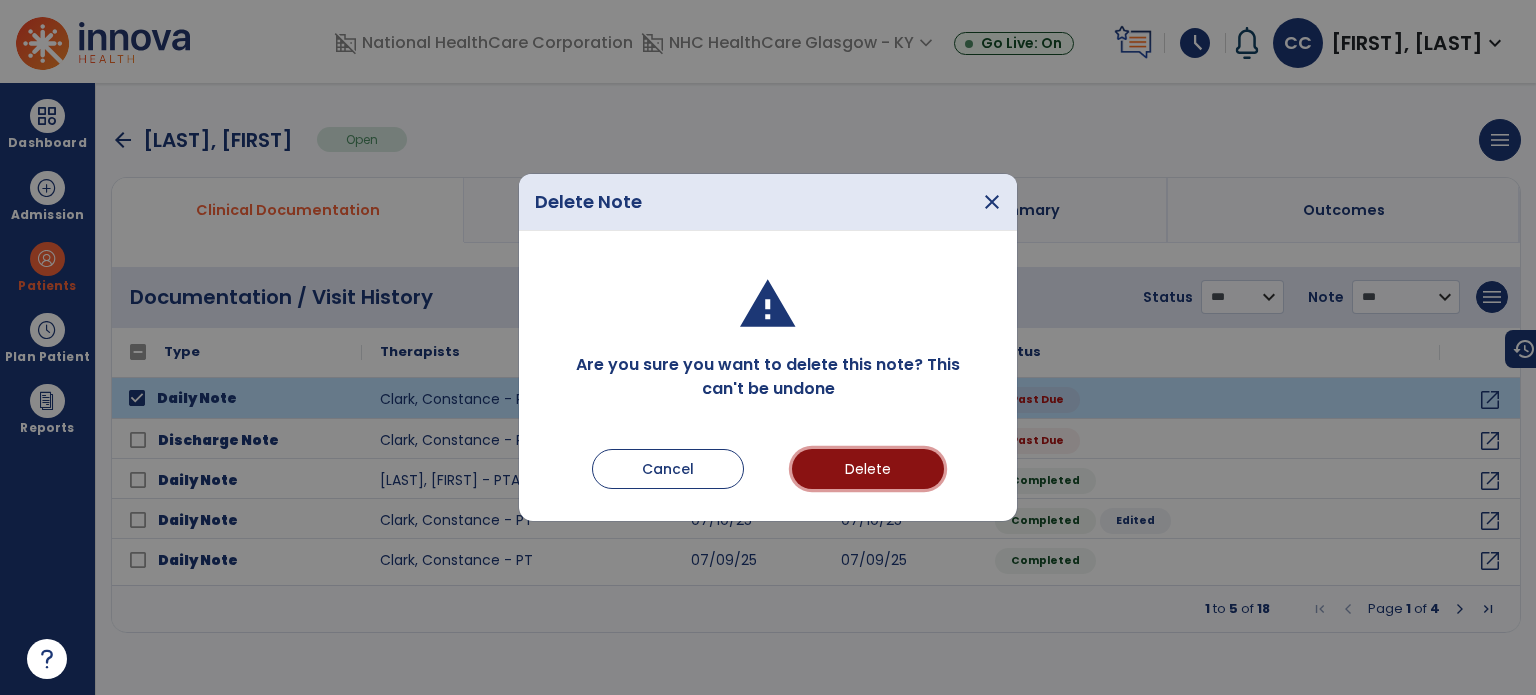 click on "Delete" at bounding box center (868, 469) 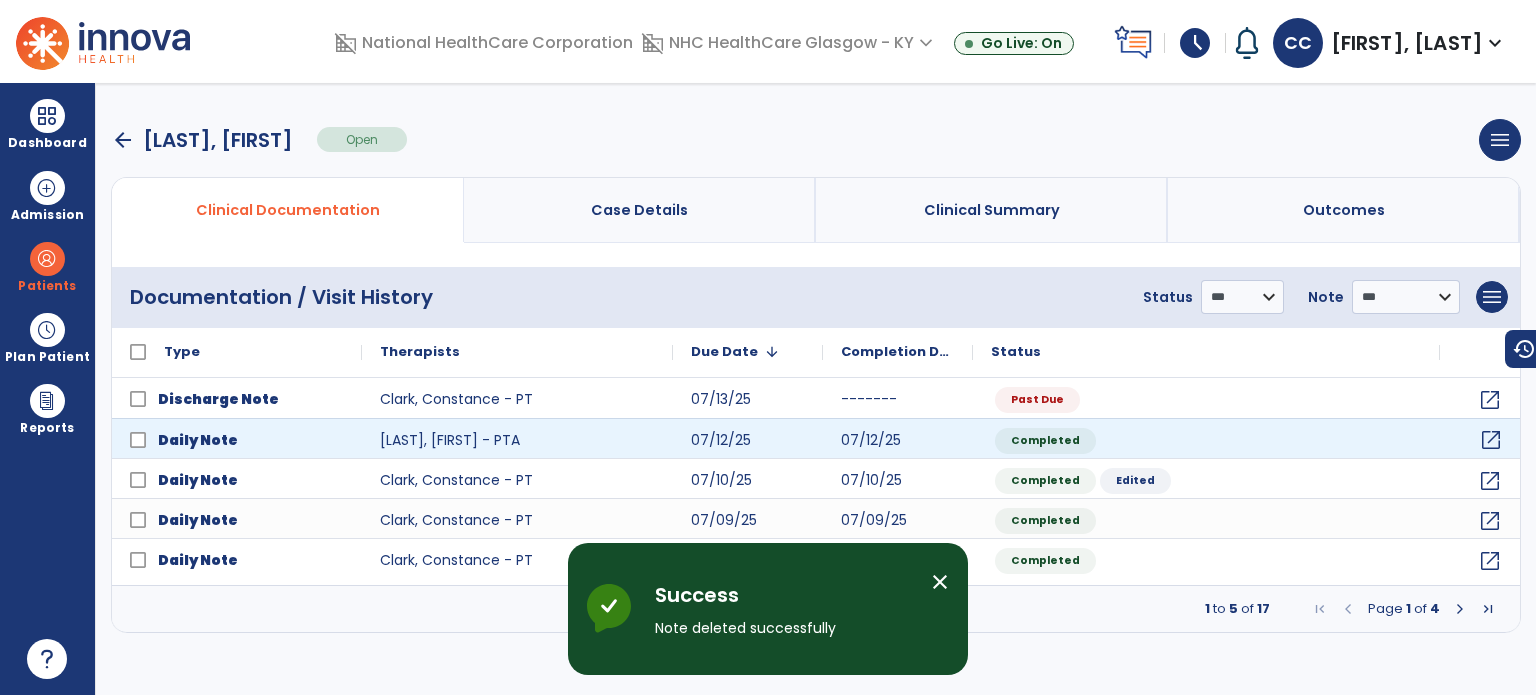 click on "open_in_new" 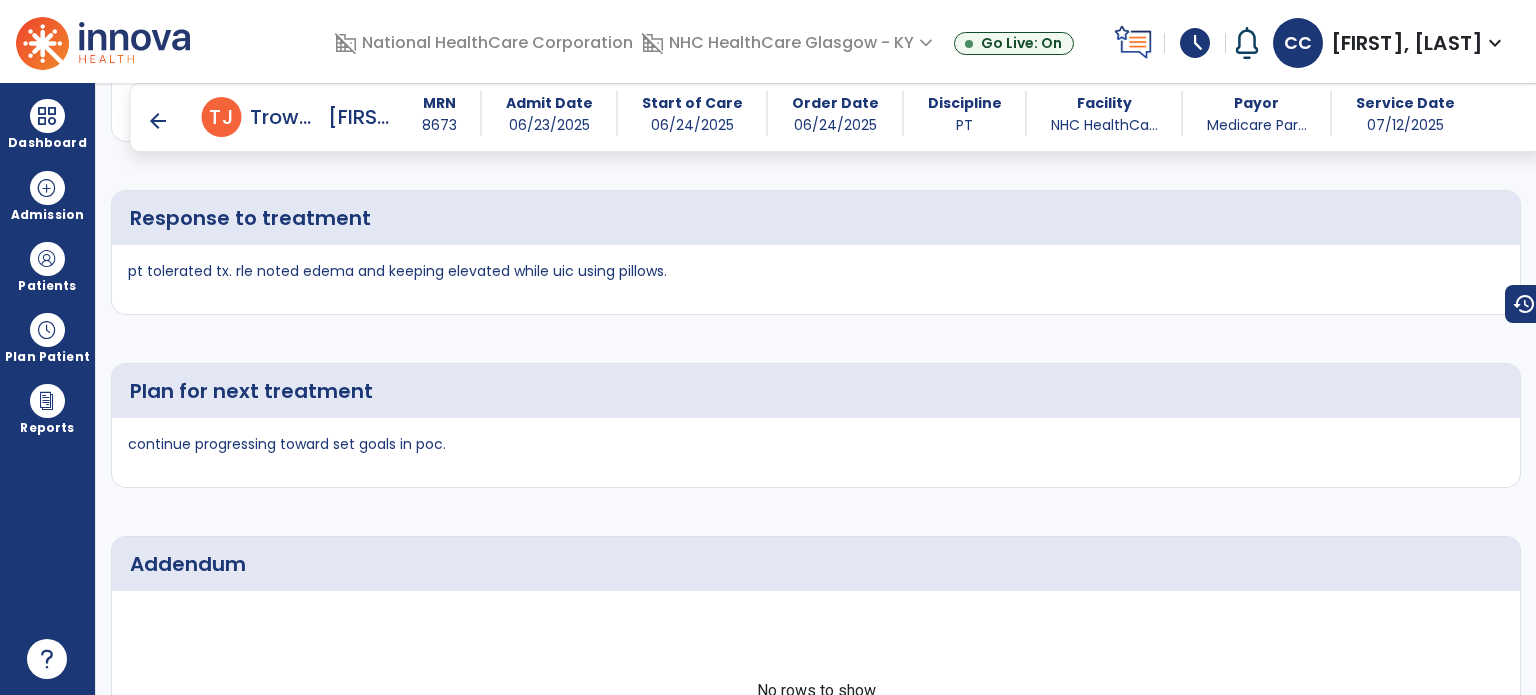 scroll, scrollTop: 3340, scrollLeft: 0, axis: vertical 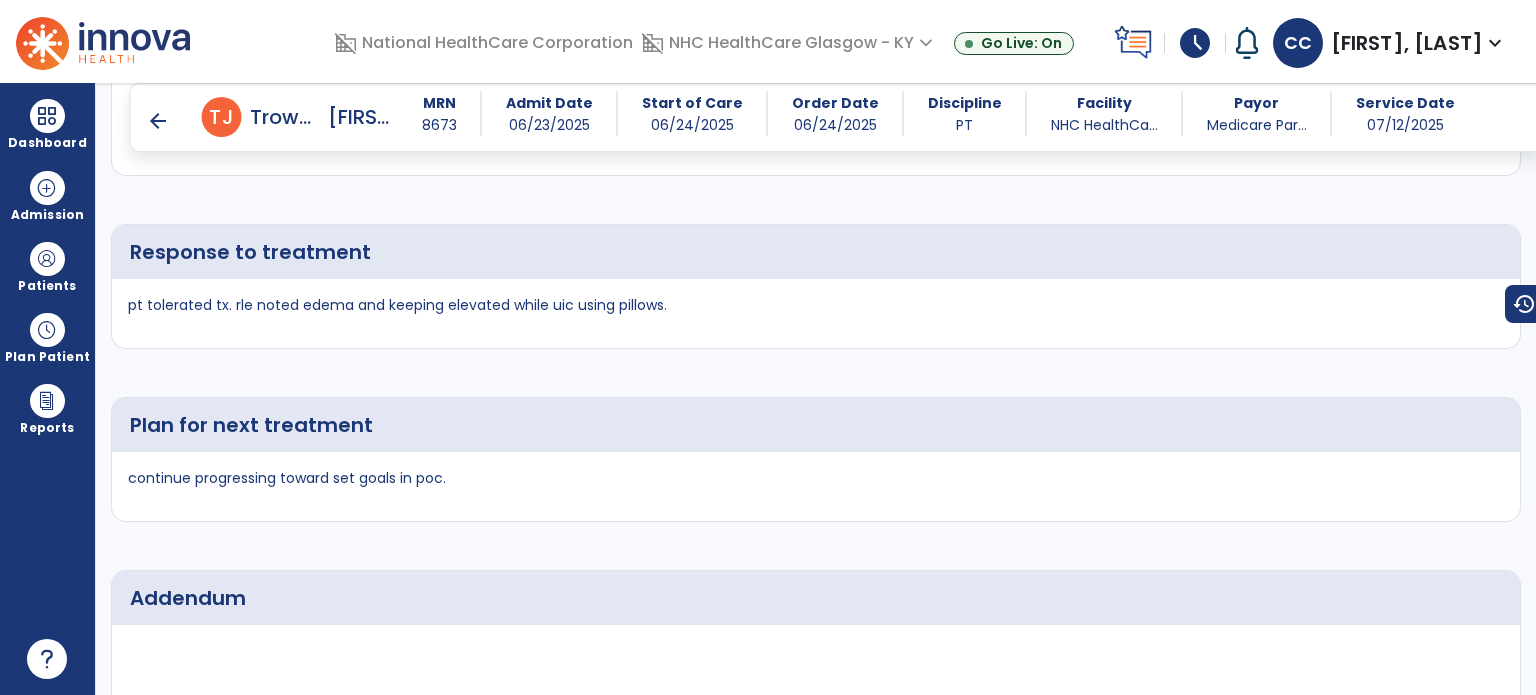 click on "arrow_back" at bounding box center (158, 121) 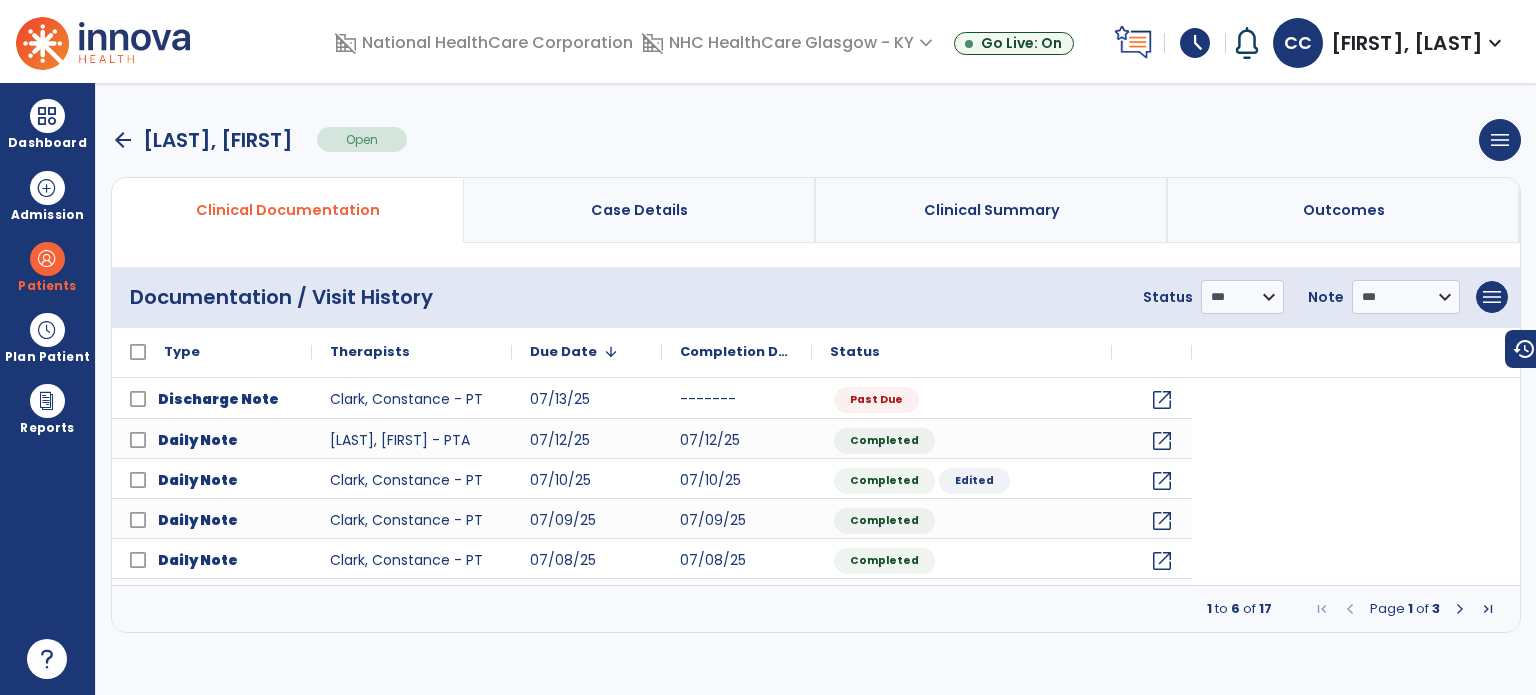 scroll, scrollTop: 0, scrollLeft: 0, axis: both 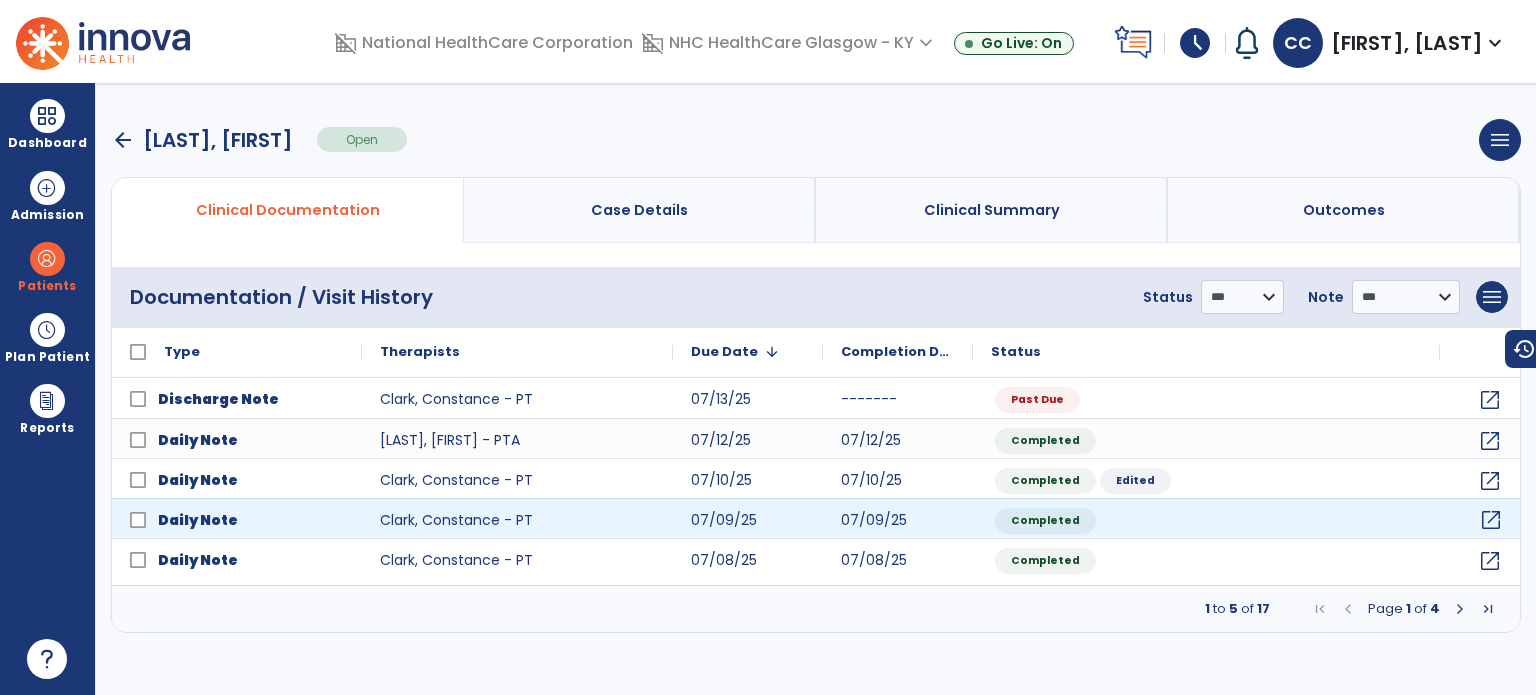 click on "open_in_new" 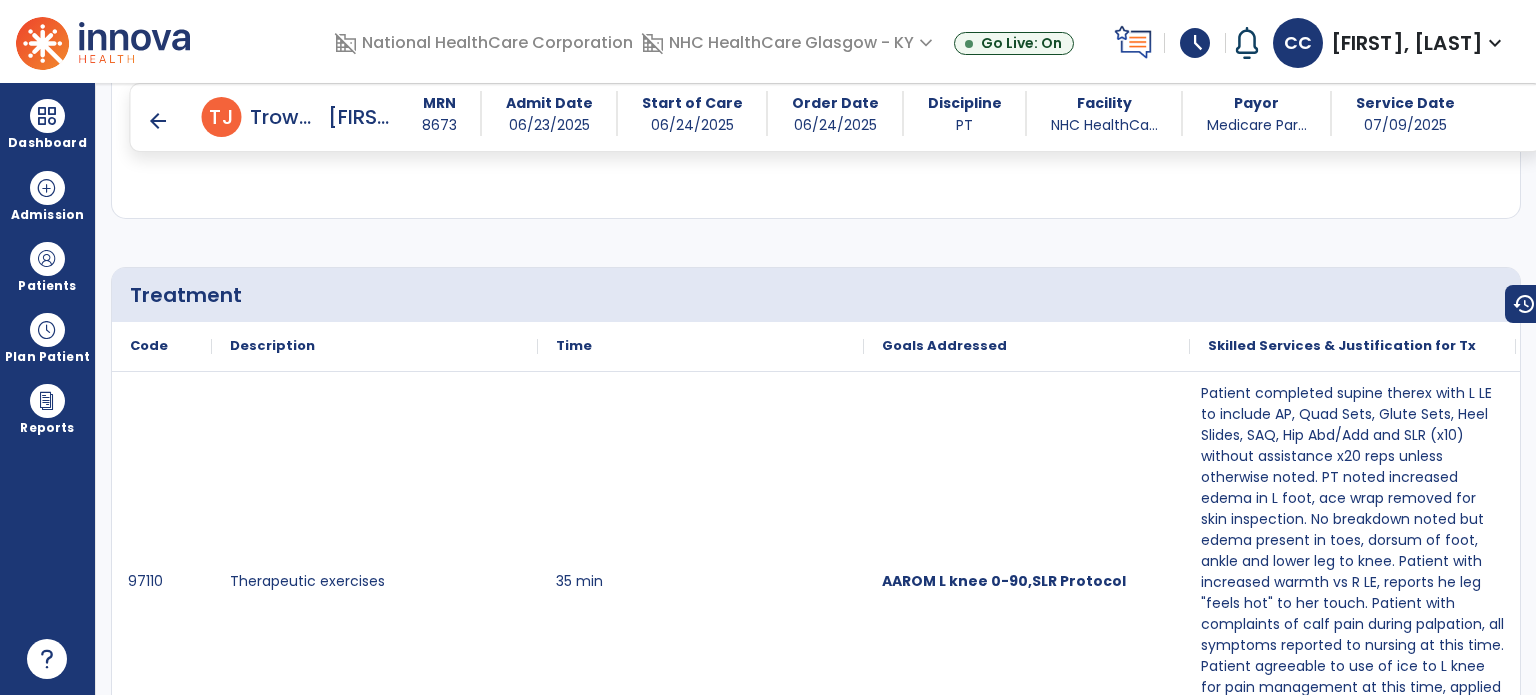 scroll, scrollTop: 1340, scrollLeft: 0, axis: vertical 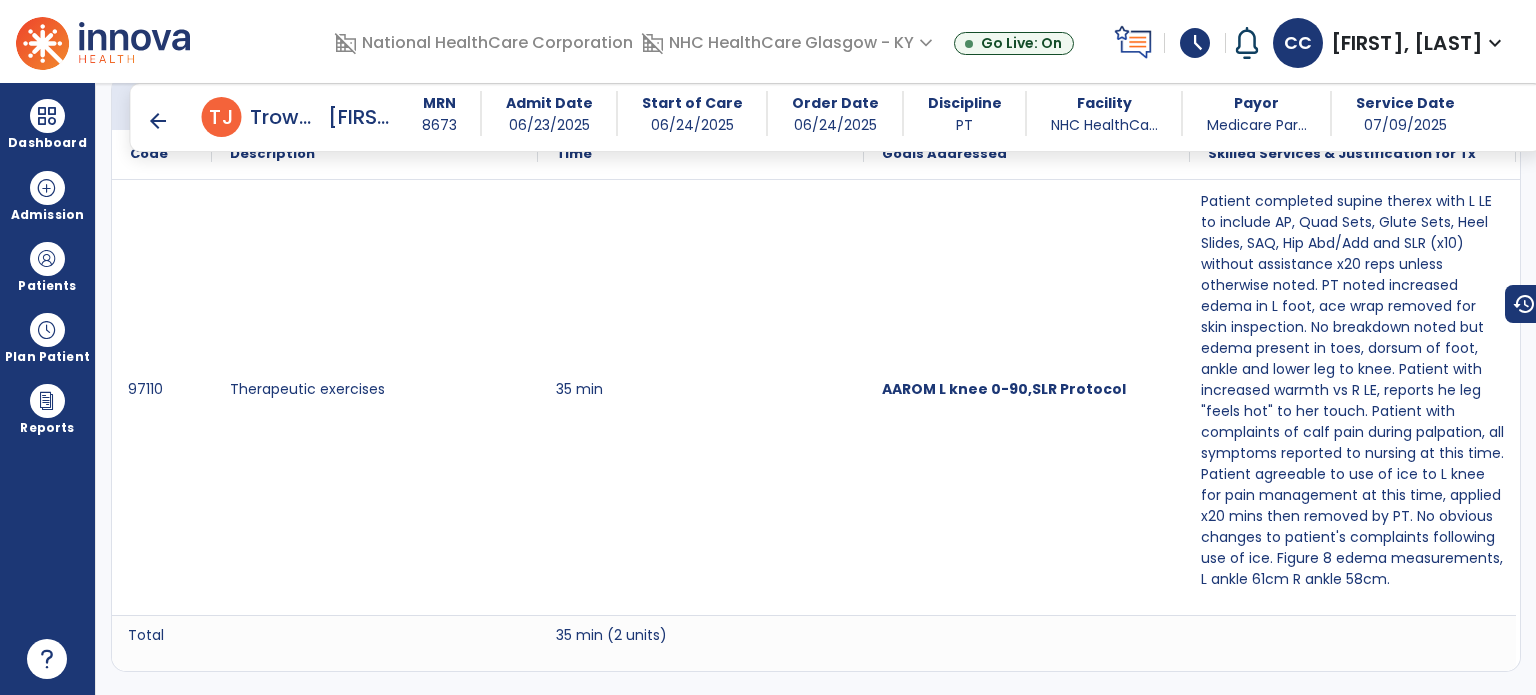 click on "arrow_back" at bounding box center [158, 121] 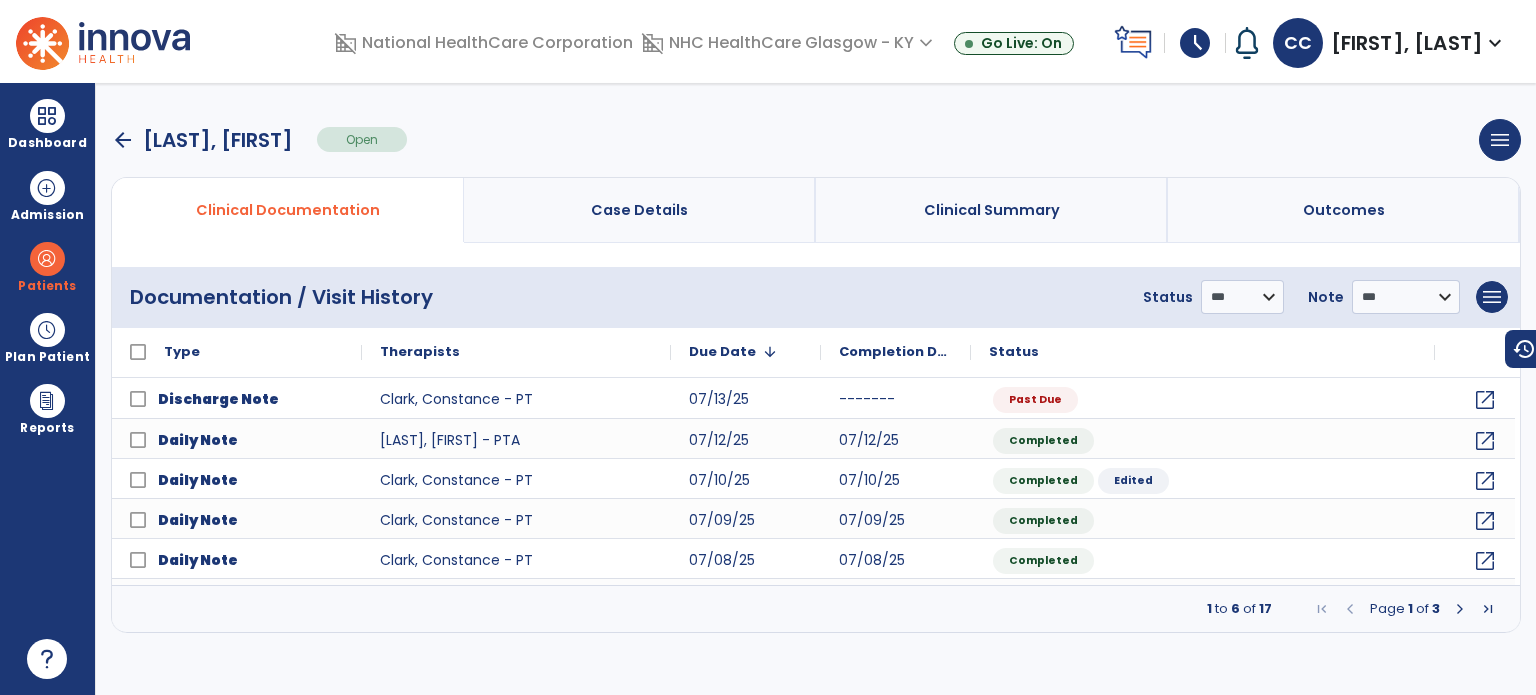 scroll, scrollTop: 0, scrollLeft: 0, axis: both 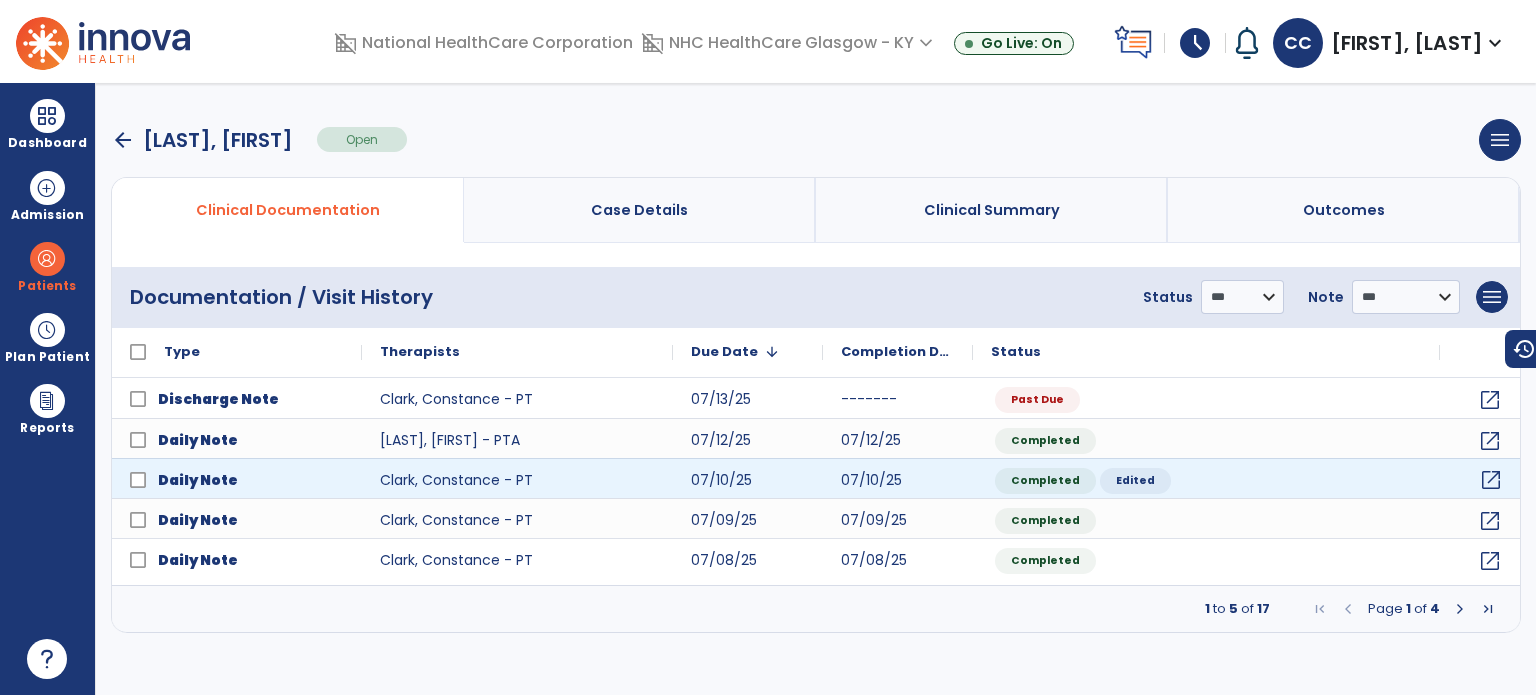 click on "open_in_new" 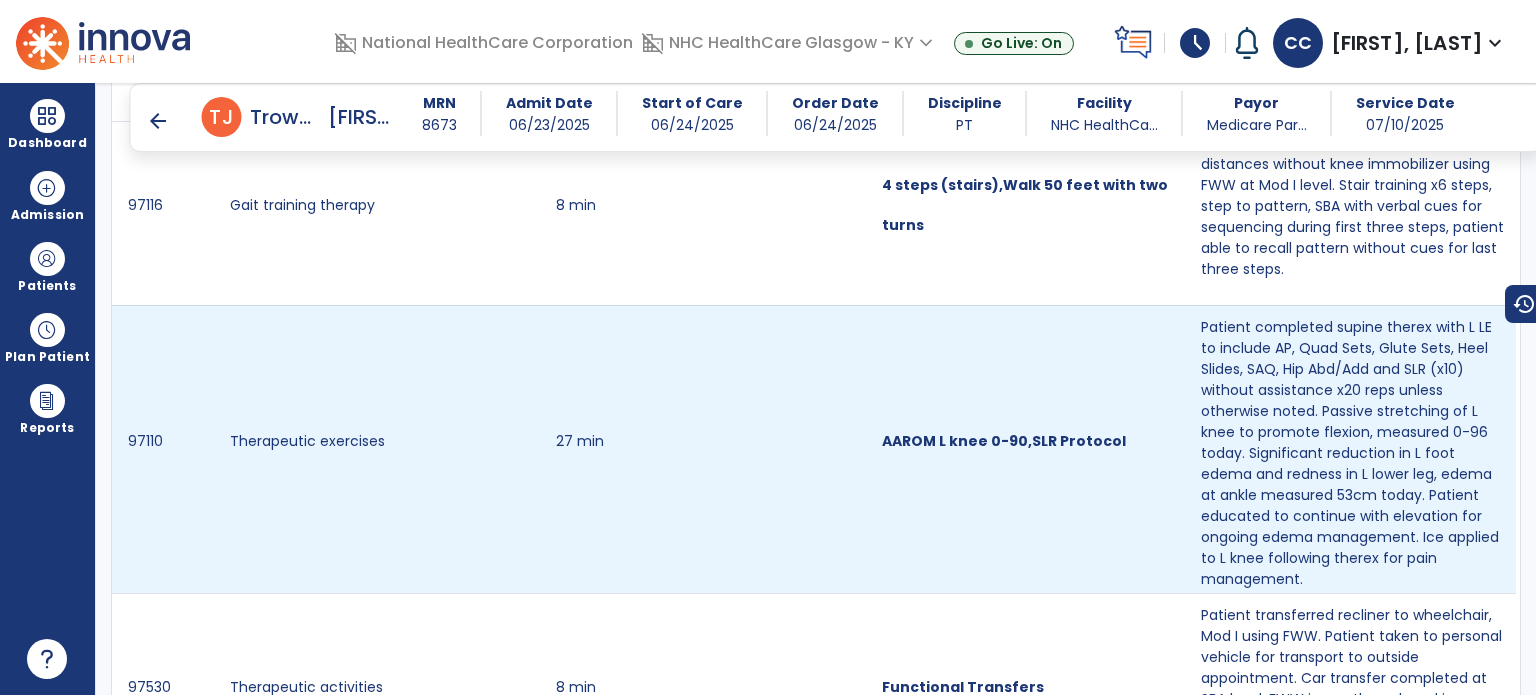 scroll, scrollTop: 1540, scrollLeft: 0, axis: vertical 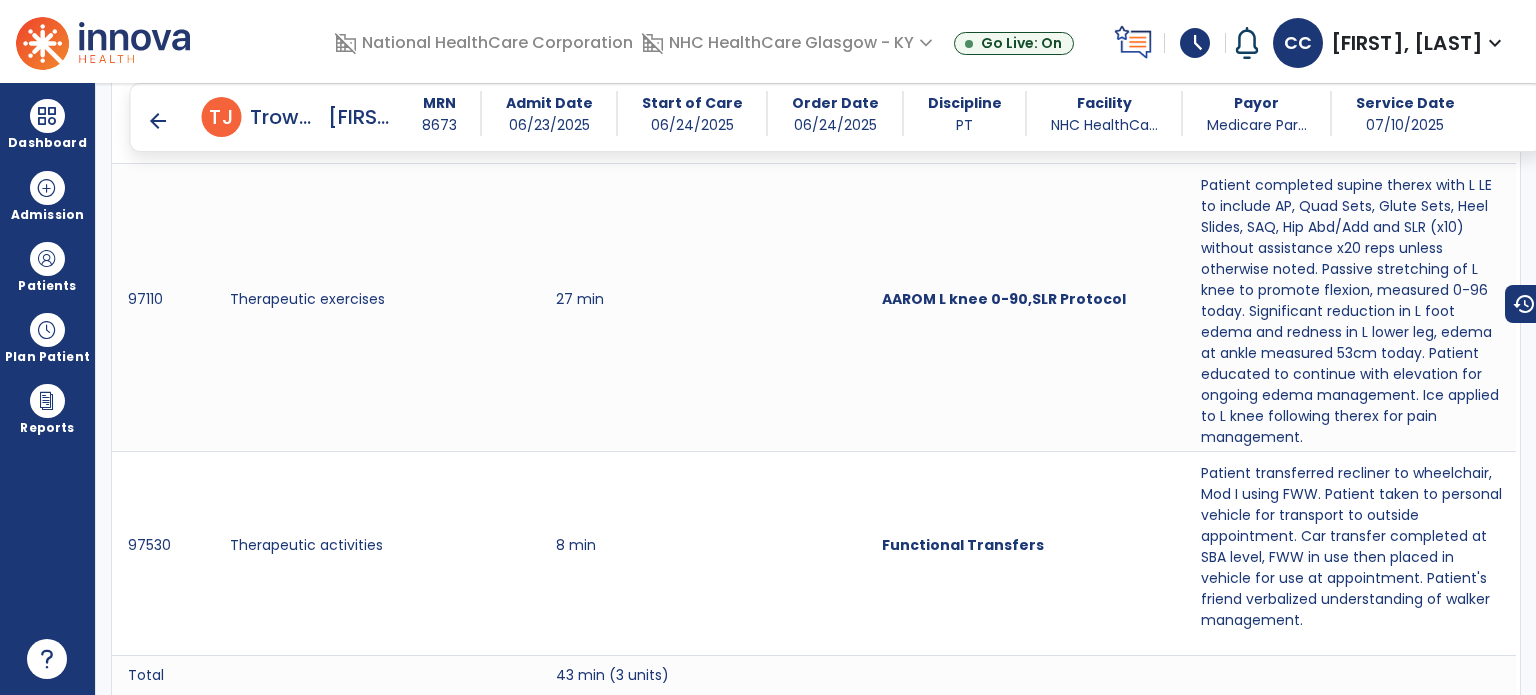 click on "arrow_back" at bounding box center (162, 121) 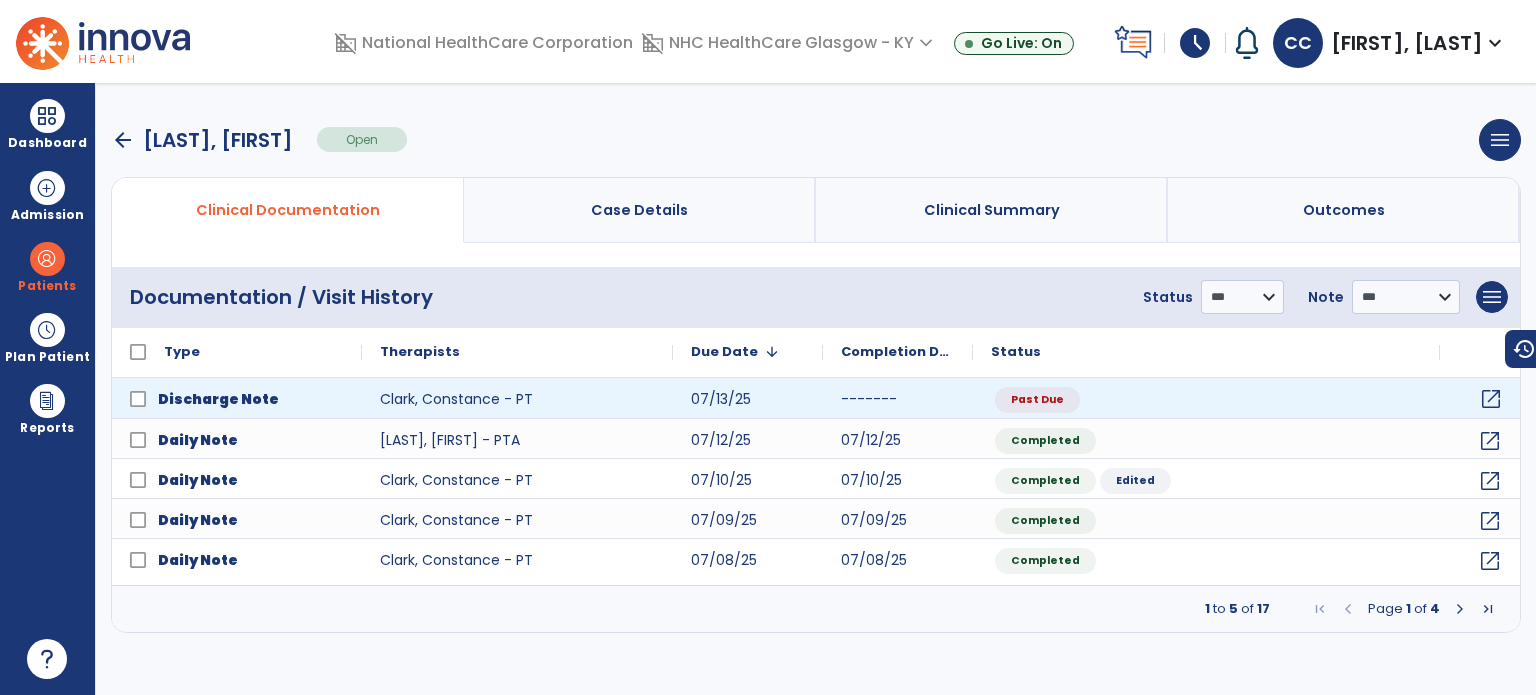 click on "open_in_new" 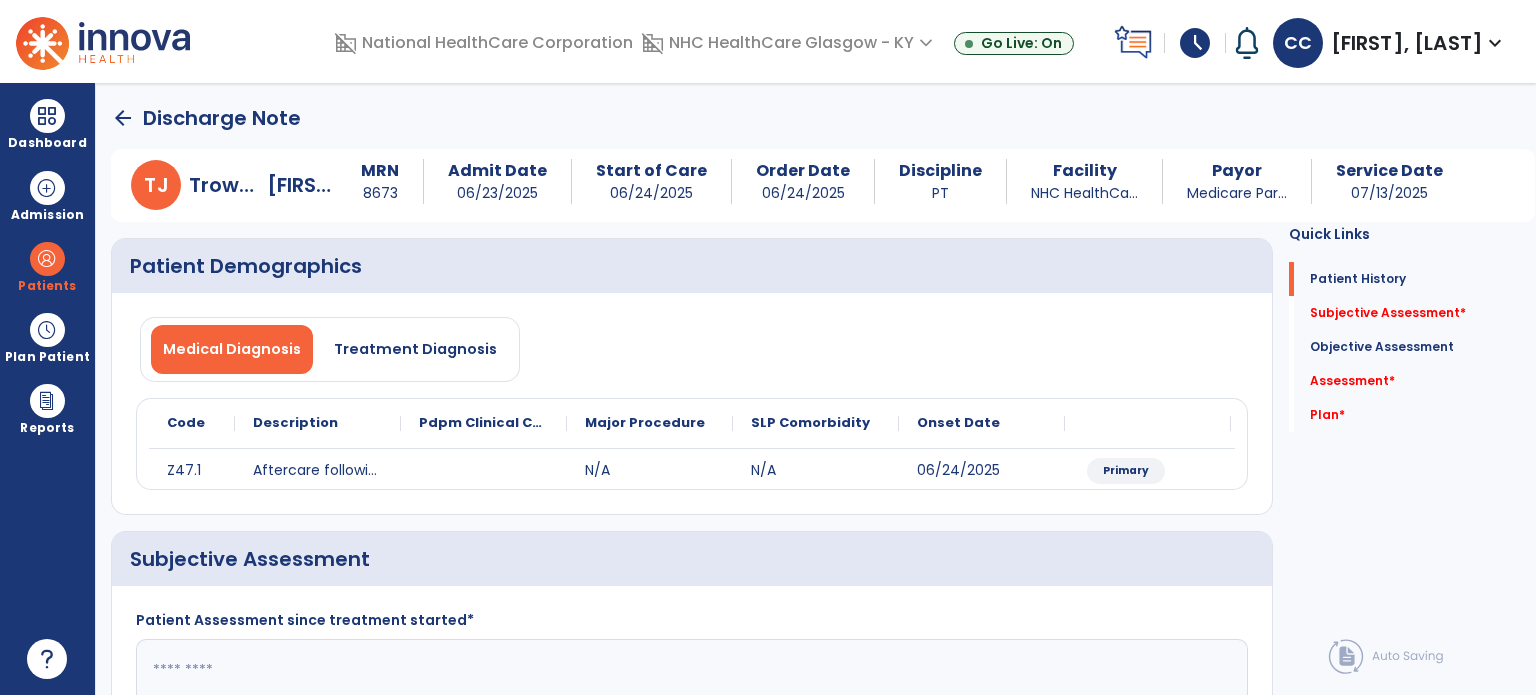 click on "Subjective Assessment   *" 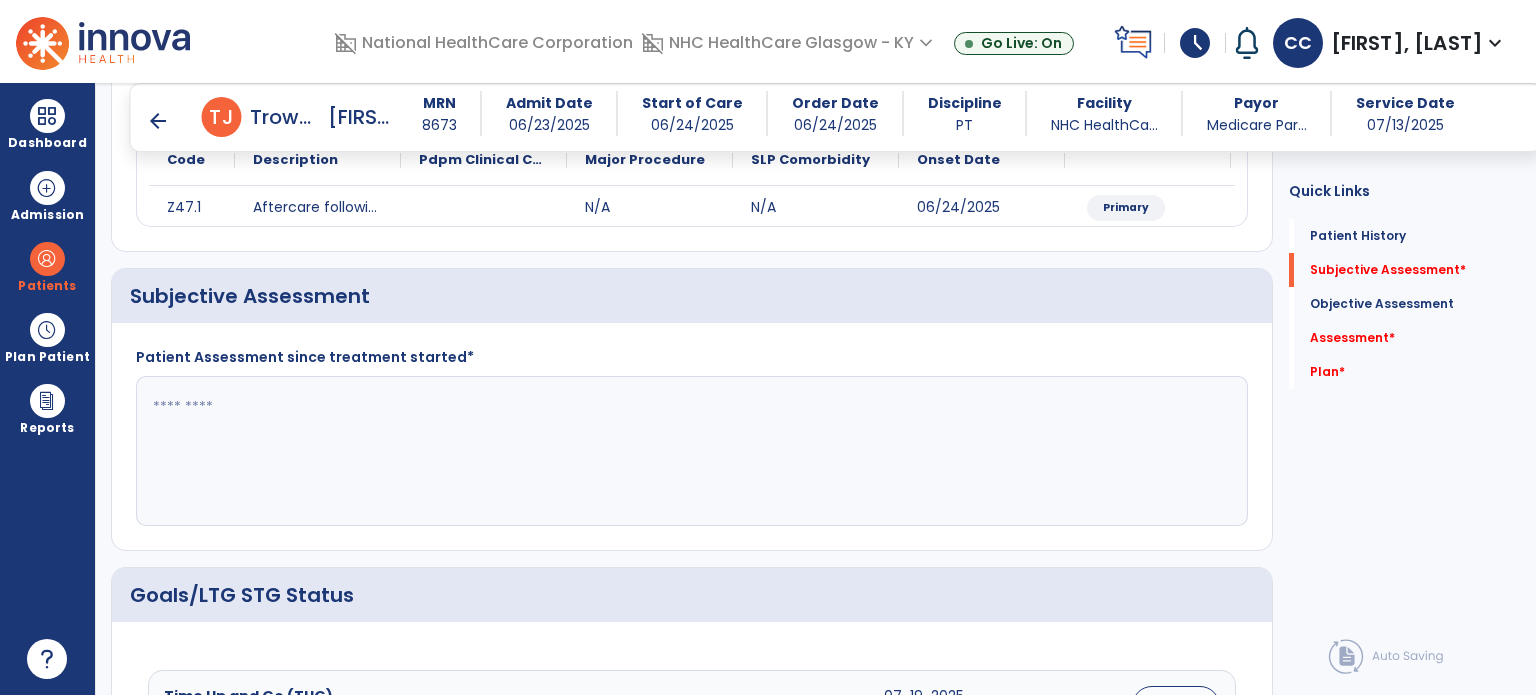 scroll, scrollTop: 282, scrollLeft: 0, axis: vertical 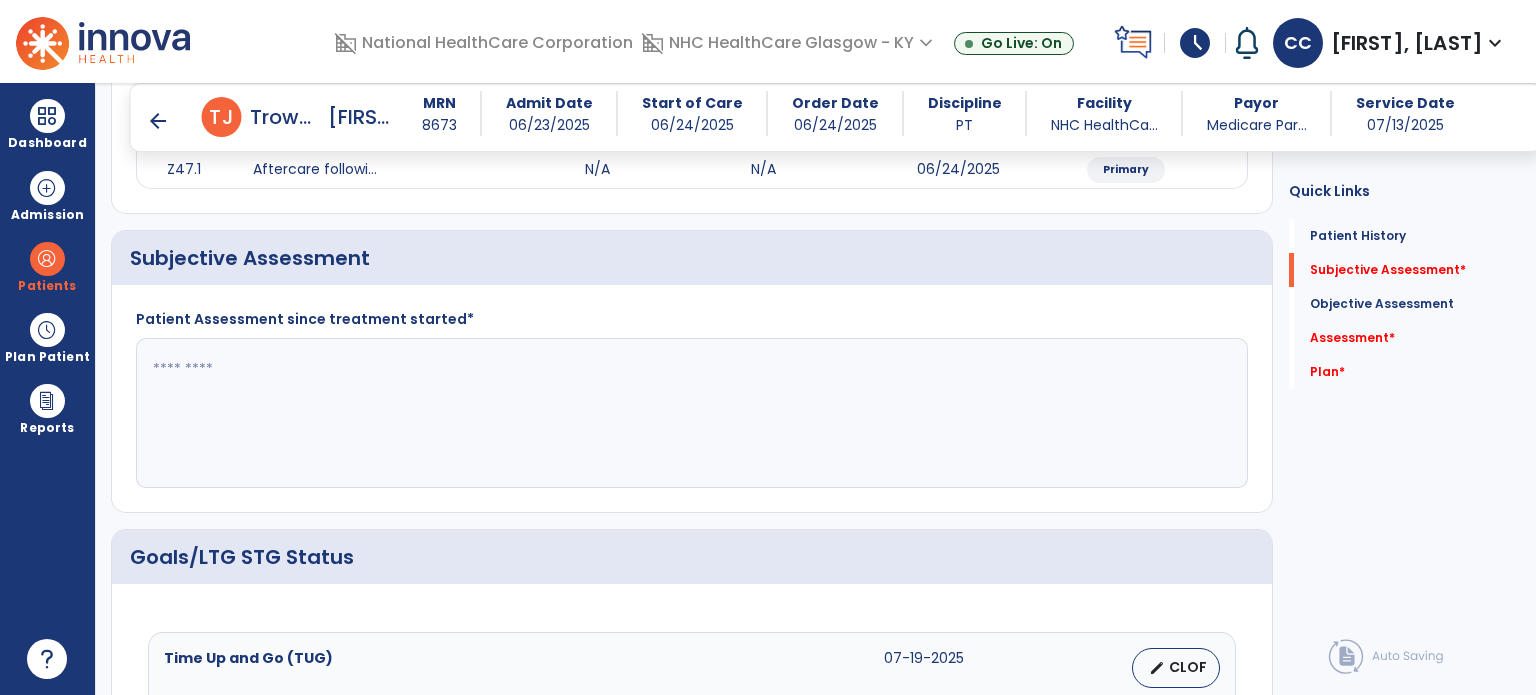 click 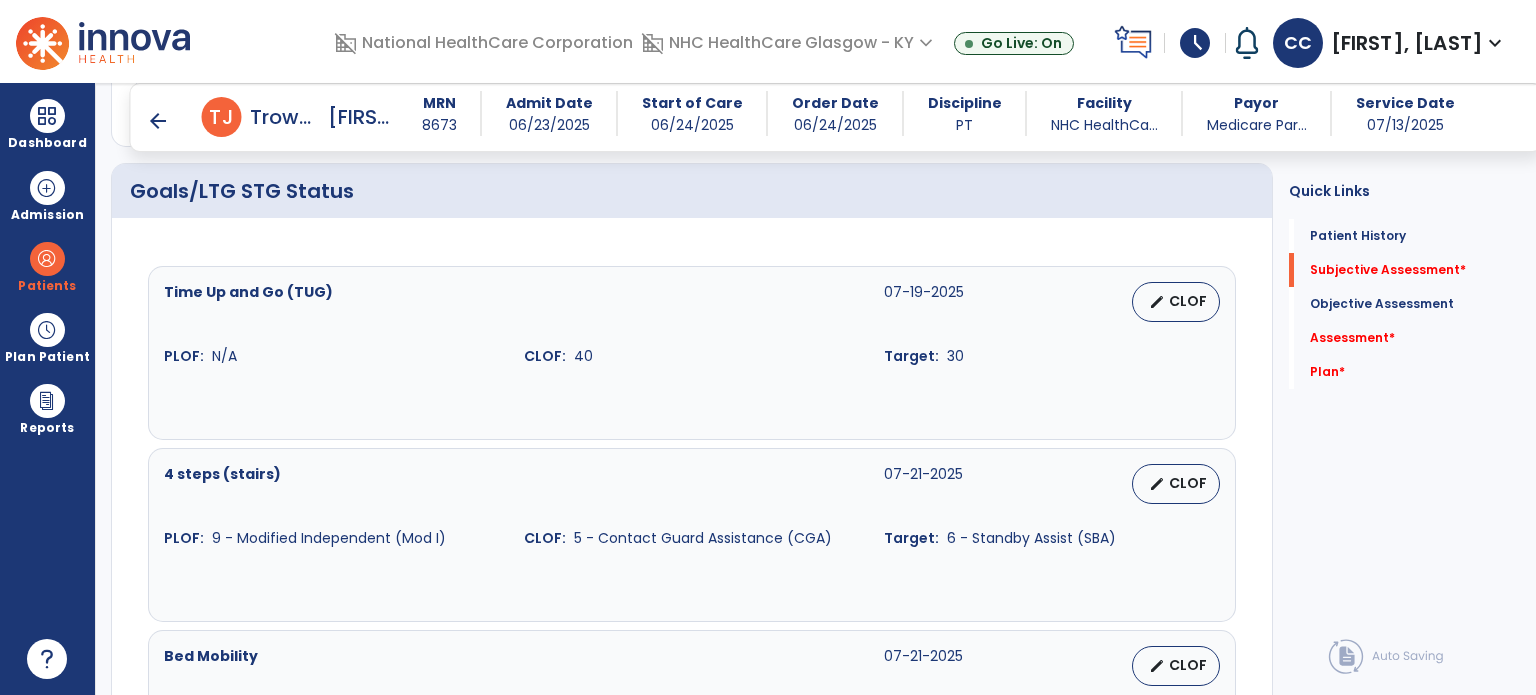 scroll, scrollTop: 682, scrollLeft: 0, axis: vertical 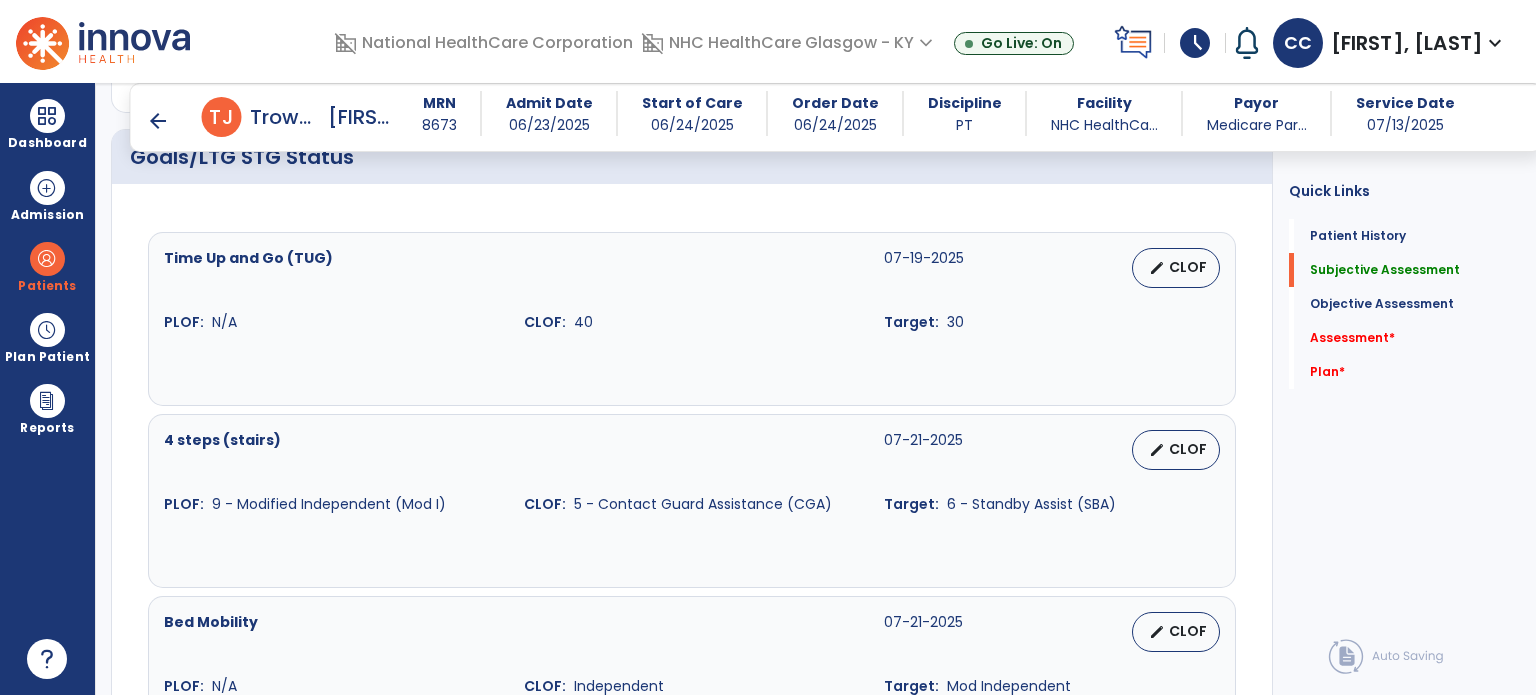 type on "**********" 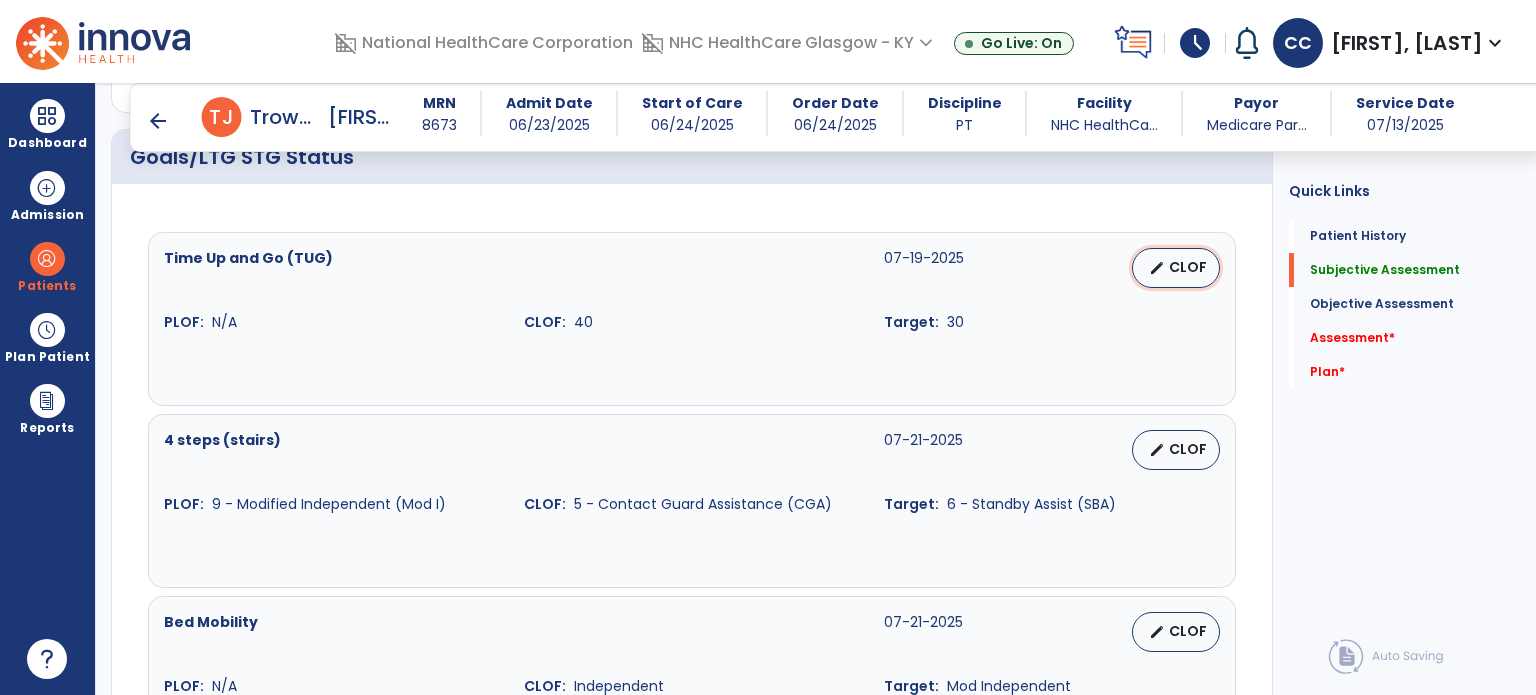 click on "CLOF" at bounding box center [1188, 267] 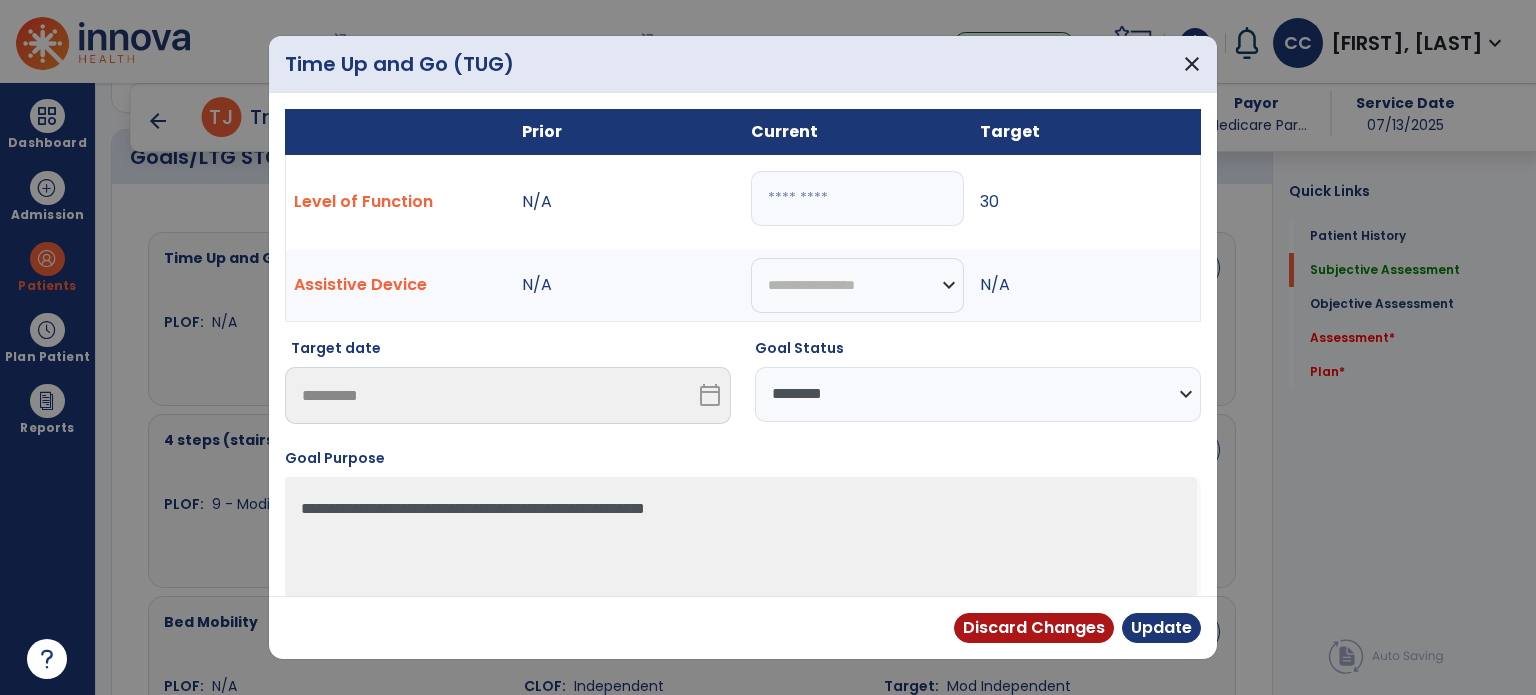 drag, startPoint x: 905, startPoint y: 211, endPoint x: 482, endPoint y: 125, distance: 431.6538 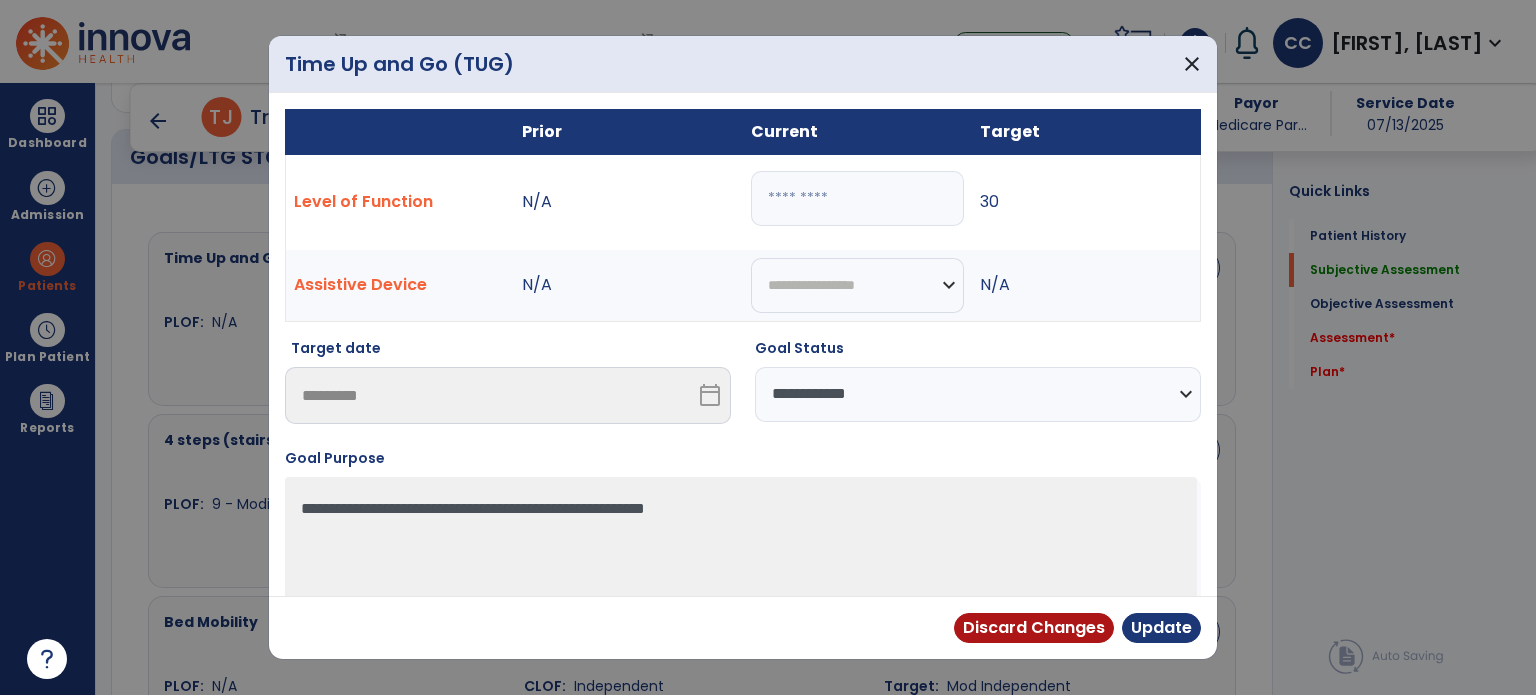 click on "**********" at bounding box center (978, 394) 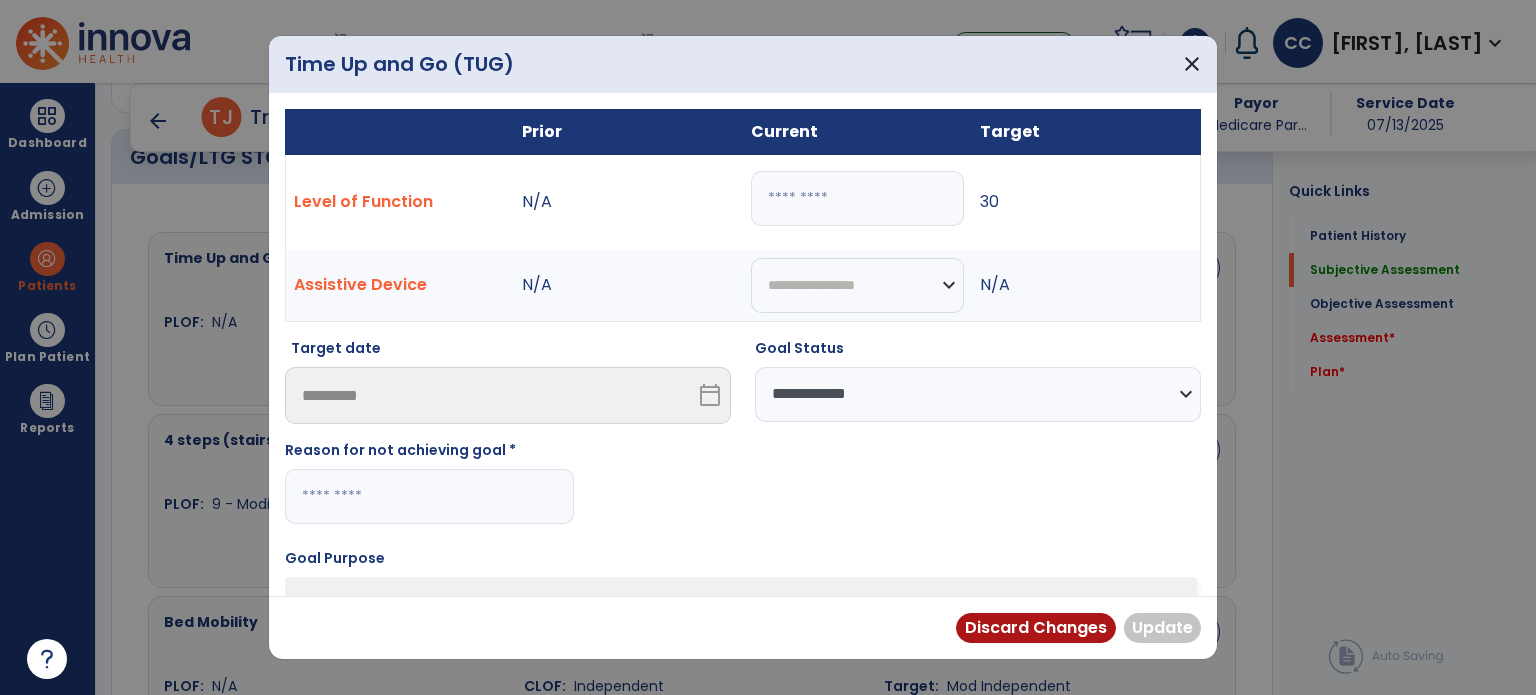 click at bounding box center [429, 496] 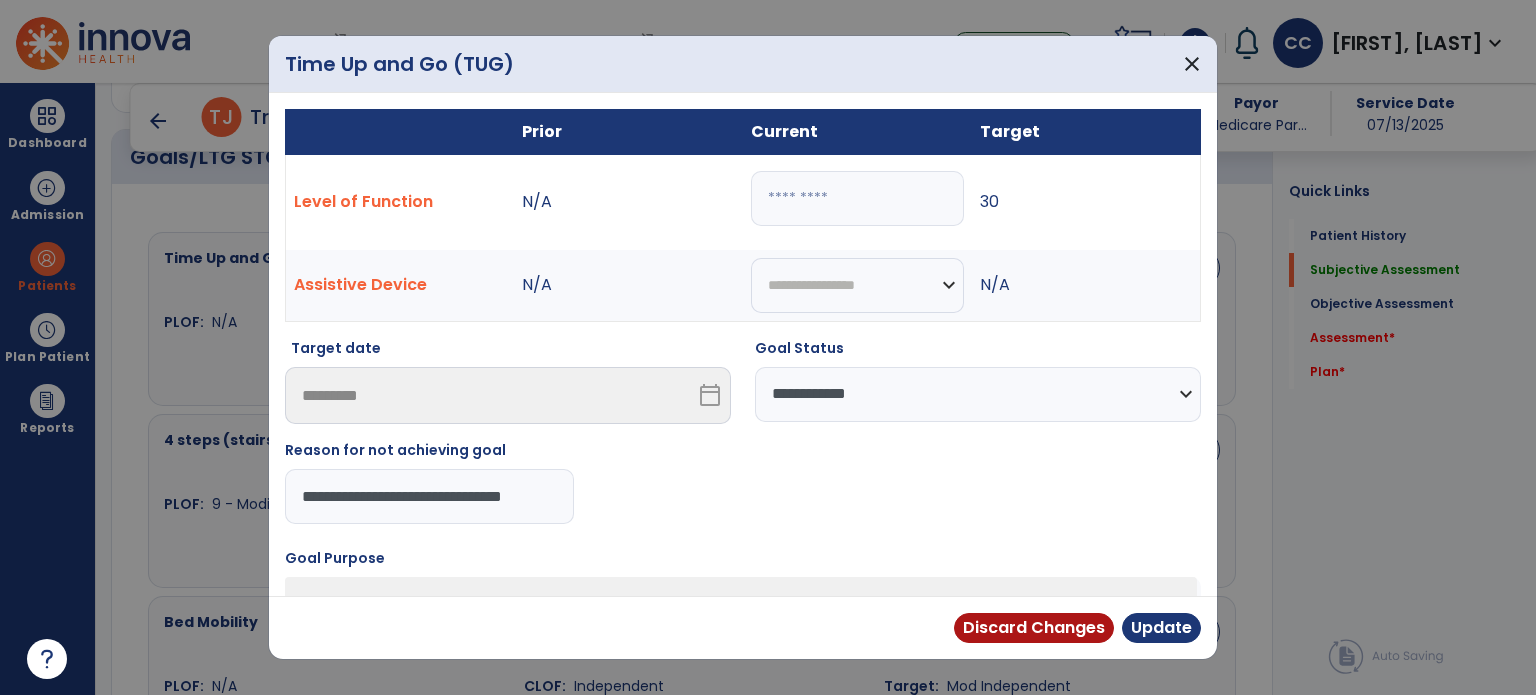 drag, startPoint x: 548, startPoint y: 499, endPoint x: 260, endPoint y: 487, distance: 288.24988 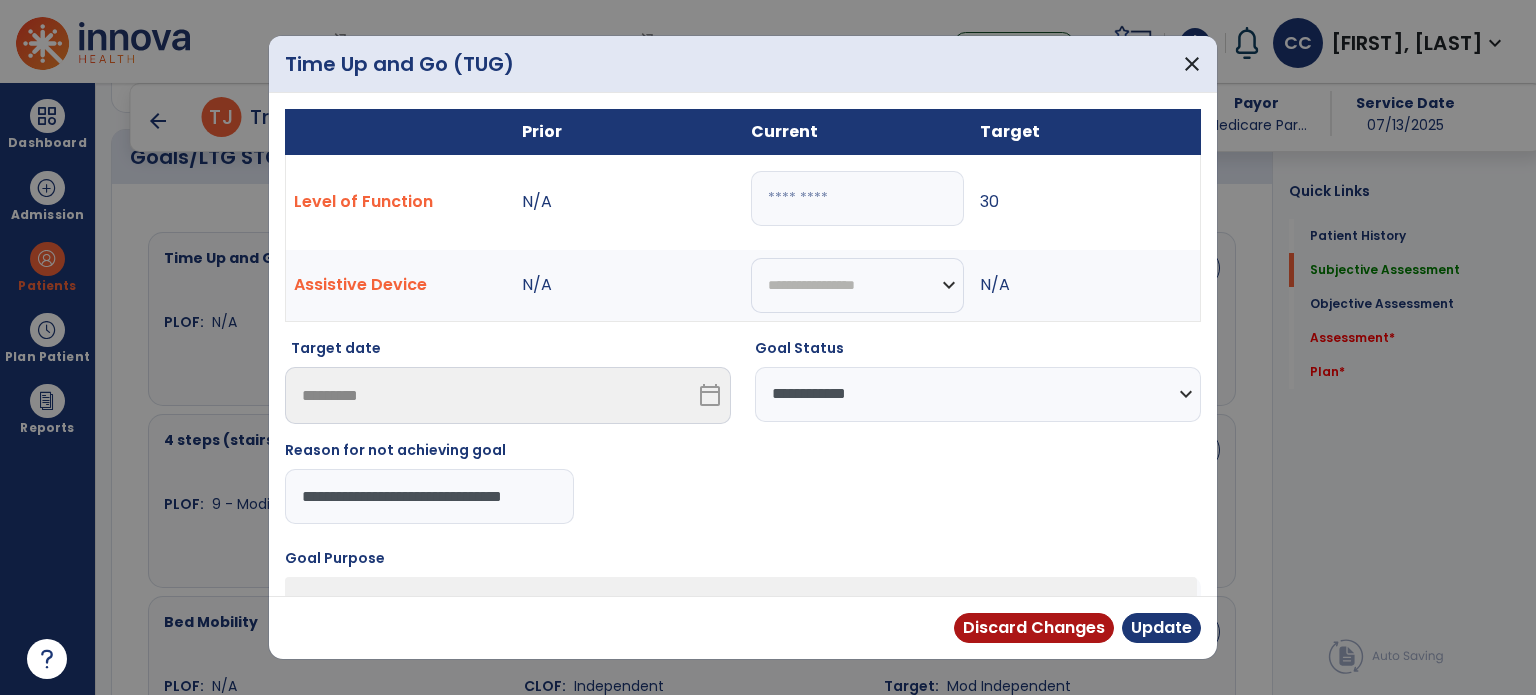 click on "**********" at bounding box center [768, 347] 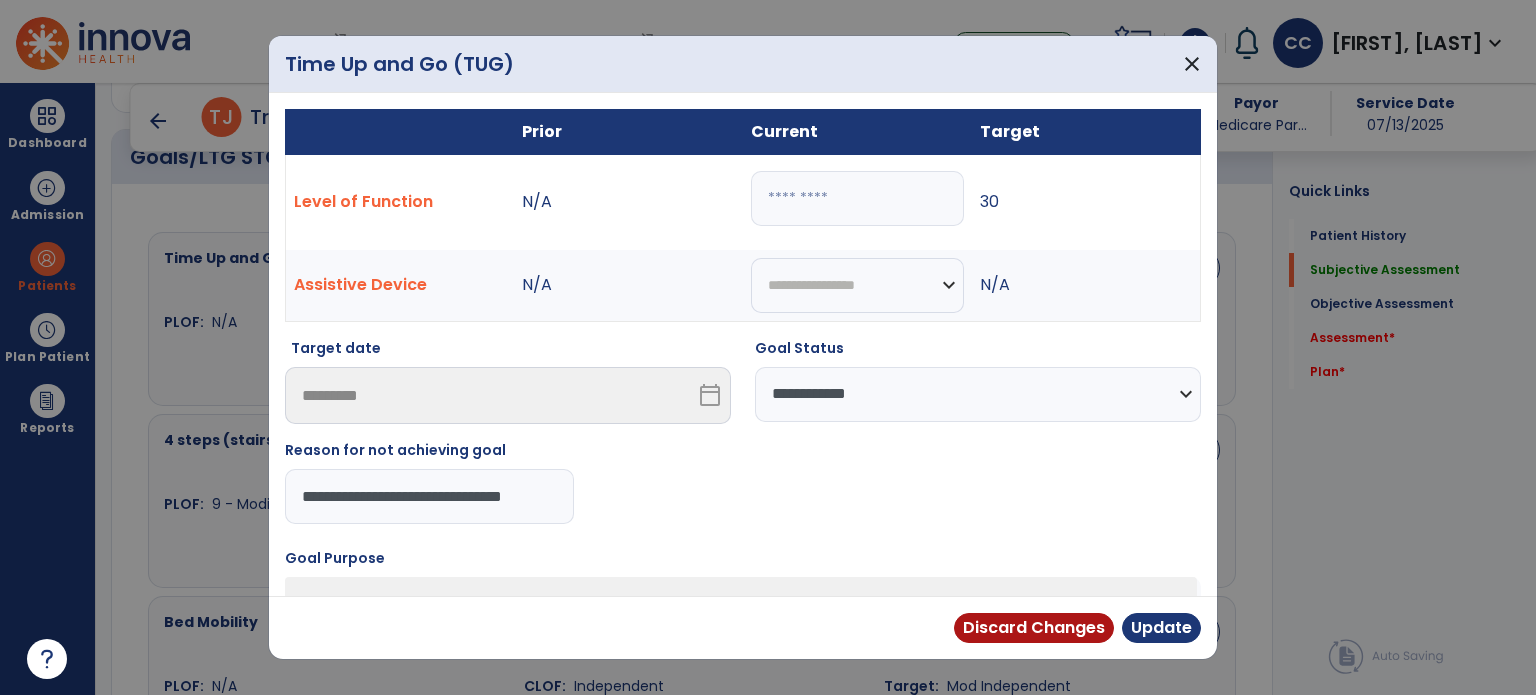 type on "**********" 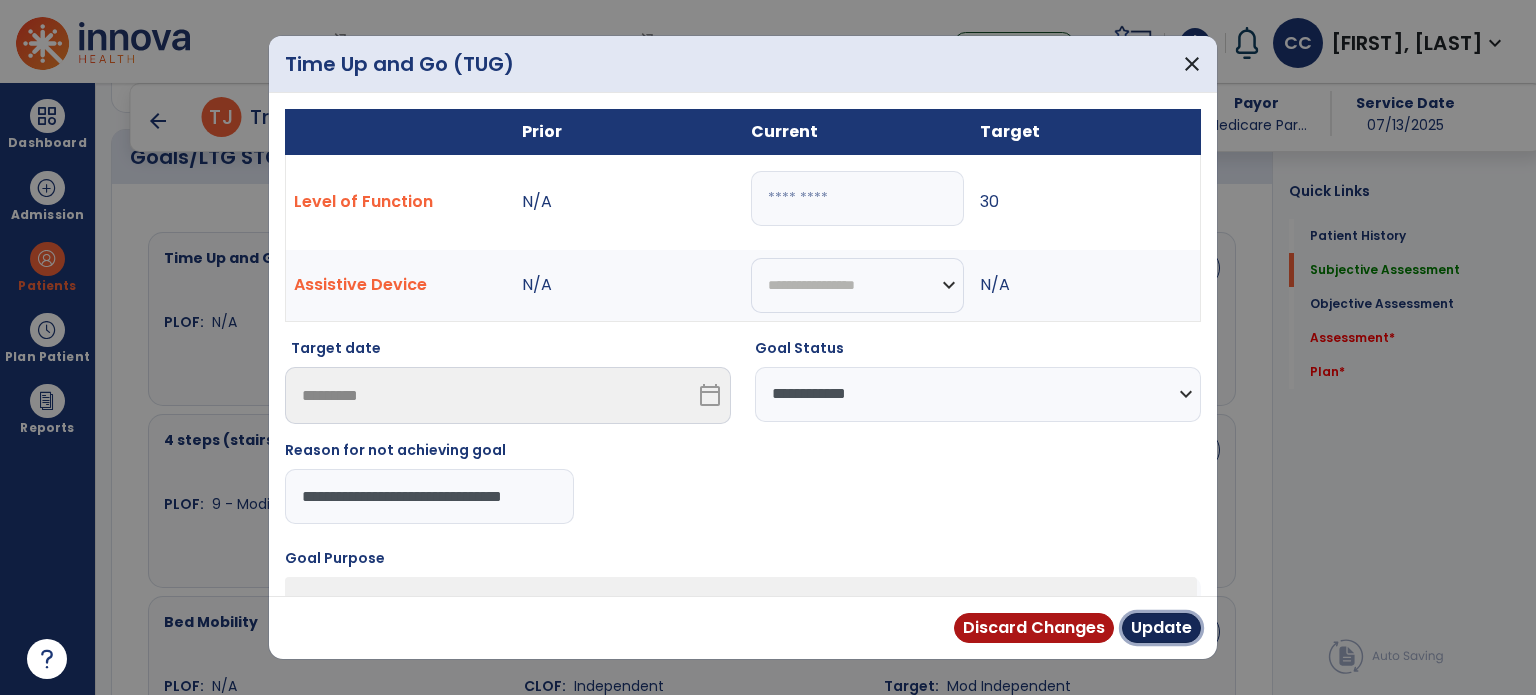 click on "Update" at bounding box center (1161, 628) 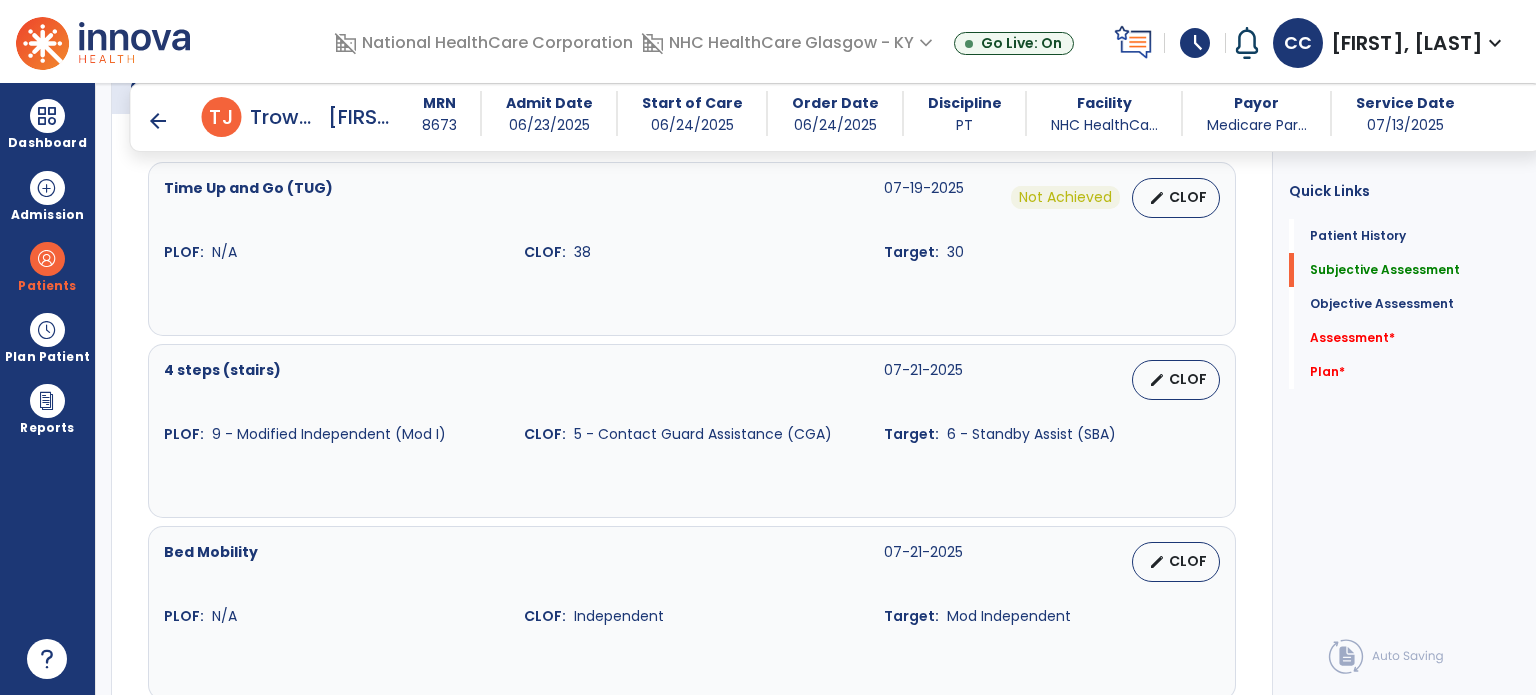 scroll, scrollTop: 782, scrollLeft: 0, axis: vertical 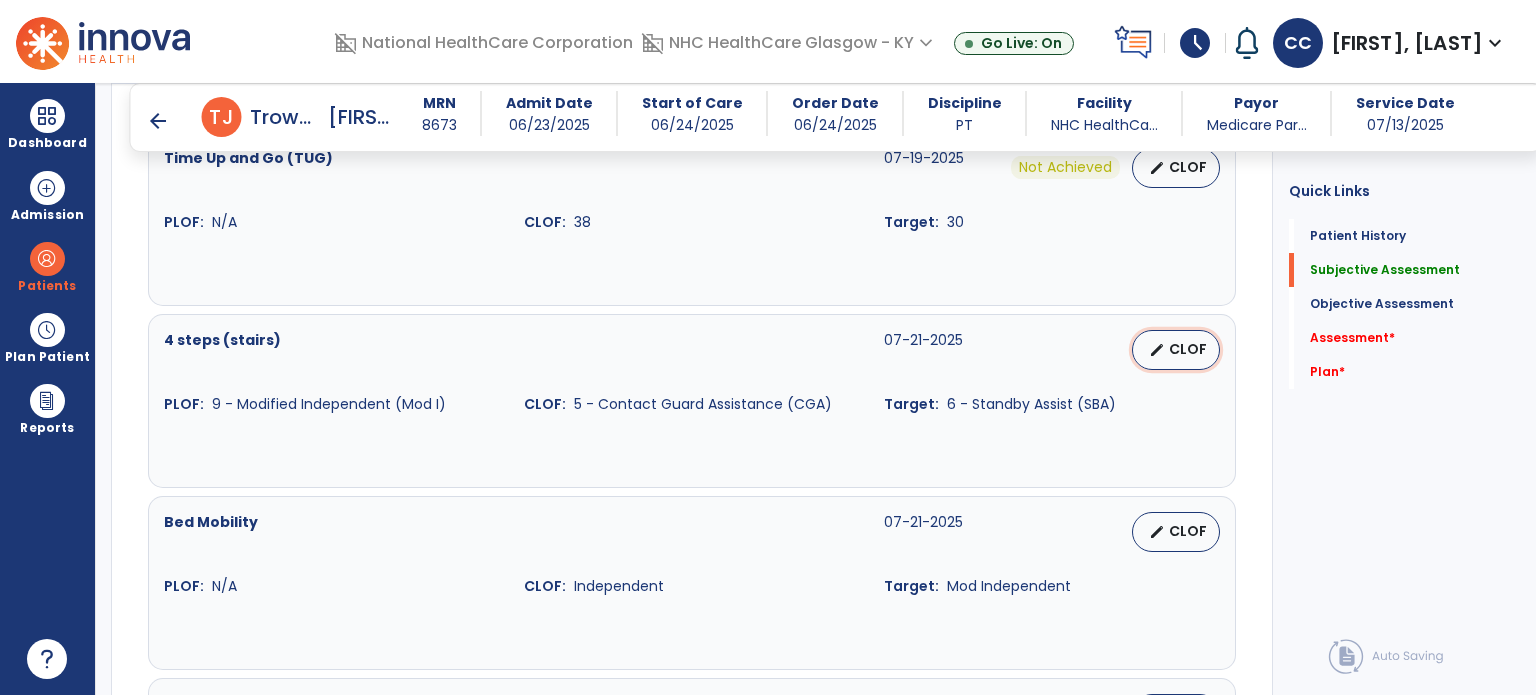 click on "edit   CLOF" at bounding box center [1176, 350] 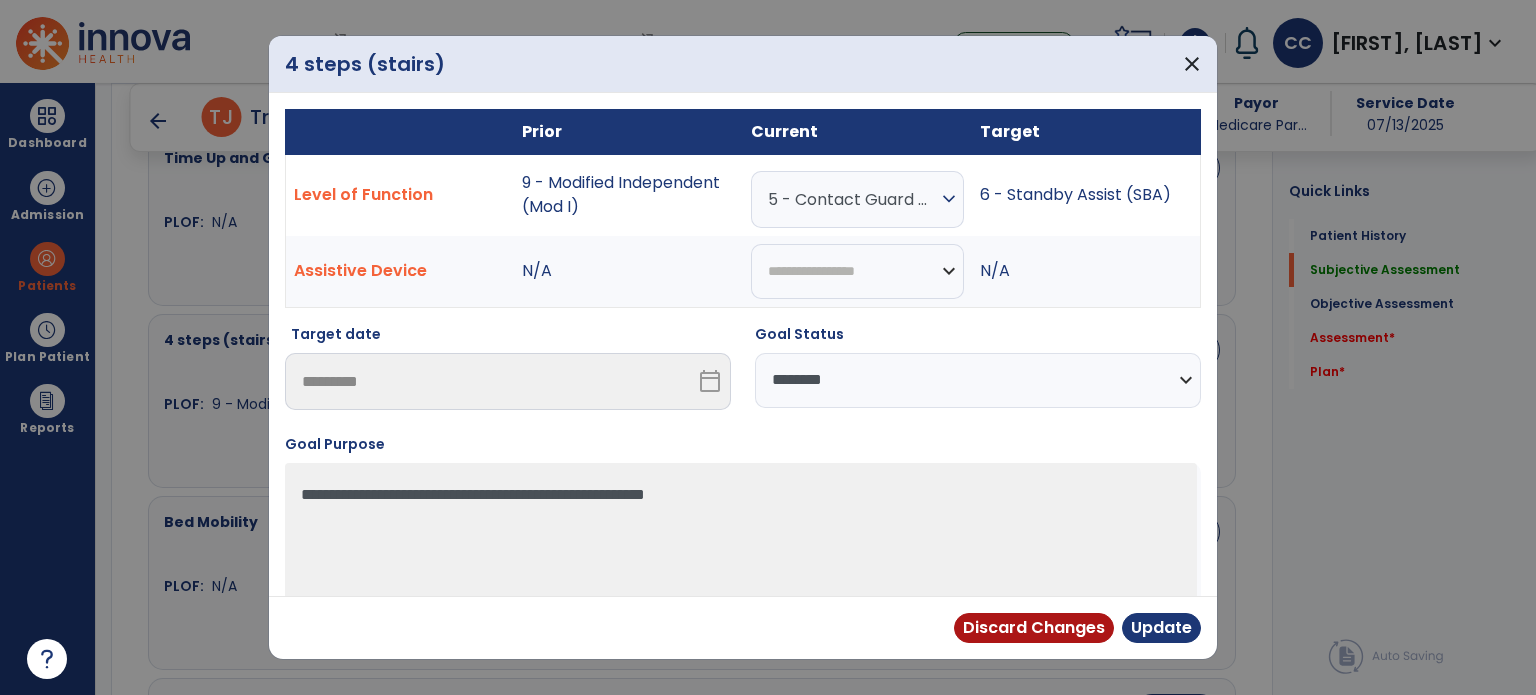 click on "5 - Contact Guard Assistance (CGA)" at bounding box center [852, 199] 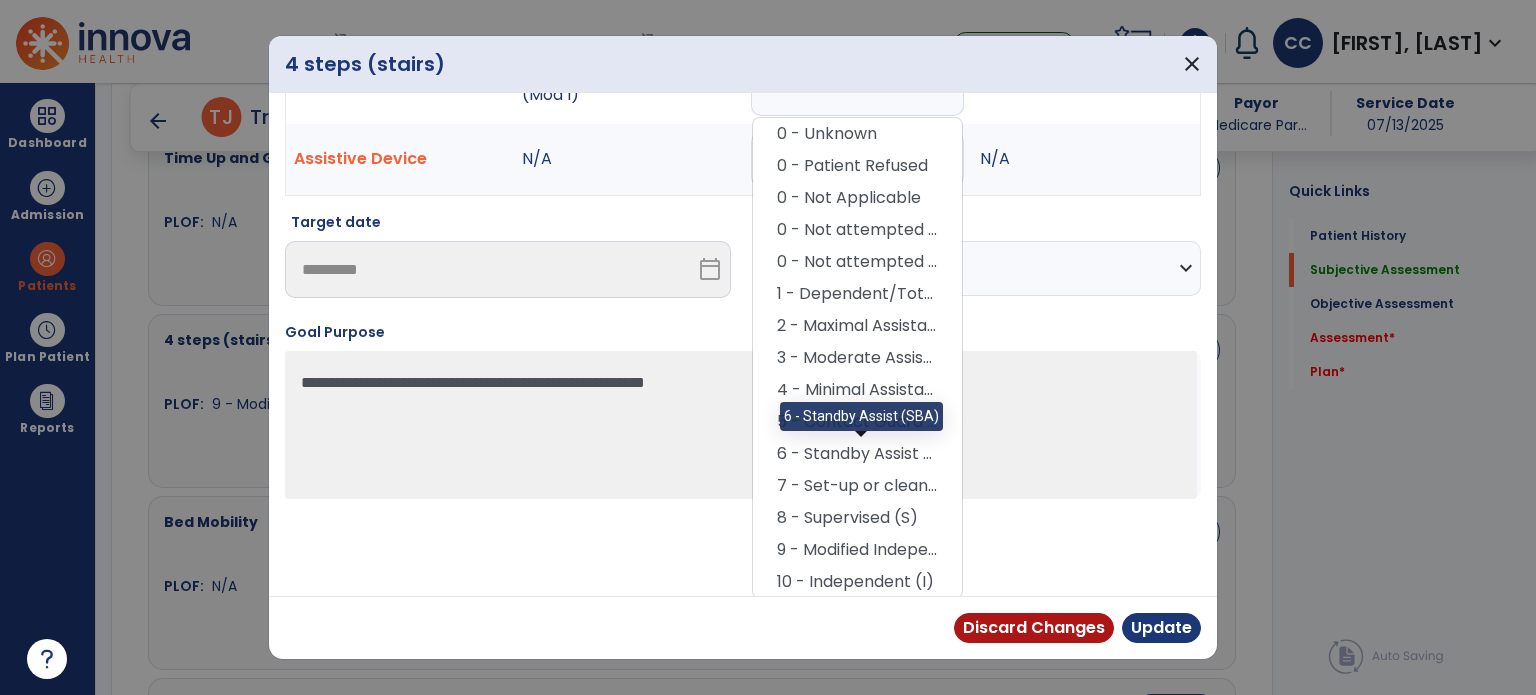click on "6 - Standby Assist (SBA)" at bounding box center [857, 454] 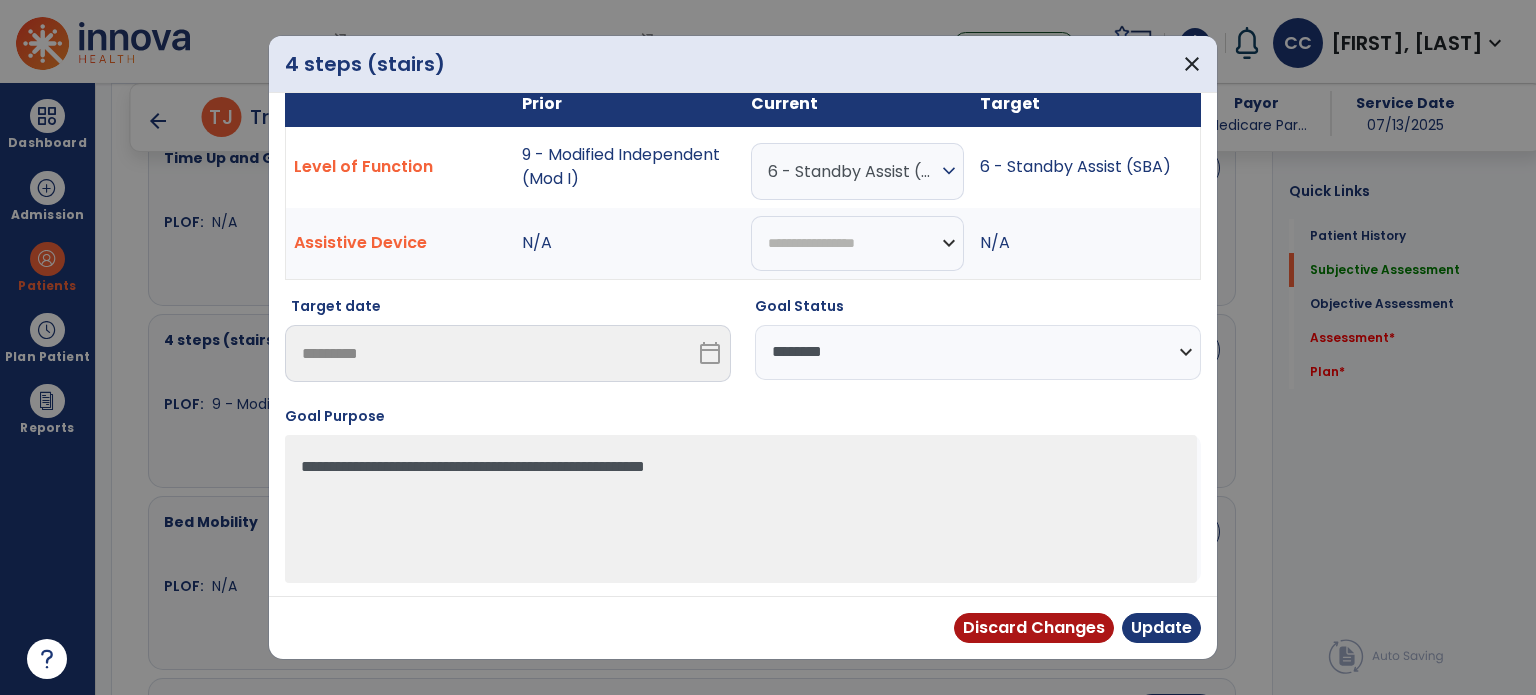 click on "**********" at bounding box center [978, 352] 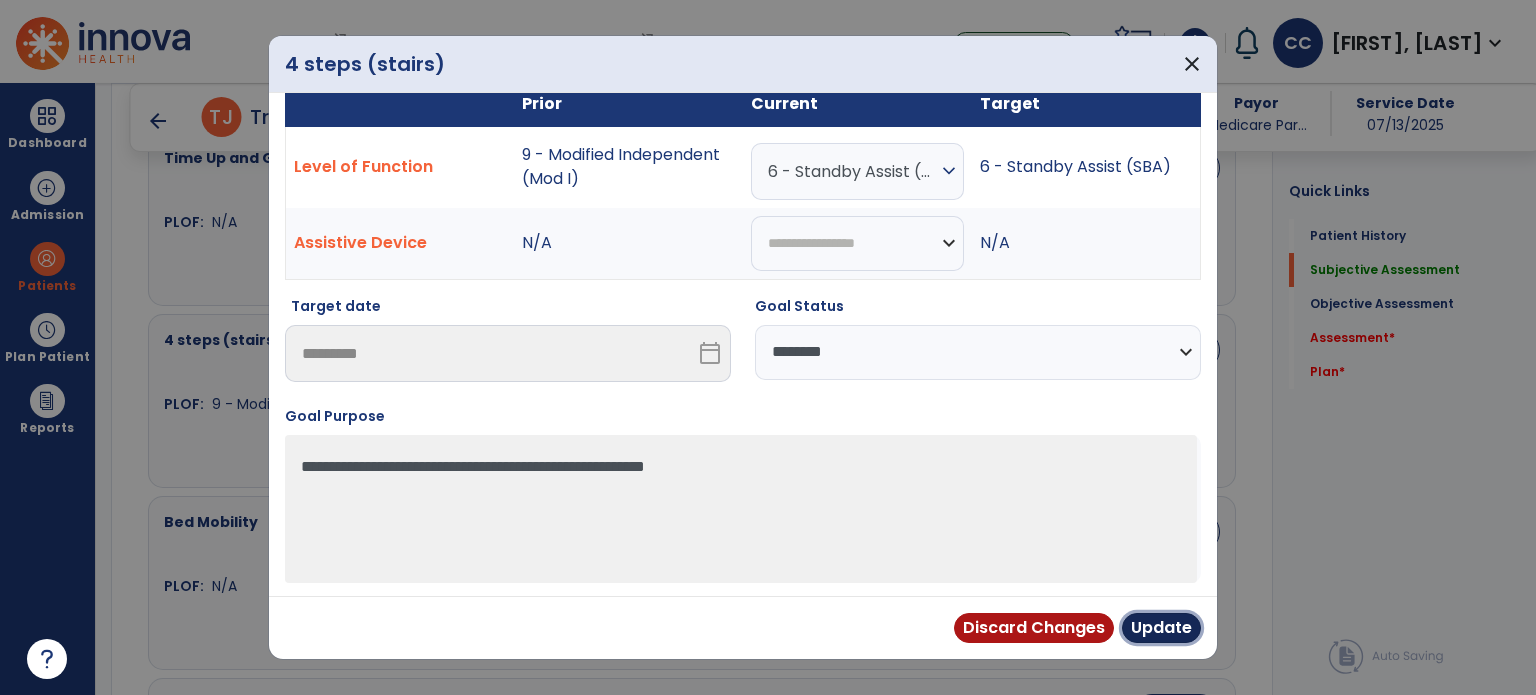 click on "Update" at bounding box center [1161, 628] 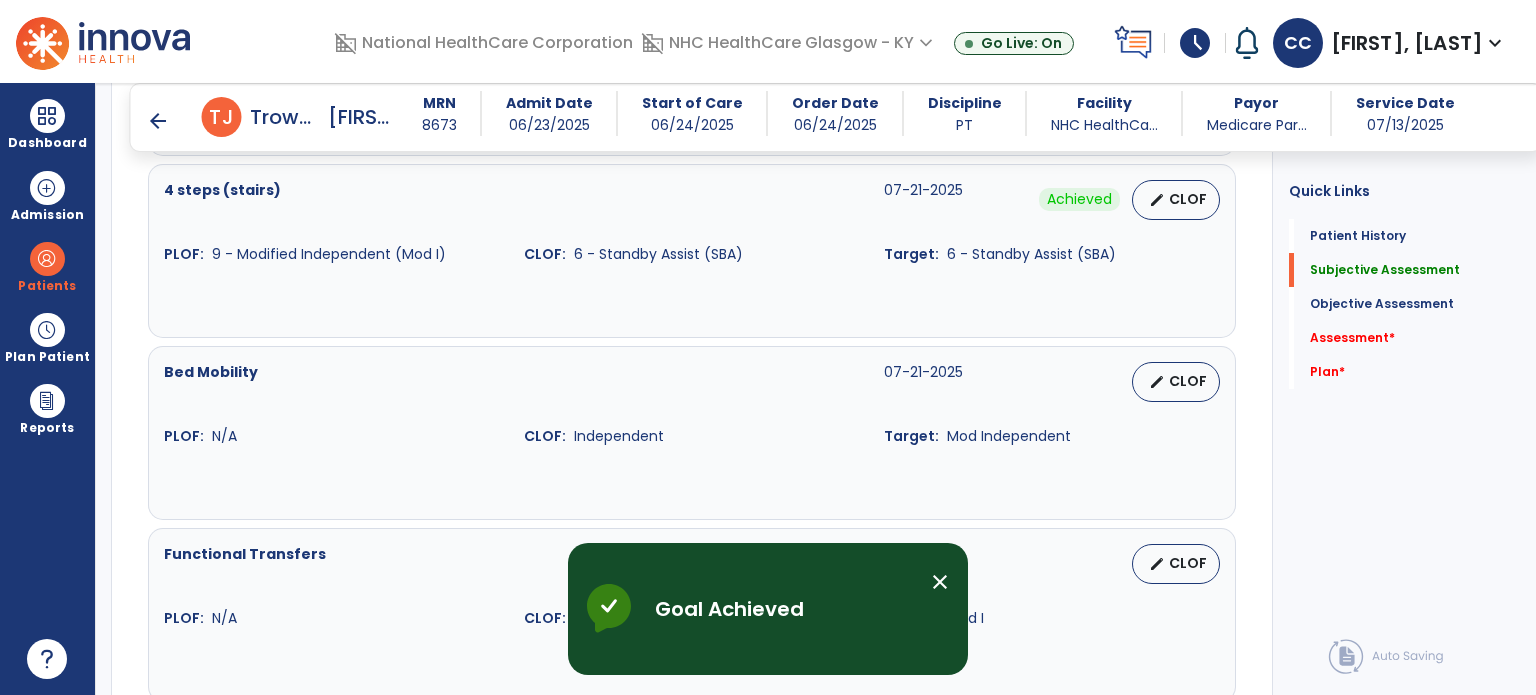 scroll, scrollTop: 982, scrollLeft: 0, axis: vertical 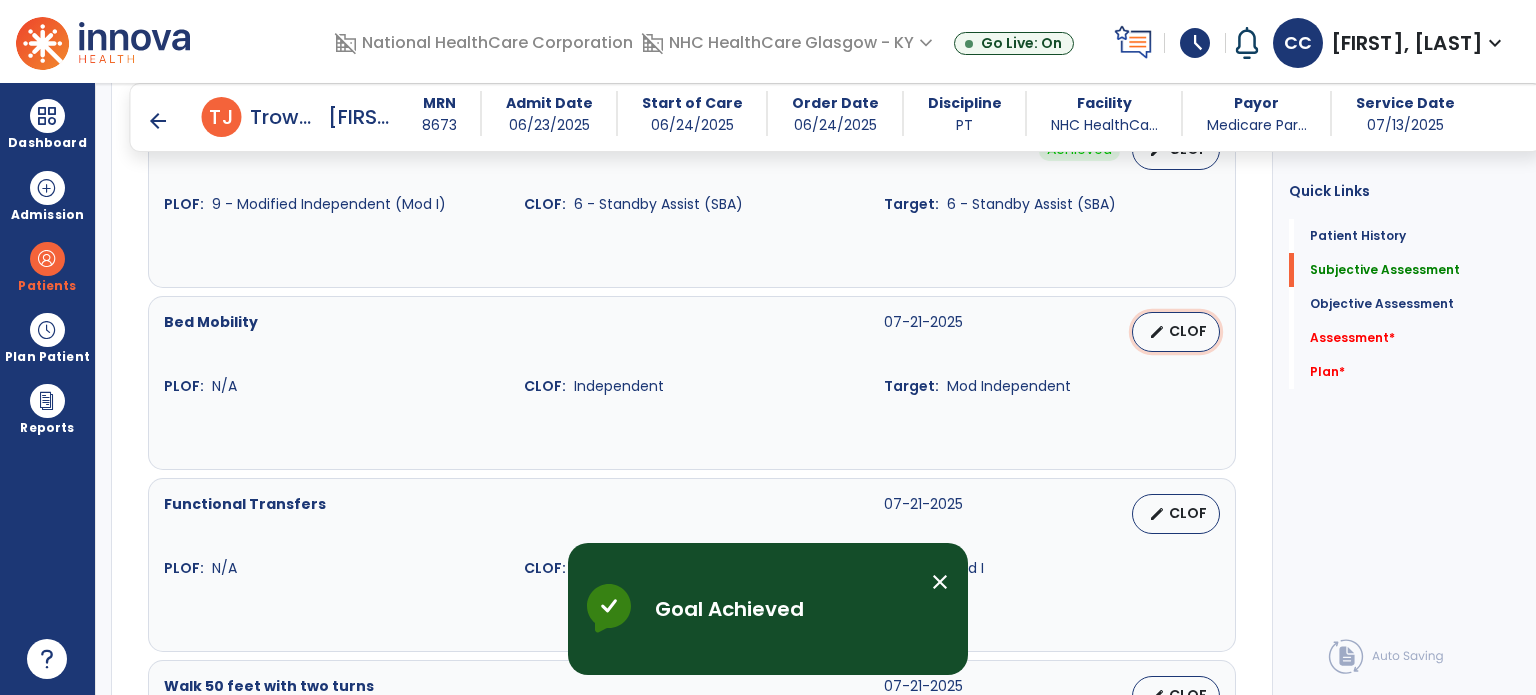 click on "CLOF" at bounding box center (1188, 331) 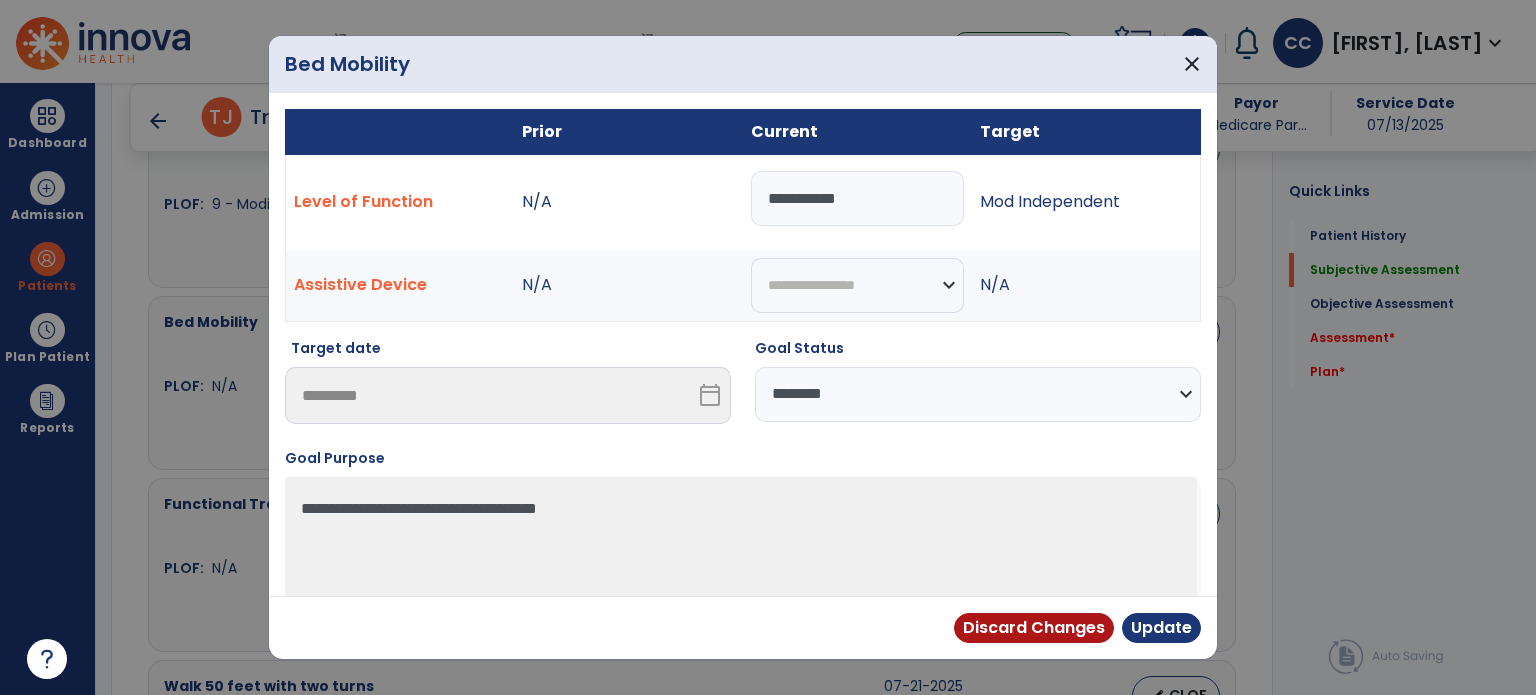 click on "**********" at bounding box center (978, 394) 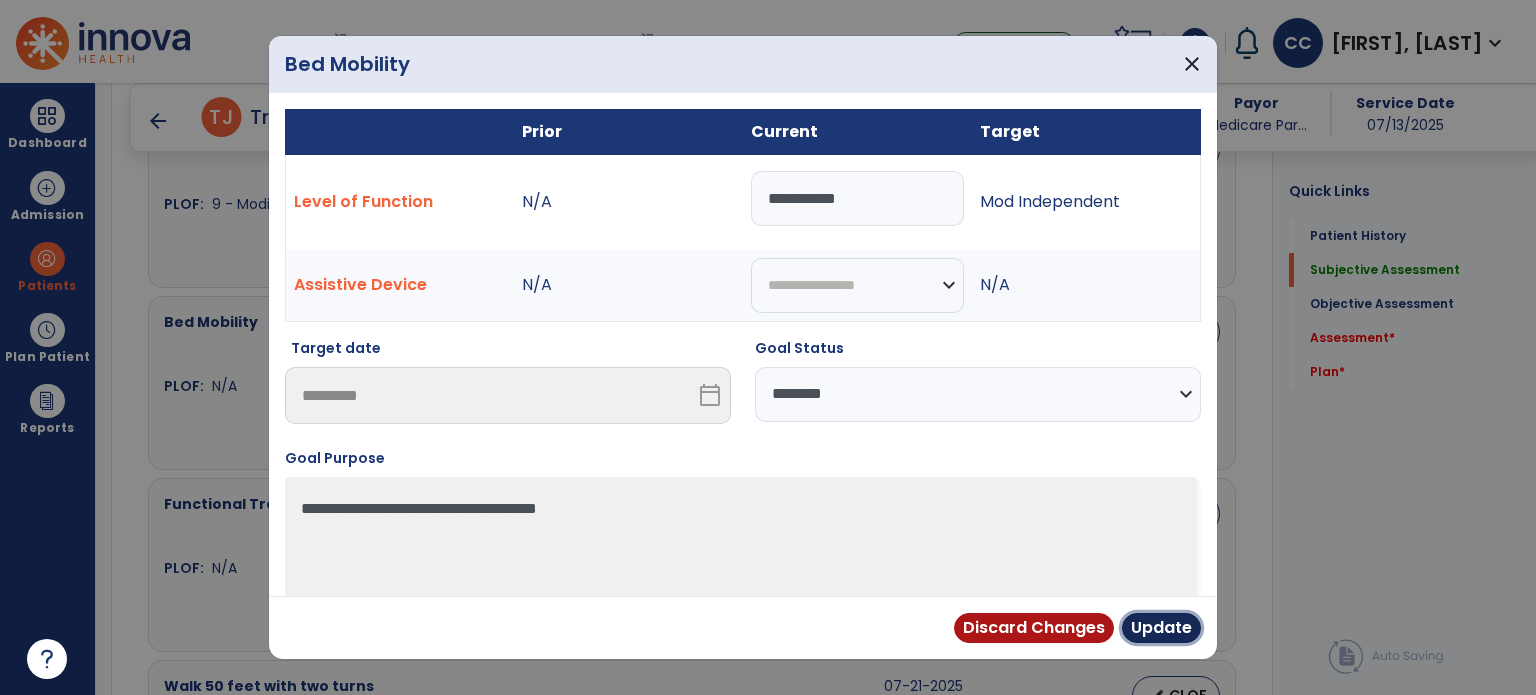 click on "Update" at bounding box center [1161, 628] 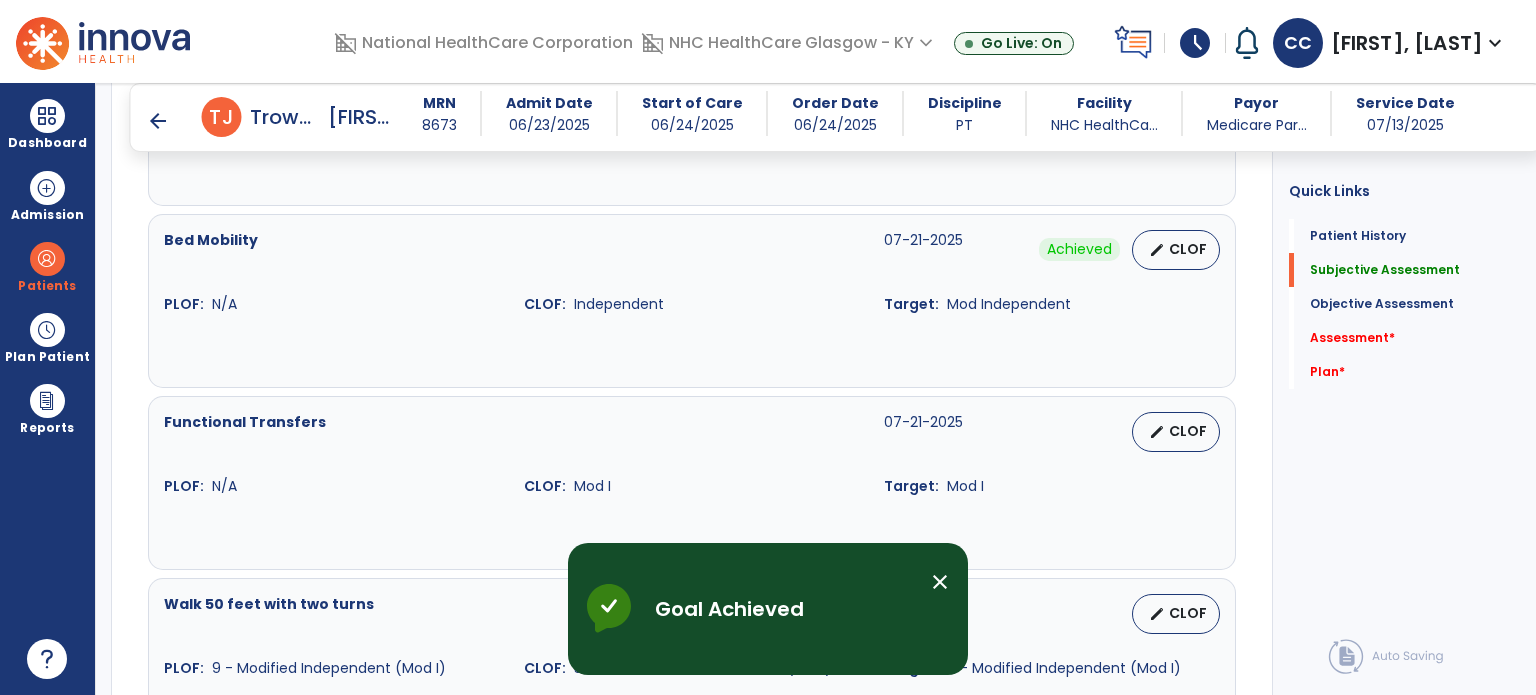 scroll, scrollTop: 1182, scrollLeft: 0, axis: vertical 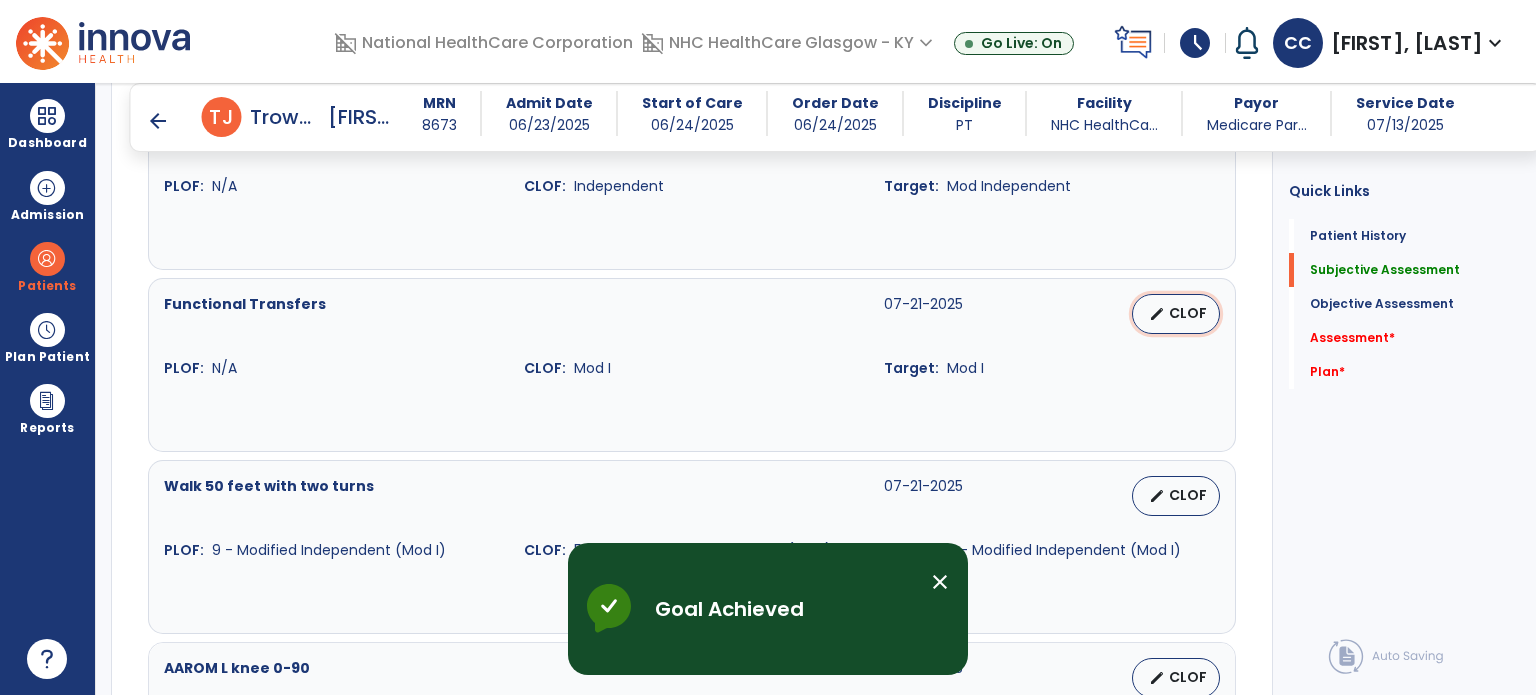 click on "edit" at bounding box center [1157, 314] 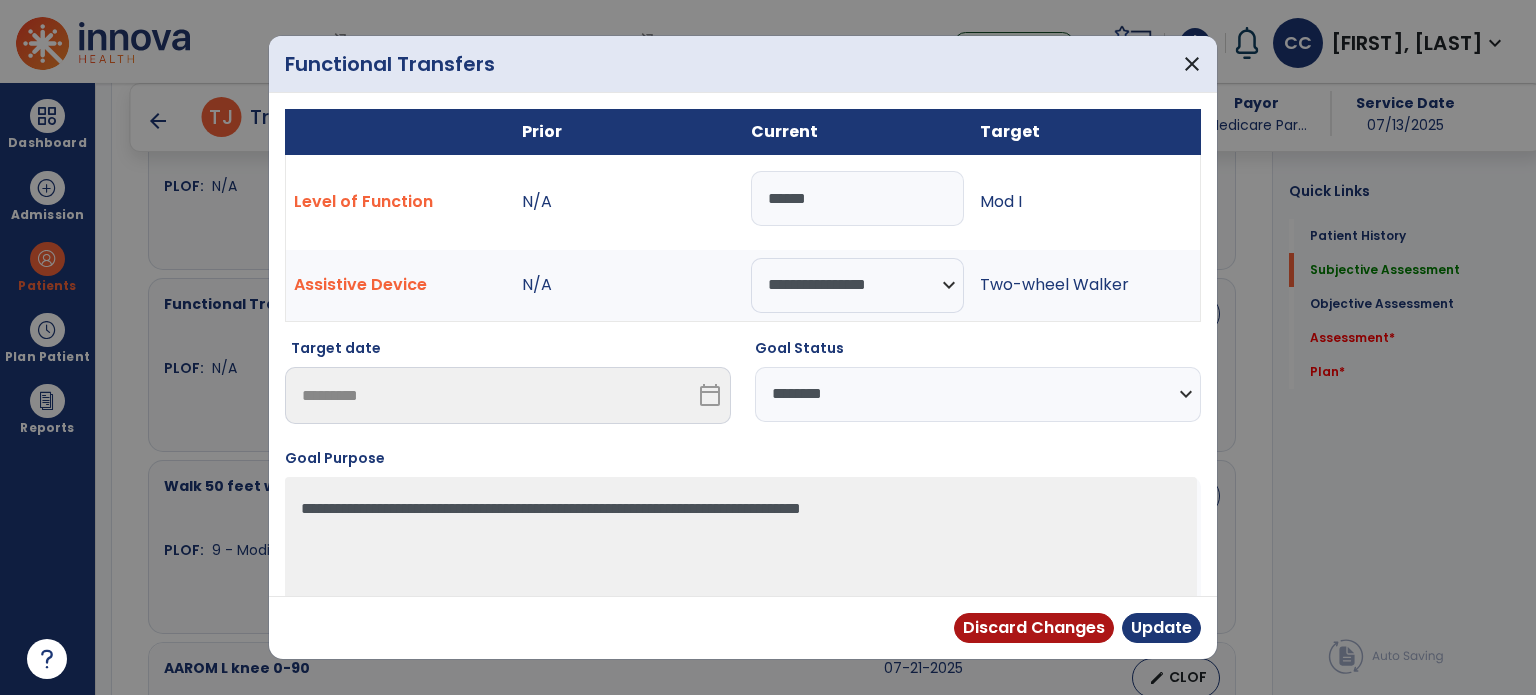 drag, startPoint x: 905, startPoint y: 377, endPoint x: 895, endPoint y: 415, distance: 39.293766 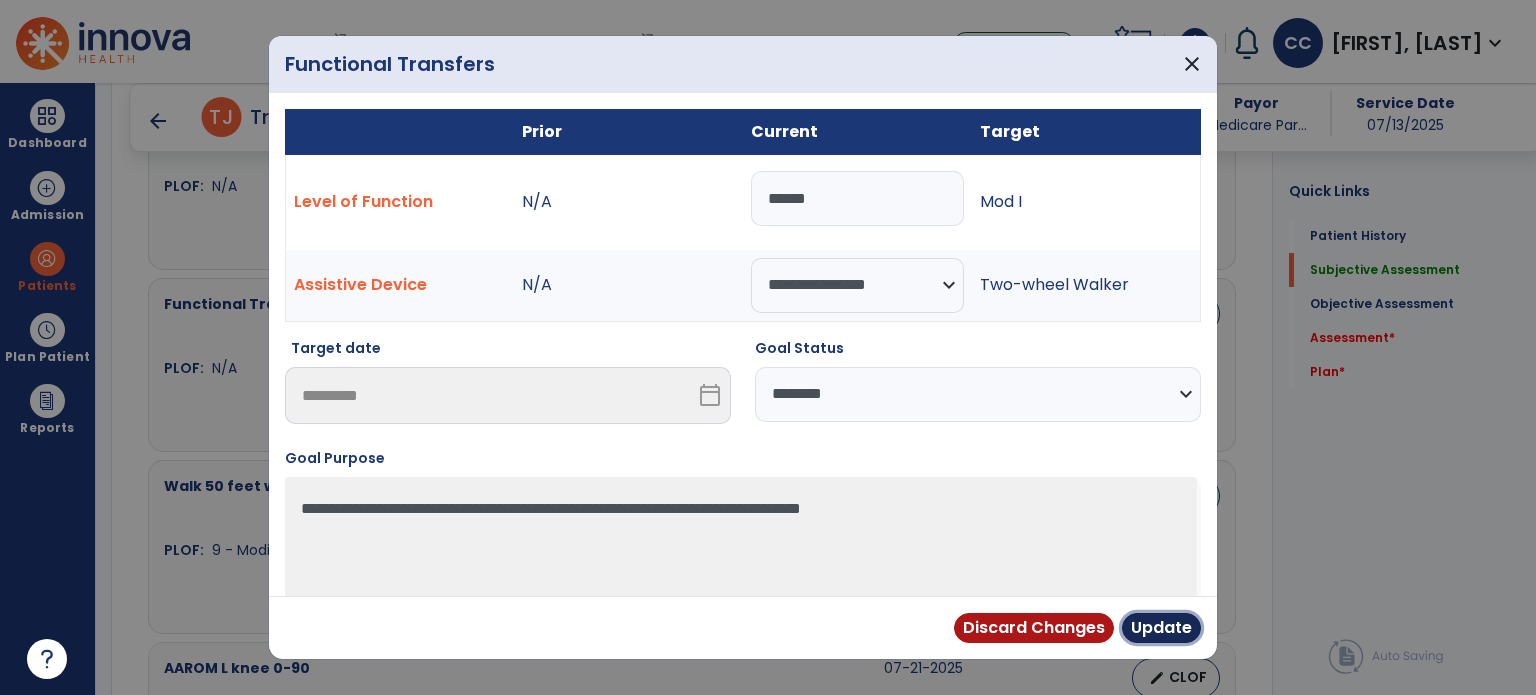 click on "Update" at bounding box center [1161, 628] 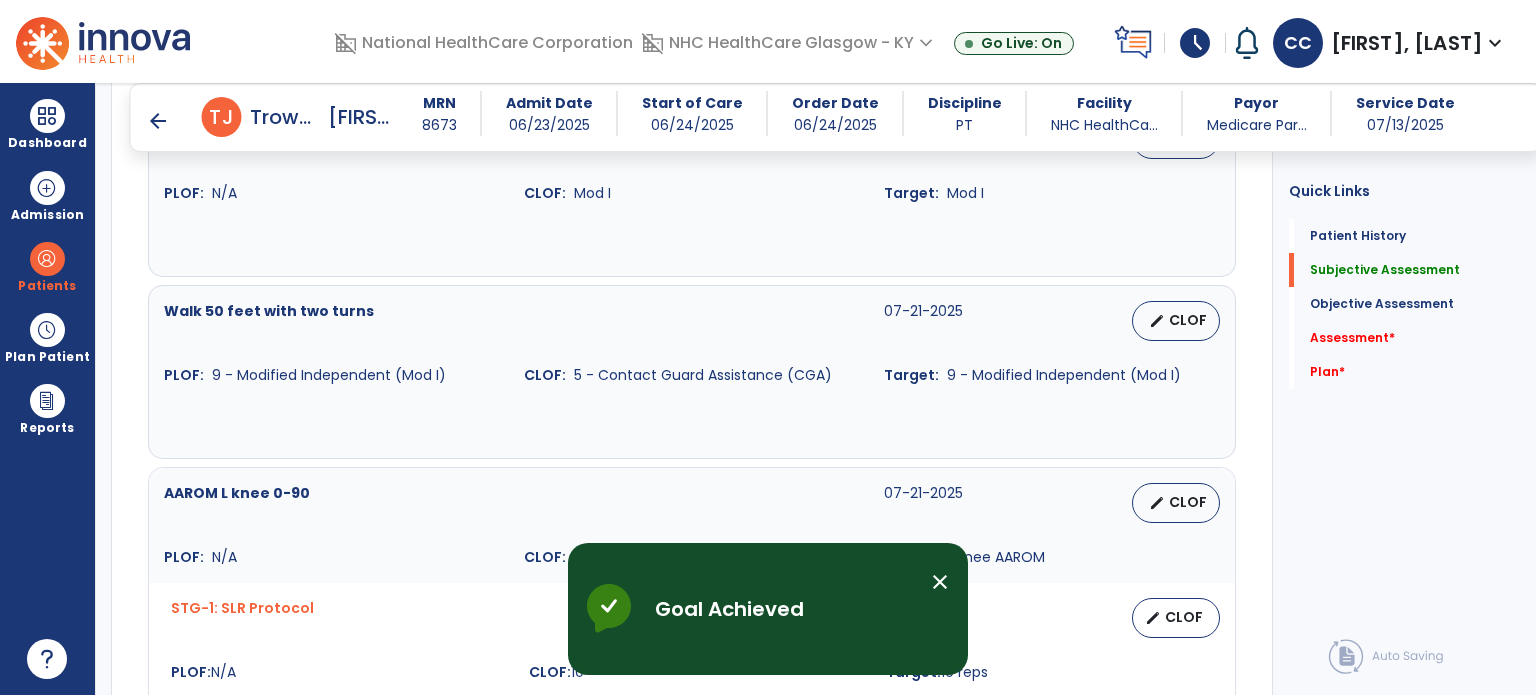 scroll, scrollTop: 1382, scrollLeft: 0, axis: vertical 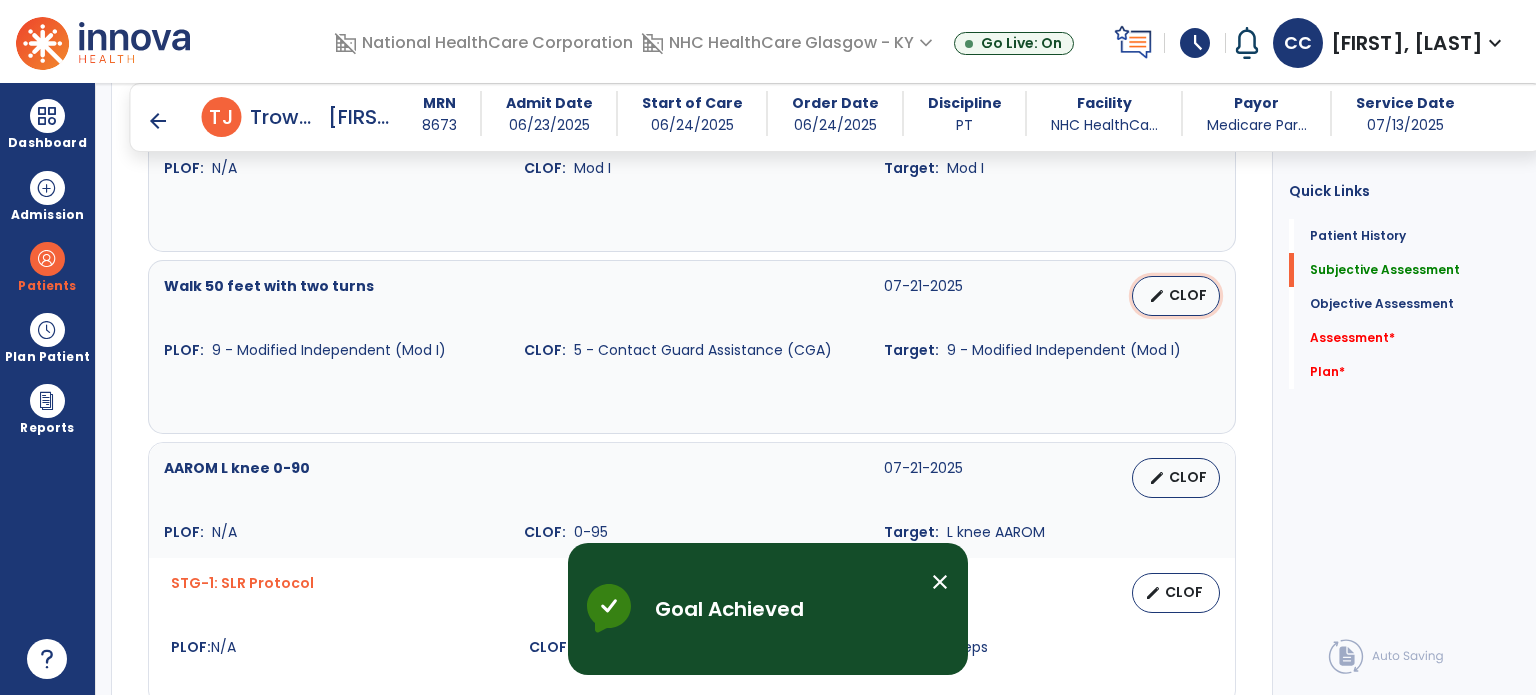 click on "edit   CLOF" at bounding box center [1176, 296] 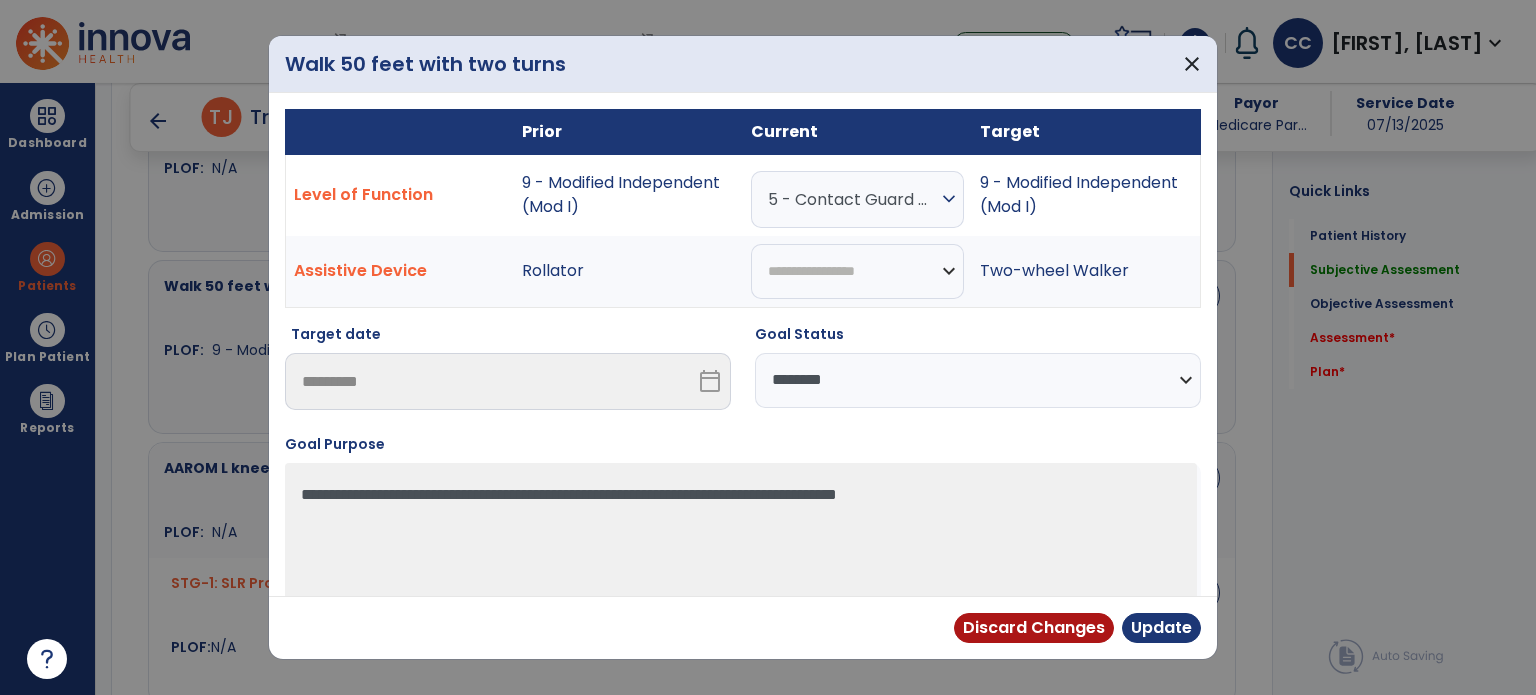 click on "5 - Contact Guard Assistance (CGA)" at bounding box center [852, 199] 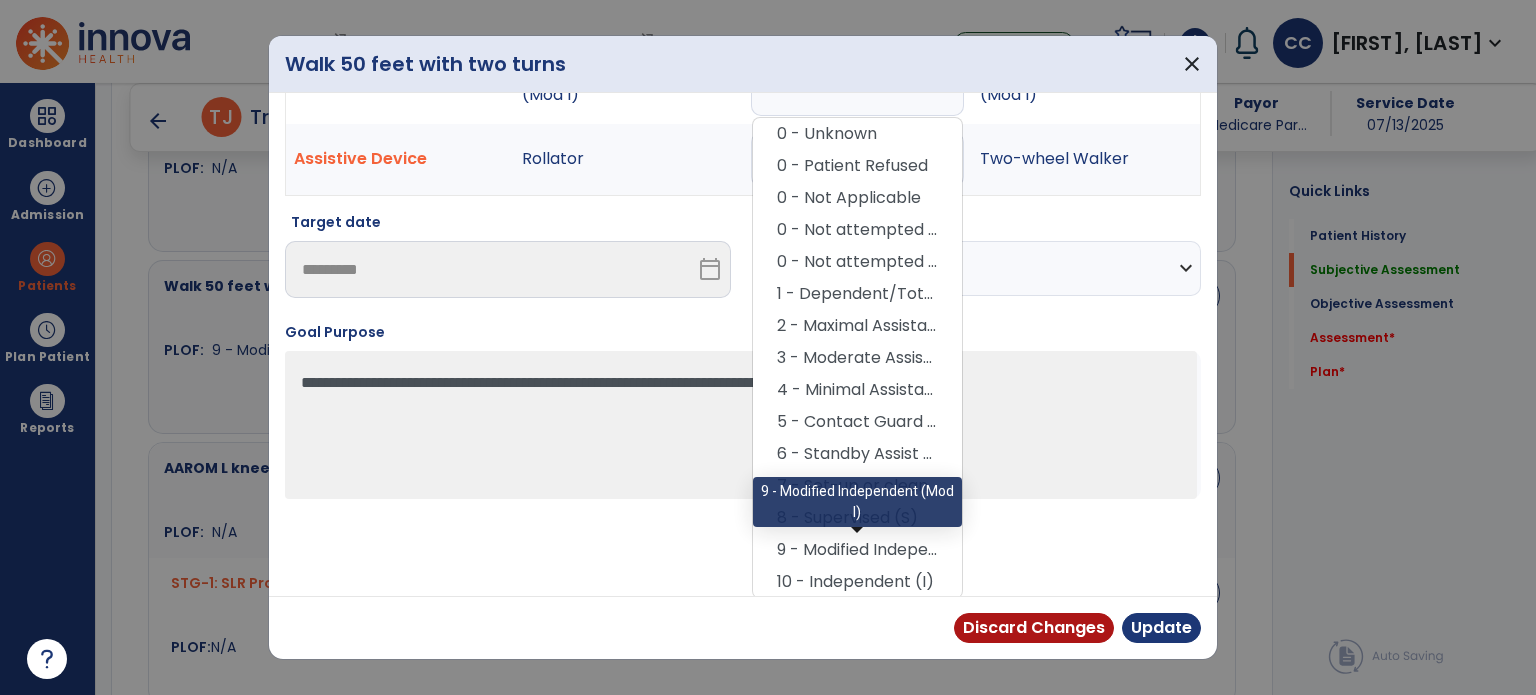 click on "9 - Modified Independent (Mod I)" at bounding box center [857, 550] 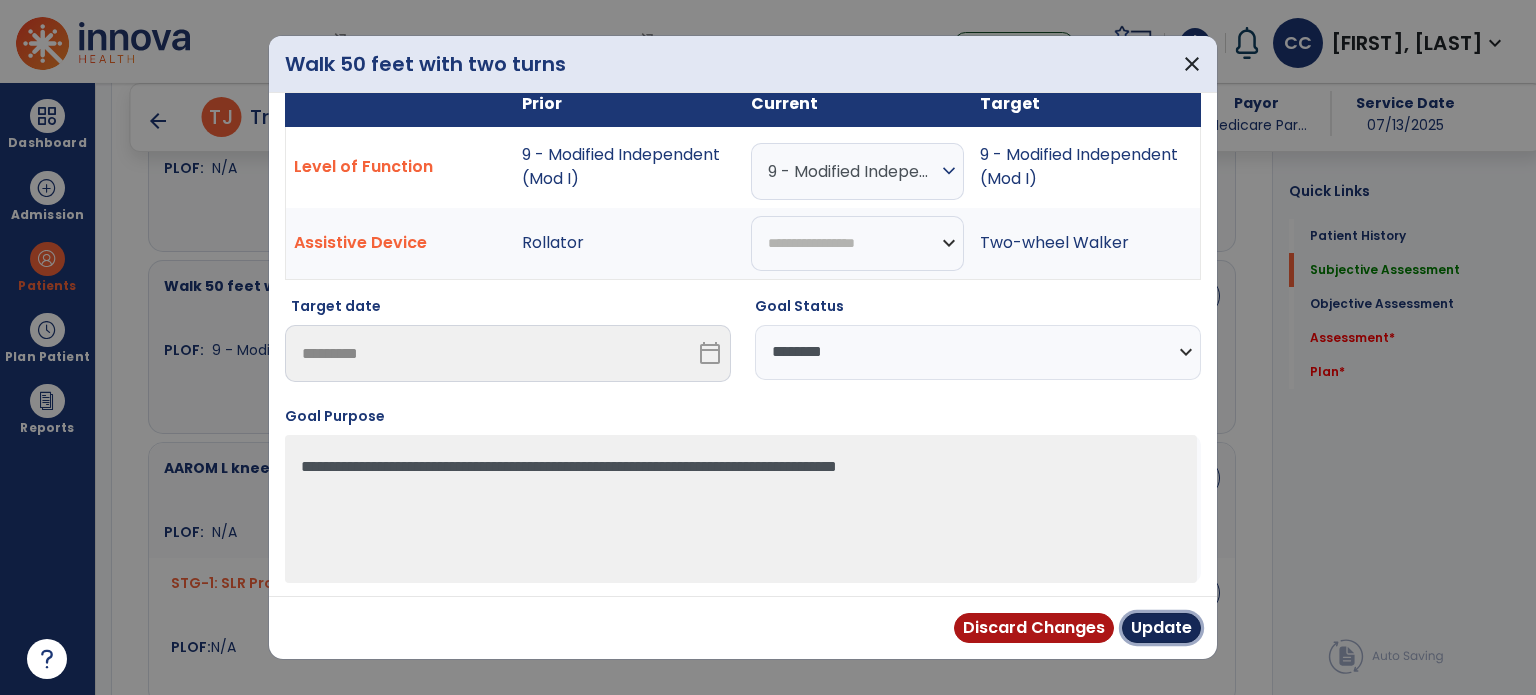 click on "Update" at bounding box center [1161, 628] 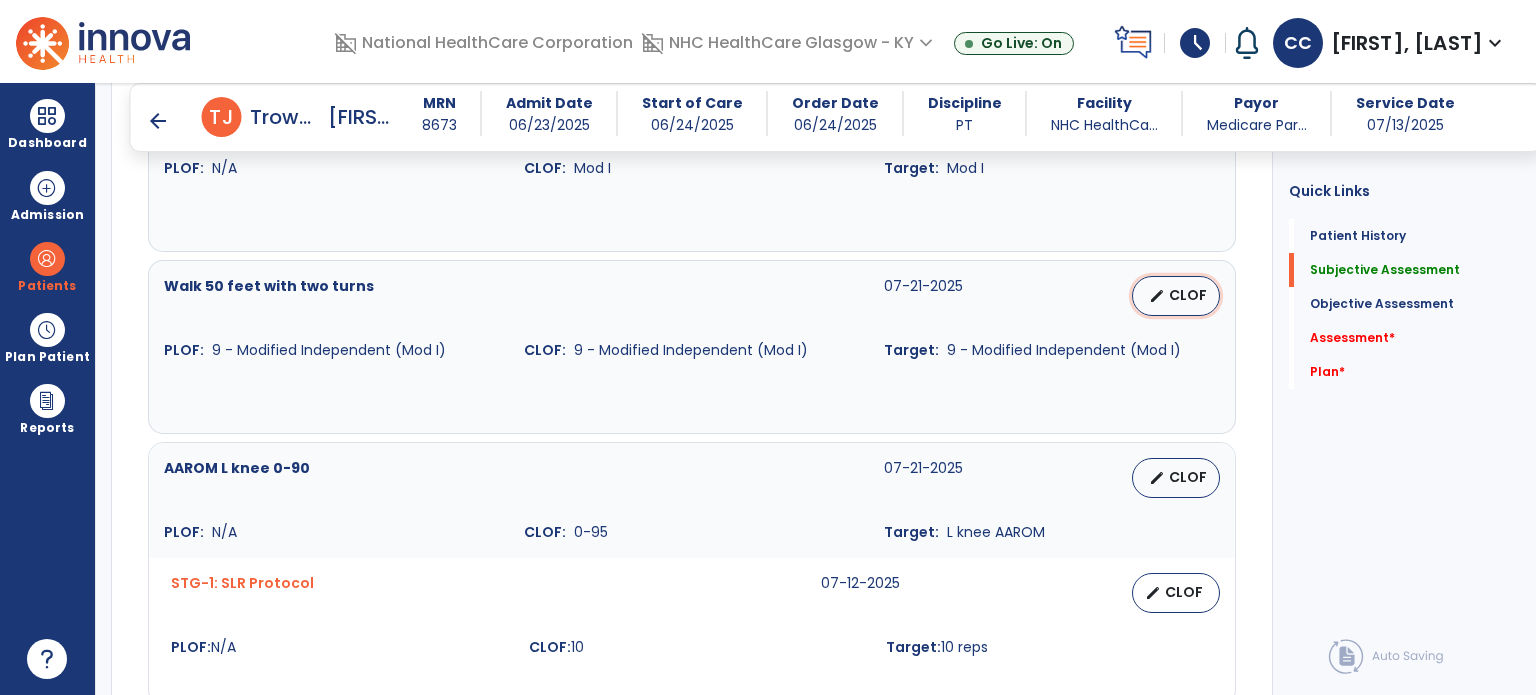 click on "CLOF" at bounding box center [1188, 295] 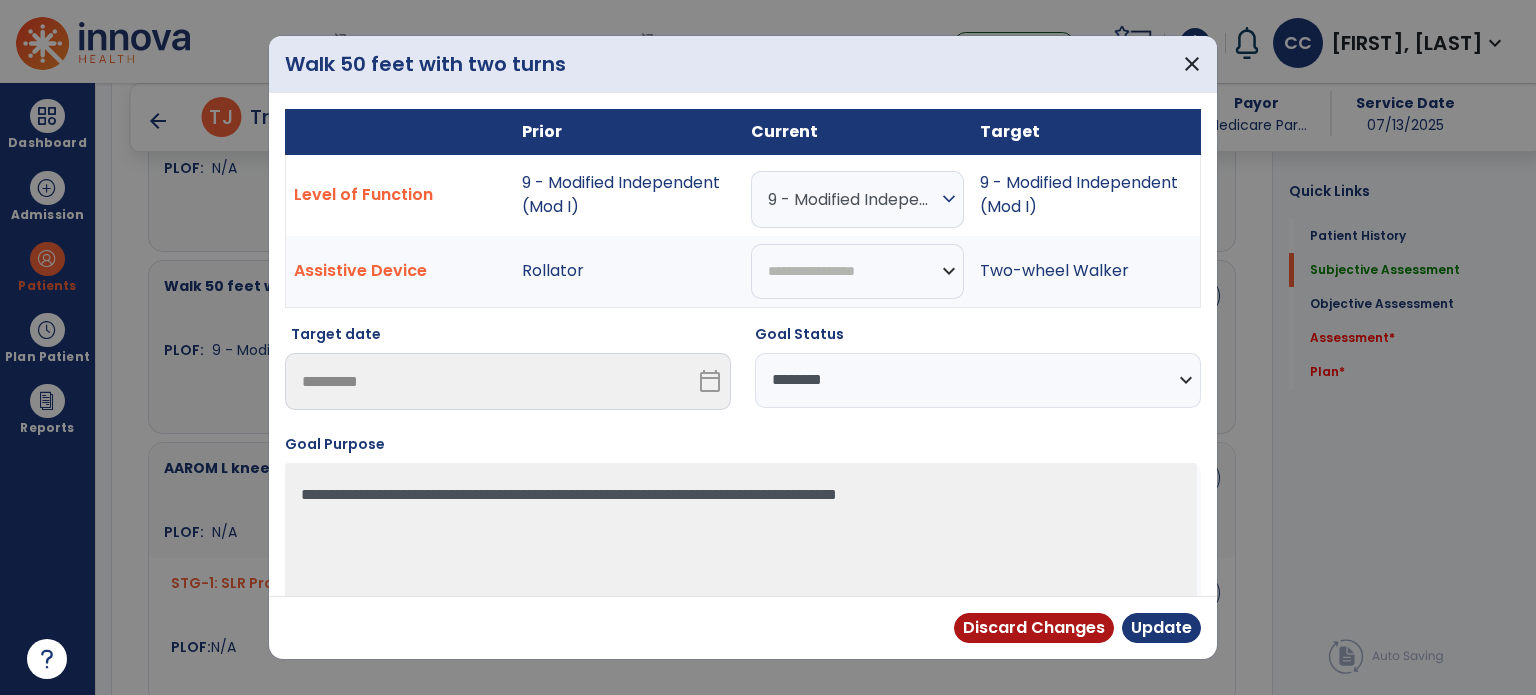 click on "**********" at bounding box center [978, 380] 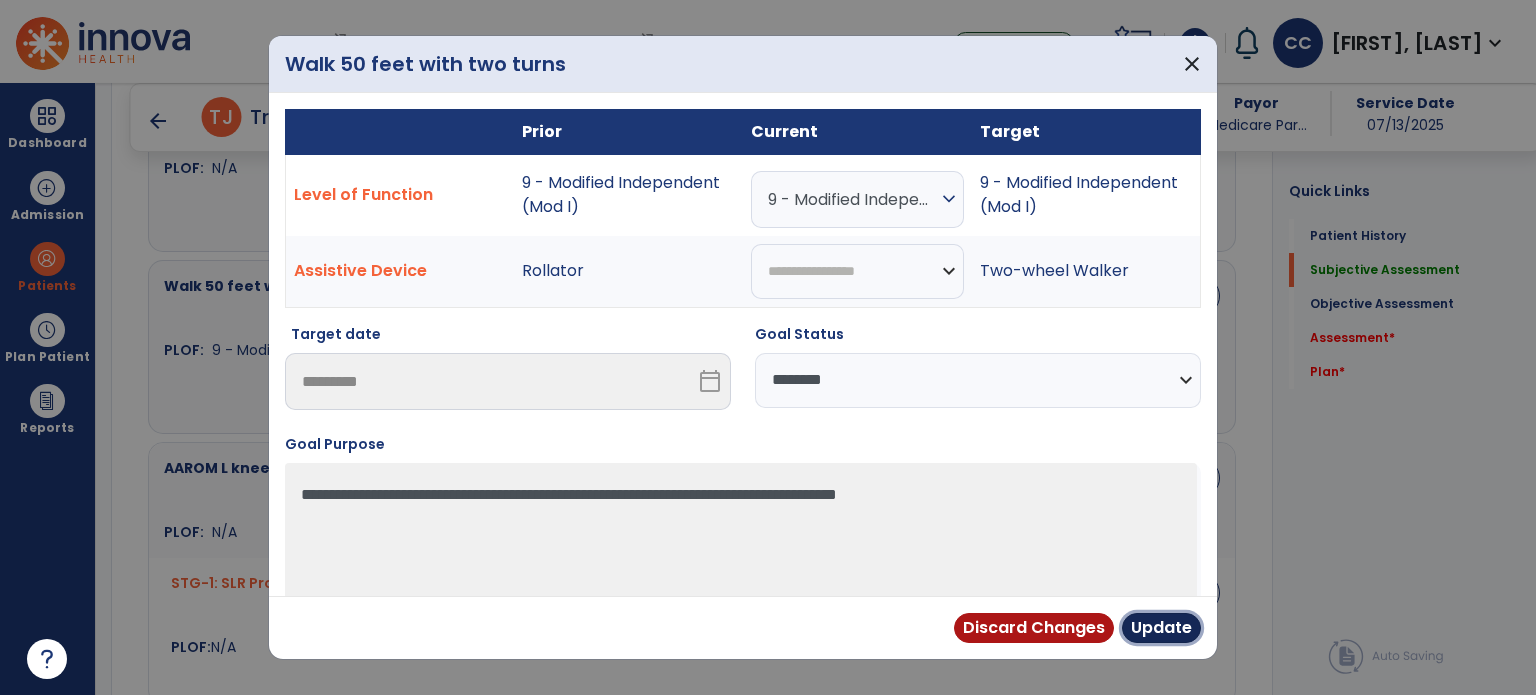 click on "Update" at bounding box center (1161, 628) 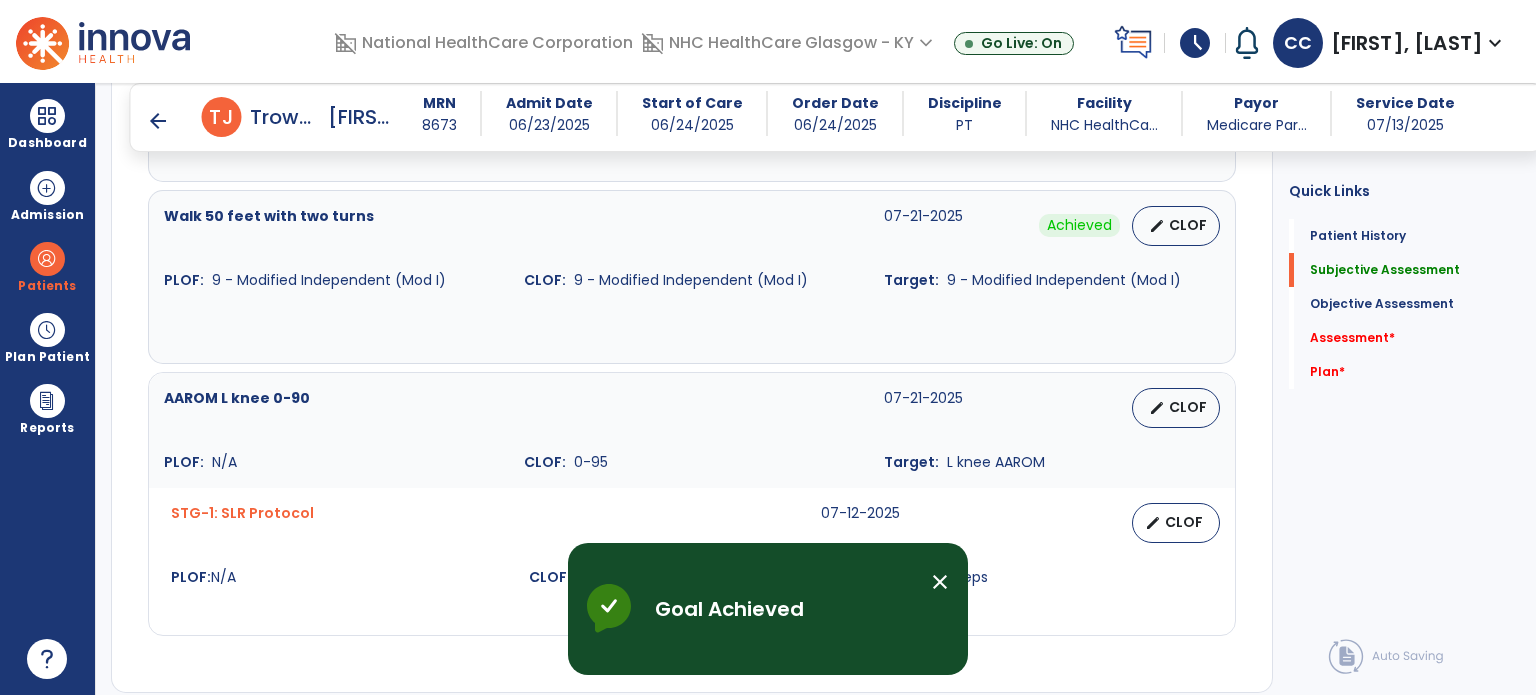 scroll, scrollTop: 1582, scrollLeft: 0, axis: vertical 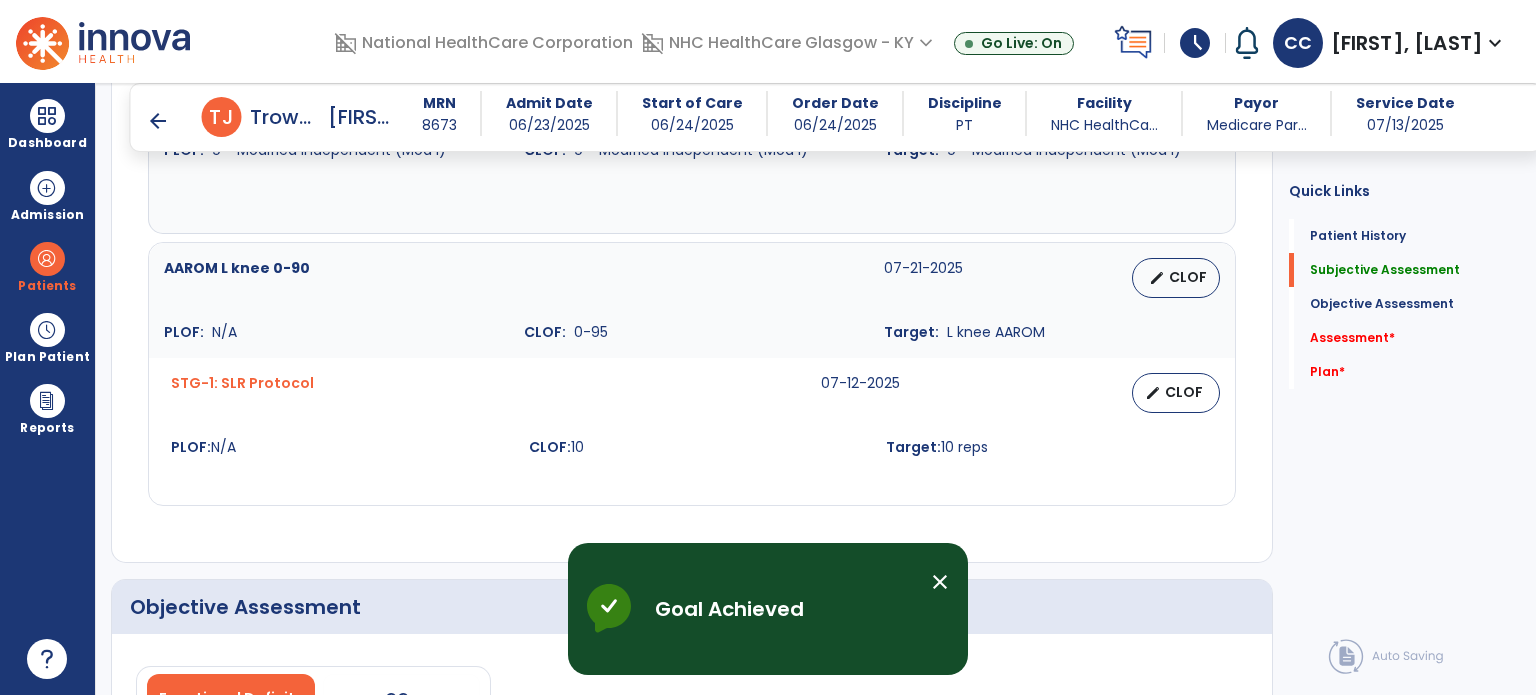 drag, startPoint x: 1130, startPoint y: 285, endPoint x: 1171, endPoint y: 257, distance: 49.648766 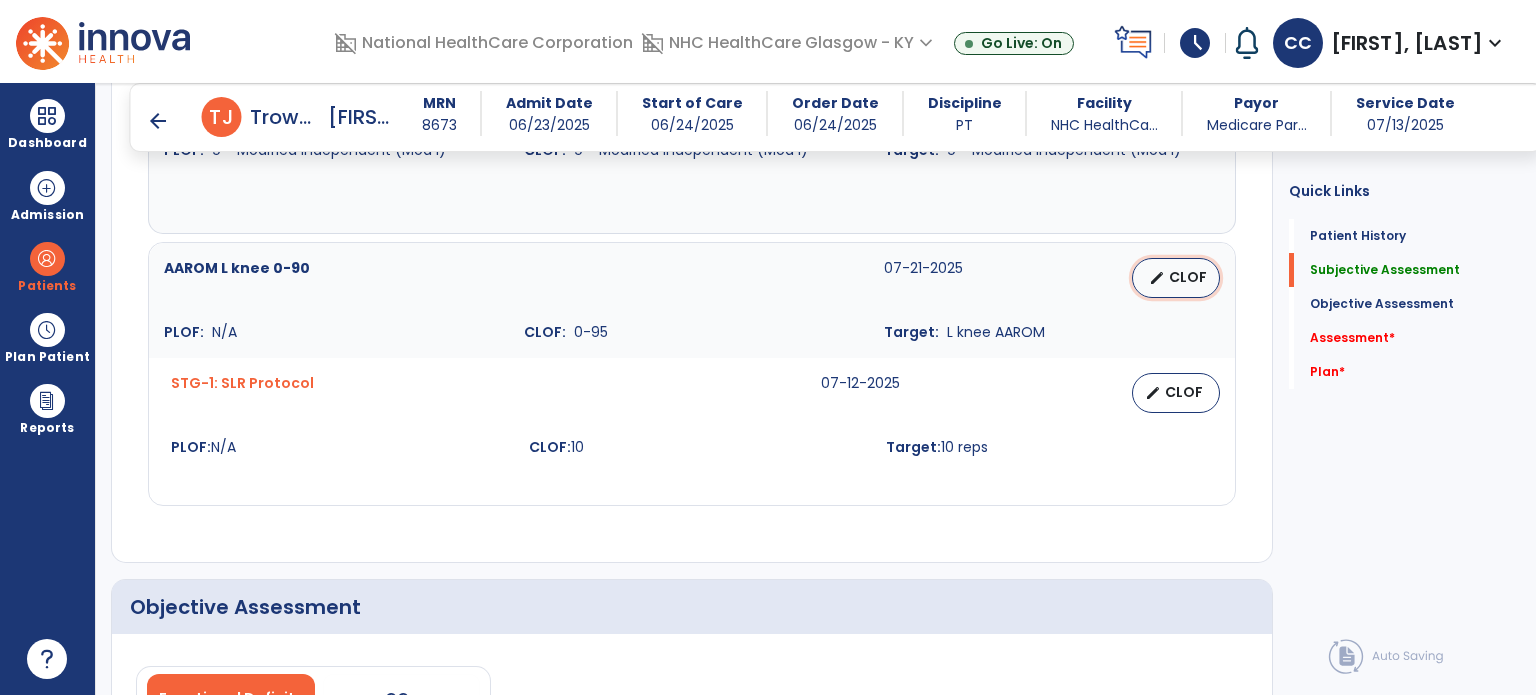 click on "CLOF" at bounding box center (1188, 277) 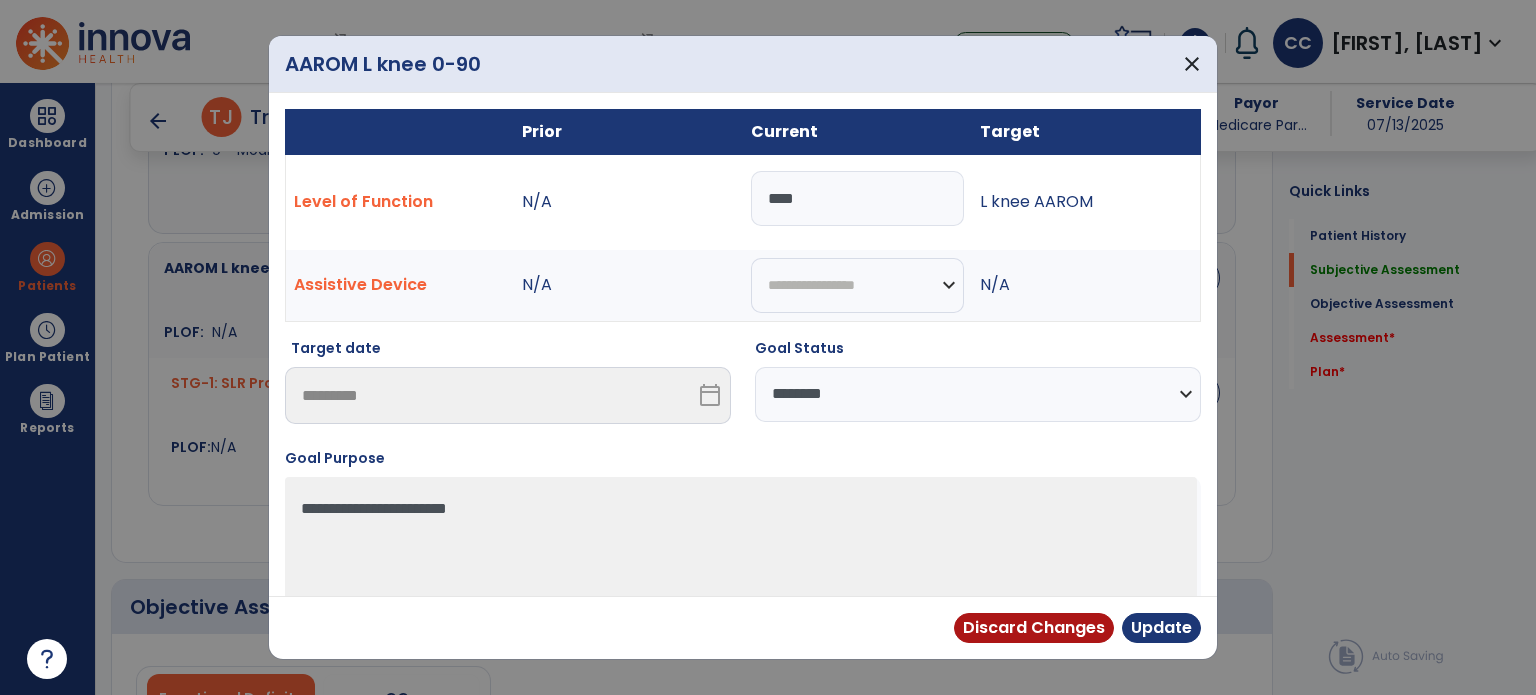 drag, startPoint x: 891, startPoint y: 191, endPoint x: 475, endPoint y: 153, distance: 417.73196 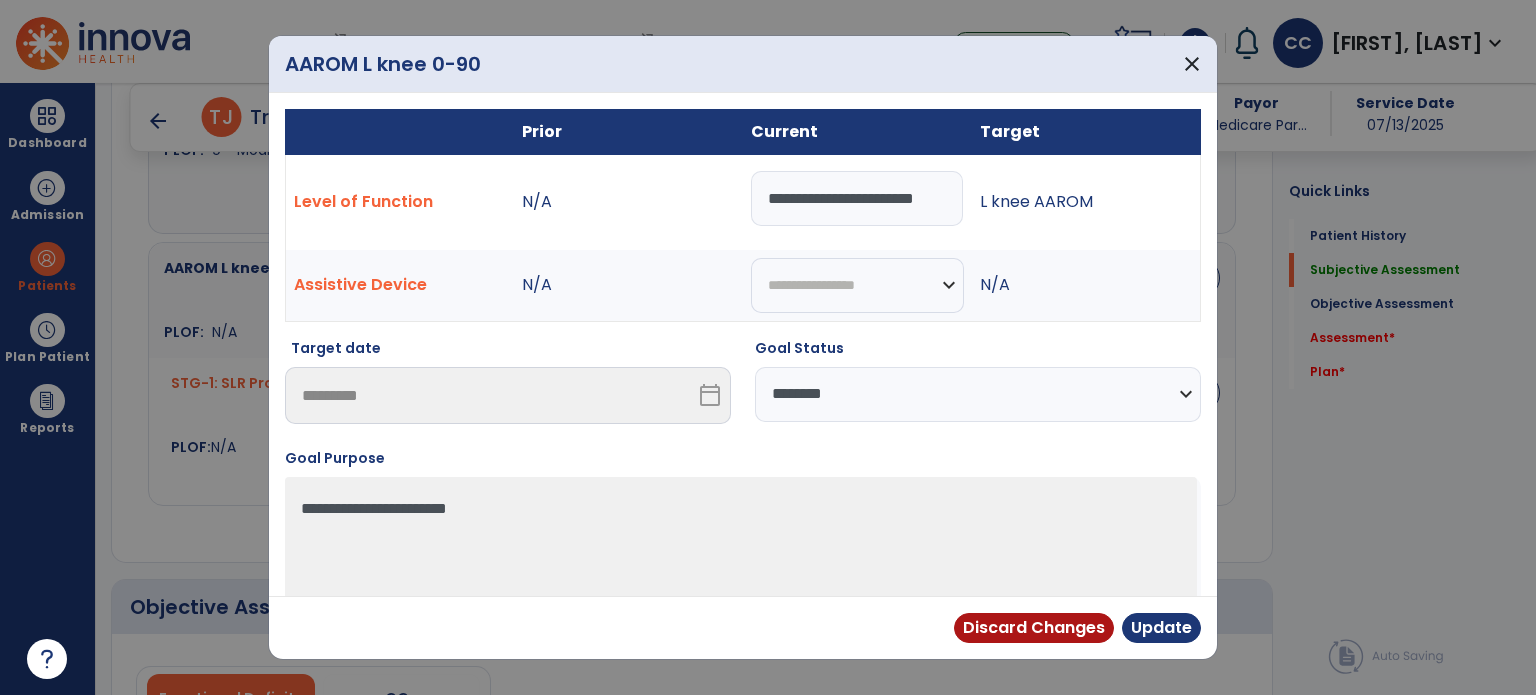 scroll, scrollTop: 0, scrollLeft: 33, axis: horizontal 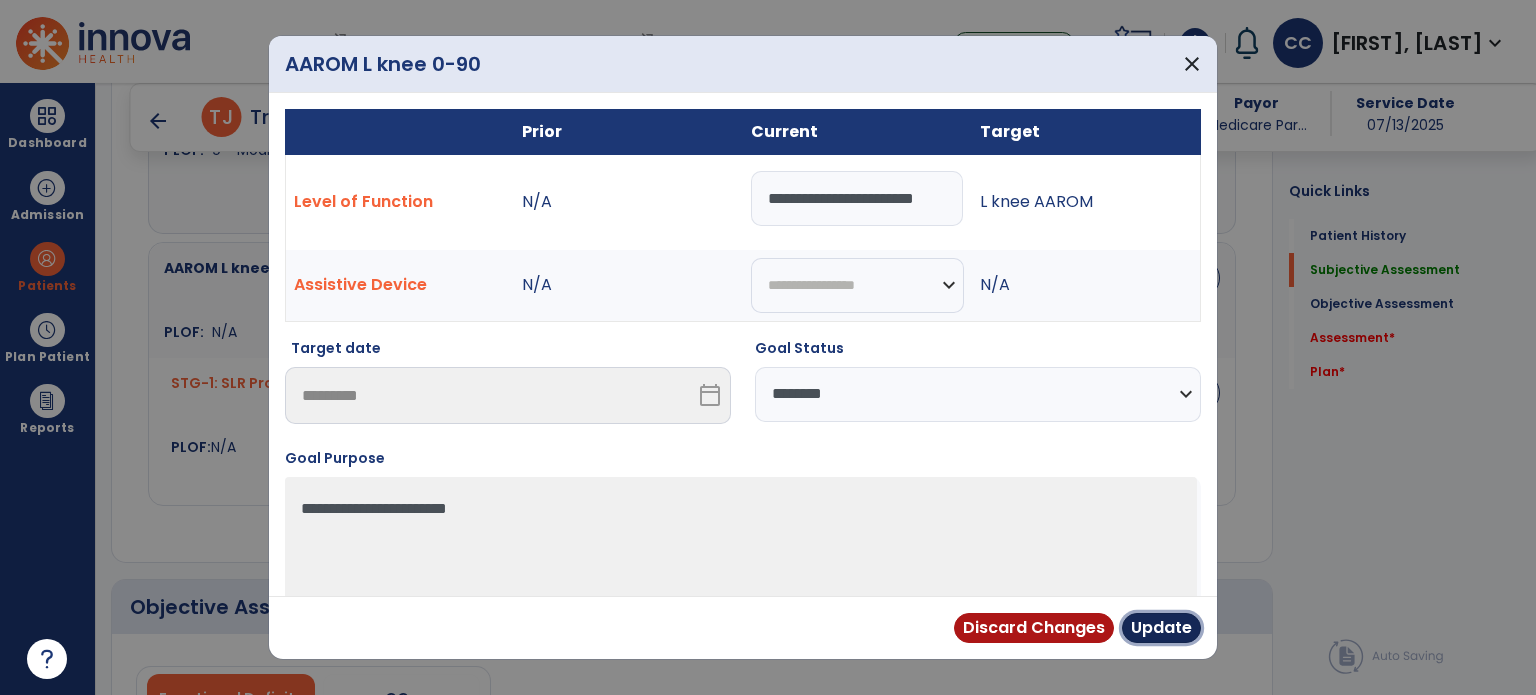 click on "Update" at bounding box center (1161, 628) 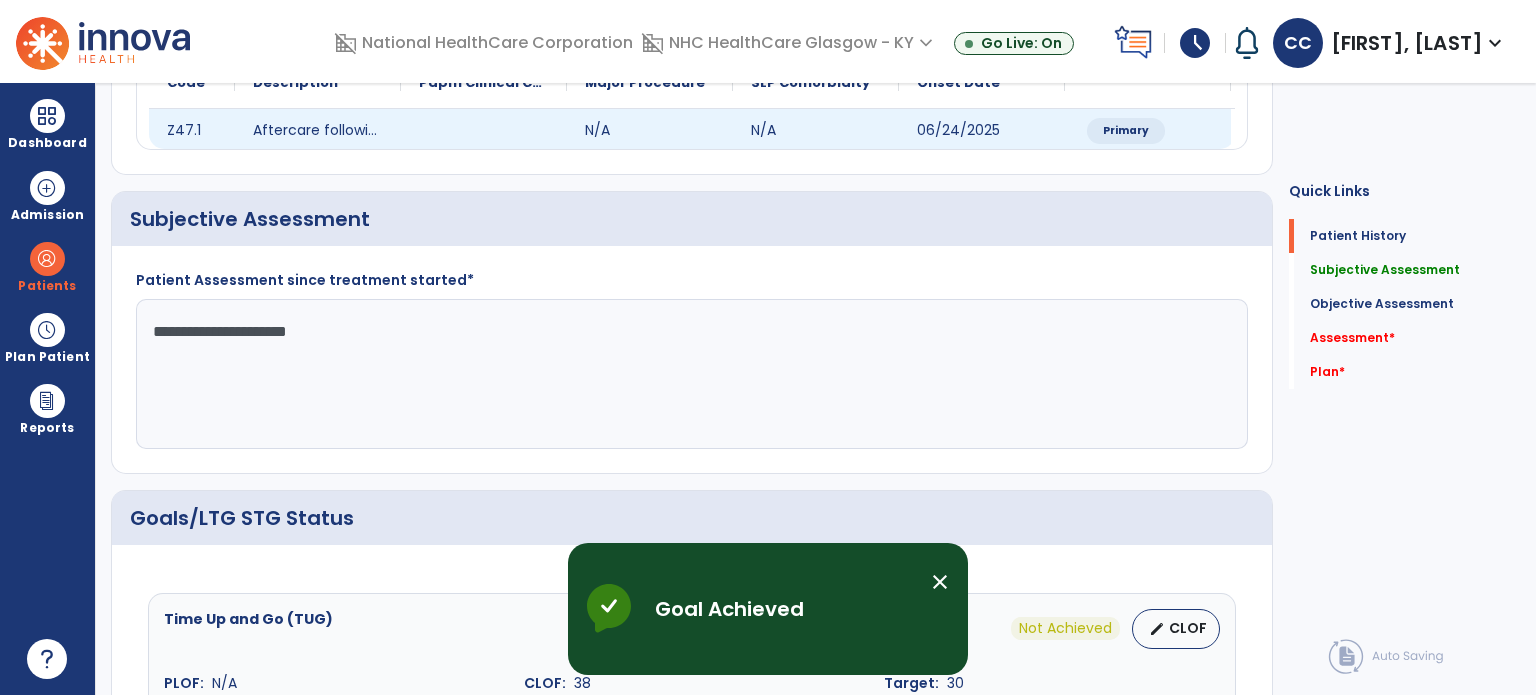 scroll, scrollTop: 400, scrollLeft: 0, axis: vertical 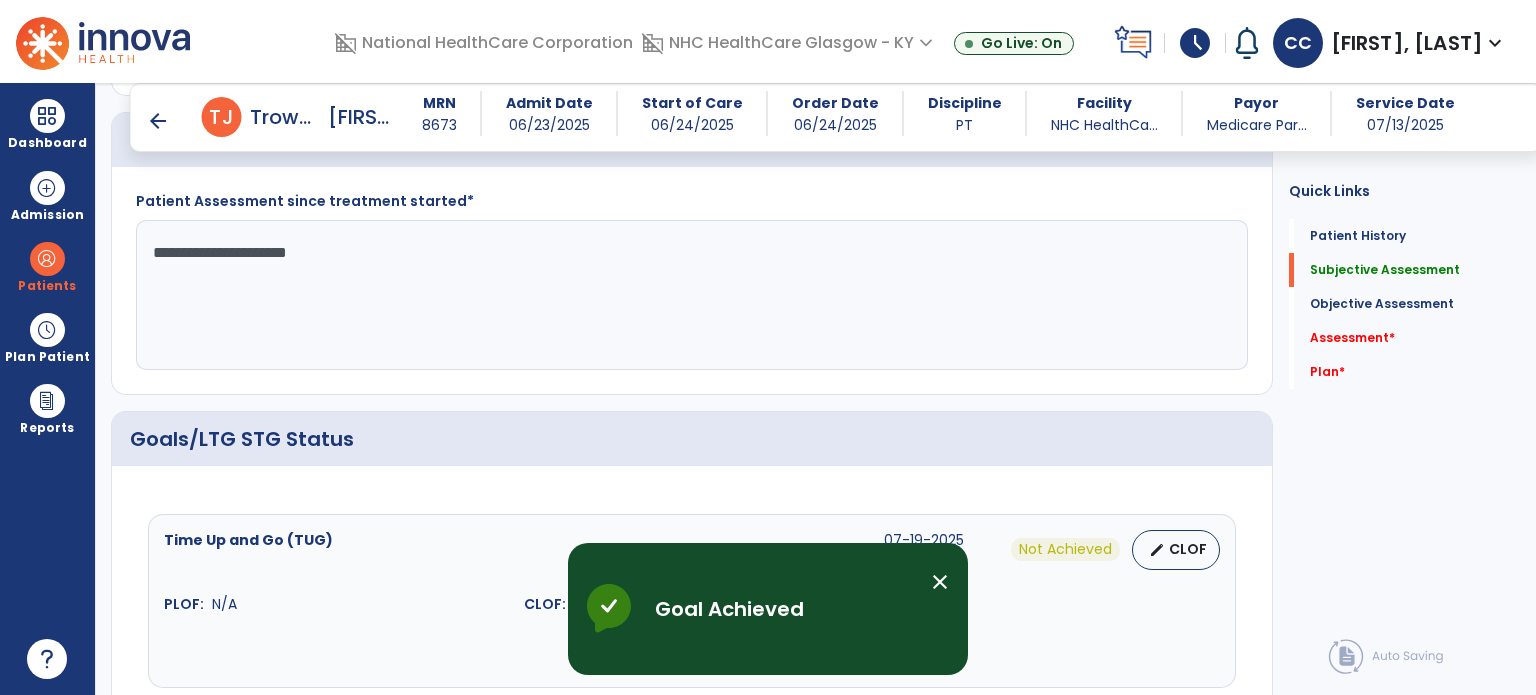 click on "**********" 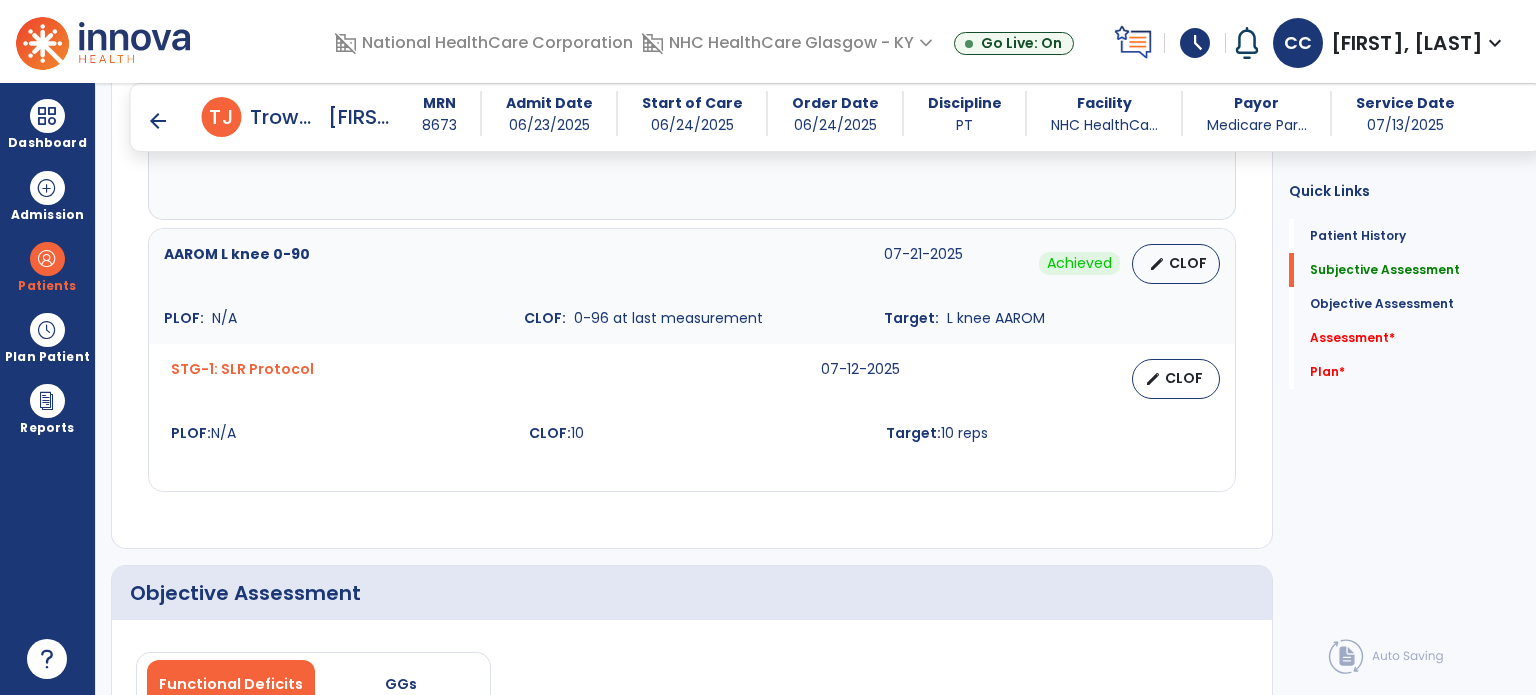 scroll, scrollTop: 1600, scrollLeft: 0, axis: vertical 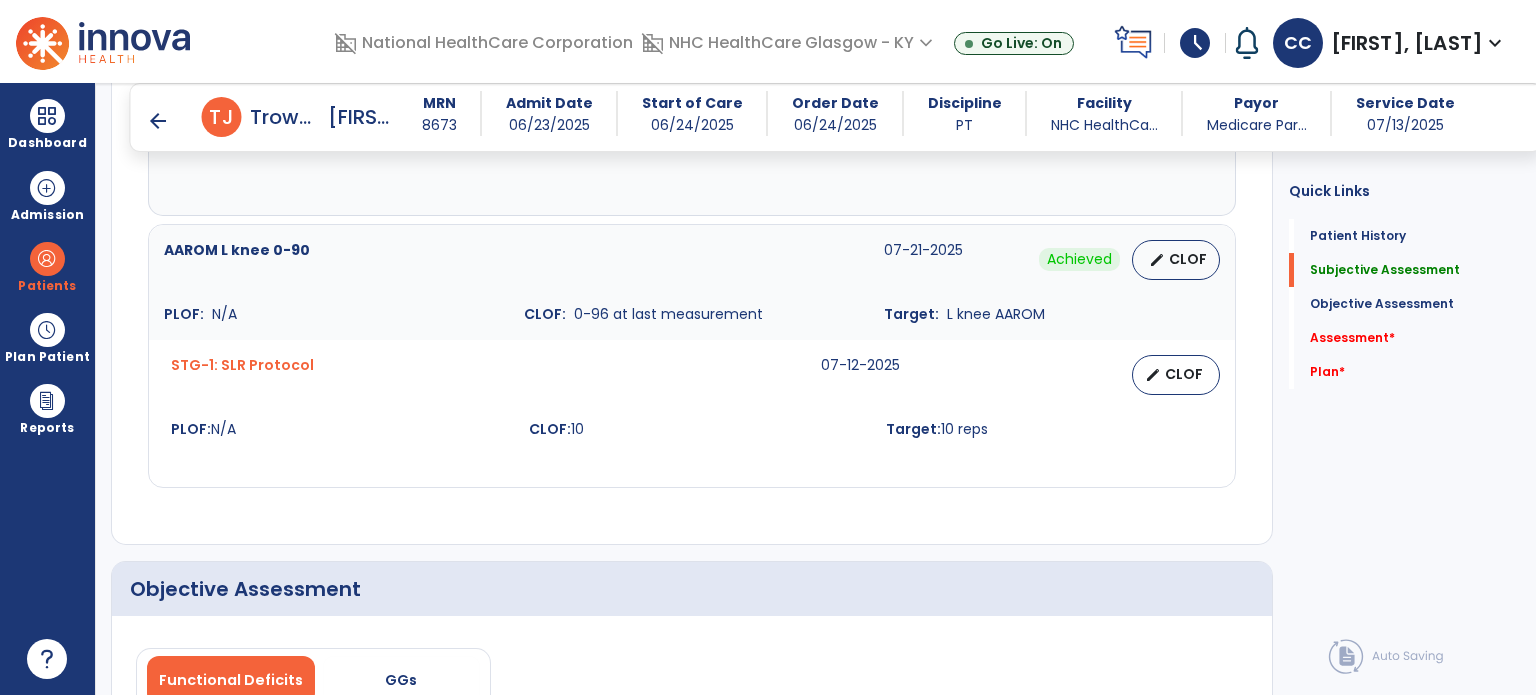 type on "**********" 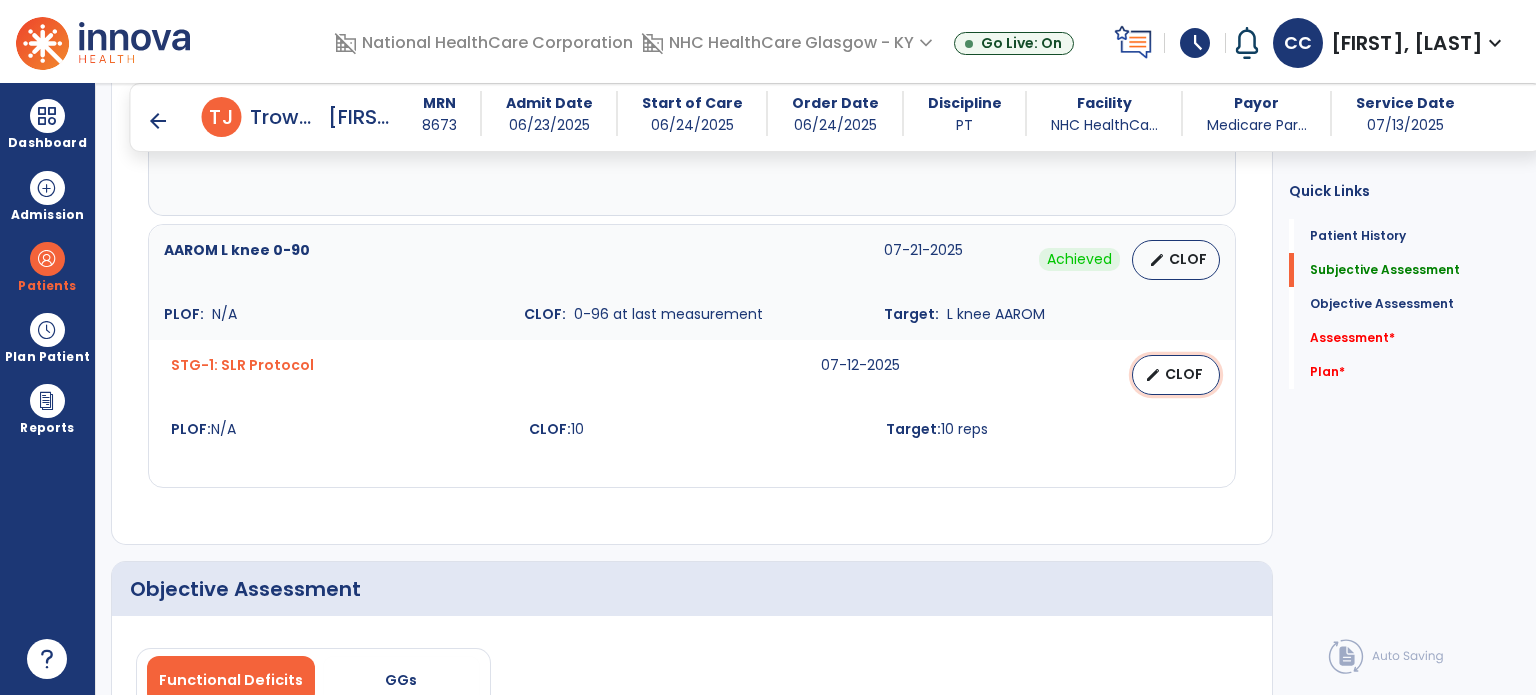 click on "edit   CLOF" at bounding box center [1176, 375] 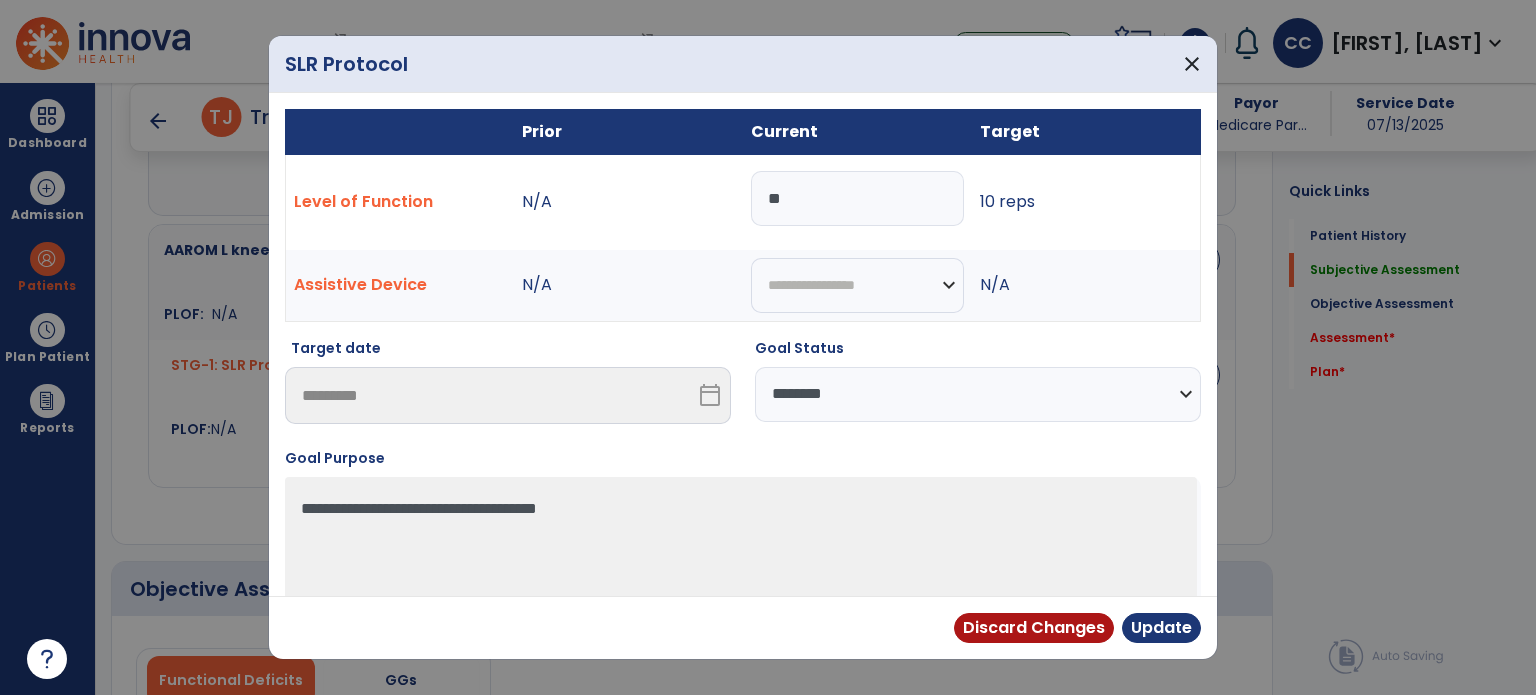 drag, startPoint x: 968, startPoint y: 368, endPoint x: 933, endPoint y: 405, distance: 50.931328 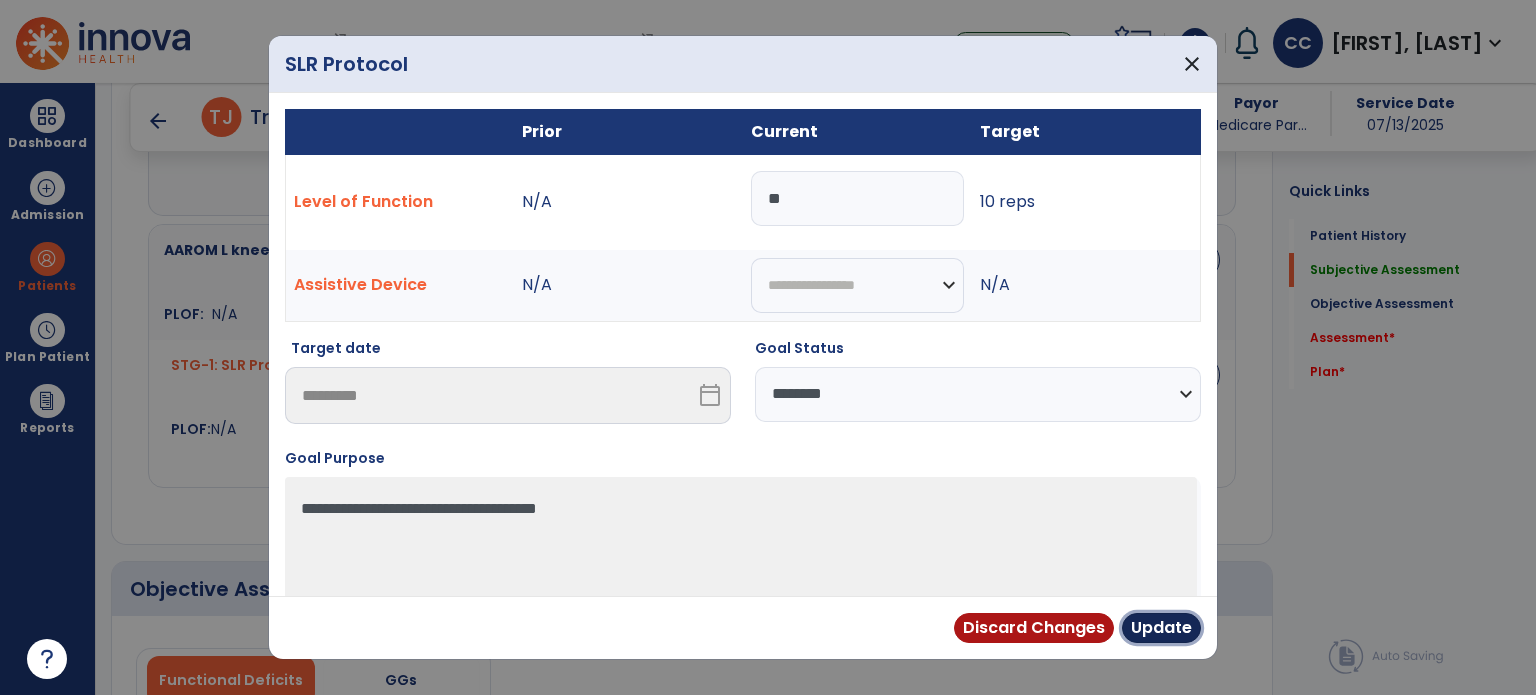 click on "Update" at bounding box center [1161, 628] 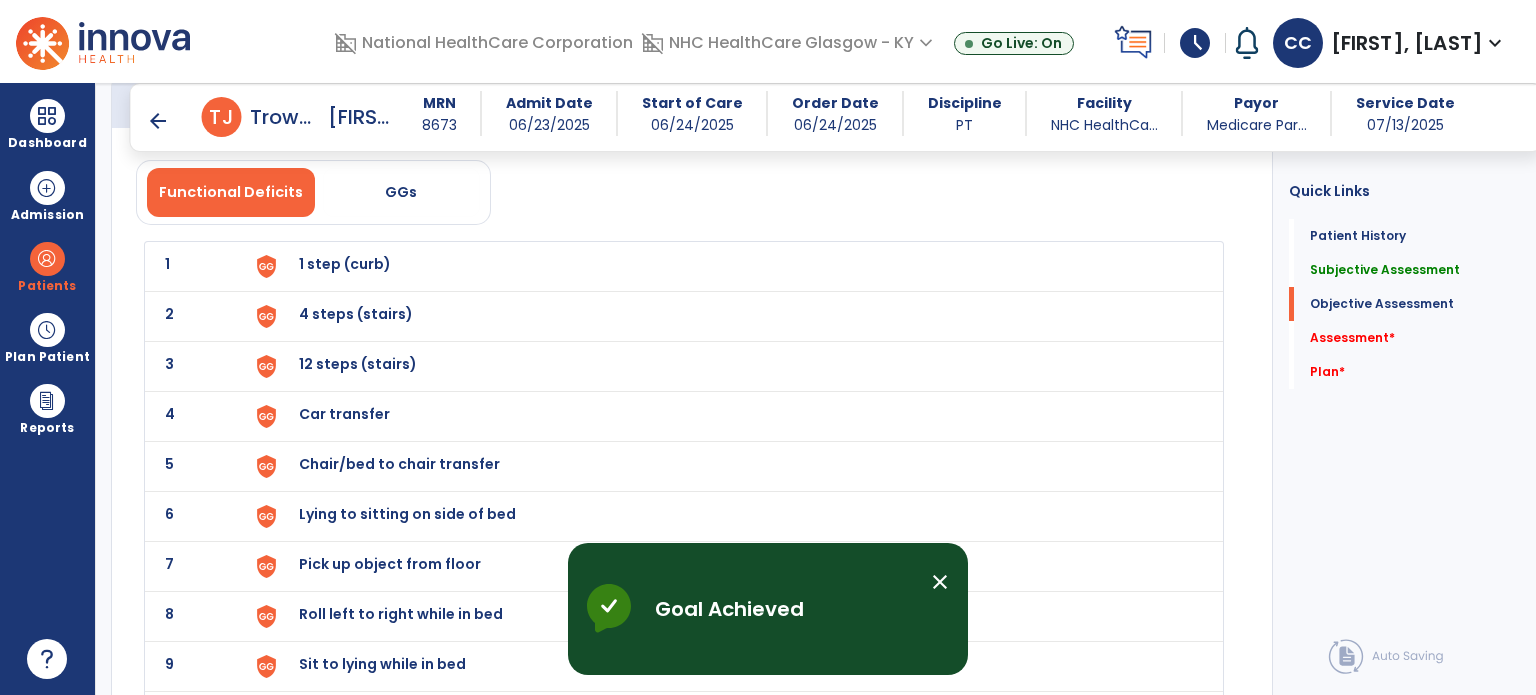 scroll, scrollTop: 2100, scrollLeft: 0, axis: vertical 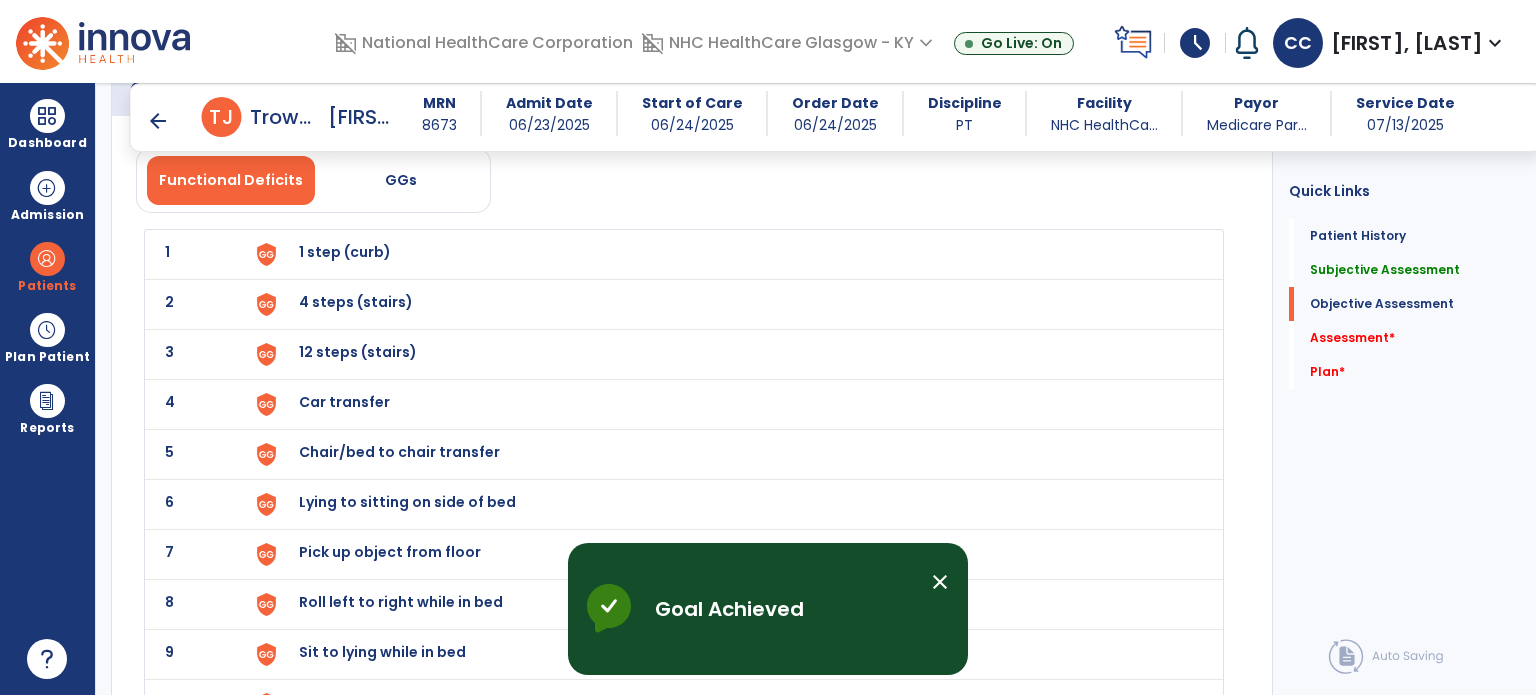click on "1 step (curb)" at bounding box center (345, 252) 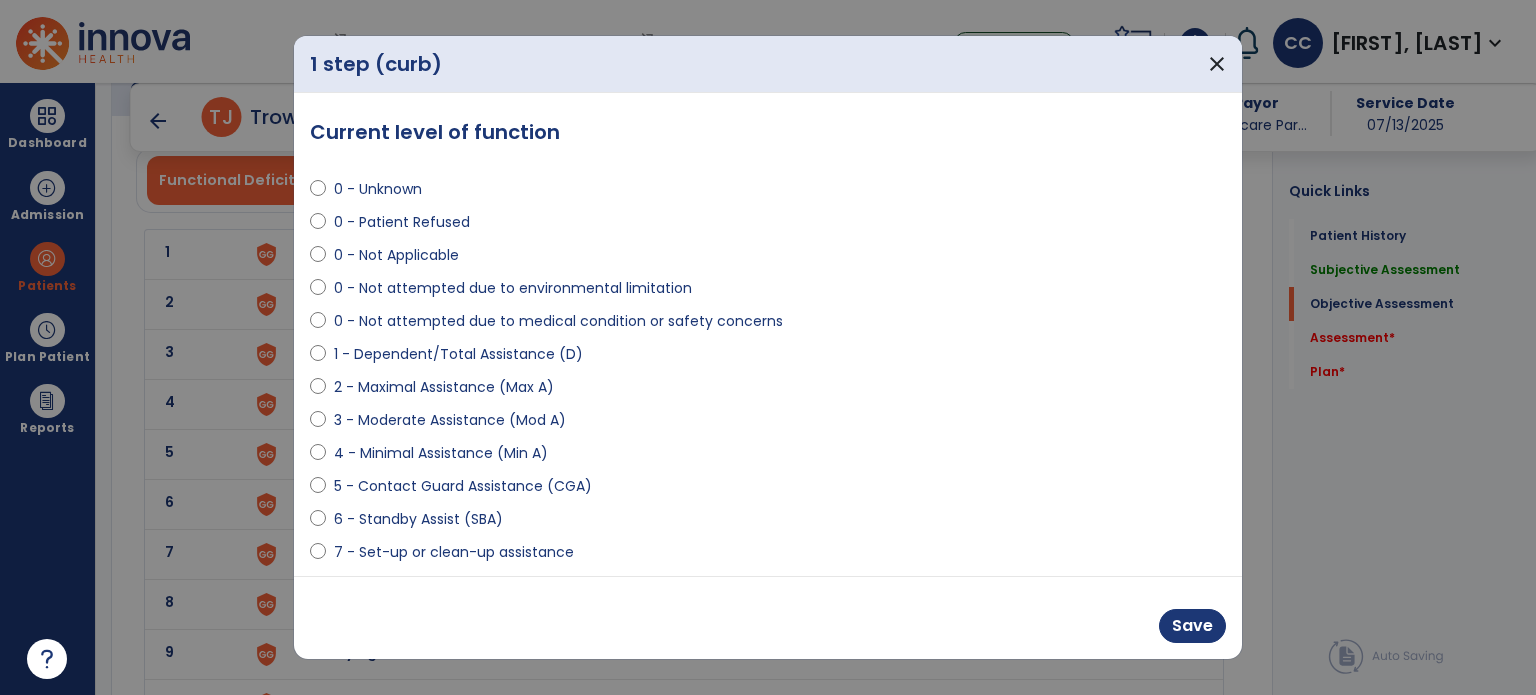 click on "6 - Standby Assist (SBA)" at bounding box center [418, 519] 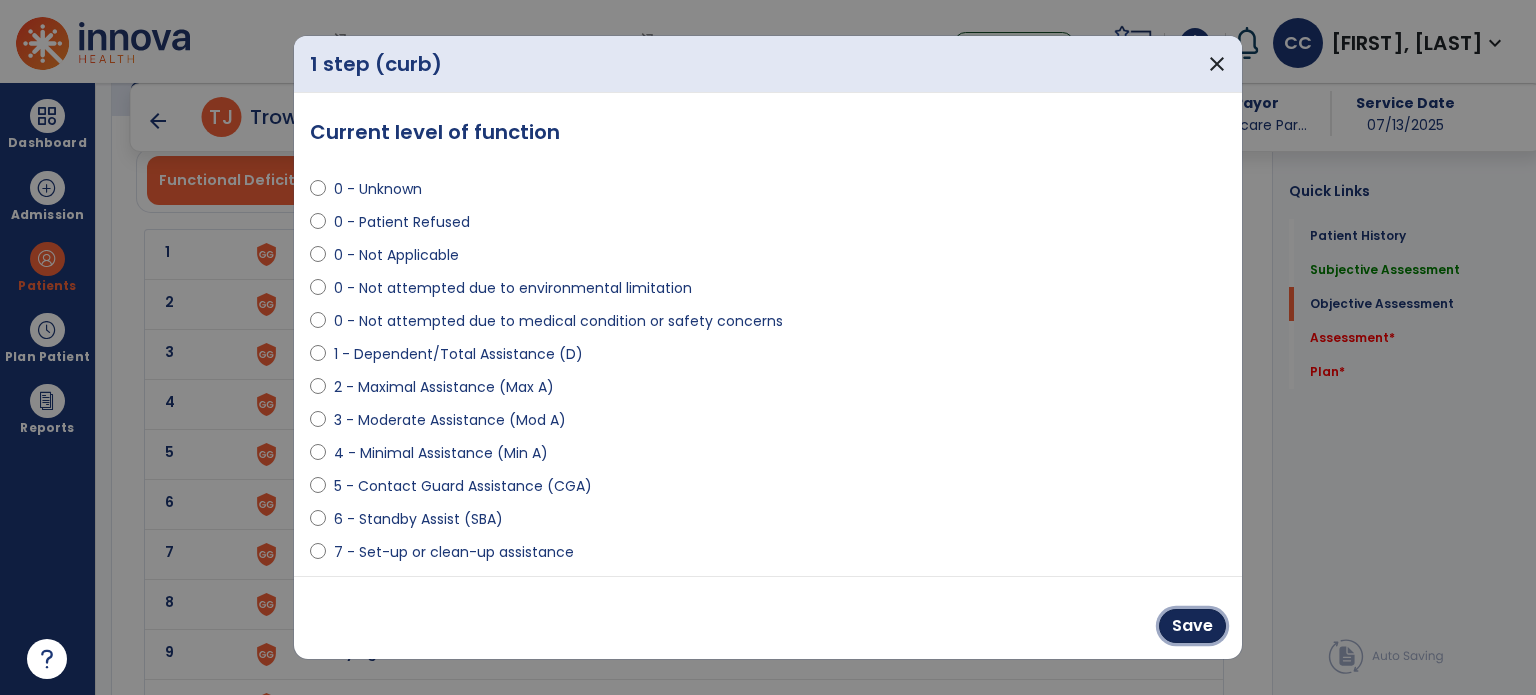 click on "Save" at bounding box center [1192, 626] 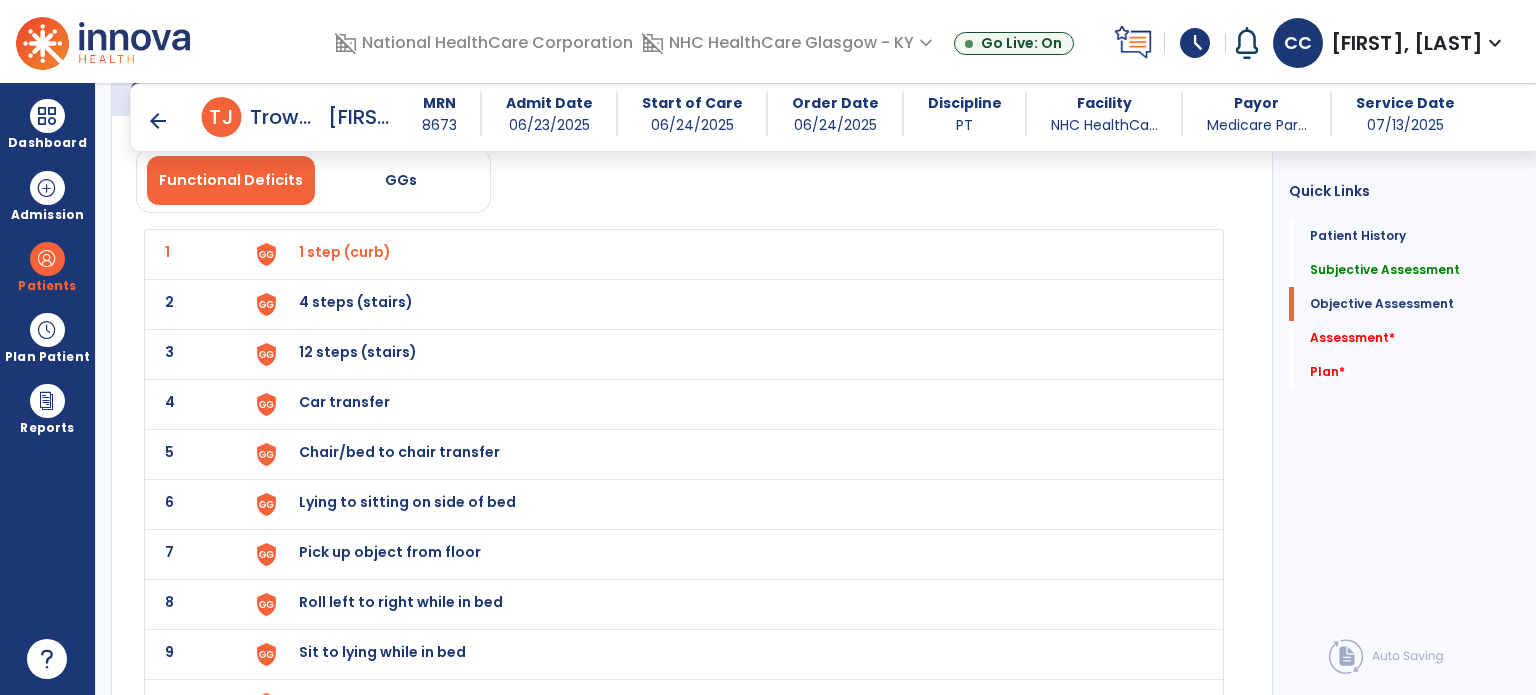 click on "4 steps (stairs)" at bounding box center (345, 252) 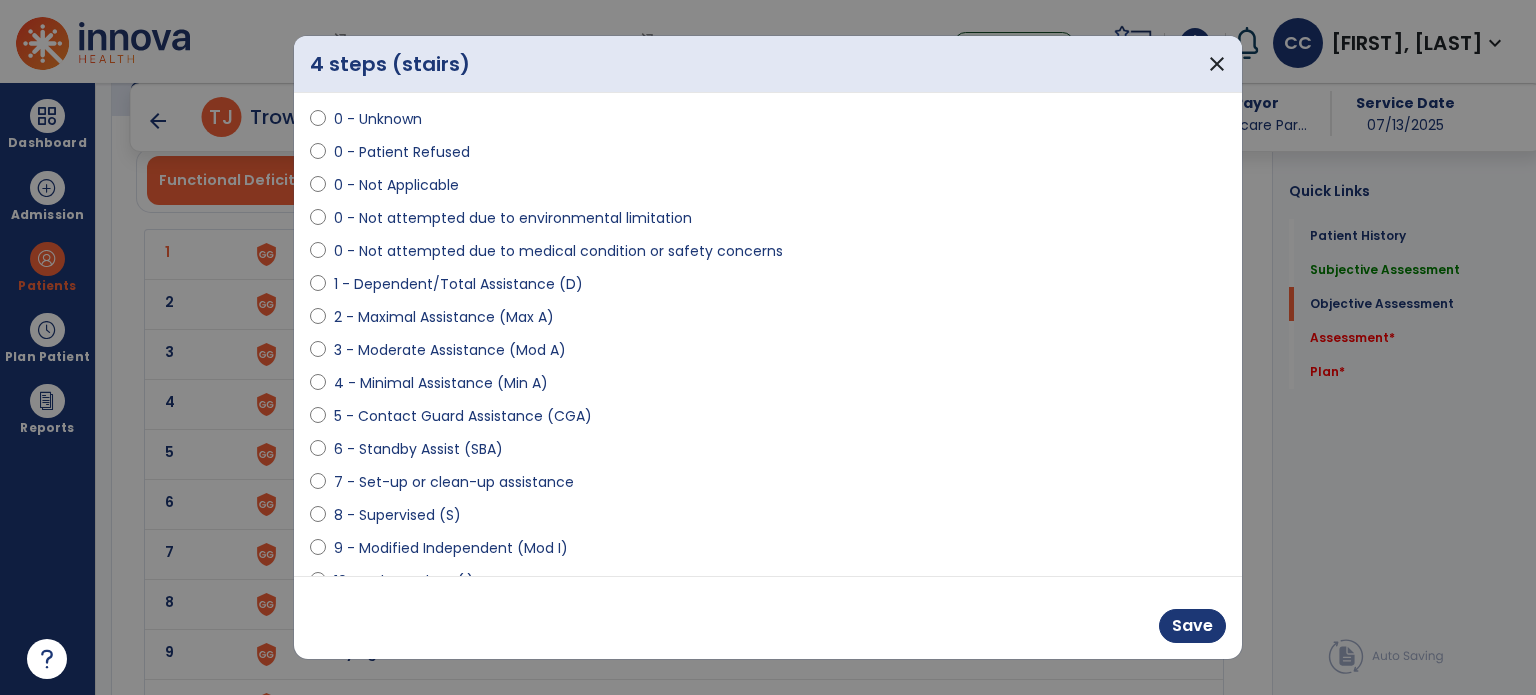 scroll, scrollTop: 100, scrollLeft: 0, axis: vertical 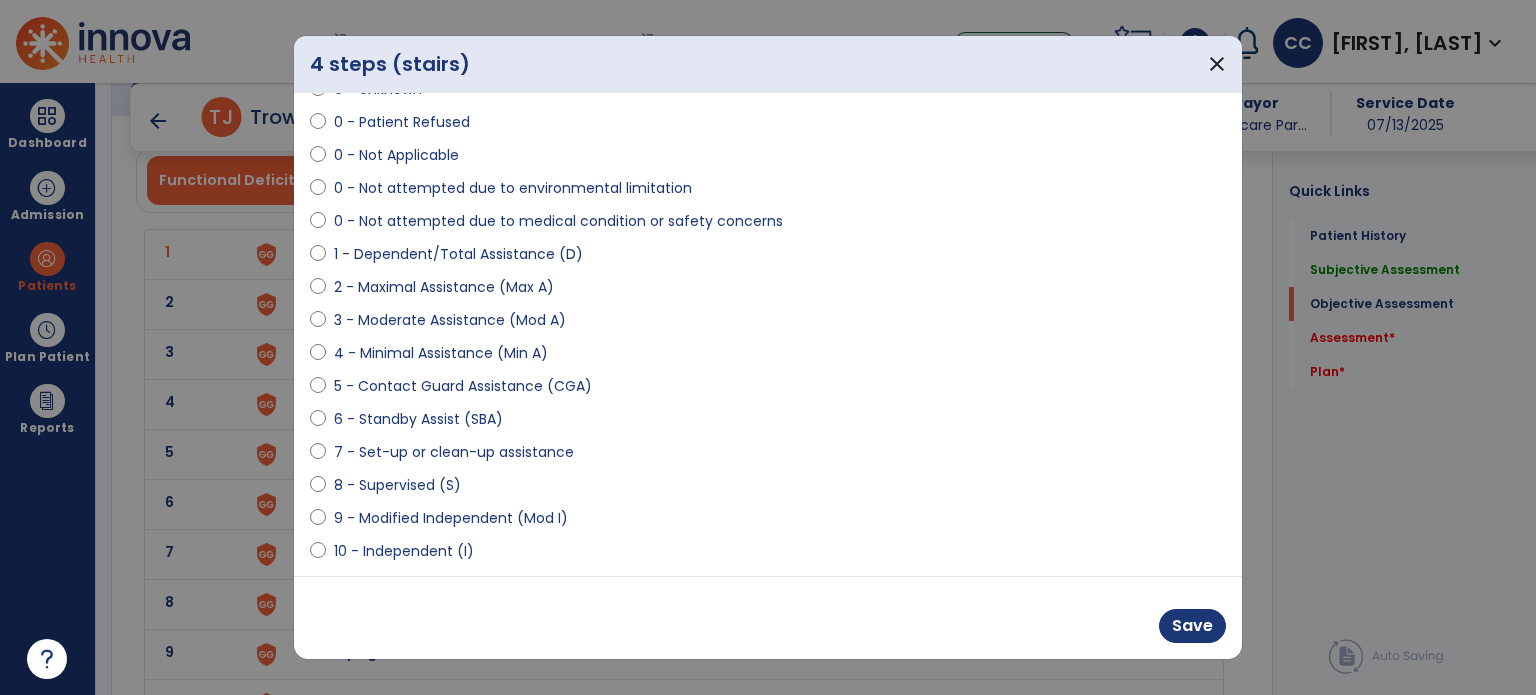 click on "6 - Standby Assist (SBA)" at bounding box center (418, 419) 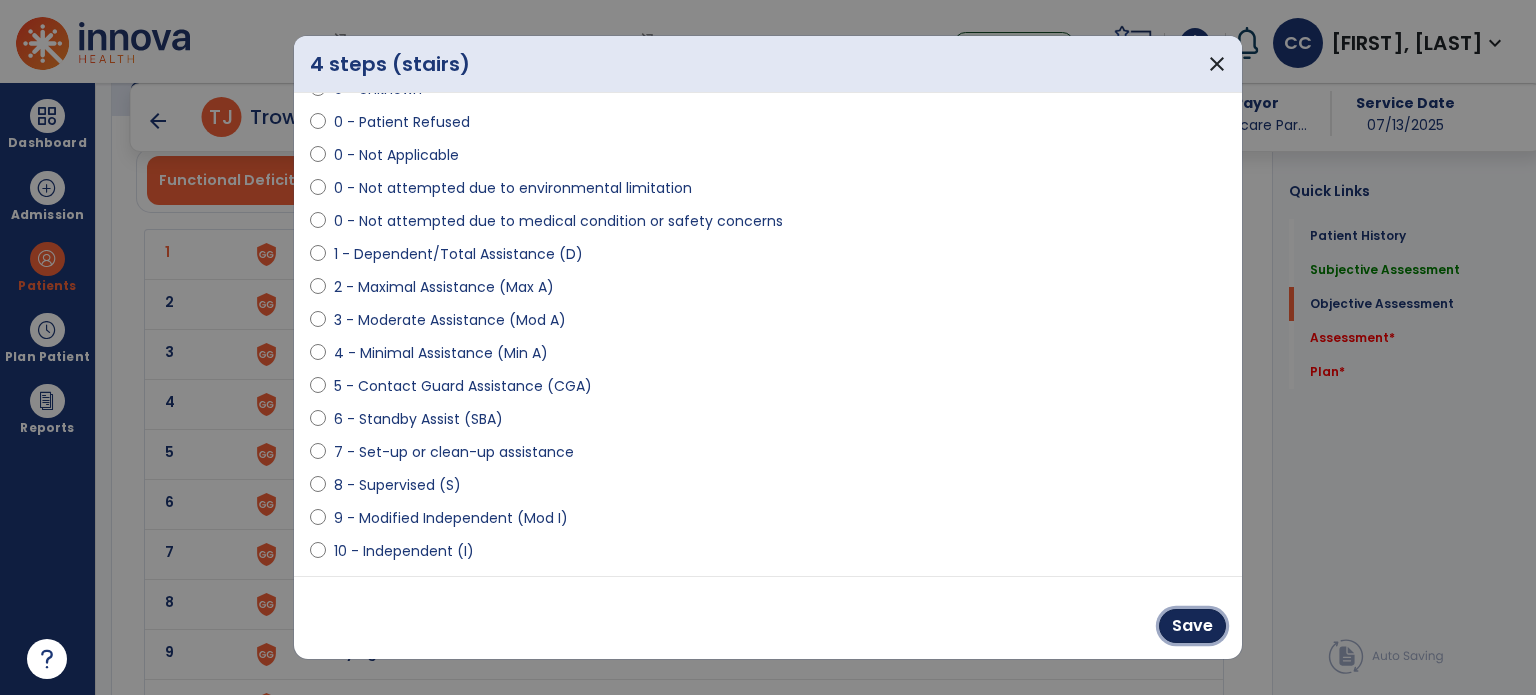 drag, startPoint x: 1202, startPoint y: 632, endPoint x: 1070, endPoint y: 613, distance: 133.36041 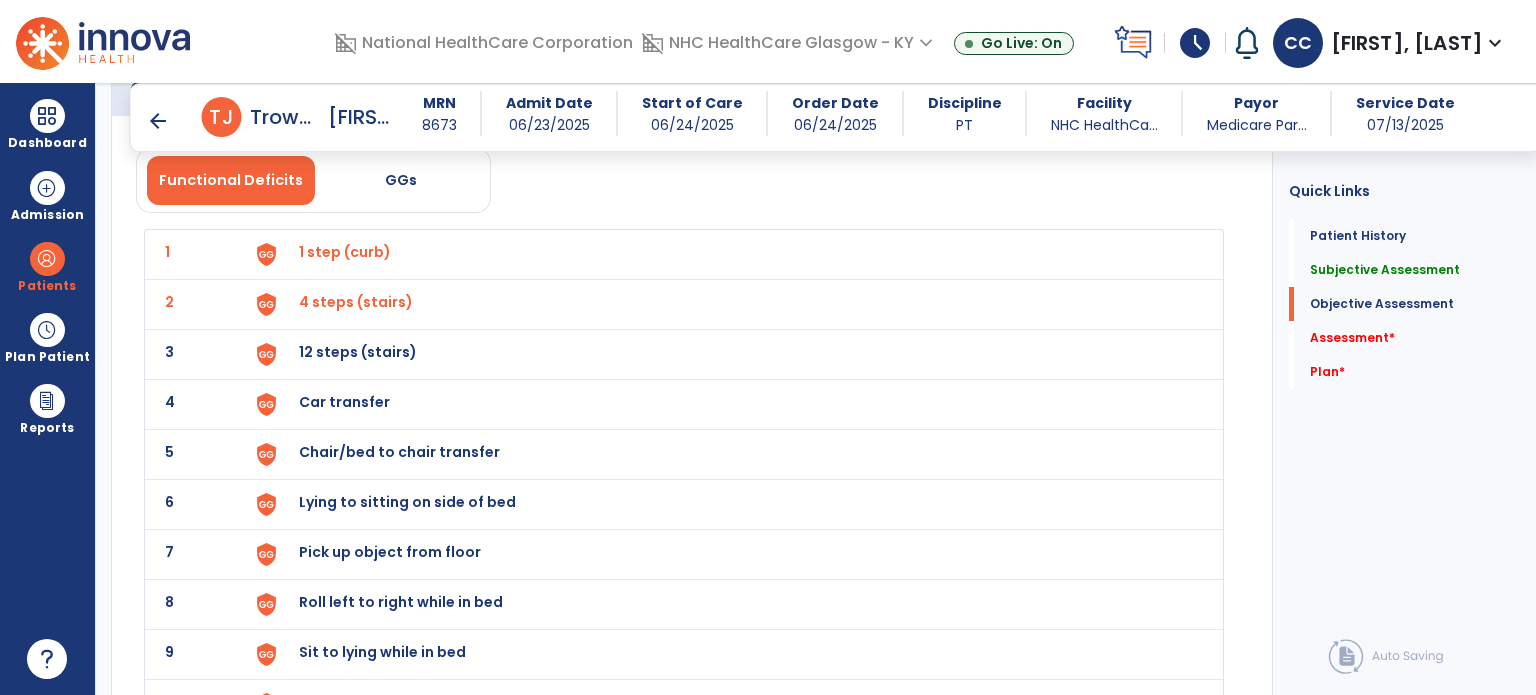 click on "12 steps (stairs)" at bounding box center (345, 252) 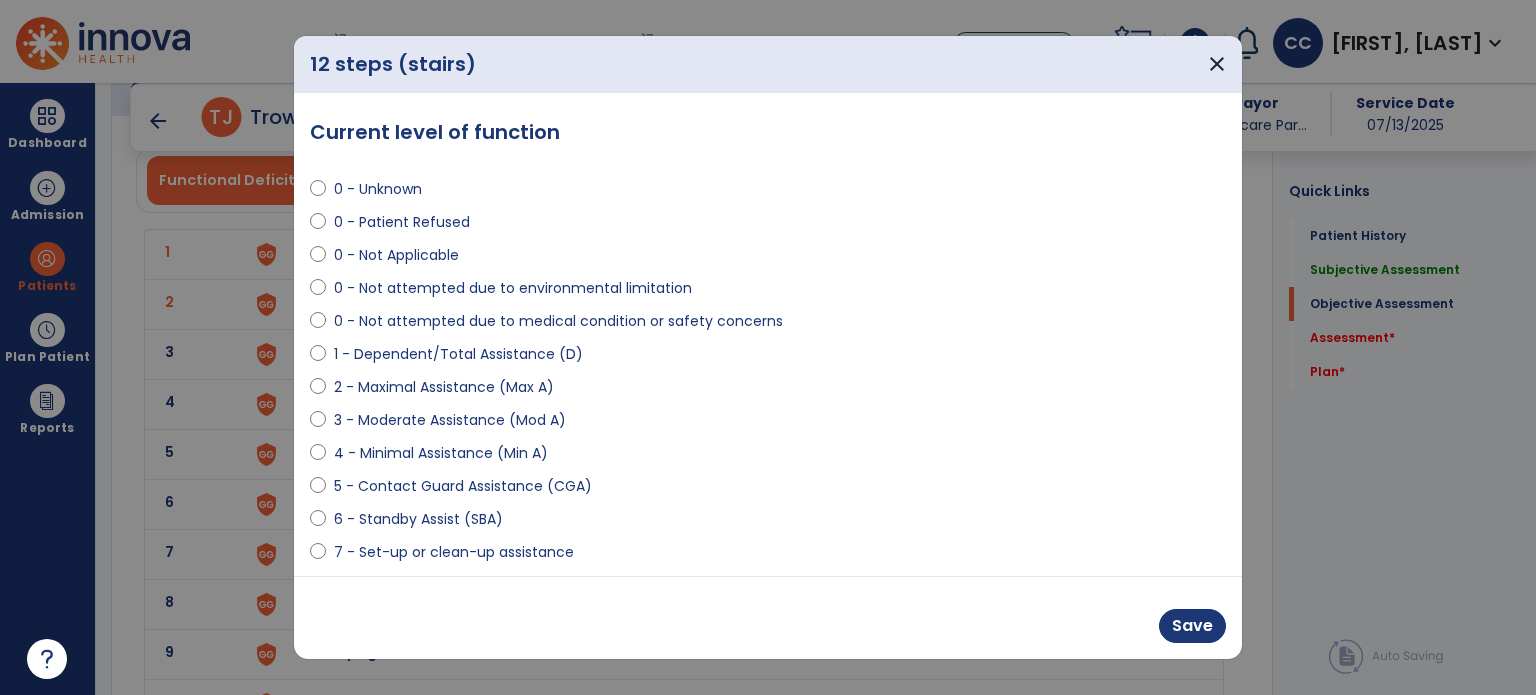 click on "6 - Standby Assist (SBA)" at bounding box center [418, 519] 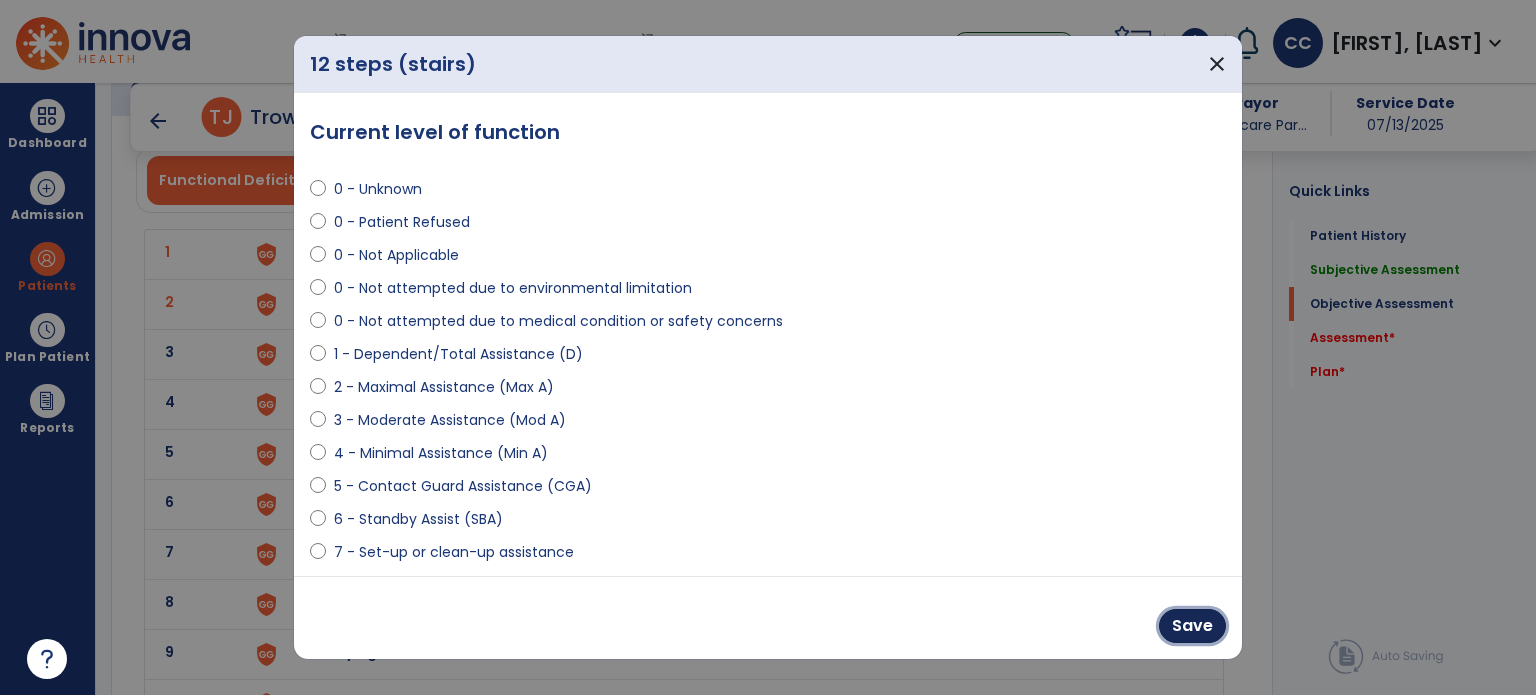 click on "Save" at bounding box center [1192, 626] 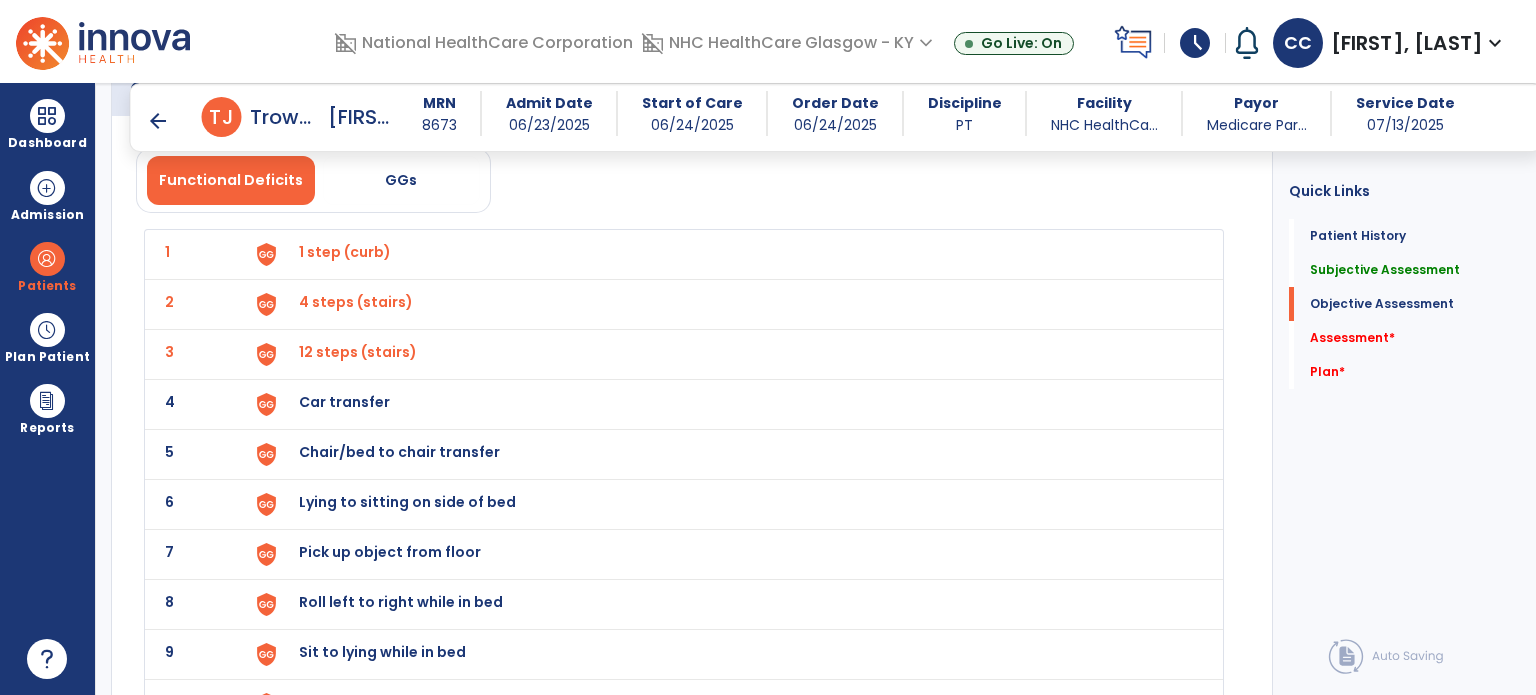 click on "Car transfer" at bounding box center (728, 254) 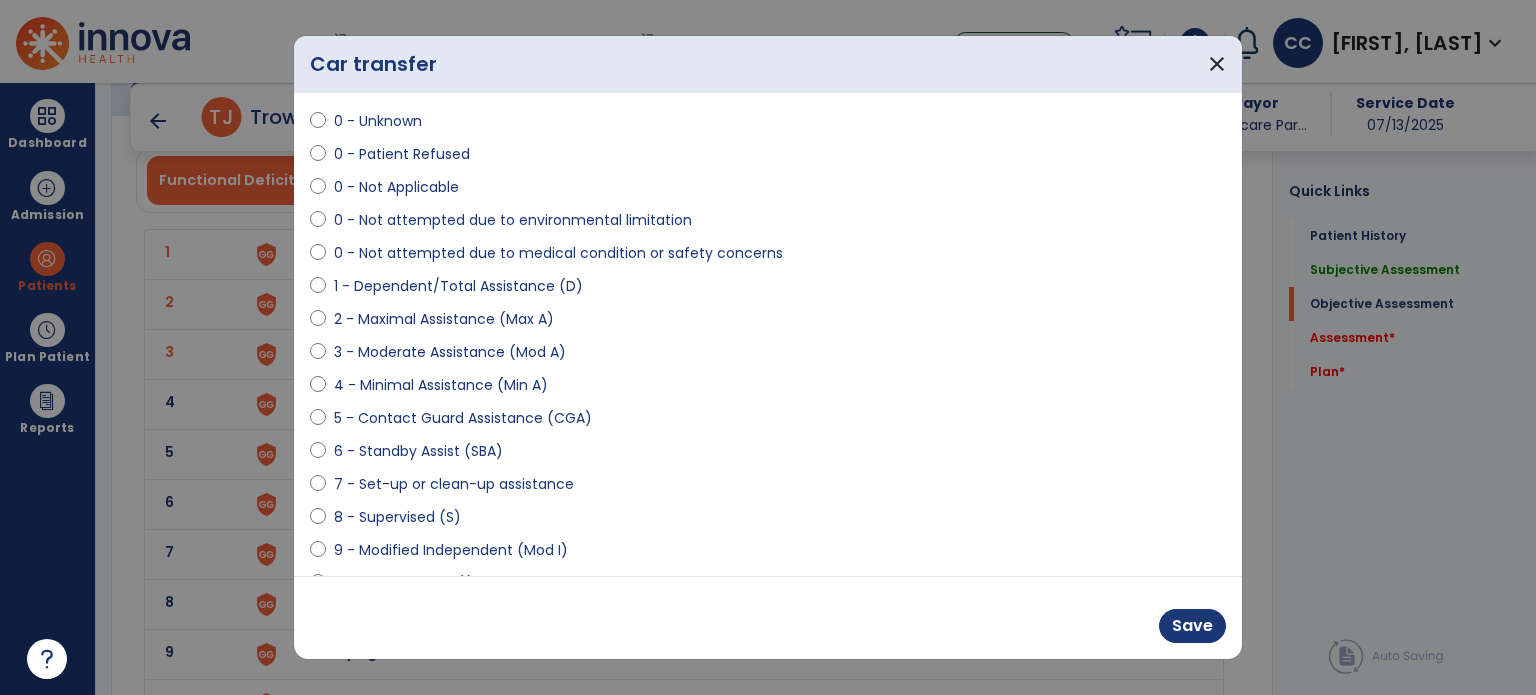 scroll, scrollTop: 100, scrollLeft: 0, axis: vertical 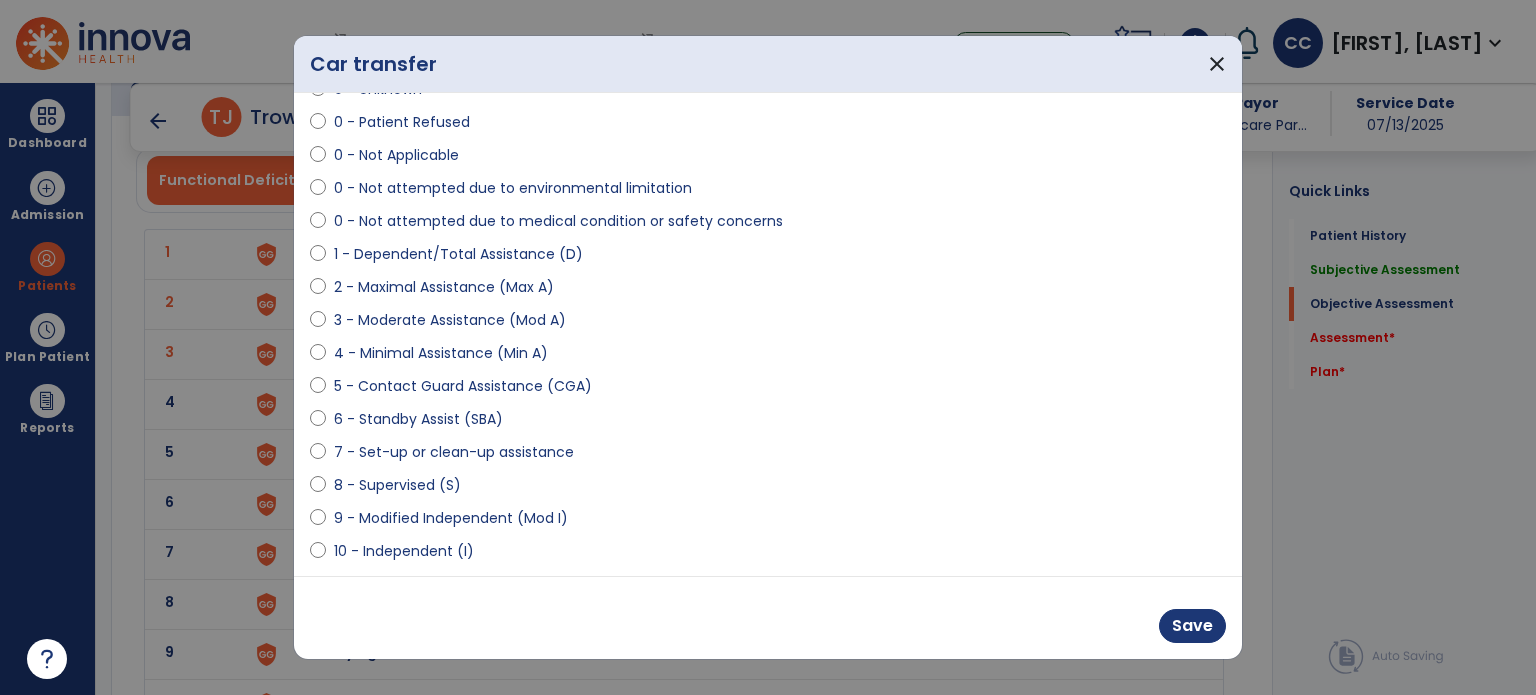 click on "6 - Standby Assist (SBA)" at bounding box center [418, 419] 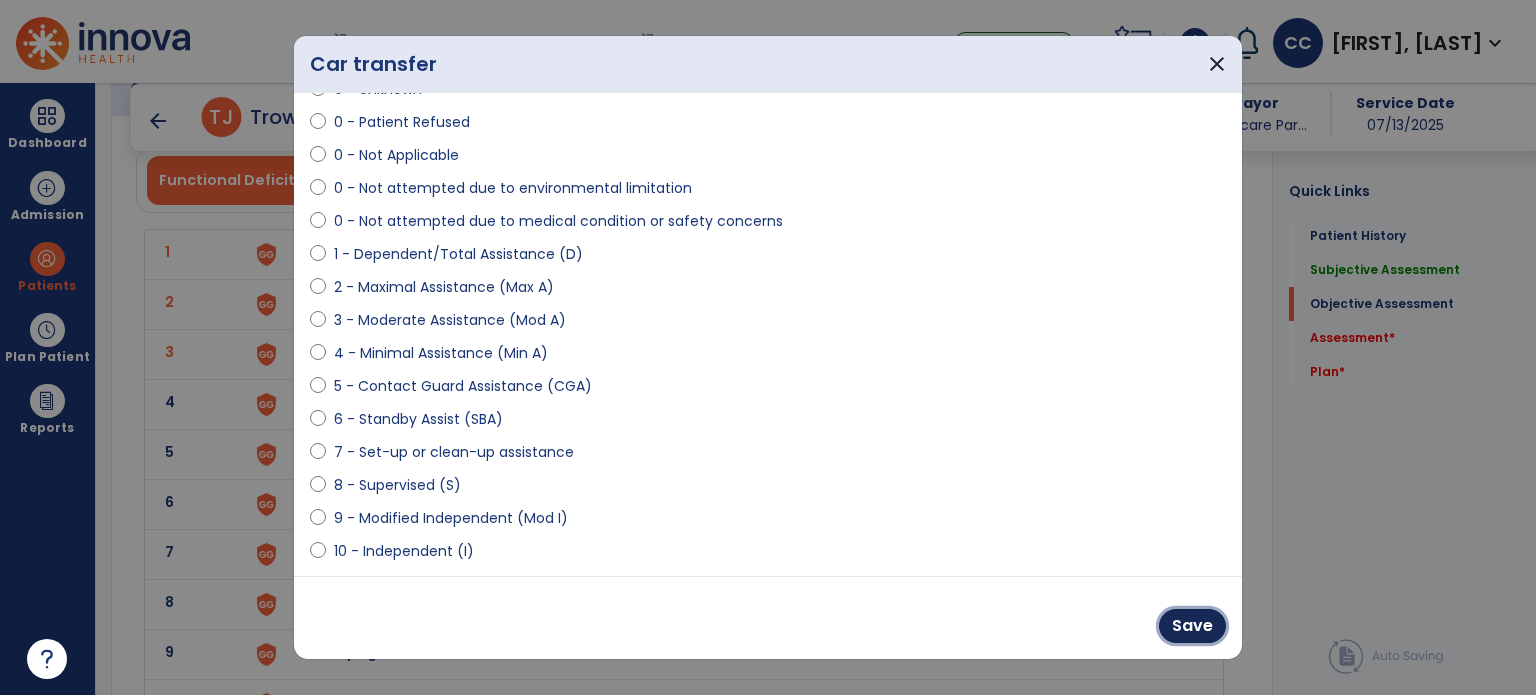click on "Save" at bounding box center (1192, 626) 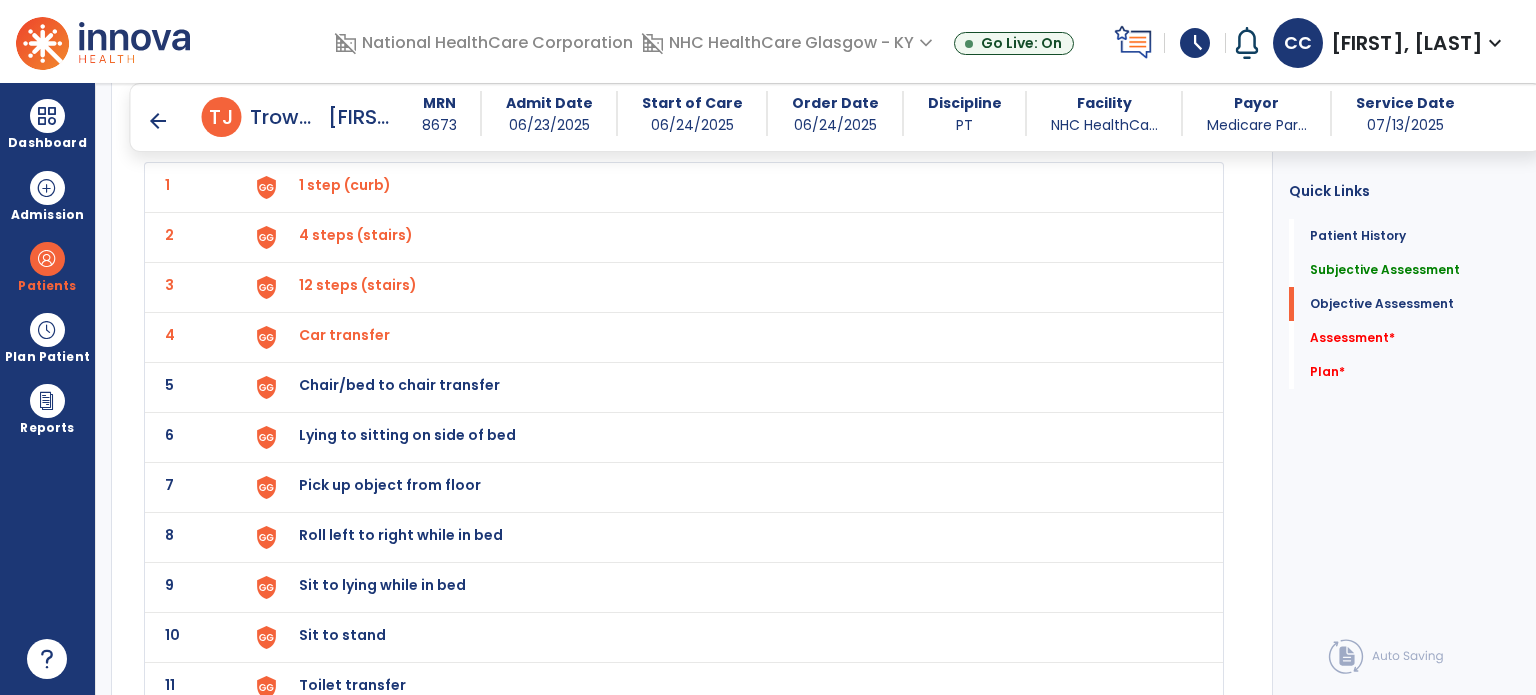 scroll, scrollTop: 2200, scrollLeft: 0, axis: vertical 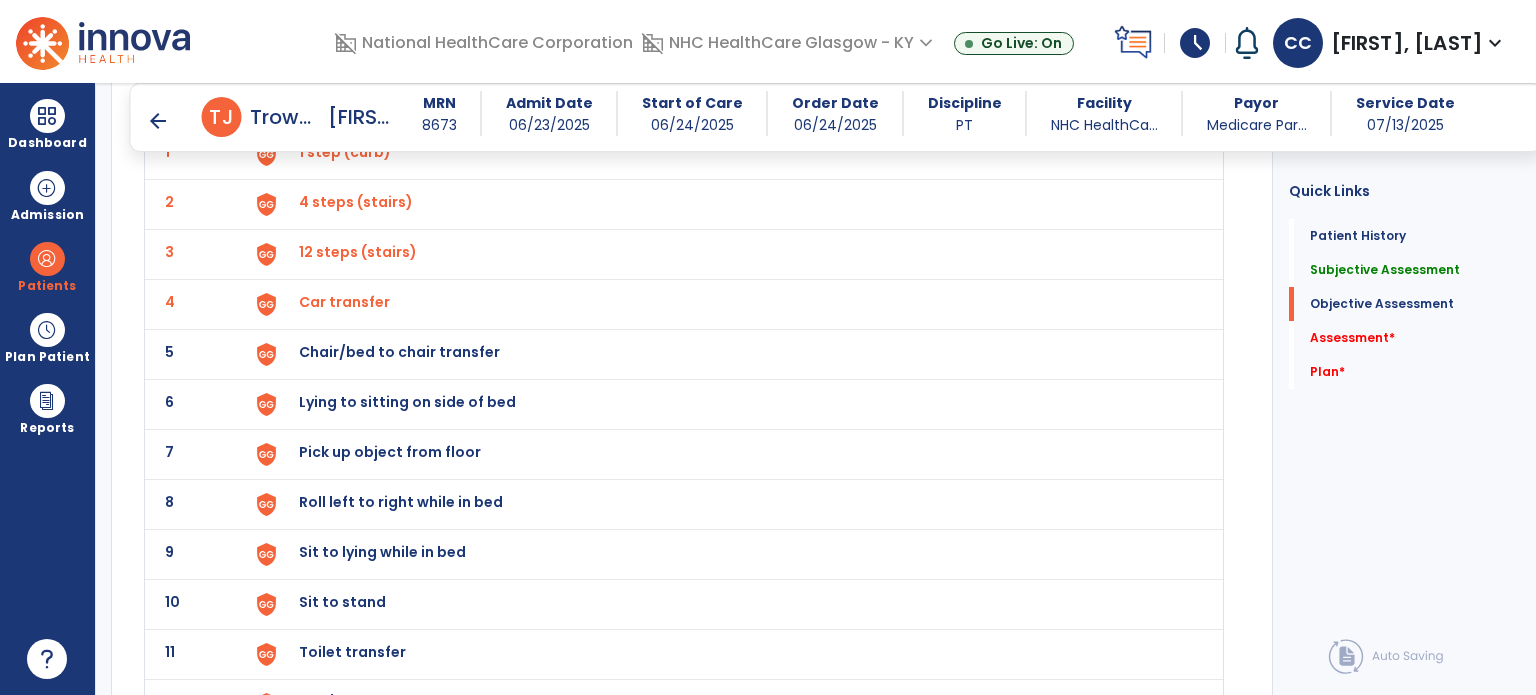 click on "Chair/bed to chair transfer" at bounding box center (345, 152) 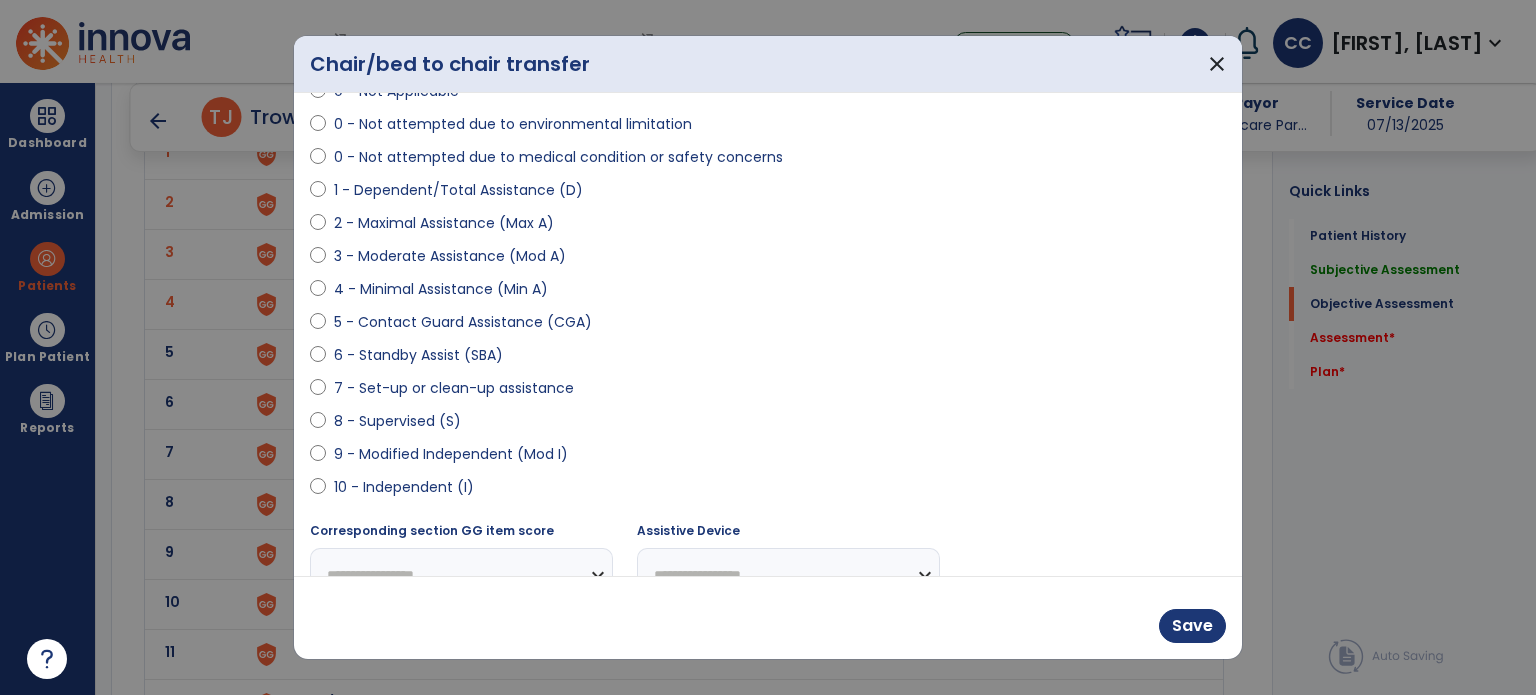 scroll, scrollTop: 200, scrollLeft: 0, axis: vertical 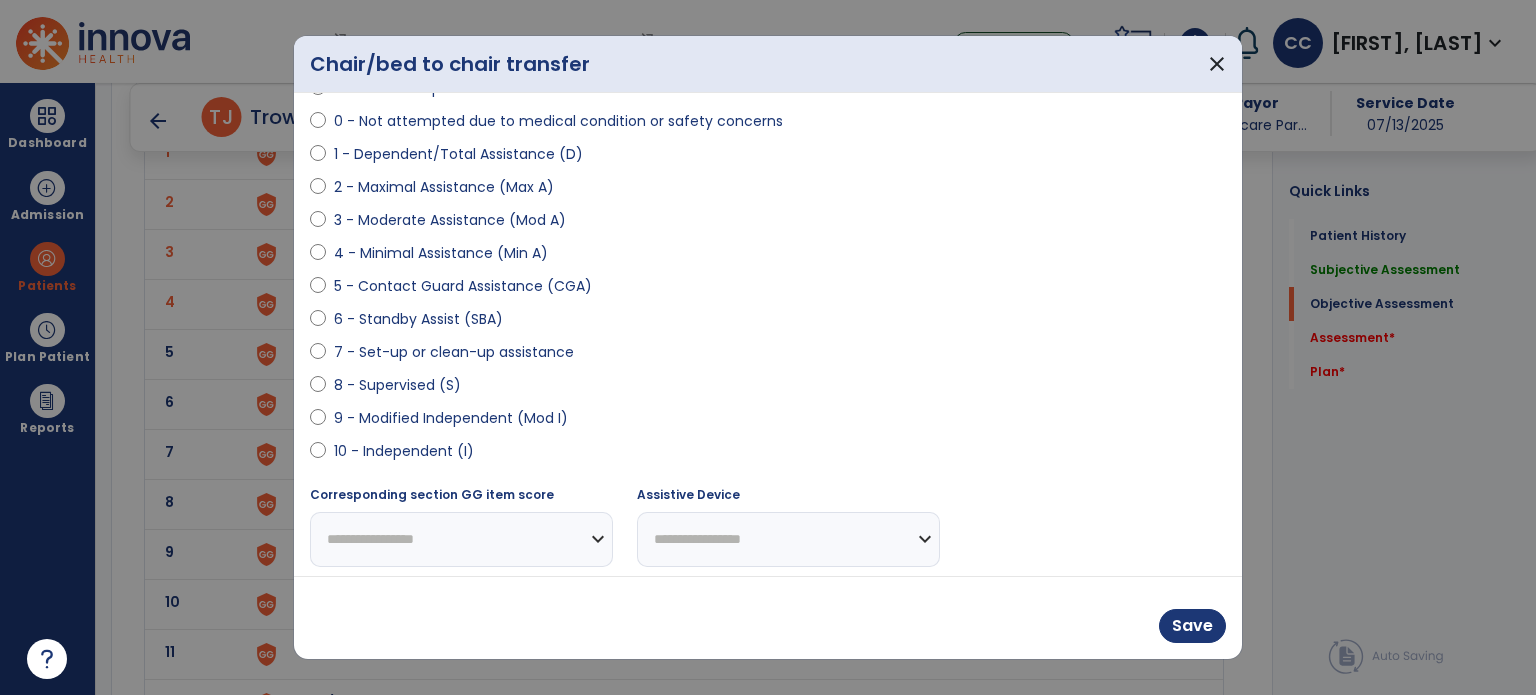 drag, startPoint x: 432, startPoint y: 402, endPoint x: 488, endPoint y: 429, distance: 62.169125 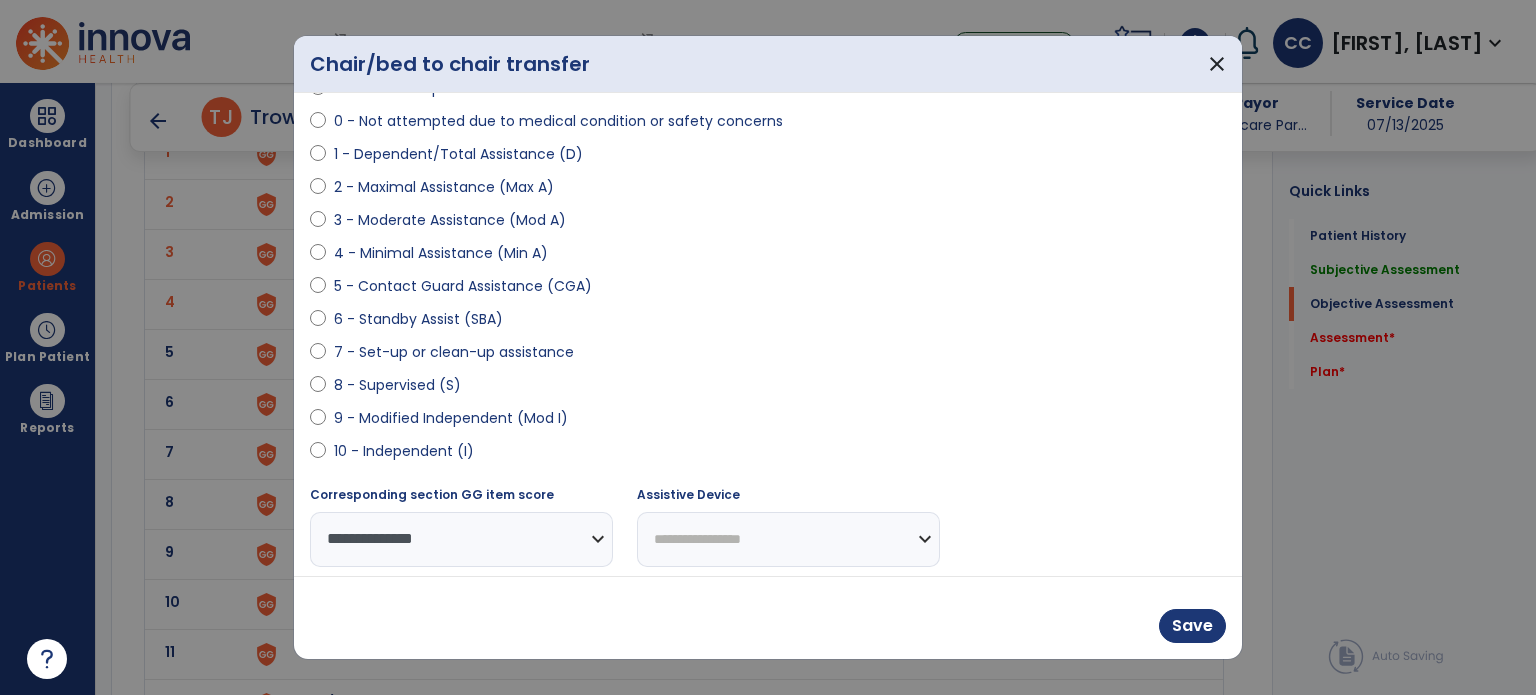 click on "**********" at bounding box center [788, 539] 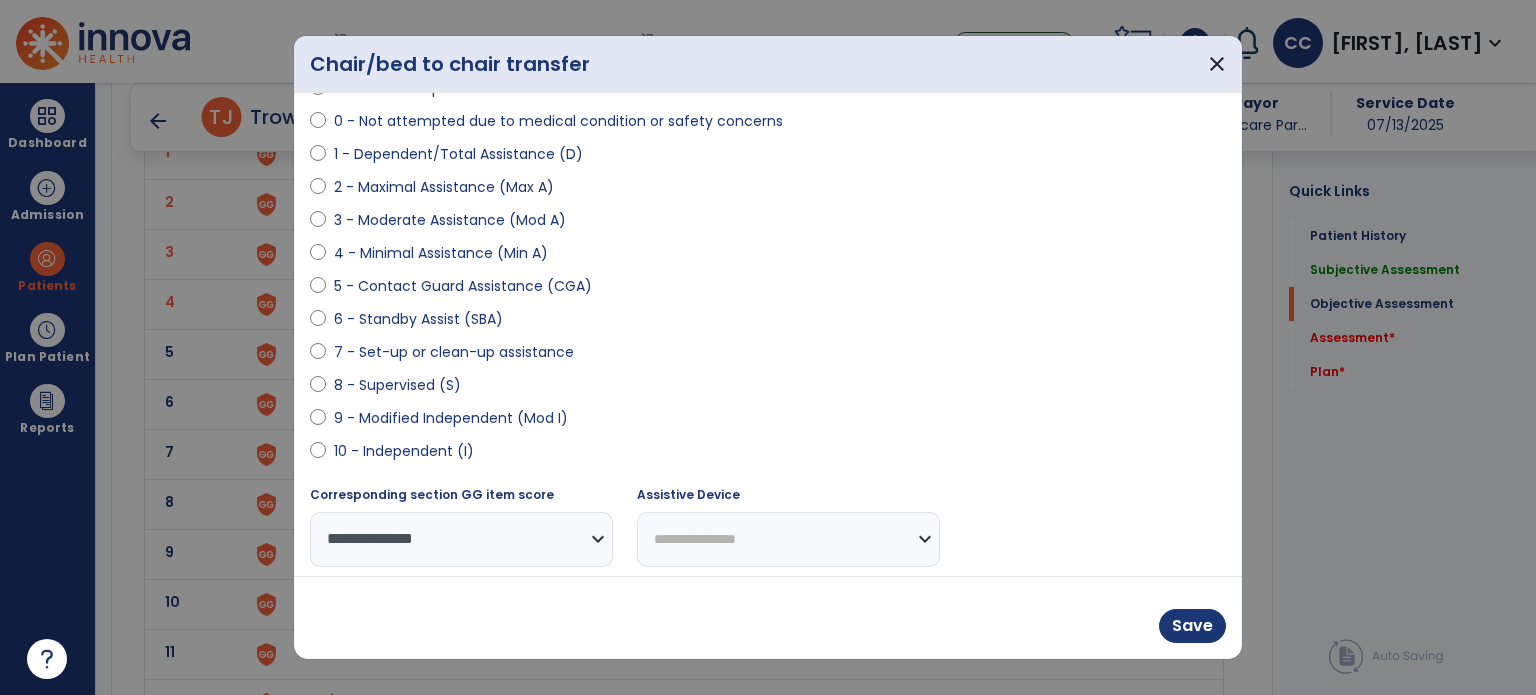 click on "**********" at bounding box center [788, 539] 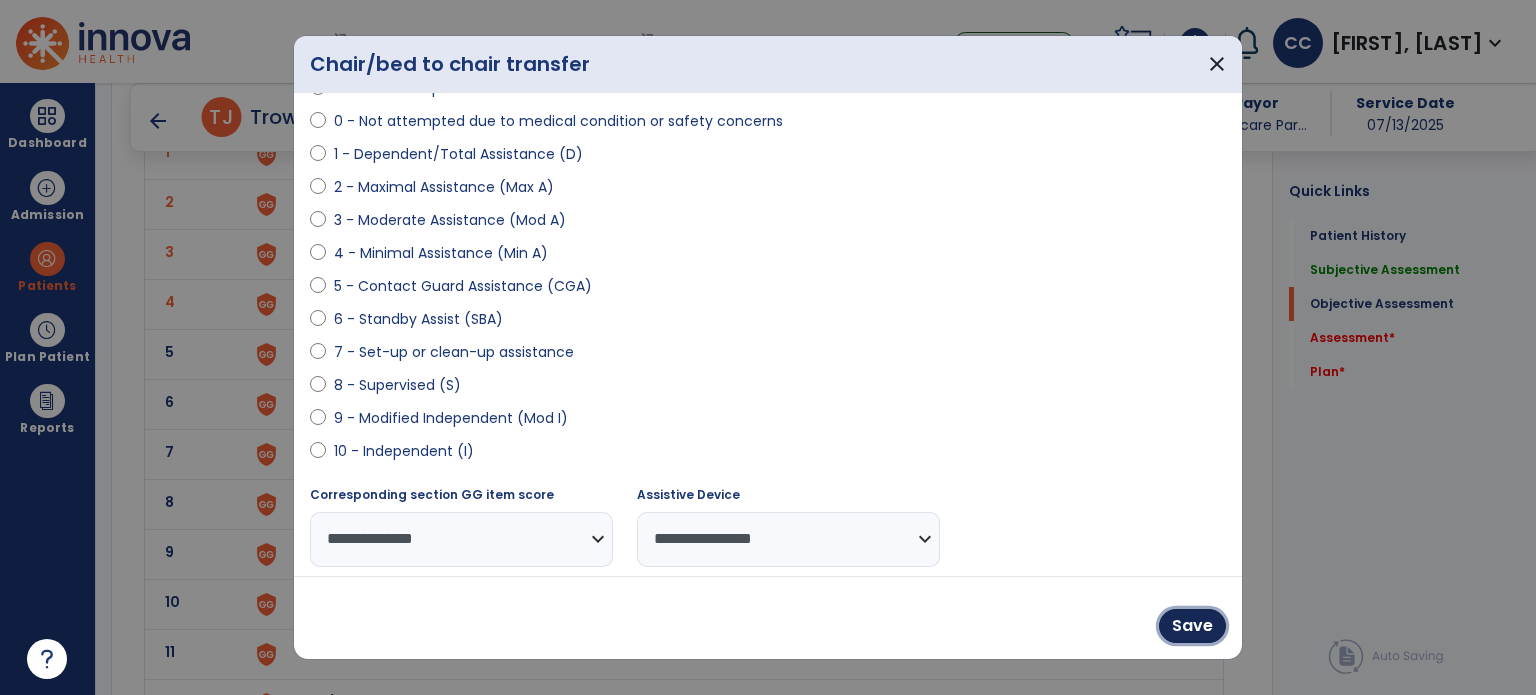 drag, startPoint x: 1179, startPoint y: 627, endPoint x: 1168, endPoint y: 608, distance: 21.954498 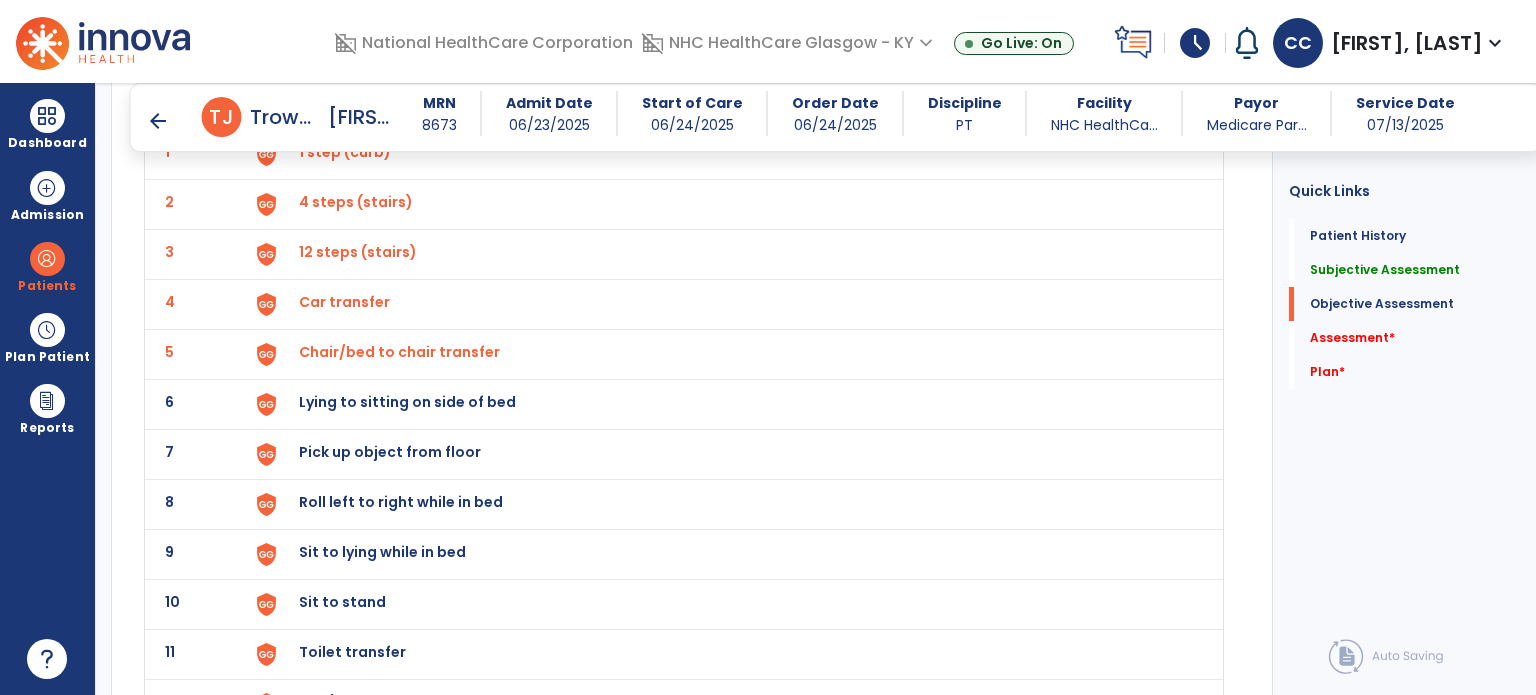 click on "6 Lying to sitting on side of bed" 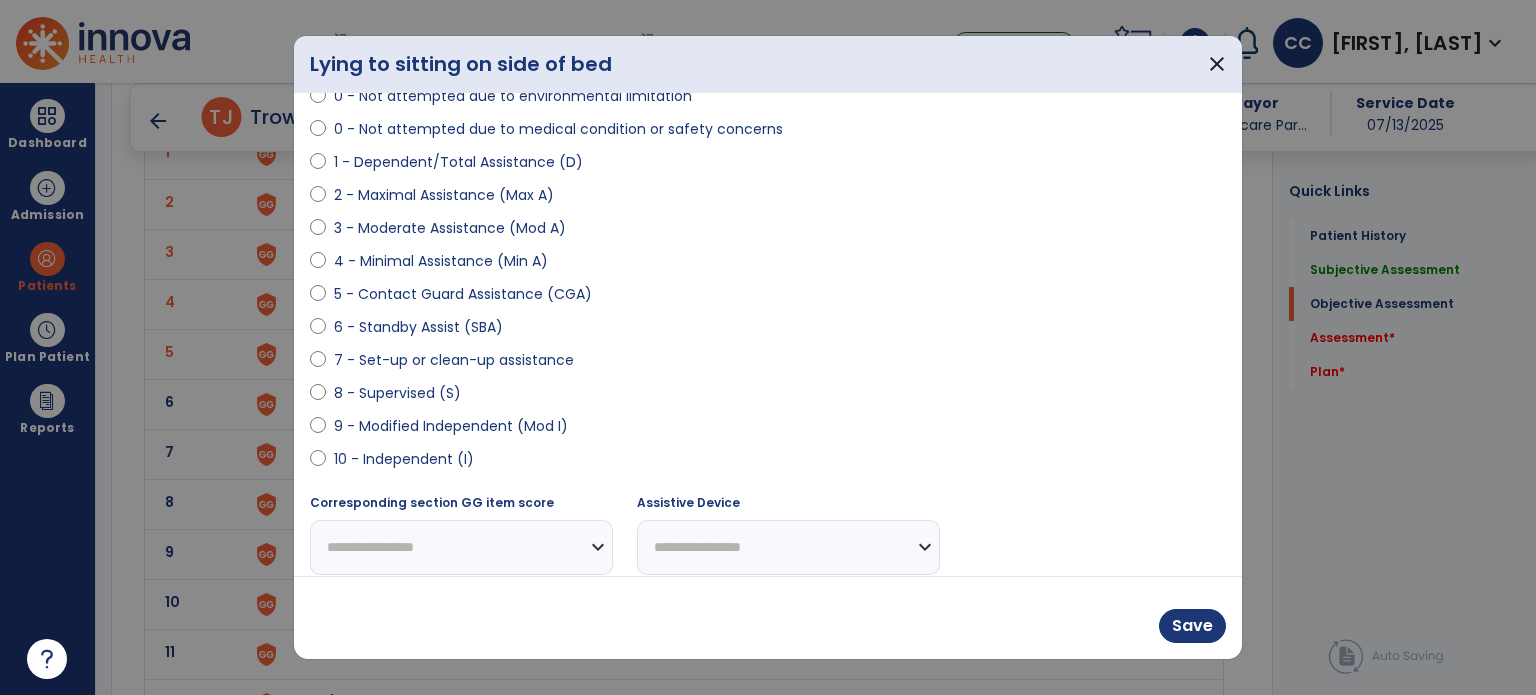 scroll, scrollTop: 204, scrollLeft: 0, axis: vertical 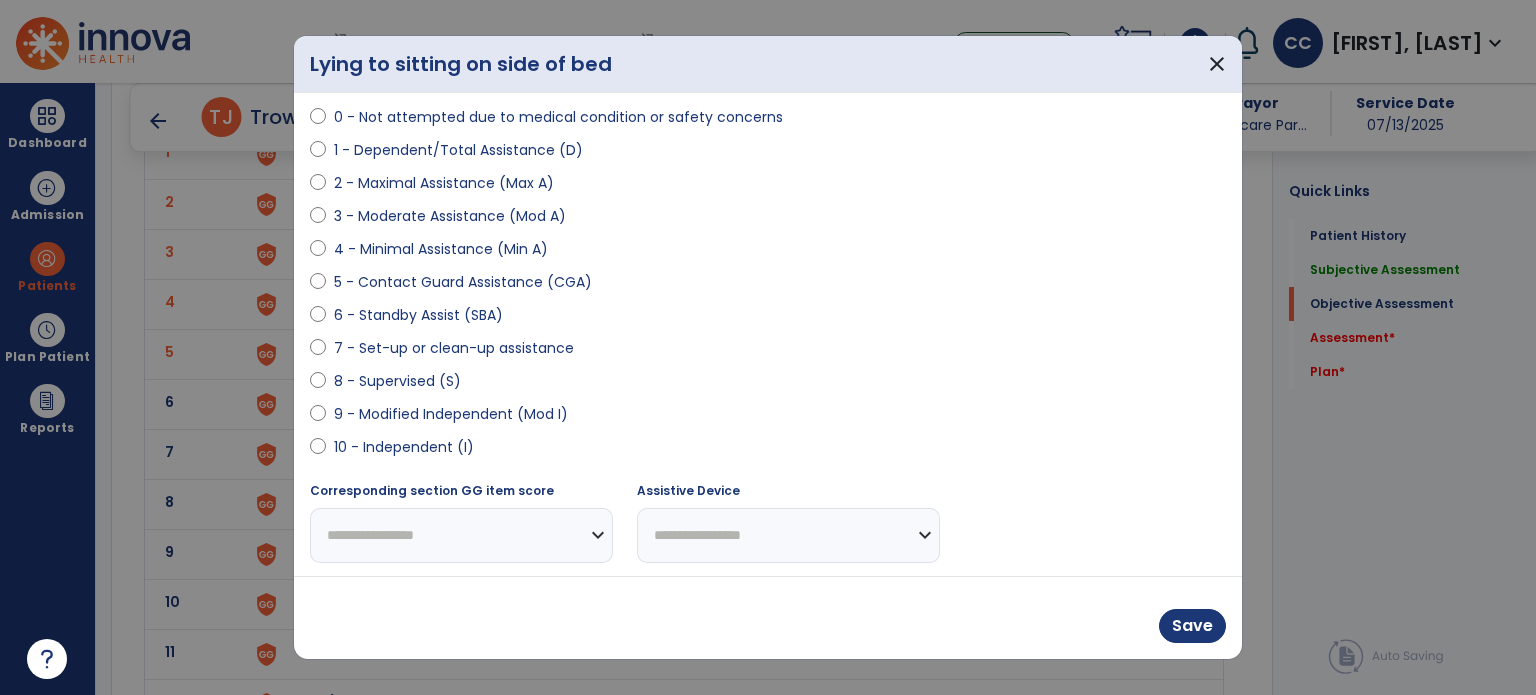 drag, startPoint x: 416, startPoint y: 412, endPoint x: 576, endPoint y: 438, distance: 162.09874 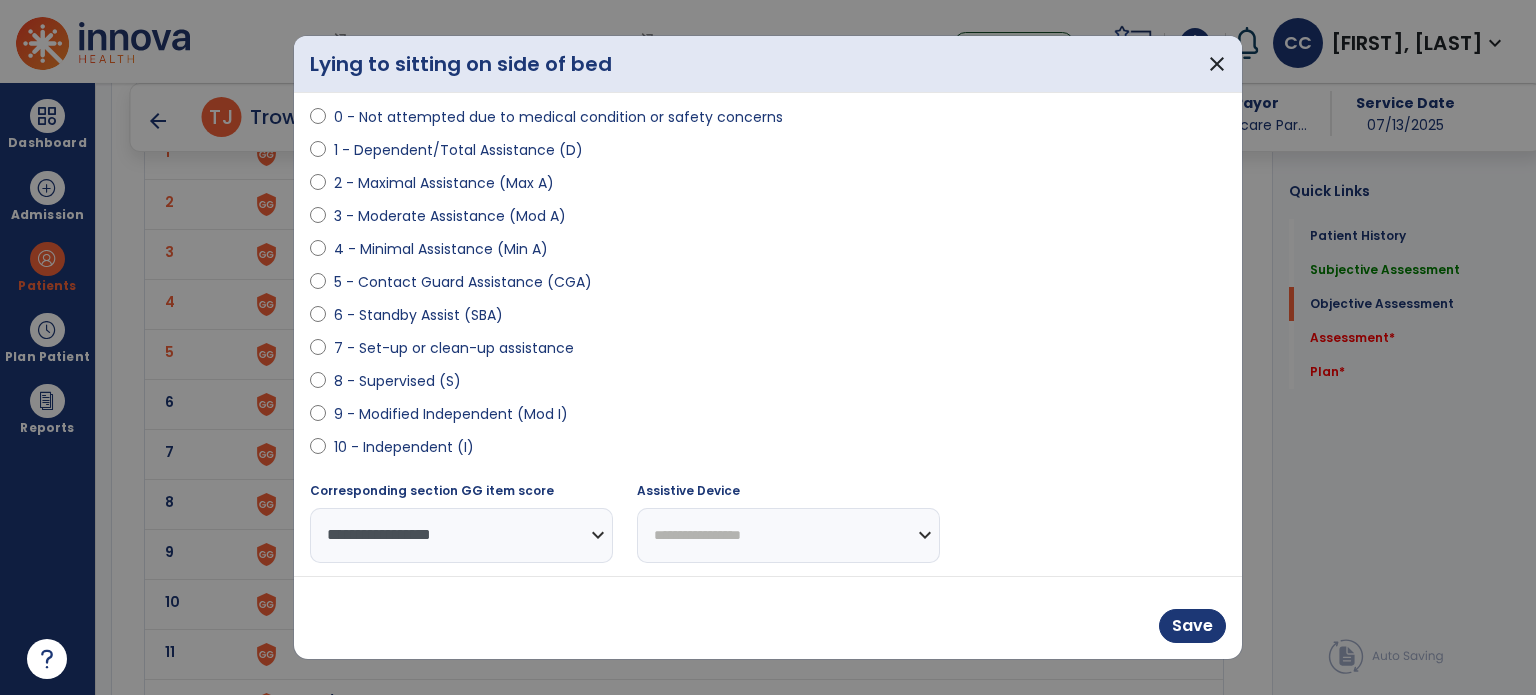 select on "**********" 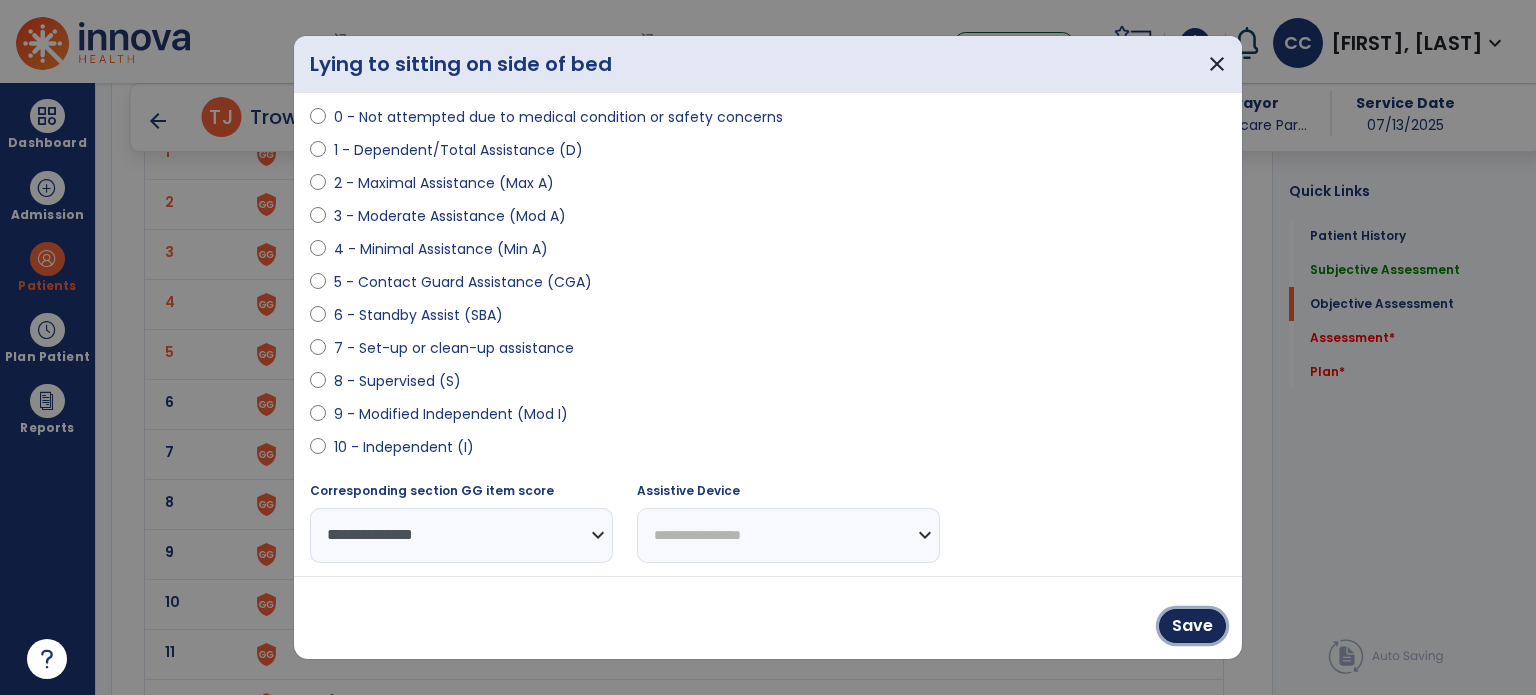 click on "Save" at bounding box center (1192, 626) 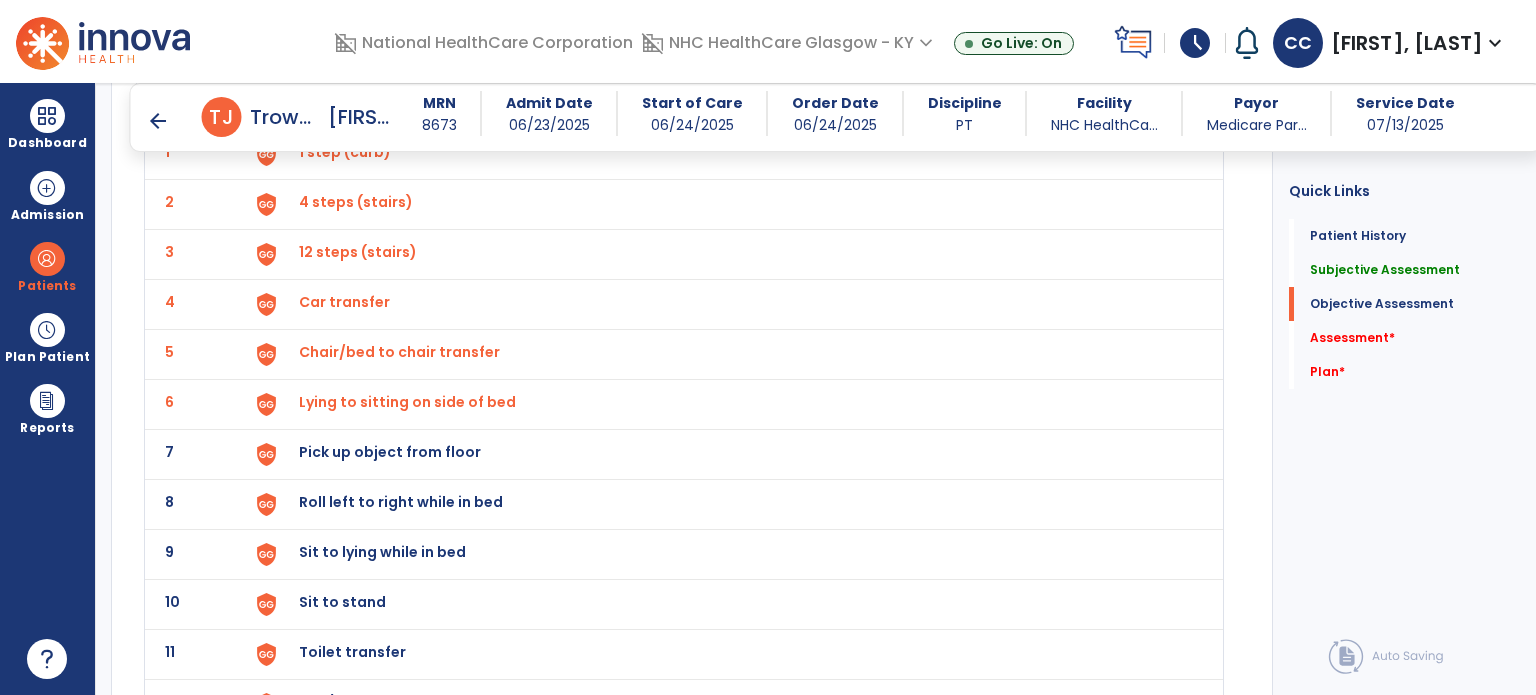 click on "7 Pick up object from floor" 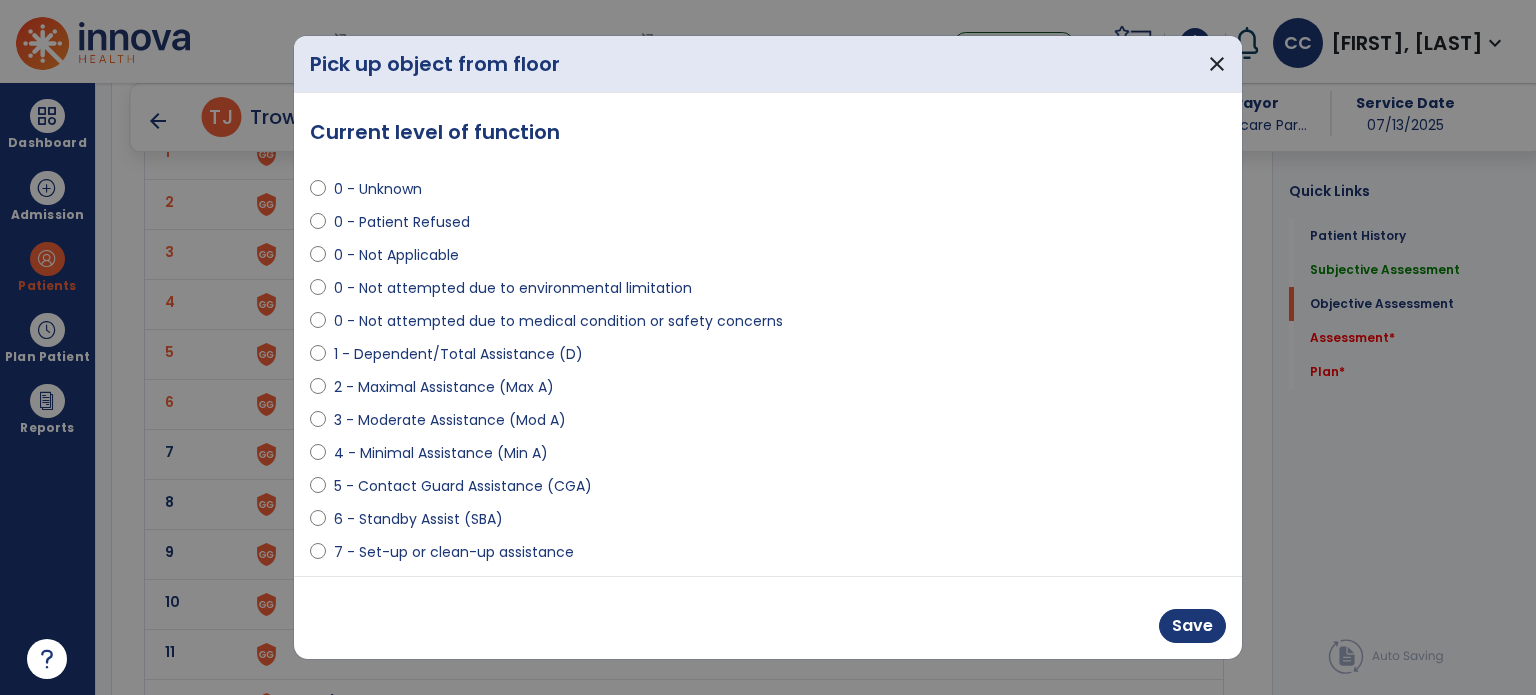 click on "5 - Contact Guard Assistance (CGA)" at bounding box center (463, 486) 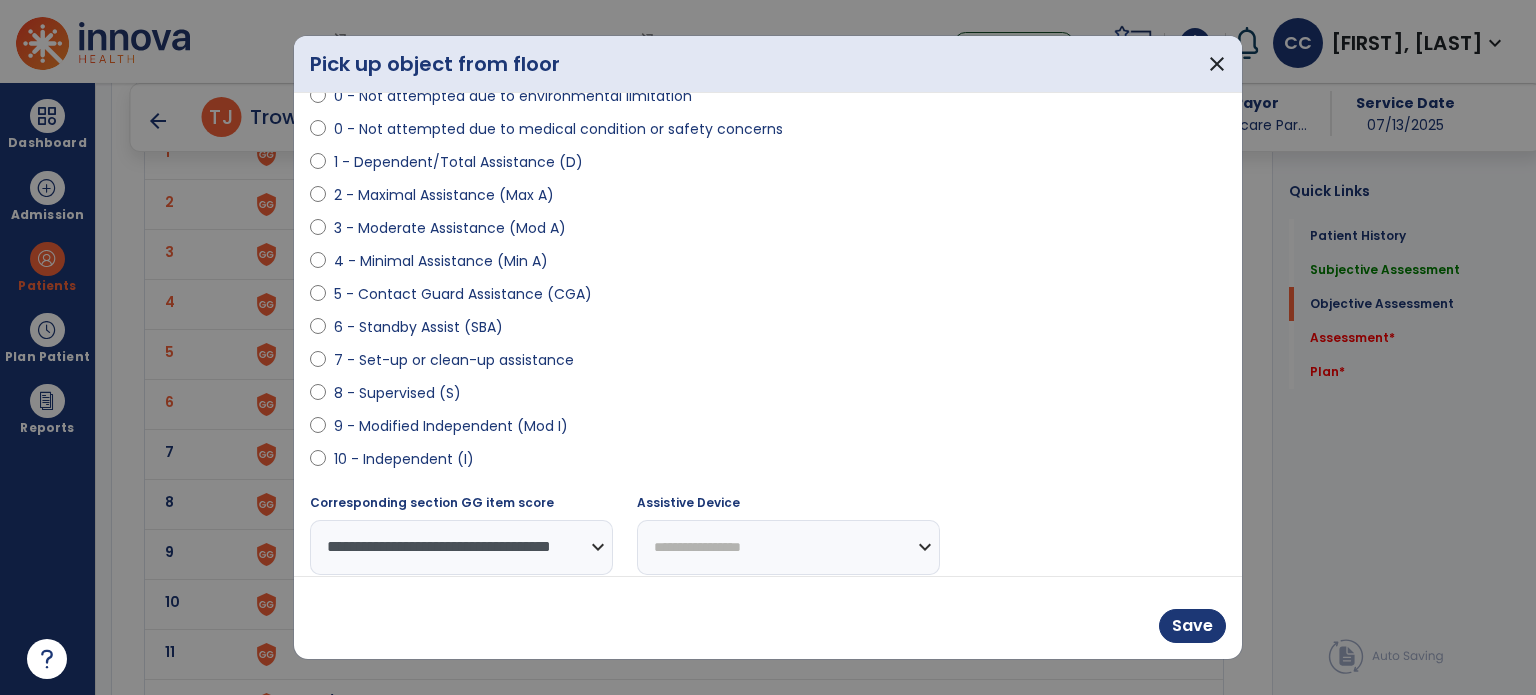 scroll, scrollTop: 204, scrollLeft: 0, axis: vertical 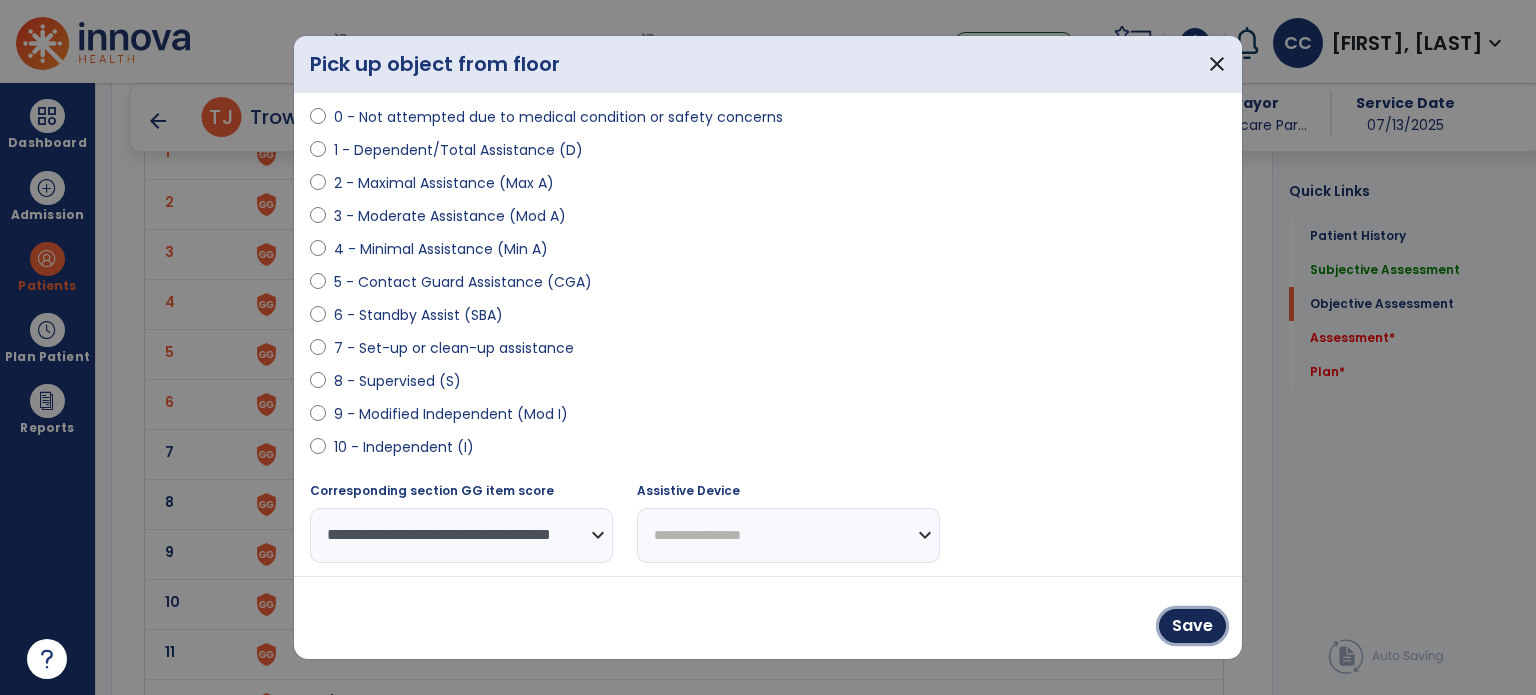 click on "Save" at bounding box center (1192, 626) 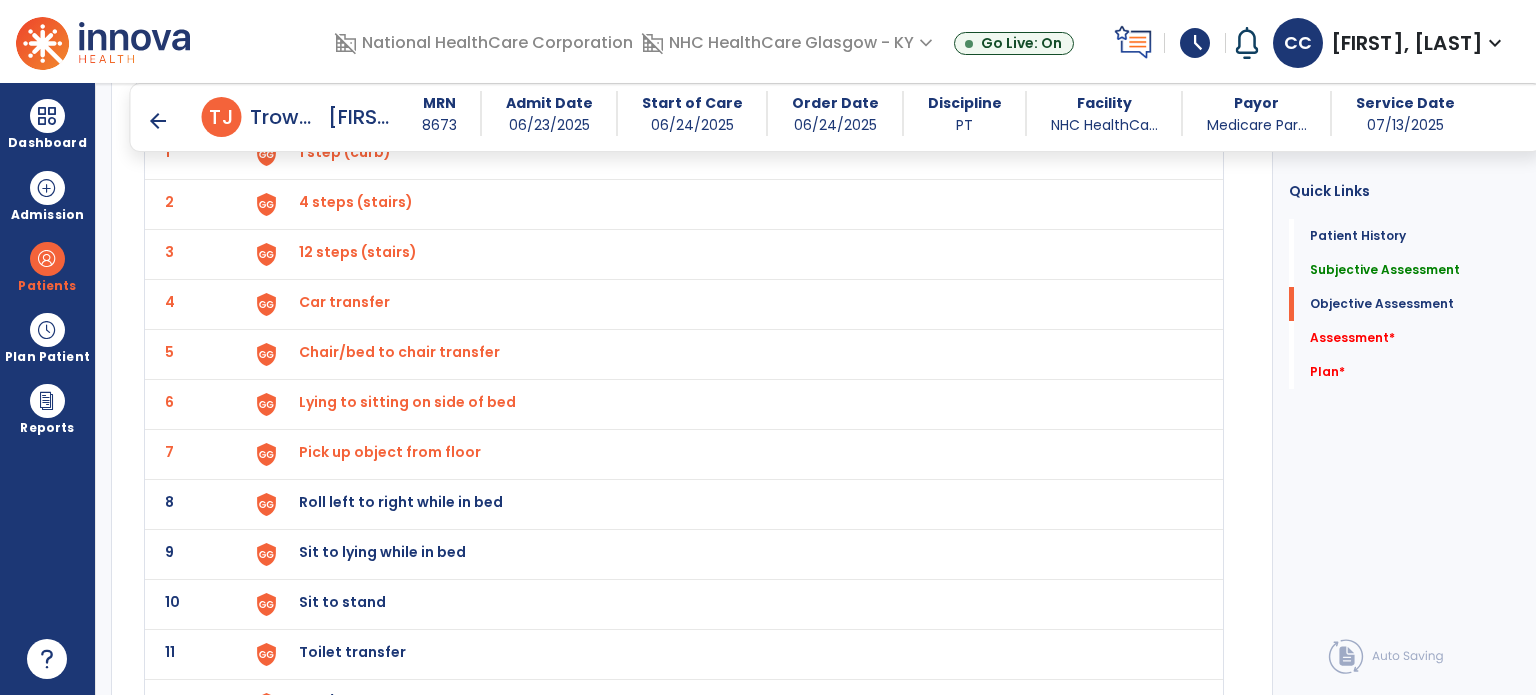 click on "Roll left to right while in bed" at bounding box center [345, 152] 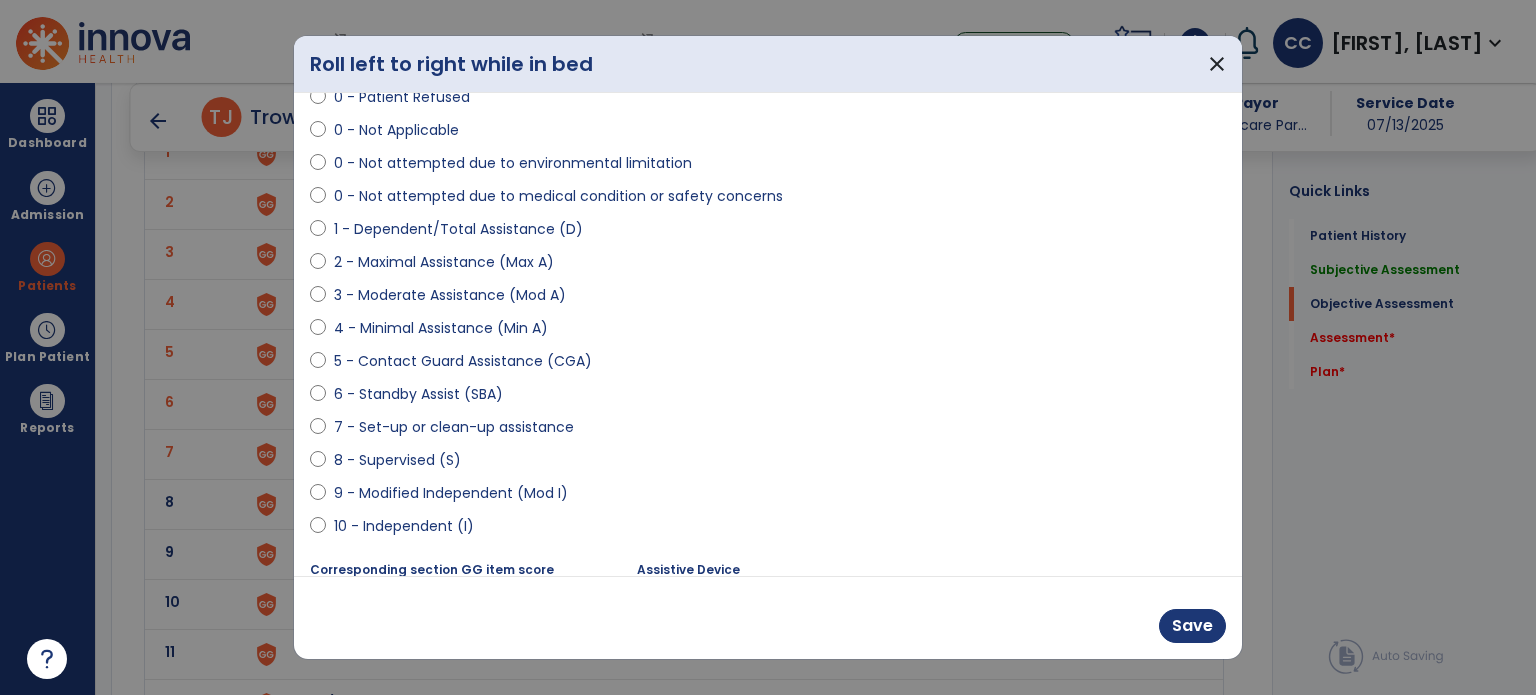 scroll, scrollTop: 204, scrollLeft: 0, axis: vertical 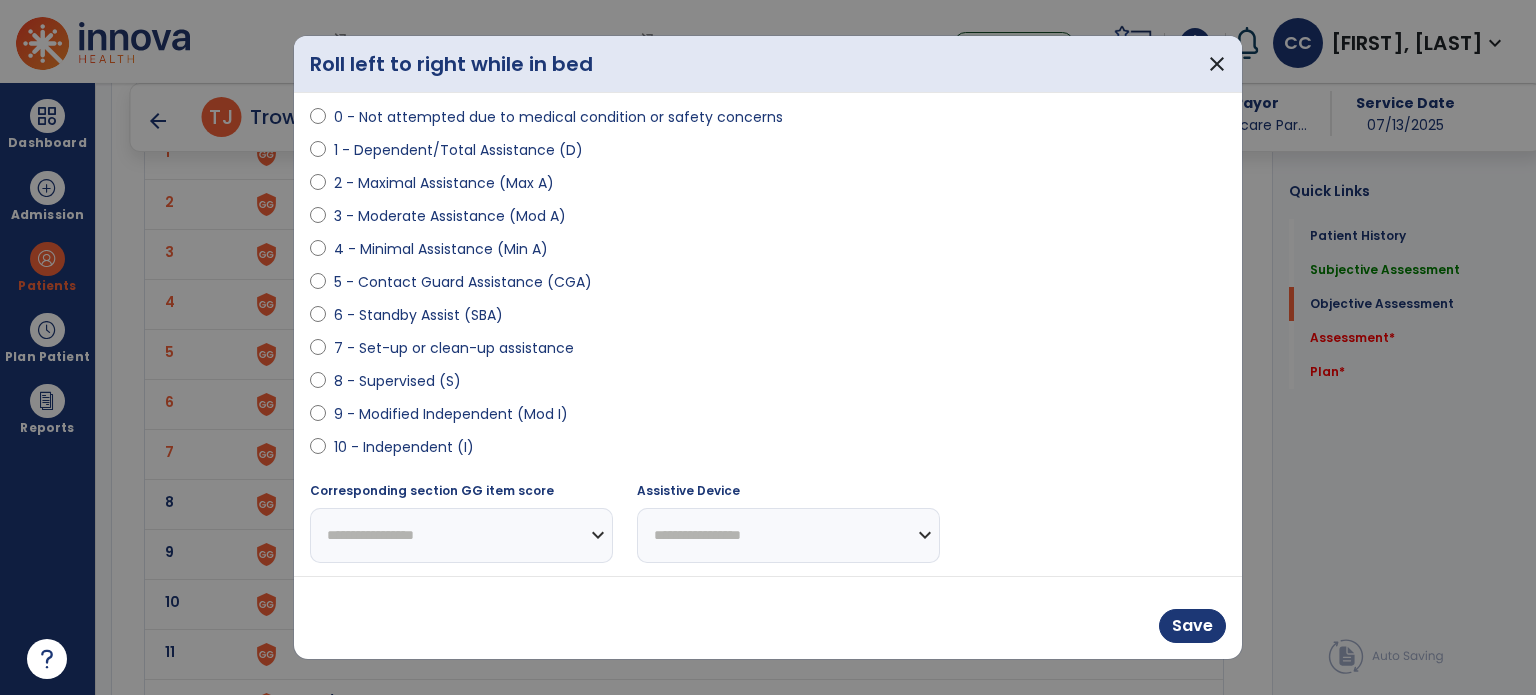 click on "10 - Independent (I)" at bounding box center (404, 447) 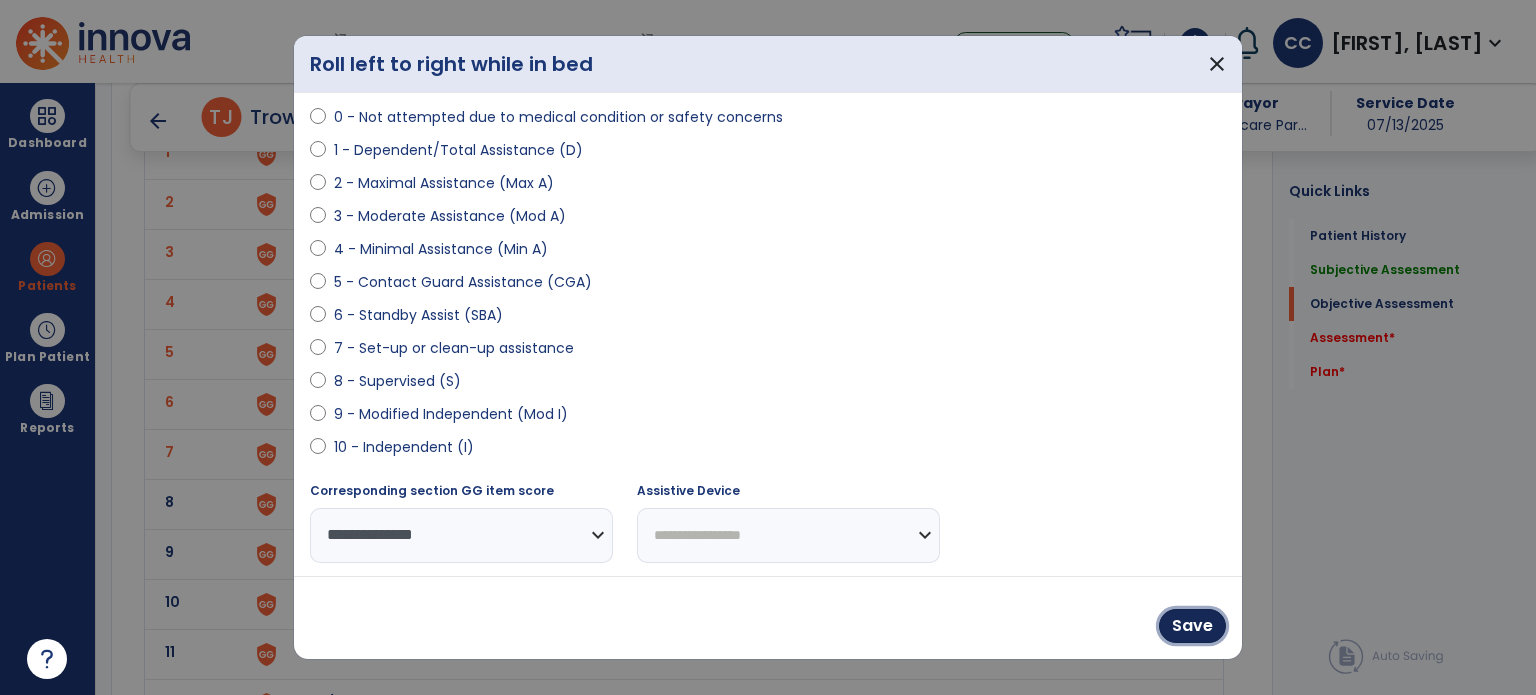 click on "Save" at bounding box center (1192, 626) 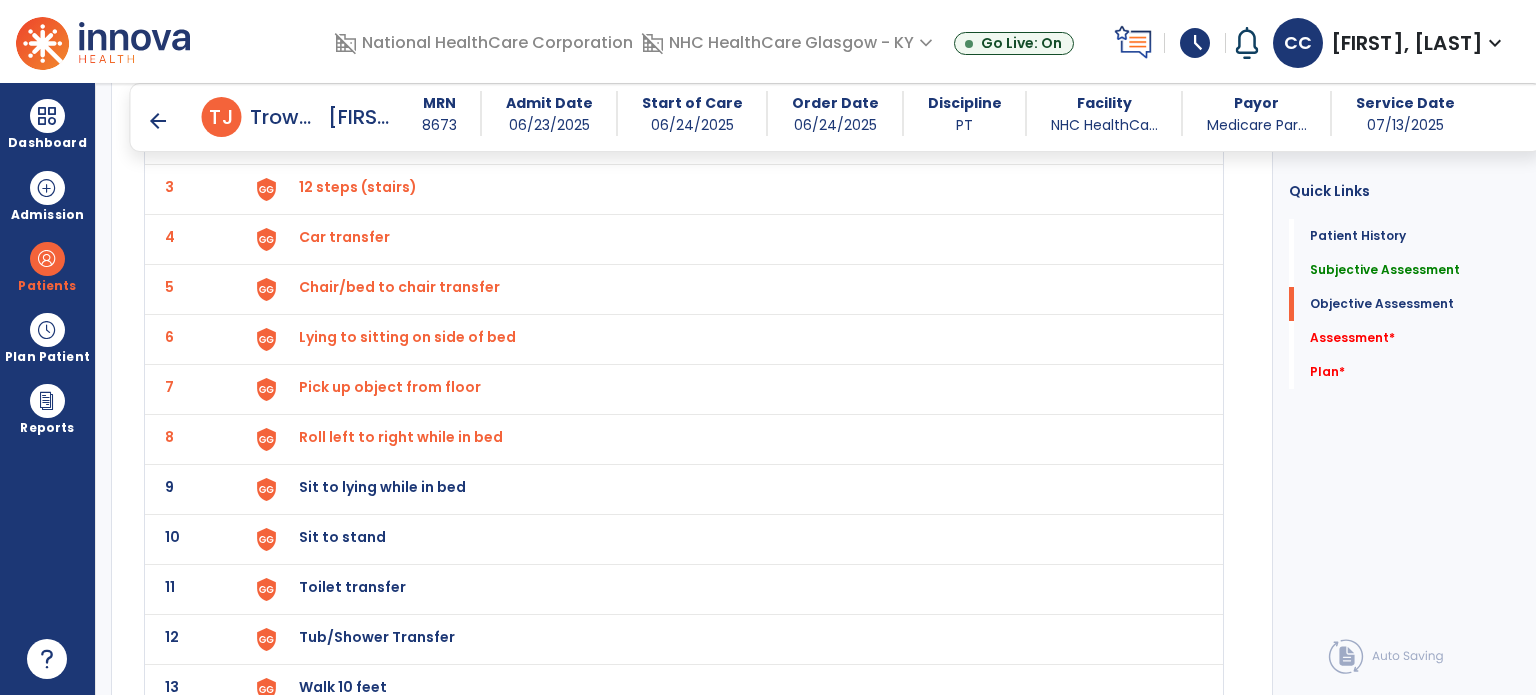 scroll, scrollTop: 2300, scrollLeft: 0, axis: vertical 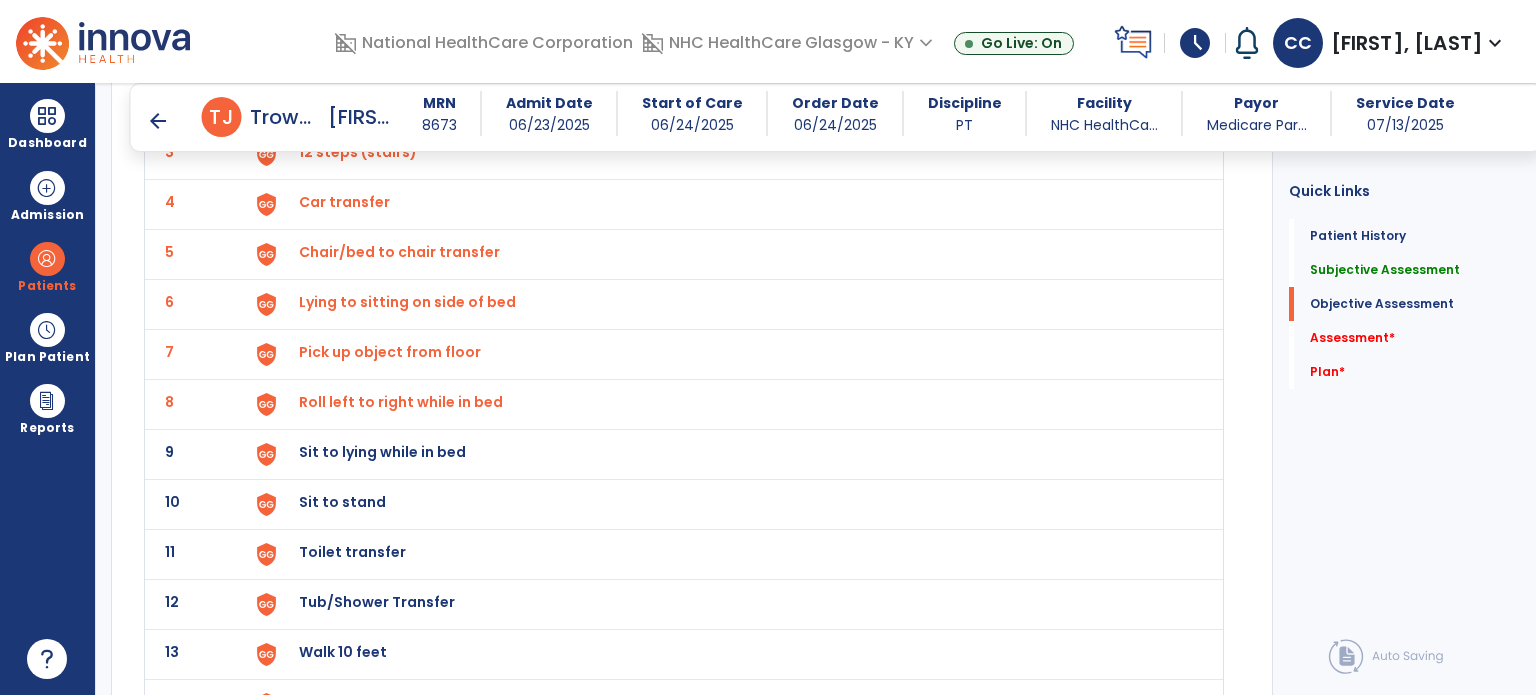 click on "9 Sit to lying while in bed" 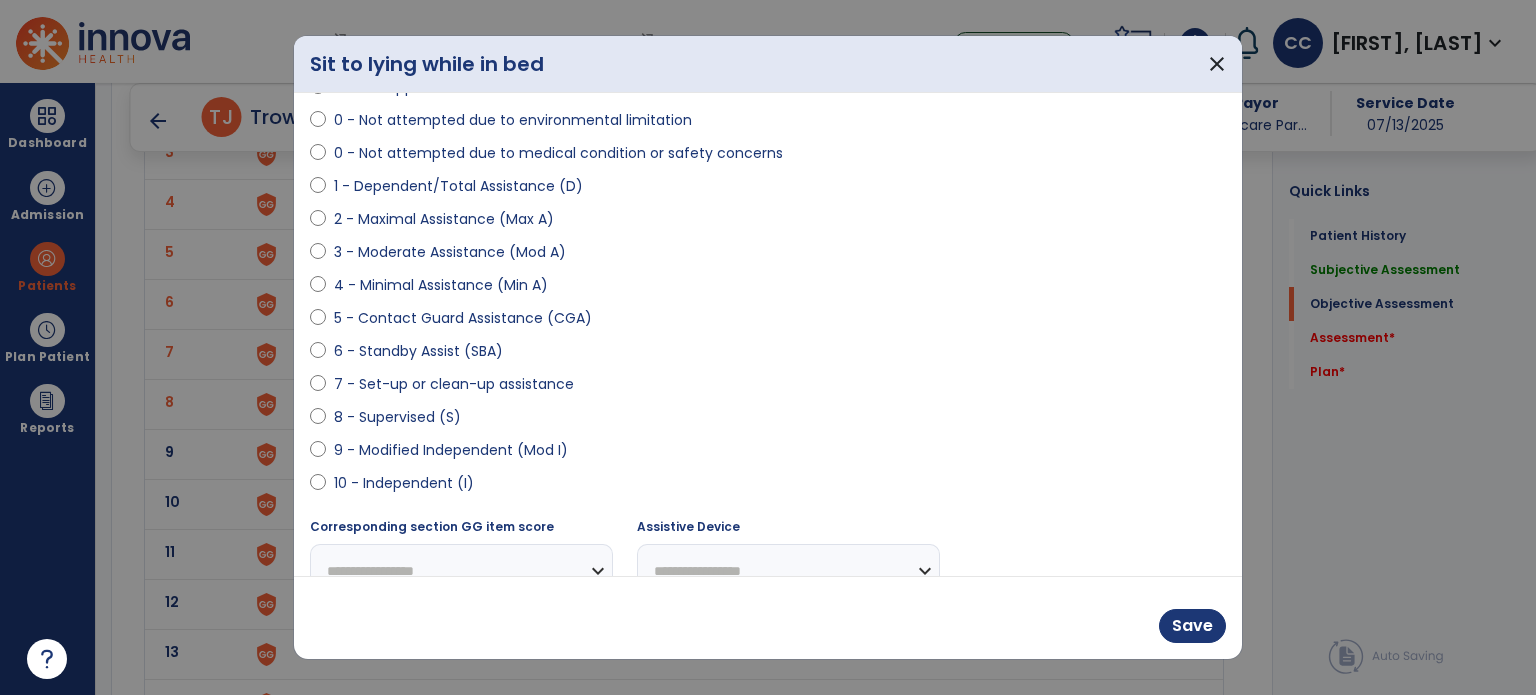 scroll, scrollTop: 200, scrollLeft: 0, axis: vertical 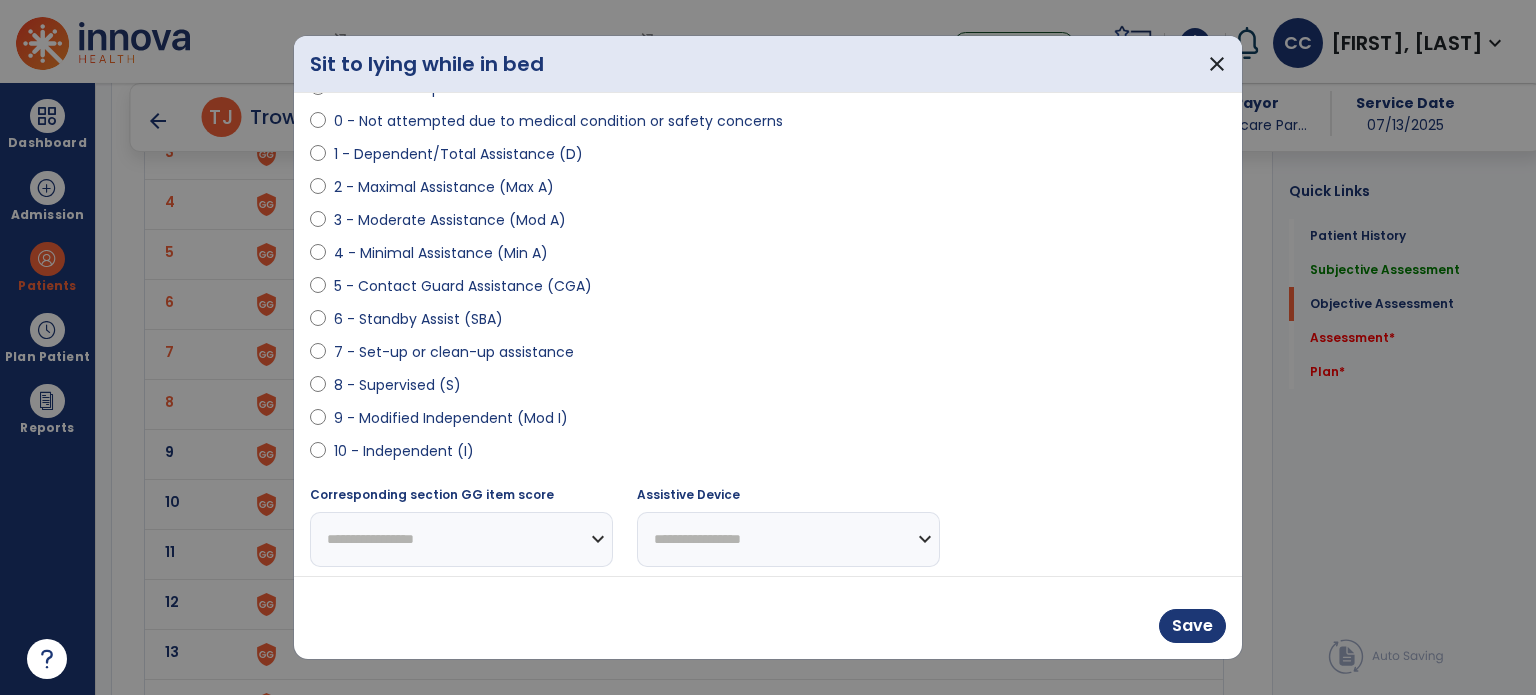 click on "9 - Modified Independent (Mod I)" at bounding box center (451, 418) 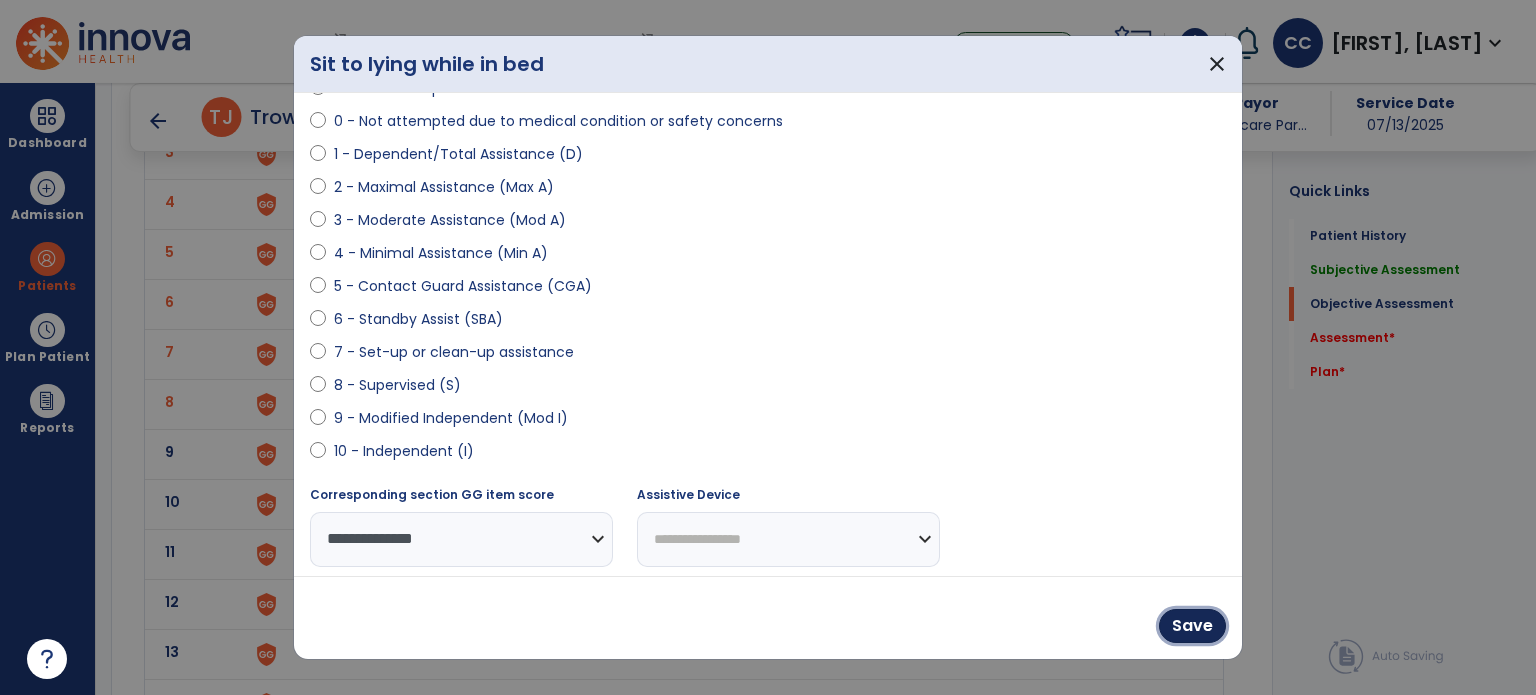 drag, startPoint x: 1214, startPoint y: 613, endPoint x: 1092, endPoint y: 591, distance: 123.967735 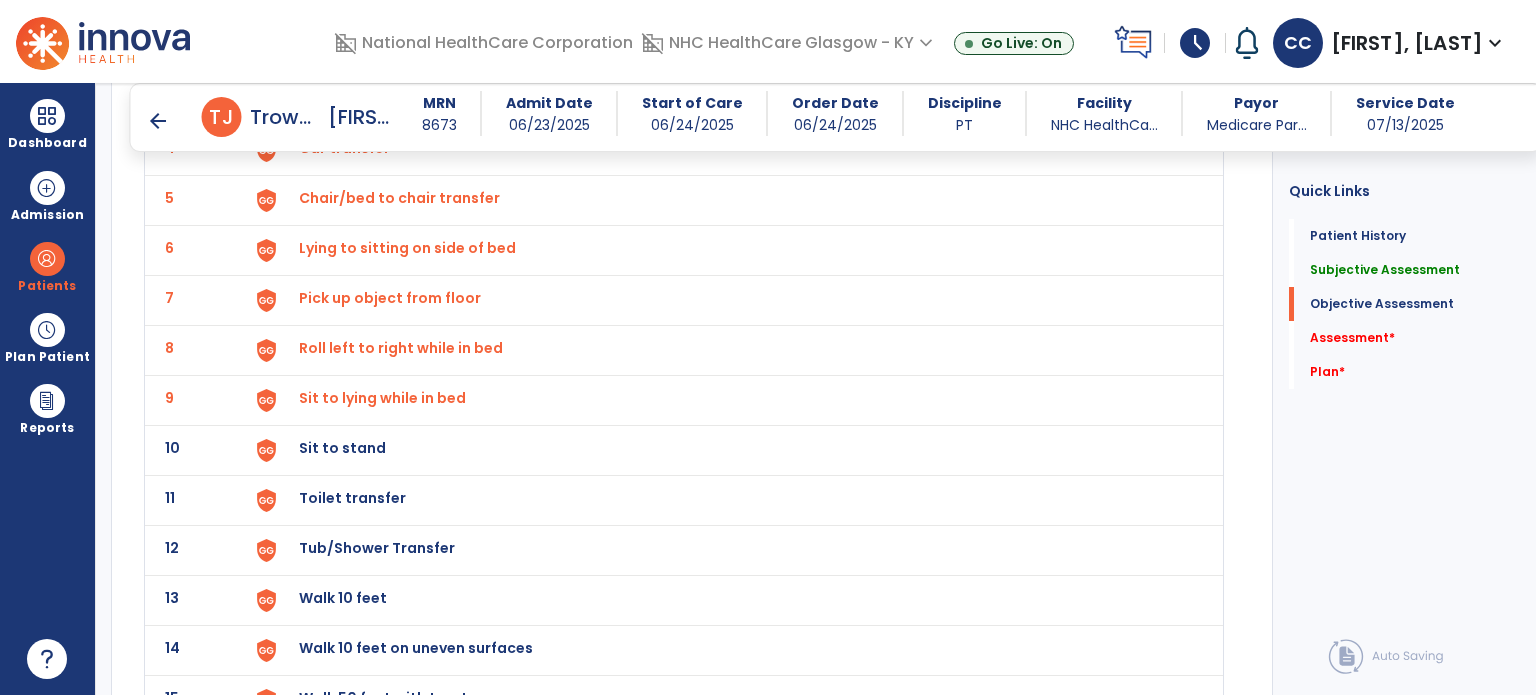 scroll, scrollTop: 2400, scrollLeft: 0, axis: vertical 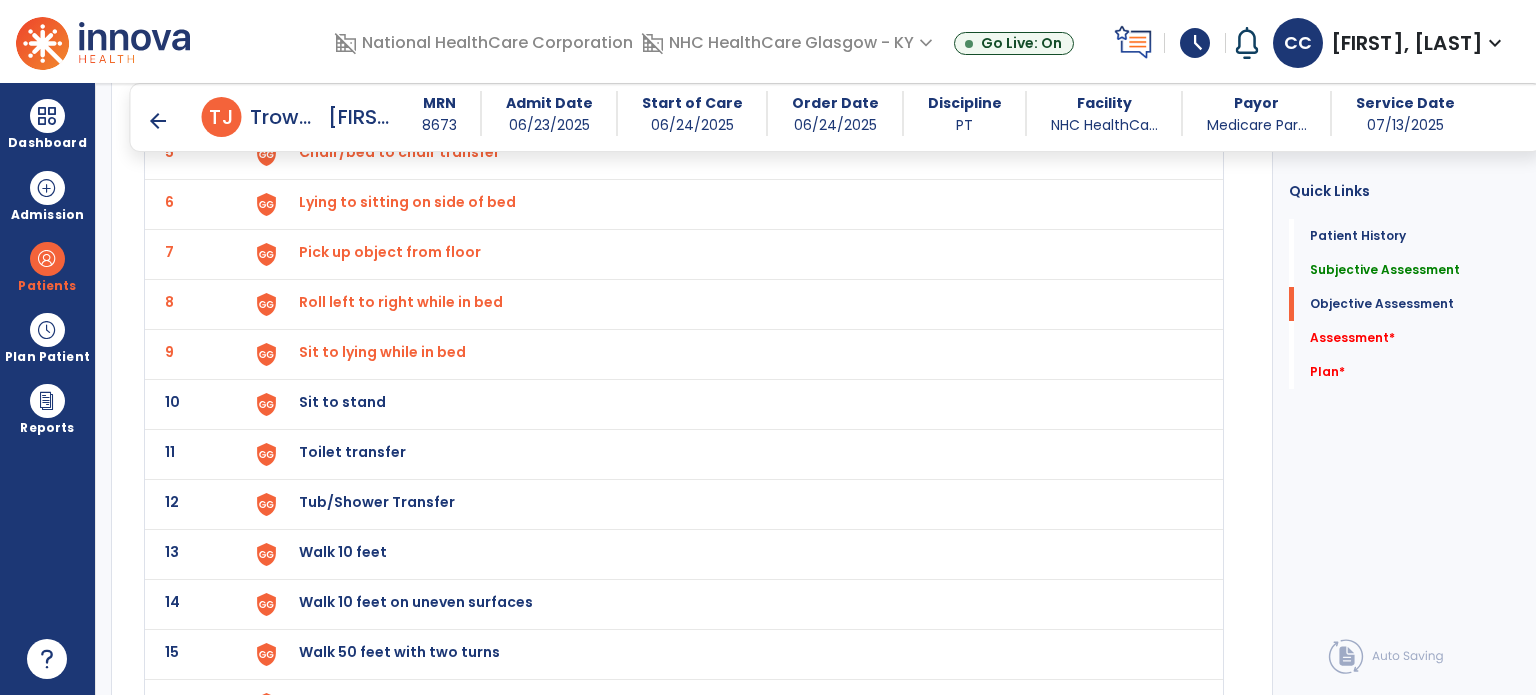 click on "Sit to stand" at bounding box center [345, -48] 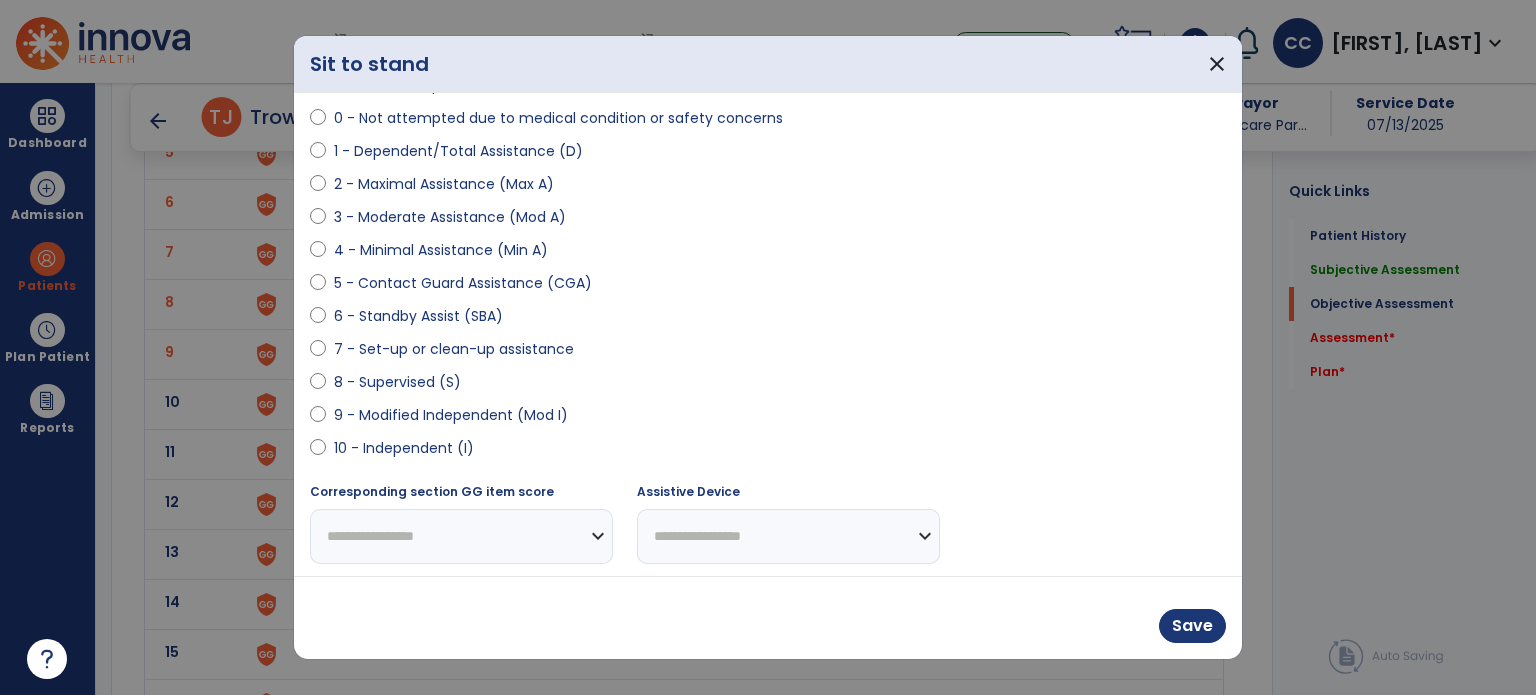 scroll, scrollTop: 204, scrollLeft: 0, axis: vertical 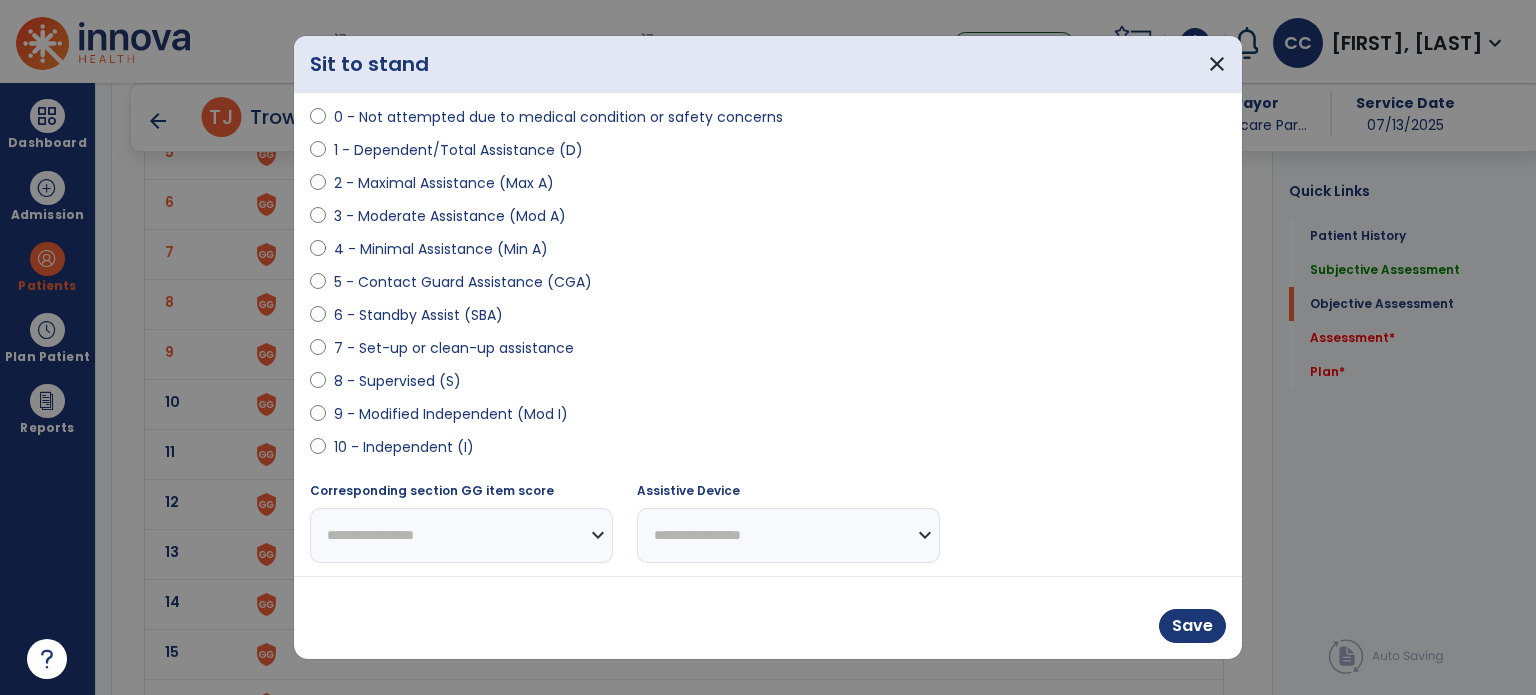 drag, startPoint x: 428, startPoint y: 406, endPoint x: 500, endPoint y: 449, distance: 83.86298 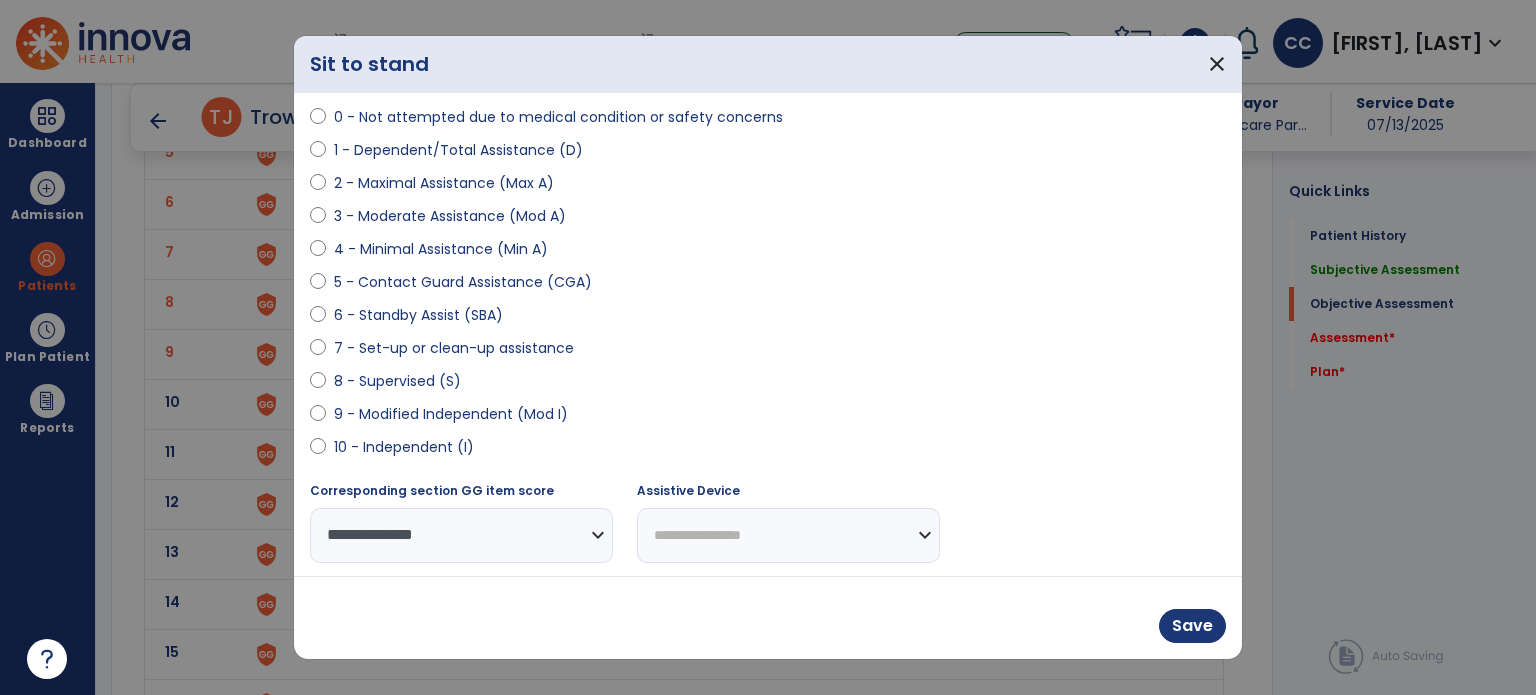 click on "**********" at bounding box center [788, 535] 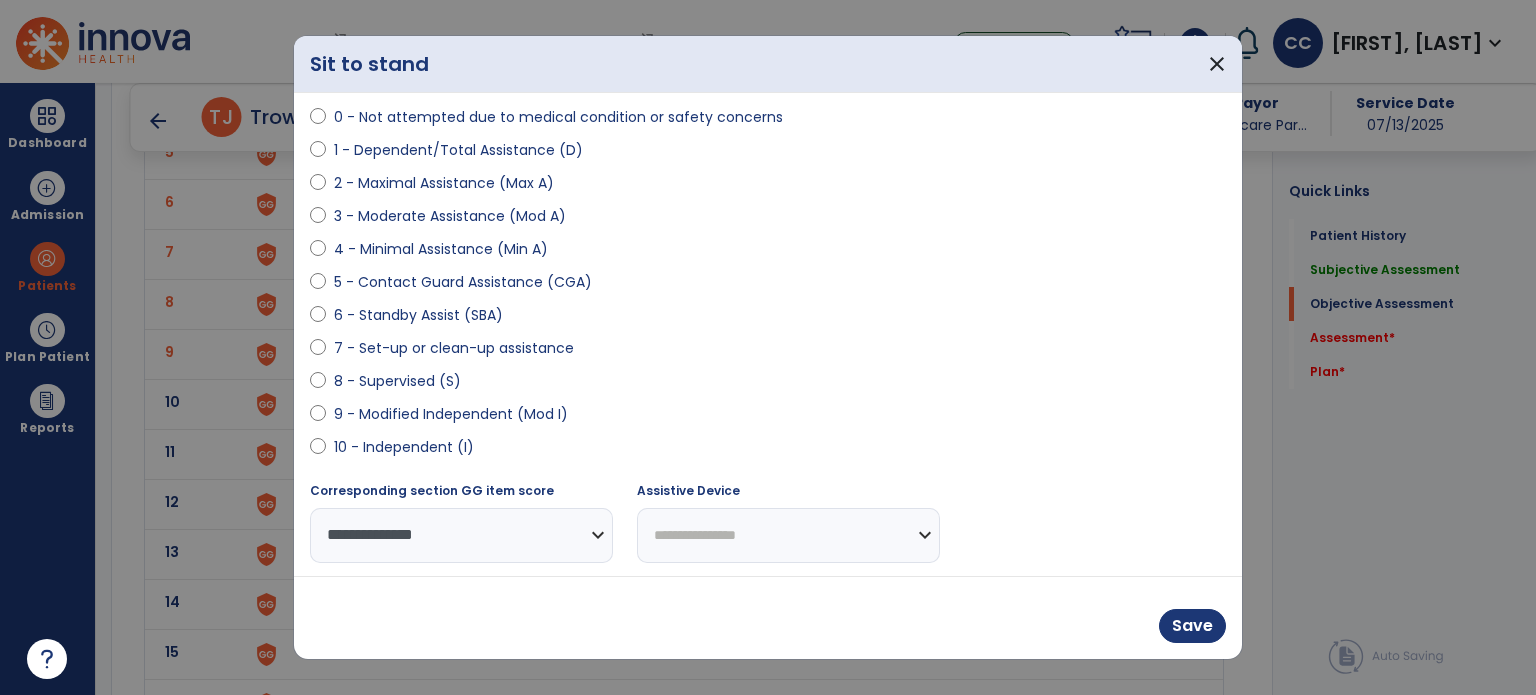 click on "**********" at bounding box center (788, 535) 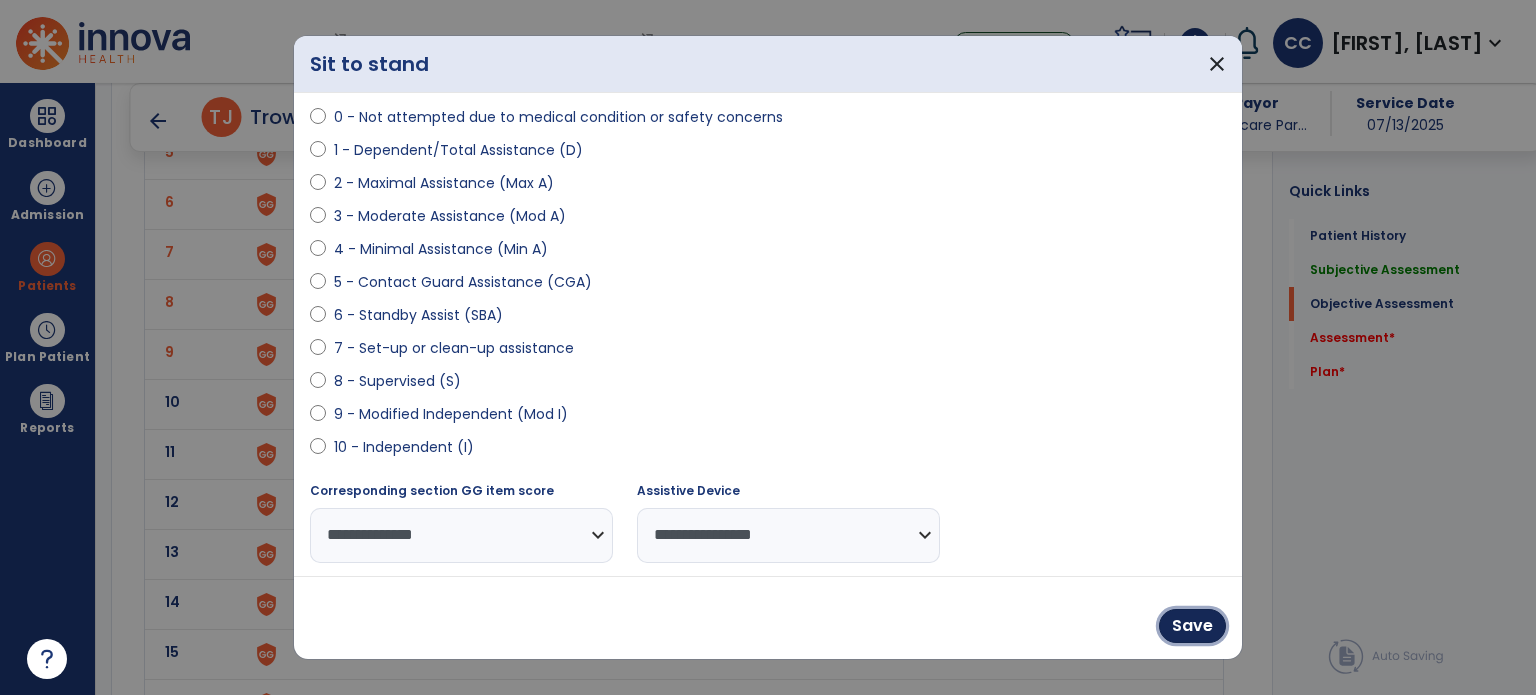 click on "Save" at bounding box center [1192, 626] 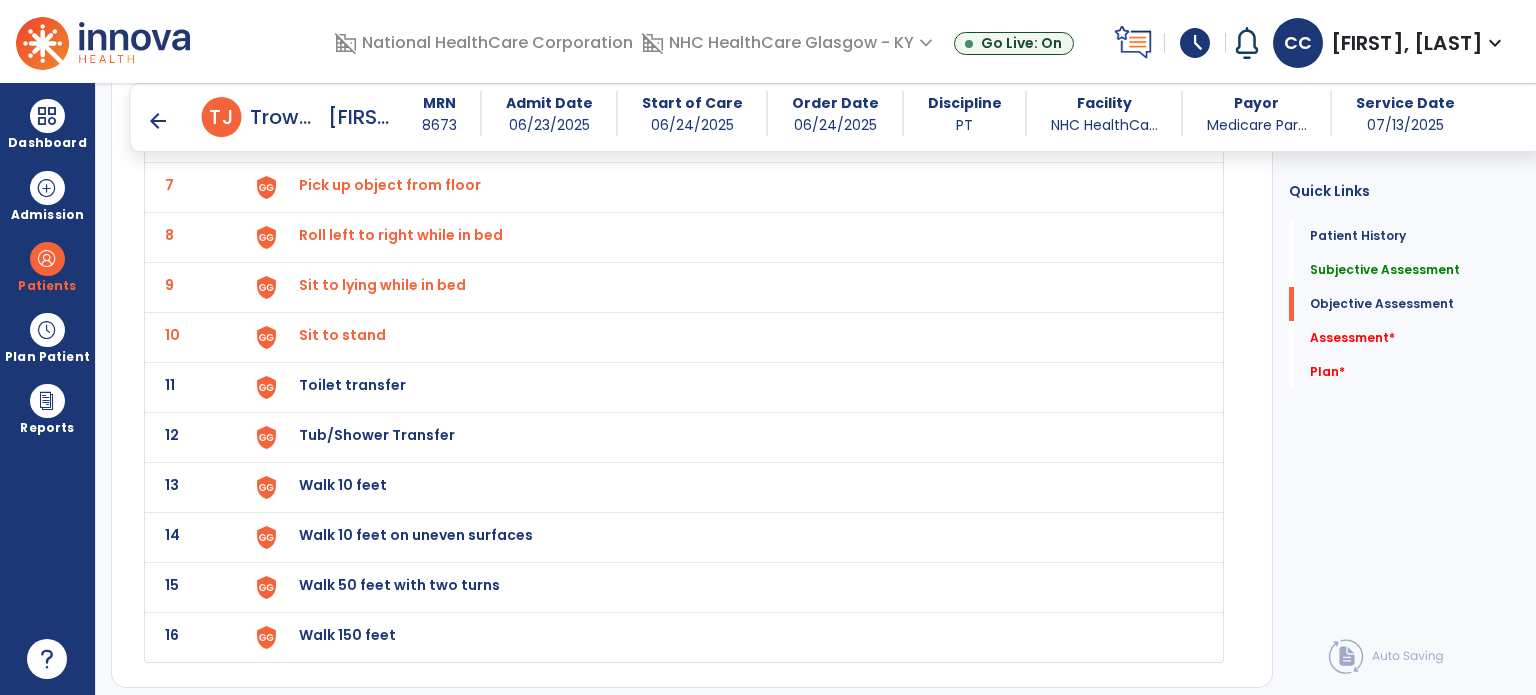 scroll, scrollTop: 2500, scrollLeft: 0, axis: vertical 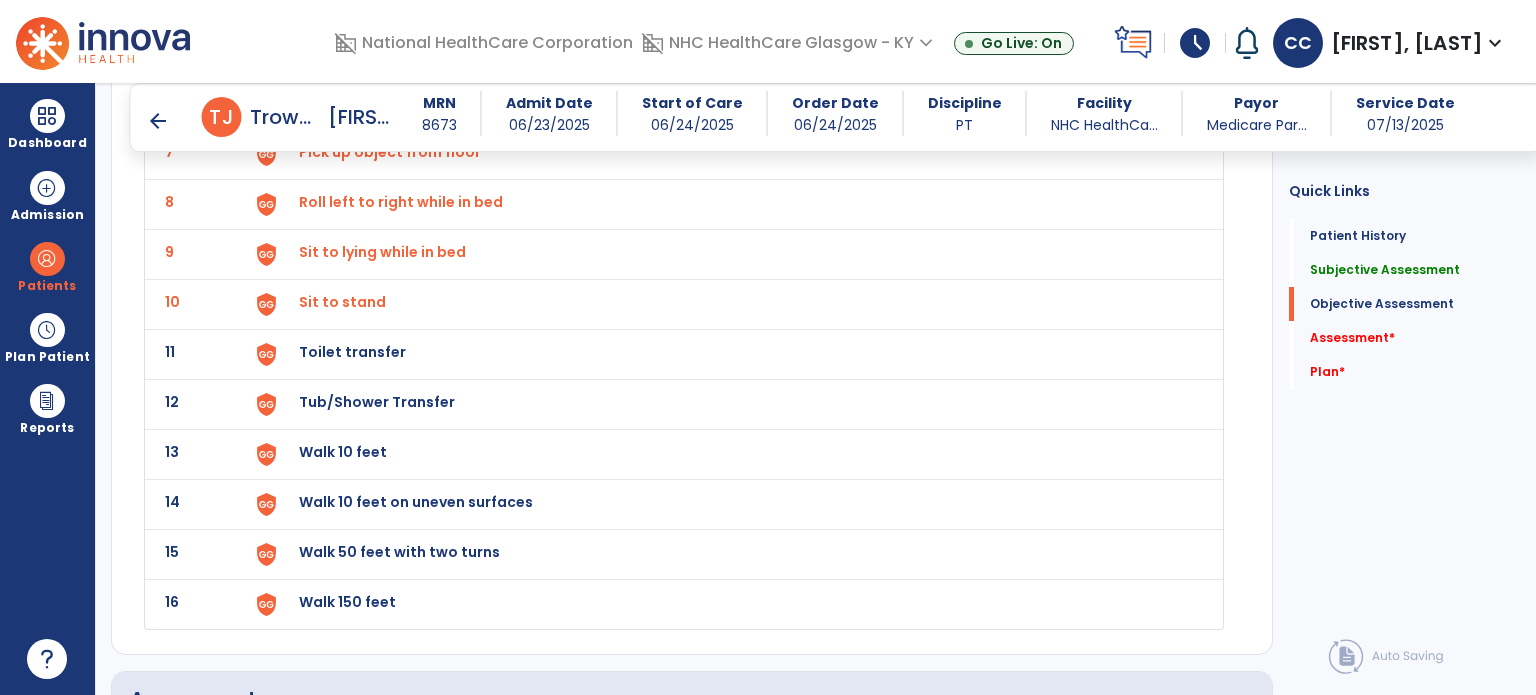 click on "Toilet transfer" at bounding box center [345, -148] 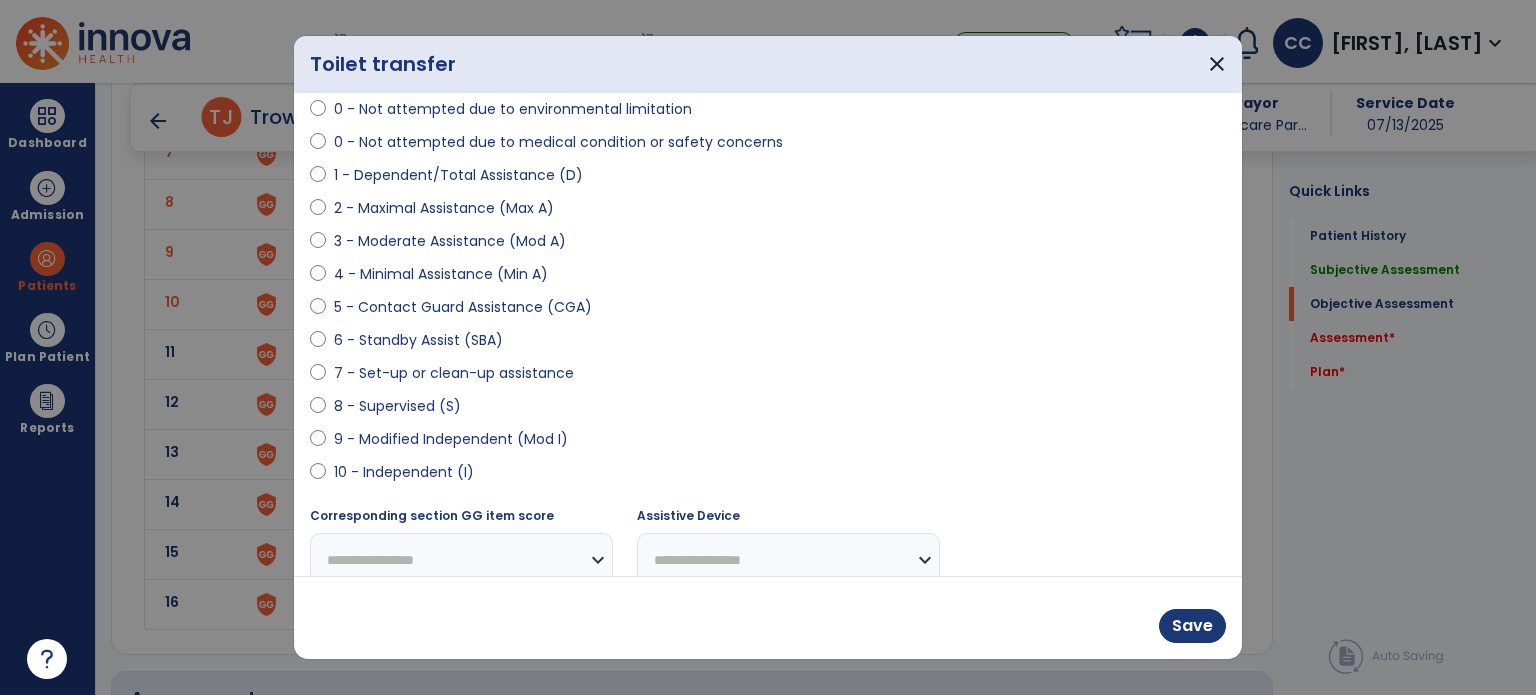 scroll, scrollTop: 200, scrollLeft: 0, axis: vertical 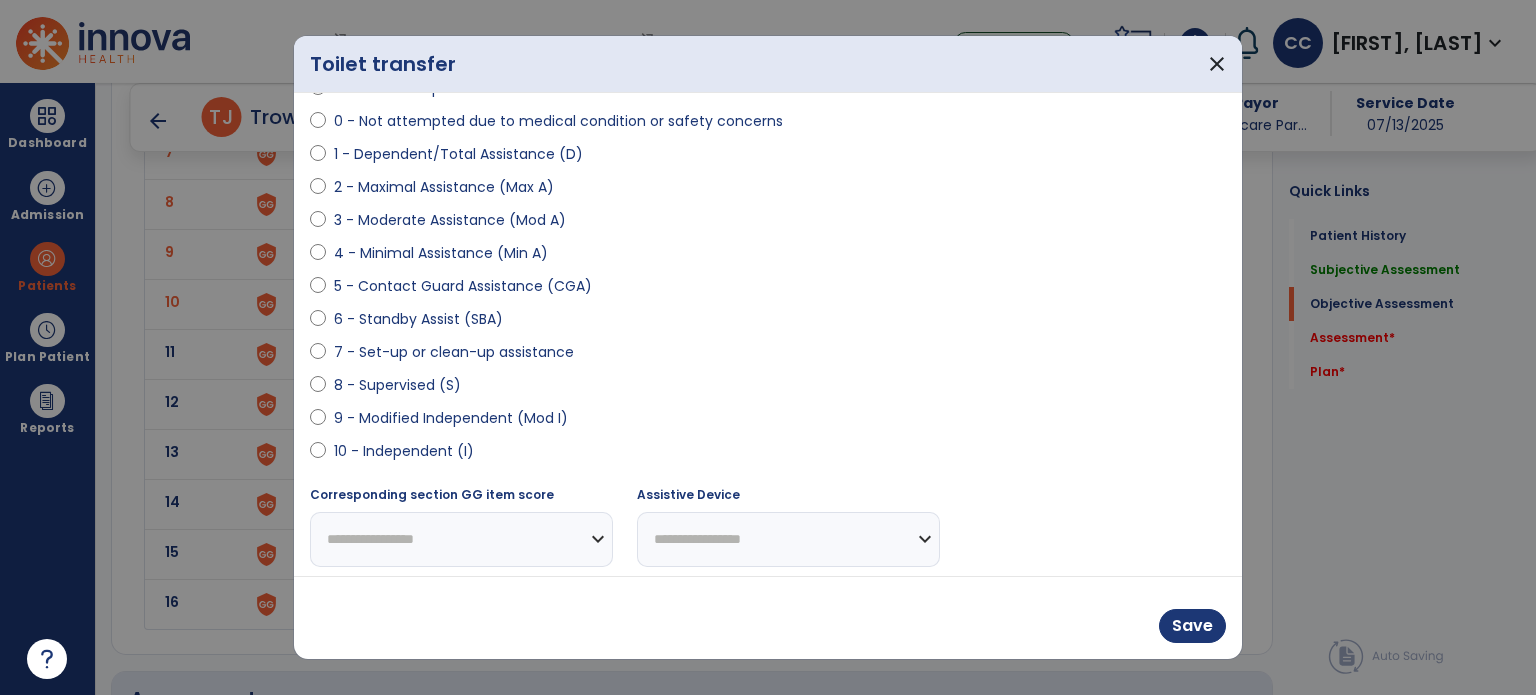 drag, startPoint x: 395, startPoint y: 414, endPoint x: 596, endPoint y: 482, distance: 212.19095 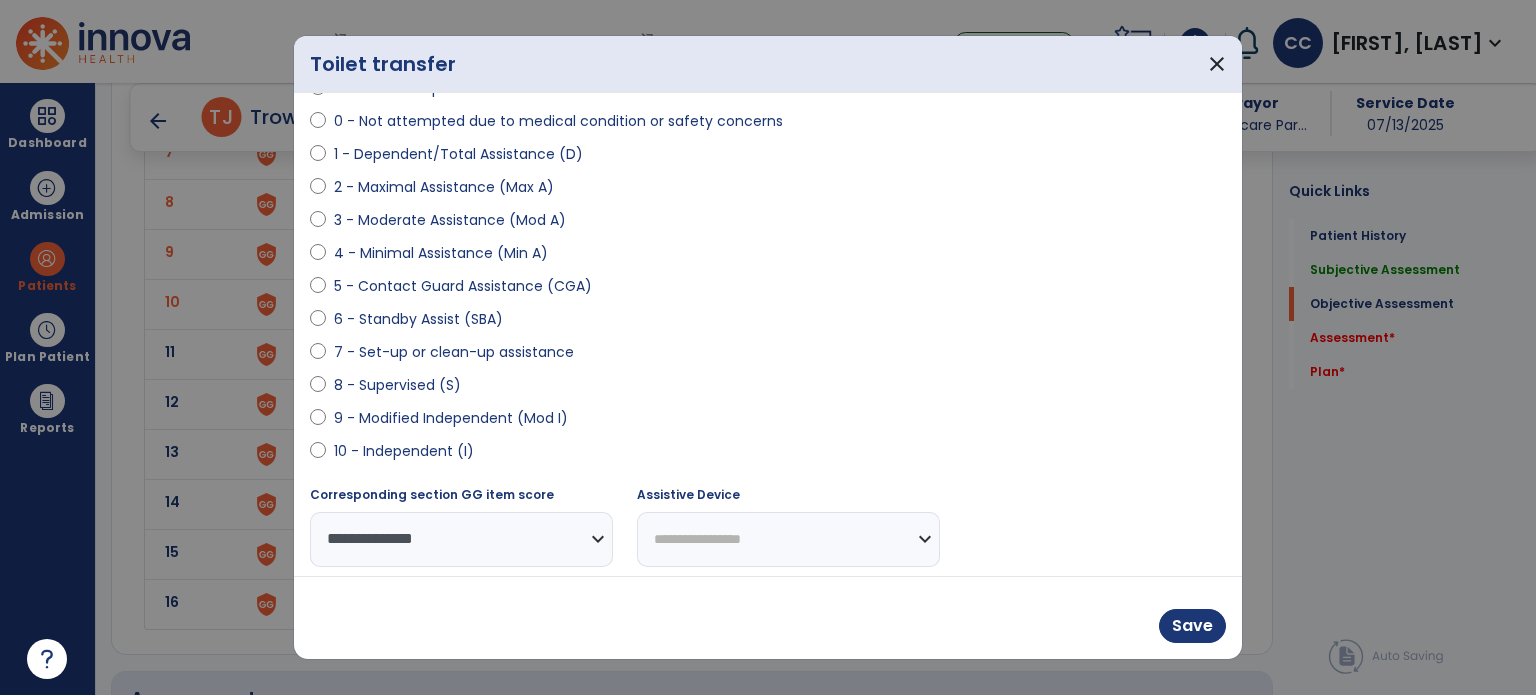 click on "Save" at bounding box center (768, 617) 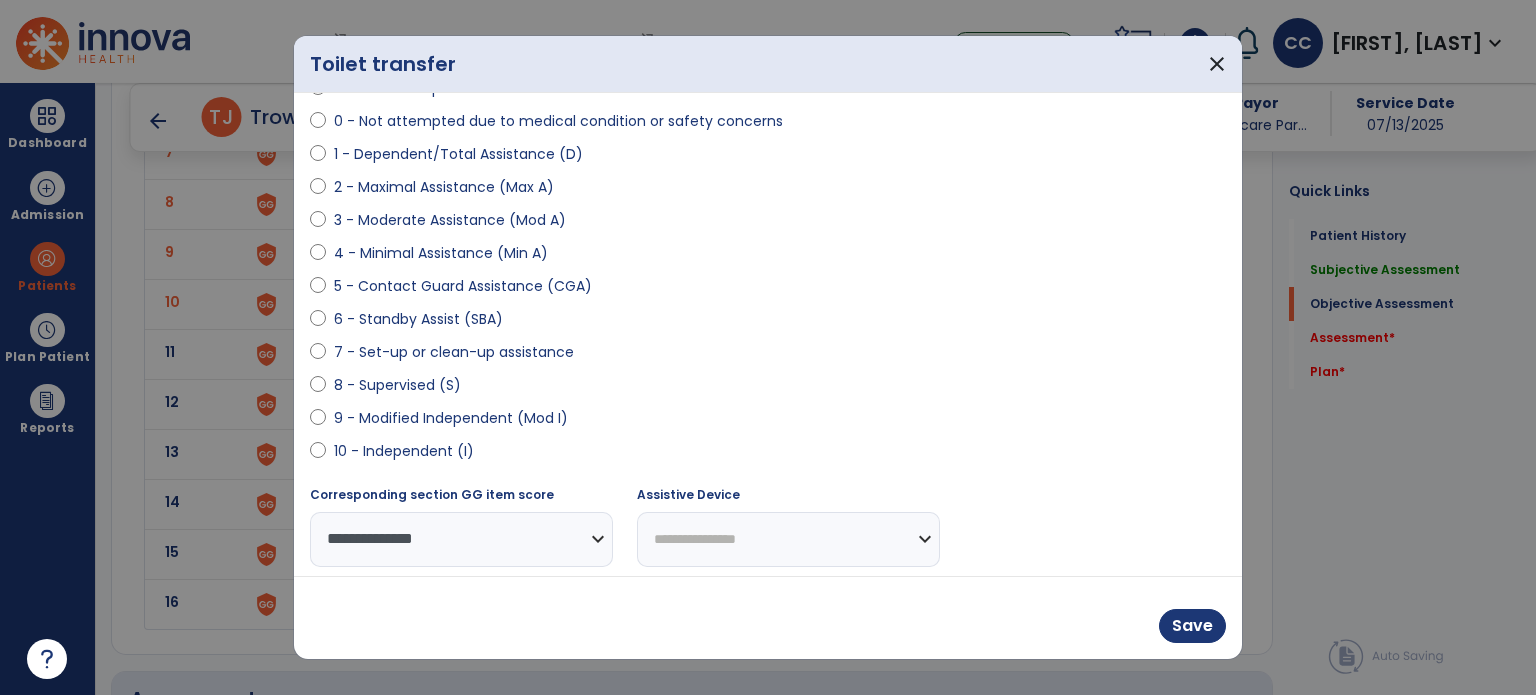 click on "**********" at bounding box center (788, 539) 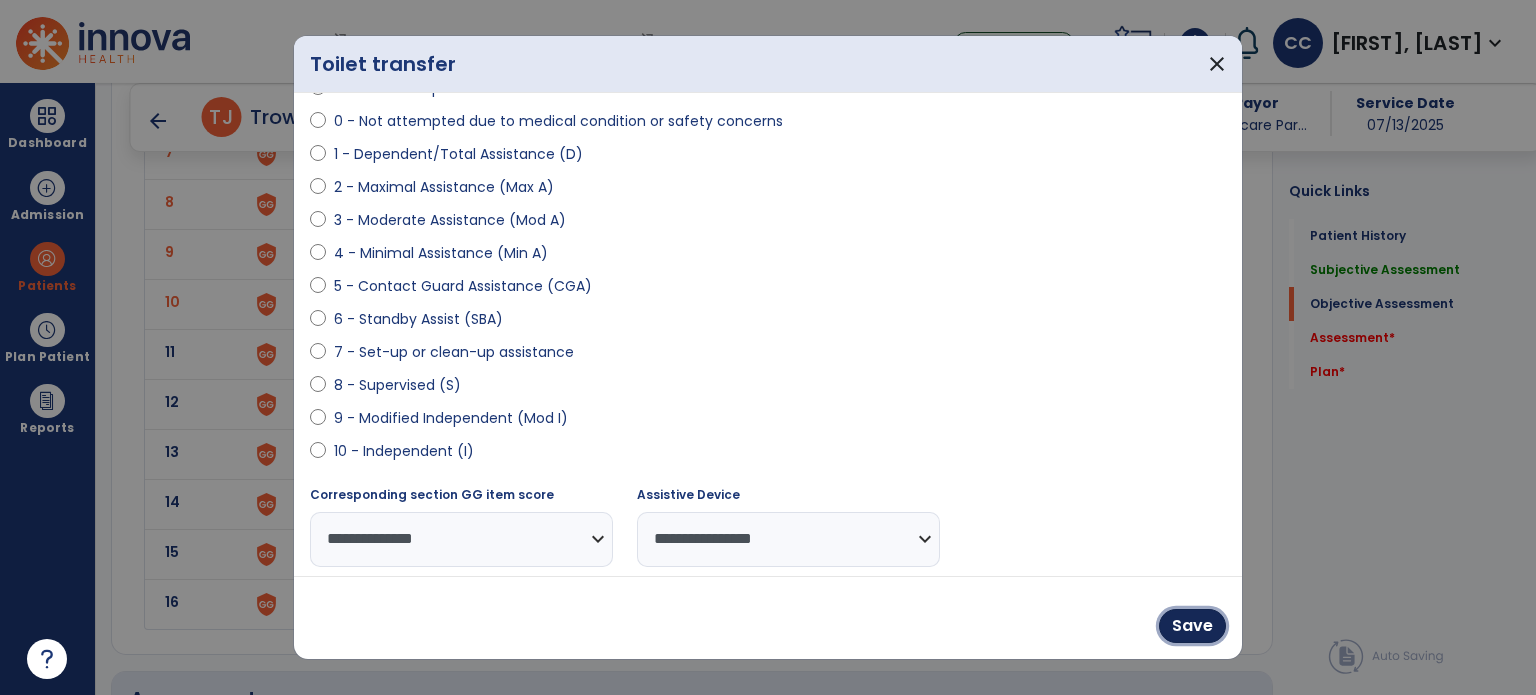 drag, startPoint x: 1190, startPoint y: 627, endPoint x: 844, endPoint y: 602, distance: 346.902 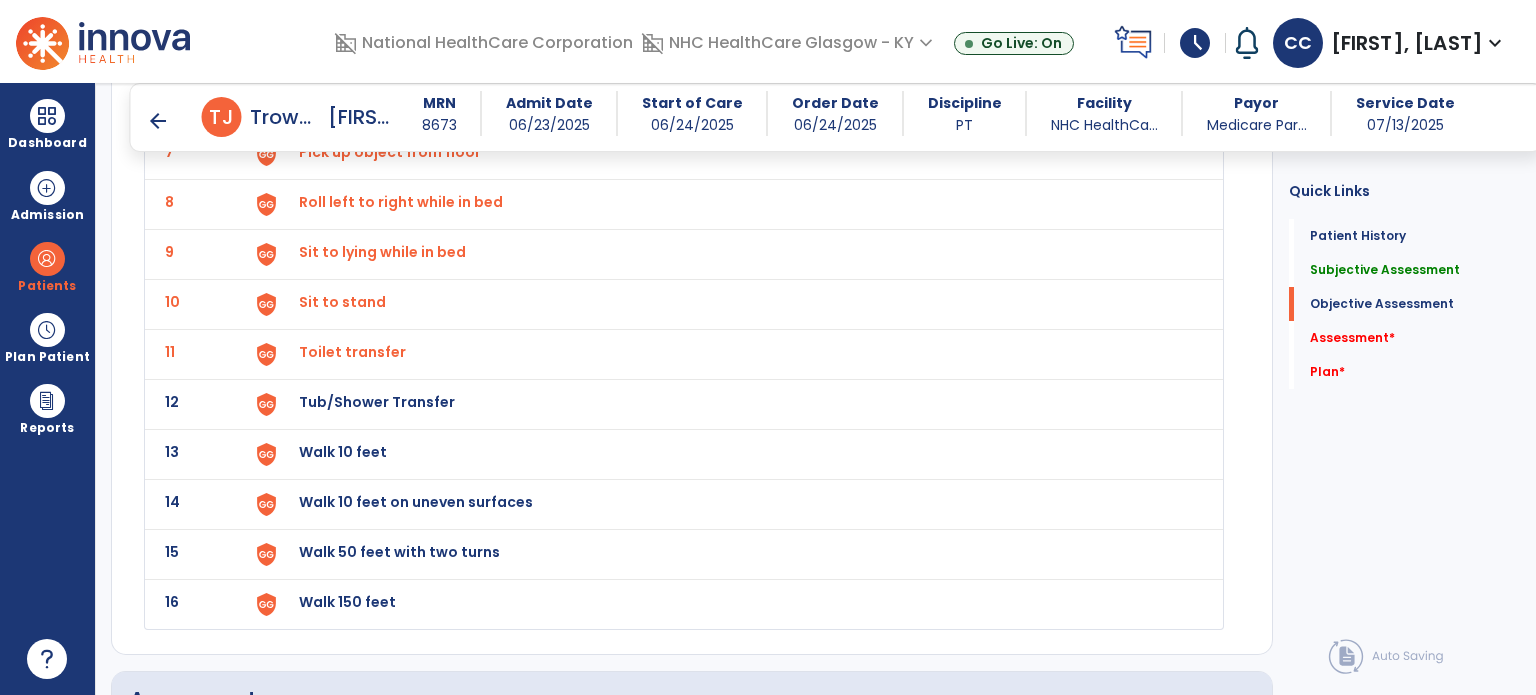 click on "Tub/Shower Transfer" at bounding box center [345, -148] 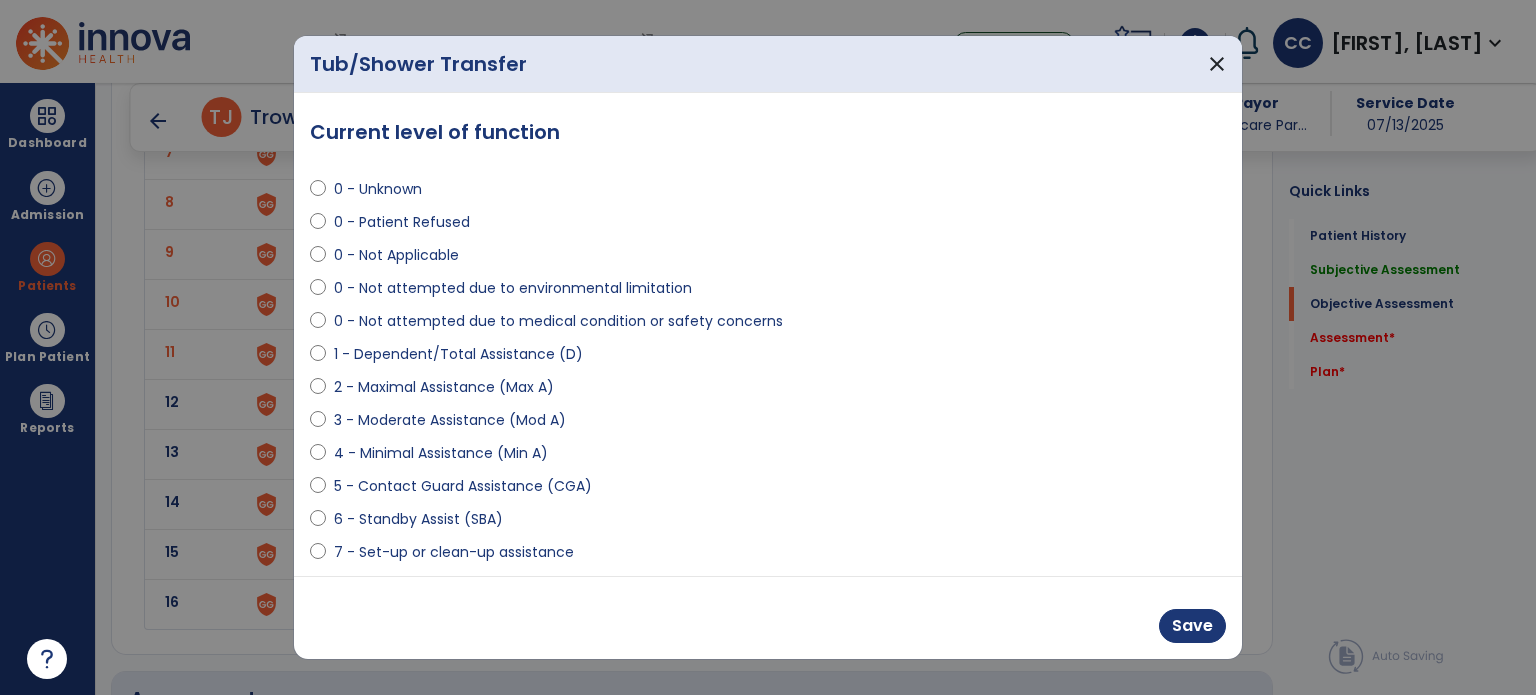 scroll, scrollTop: 100, scrollLeft: 0, axis: vertical 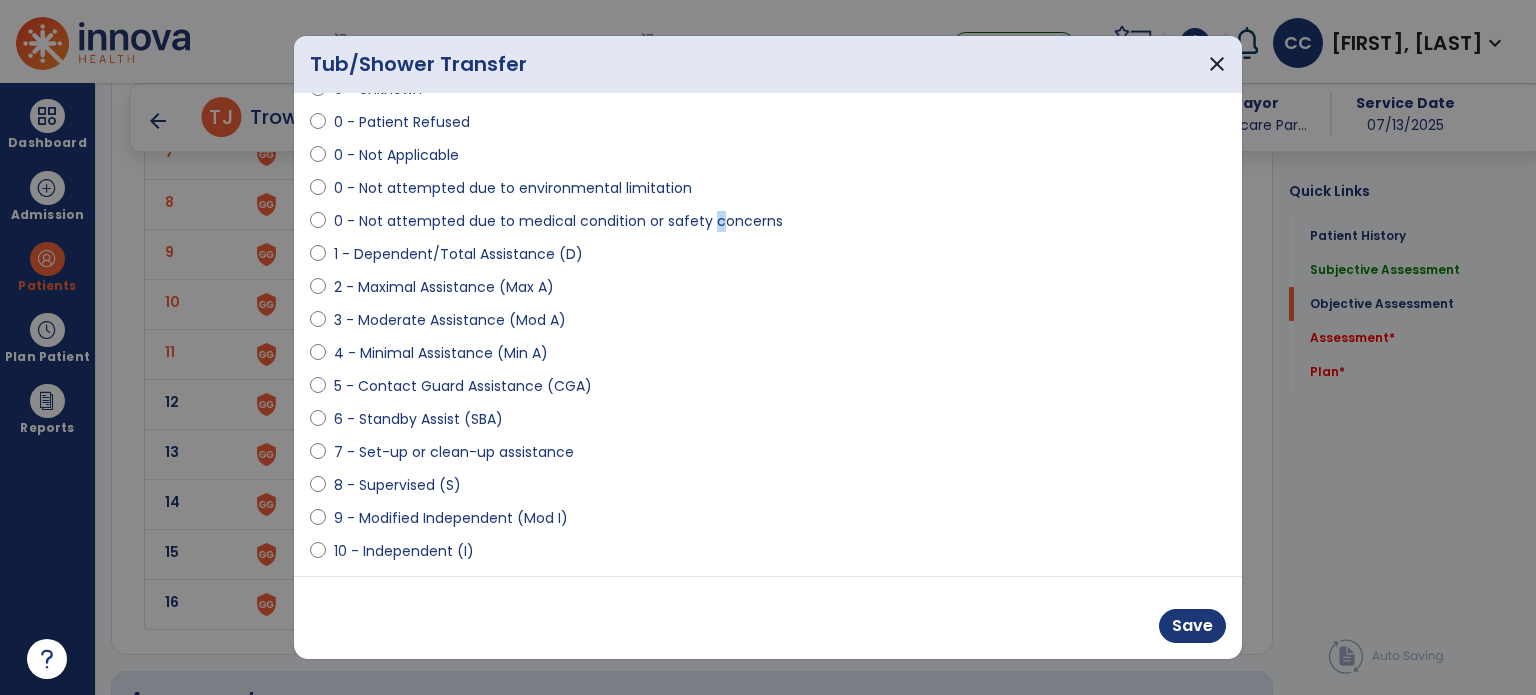 click on "0 - Not attempted due to medical condition or safety concerns" at bounding box center (558, 221) 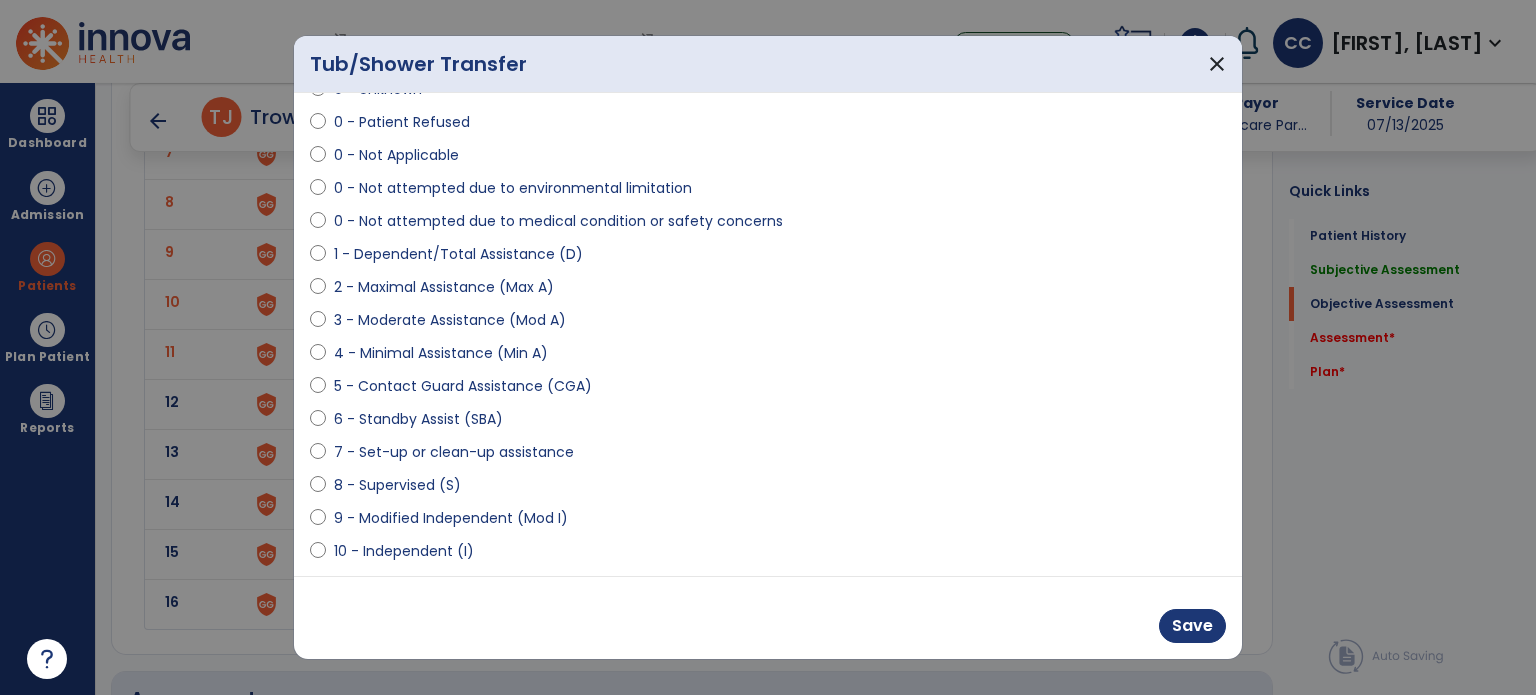 click on "0 - Not attempted due to medical condition or safety concerns" at bounding box center (558, 221) 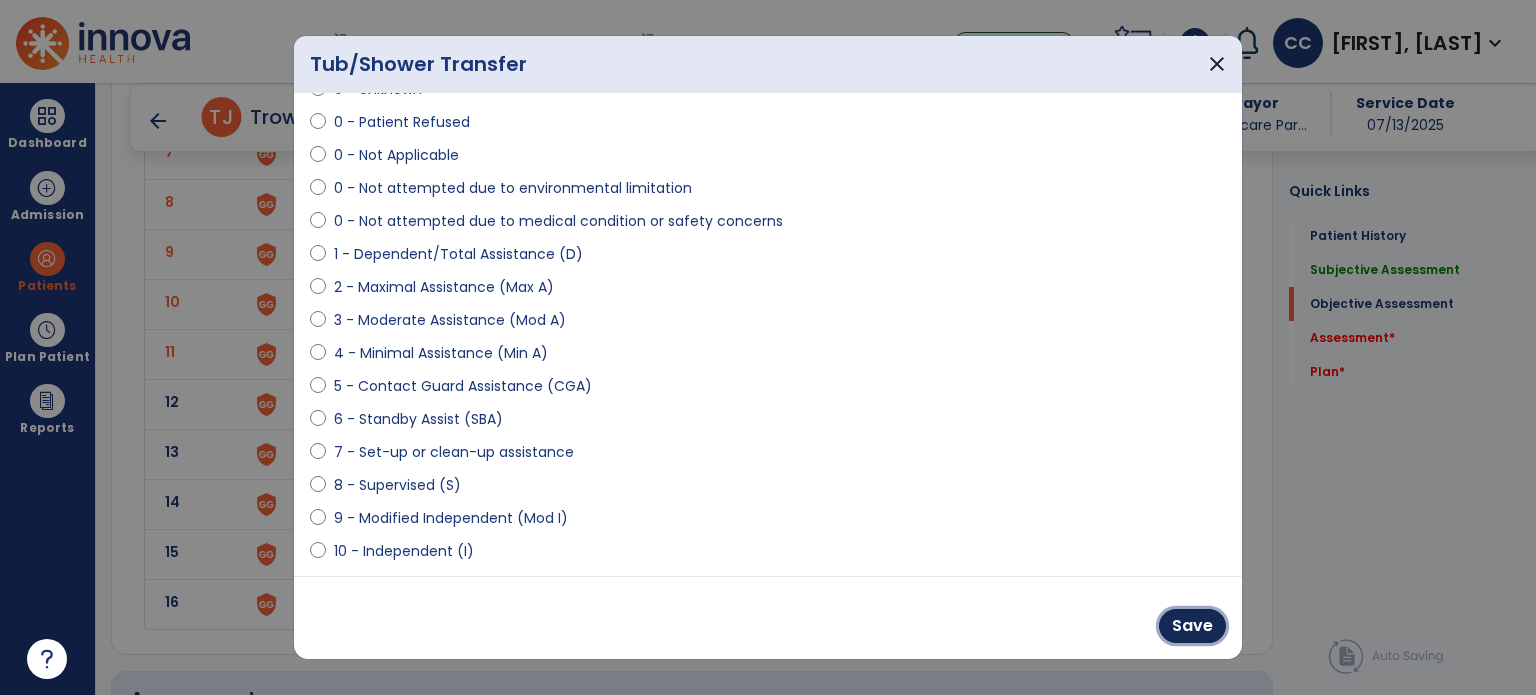 click on "Save" at bounding box center [1192, 626] 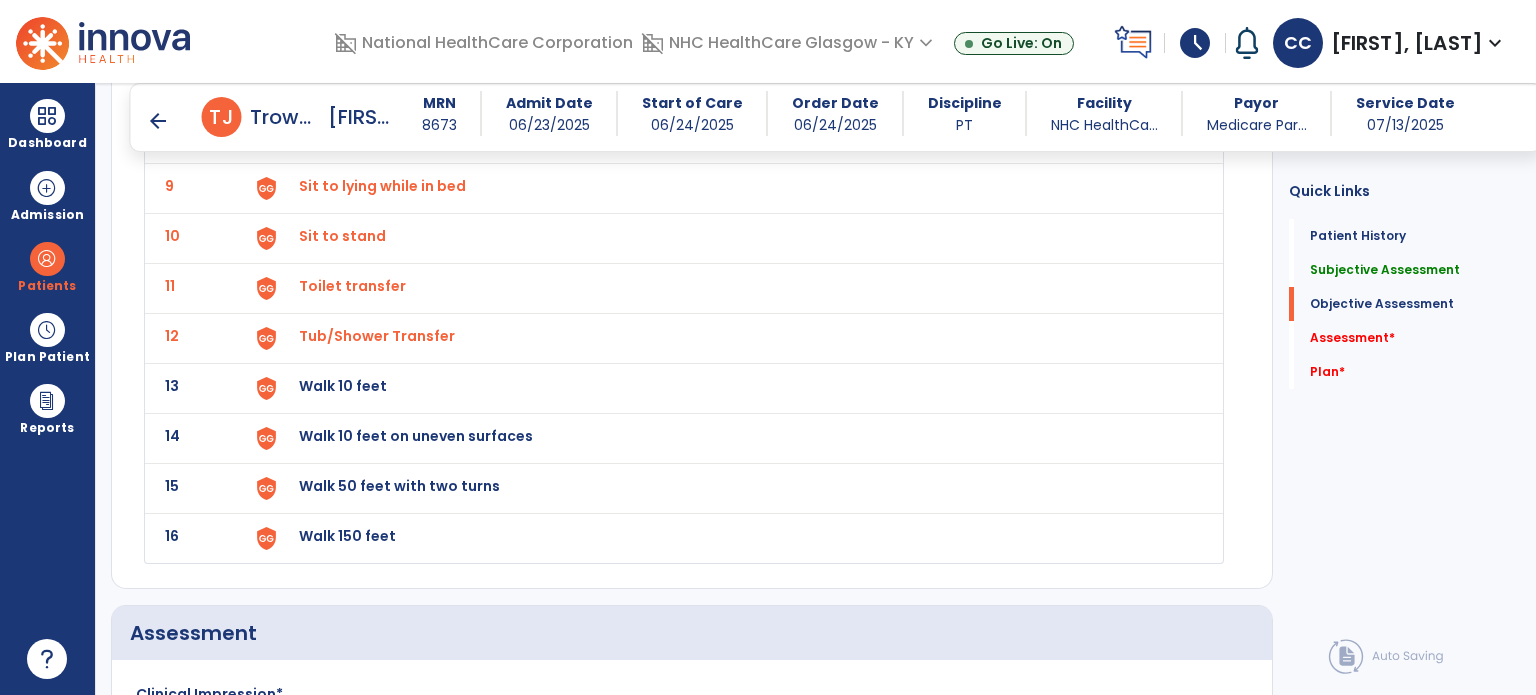 scroll, scrollTop: 2600, scrollLeft: 0, axis: vertical 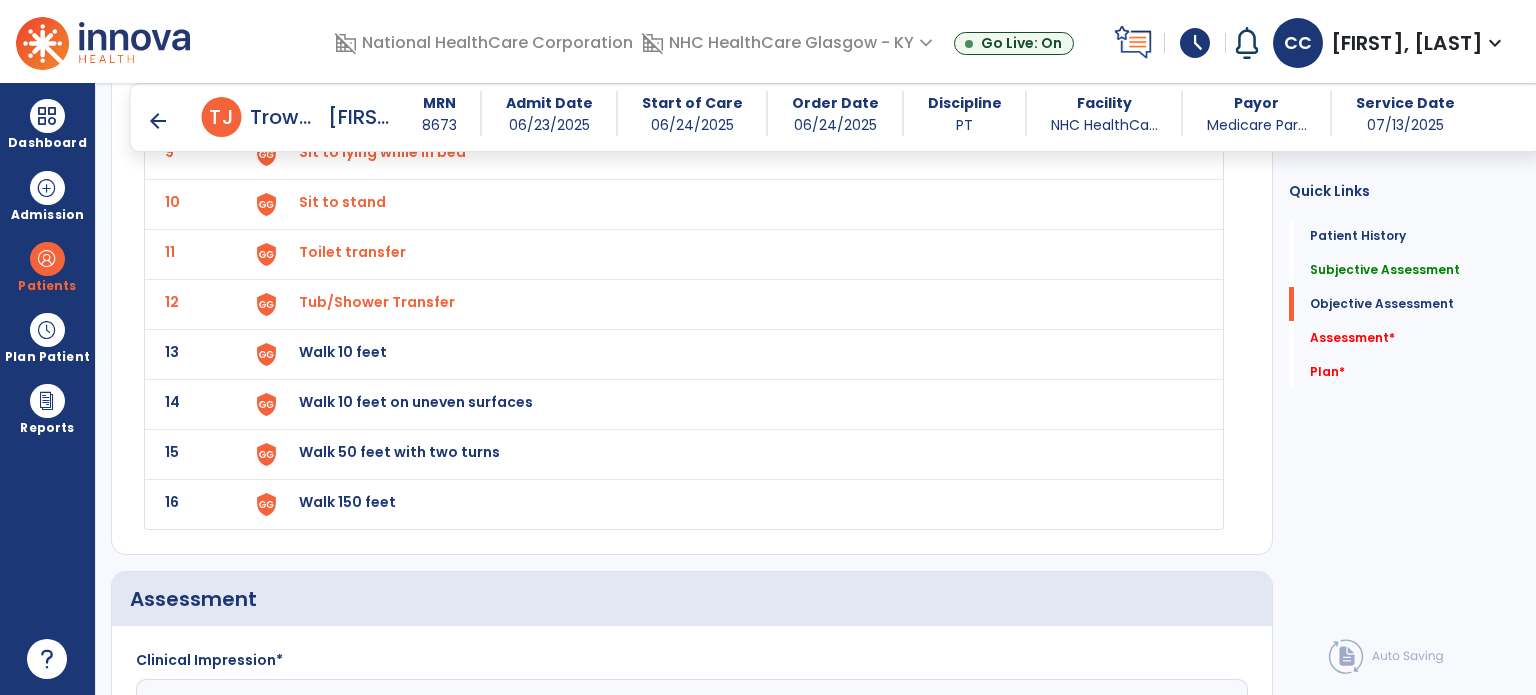 click on "Walk 10 feet" at bounding box center (345, -248) 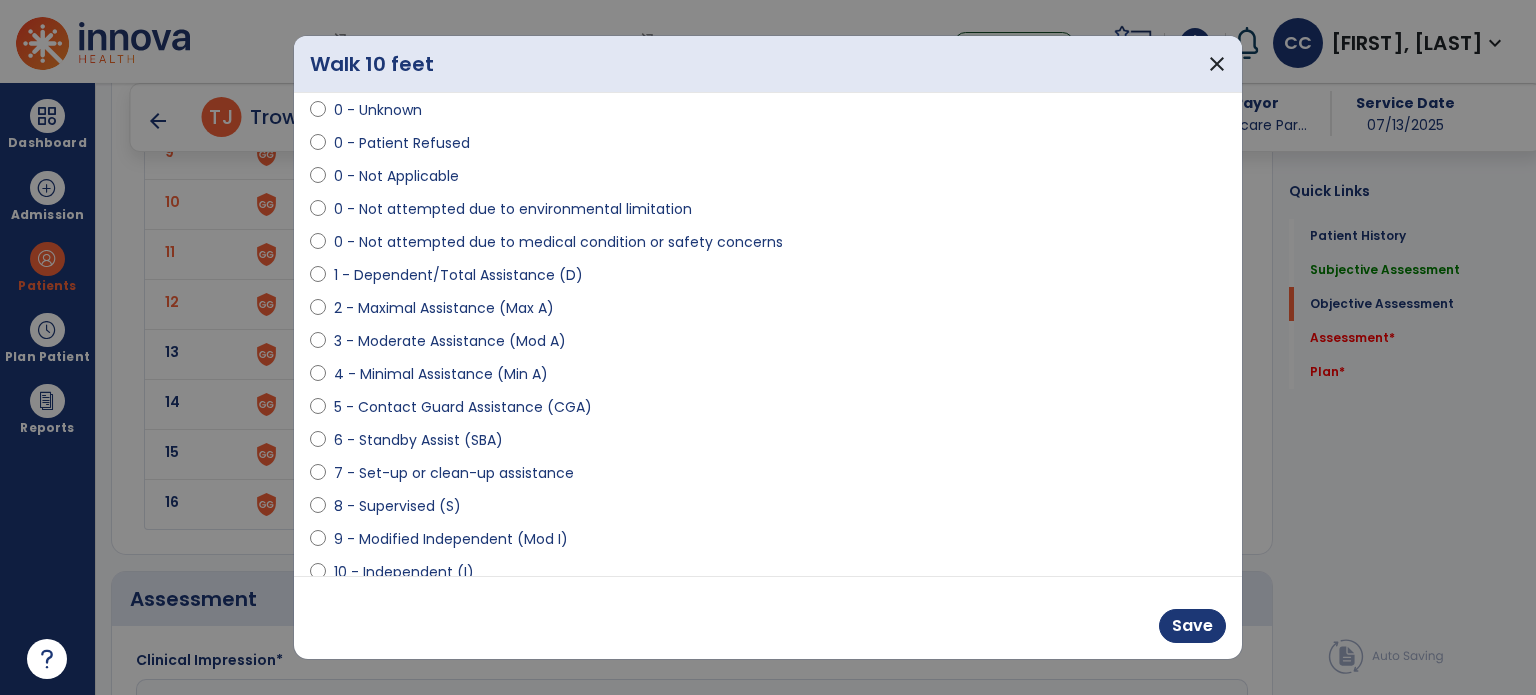 scroll, scrollTop: 200, scrollLeft: 0, axis: vertical 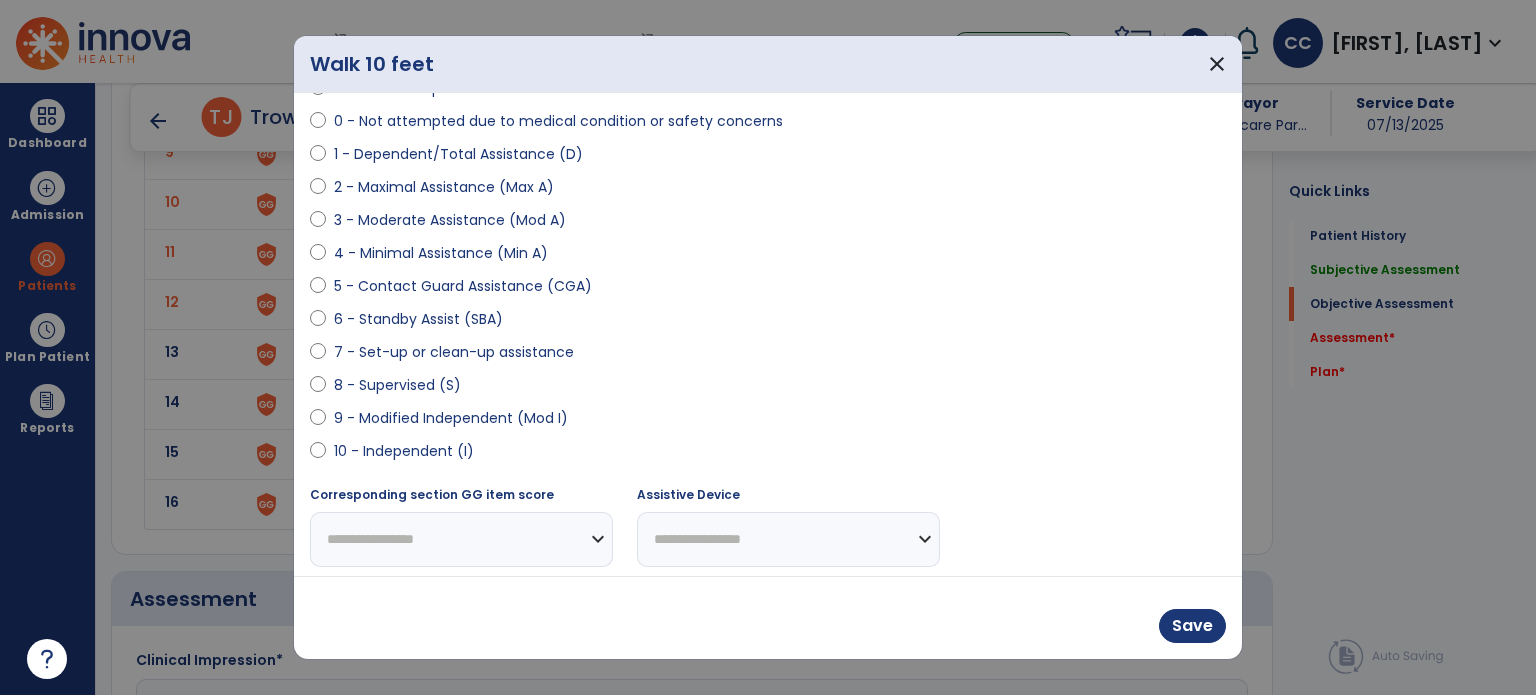 click on "9 - Modified Independent (Mod I)" at bounding box center [451, 418] 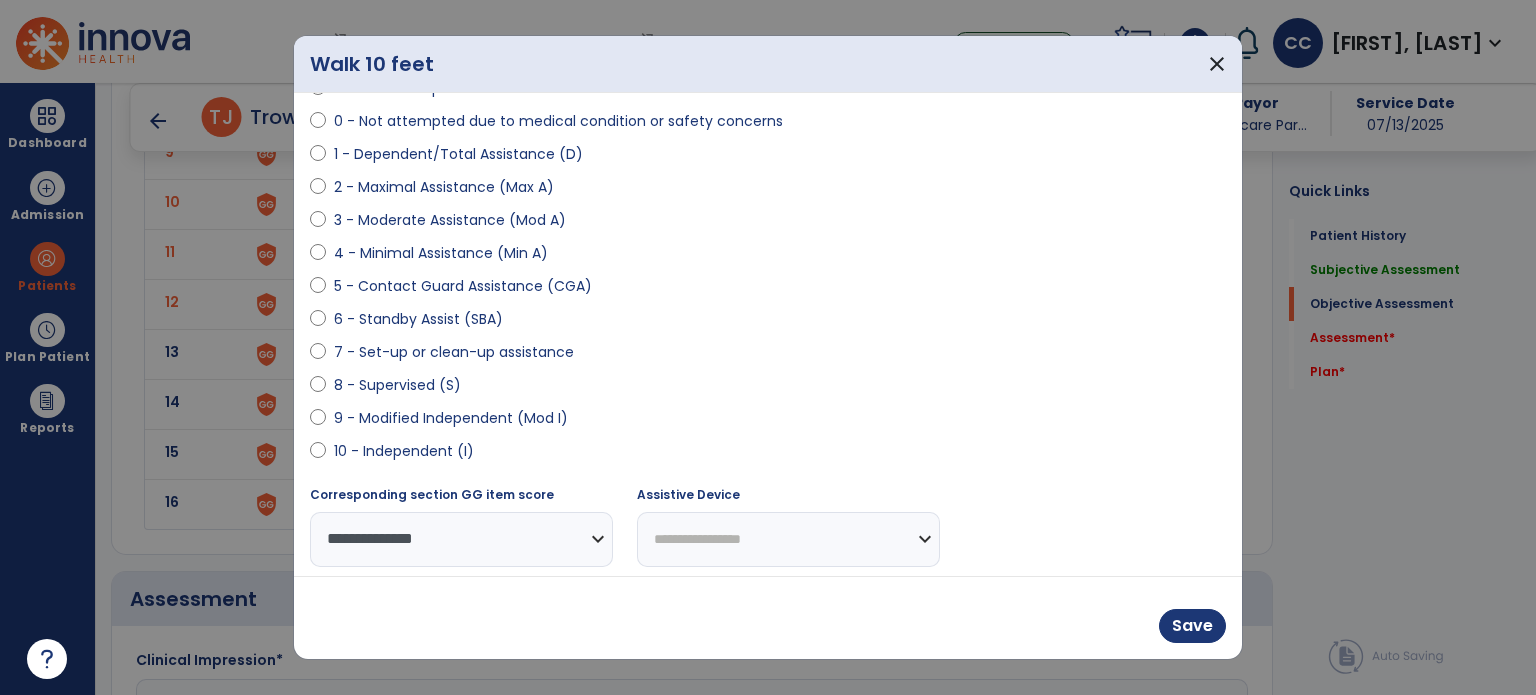 drag, startPoint x: 848, startPoint y: 590, endPoint x: 838, endPoint y: 555, distance: 36.40055 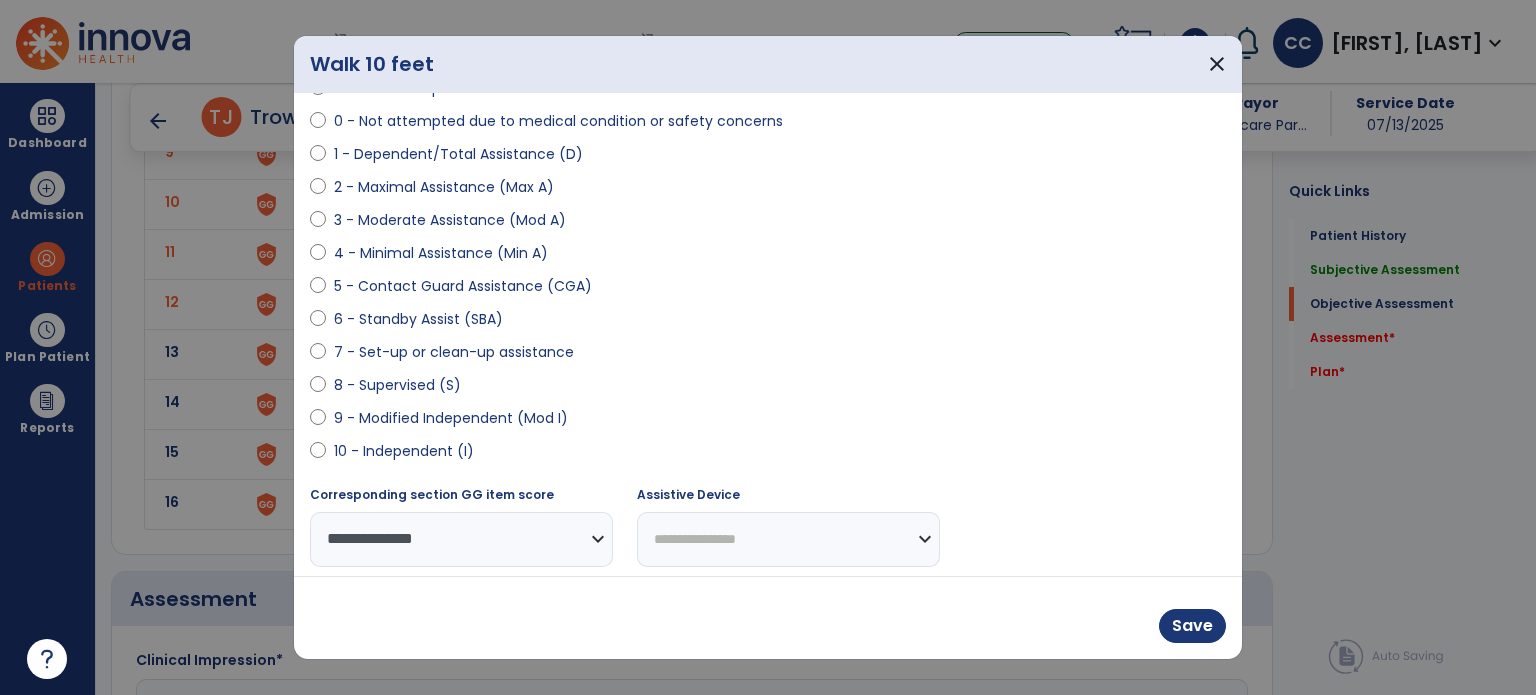 click on "**********" at bounding box center [788, 539] 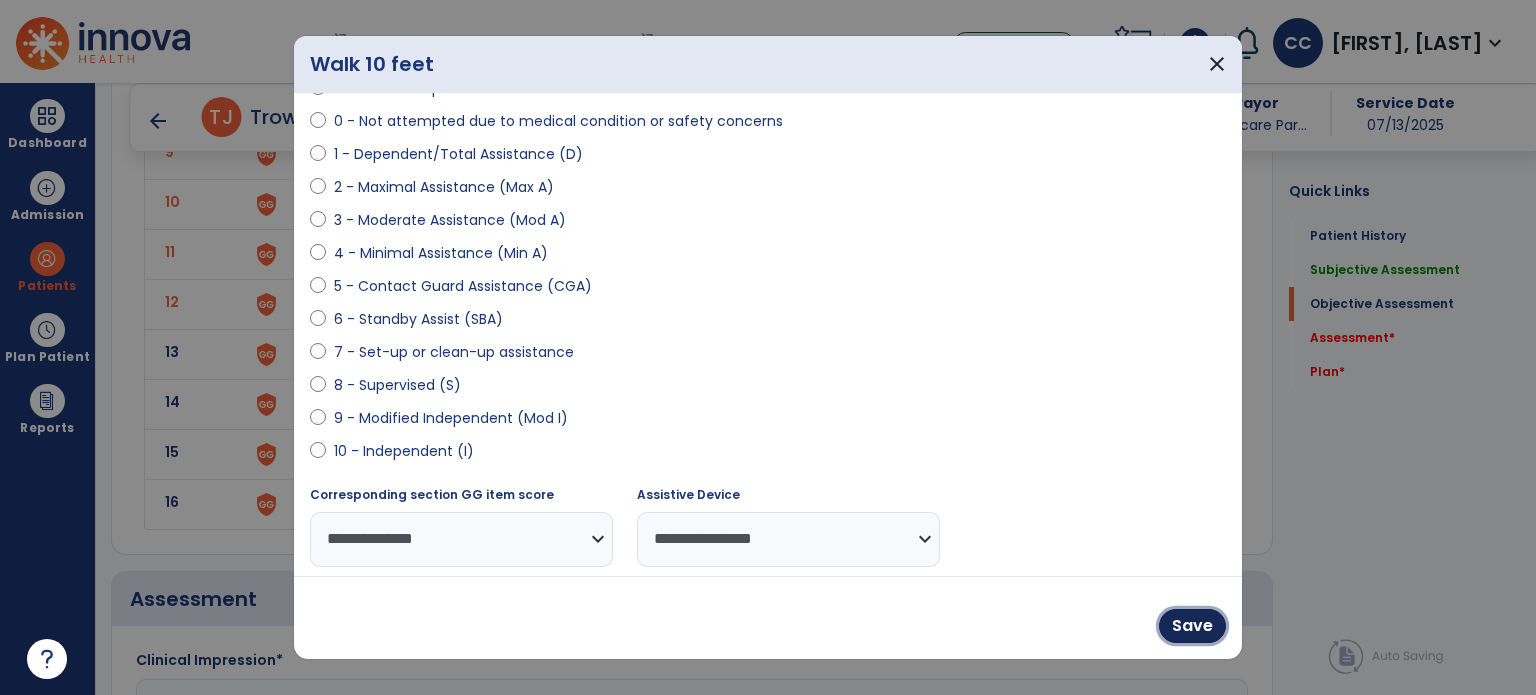 drag, startPoint x: 1192, startPoint y: 622, endPoint x: 1171, endPoint y: 613, distance: 22.847319 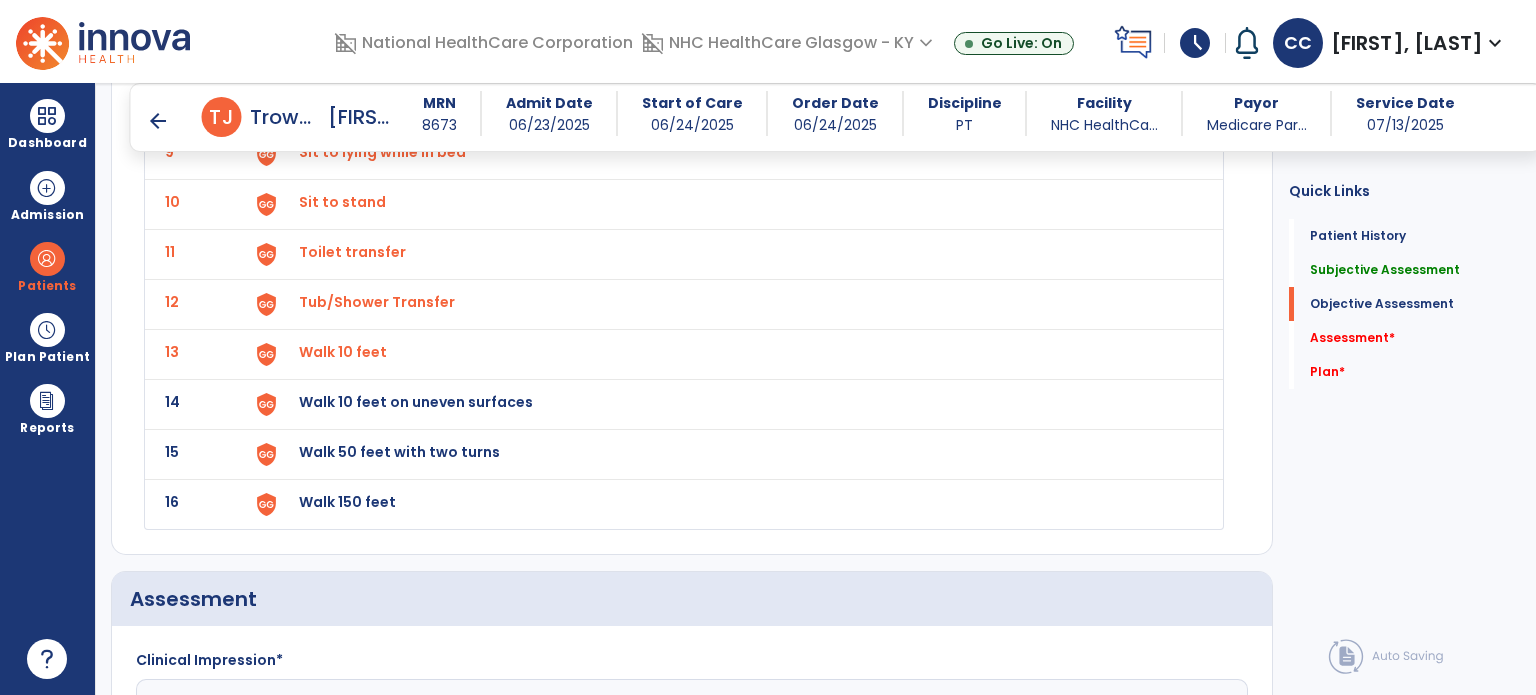 click on "Walk 10 feet on uneven surfaces" at bounding box center [345, -248] 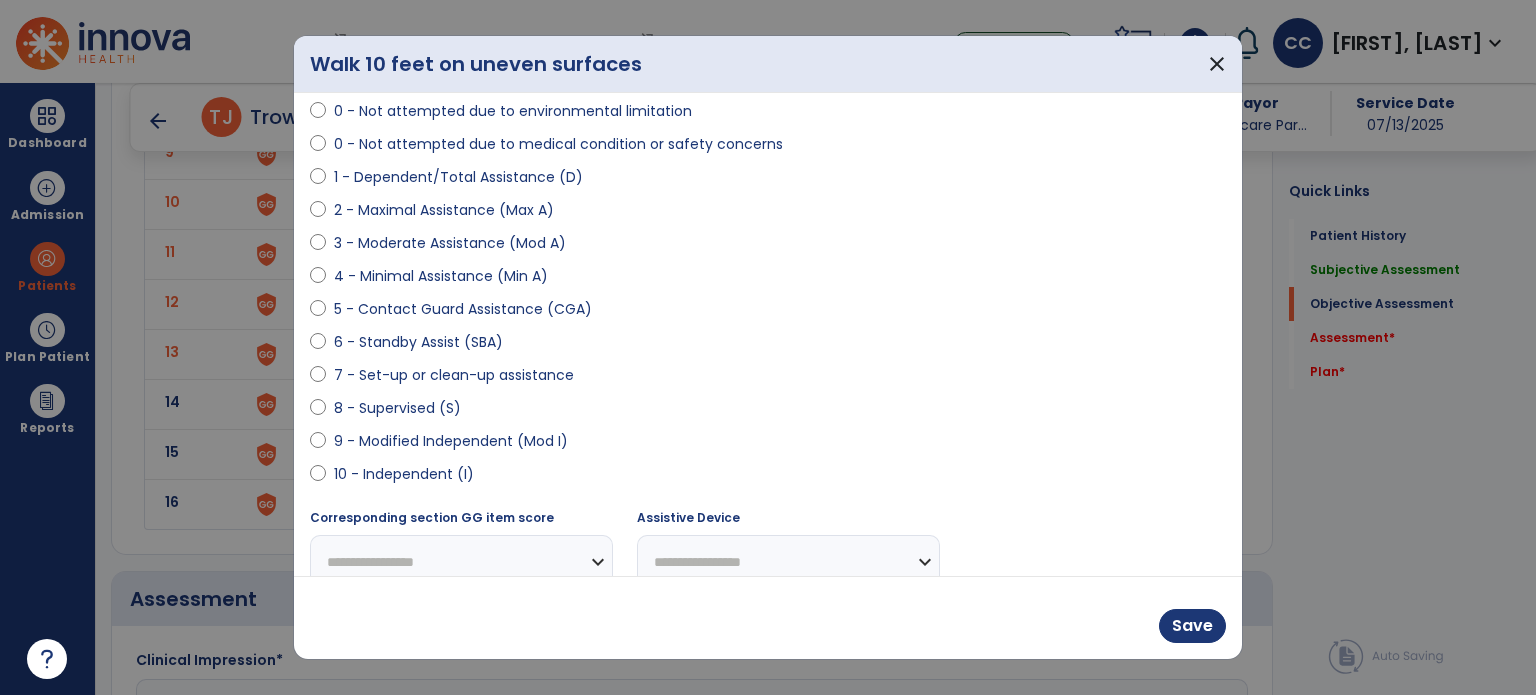 scroll, scrollTop: 200, scrollLeft: 0, axis: vertical 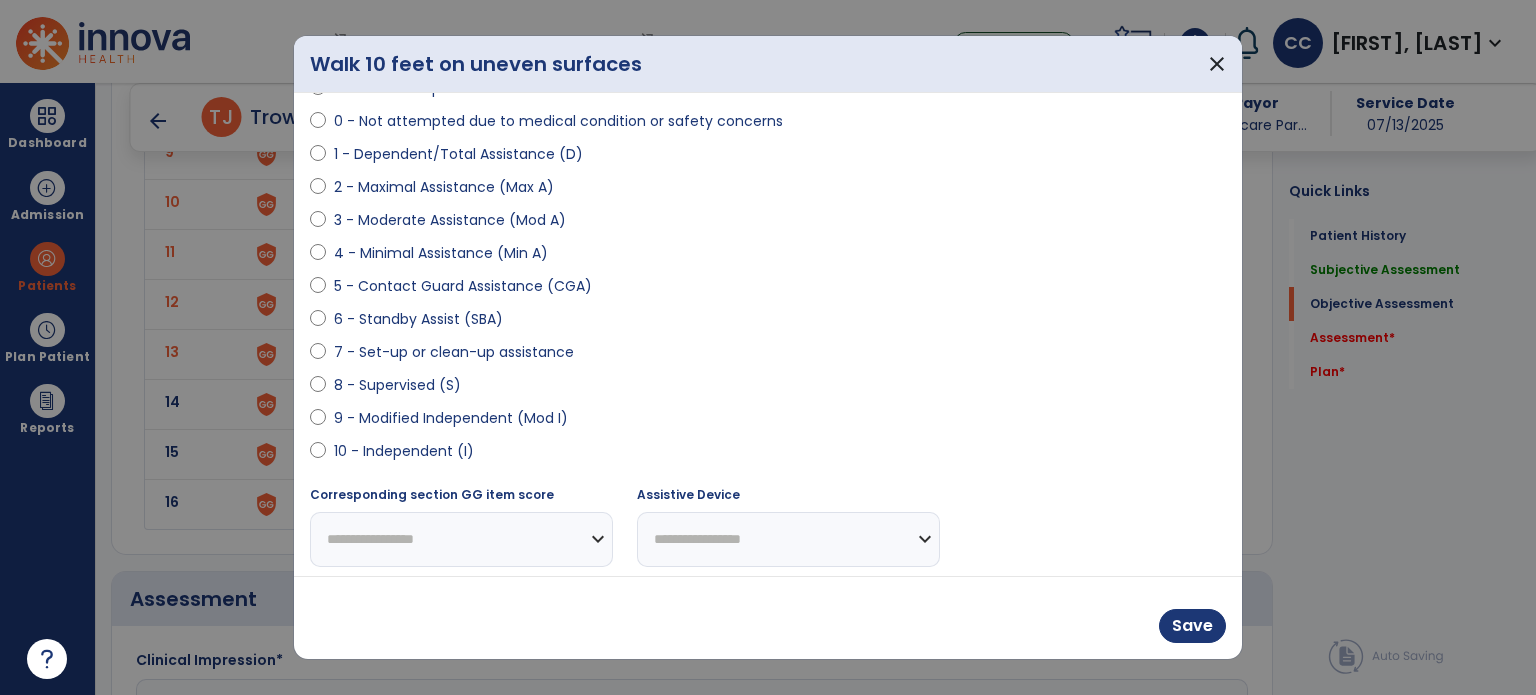 click on "6 - Standby Assist (SBA)" at bounding box center [418, 319] 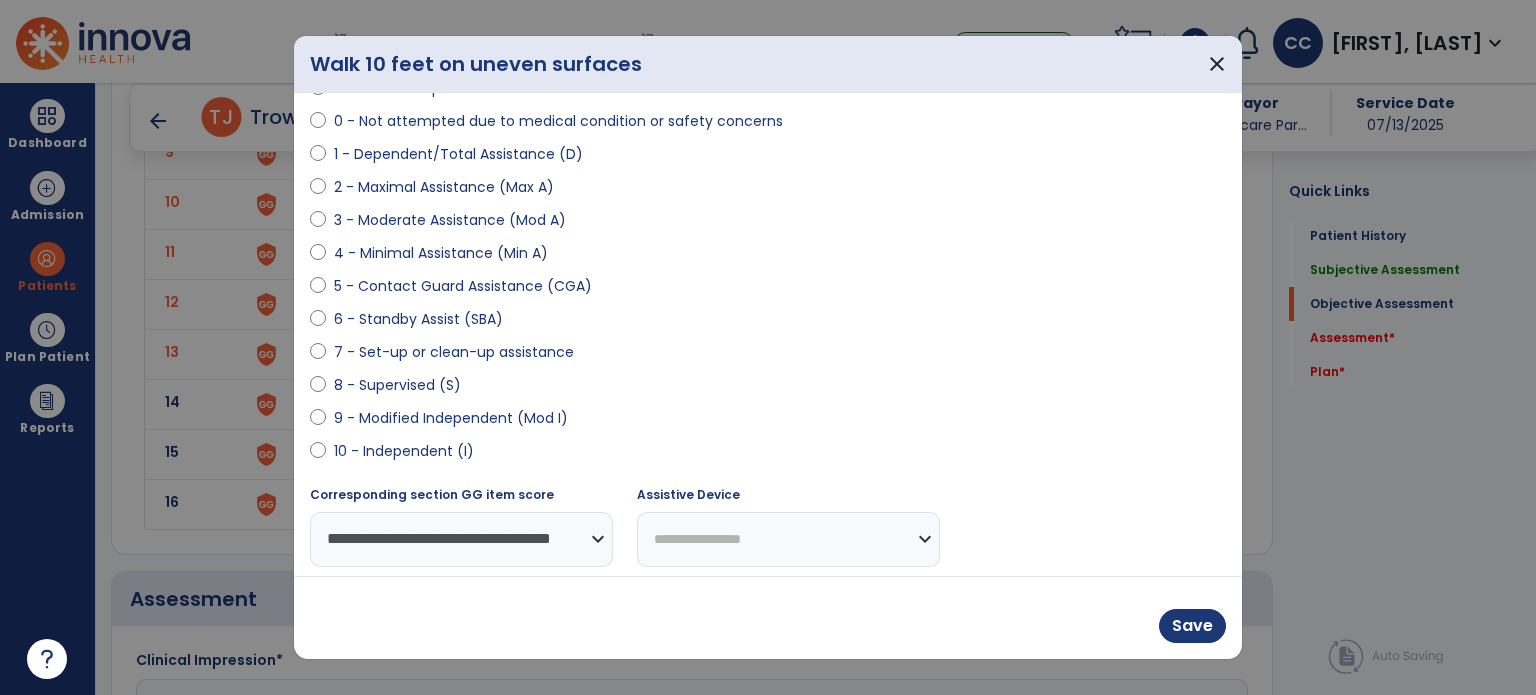click on "**********" at bounding box center (788, 539) 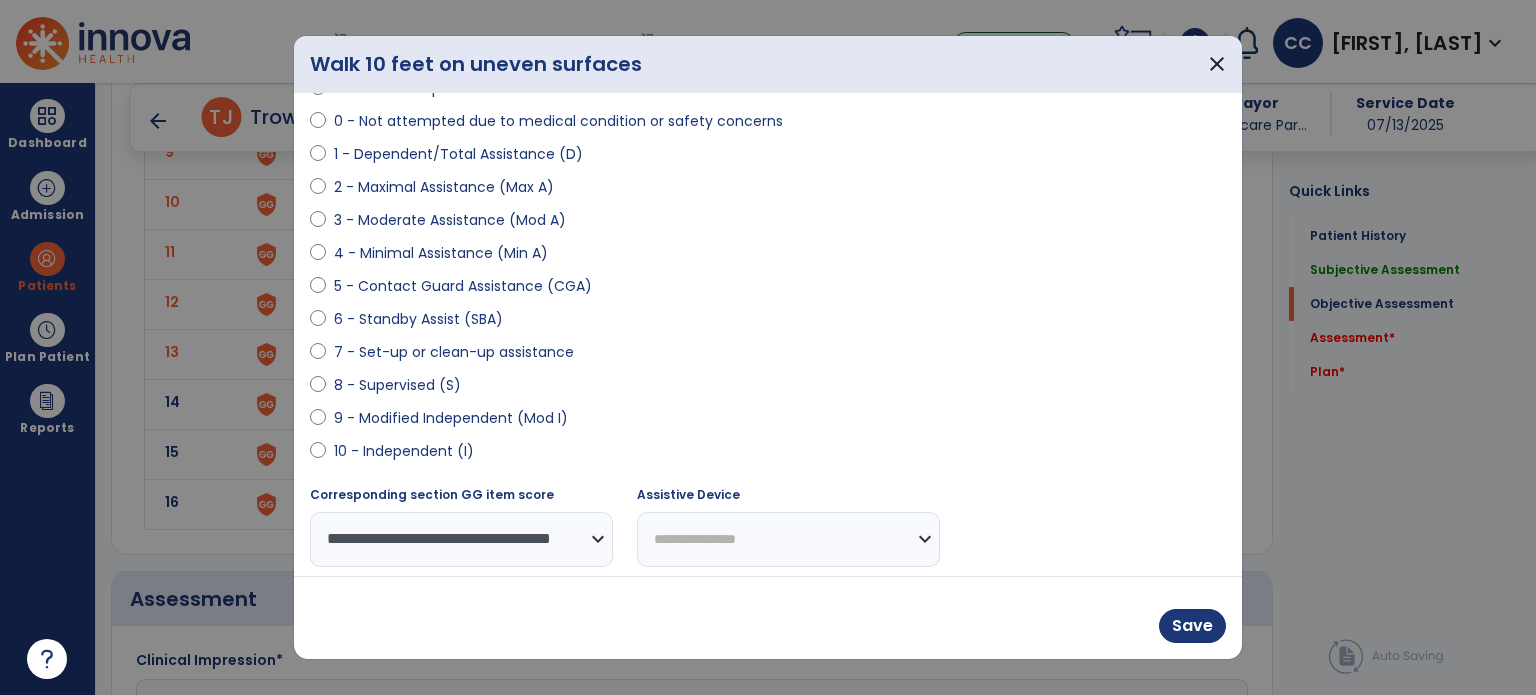 click on "**********" at bounding box center (788, 539) 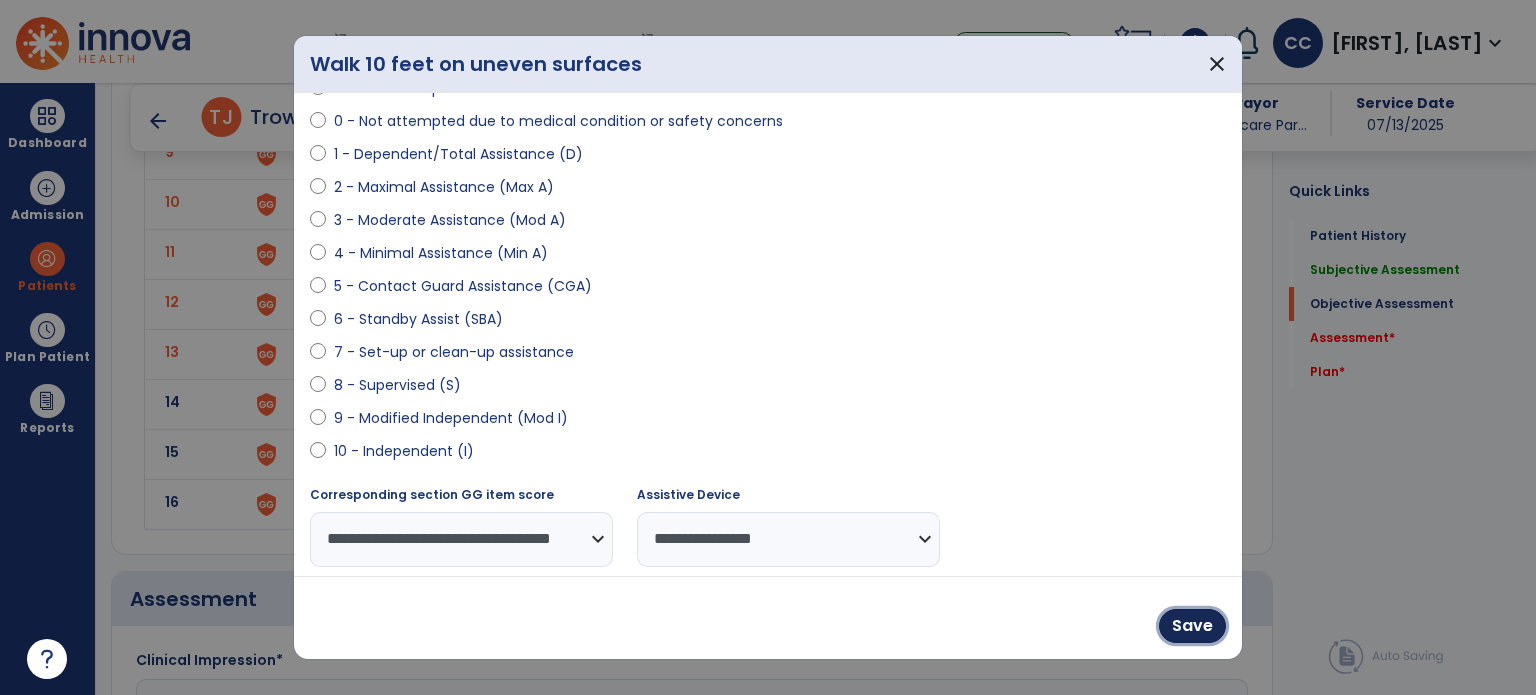 click on "Save" at bounding box center (1192, 626) 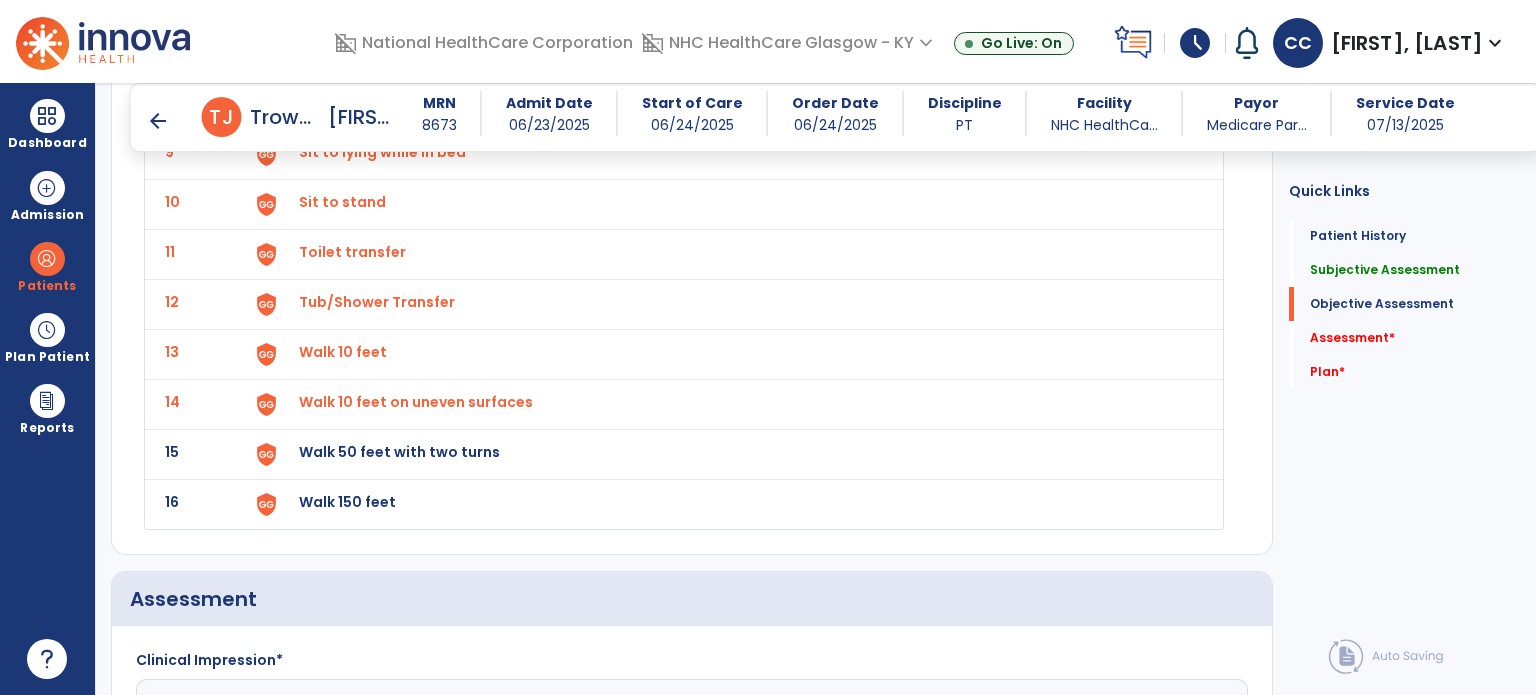 click on "Walk 50 feet with two turns" at bounding box center [345, -248] 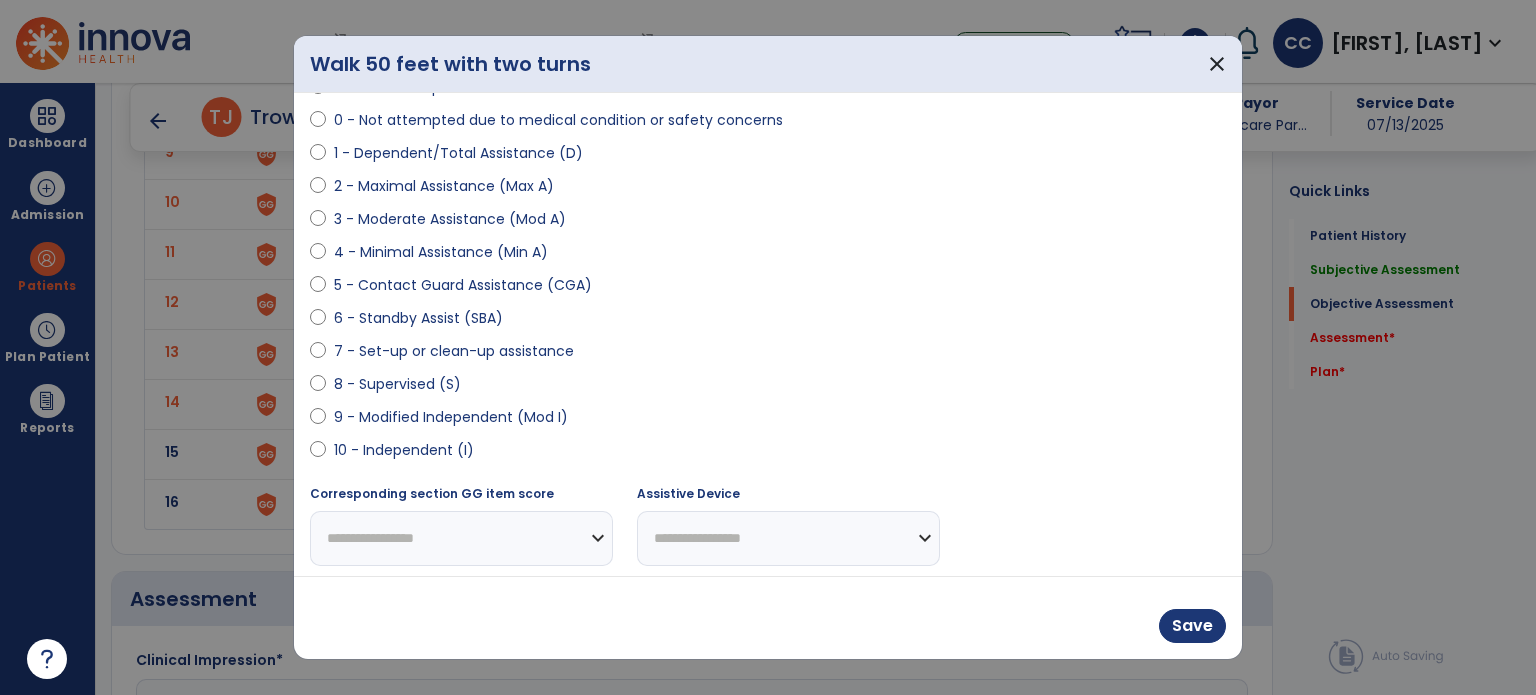 scroll, scrollTop: 204, scrollLeft: 0, axis: vertical 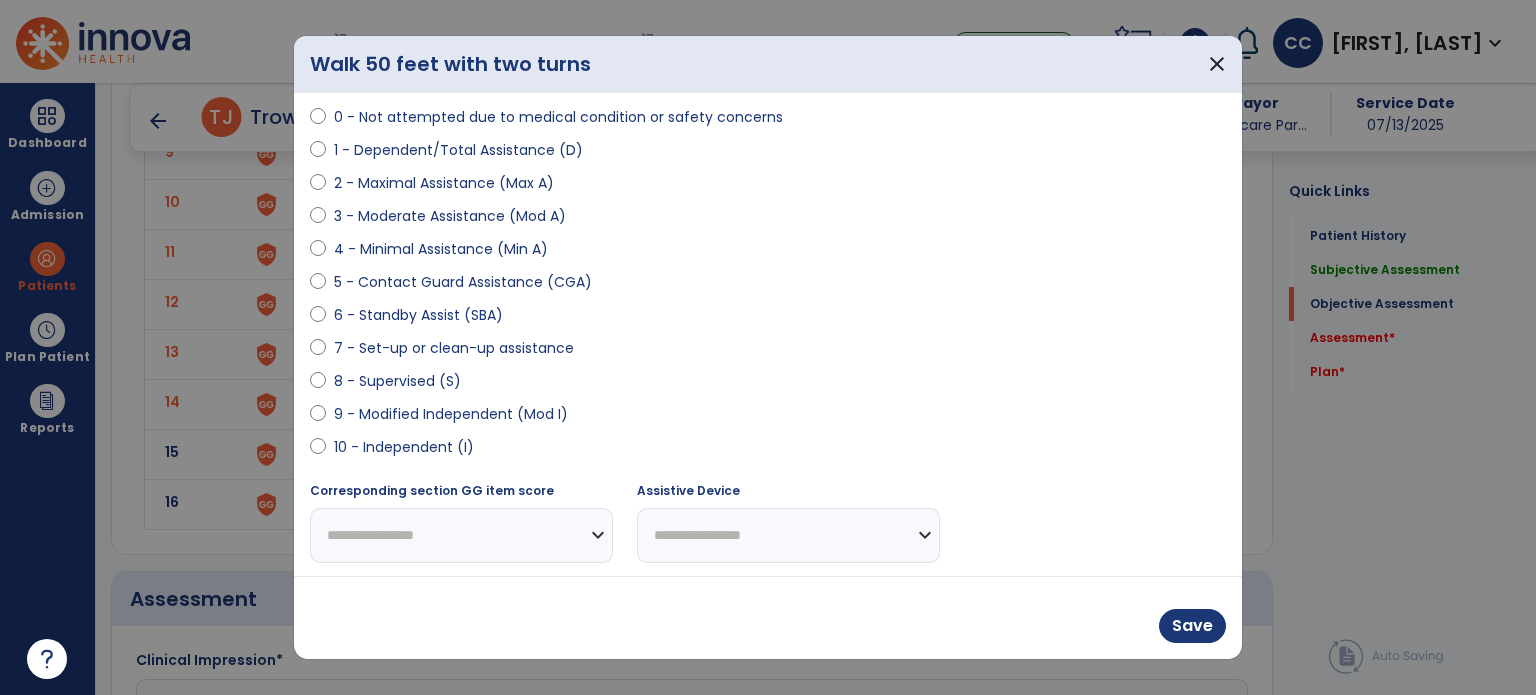 click on "9 - Modified Independent (Mod I)" at bounding box center (451, 414) 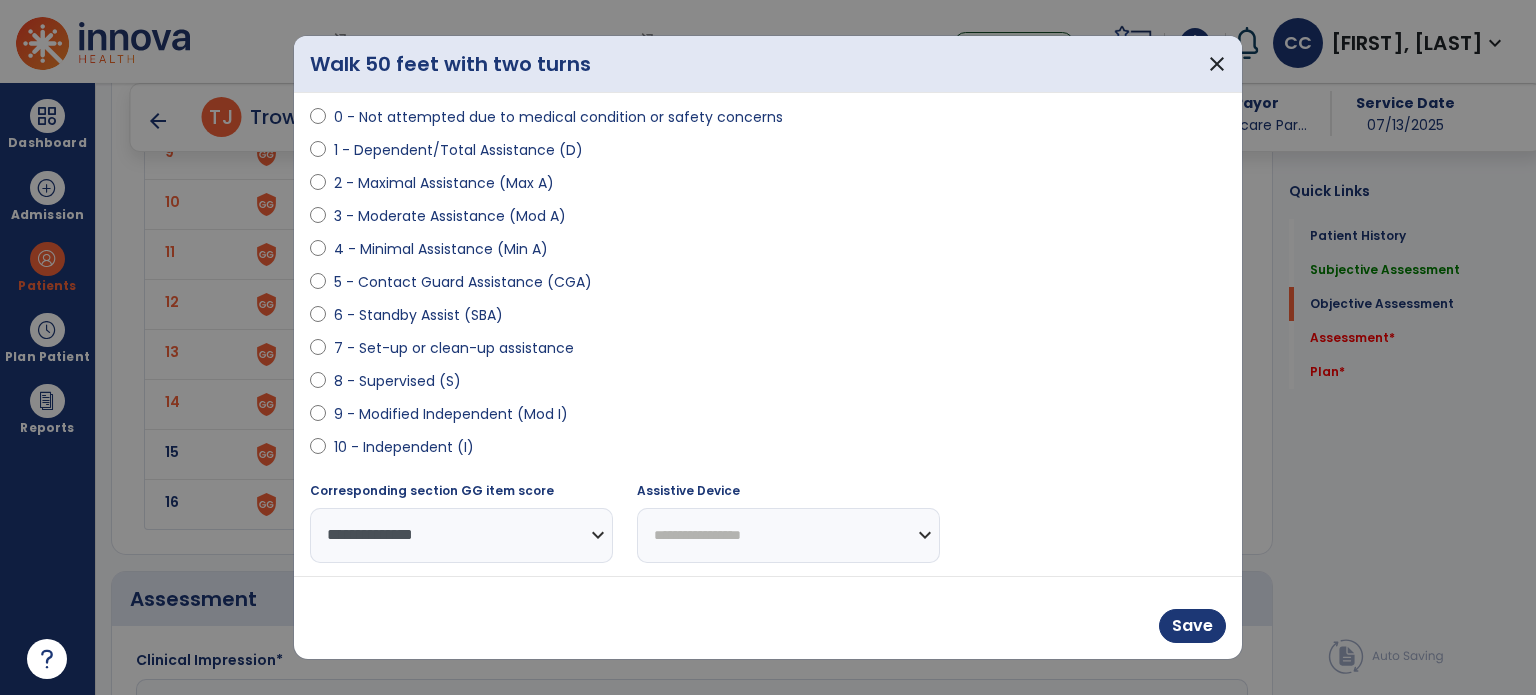 click on "**********" at bounding box center [788, 535] 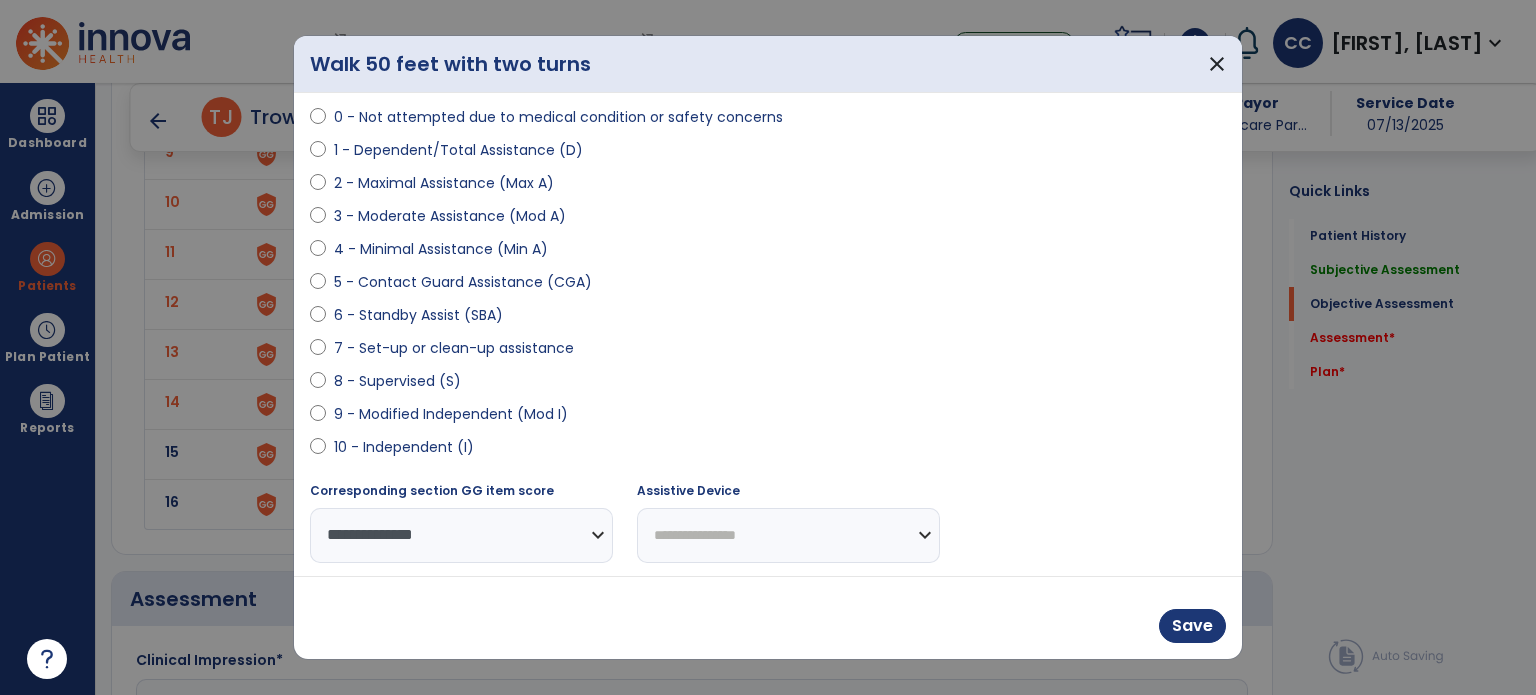 click on "**********" at bounding box center [788, 535] 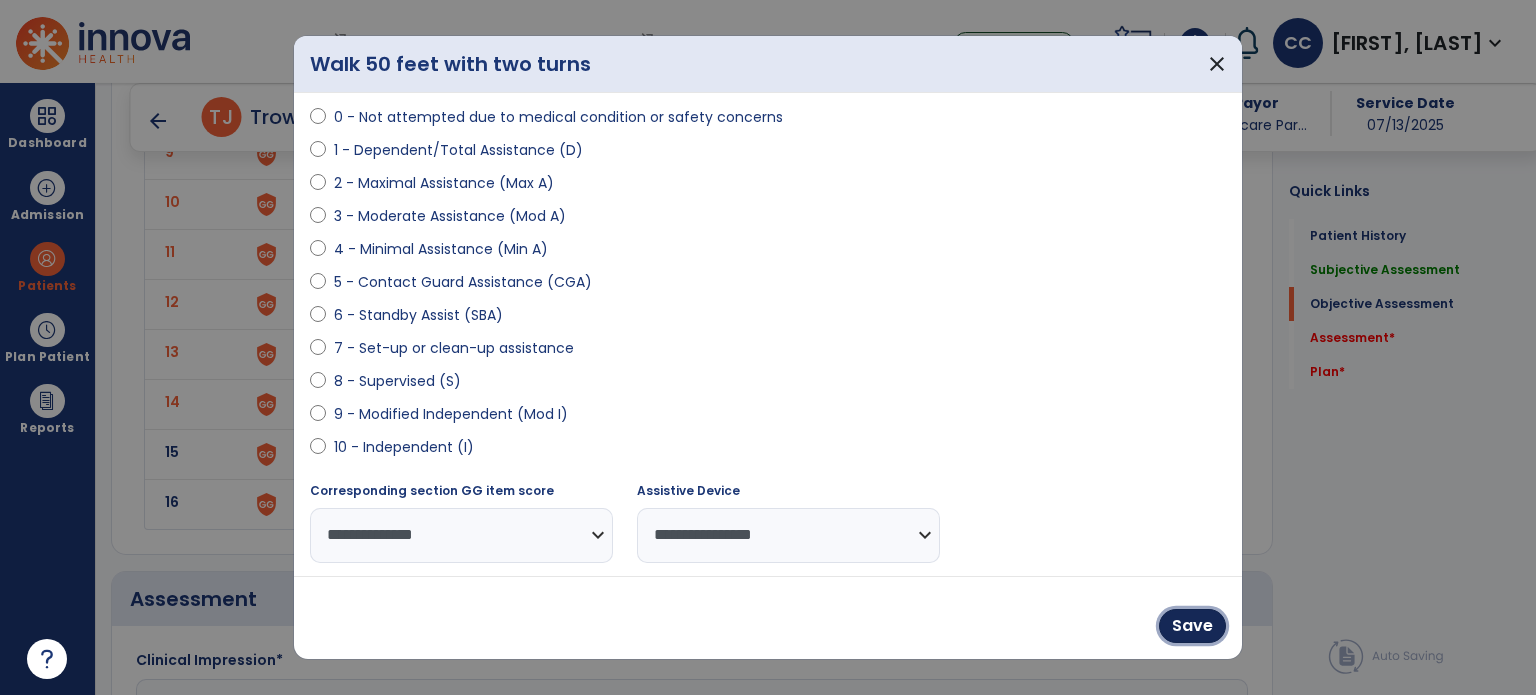 click on "Save" at bounding box center (1192, 626) 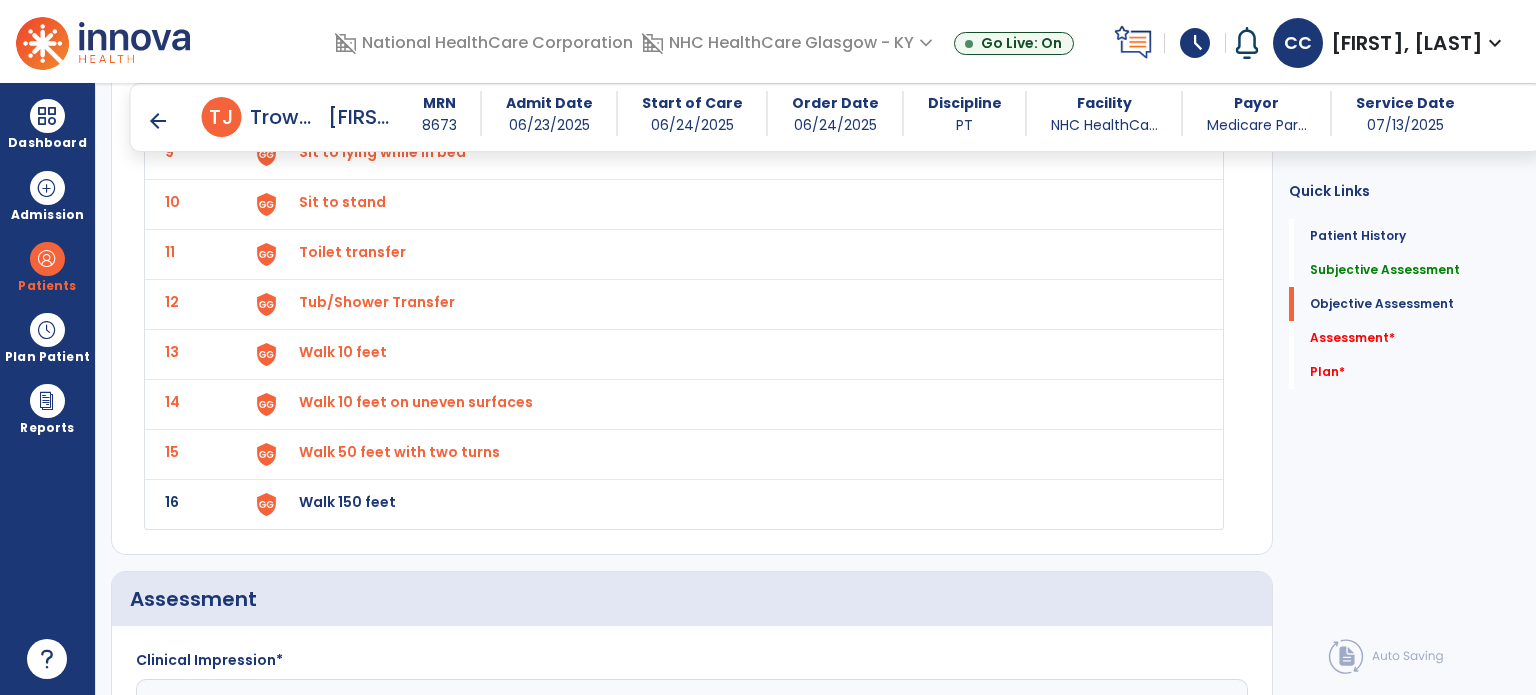 click on "Walk 150 feet" at bounding box center [345, -248] 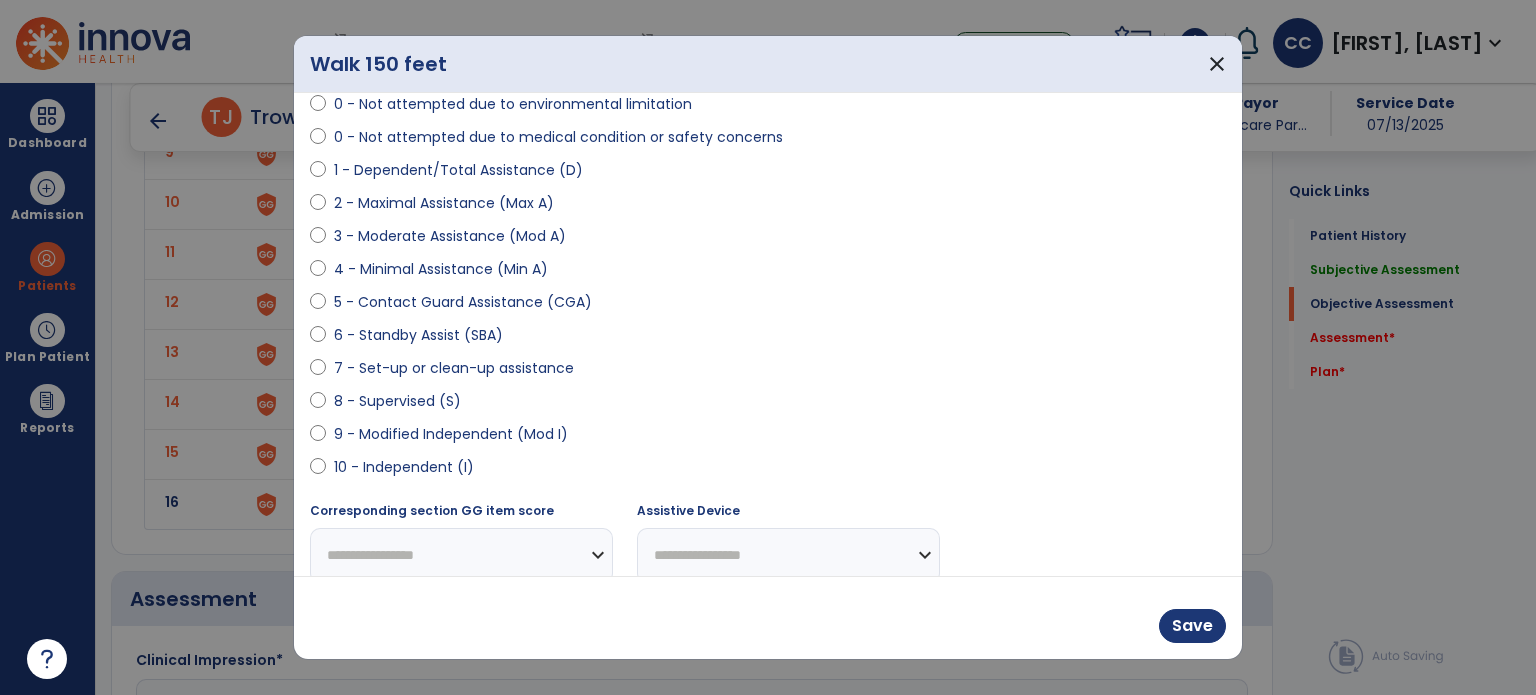 scroll, scrollTop: 204, scrollLeft: 0, axis: vertical 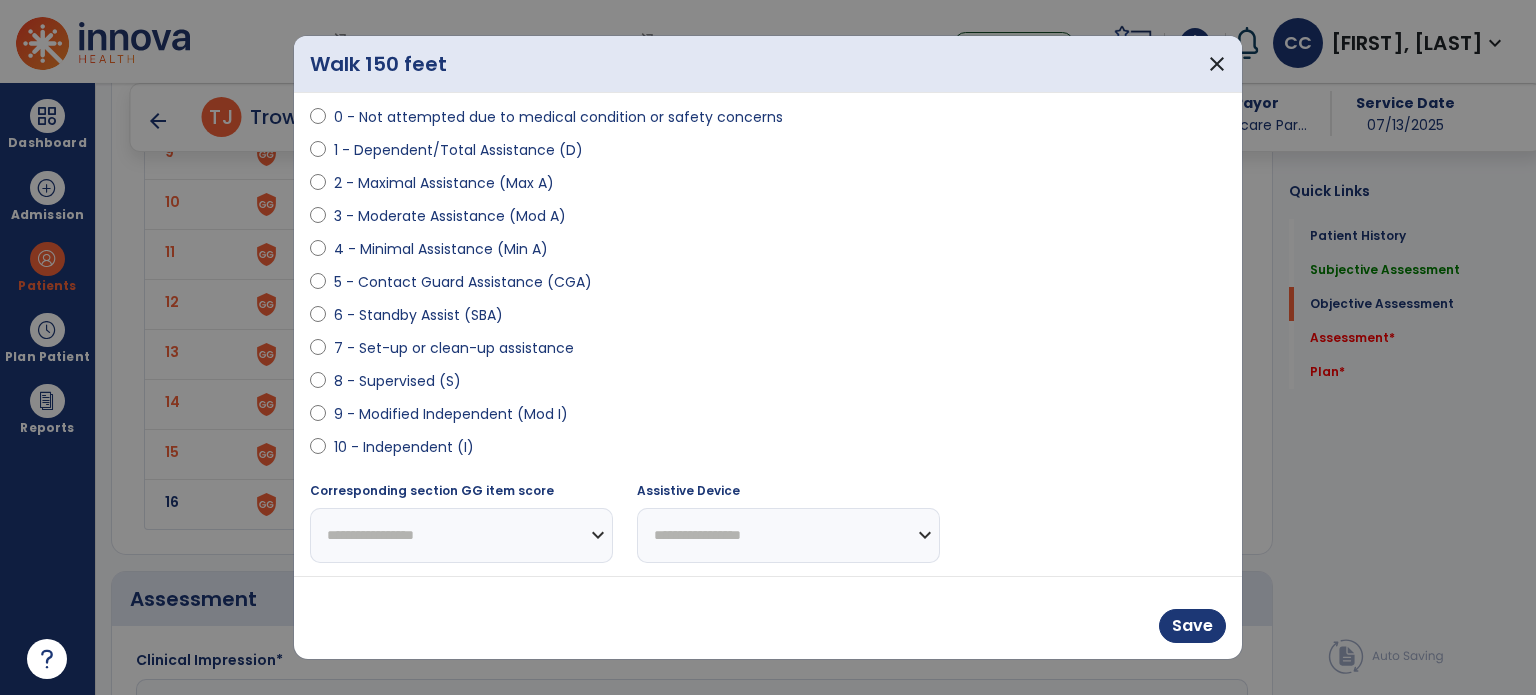 click on "9 - Modified Independent (Mod I)" at bounding box center [451, 414] 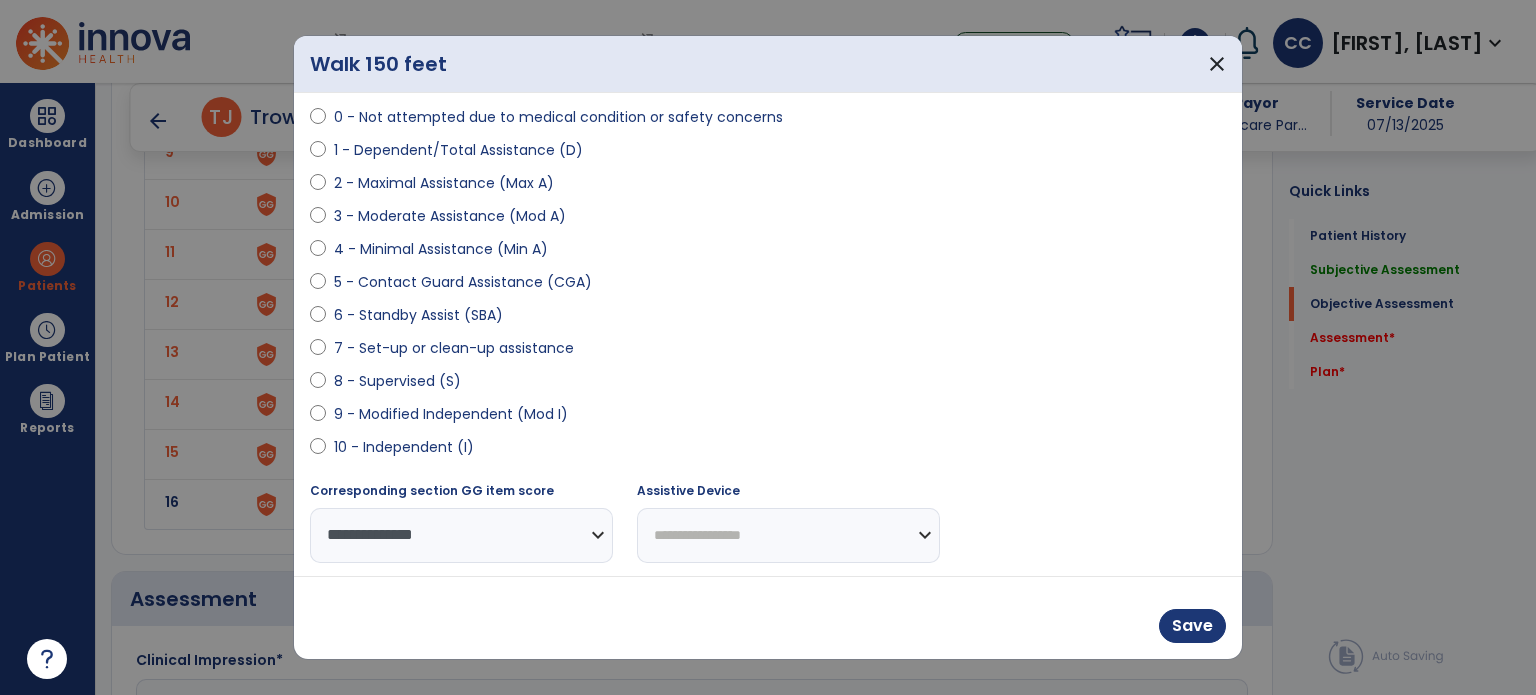 click on "**********" at bounding box center [788, 535] 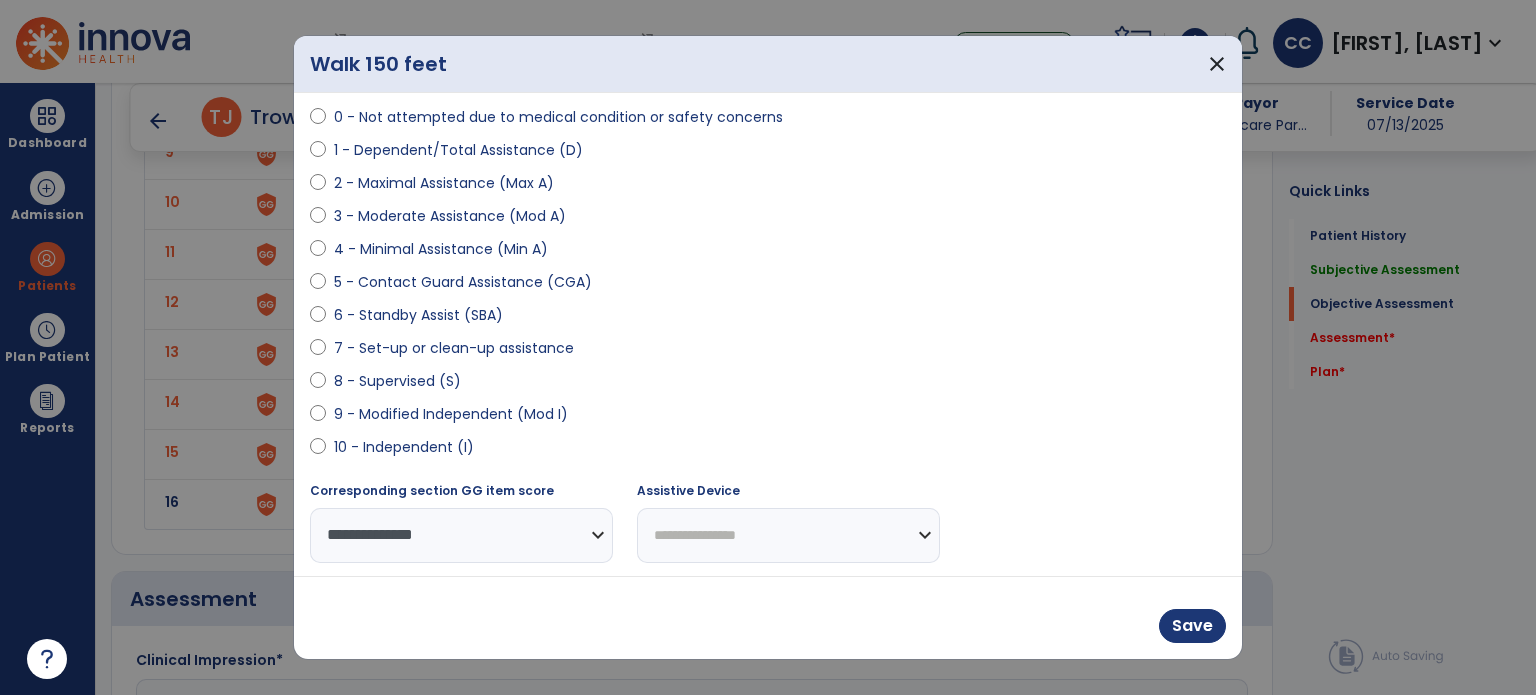 click on "**********" at bounding box center [788, 535] 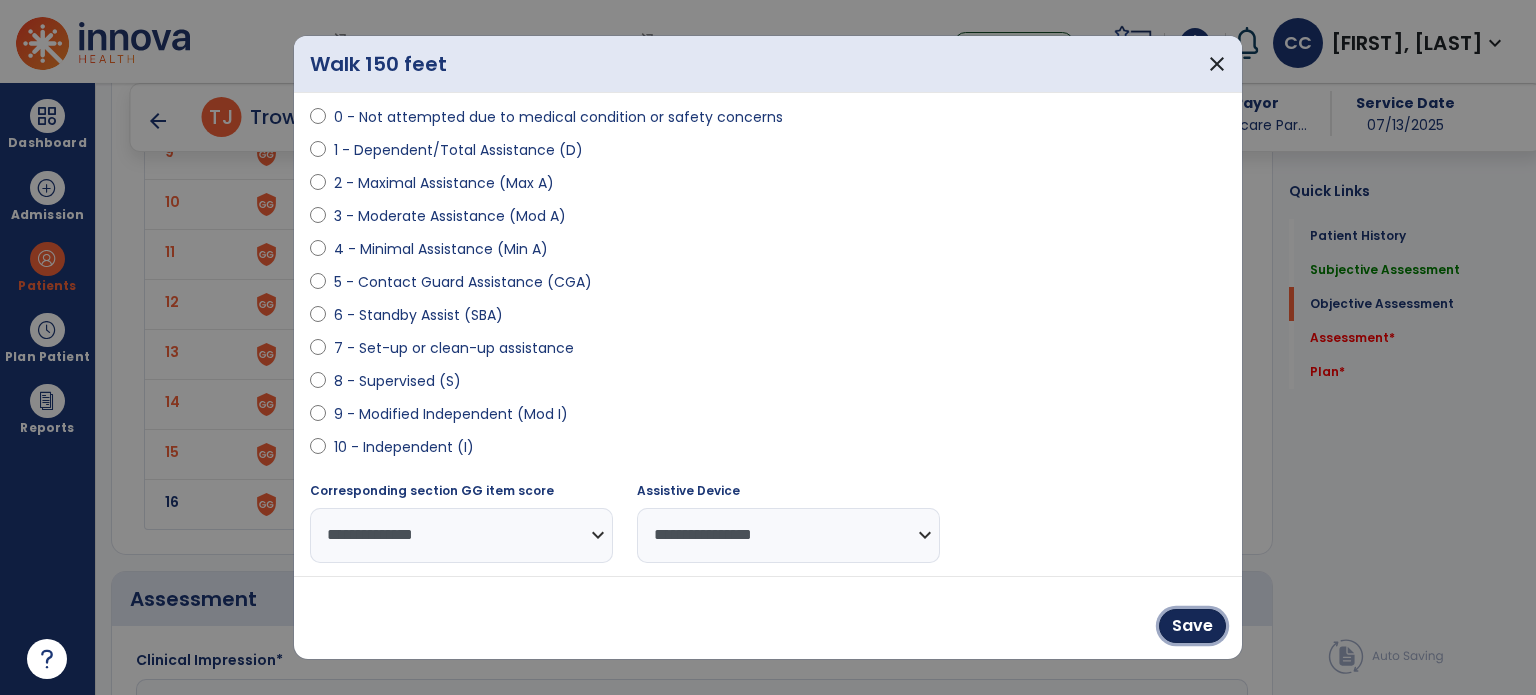 click on "Save" at bounding box center (1192, 626) 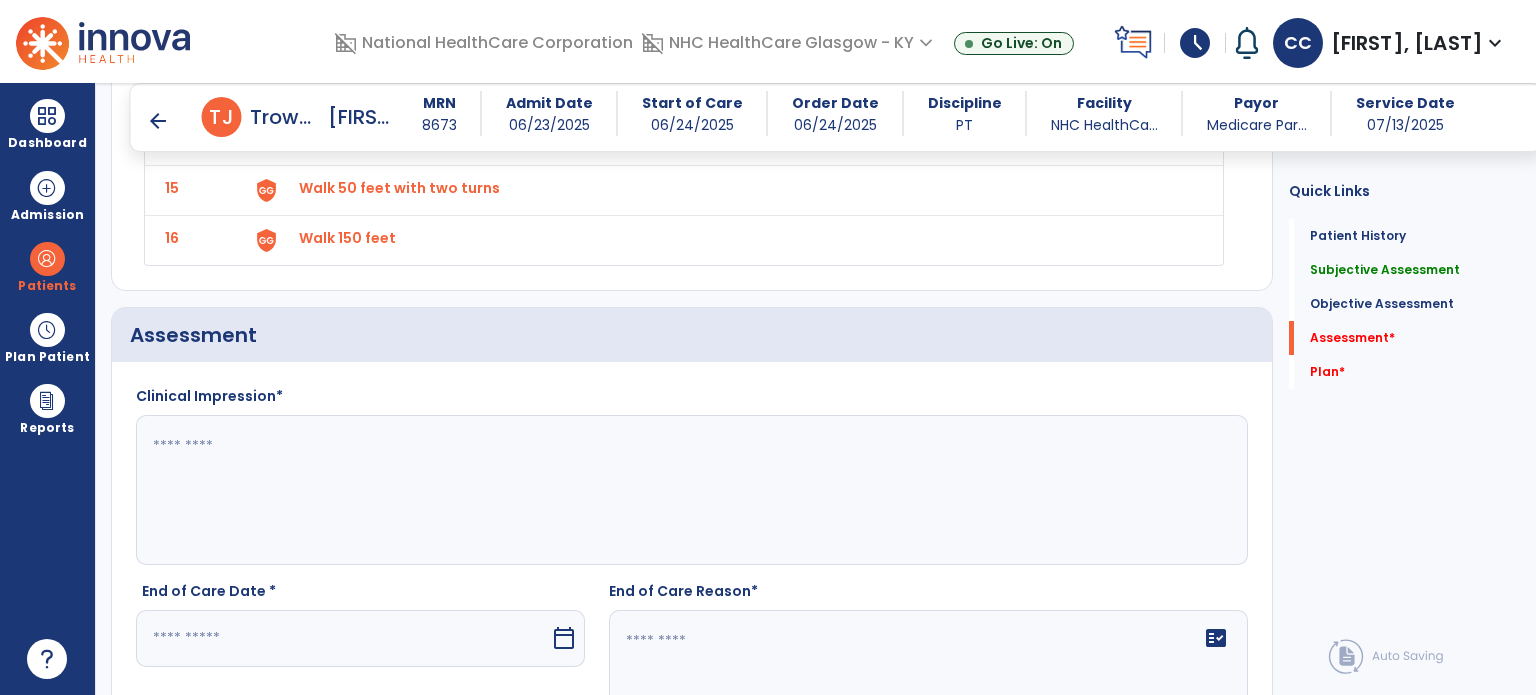 scroll, scrollTop: 2900, scrollLeft: 0, axis: vertical 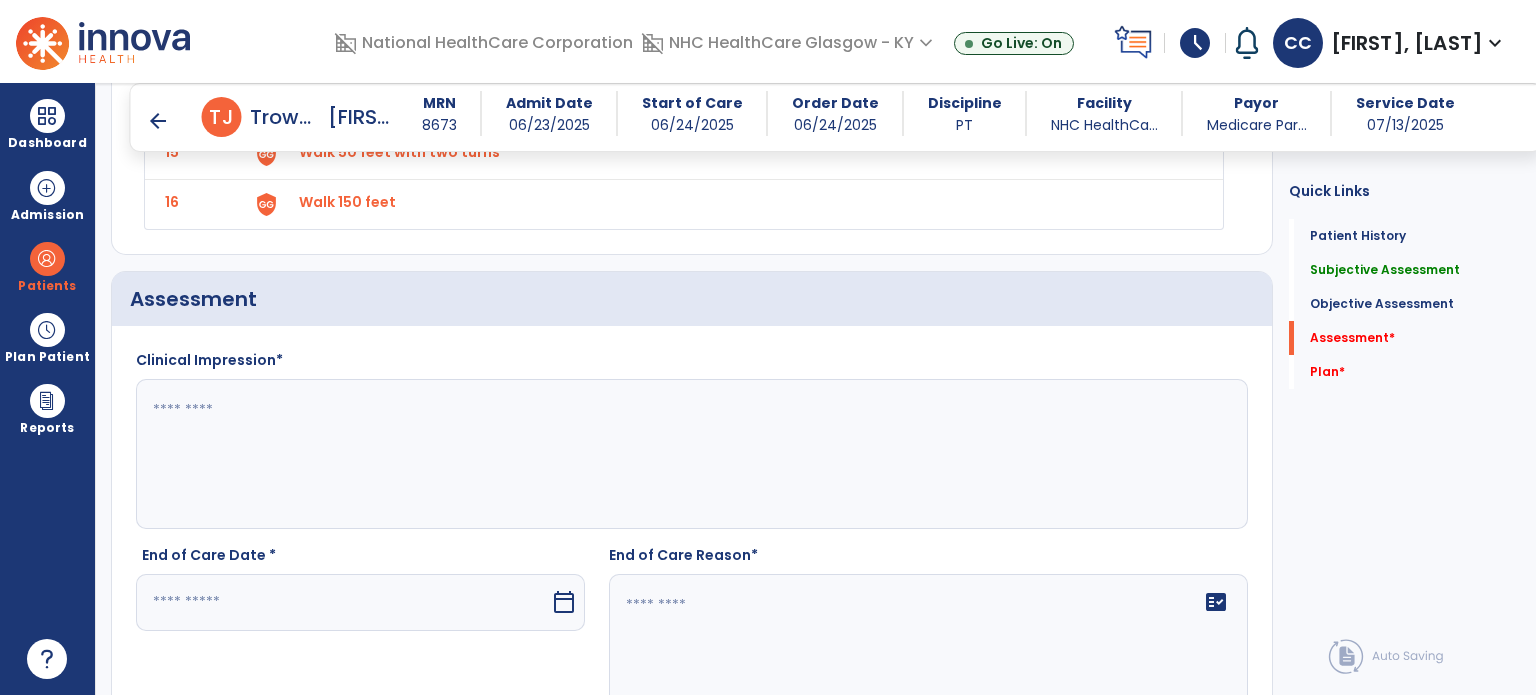 drag, startPoint x: 492, startPoint y: 470, endPoint x: 499, endPoint y: 455, distance: 16.552946 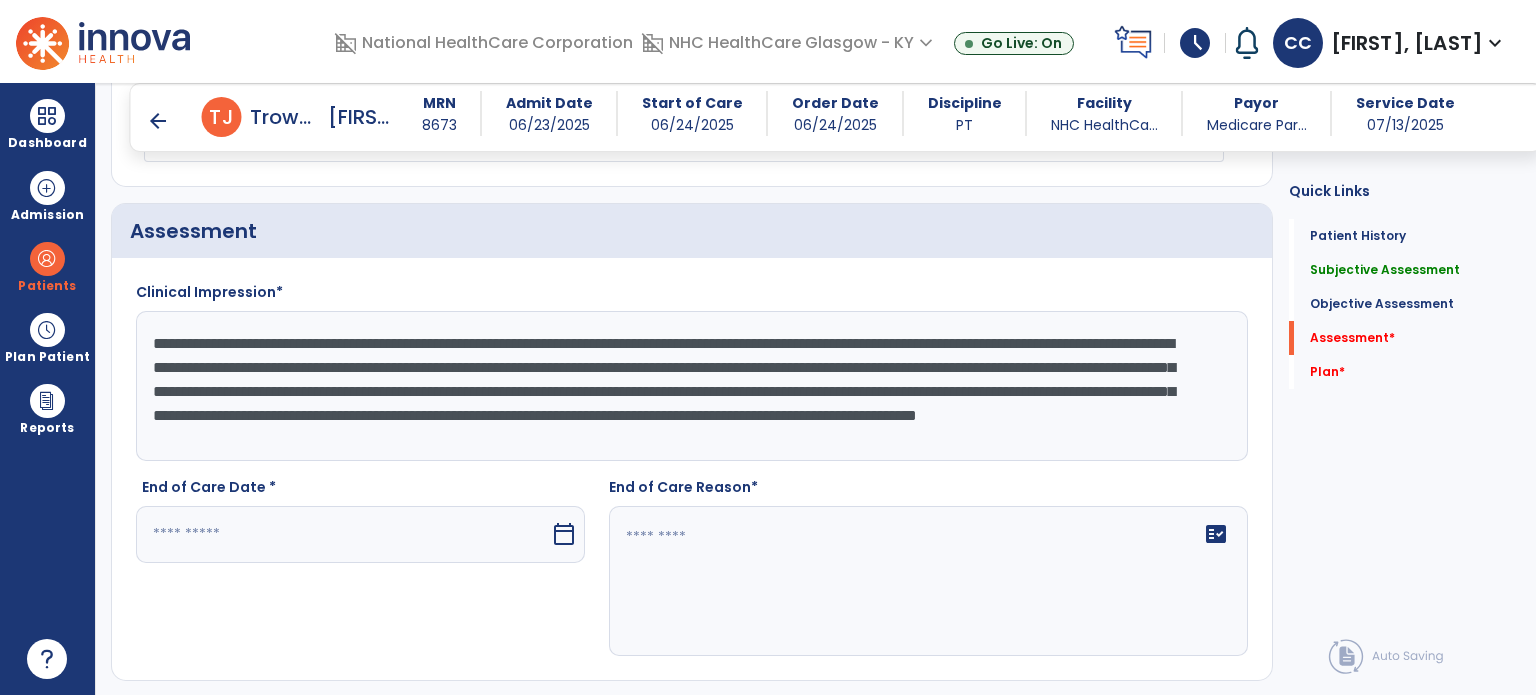 scroll, scrollTop: 3100, scrollLeft: 0, axis: vertical 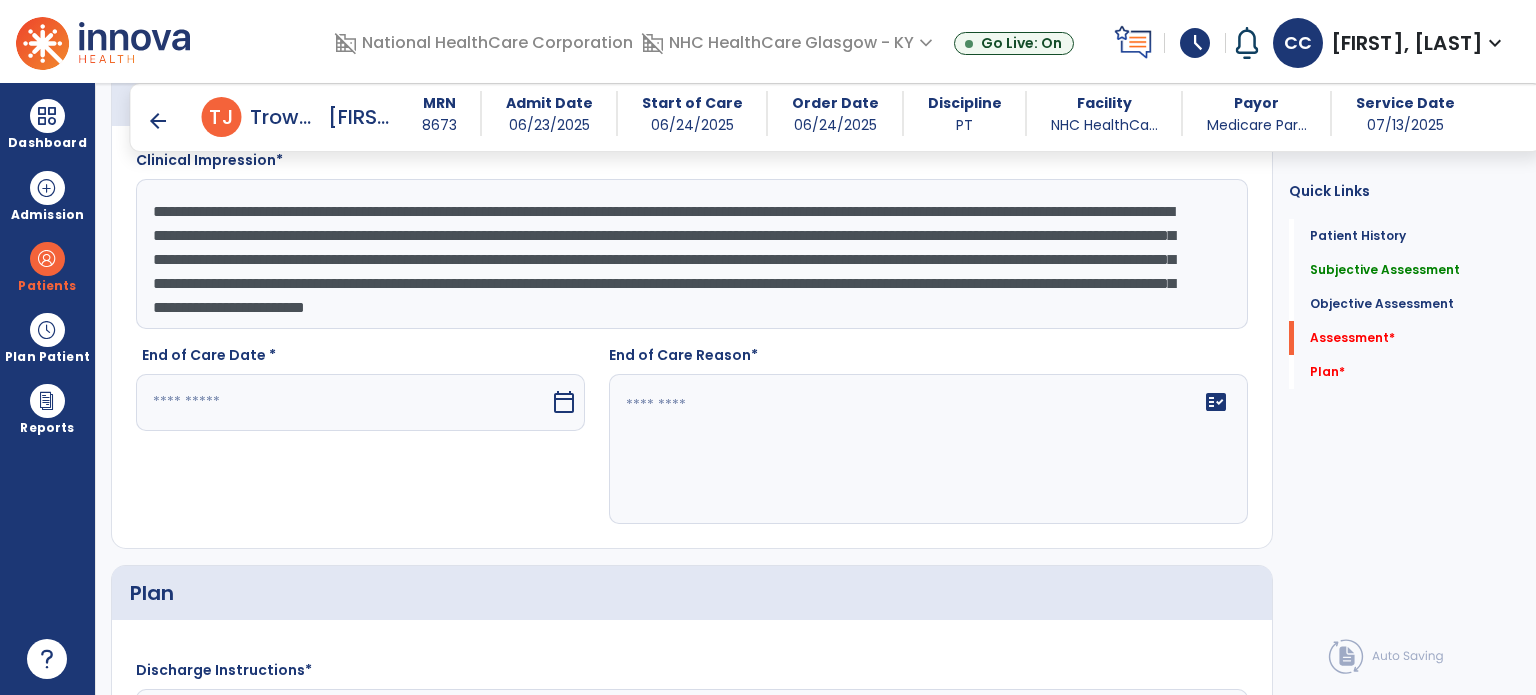 type on "**********" 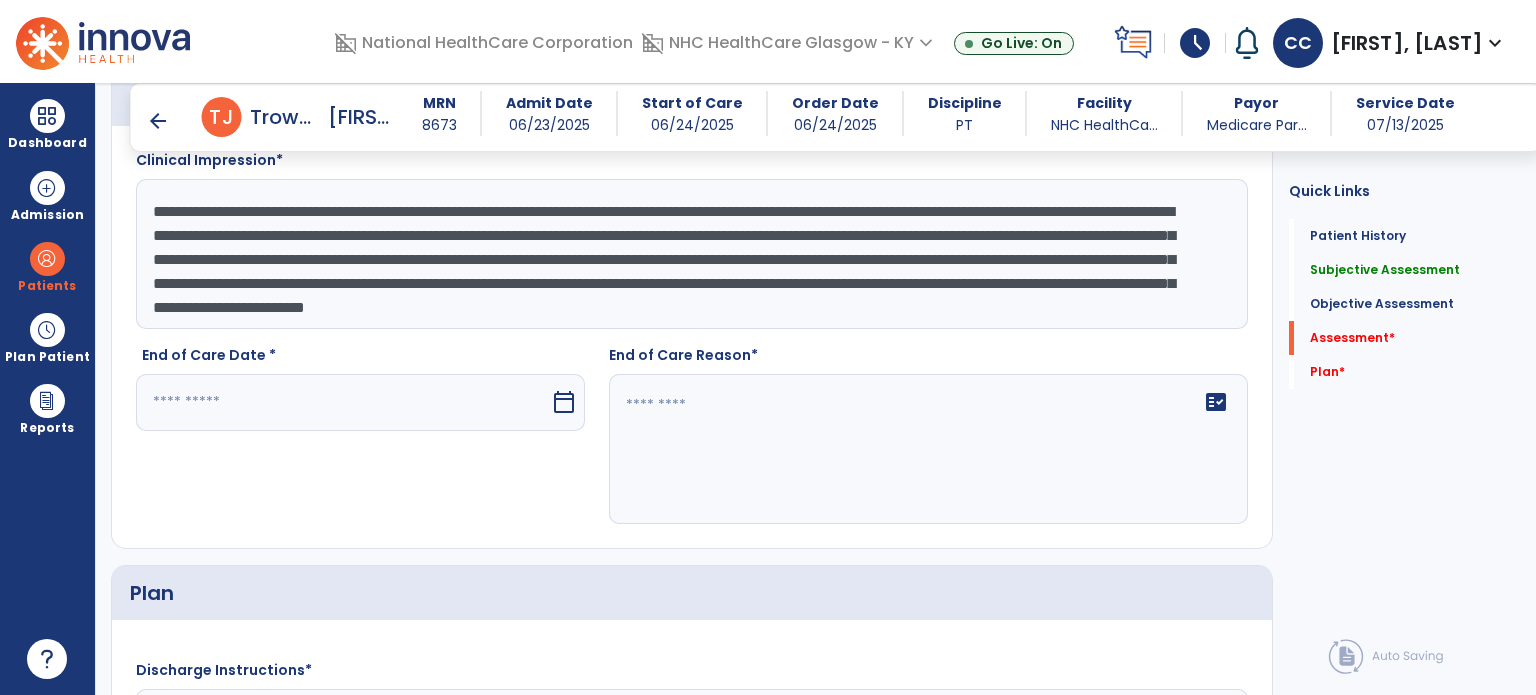 click at bounding box center (343, 402) 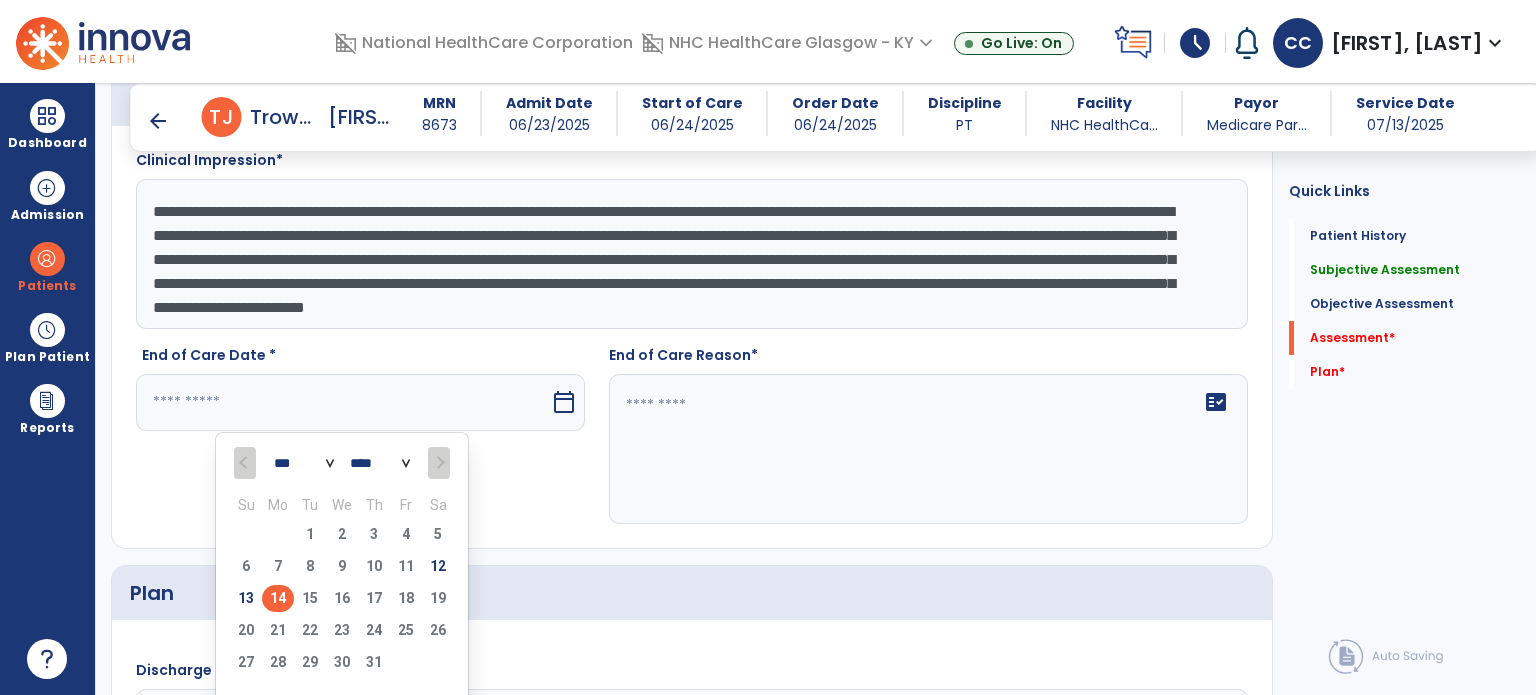 click on "13" at bounding box center (246, 598) 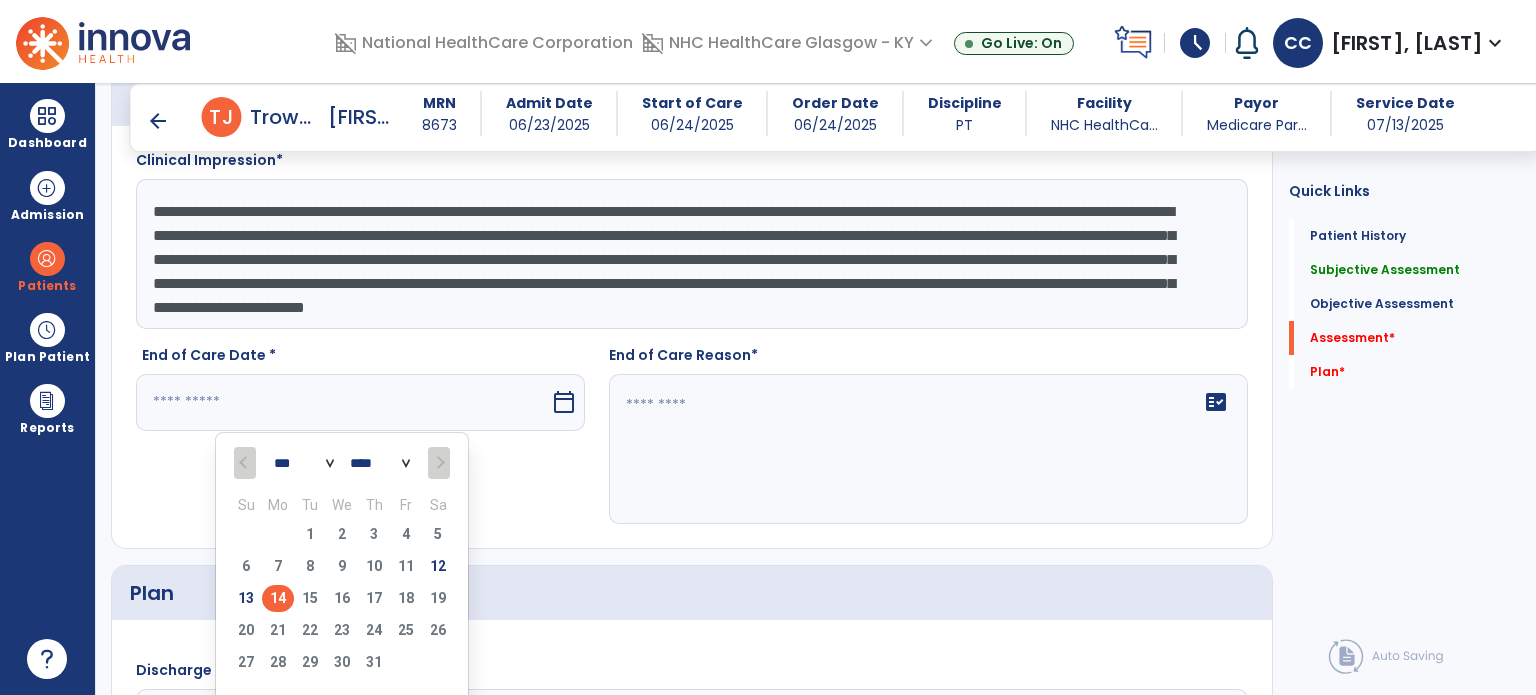 type on "*********" 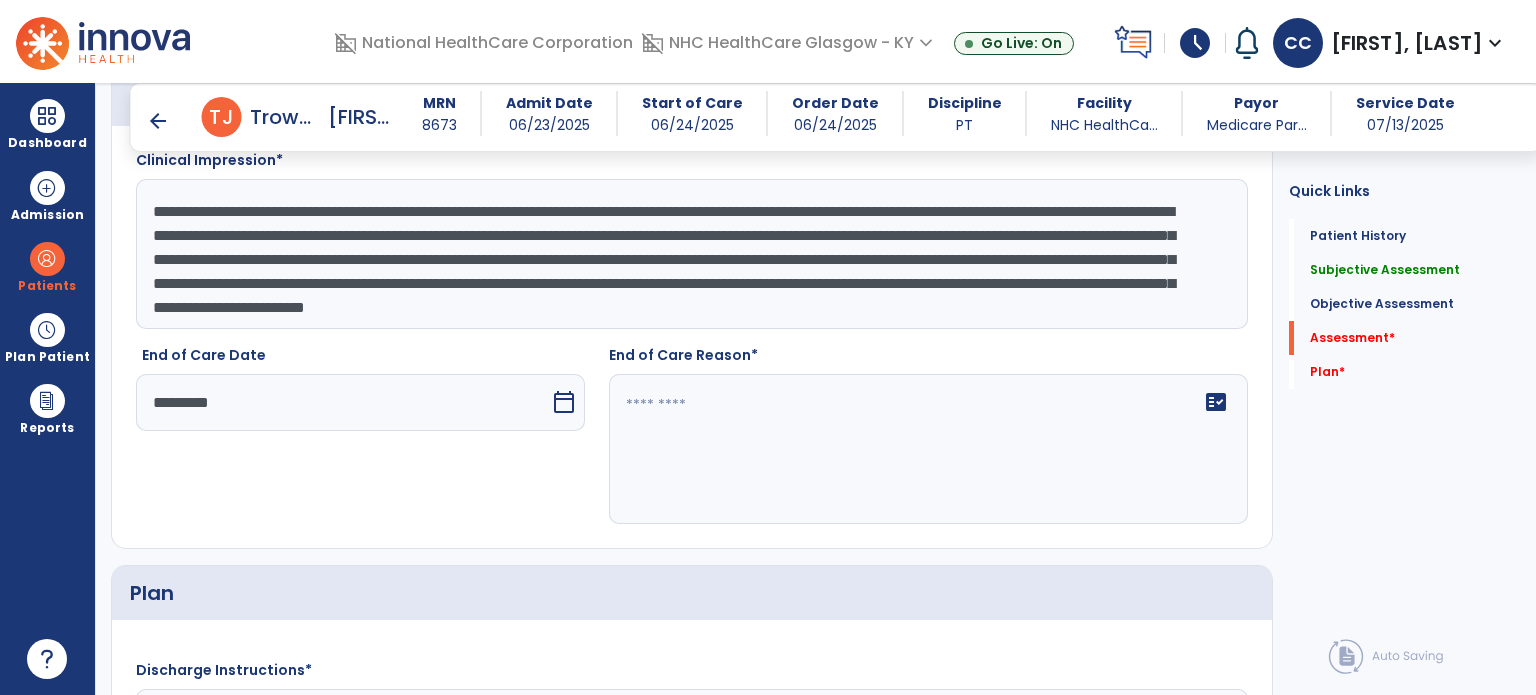 click 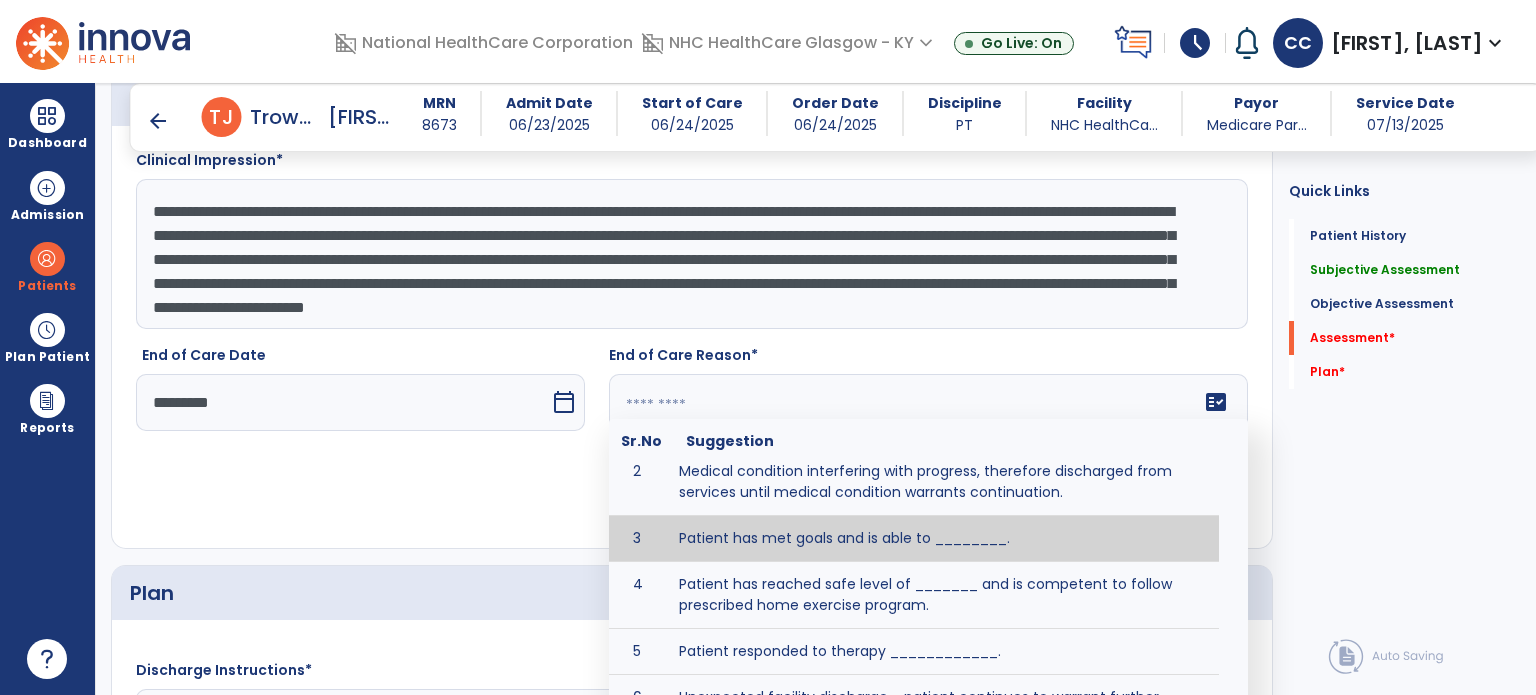 scroll, scrollTop: 0, scrollLeft: 0, axis: both 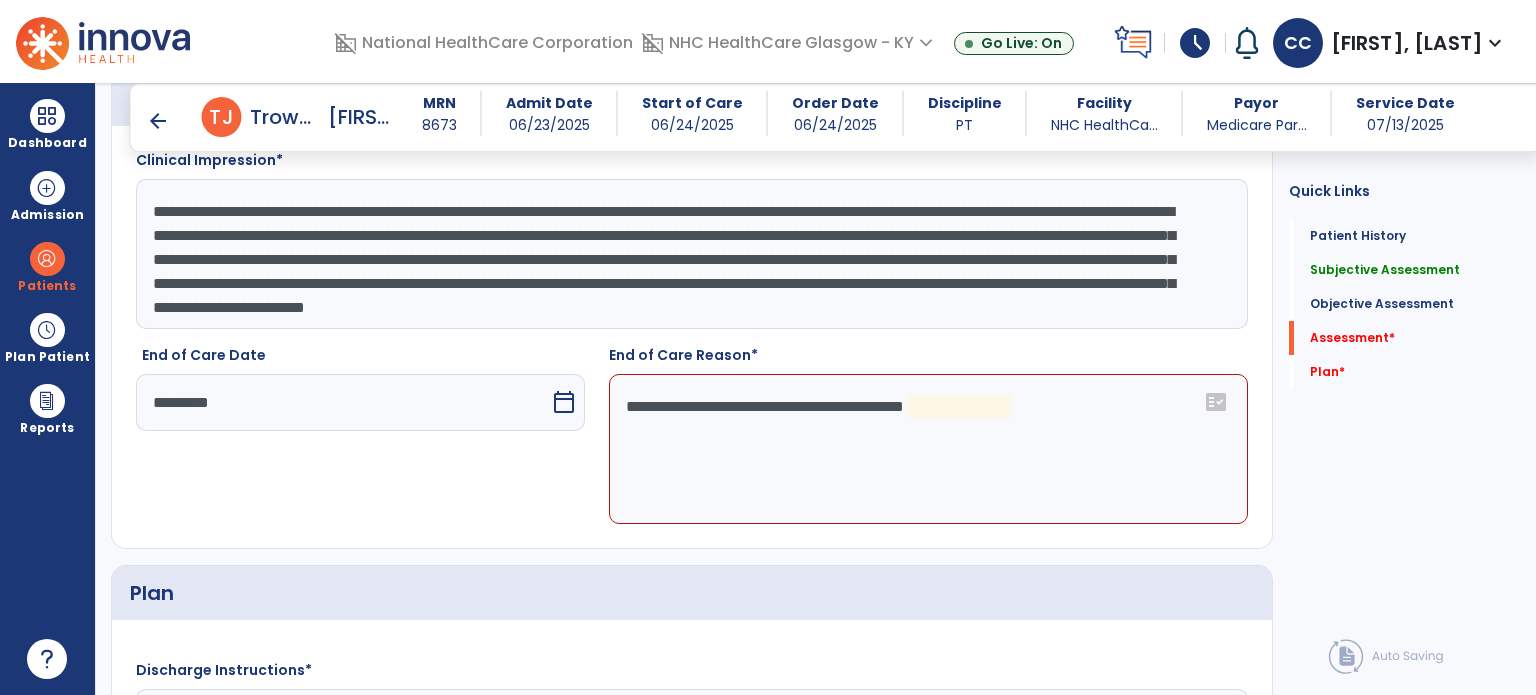 click on "**********" 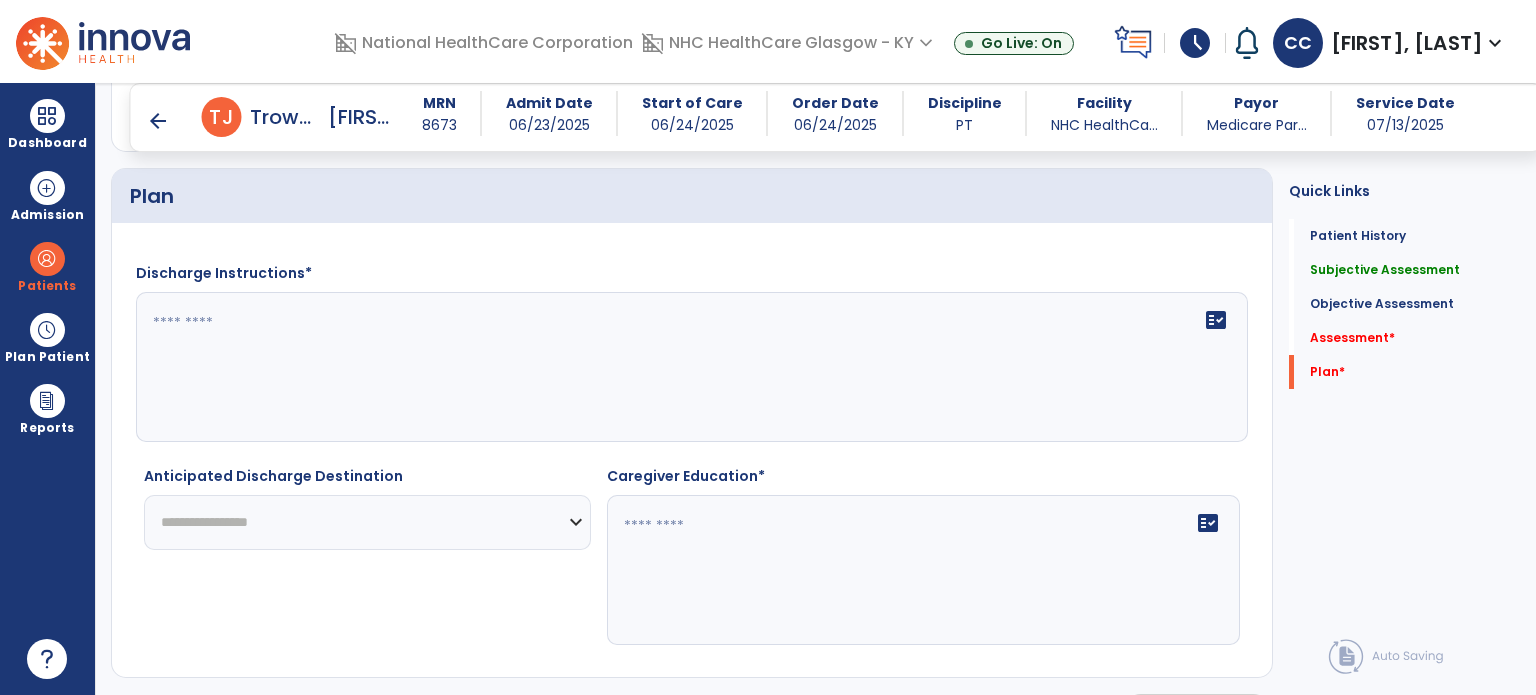 scroll, scrollTop: 3500, scrollLeft: 0, axis: vertical 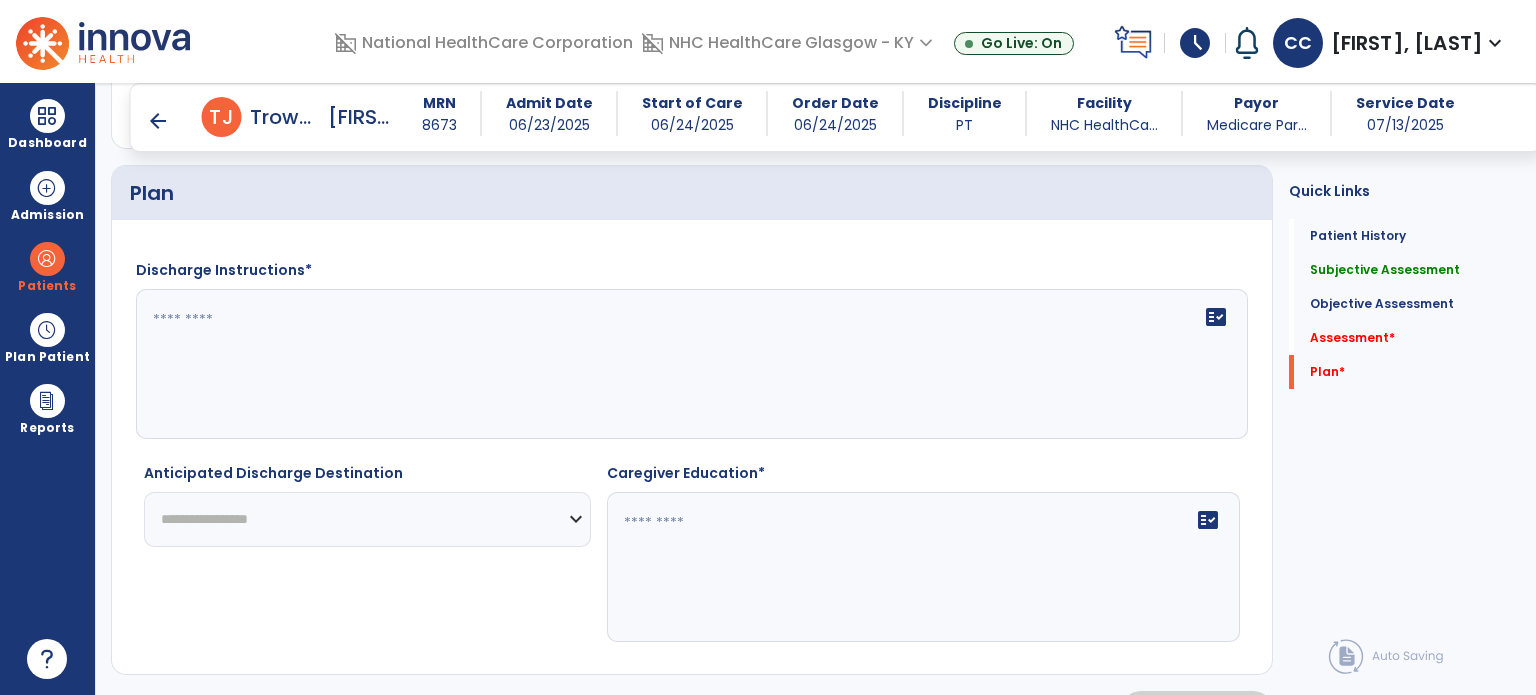 type on "**********" 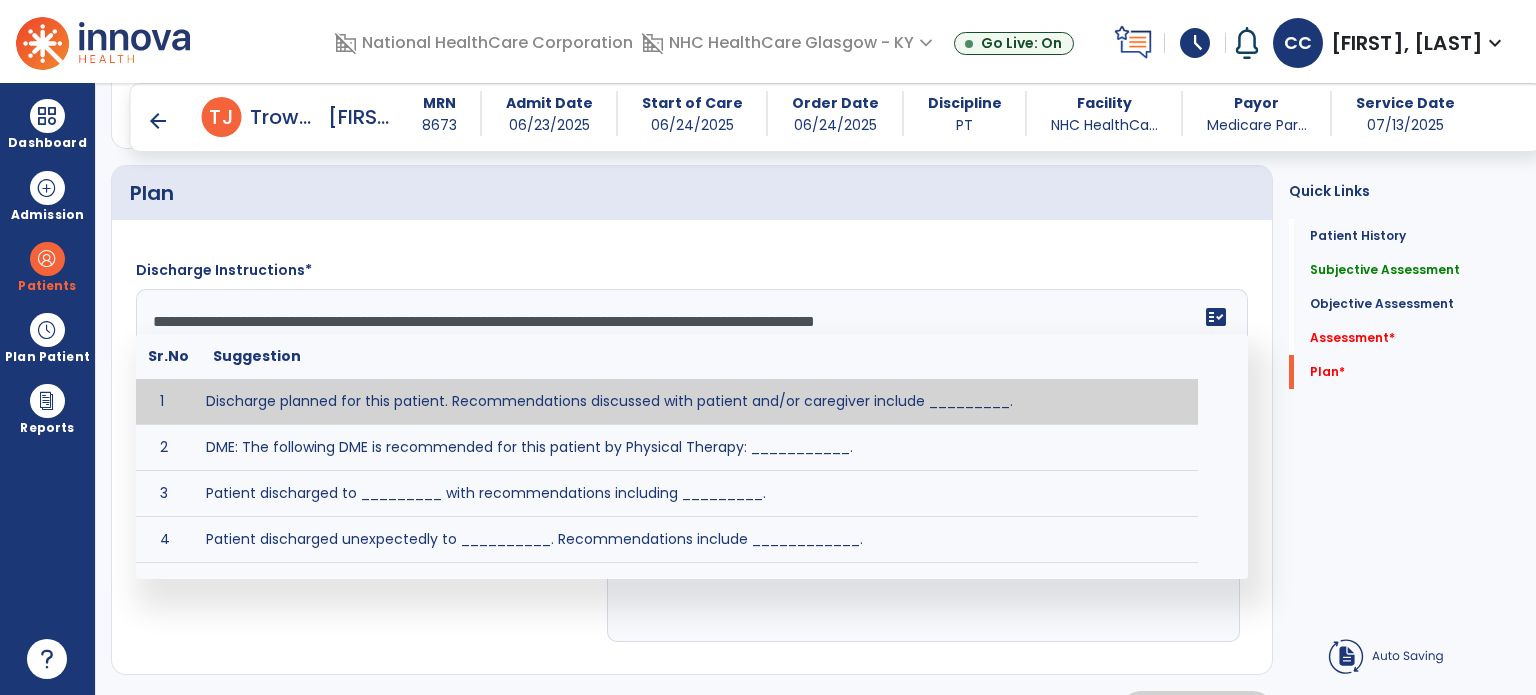 drag, startPoint x: 745, startPoint y: 387, endPoint x: 885, endPoint y: 351, distance: 144.55449 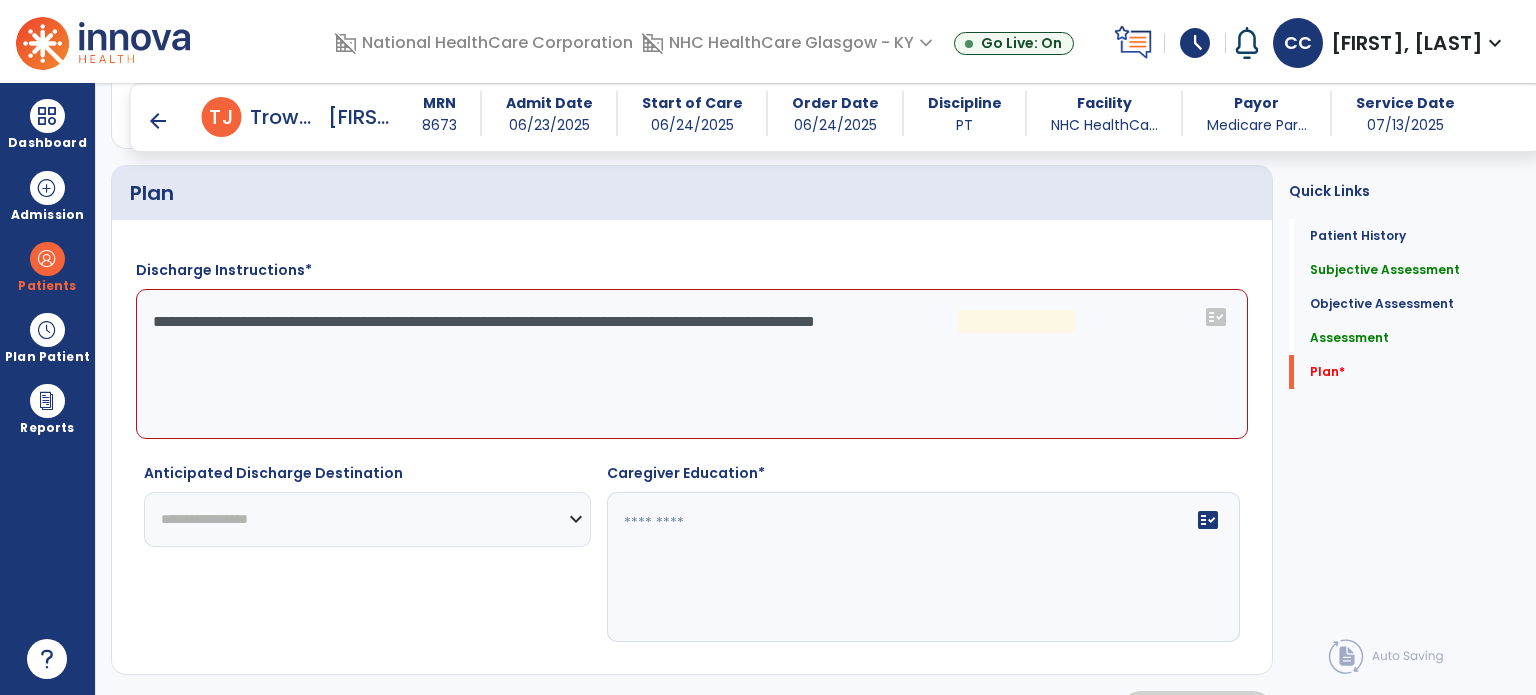 click on "**********" 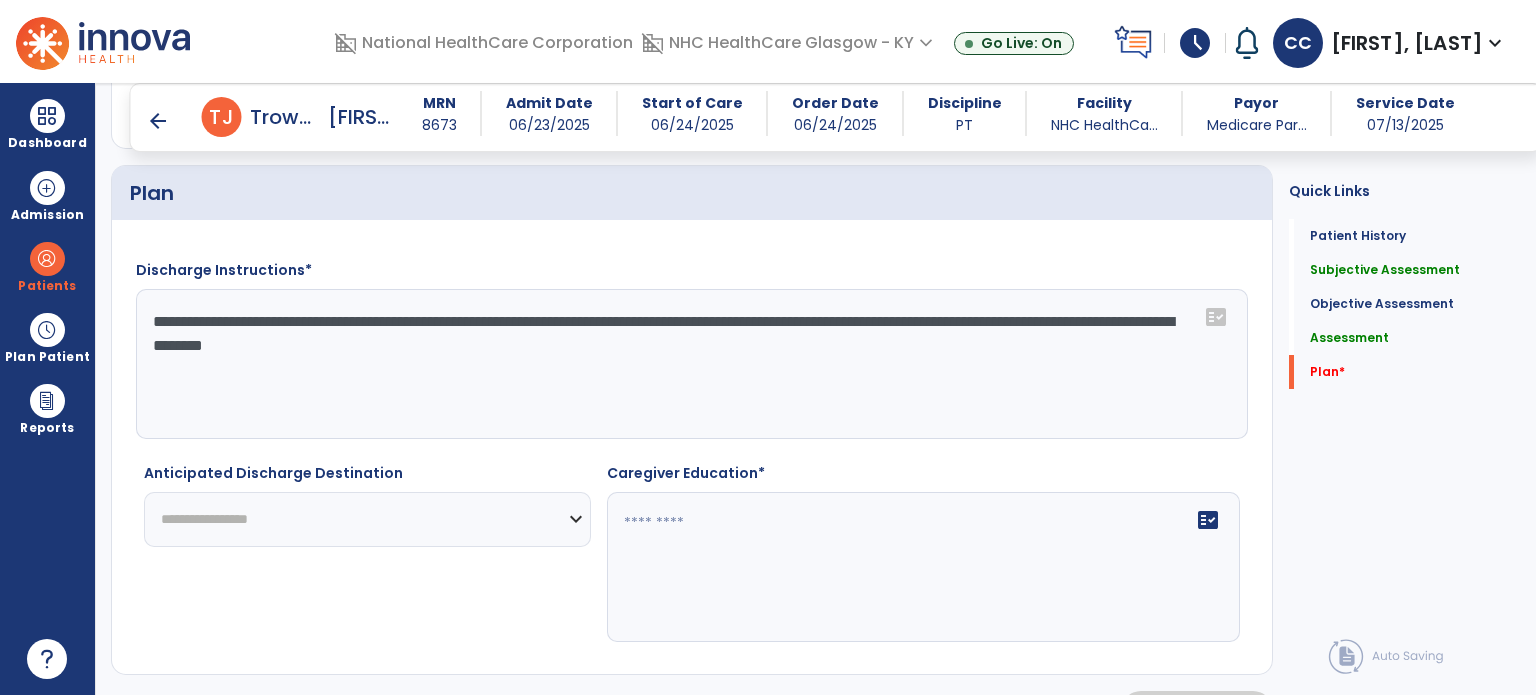 type on "**********" 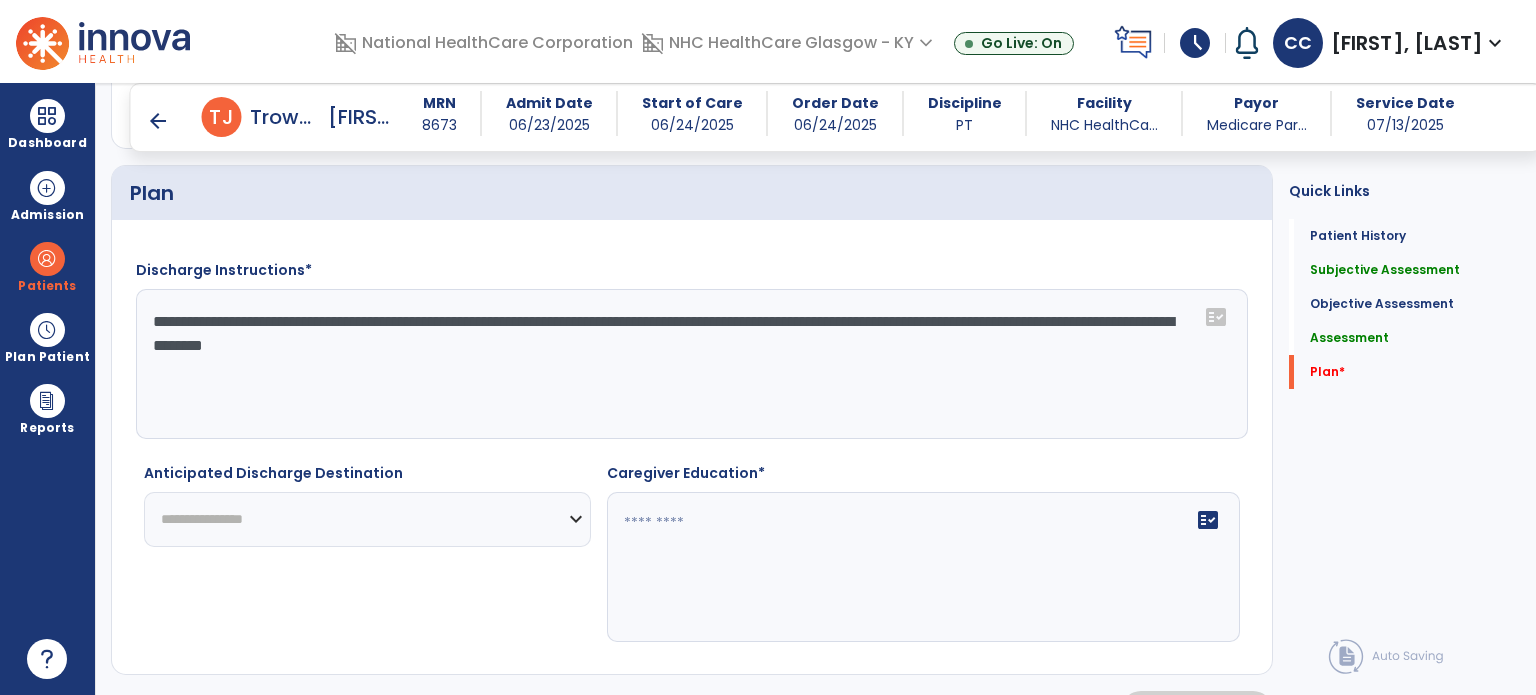 click on "**********" 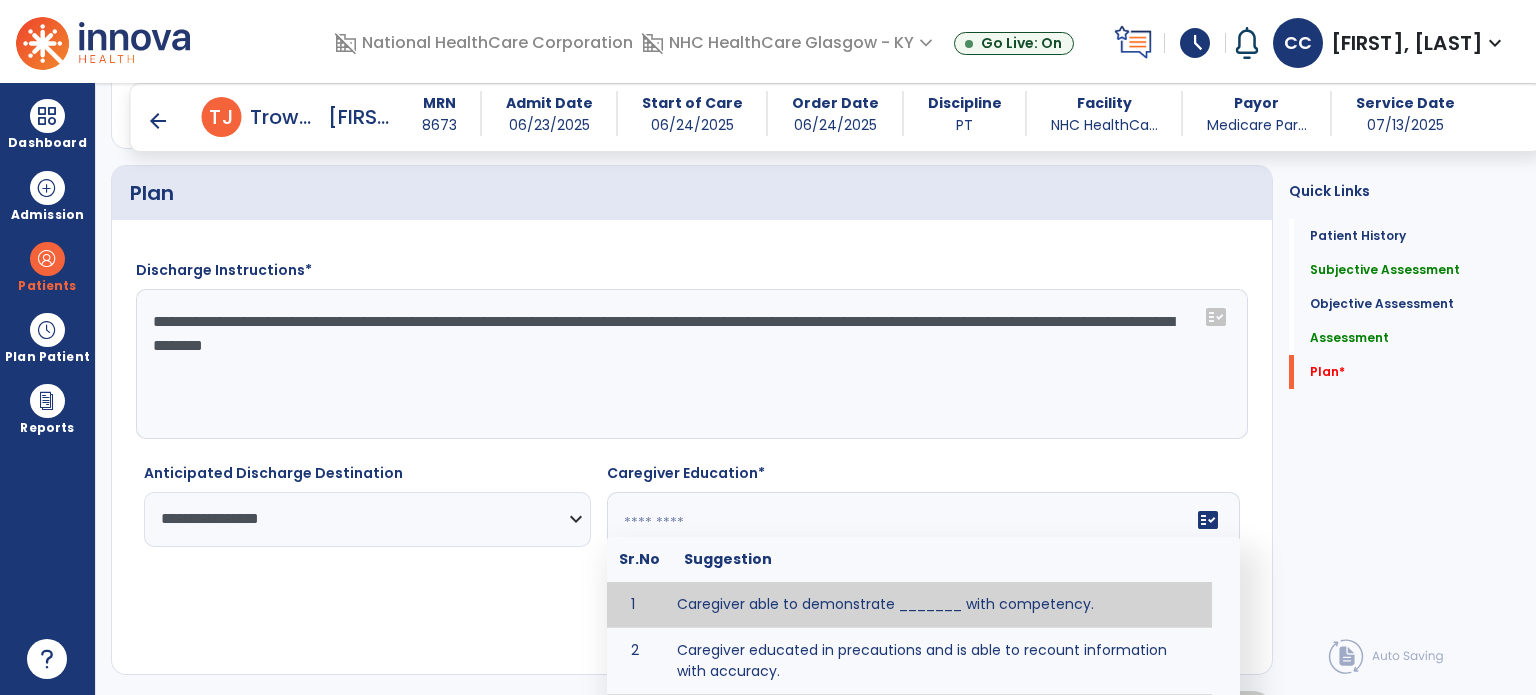 click on "fact_check  Sr.No Suggestion 1 Caregiver able to demonstrate _______ with competency. 2 Caregiver educated in precautions and is able to recount information with accuracy. 3 Caregiver education initiated with _______ focusing on the following tasks/activities __________. 4 Home exercise program initiated with caregiver focusing on __________. 5 Patient educated in precautions and is able to recount information with [VALUE]% accuracy." 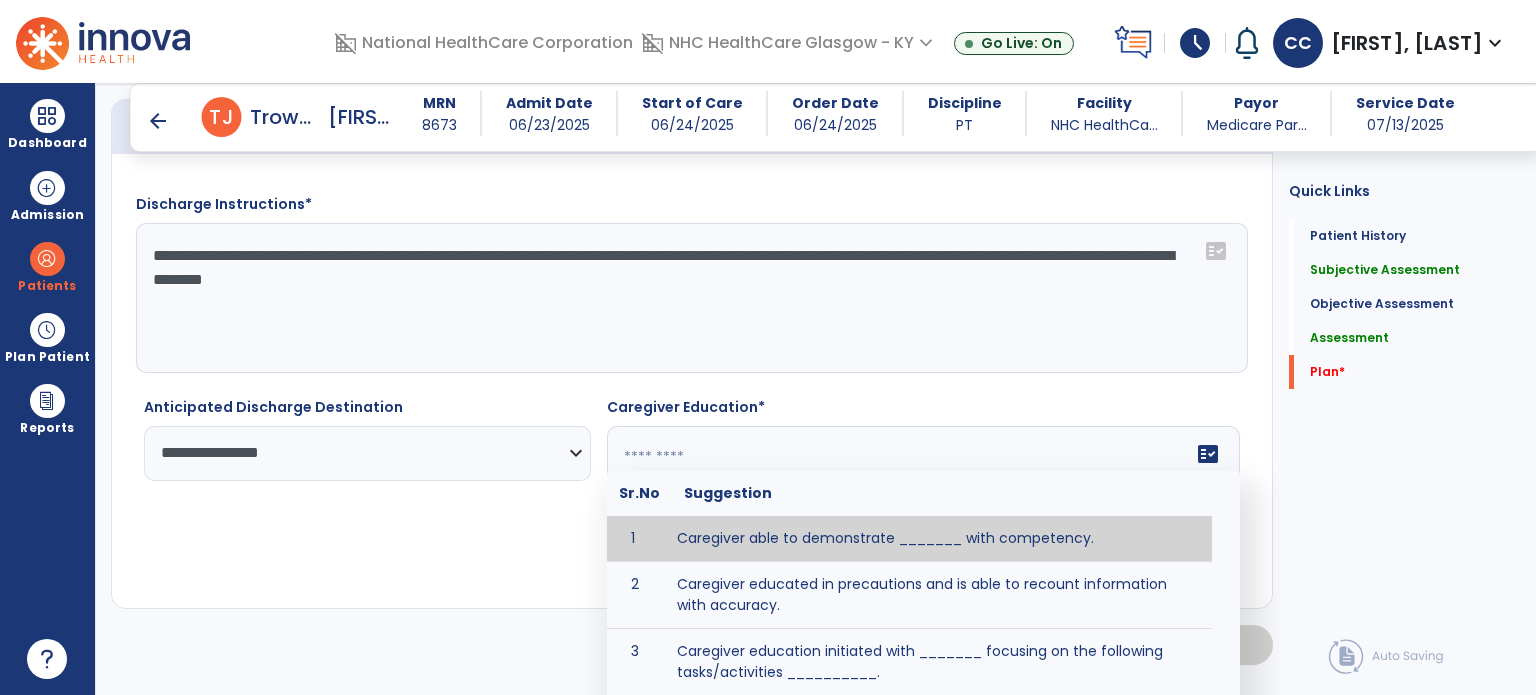 scroll, scrollTop: 3642, scrollLeft: 0, axis: vertical 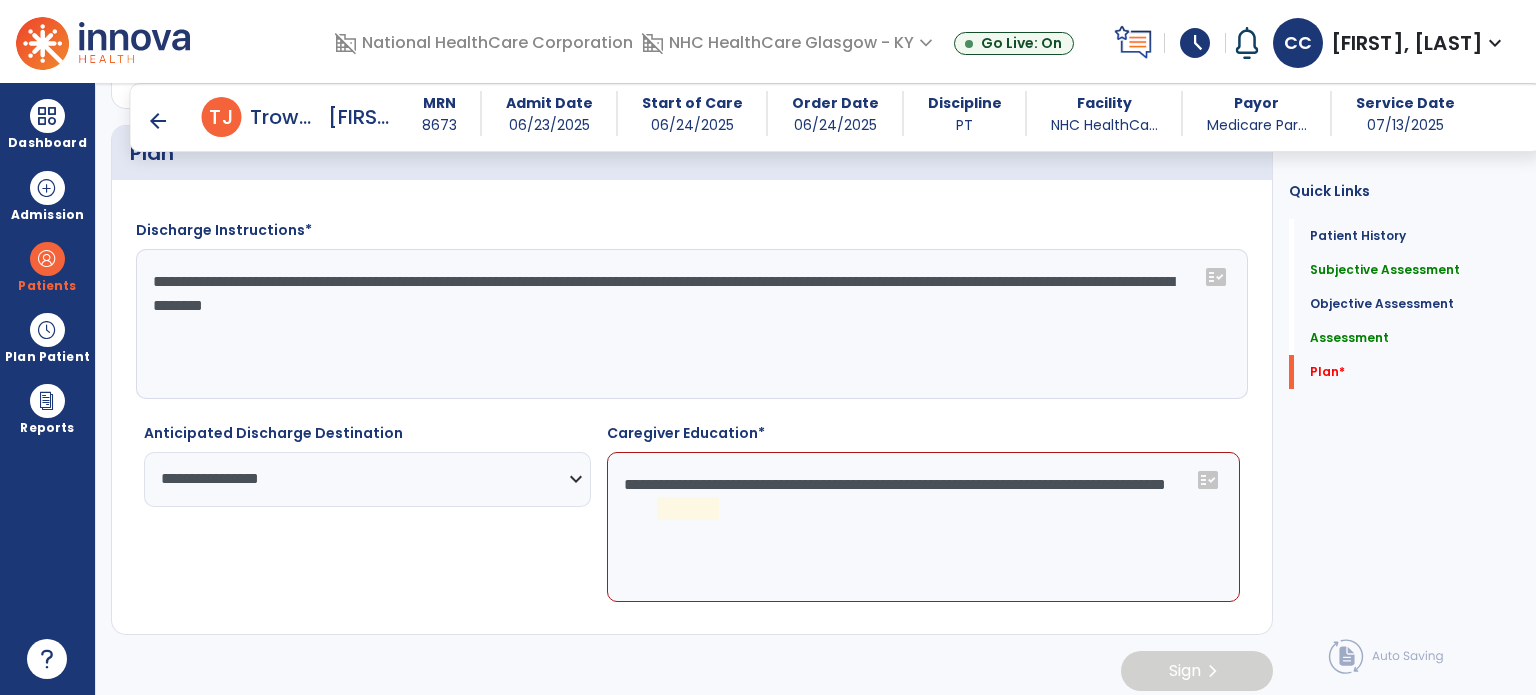 drag, startPoint x: 772, startPoint y: 483, endPoint x: 624, endPoint y: 431, distance: 156.86937 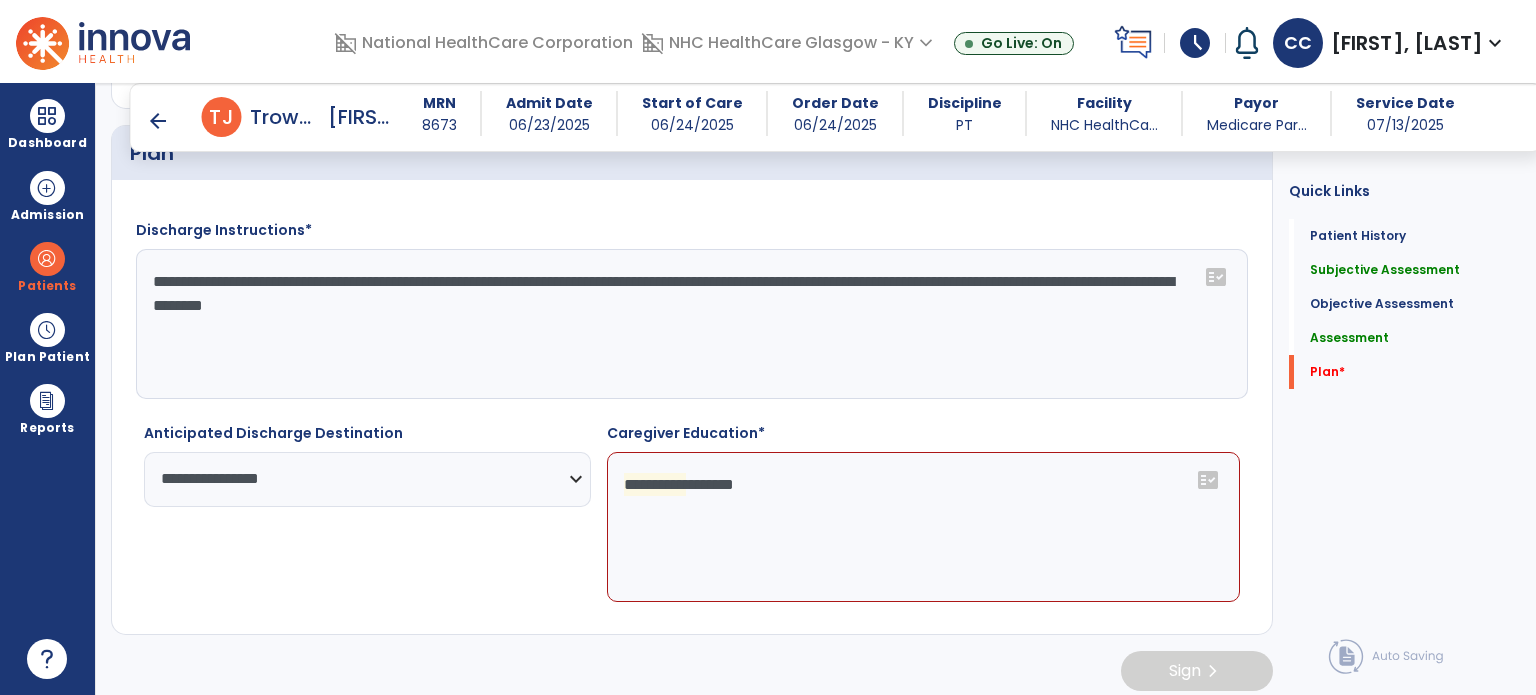 drag, startPoint x: 849, startPoint y: 517, endPoint x: 691, endPoint y: 482, distance: 161.83015 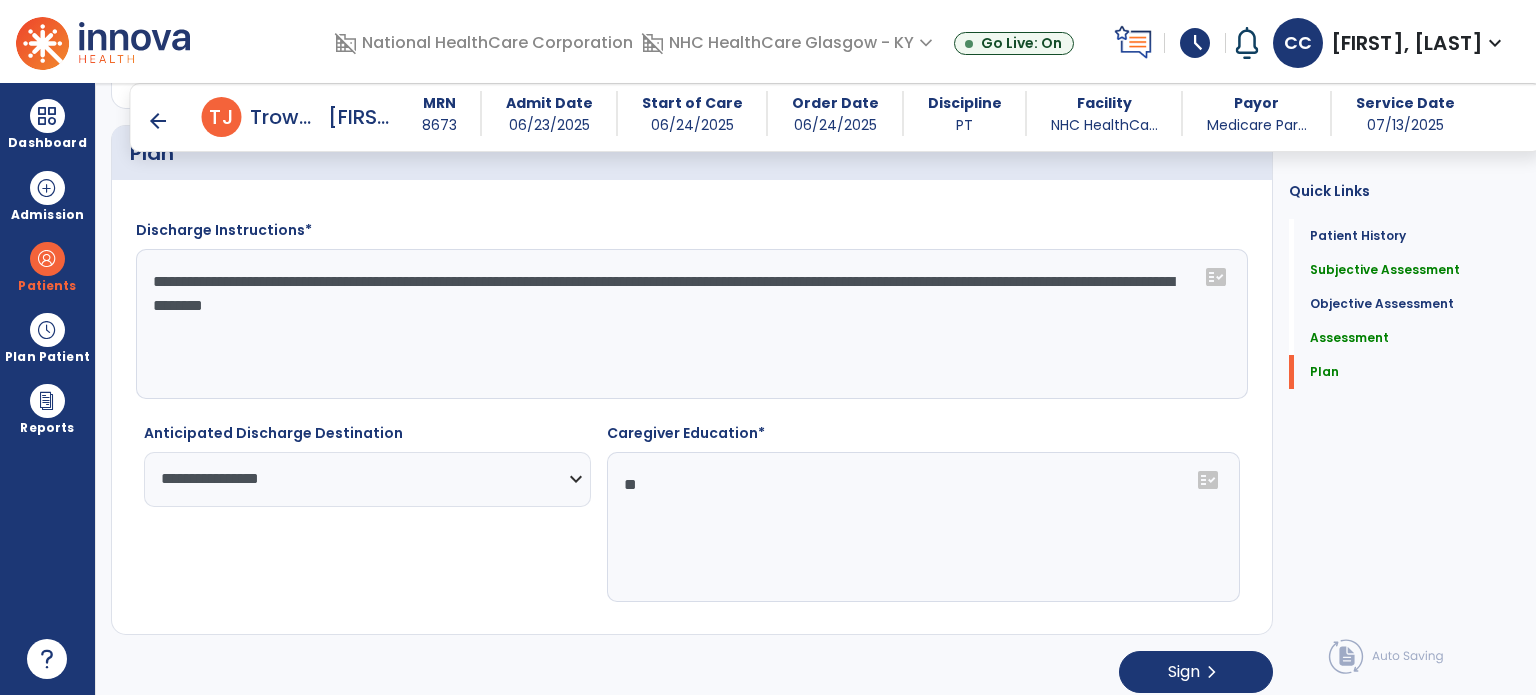 type on "*" 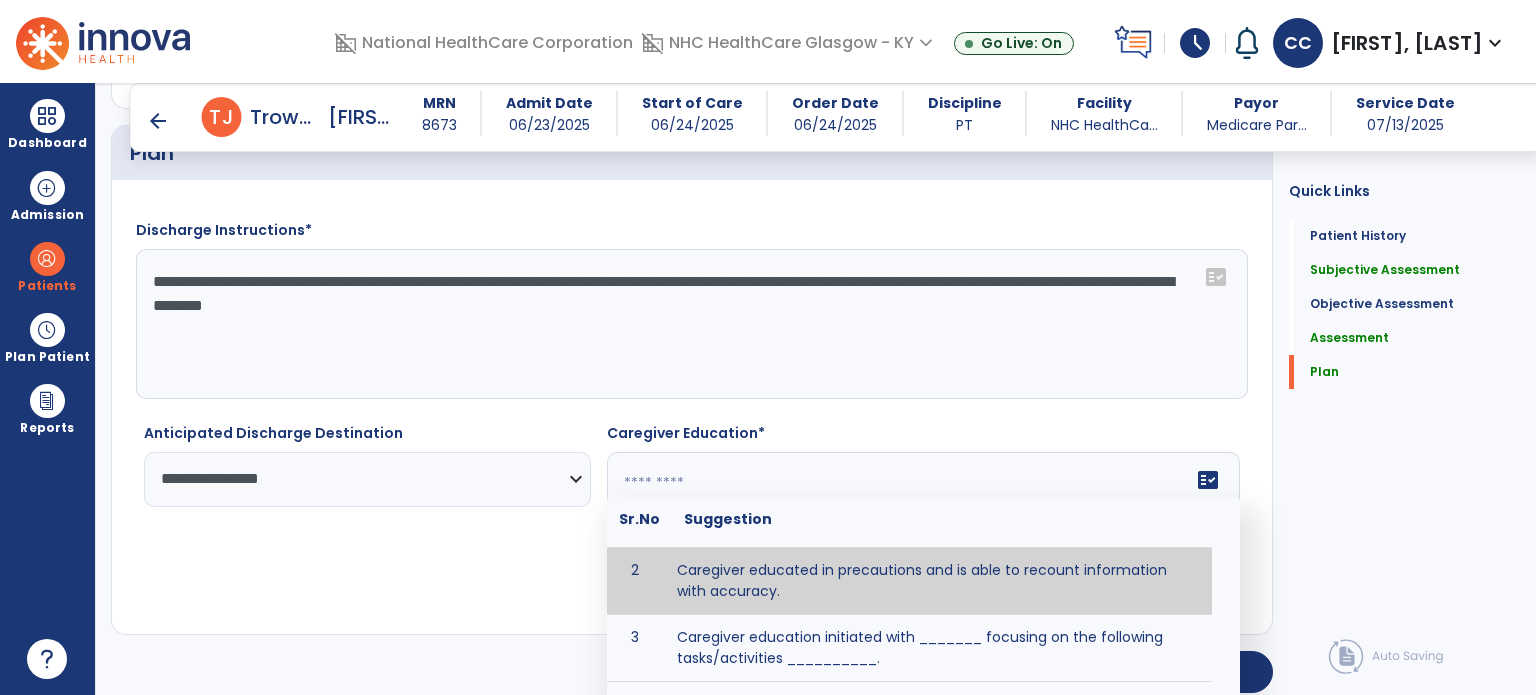 scroll, scrollTop: 62, scrollLeft: 0, axis: vertical 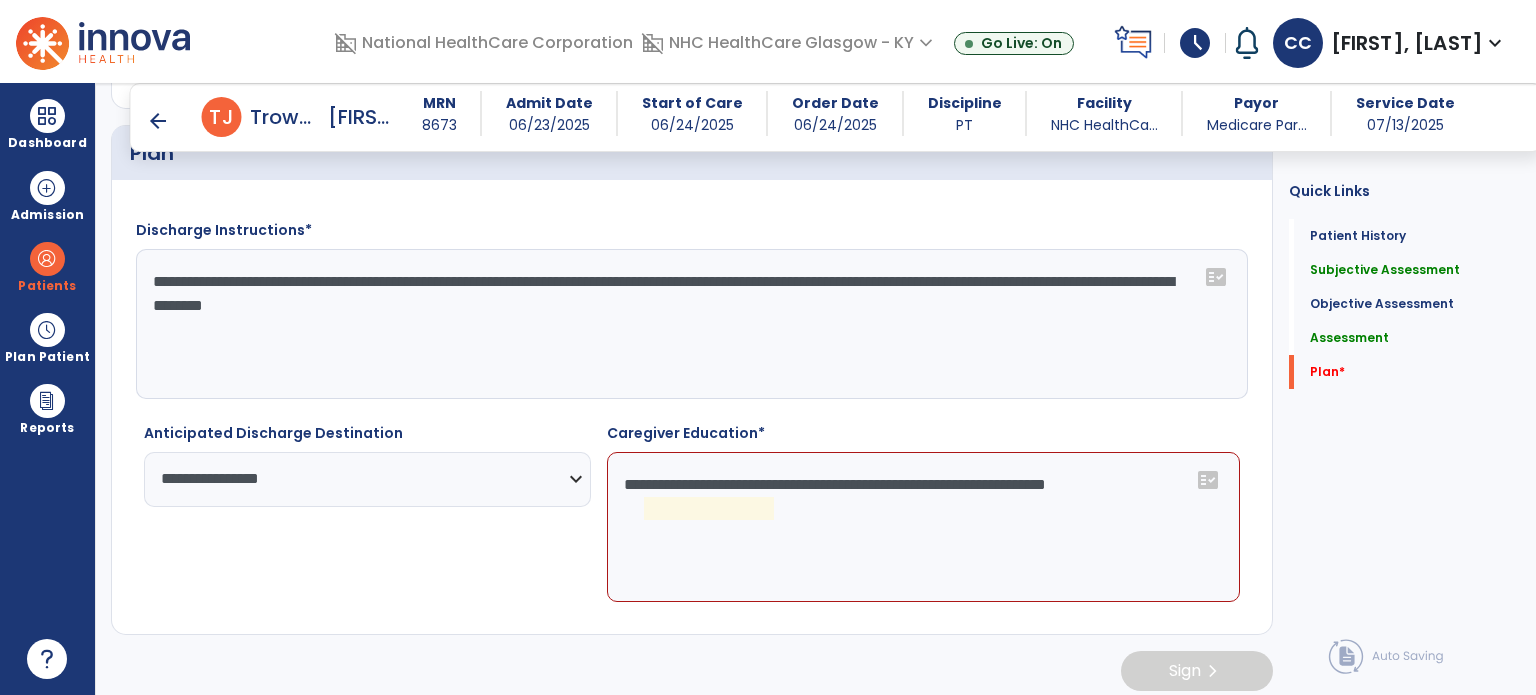 click on "**********" 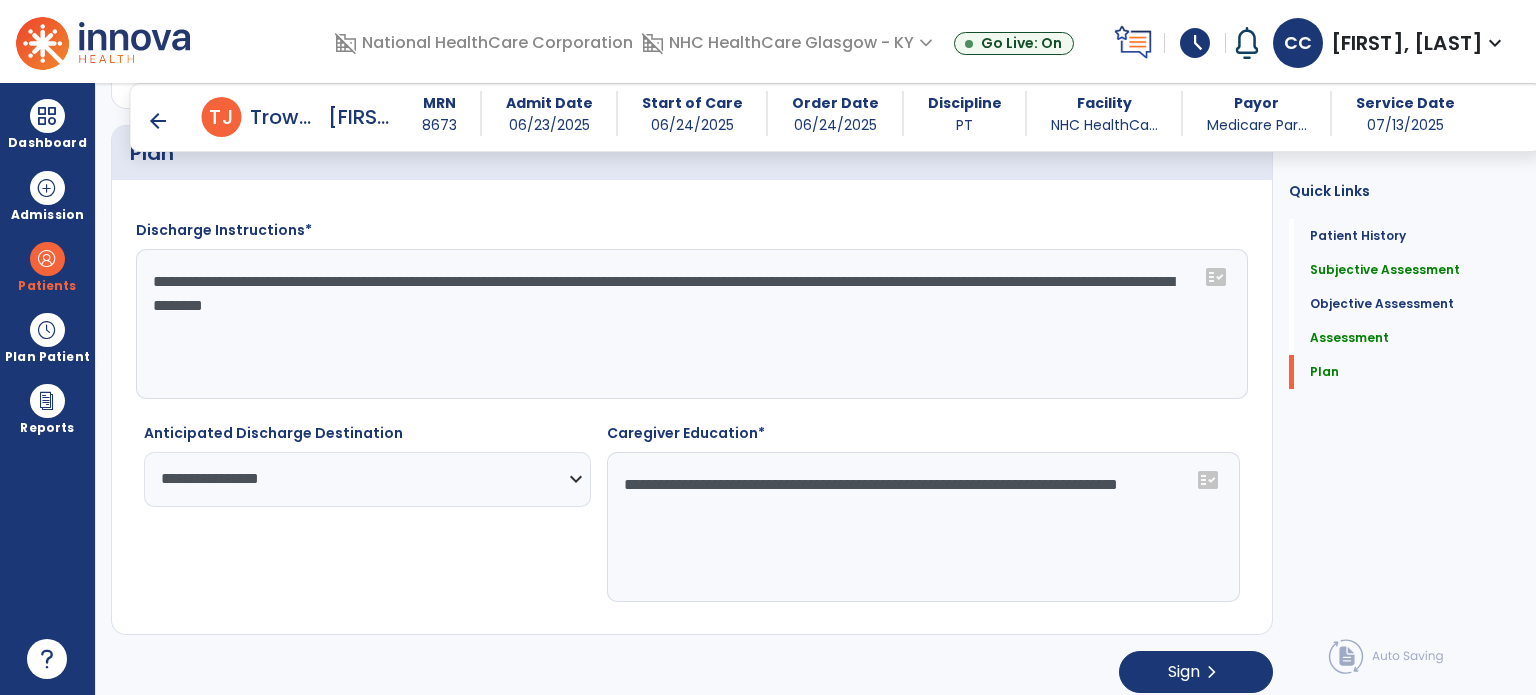 scroll, scrollTop: 3542, scrollLeft: 0, axis: vertical 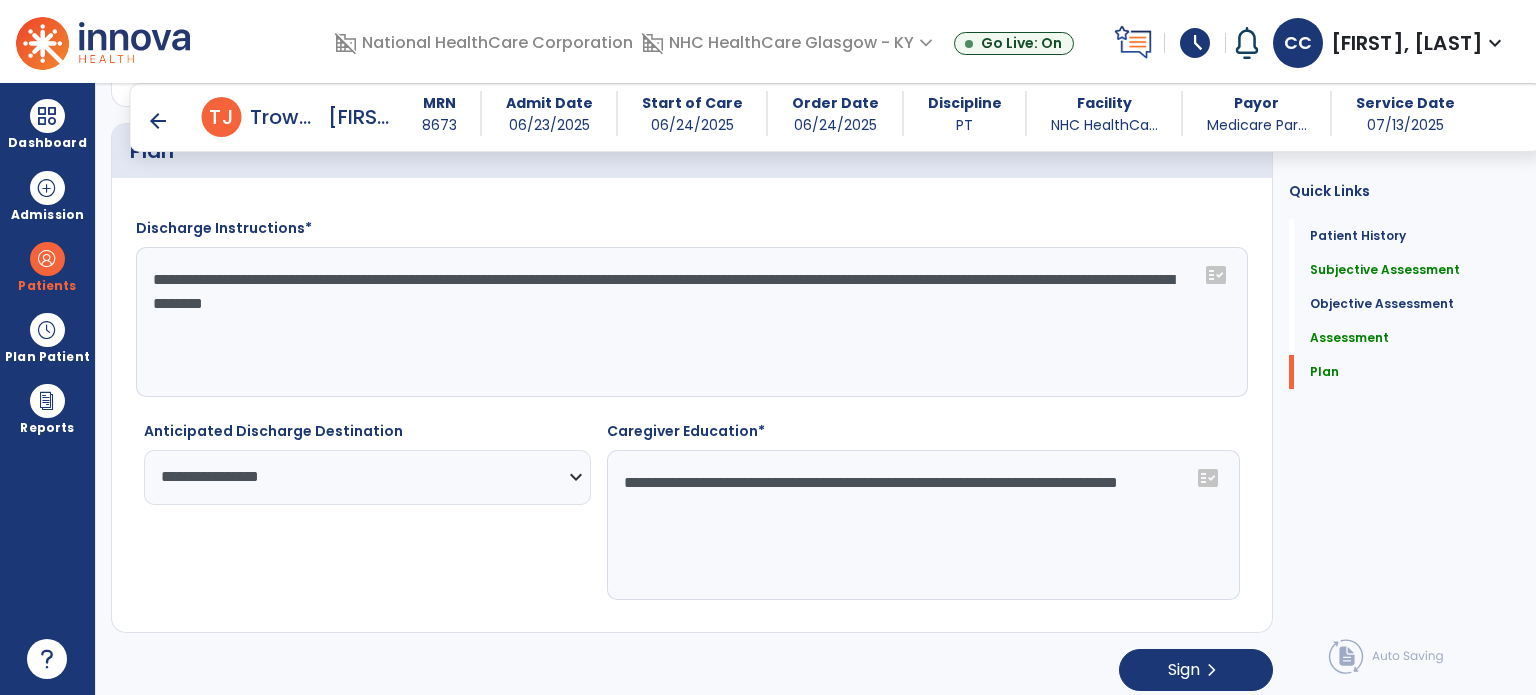 type on "**********" 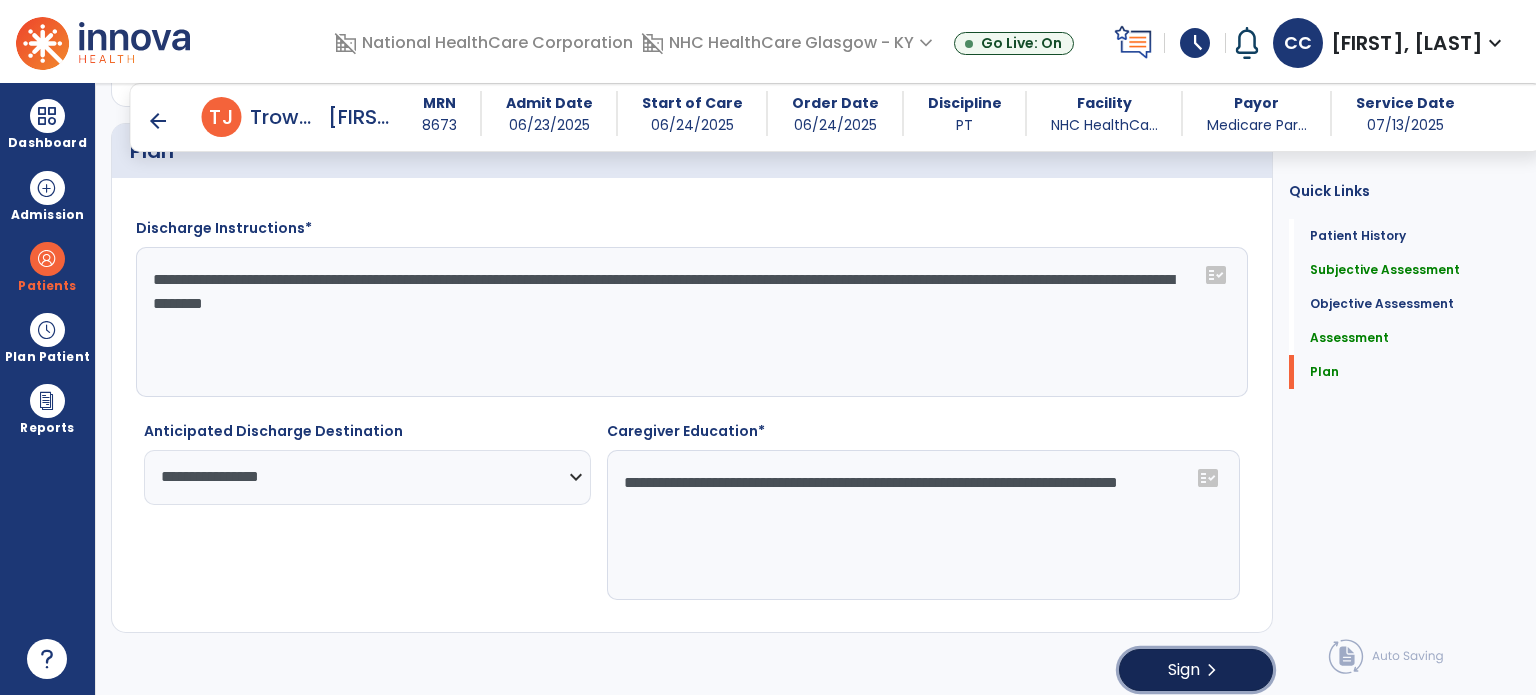 click on "chevron_right" 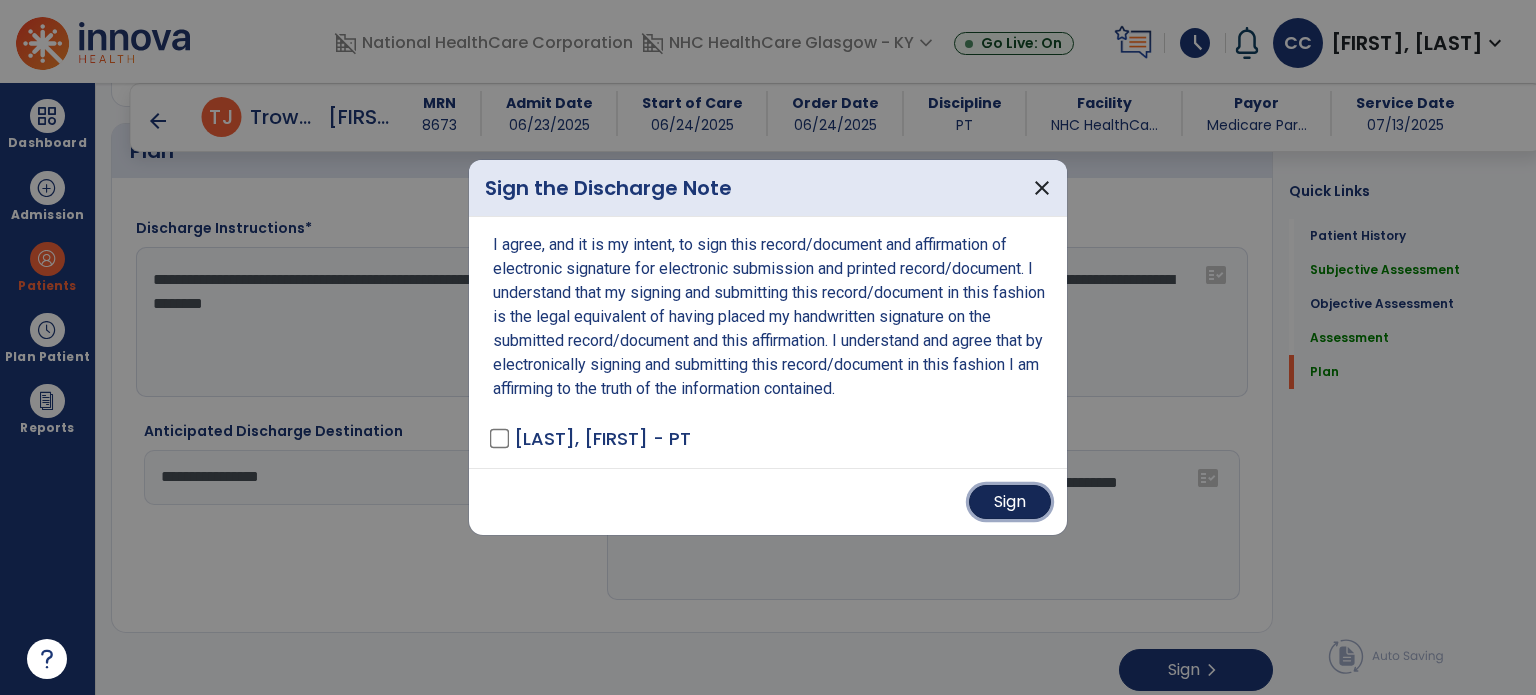 click on "Sign" at bounding box center [1010, 502] 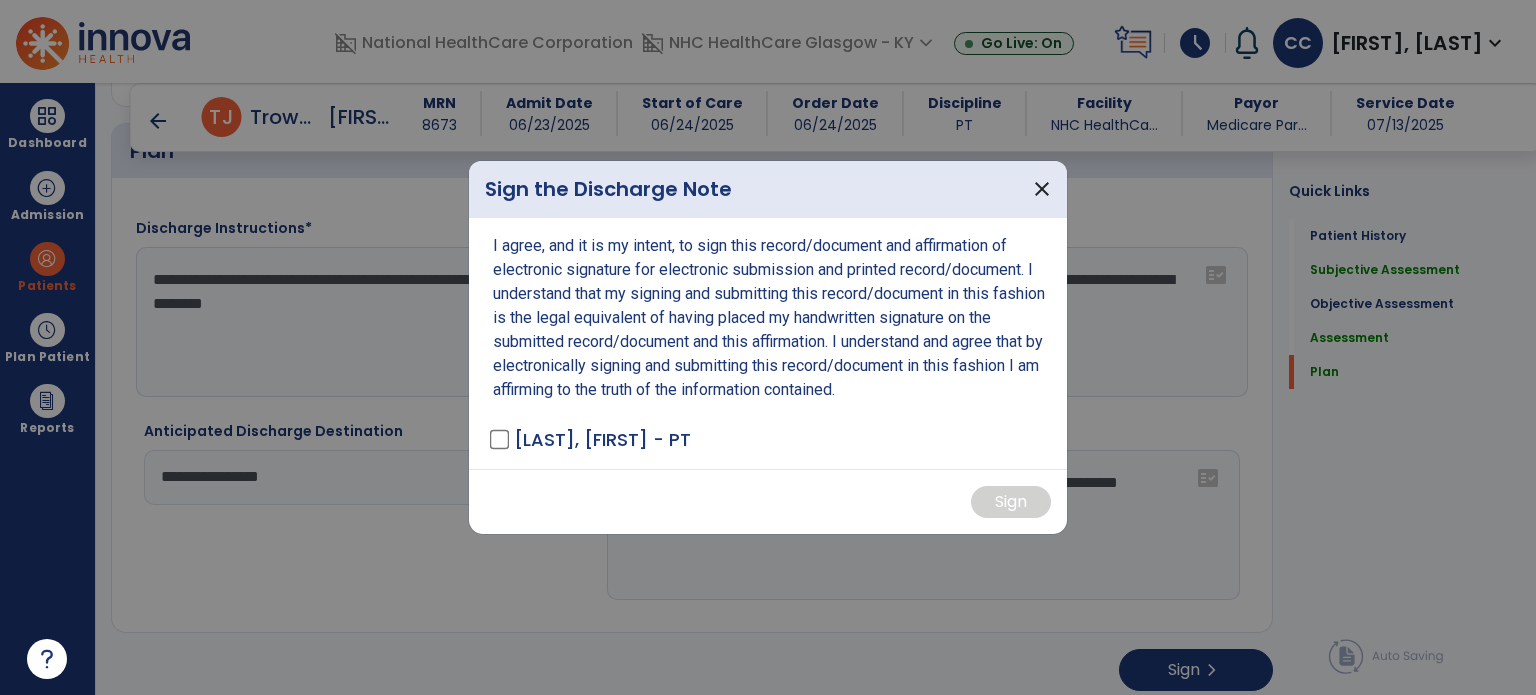 scroll, scrollTop: 0, scrollLeft: 0, axis: both 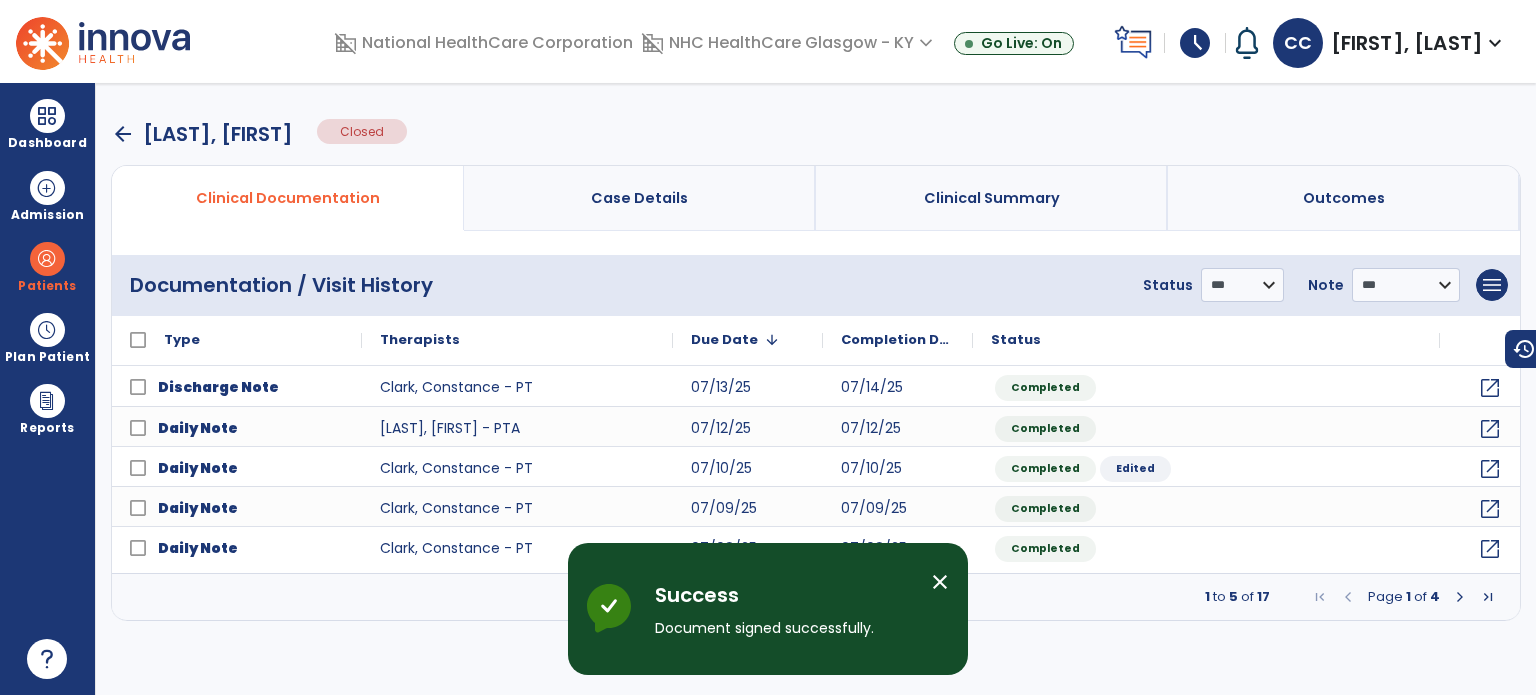 click on "arrow_back" at bounding box center (123, 134) 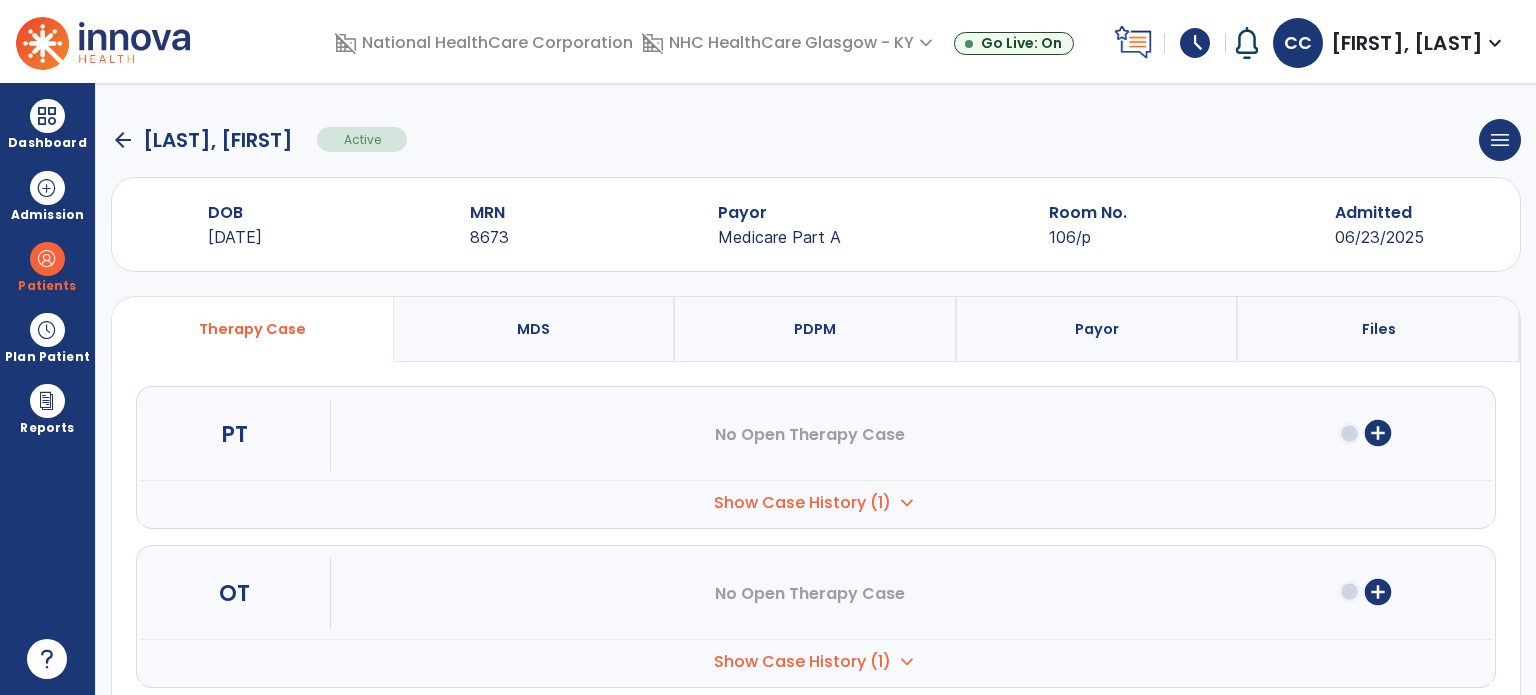 click on "Dashboard" at bounding box center (47, 124) 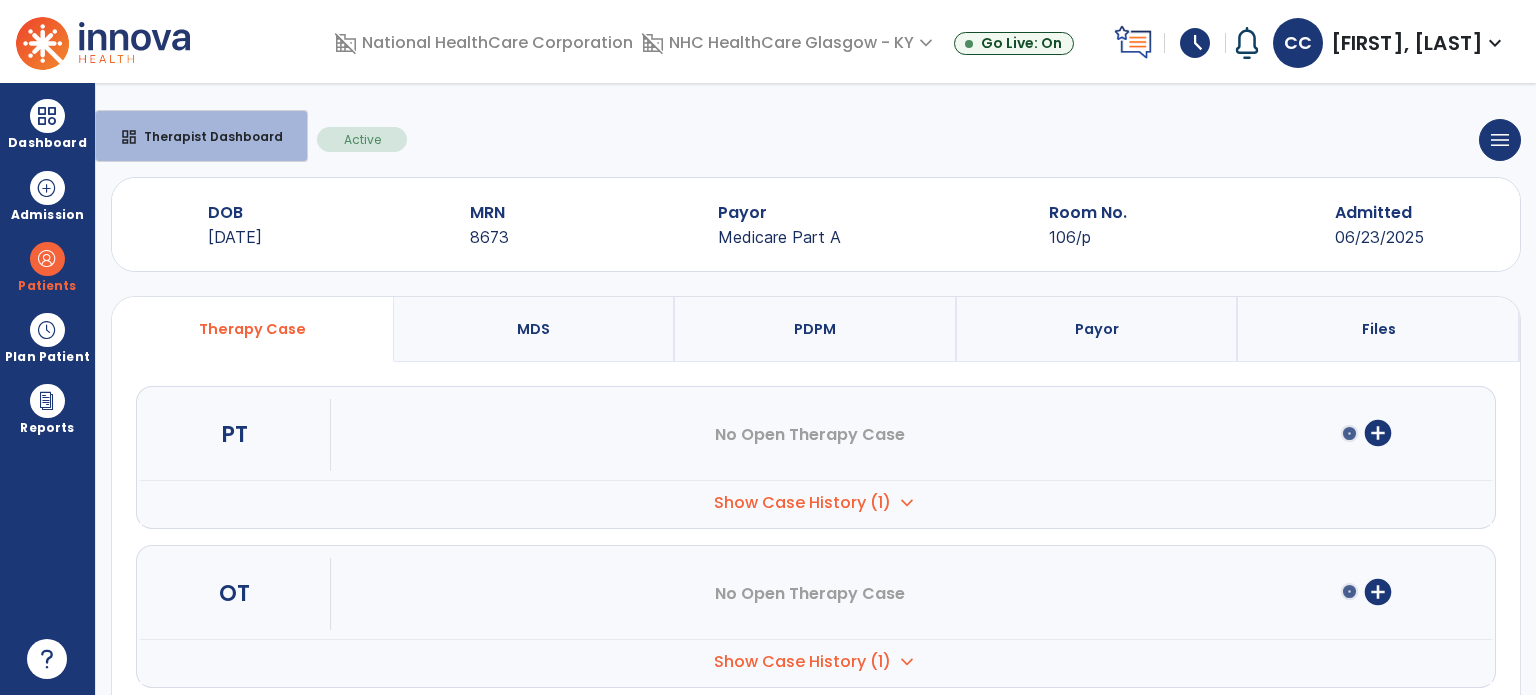 drag, startPoint x: 1008, startPoint y: 159, endPoint x: 1535, endPoint y: 151, distance: 527.0607 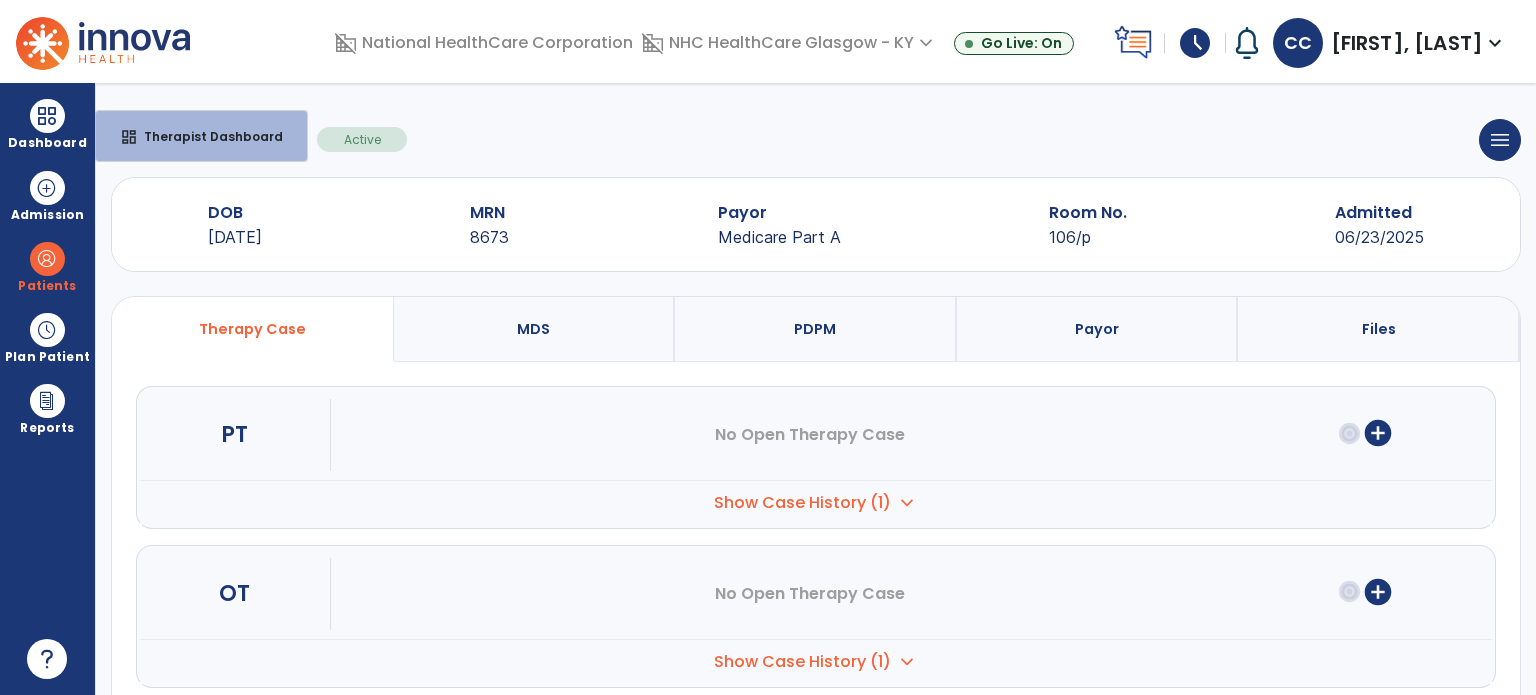 click on "arrow_back Trowbridge, [NAME] Active menu Edit Admission View OBRA Report Discharge Patient" 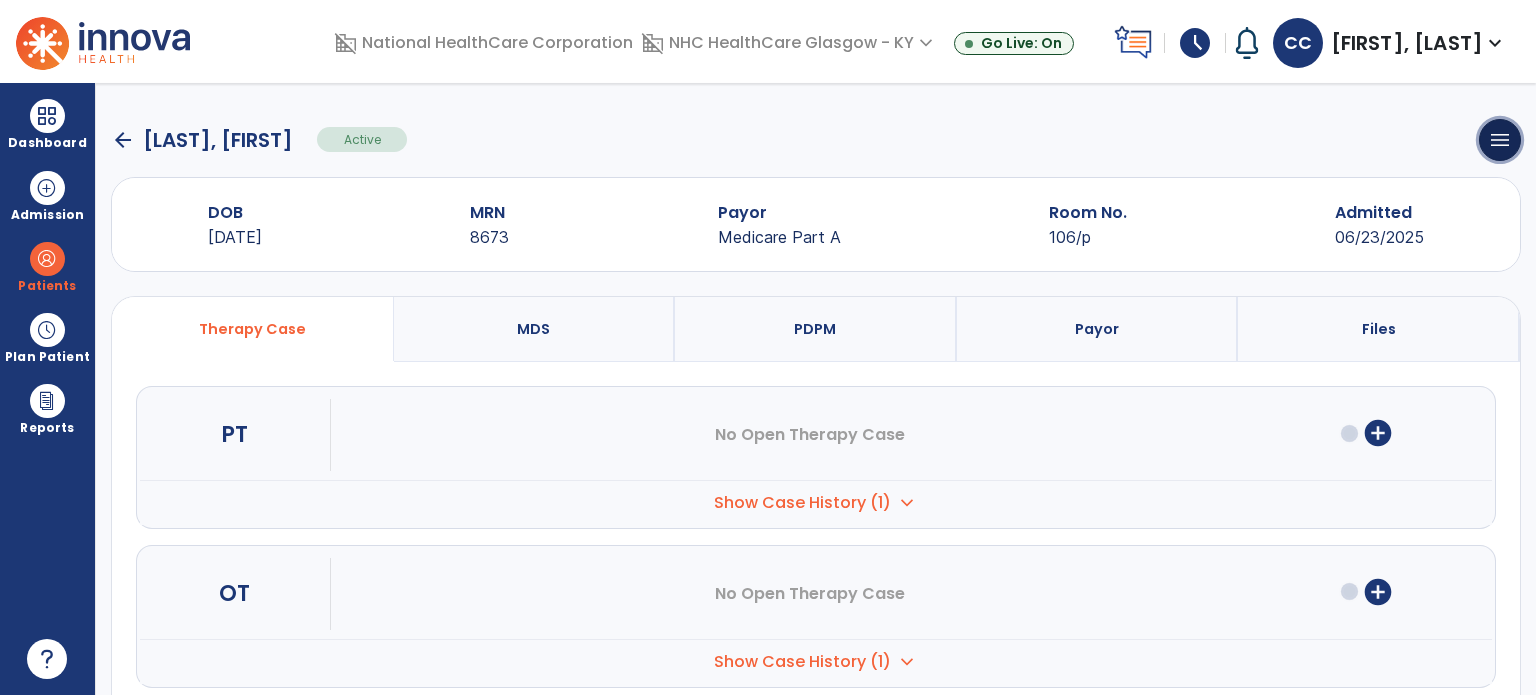 click on "menu" at bounding box center (1500, 140) 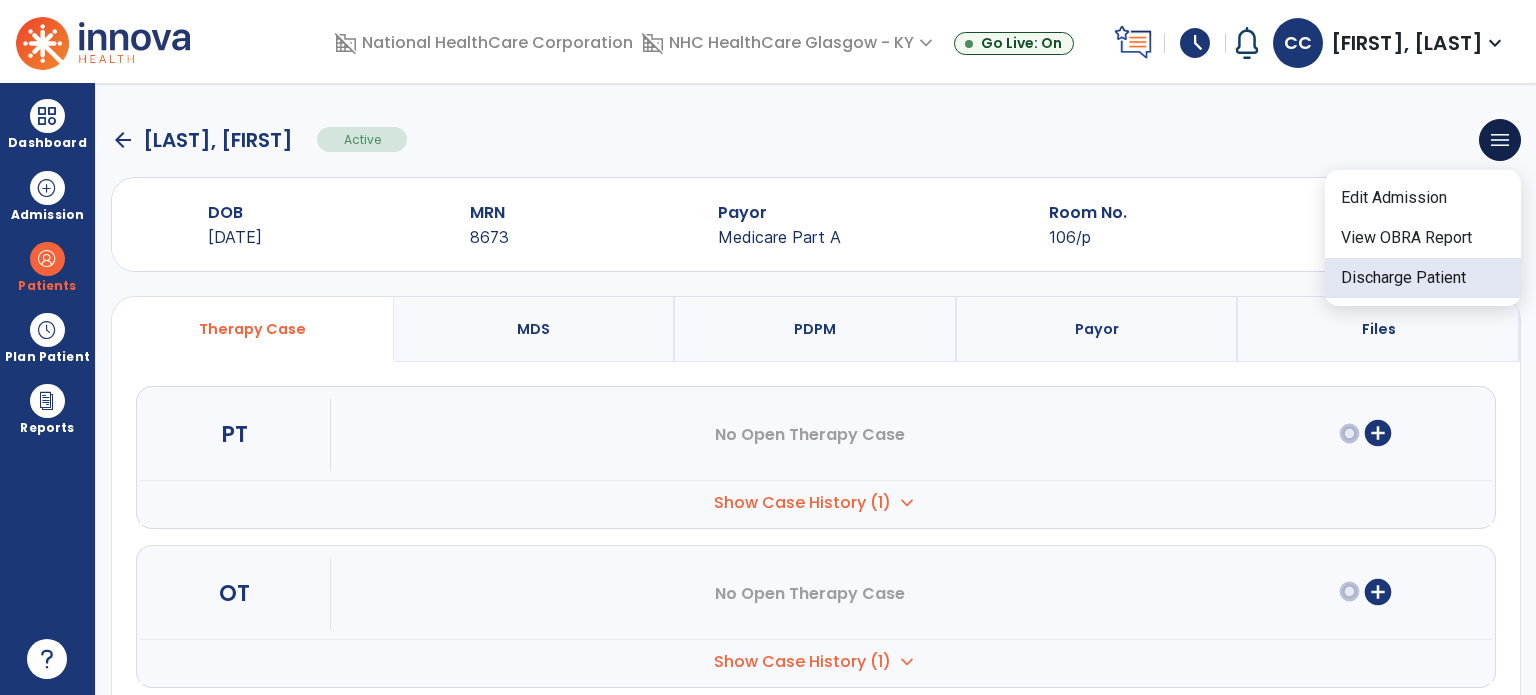 click on "Discharge Patient" 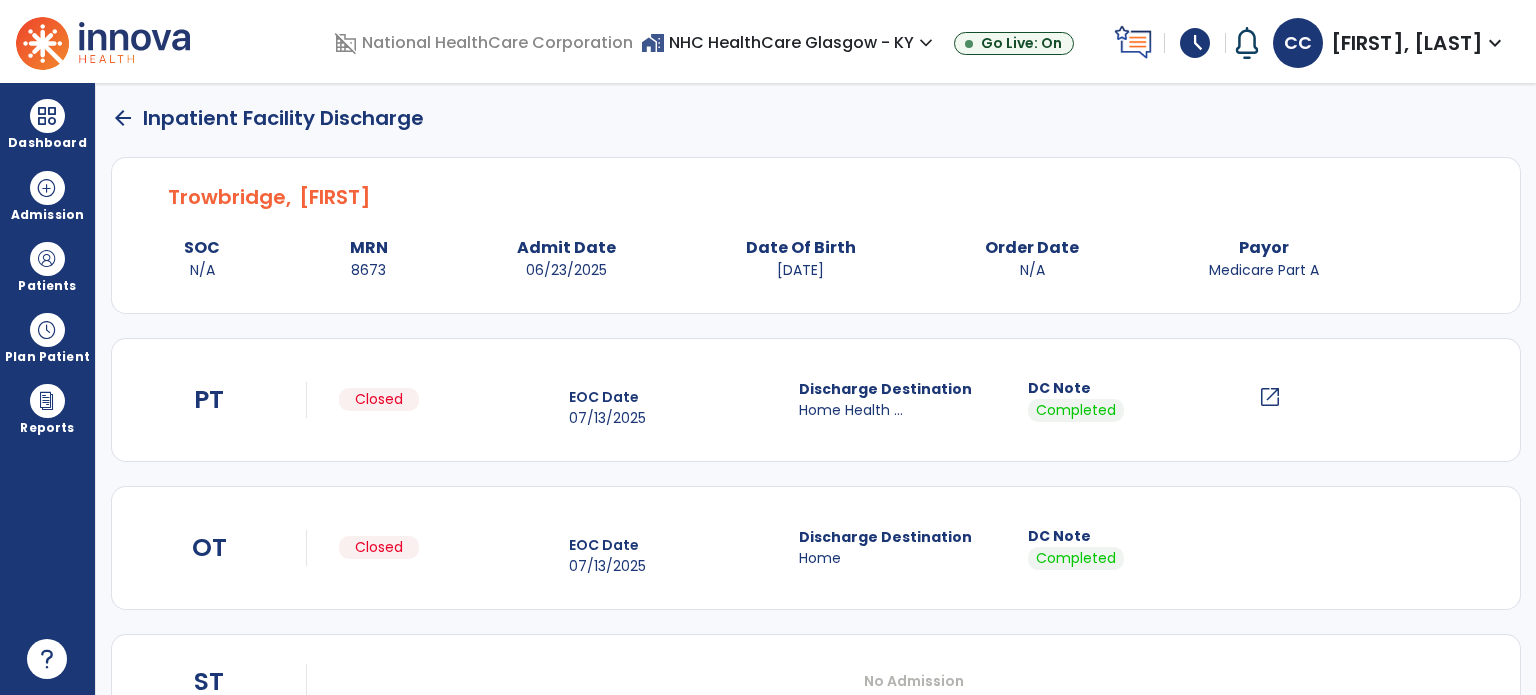 click at bounding box center (47, 116) 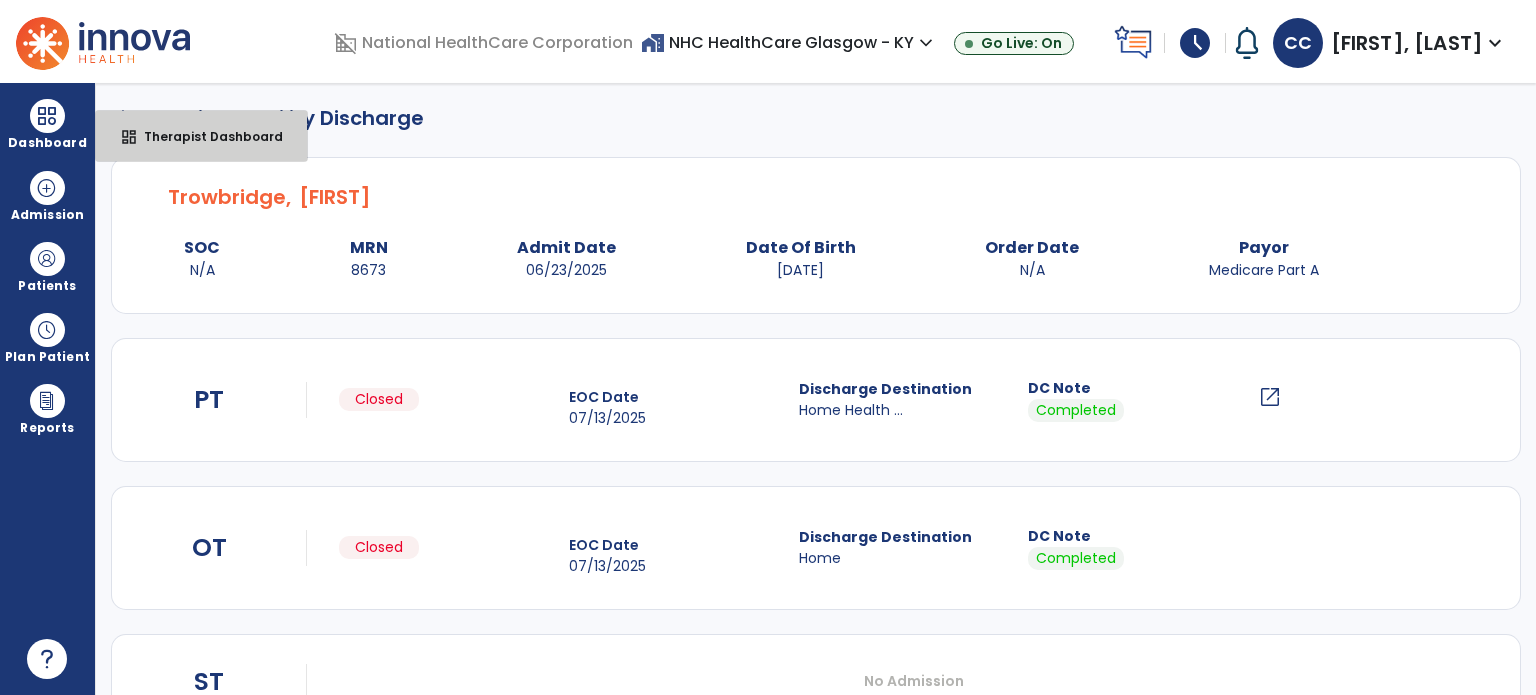 click on "dashboard  Therapist Dashboard" at bounding box center [201, 136] 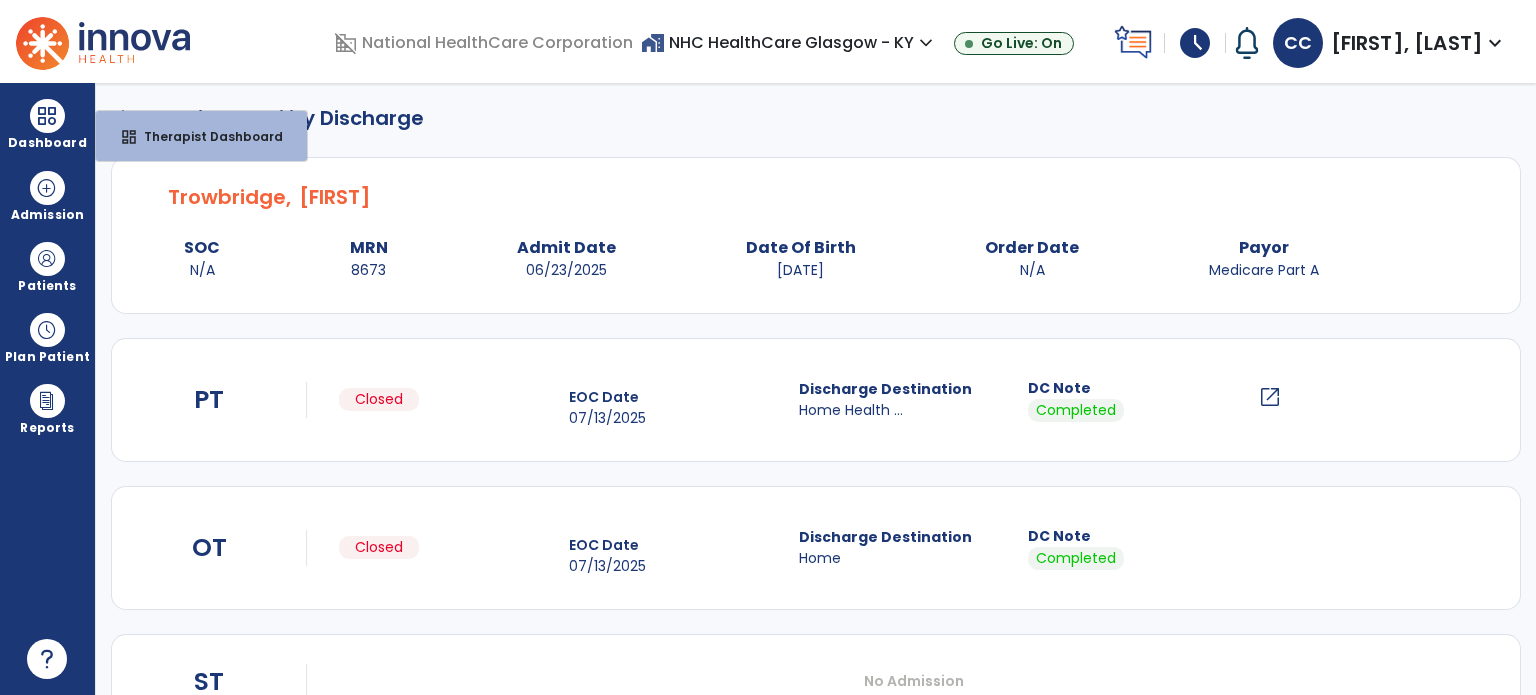 select on "****" 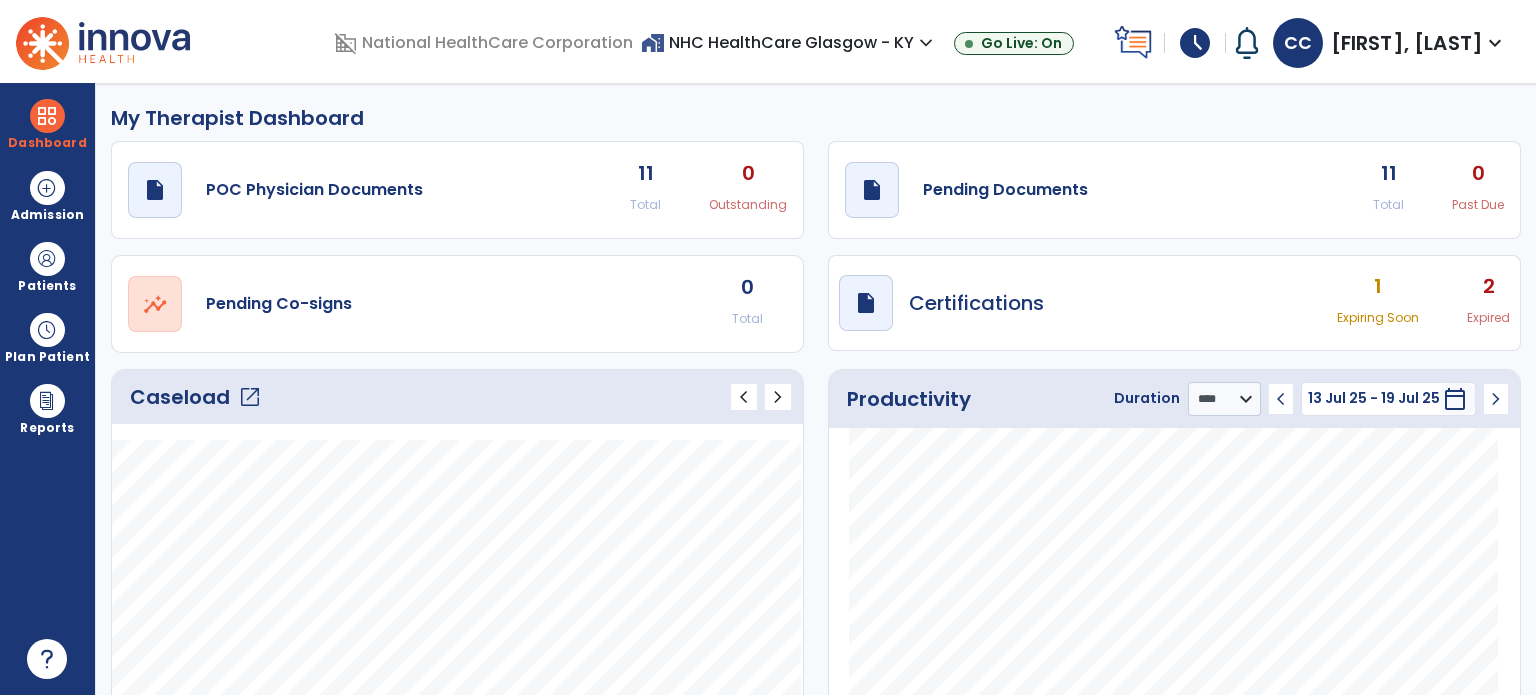 click on "11 Total 0 Past Due" 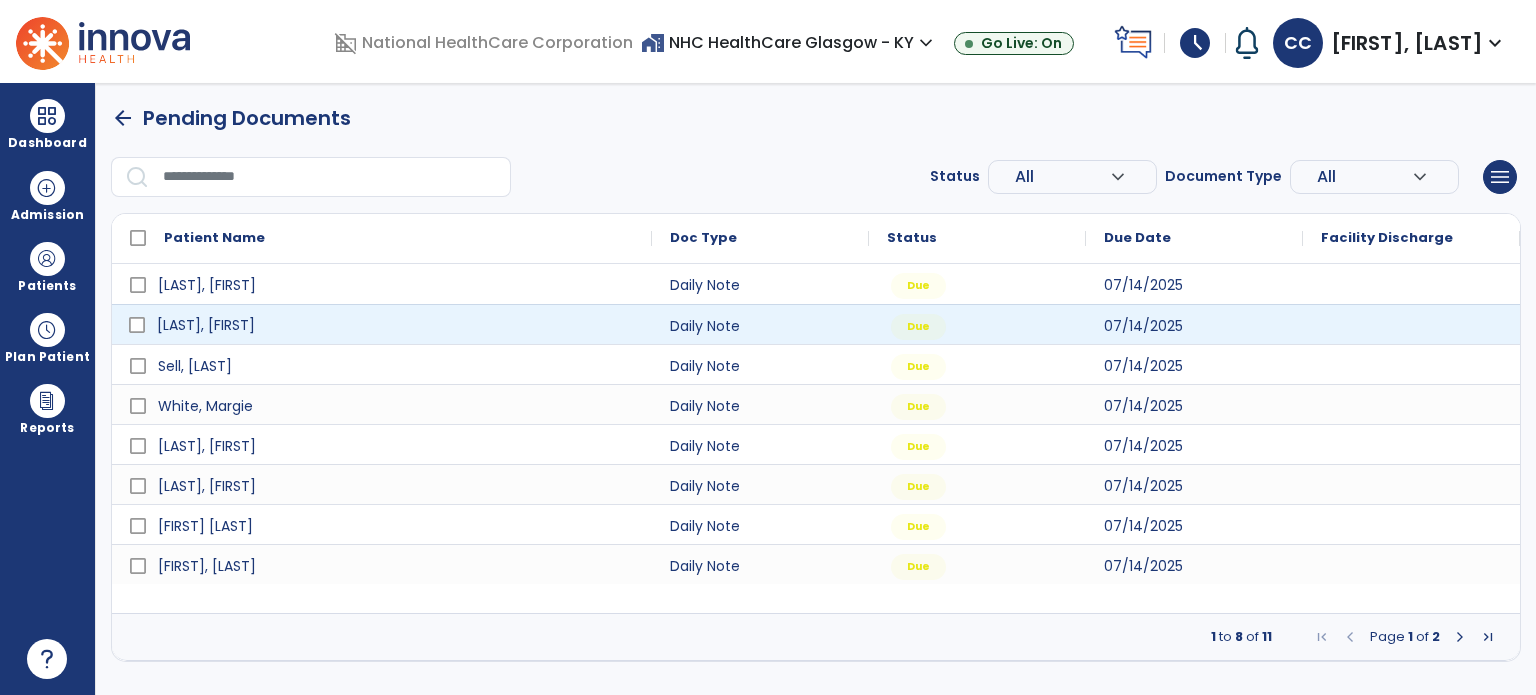 click on "[LAST], [FIRST]" at bounding box center (396, 325) 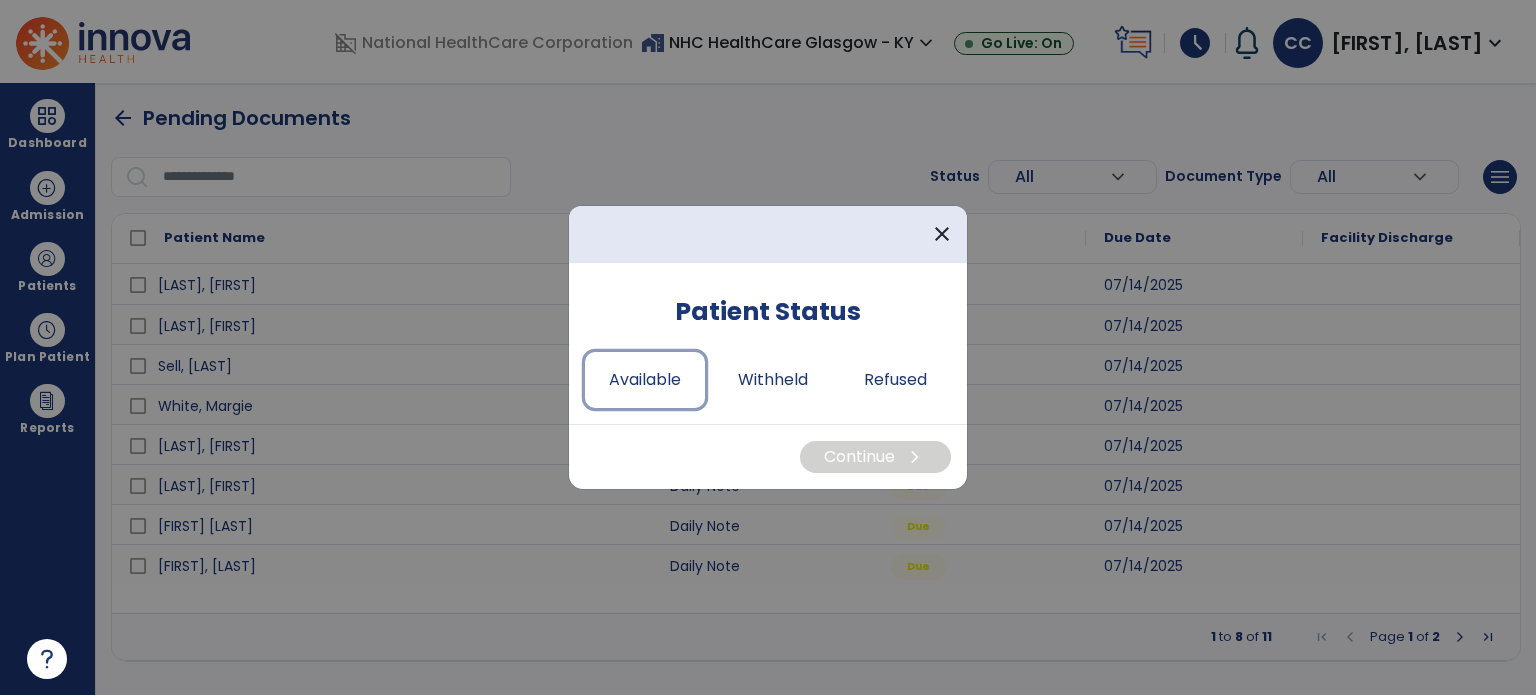 click on "Available" at bounding box center (645, 380) 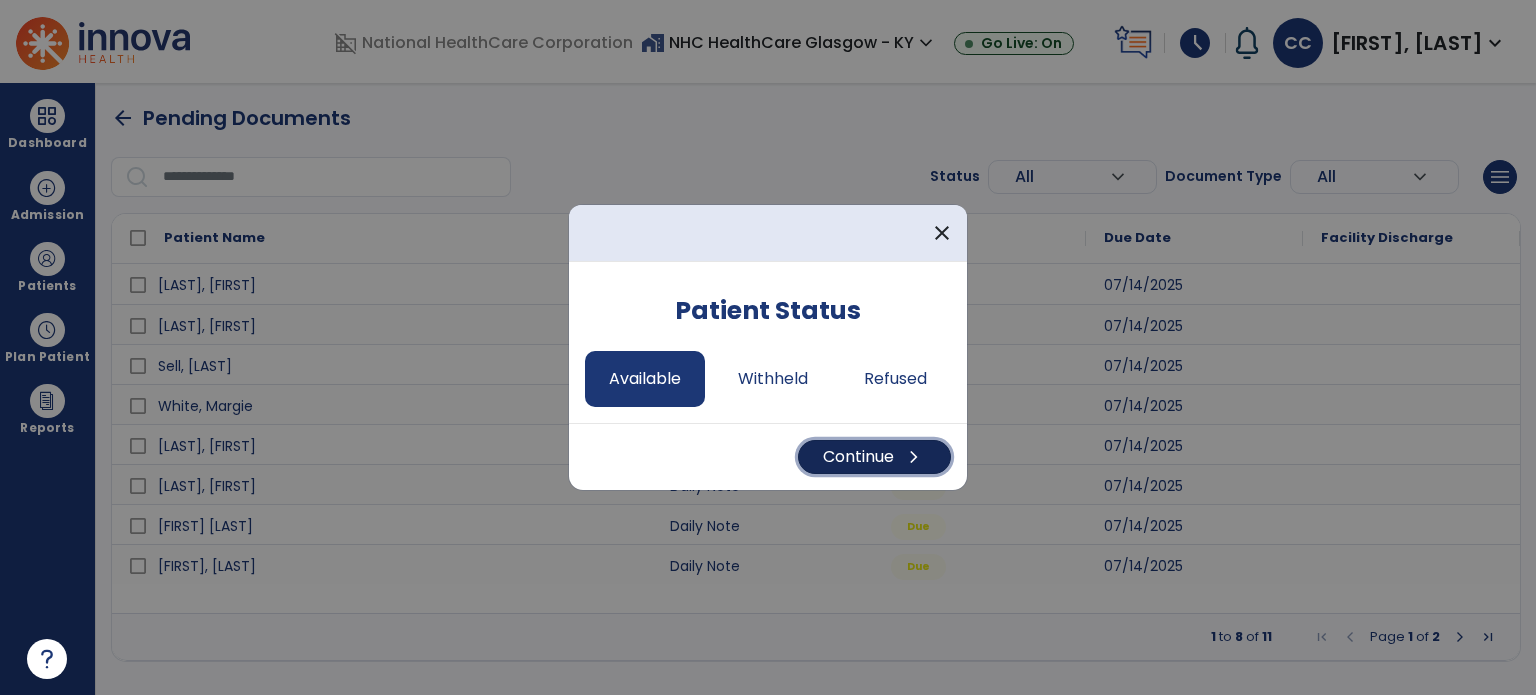 click on "Continue   chevron_right" at bounding box center [874, 457] 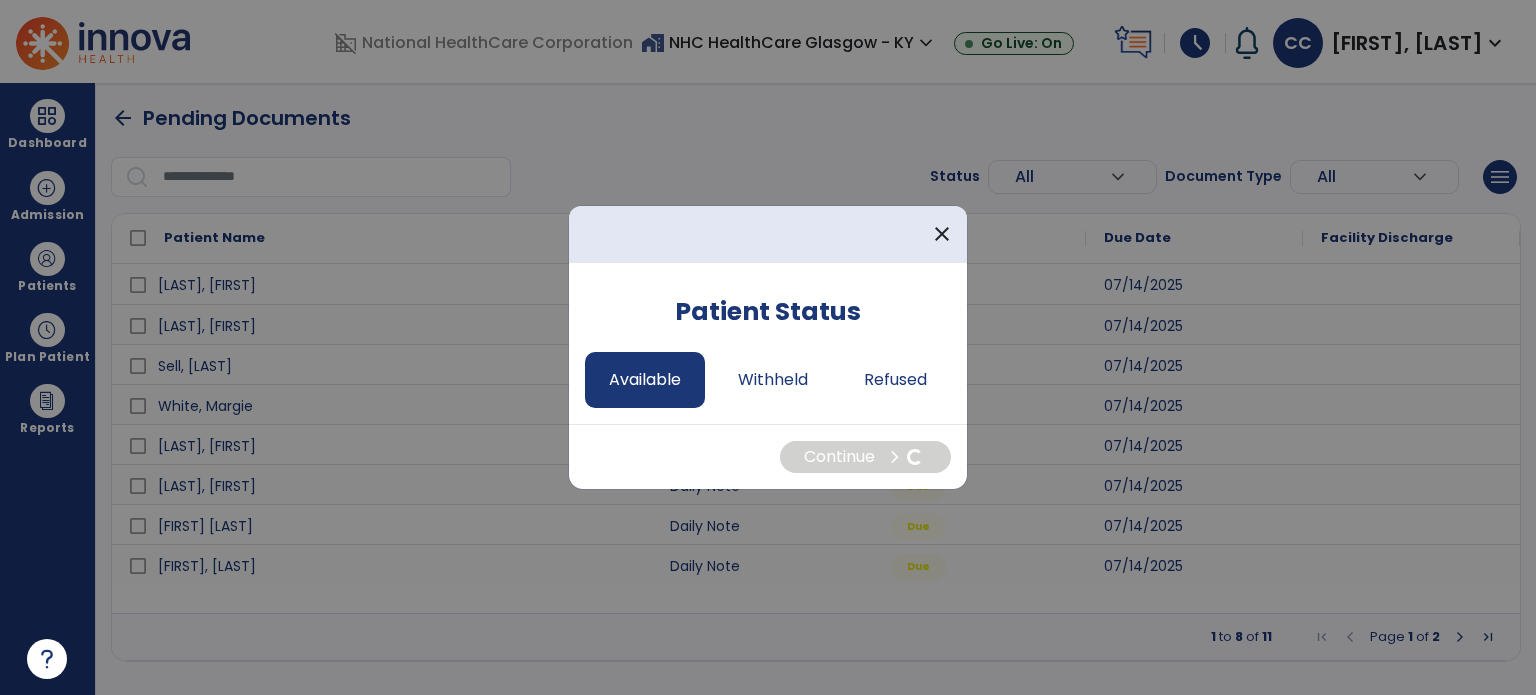 select on "*" 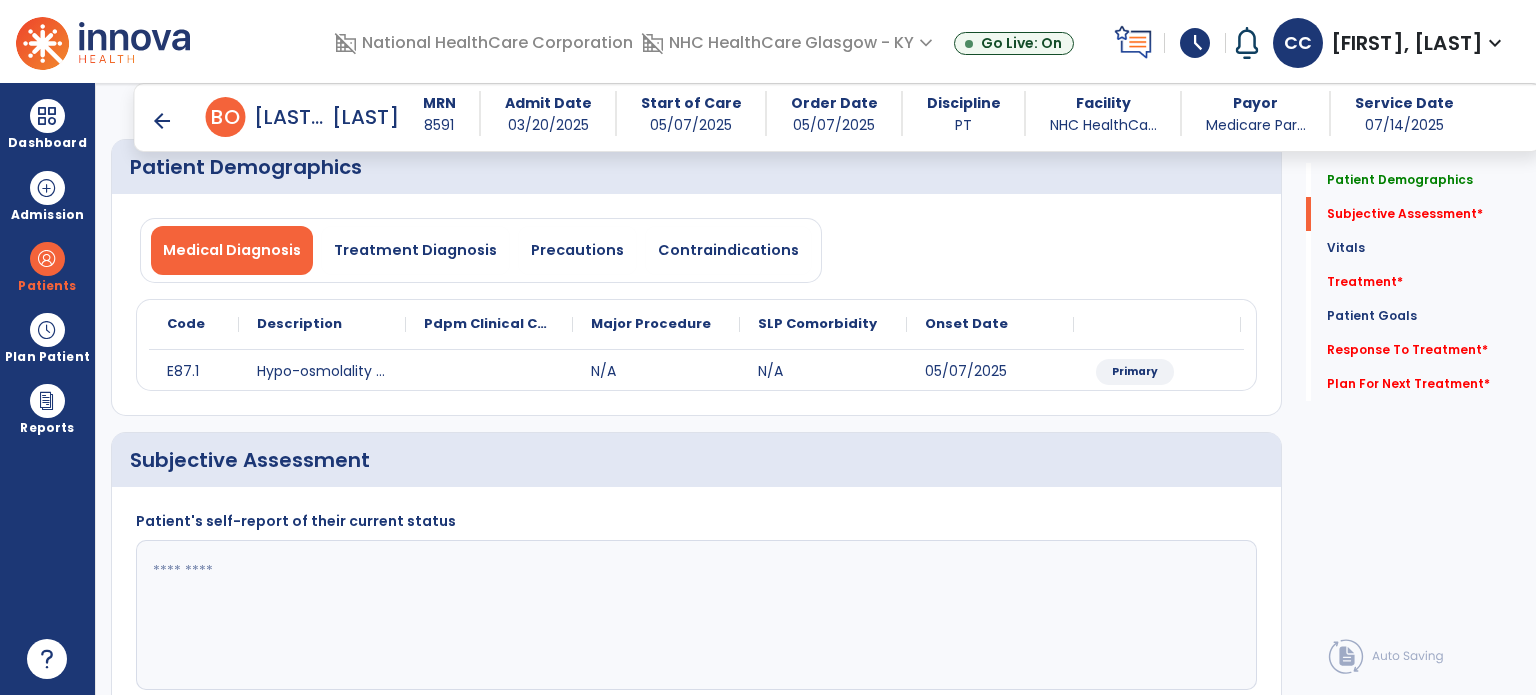 scroll, scrollTop: 500, scrollLeft: 0, axis: vertical 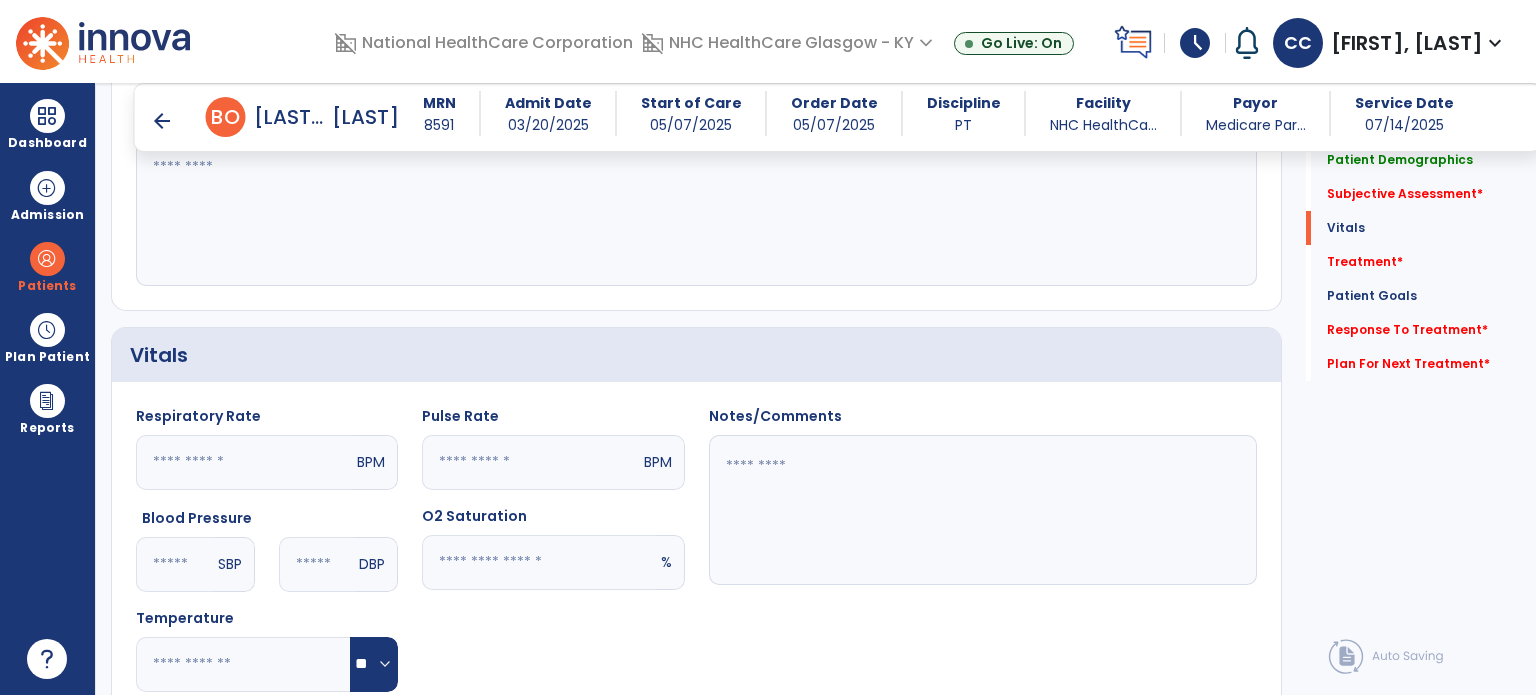click 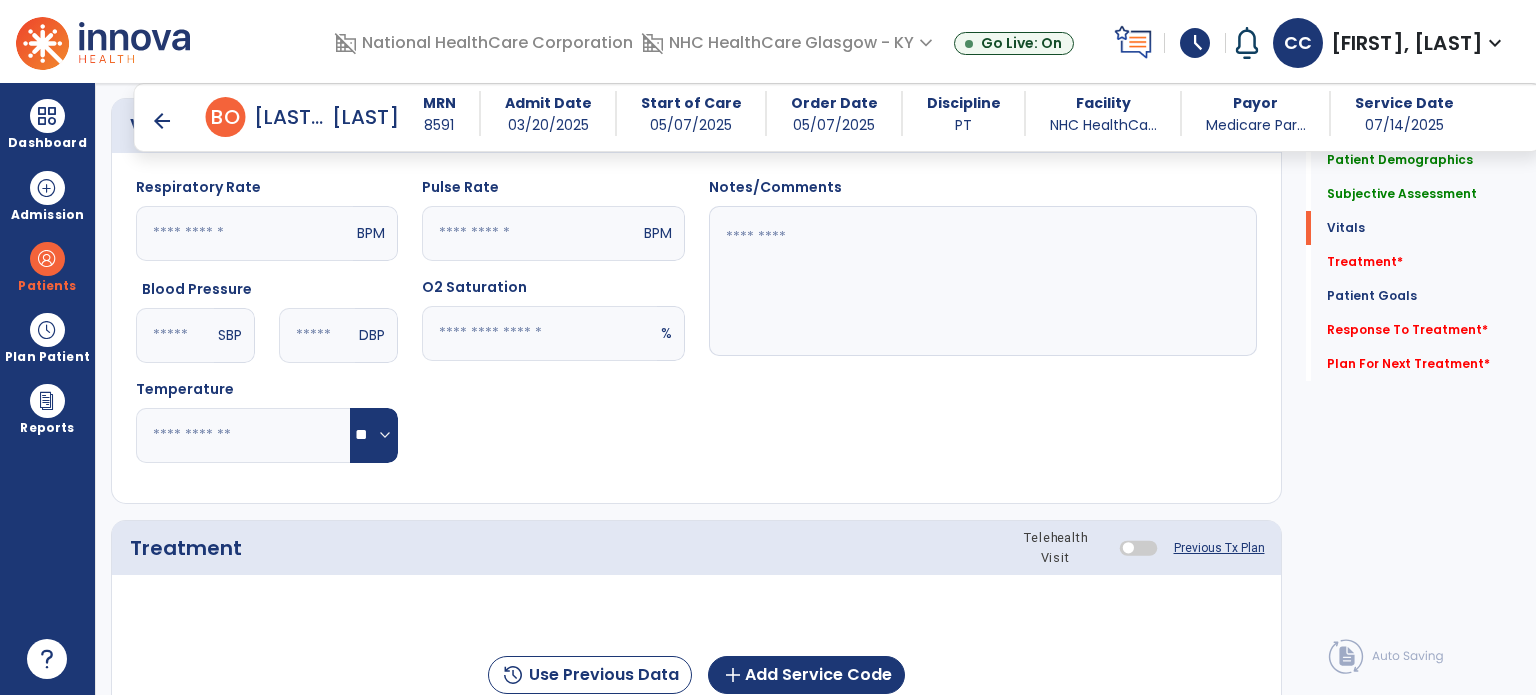 scroll, scrollTop: 1000, scrollLeft: 0, axis: vertical 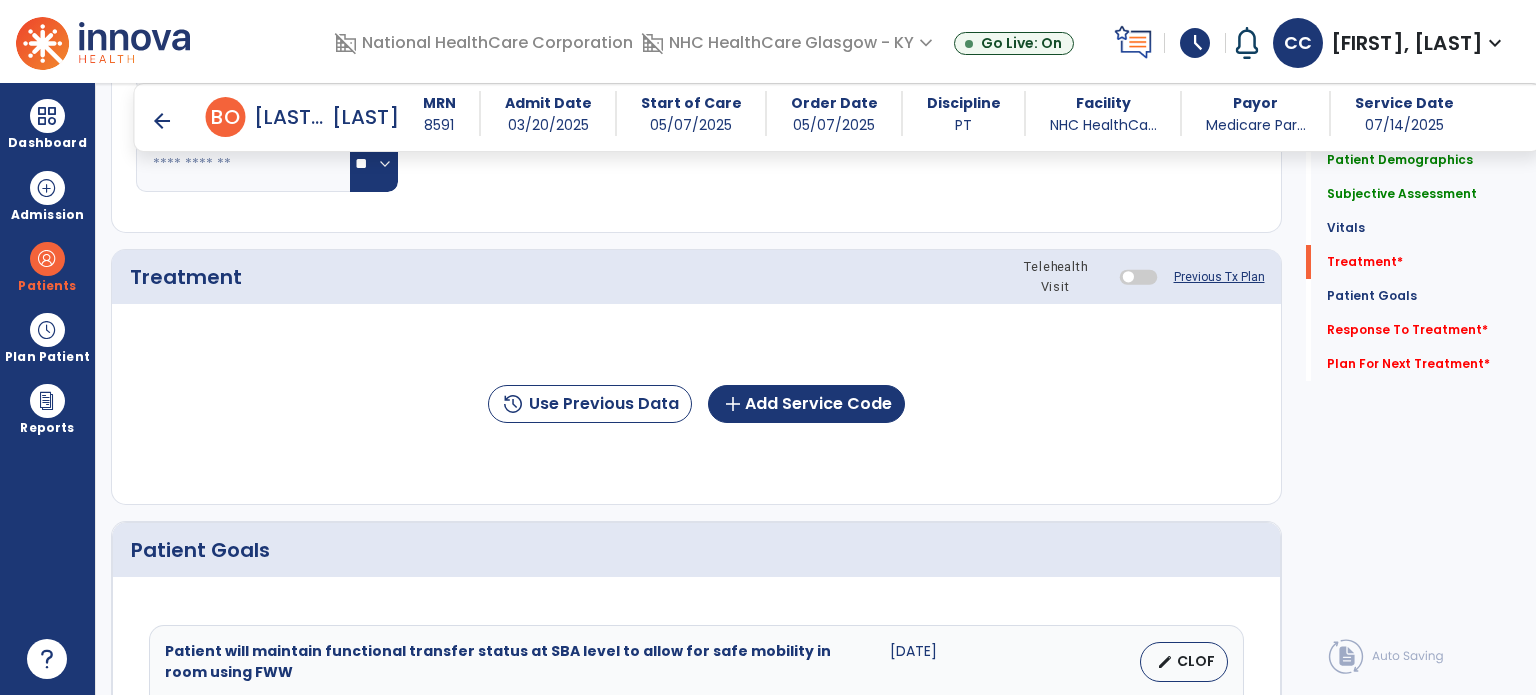 type on "**********" 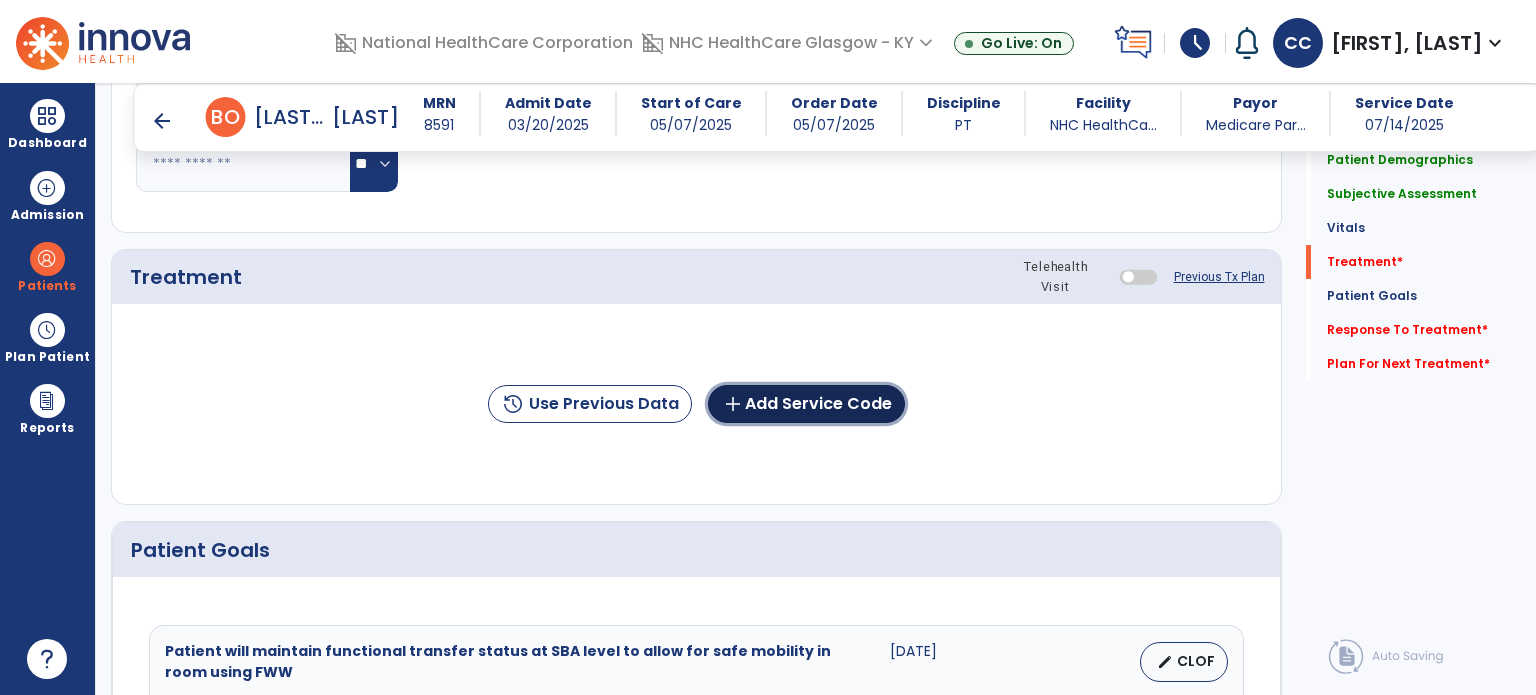 click on "add  Add Service Code" 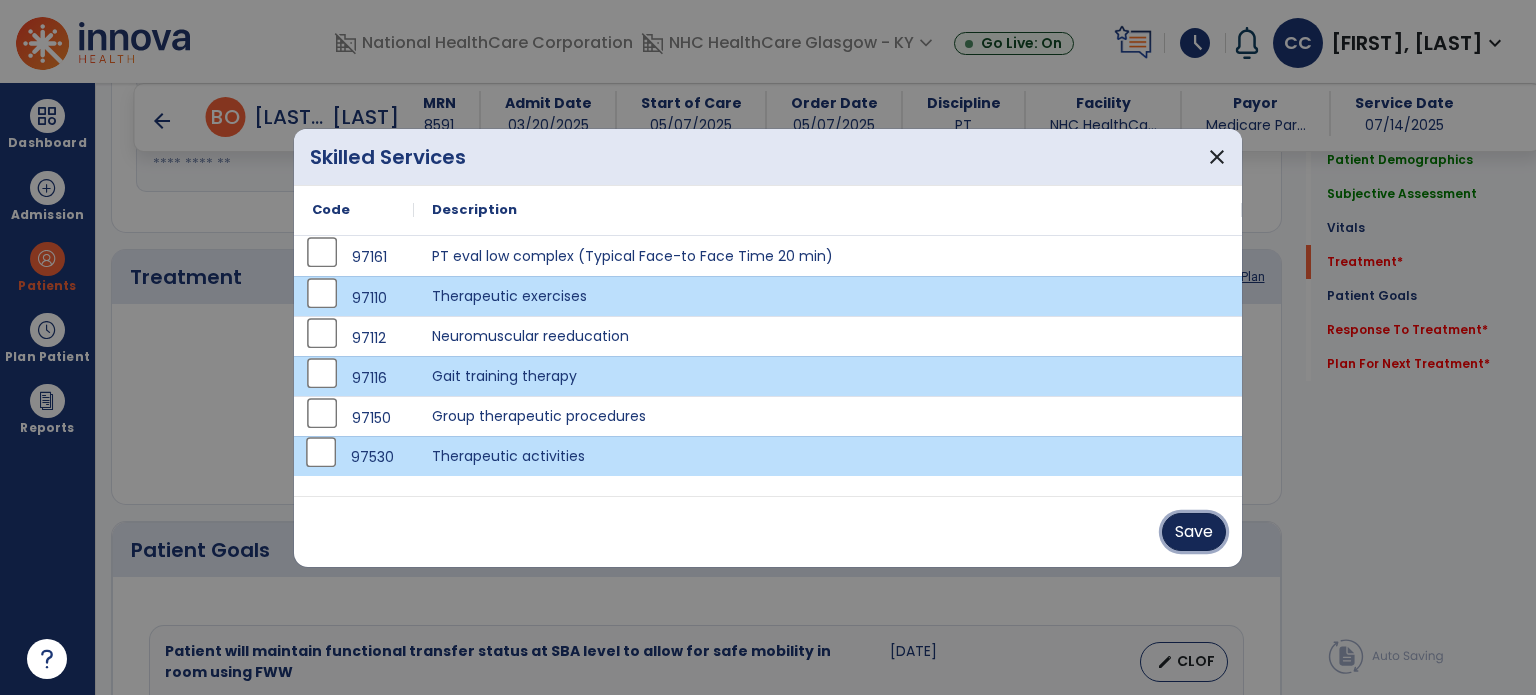 click on "Save" at bounding box center [1194, 532] 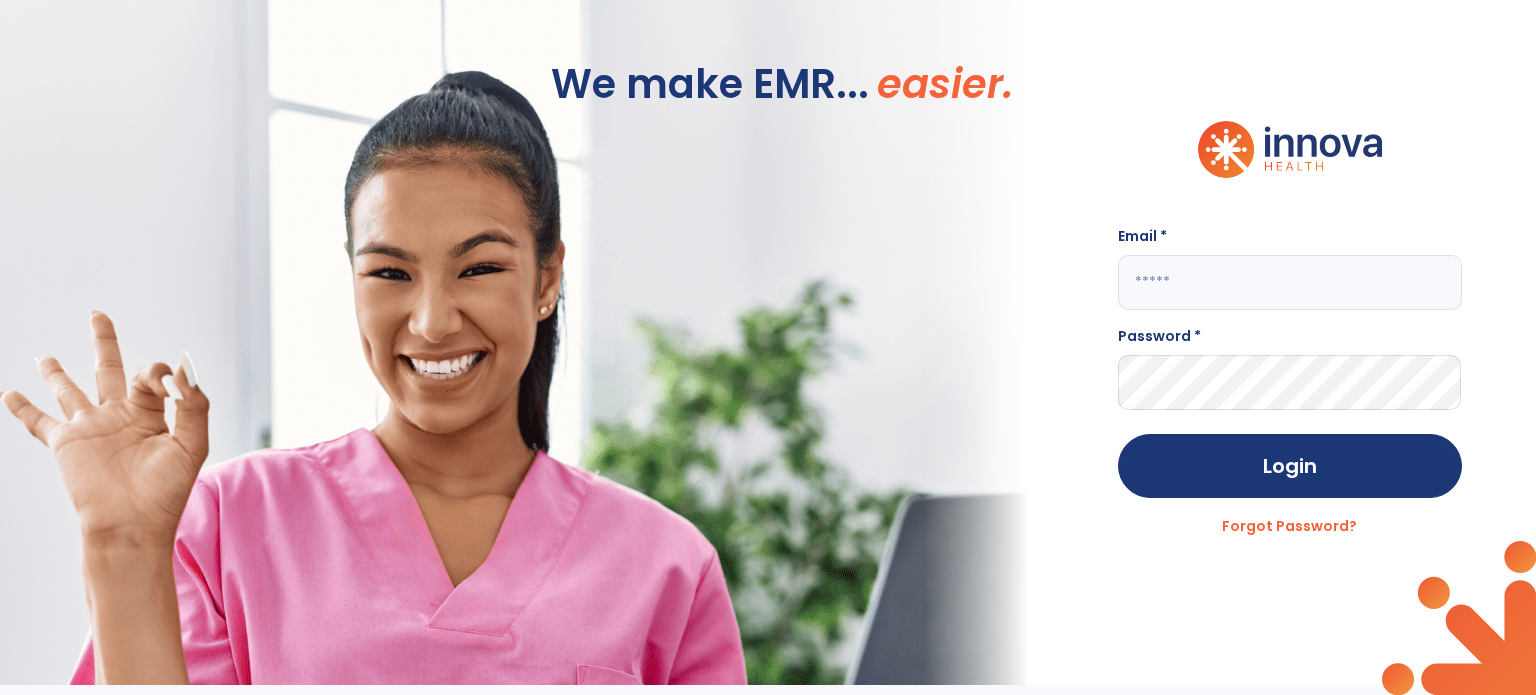 scroll, scrollTop: 0, scrollLeft: 0, axis: both 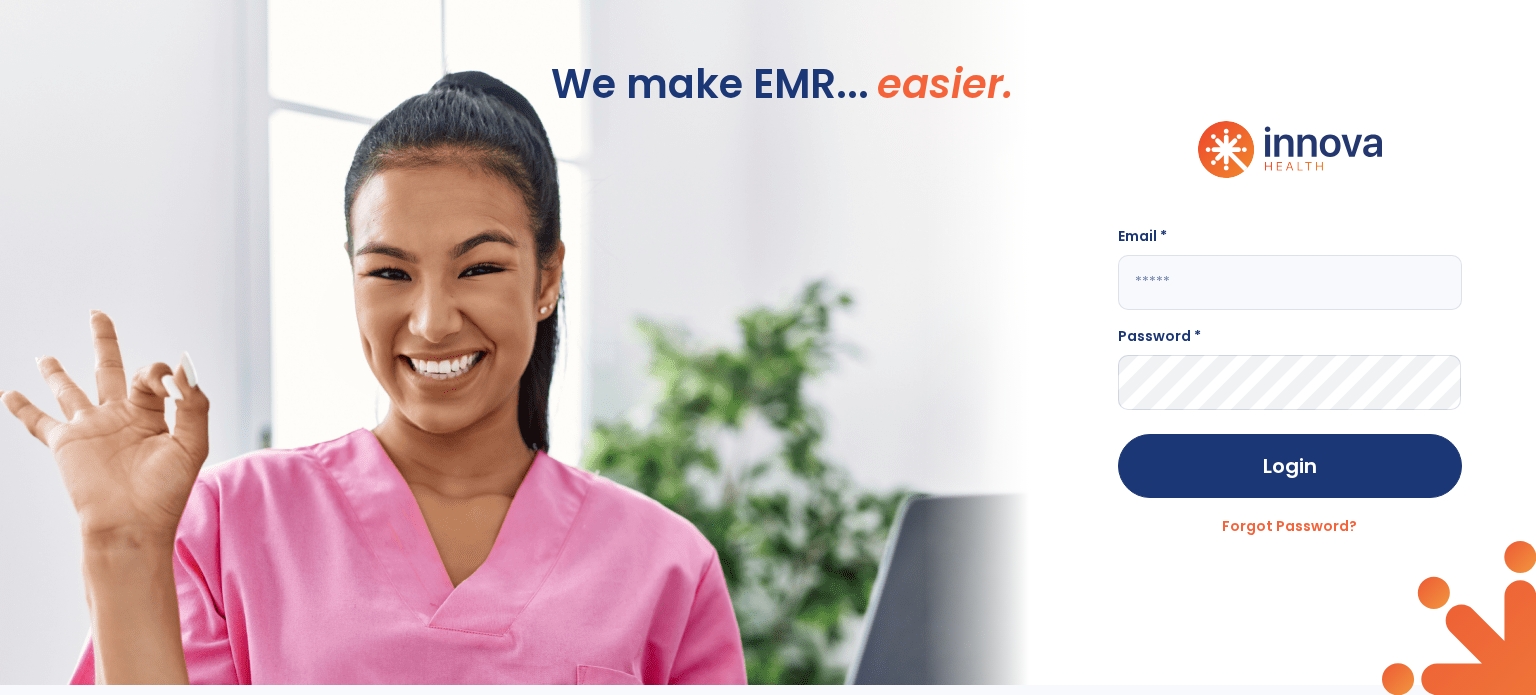click 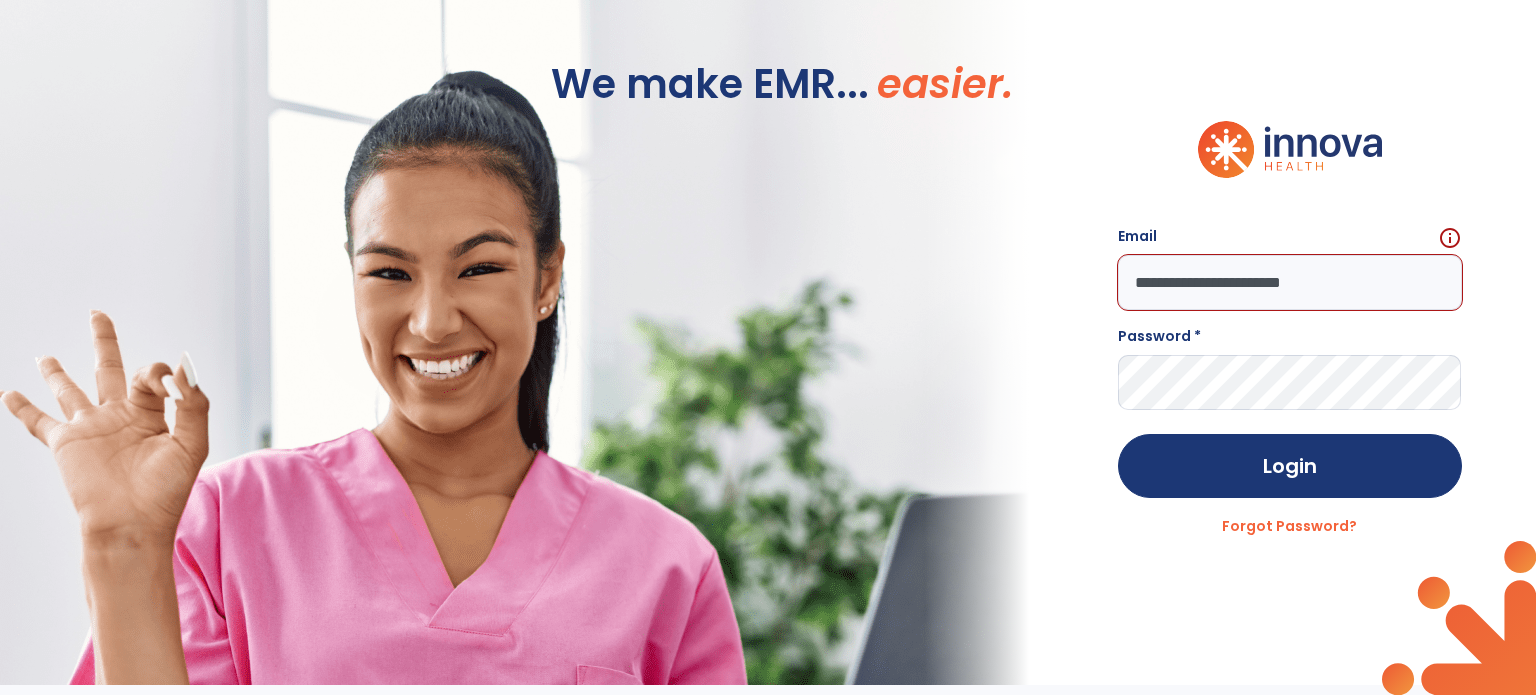 type on "**********" 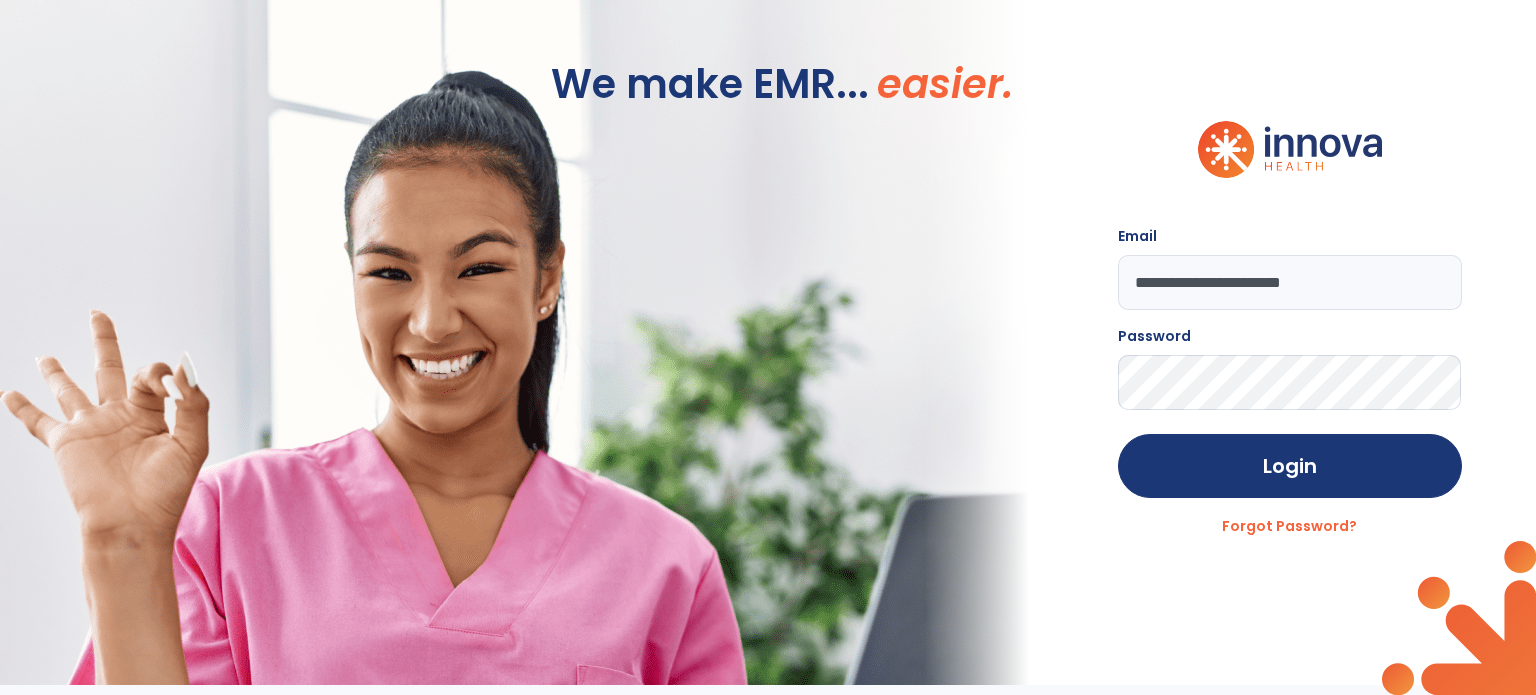 click on "Login" 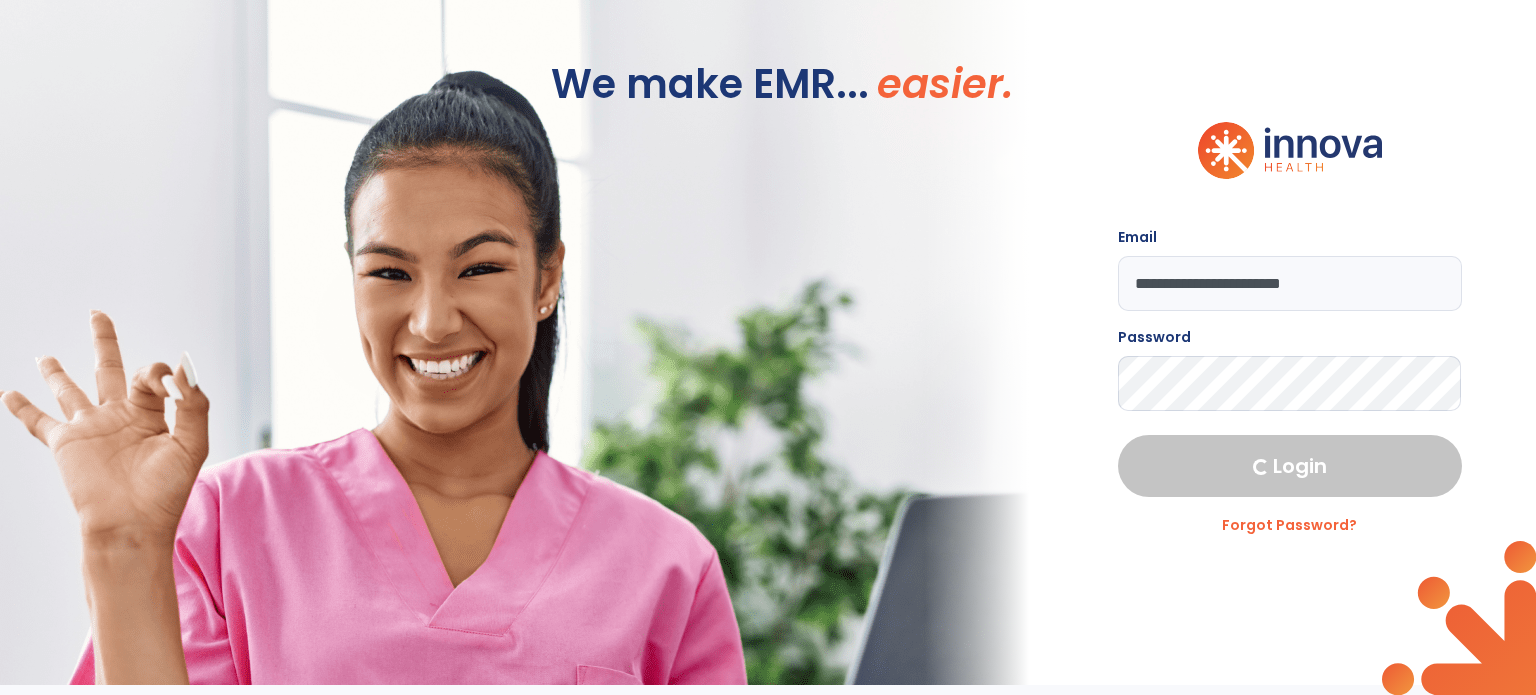 select on "****" 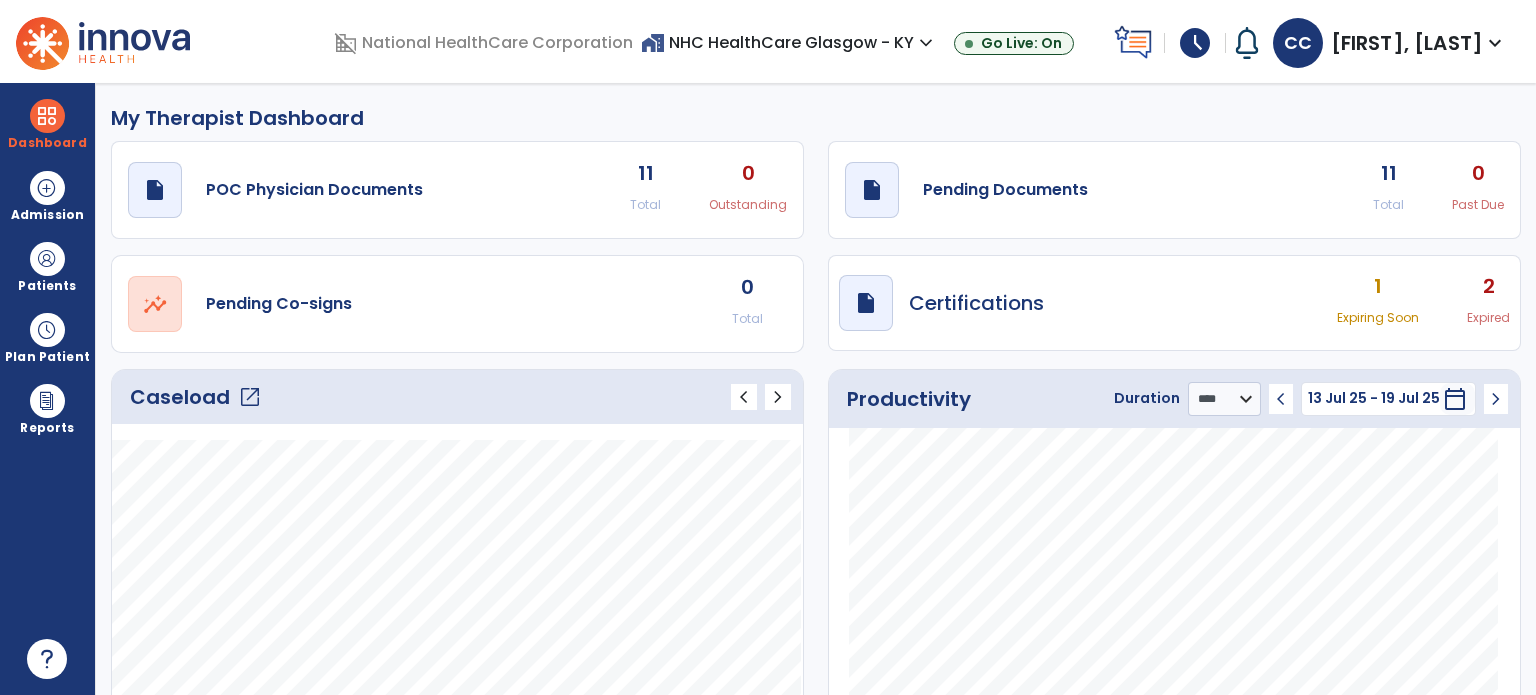 click on "11" 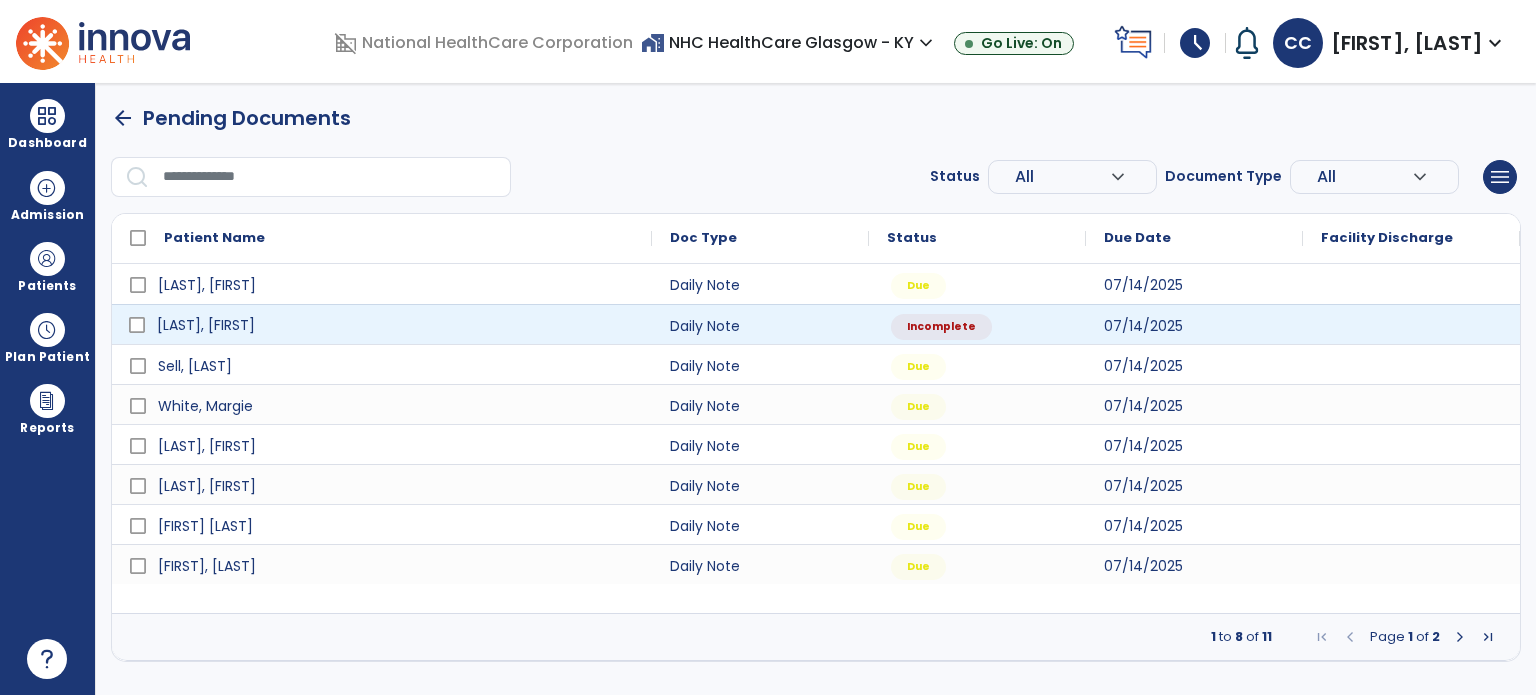 click on "[LAST], [FIRST]" at bounding box center (396, 325) 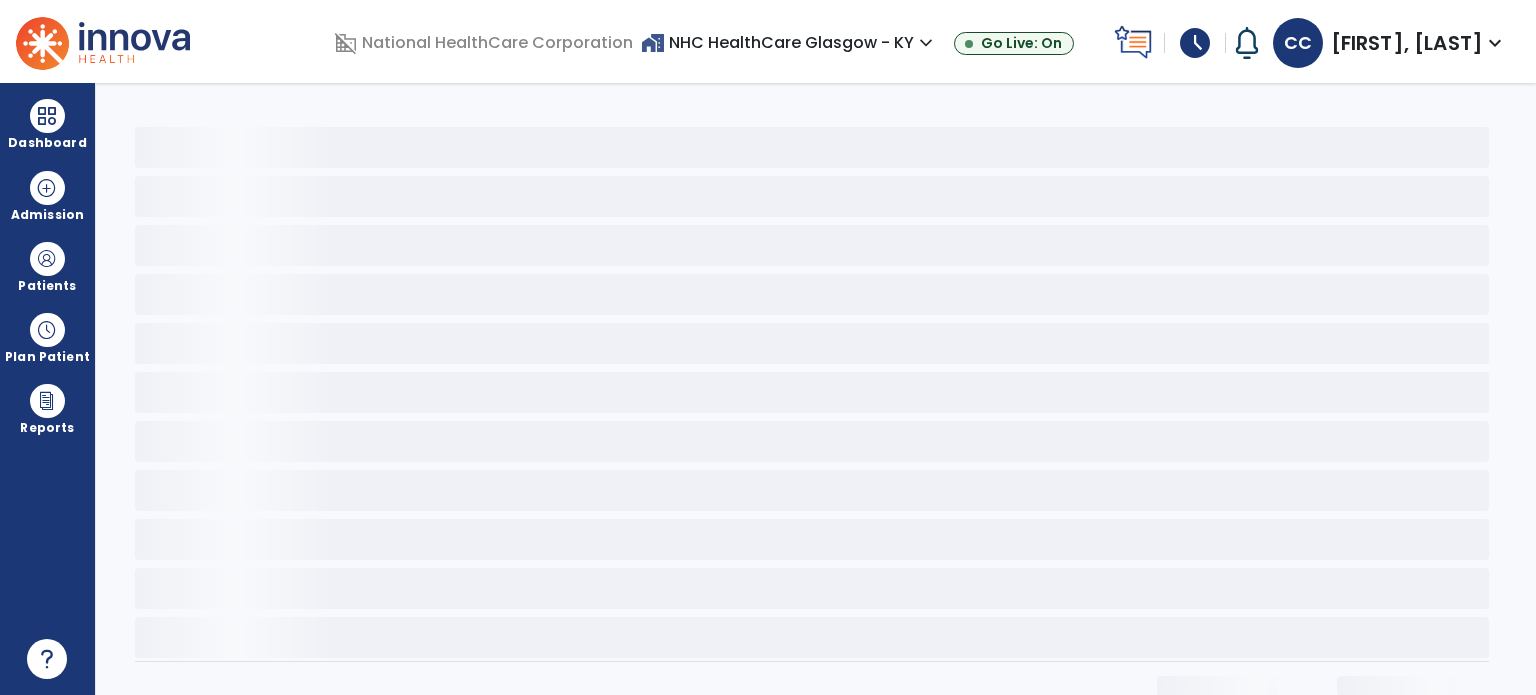 select on "*" 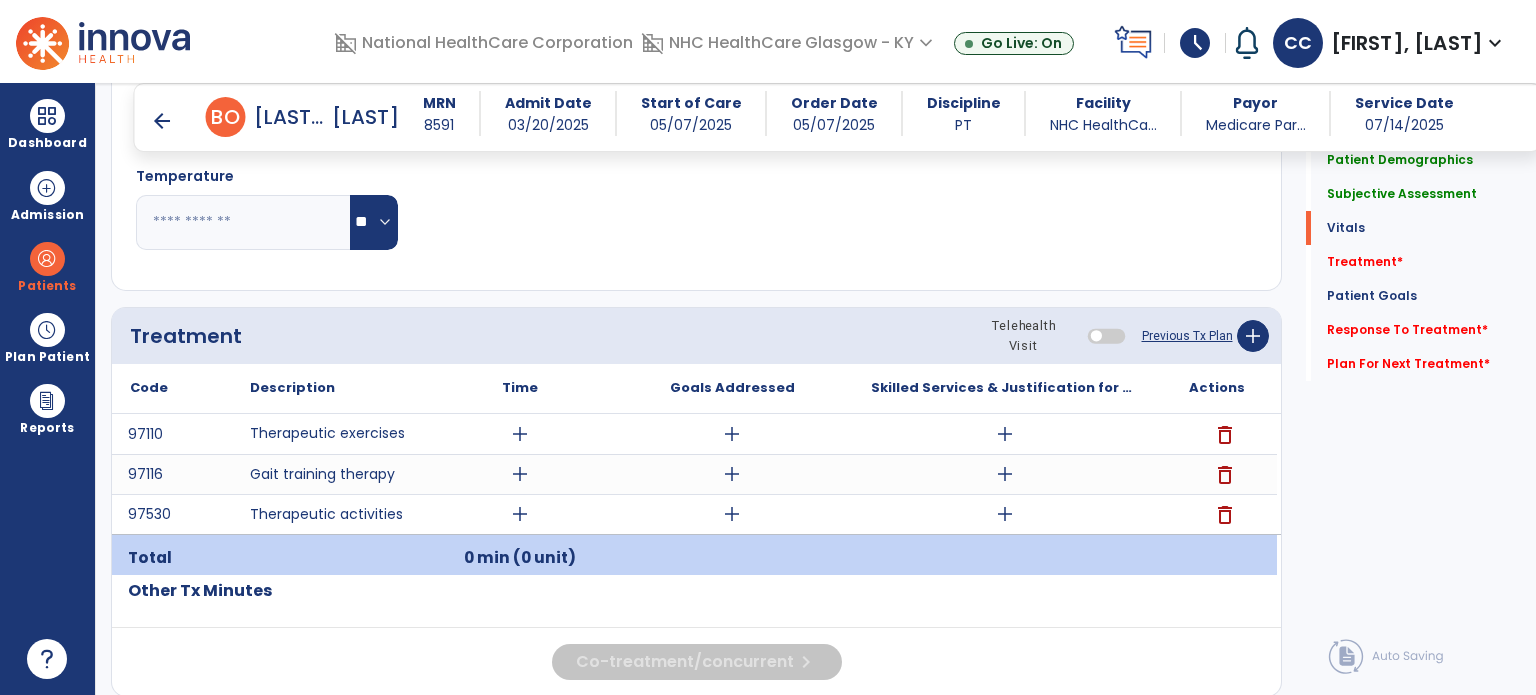 scroll, scrollTop: 1000, scrollLeft: 0, axis: vertical 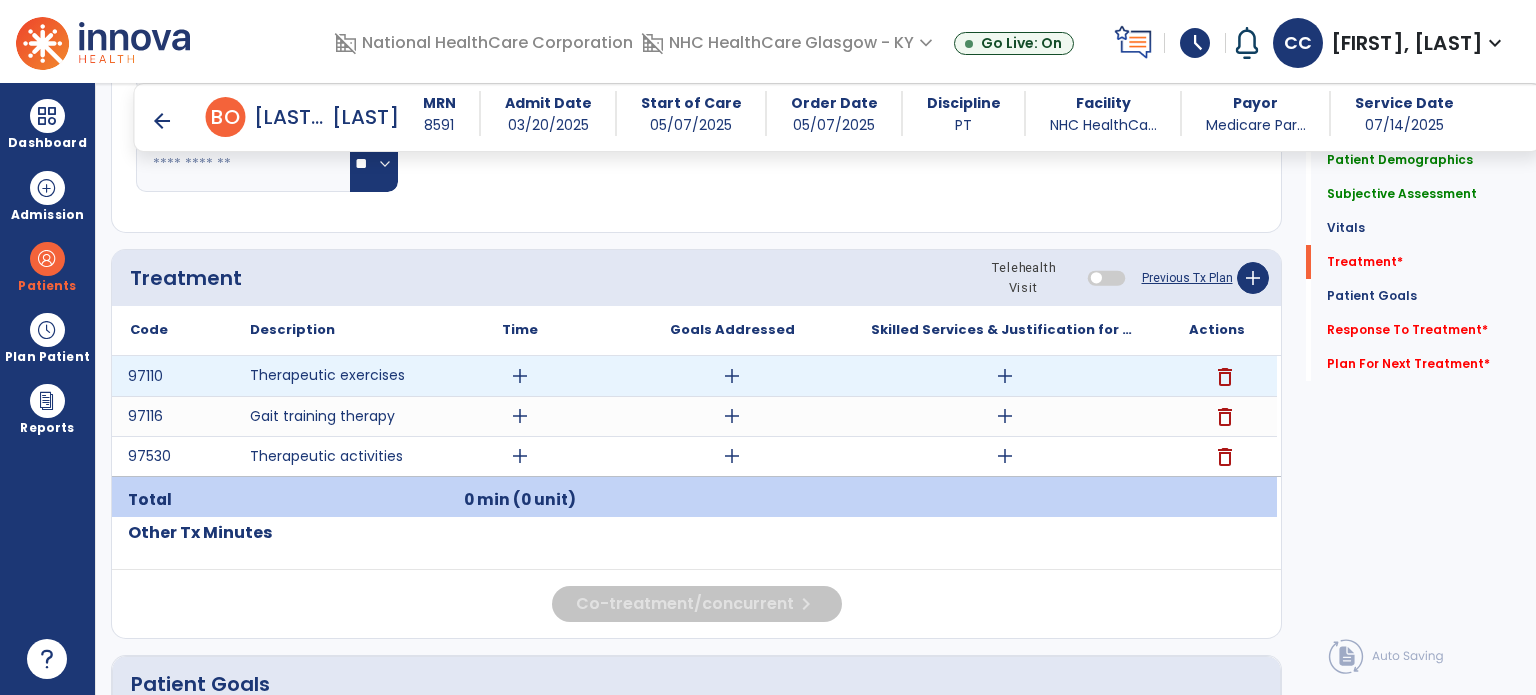 click on "add" at bounding box center (520, 376) 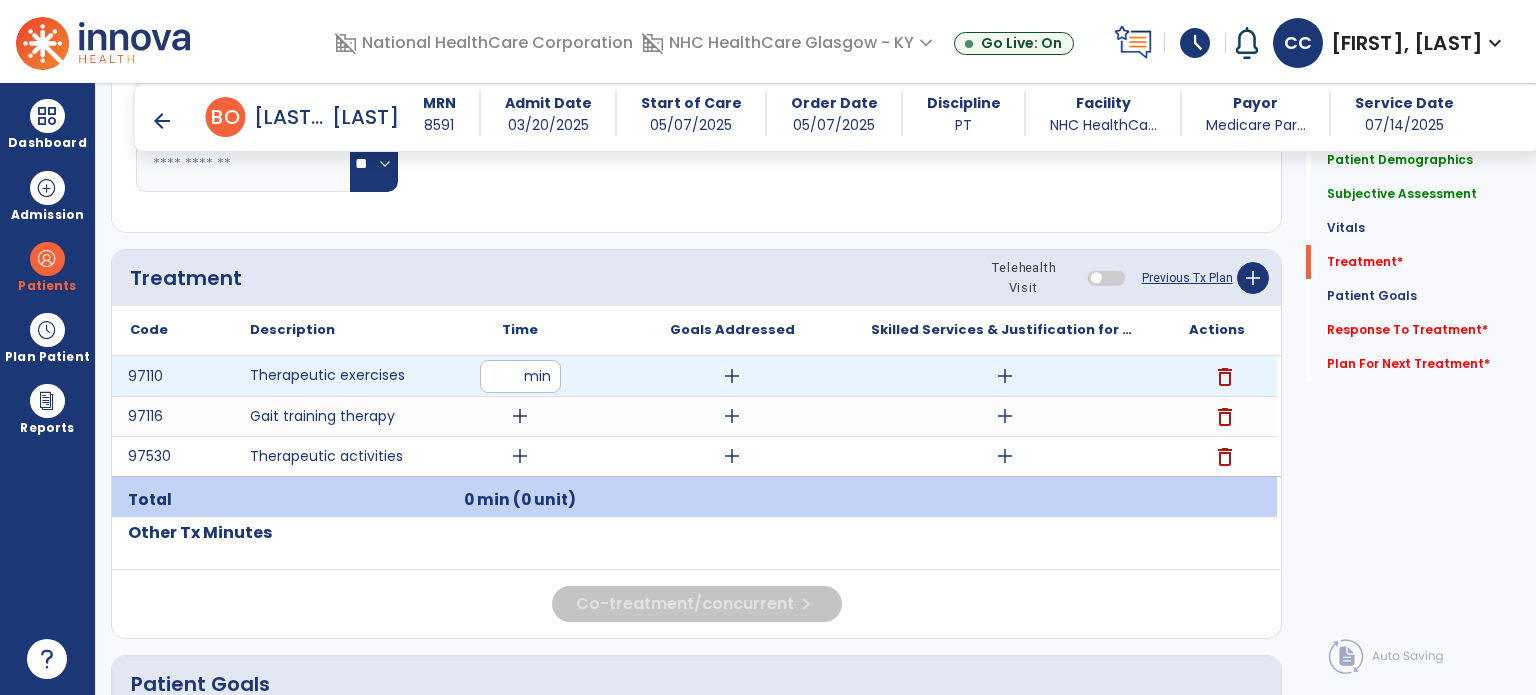 type on "*" 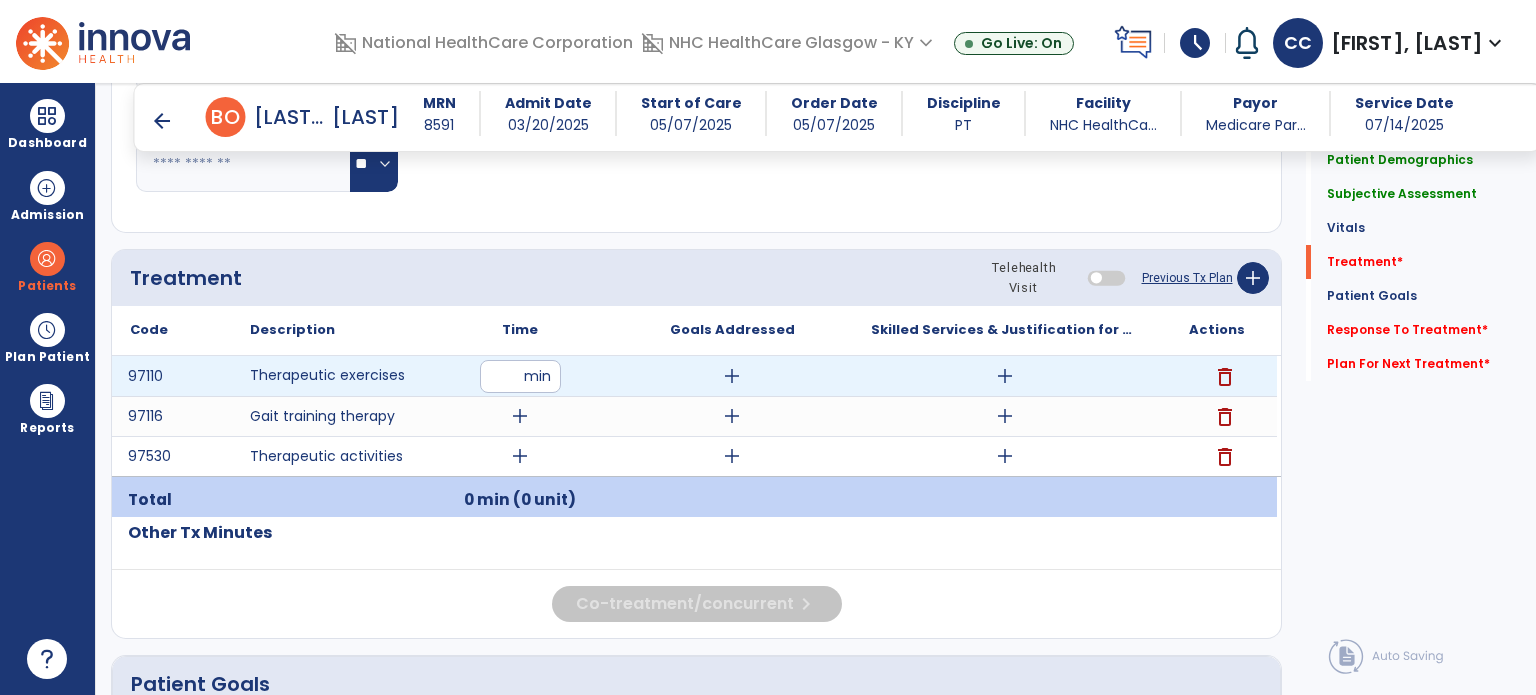 type on "**" 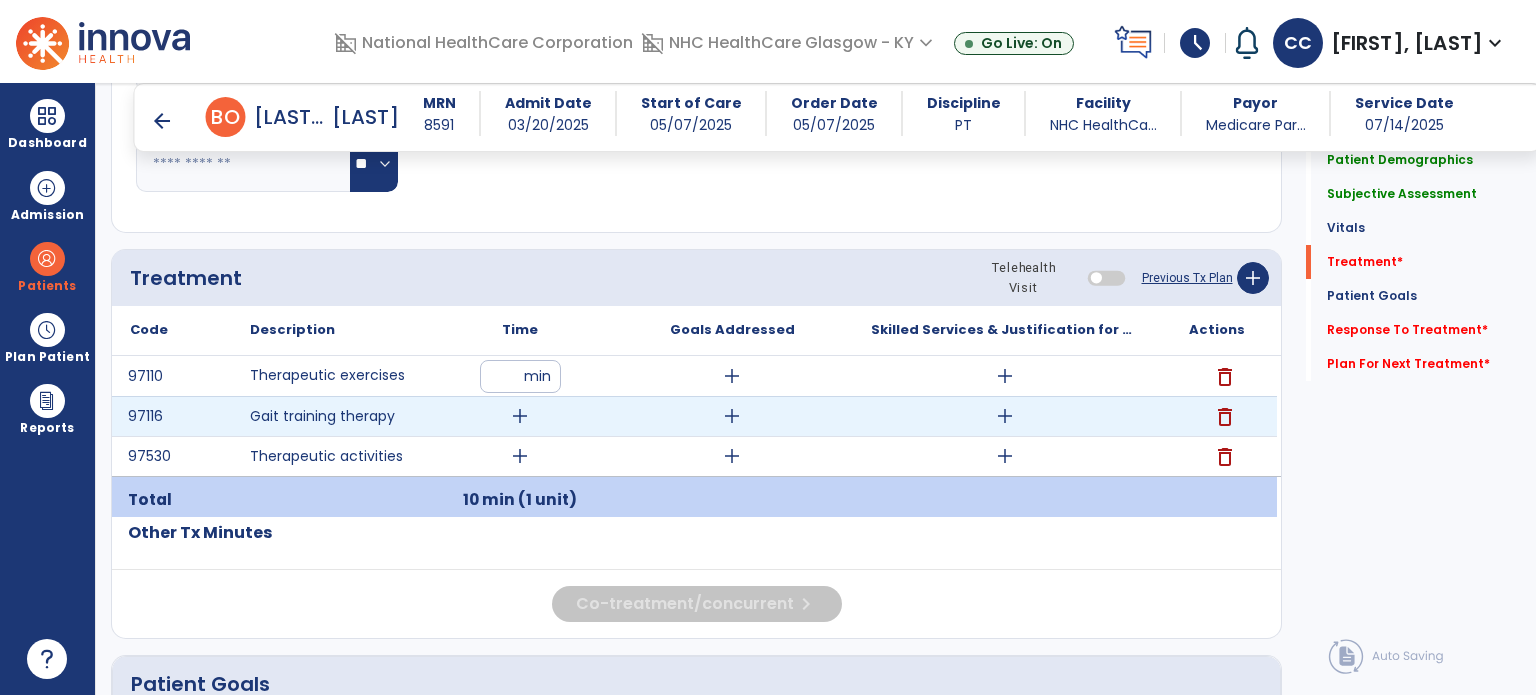 click on "add" at bounding box center (520, 416) 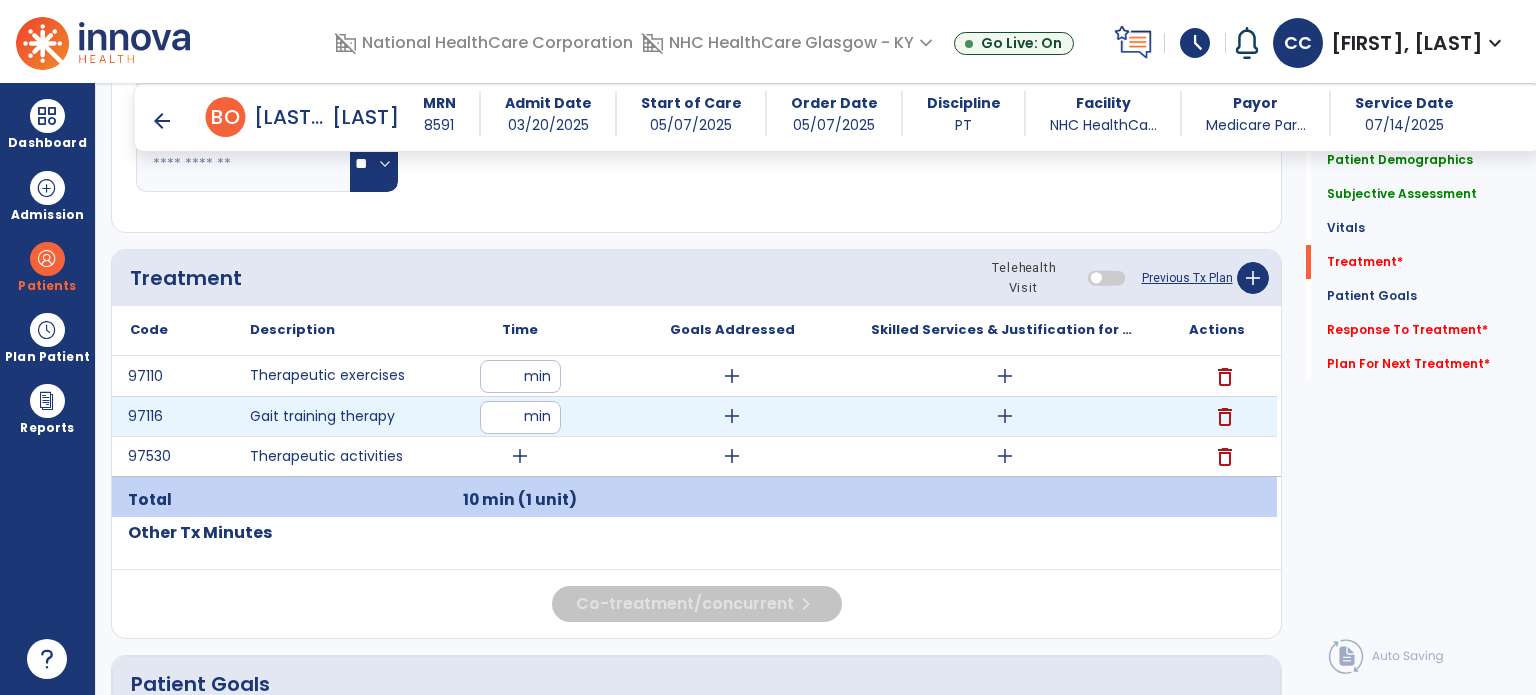 type on "*" 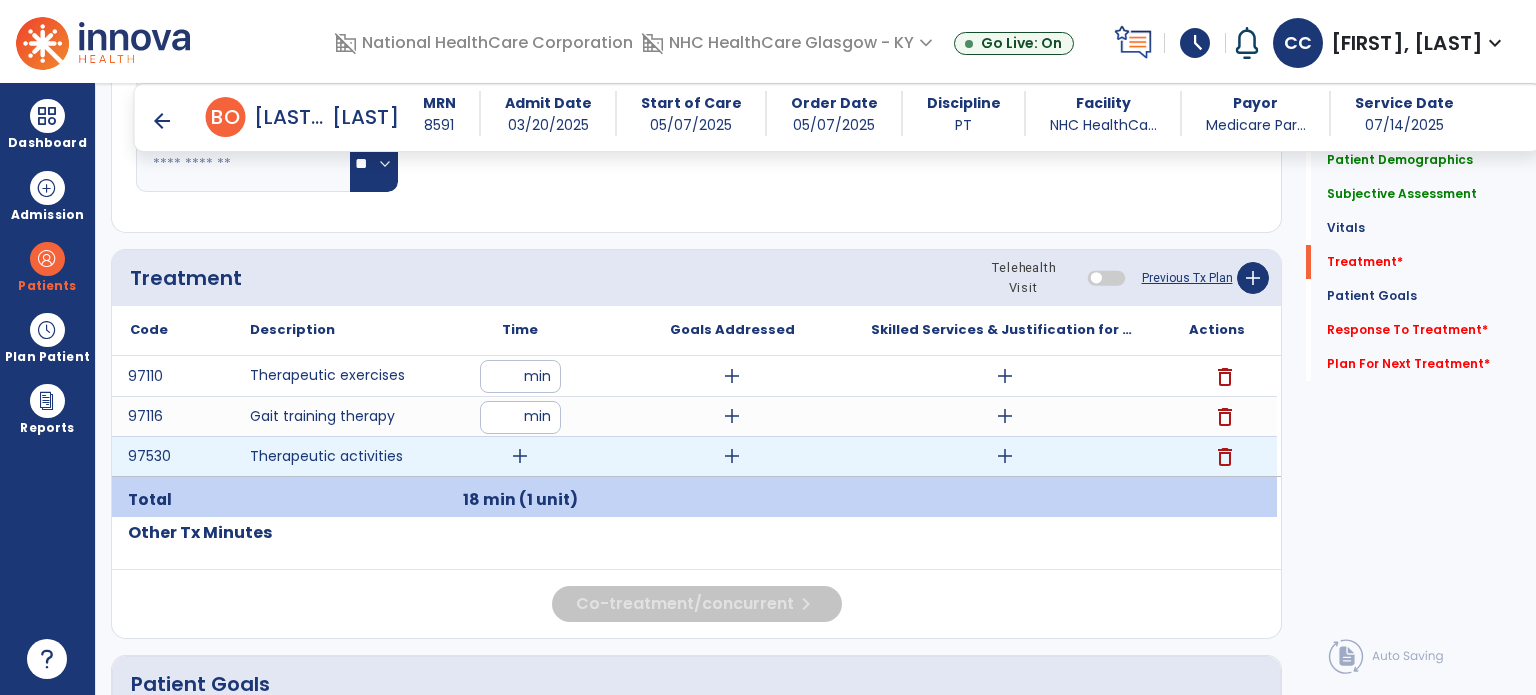 drag, startPoint x: 497, startPoint y: 459, endPoint x: 526, endPoint y: 453, distance: 29.614185 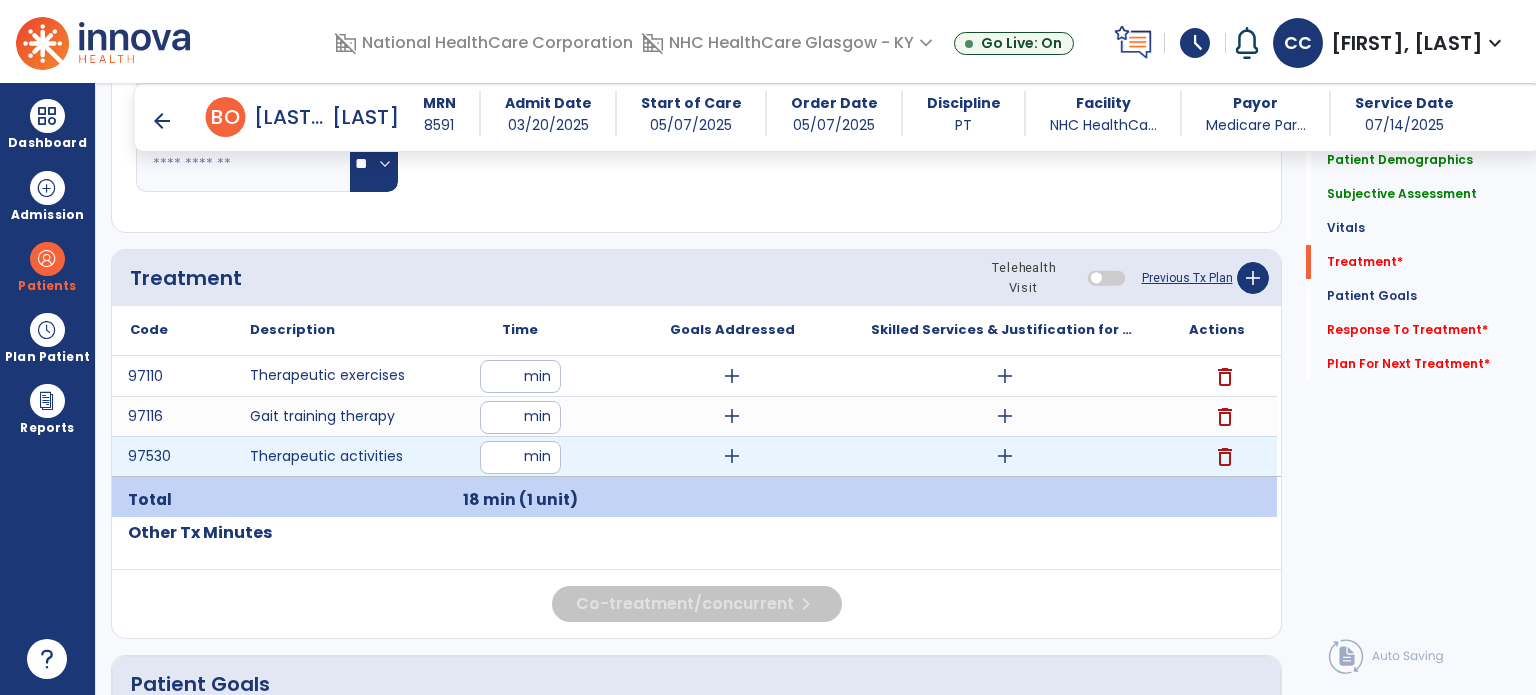 type on "**" 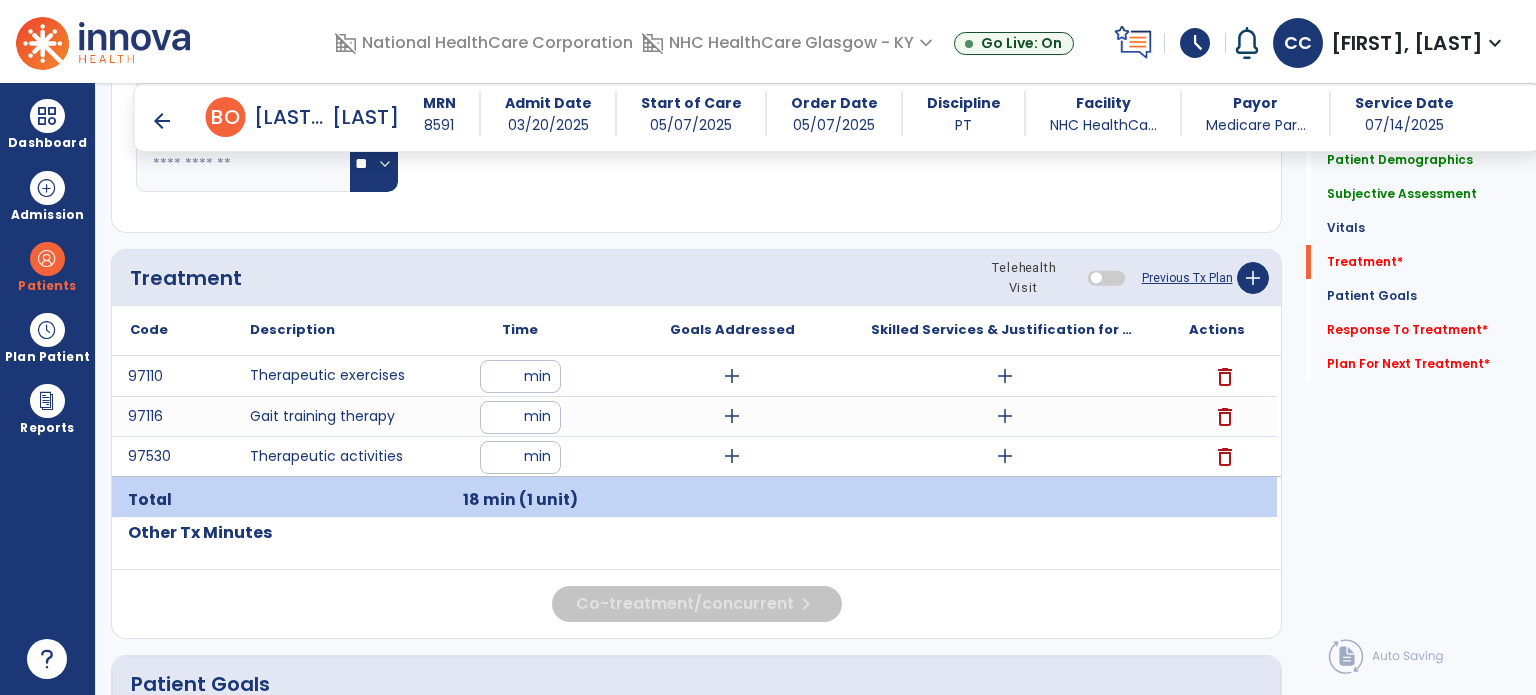 click on "Other Tx Minutes" 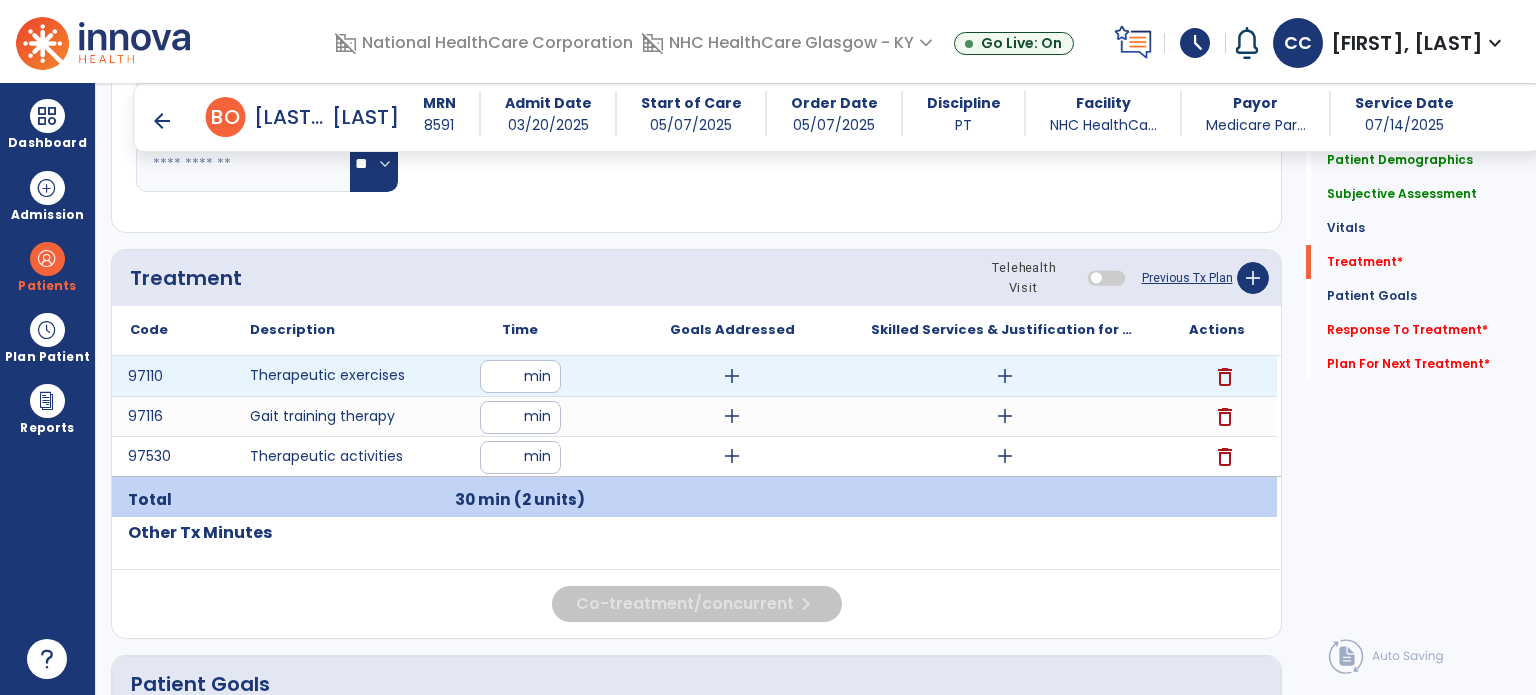 click on "add" at bounding box center (1004, 376) 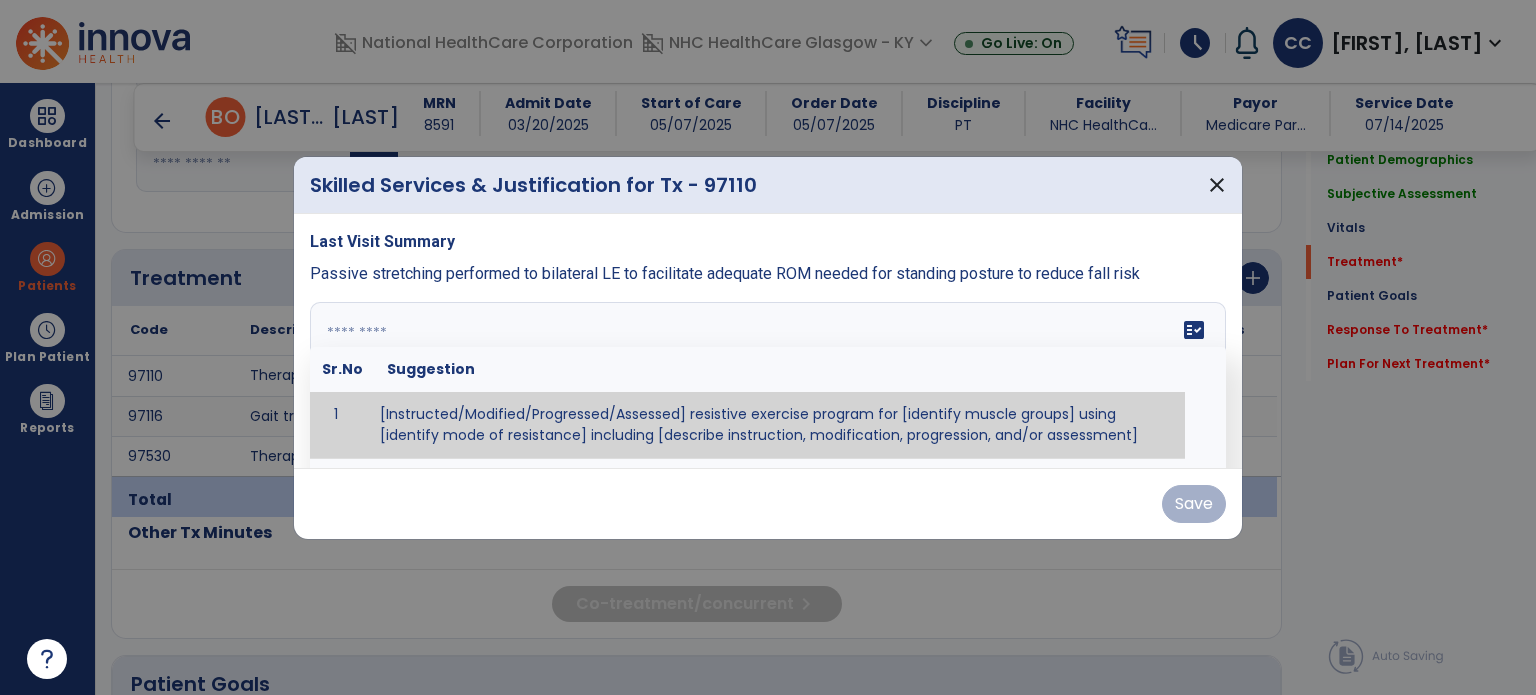 drag, startPoint x: 792, startPoint y: 339, endPoint x: 773, endPoint y: 354, distance: 24.207438 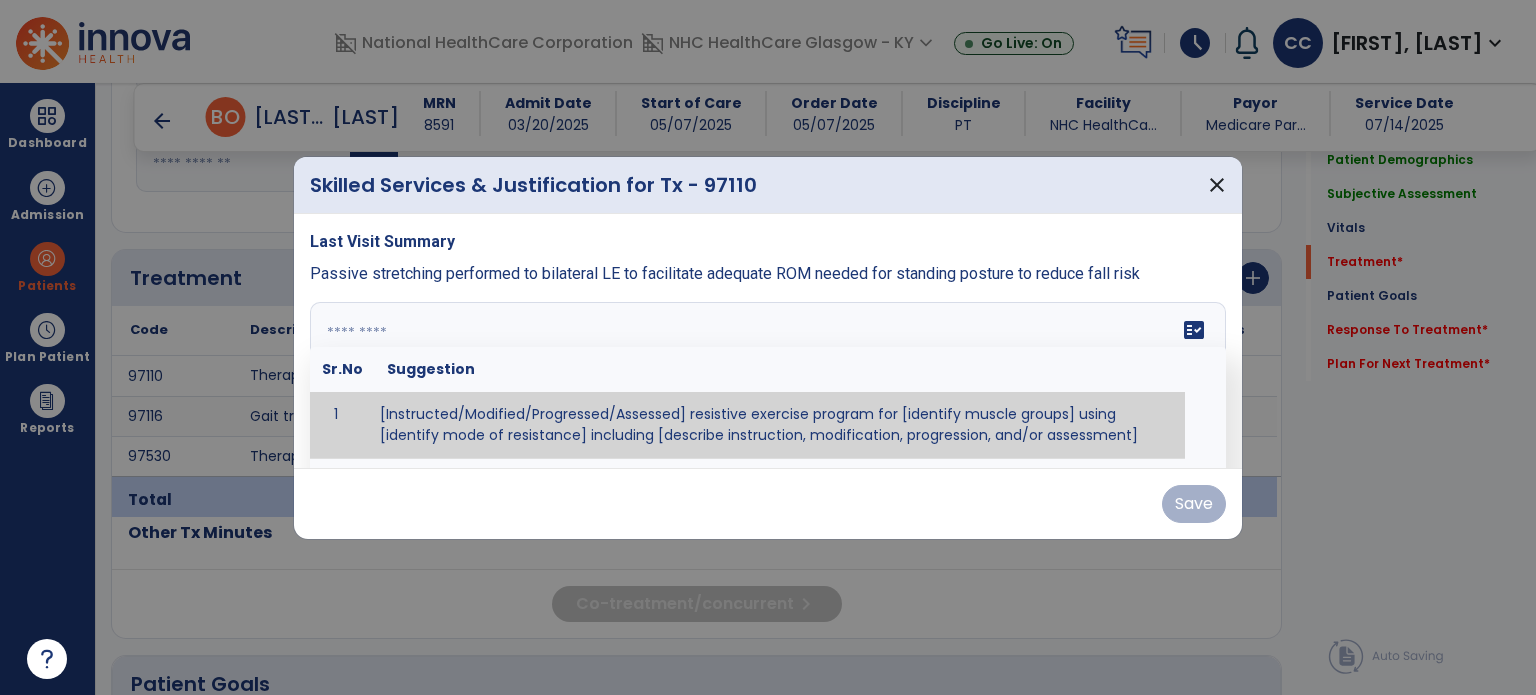 click at bounding box center (768, 377) 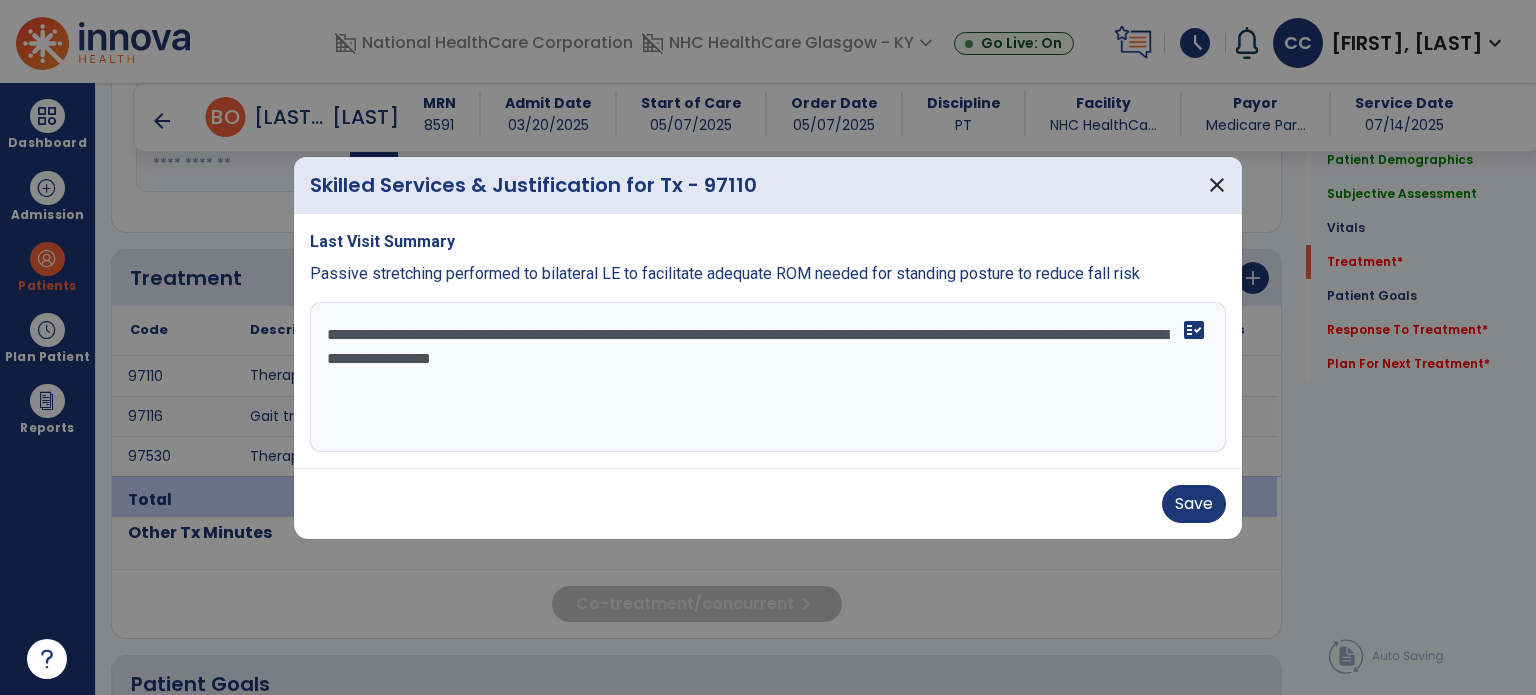 type on "**********" 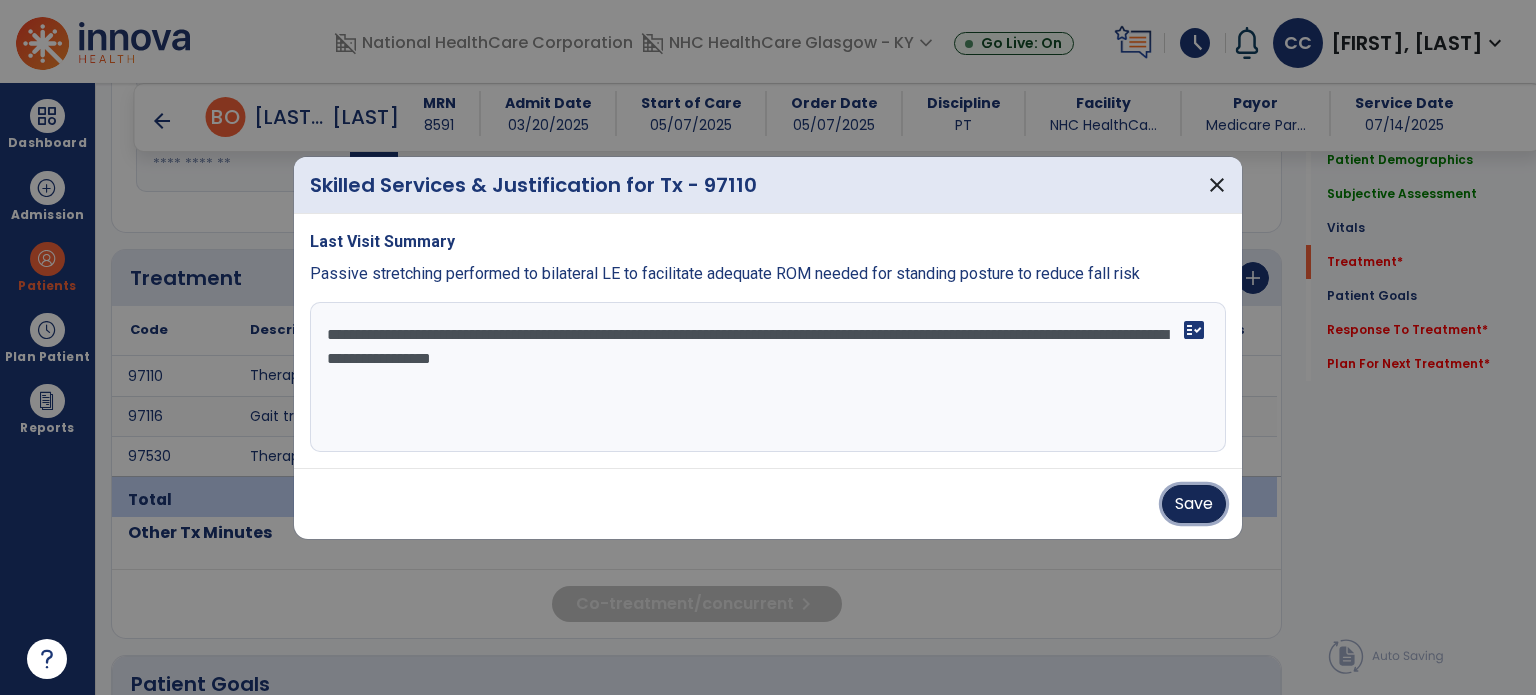 click on "Save" at bounding box center [1194, 504] 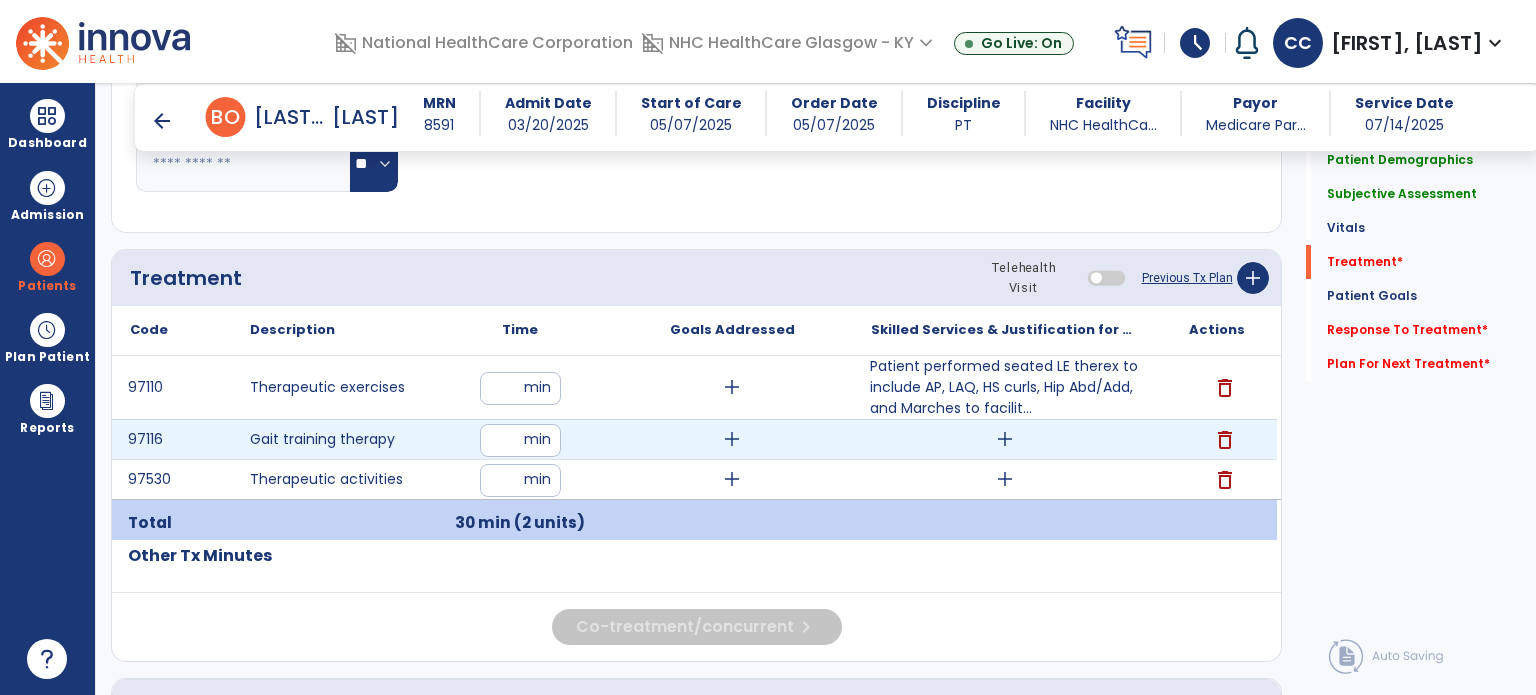 click on "add" at bounding box center [1004, 439] 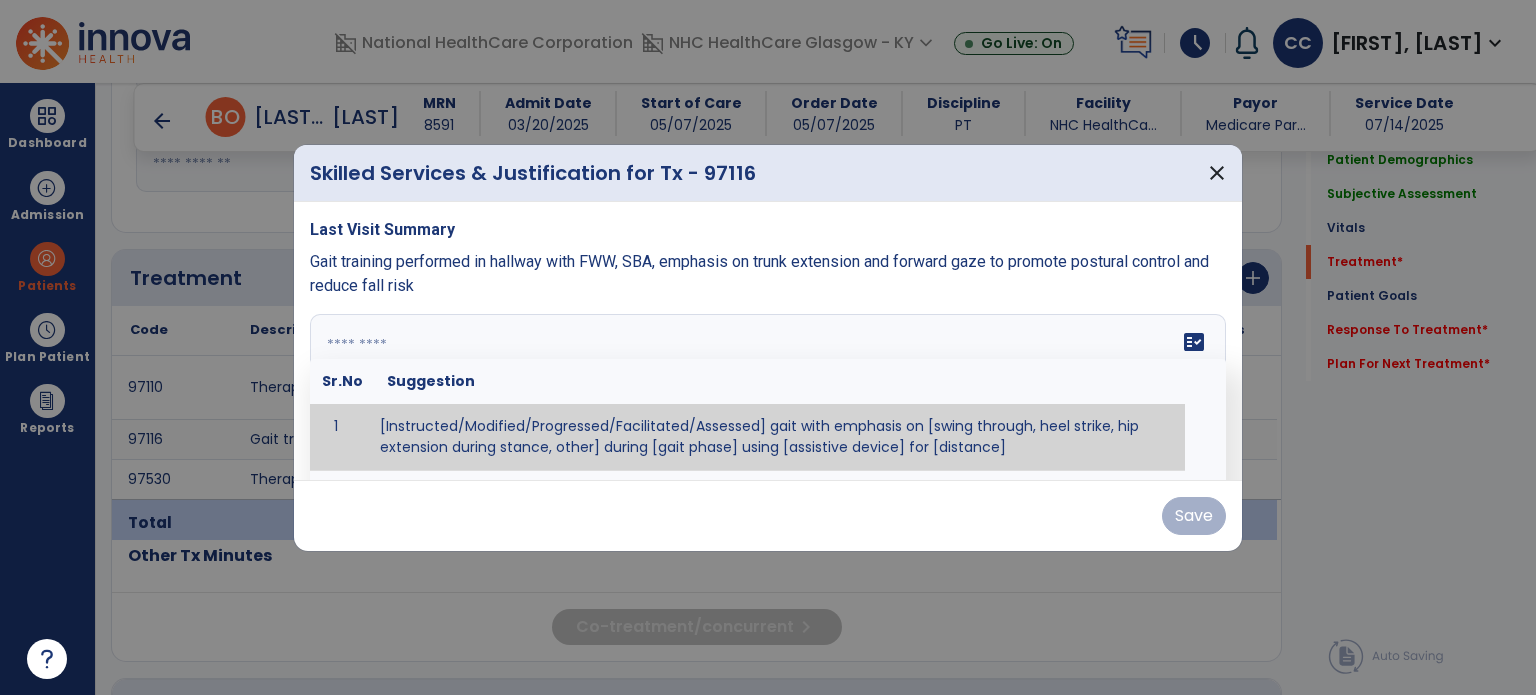 click on "fact_check  Sr.No Suggestion 1 [Instructed/Modified/Progressed/Facilitated/Assessed] gait with emphasis on [swing through, heel strike, hip extension during stance, other] during [gait phase] using [assistive device] for [distance] 2 [Instructed/Modified/Progressed/Facilitated/Assessed] use of [assistive device] and [NWB, PWB, step-to gait pattern, step through gait pattern] 3 [Instructed/Modified/Progressed/Facilitated/Assessed] patient's ability to [ascend/descend # of steps, perform directional changes, walk on even/uneven surfaces, pick-up objects off floor, velocity changes, other] using [assistive device]. 4 [Instructed/Modified/Progressed/Facilitated/Assessed] pre-gait activities including [identify exercise] in order to prepare for gait training. 5" at bounding box center (768, 389) 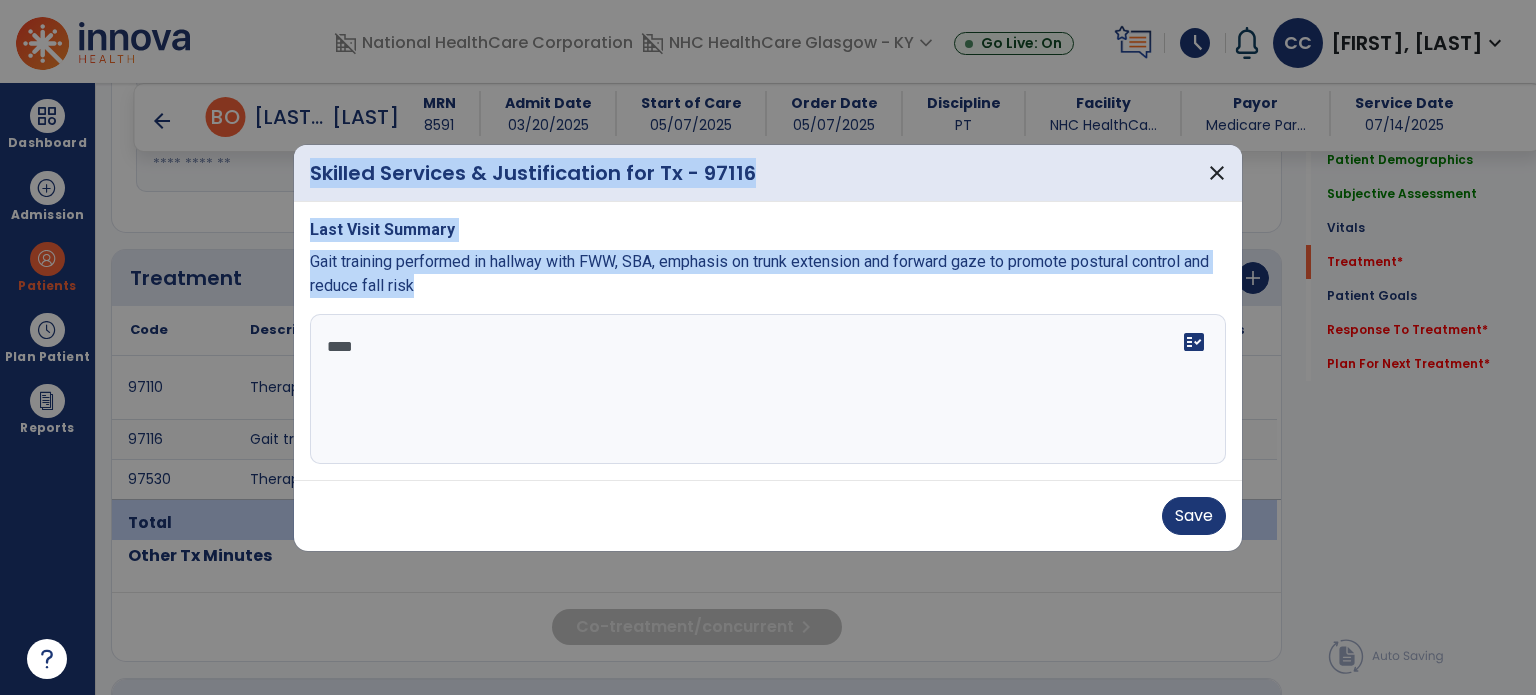 drag, startPoint x: 503, startPoint y: 282, endPoint x: 284, endPoint y: 251, distance: 221.18318 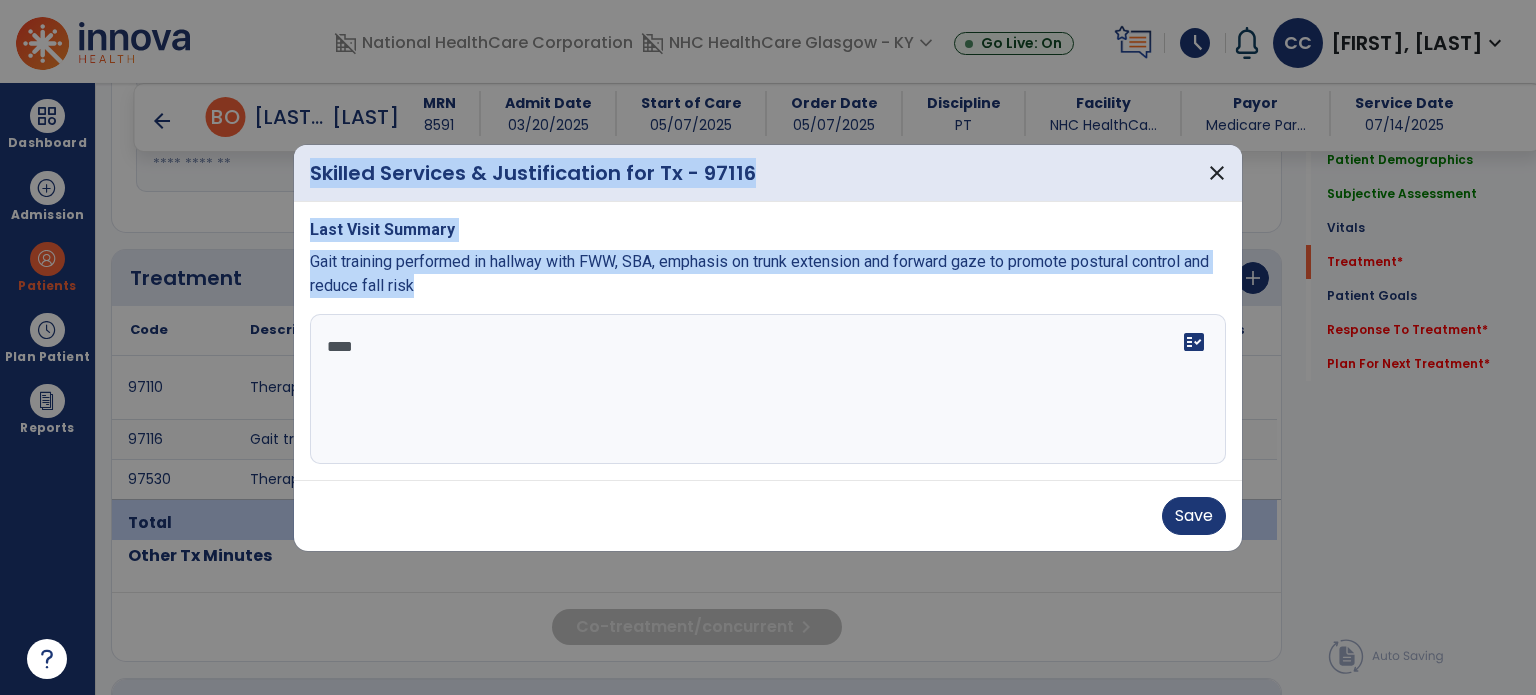 click on "Skilled Services & Justification for Tx - 97116   close   Last Visit Summary Gait training performed in hallway with FWW, SBA, emphasis on trunk extension and forward gaze to promote postural control and reduce fall risk  Gait ****  fact_check   Save" at bounding box center (768, 347) 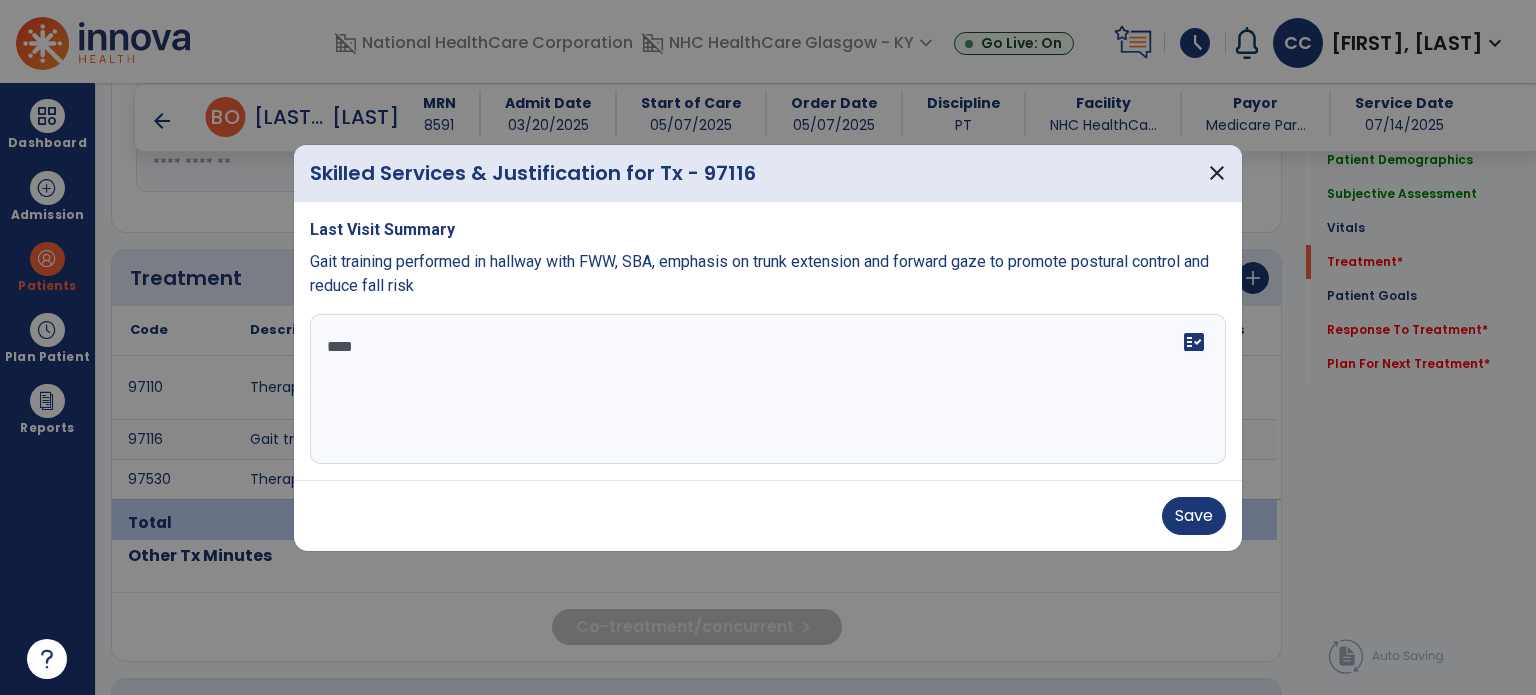 drag, startPoint x: 512, startPoint y: 327, endPoint x: 500, endPoint y: 297, distance: 32.31099 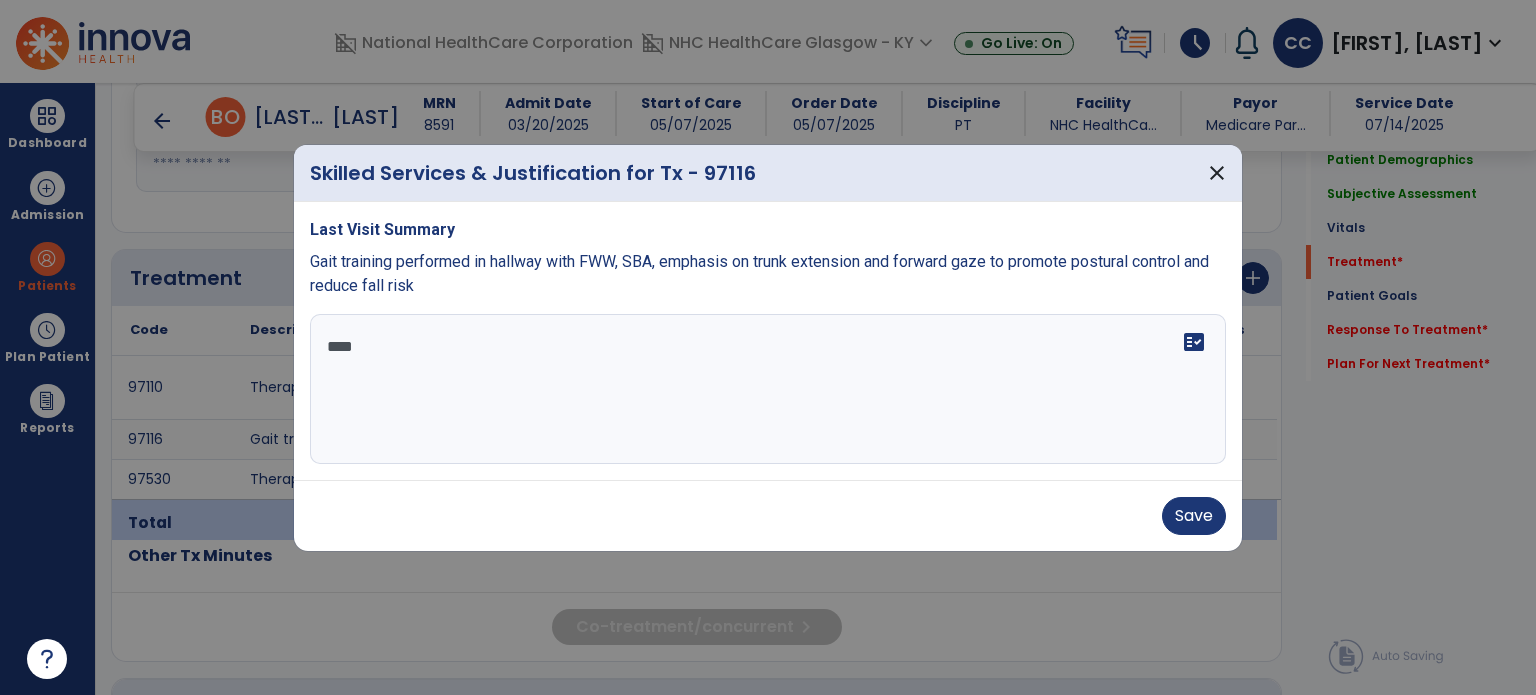 click on "****" at bounding box center (768, 389) 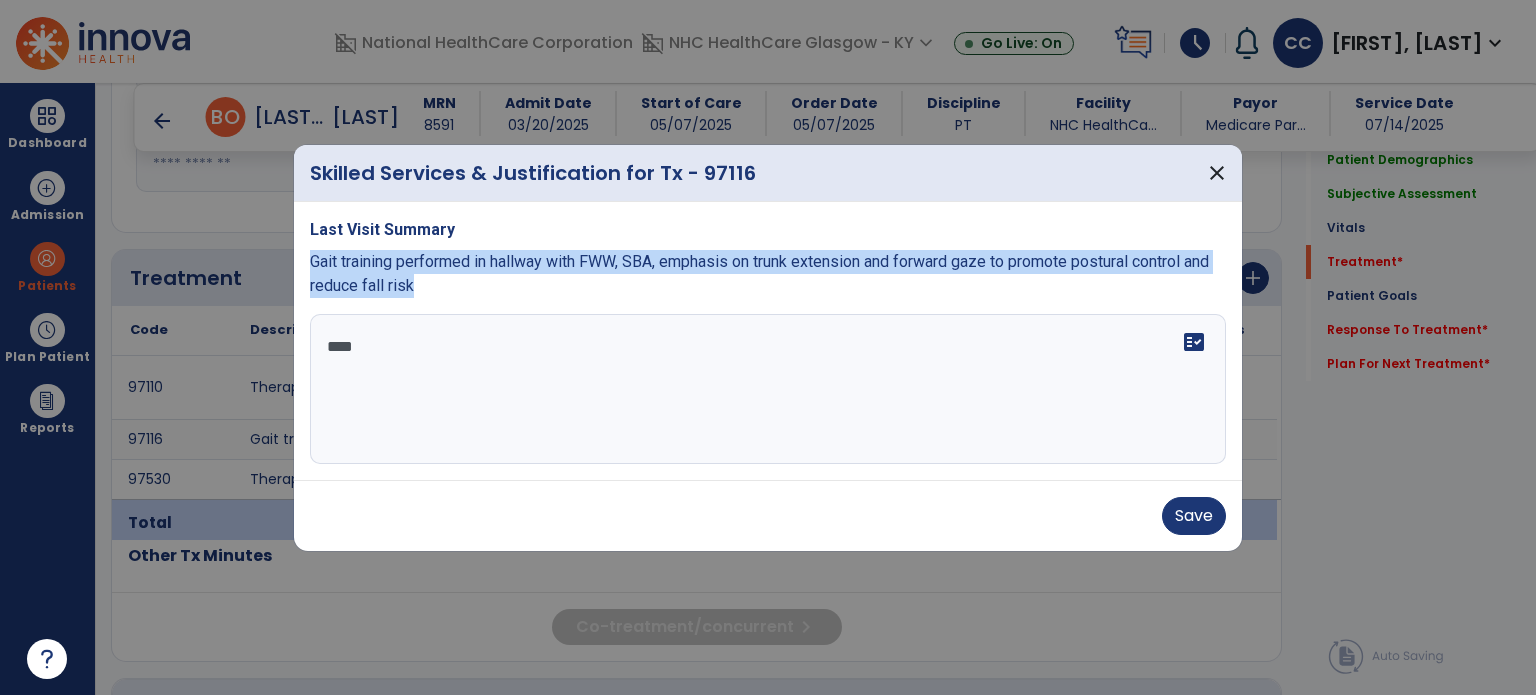 drag, startPoint x: 475, startPoint y: 285, endPoint x: 298, endPoint y: 271, distance: 177.55281 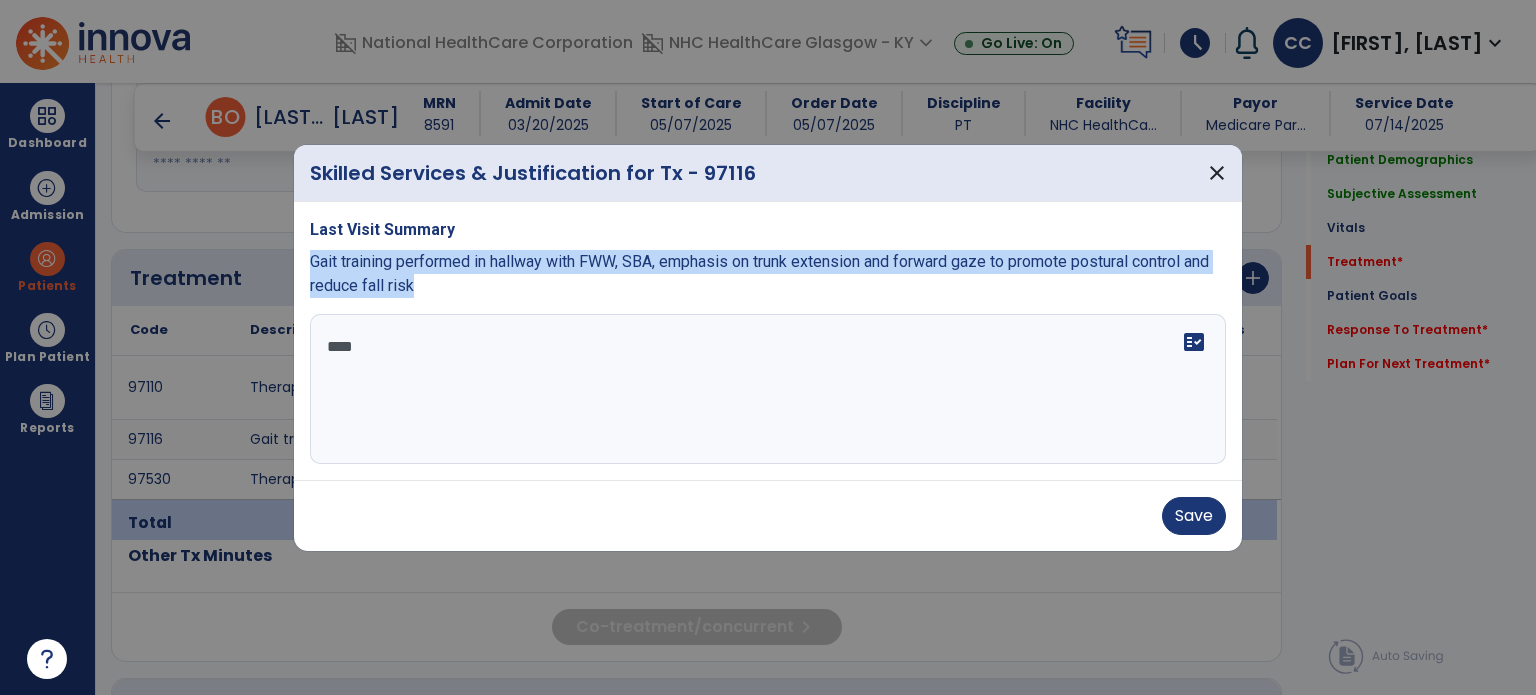 click on "Last Visit Summary Gait training performed in hallway with FWW, SBA, emphasis on trunk extension and forward gaze to promote postural control and reduce fall risk  Gait ****  fact_check" at bounding box center [768, 341] 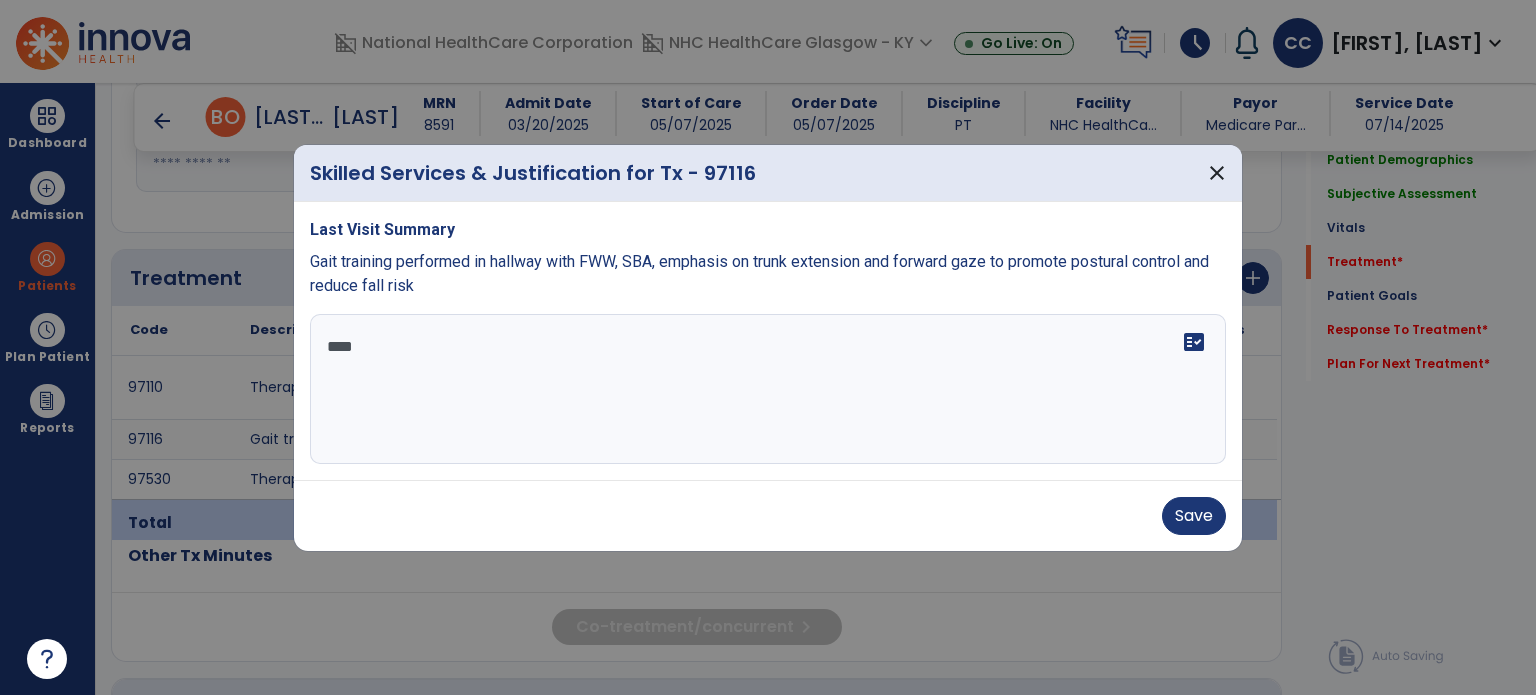 click on "Gait **** fact_check" at bounding box center (768, 389) 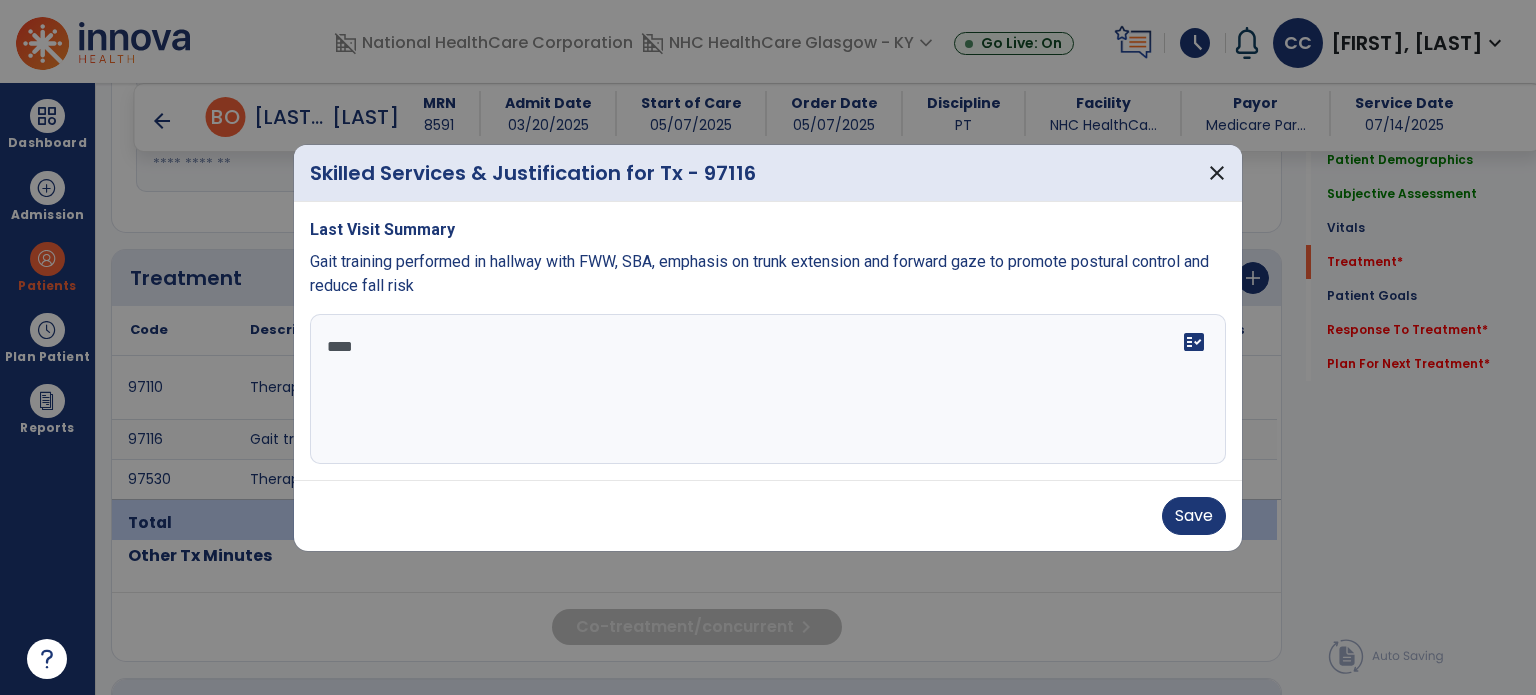 paste on "**********" 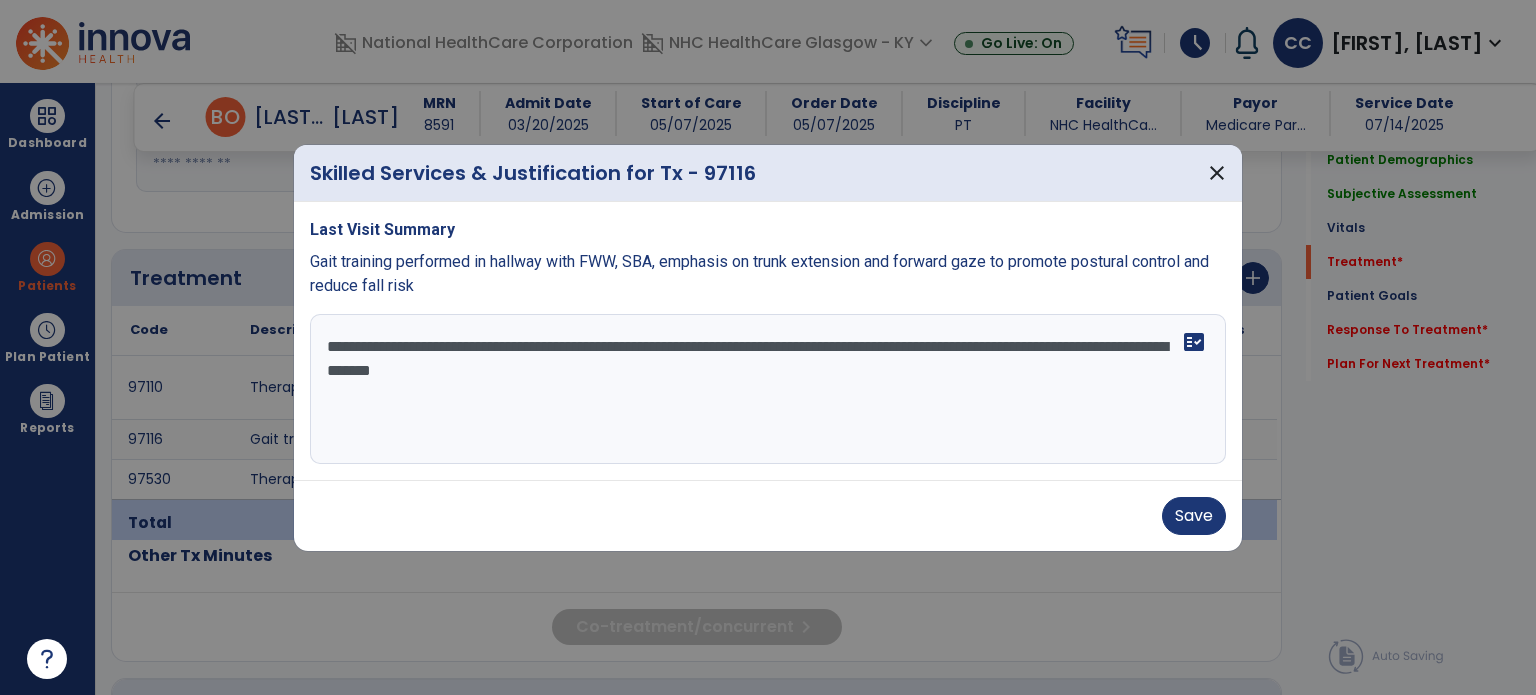 click on "**********" at bounding box center [768, 389] 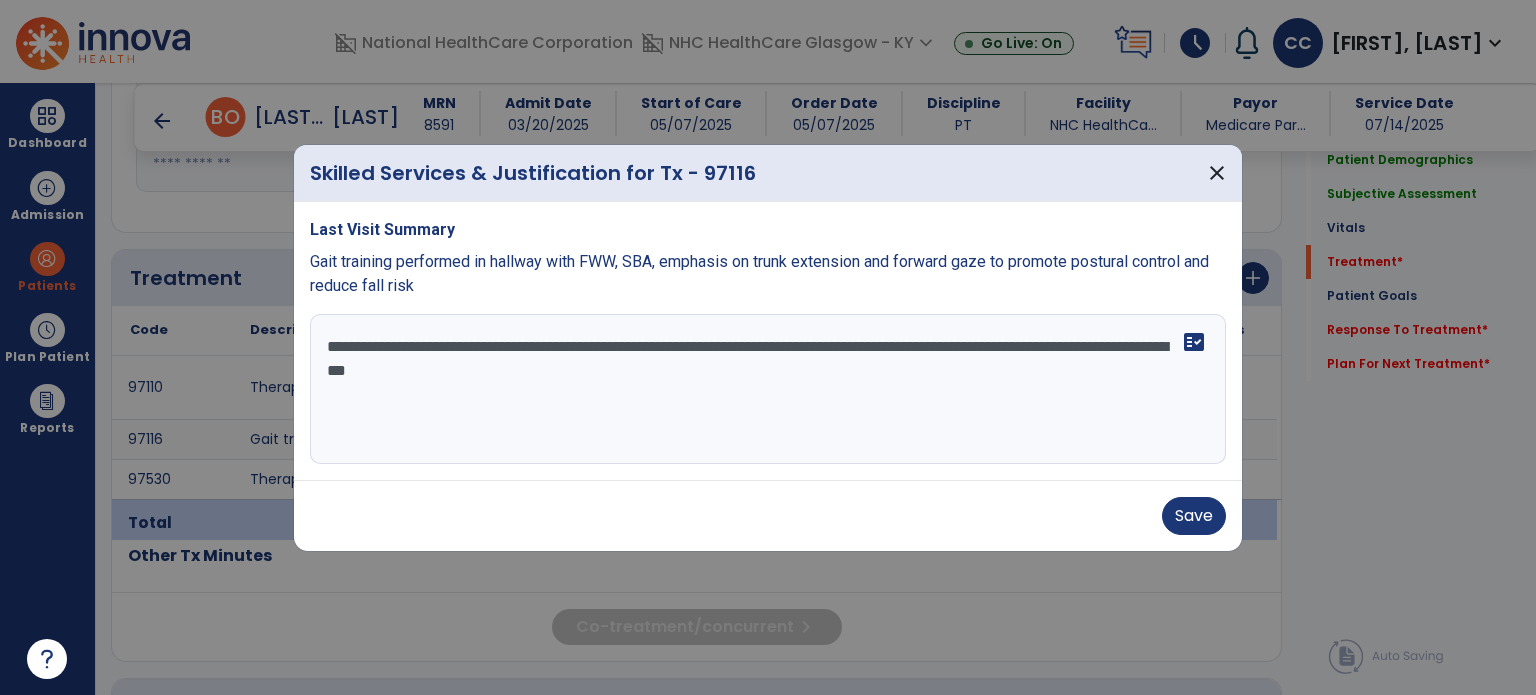 click on "**********" at bounding box center (768, 389) 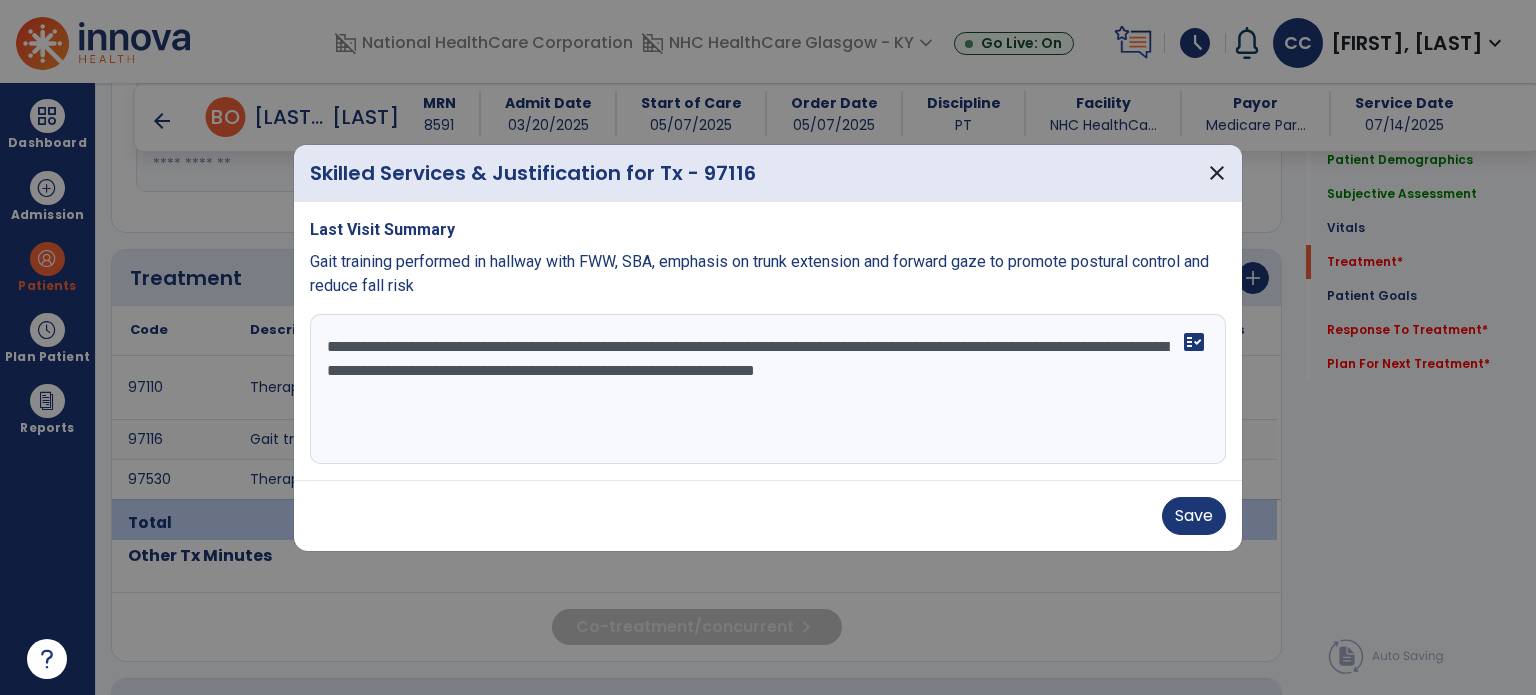 type on "**********" 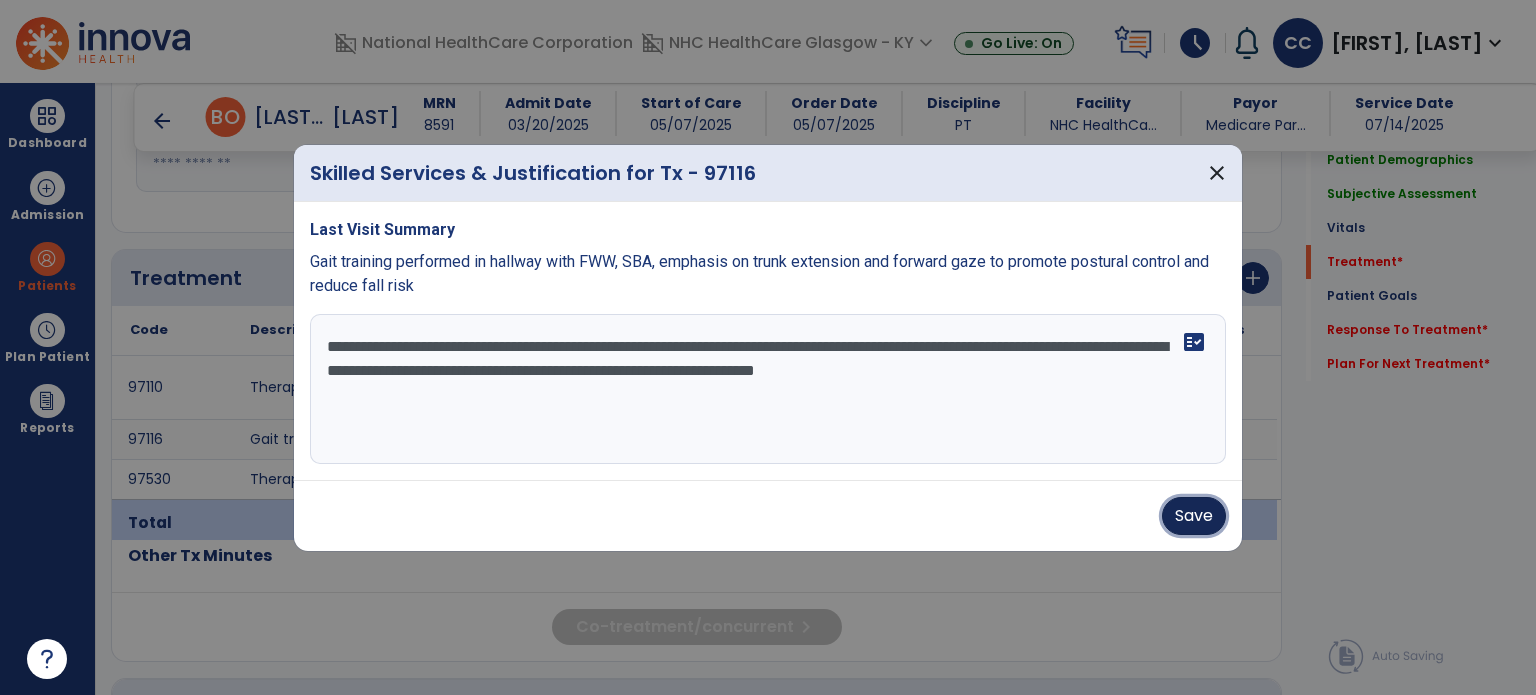 click on "Save" at bounding box center [1194, 516] 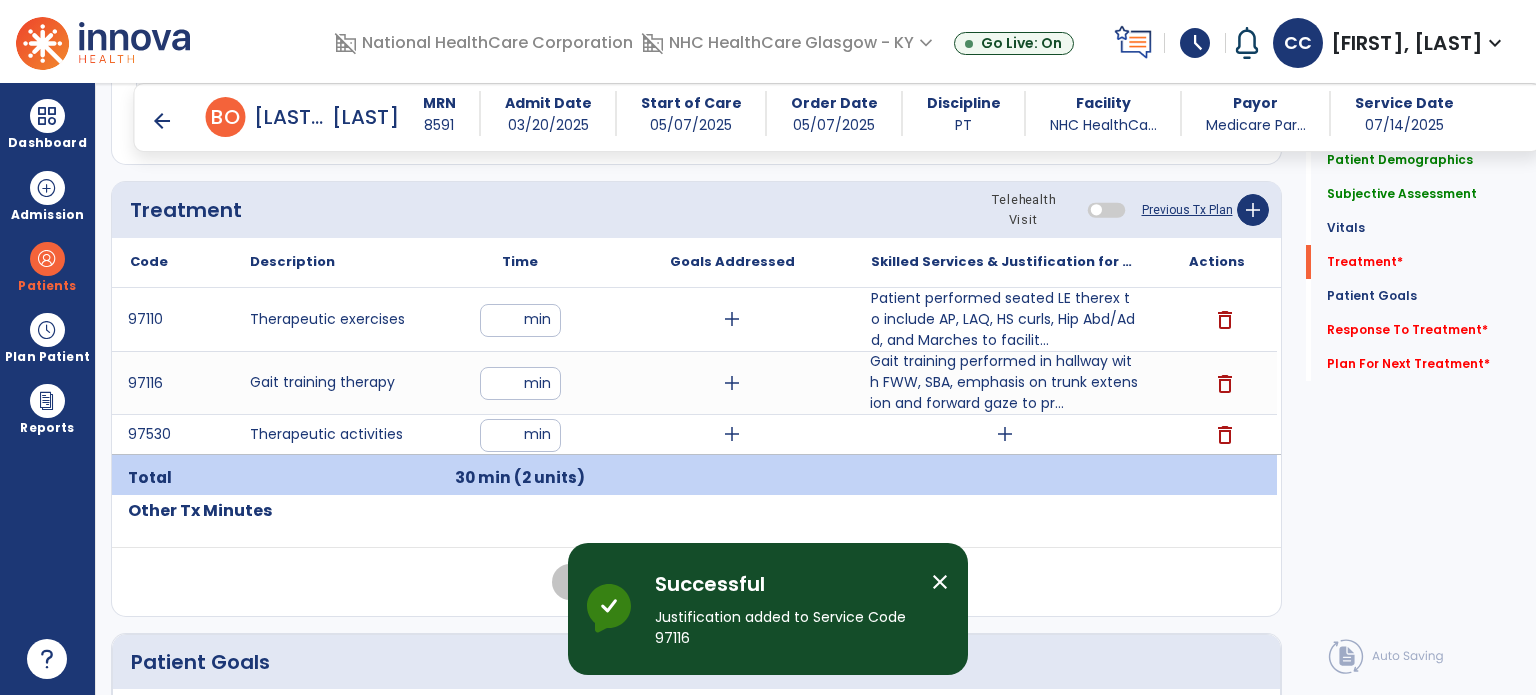 scroll, scrollTop: 1100, scrollLeft: 0, axis: vertical 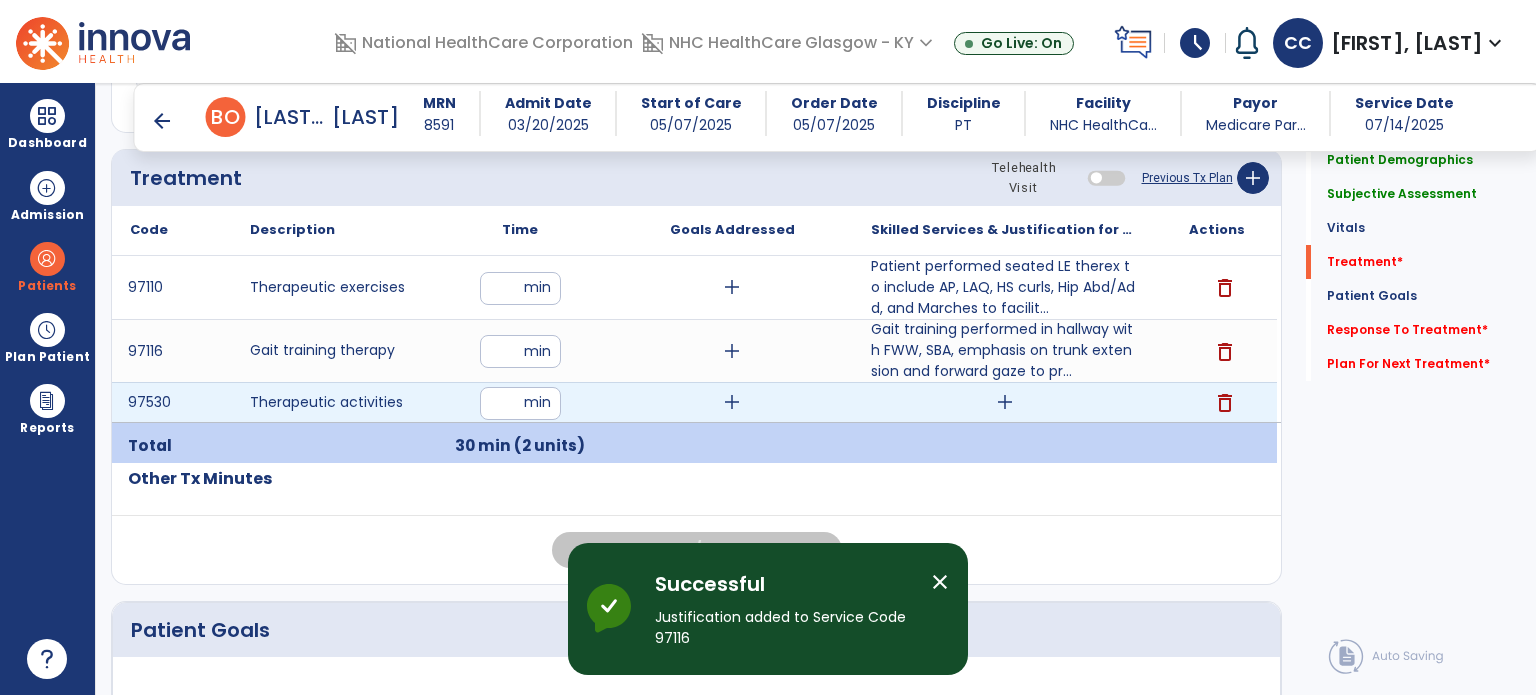 click on "add" at bounding box center [732, 402] 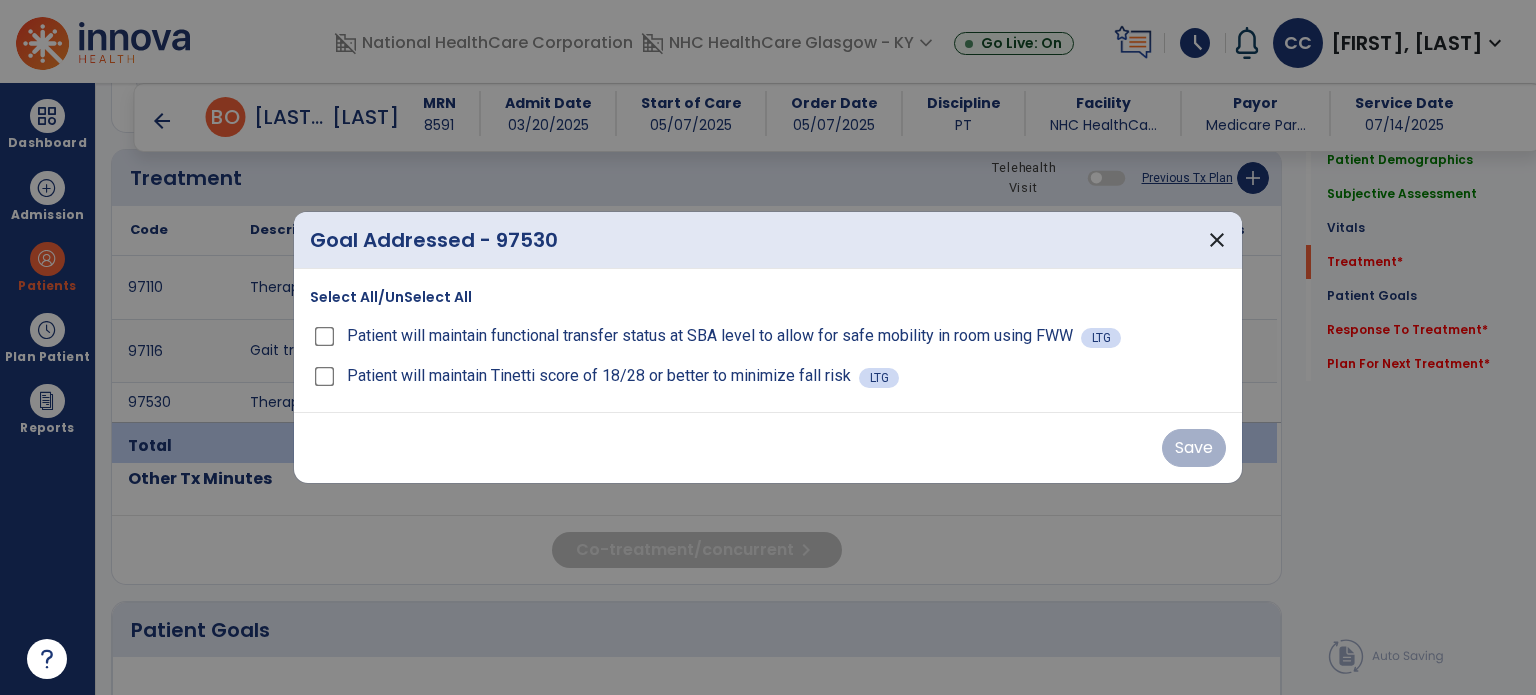 click on "Select All/UnSelect All Patient will maintain functional transfer status at SBA level to allow for safe mobility in room using FWW   LTG  Patient will maintain Tinetti score of 18/28 or better to minimize fall risk  LTG" at bounding box center (768, 340) 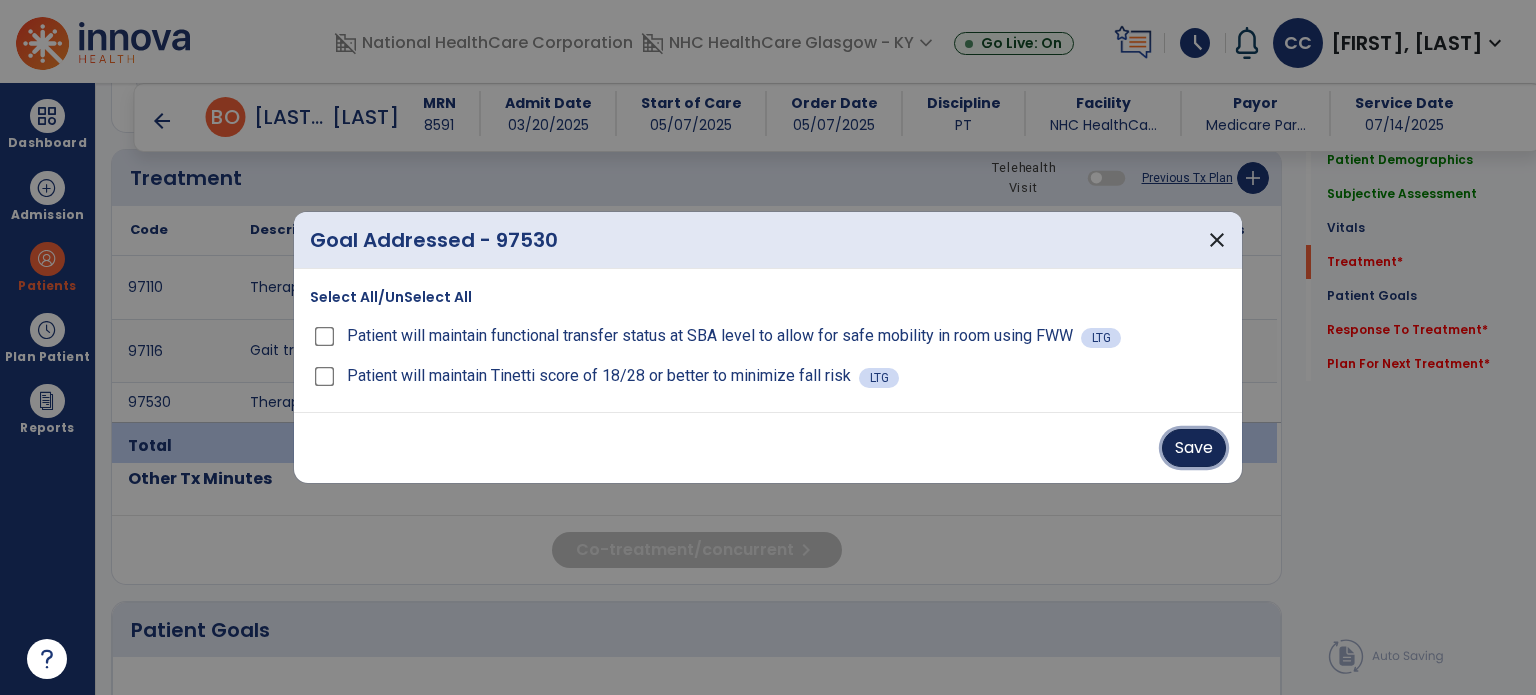 click on "Save" at bounding box center [1194, 448] 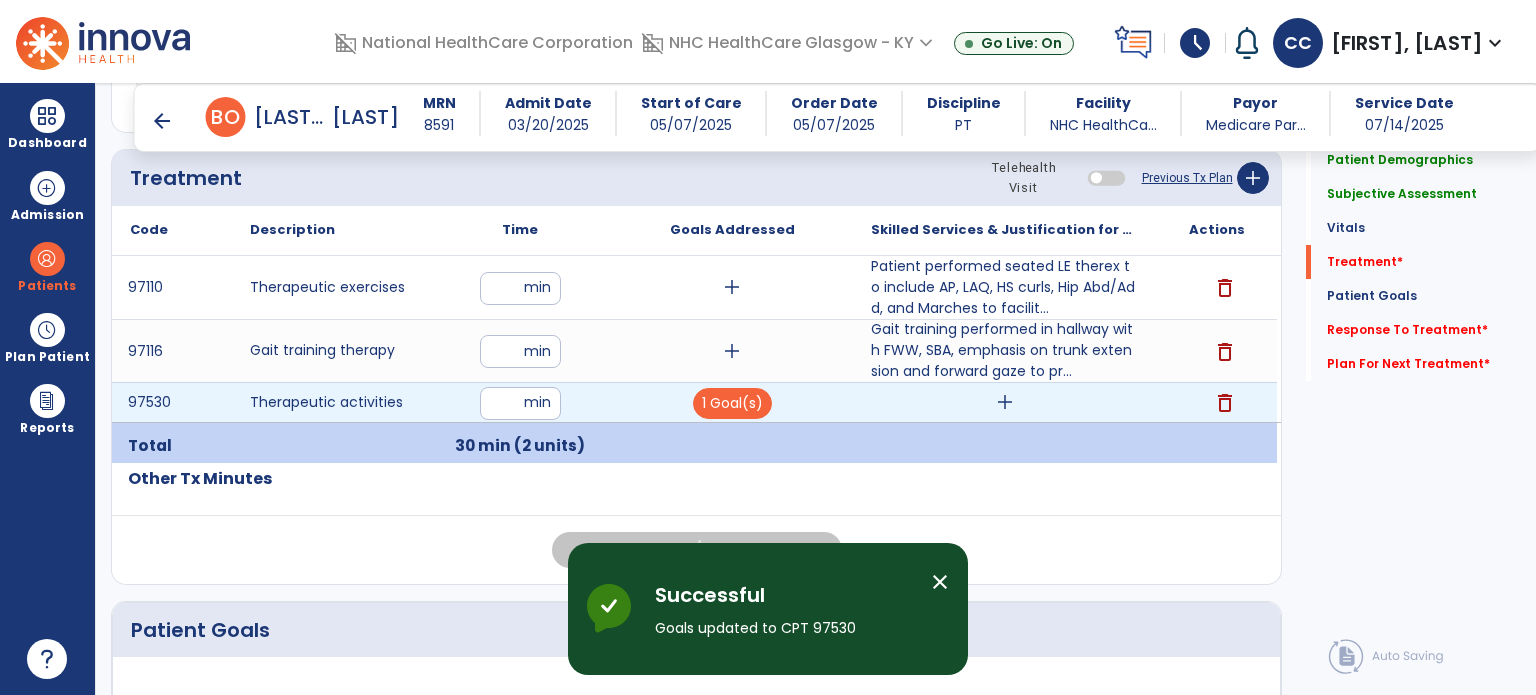 drag, startPoint x: 1060, startPoint y: 402, endPoint x: 1044, endPoint y: 398, distance: 16.492422 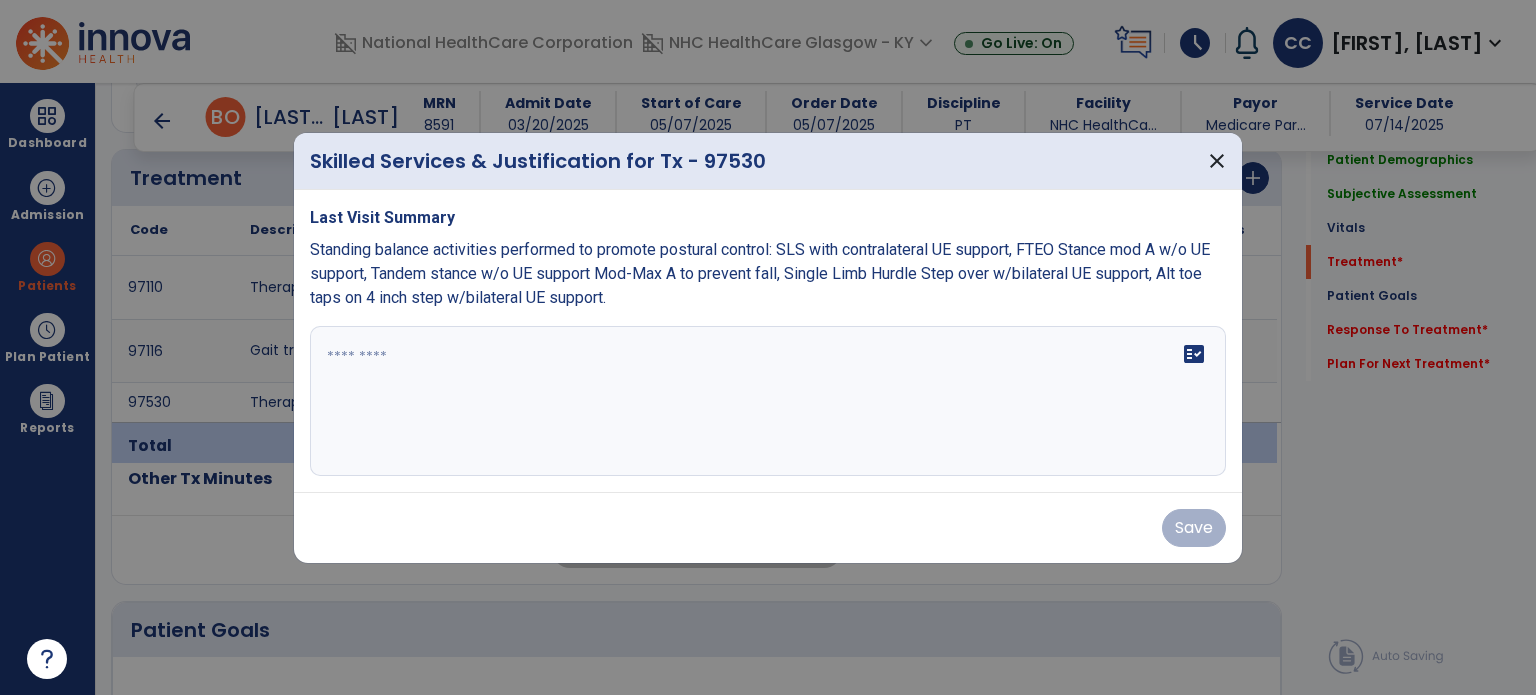click at bounding box center (768, 401) 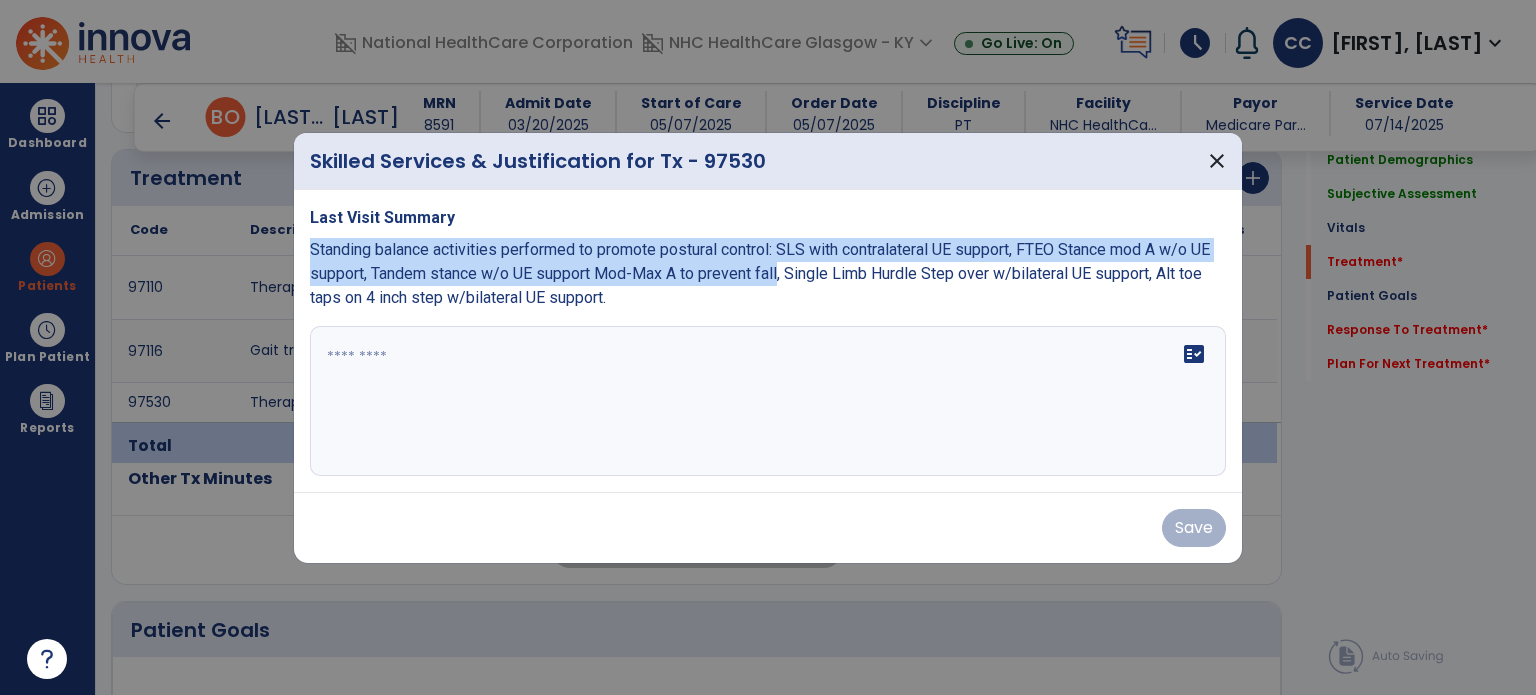 drag, startPoint x: 784, startPoint y: 272, endPoint x: 308, endPoint y: 235, distance: 477.43585 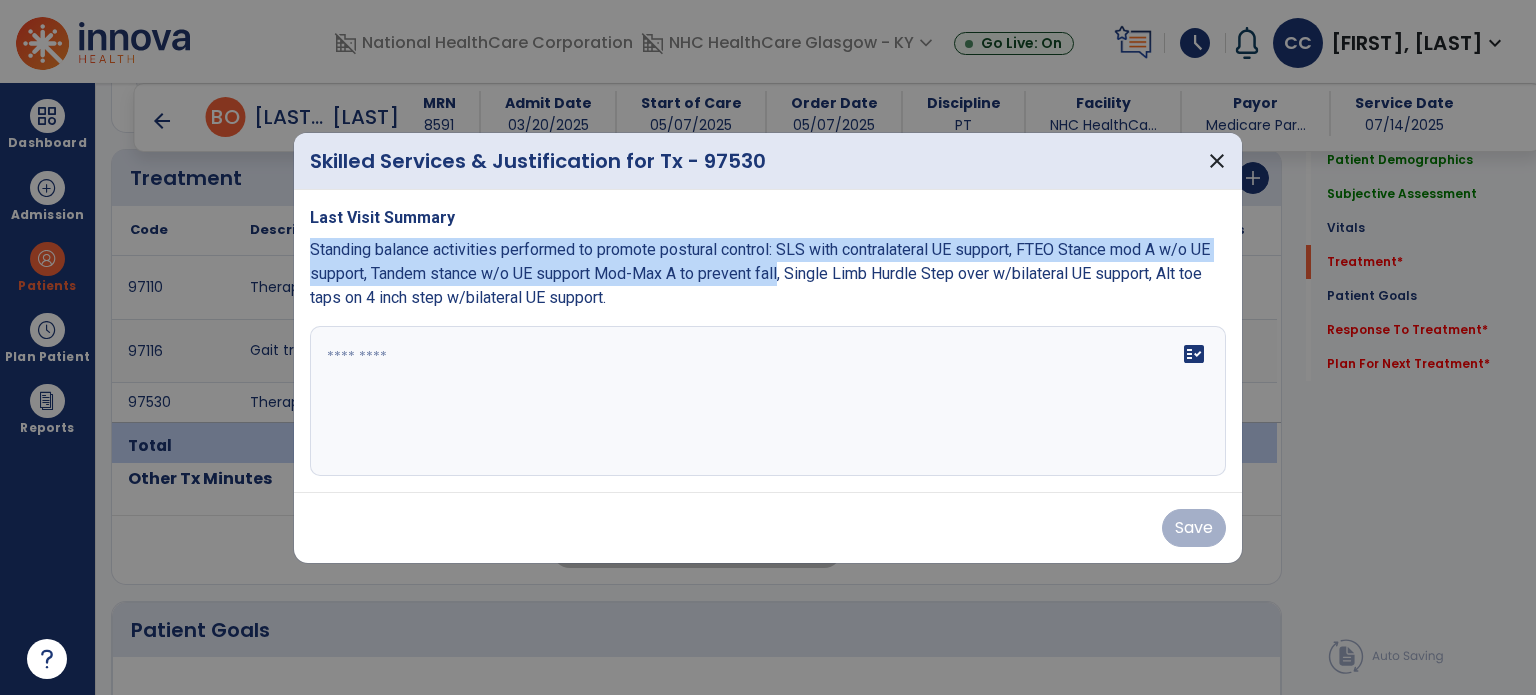 click on "Last Visit Summary Standing balance activities performed to promote postural control: SLS with contralateral UE support, FTEO Stance mod A w/o UE support, Tandem stance w/o UE support Mod-Max A to prevent fall, Single Limb Hurdle Step over w/bilateral UE support, Alt toe taps on 4 inch step w/bilateral UE support. fact_check" at bounding box center (768, 341) 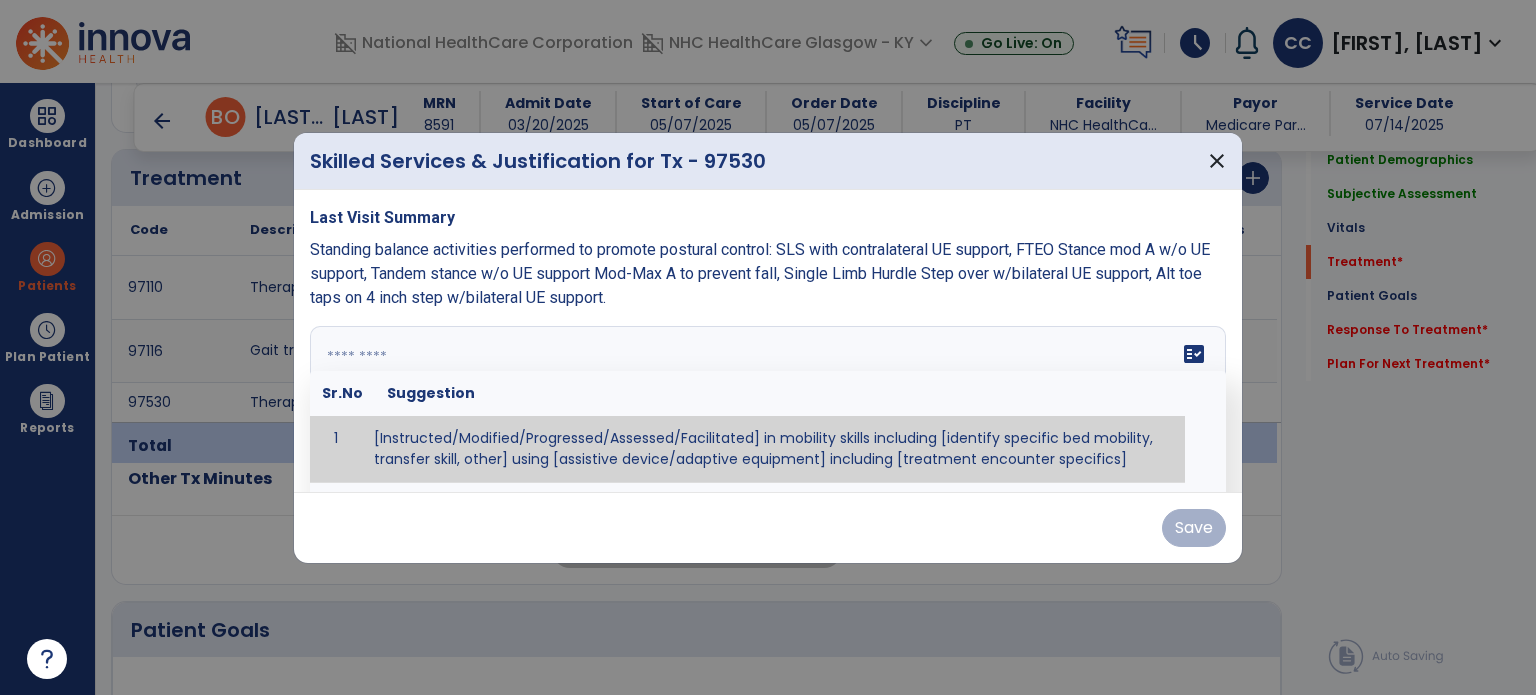click at bounding box center (766, 401) 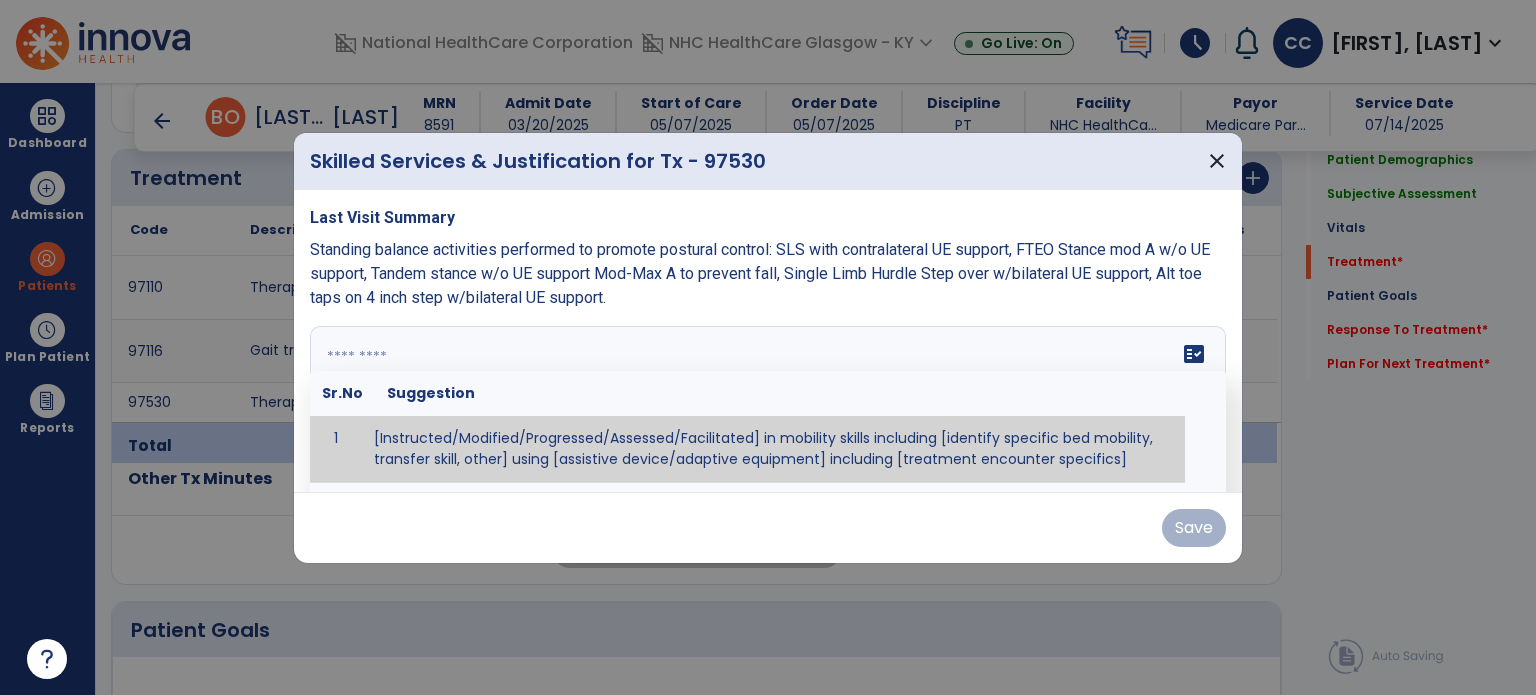 paste on "**********" 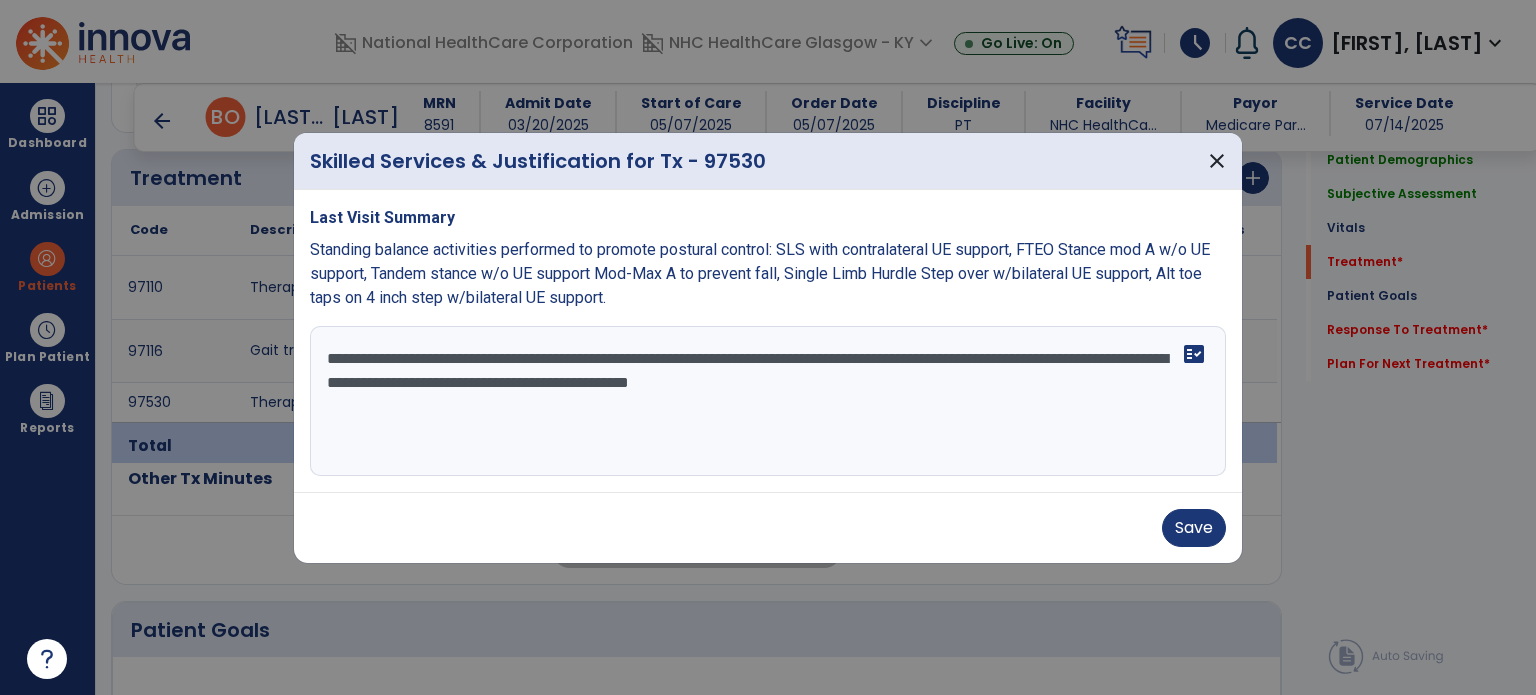 click on "**********" at bounding box center (768, 401) 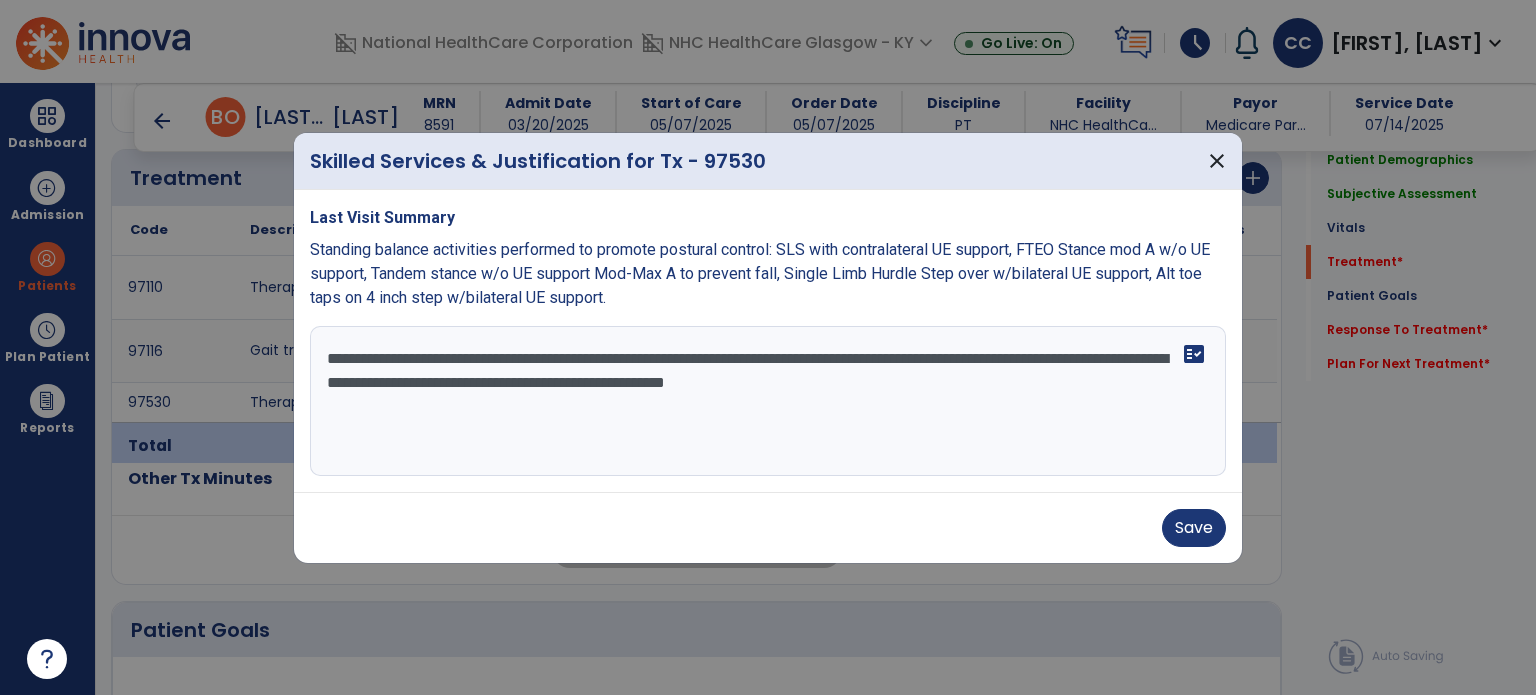 drag, startPoint x: 960, startPoint y: 384, endPoint x: 887, endPoint y: 376, distance: 73.43705 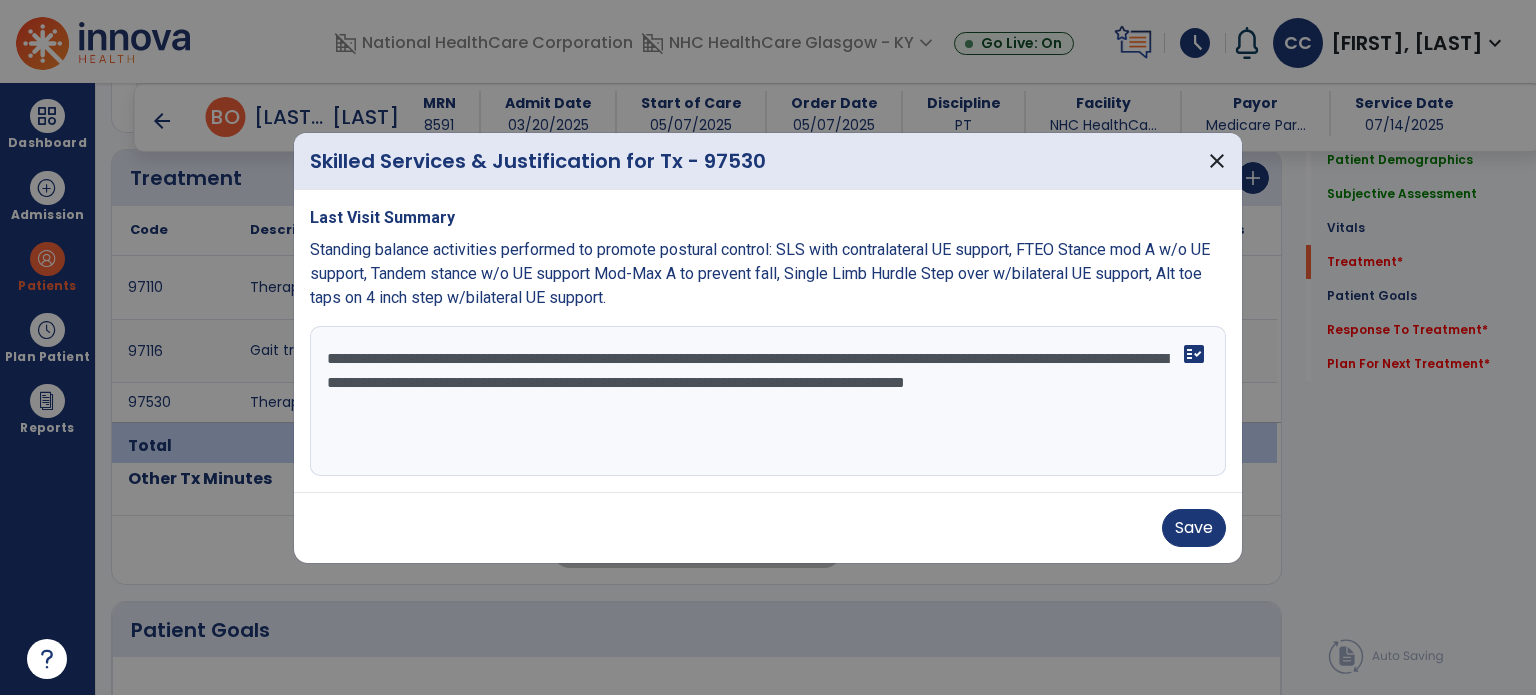 type on "**********" 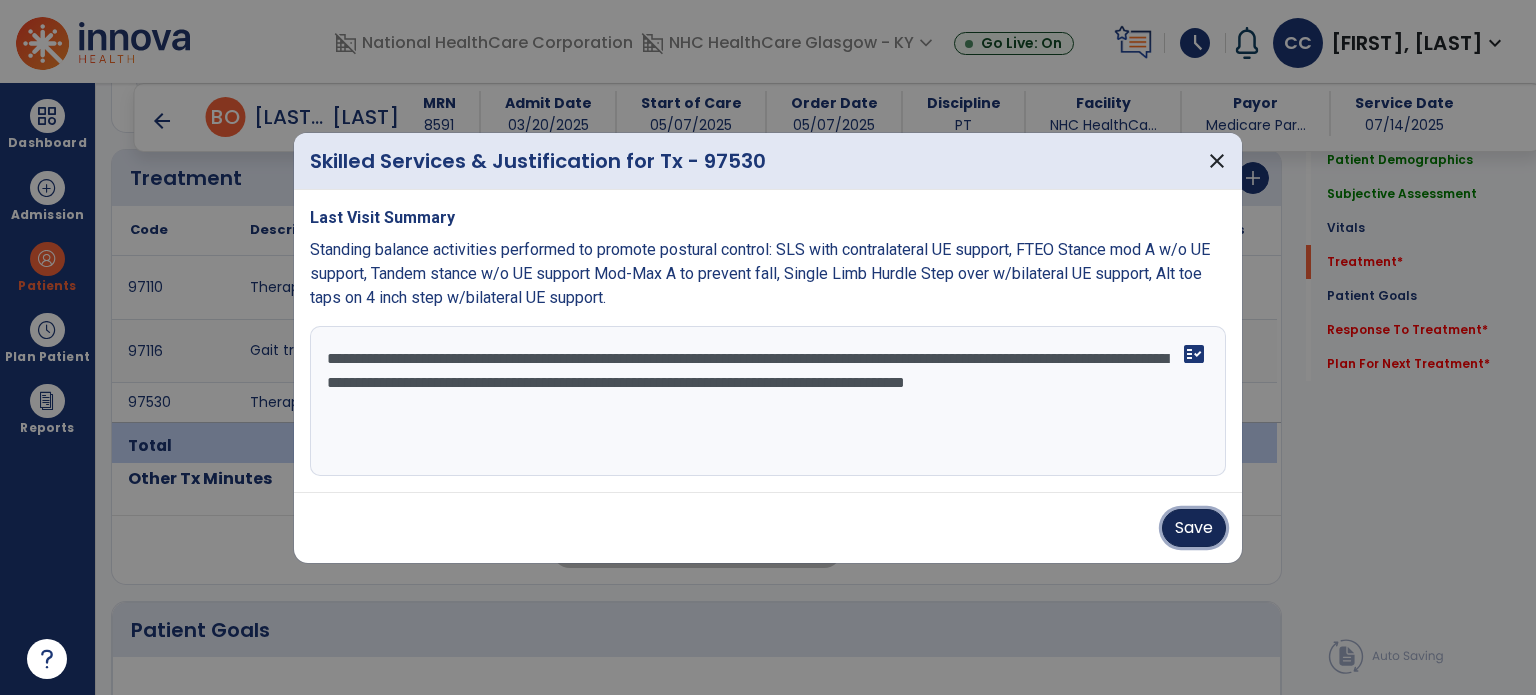 click on "Save" at bounding box center (1194, 528) 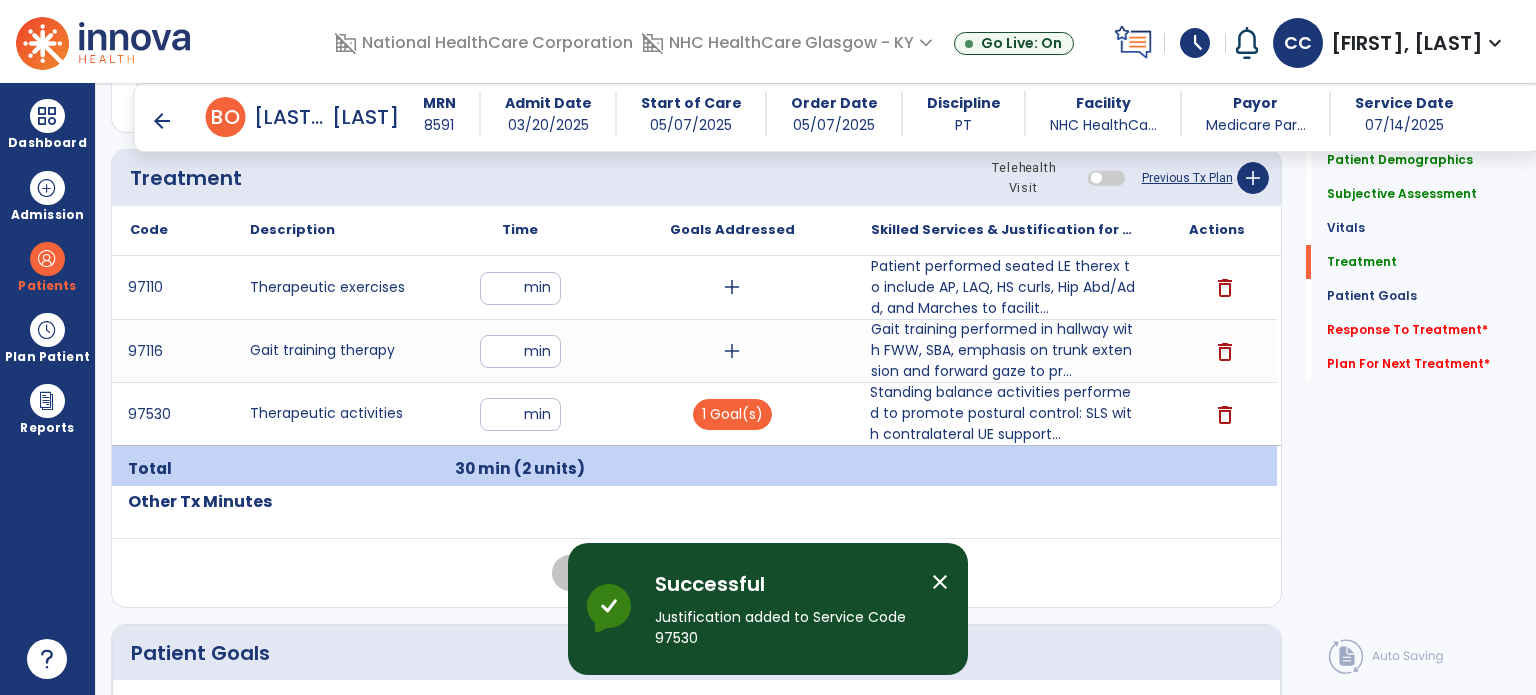 click on "Response To Treatment   *" 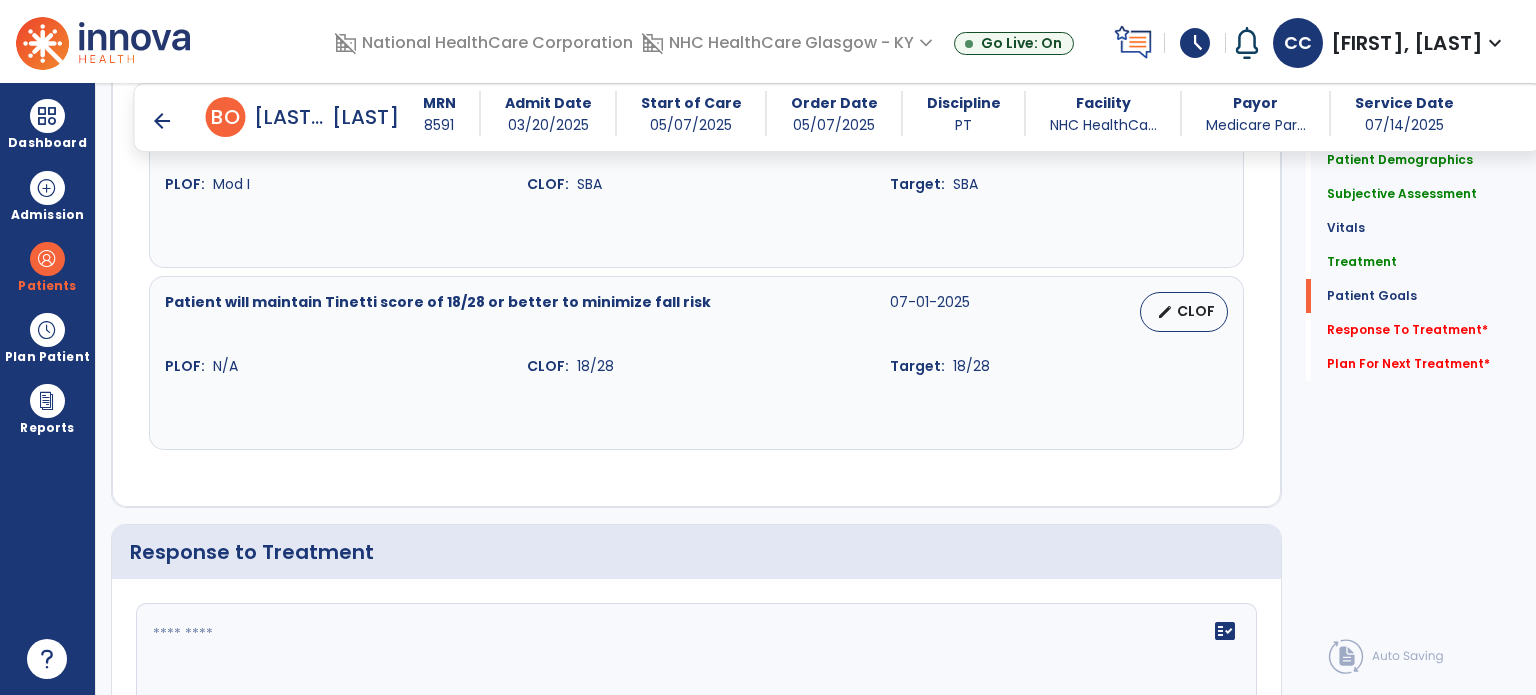 scroll, scrollTop: 1994, scrollLeft: 0, axis: vertical 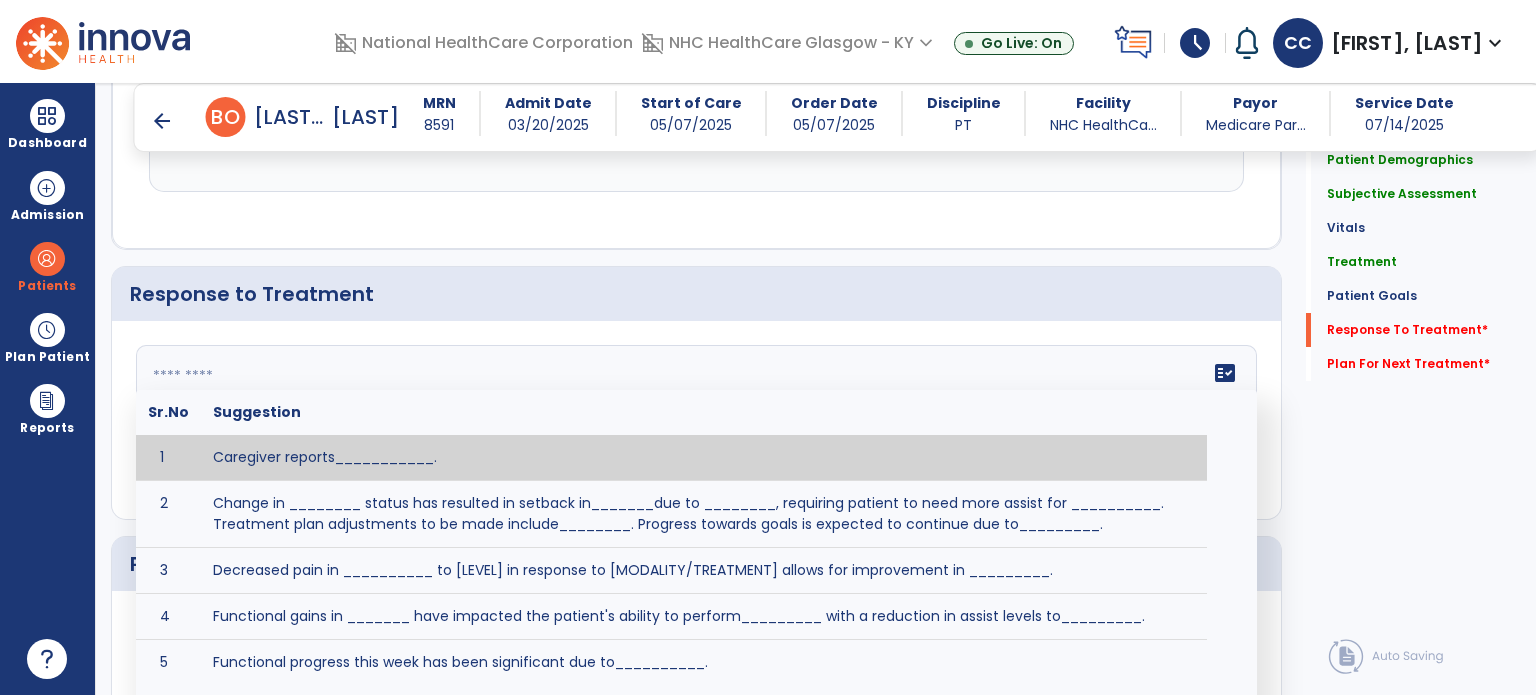 click on "fact_check  Sr.No Suggestion 1 Caregiver reports___________. 2 Change in ________ status has resulted in setback in_______due to ________, requiring patient to need more assist for __________.   Treatment plan adjustments to be made include________.  Progress towards goals is expected to continue due to_________. 3 Decreased pain in __________ to [LEVEL] in response to [MODALITY/TREATMENT] allows for improvement in _________. 4 Functional gains in _______ have impacted the patient's ability to perform_________ with a reduction in assist levels to_________. 5 Functional progress this week has been significant due to__________. 6 Gains in ________ have improved the patient's ability to perform ______with decreased levels of assist to___________. 7 Improvement in ________allows patient to tolerate higher levels of challenges in_________. 8 Pain in [AREA] has decreased to [LEVEL] in response to [TREATMENT/MODALITY], allowing fore ease in completing__________. 9 10 11 12 13 14 15 16 17 18 19 20 21" 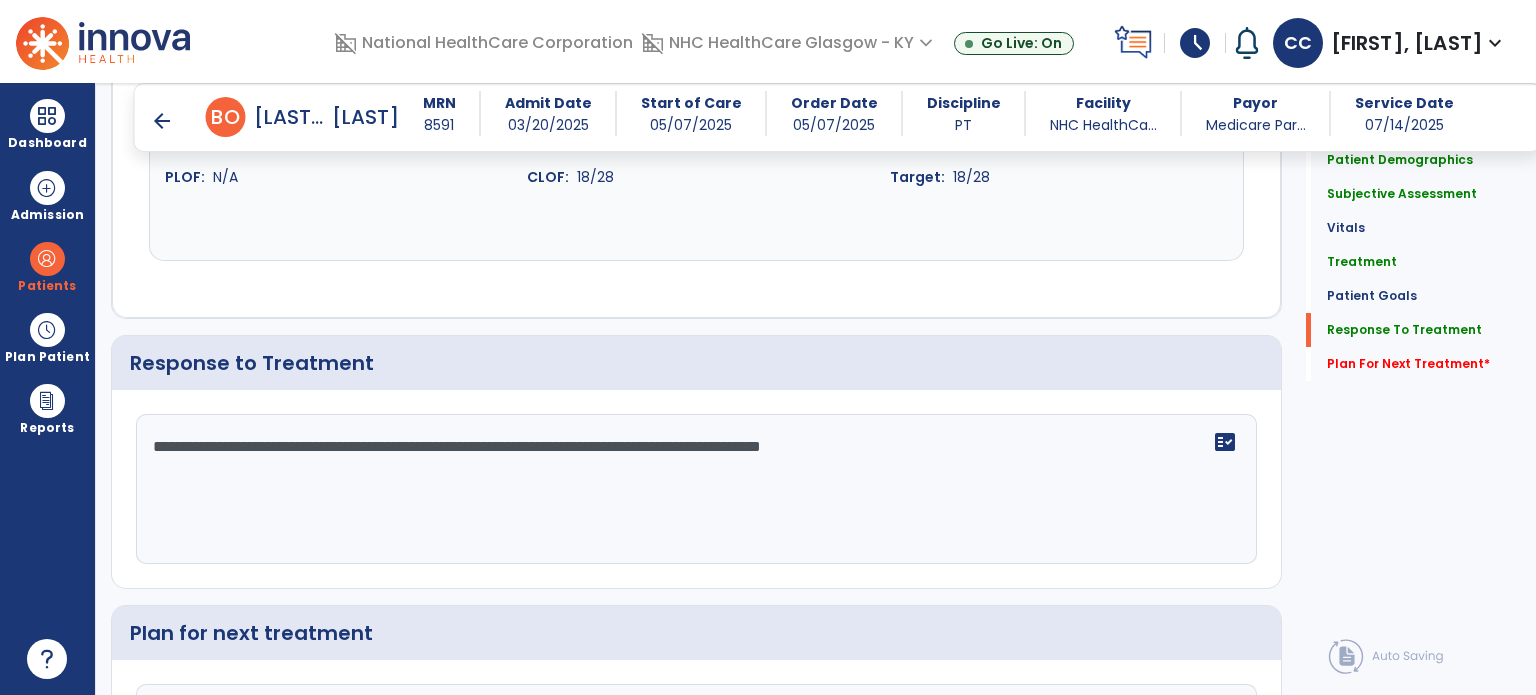 scroll, scrollTop: 1994, scrollLeft: 0, axis: vertical 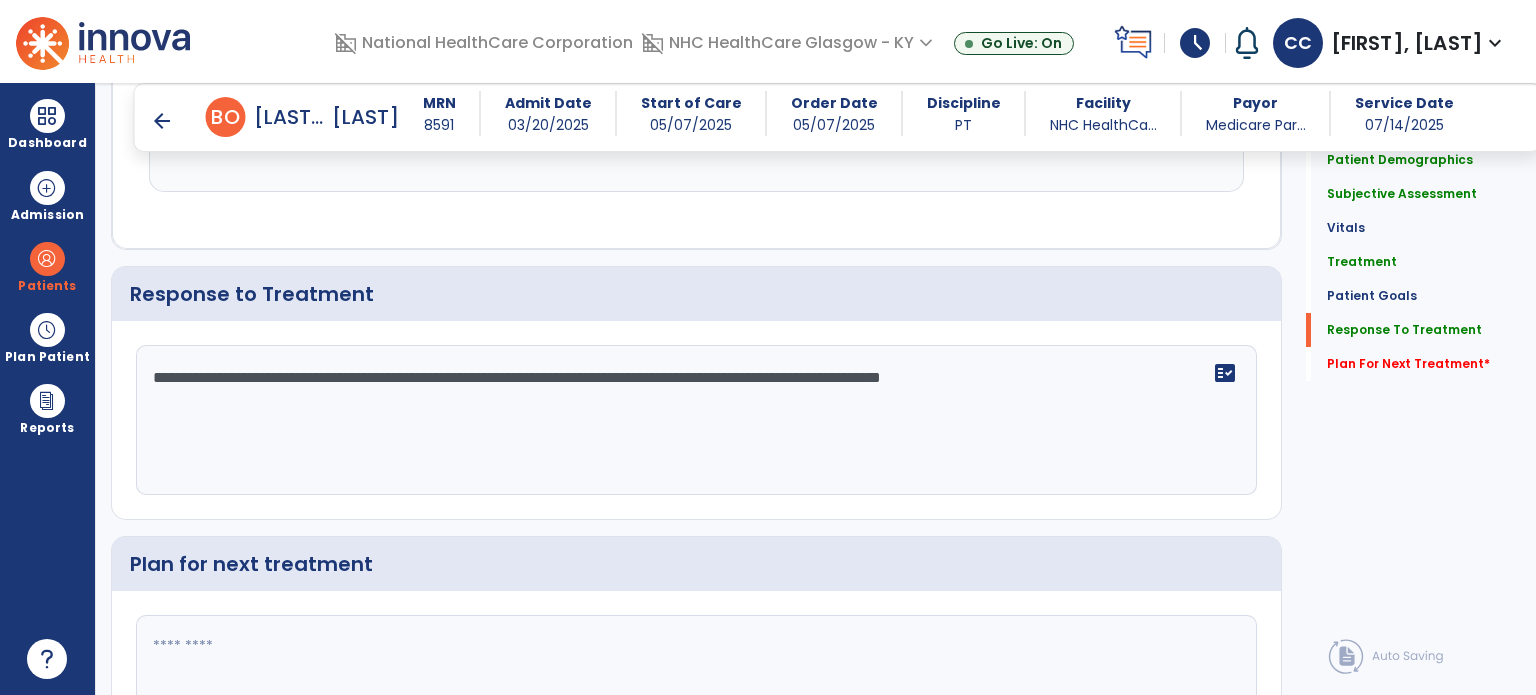 type on "**********" 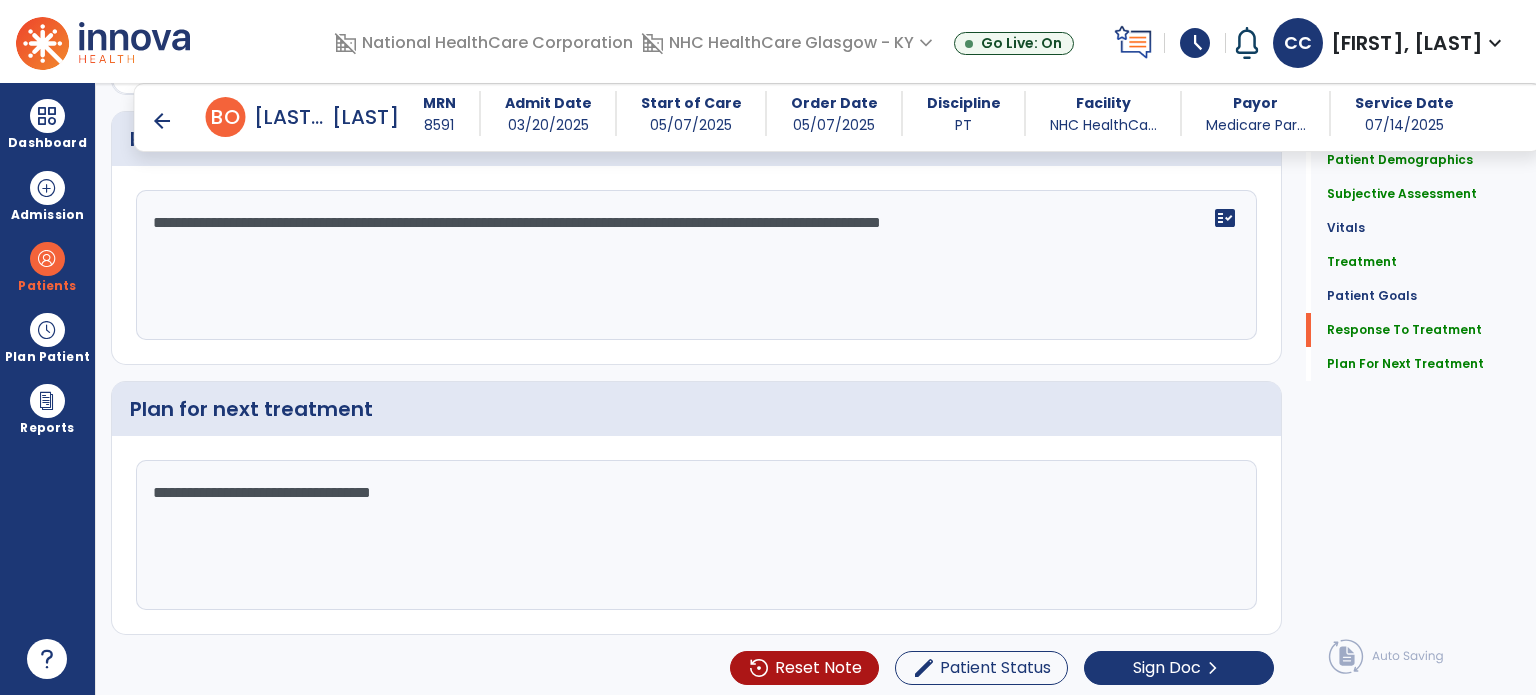 scroll, scrollTop: 2149, scrollLeft: 0, axis: vertical 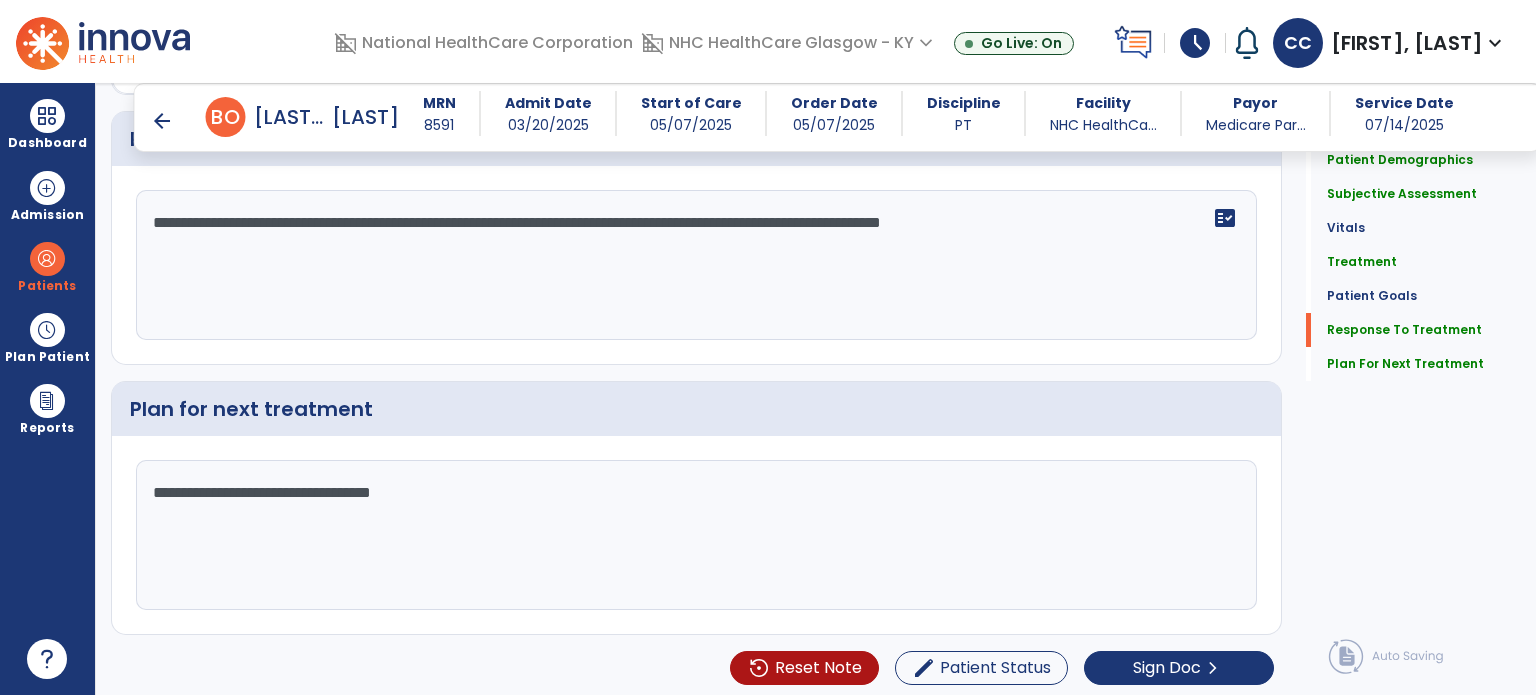 type on "**********" 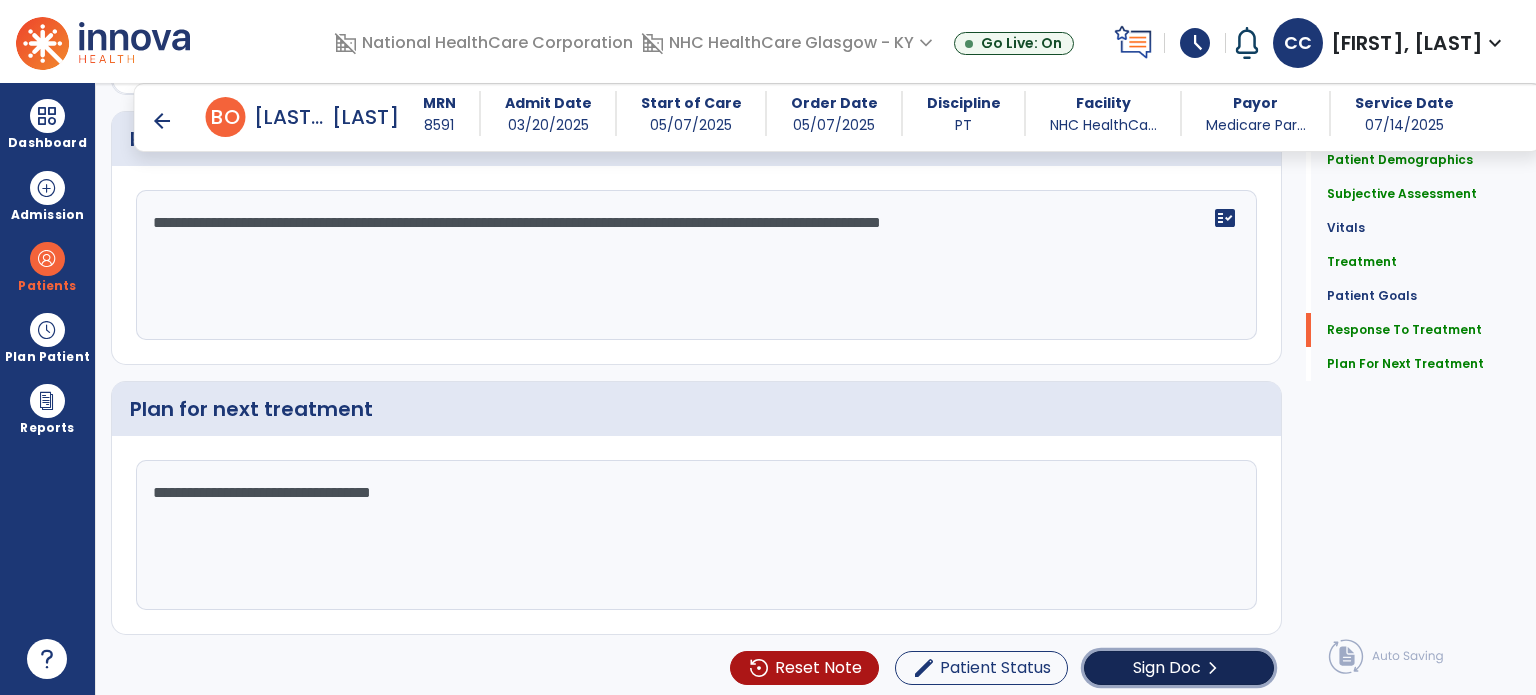 click on "Sign Doc" 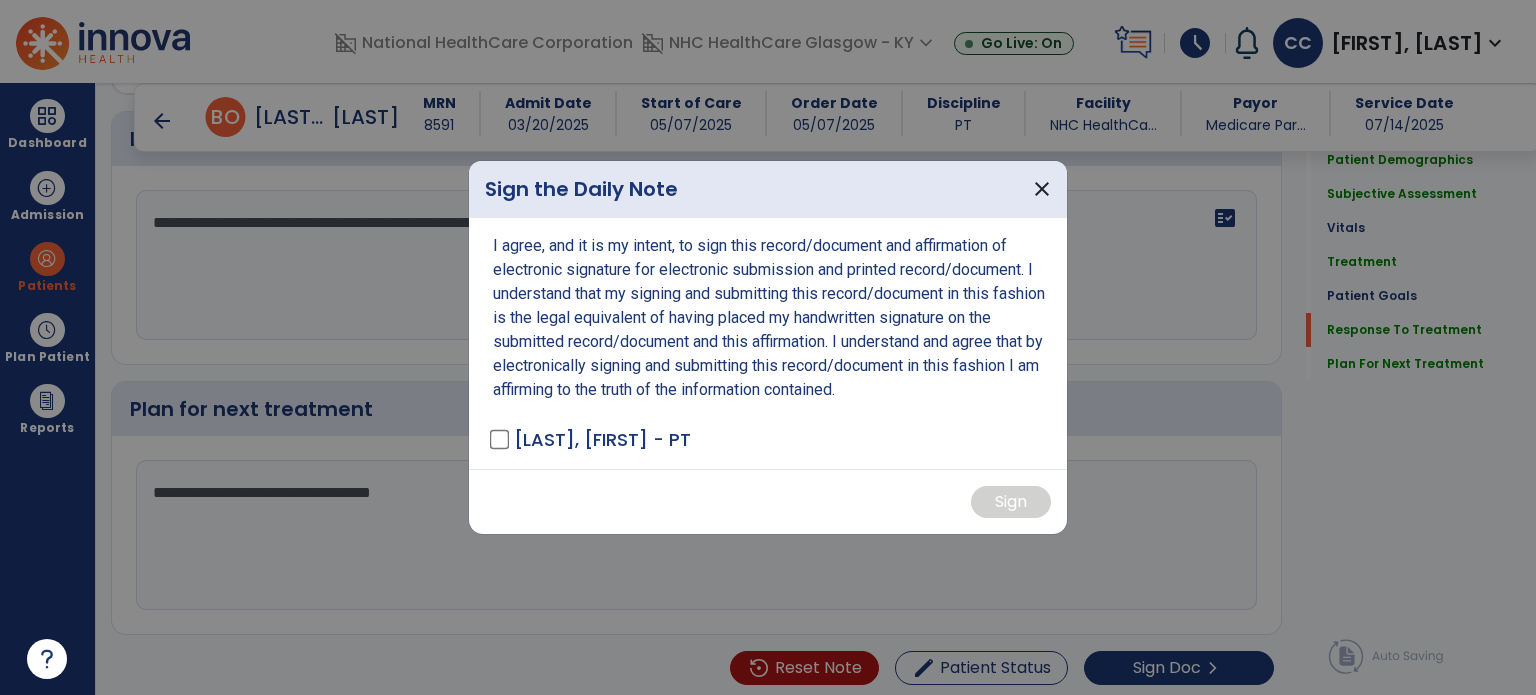 click on "I agree, and it is my intent, to sign this record/document and affirmation of electronic signature for electronic submission and printed record/document. I understand that my signing and submitting this record/document in this fashion is the legal equivalent of having placed my handwritten signature on the submitted record/document and this affirmation. I understand and agree that by electronically signing and submitting this record/document in this fashion I am affirming to the truth of the information contained. [LAST], [FIRST]  - PT" at bounding box center [768, 343] 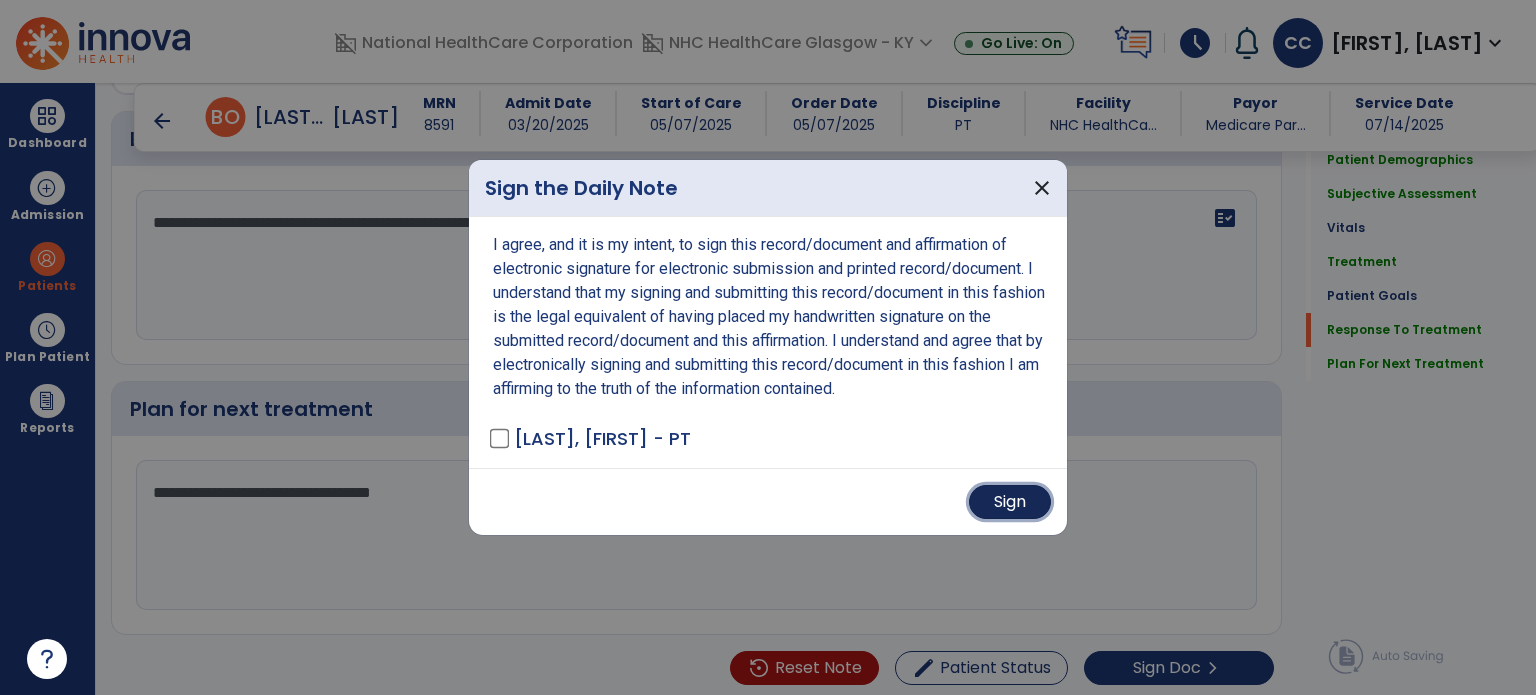 click on "Sign" at bounding box center (1010, 502) 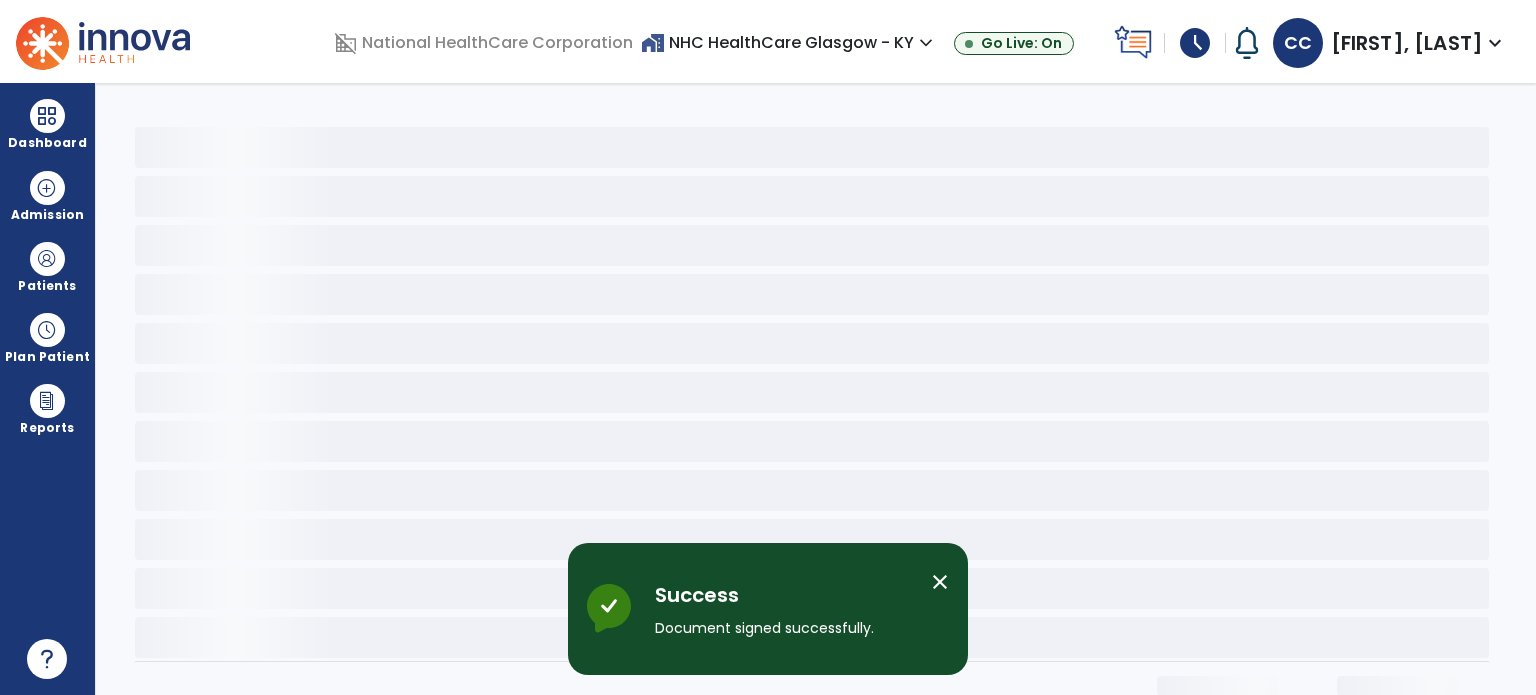scroll, scrollTop: 0, scrollLeft: 0, axis: both 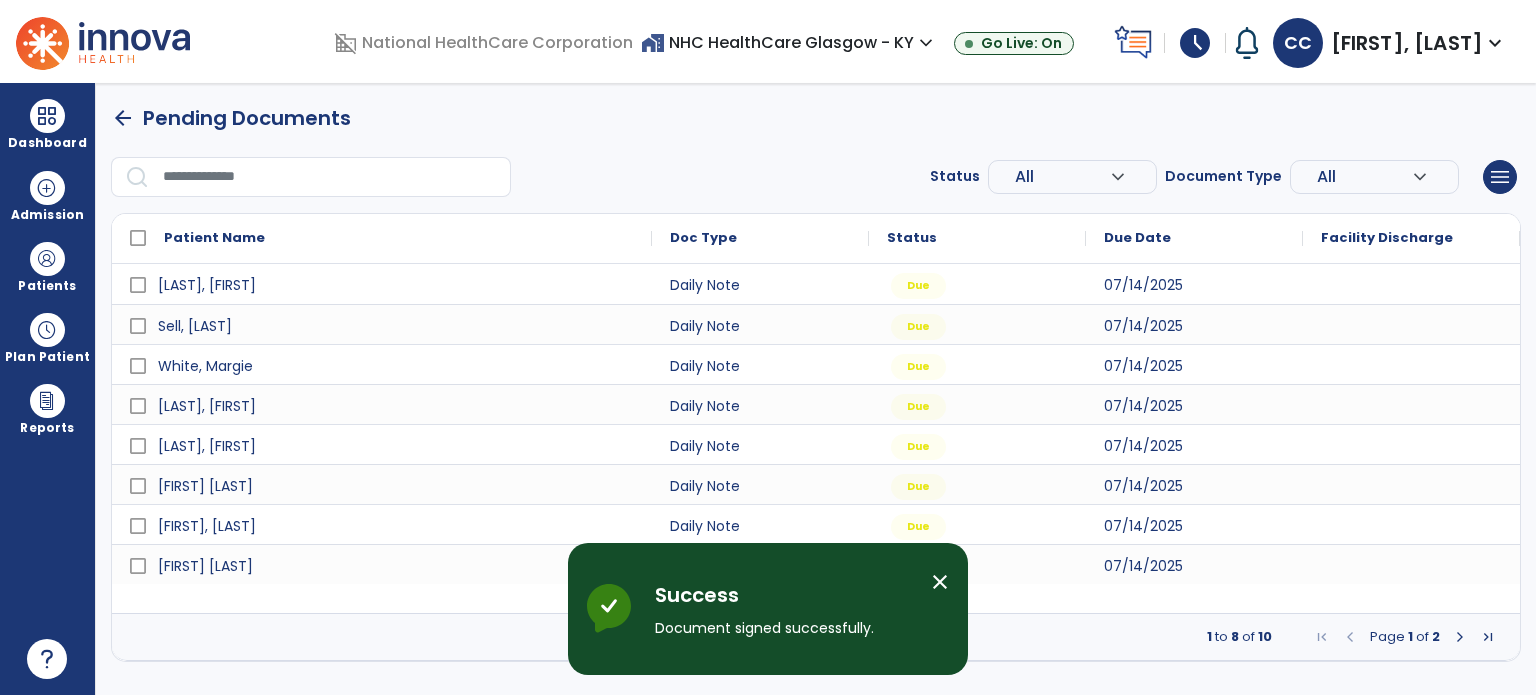 click at bounding box center (1460, 637) 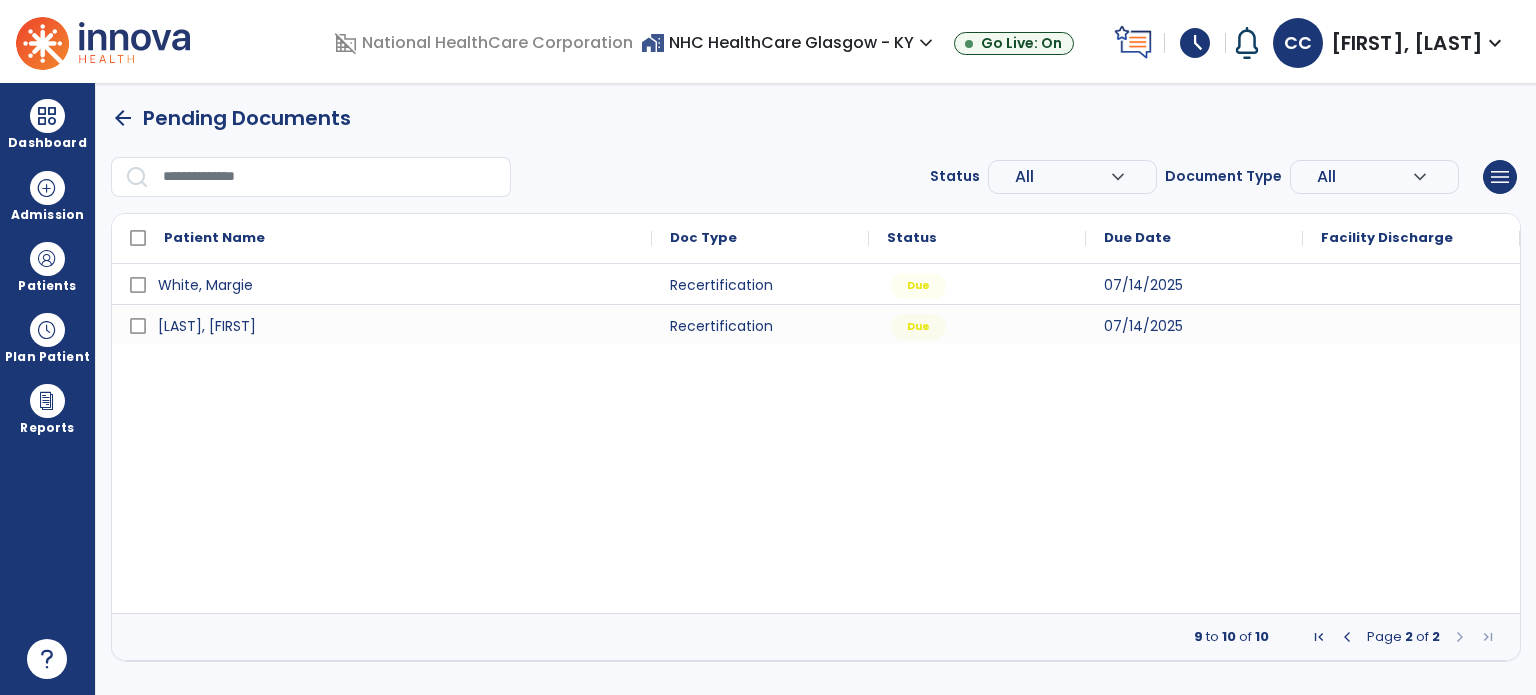 click at bounding box center (1347, 637) 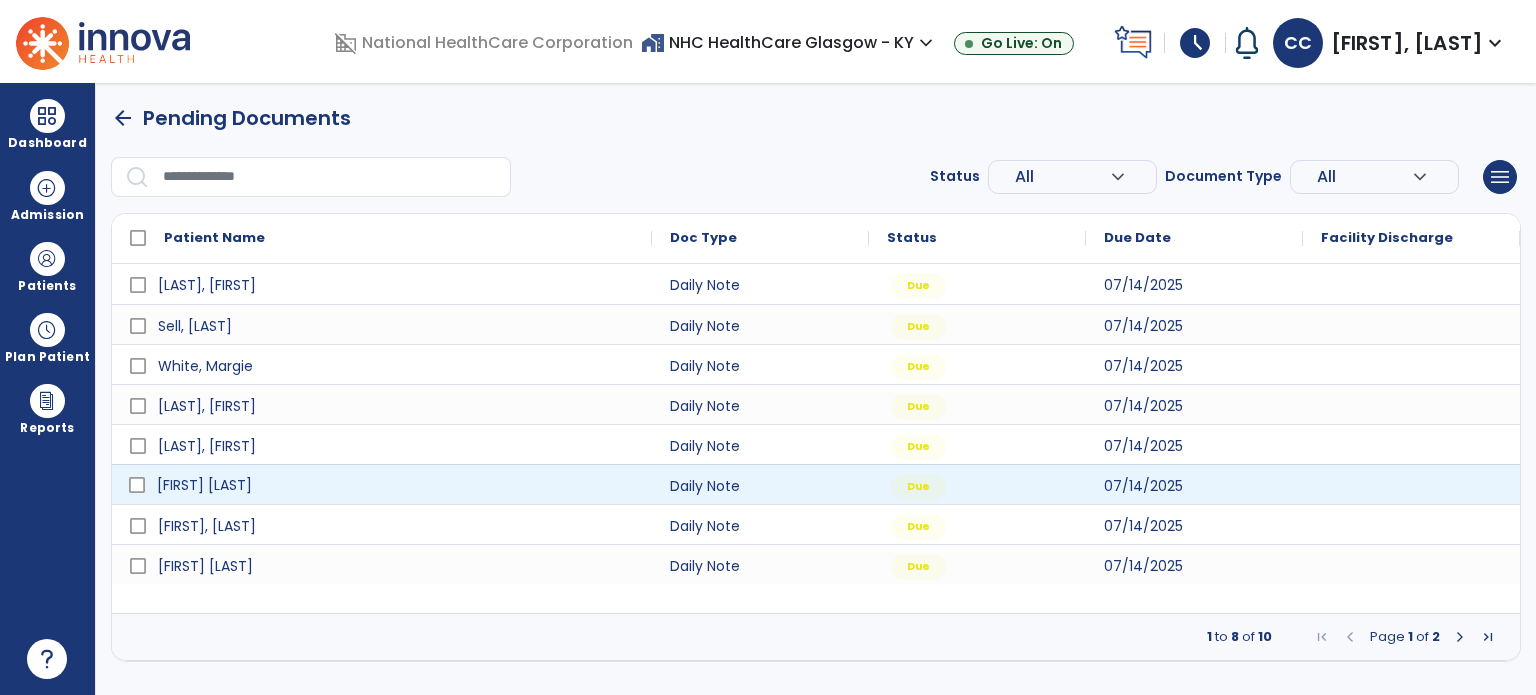 click on "[FIRST] [LAST]" at bounding box center (204, 485) 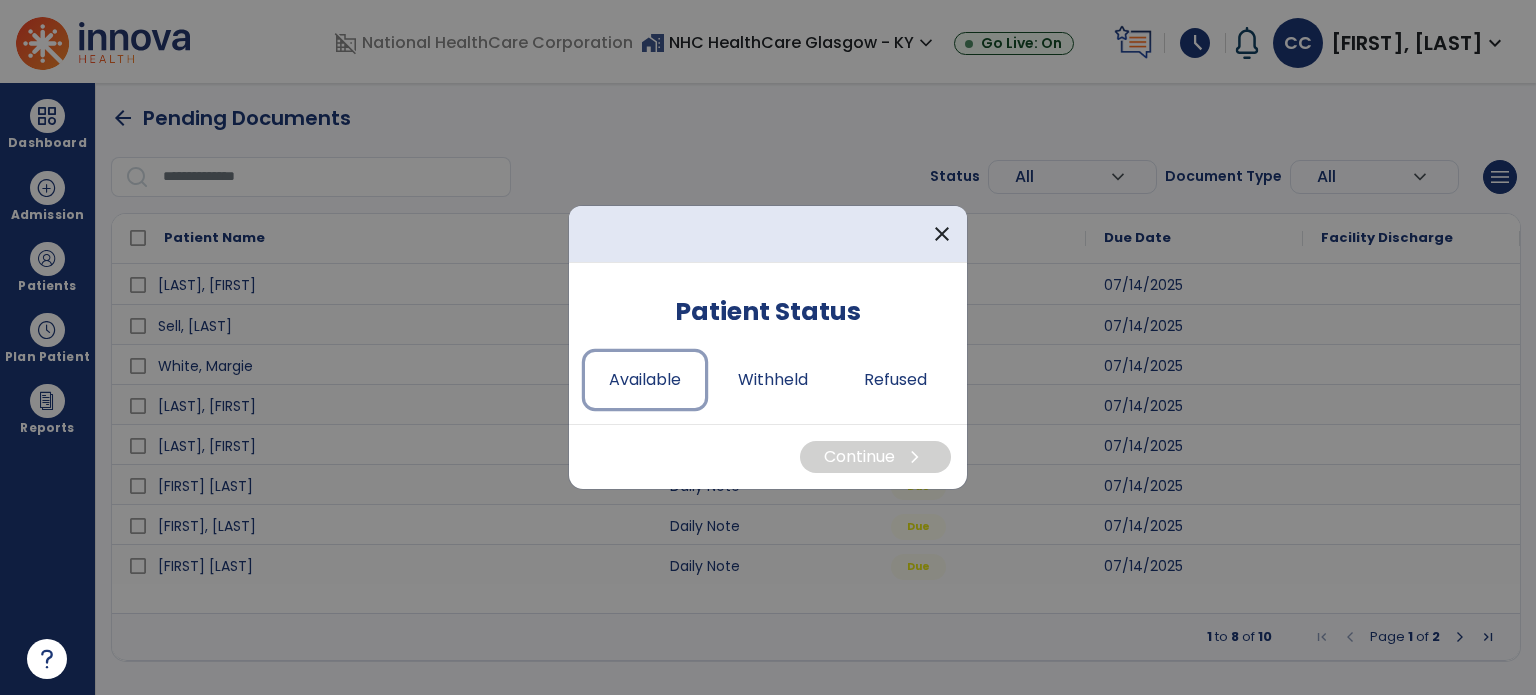 click on "Available" at bounding box center (645, 380) 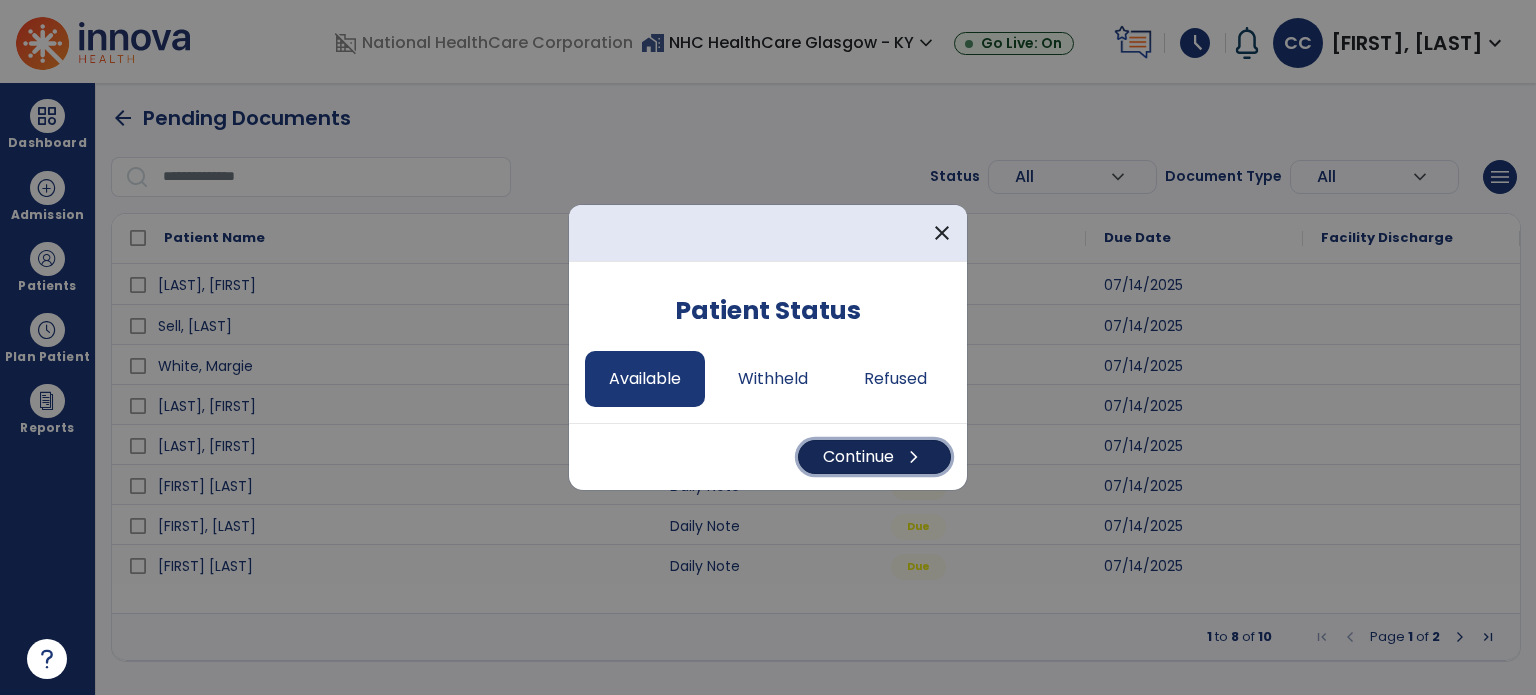 click on "Continue   chevron_right" at bounding box center (874, 457) 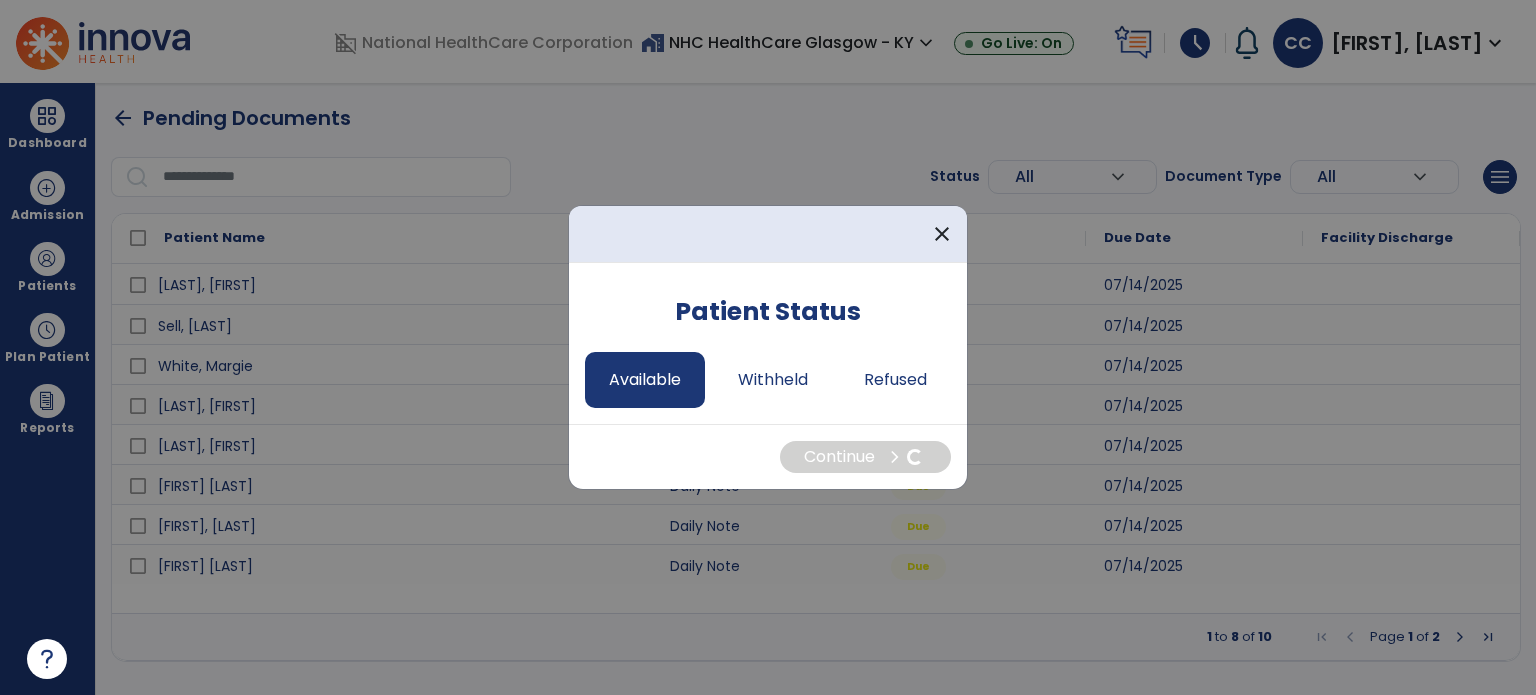 select on "*" 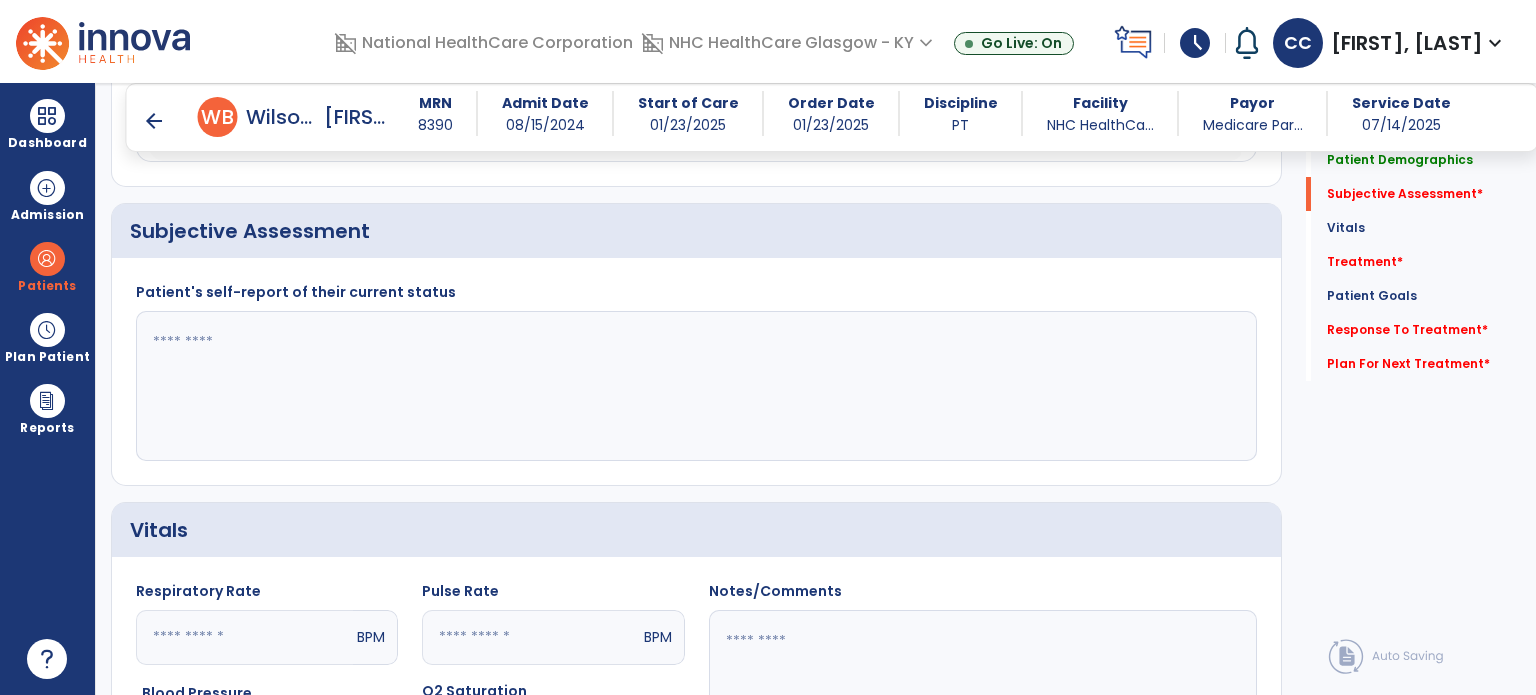 scroll, scrollTop: 400, scrollLeft: 0, axis: vertical 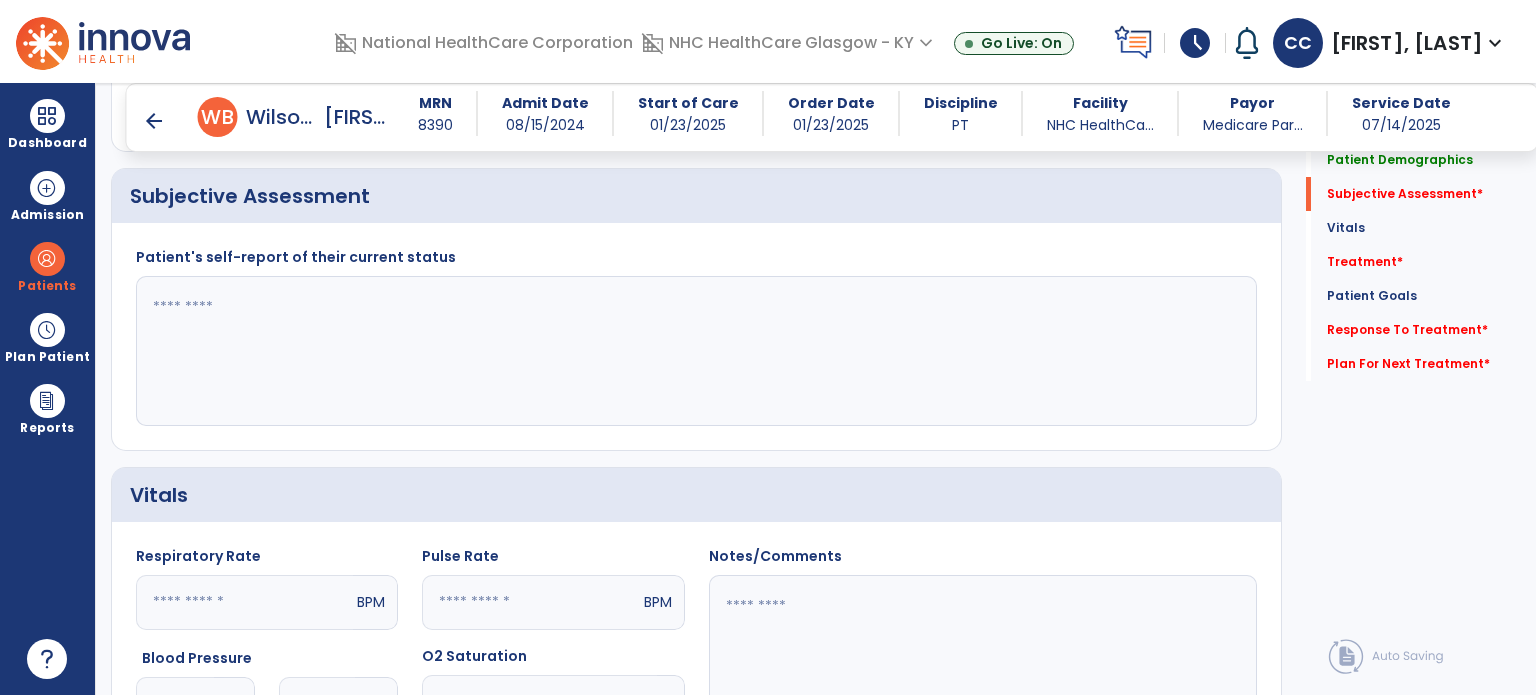 click 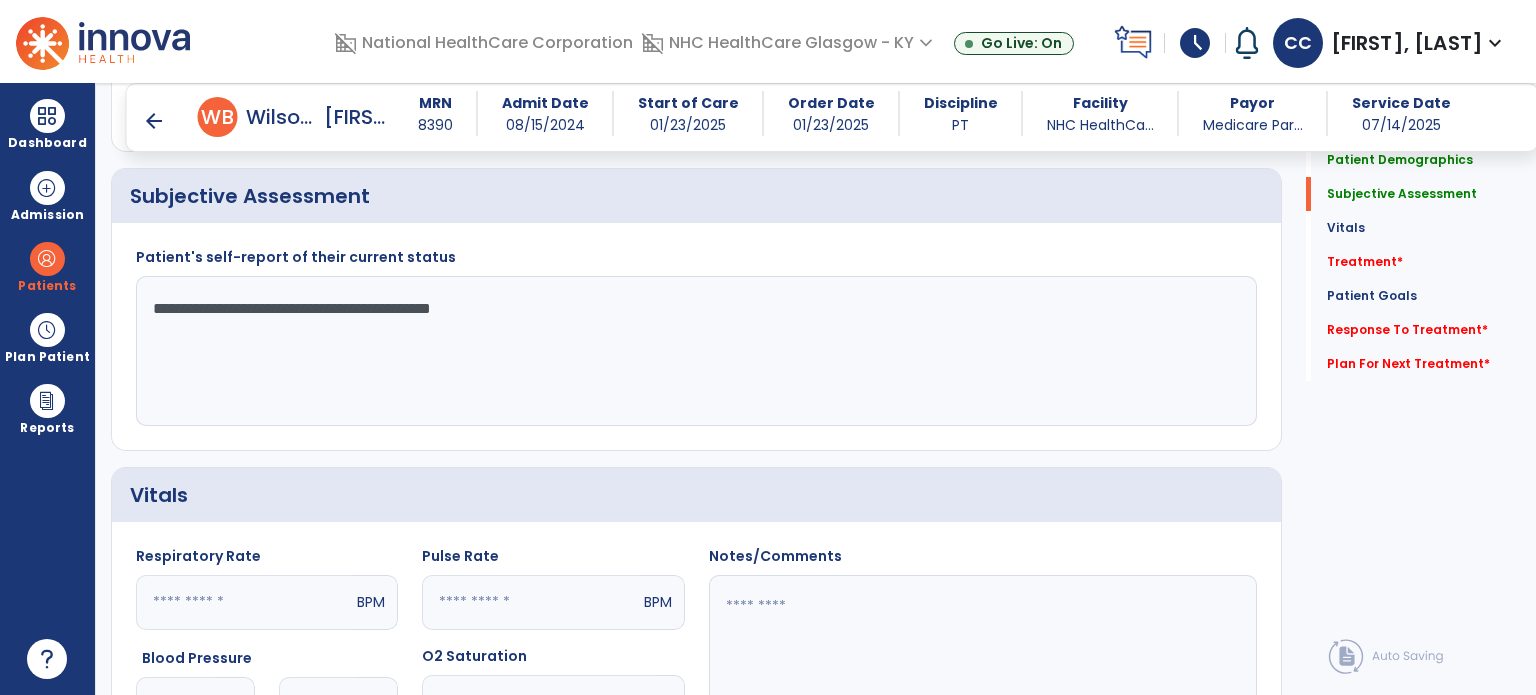 type on "**********" 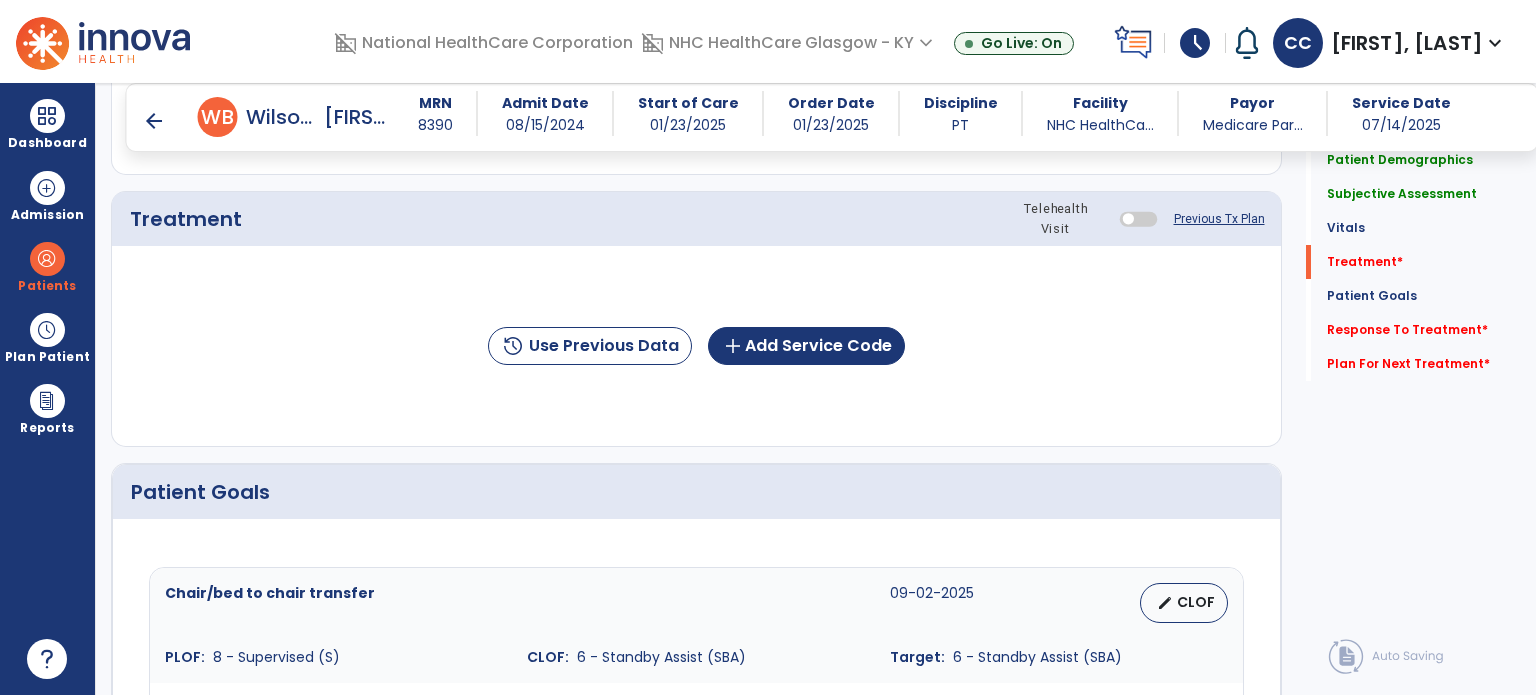 scroll, scrollTop: 1100, scrollLeft: 0, axis: vertical 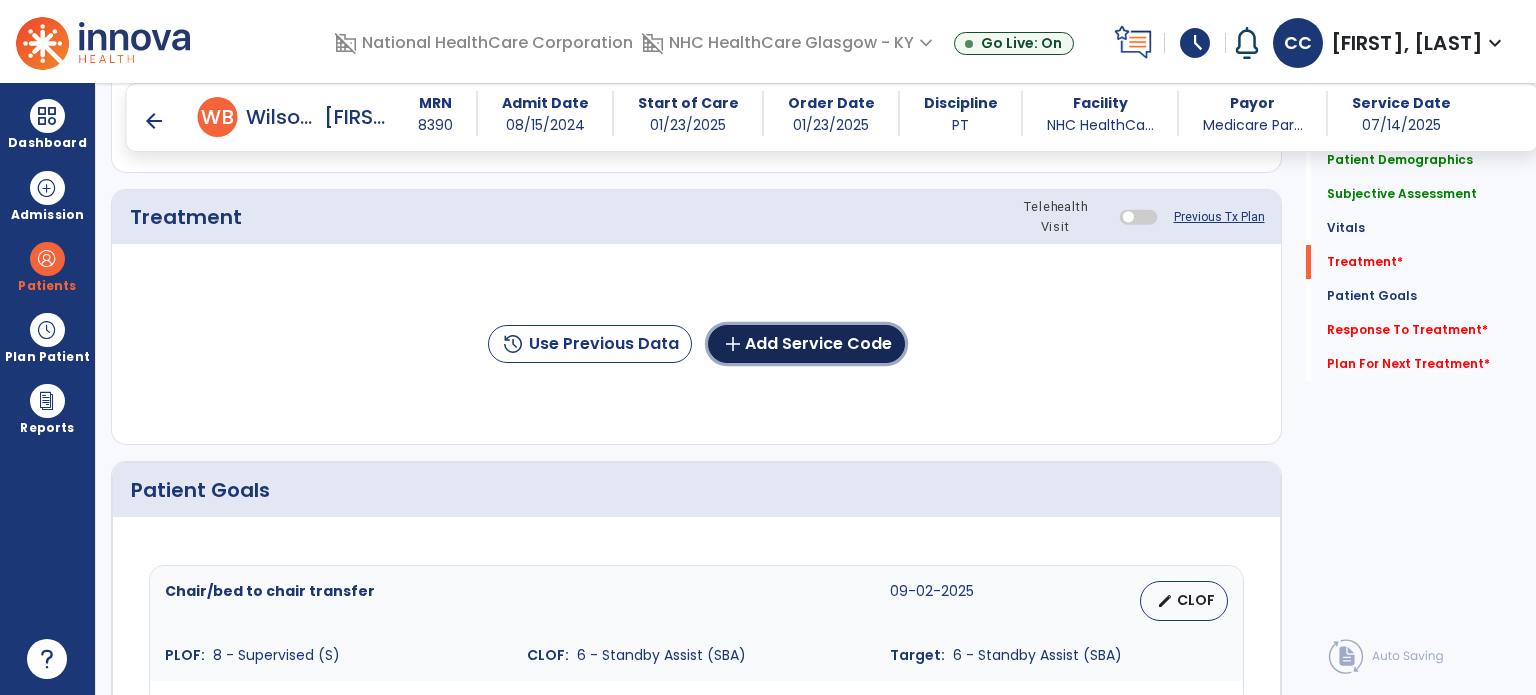 click on "add" 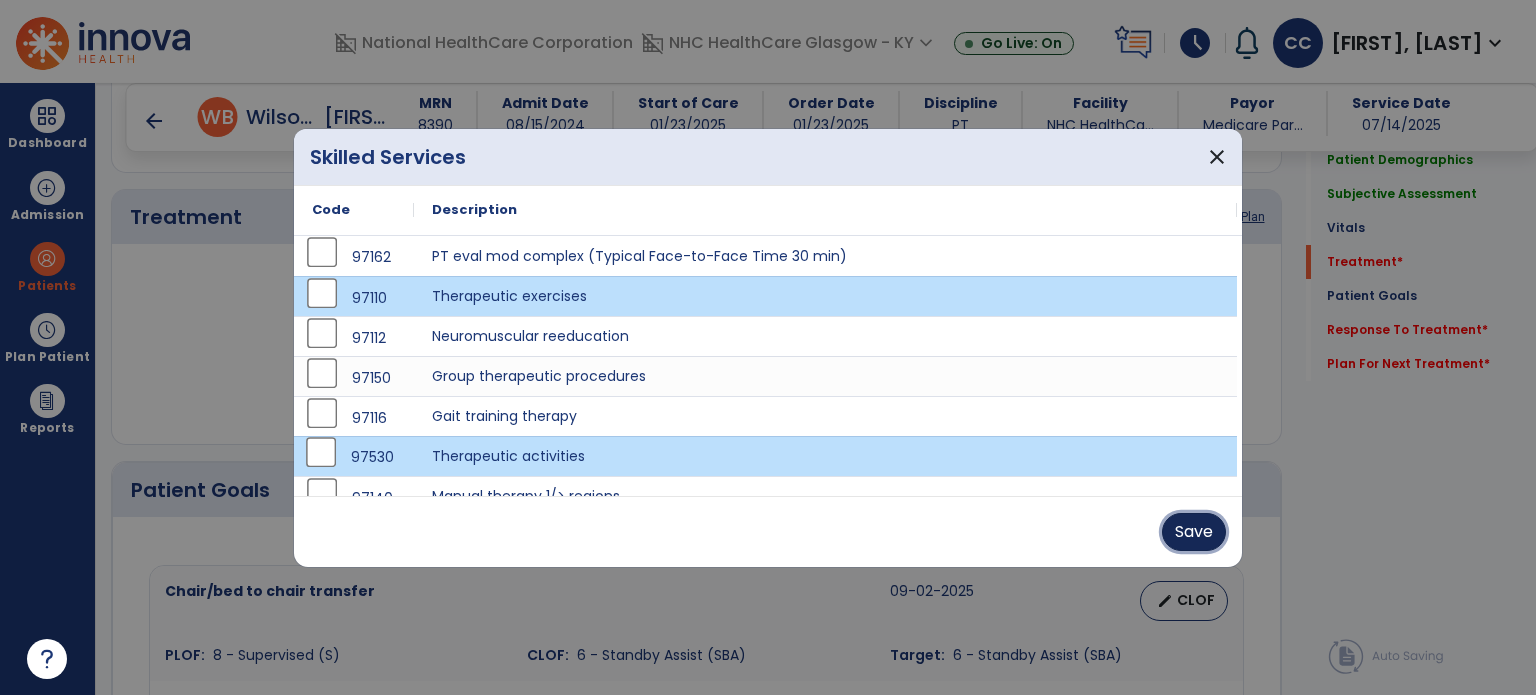 click on "Save" at bounding box center [1194, 532] 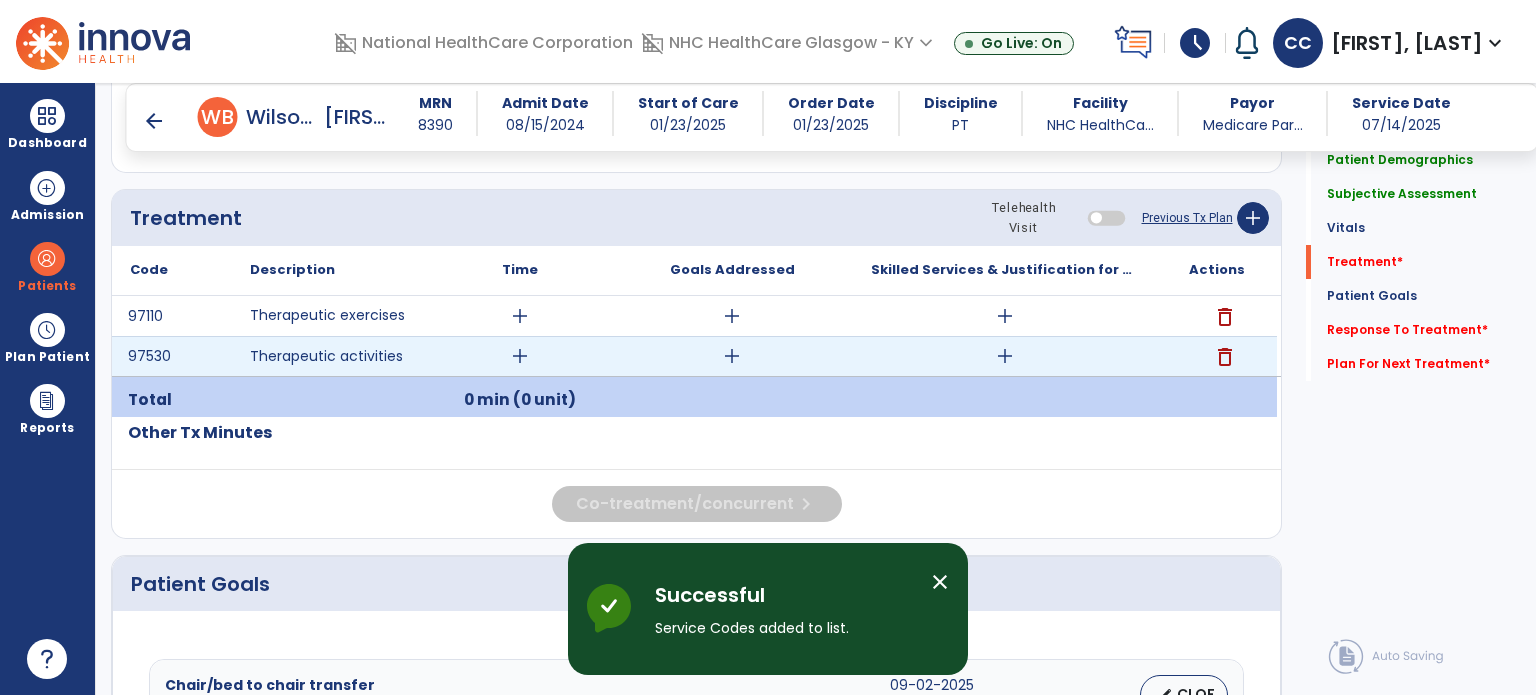 drag, startPoint x: 1048, startPoint y: 348, endPoint x: 1040, endPoint y: 340, distance: 11.313708 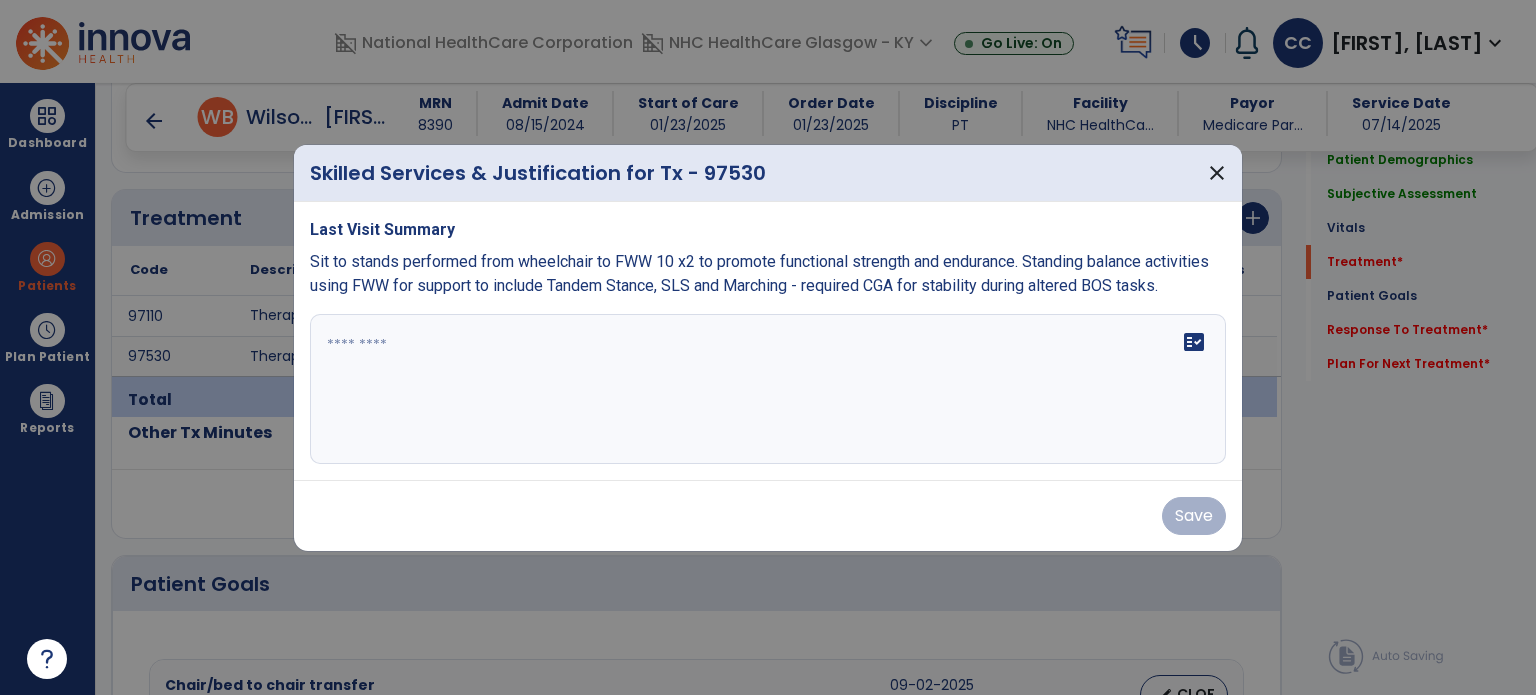 click at bounding box center [768, 389] 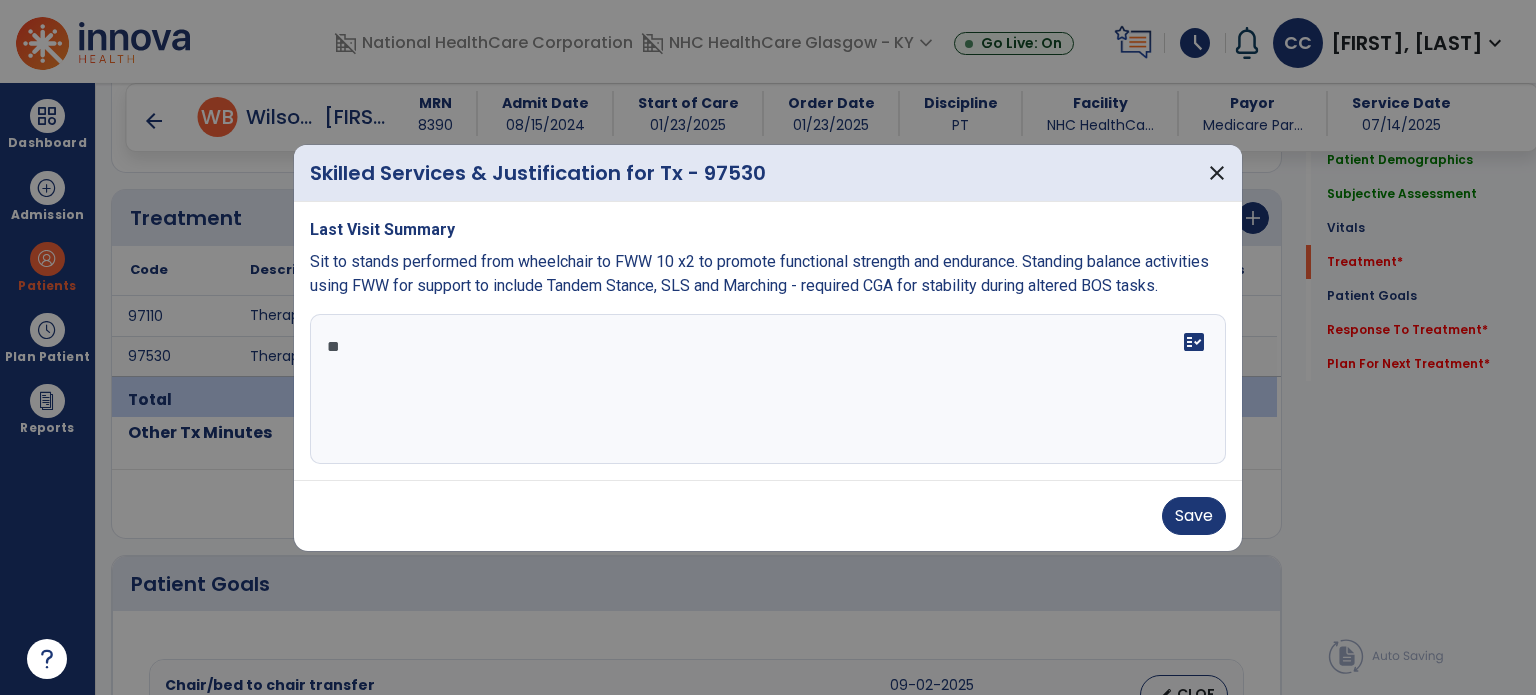 type on "*" 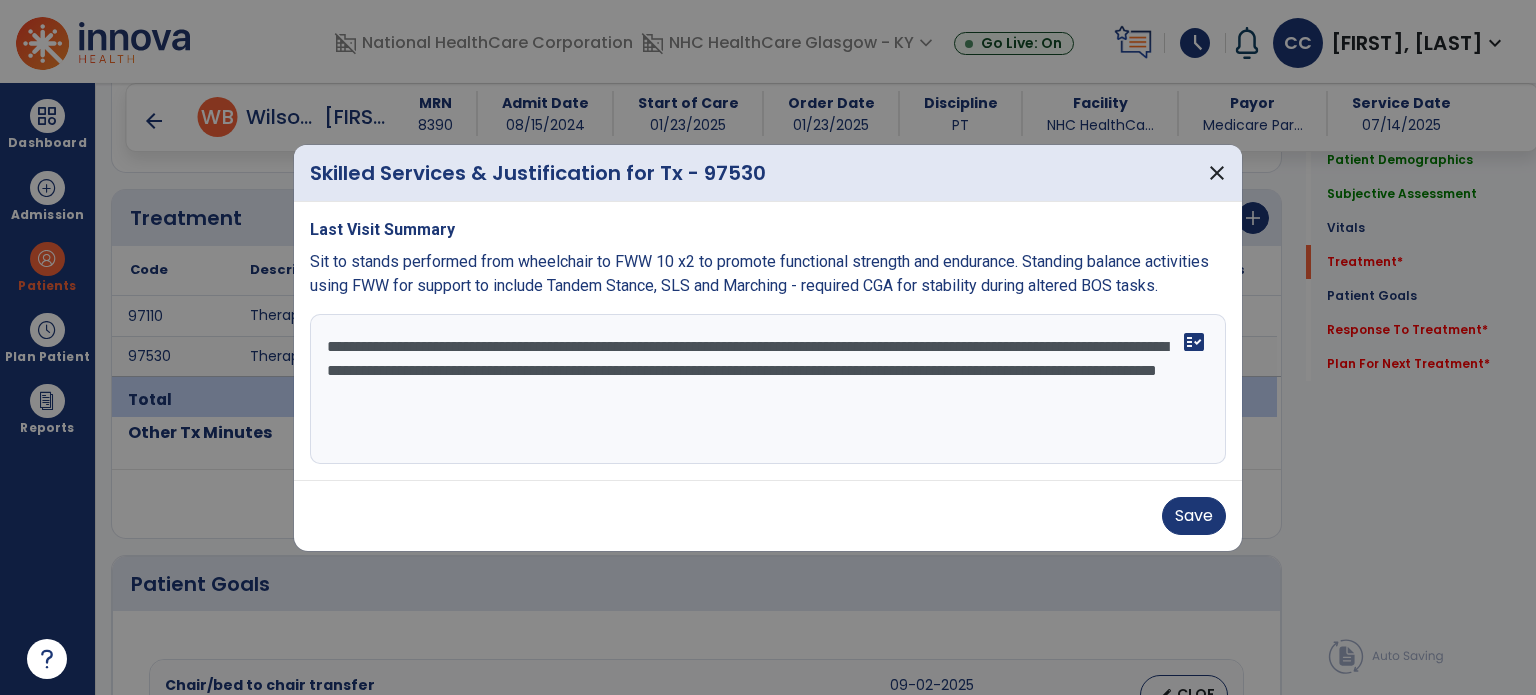 type on "**********" 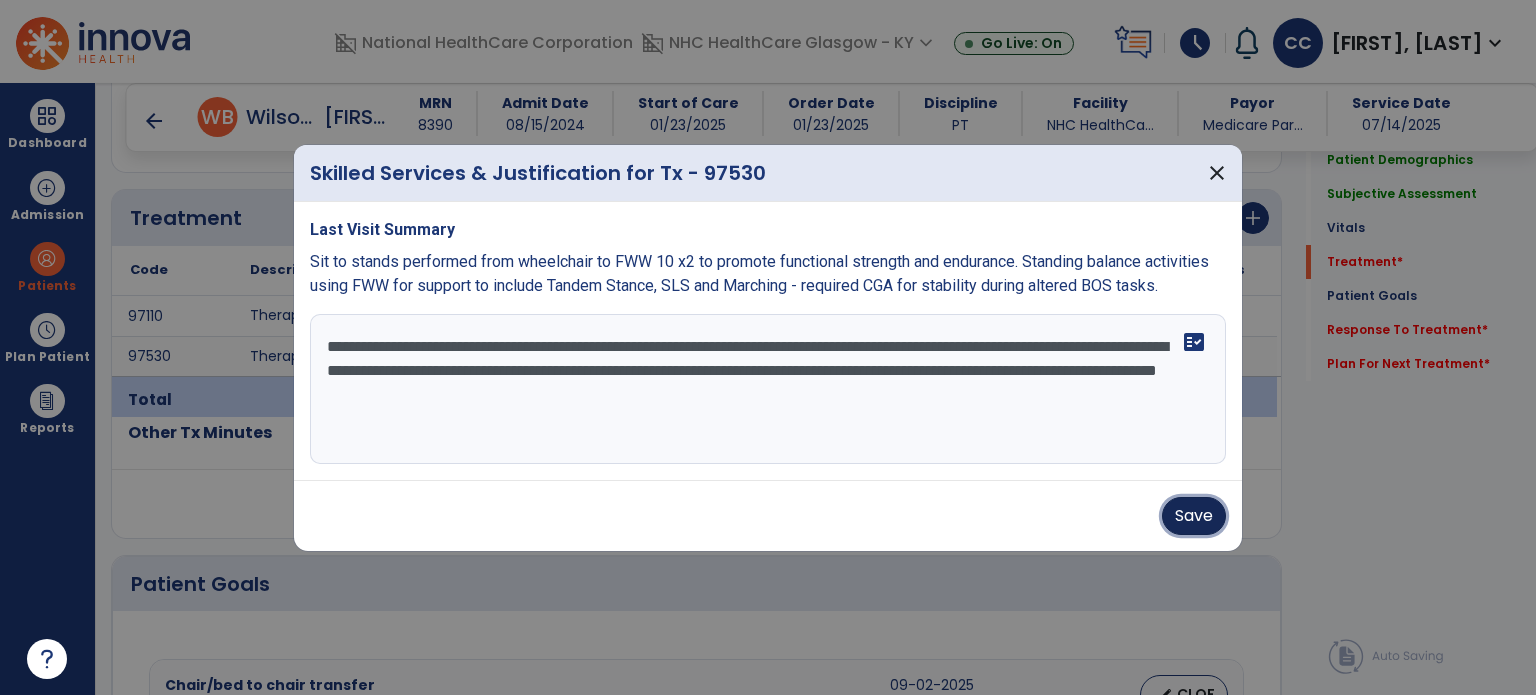 click on "Save" at bounding box center [1194, 516] 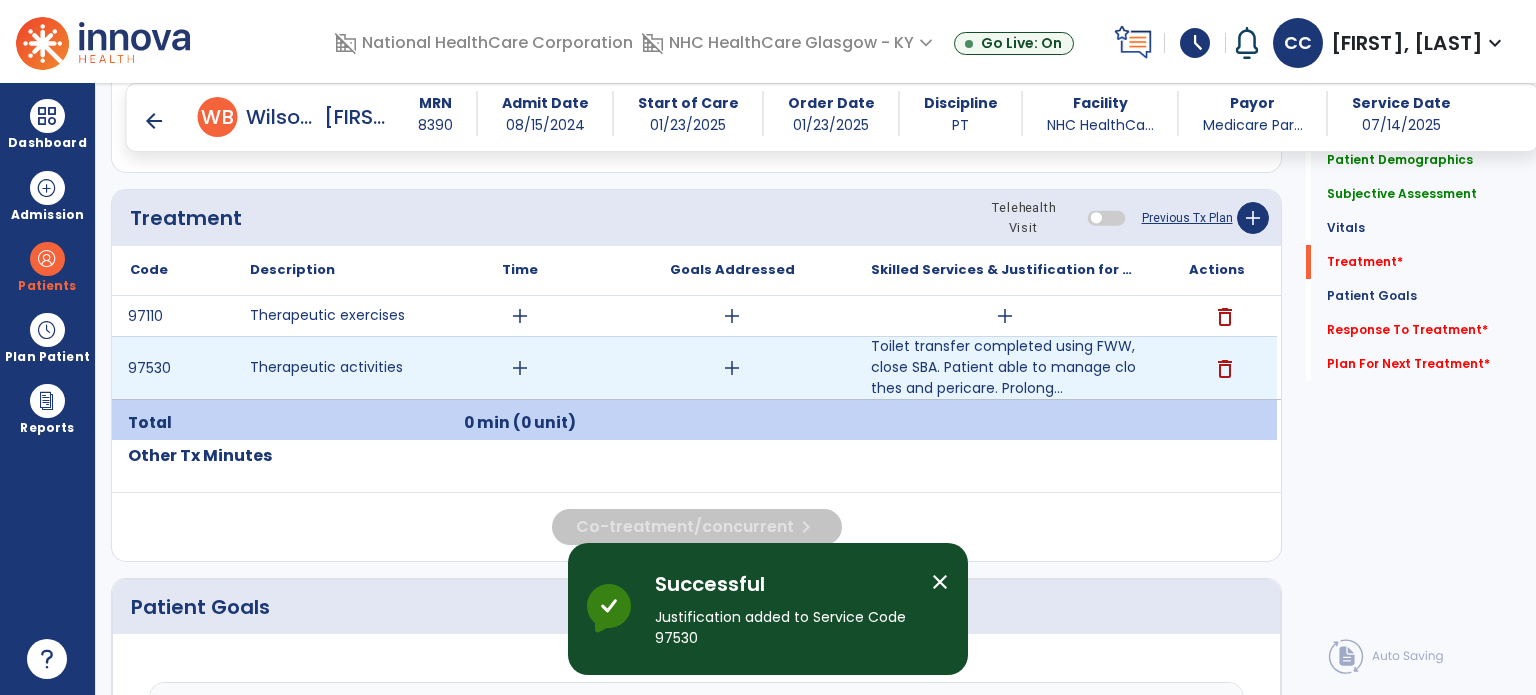 click on "add" at bounding box center [520, 368] 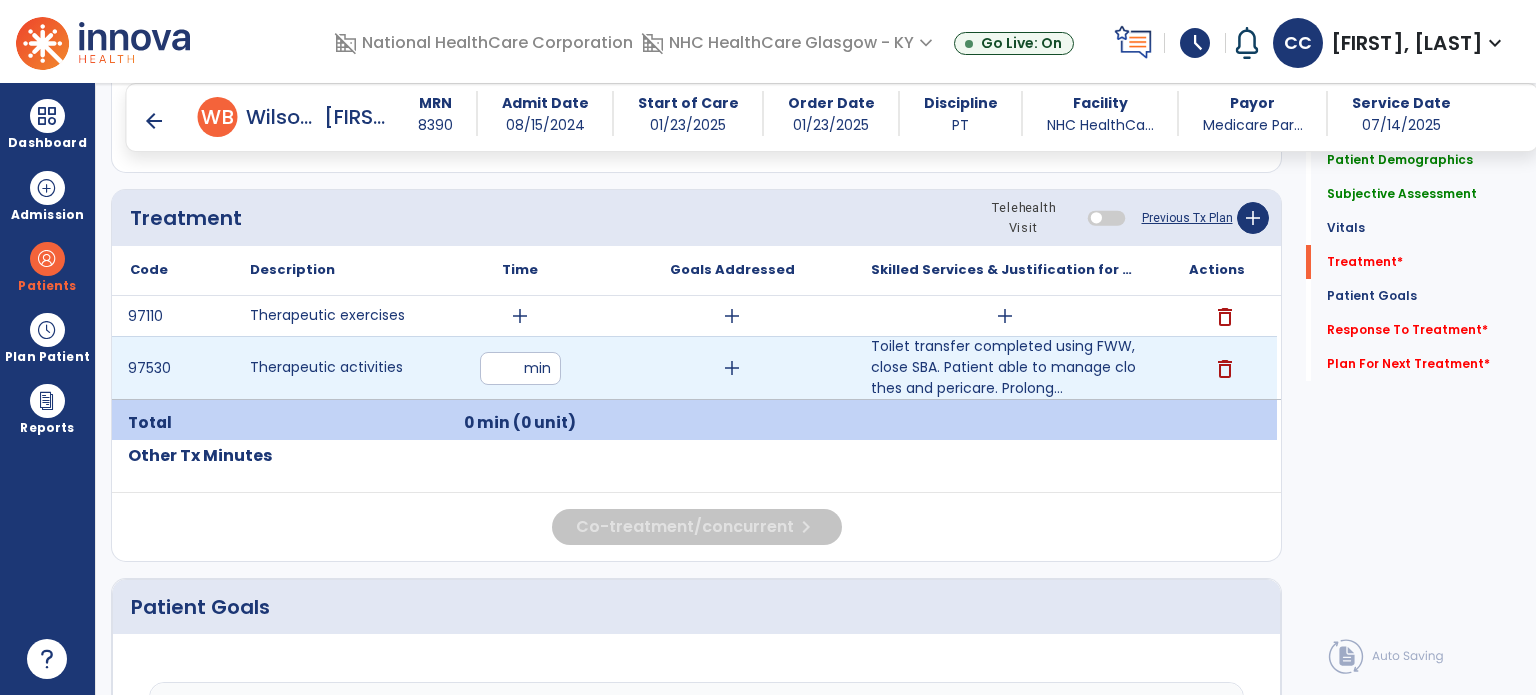 type on "**" 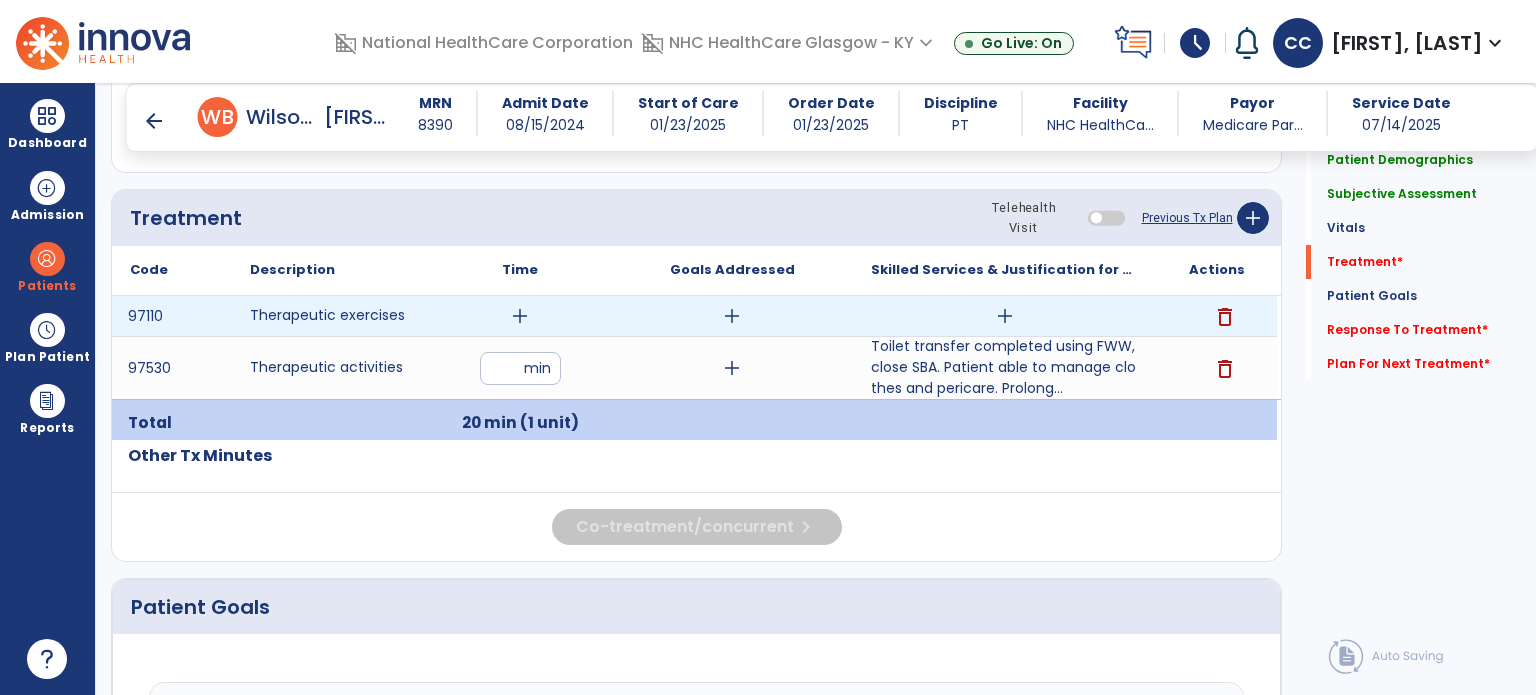 click on "add" at bounding box center (520, 316) 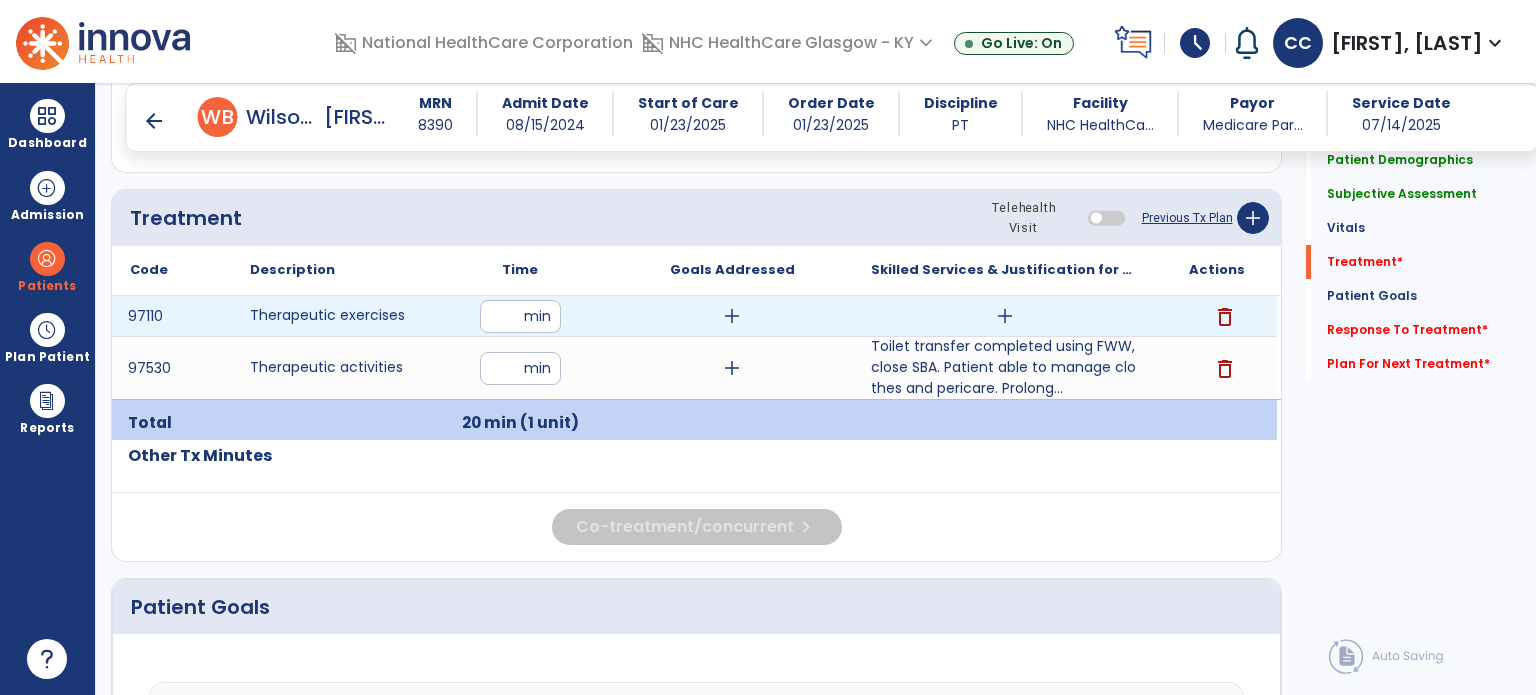 type on "**" 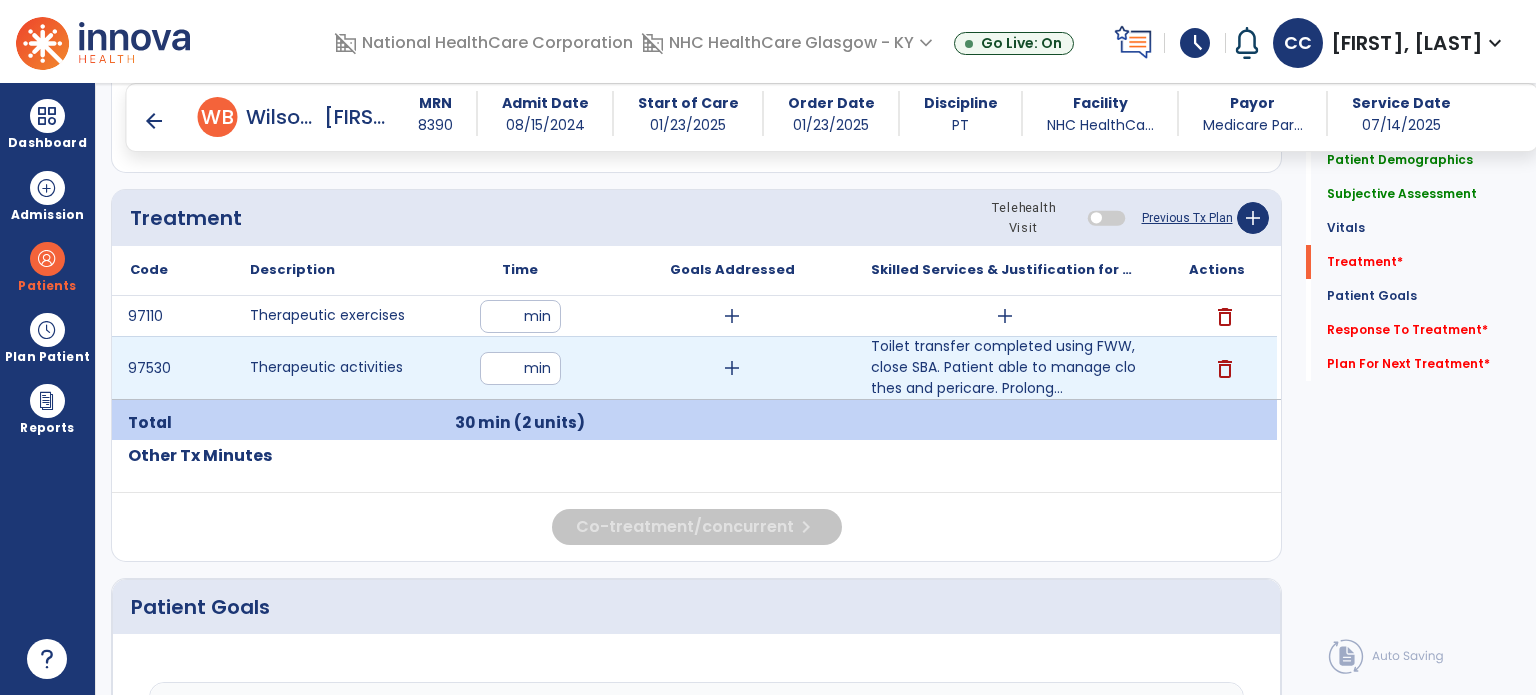 click on "add" at bounding box center (732, 368) 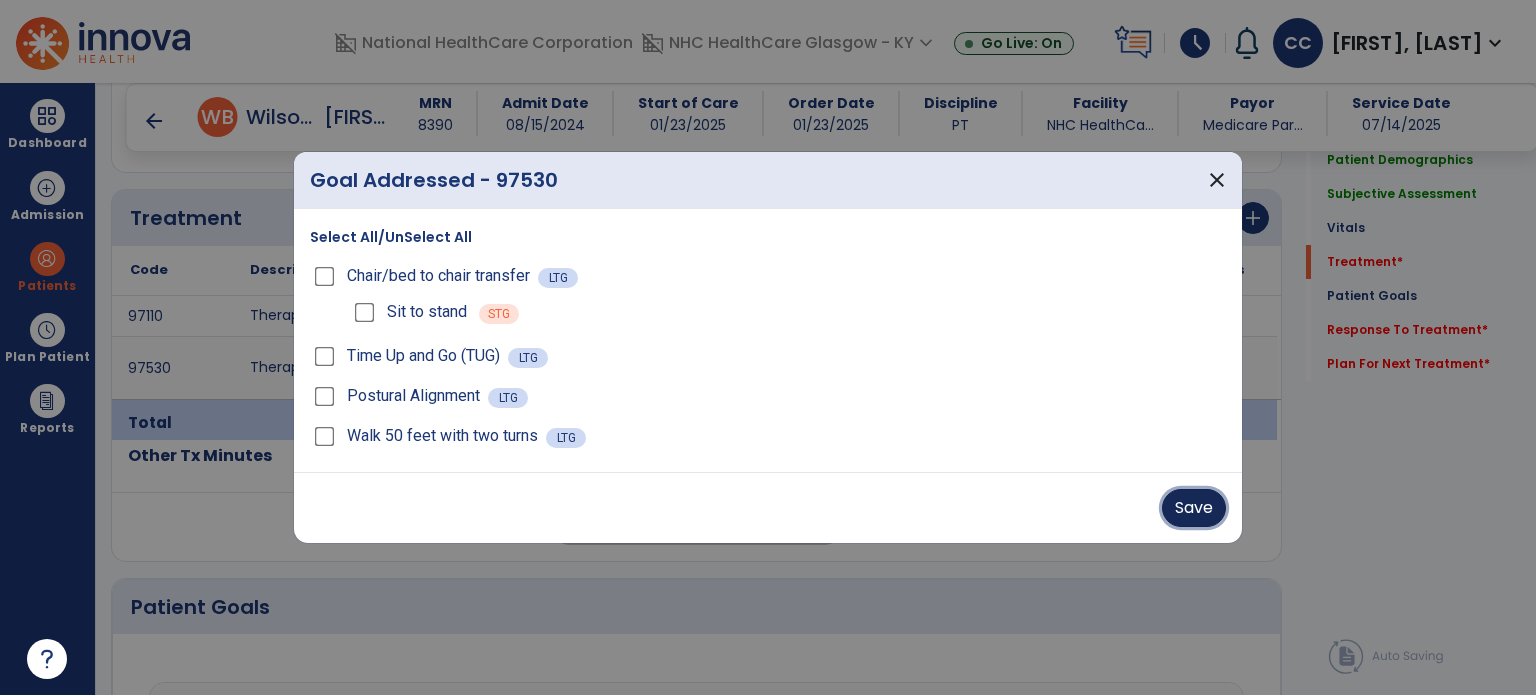 click on "Save" at bounding box center [1194, 508] 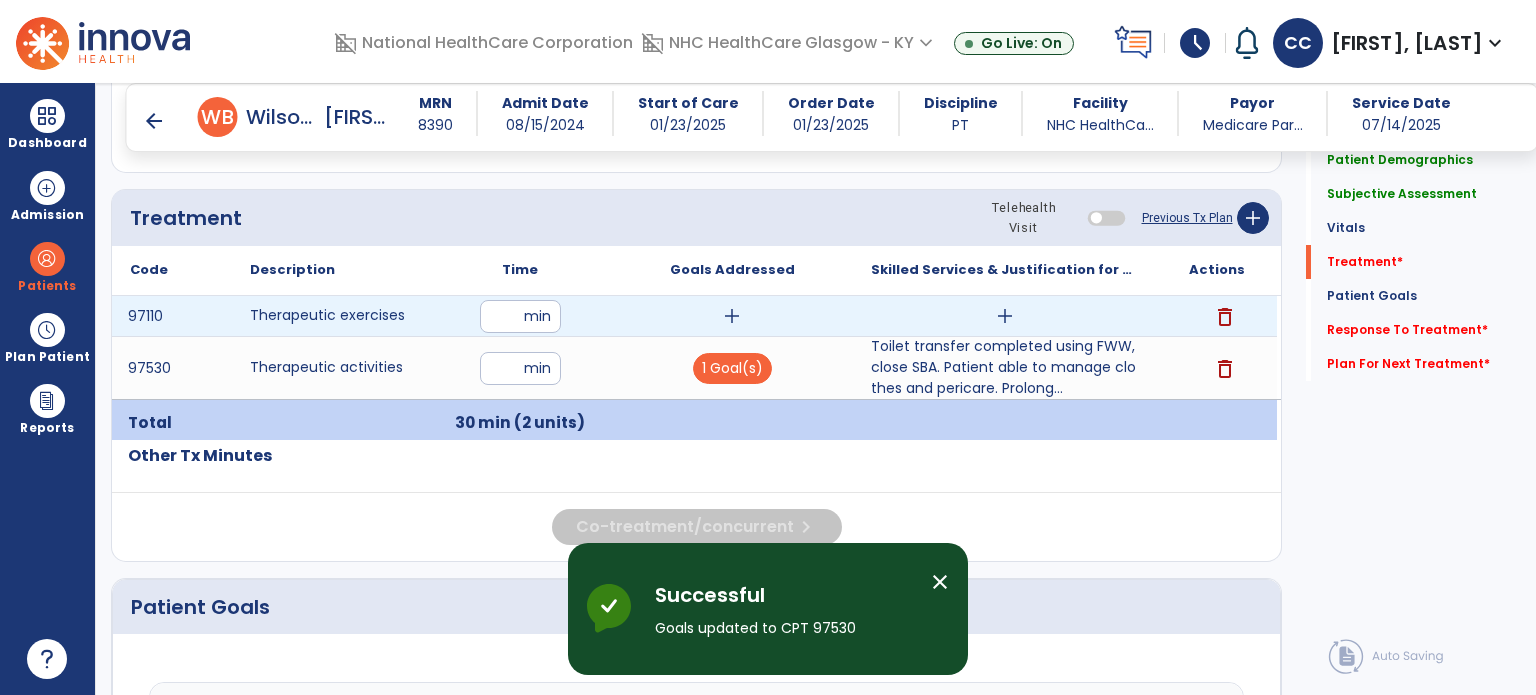click on "add" at bounding box center [1004, 316] 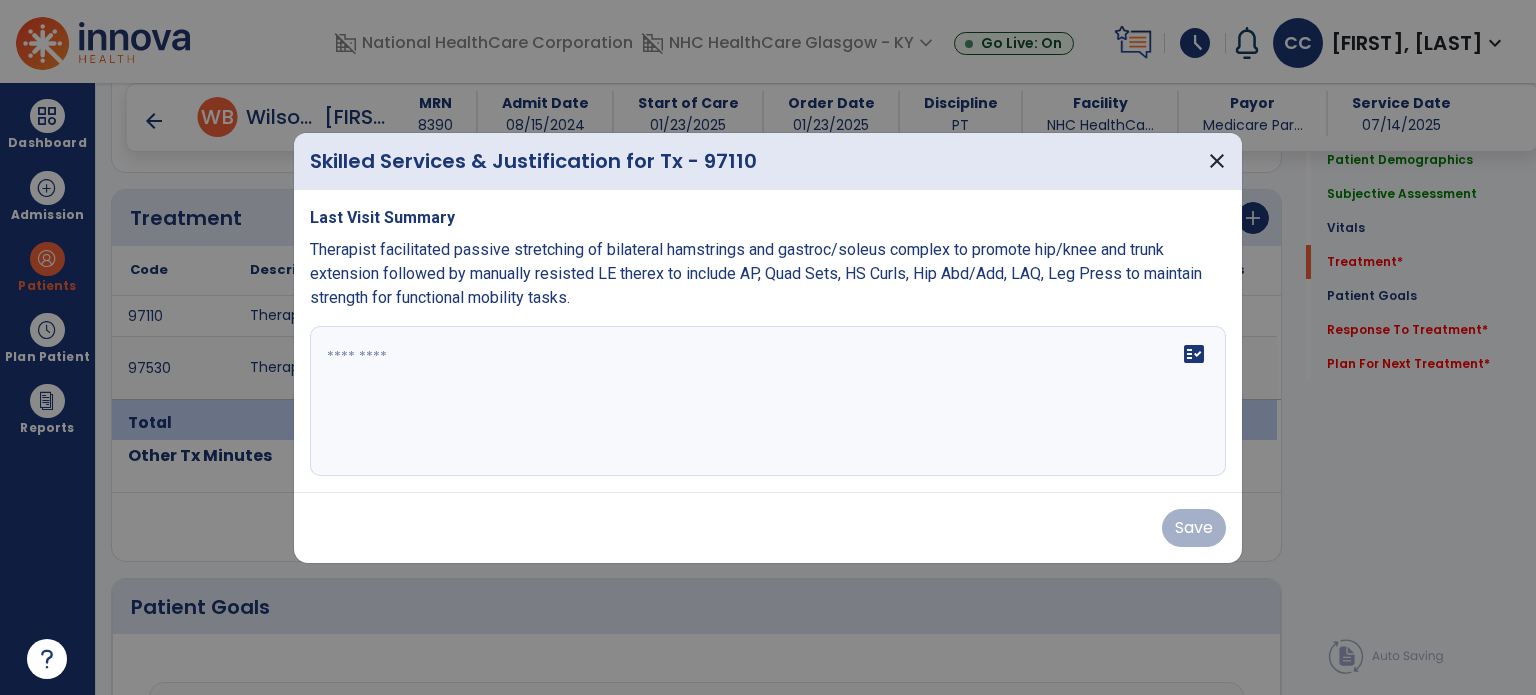 drag, startPoint x: 699, startPoint y: 356, endPoint x: 691, endPoint y: 367, distance: 13.601471 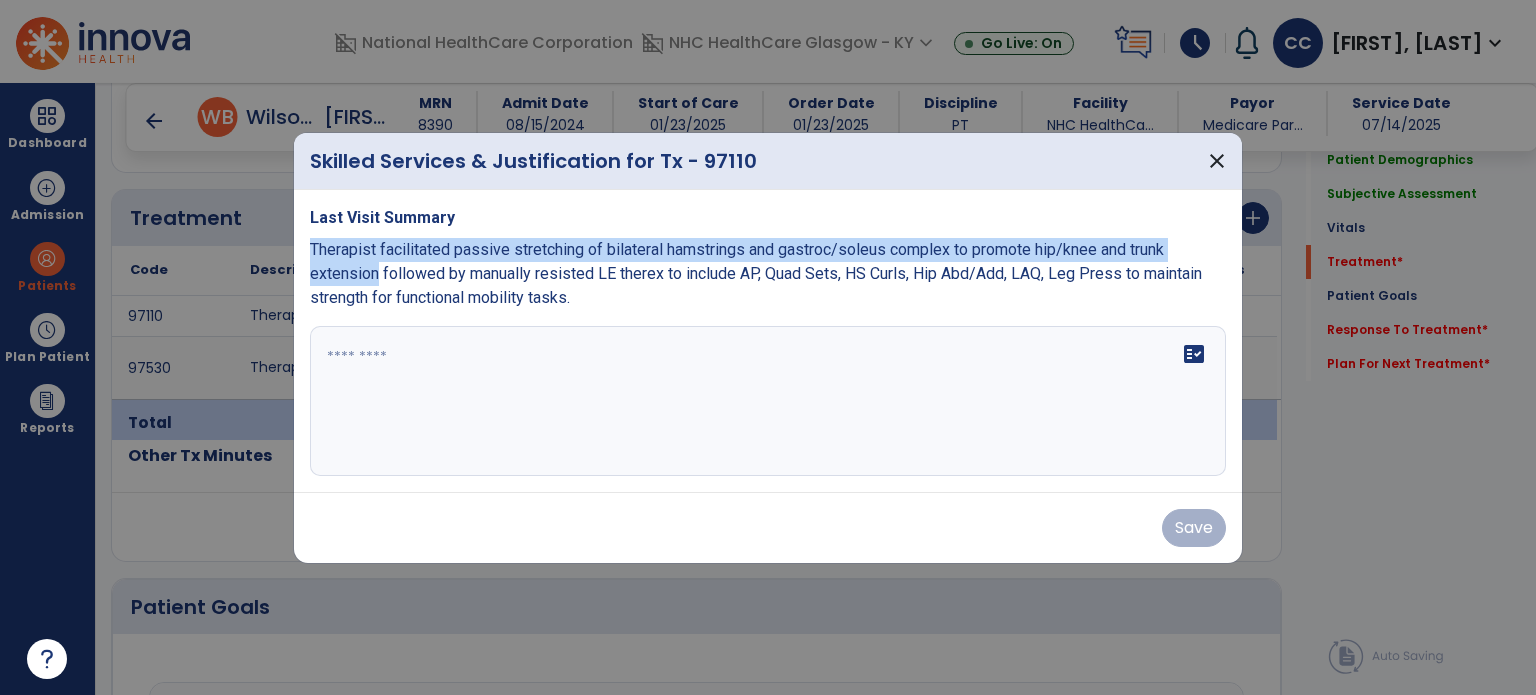drag, startPoint x: 375, startPoint y: 273, endPoint x: 296, endPoint y: 252, distance: 81.7435 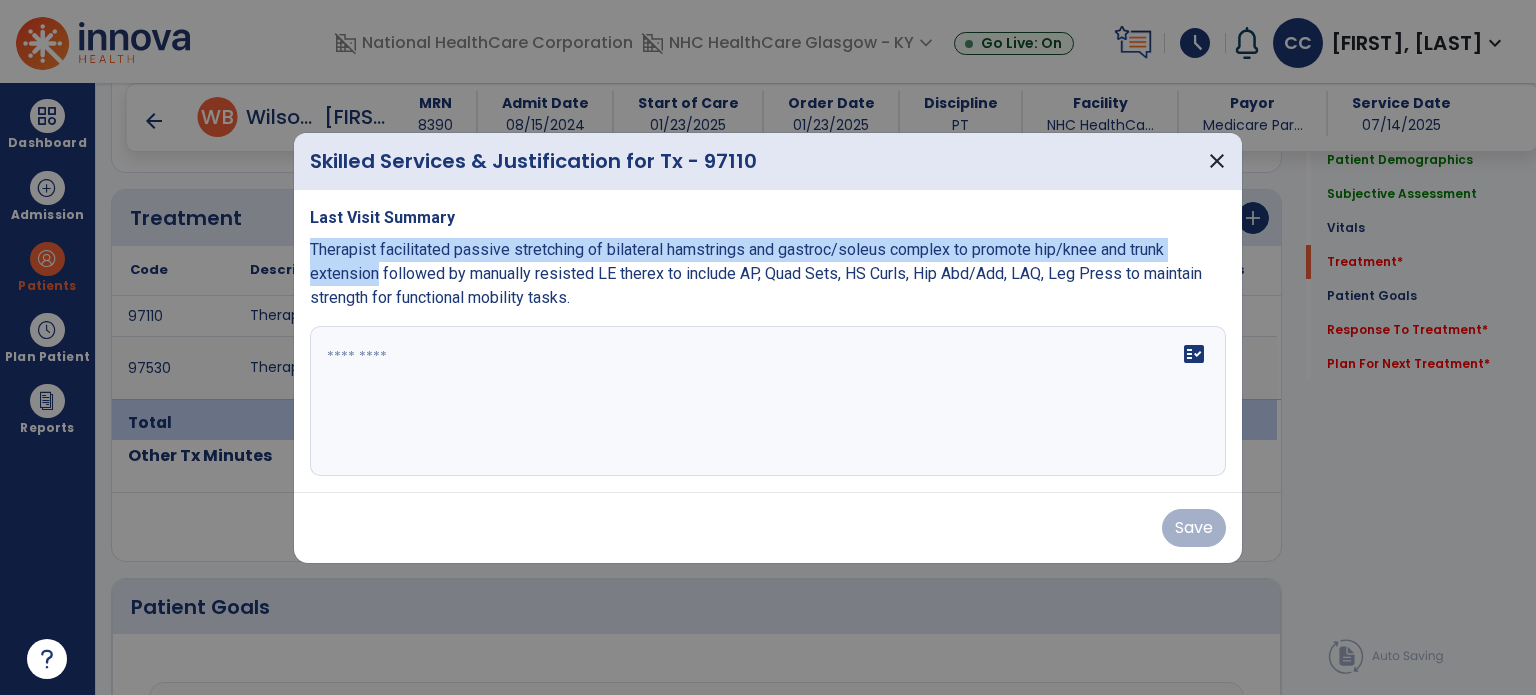 click on "Last Visit Summary Therapist facilitated passive stretching of bilateral hamstrings and gastroc/soleus complex to promote hip/knee and trunk extension followed by manually resisted LE therex to include AP, Quad Sets, HS Curls, Hip Abd/Add, LAQ, Leg Press to maintain strength for functional mobility tasks.    fact_check" at bounding box center (768, 341) 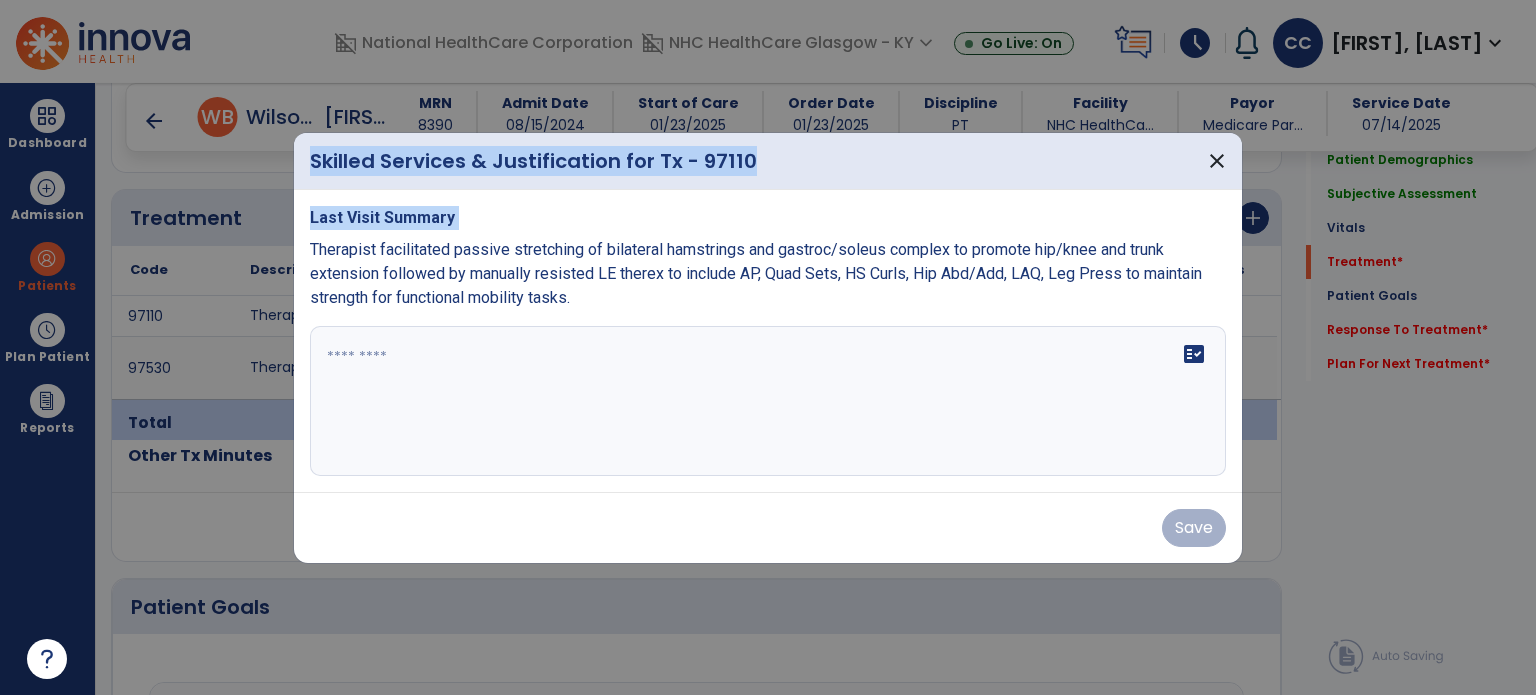 drag, startPoint x: 283, startPoint y: 257, endPoint x: 312, endPoint y: 247, distance: 30.675724 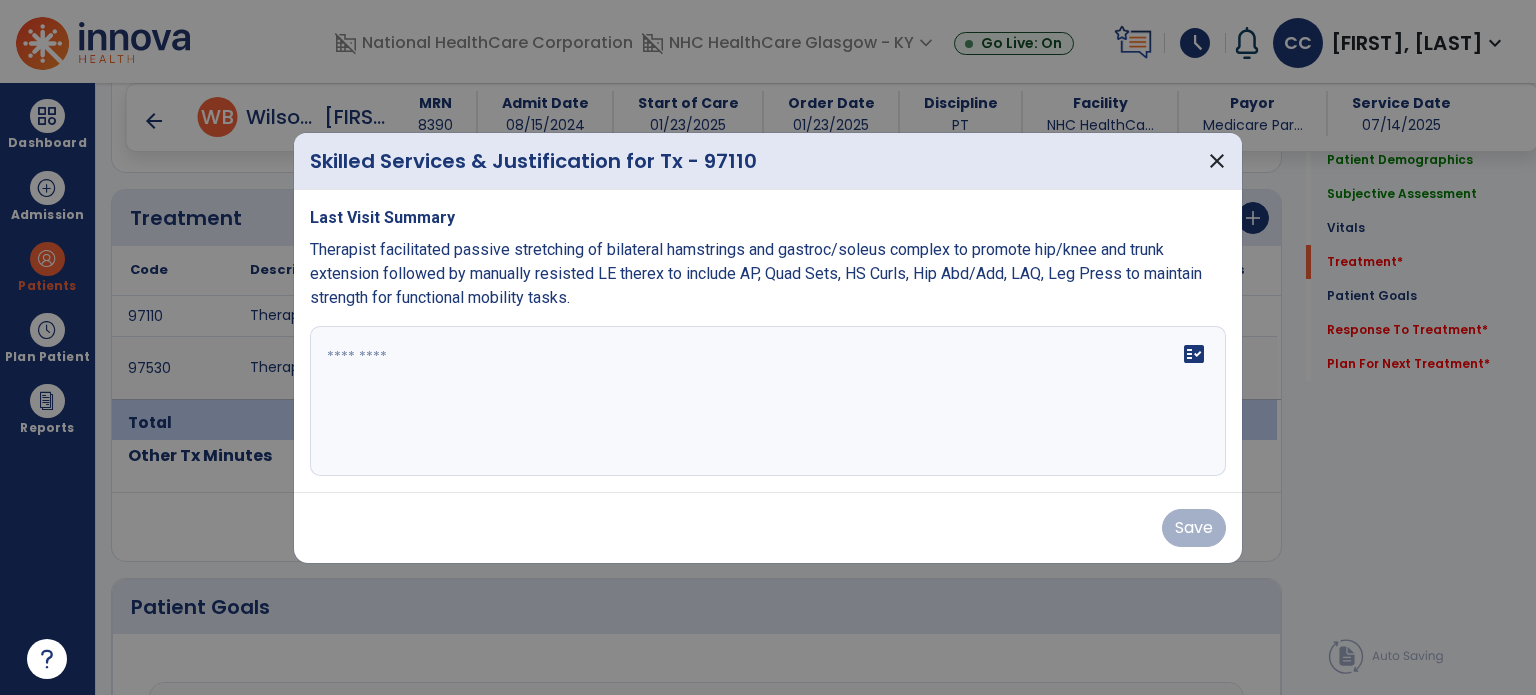 click on "Therapist facilitated passive stretching of bilateral hamstrings and gastroc/soleus complex to promote hip/knee and trunk extension followed by manually resisted LE therex to include AP, Quad Sets, HS Curls, Hip Abd/Add, LAQ, Leg Press to maintain strength for functional mobility tasks." at bounding box center [756, 273] 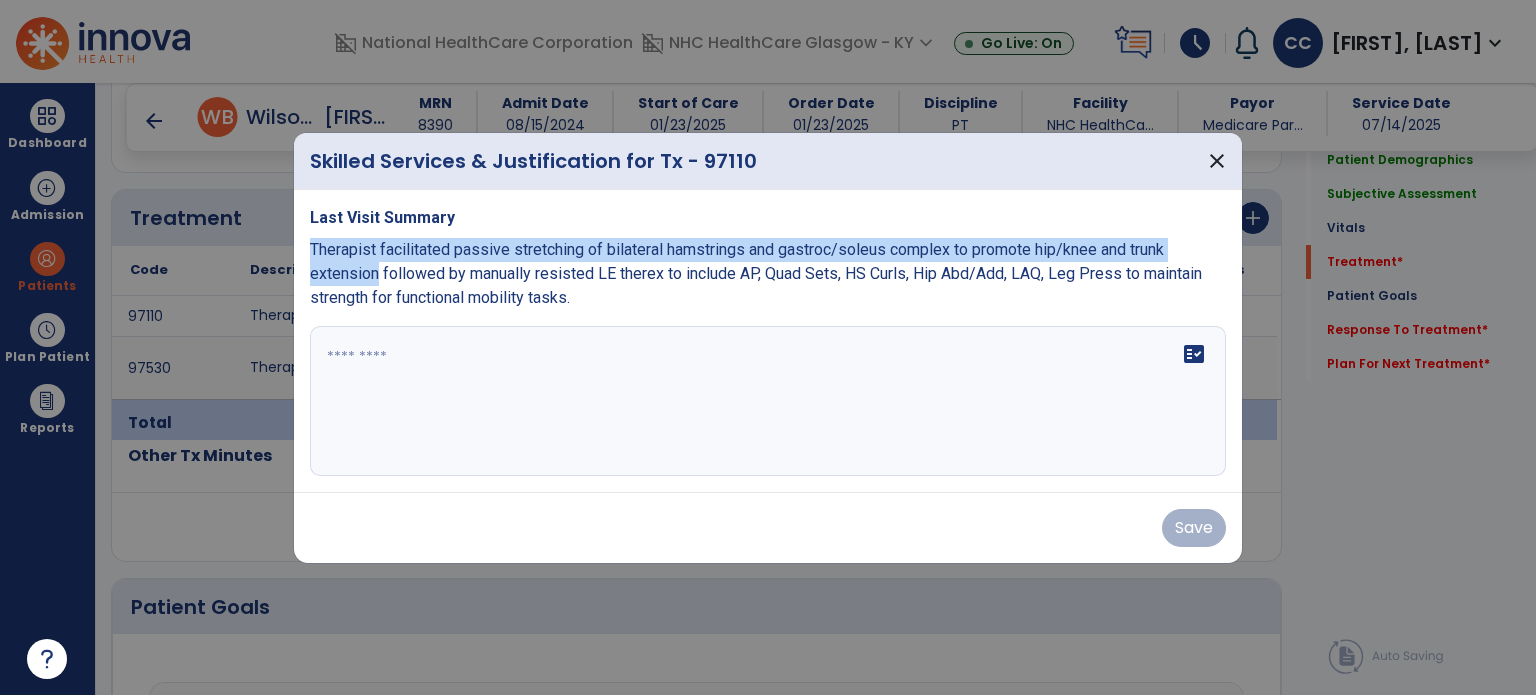 drag, startPoint x: 374, startPoint y: 276, endPoint x: 294, endPoint y: 247, distance: 85.09406 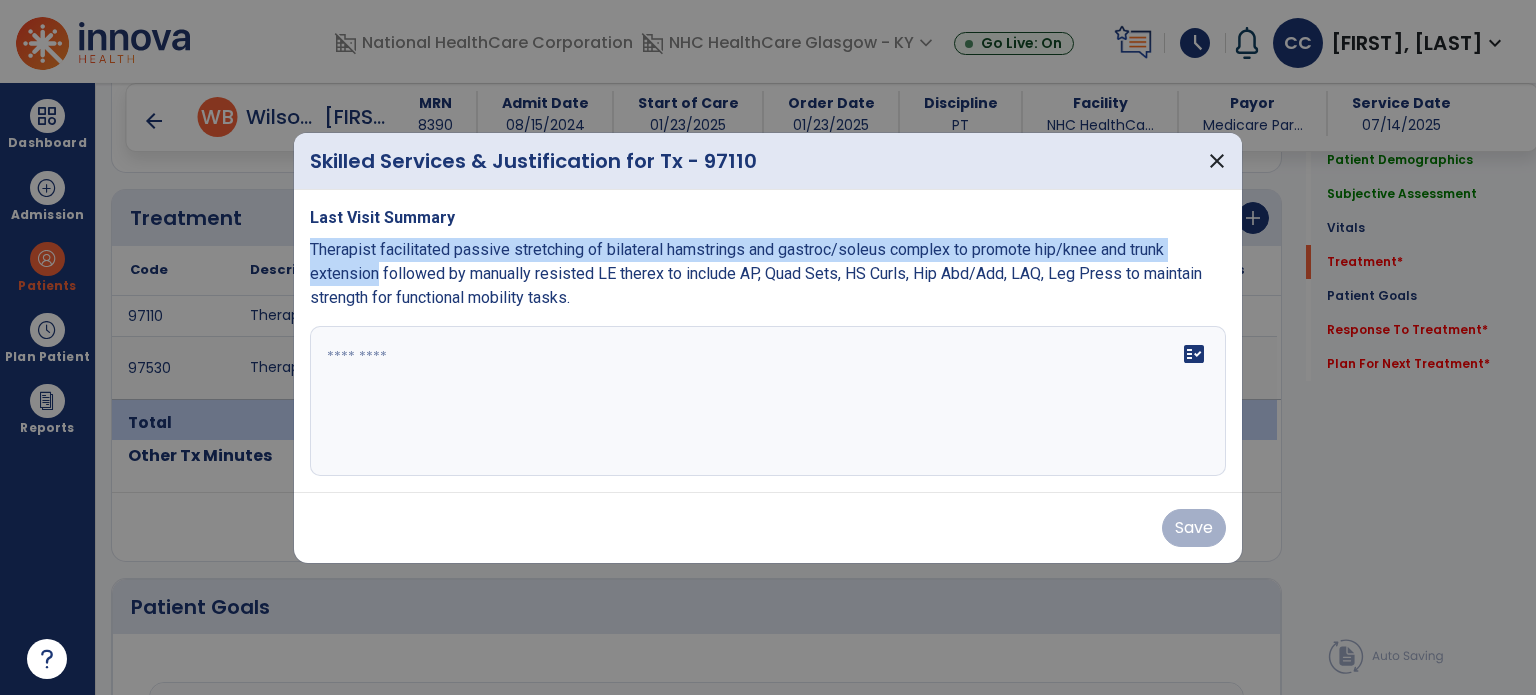 click on "Last Visit Summary Therapist facilitated passive stretching of bilateral hamstrings and gastroc/soleus complex to promote hip/knee and trunk extension followed by manually resisted LE therex to include AP, Quad Sets, HS Curls, Hip Abd/Add, LAQ, Leg Press to maintain strength for functional mobility tasks.    fact_check" at bounding box center (768, 341) 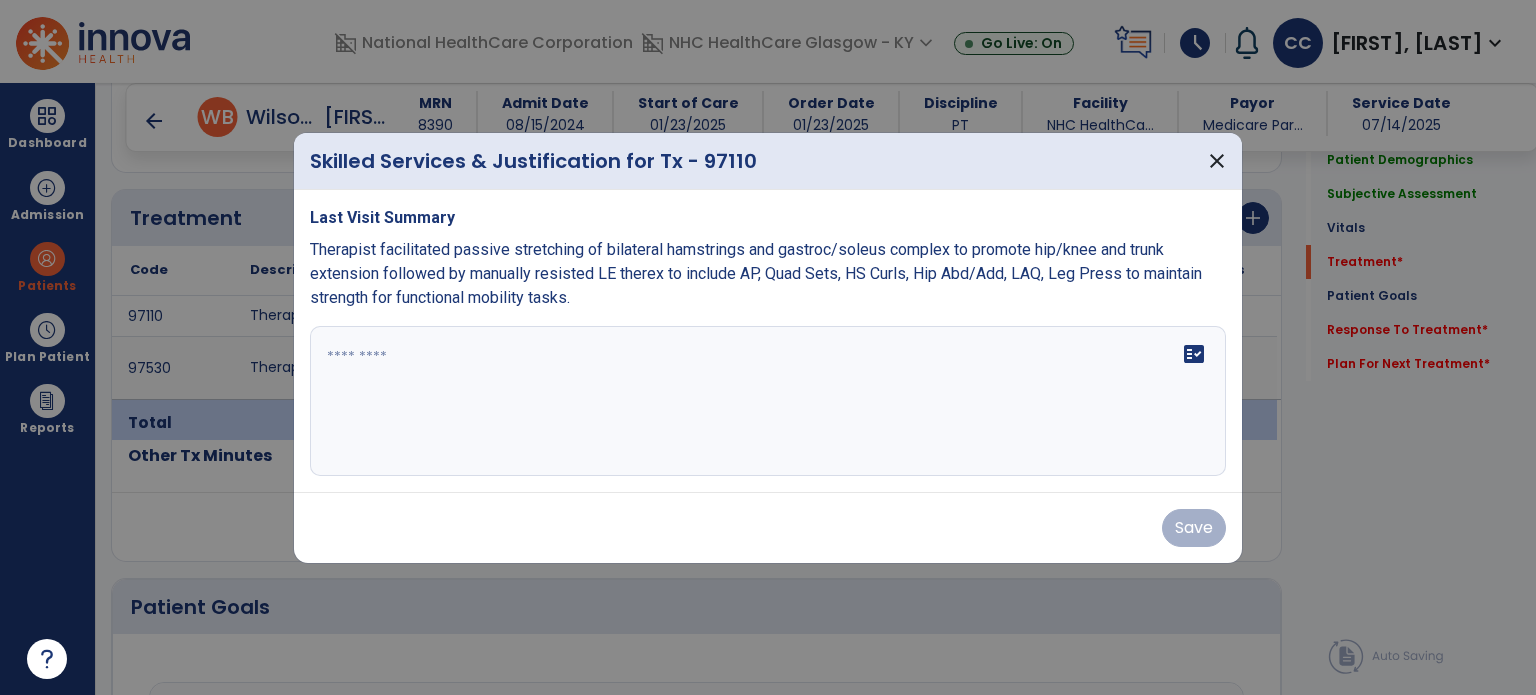 click on "Last Visit Summary Therapist facilitated passive stretching of bilateral hamstrings and gastroc/soleus complex to promote hip/knee and trunk extension followed by manually resisted LE therex to include AP, Quad Sets, HS Curls, Hip Abd/Add, LAQ, Leg Press to maintain strength for functional mobility tasks.    fact_check" at bounding box center (768, 341) 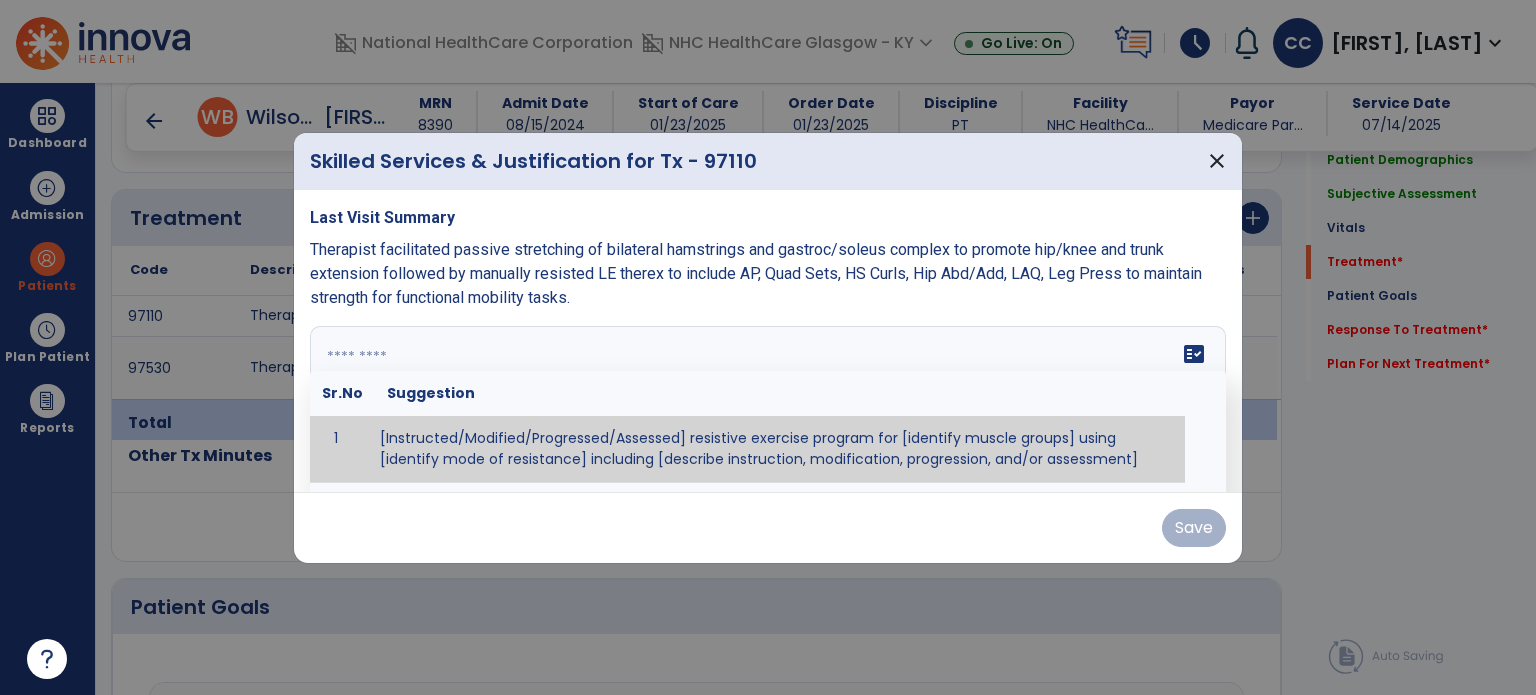 click at bounding box center [766, 401] 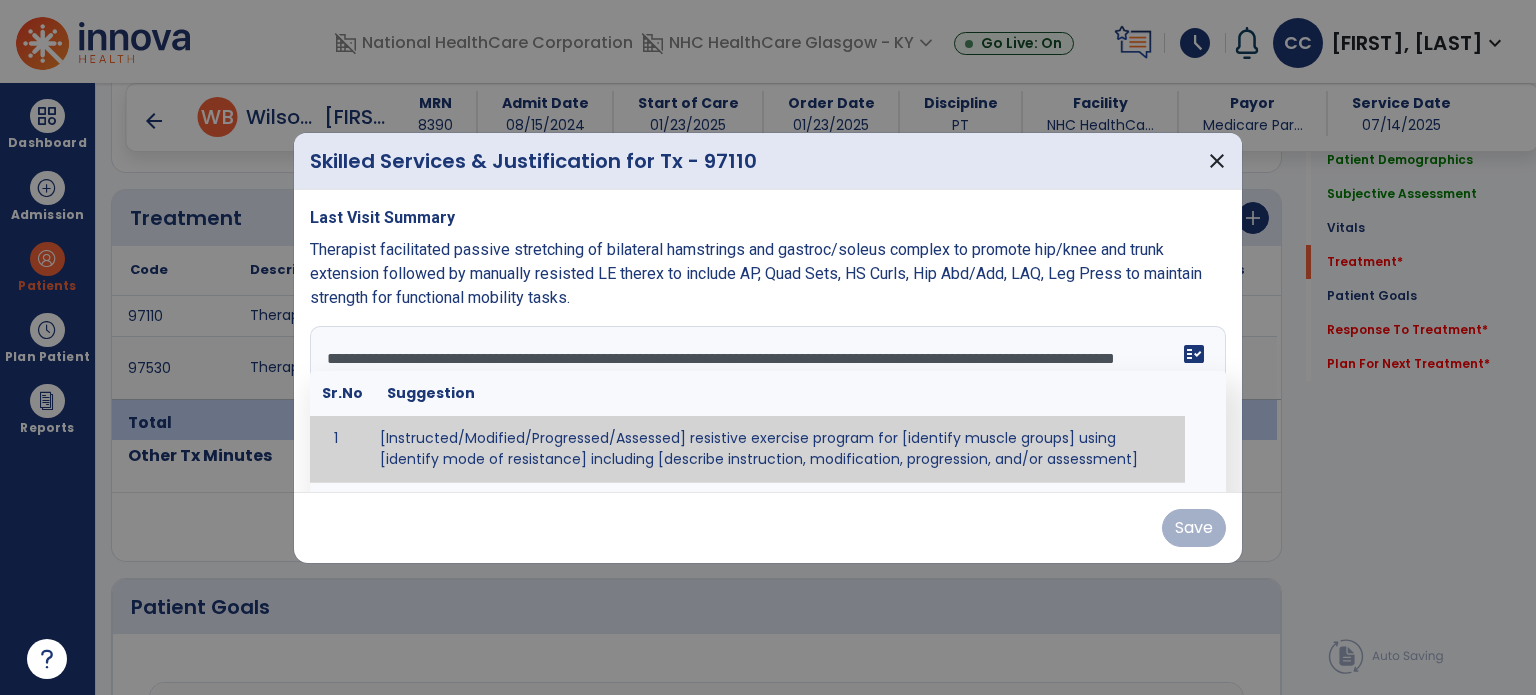 drag, startPoint x: 580, startPoint y: 396, endPoint x: 632, endPoint y: 403, distance: 52.46904 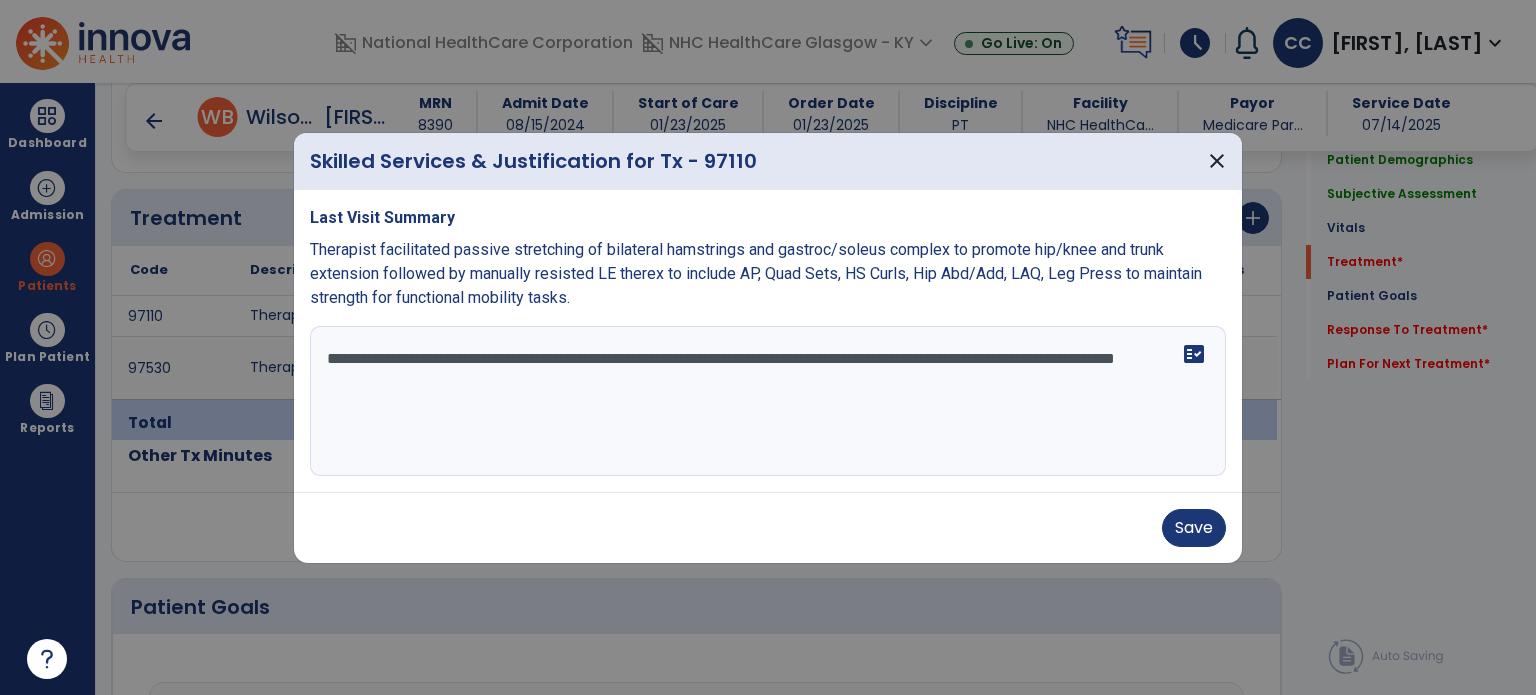 click on "**********" at bounding box center (768, 401) 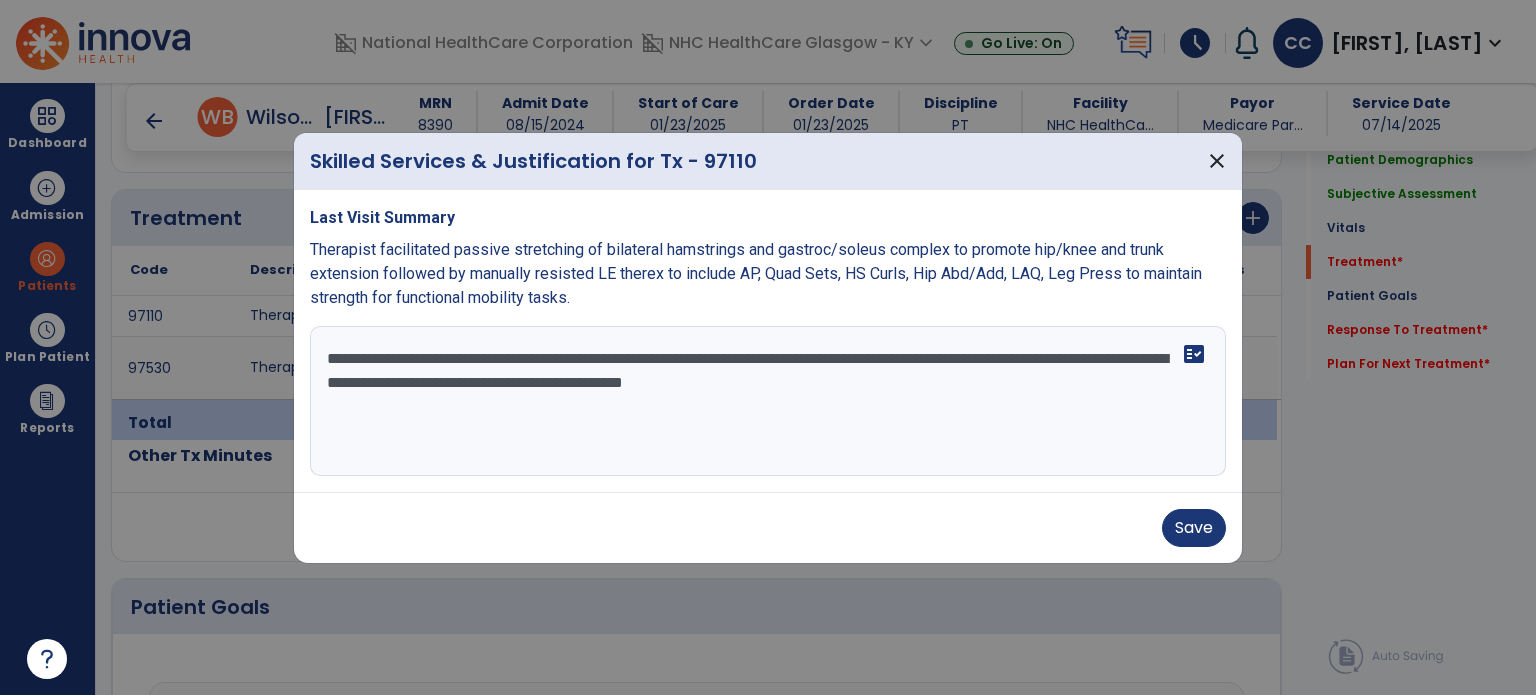 type on "**********" 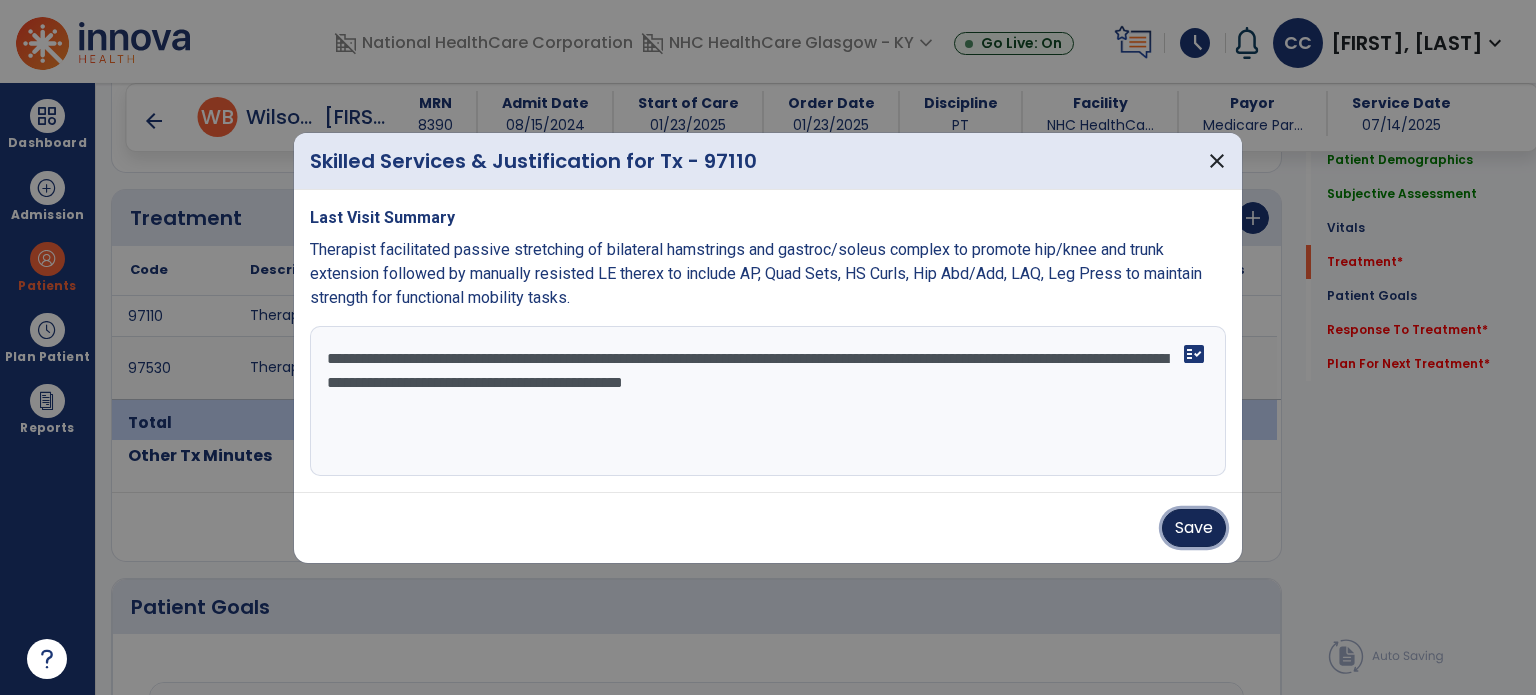 click on "Save" at bounding box center [1194, 528] 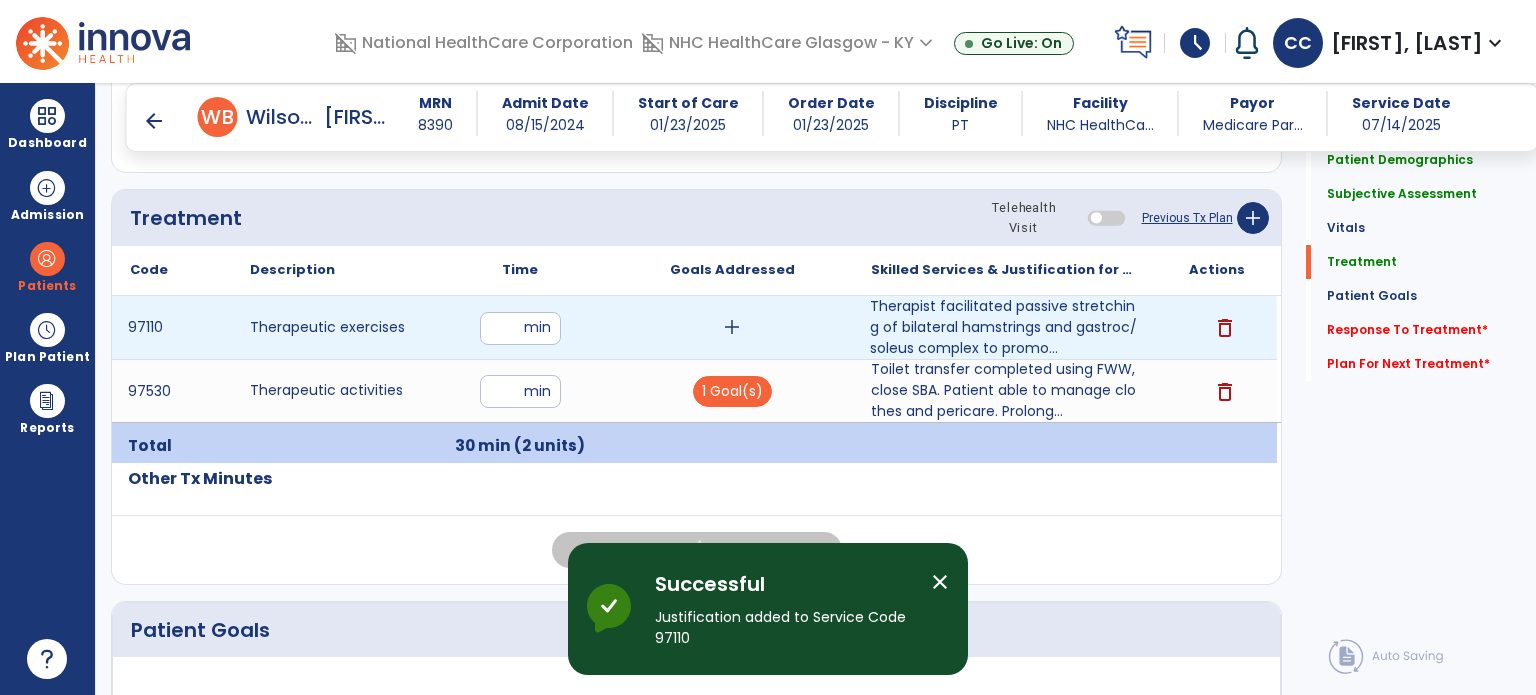 click on "add" at bounding box center [732, 327] 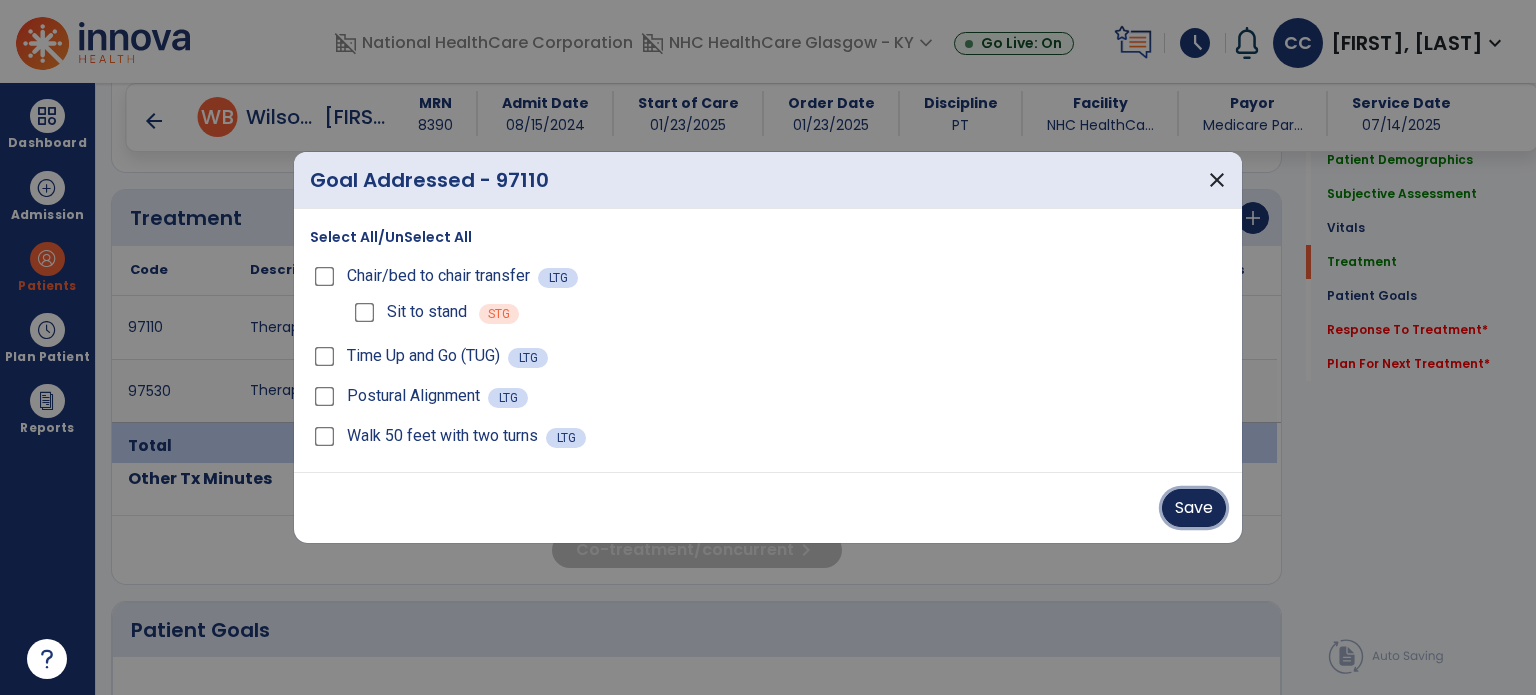 click on "Save" at bounding box center [1194, 508] 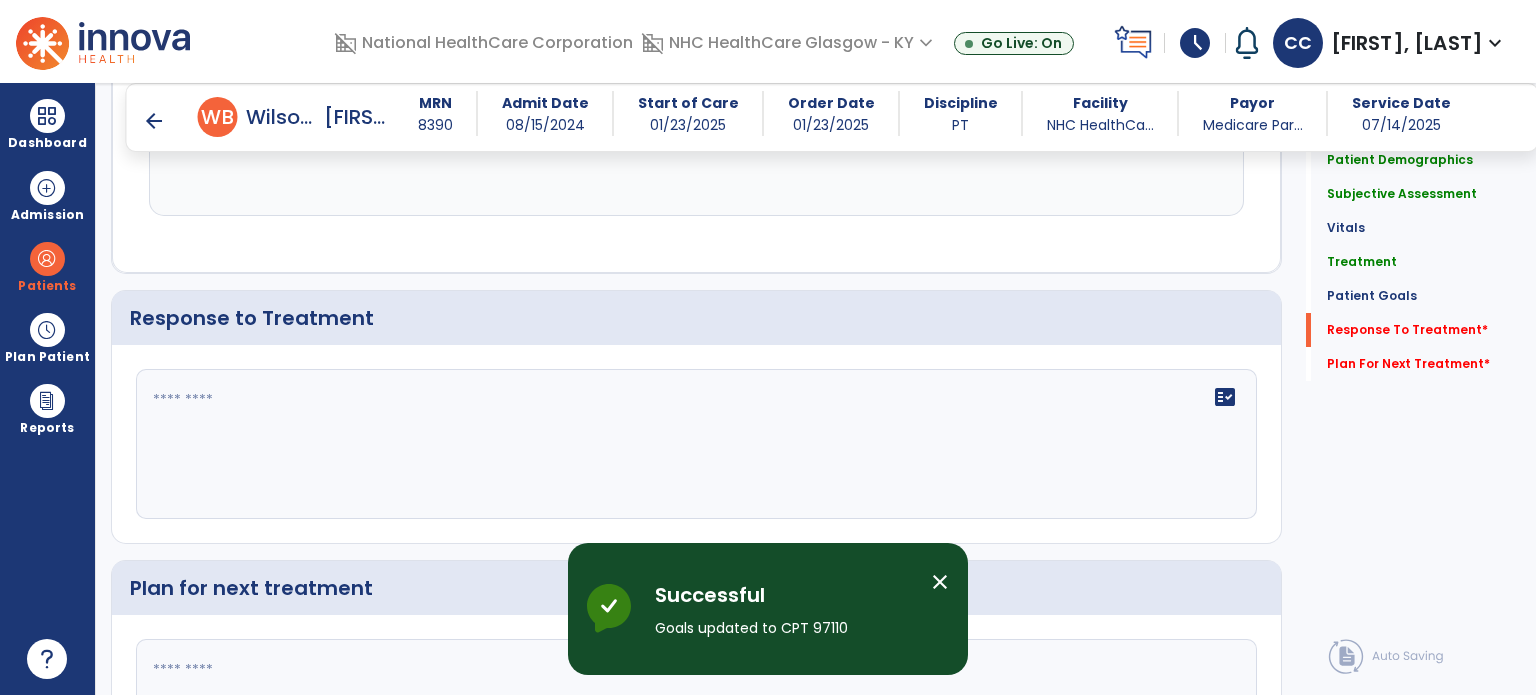 scroll, scrollTop: 2700, scrollLeft: 0, axis: vertical 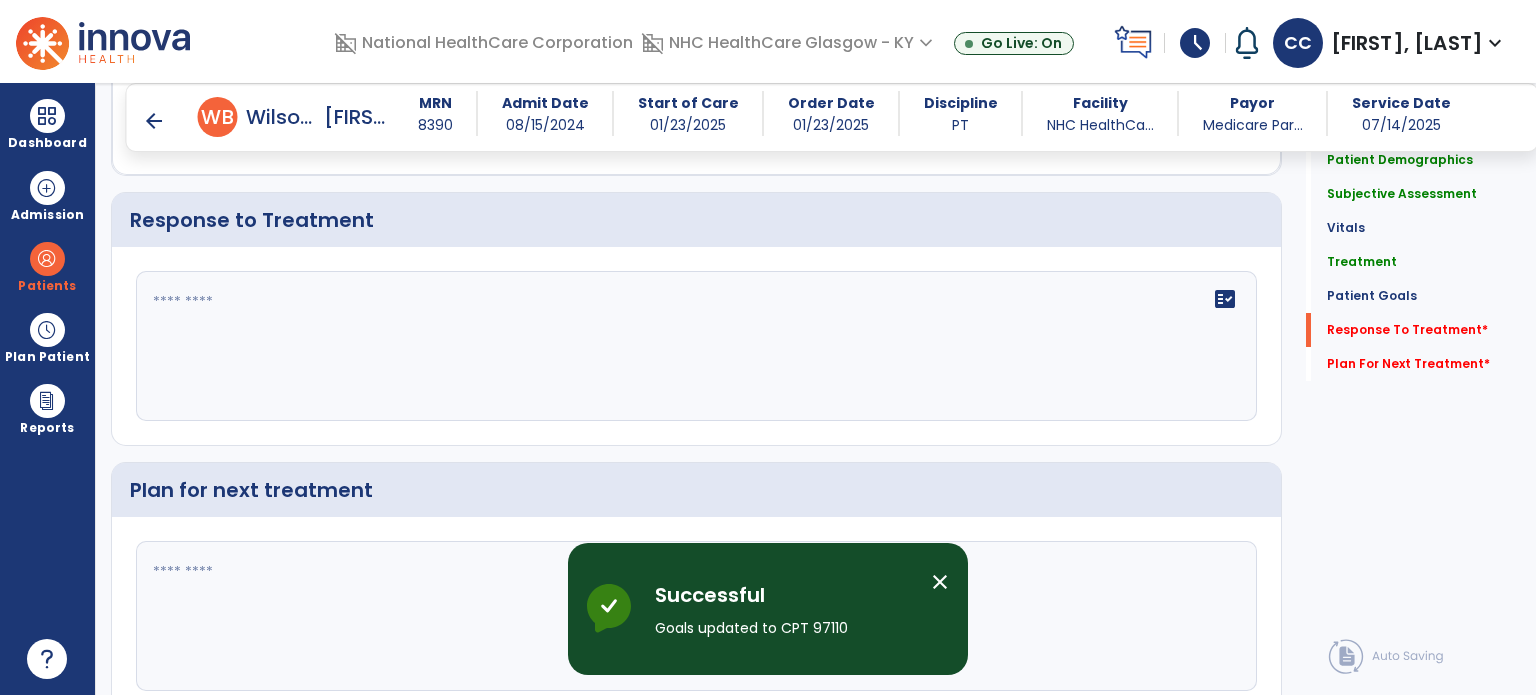click on "fact_check" 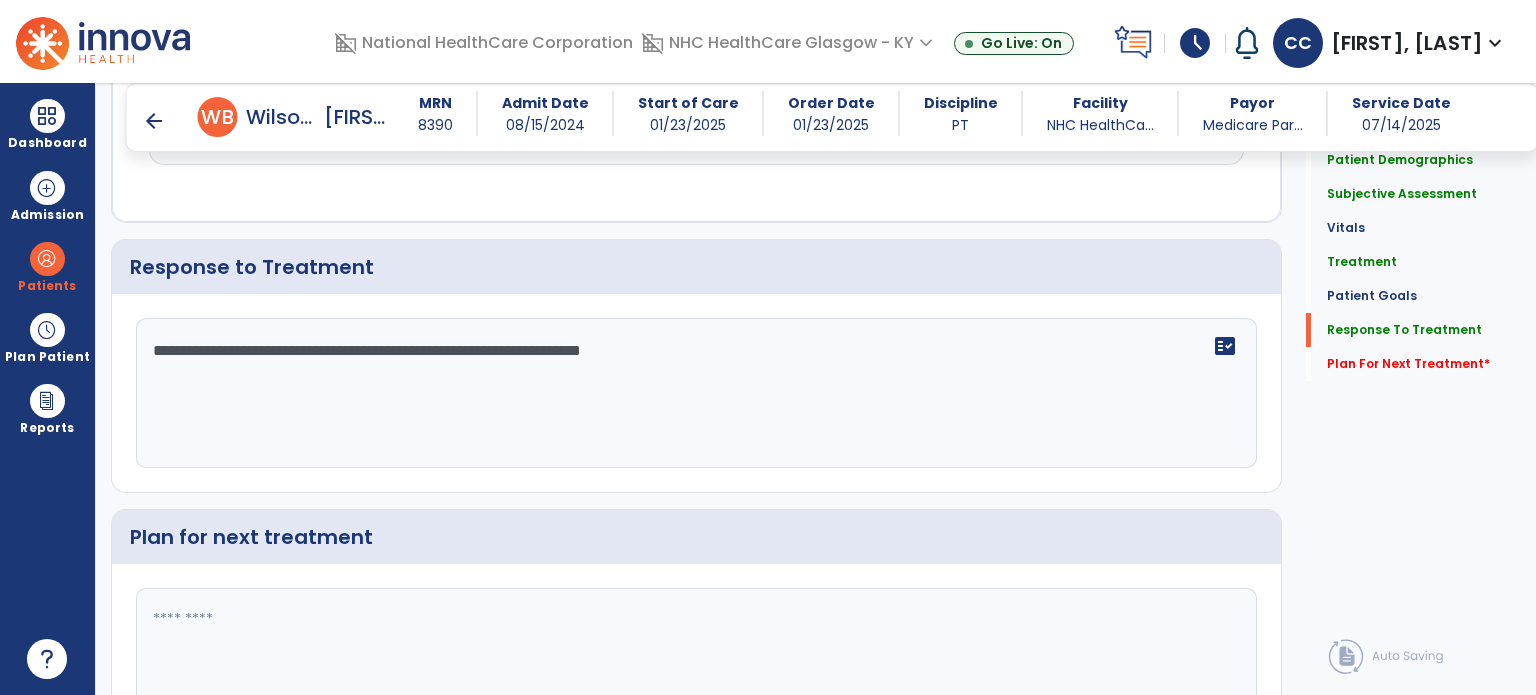scroll, scrollTop: 2699, scrollLeft: 0, axis: vertical 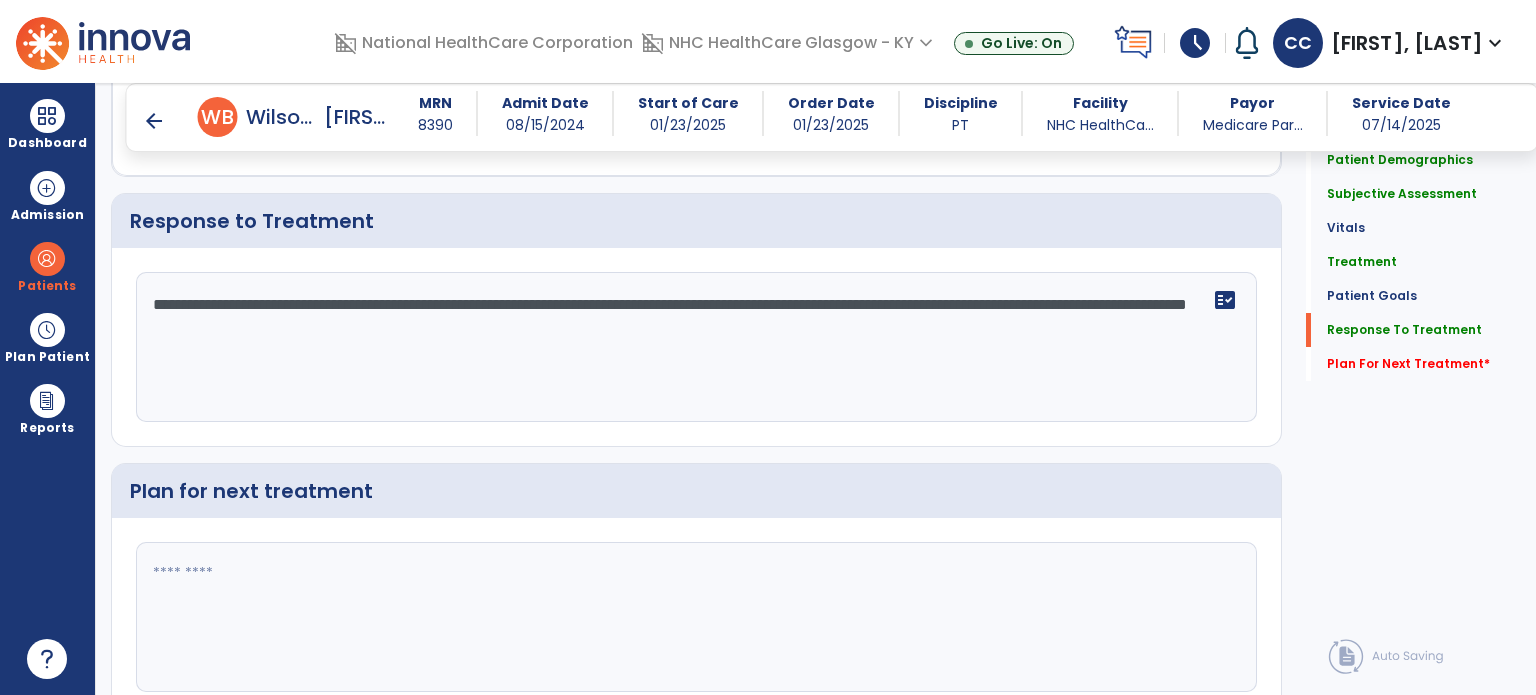 type on "**********" 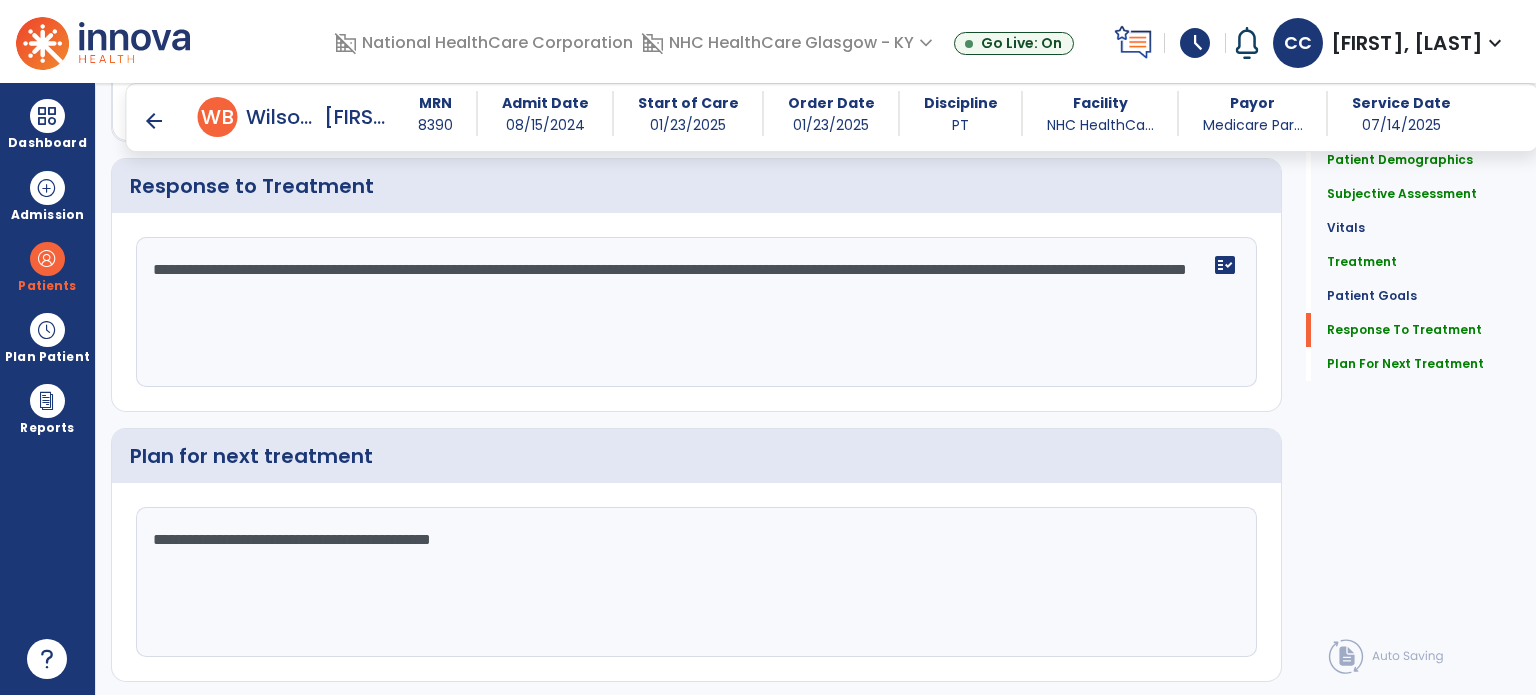 scroll, scrollTop: 2780, scrollLeft: 0, axis: vertical 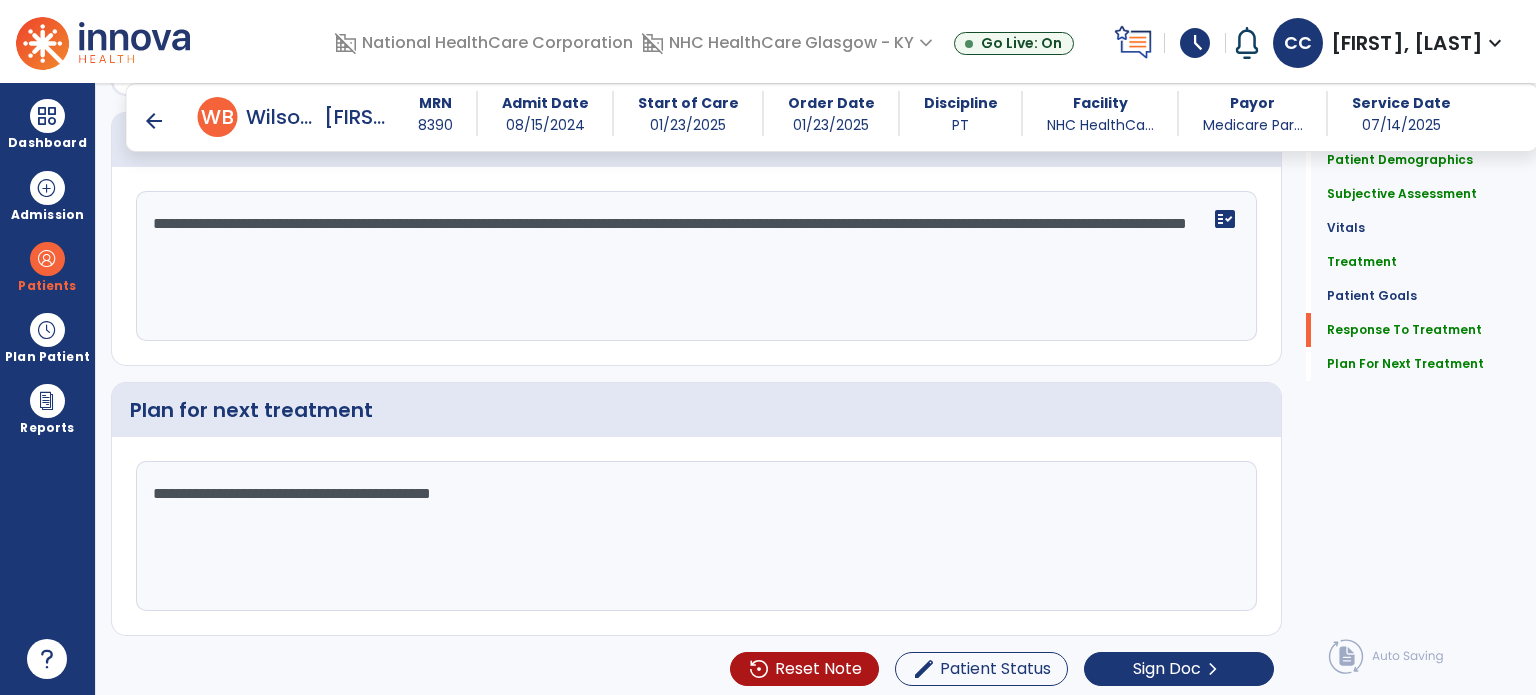 type on "**********" 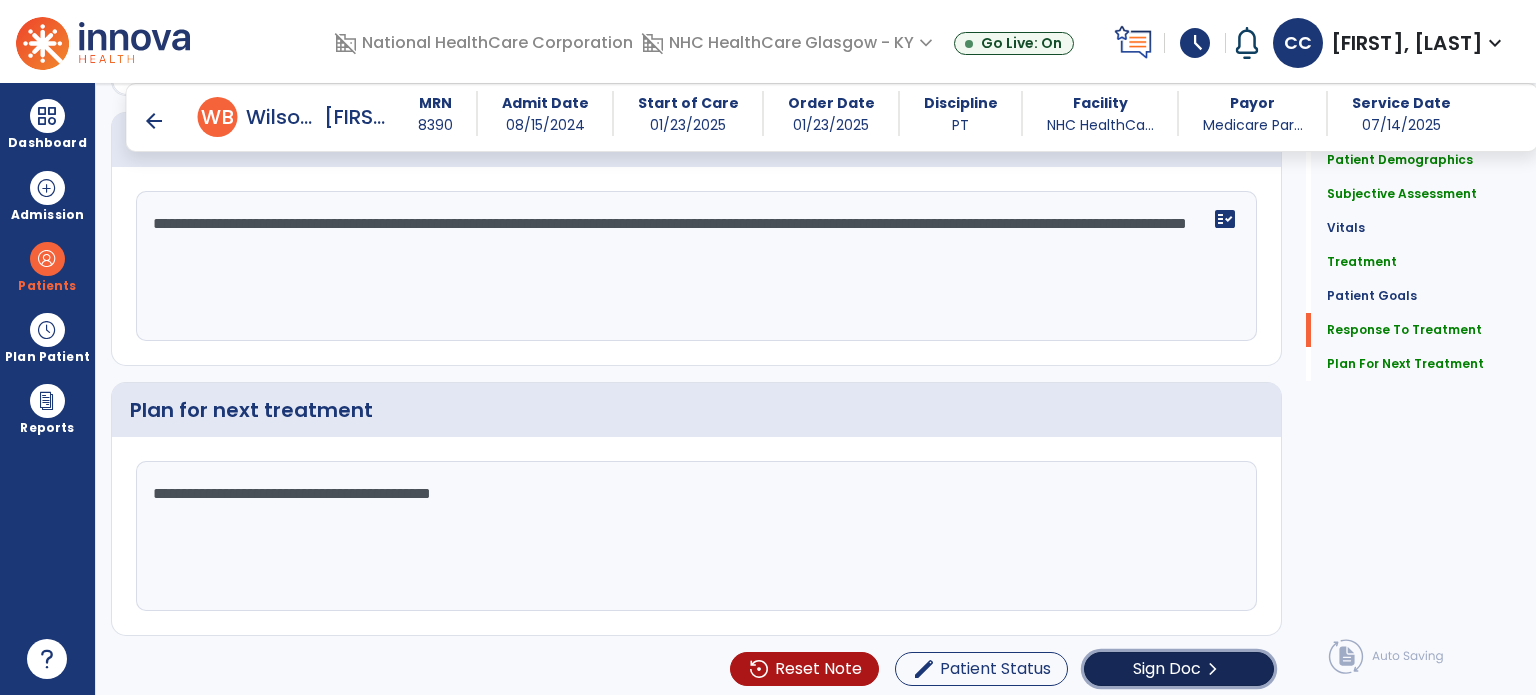 click on "Sign Doc" 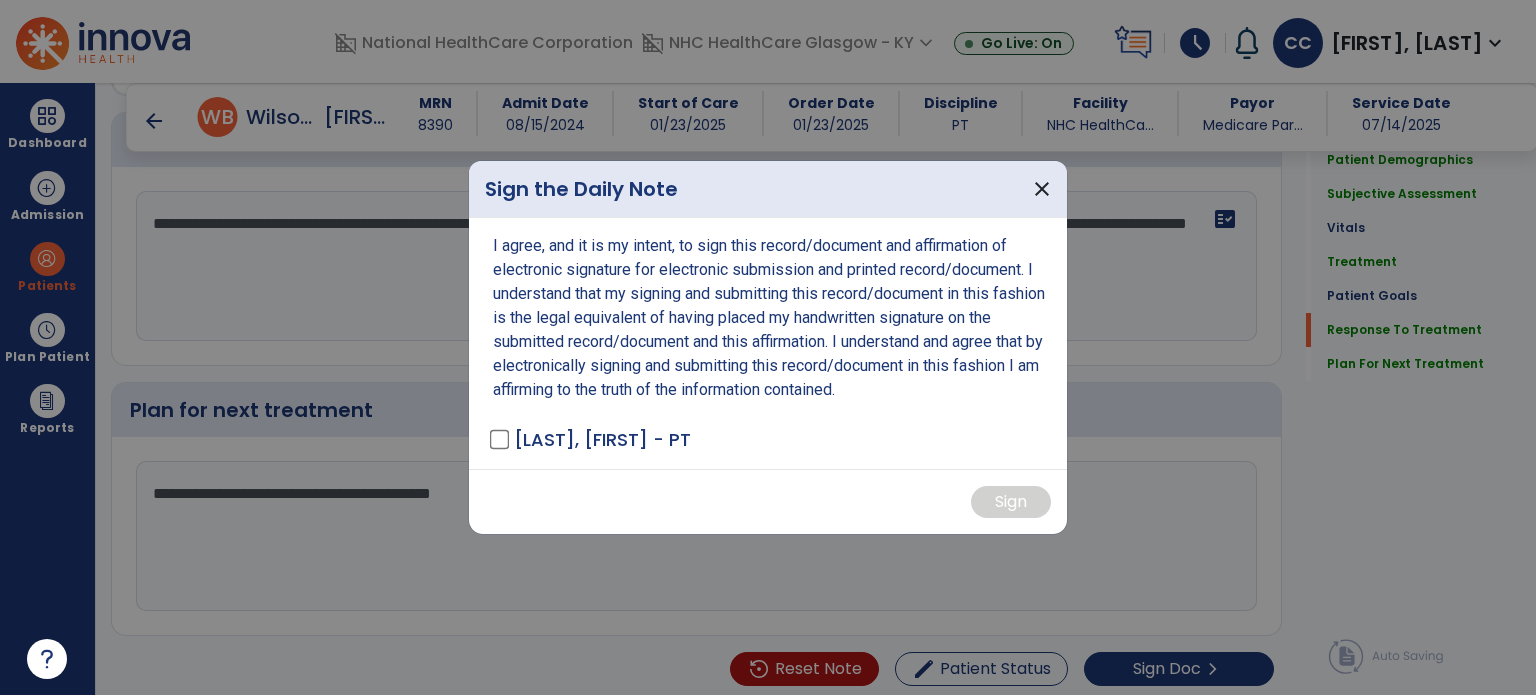 click on "[LAST], [FIRST]  - PT" at bounding box center (592, 439) 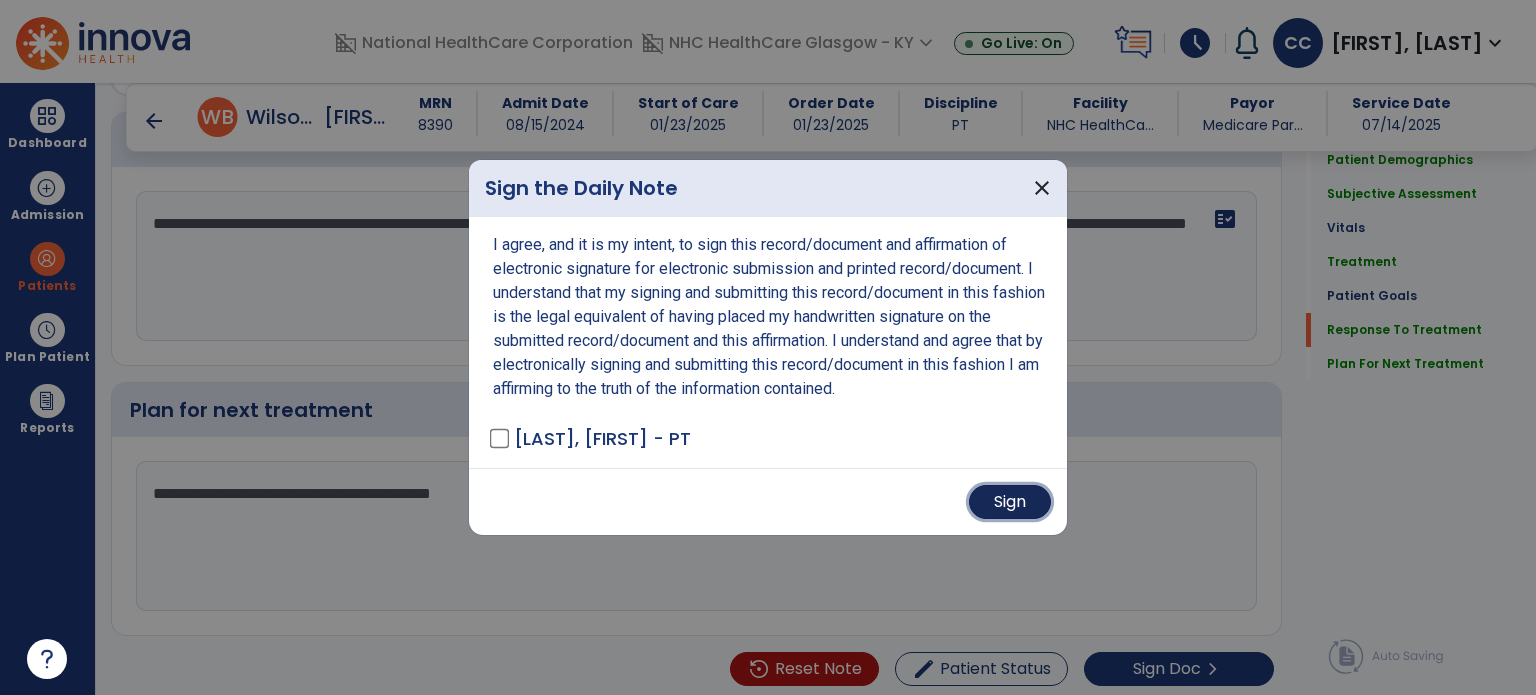 click on "Sign" at bounding box center (1010, 502) 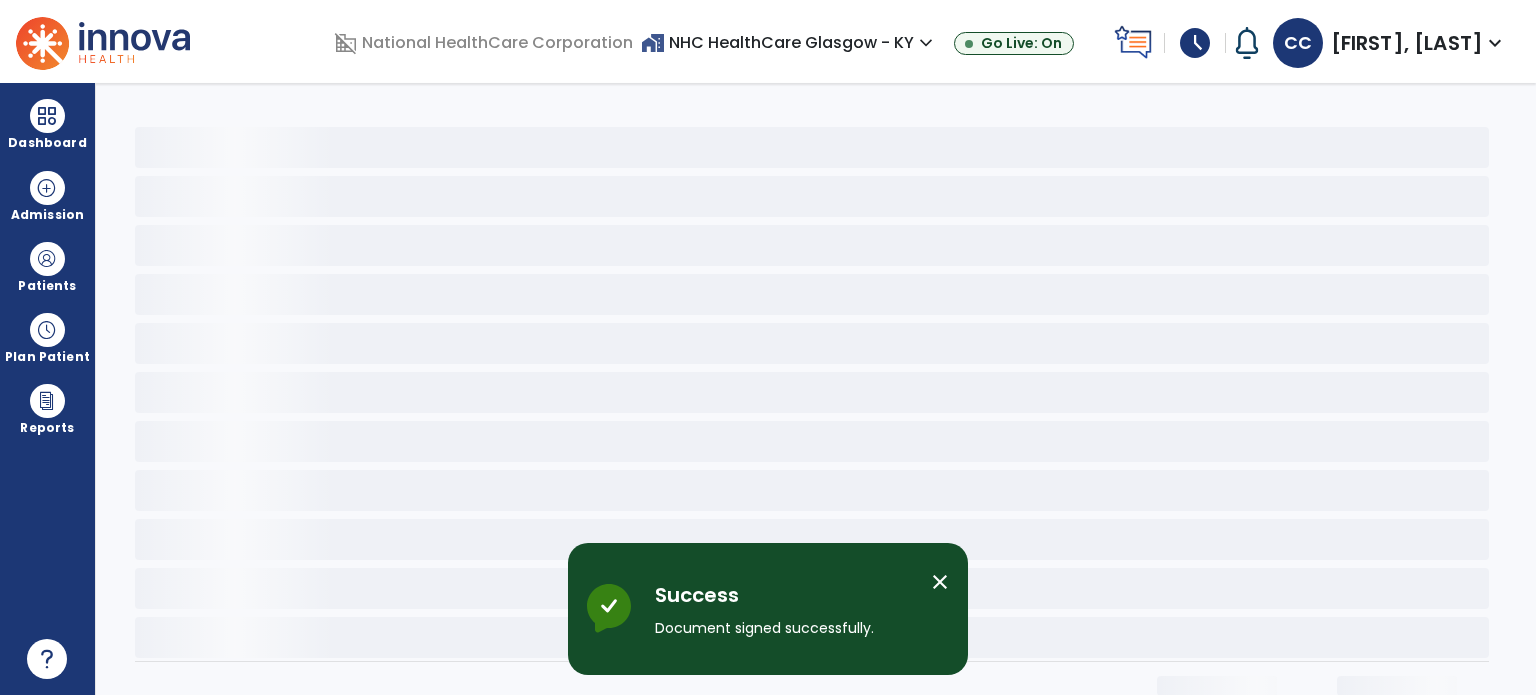 scroll, scrollTop: 0, scrollLeft: 0, axis: both 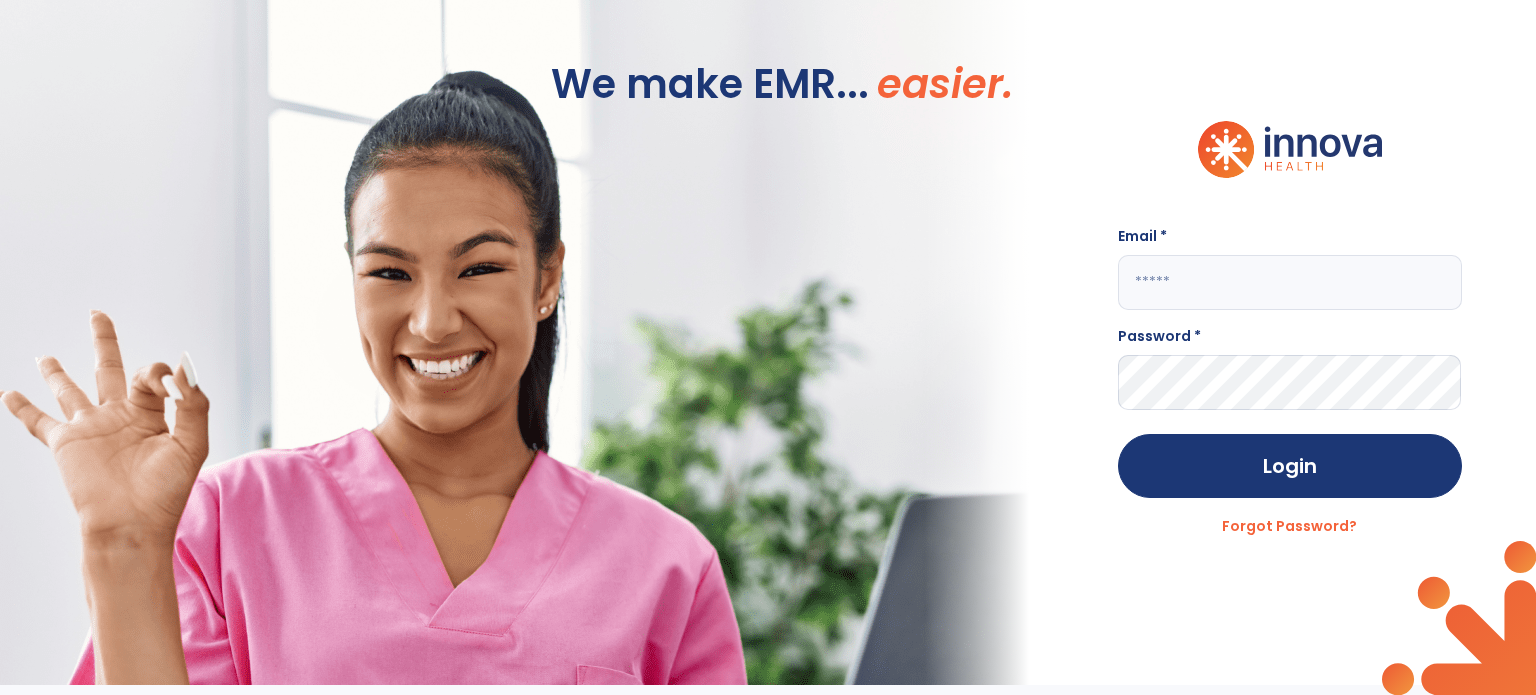 click 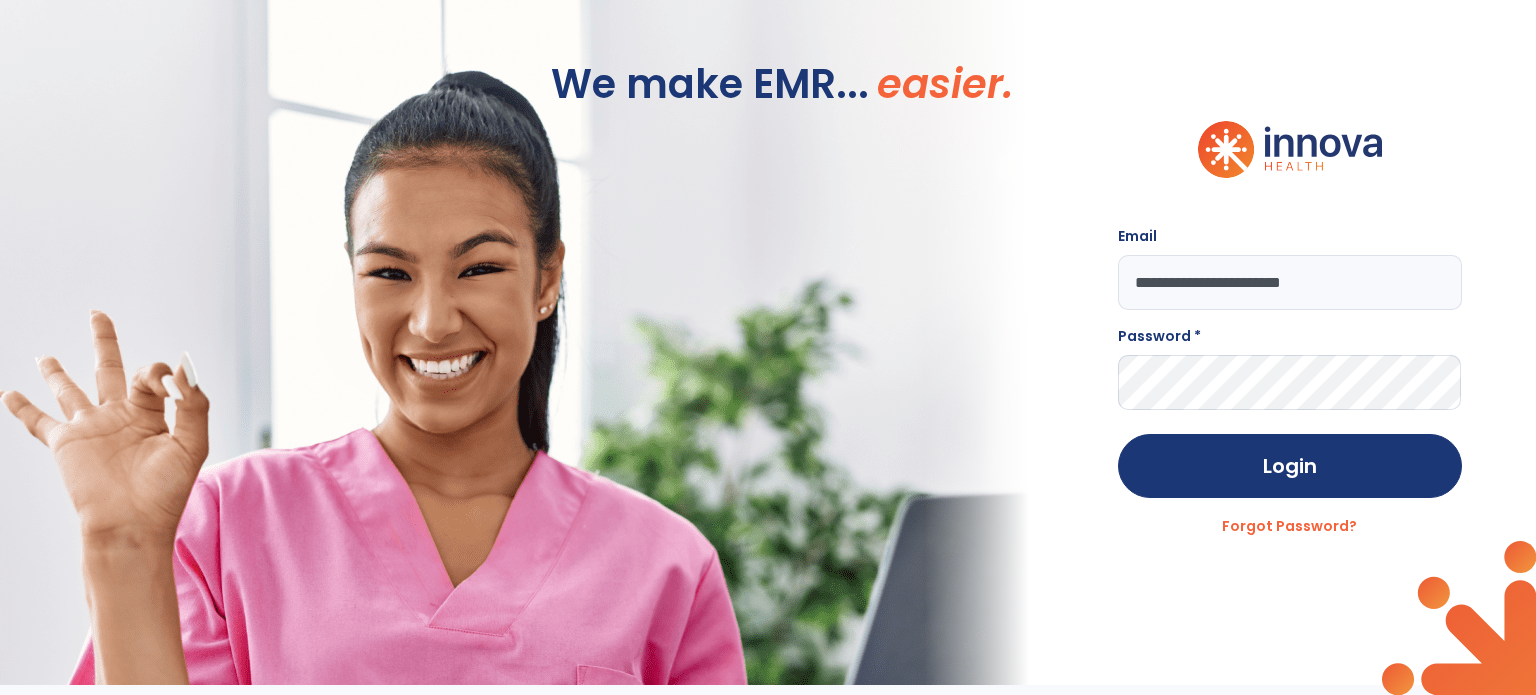 type on "**********" 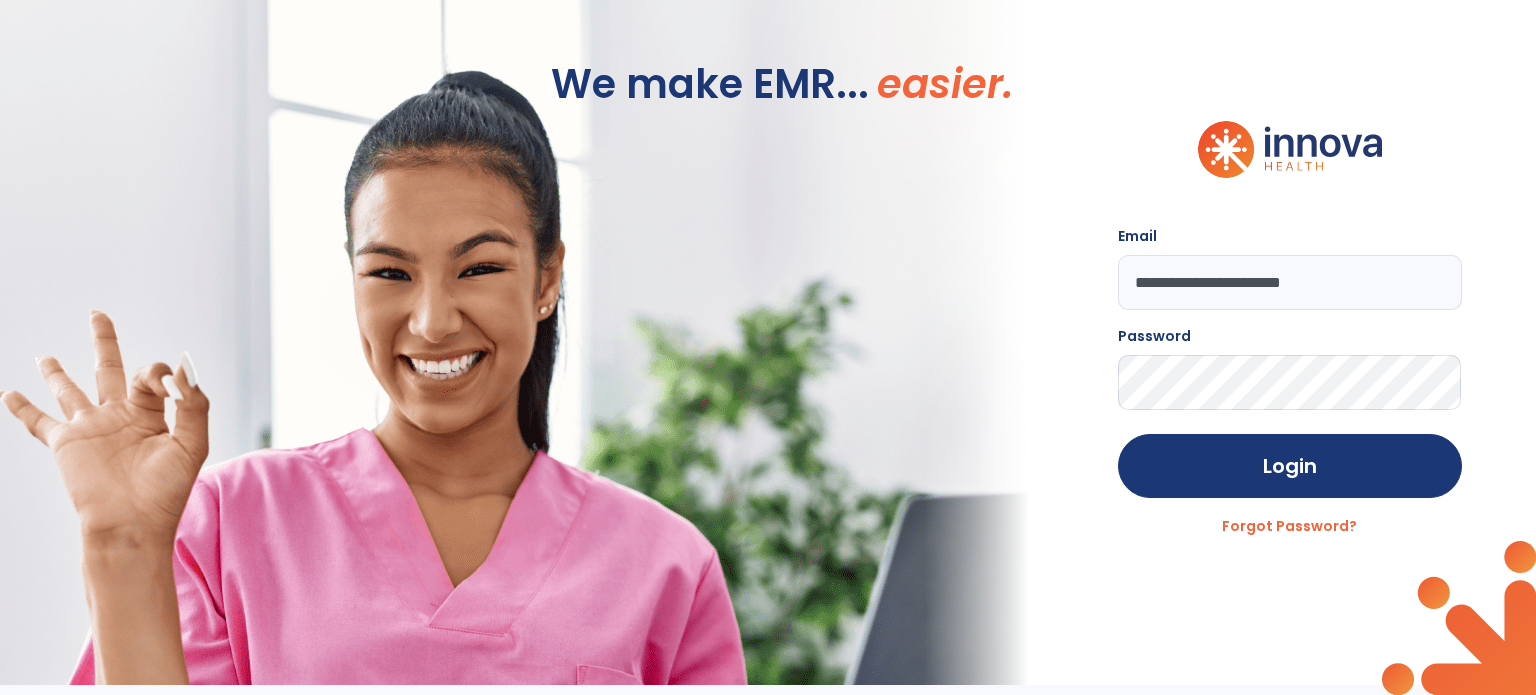 click on "Login" 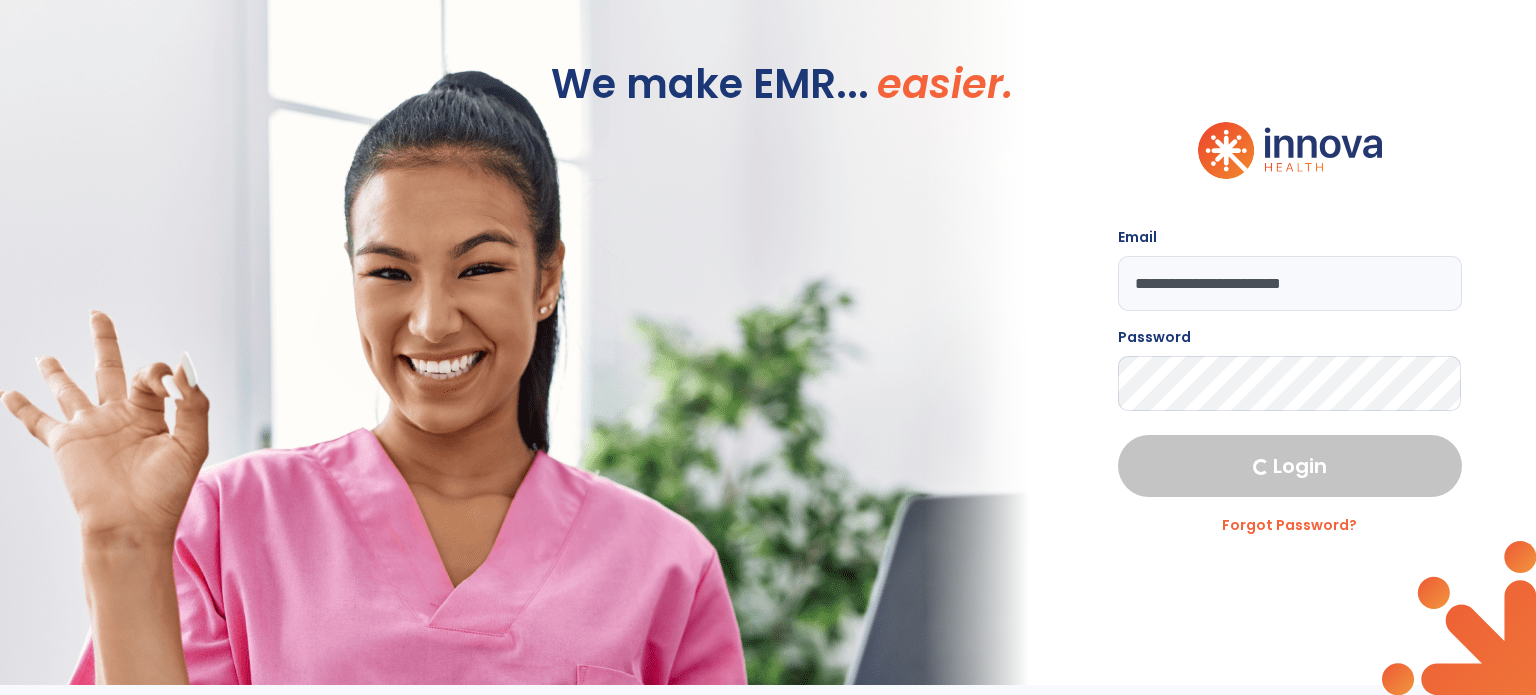 select on "****" 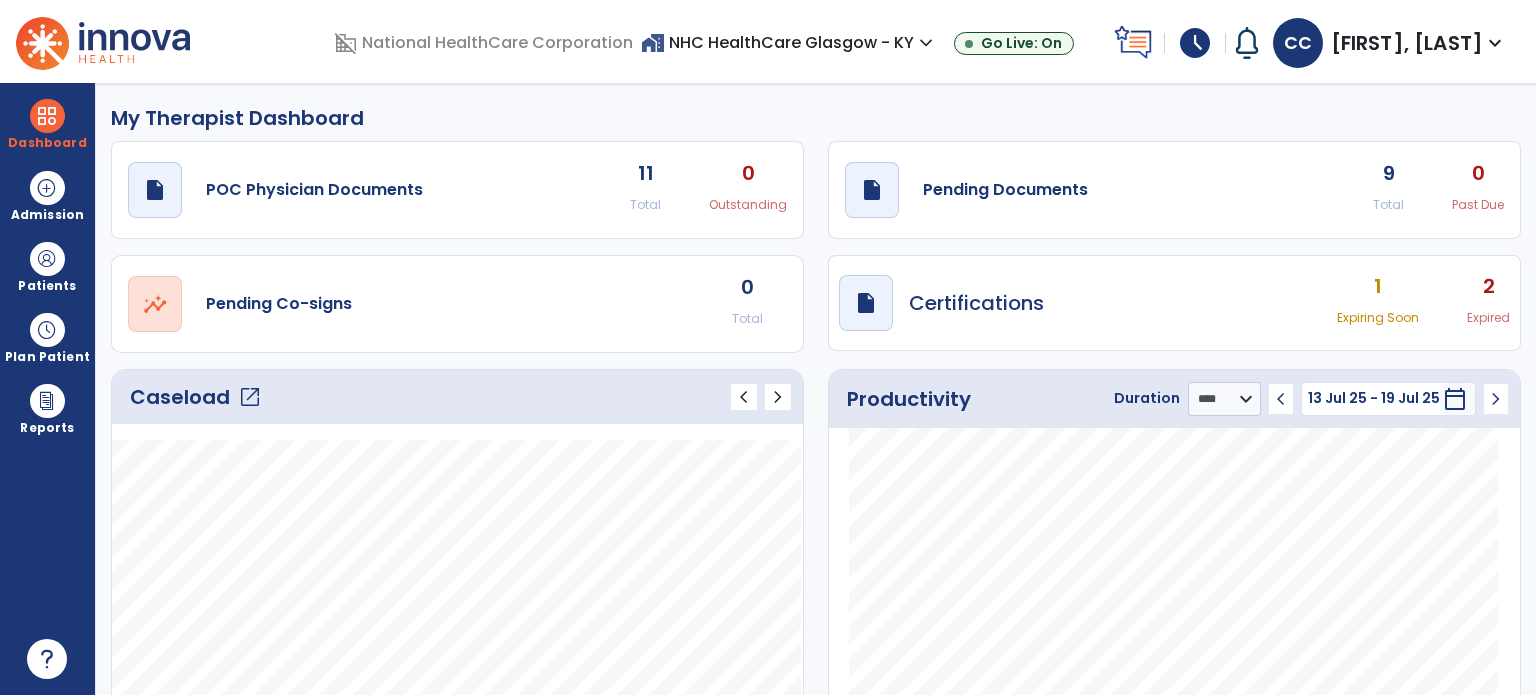 click on "Patients" at bounding box center (47, 266) 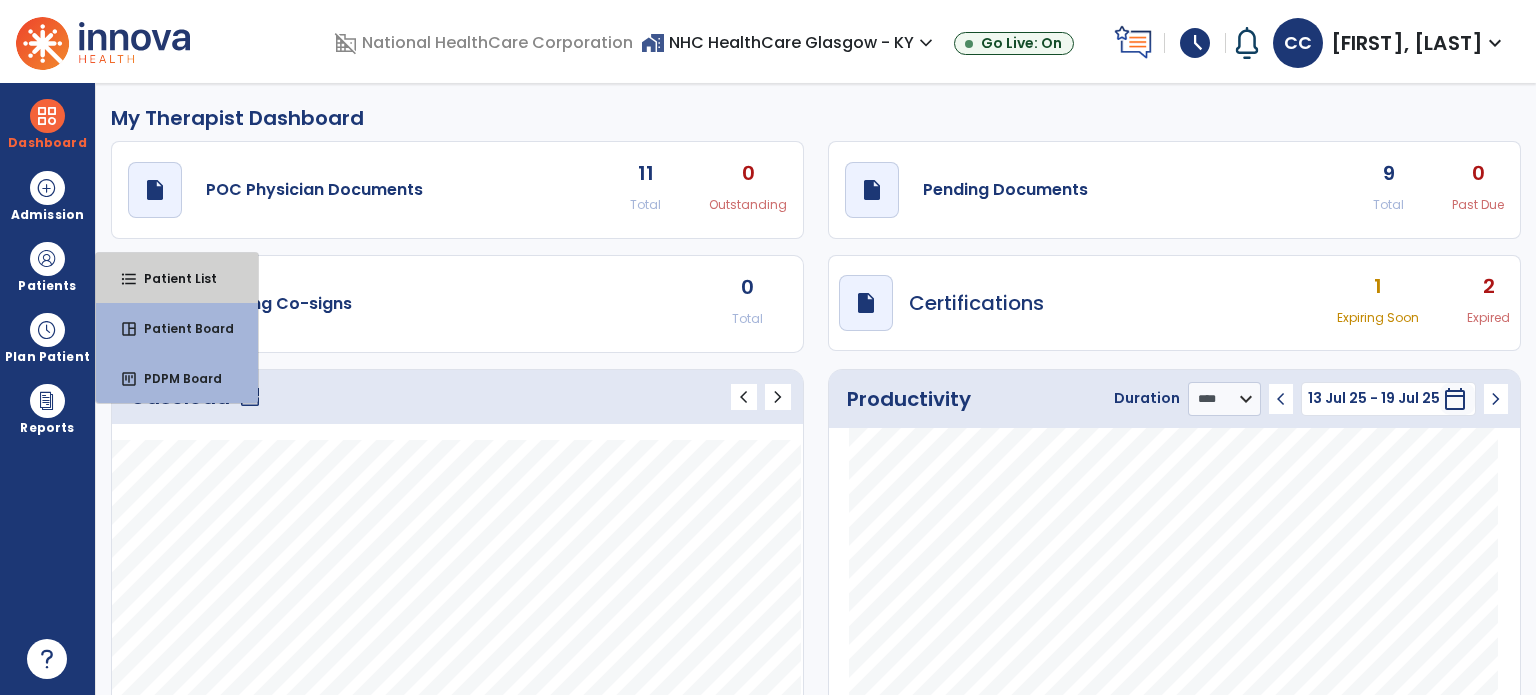click on "format_list_bulleted  Patient List" at bounding box center (177, 278) 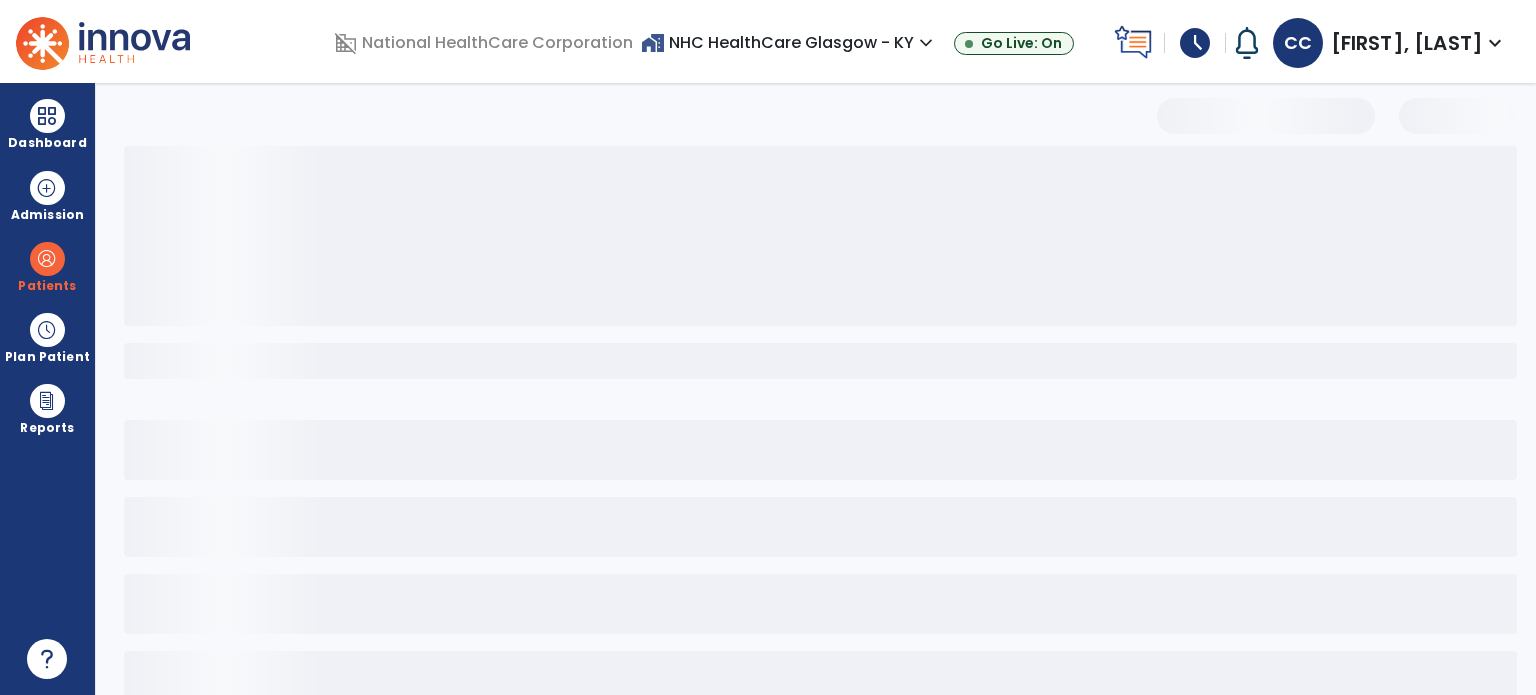 select on "***" 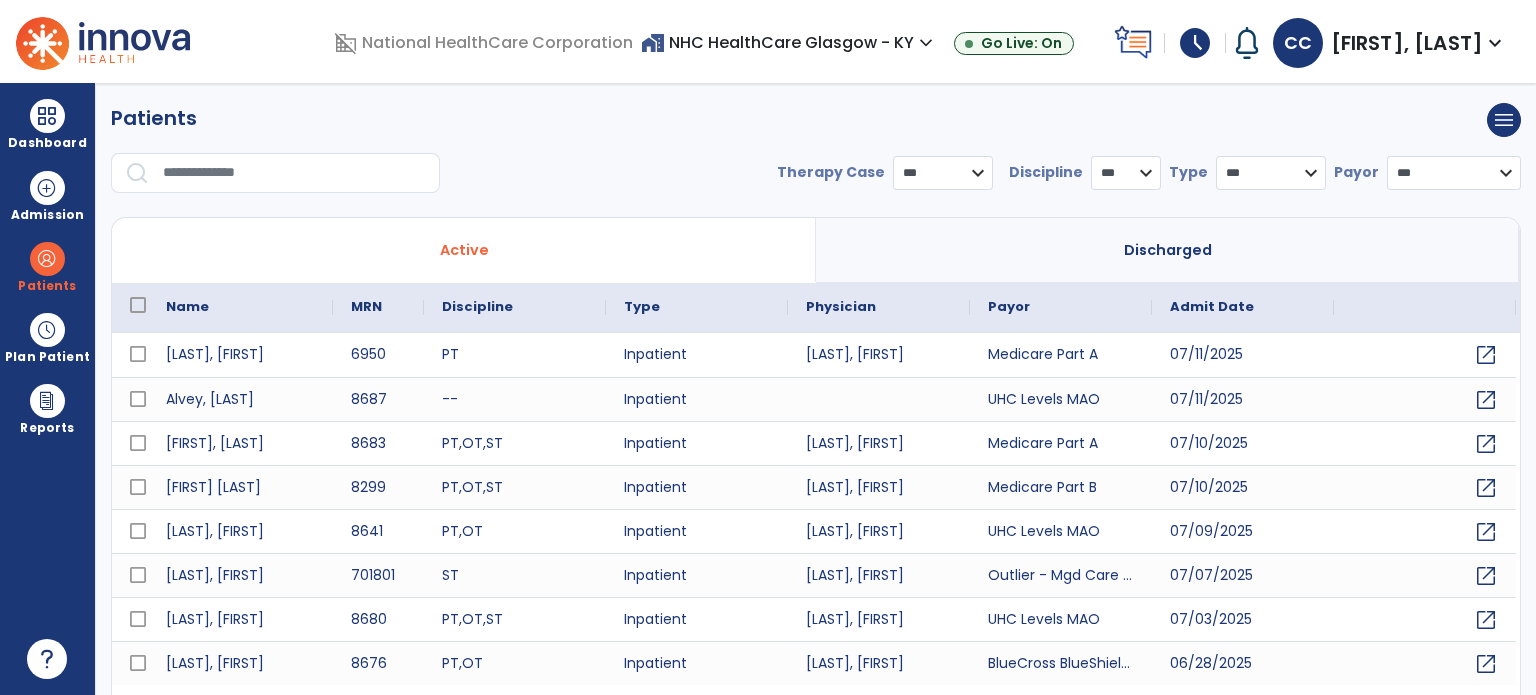 click at bounding box center [294, 173] 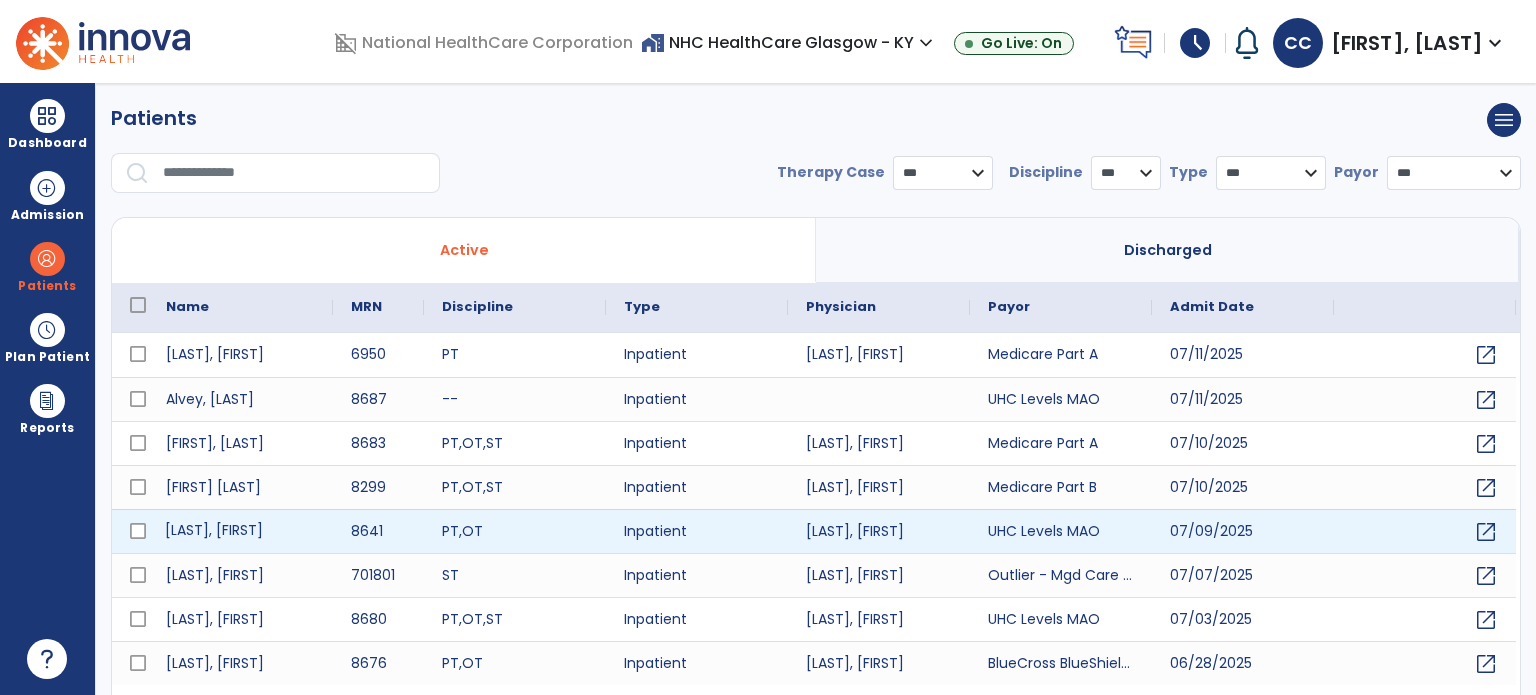 click on "[LAST], [FIRST]" at bounding box center [240, 531] 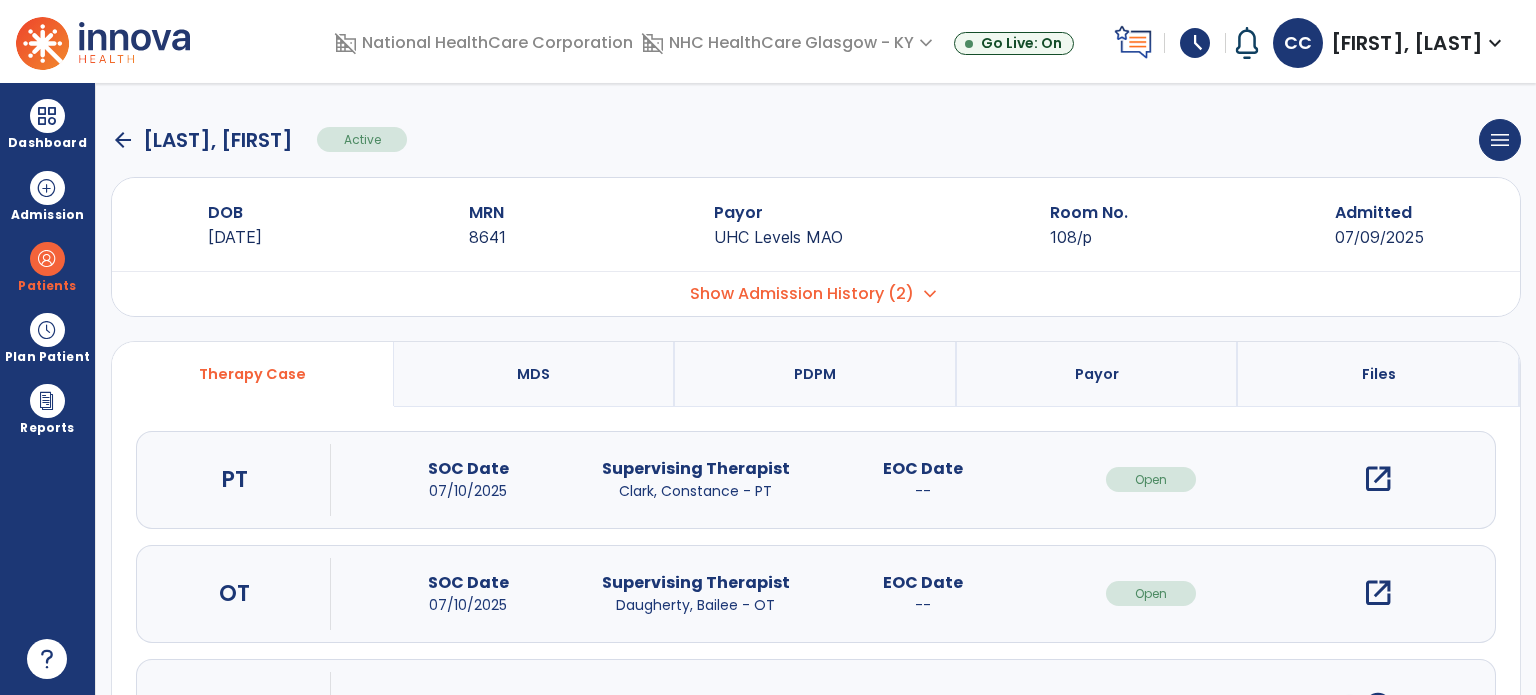 click on "open_in_new" at bounding box center (1378, 479) 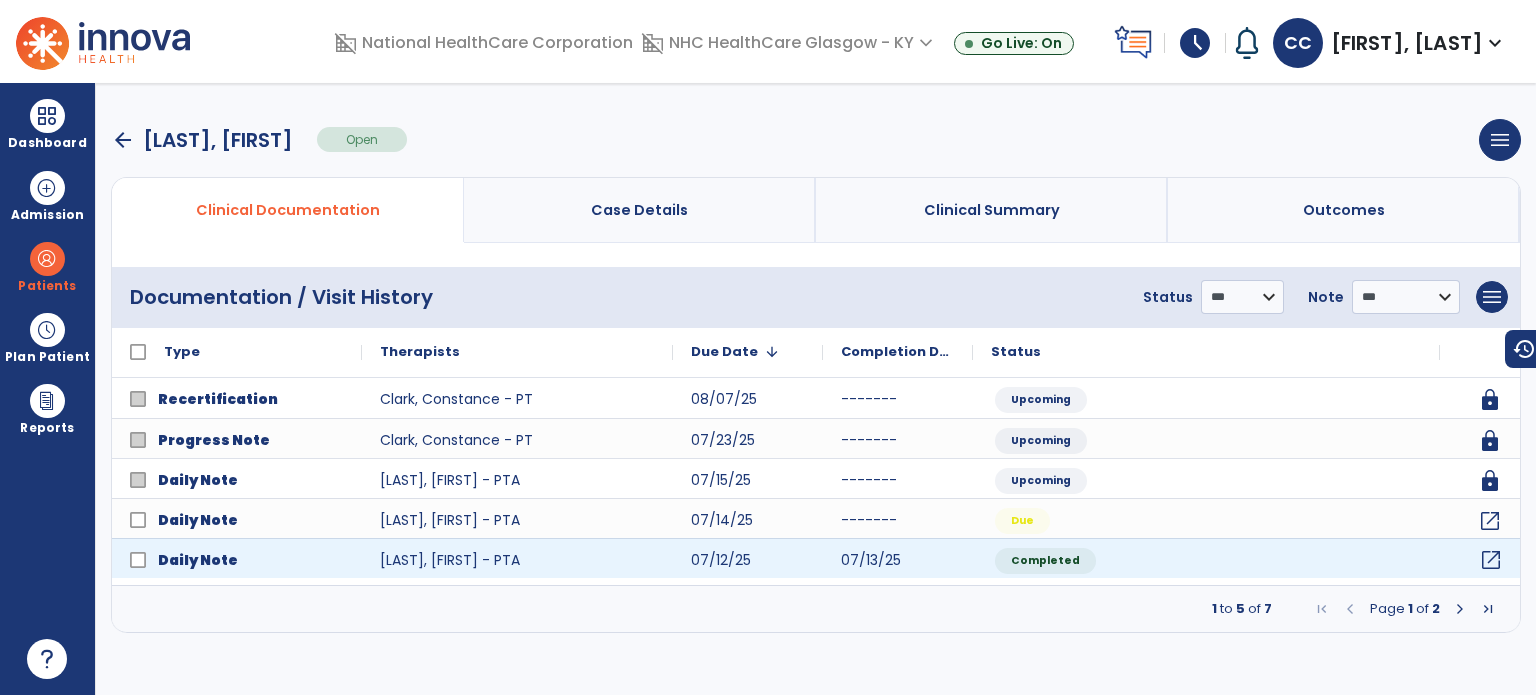 click on "open_in_new" 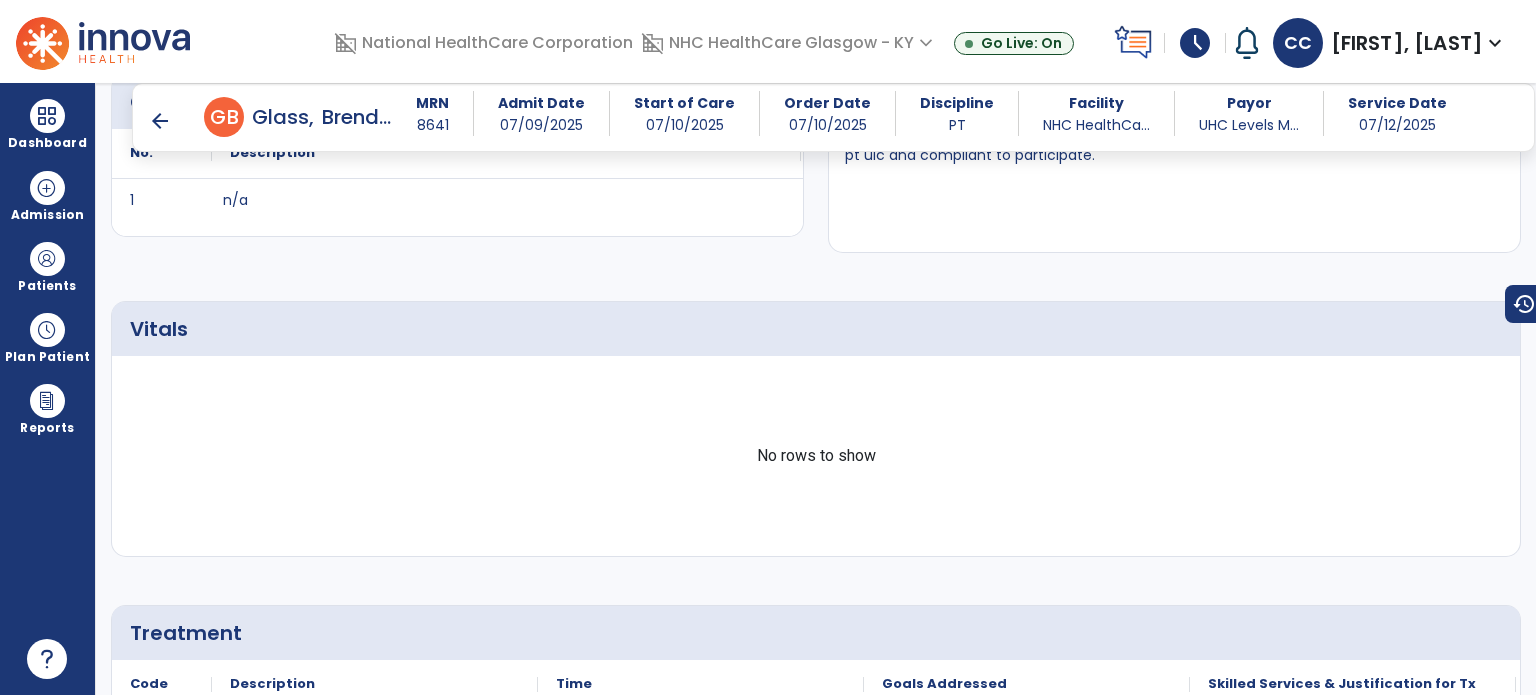 scroll, scrollTop: 600, scrollLeft: 0, axis: vertical 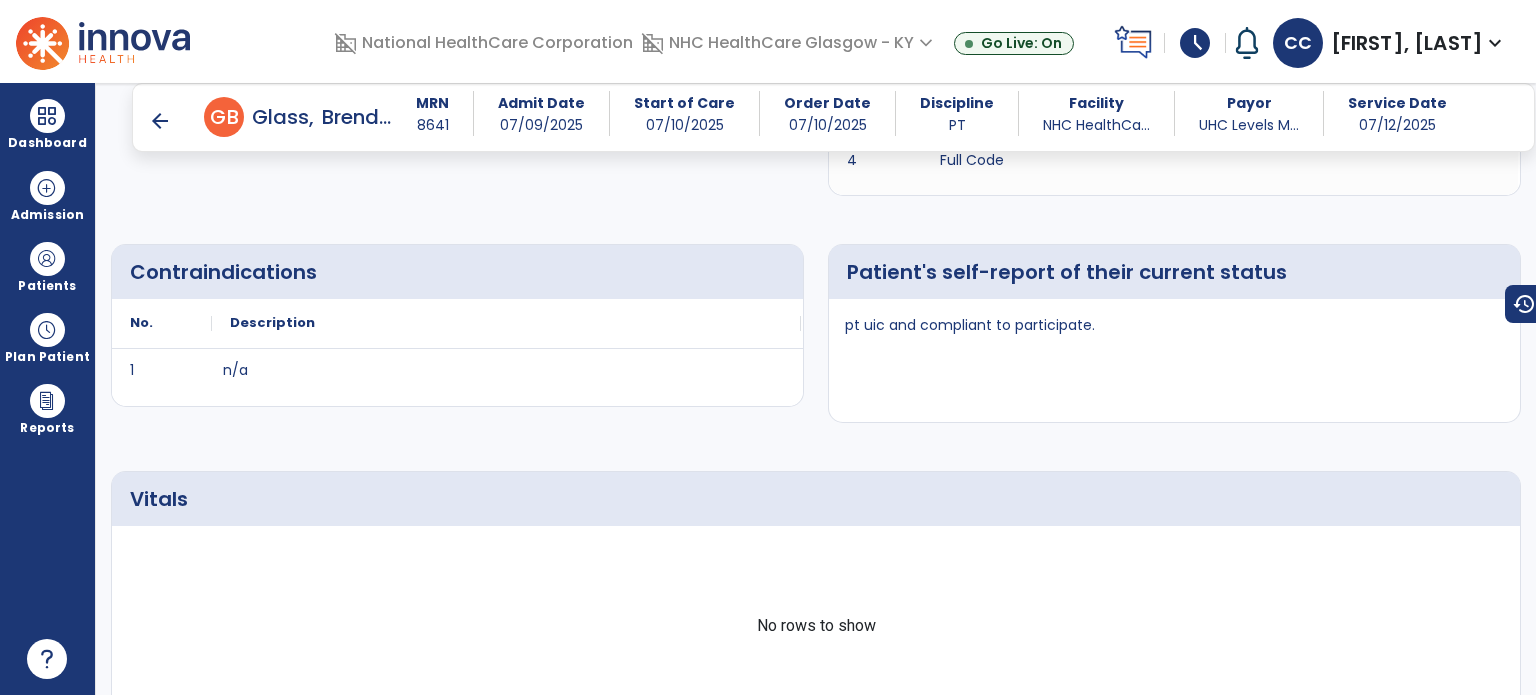 click on "arrow_back" at bounding box center (160, 121) 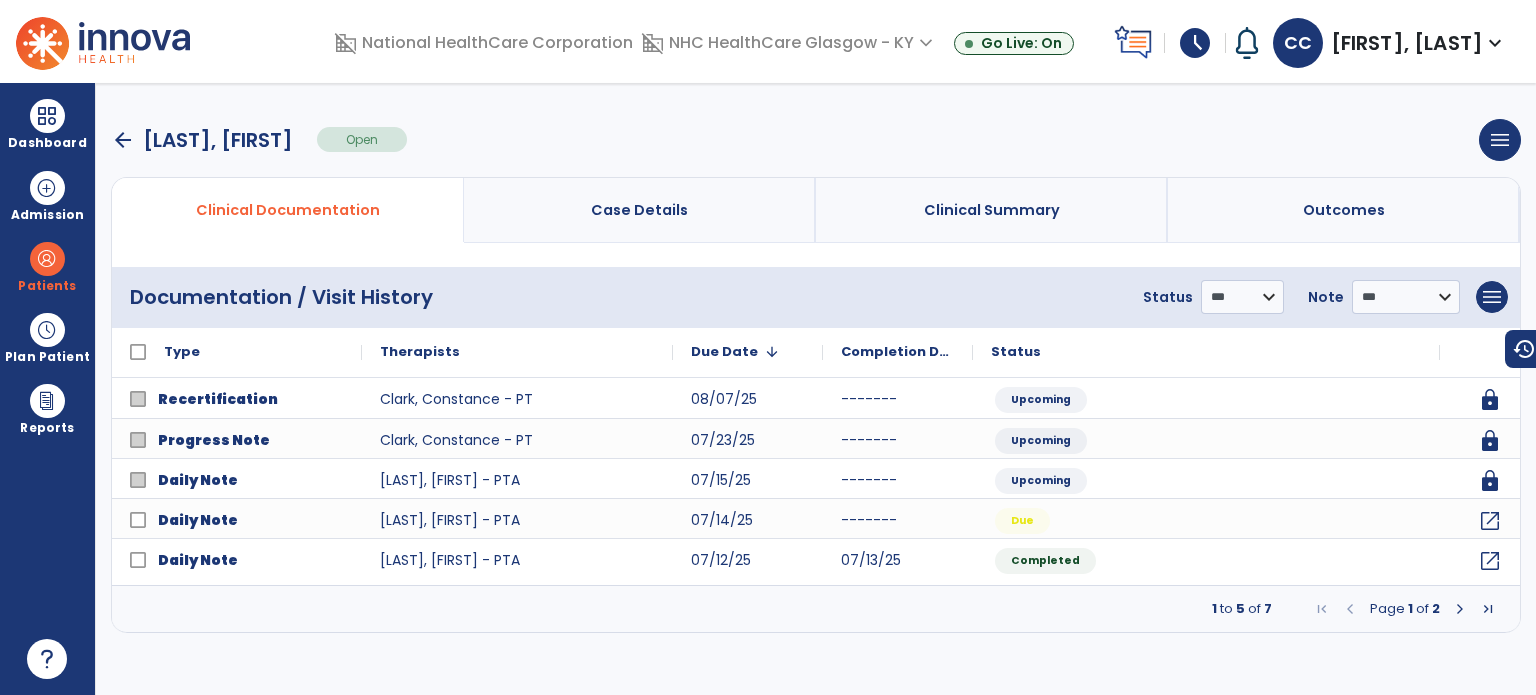 scroll, scrollTop: 0, scrollLeft: 0, axis: both 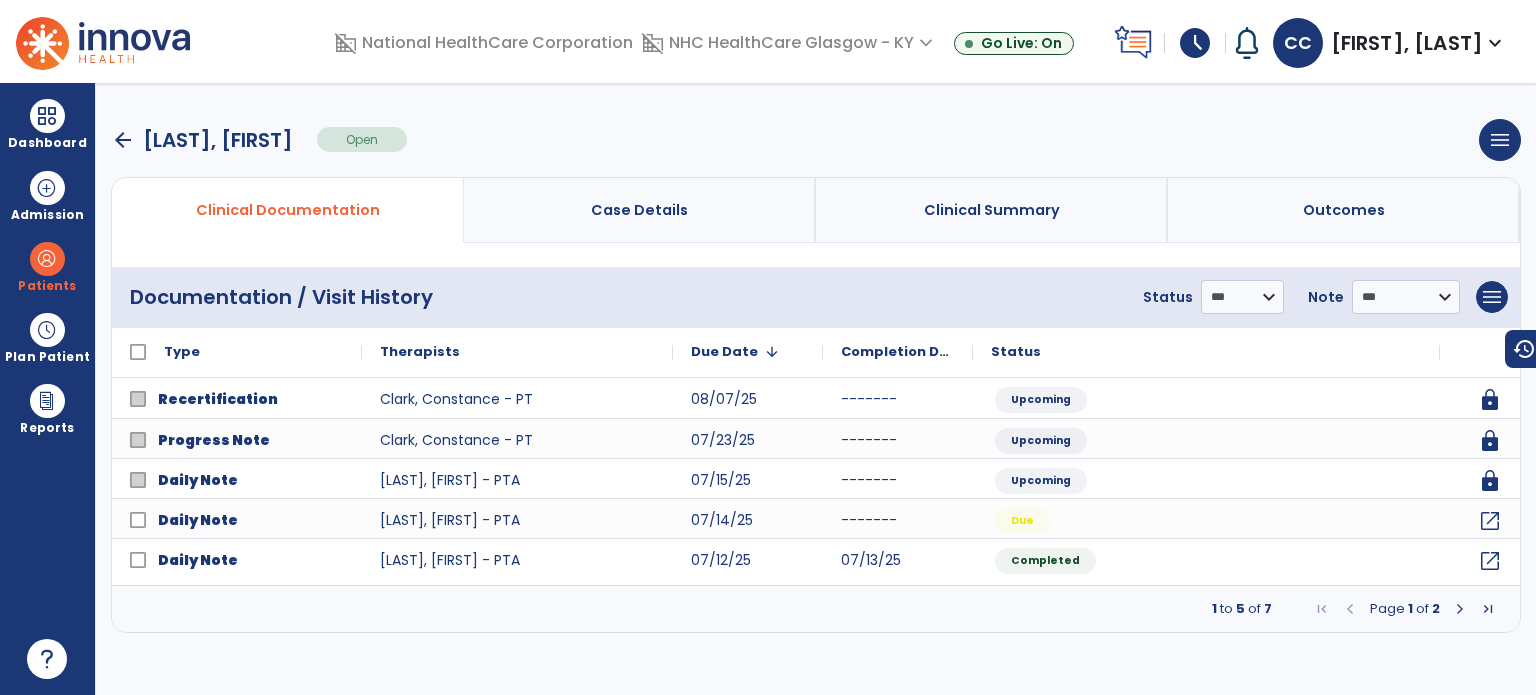 click on "arrow_back" at bounding box center (123, 140) 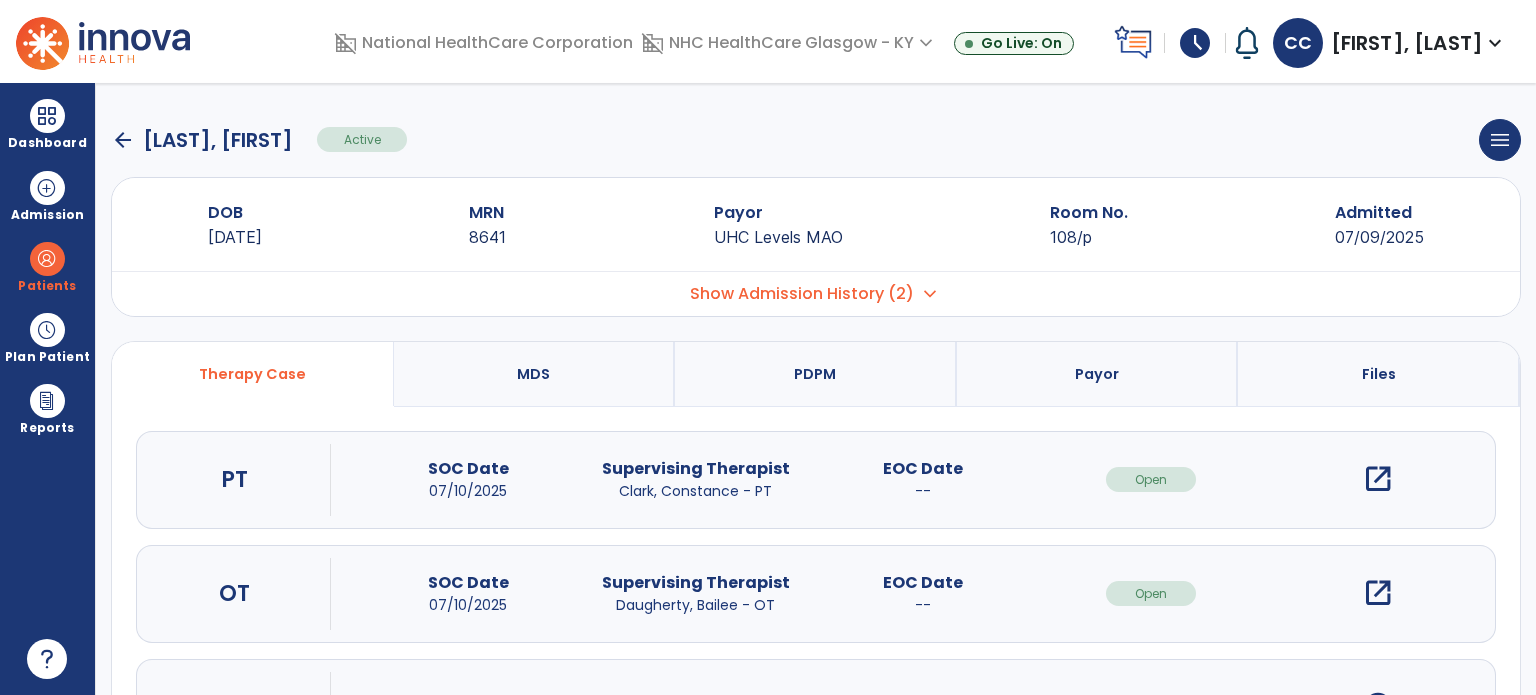 click on "Dashboard" at bounding box center (47, 143) 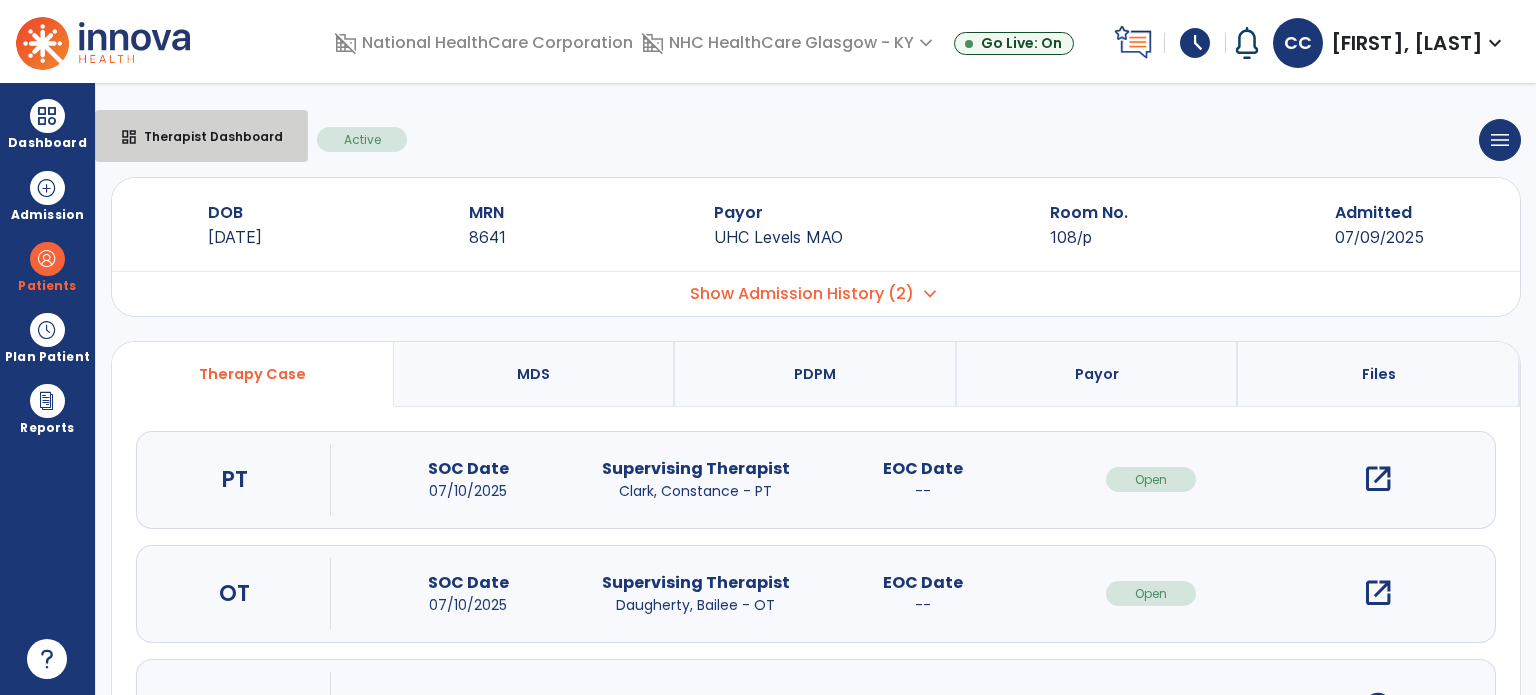 click on "dashboard  Therapist Dashboard" at bounding box center (201, 136) 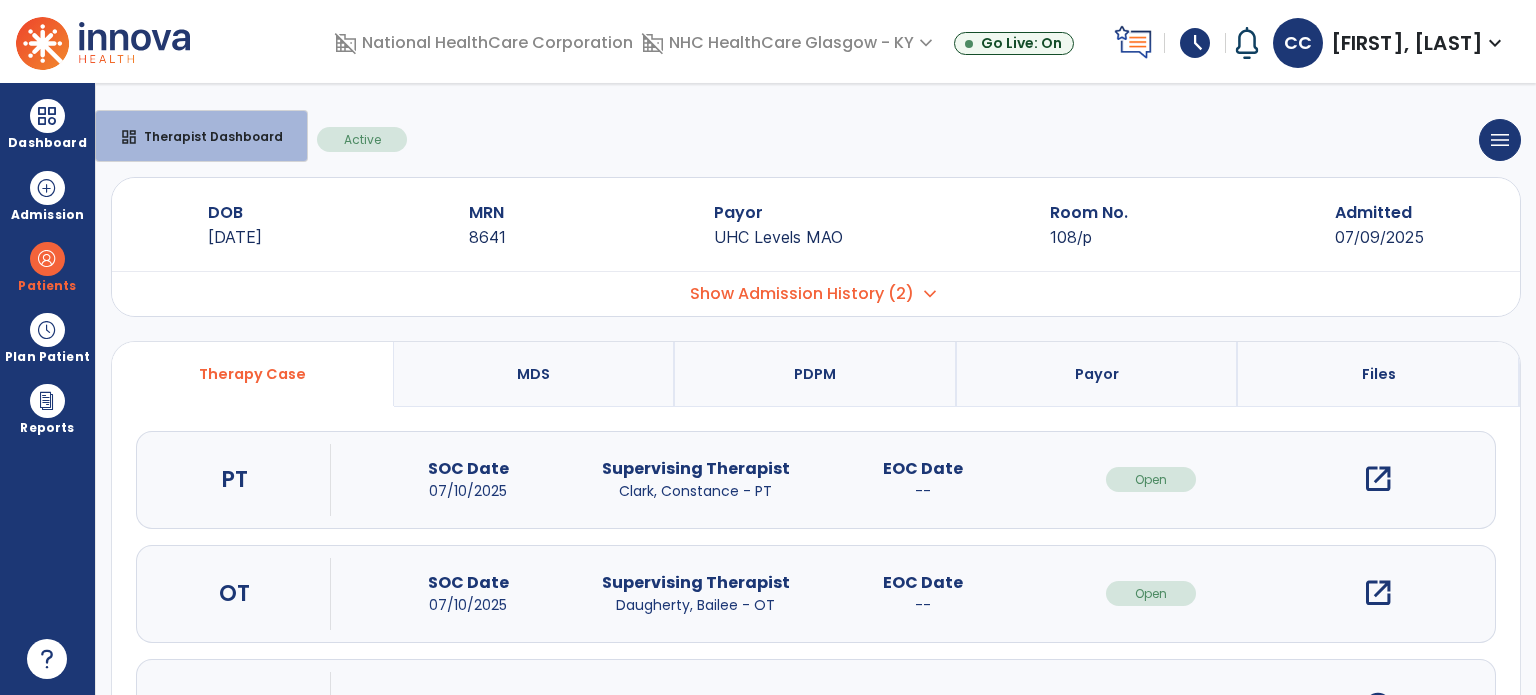 select on "****" 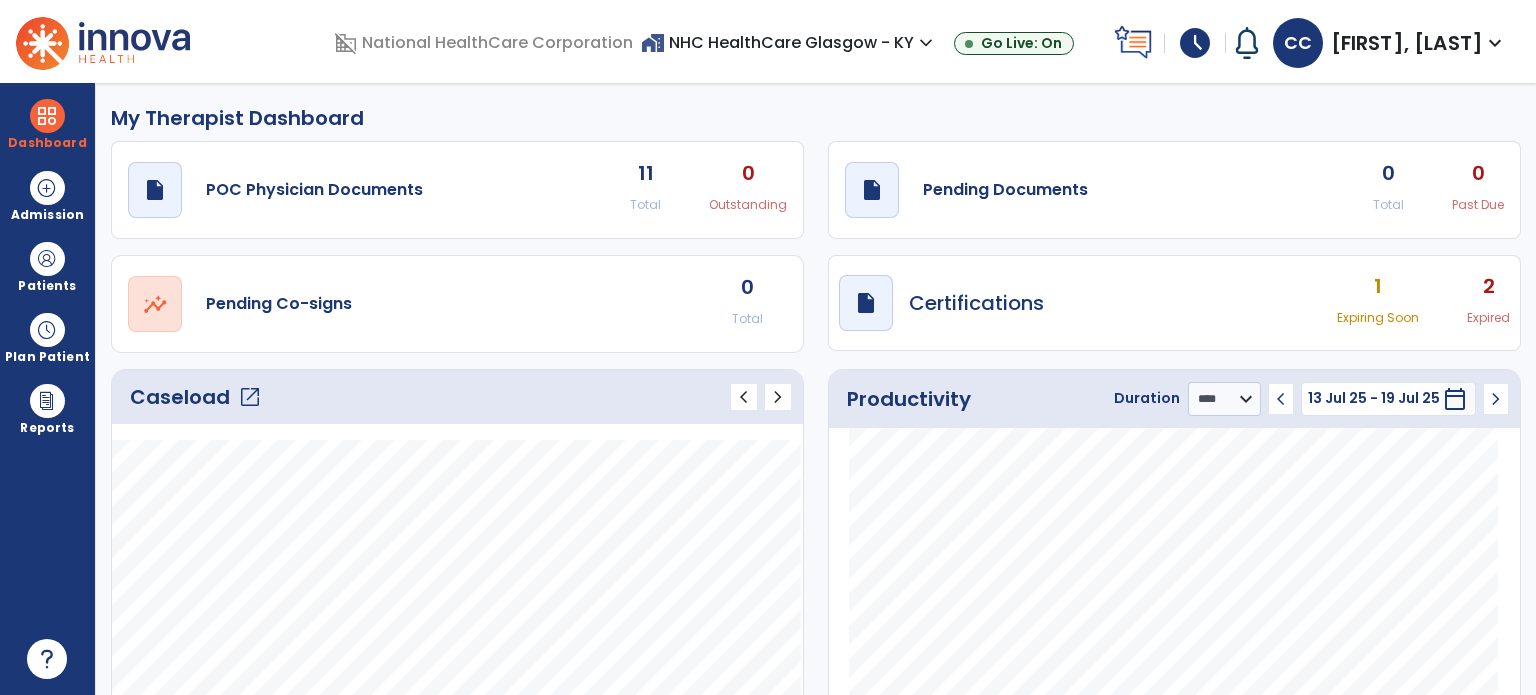 click on "0" 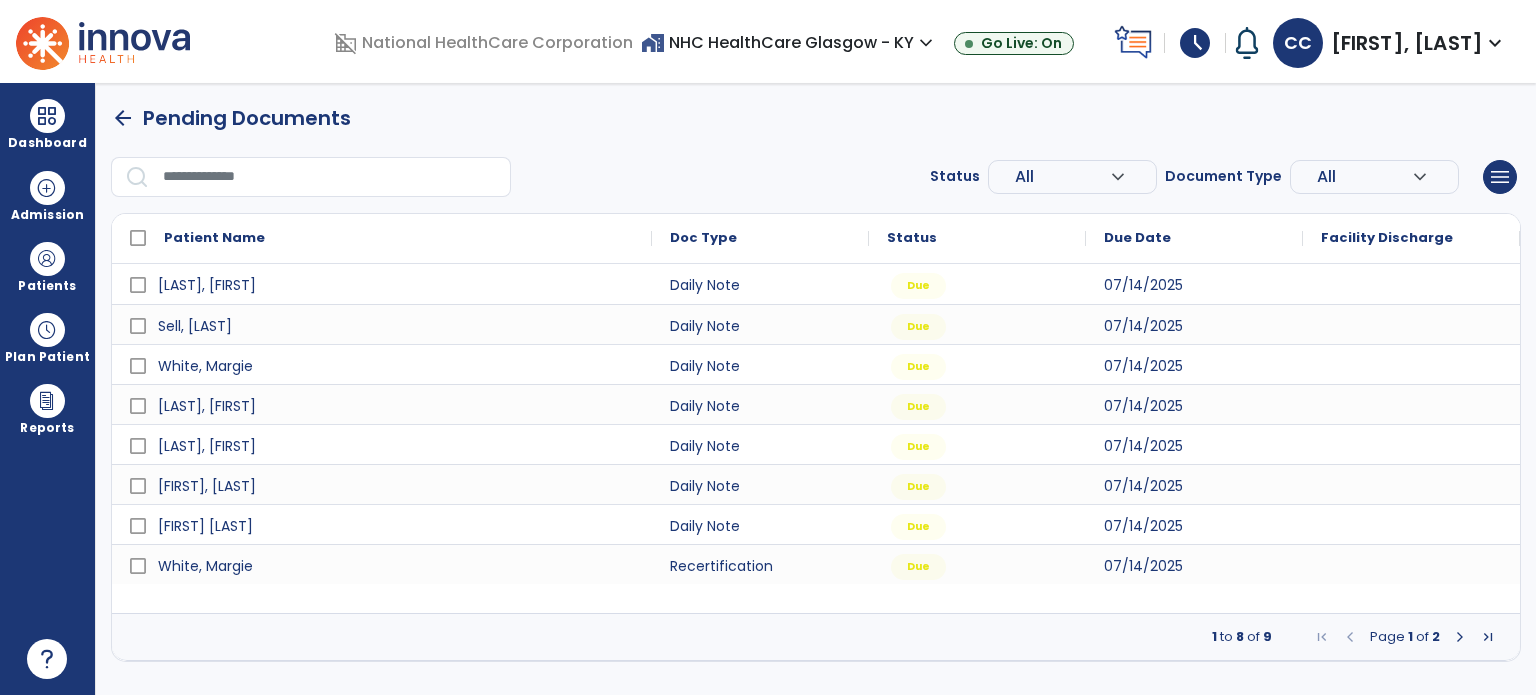 click at bounding box center [1460, 637] 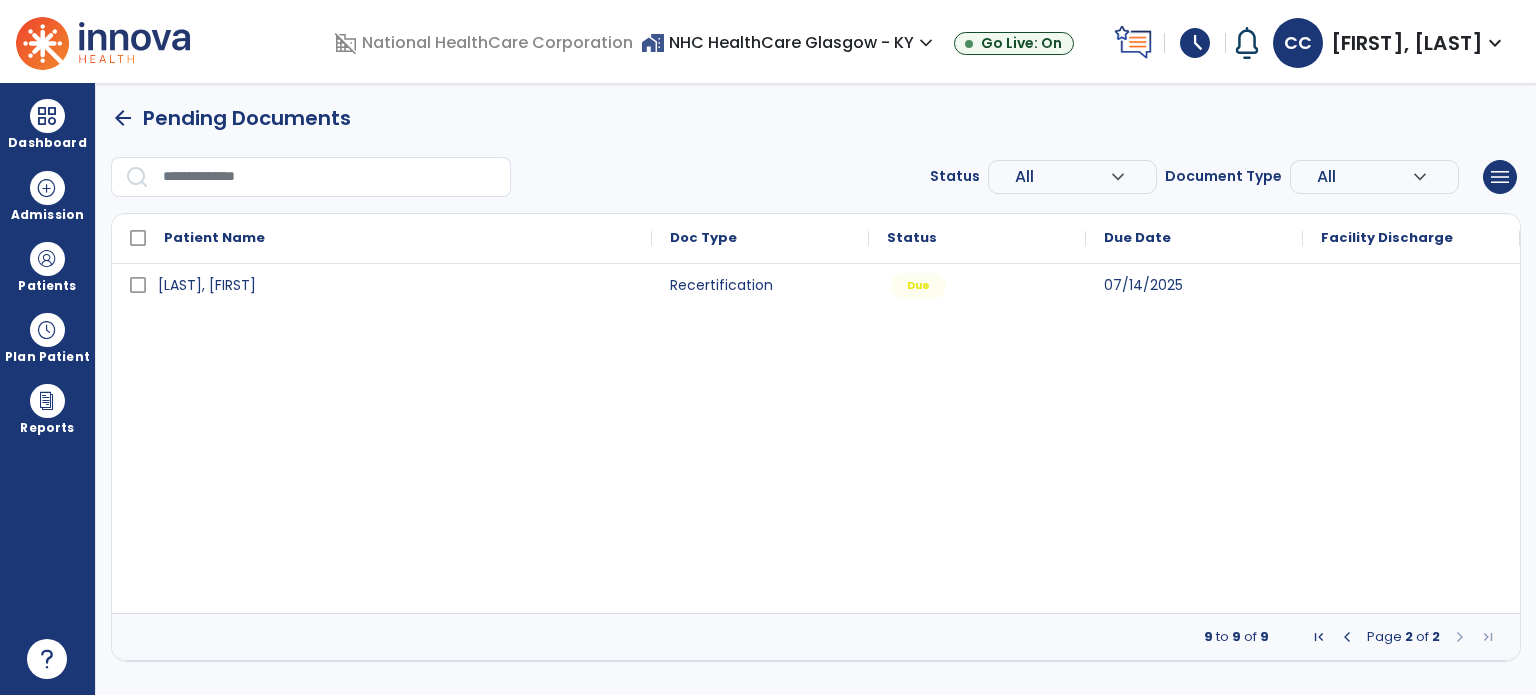 click at bounding box center [1347, 637] 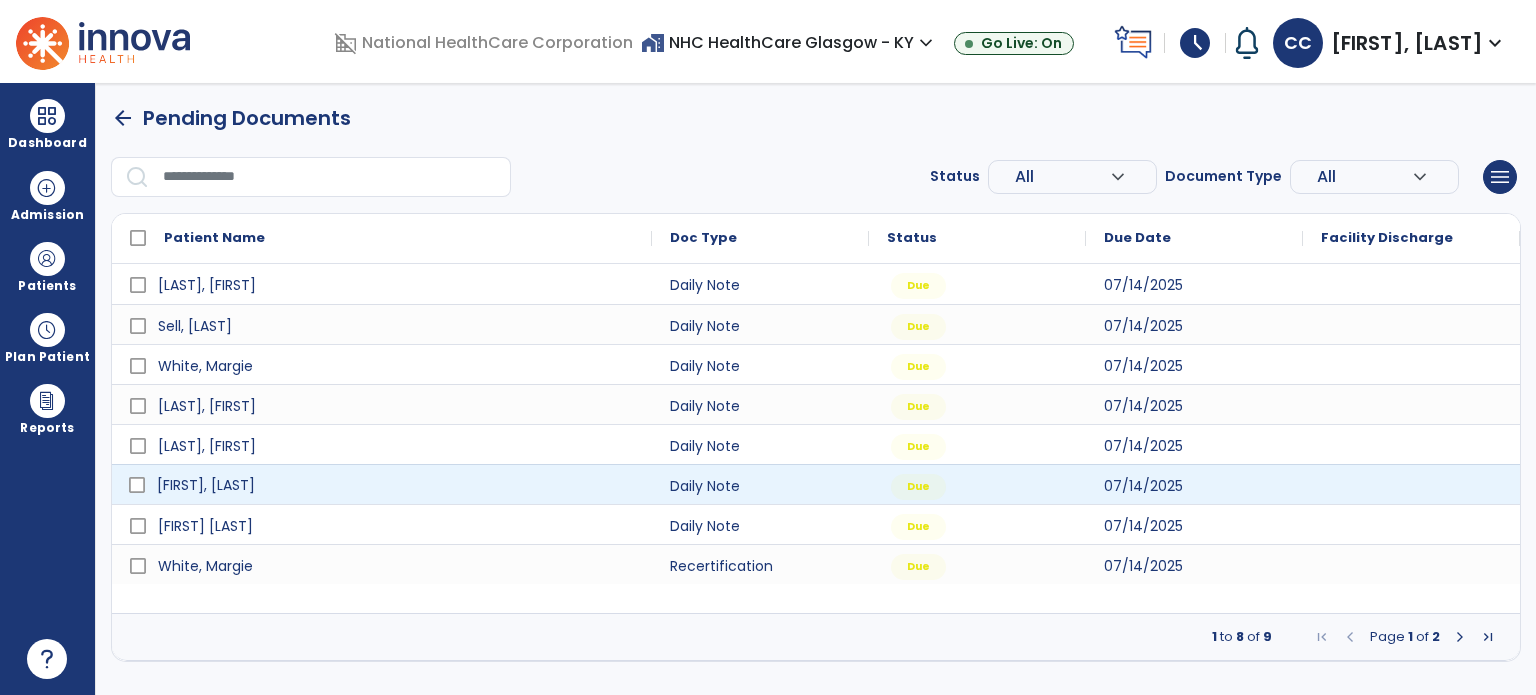click on "[FIRST], [LAST]" at bounding box center (206, 485) 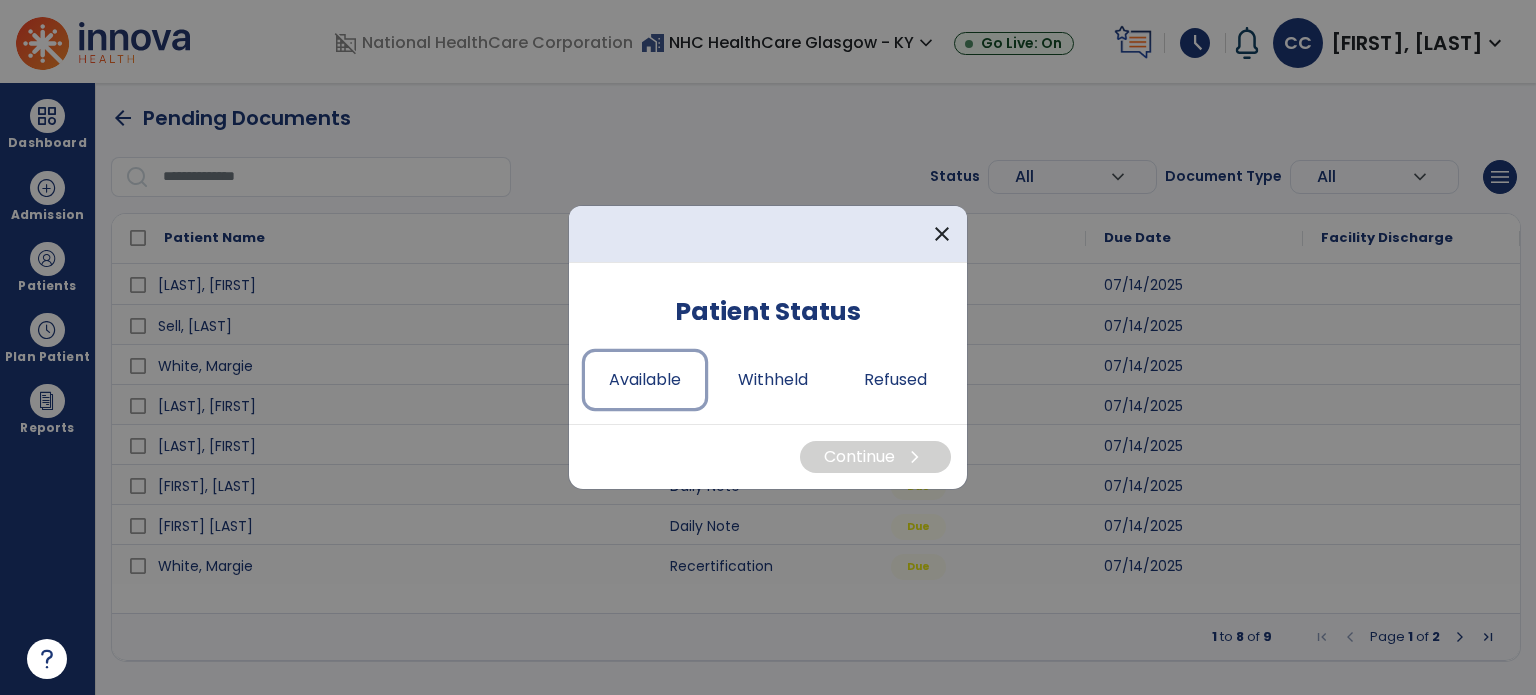 drag, startPoint x: 644, startPoint y: 372, endPoint x: 690, endPoint y: 381, distance: 46.872166 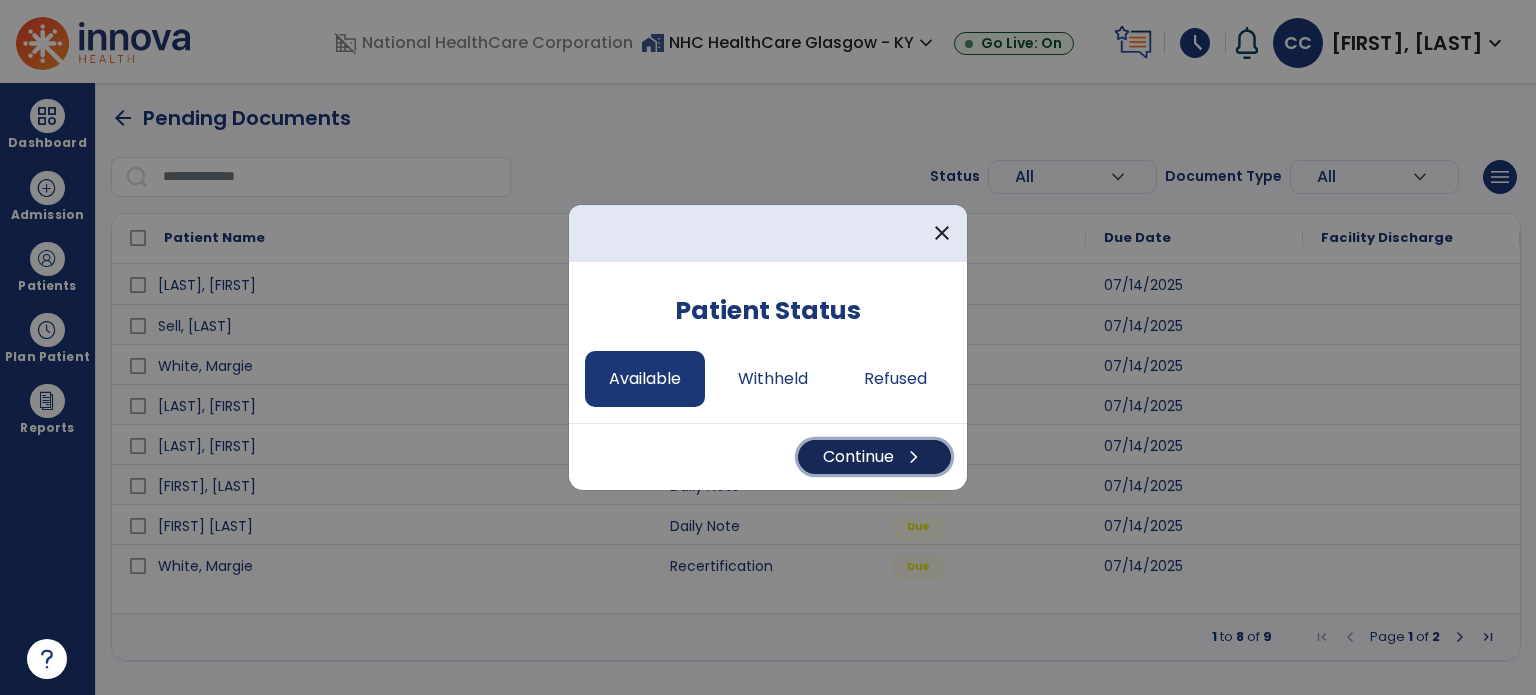 click on "Continue   chevron_right" at bounding box center (874, 457) 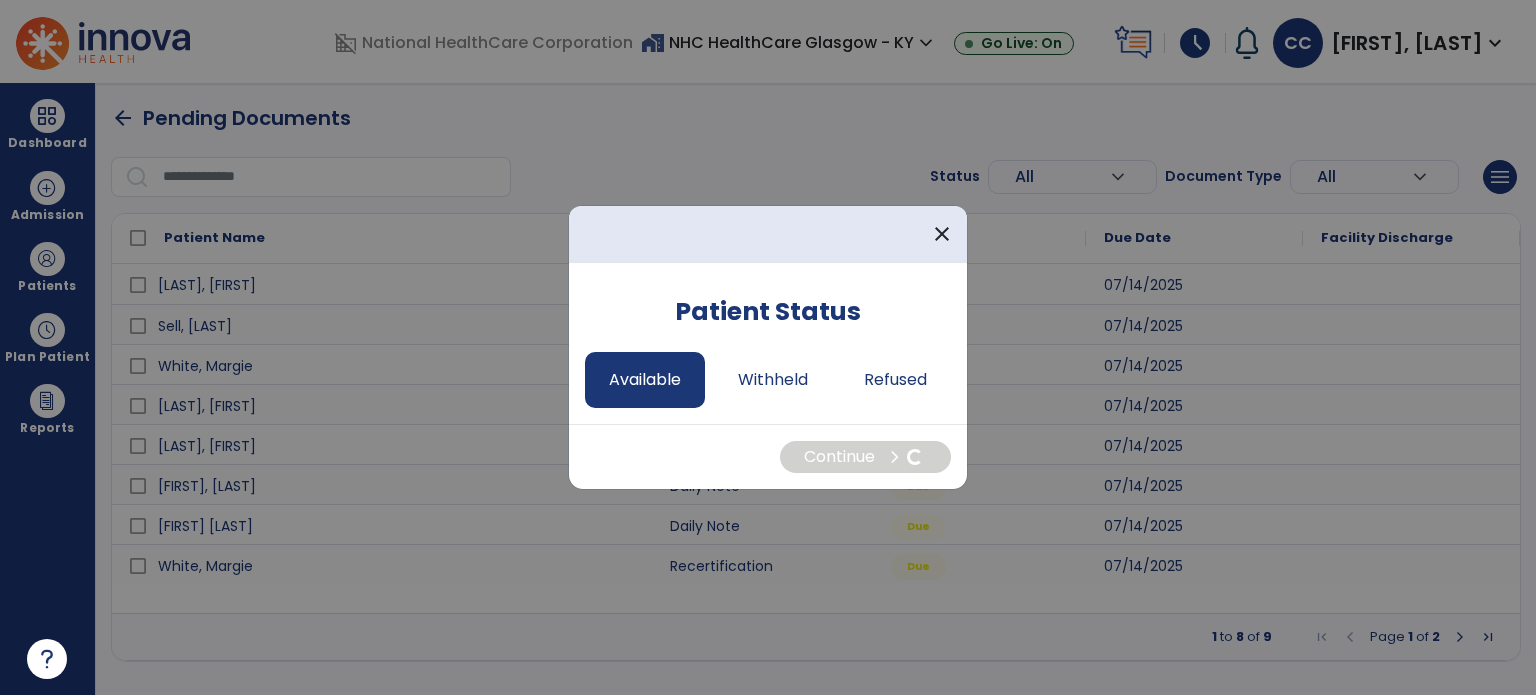 select on "*" 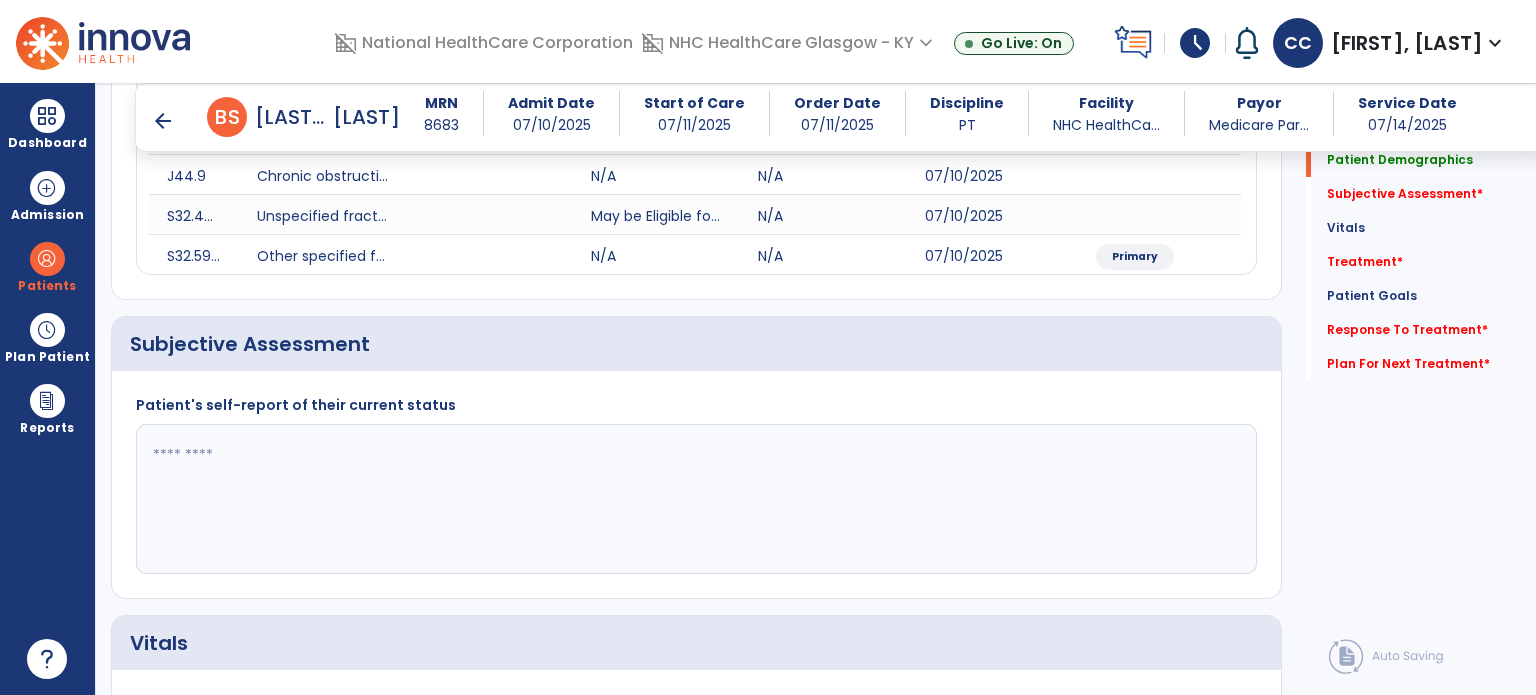 scroll, scrollTop: 400, scrollLeft: 0, axis: vertical 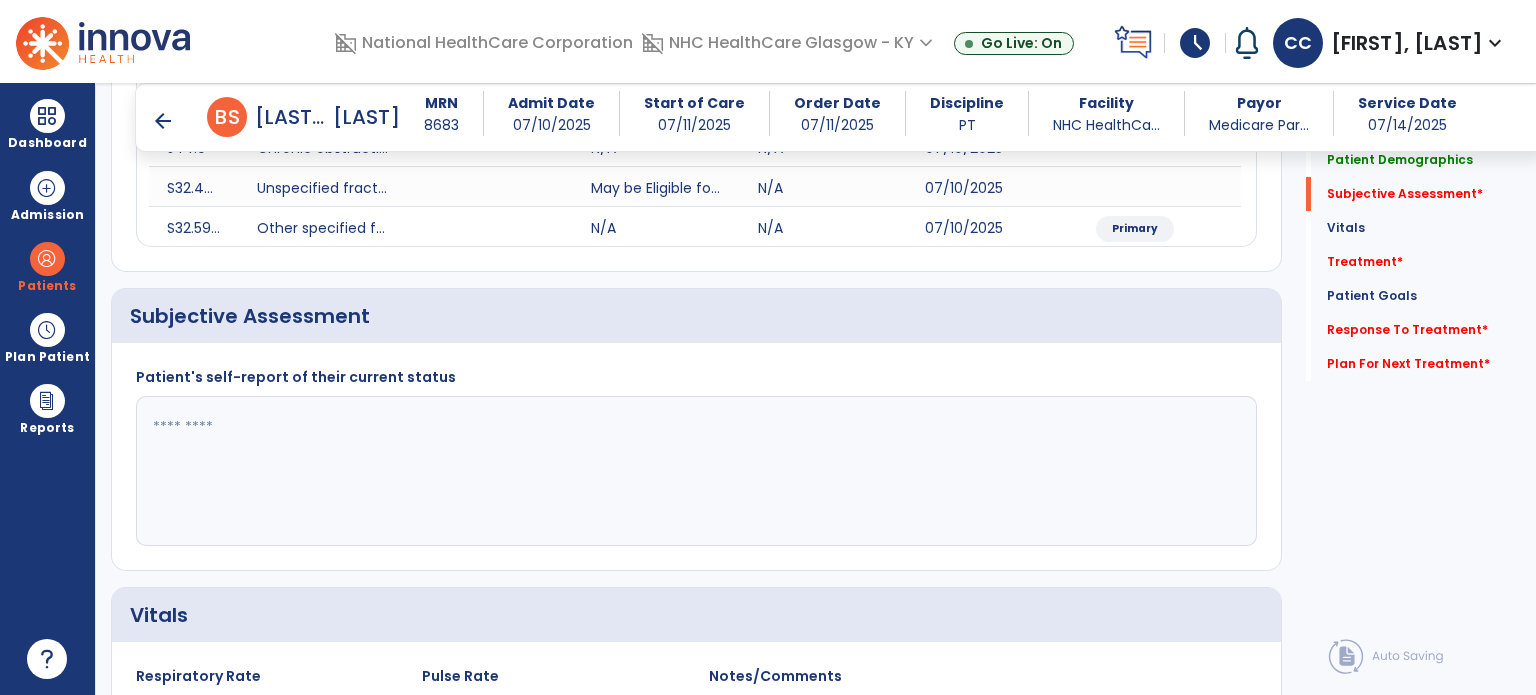 click 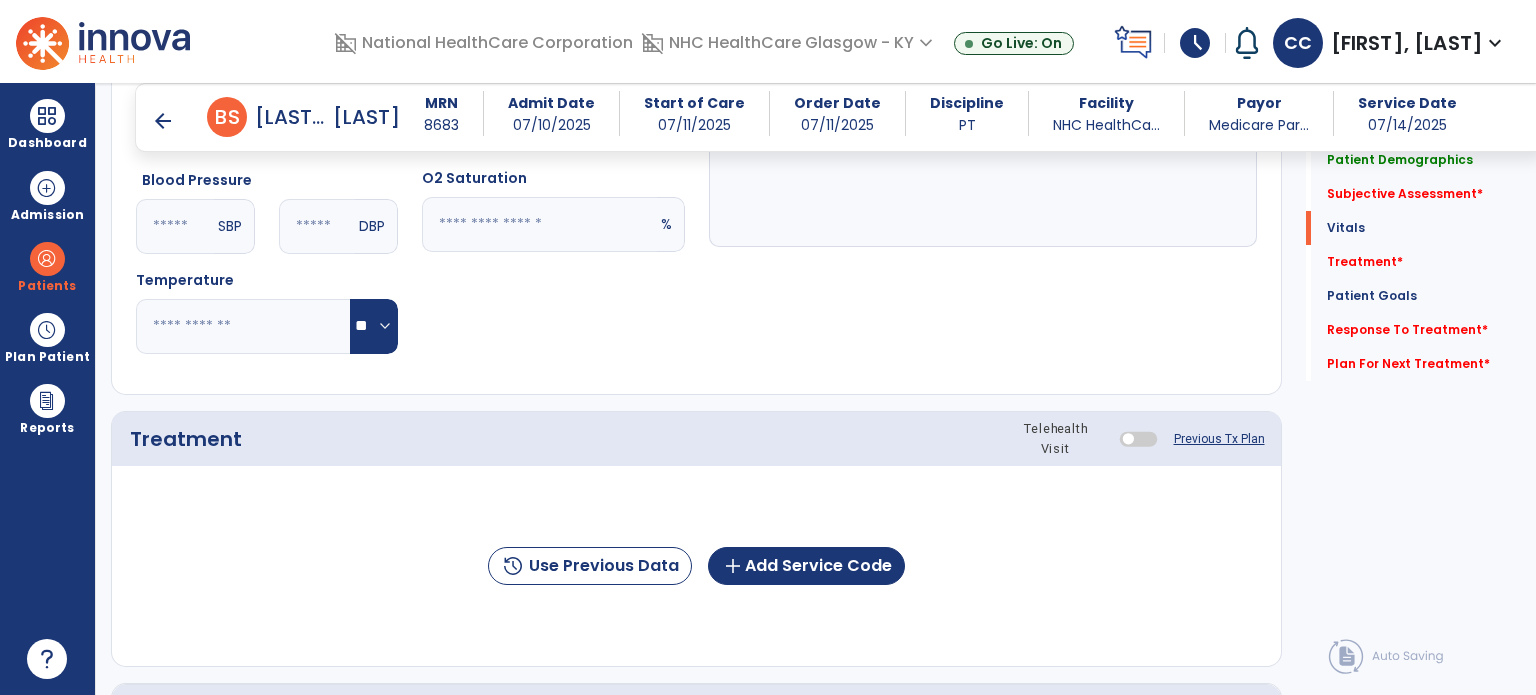 scroll, scrollTop: 1000, scrollLeft: 0, axis: vertical 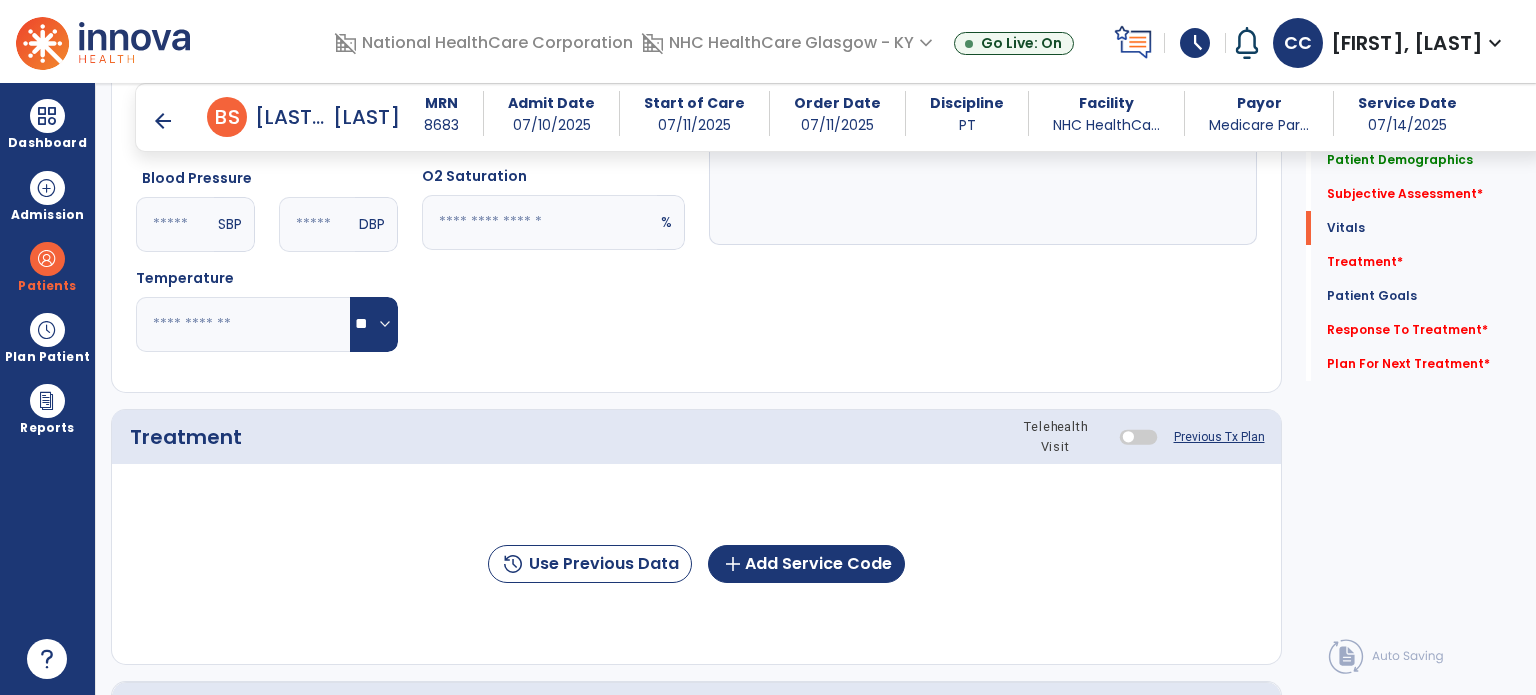 type on "**********" 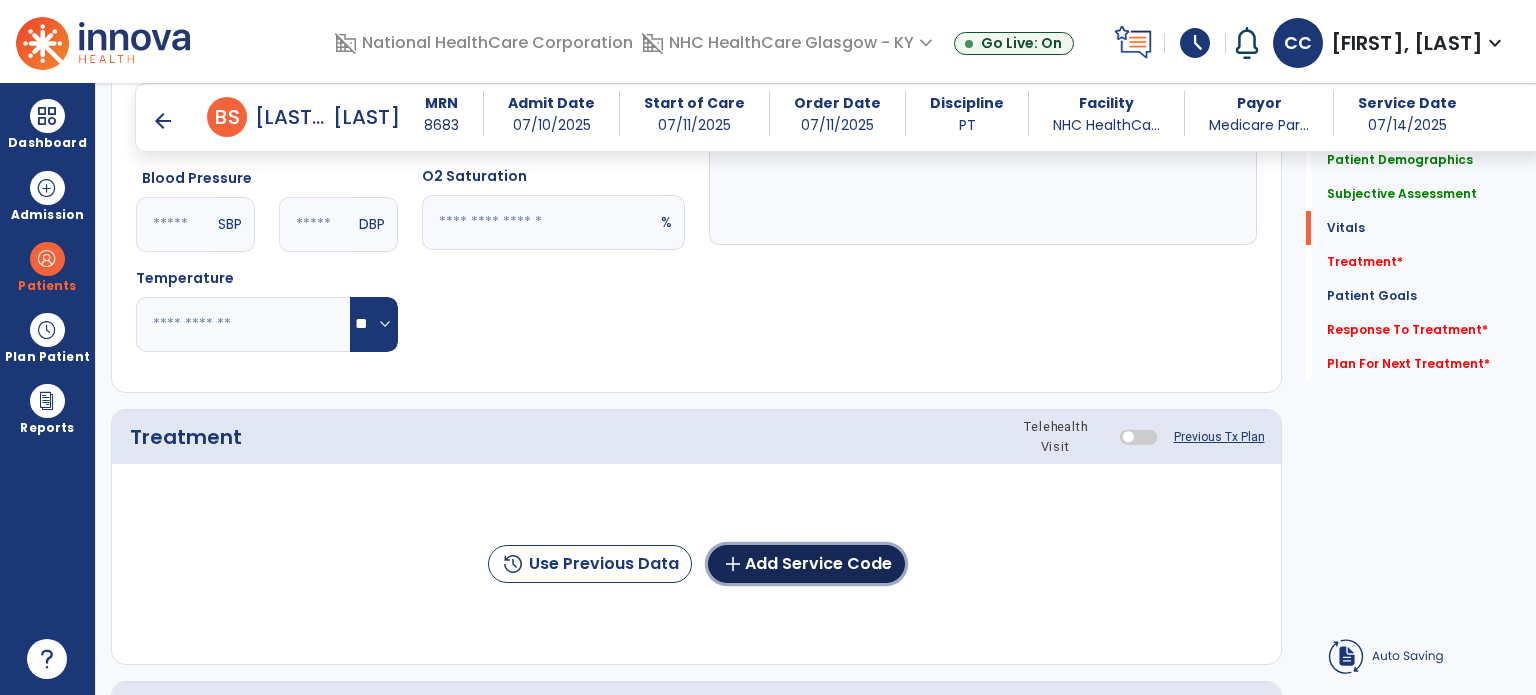 click on "add  Add Service Code" 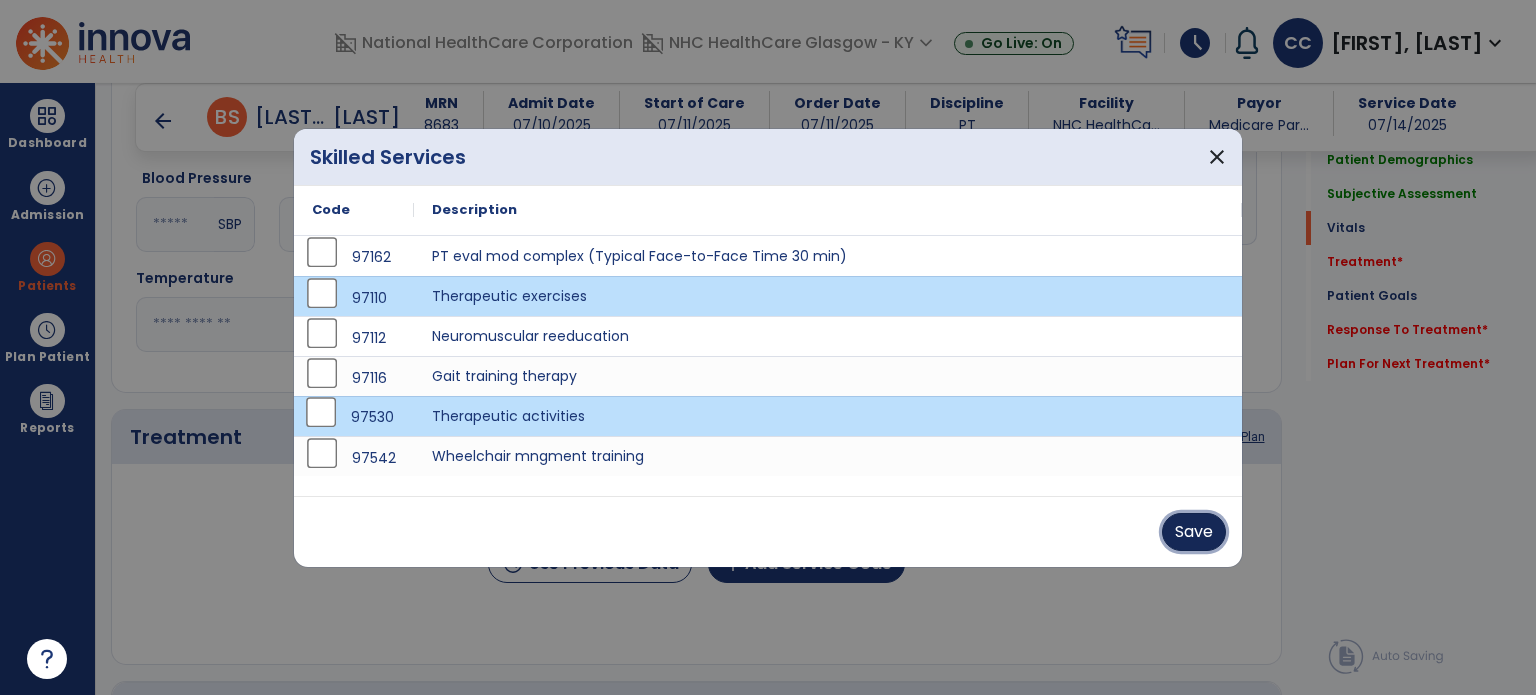 click on "Save" at bounding box center (1194, 532) 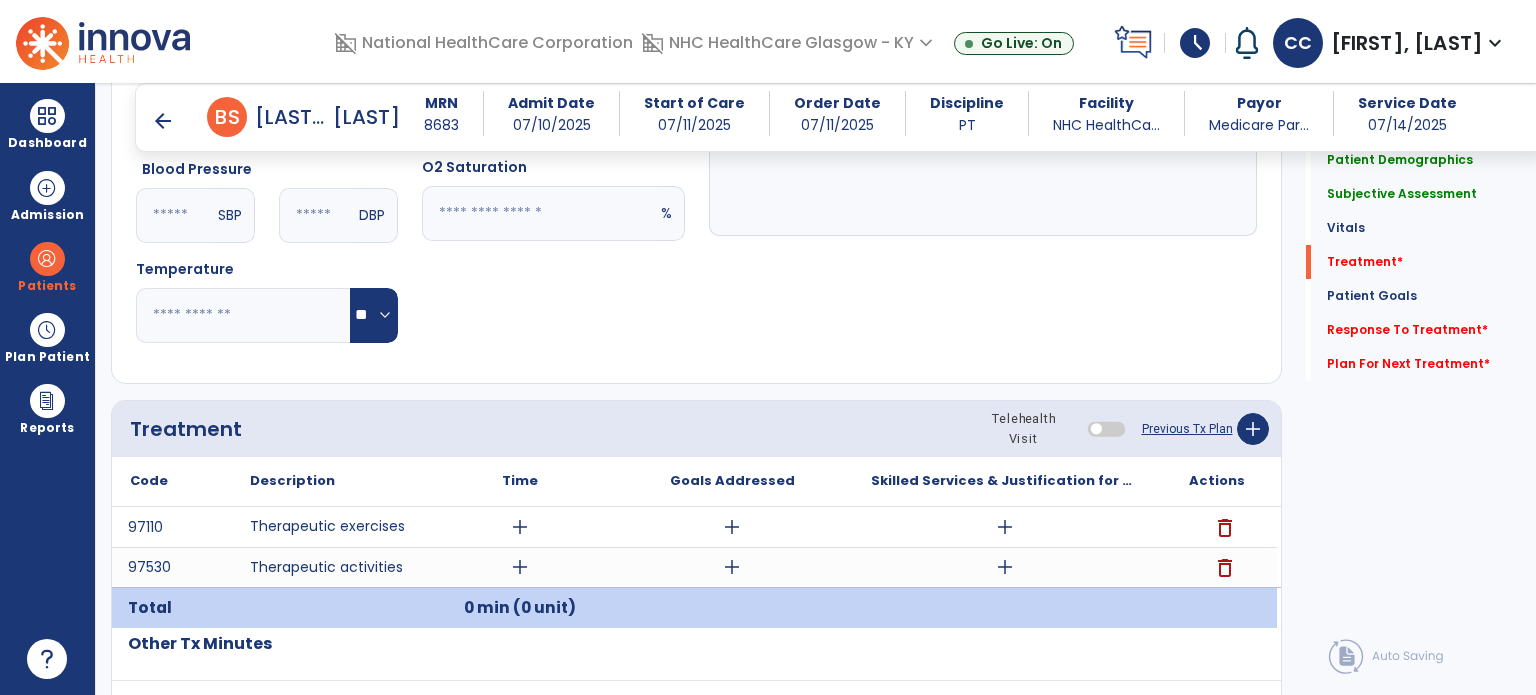 scroll, scrollTop: 1200, scrollLeft: 0, axis: vertical 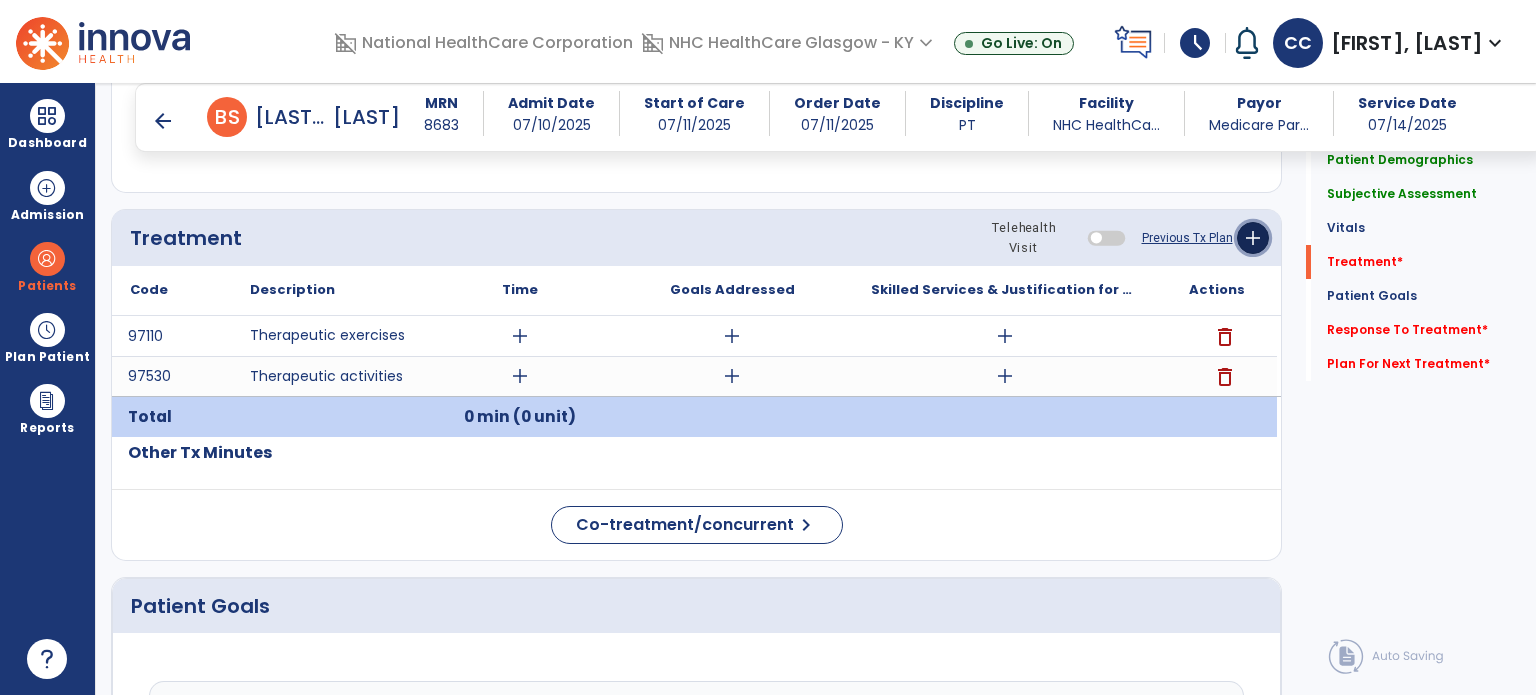 click on "add" 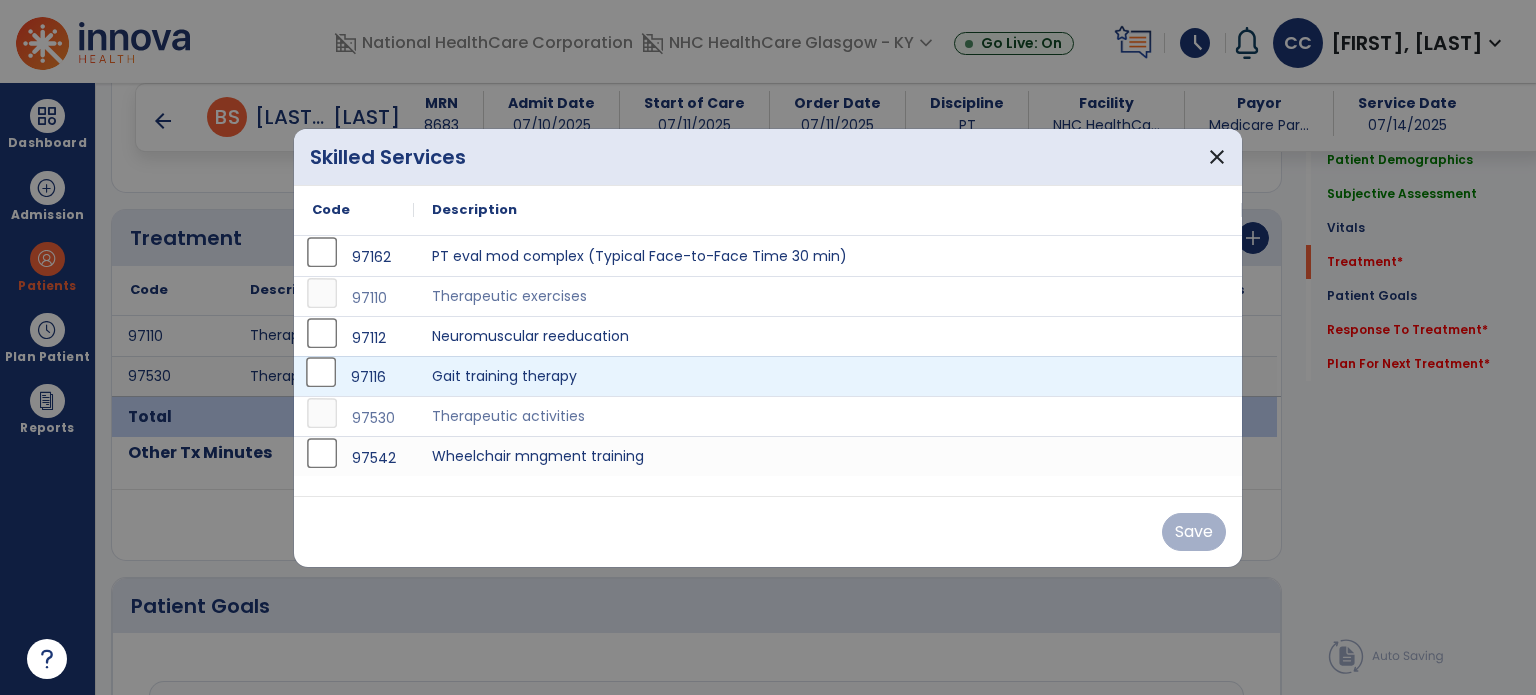 drag, startPoint x: 325, startPoint y: 386, endPoint x: 692, endPoint y: 435, distance: 370.25665 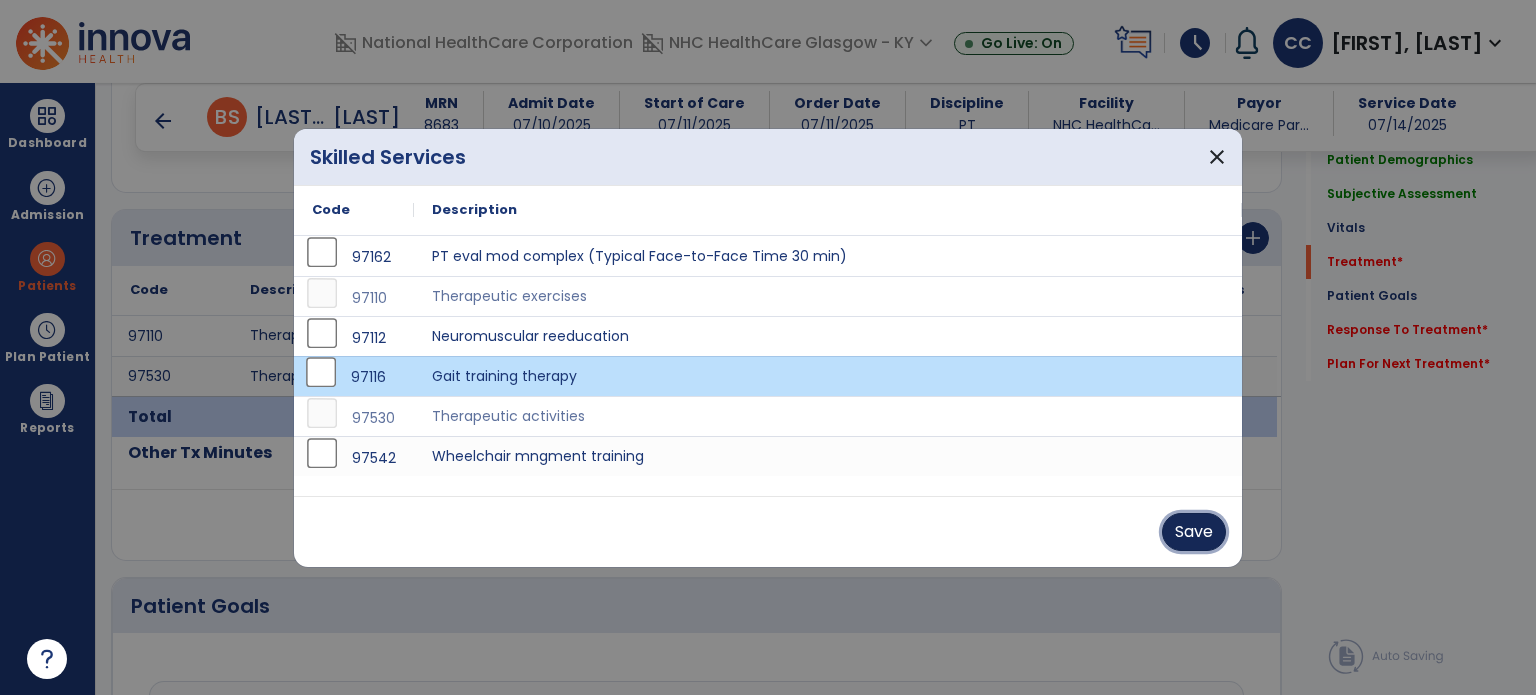 click on "Save" at bounding box center [1194, 532] 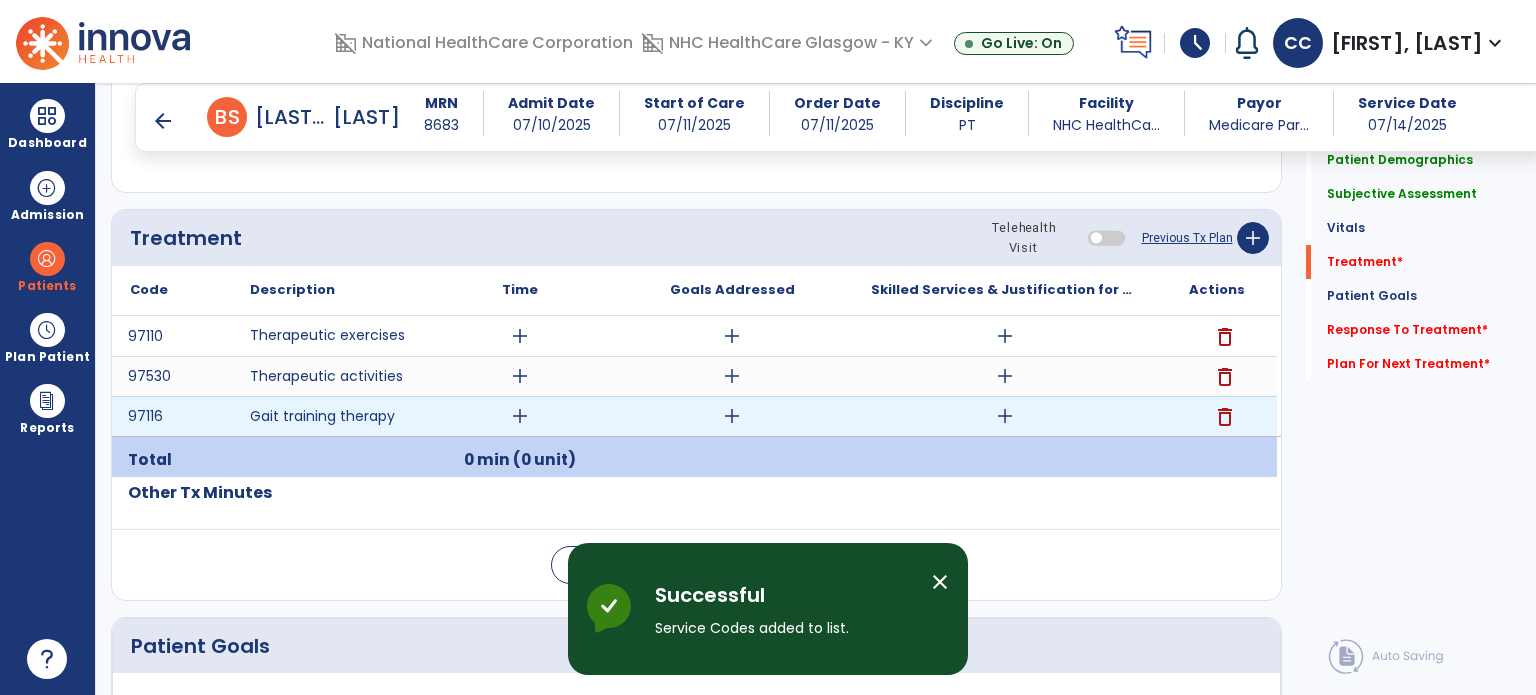 click on "add" at bounding box center [520, 416] 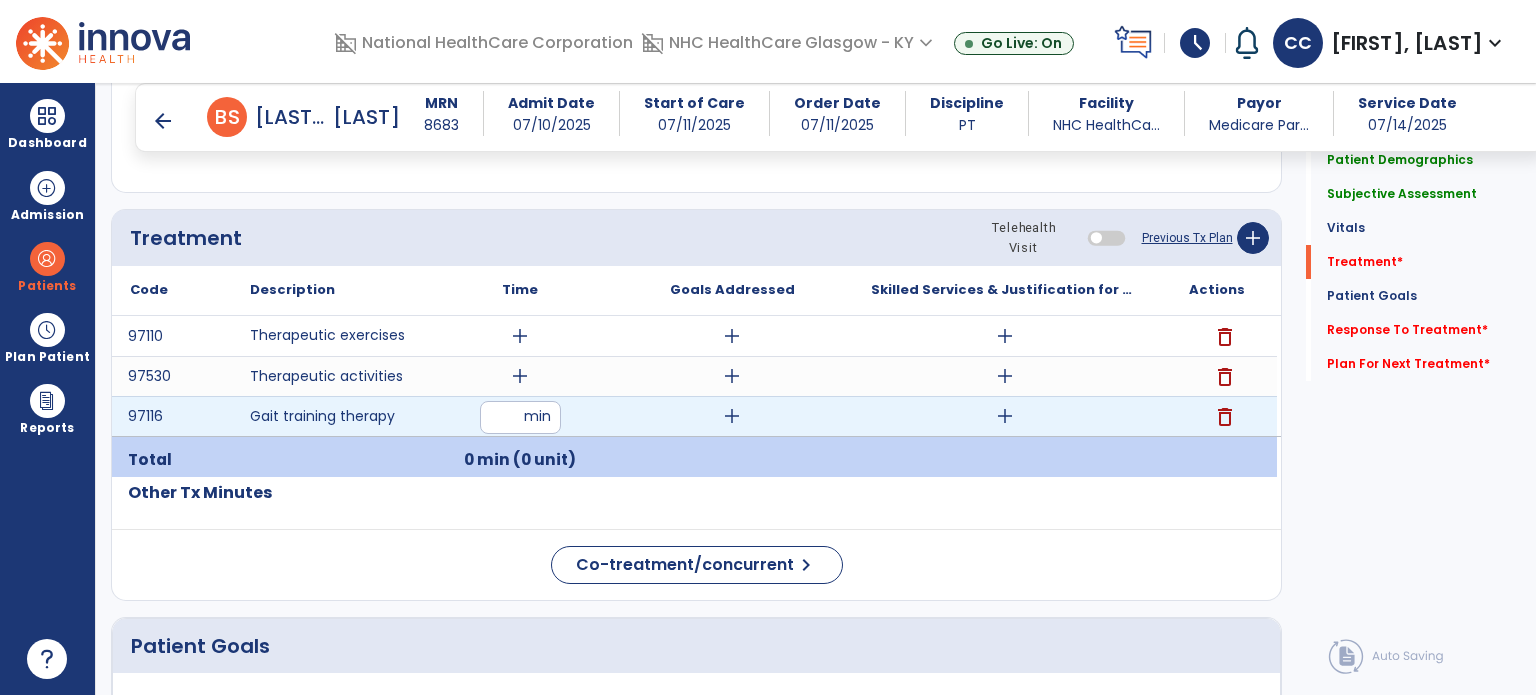 type on "*" 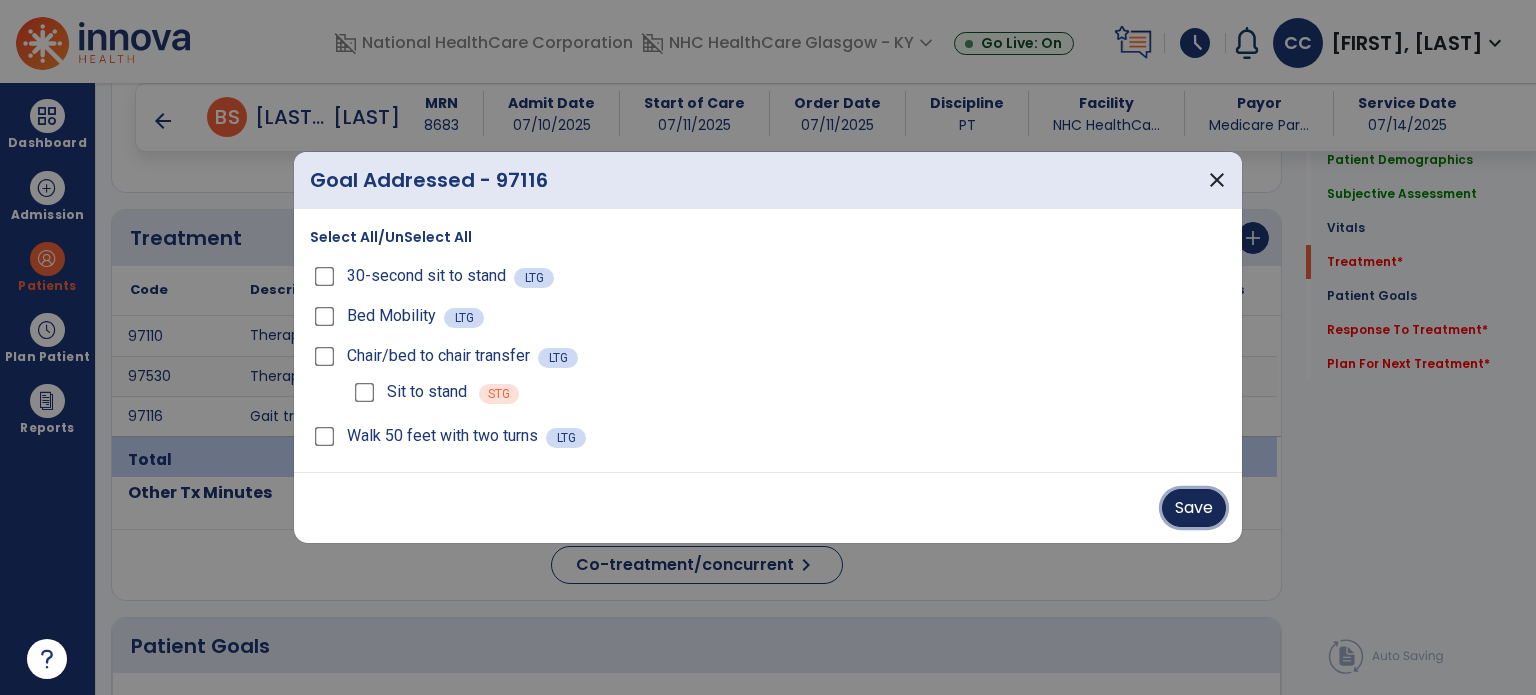 click on "Save" at bounding box center [1194, 508] 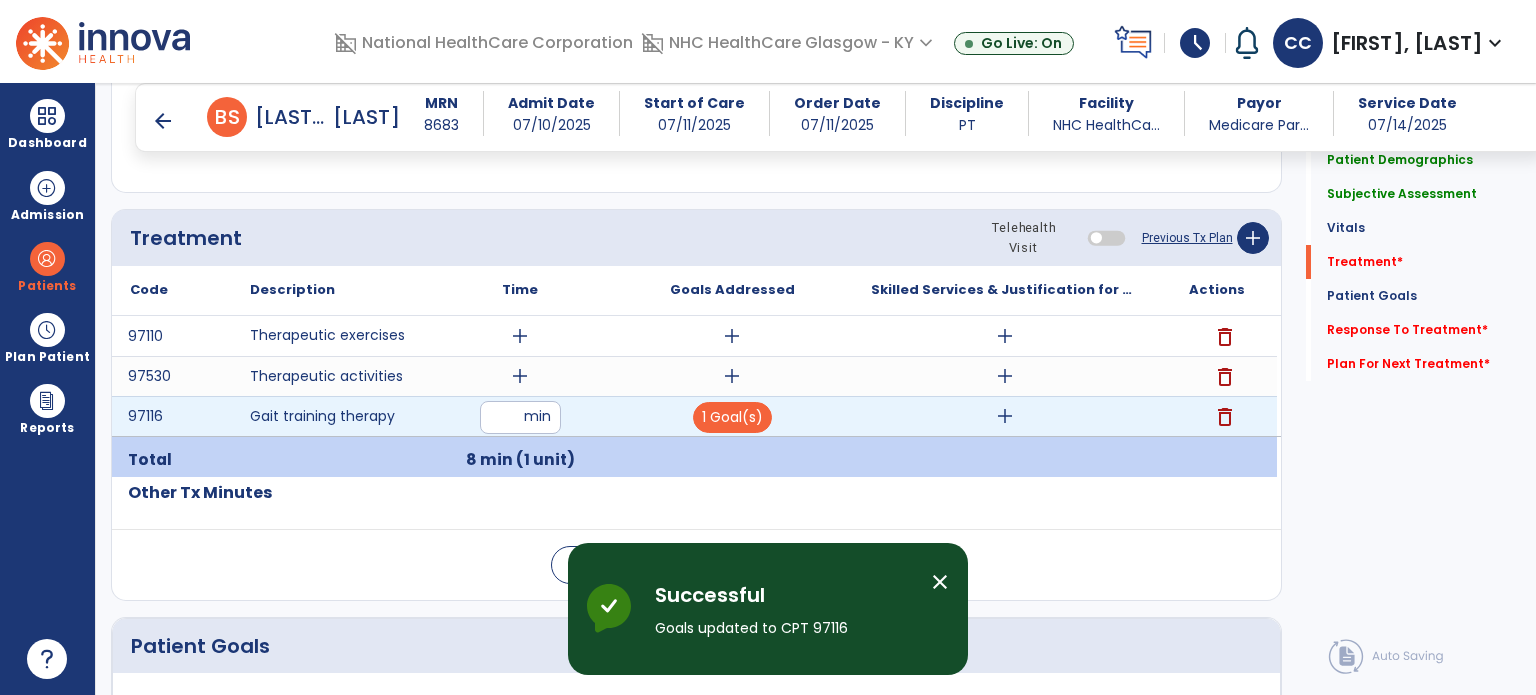 click on "add" at bounding box center (1004, 416) 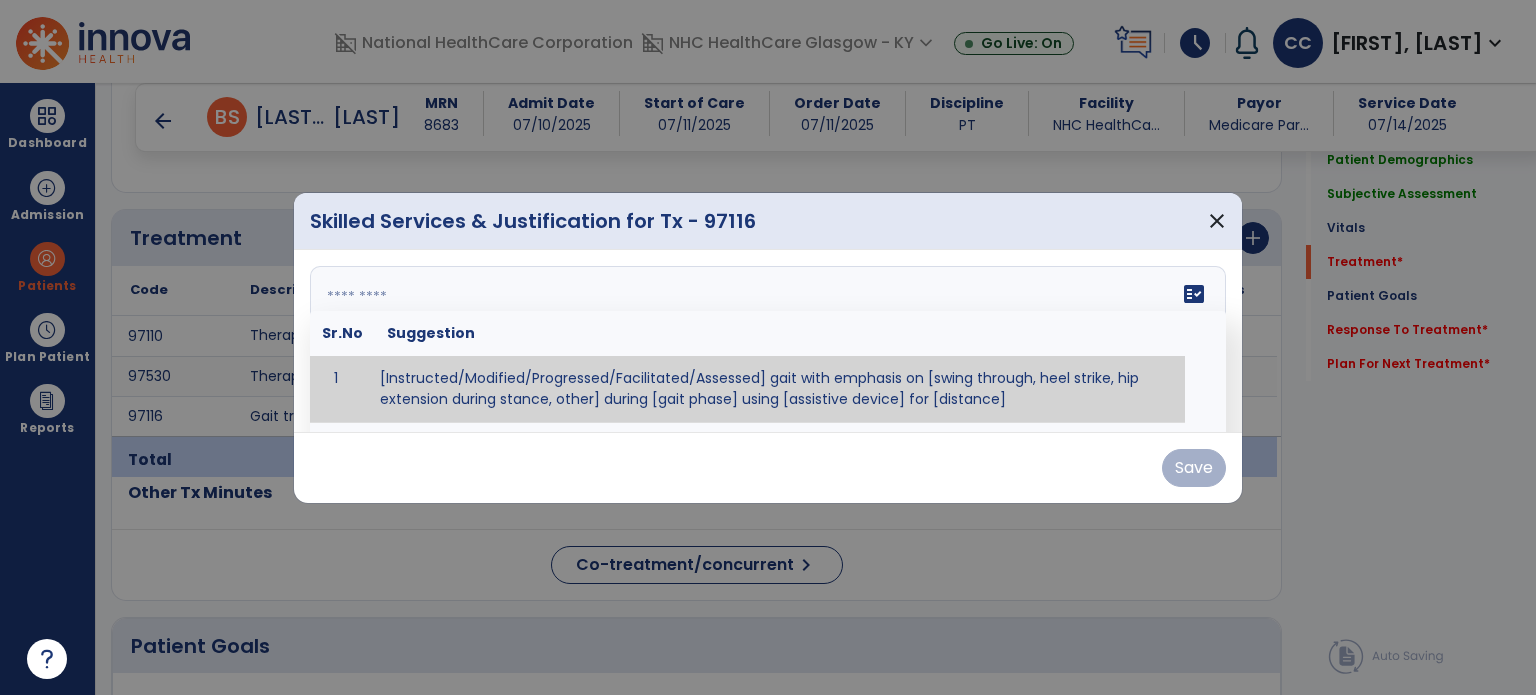 click on "fact_check  Sr.No Suggestion 1 [Instructed/Modified/Progressed/Facilitated/Assessed] gait with emphasis on [swing through, heel strike, hip extension during stance, other] during [gait phase] using [assistive device] for [distance] 2 [Instructed/Modified/Progressed/Facilitated/Assessed] use of [assistive device] and [NWB, PWB, step-to gait pattern, step through gait pattern] 3 [Instructed/Modified/Progressed/Facilitated/Assessed] patient's ability to [ascend/descend # of steps, perform directional changes, walk on even/uneven surfaces, pick-up objects off floor, velocity changes, other] using [assistive device]. 4 [Instructed/Modified/Progressed/Facilitated/Assessed] pre-gait activities including [identify exercise] in order to prepare for gait training. 5" at bounding box center [768, 341] 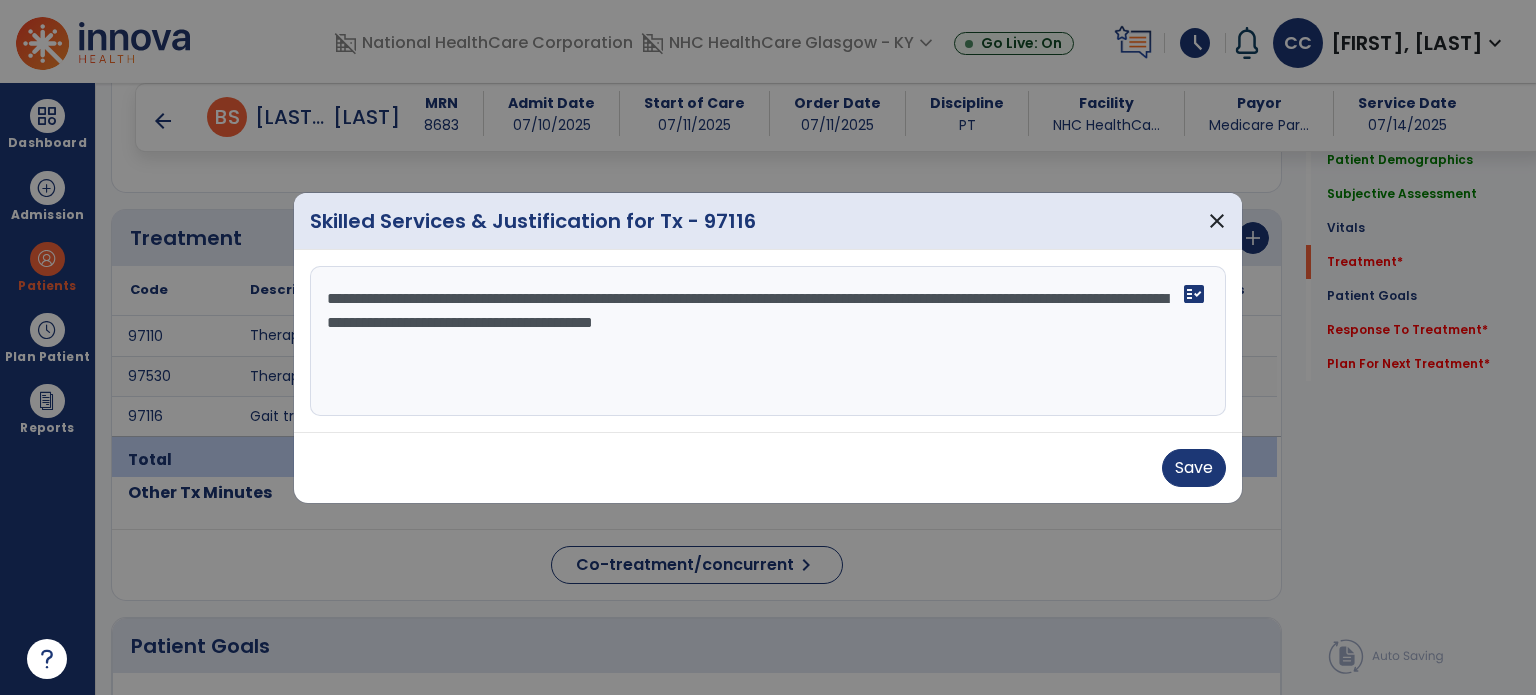 type on "**********" 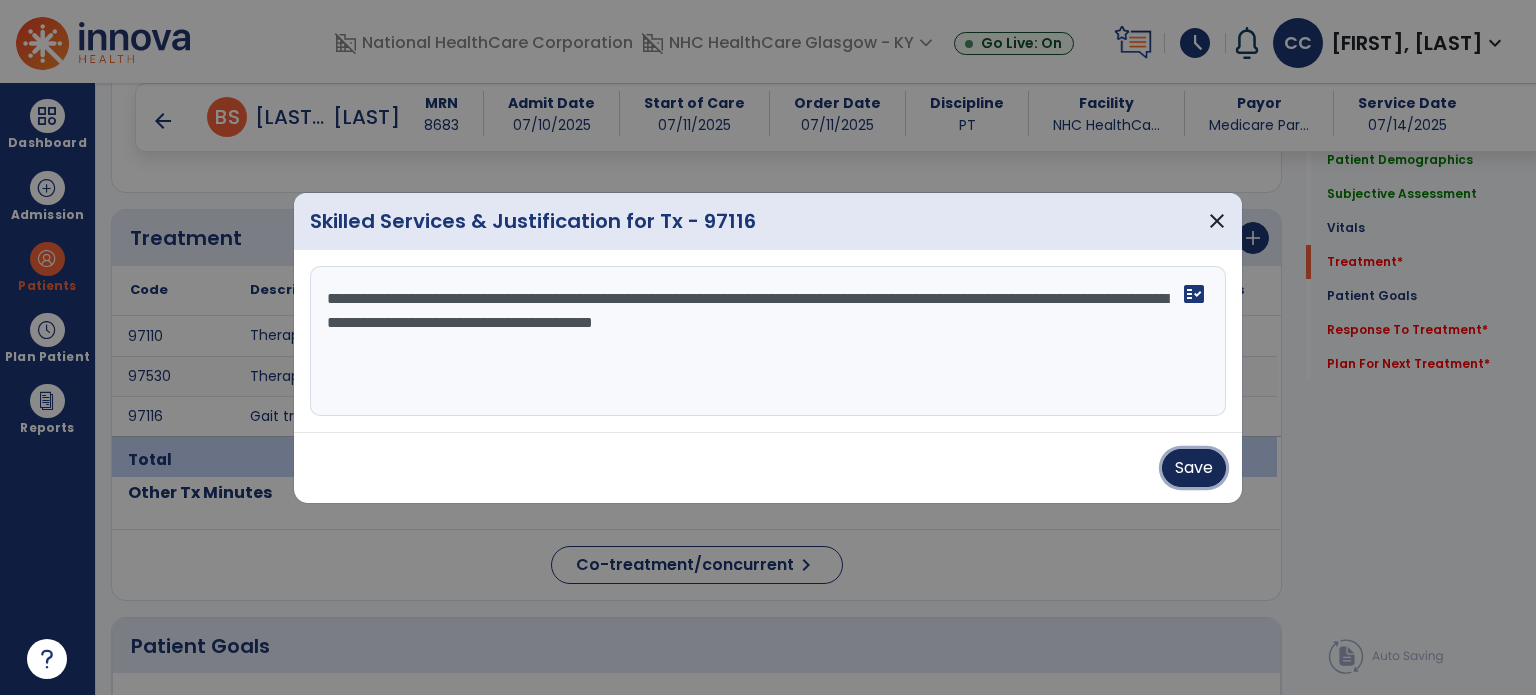 click on "Save" at bounding box center [1194, 468] 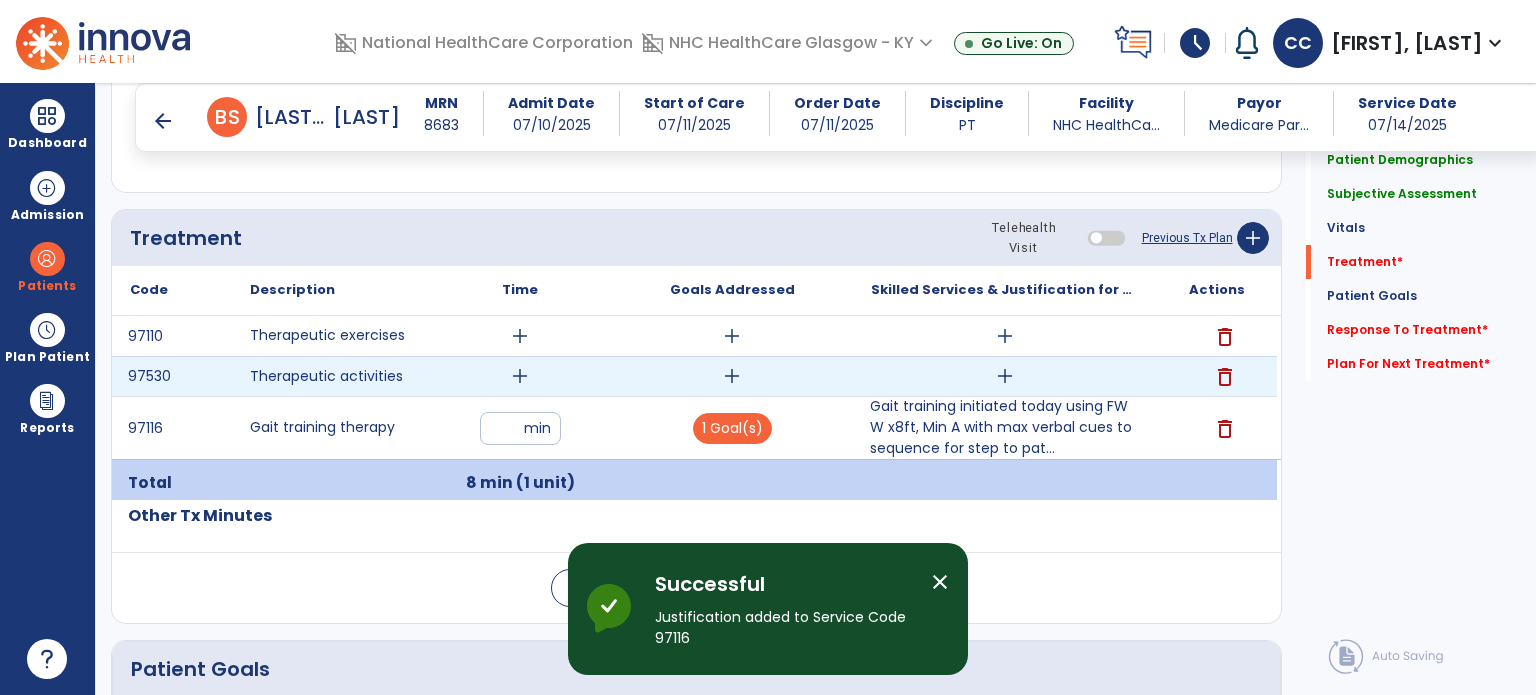 drag, startPoint x: 1036, startPoint y: 380, endPoint x: 1021, endPoint y: 379, distance: 15.033297 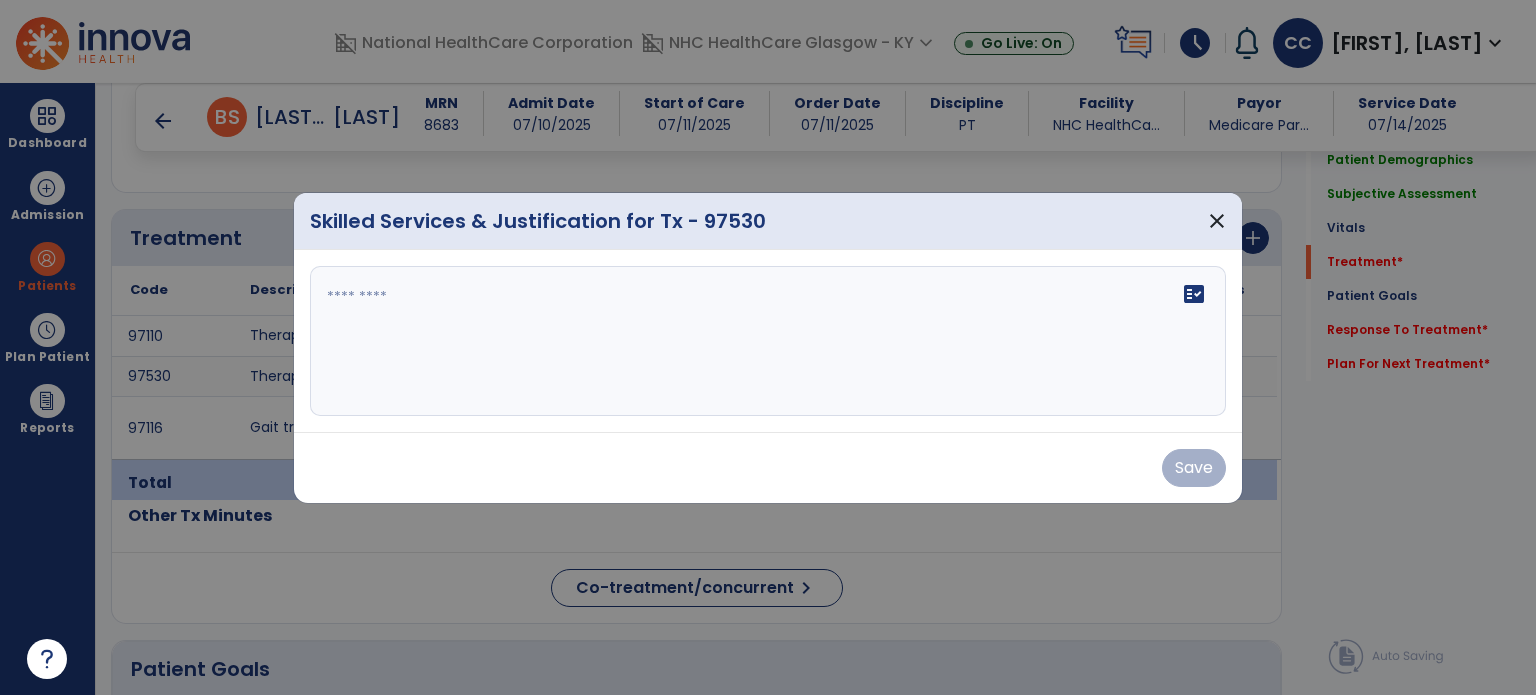 click on "fact_check" at bounding box center [768, 341] 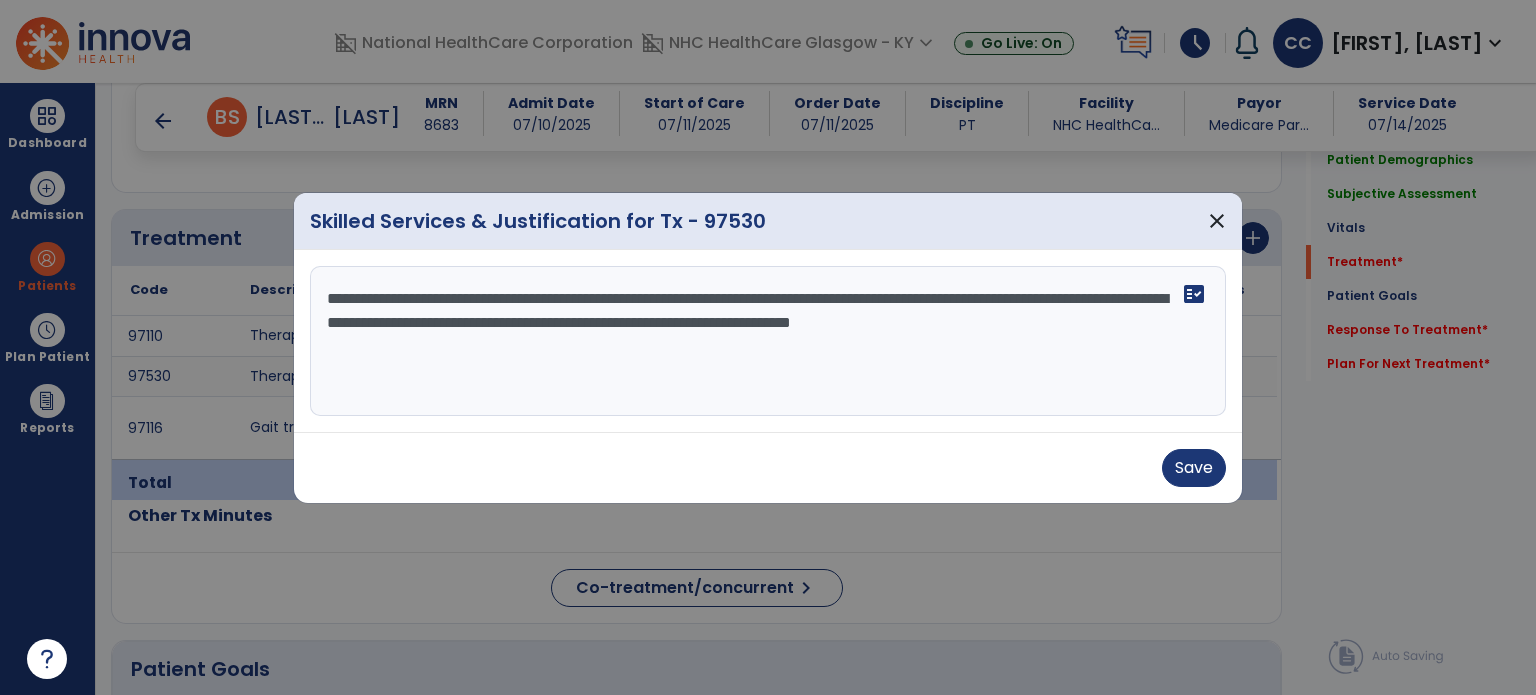 type on "**********" 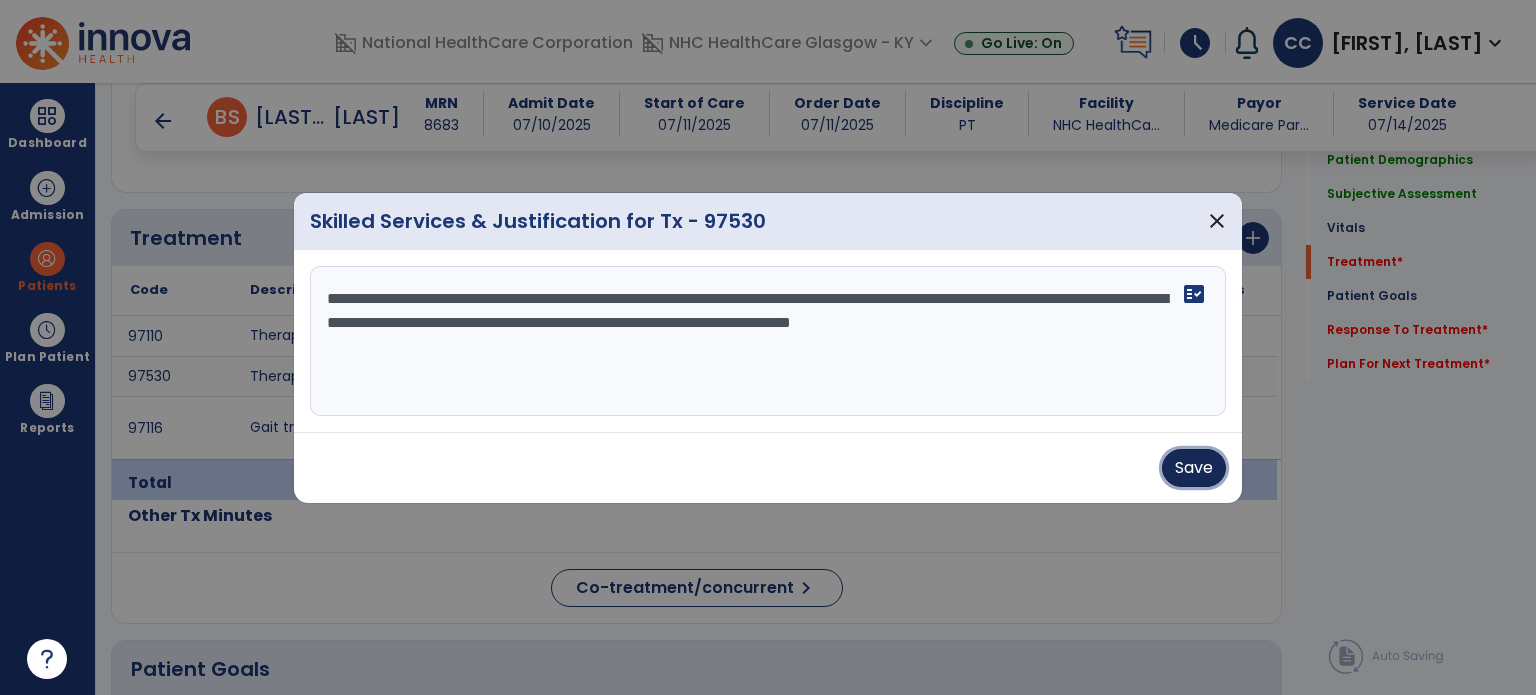 click on "Save" at bounding box center [1194, 468] 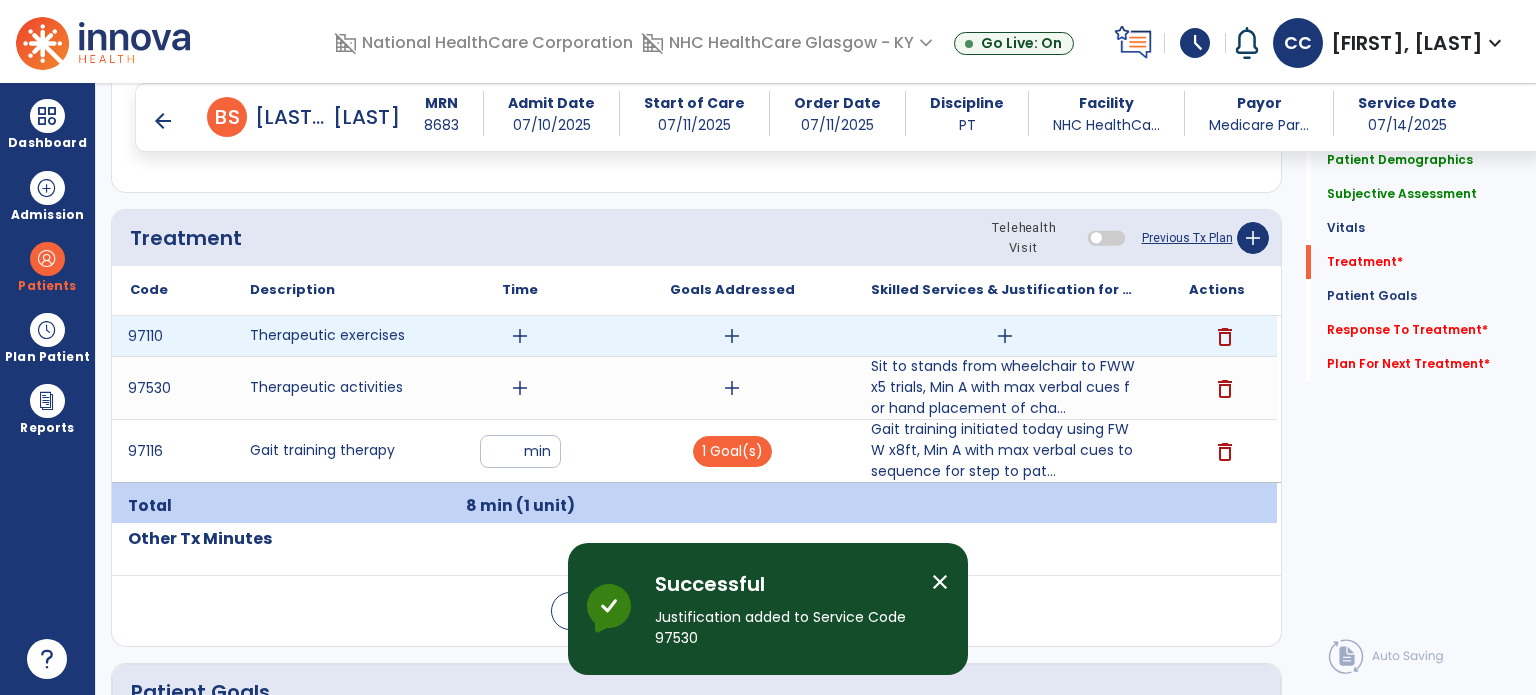 click on "add" at bounding box center [1004, 336] 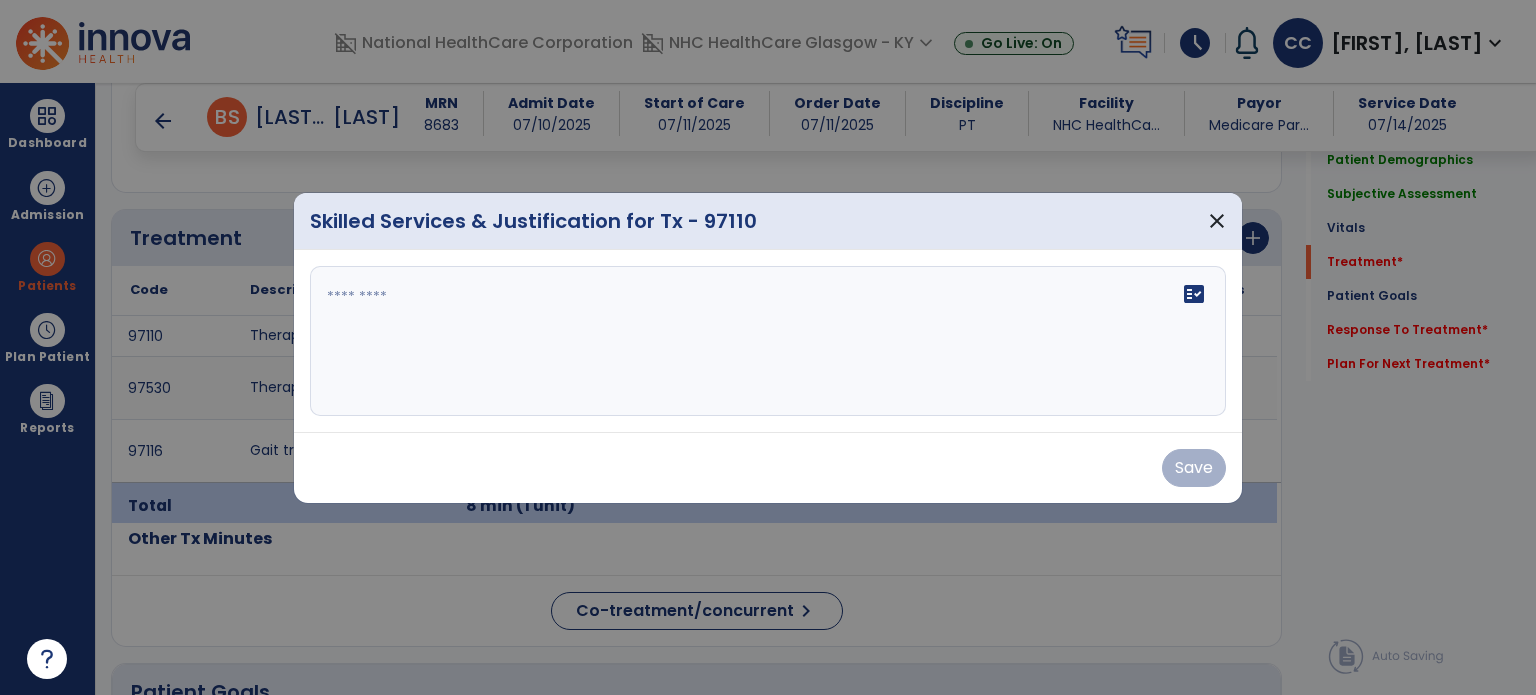 click on "fact_check" at bounding box center (768, 341) 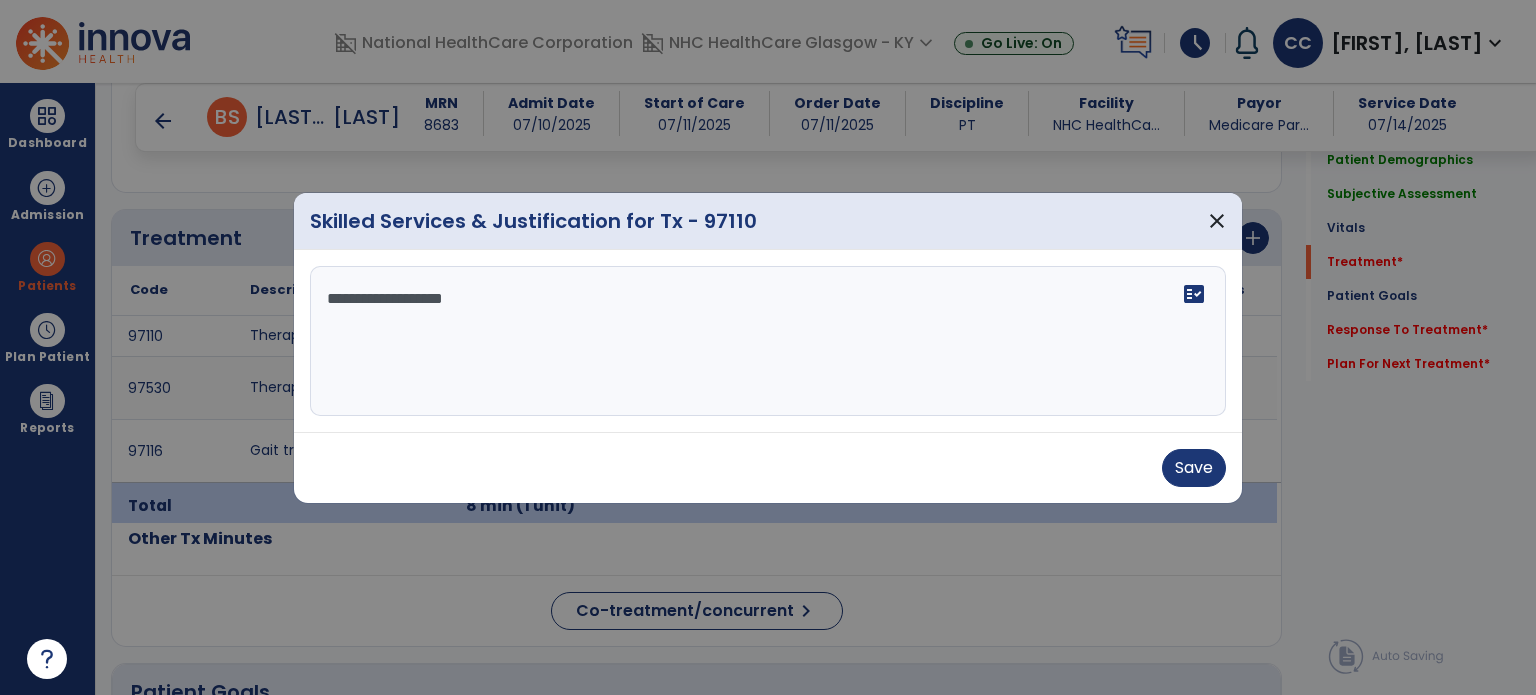 drag, startPoint x: 480, startPoint y: 291, endPoint x: 347, endPoint y: 301, distance: 133.37541 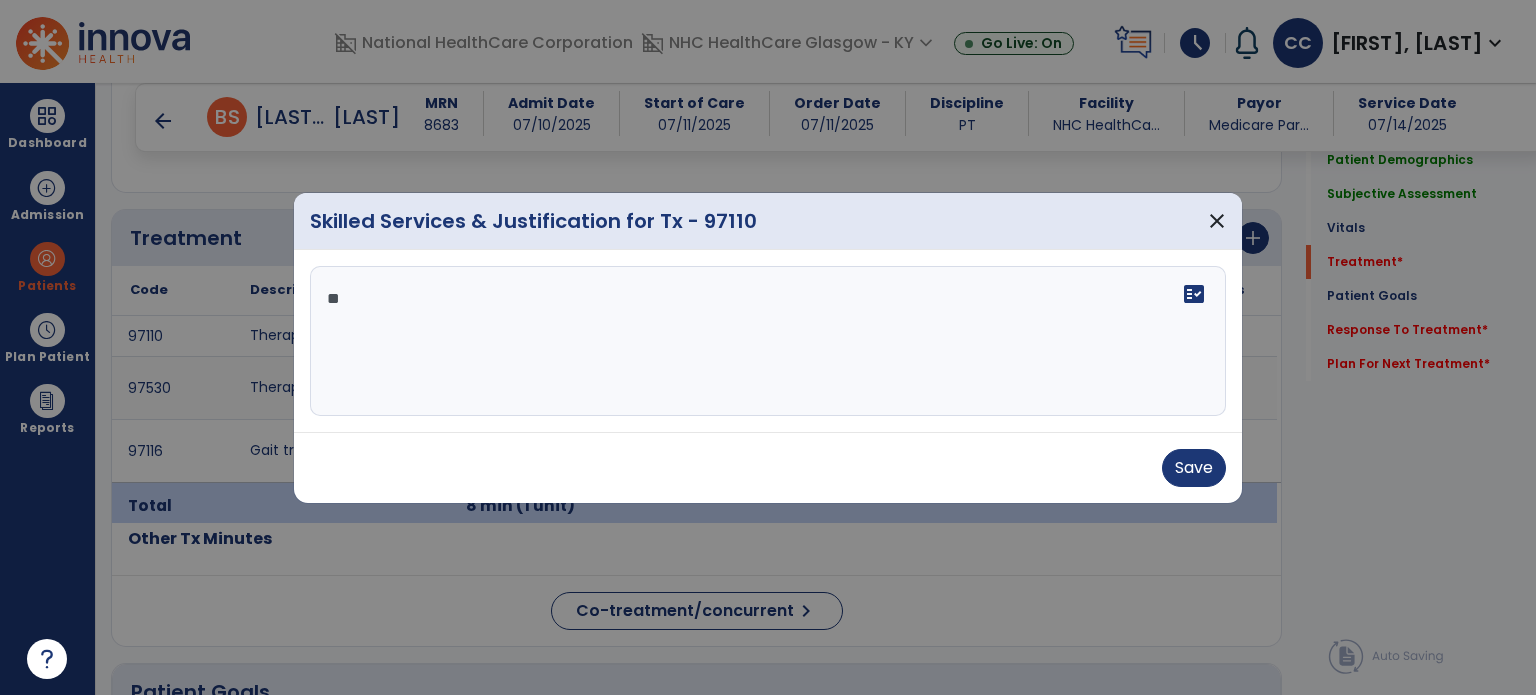 type on "*" 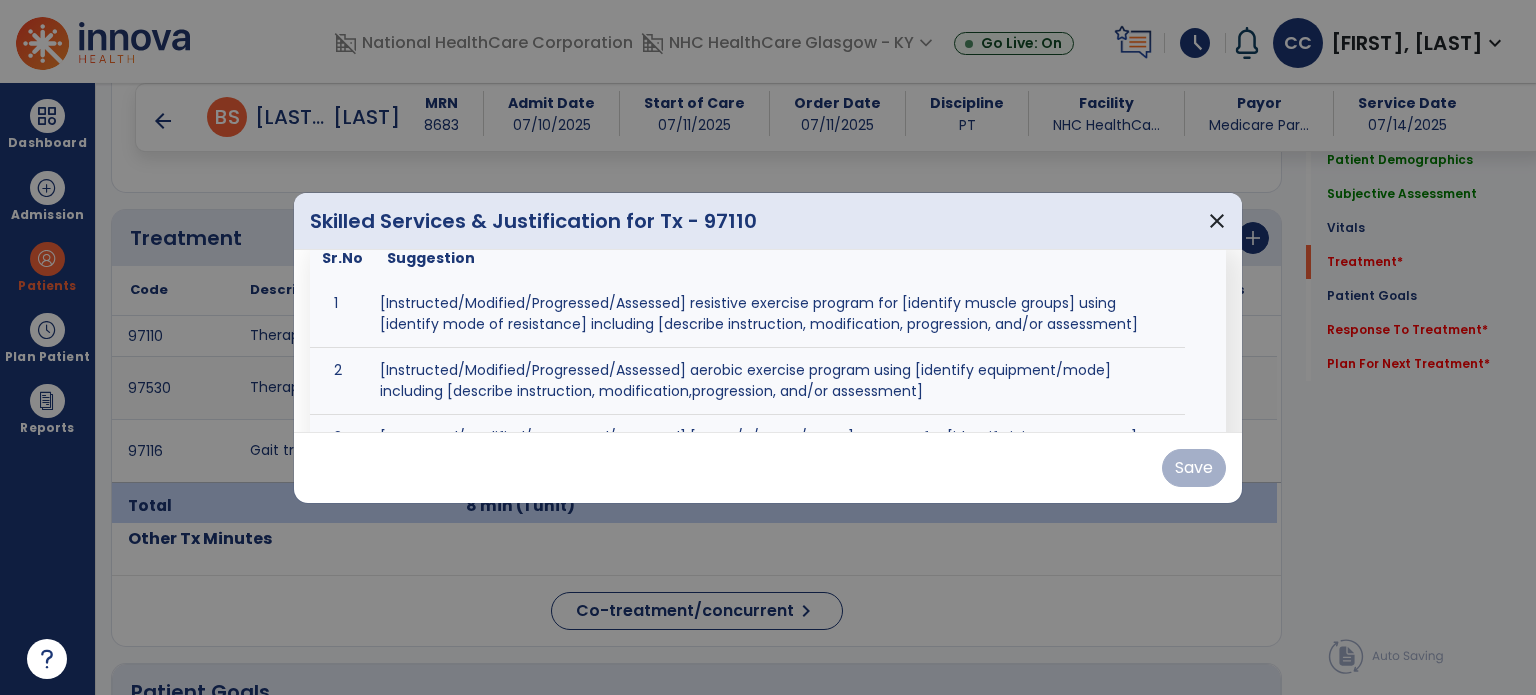 scroll, scrollTop: 0, scrollLeft: 0, axis: both 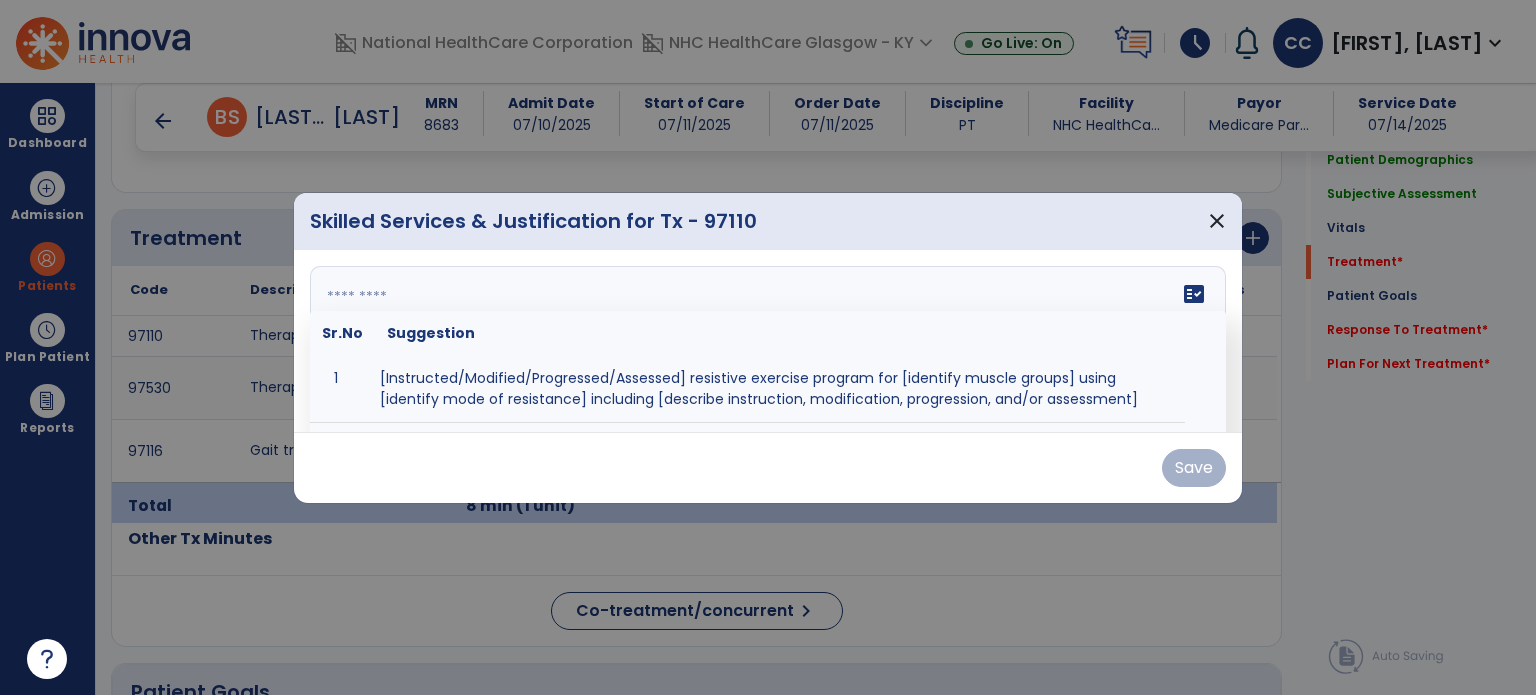 click at bounding box center [766, 341] 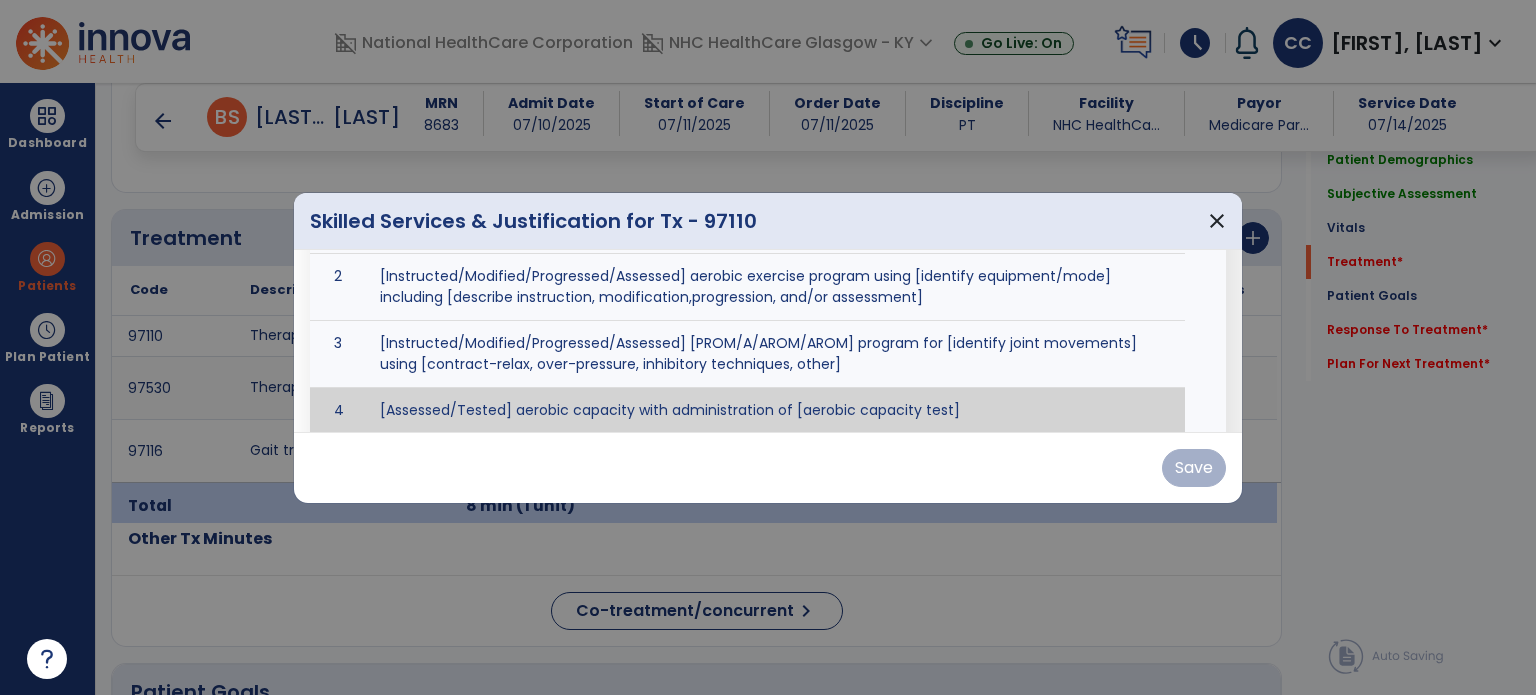 paste on "**********" 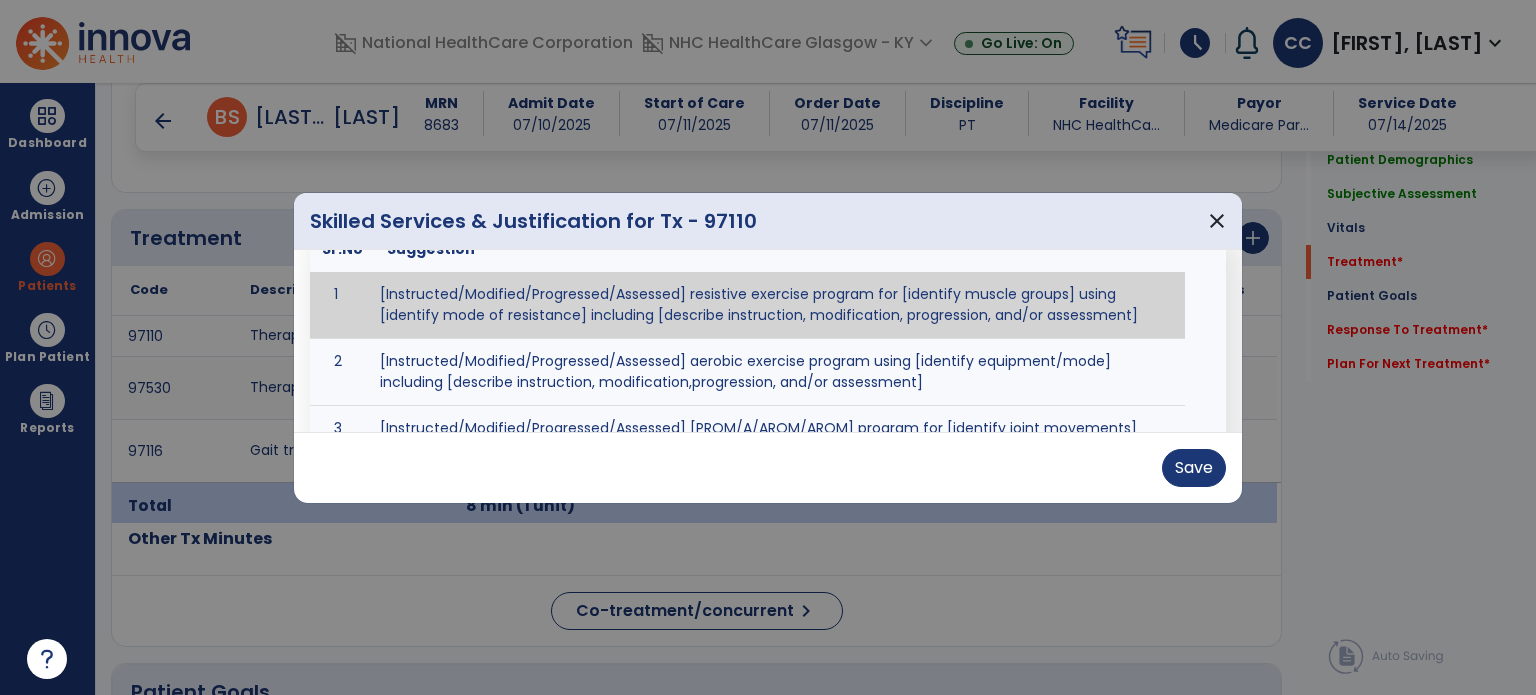 scroll, scrollTop: 0, scrollLeft: 0, axis: both 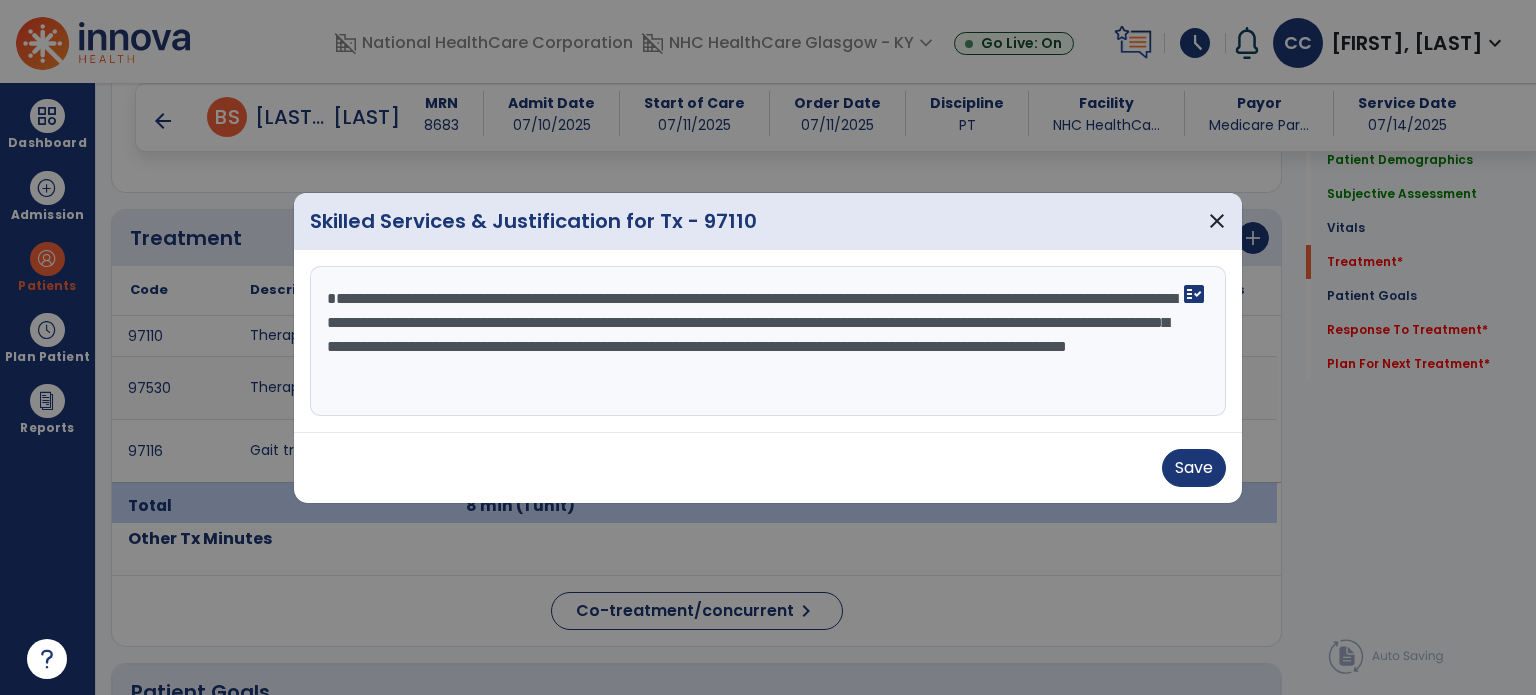 type on "**********" 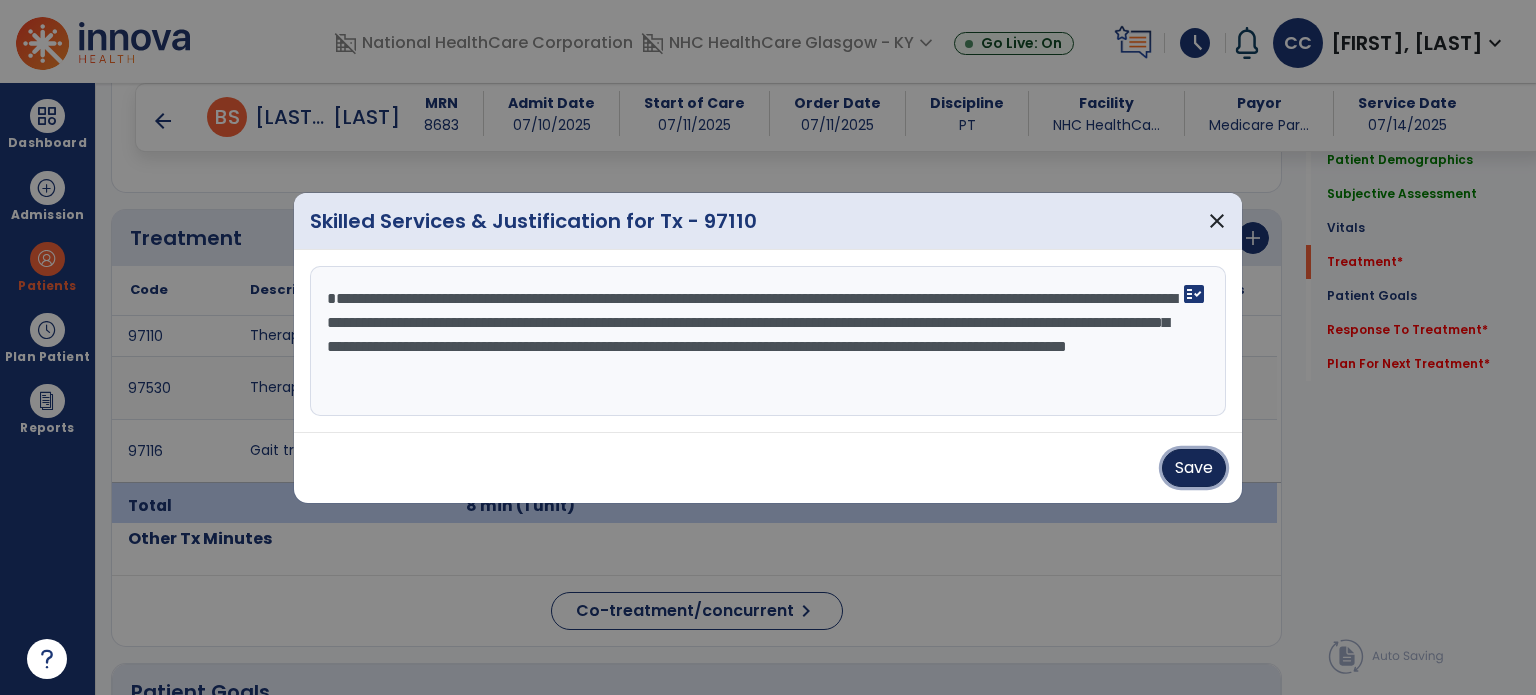 click on "Save" at bounding box center [1194, 468] 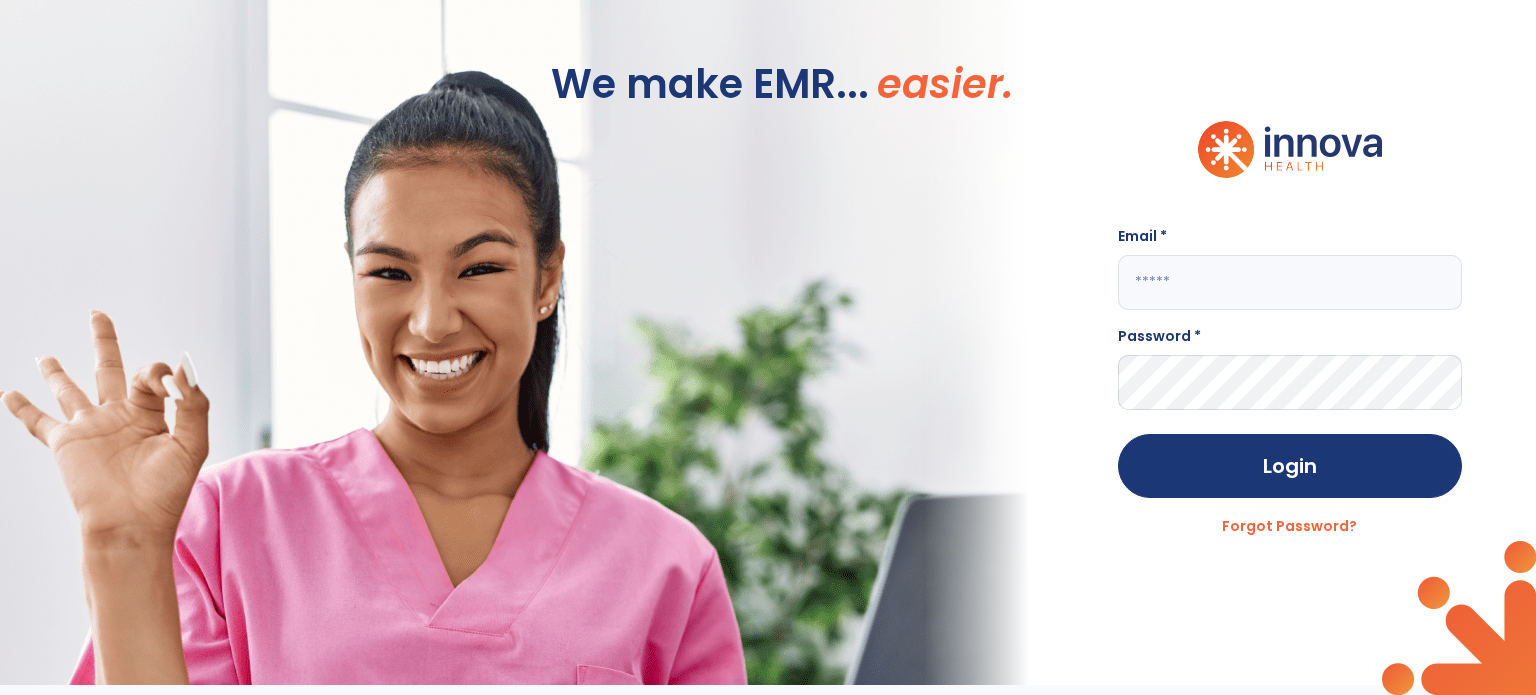scroll, scrollTop: 0, scrollLeft: 0, axis: both 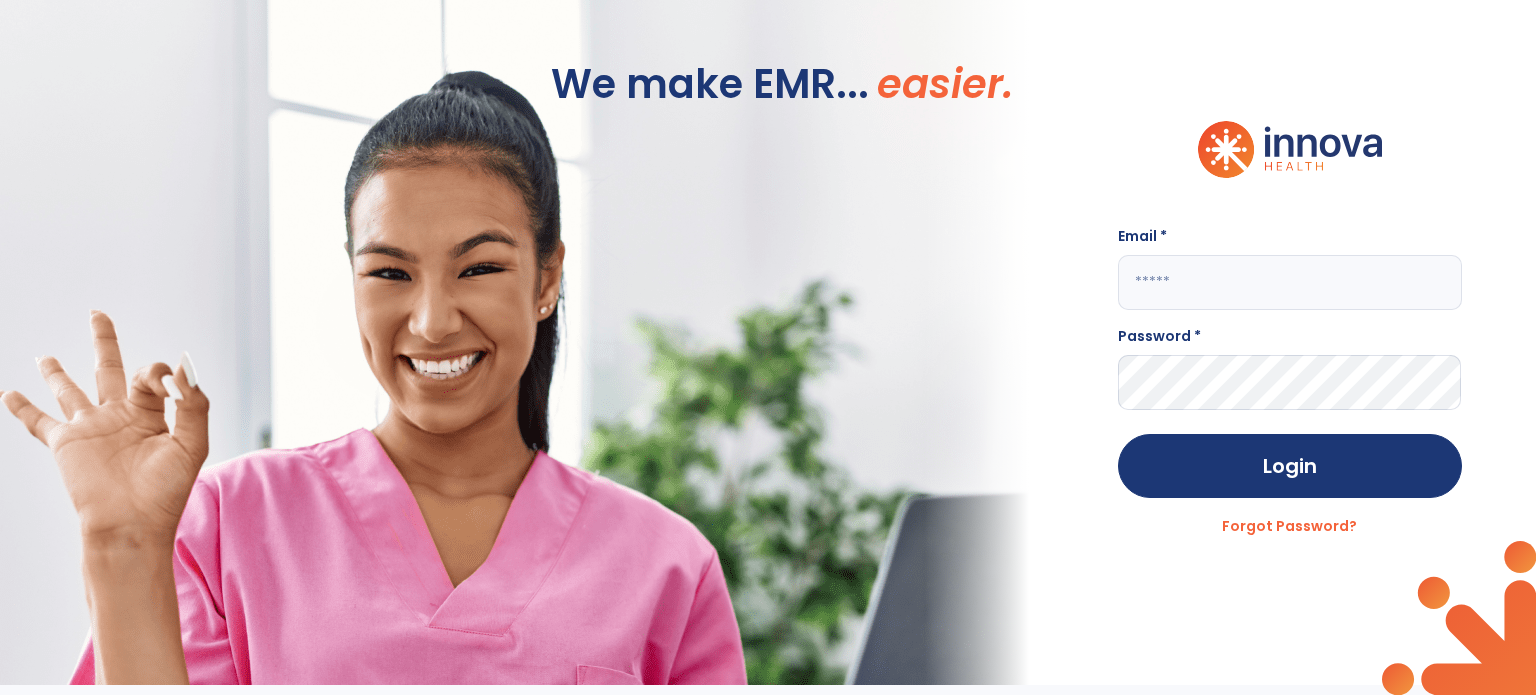 click 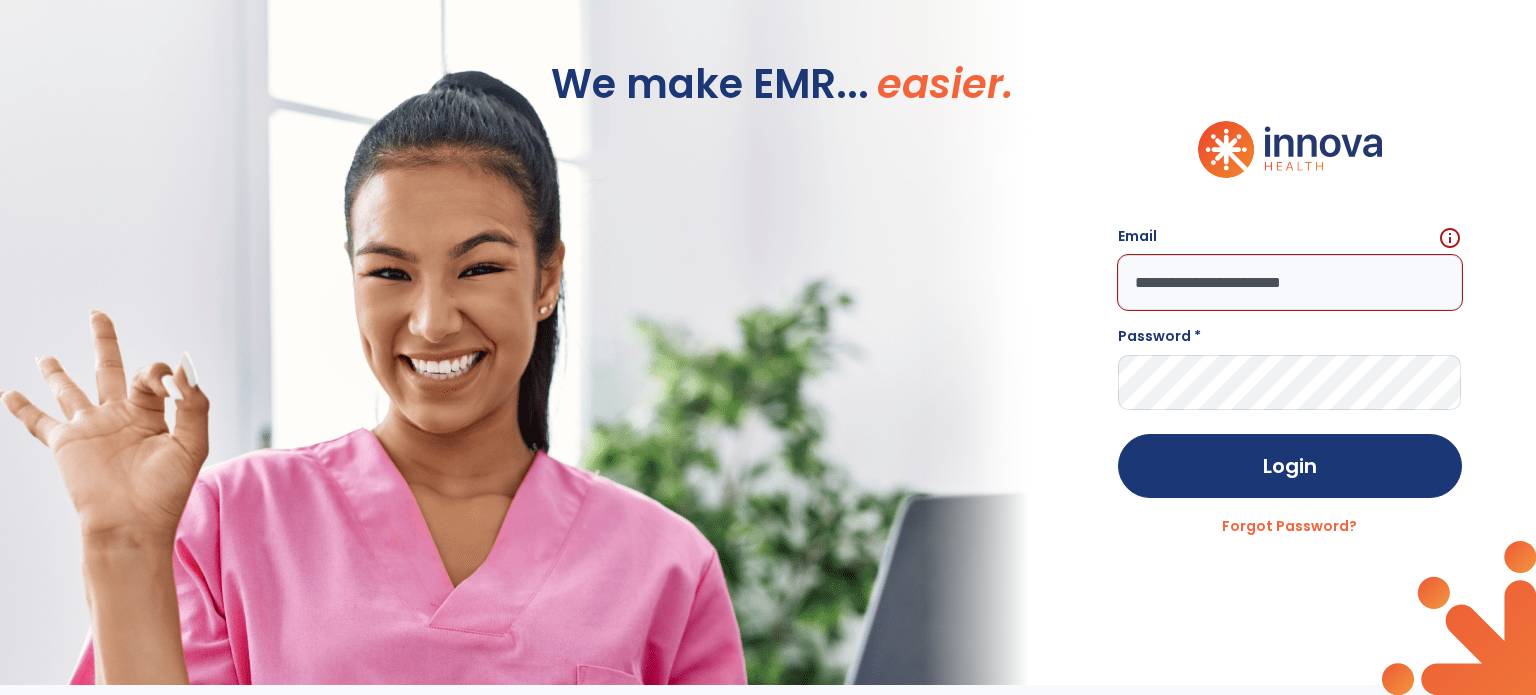 type on "**********" 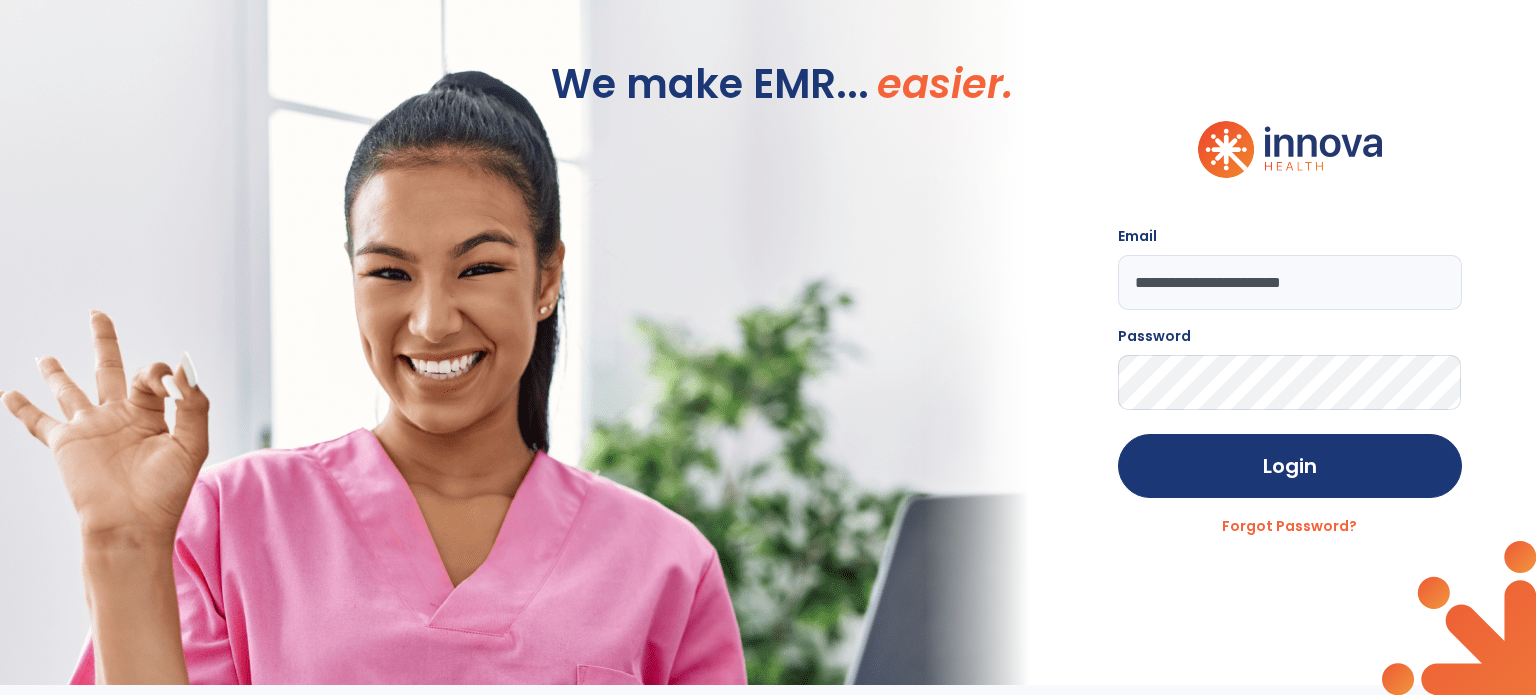 click on "Login" 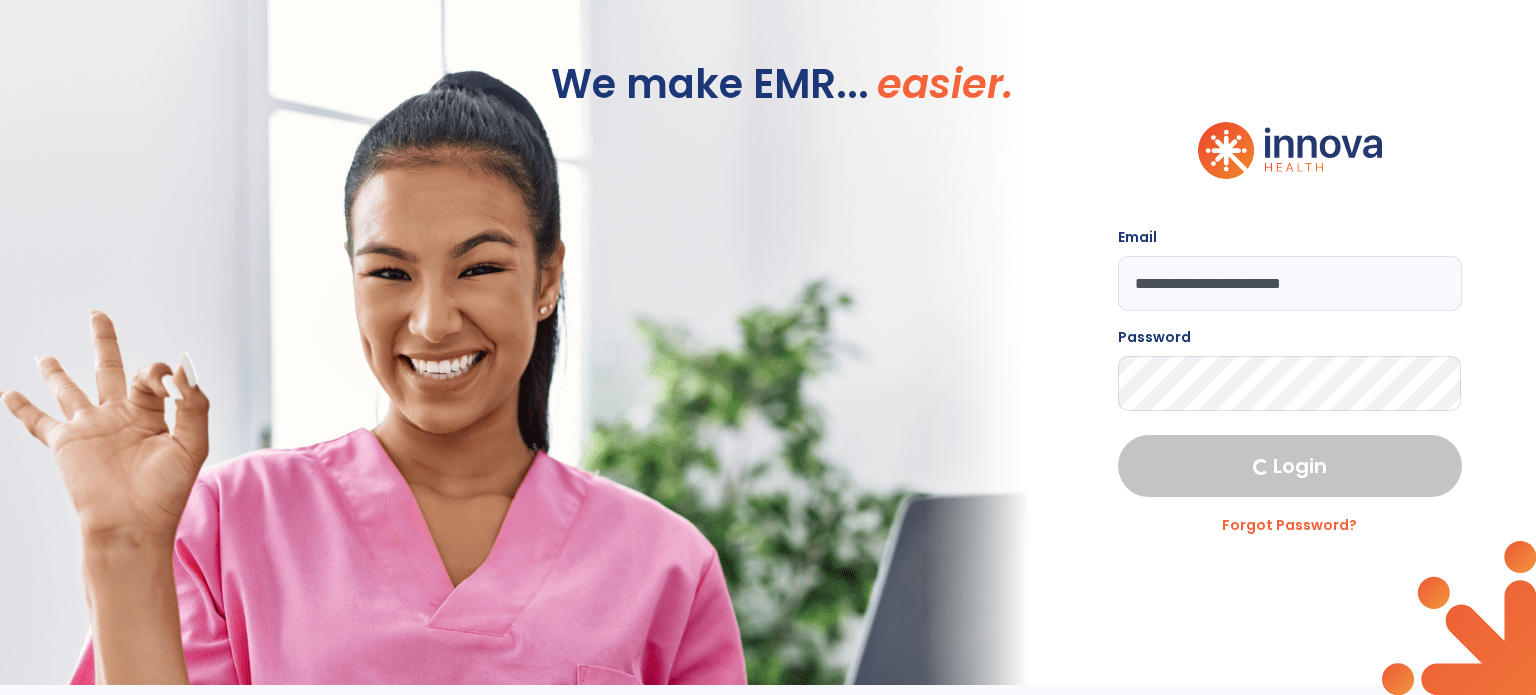 select on "****" 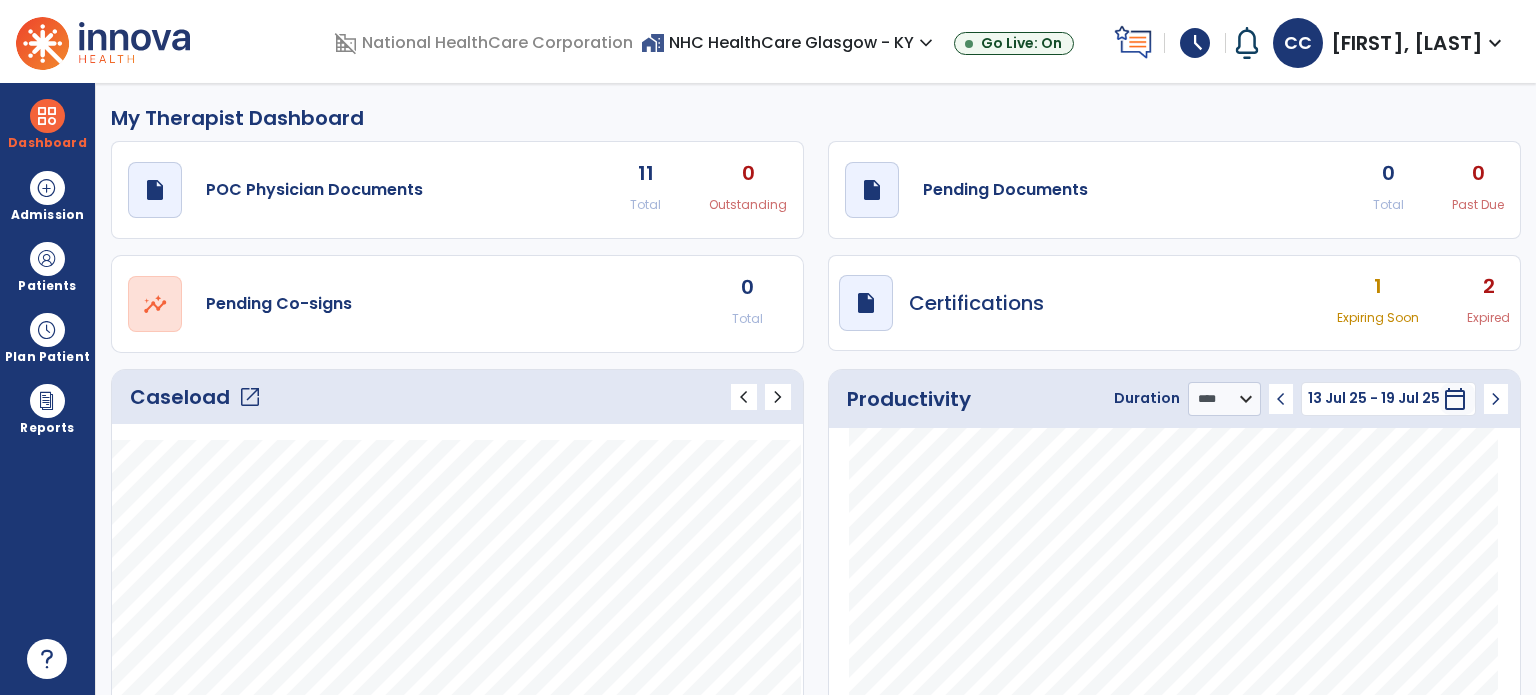click on "draft   open_in_new  Pending Documents 0 Total 0 Past Due" 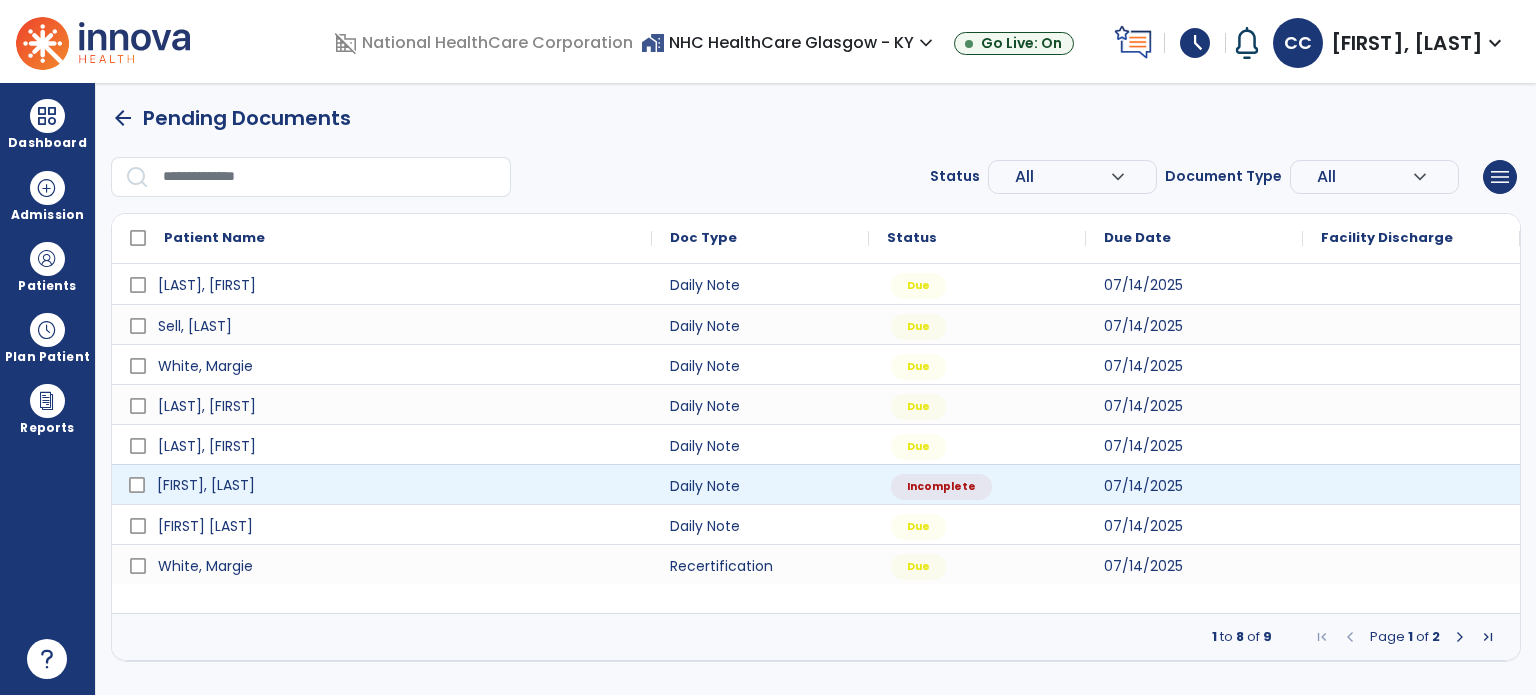 click on "[FIRST], [LAST]" at bounding box center (396, 485) 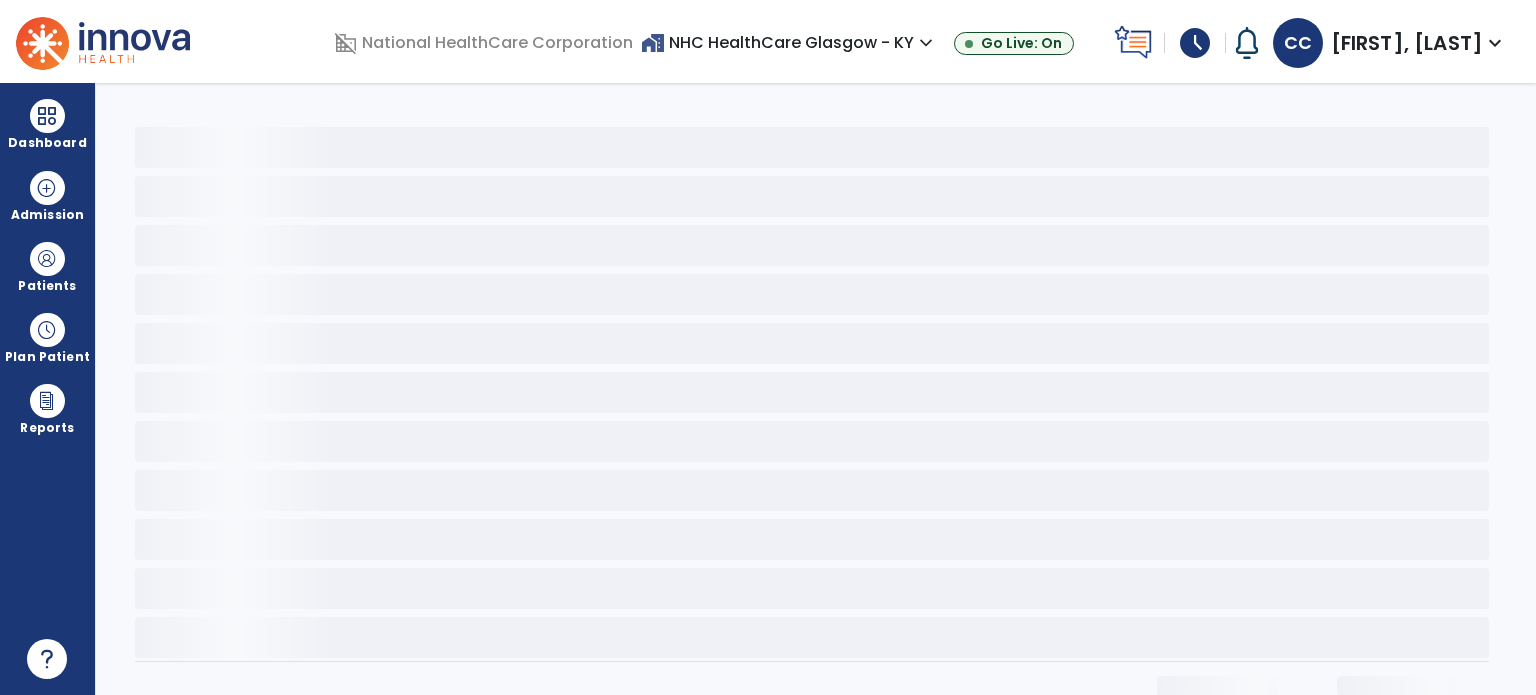 select on "*" 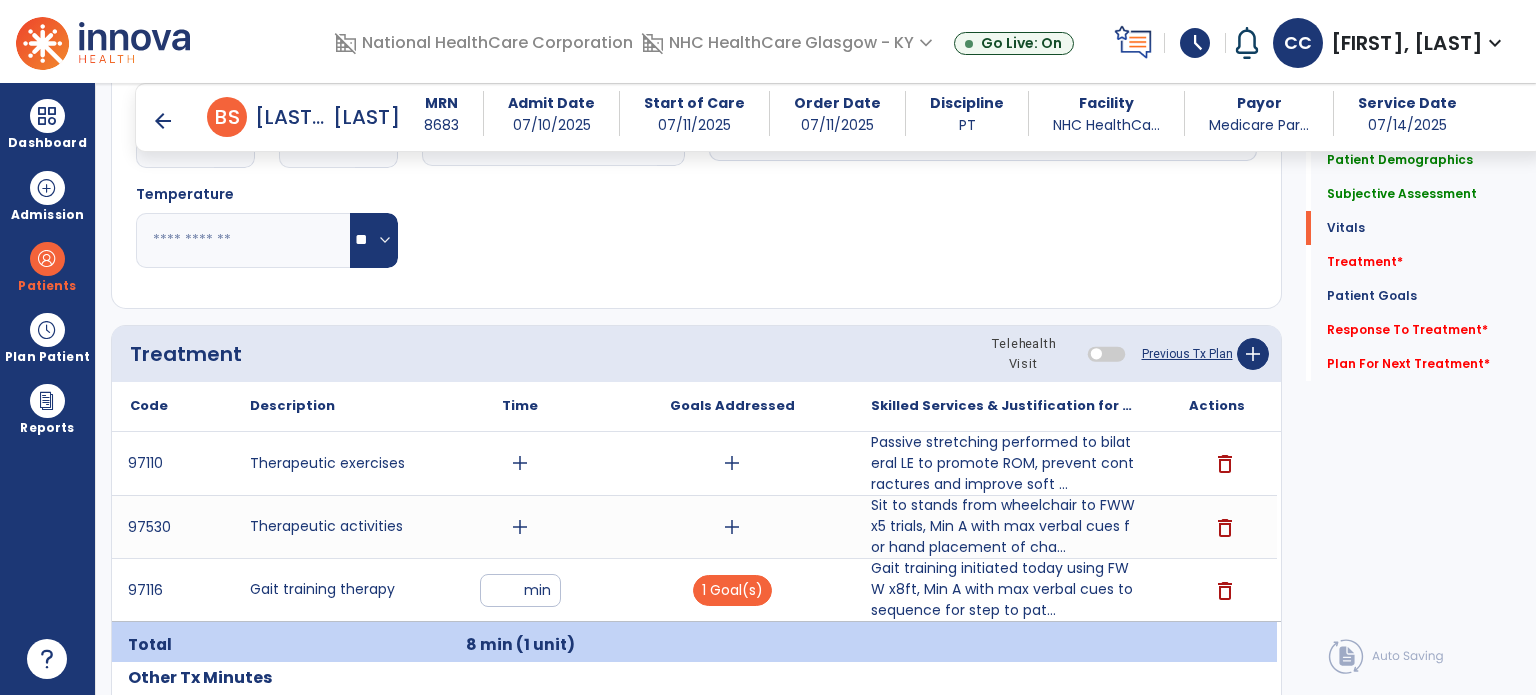 scroll, scrollTop: 1100, scrollLeft: 0, axis: vertical 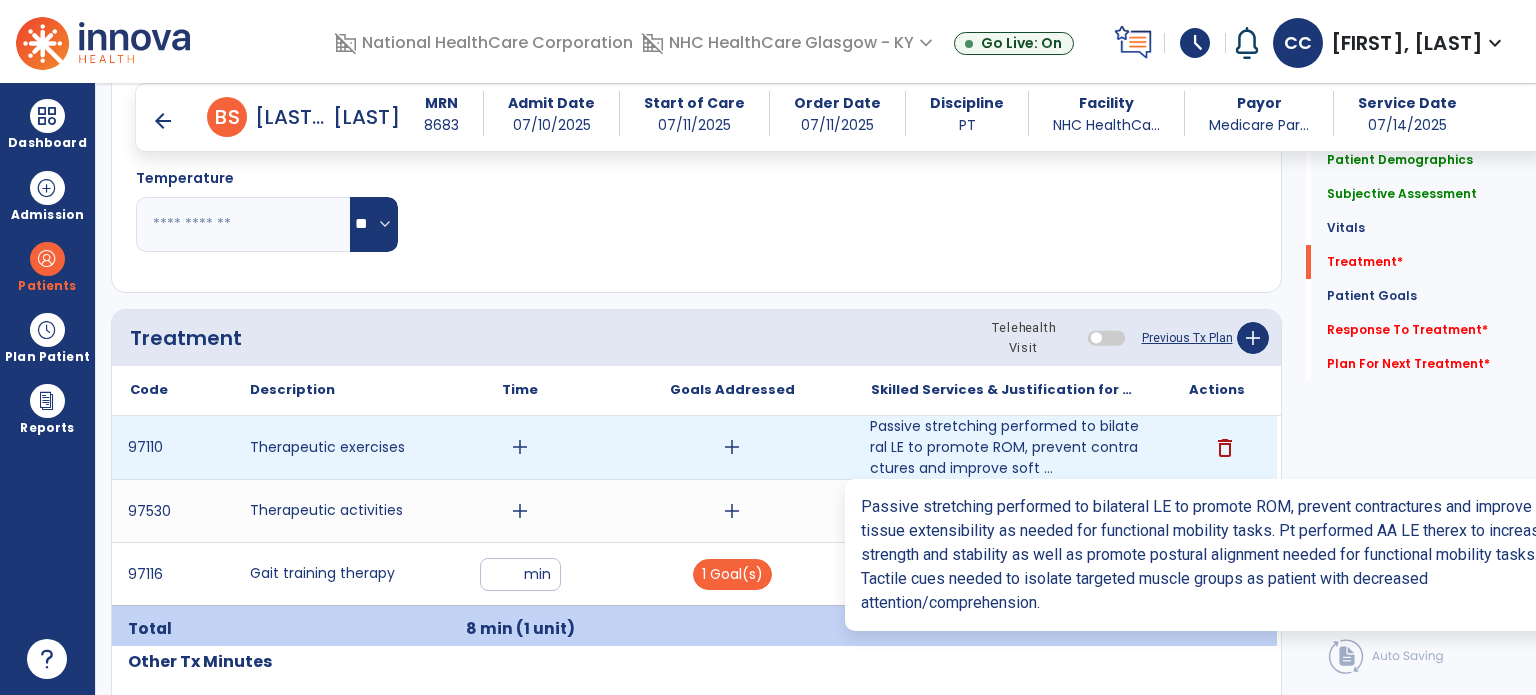 click on "Passive stretching performed to bilateral LE to promote ROM, prevent contractures and improve soft ..." at bounding box center (1004, 447) 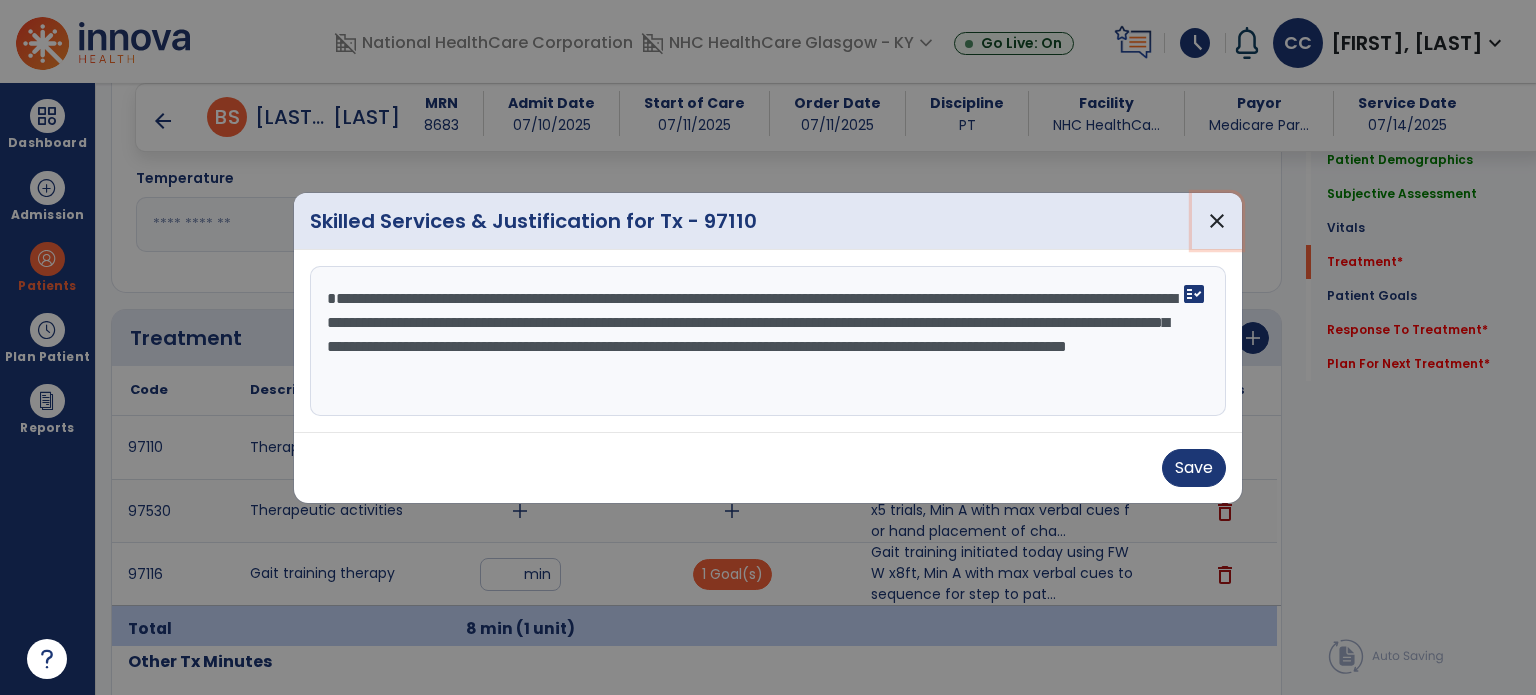 drag, startPoint x: 1208, startPoint y: 215, endPoint x: 1164, endPoint y: 233, distance: 47.539455 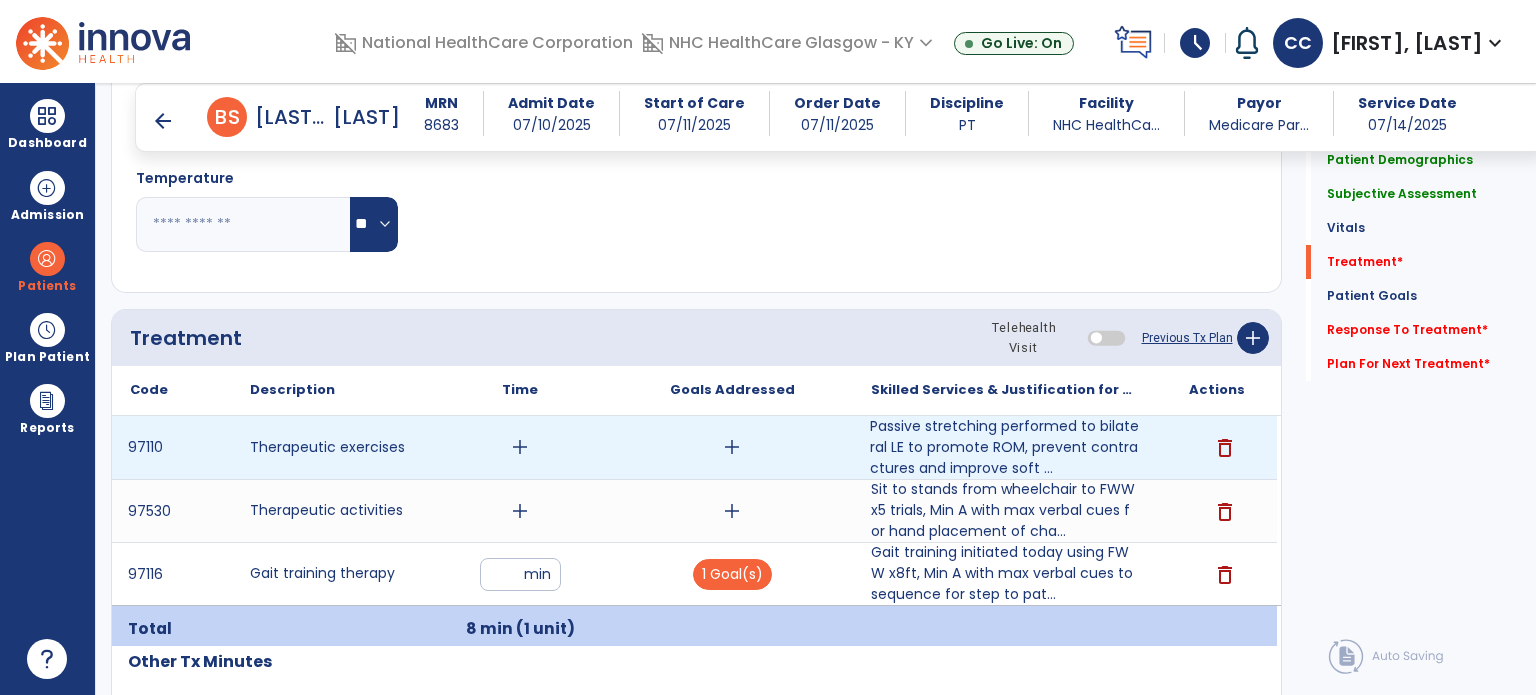 click on "add" at bounding box center (520, 447) 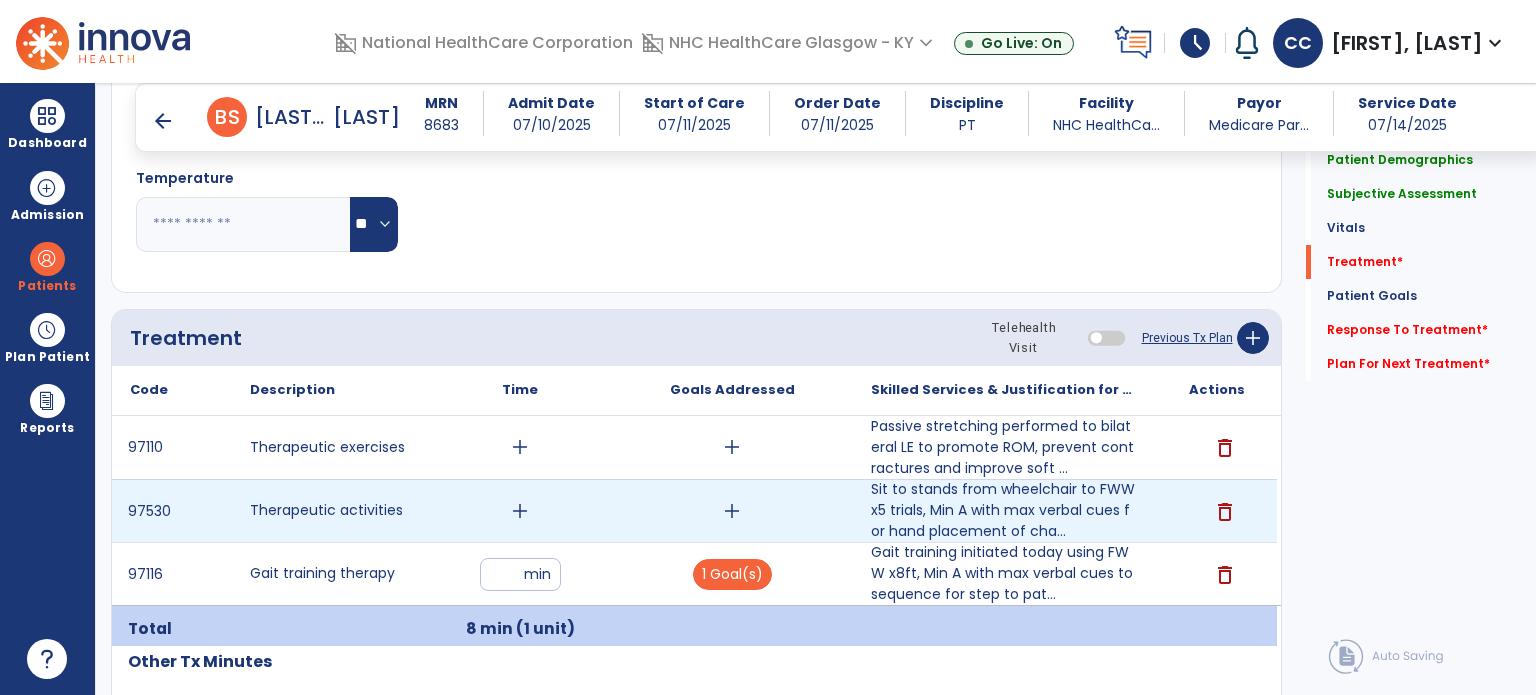 click on "add" at bounding box center (520, 511) 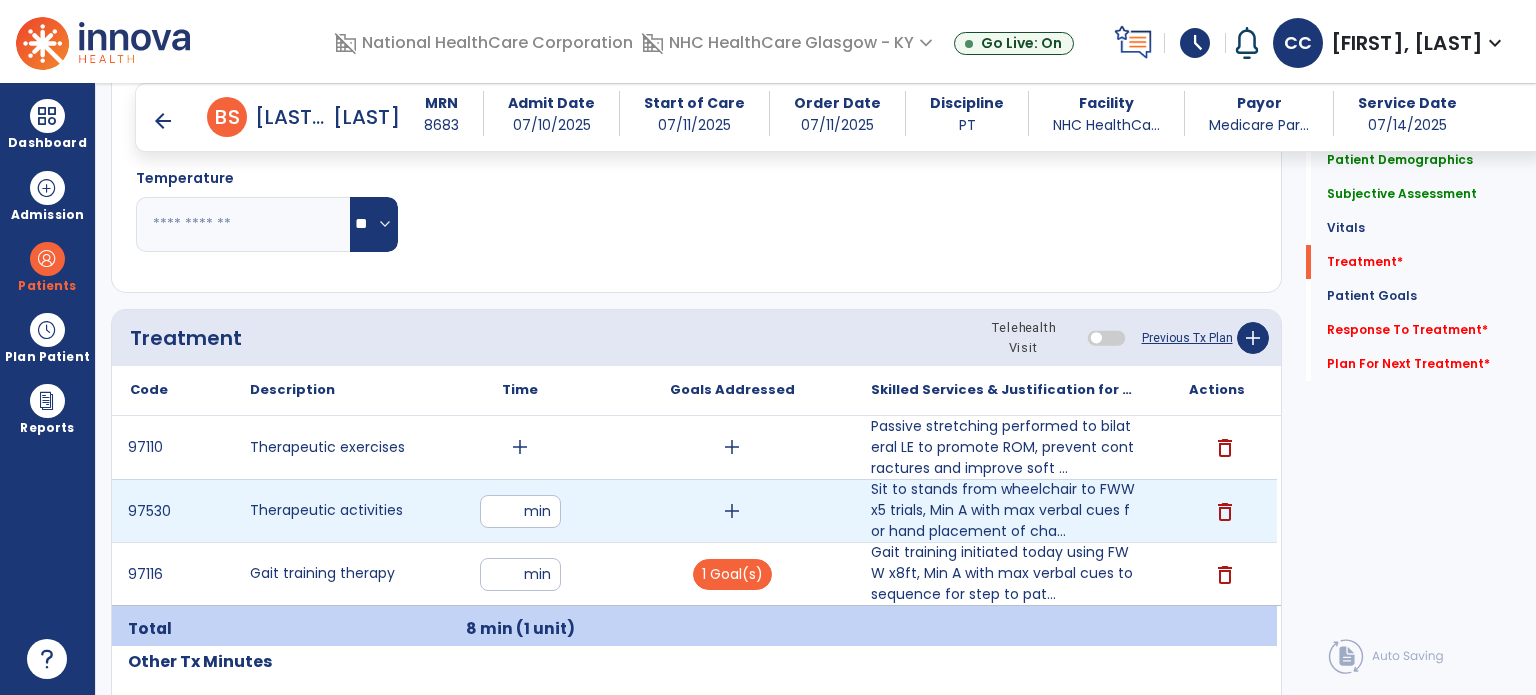type on "**" 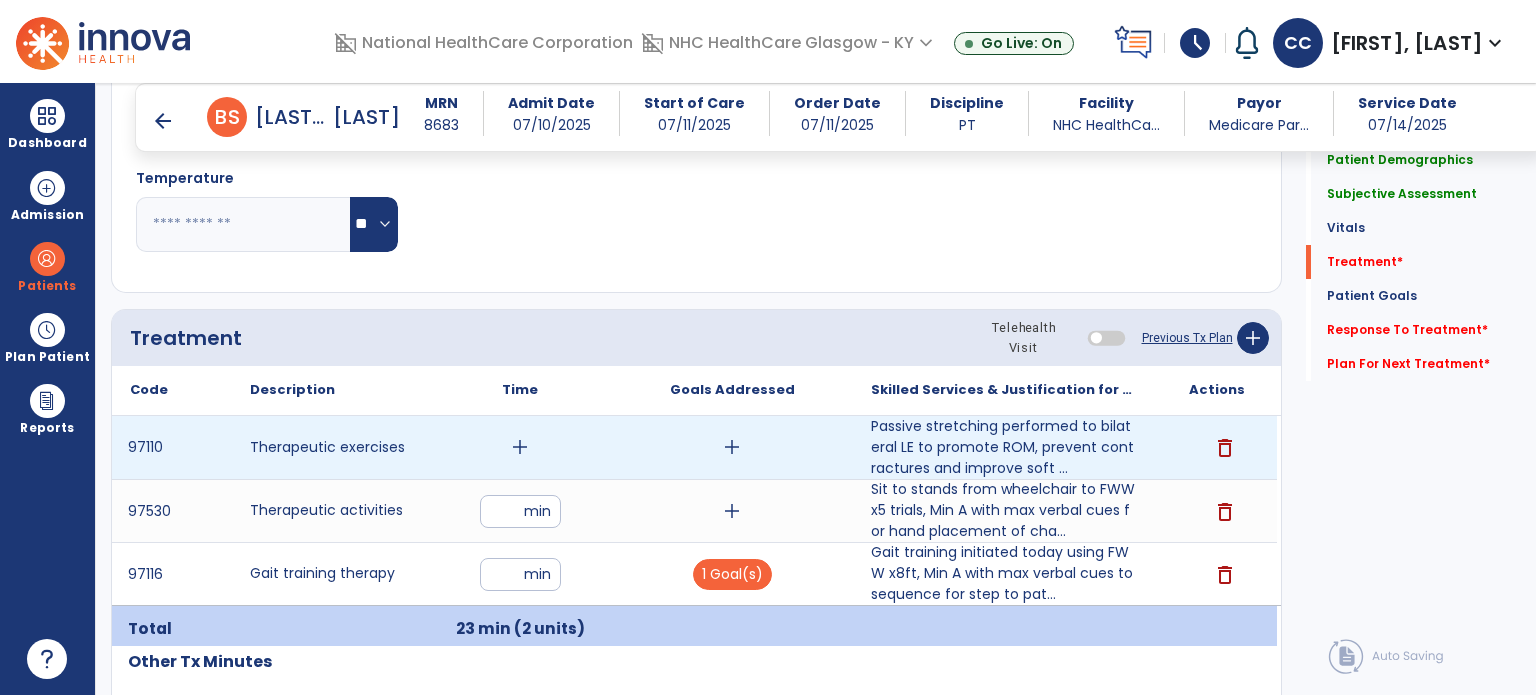 click on "add" at bounding box center [520, 447] 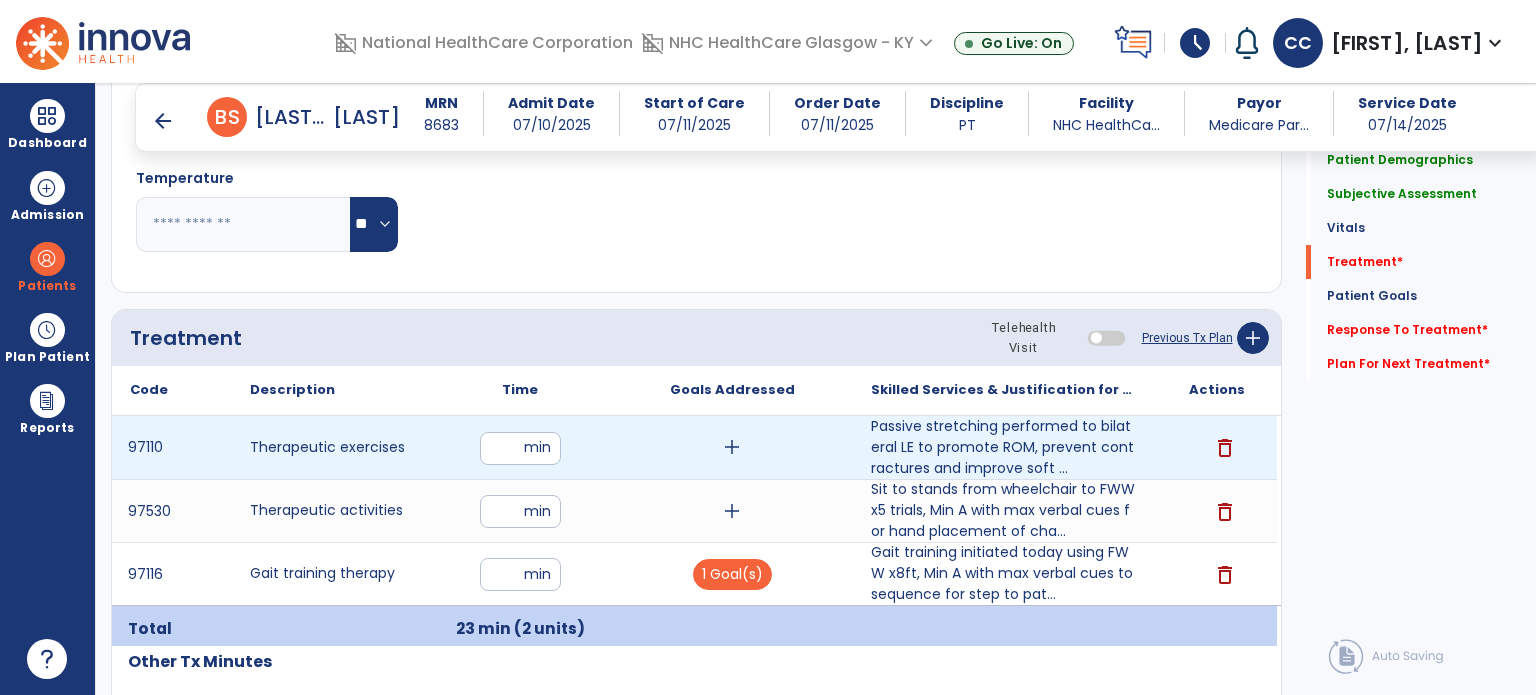 drag, startPoint x: 510, startPoint y: 459, endPoint x: 521, endPoint y: 447, distance: 16.27882 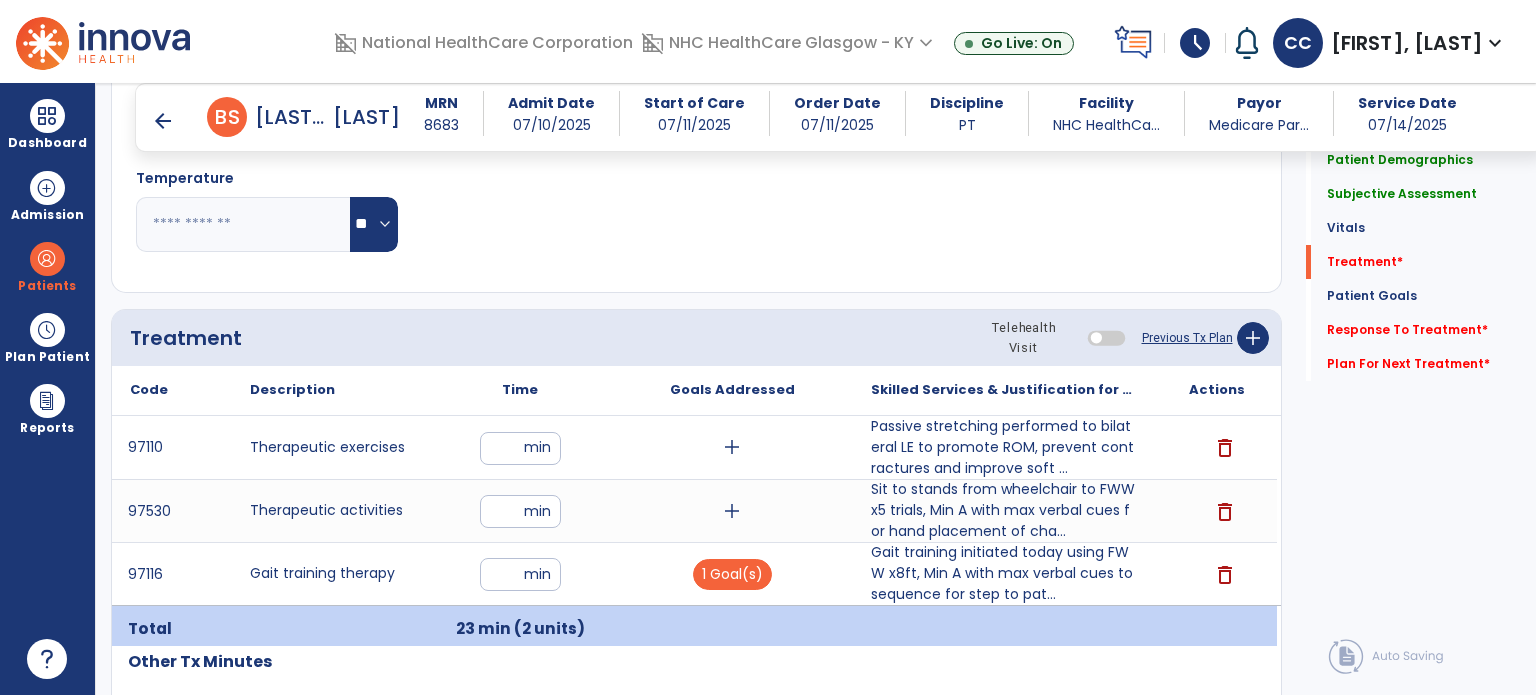 type on "**" 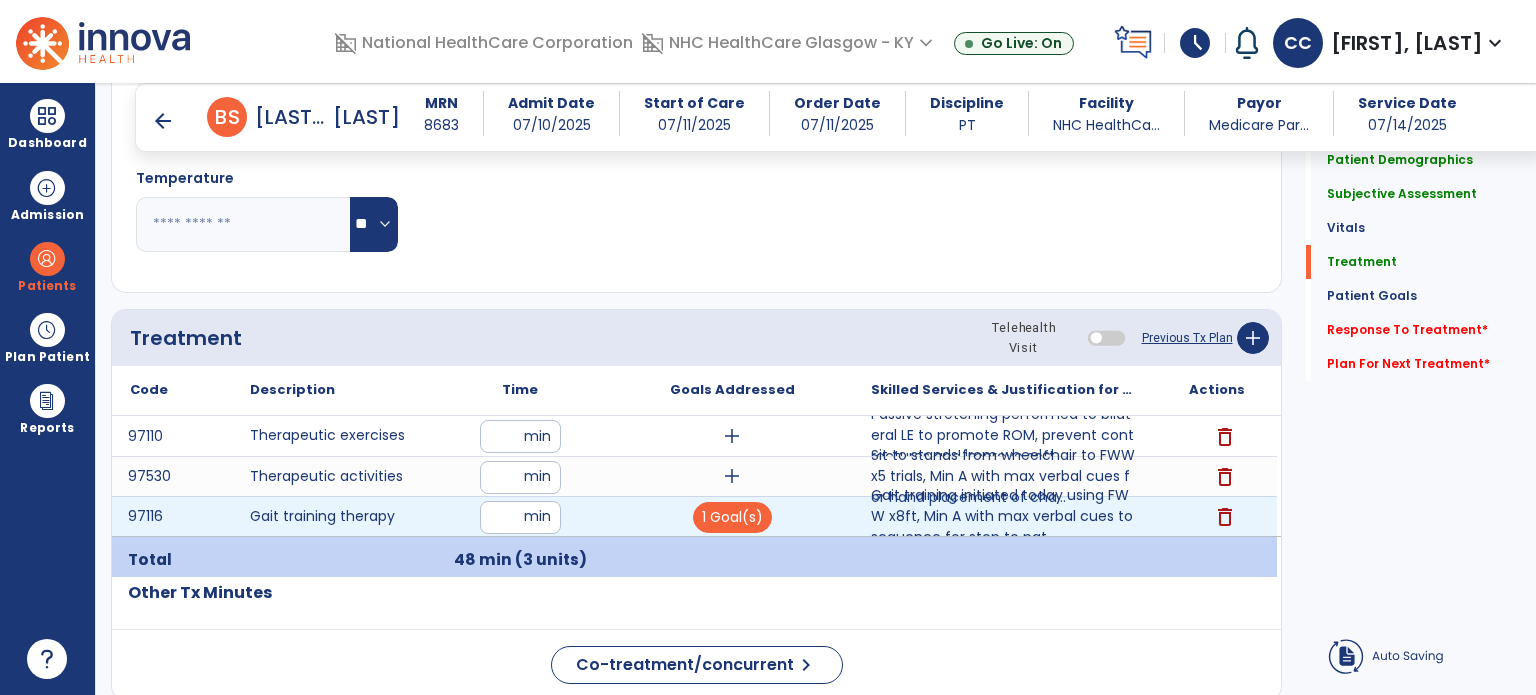 drag, startPoint x: 526, startPoint y: 519, endPoint x: 512, endPoint y: 506, distance: 19.104973 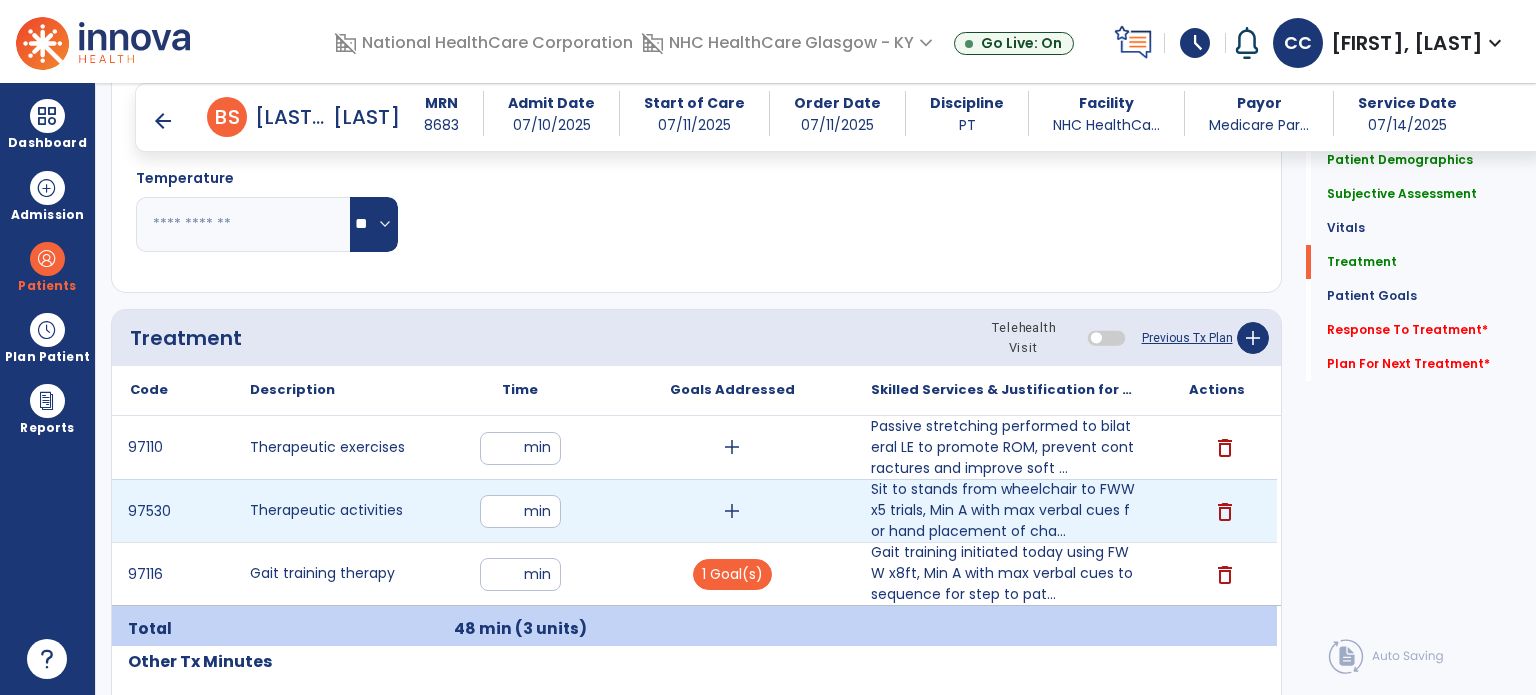click on "**" at bounding box center [520, 511] 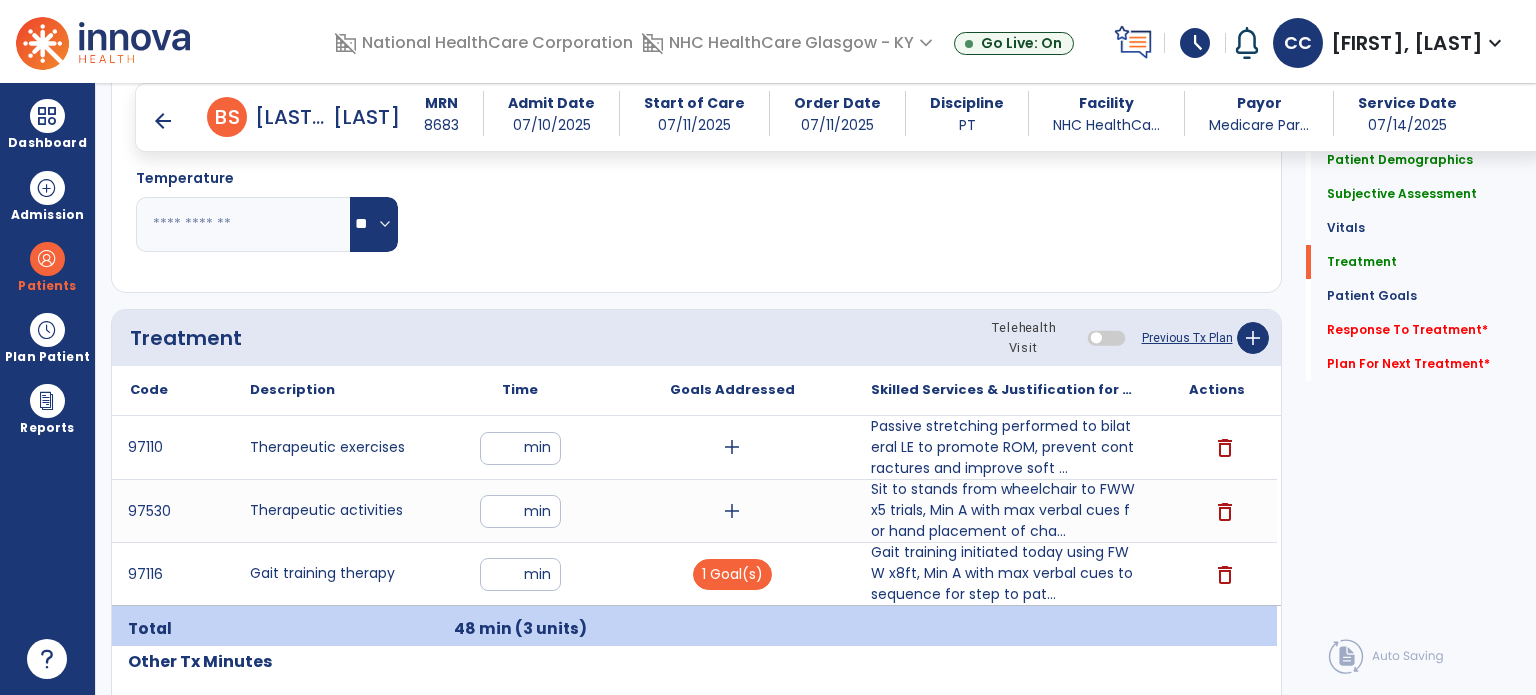 drag, startPoint x: 631, startPoint y: 655, endPoint x: 641, endPoint y: 644, distance: 14.866069 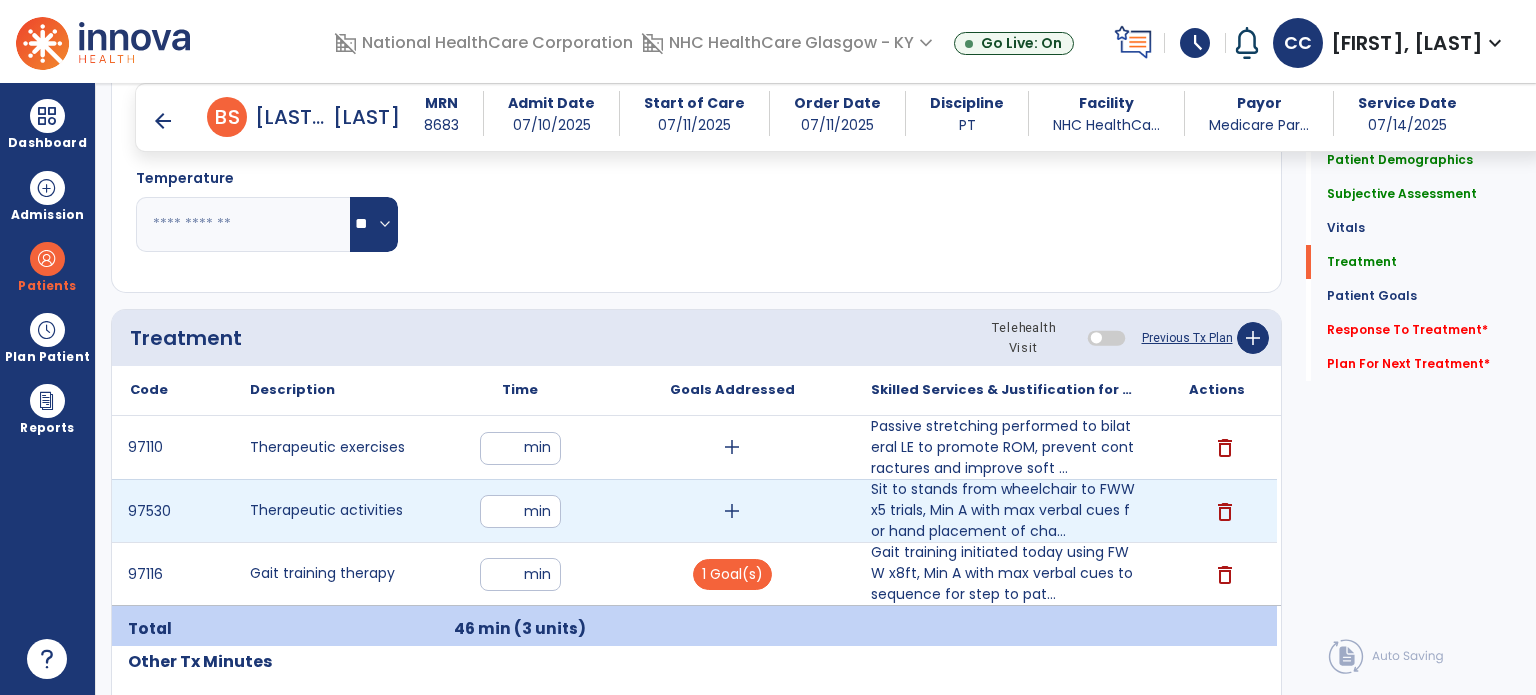 click on "**" at bounding box center [520, 511] 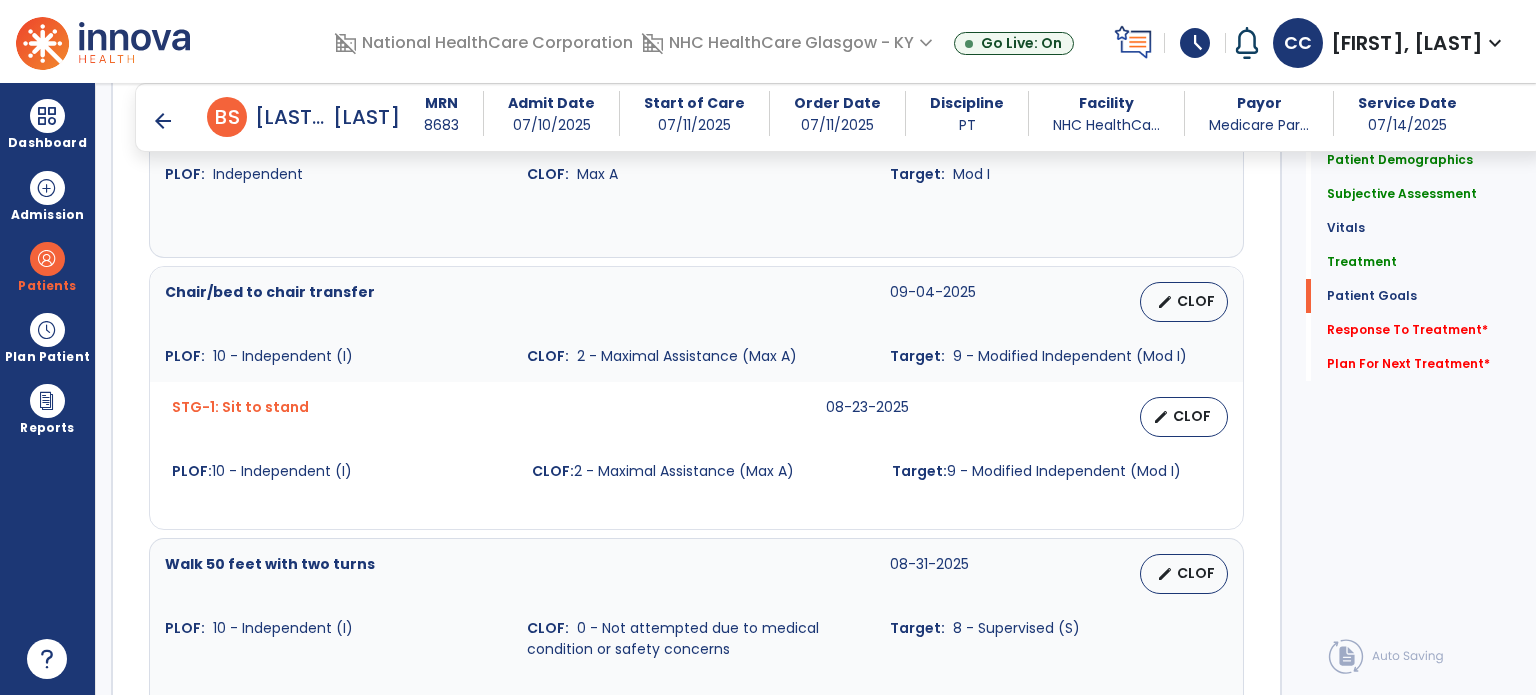scroll, scrollTop: 2100, scrollLeft: 0, axis: vertical 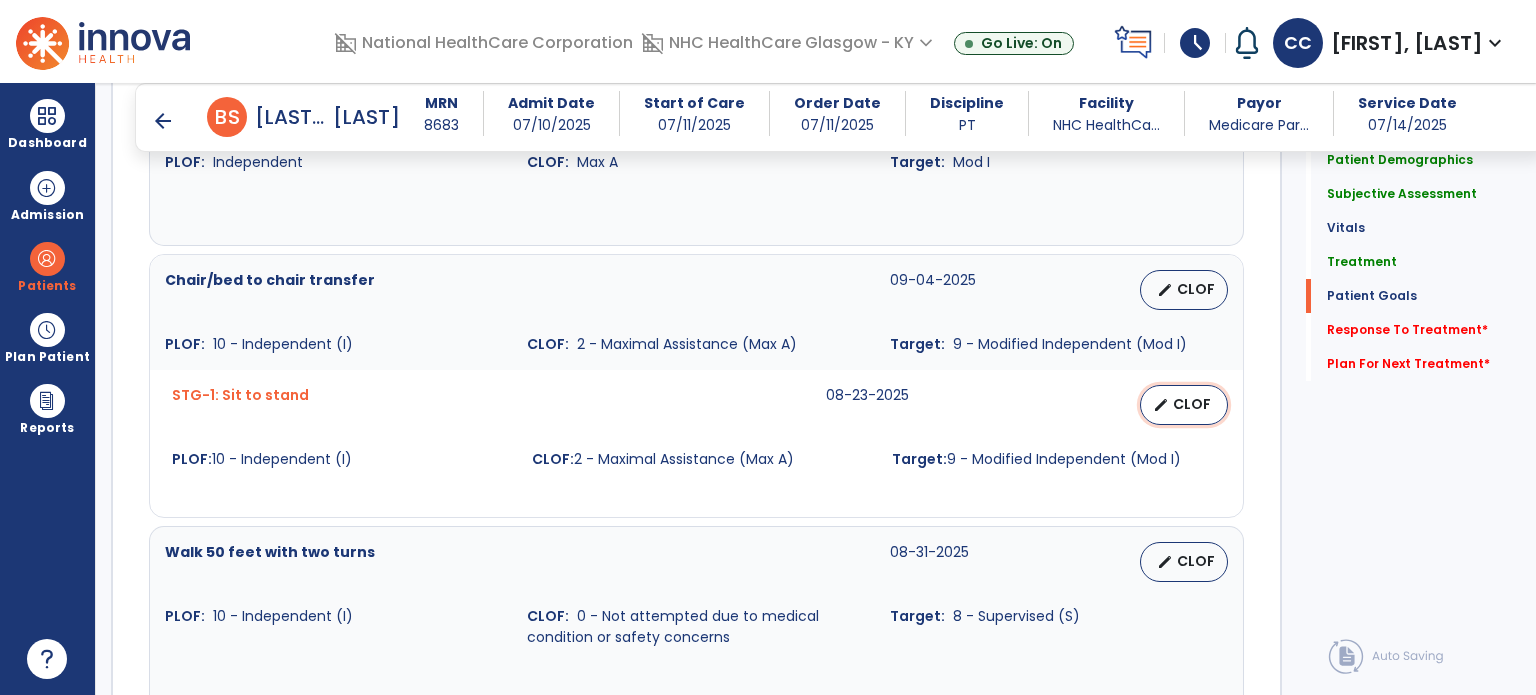 click on "CLOF" at bounding box center [1192, 404] 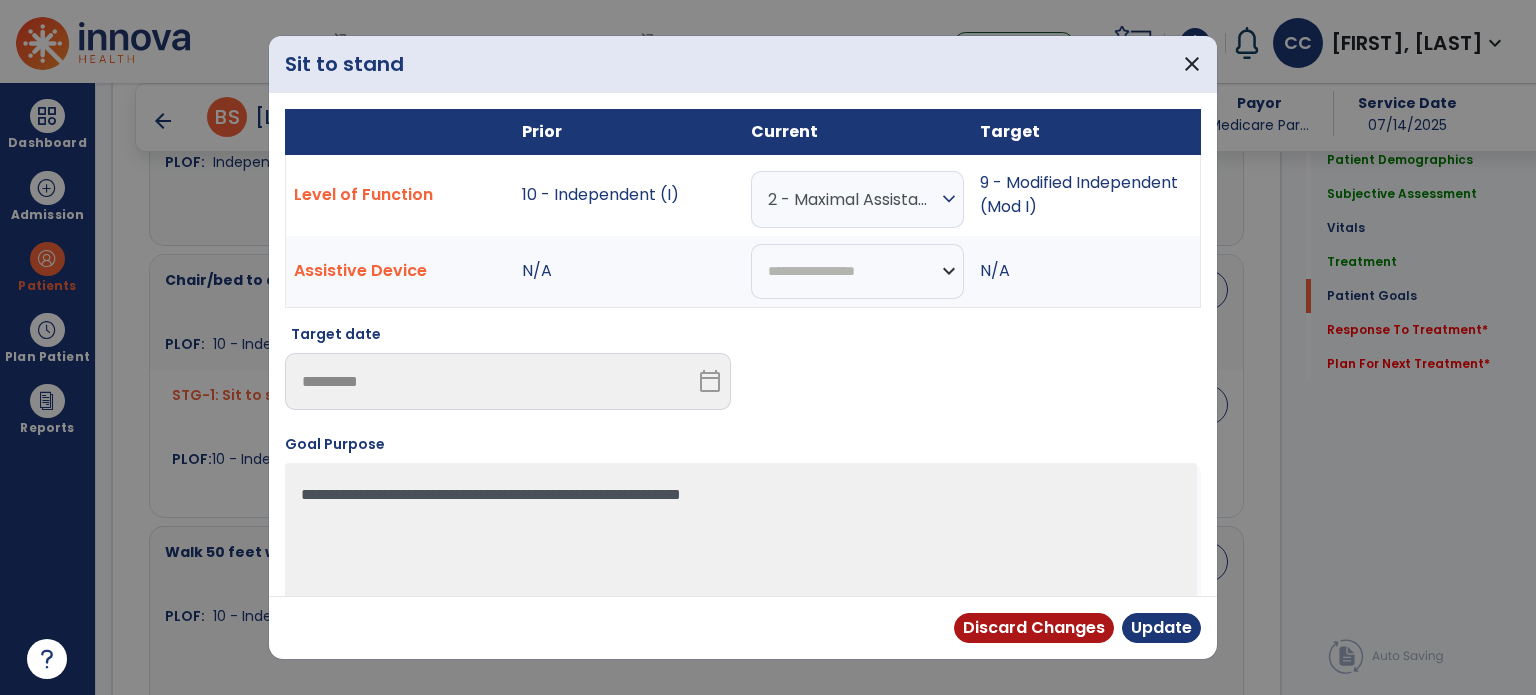 click on "2 - Maximal Assistance (Max A)" at bounding box center (852, 199) 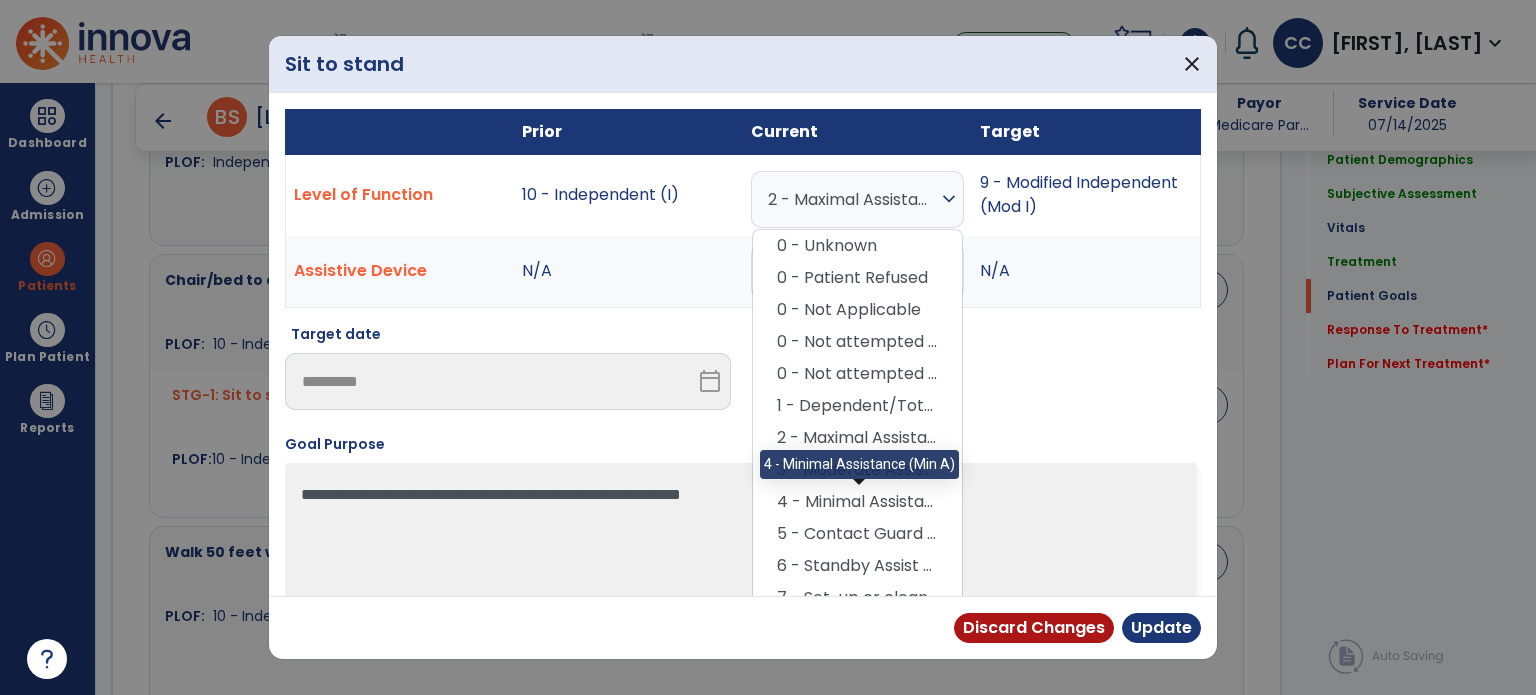 click on "4 - Minimal Assistance (Min A)" at bounding box center (857, 502) 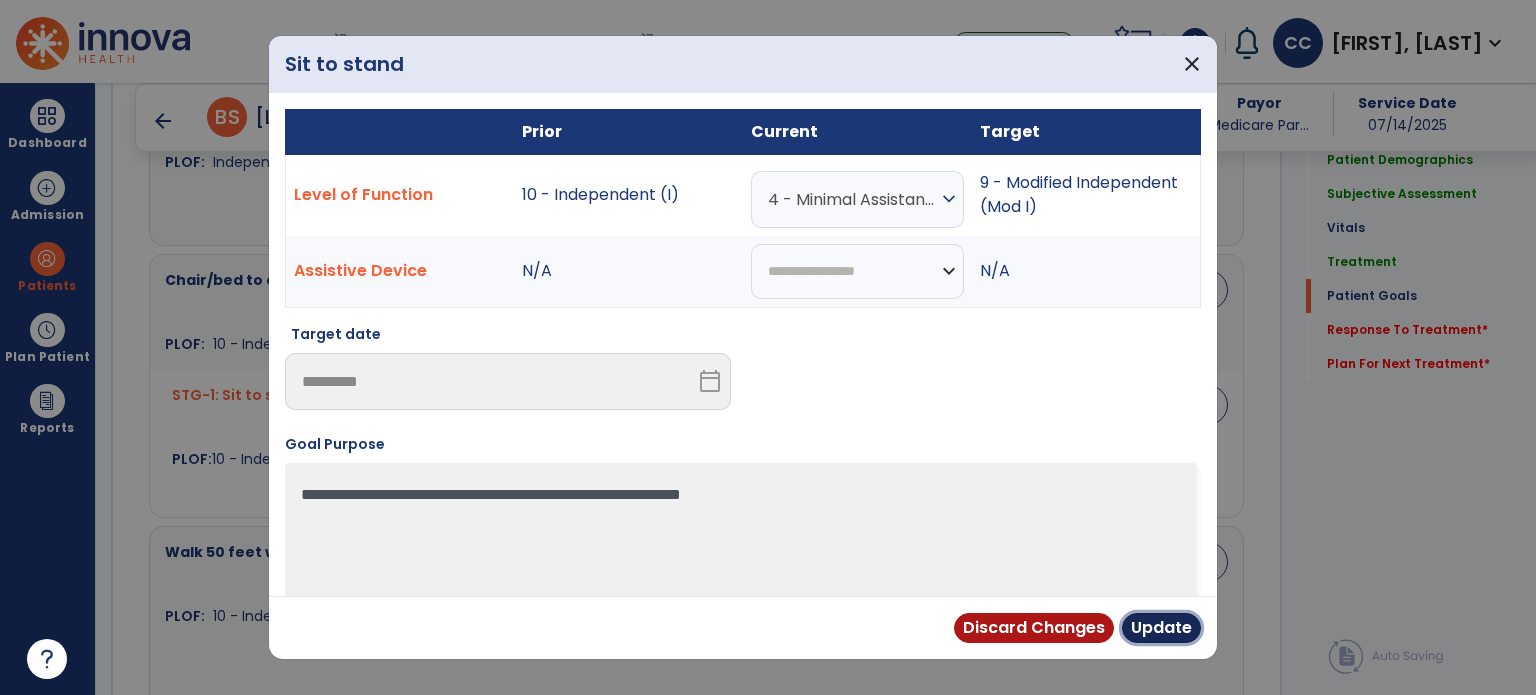 click on "Update" at bounding box center [1161, 628] 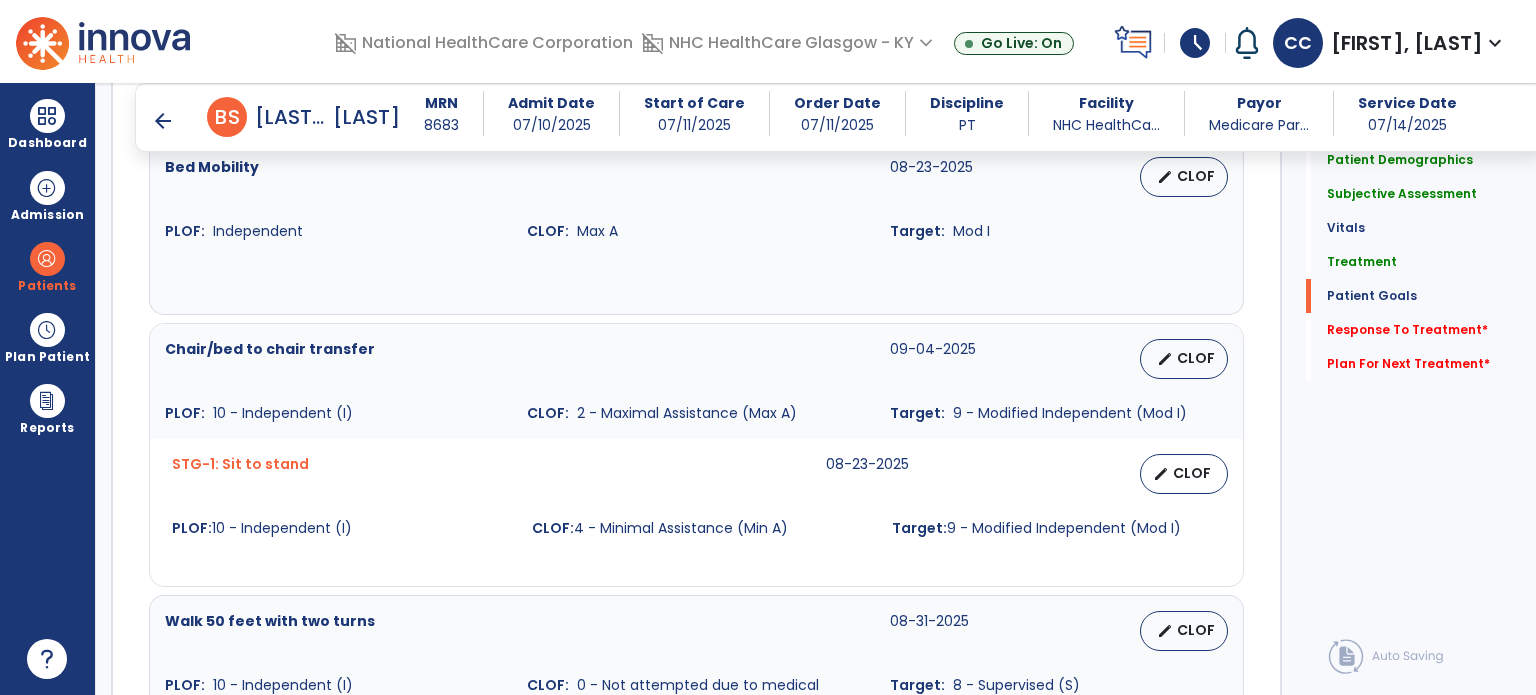 scroll, scrollTop: 2100, scrollLeft: 0, axis: vertical 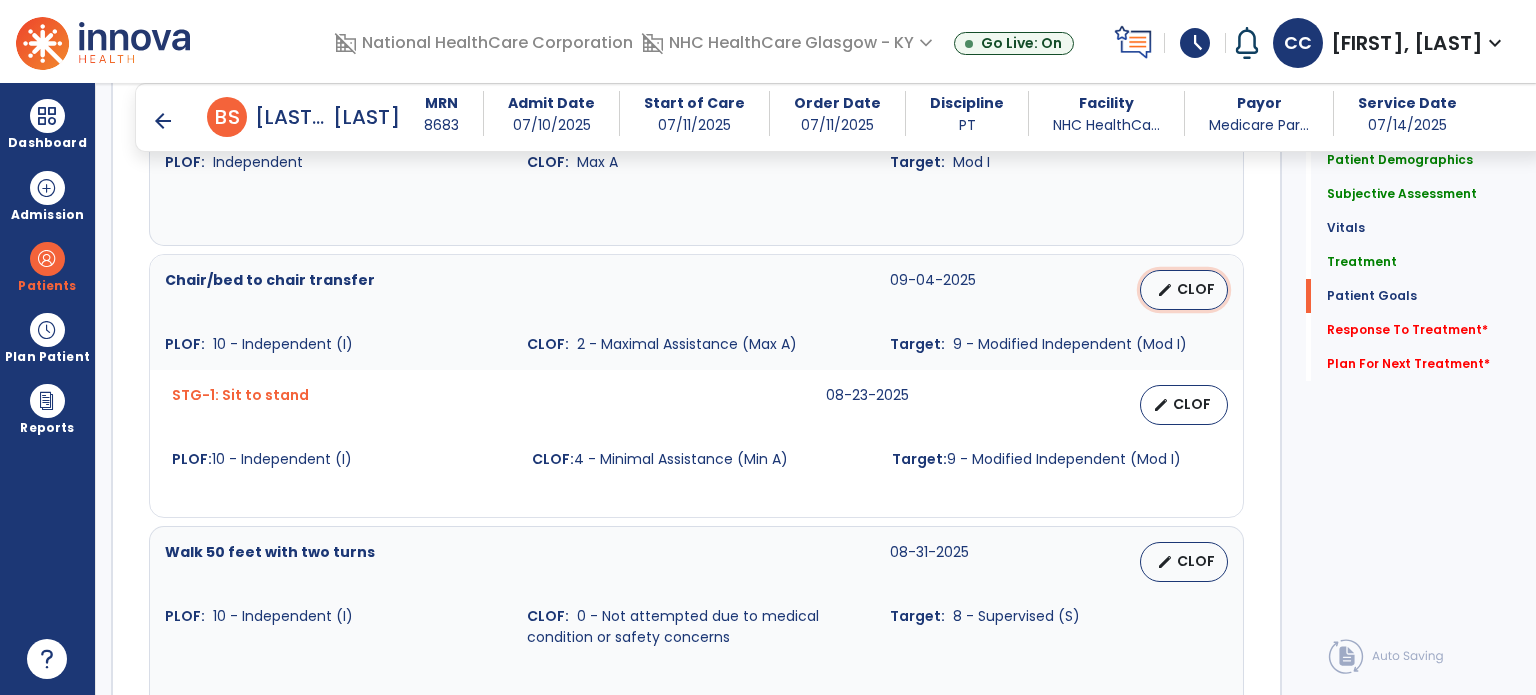 click on "edit" at bounding box center (1165, 290) 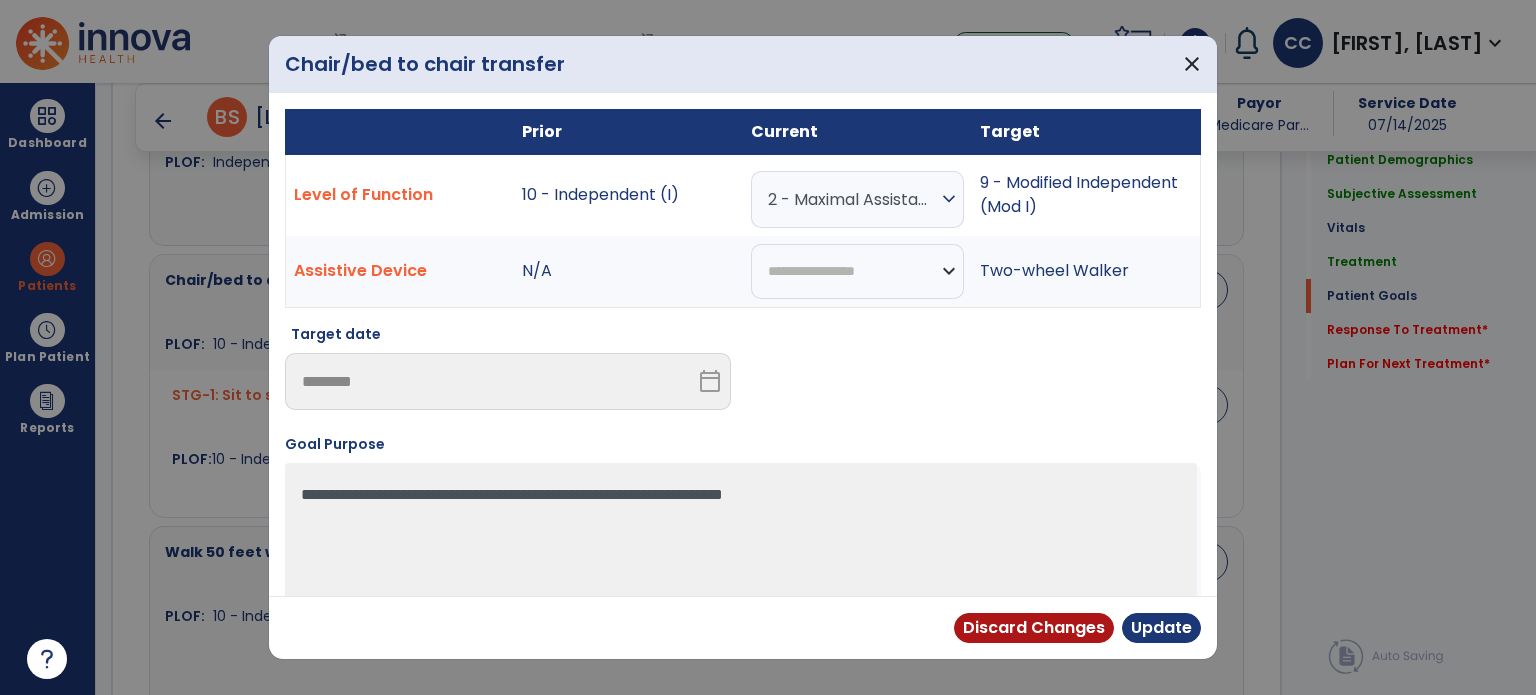 click on "2 - Maximal Assistance (Max A)" at bounding box center [852, 199] 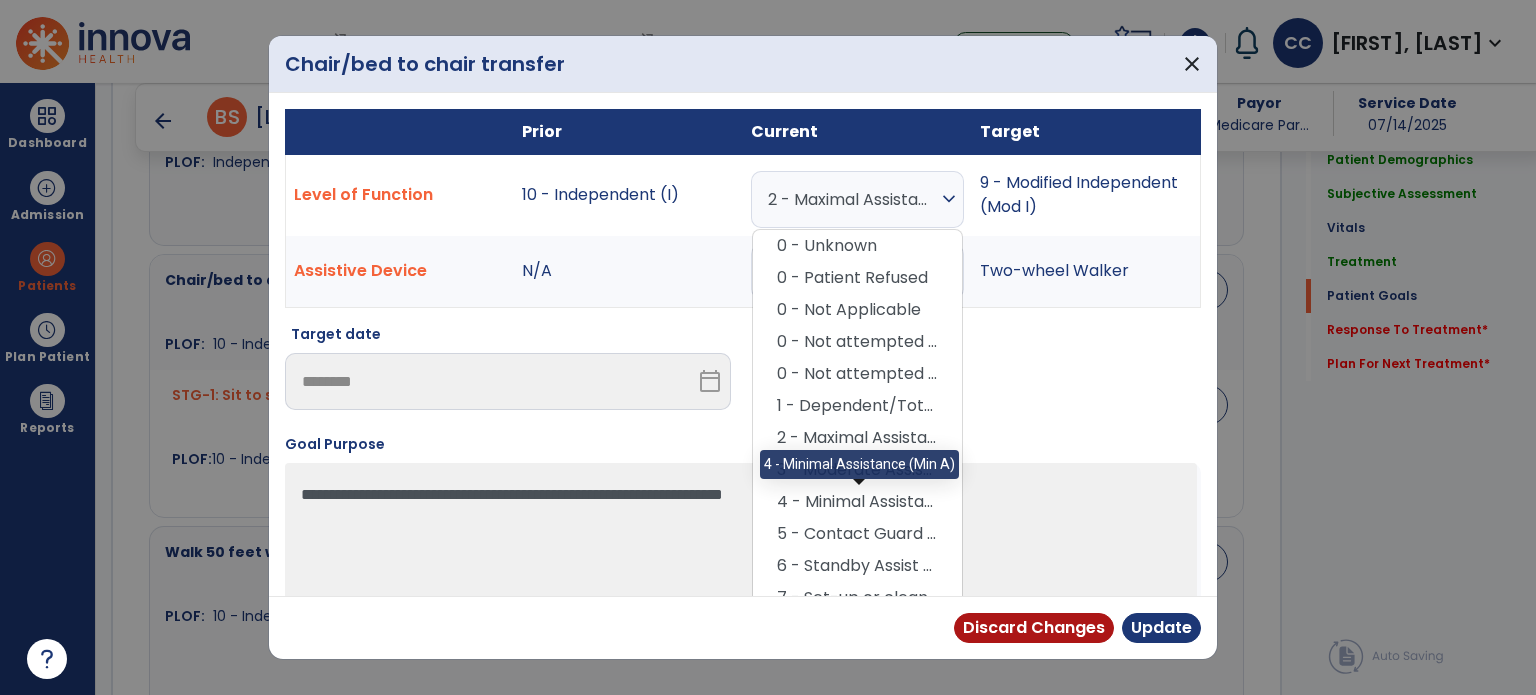 click on "4 - Minimal Assistance (Min A)" at bounding box center (857, 502) 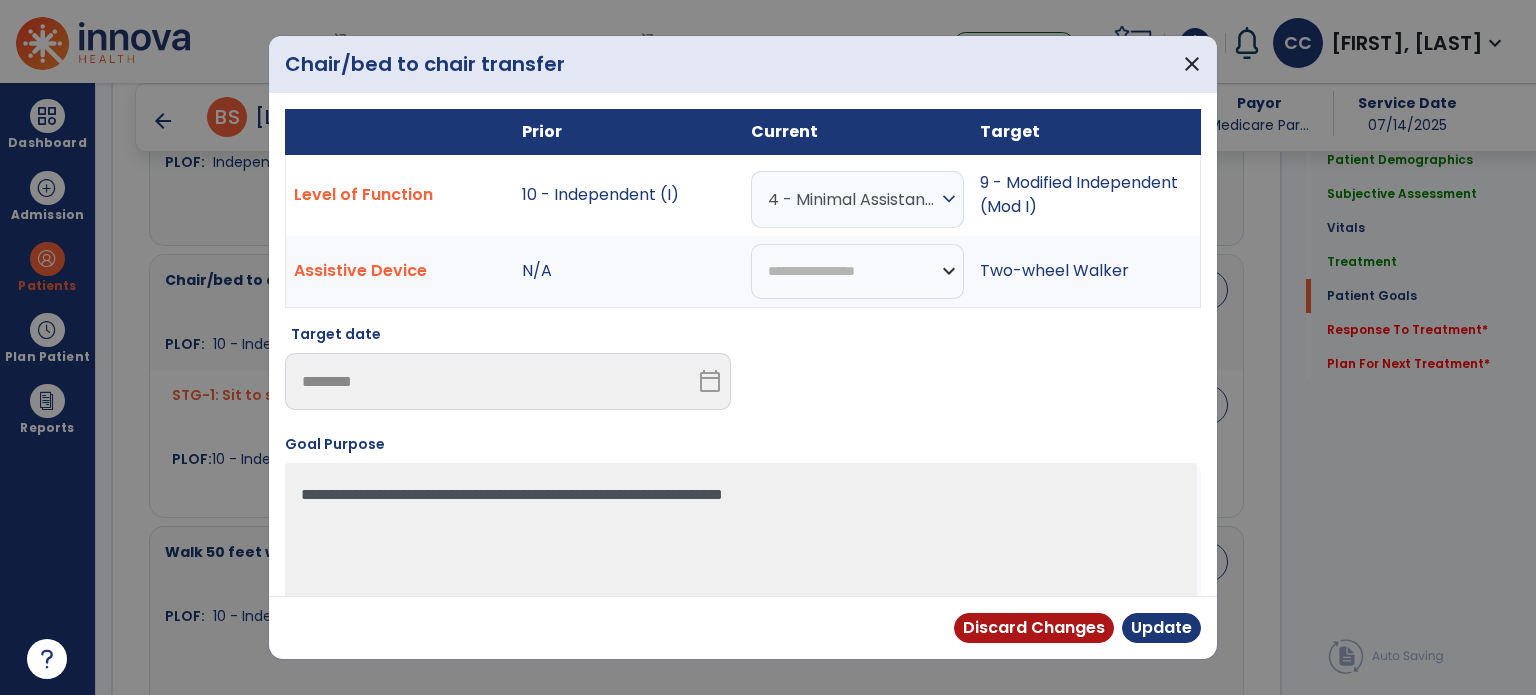 click on "Discard Changes  Update" at bounding box center [743, 627] 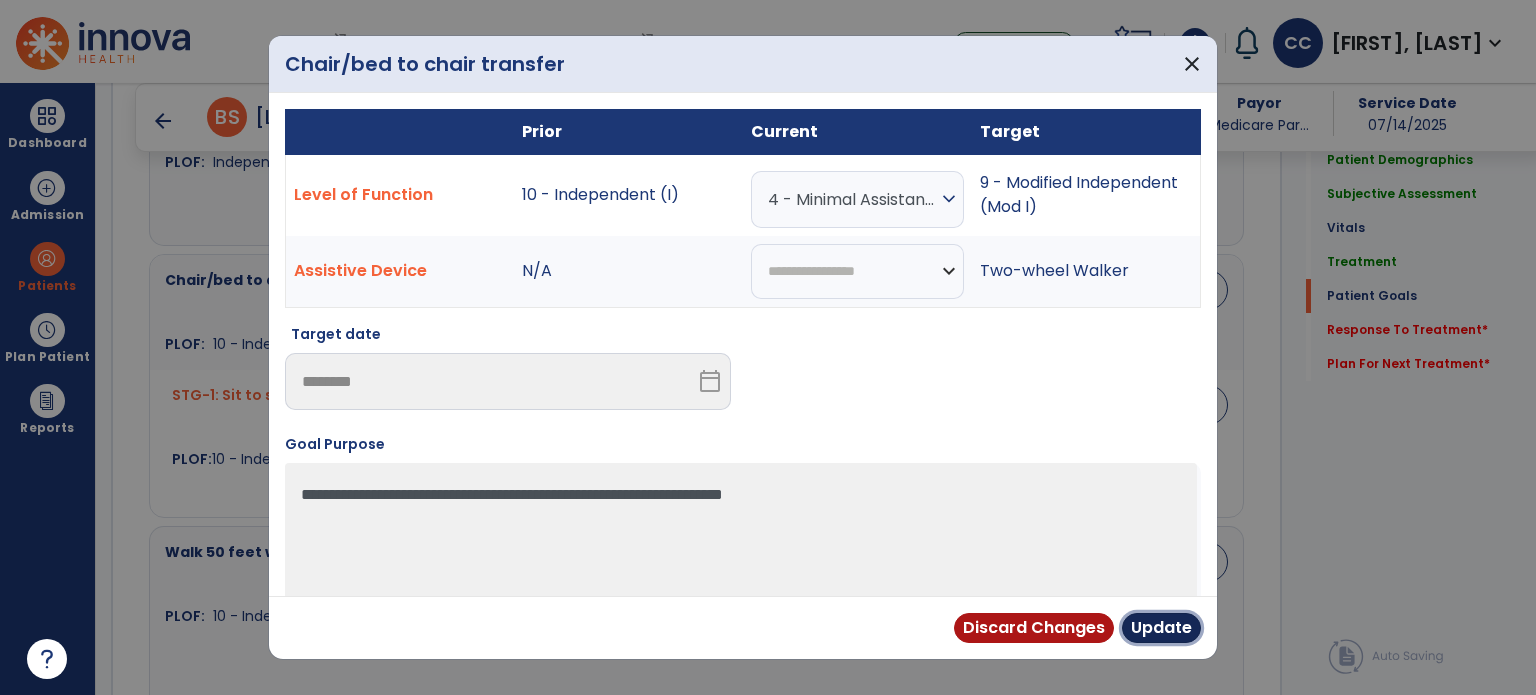 click on "Update" at bounding box center [1161, 628] 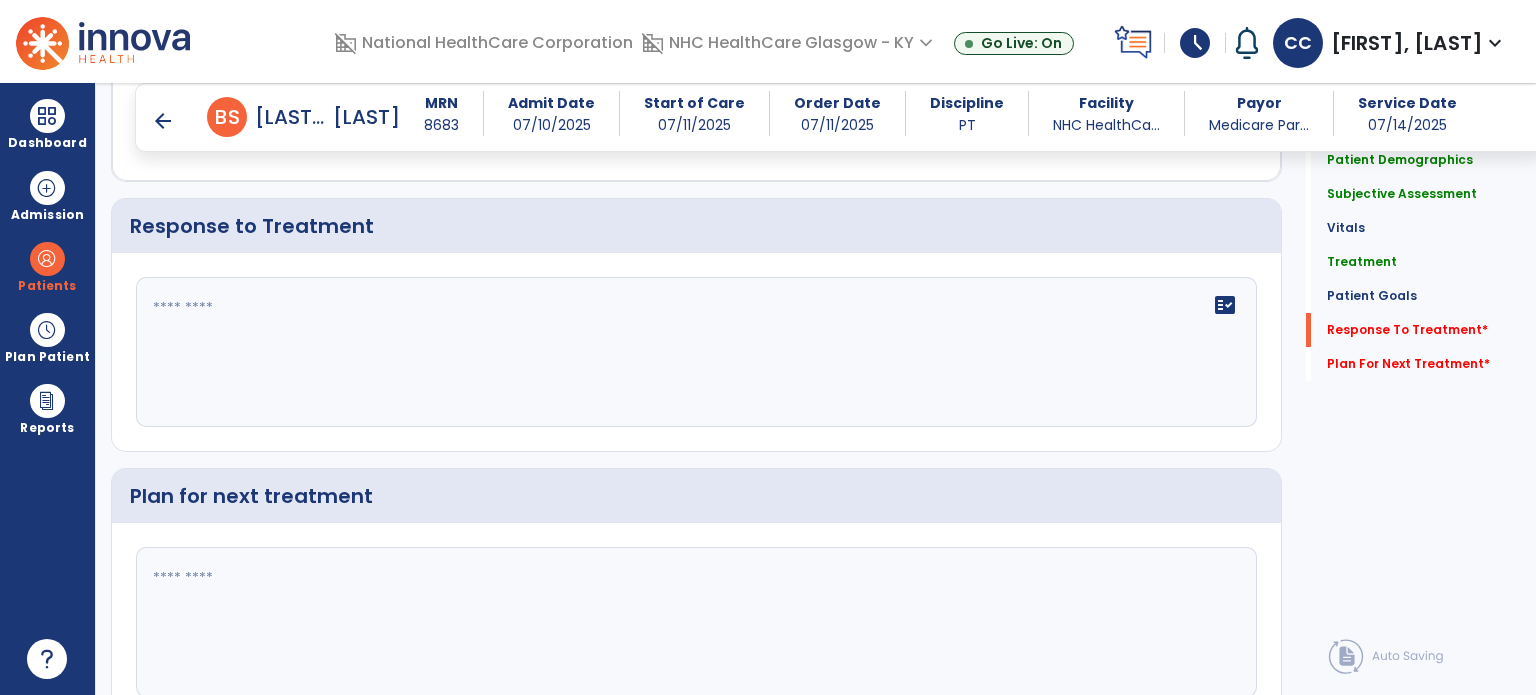 scroll, scrollTop: 2700, scrollLeft: 0, axis: vertical 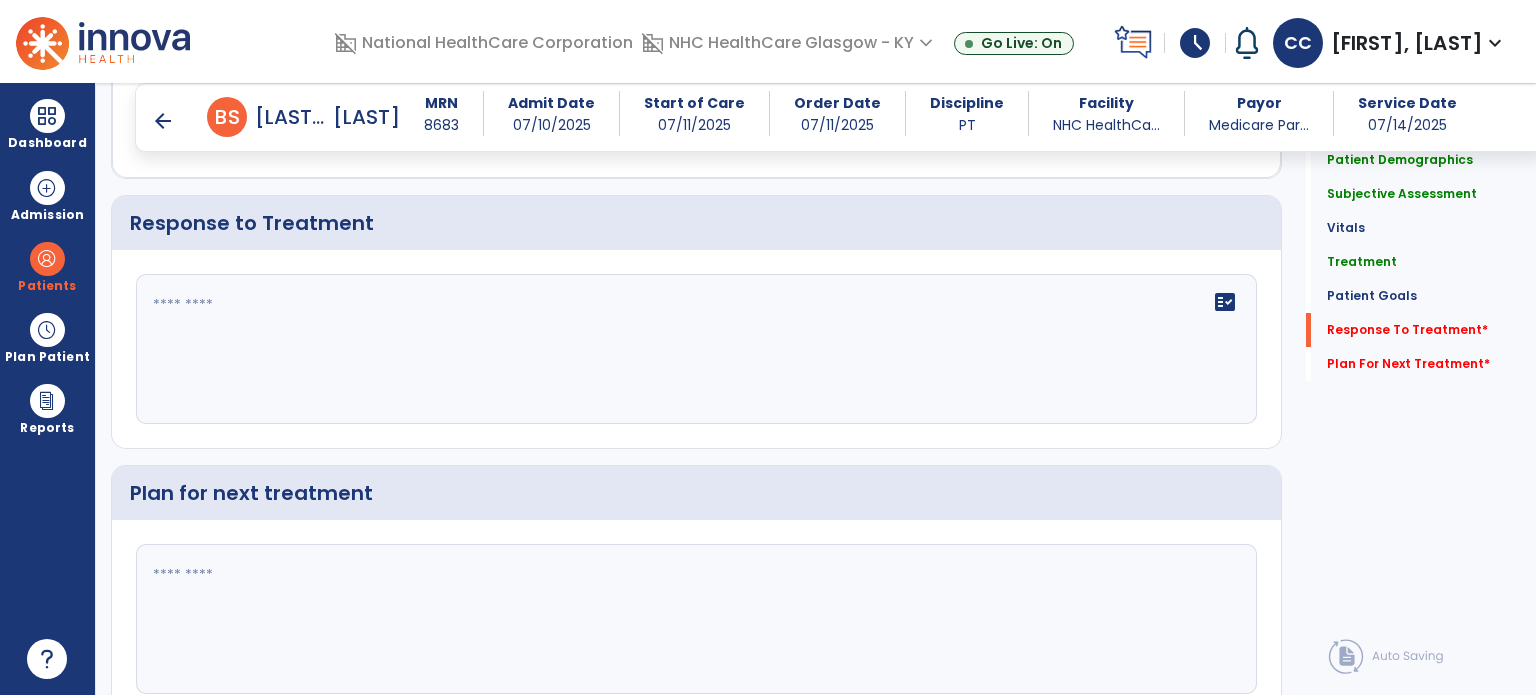 click on "fact_check" 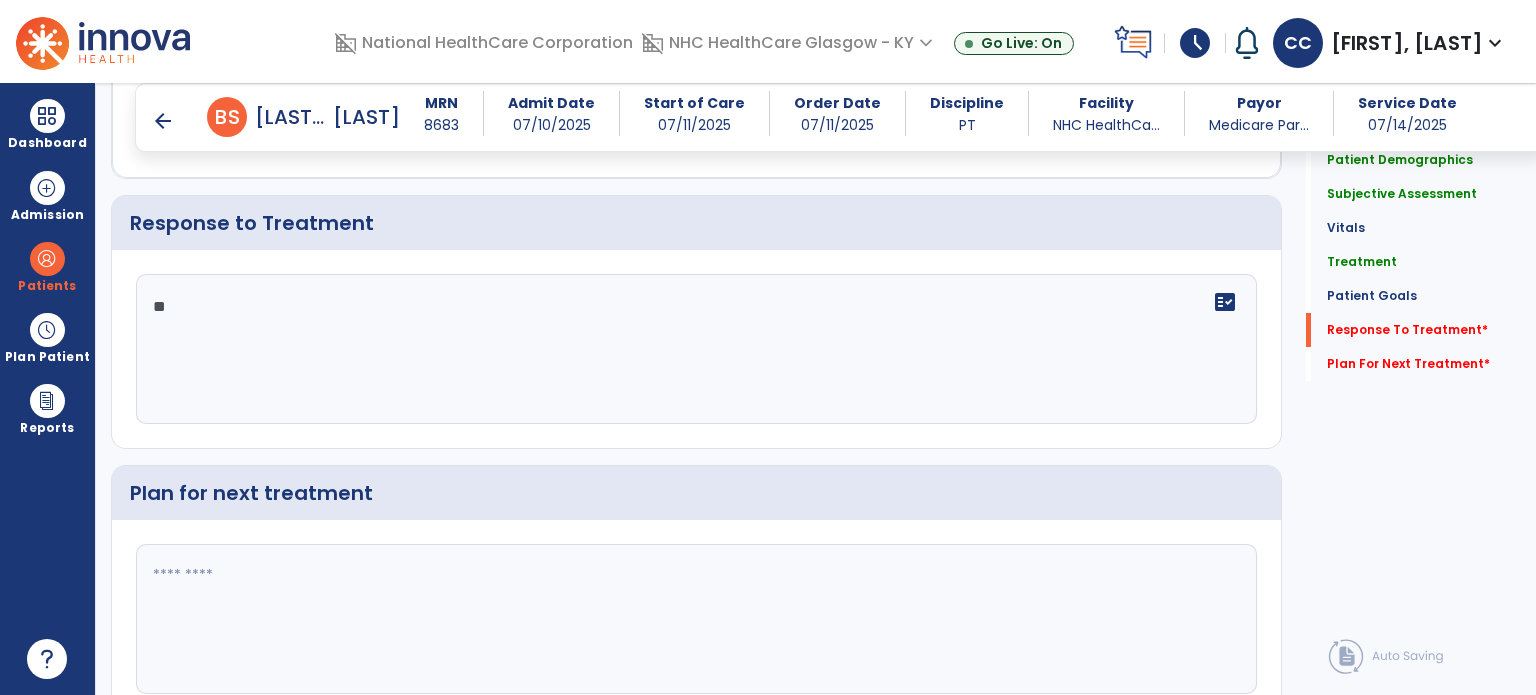 type on "*" 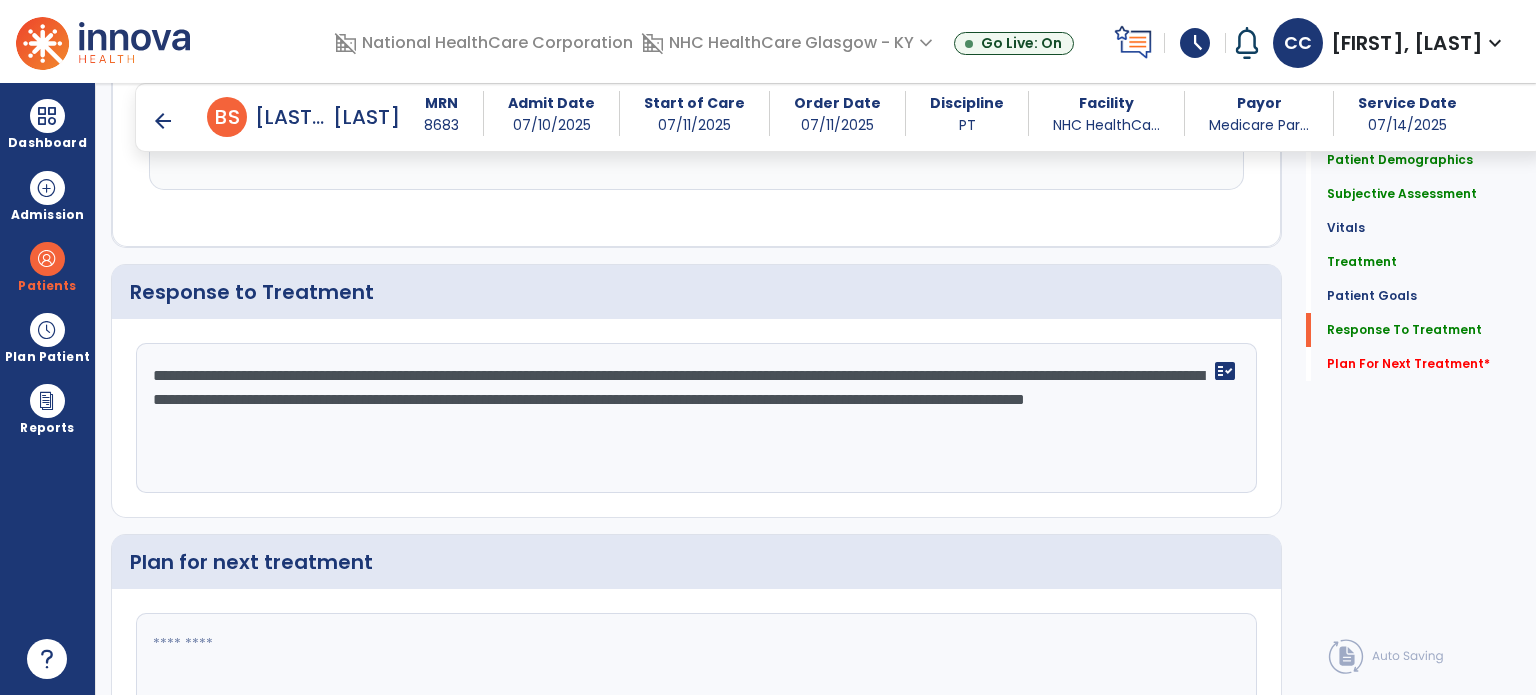 scroll, scrollTop: 2700, scrollLeft: 0, axis: vertical 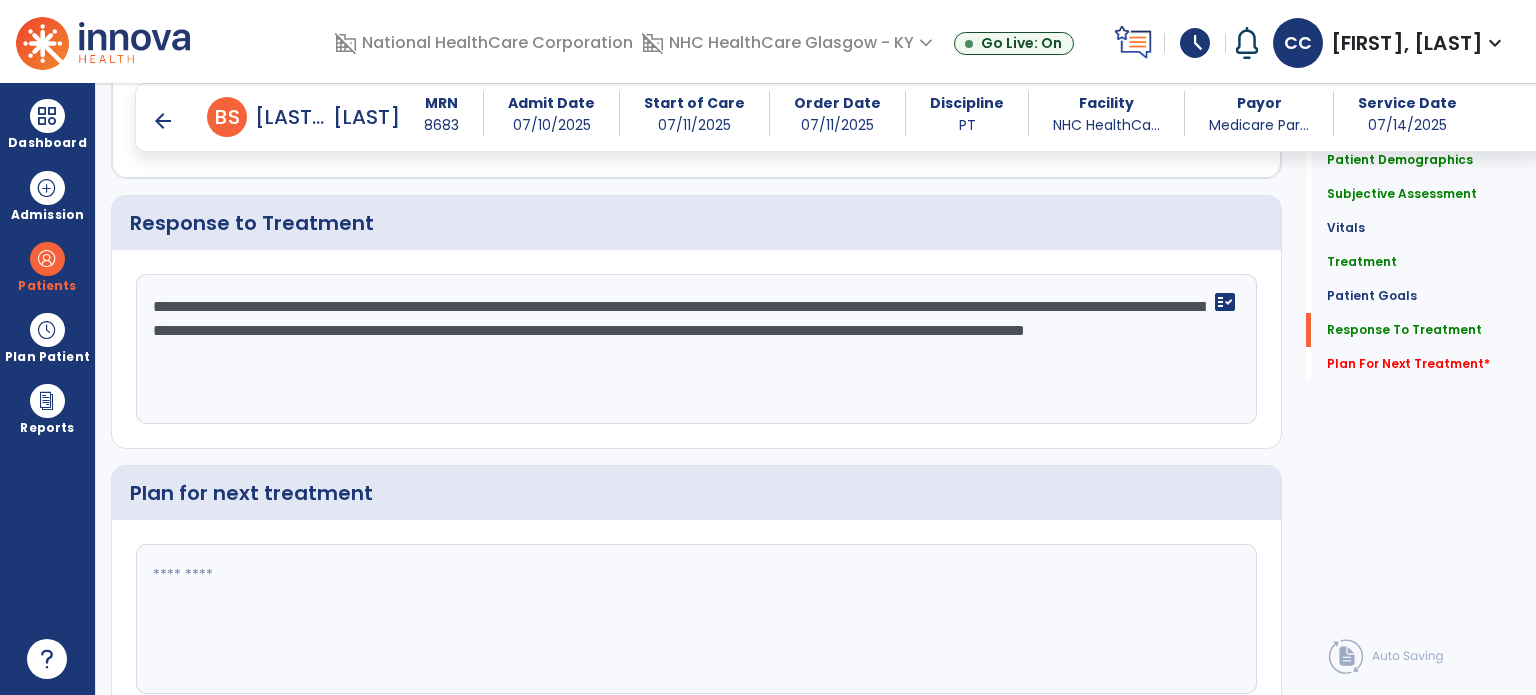 type on "**********" 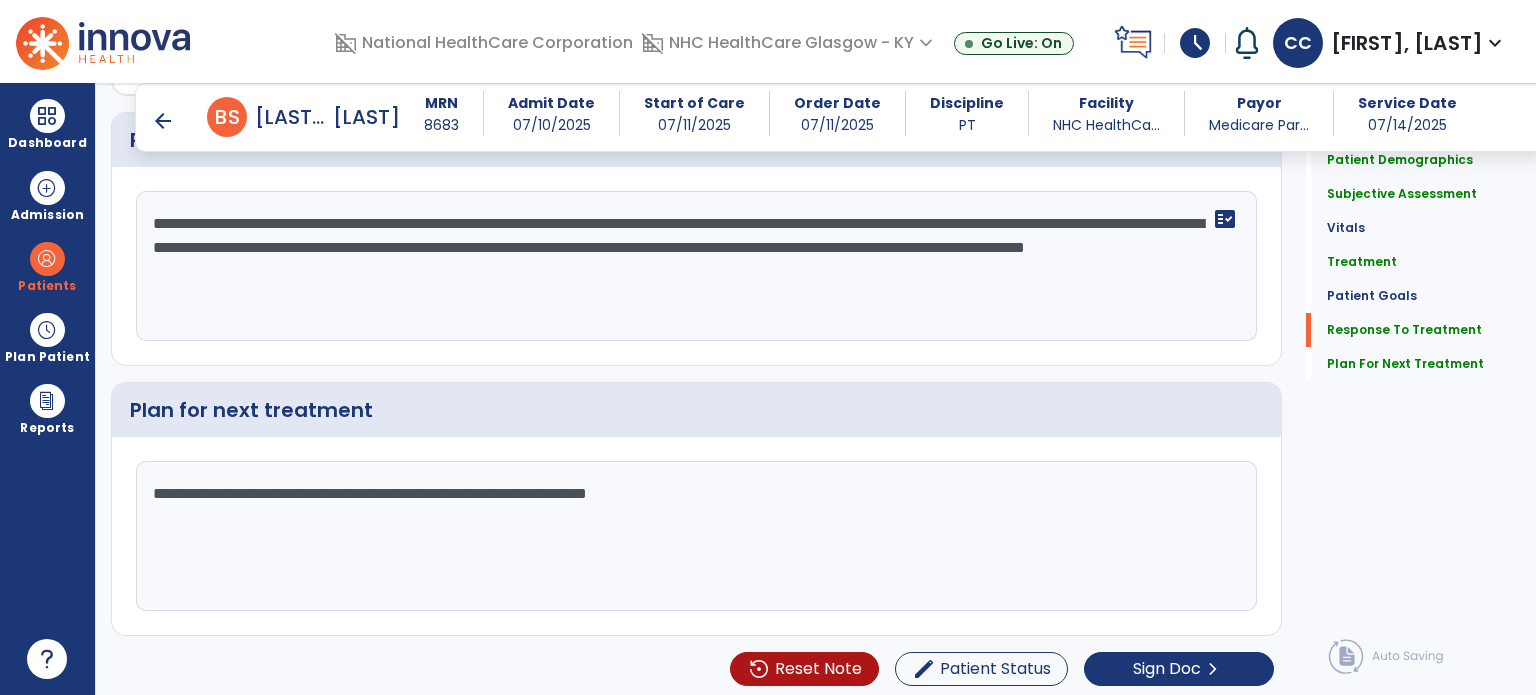 scroll, scrollTop: 2783, scrollLeft: 0, axis: vertical 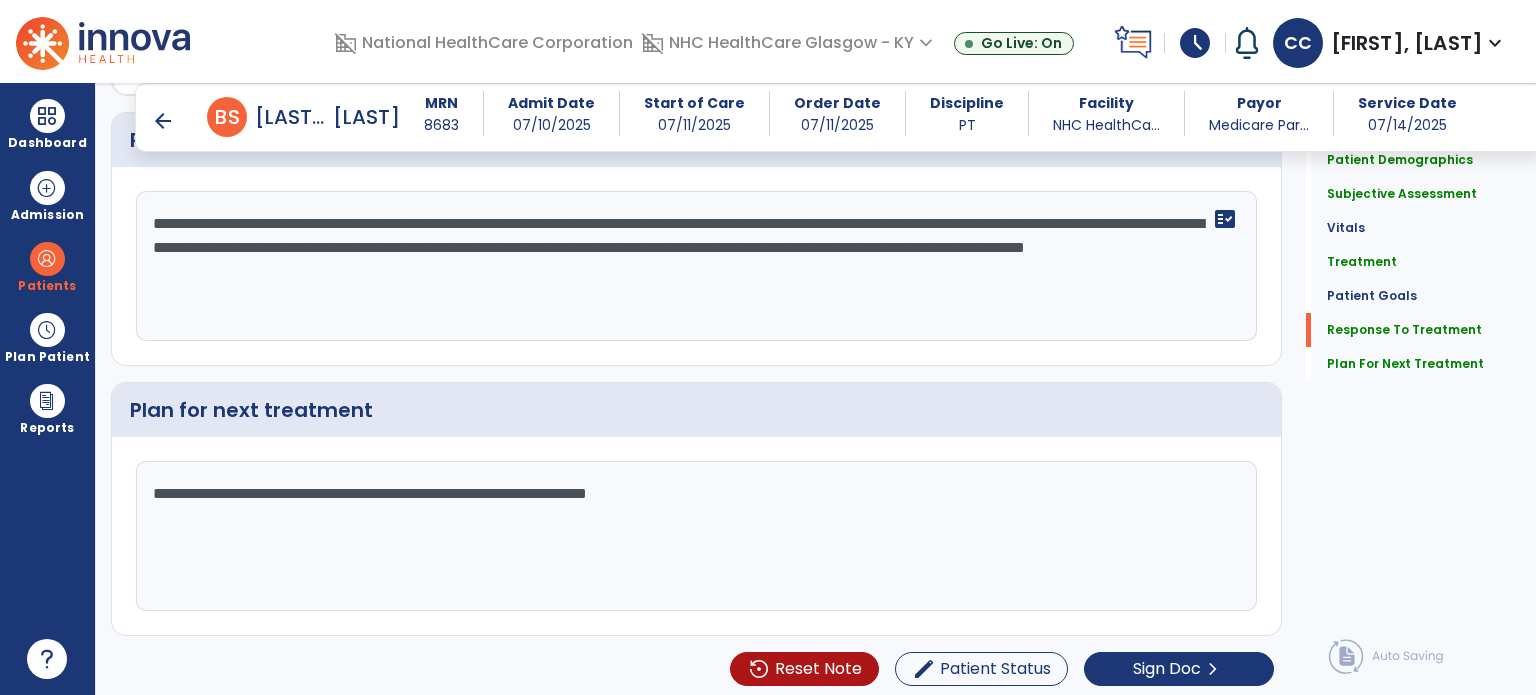type on "**********" 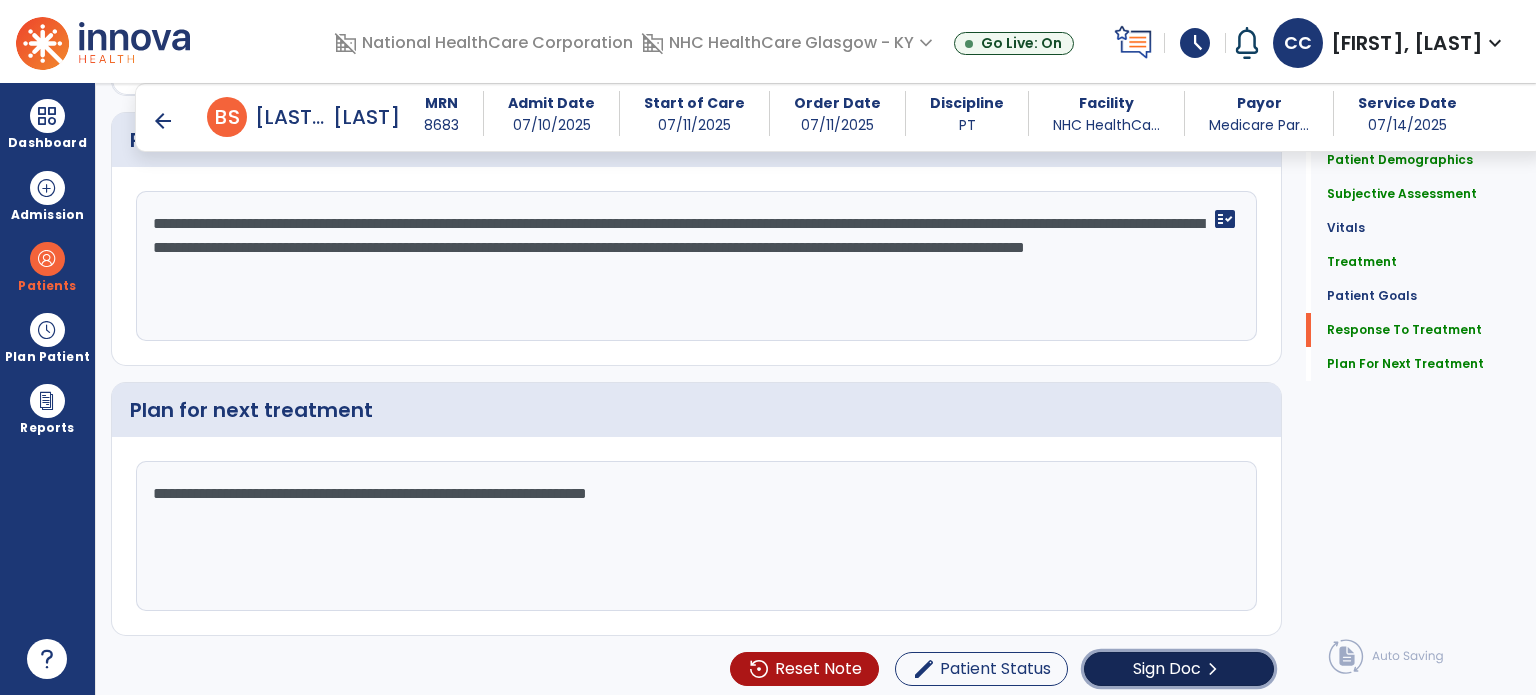 click on "Sign Doc" 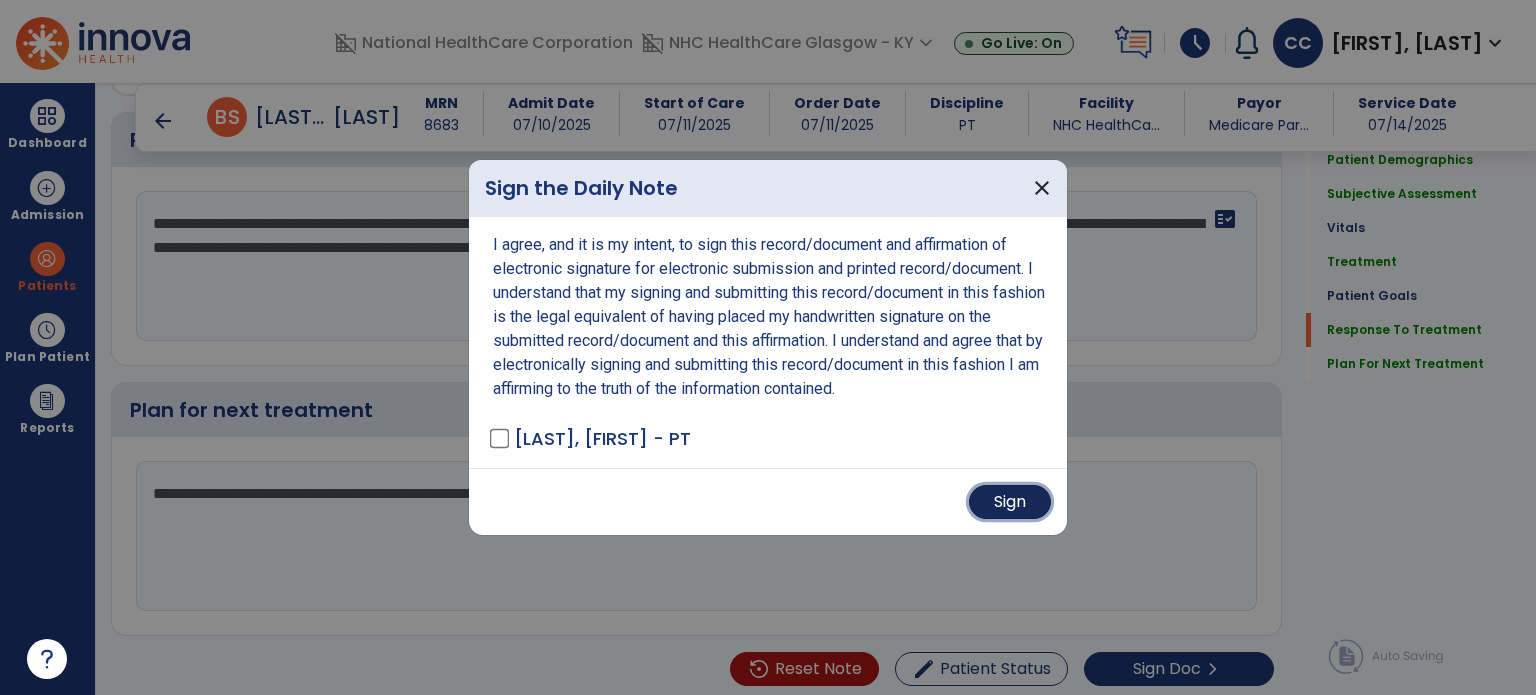 click on "Sign" at bounding box center (1010, 502) 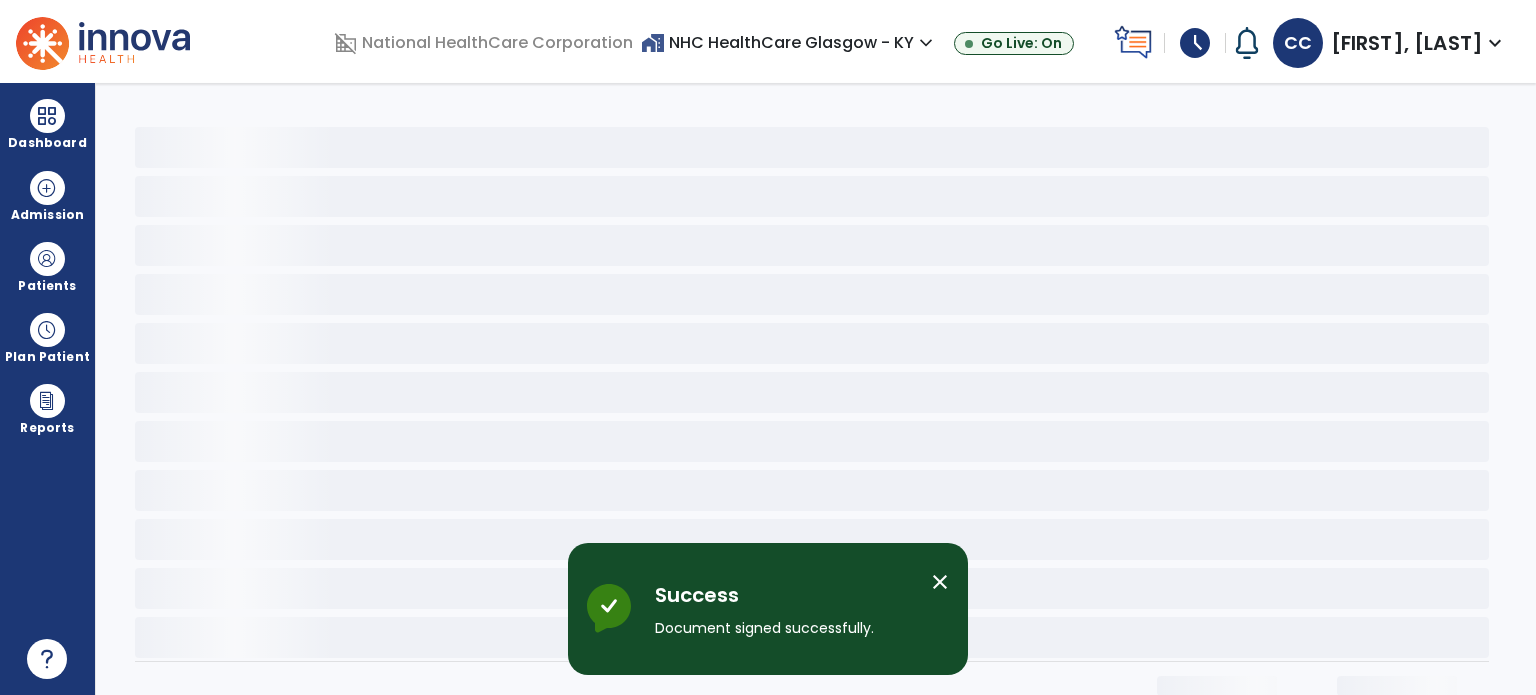 scroll, scrollTop: 0, scrollLeft: 0, axis: both 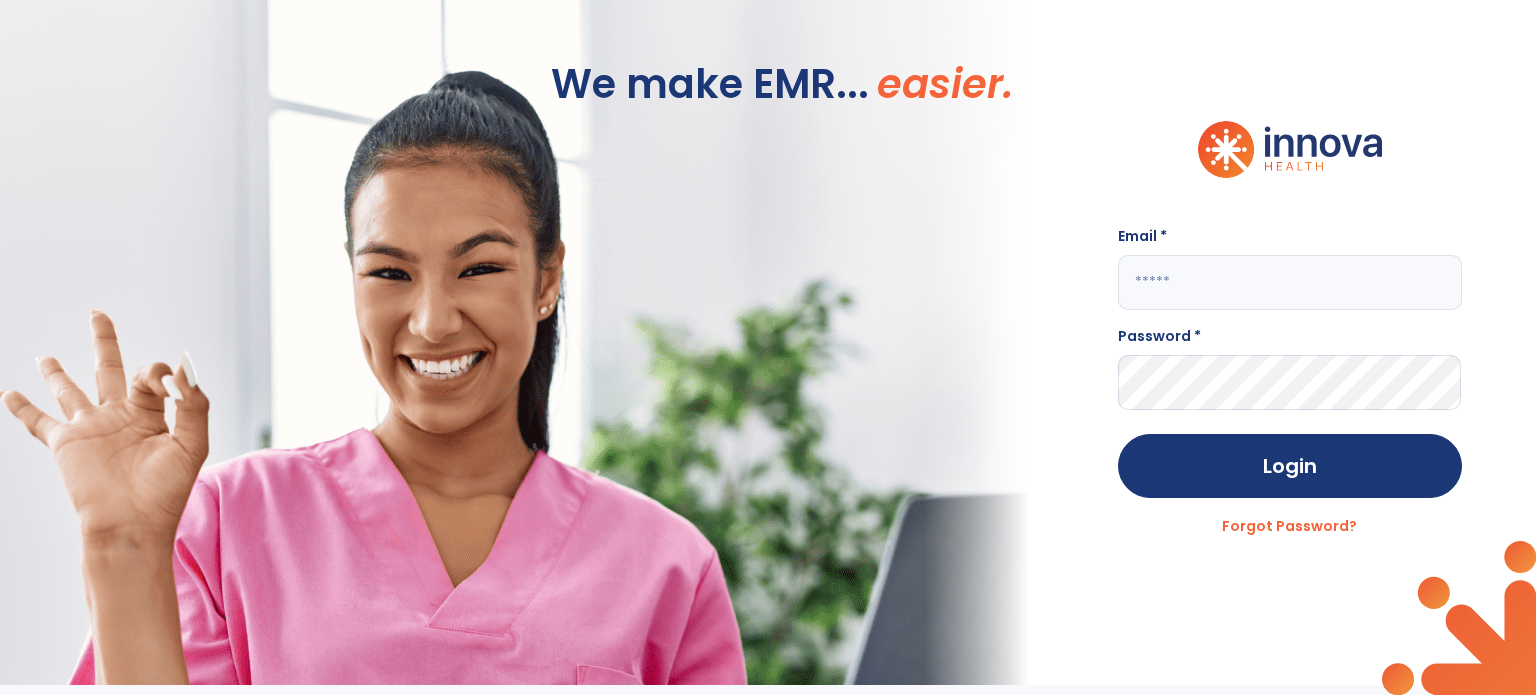 click 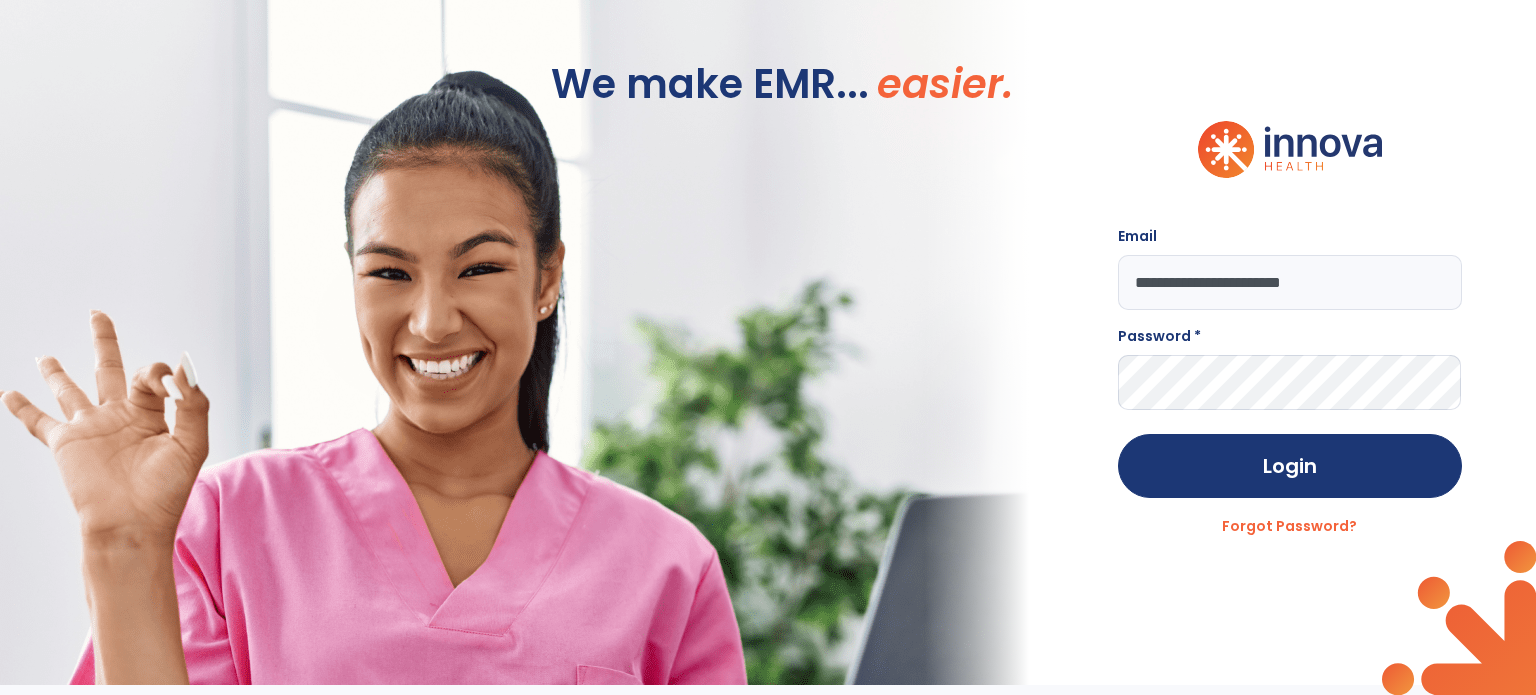 type on "**********" 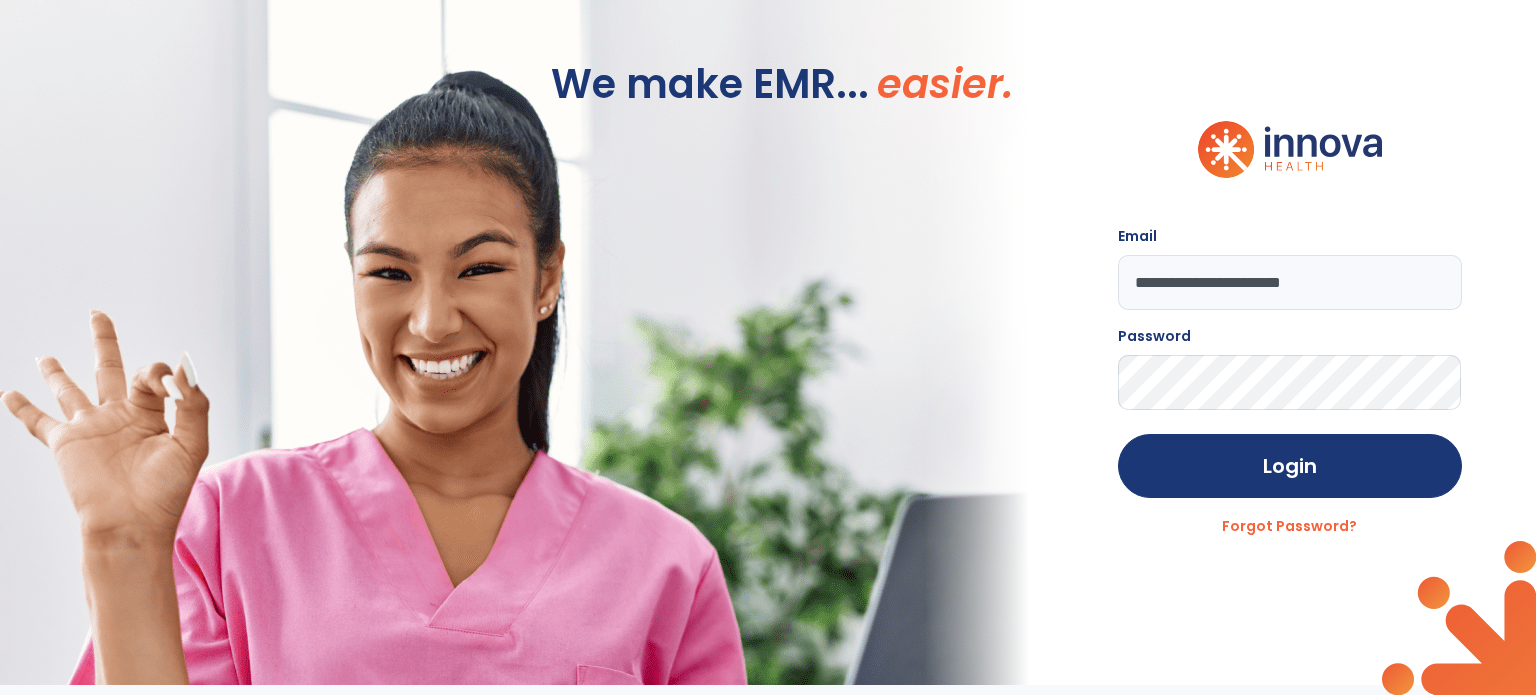 click on "Login" 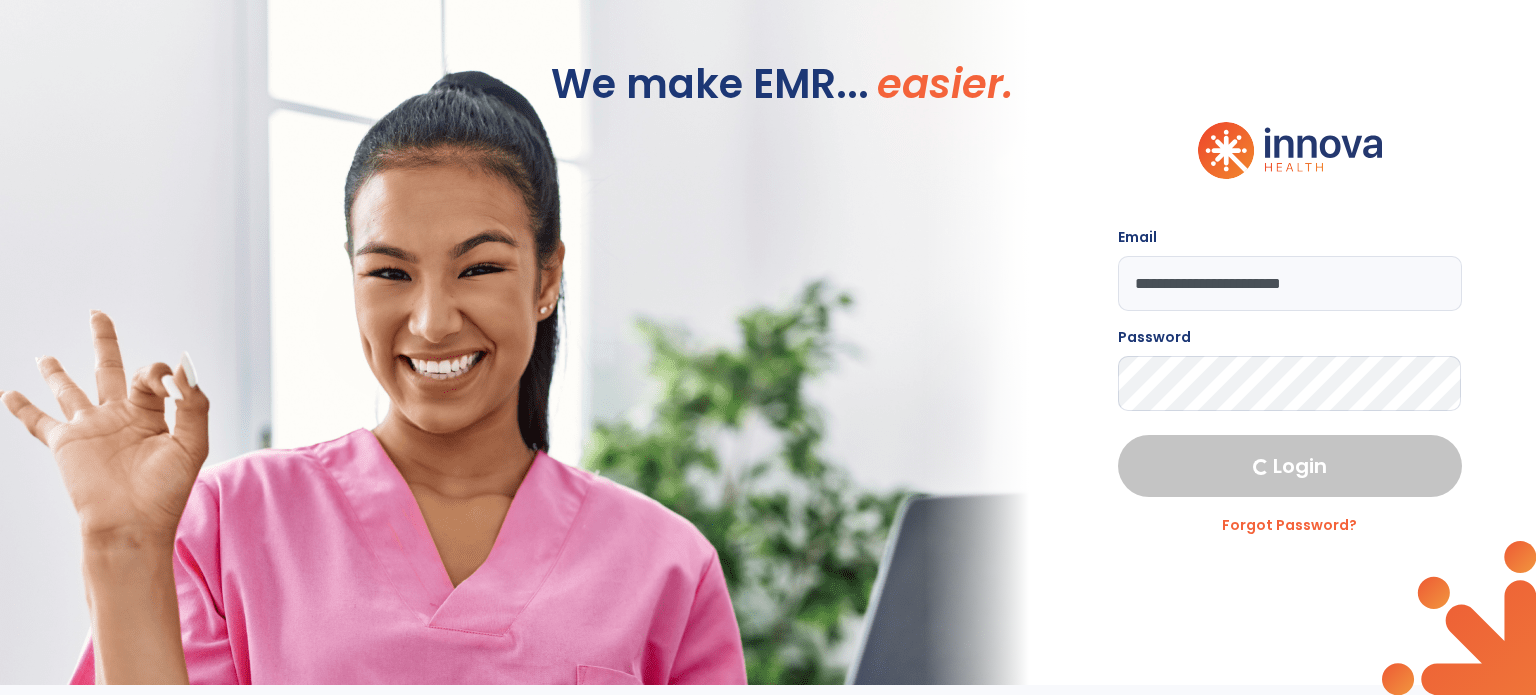 select on "****" 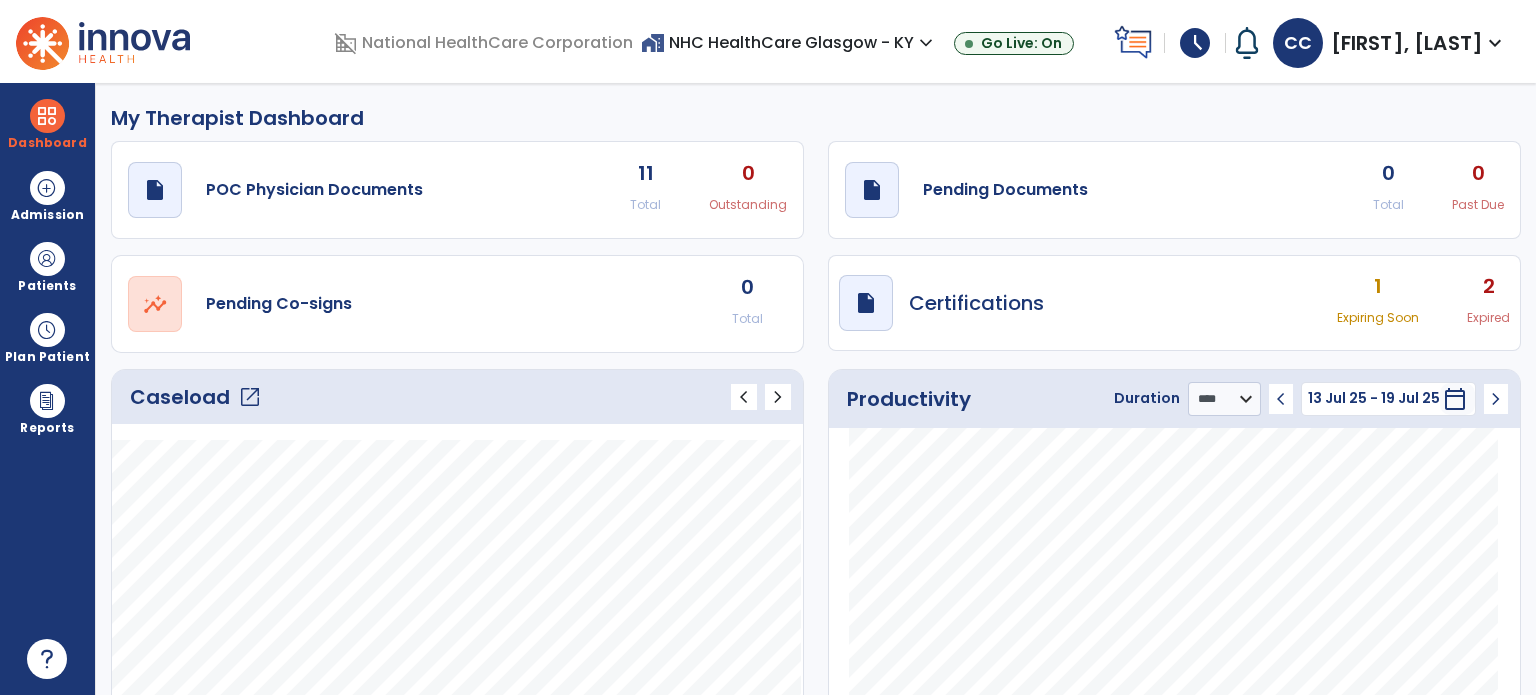 click on "0 Total" 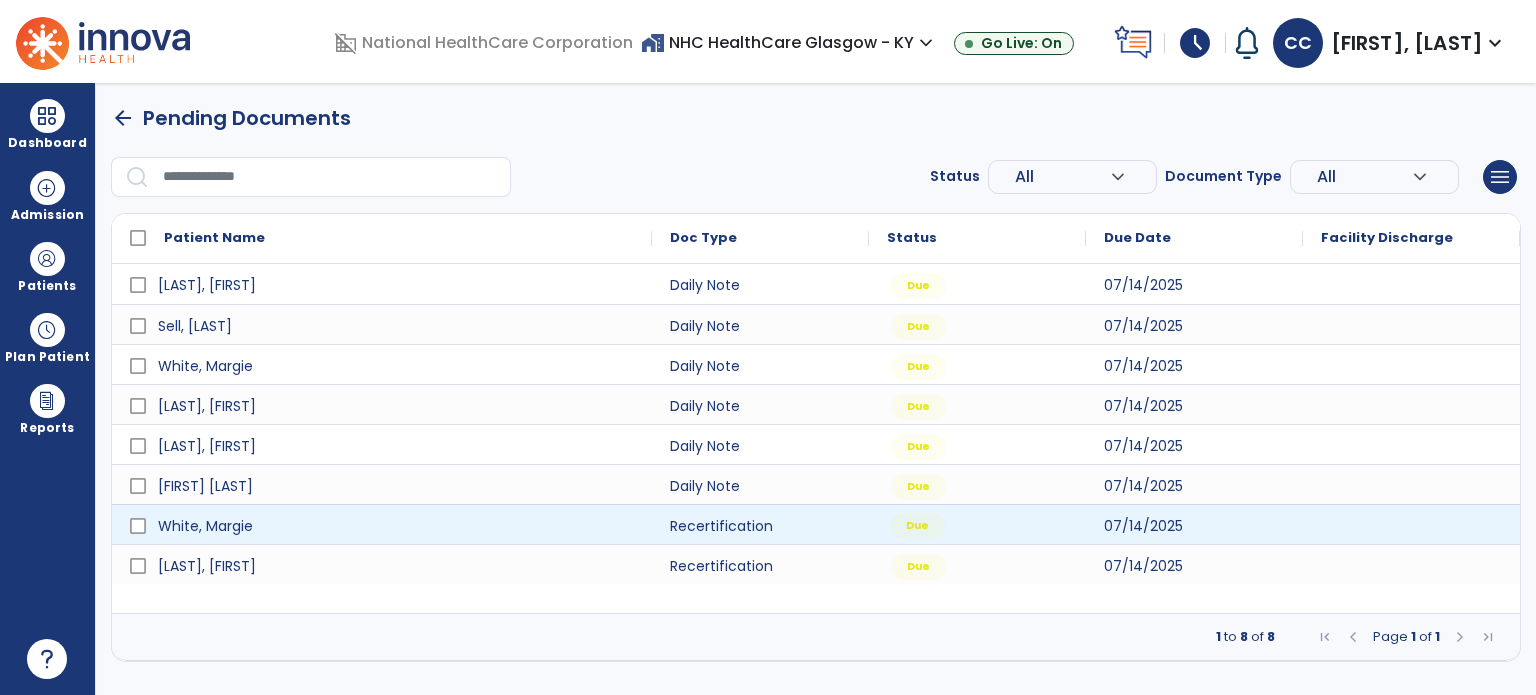 click on "Due" at bounding box center (977, 524) 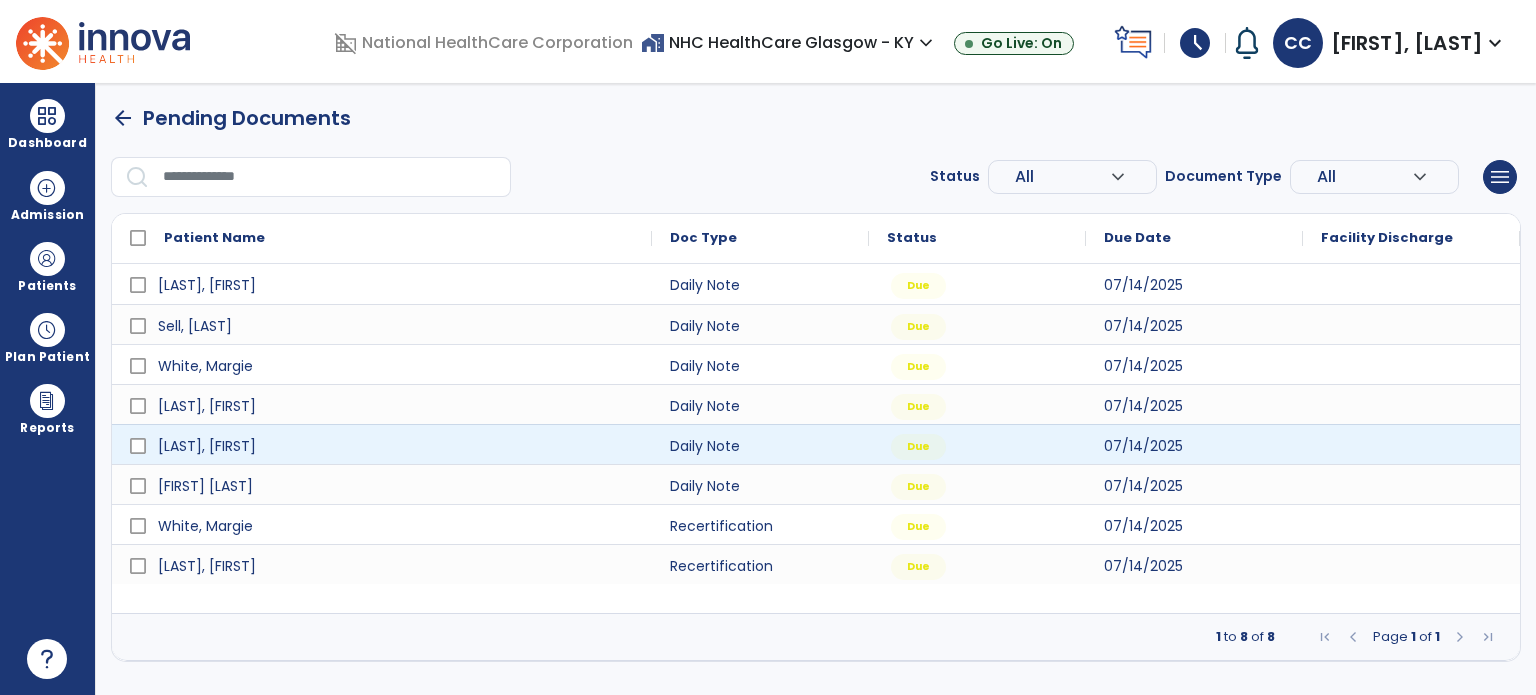 select on "**" 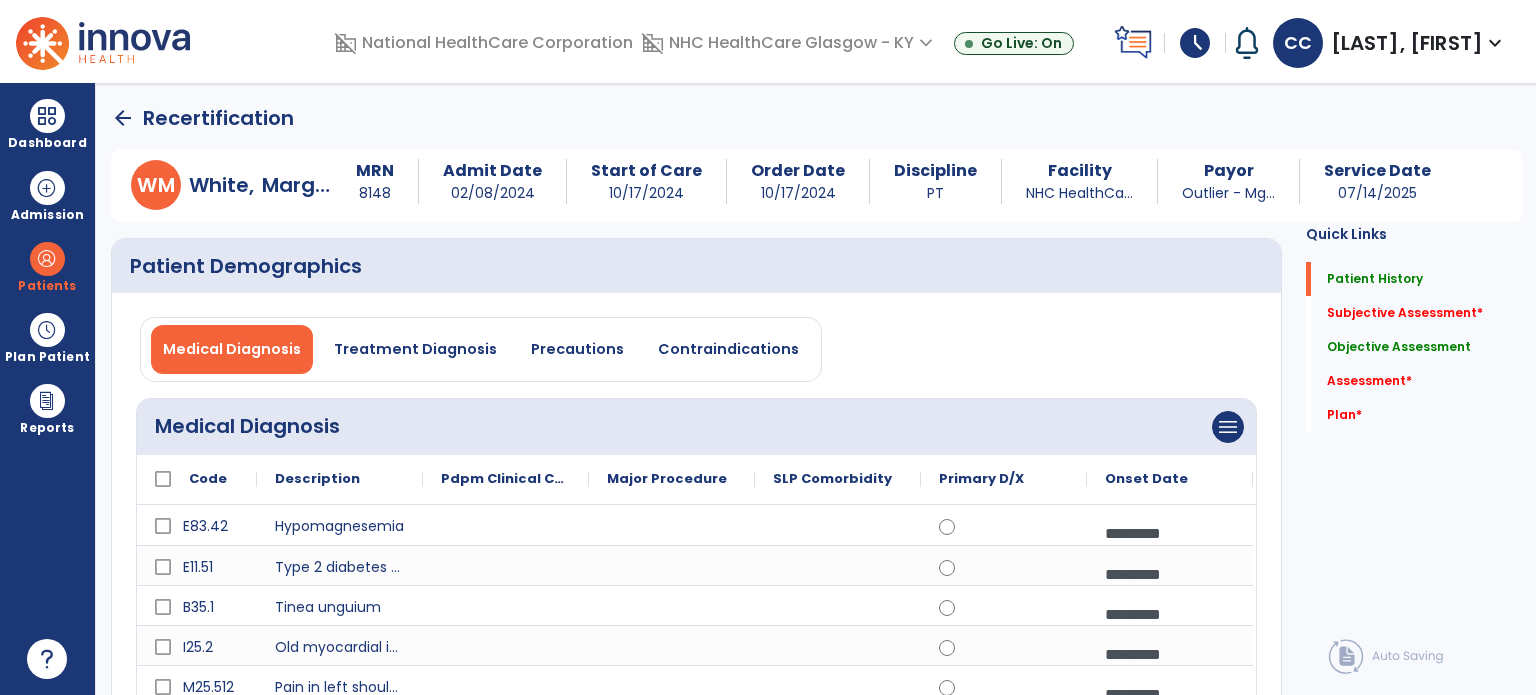 select on "**" 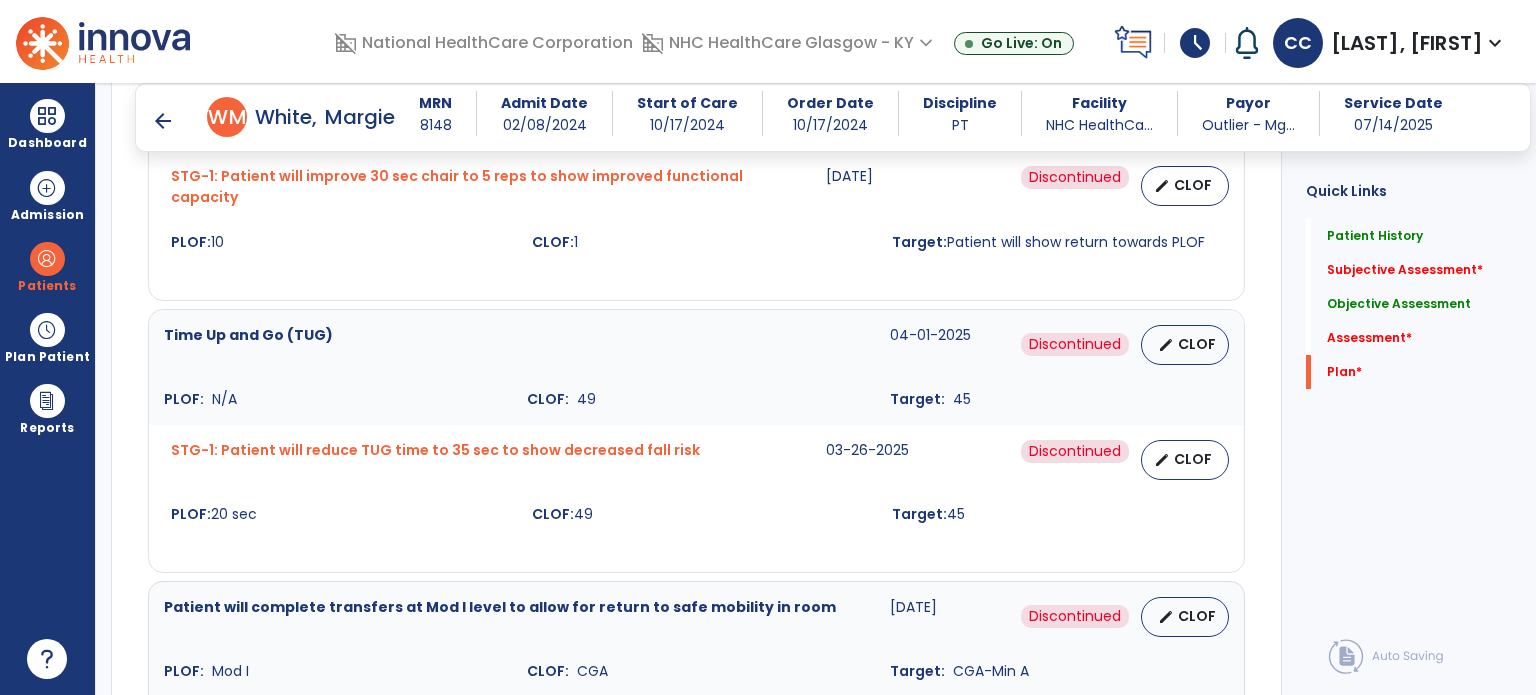 scroll, scrollTop: 4919, scrollLeft: 0, axis: vertical 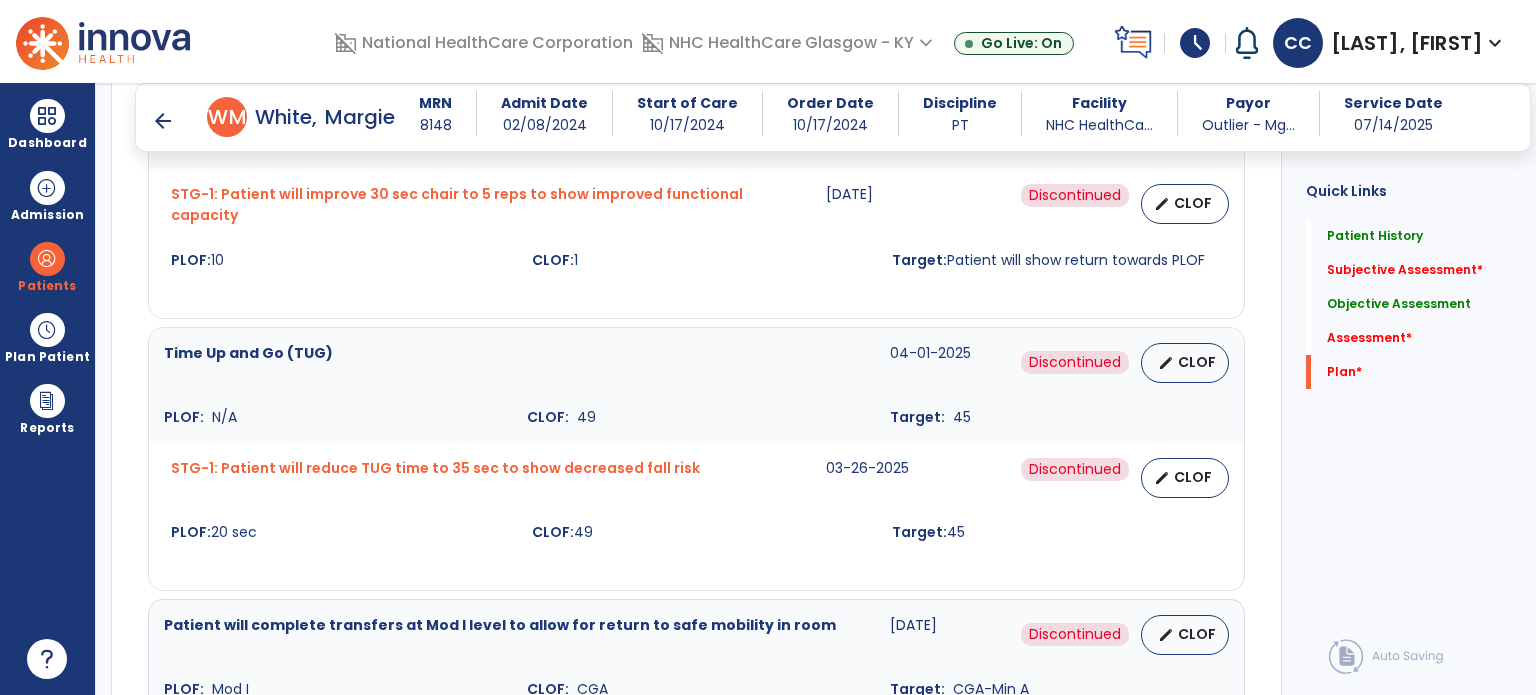 click on "arrow_back" at bounding box center (163, 121) 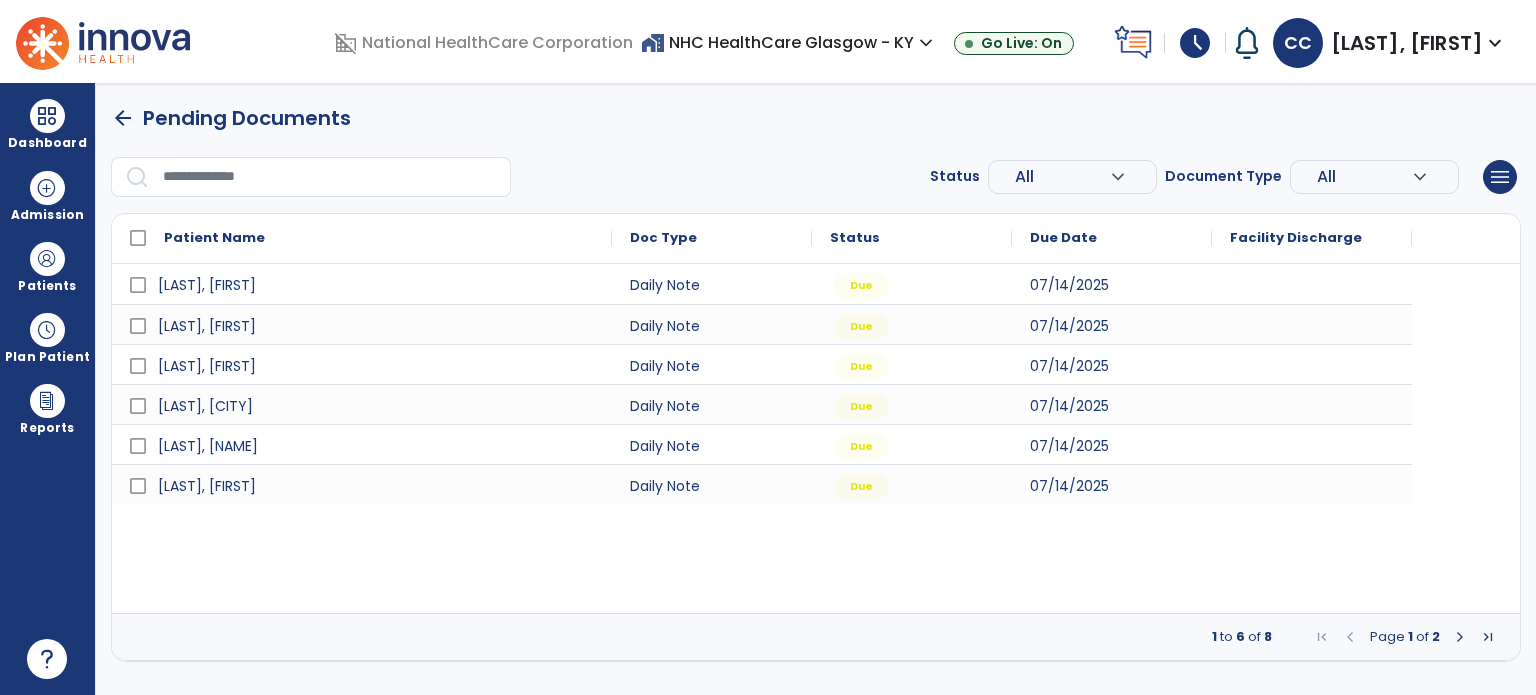scroll, scrollTop: 0, scrollLeft: 0, axis: both 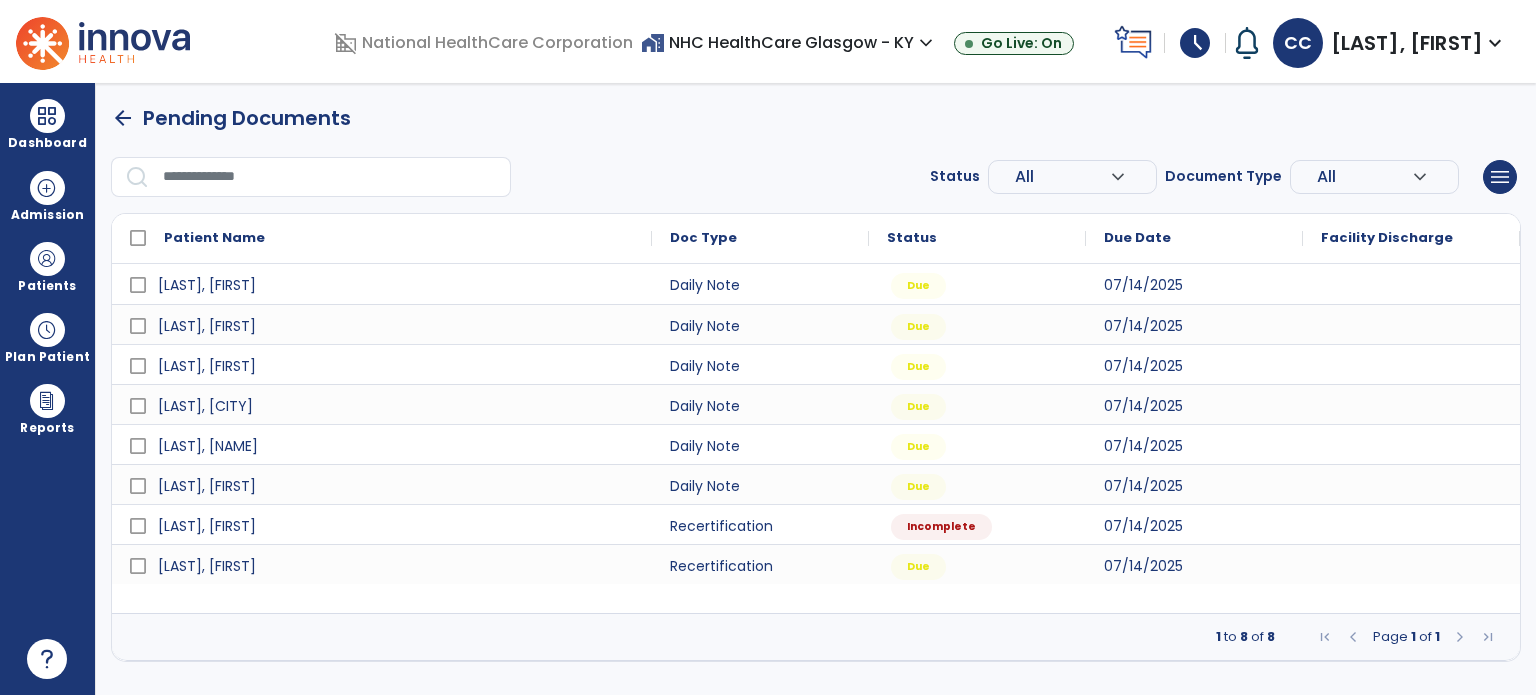 click on "Patients" at bounding box center [47, 286] 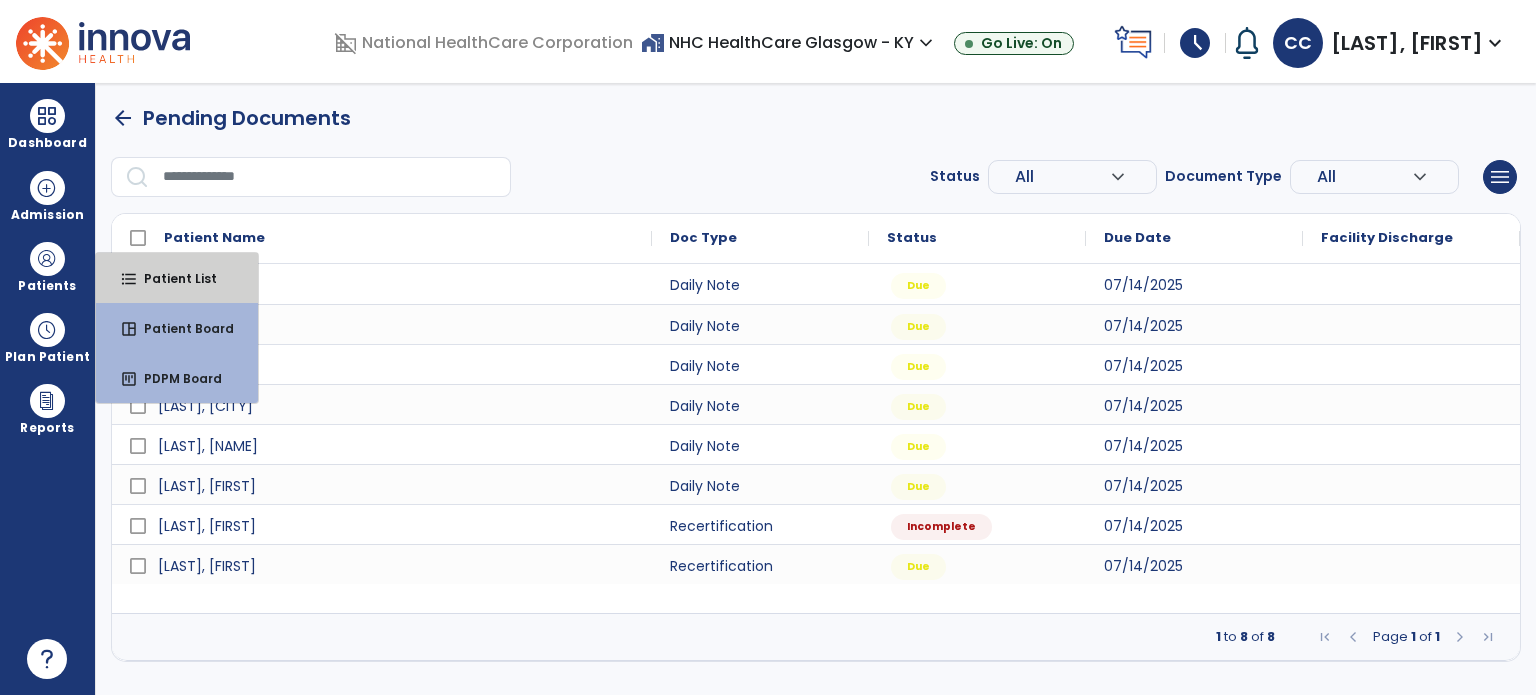 click on "Patient List" at bounding box center (172, 278) 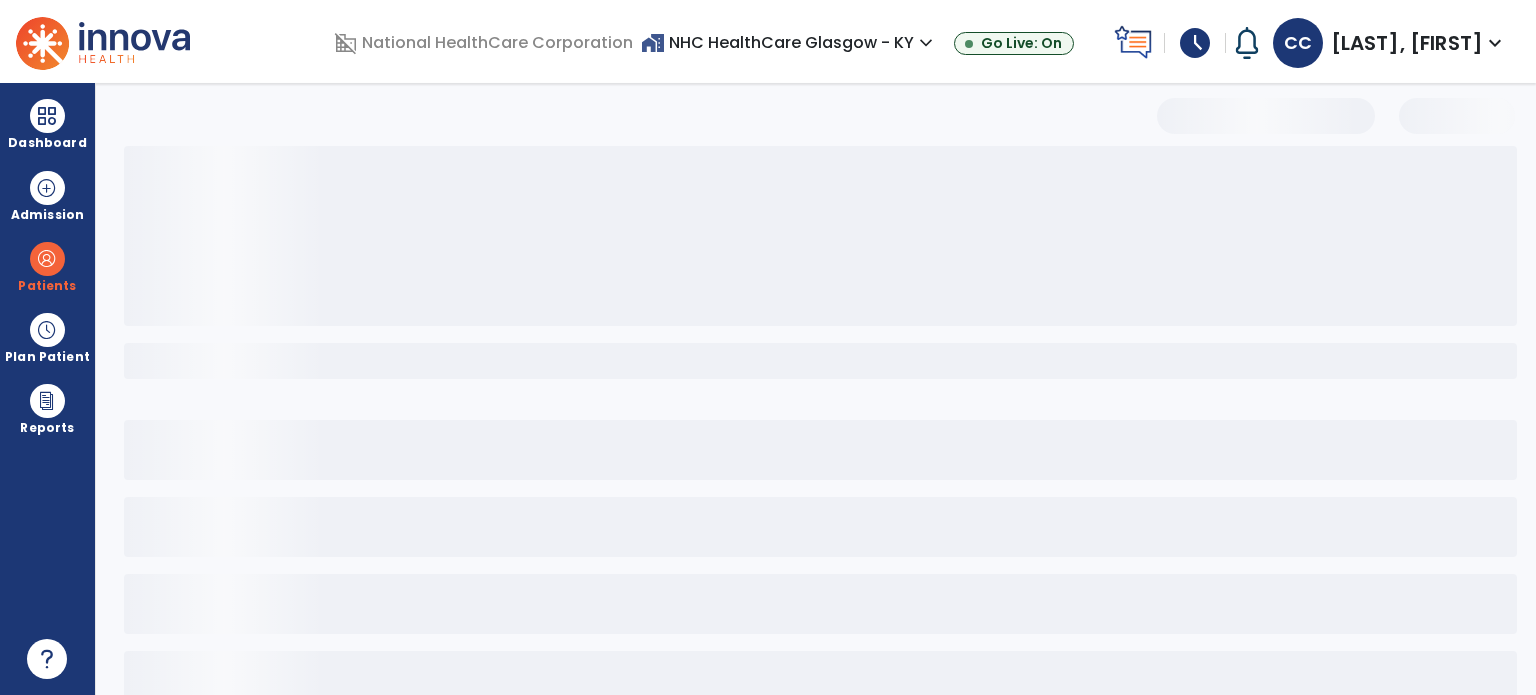 select on "***" 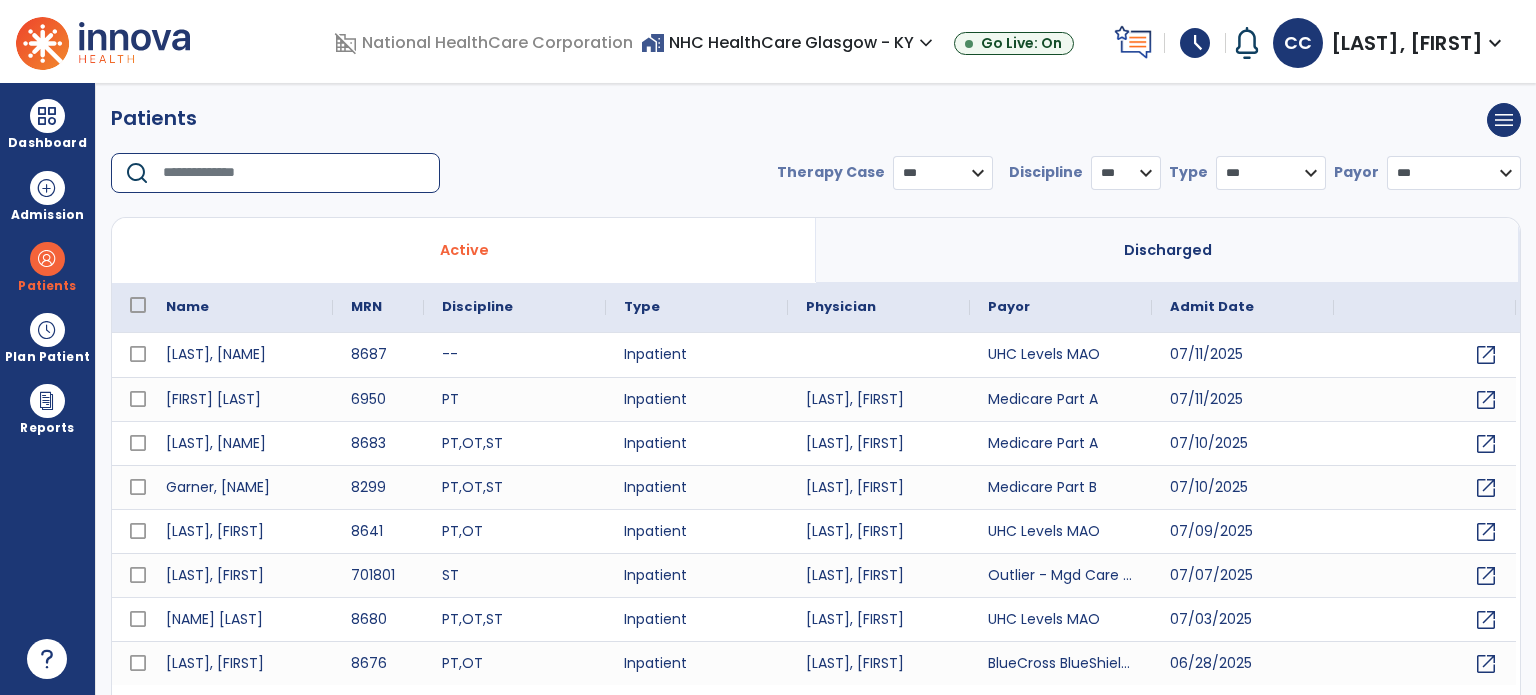click at bounding box center [294, 173] 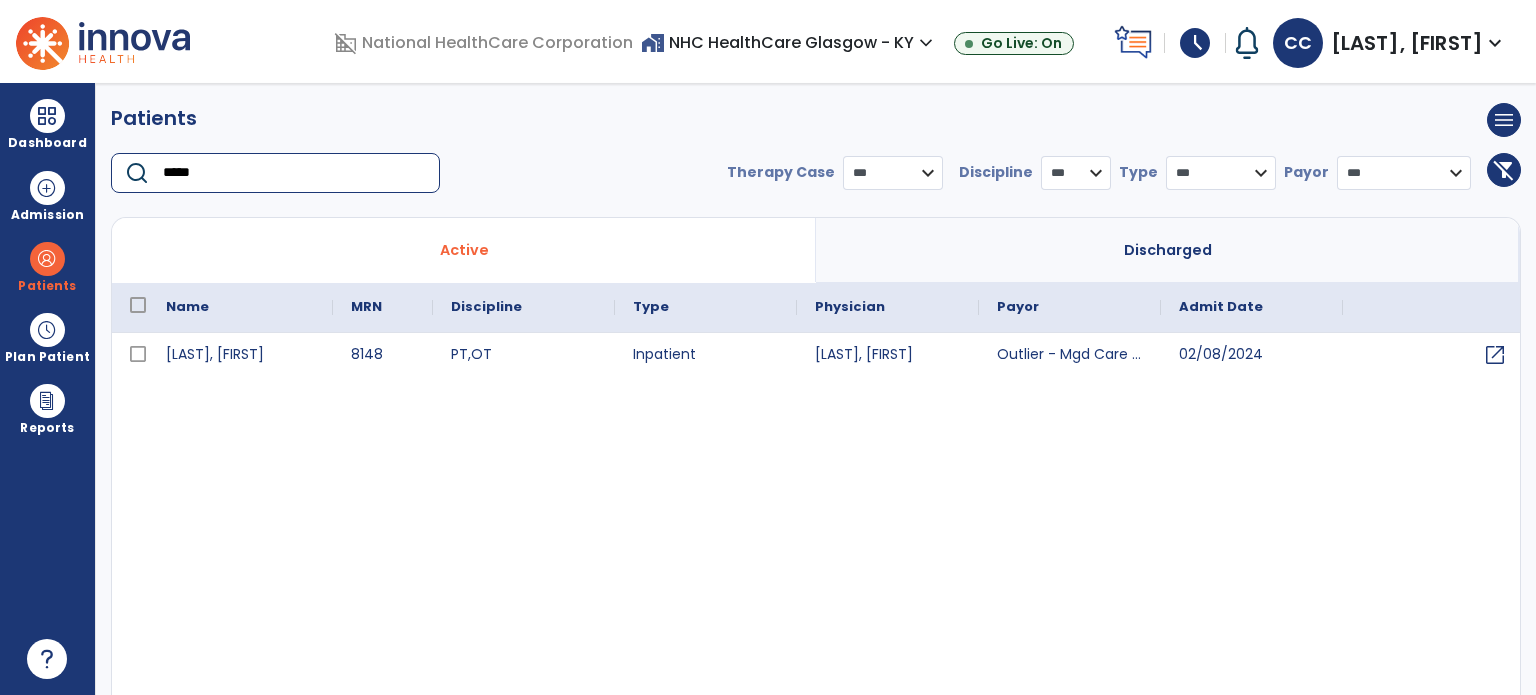 type on "*****" 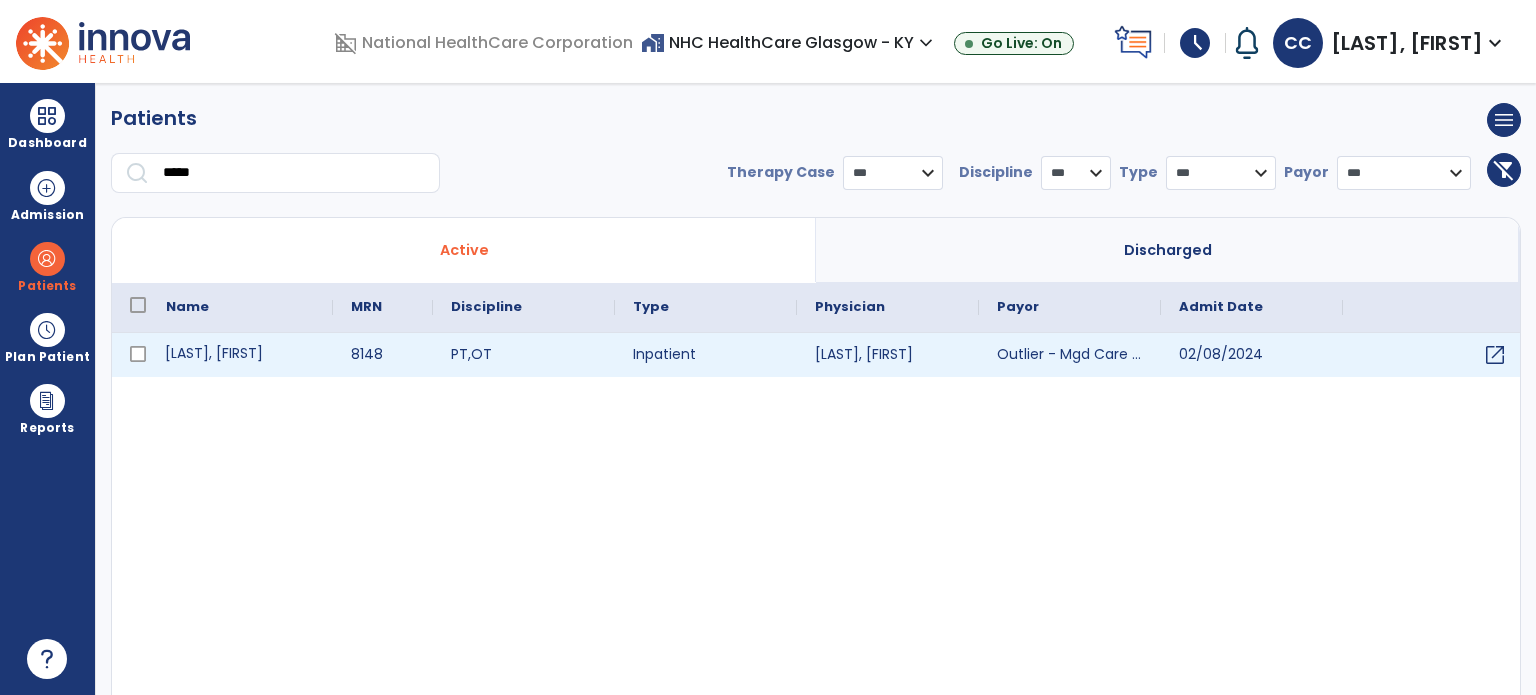 click on "[LAST], [FIRST]" at bounding box center [240, 355] 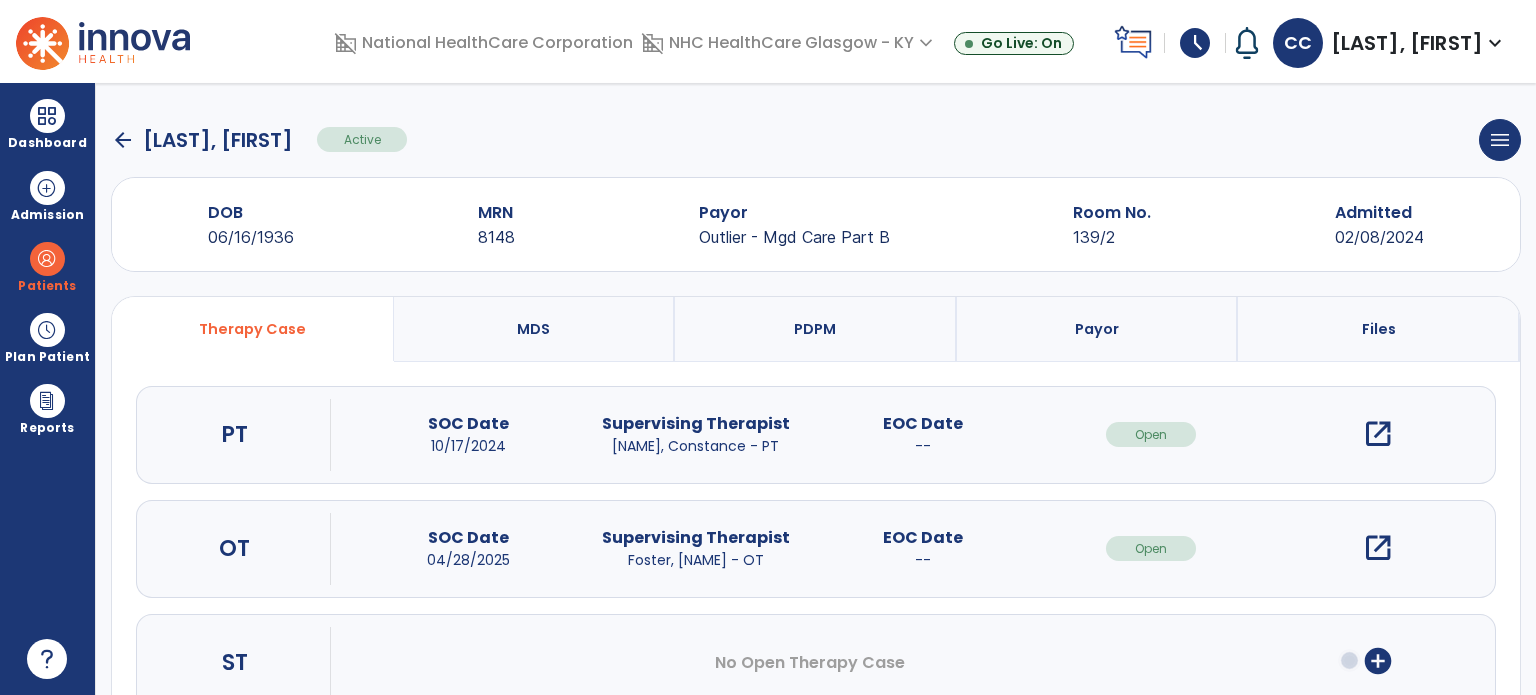 click on "open_in_new" at bounding box center (1378, 434) 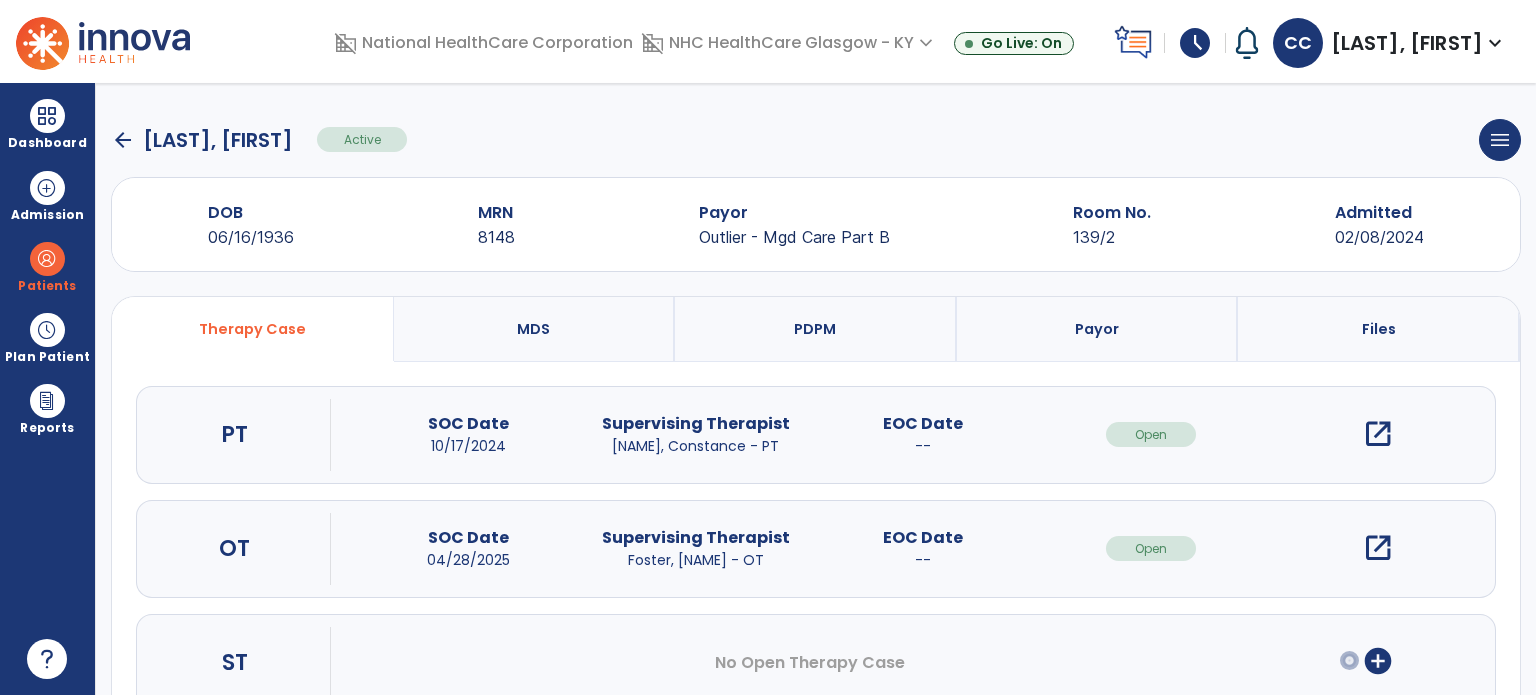 click on "open_in_new" at bounding box center [1378, 434] 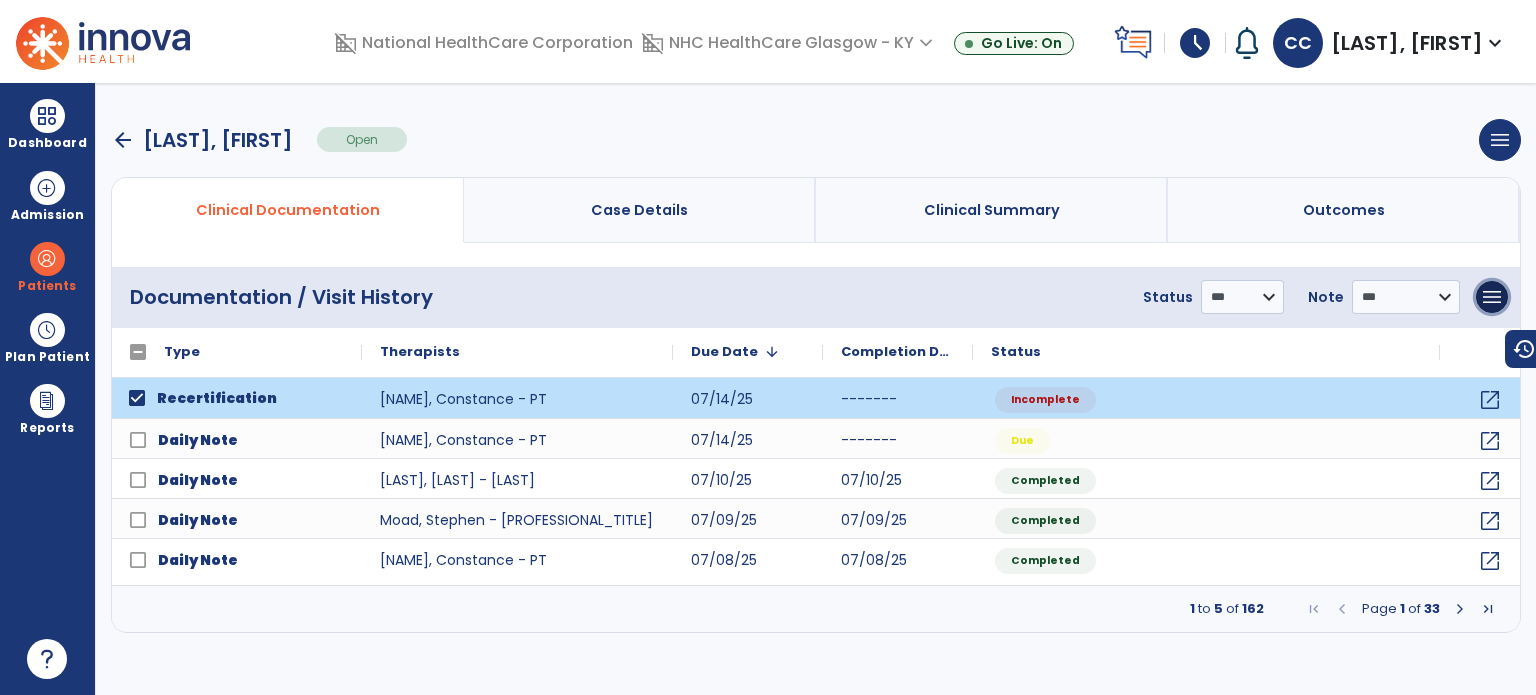 click on "menu" at bounding box center (1492, 297) 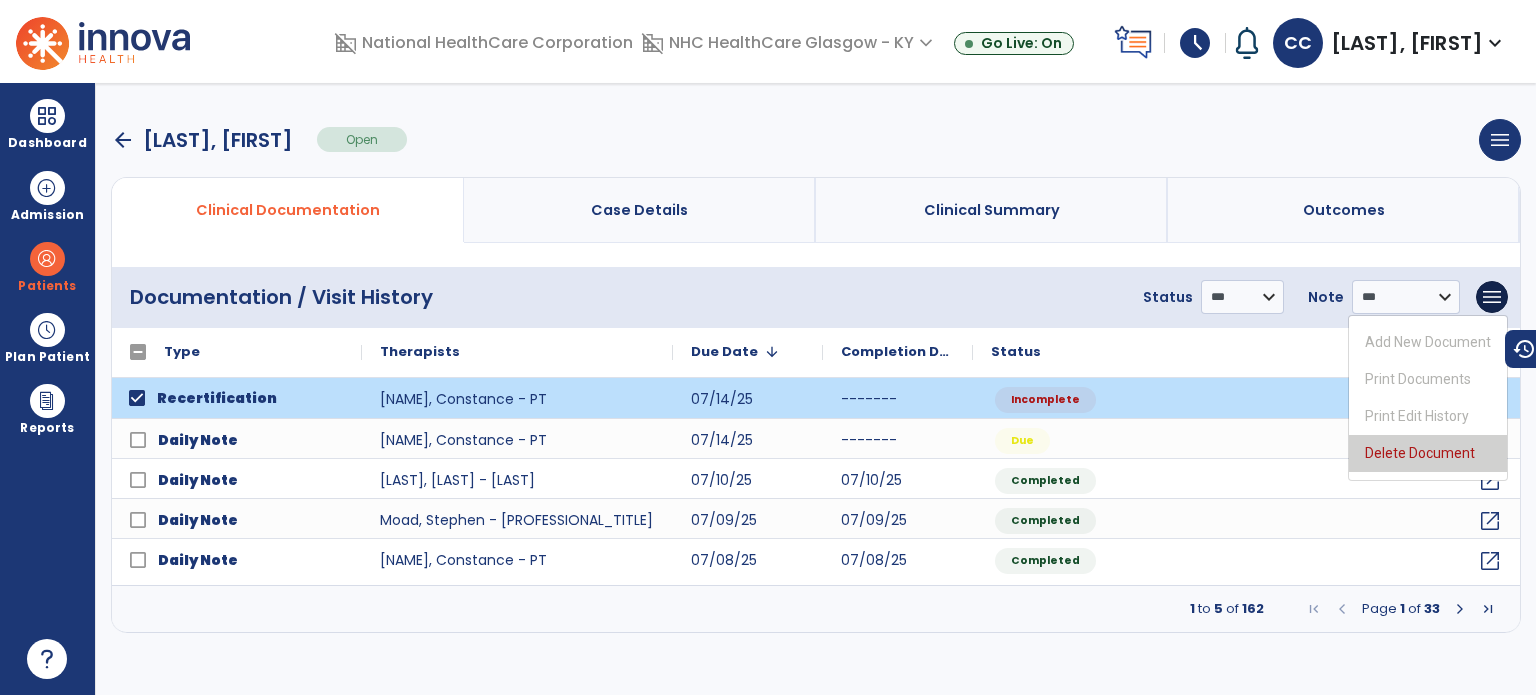 click on "Delete Document" at bounding box center [1428, 453] 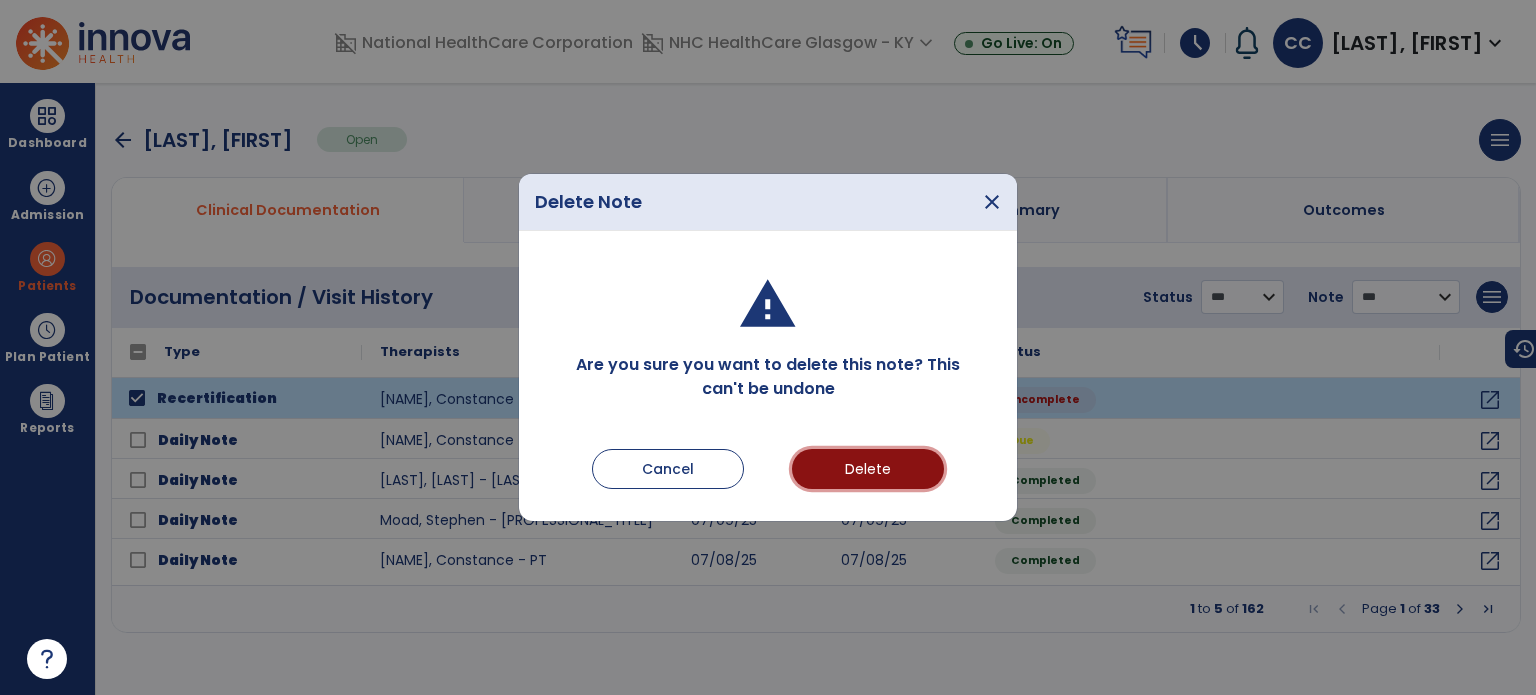 click on "Delete" at bounding box center [868, 469] 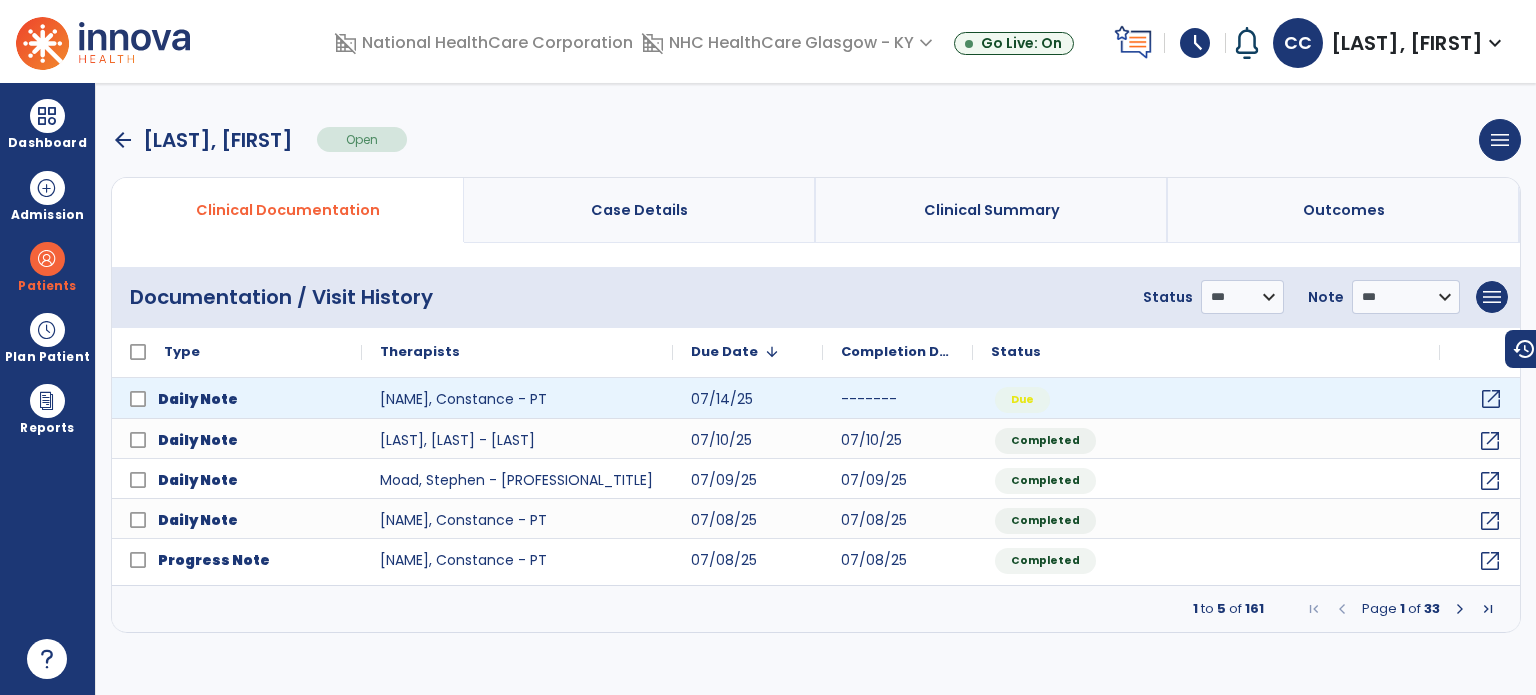 click on "open_in_new" 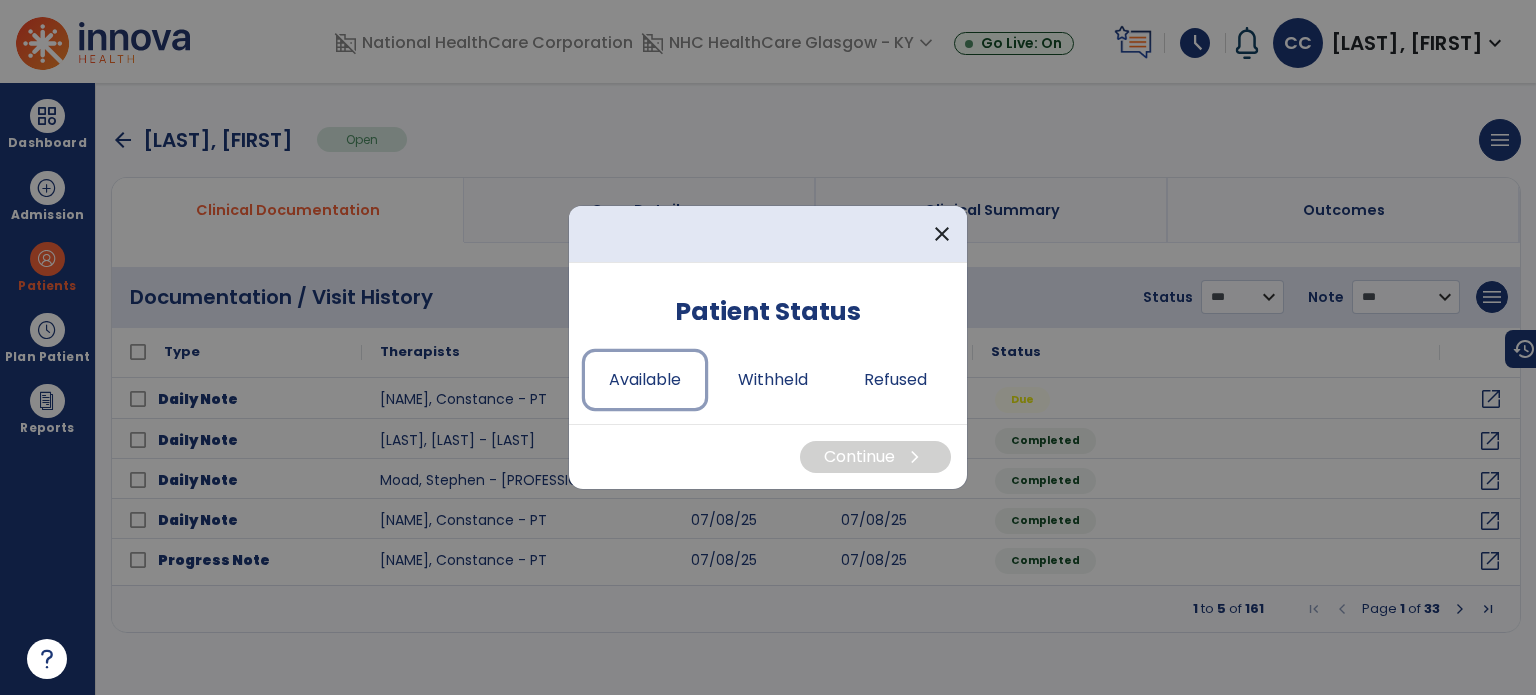 click on "Available" at bounding box center (645, 380) 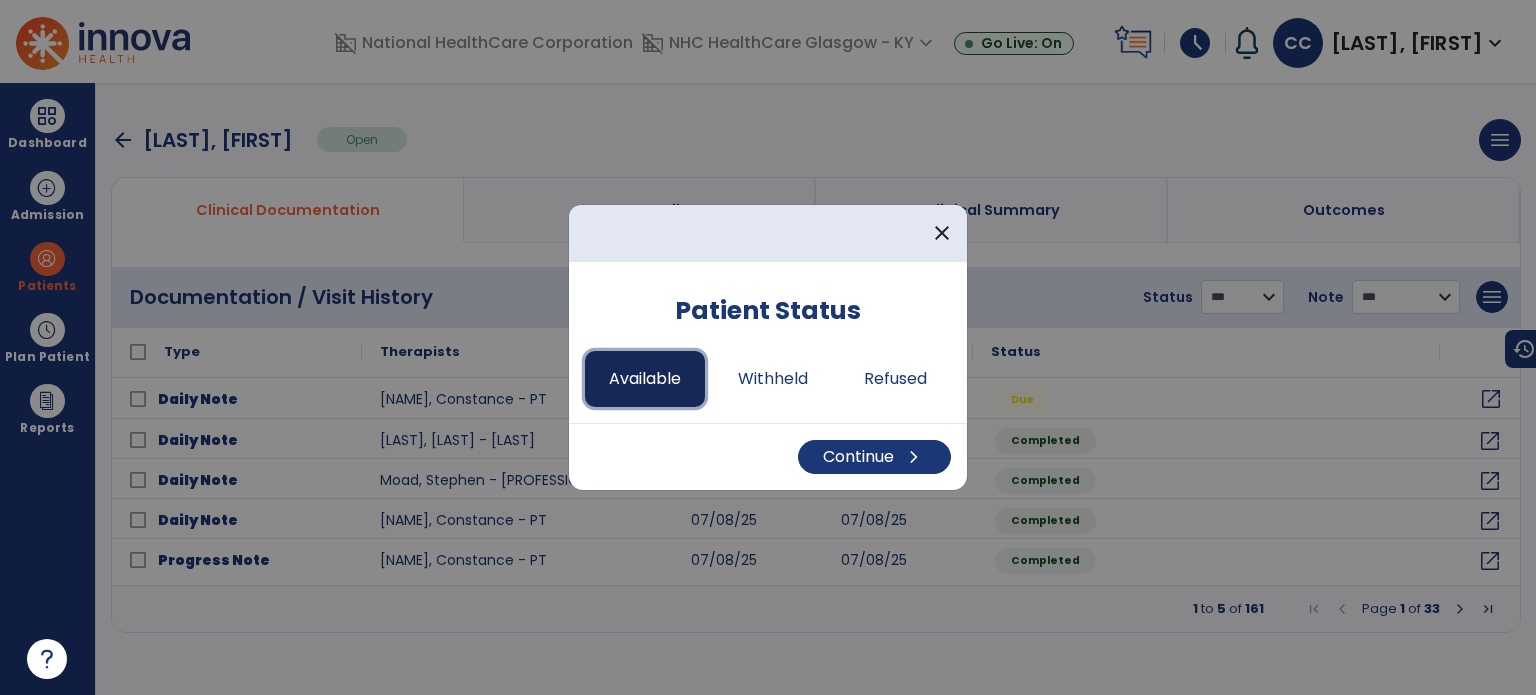 click on "Continue   chevron_right" at bounding box center (874, 457) 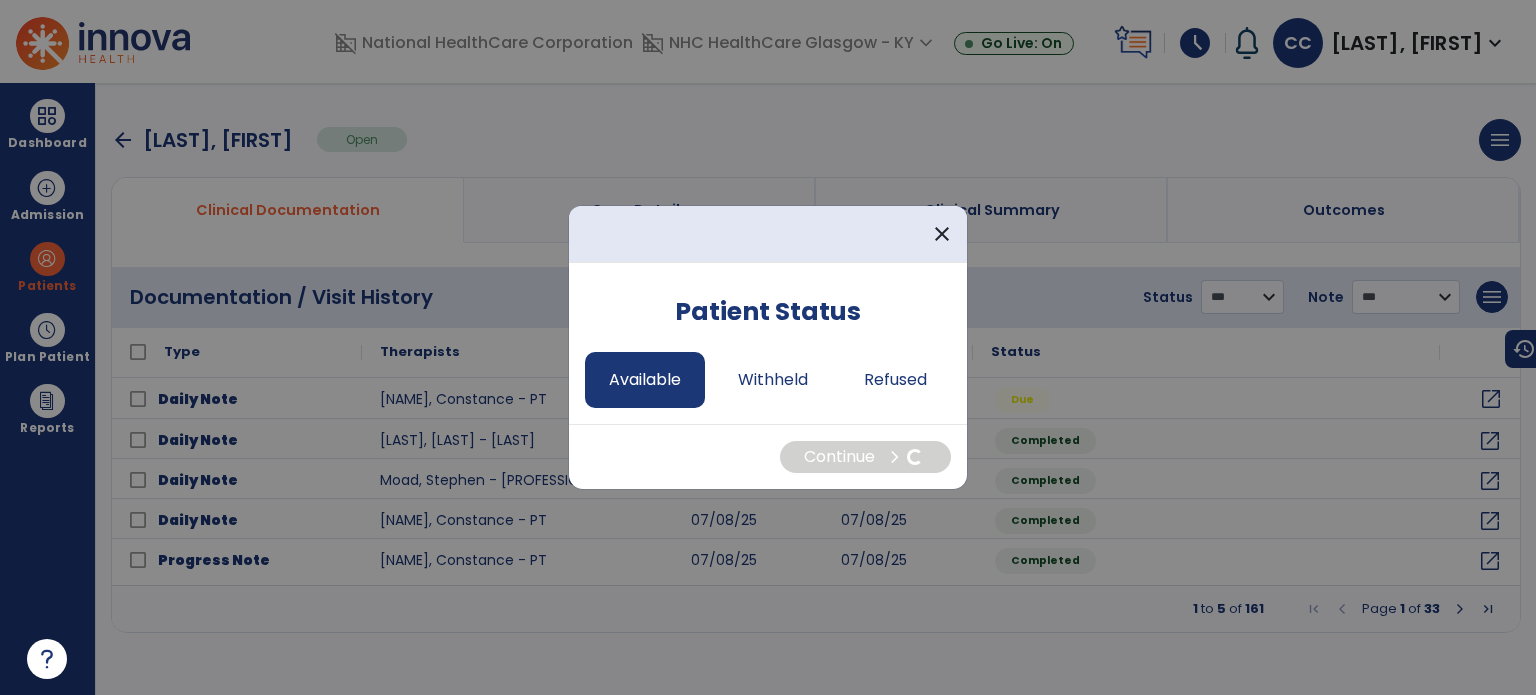select on "*" 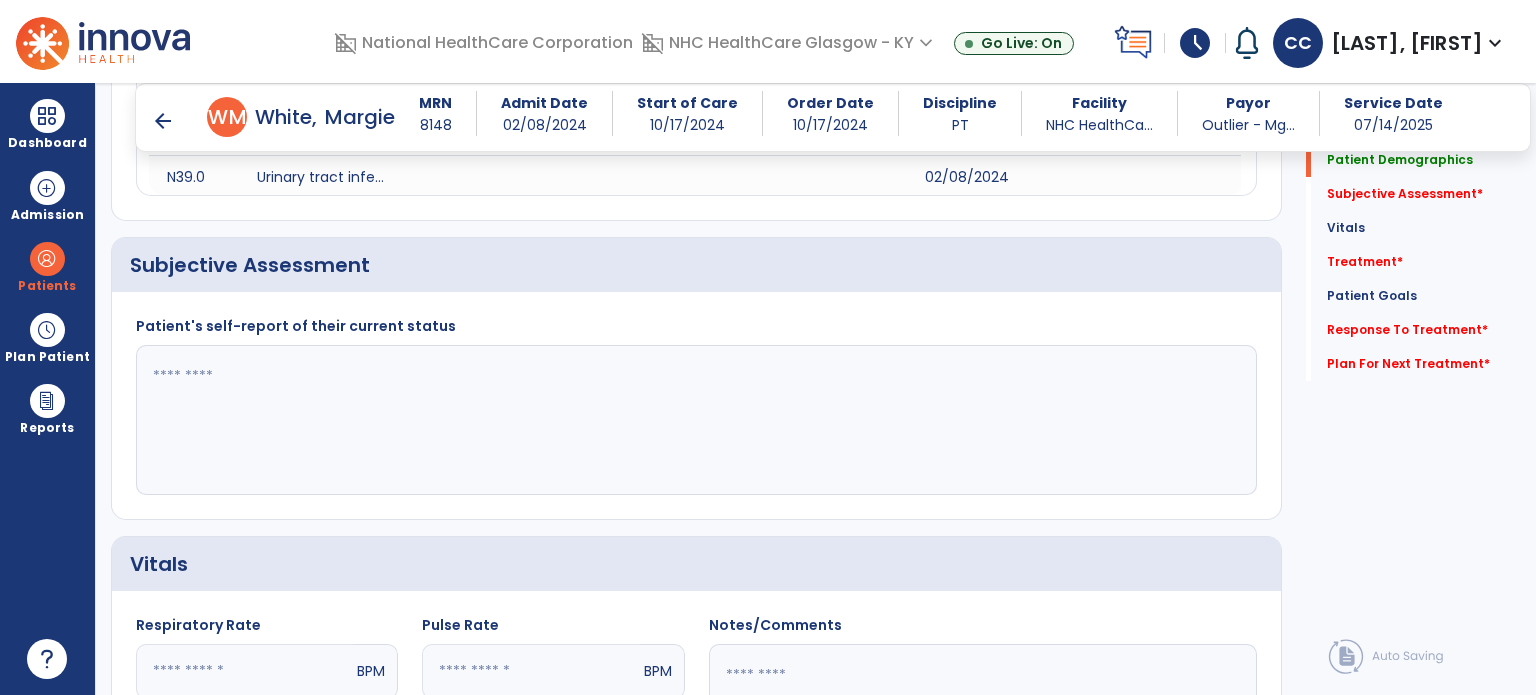 scroll, scrollTop: 1452, scrollLeft: 0, axis: vertical 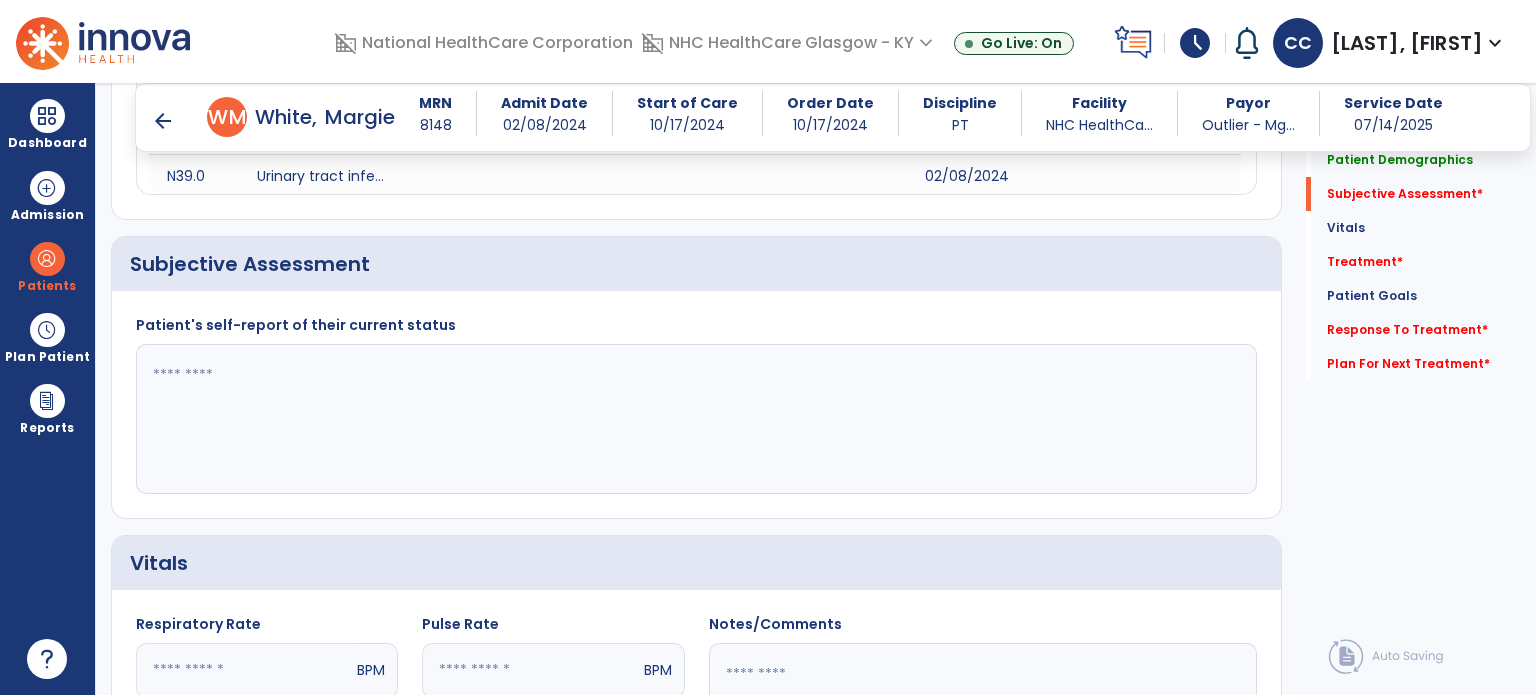 click 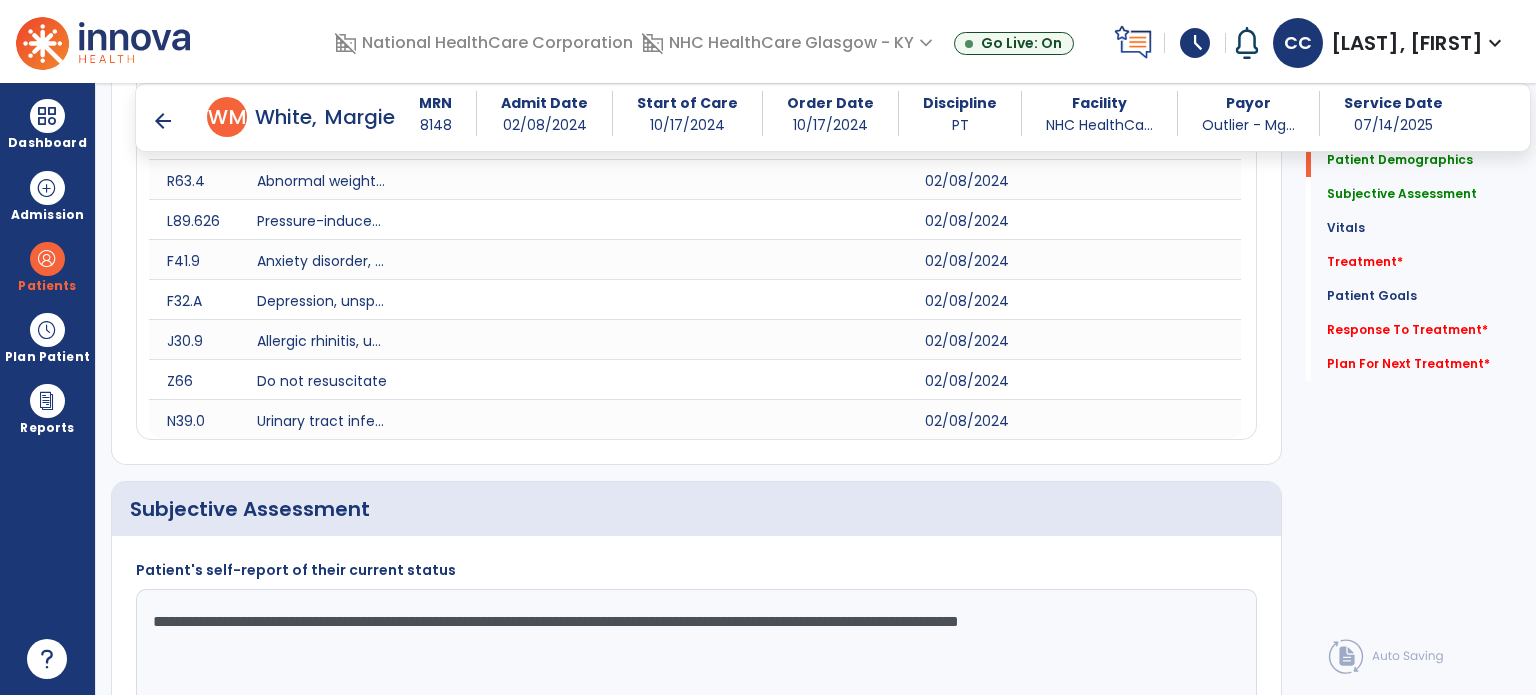 scroll, scrollTop: 1206, scrollLeft: 0, axis: vertical 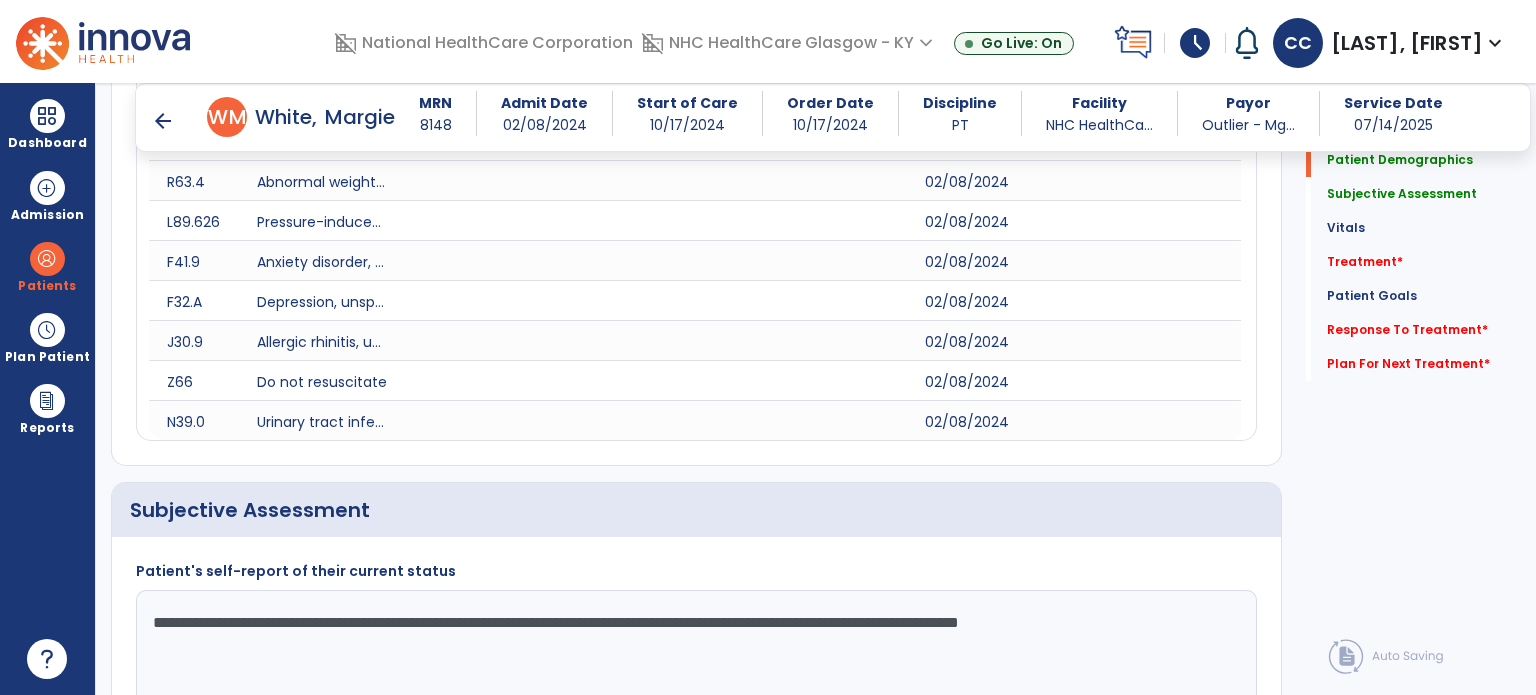 drag, startPoint x: 1161, startPoint y: 622, endPoint x: 132, endPoint y: 630, distance: 1029.0311 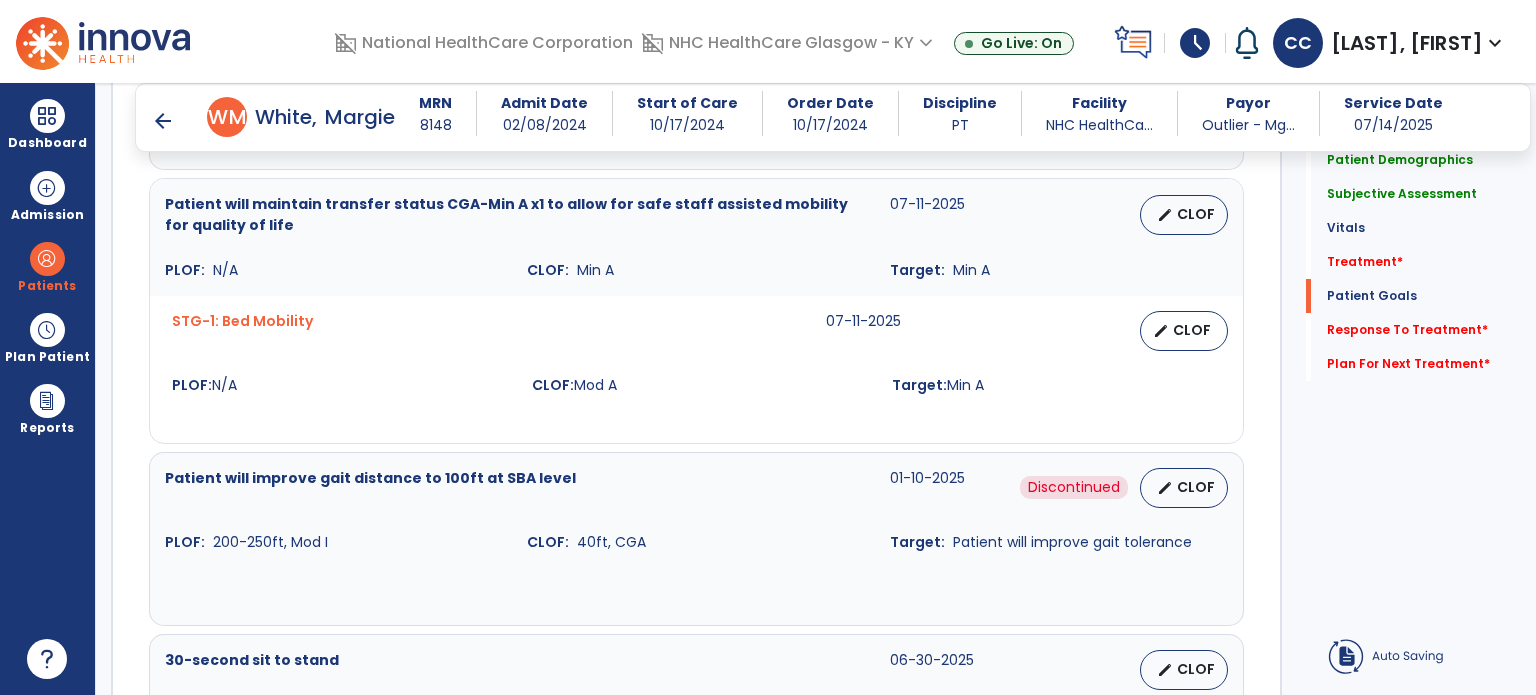 scroll, scrollTop: 4692, scrollLeft: 0, axis: vertical 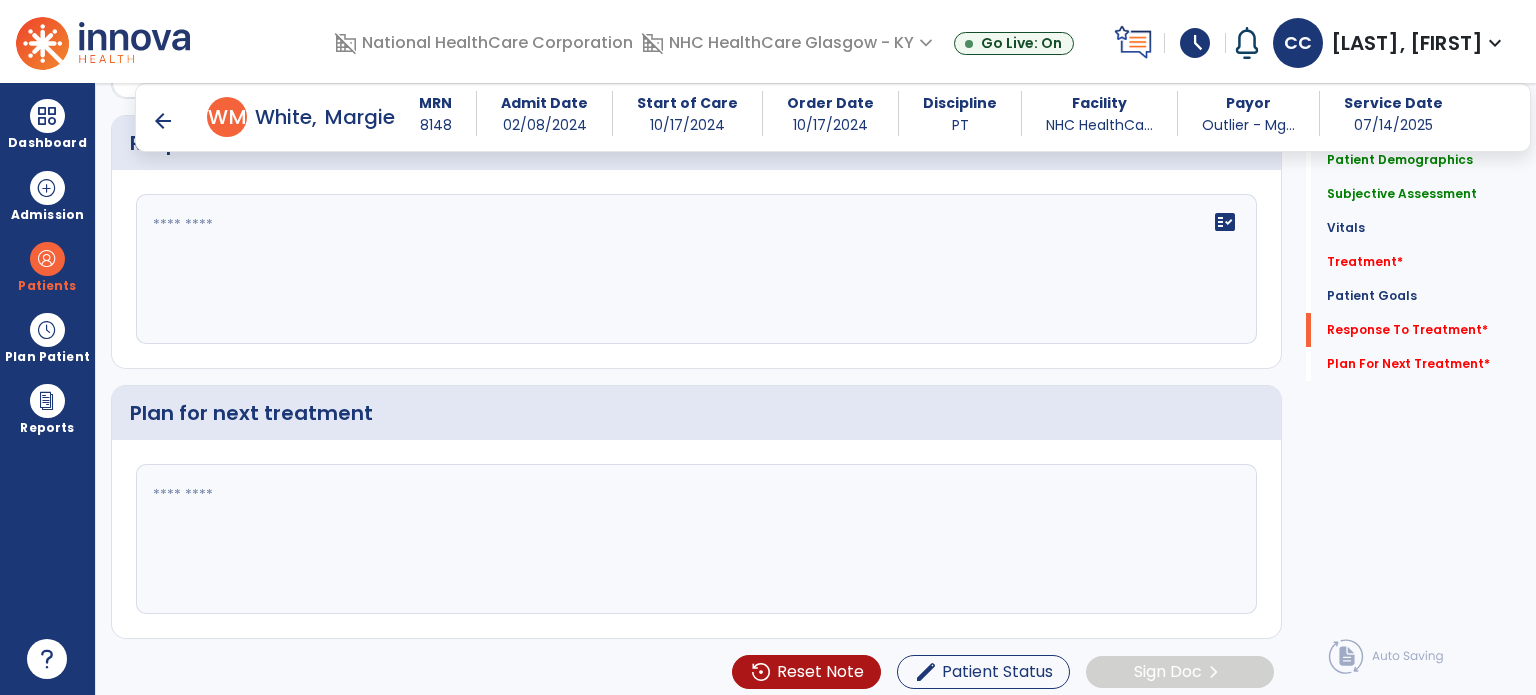 type on "**********" 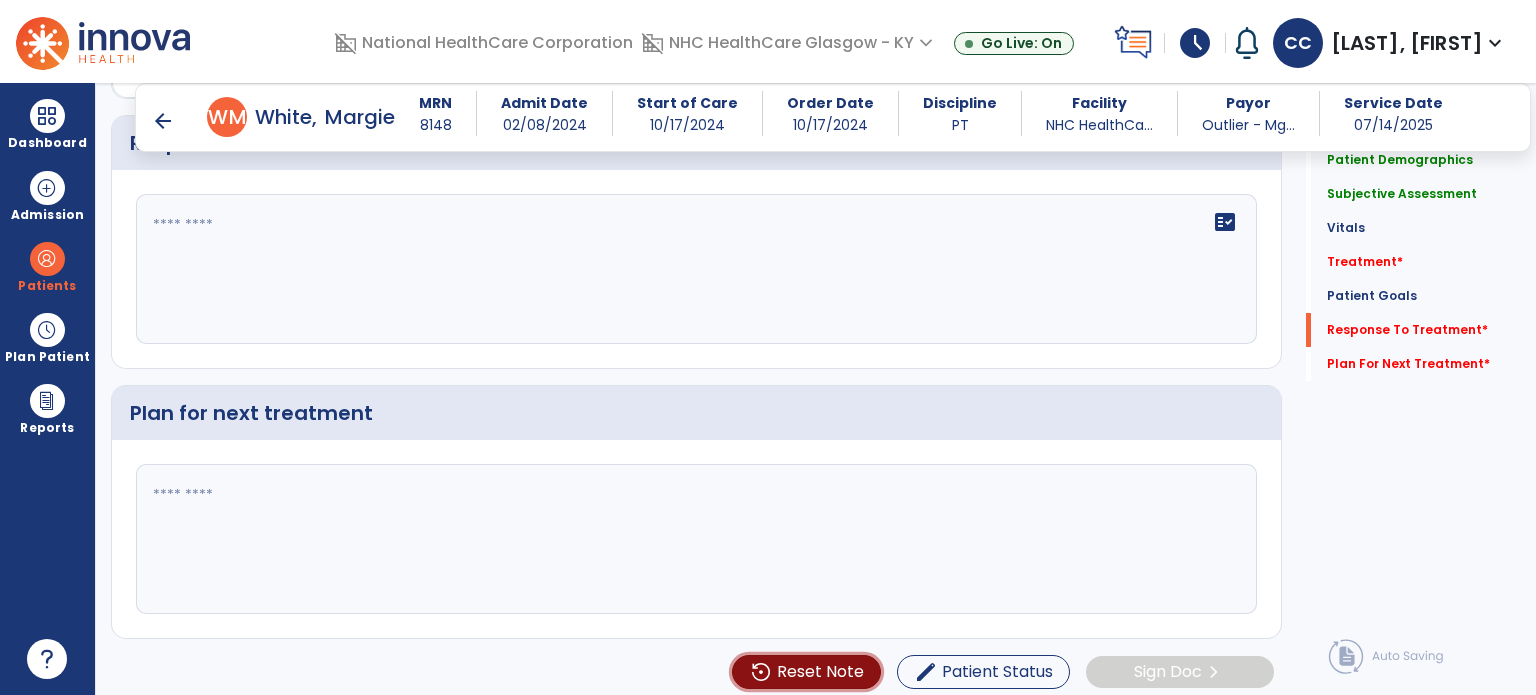 click on "Reset Note" 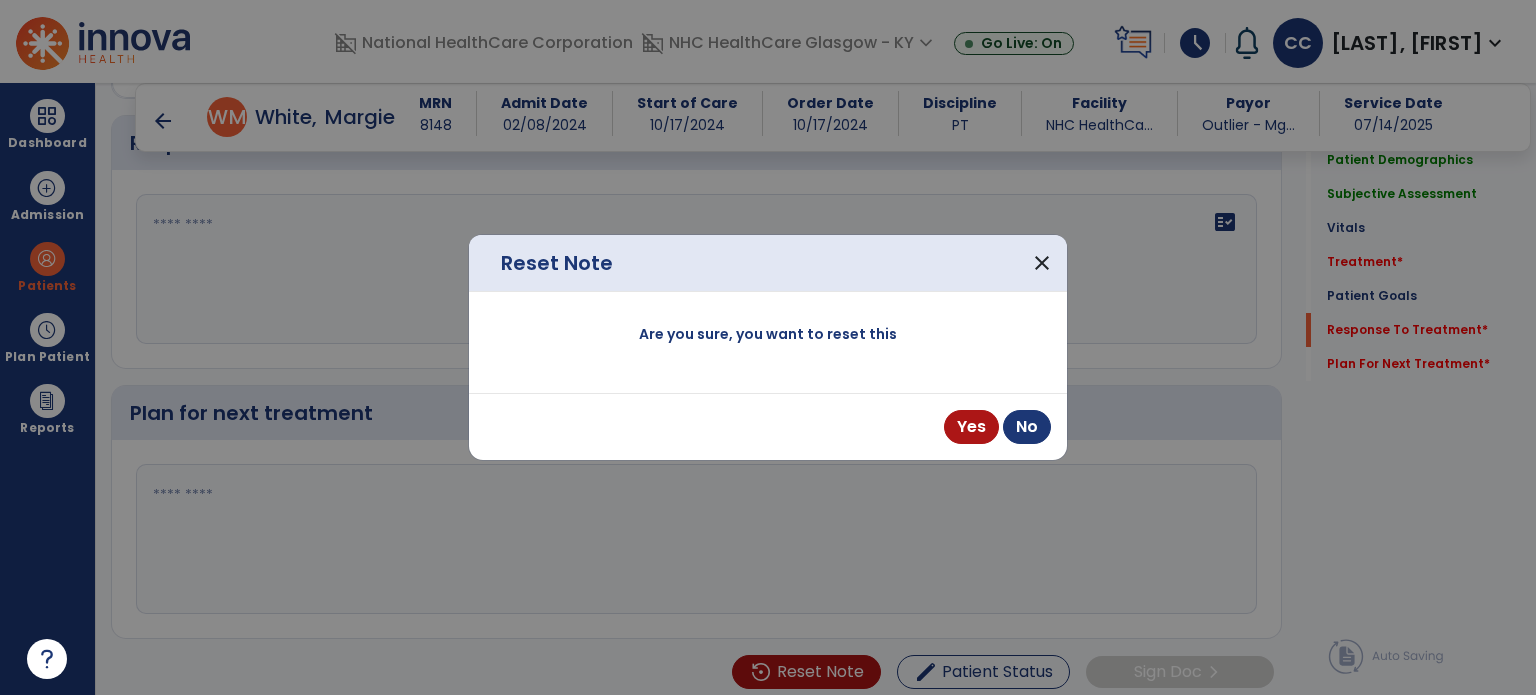 click on "Yes" at bounding box center [971, 427] 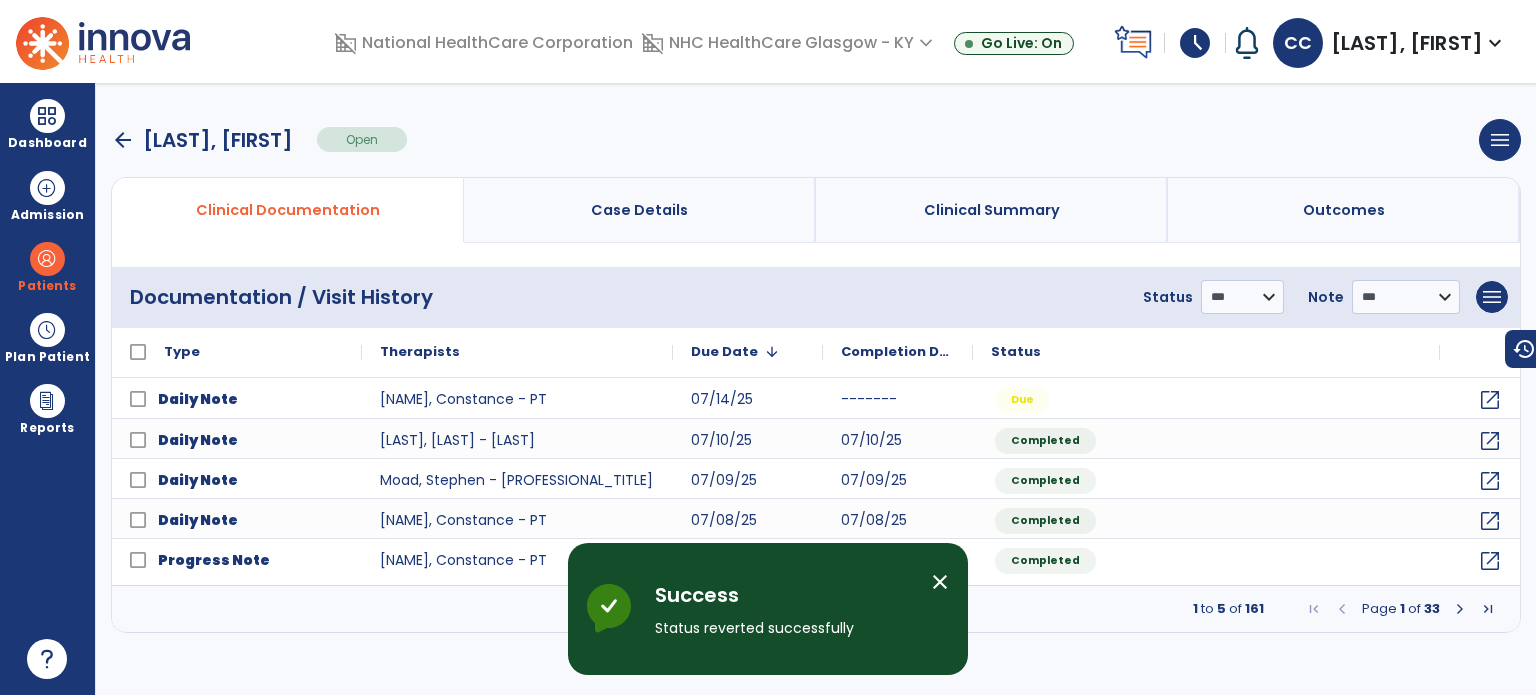 scroll, scrollTop: 0, scrollLeft: 0, axis: both 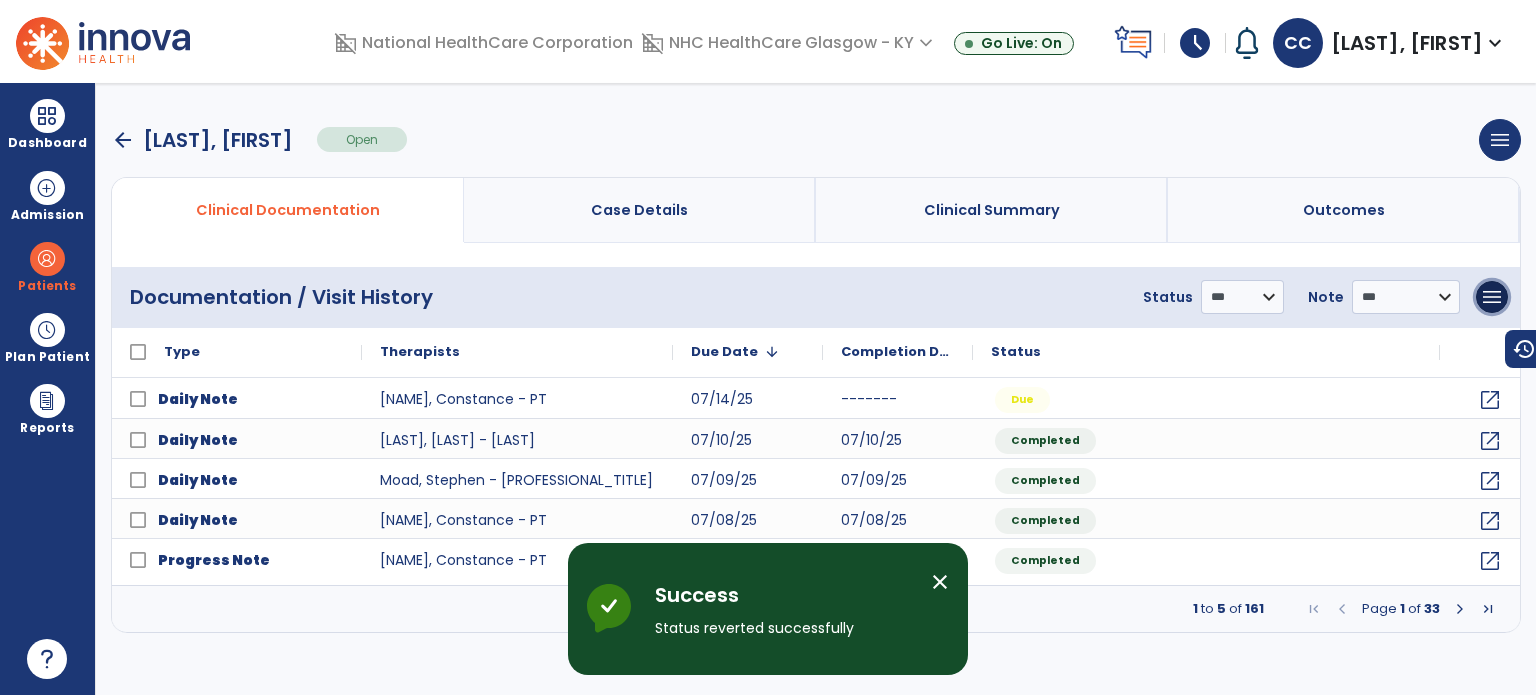 click on "menu" at bounding box center (1492, 297) 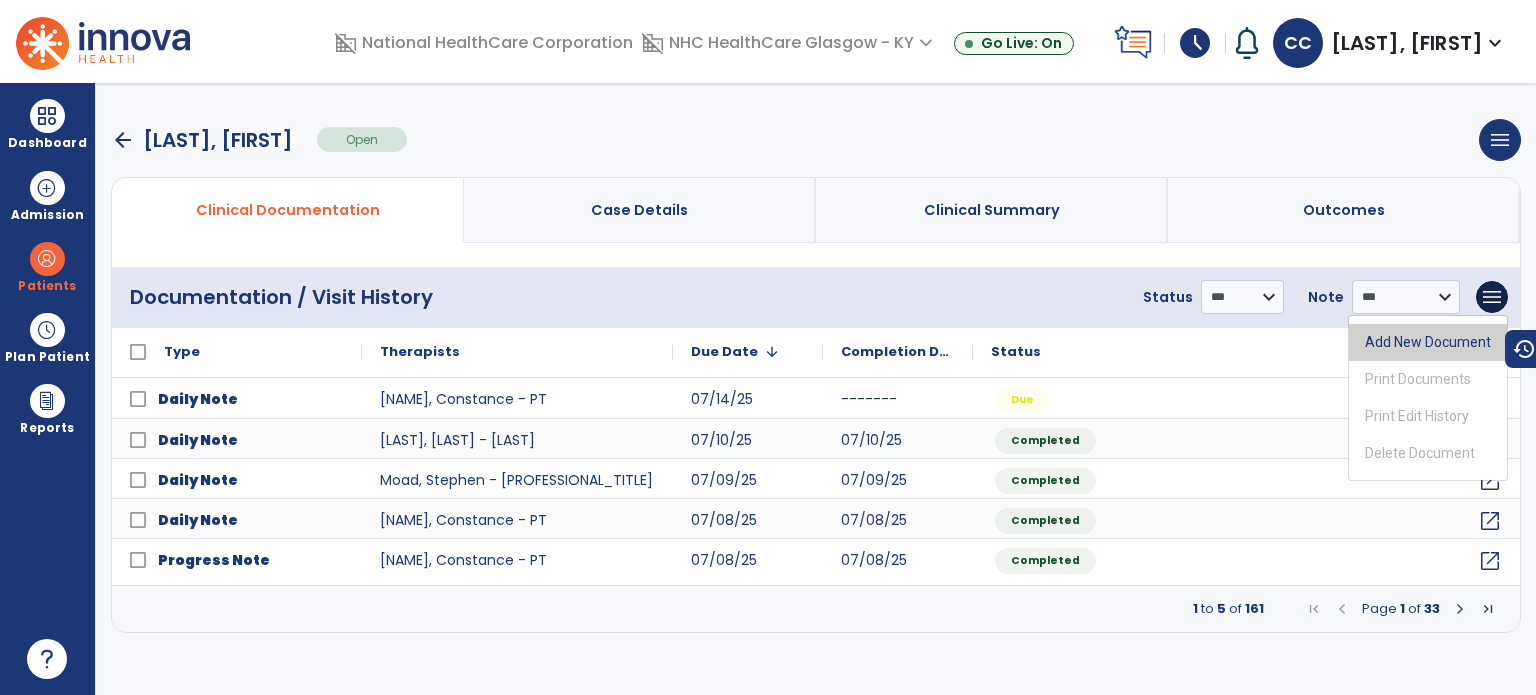 click on "Add New Document" at bounding box center (1428, 342) 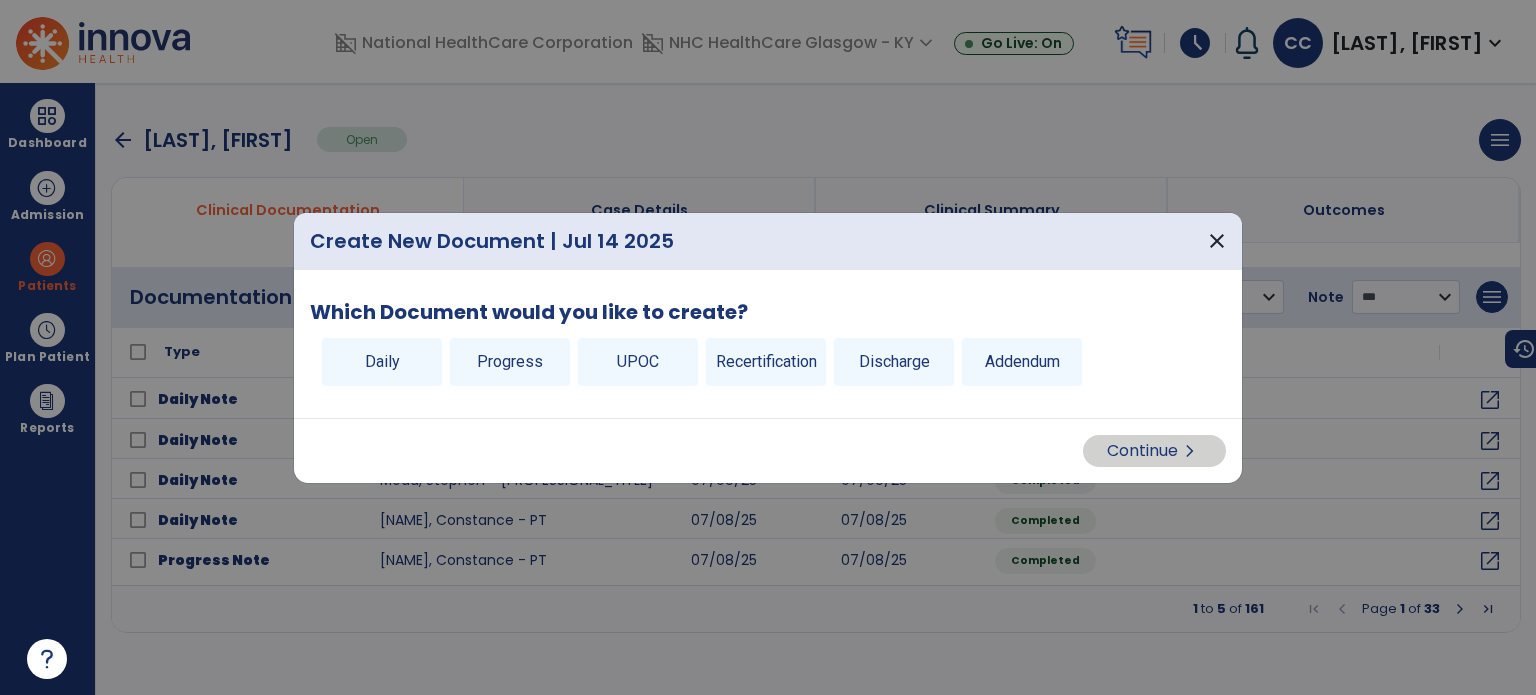 click on "Recertification" at bounding box center (766, 362) 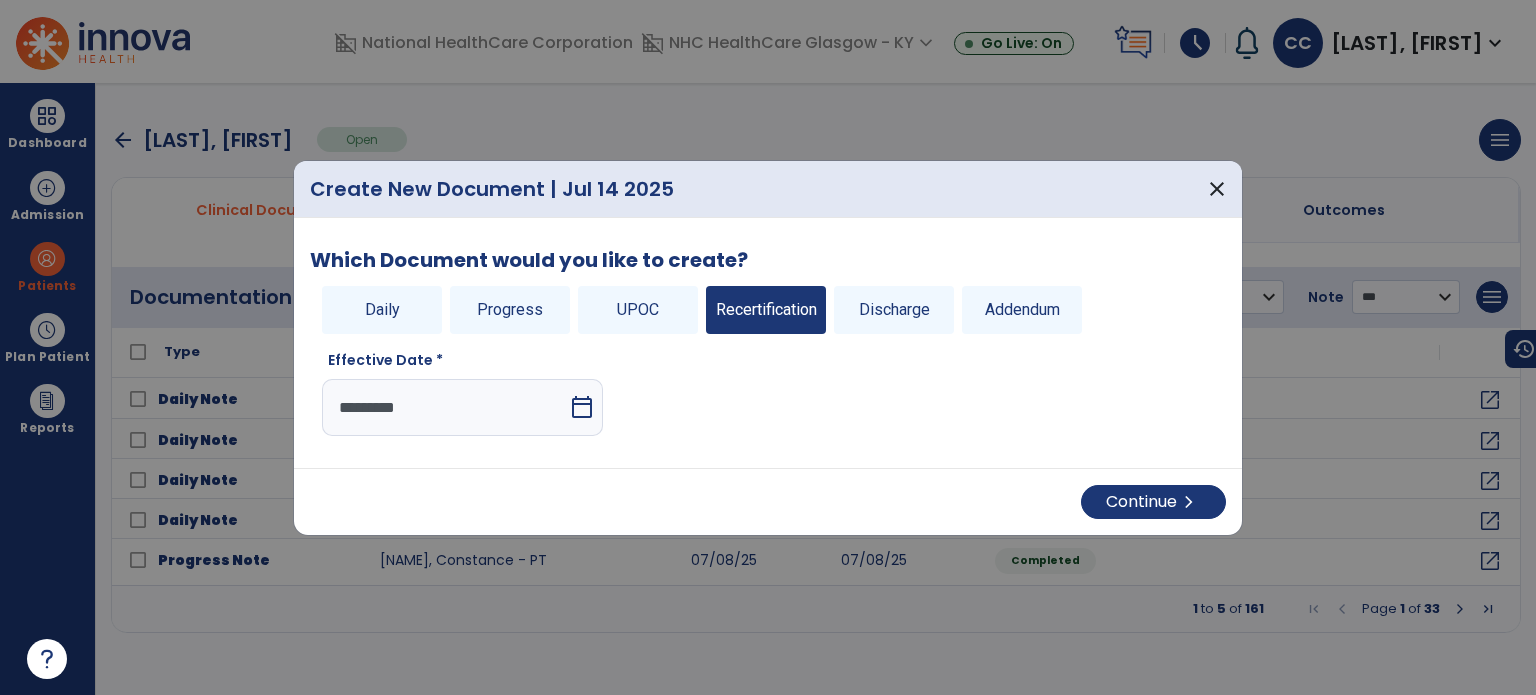 click on "Continue   chevron_right" at bounding box center (1153, 502) 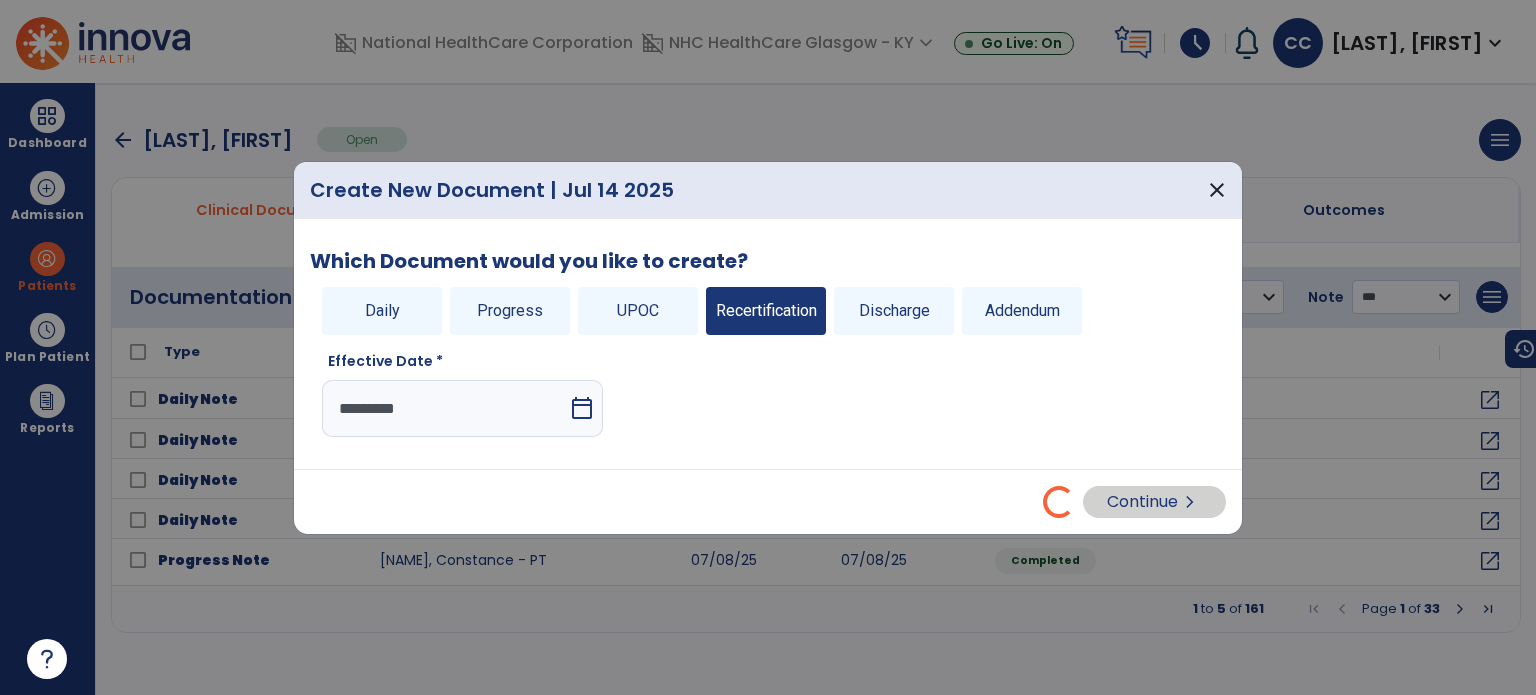 select on "**" 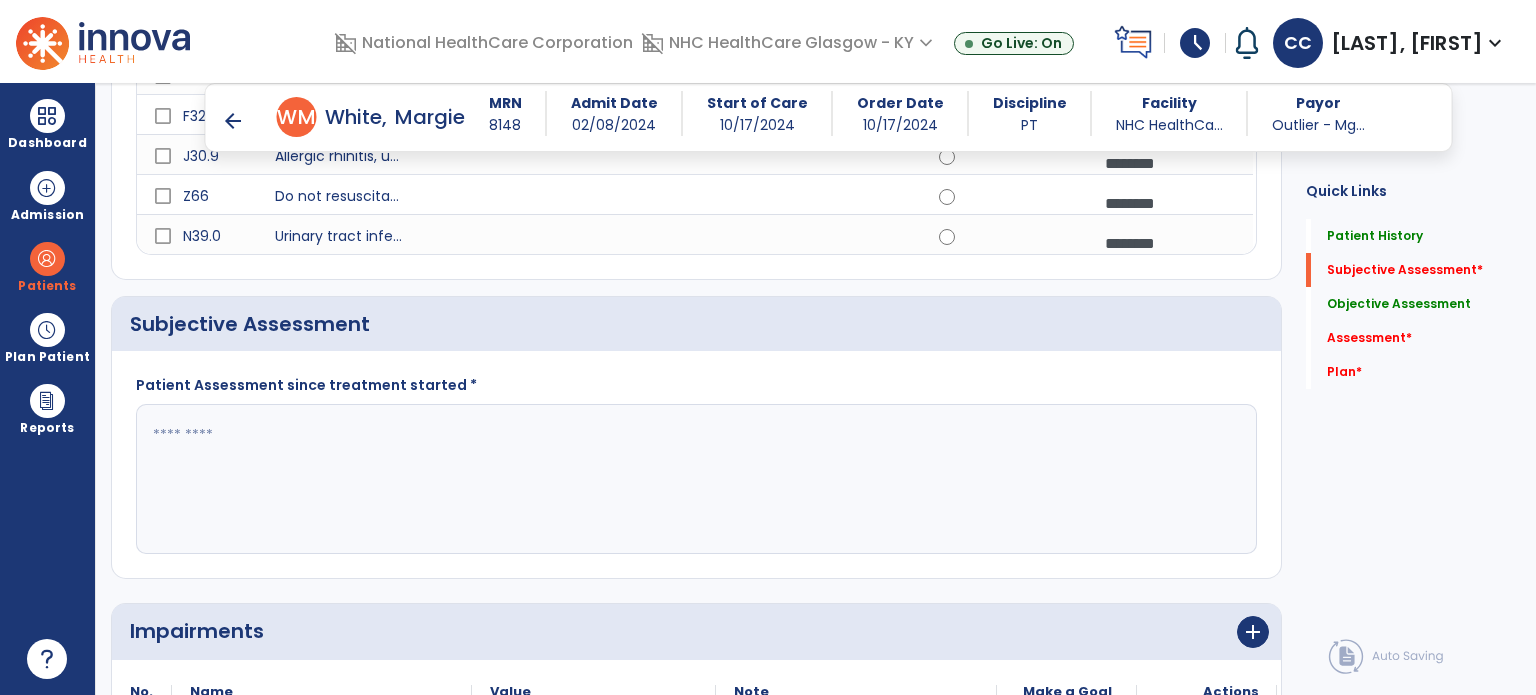 scroll, scrollTop: 1453, scrollLeft: 0, axis: vertical 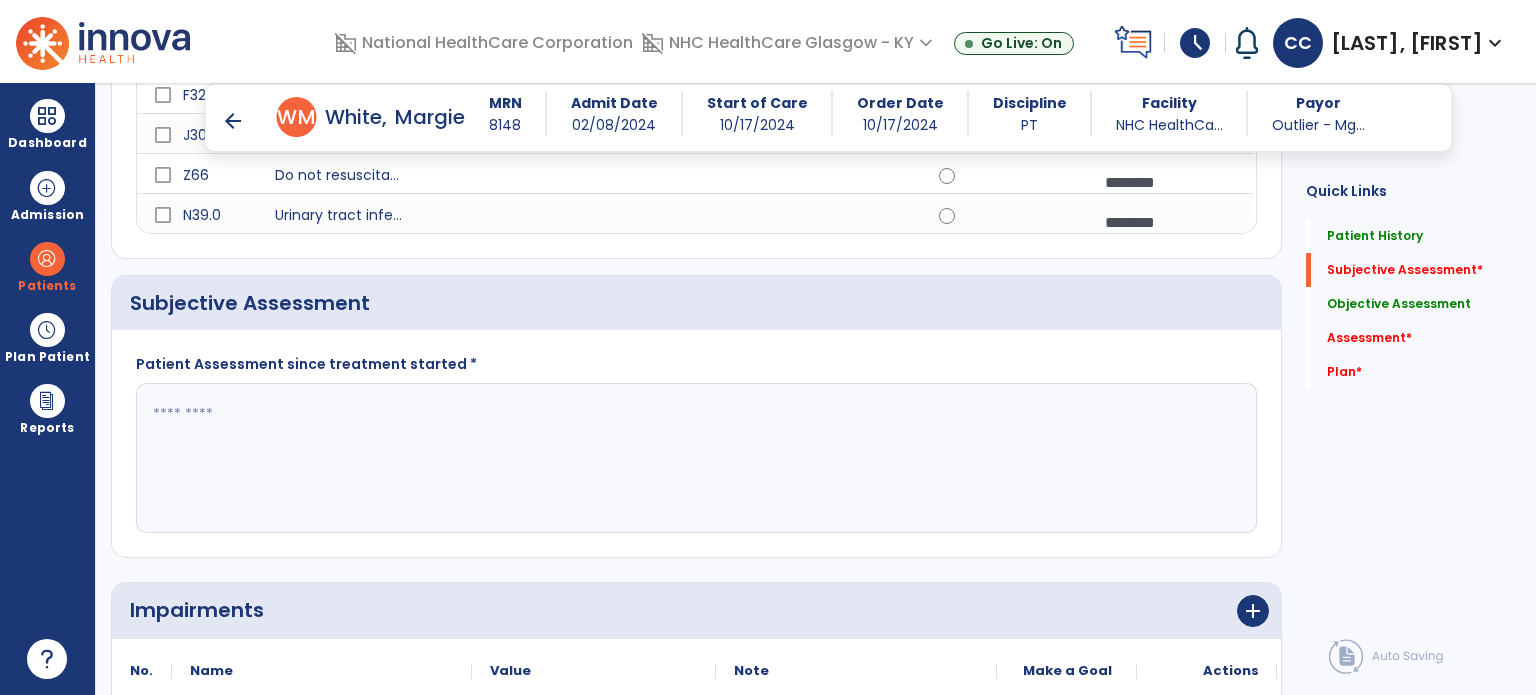 click 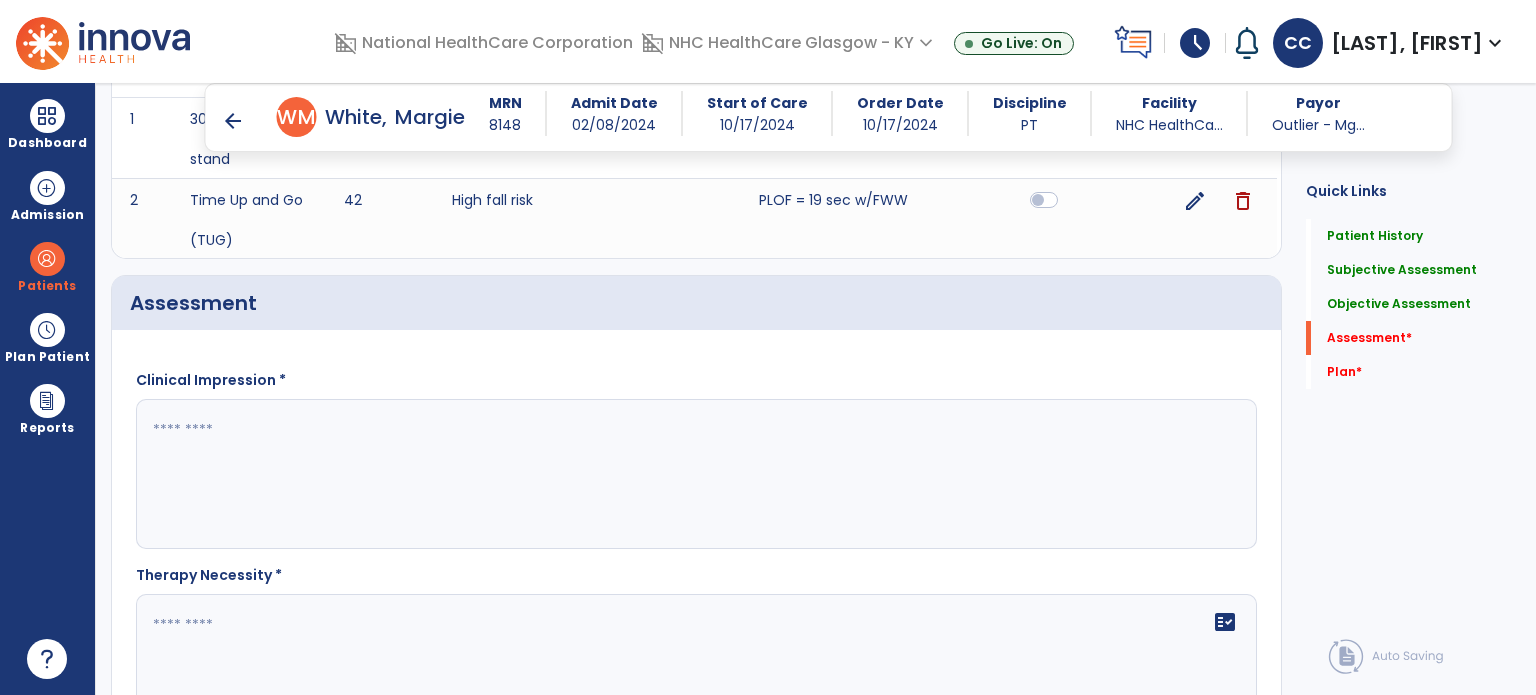 scroll, scrollTop: 3053, scrollLeft: 0, axis: vertical 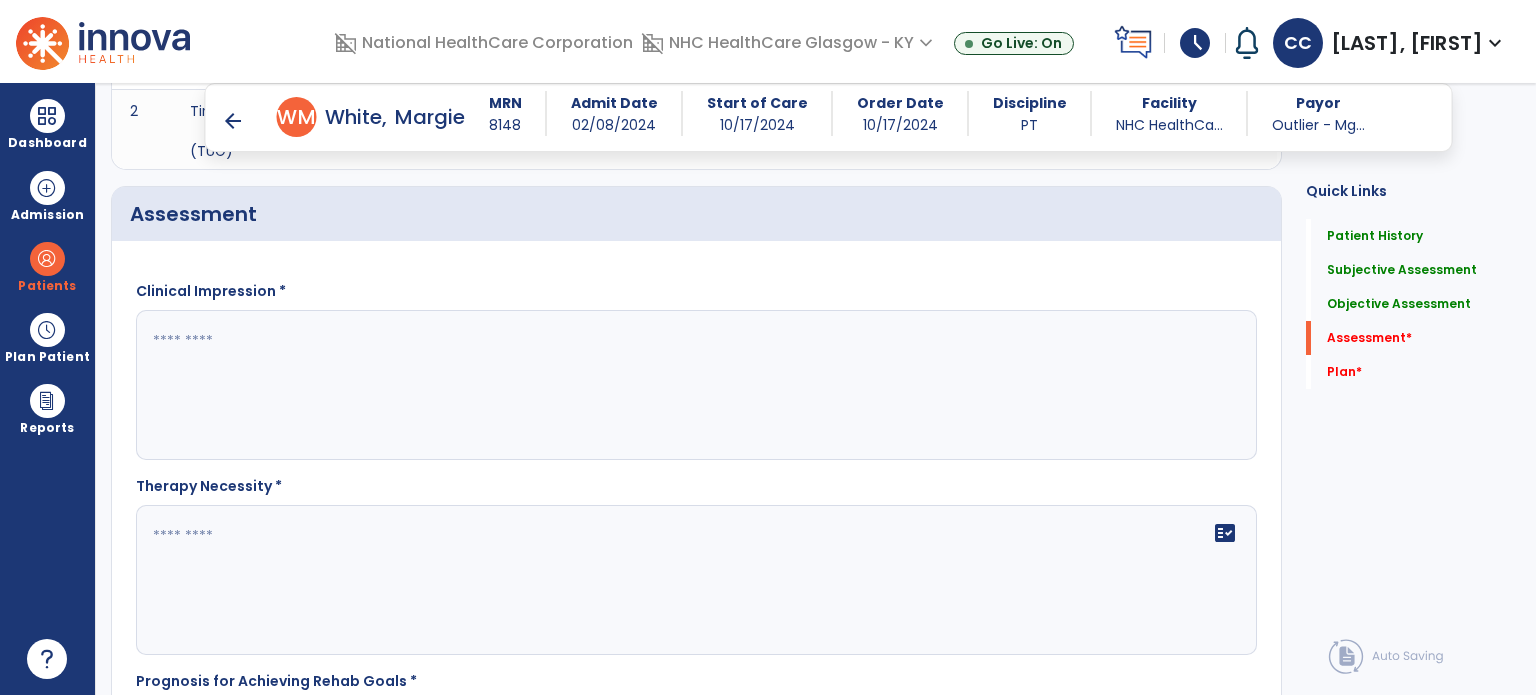 type on "**********" 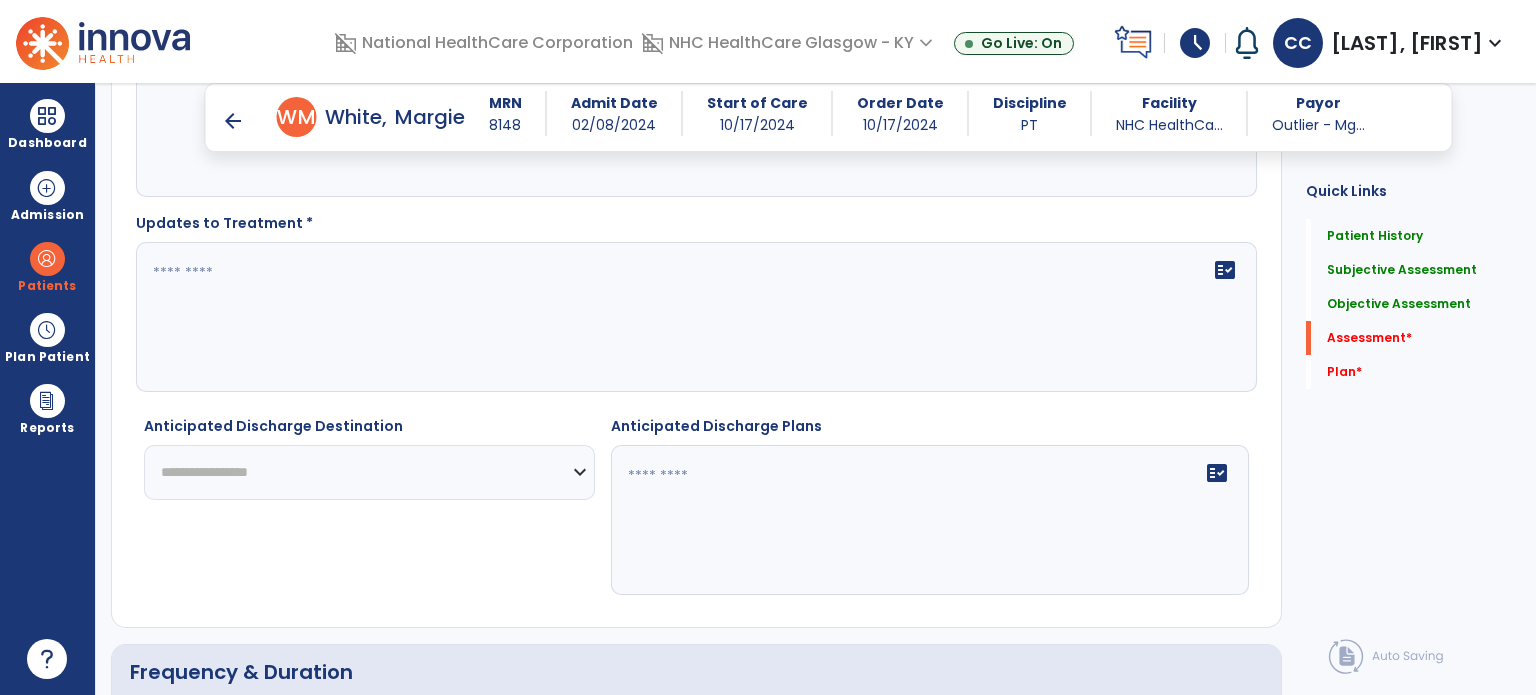 scroll, scrollTop: 3853, scrollLeft: 0, axis: vertical 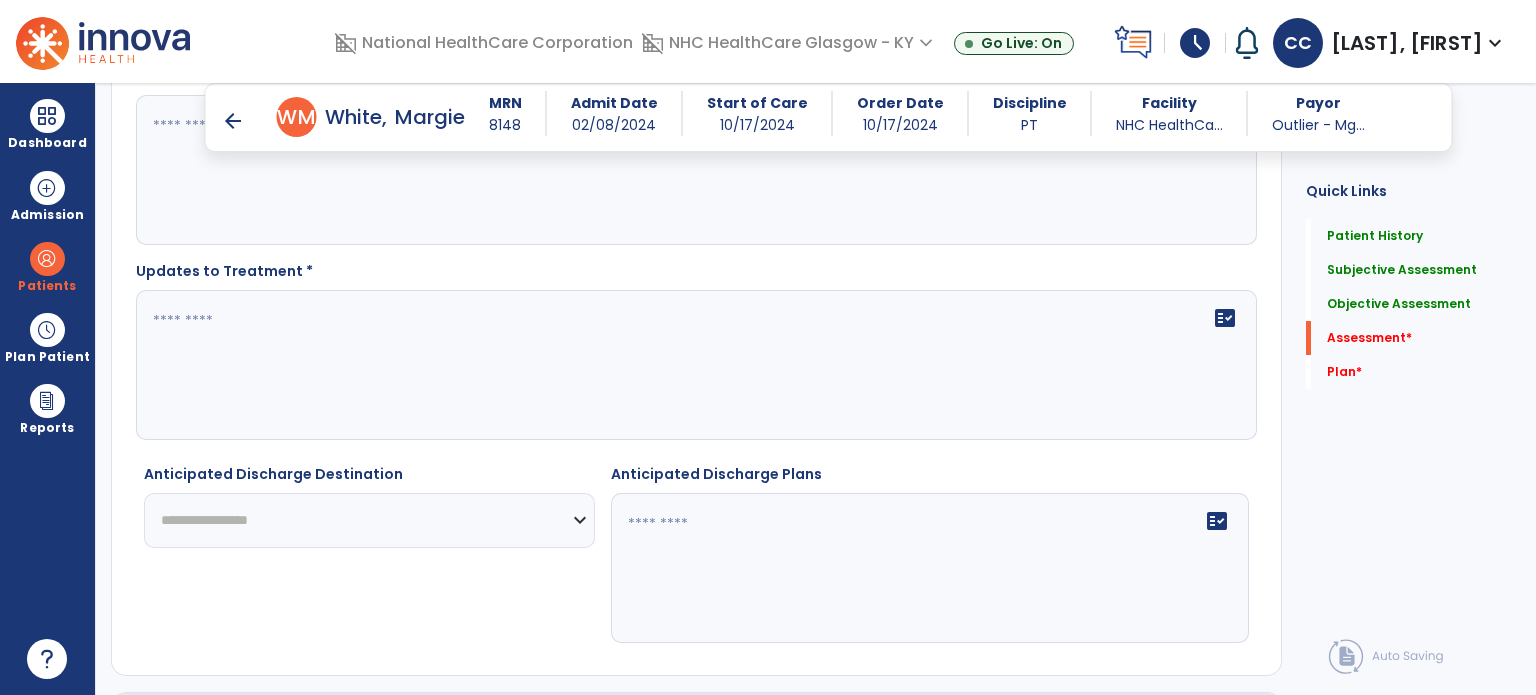 type on "**********" 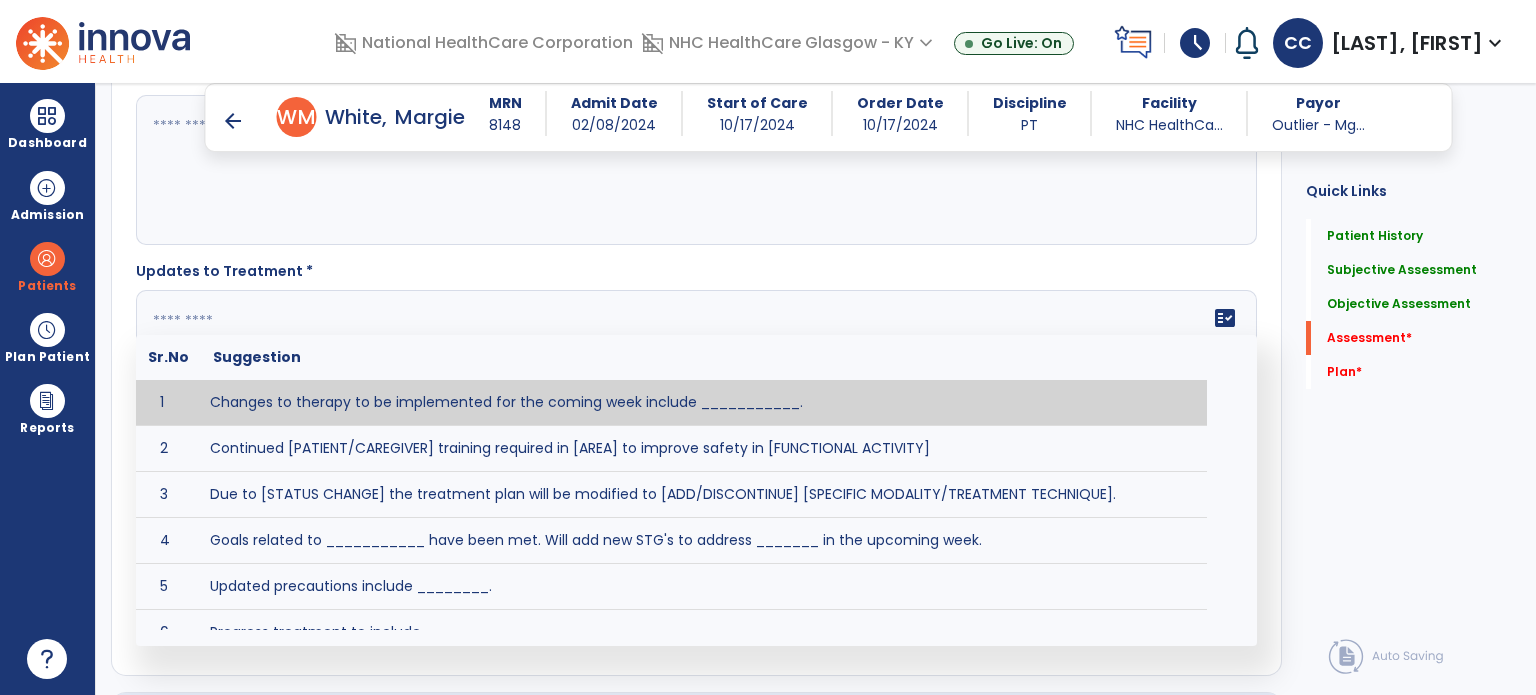 click on "fact_check  Sr.No Suggestion 1 Changes to therapy to be implemented for the coming week include ___________. 2 Continued [PATIENT/CAREGIVER] training required in [AREA] to improve safety in [FUNCTIONAL ACTIVITY] 3 Due to [STATUS CHANGE] the treatment plan will be modified to [ADD/DISCONTINUE] [SPECIFIC MODALITY/TREATMENT TECHNIQUE]. 4 Goals related to ___________ have been met.  Will add new STG's to address _______ in the upcoming week. 5 Updated precautions include ________. 6 Progress treatment to include ____________. 7 Requires further [PATIENT/CAREGIVER] training in ______ to improve safety in ________. 8 Short term goals related to _________ have been met and new short term goals to be added as appropriate for patient. 9 STGs have been met, will now focus on LTGs. 10 The plan for next week's visits include [INTERVENTIONS] with the objective of improving [IMPAIRMENTS] to continue to progress toward long term goal(s). 11 12 13 Changes to therapy to be implemented for the coming week include ___________." 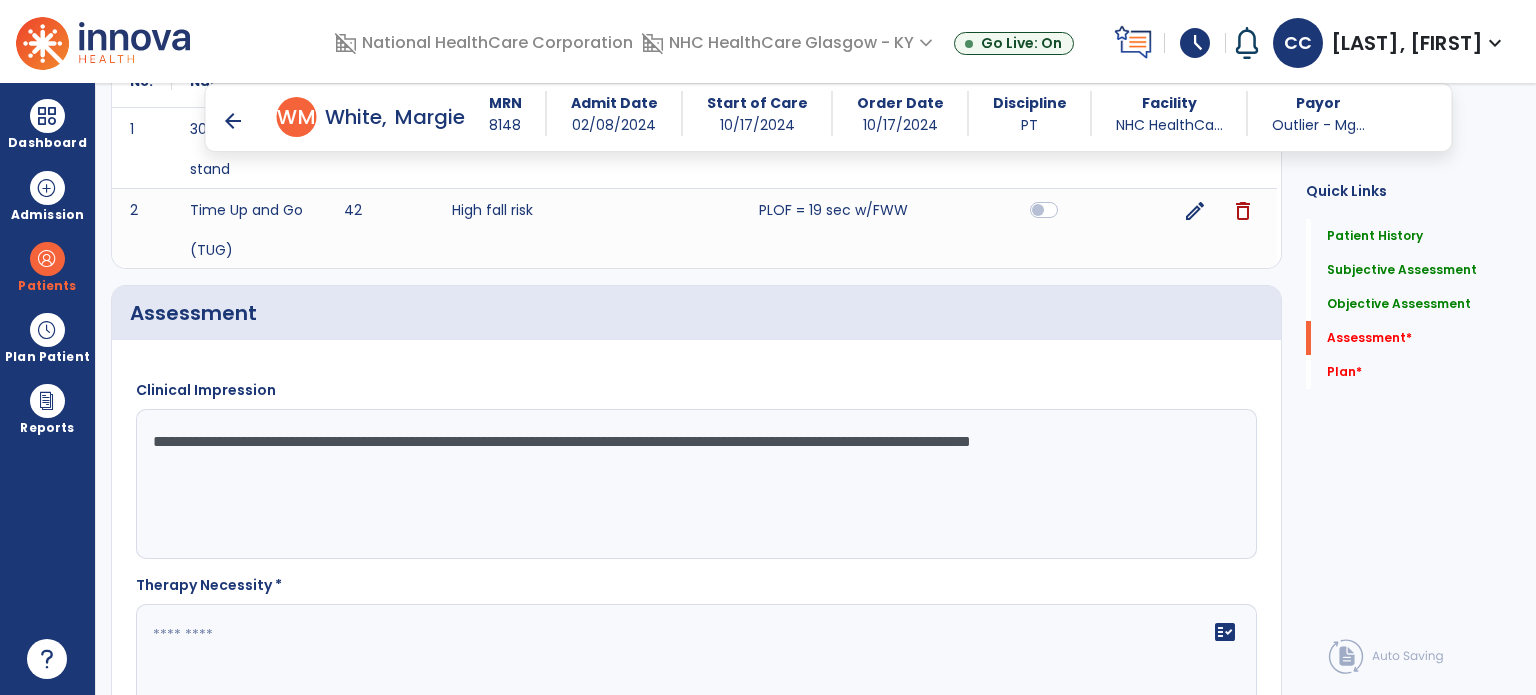 scroll, scrollTop: 2953, scrollLeft: 0, axis: vertical 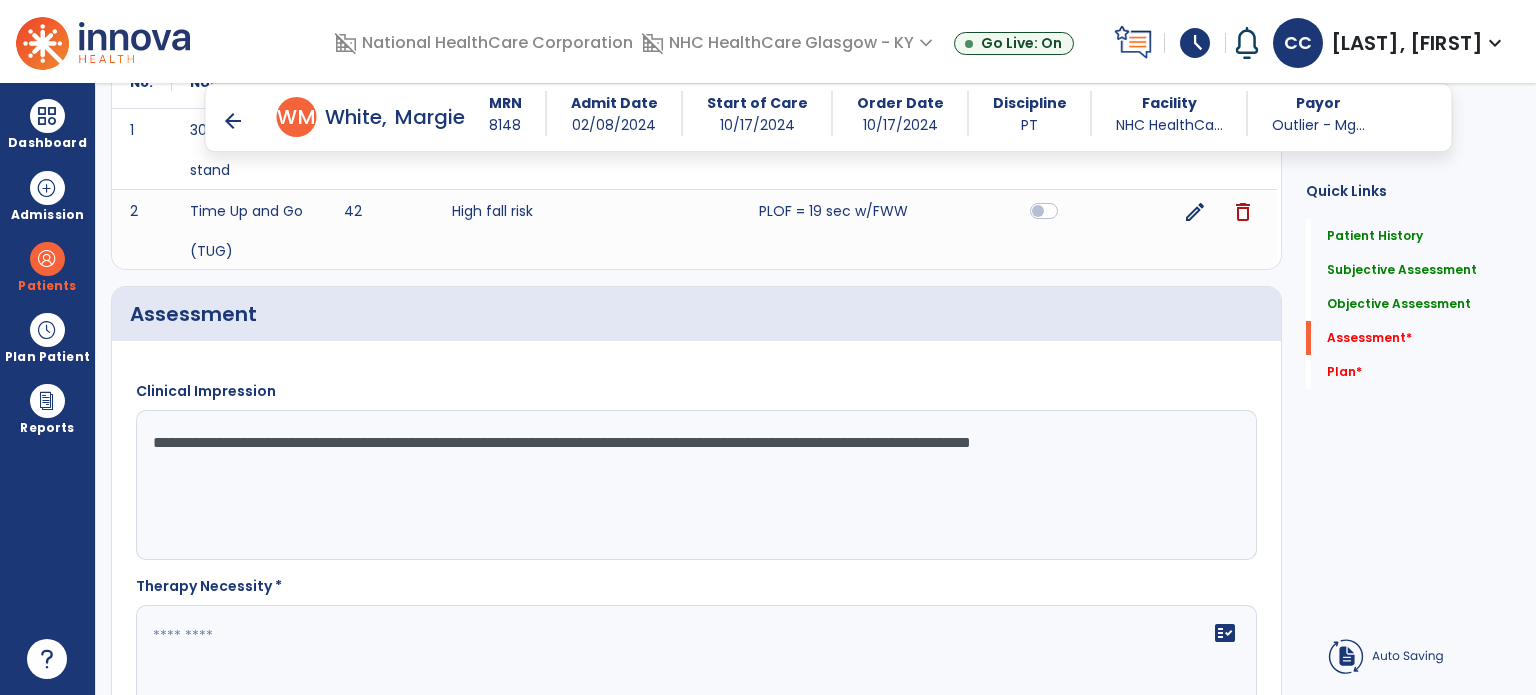 type on "**********" 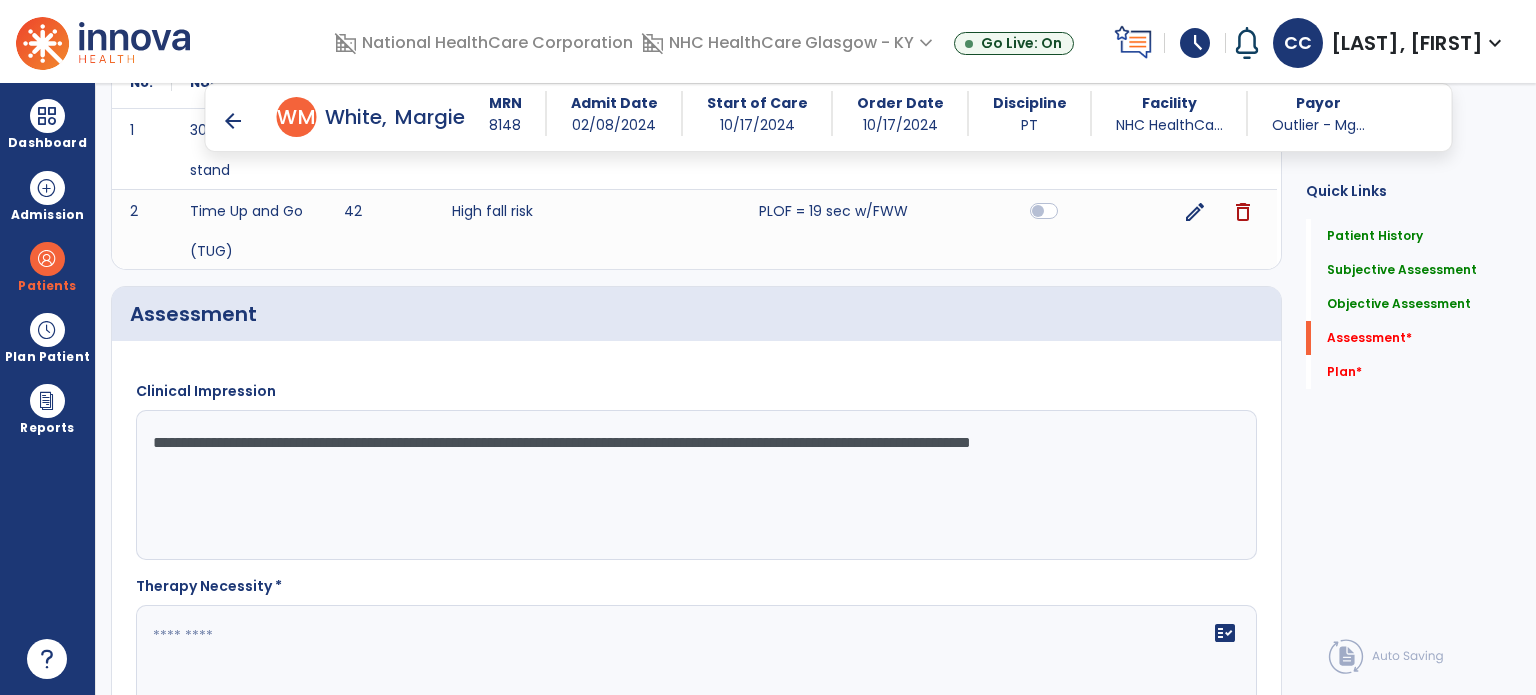 drag, startPoint x: 363, startPoint y: 487, endPoint x: 264, endPoint y: 472, distance: 100.12991 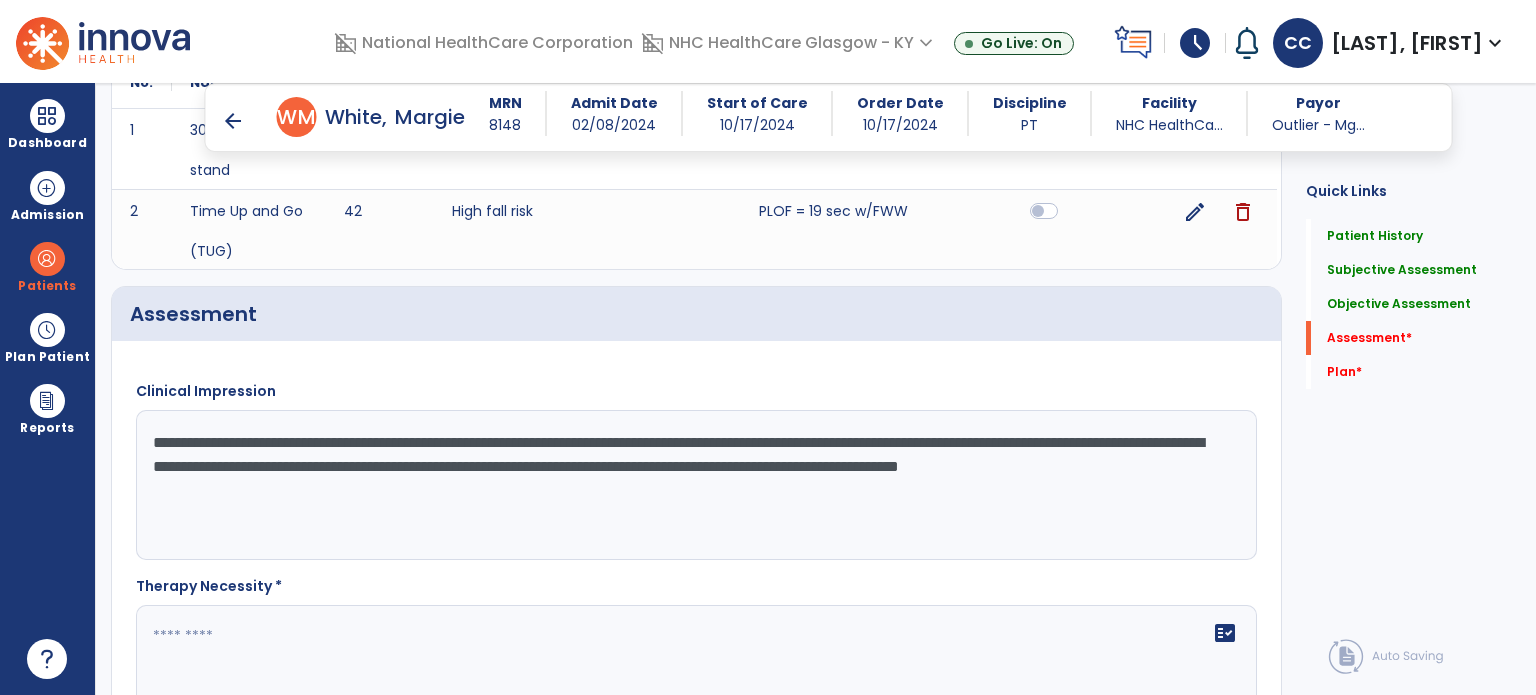 type on "**********" 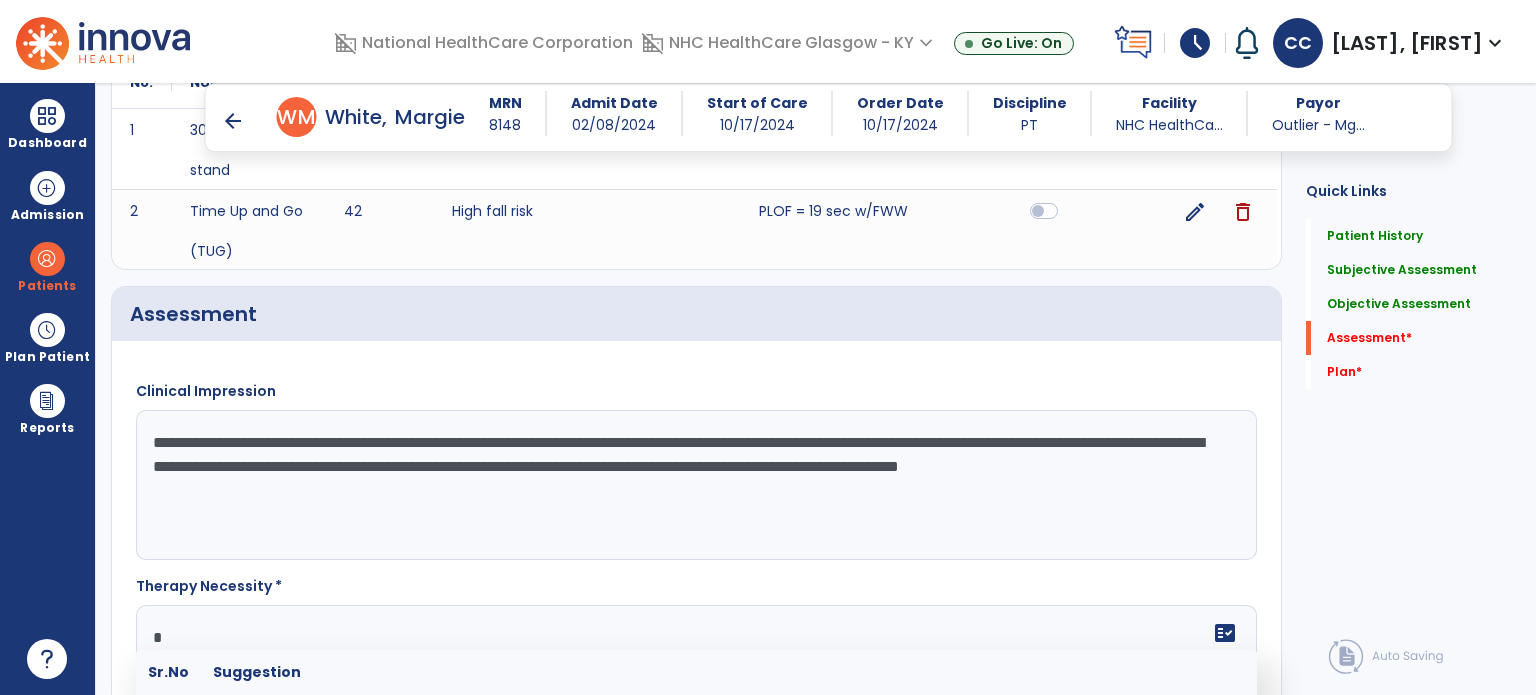 scroll, scrollTop: 2960, scrollLeft: 0, axis: vertical 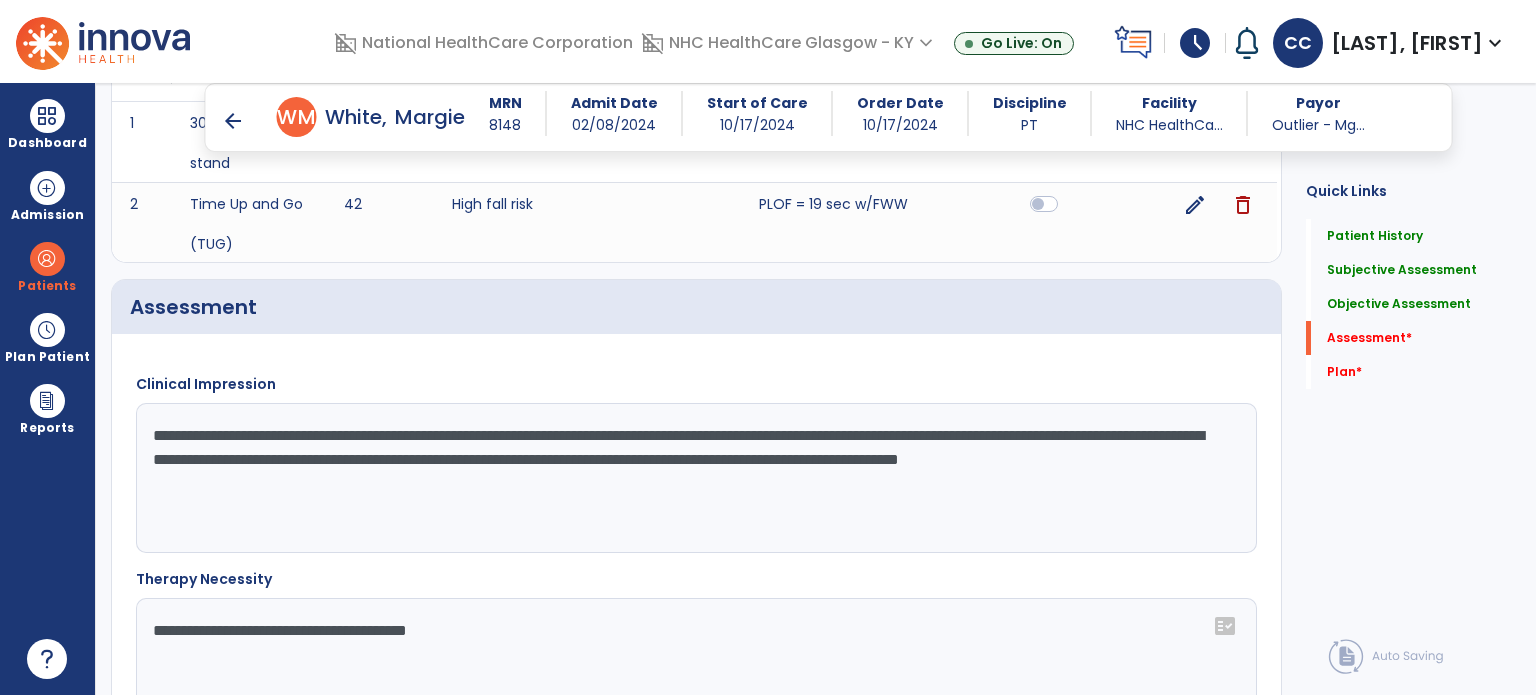 type on "**********" 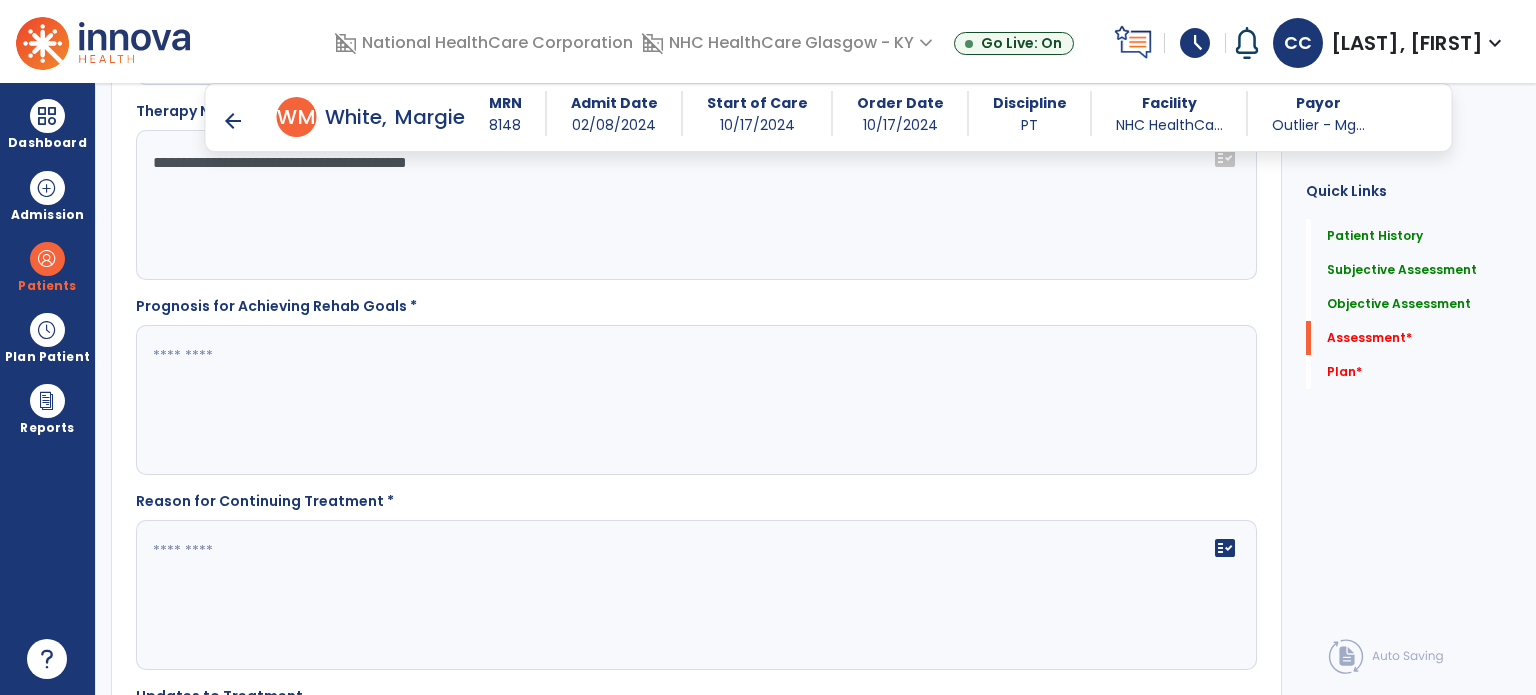 scroll, scrollTop: 3460, scrollLeft: 0, axis: vertical 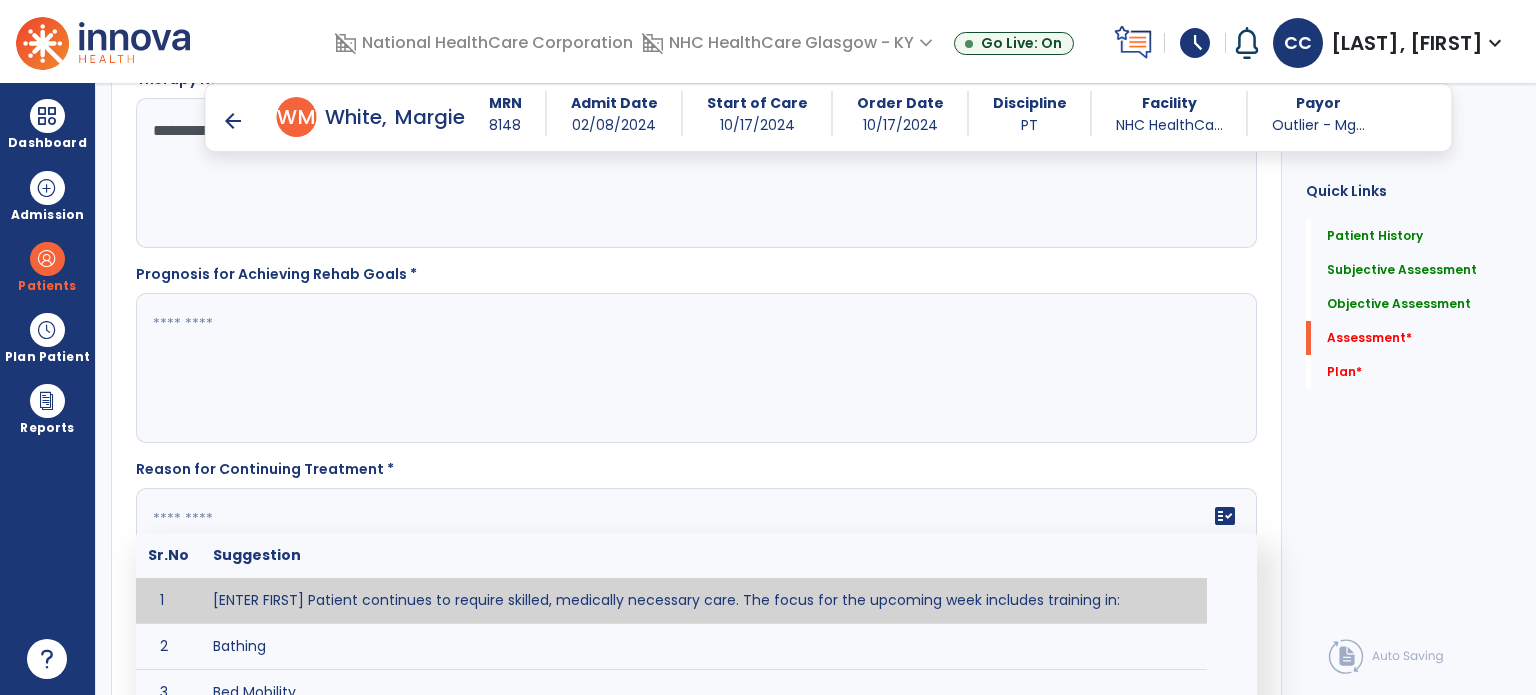 click 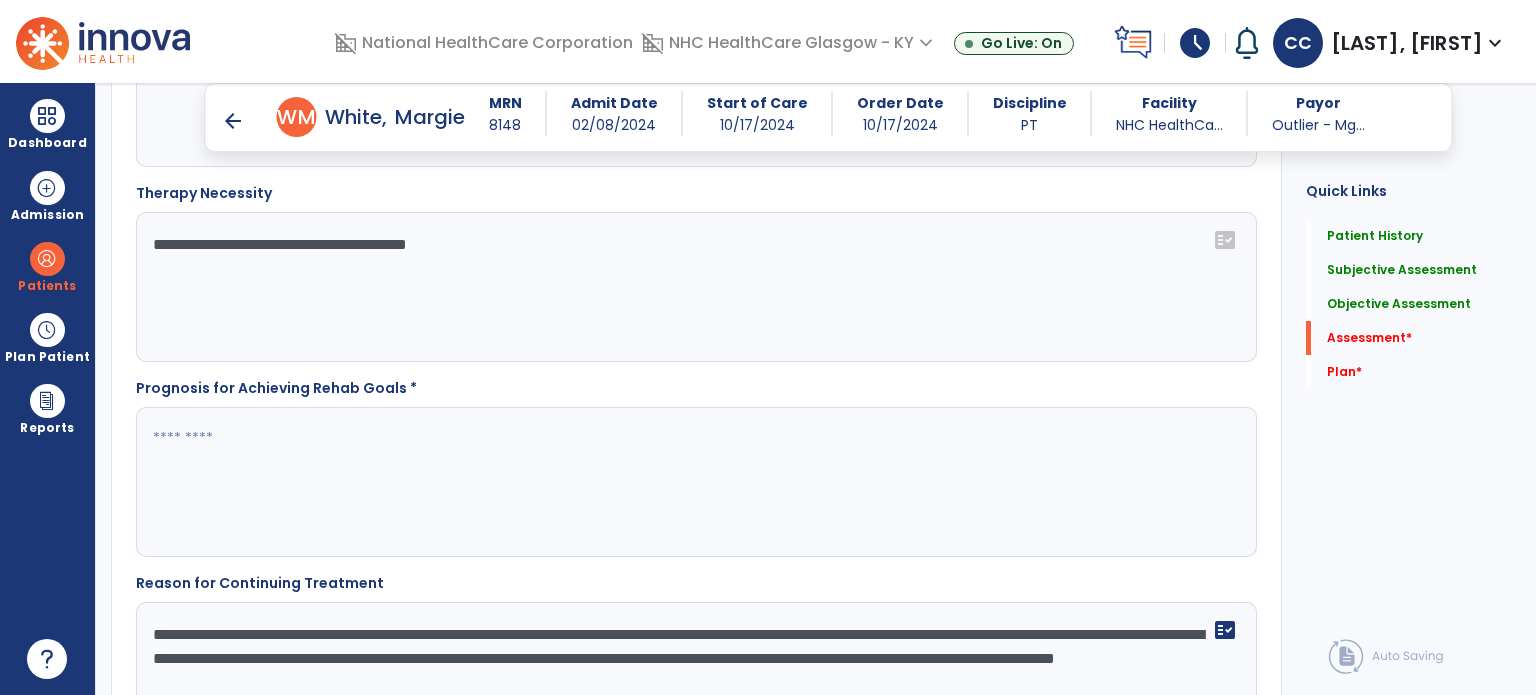 scroll, scrollTop: 3260, scrollLeft: 0, axis: vertical 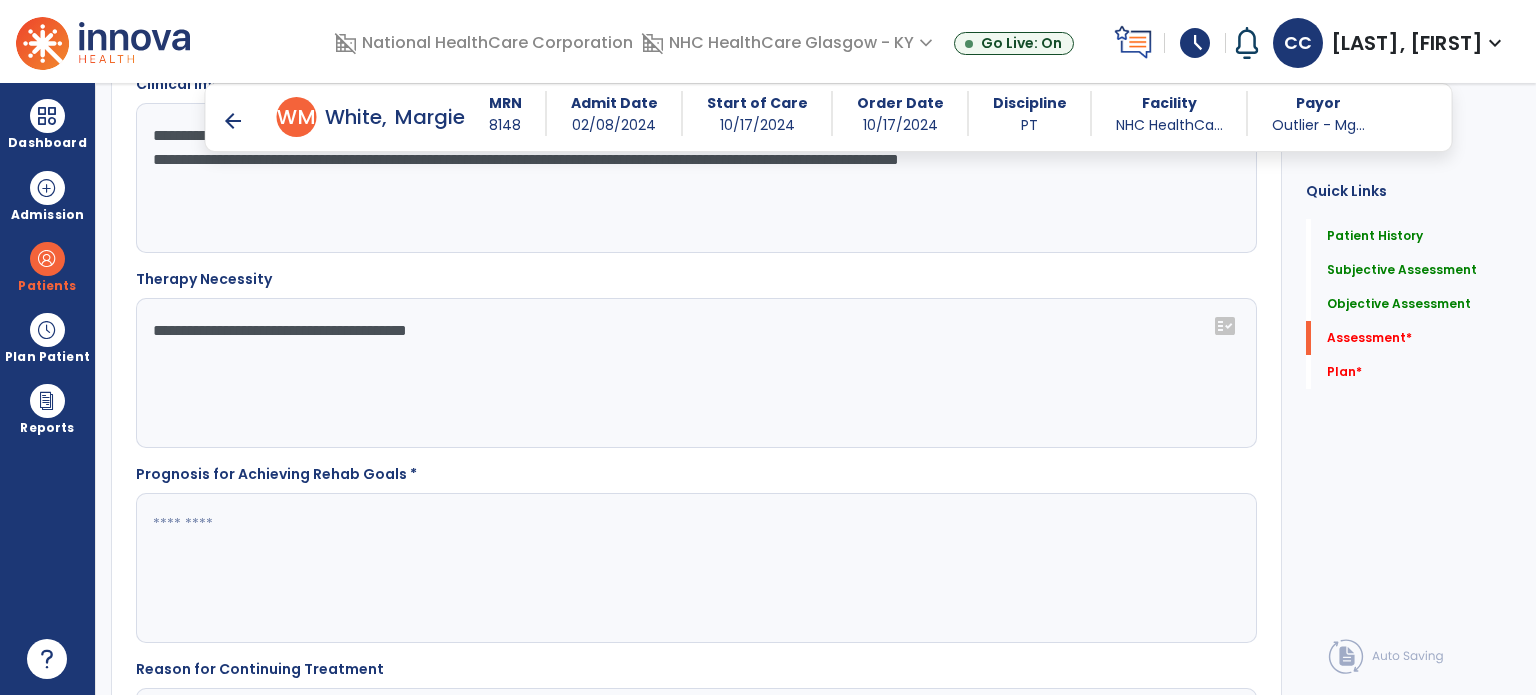 type on "**********" 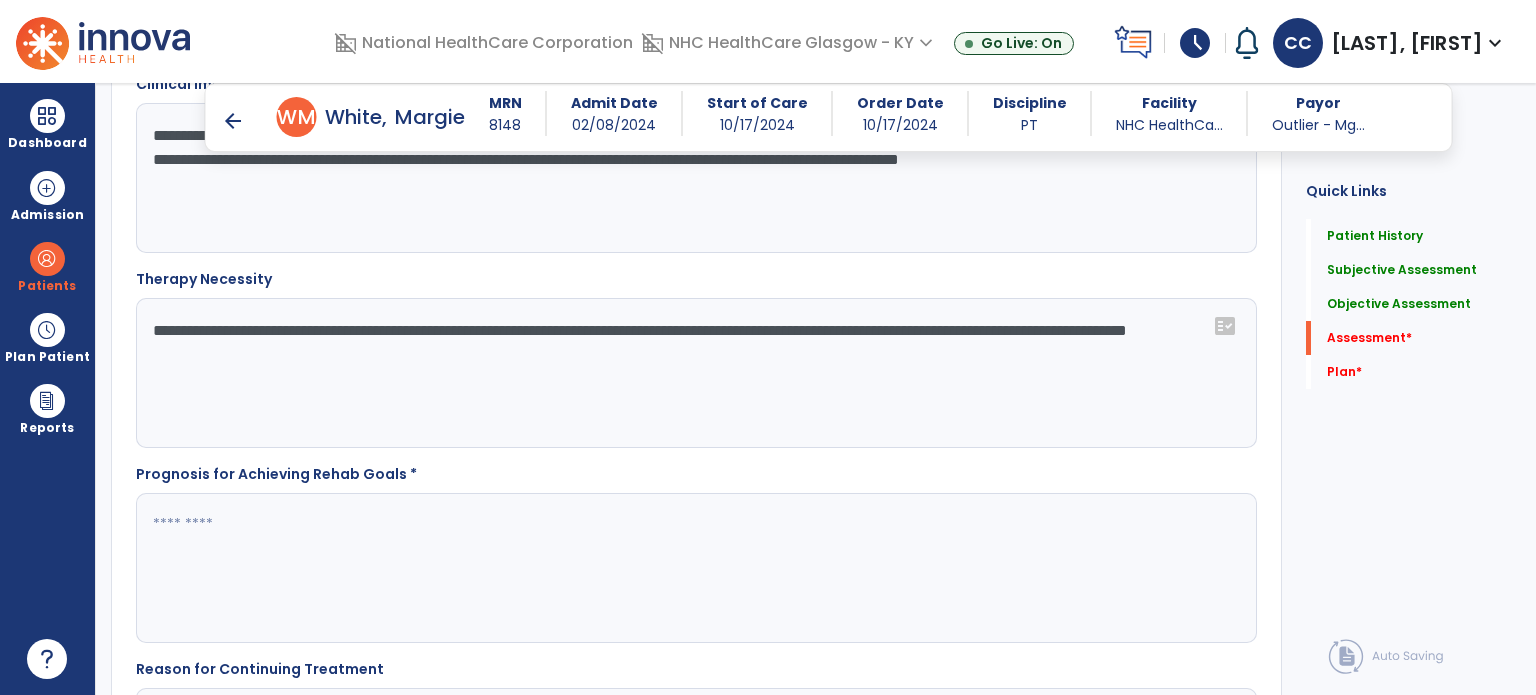 type on "**********" 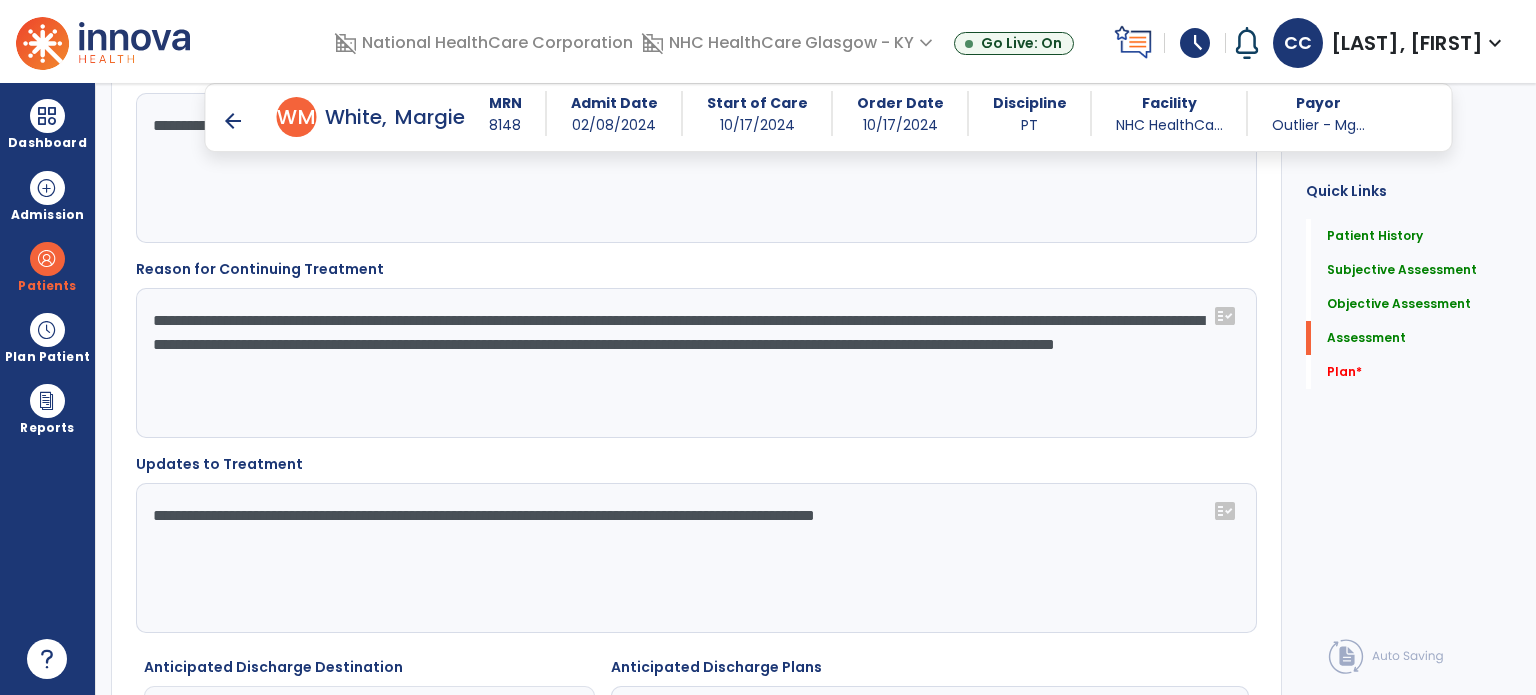 scroll, scrollTop: 4060, scrollLeft: 0, axis: vertical 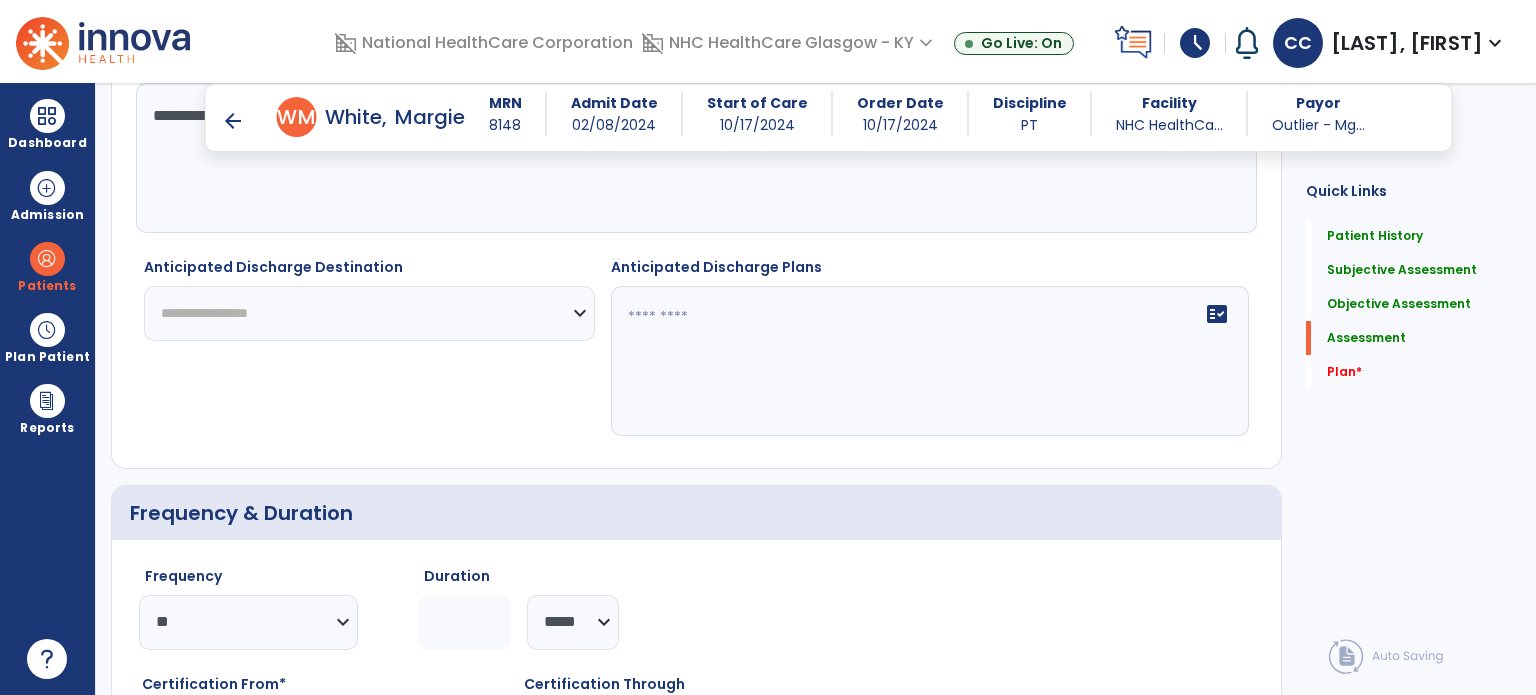 type on "**********" 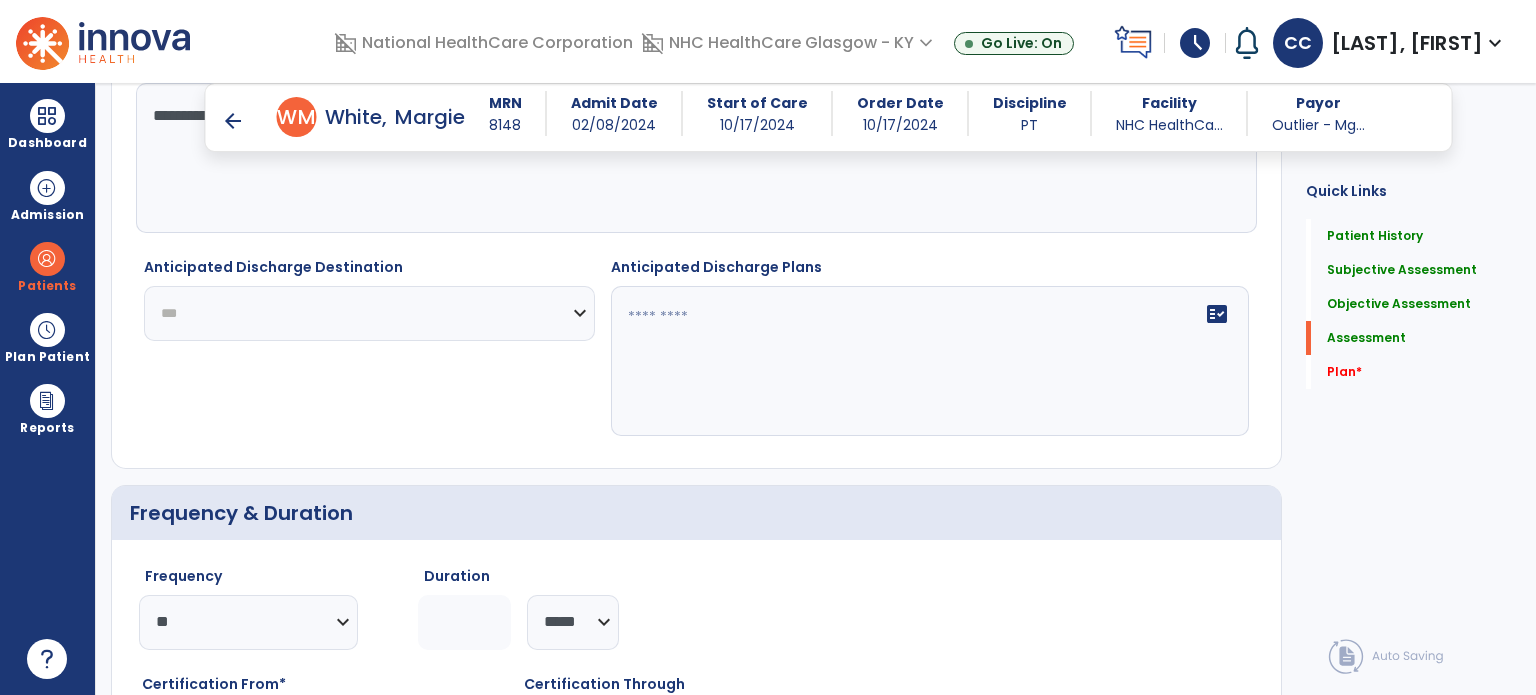 click on "**********" 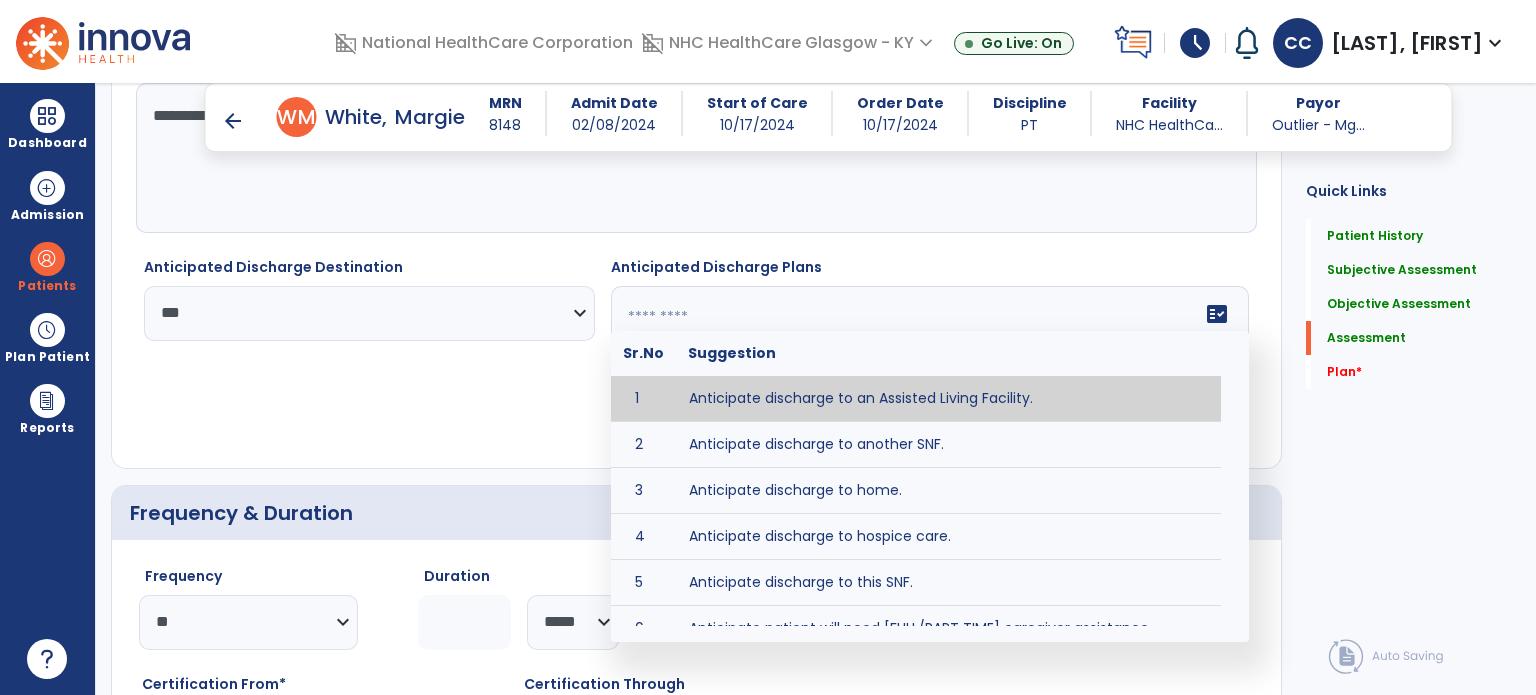 click on "fact_check  Sr.No Suggestion 1 Anticipate discharge to an Assisted Living Facility. 2 Anticipate discharge to another SNF. 3 Anticipate discharge to home. 4 Anticipate discharge to hospice care. 5 Anticipate discharge to this SNF. 6 Anticipate patient will need [FULL/PART TIME] caregiver assistance. 7 Anticipate patient will need [ASSISTANCE LEVEL] assistance from [CAREGIVER]. 8 Anticipate patient will need 24-hour caregiver assistance. 9 Anticipate patient will need no caregiver assistance. 10 Discharge home and independent with caregiver. 11 Discharge home and independent without caregiver. 12 Discharge home and return to community activities. 13 Discharge home and return to vocational activities. 14 Discharge to home with patient continuing therapy services with out patient therapy. 15 Discharge to home with patient continuing therapy with Home Health. 16 Discharge to home with patient planning to live alone. 17 DME - the following DME for this patient is recommended by Physical Therapy: 18 19 20 21 22 23" 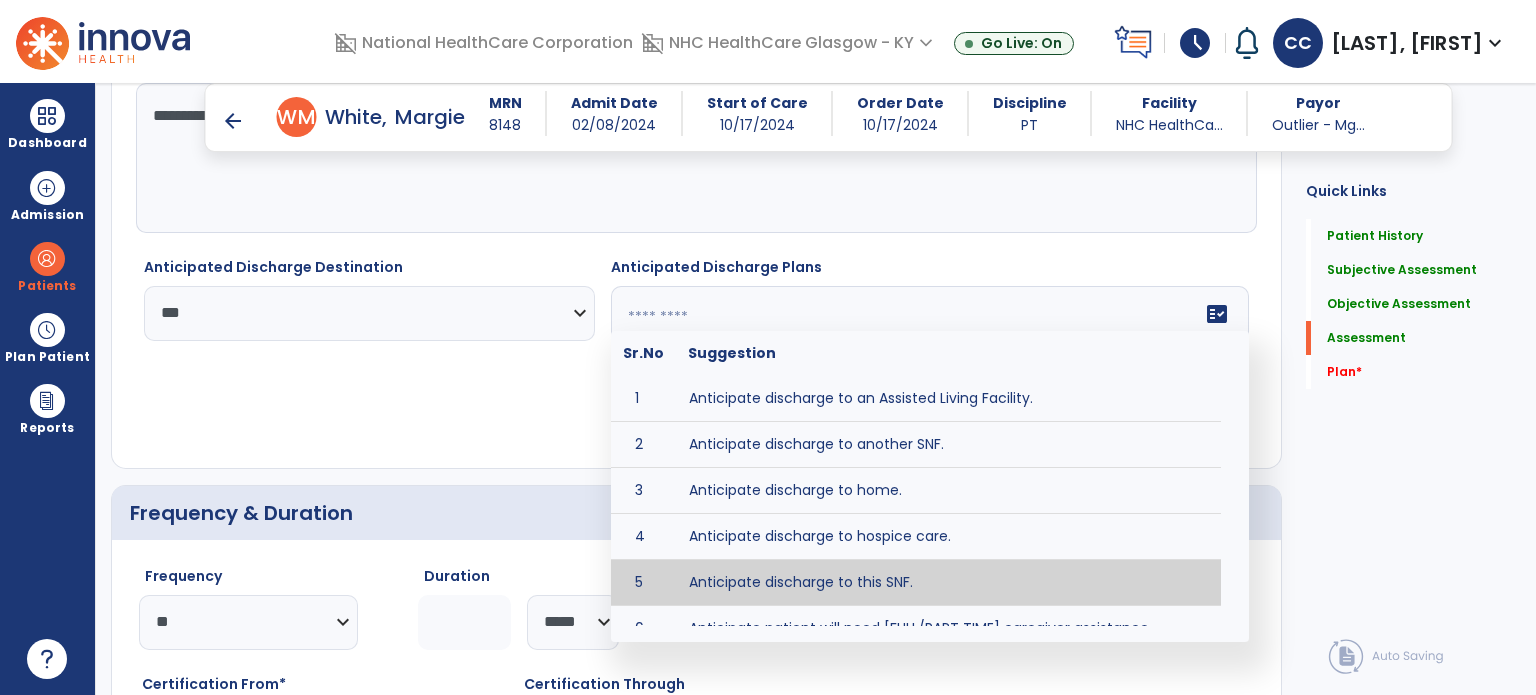type on "**********" 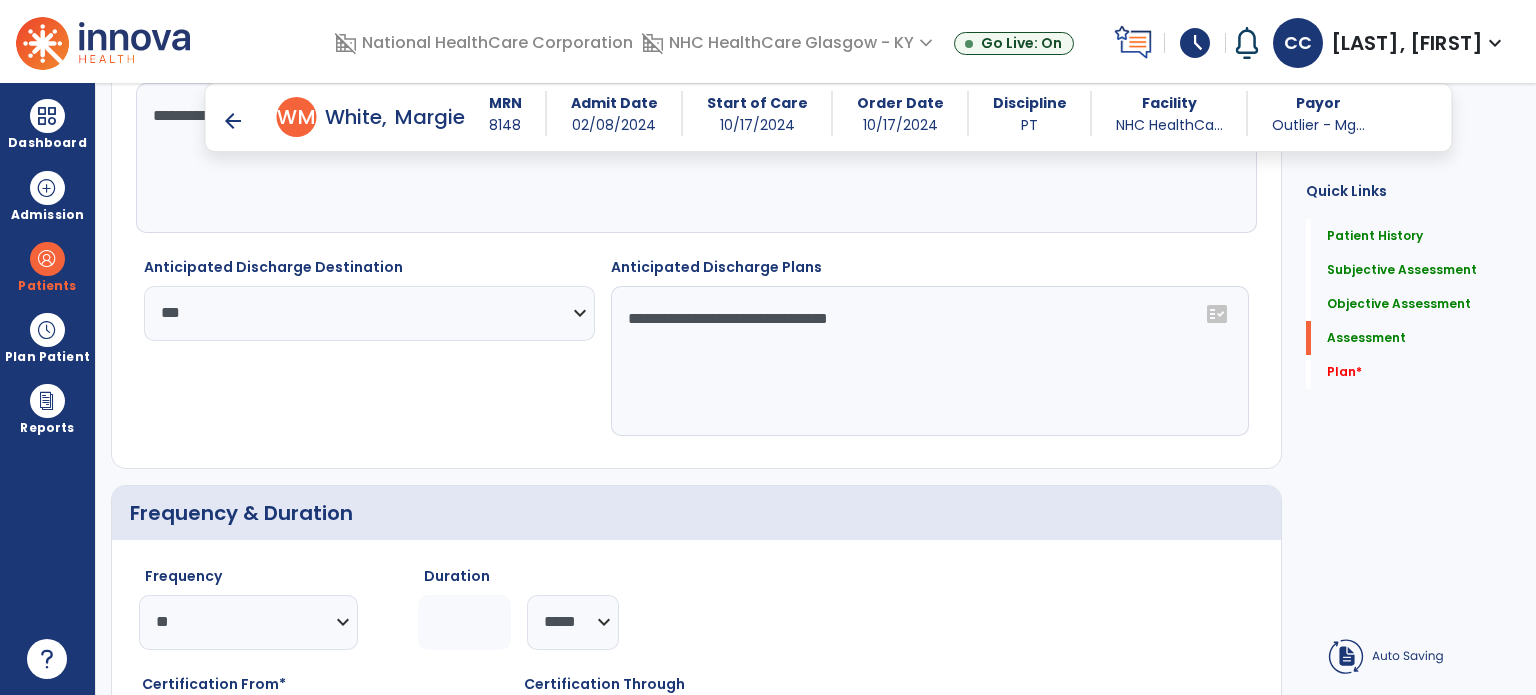 click on "**********" 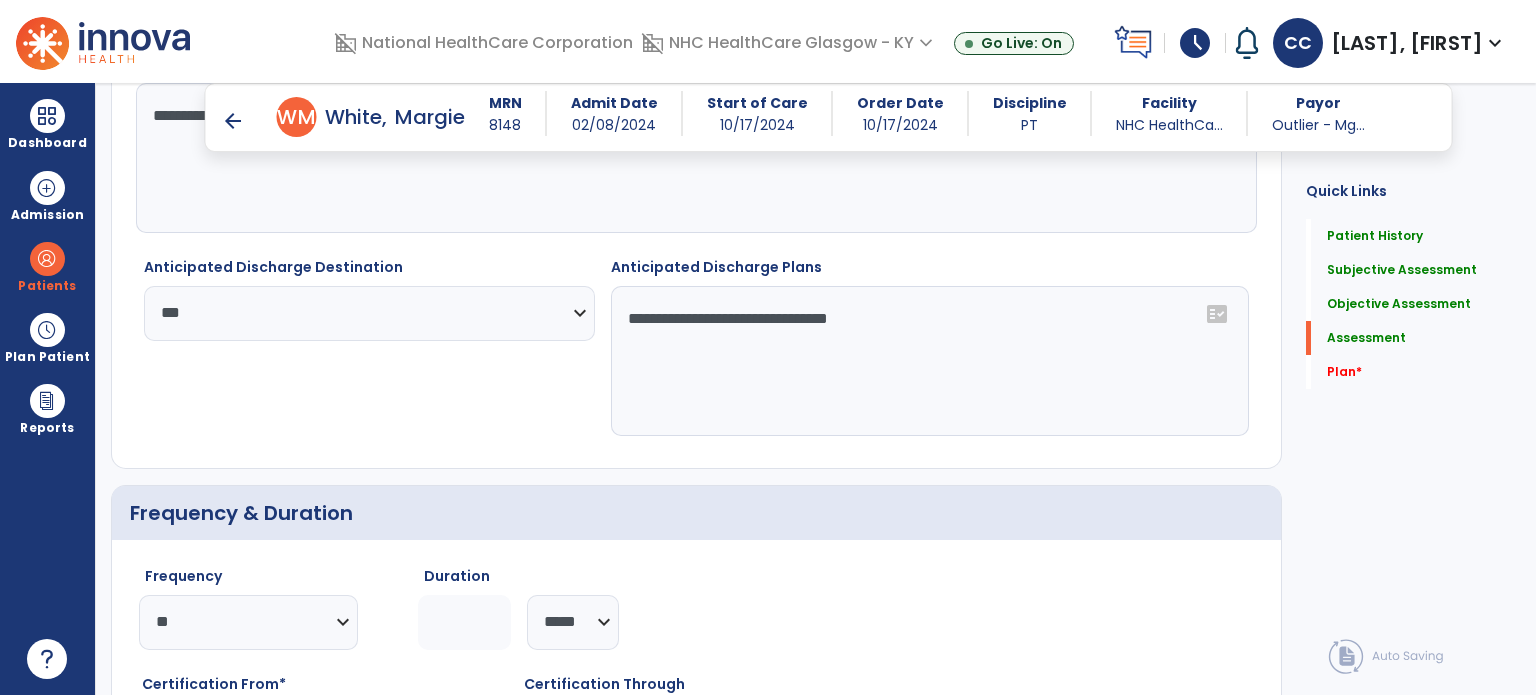 scroll, scrollTop: 4260, scrollLeft: 0, axis: vertical 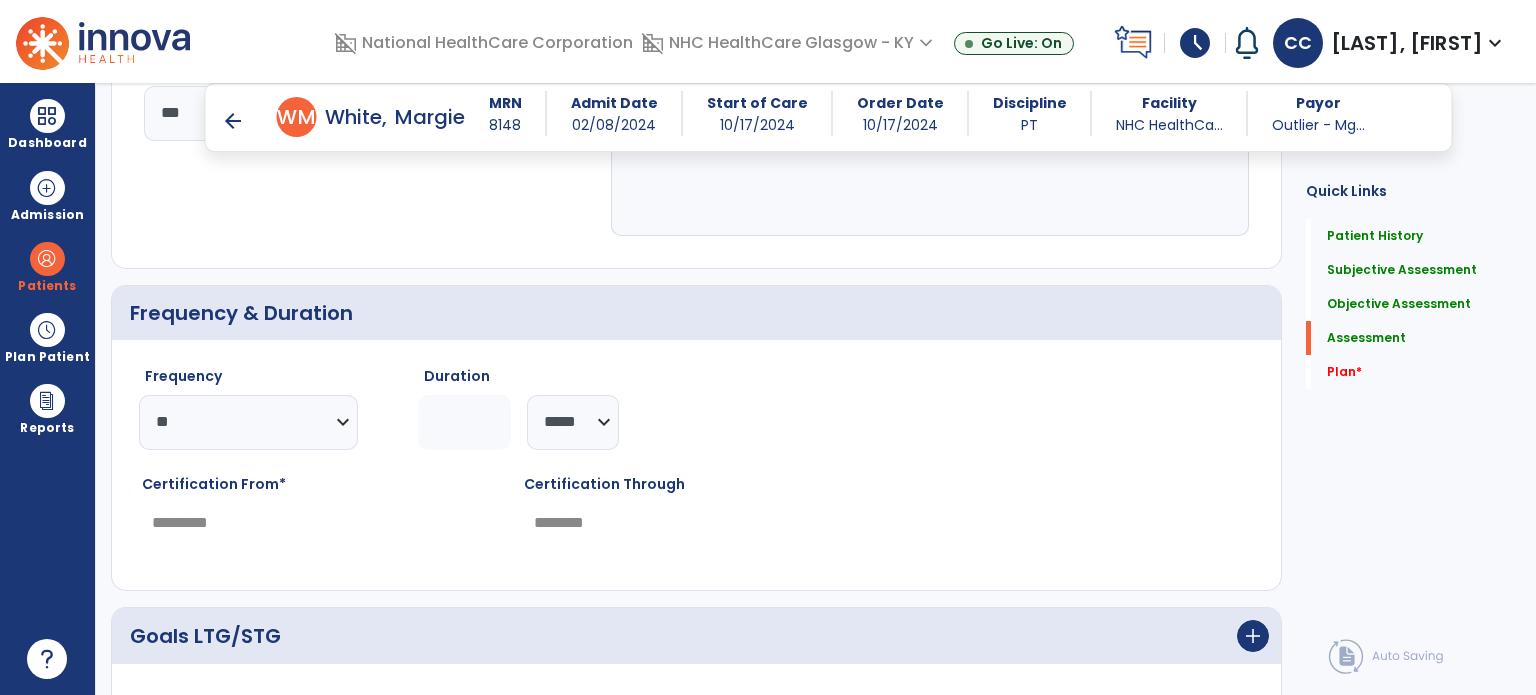 drag, startPoint x: 458, startPoint y: 422, endPoint x: 315, endPoint y: 399, distance: 144.83784 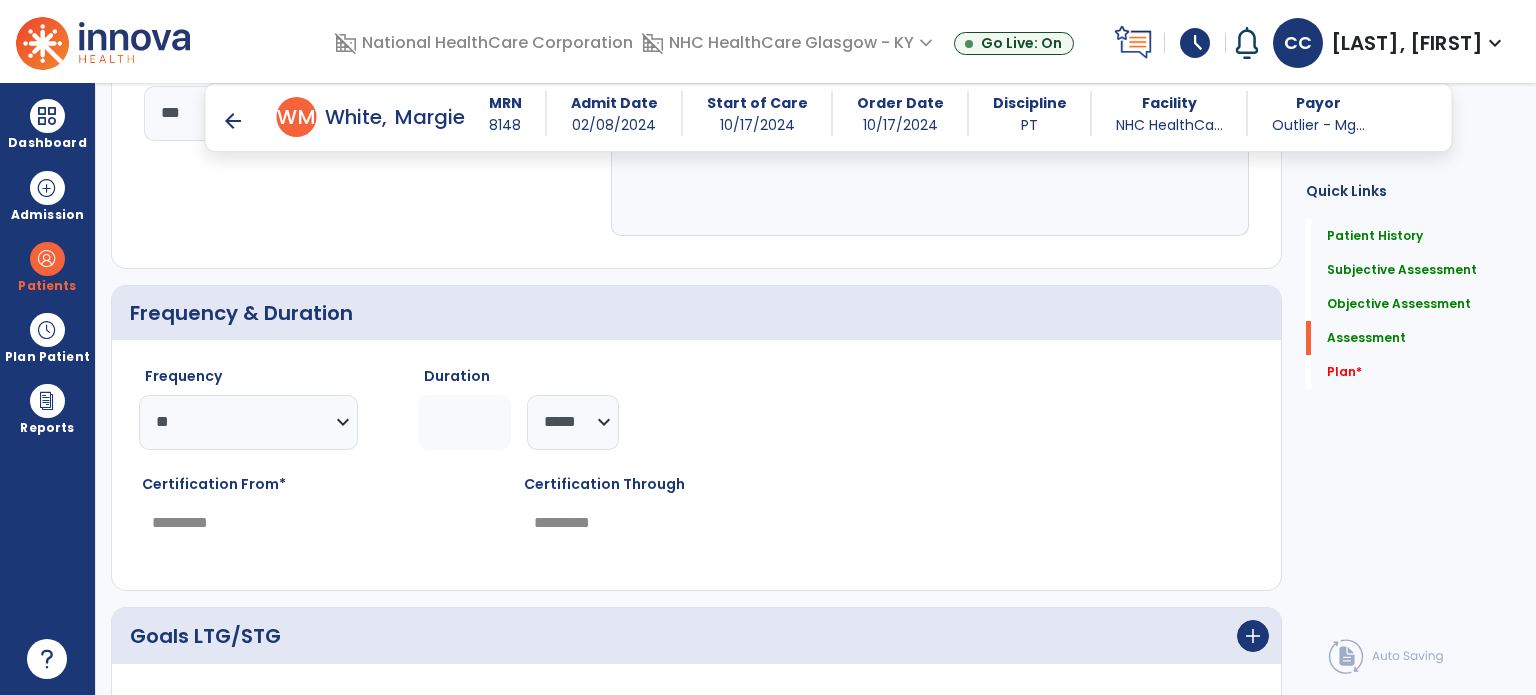 type on "*" 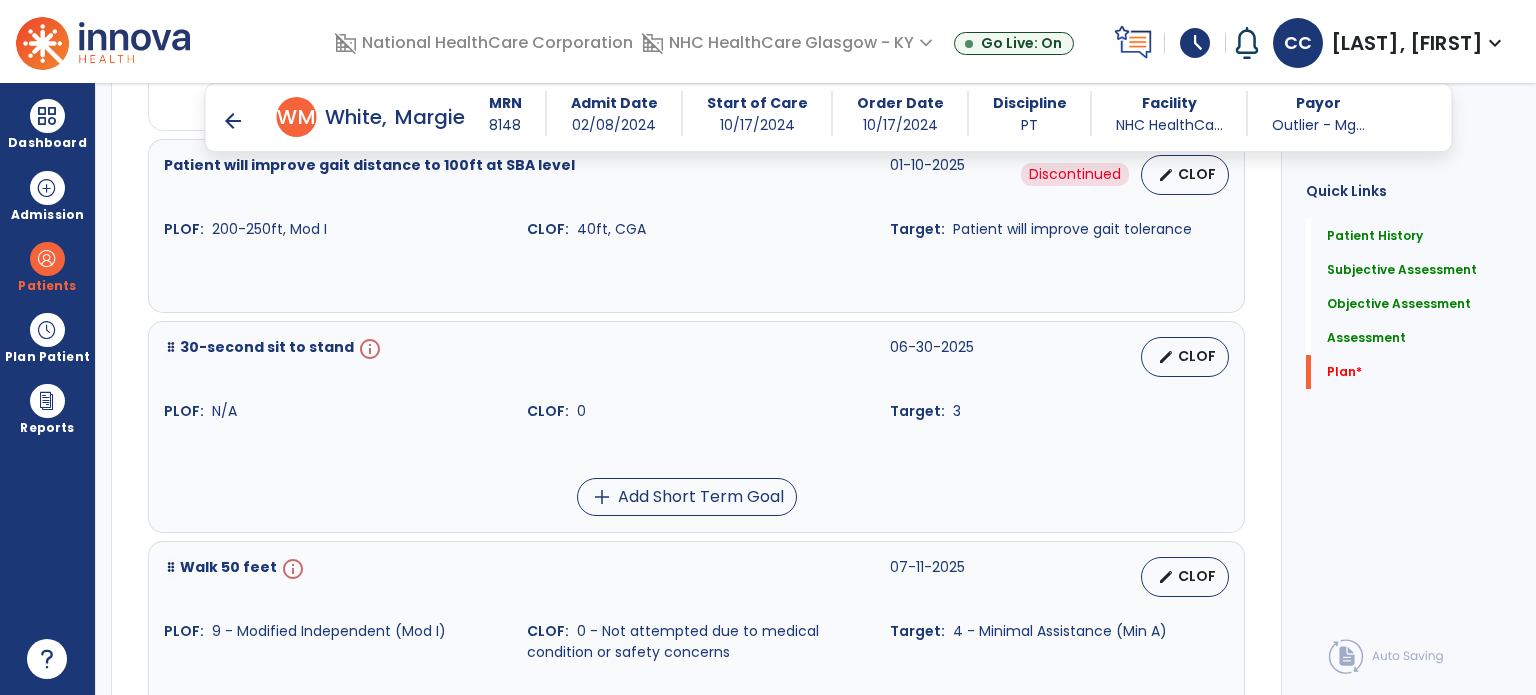 scroll, scrollTop: 6360, scrollLeft: 0, axis: vertical 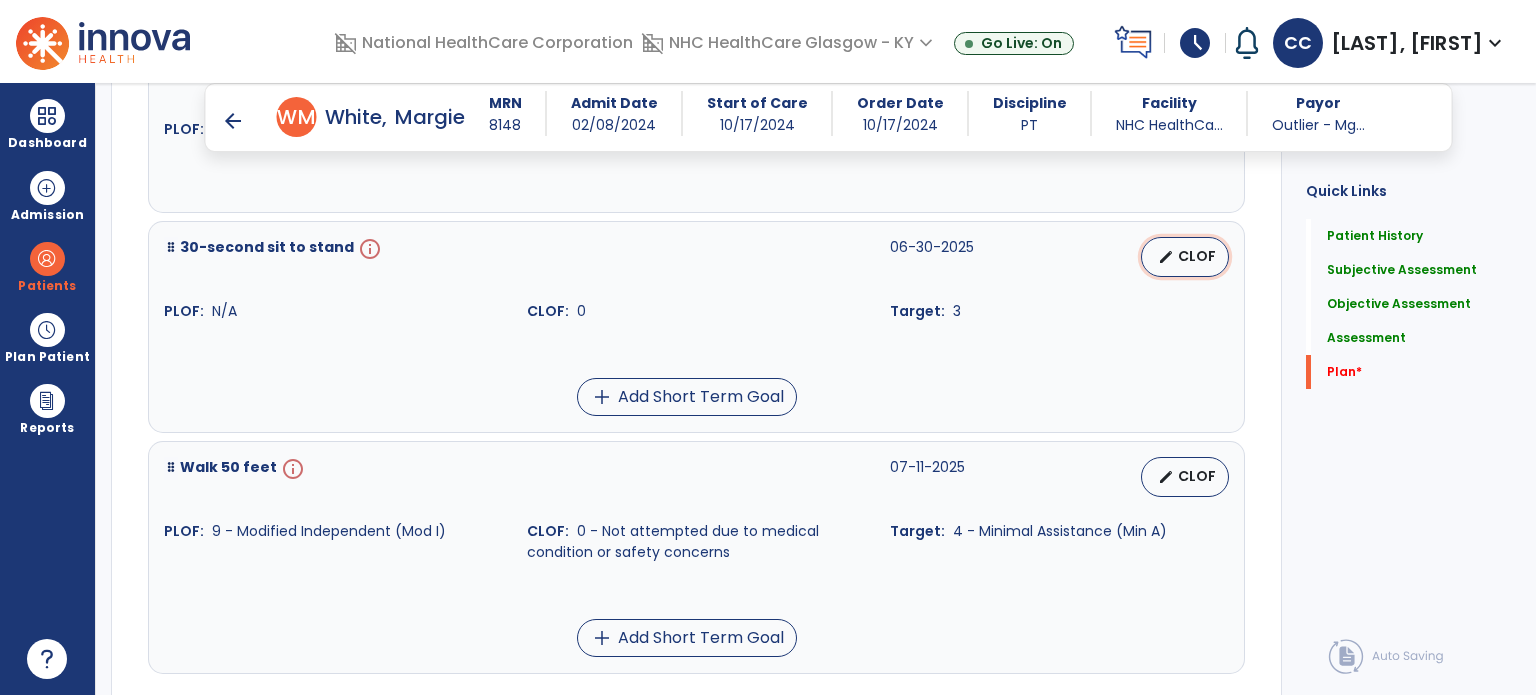 click on "CLOF" at bounding box center (1197, 256) 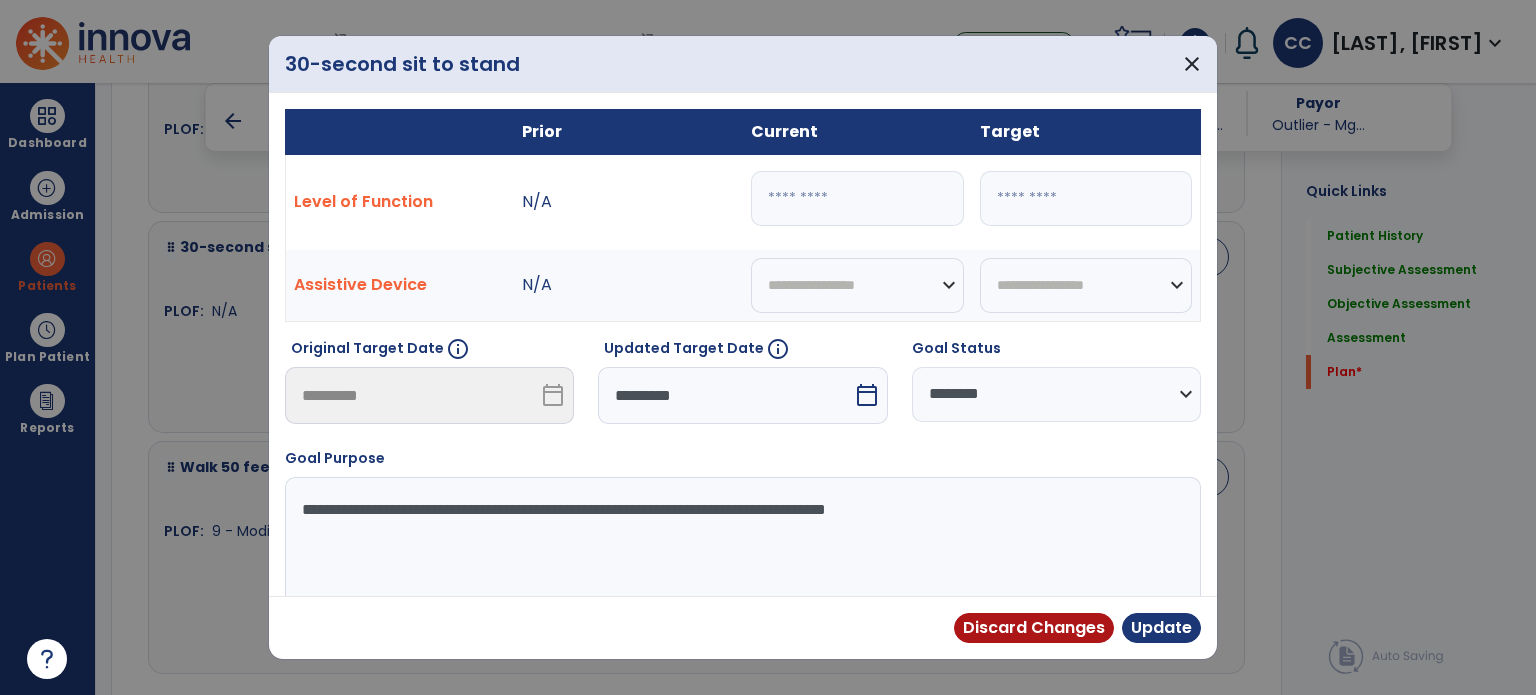 click on "**********" at bounding box center [1056, 394] 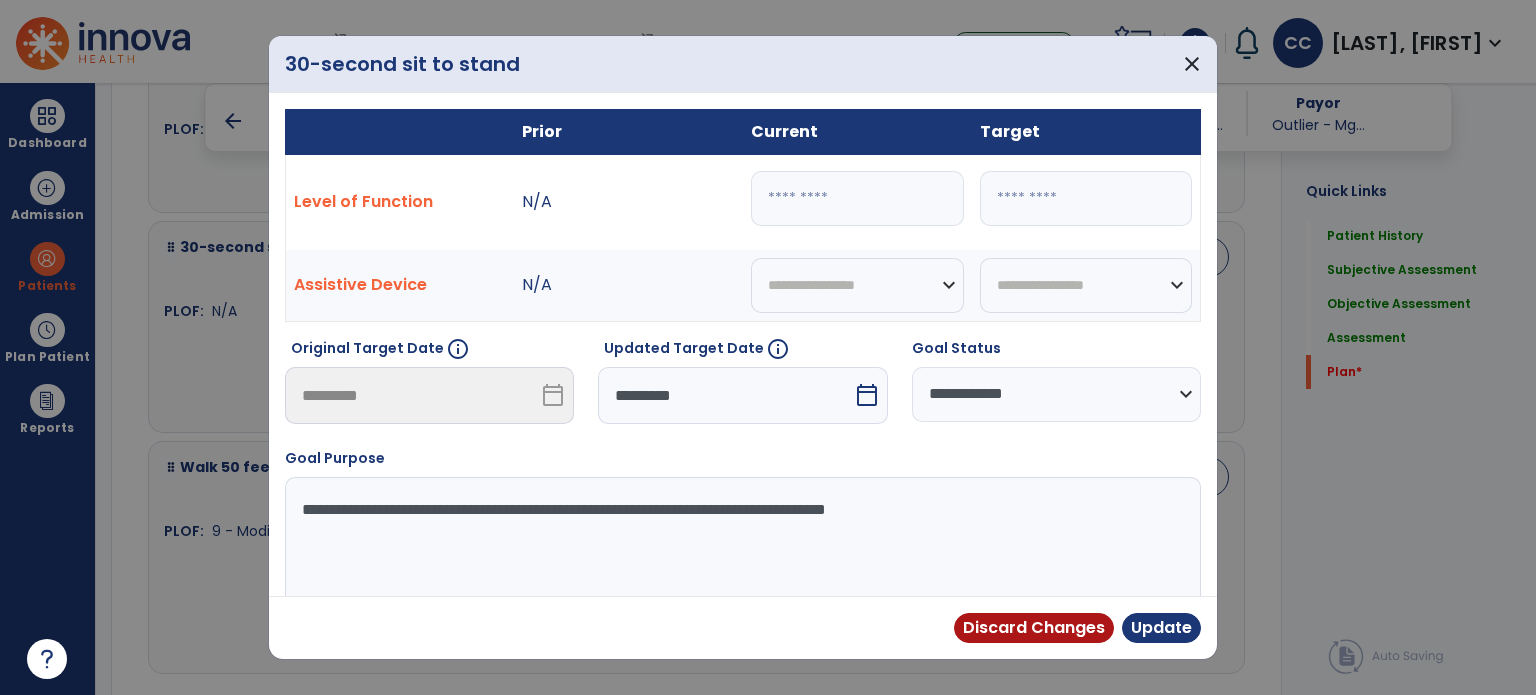 click on "**********" at bounding box center (1056, 394) 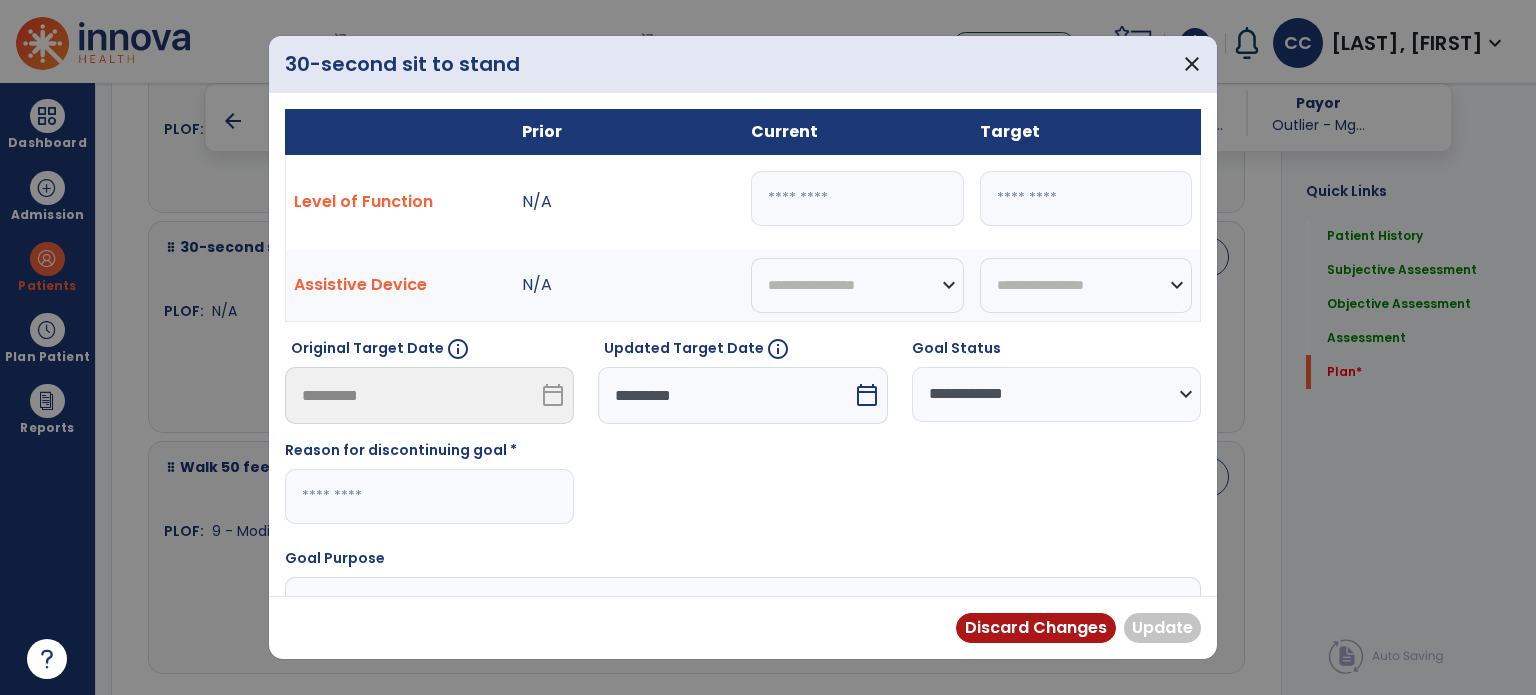 drag, startPoint x: 511, startPoint y: 475, endPoint x: 480, endPoint y: 459, distance: 34.88553 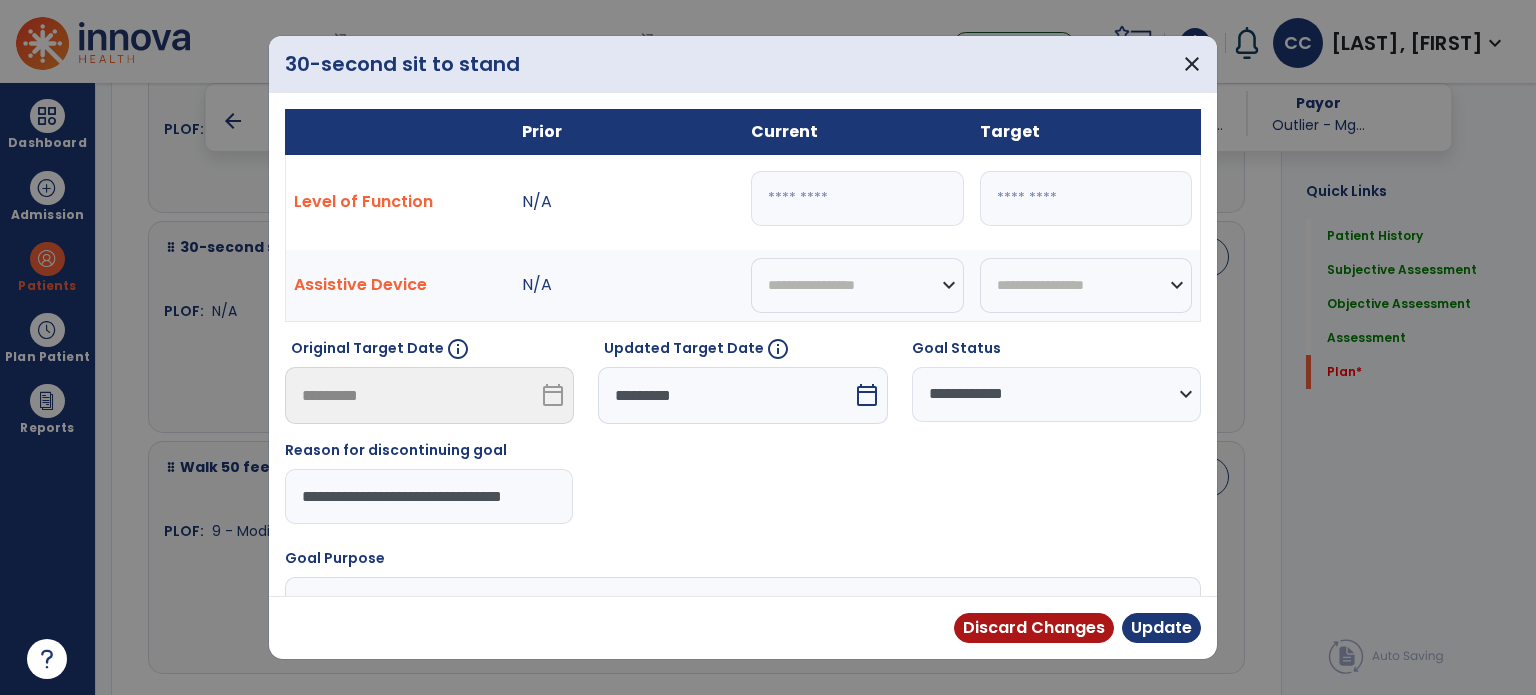 scroll, scrollTop: 0, scrollLeft: 21, axis: horizontal 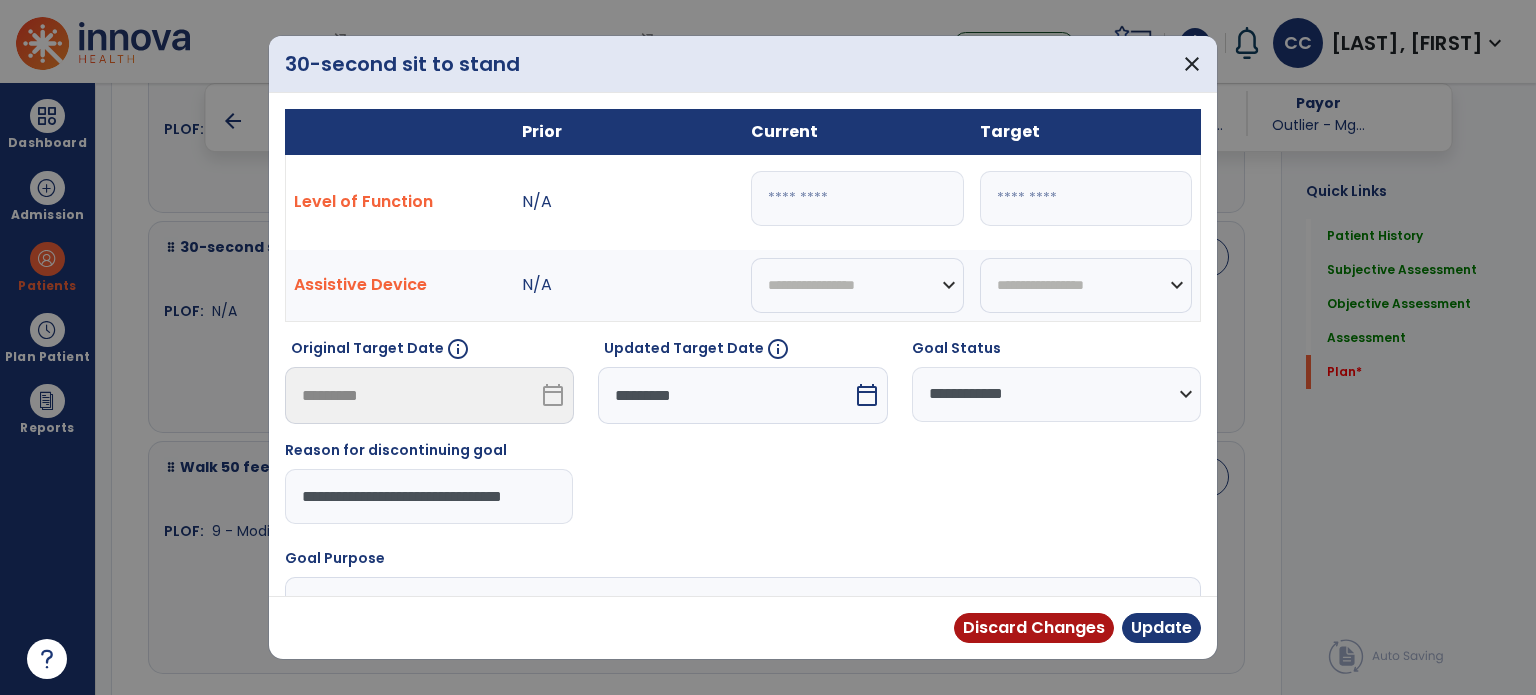 drag, startPoint x: 444, startPoint y: 503, endPoint x: 255, endPoint y: 524, distance: 190.16309 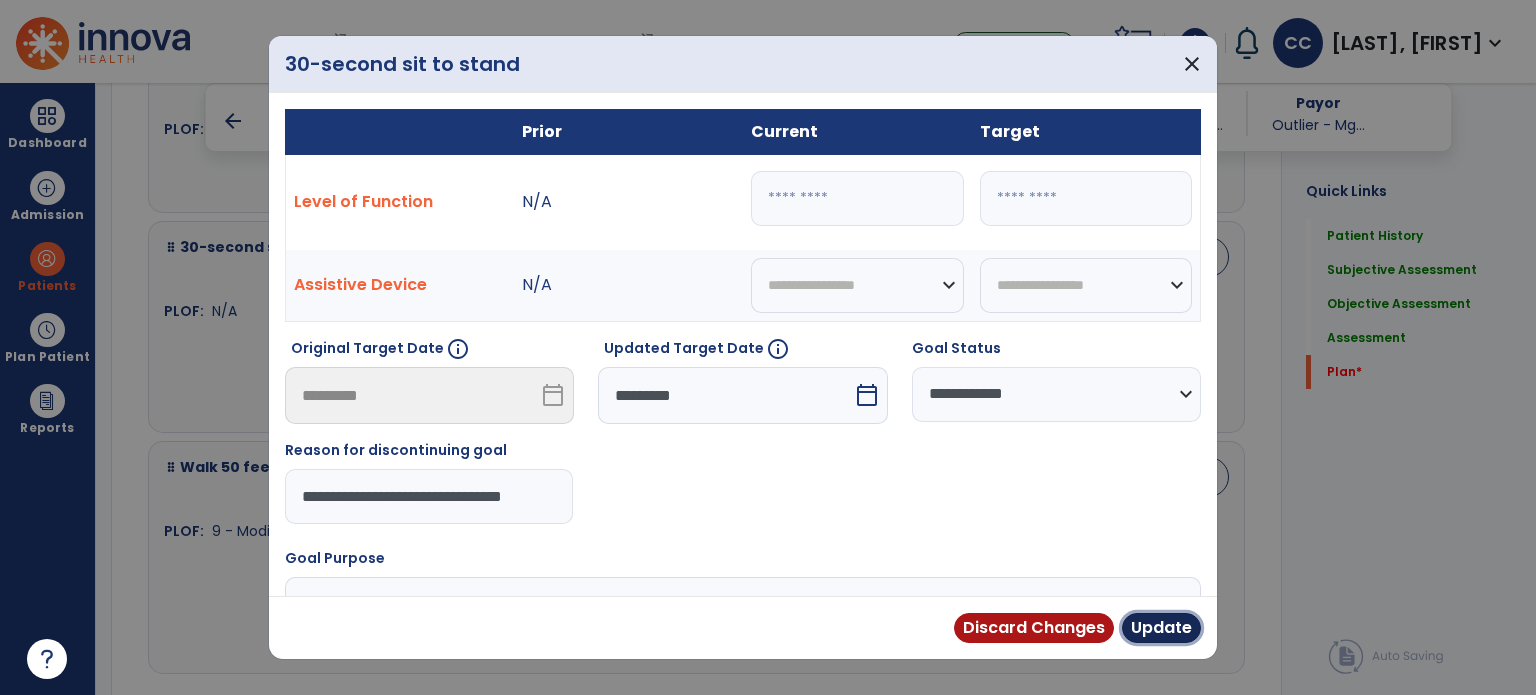 click on "Update" at bounding box center [1161, 628] 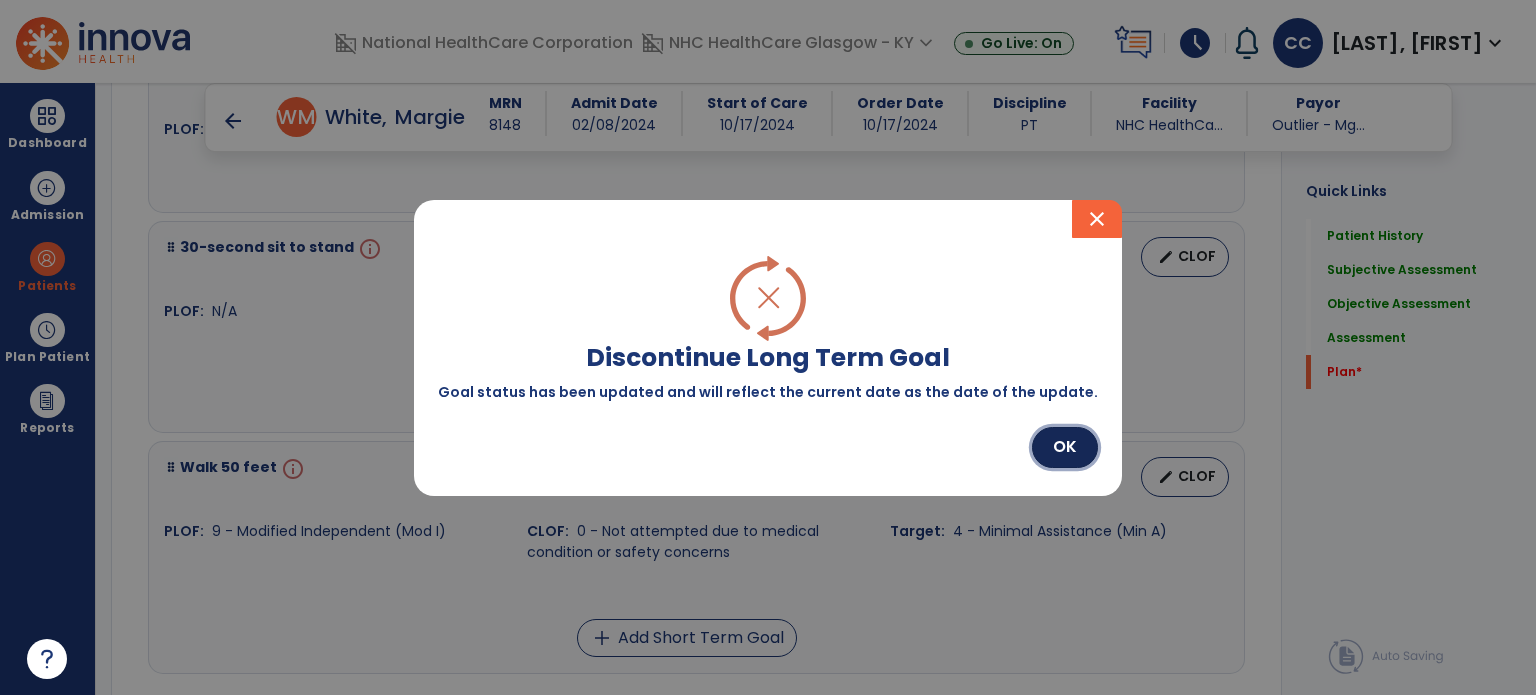 click on "OK" at bounding box center (1065, 447) 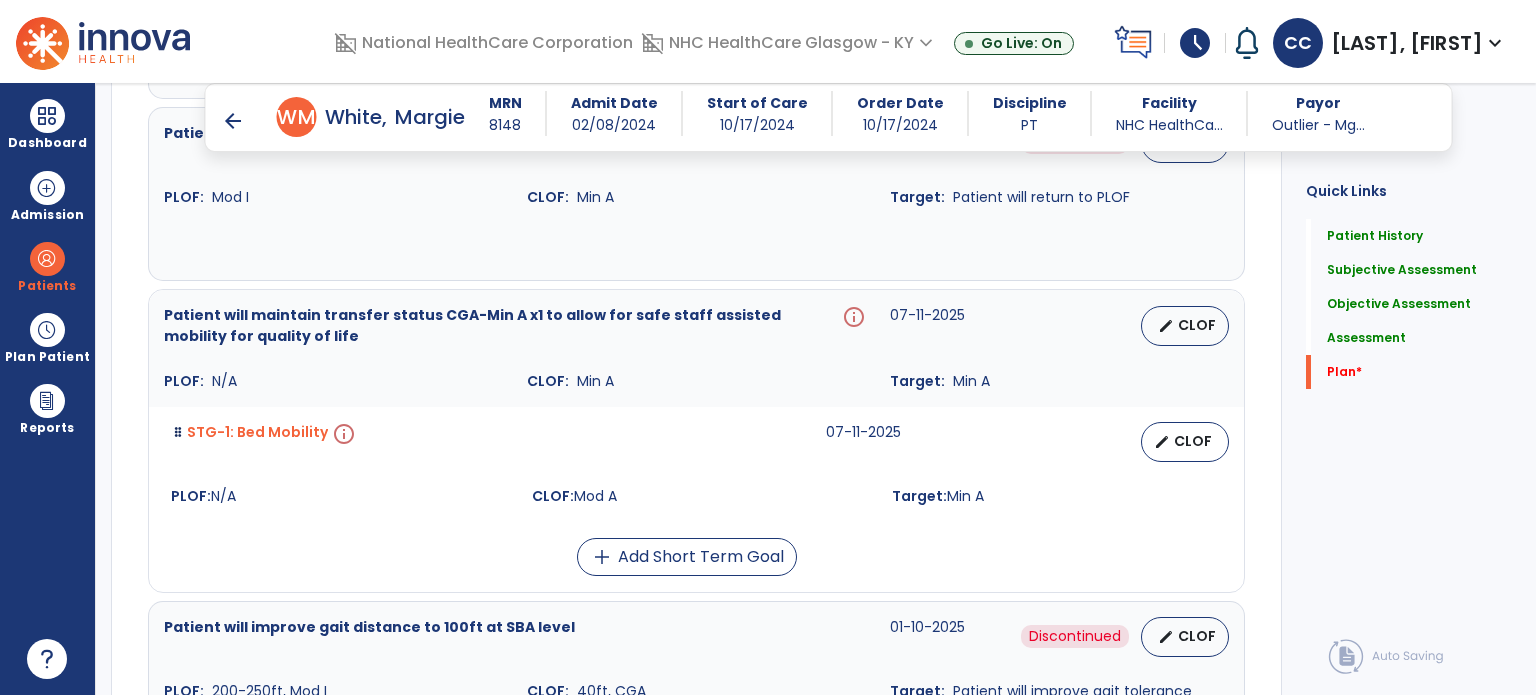 scroll, scrollTop: 5834, scrollLeft: 0, axis: vertical 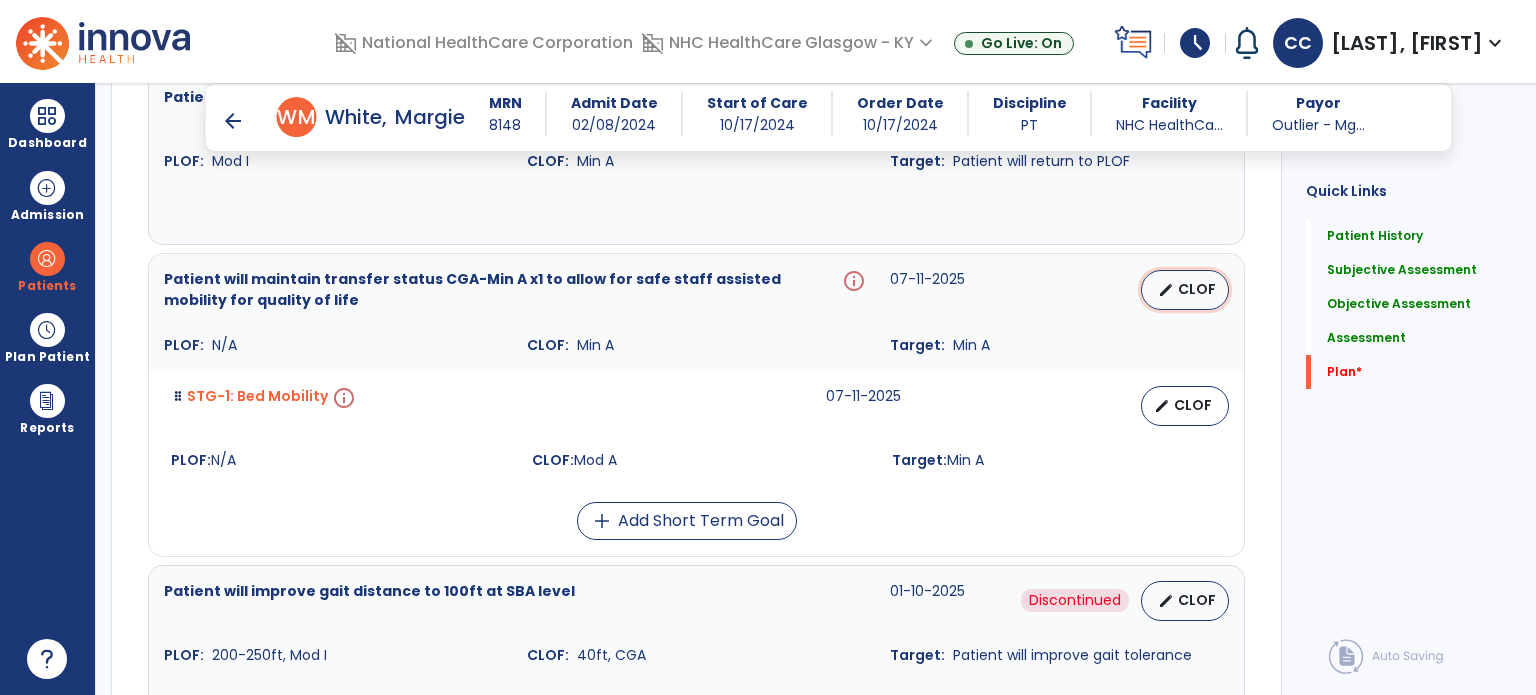 click on "edit   CLOF" at bounding box center [1185, 290] 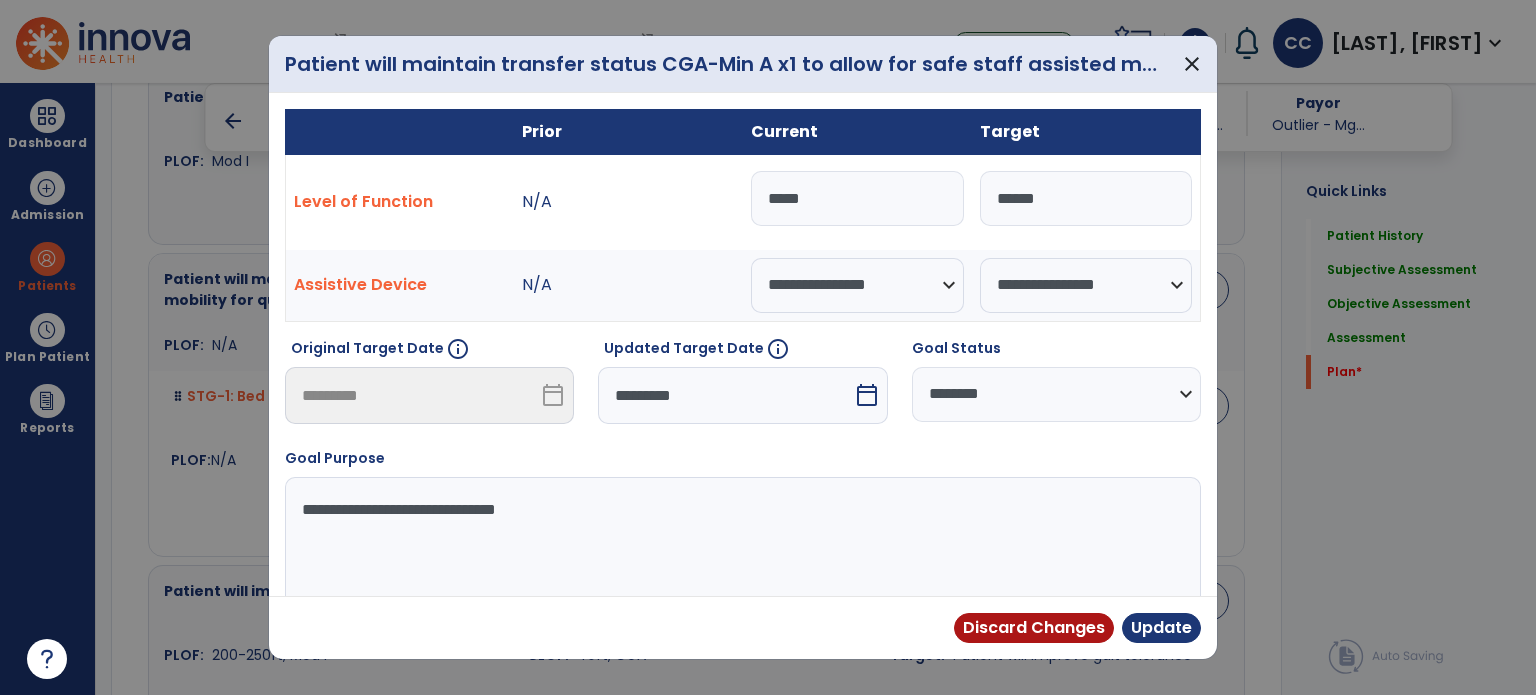click on "**********" at bounding box center [1056, 394] 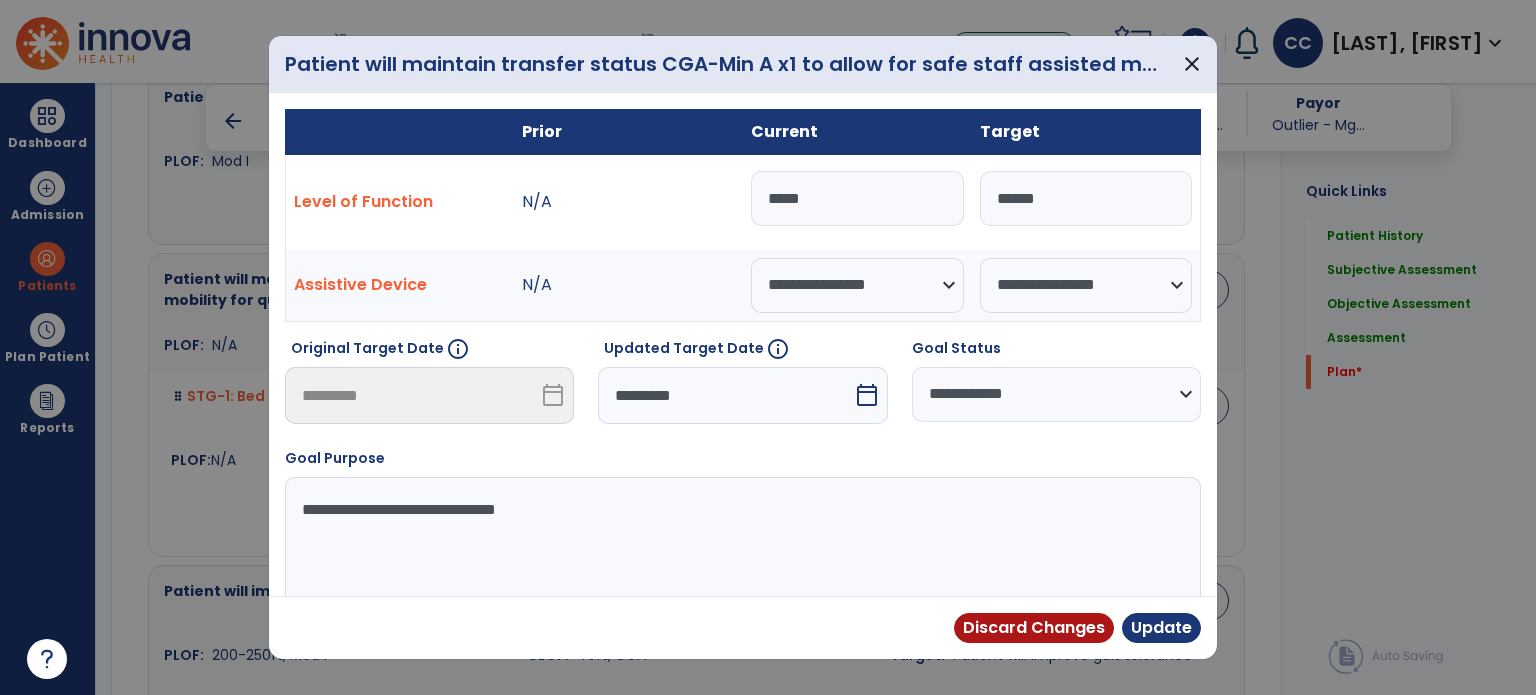 click on "**********" at bounding box center (1056, 394) 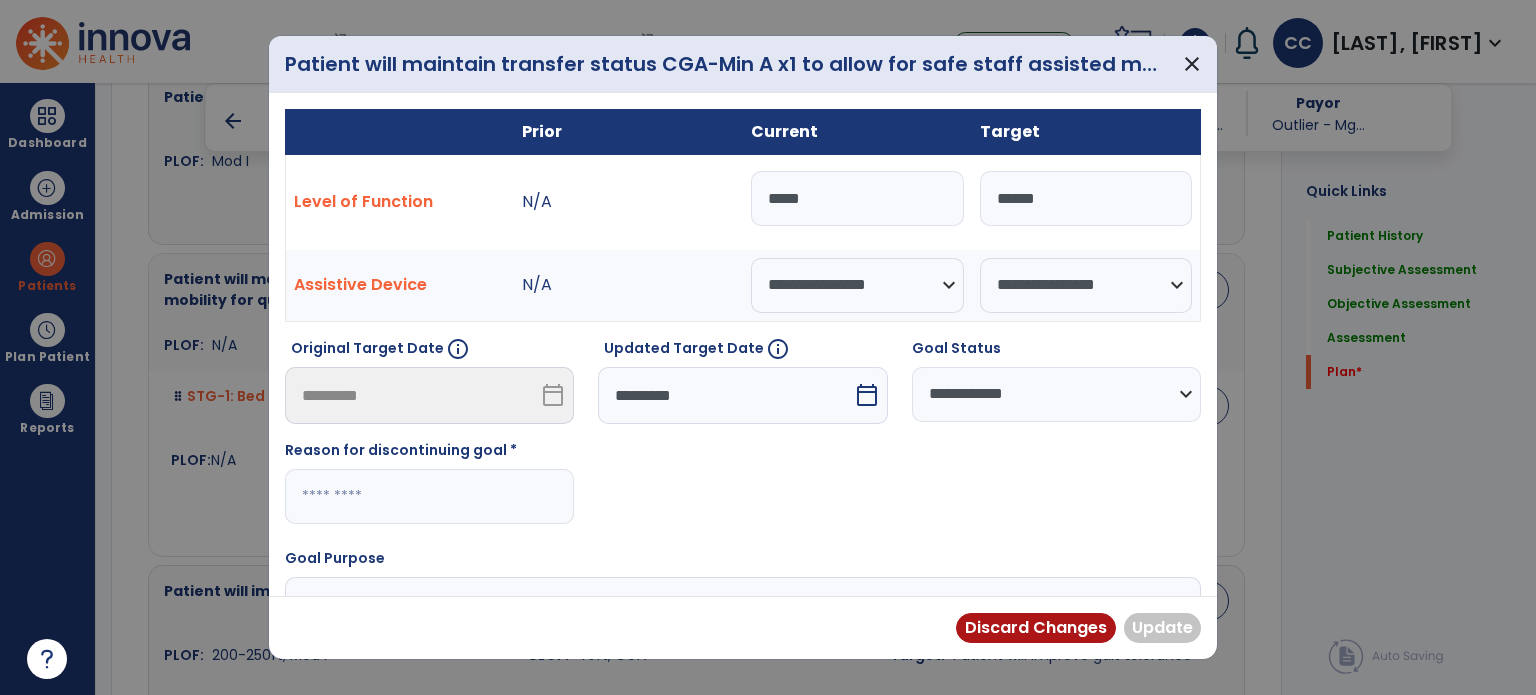 click at bounding box center [429, 496] 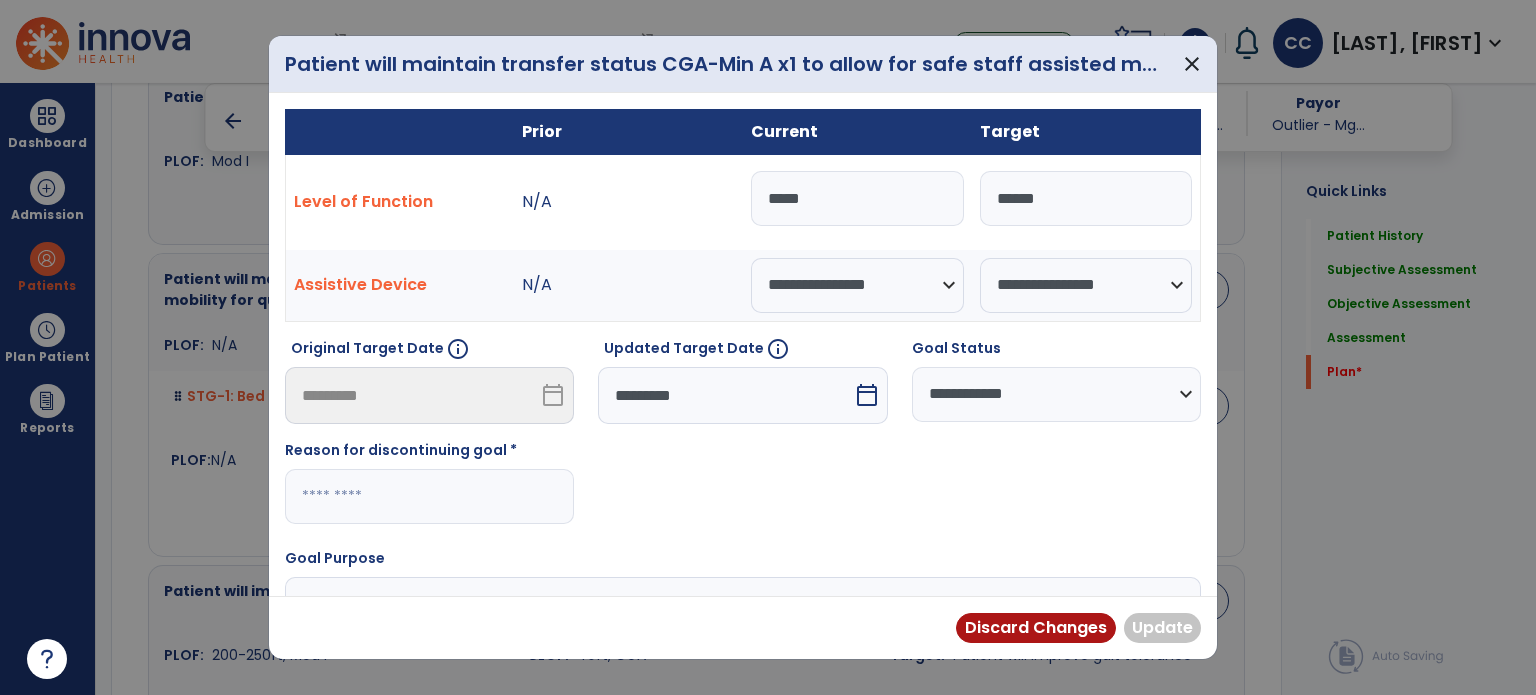 paste on "**********" 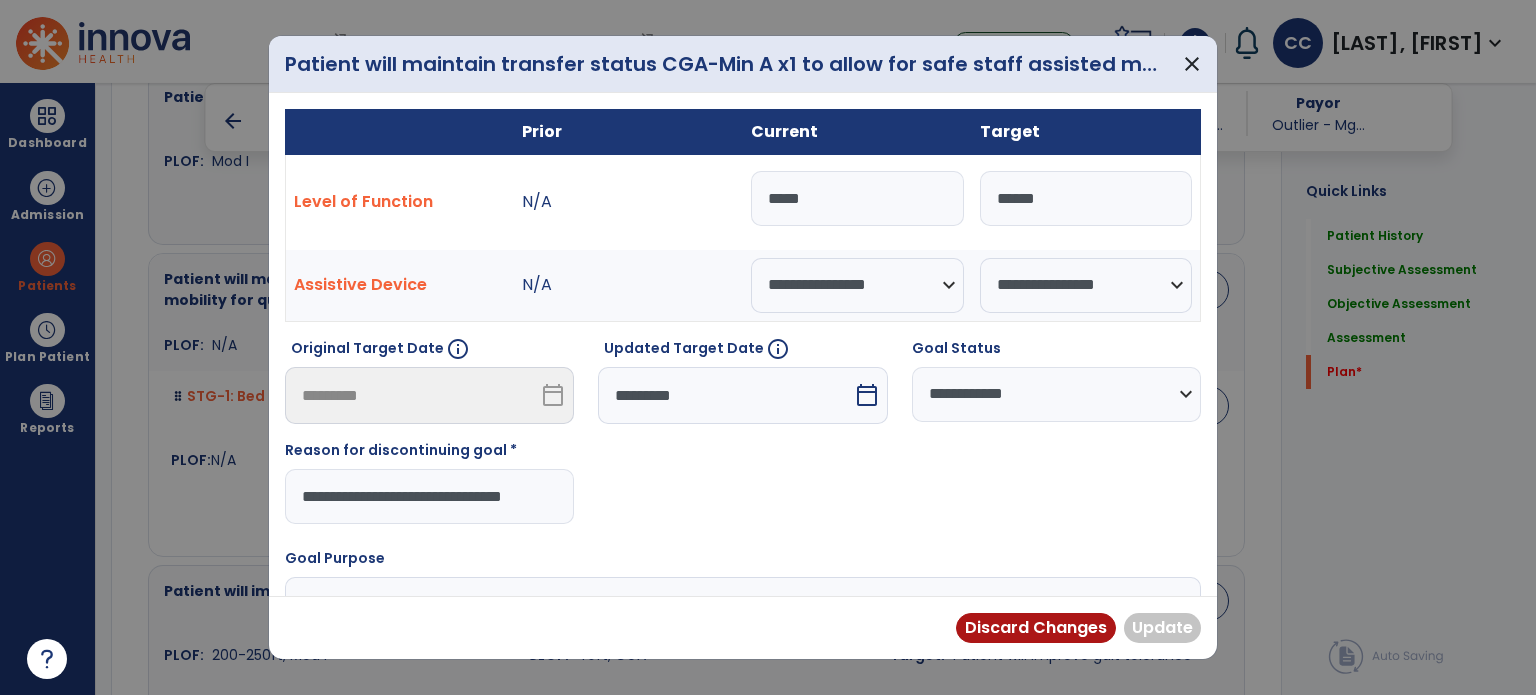scroll, scrollTop: 0, scrollLeft: 21, axis: horizontal 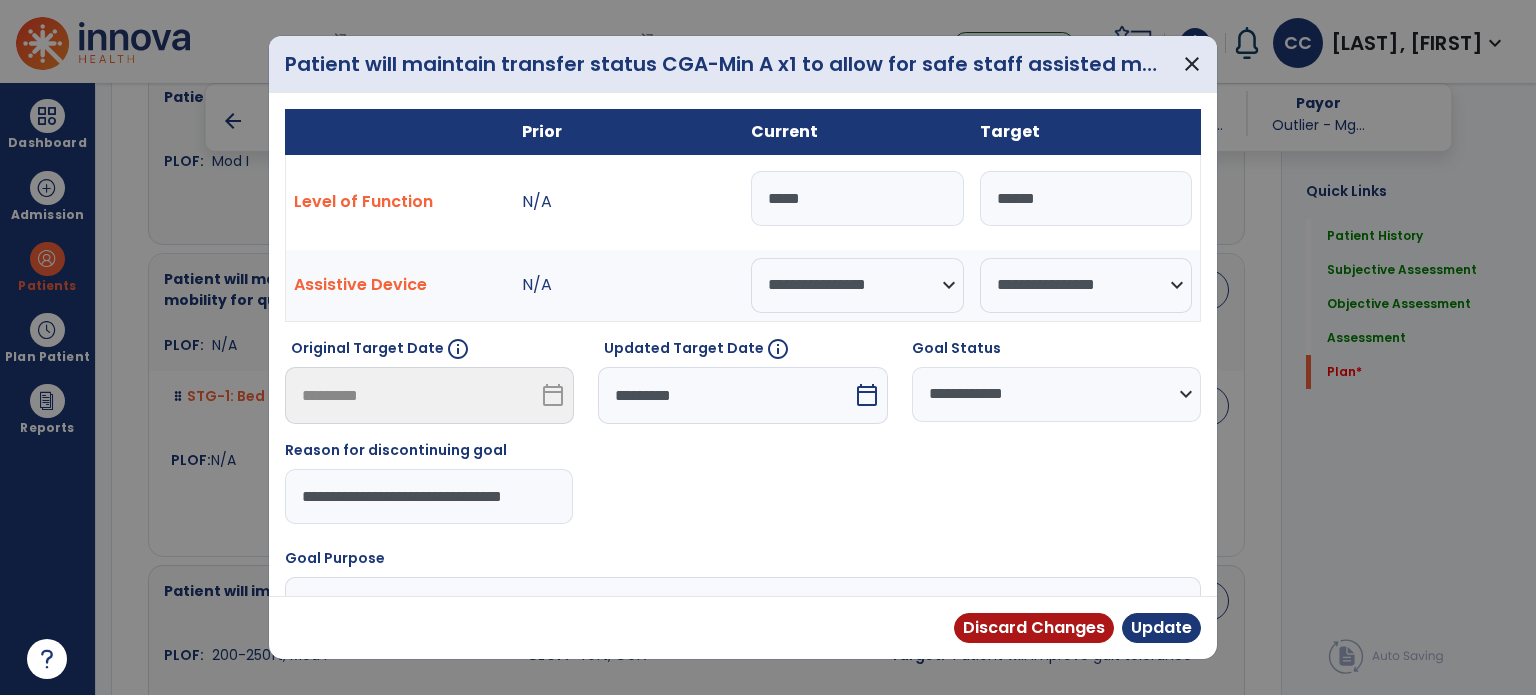 type on "**********" 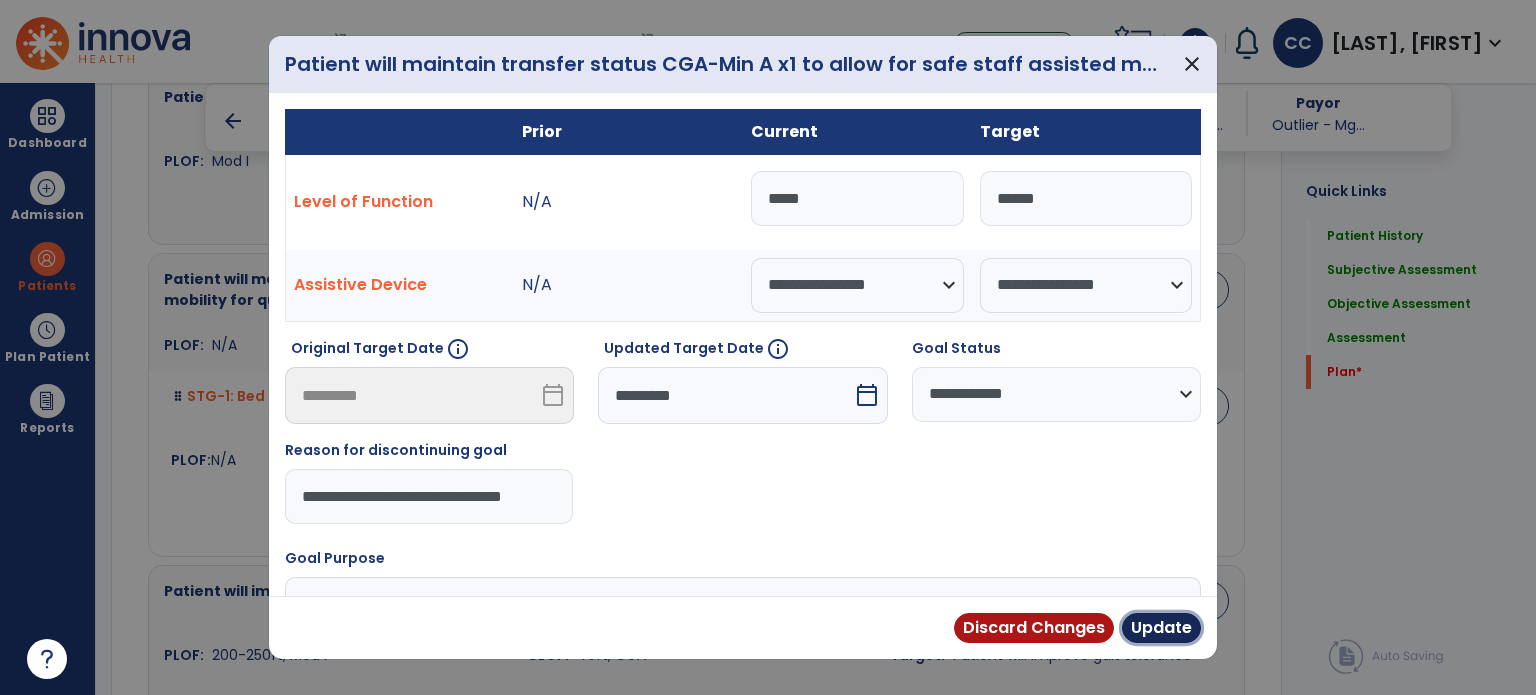 click on "Update" at bounding box center [1161, 628] 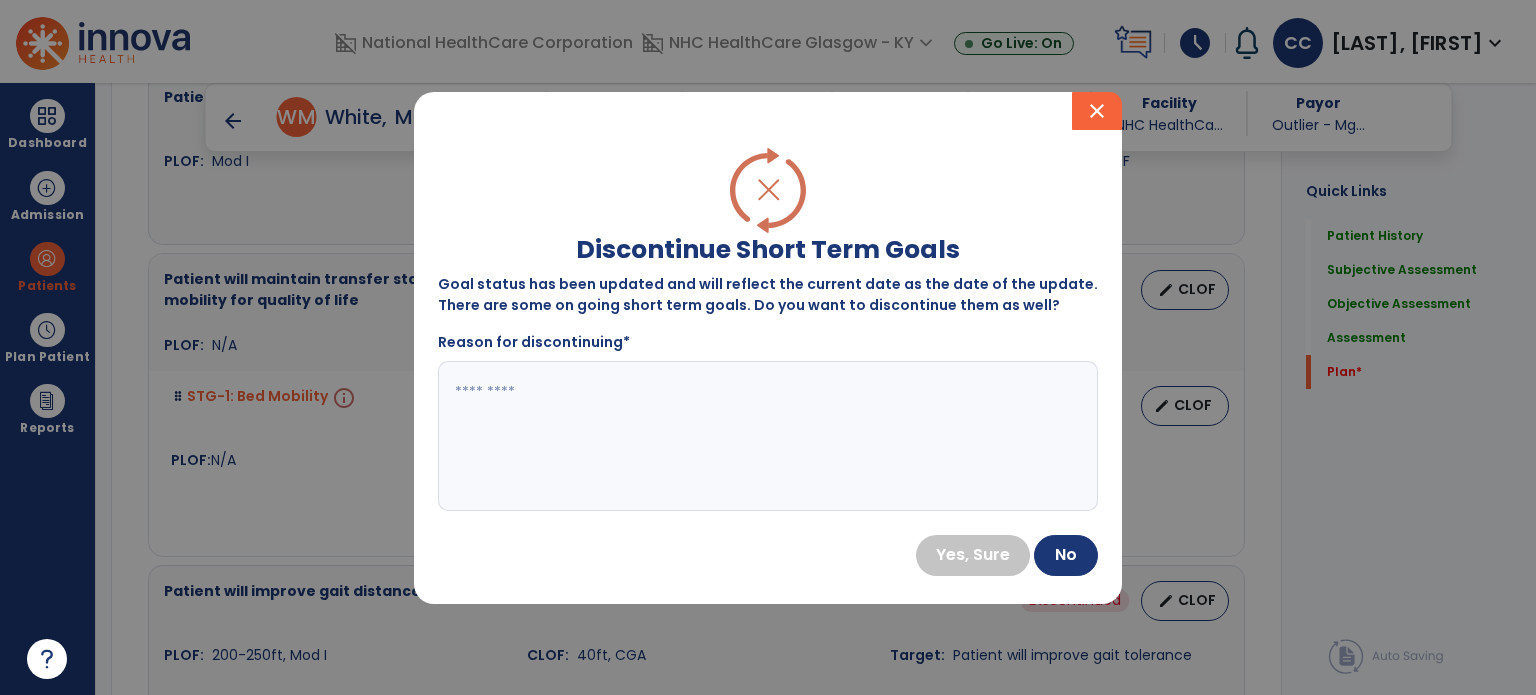click at bounding box center [751, 436] 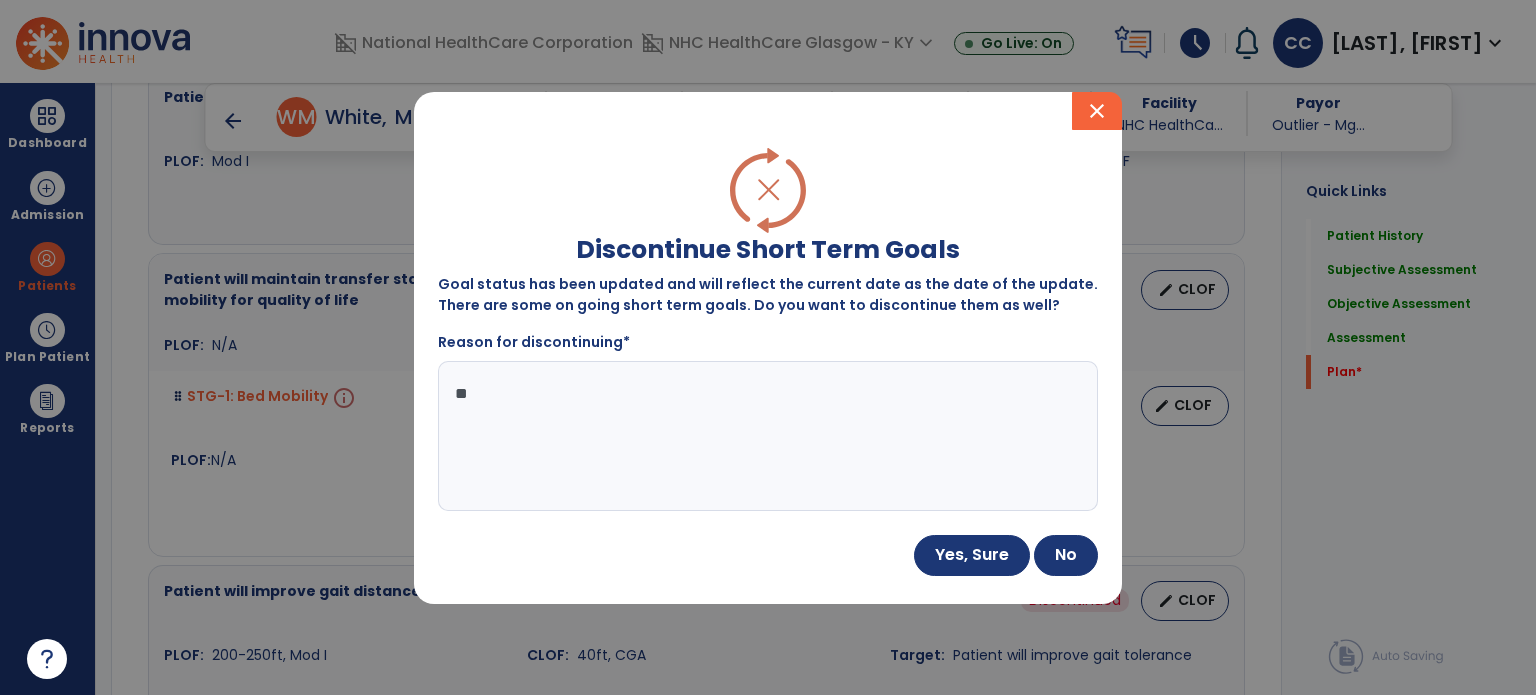 type on "*" 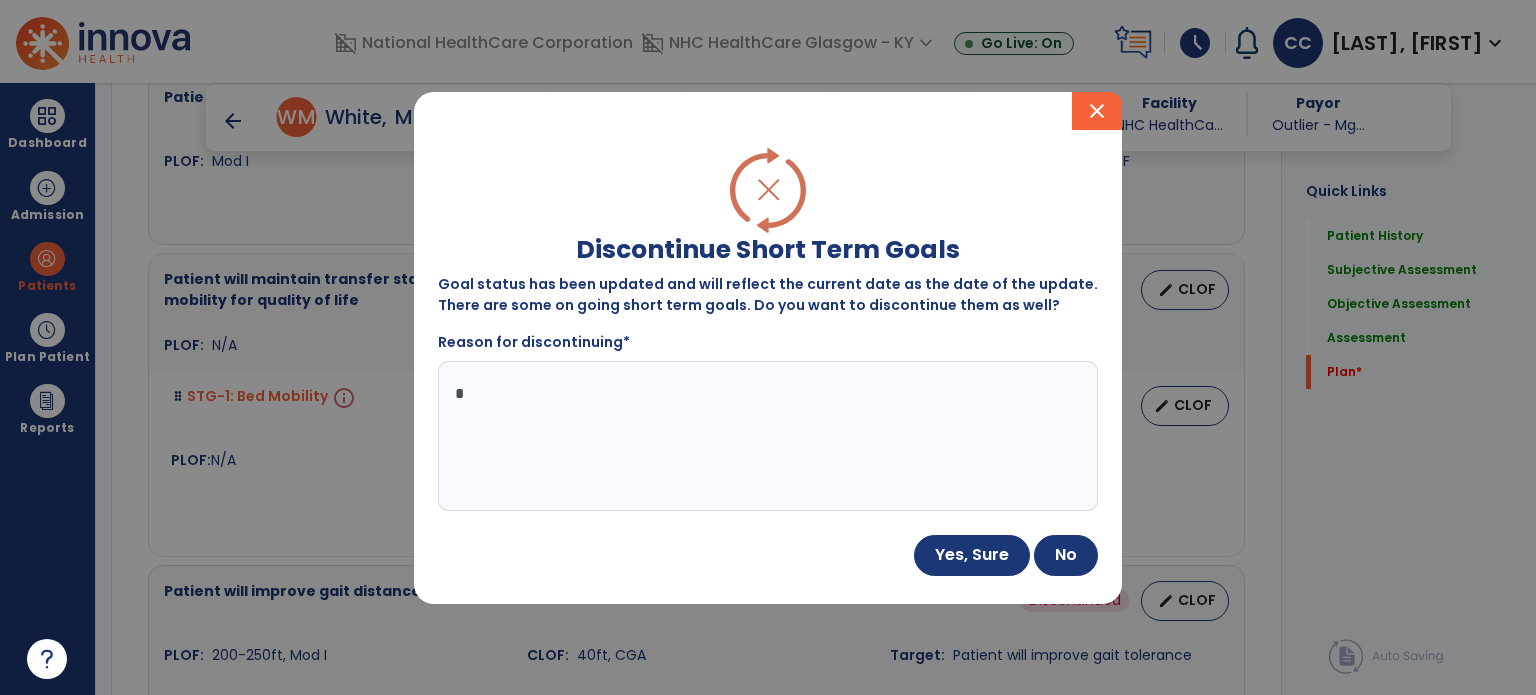 type 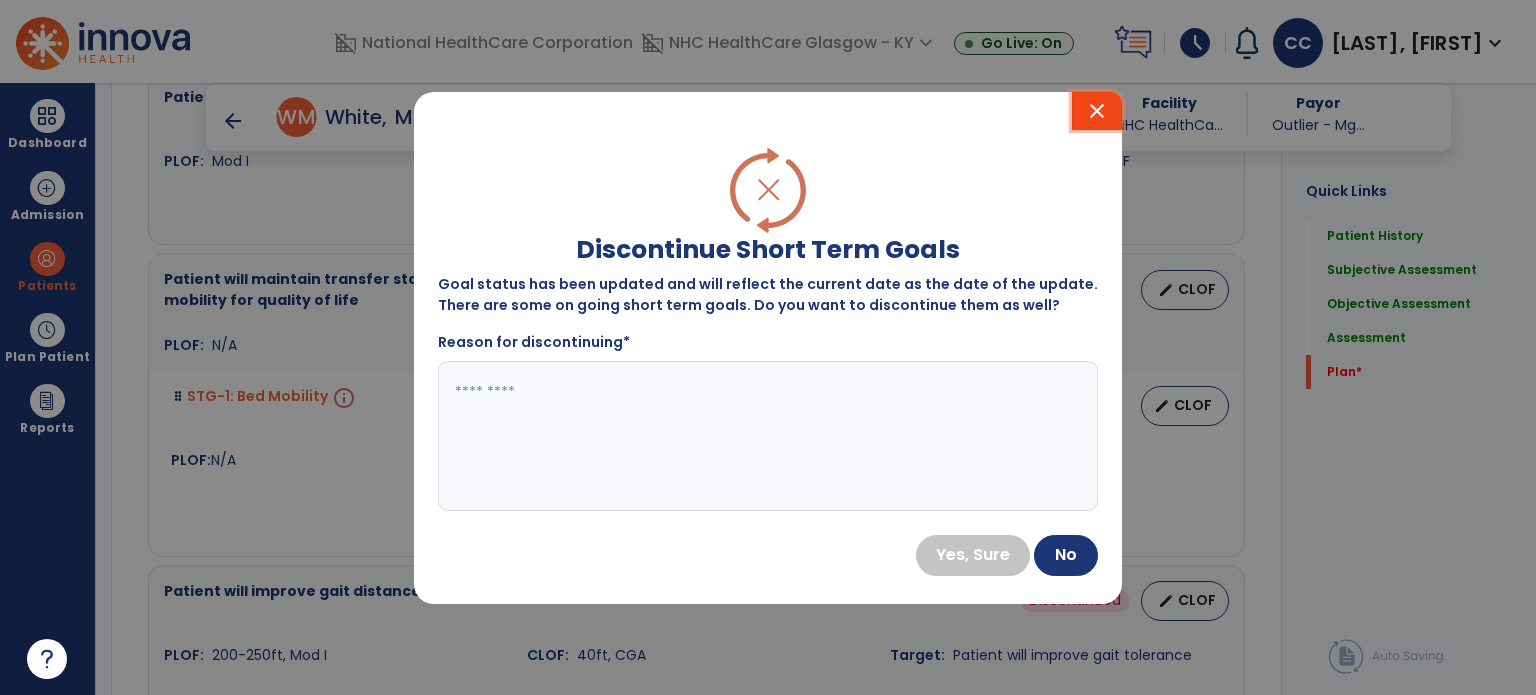 click on "close" at bounding box center (1097, 111) 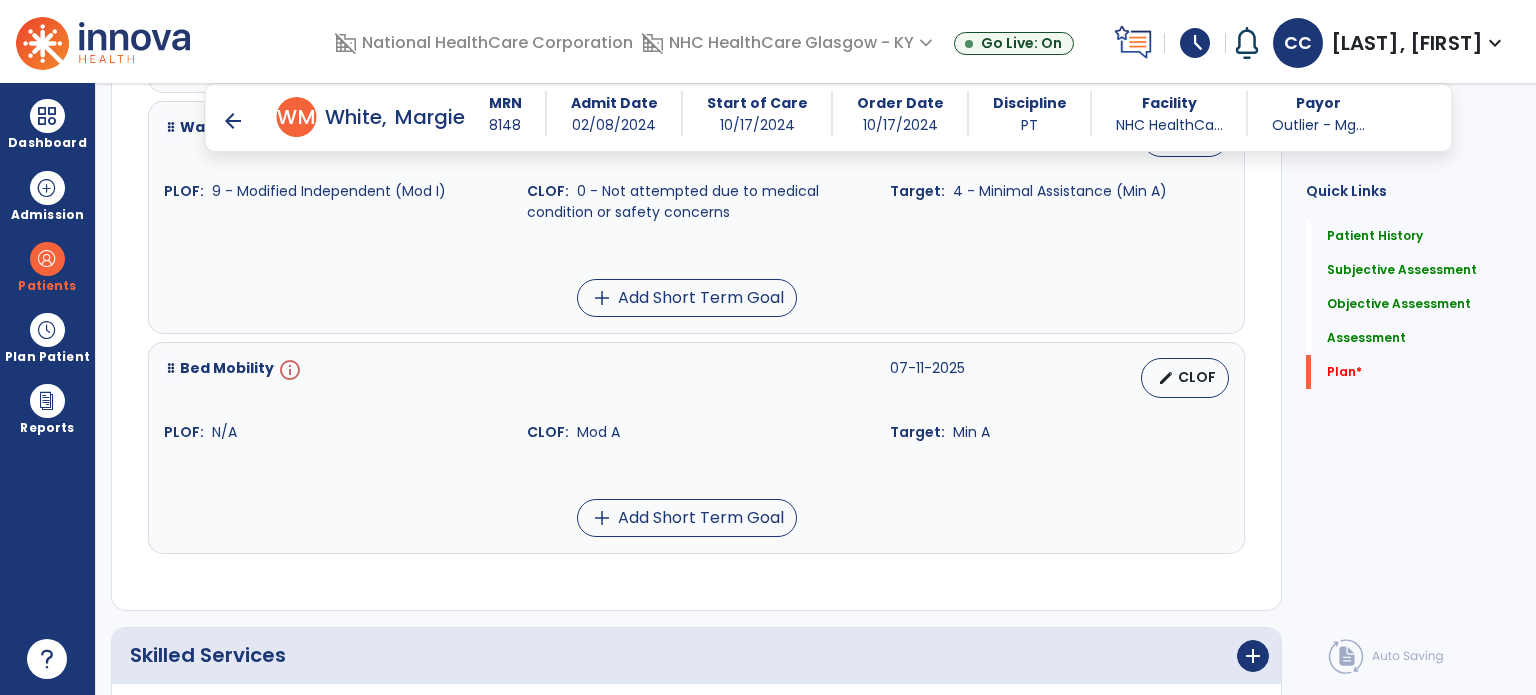 scroll, scrollTop: 6434, scrollLeft: 0, axis: vertical 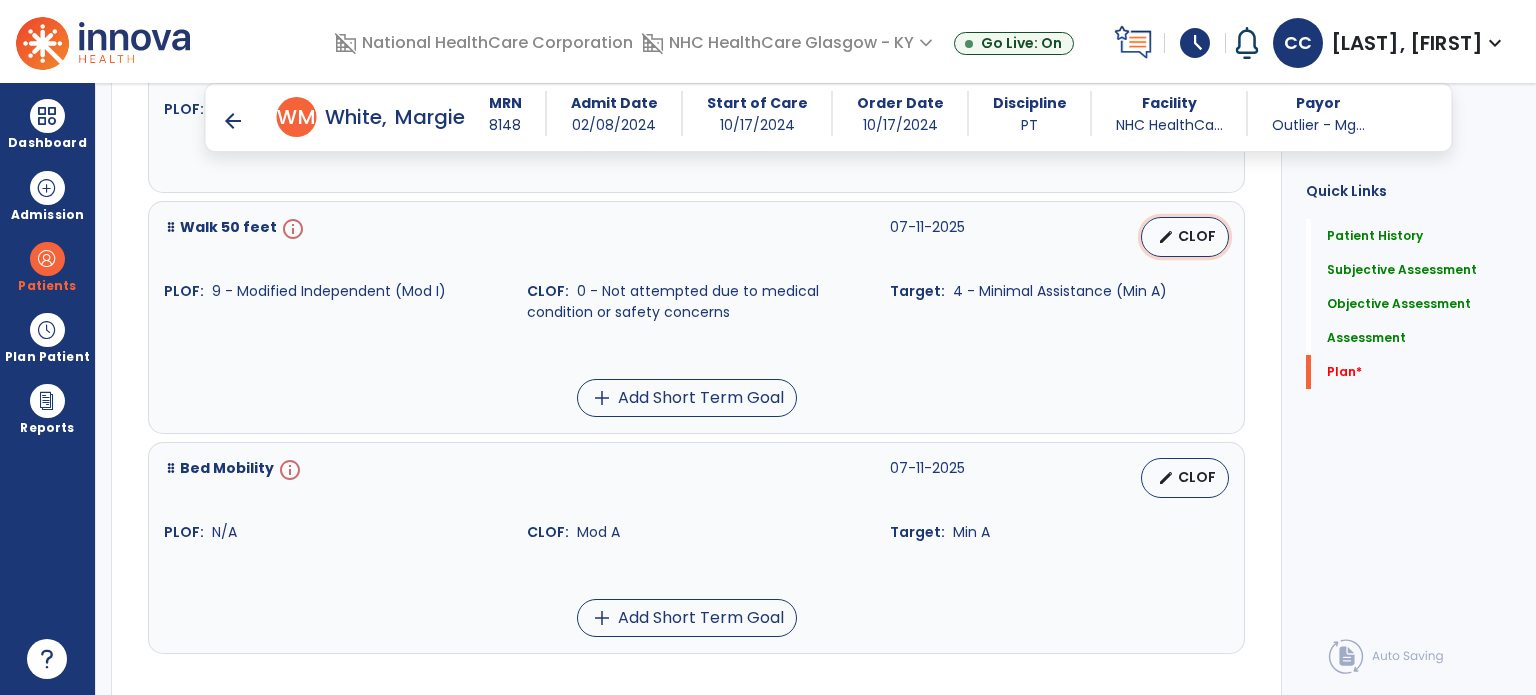 click on "CLOF" at bounding box center (1197, 236) 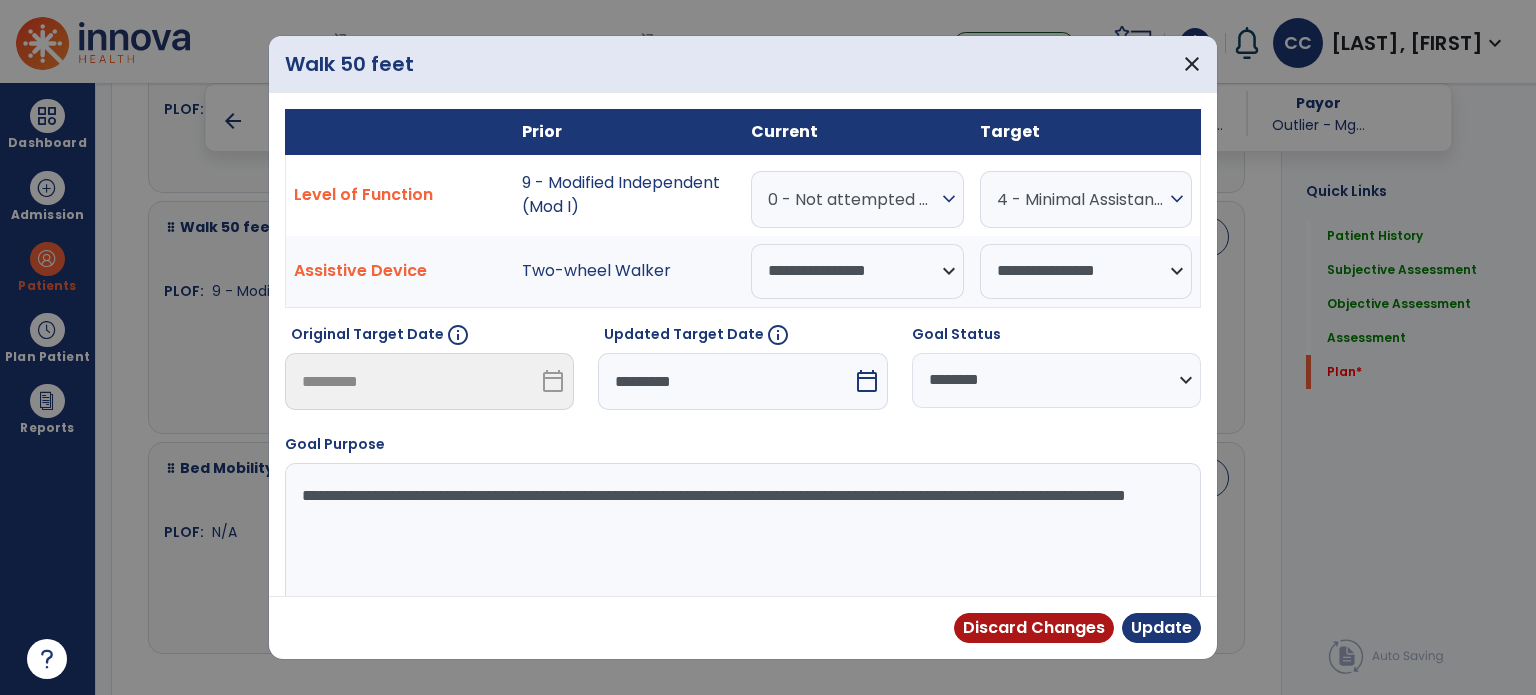 click on "**********" at bounding box center [1056, 380] 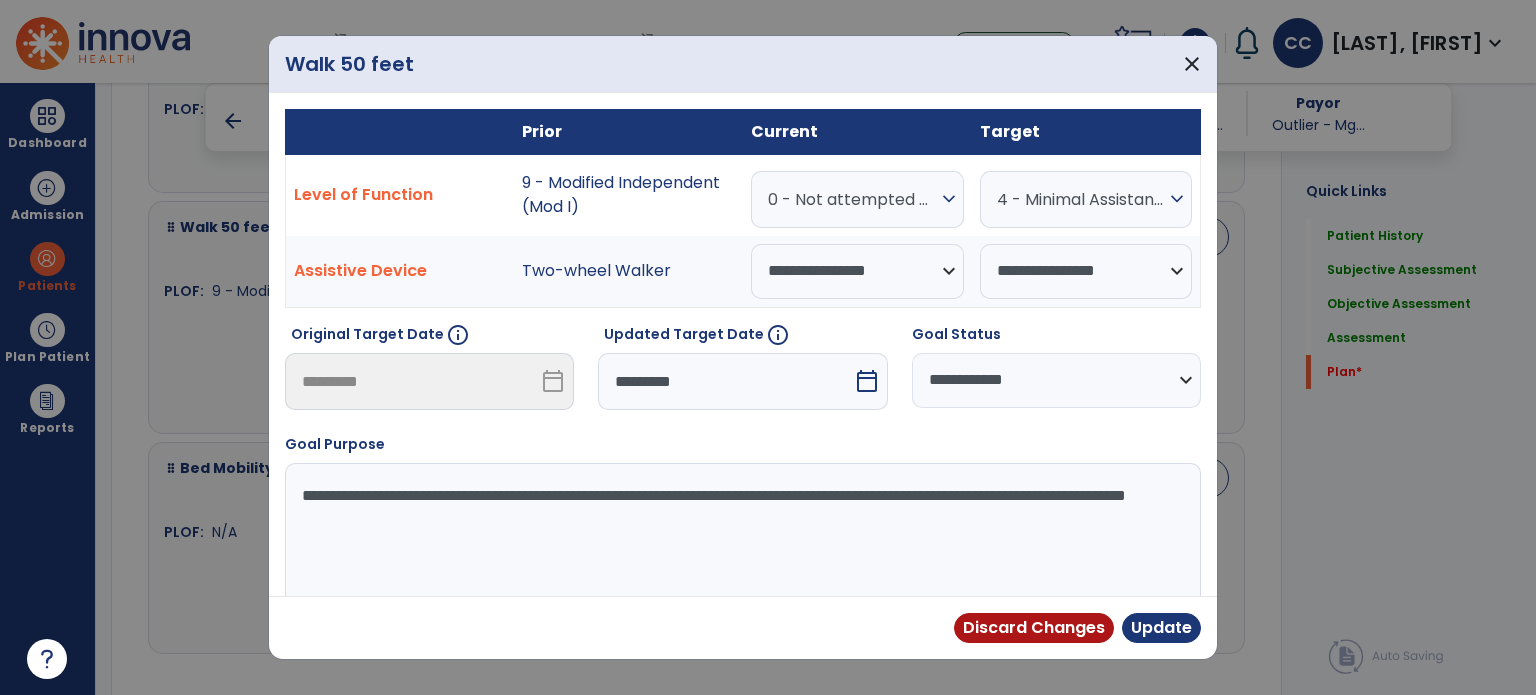 click on "**********" at bounding box center [1056, 380] 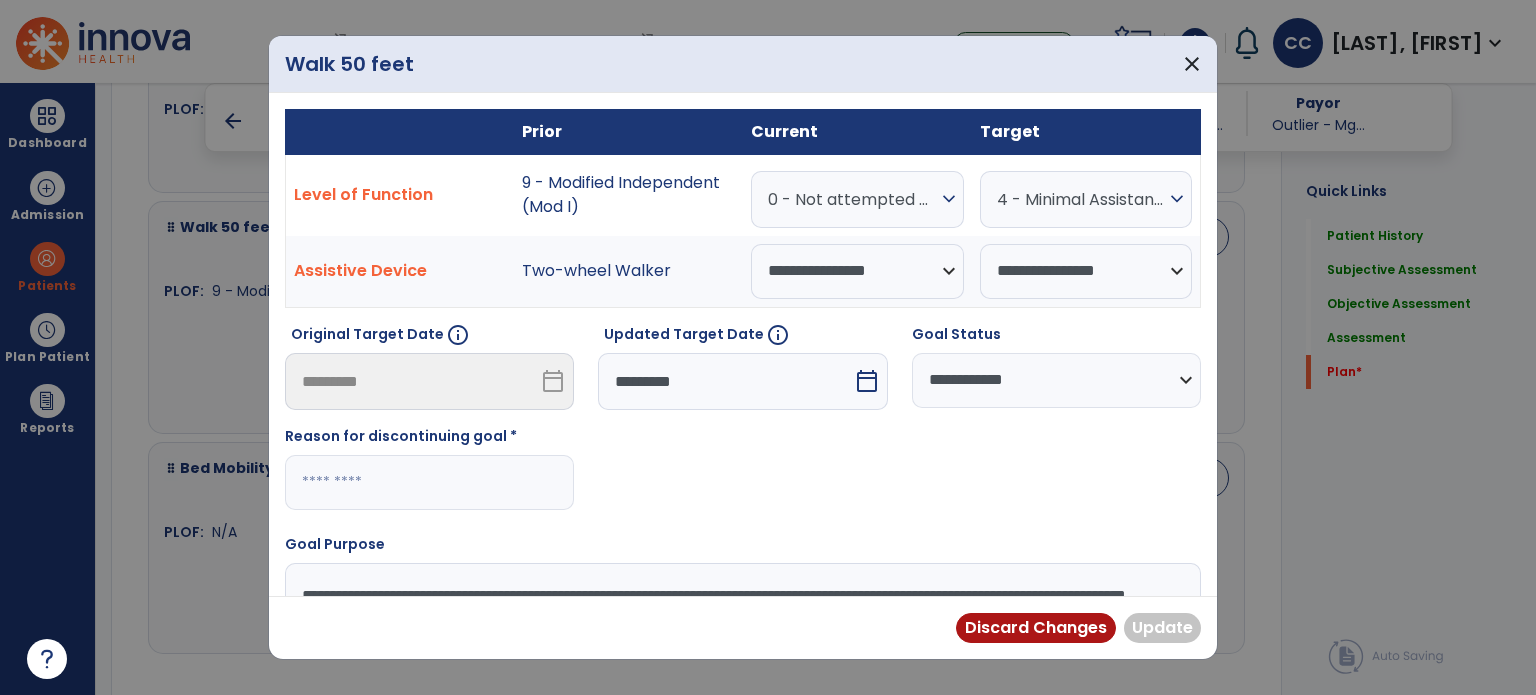 click at bounding box center [429, 482] 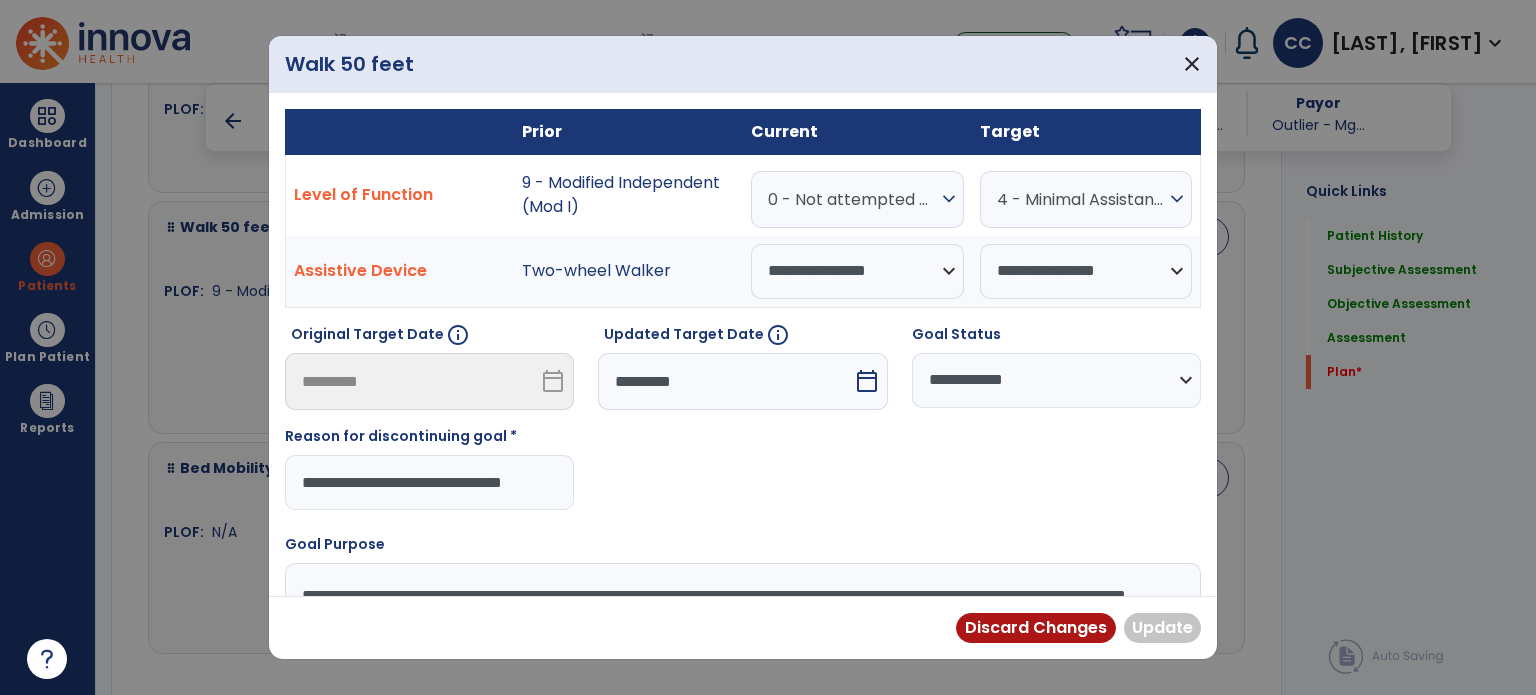 scroll, scrollTop: 0, scrollLeft: 21, axis: horizontal 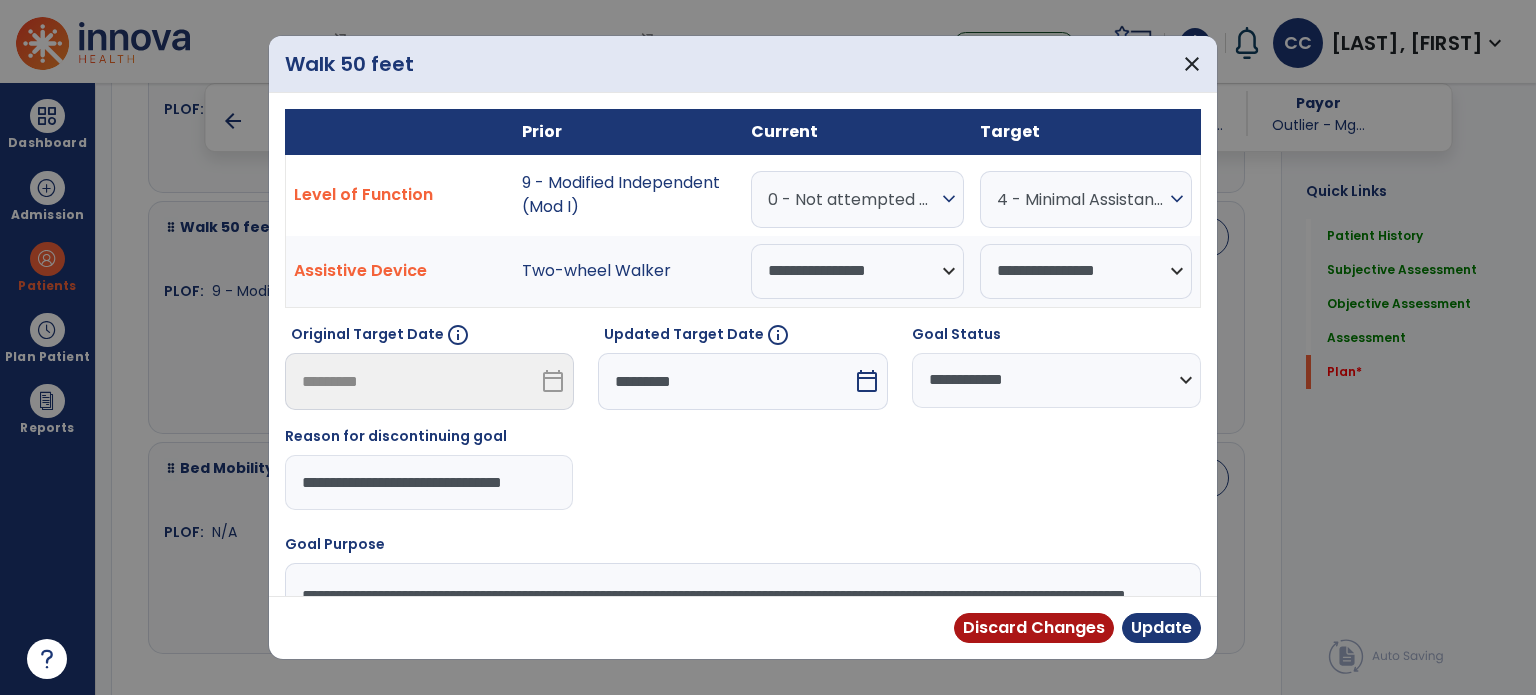 type on "**********" 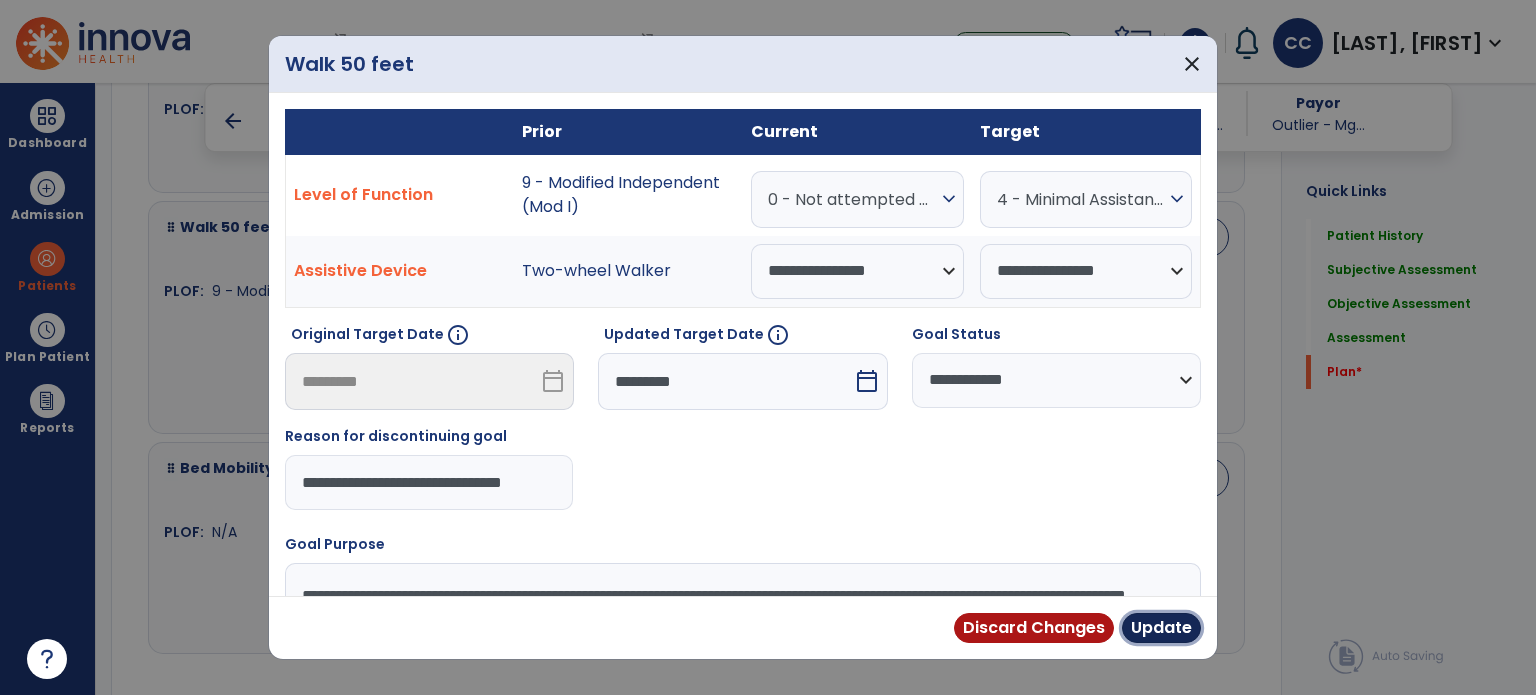 click on "Update" at bounding box center (1161, 628) 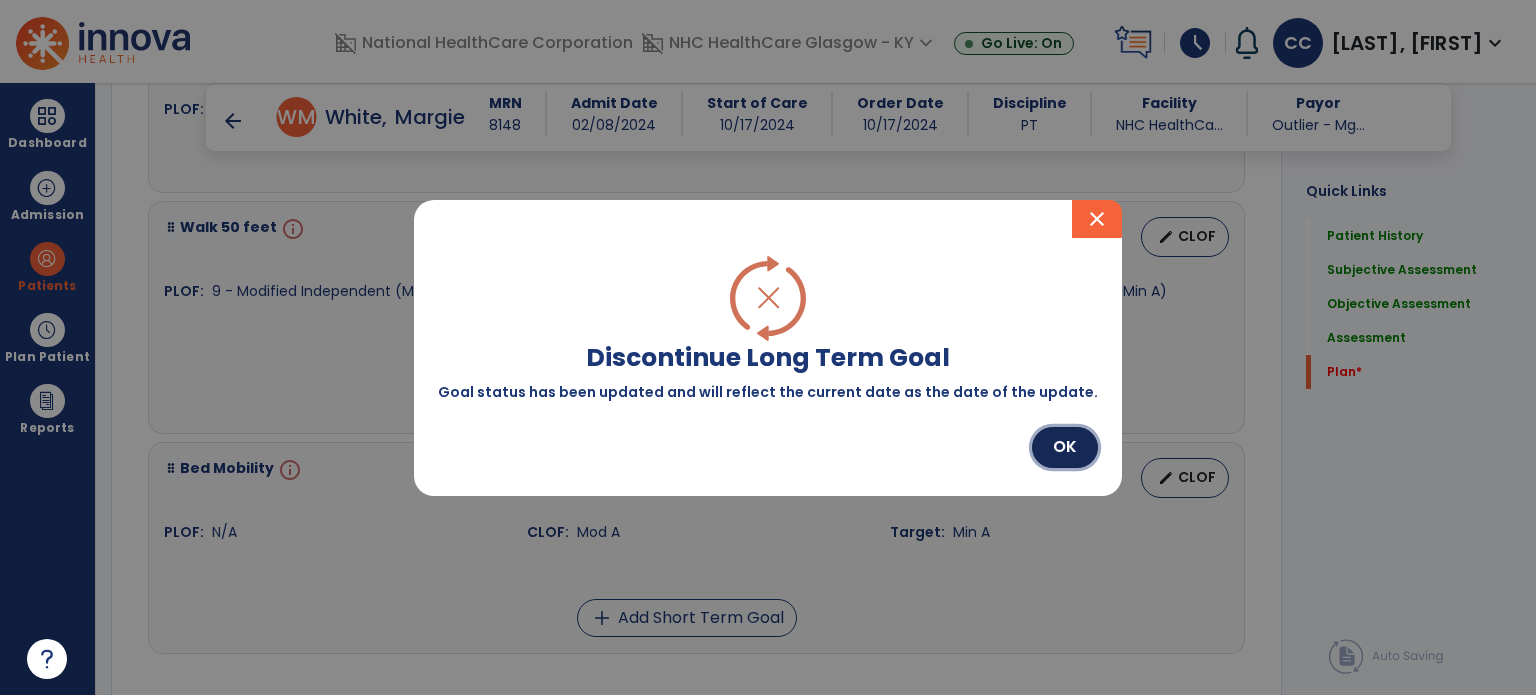 click on "OK" at bounding box center (1065, 447) 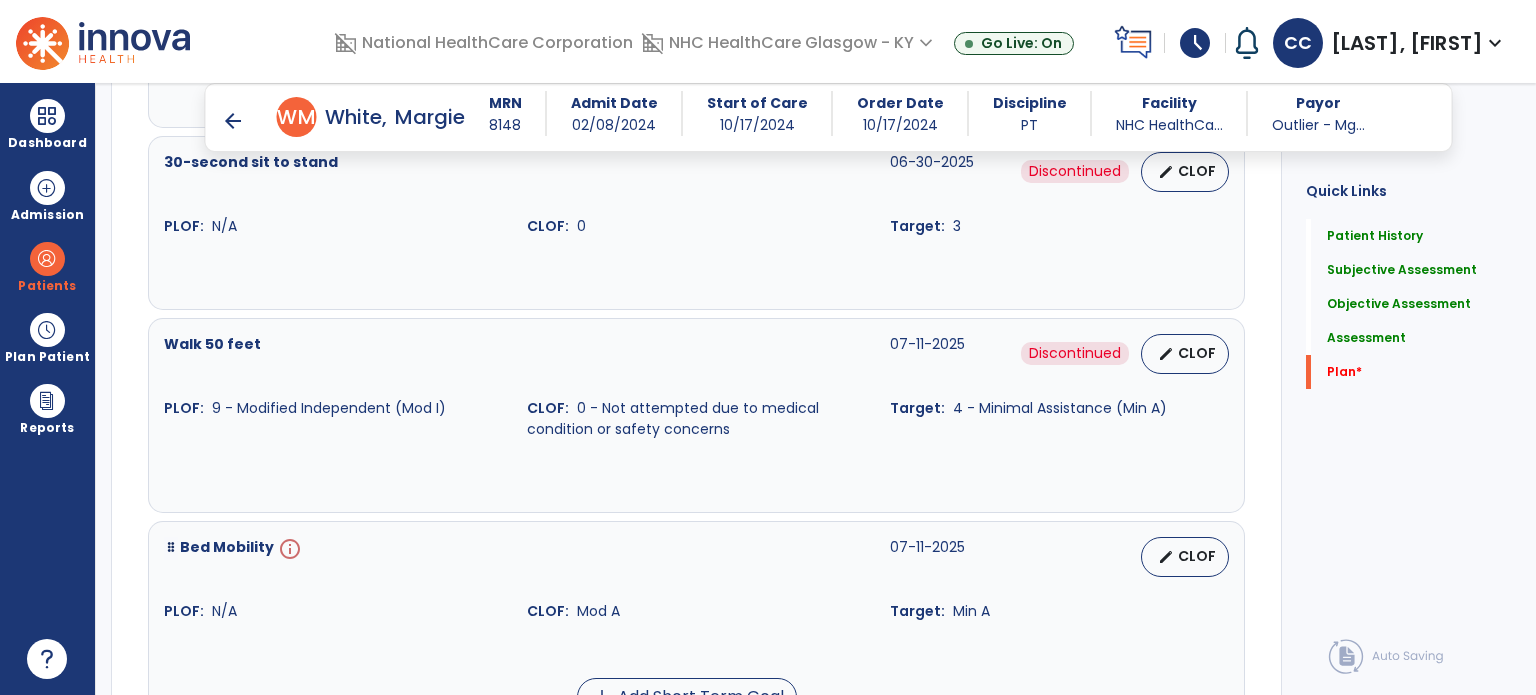 scroll, scrollTop: 6455, scrollLeft: 0, axis: vertical 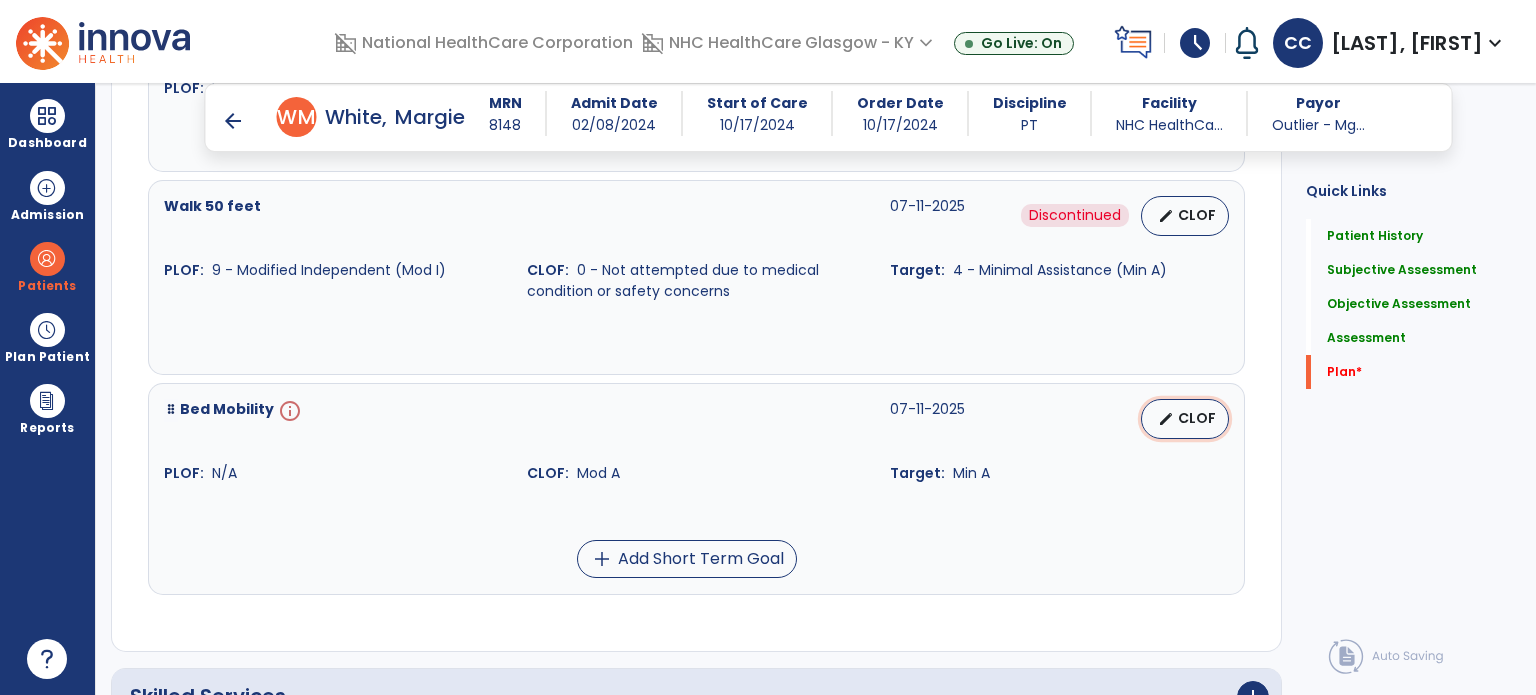 click on "CLOF" at bounding box center [1197, 418] 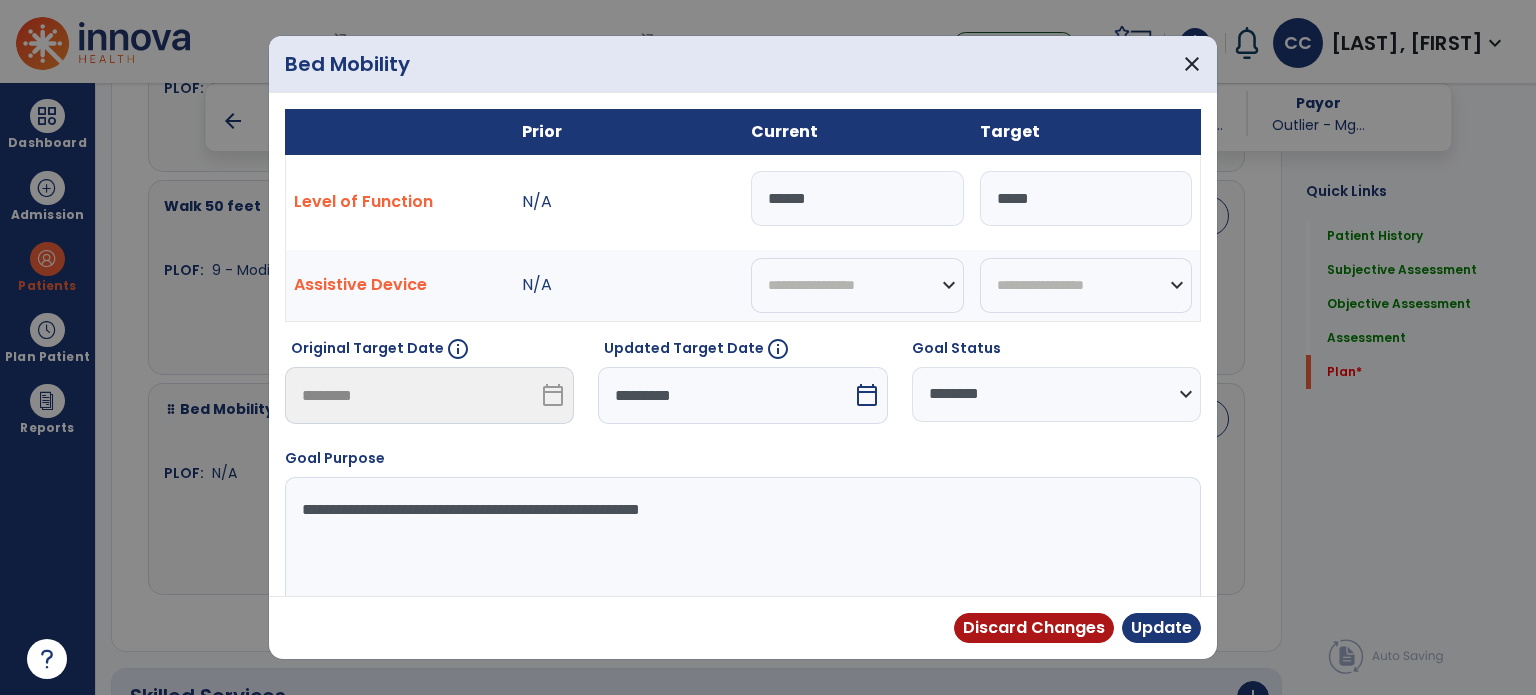 drag, startPoint x: 803, startPoint y: 507, endPoint x: 392, endPoint y: 516, distance: 411.09854 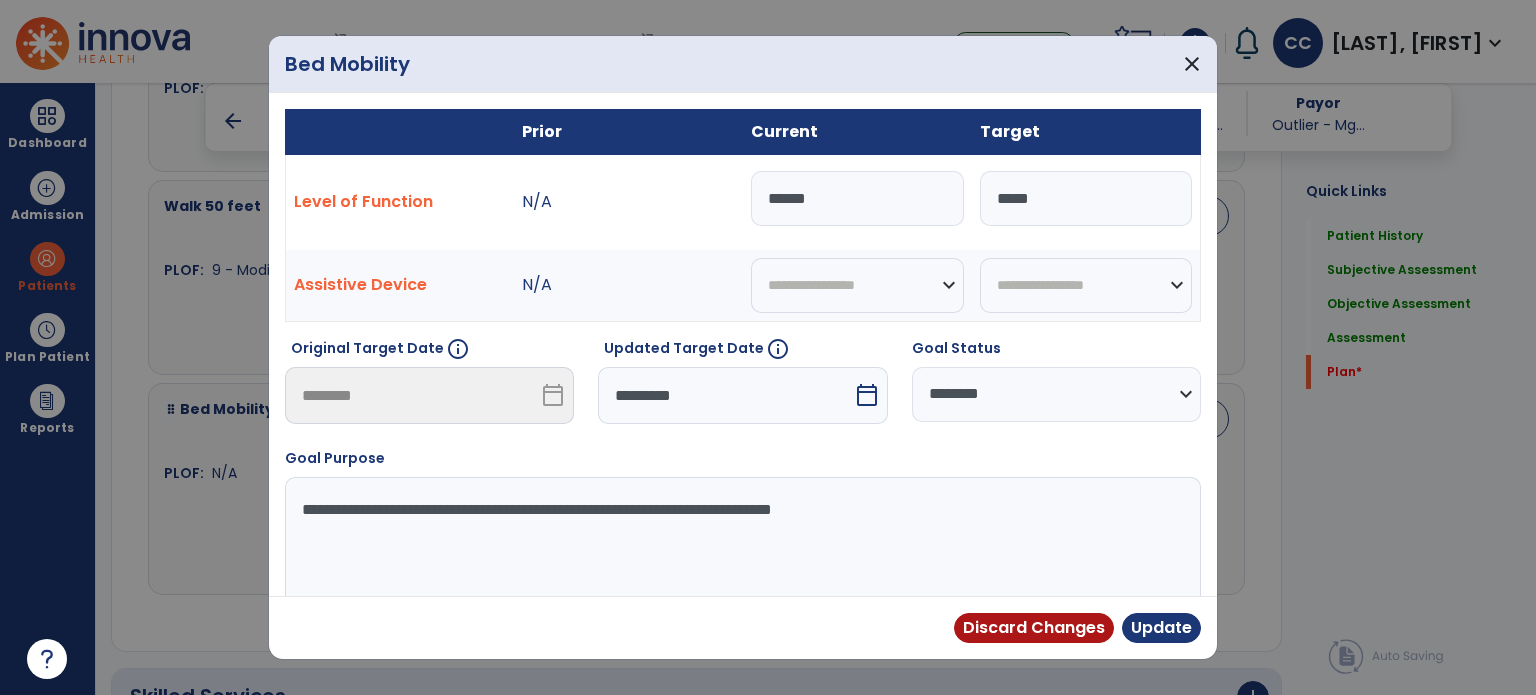 type on "**********" 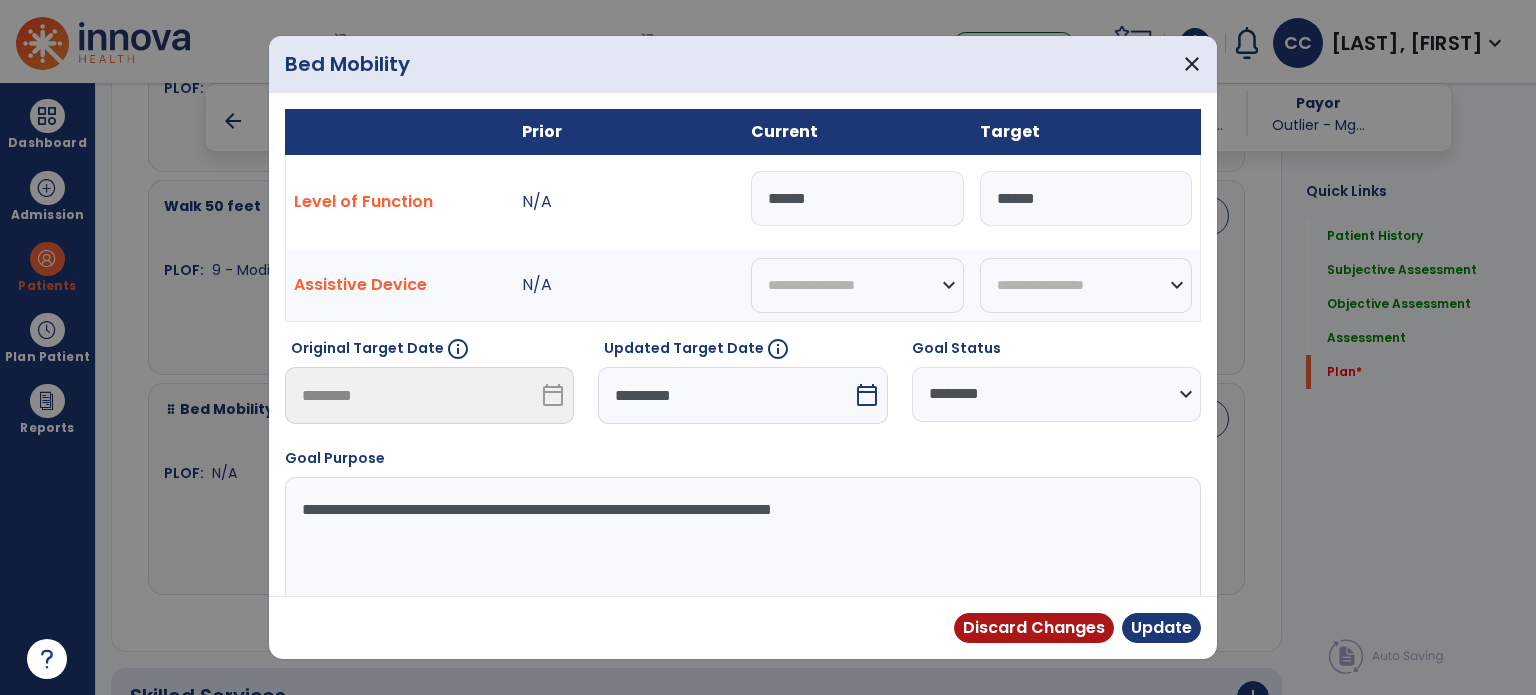 type on "*****" 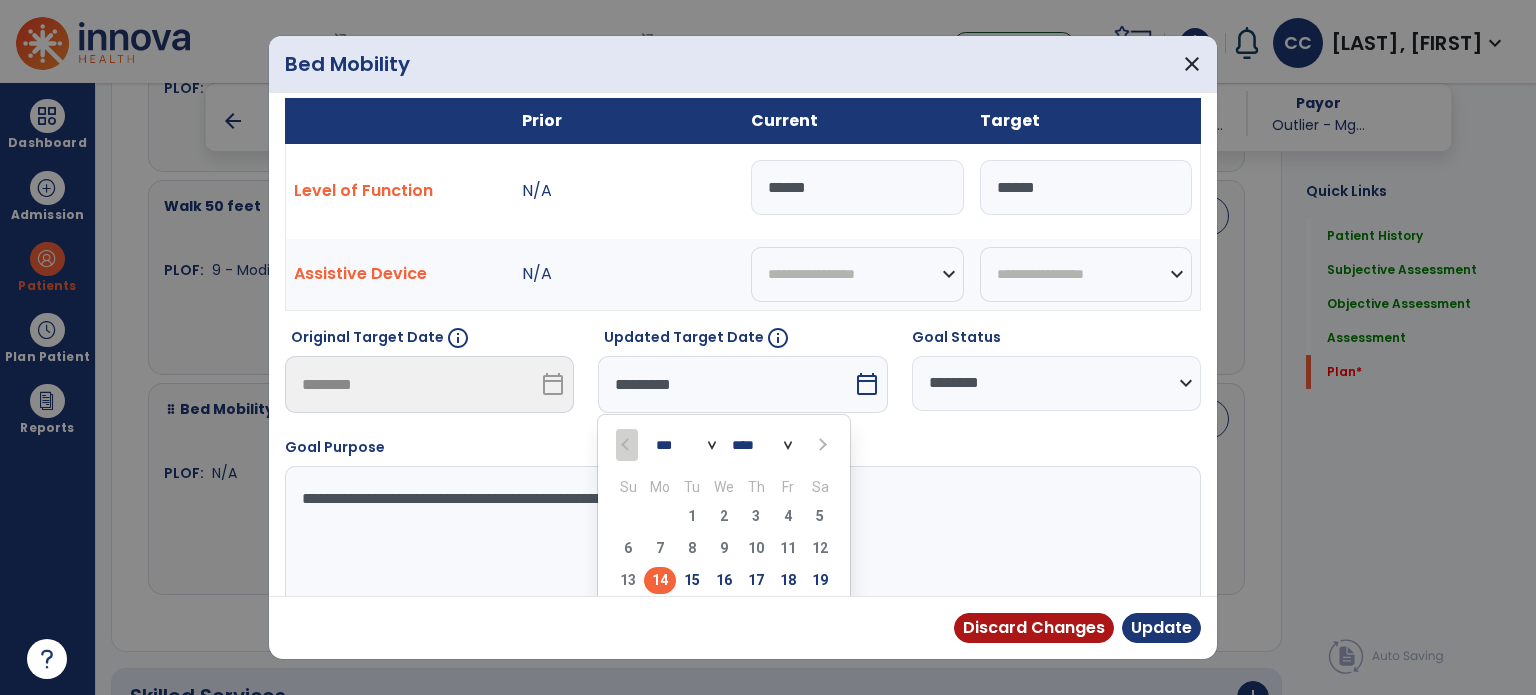 click at bounding box center (822, 445) 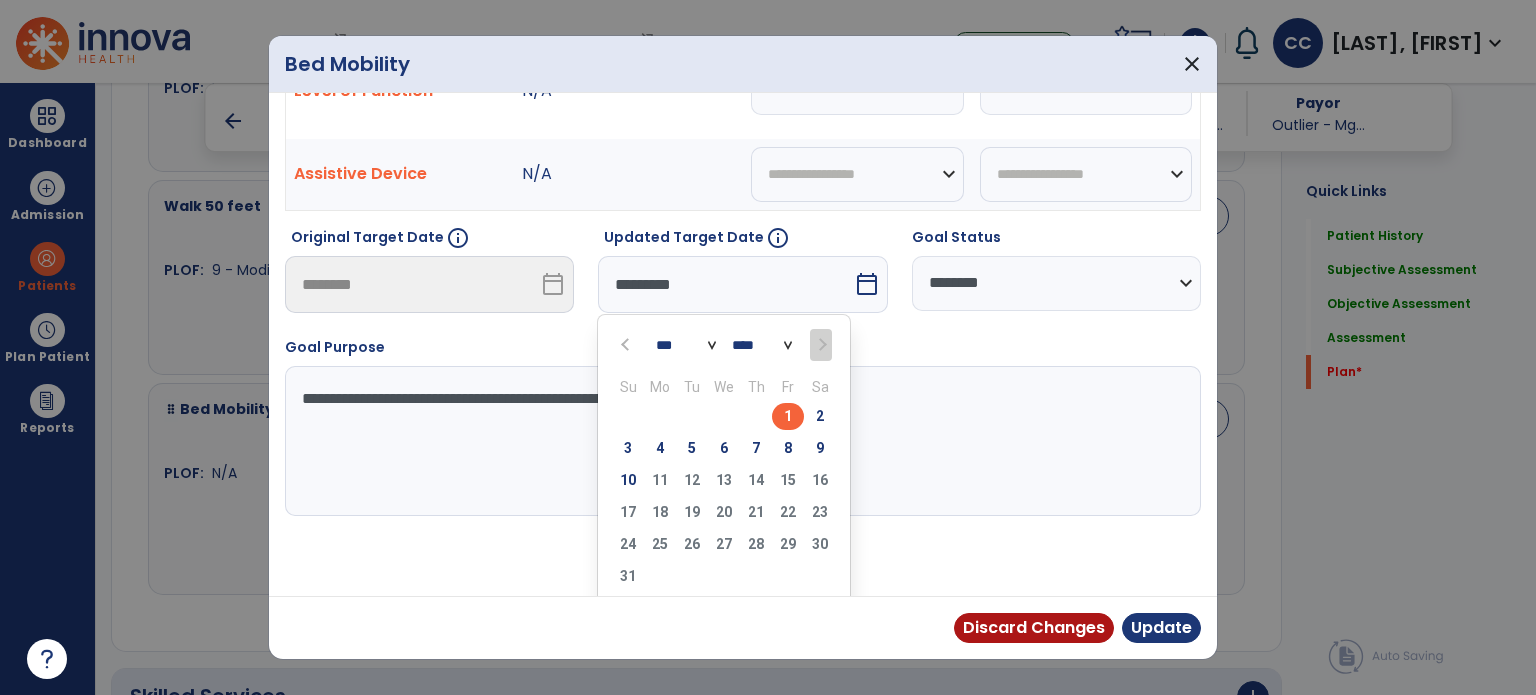 click on "8" at bounding box center [788, 448] 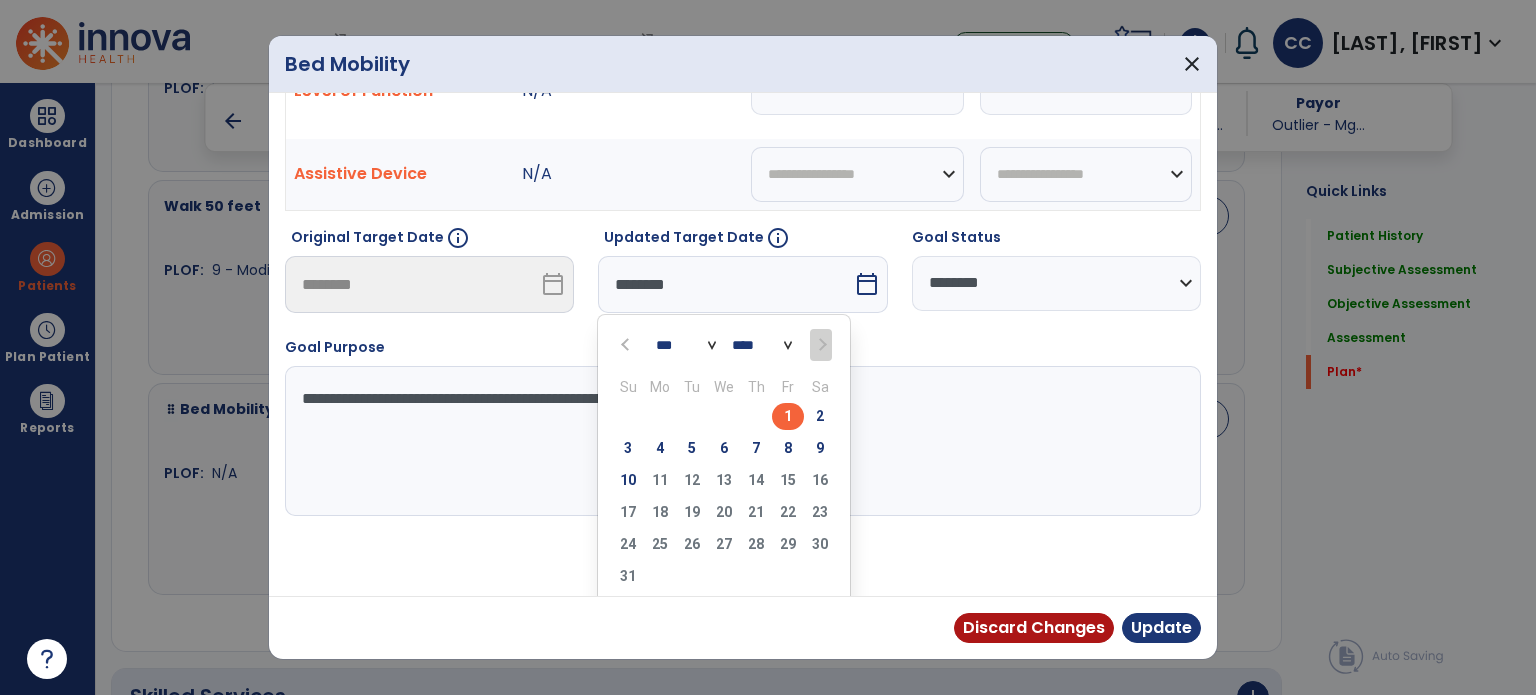 scroll, scrollTop: 44, scrollLeft: 0, axis: vertical 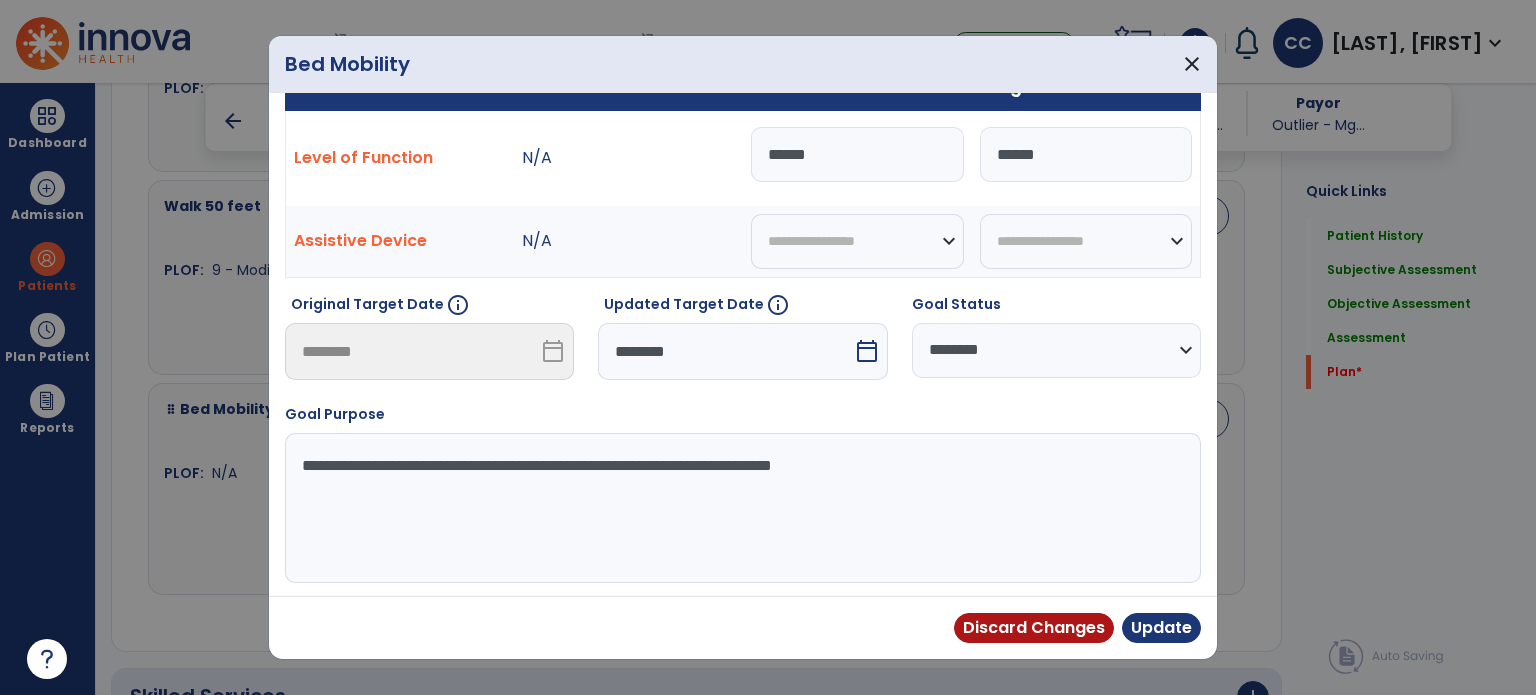 drag, startPoint x: 956, startPoint y: 473, endPoint x: 256, endPoint y: 498, distance: 700.4463 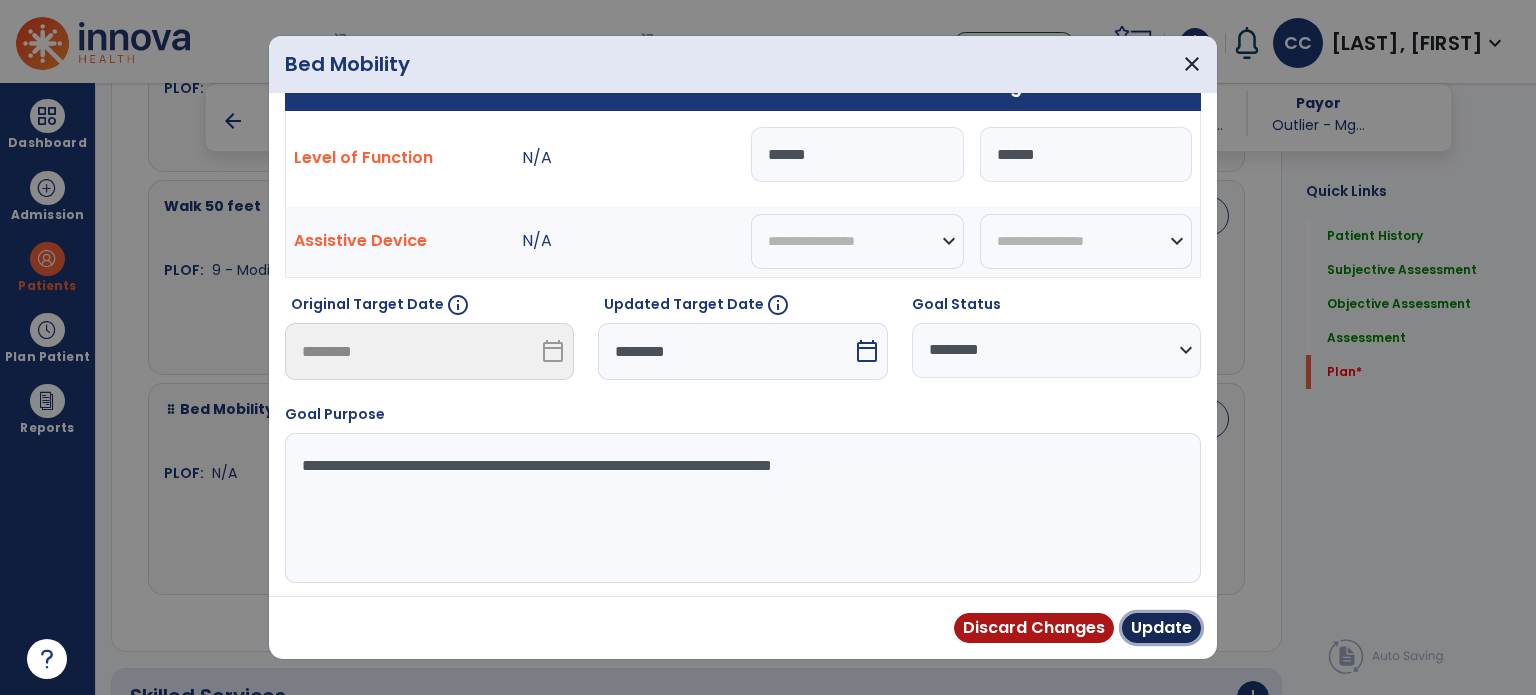 click on "Update" at bounding box center (1161, 628) 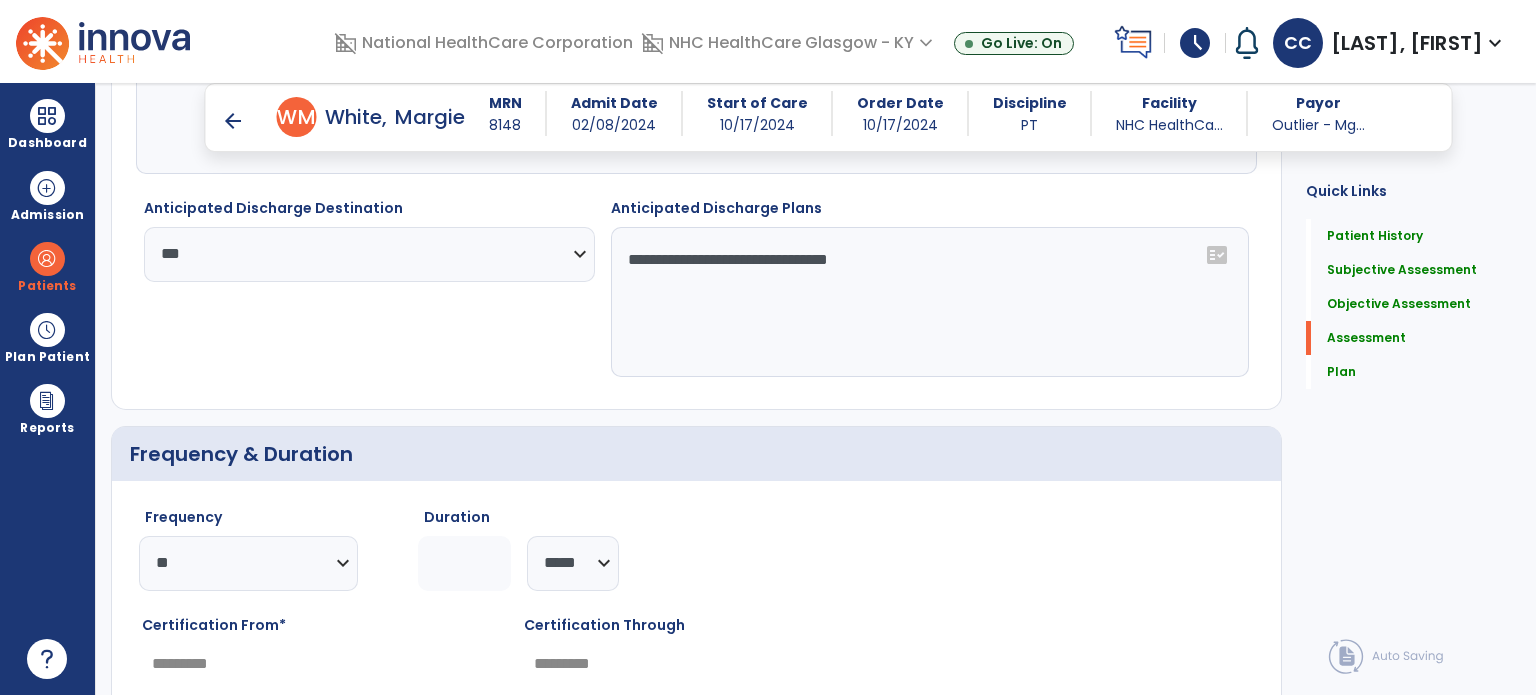 scroll, scrollTop: 4376, scrollLeft: 0, axis: vertical 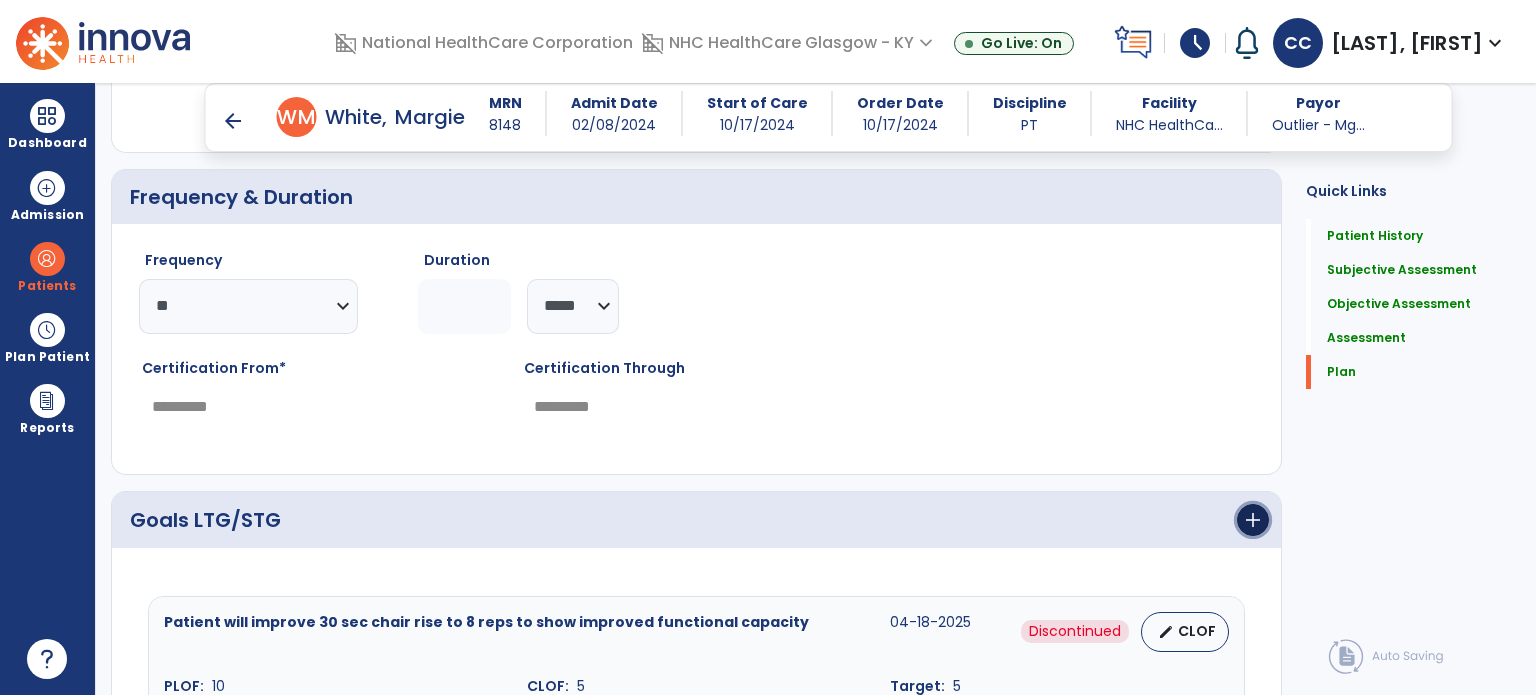 click on "add" 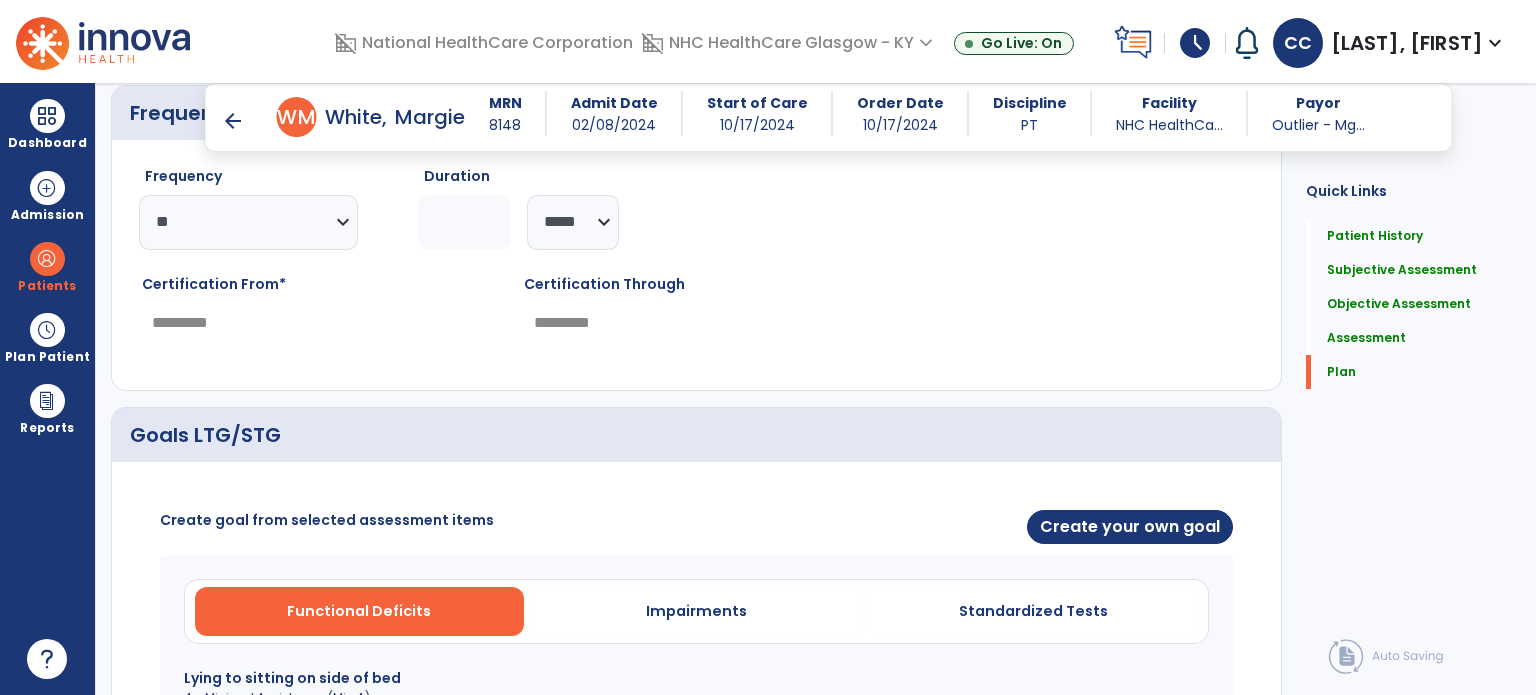 scroll, scrollTop: 4476, scrollLeft: 0, axis: vertical 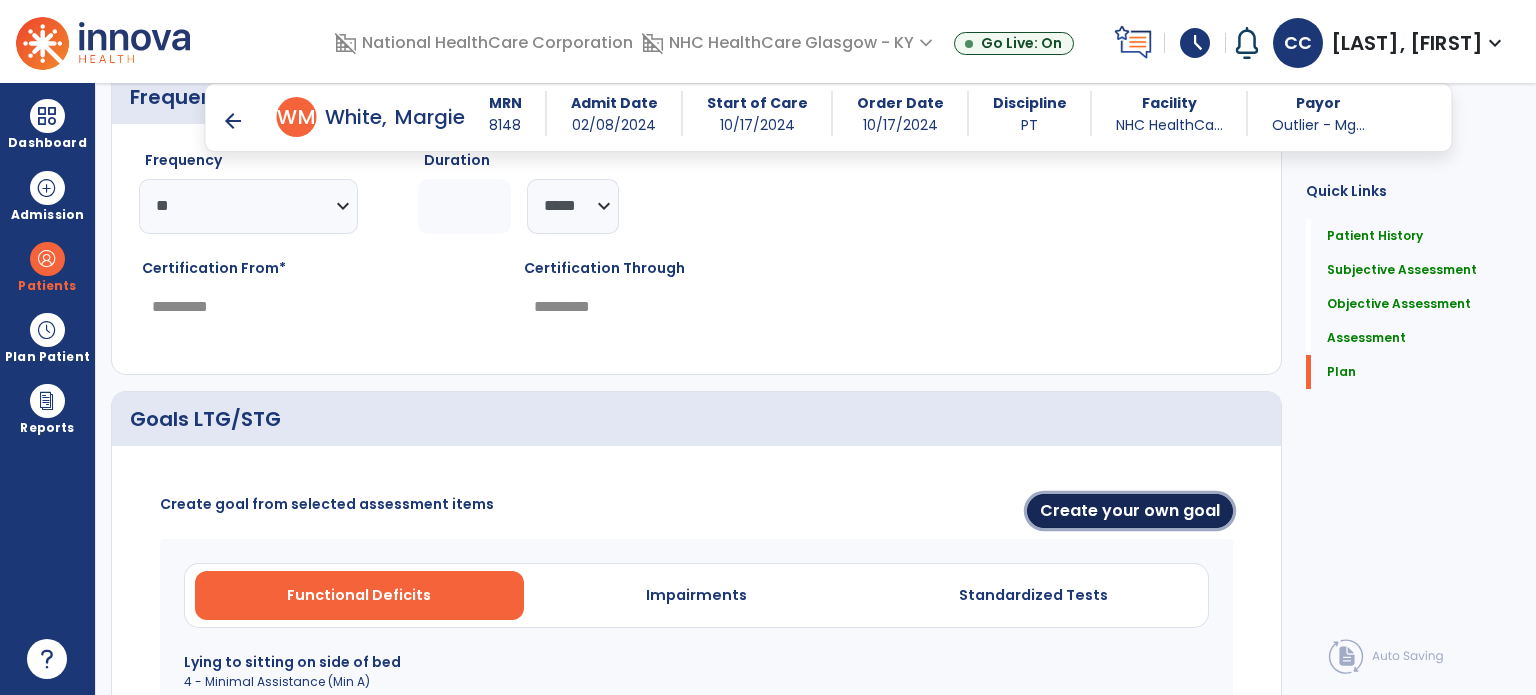 drag, startPoint x: 1154, startPoint y: 507, endPoint x: 793, endPoint y: 518, distance: 361.16754 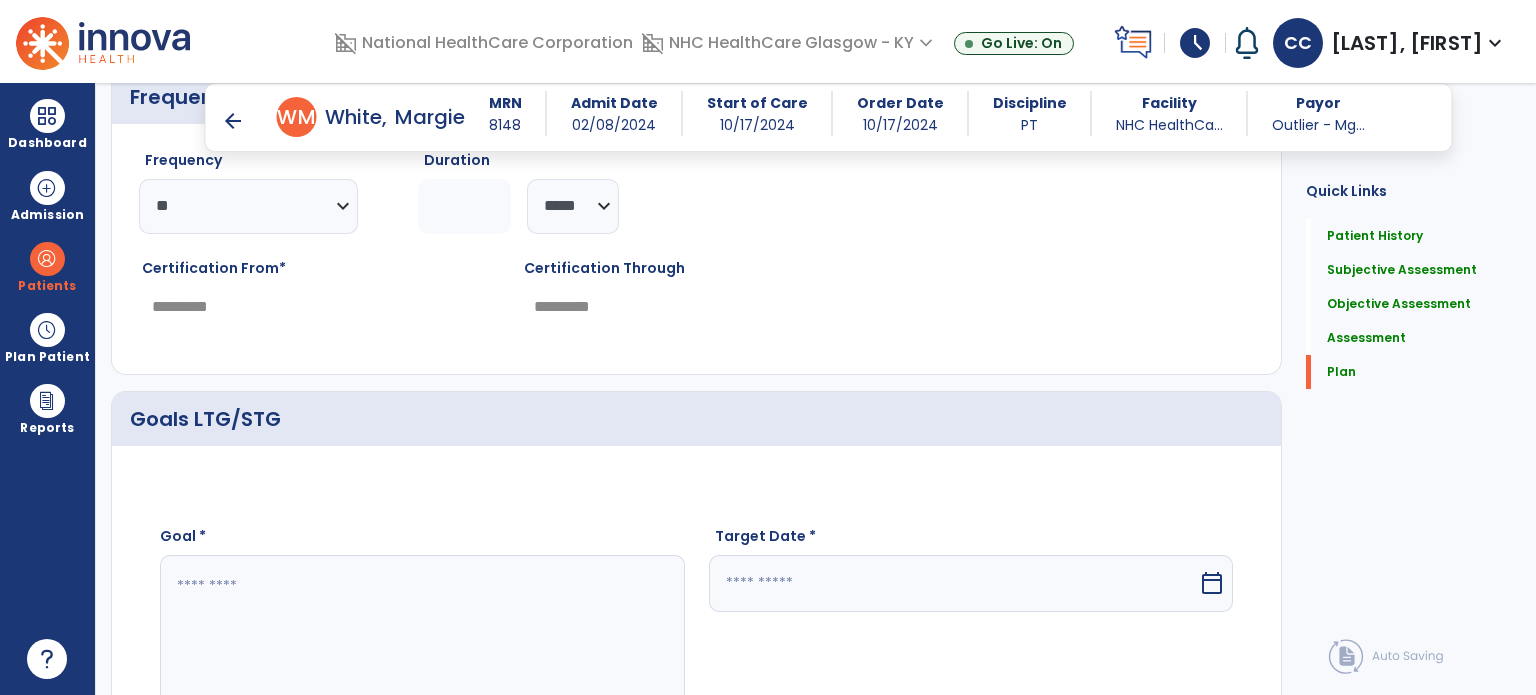 drag, startPoint x: 521, startPoint y: 544, endPoint x: 490, endPoint y: 568, distance: 39.20459 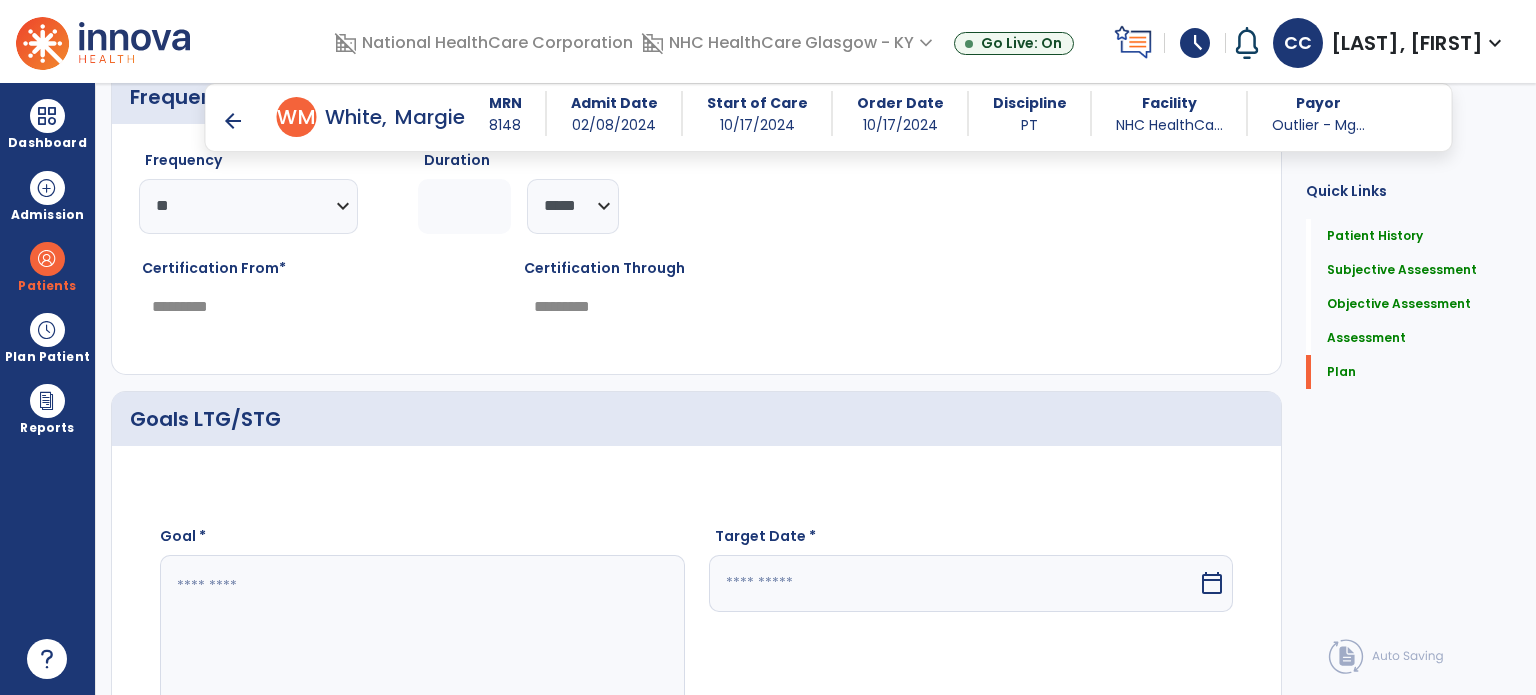 click on "Goal *" 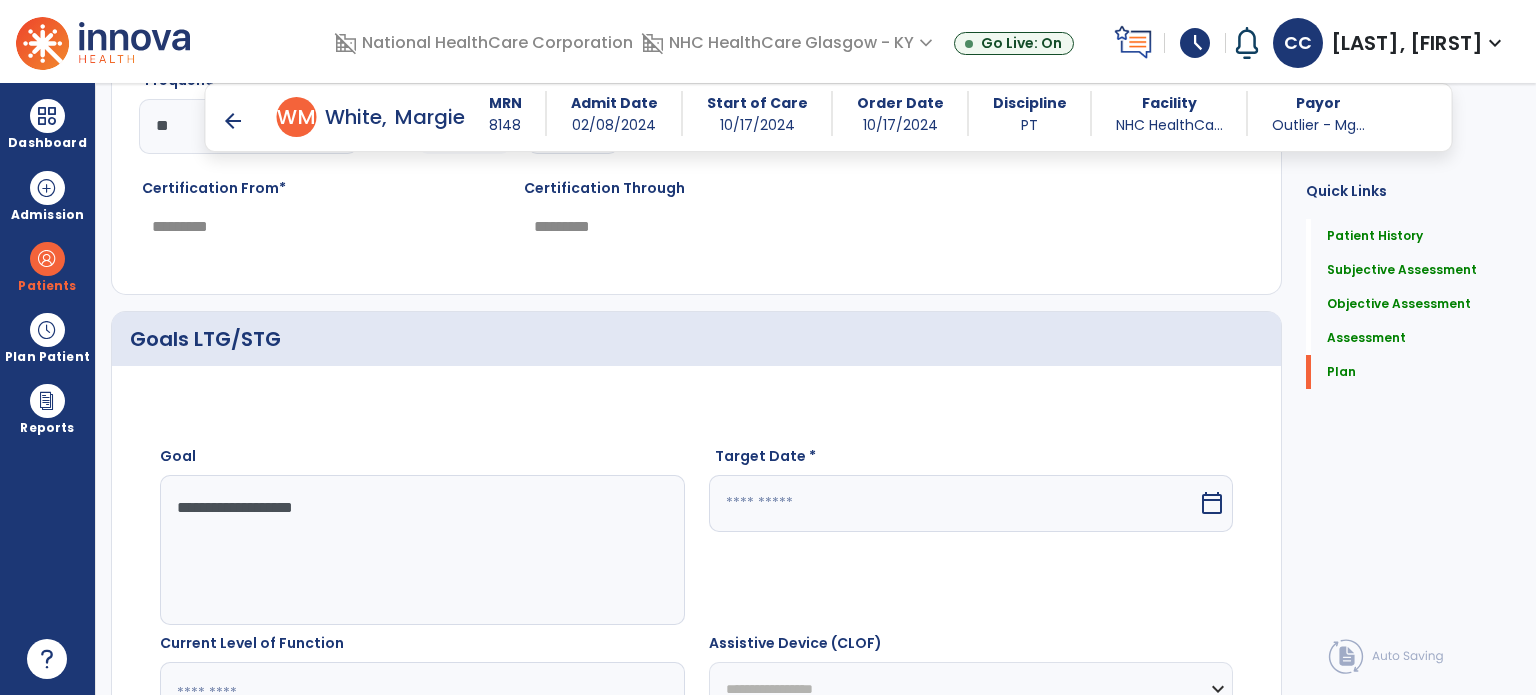 scroll, scrollTop: 4776, scrollLeft: 0, axis: vertical 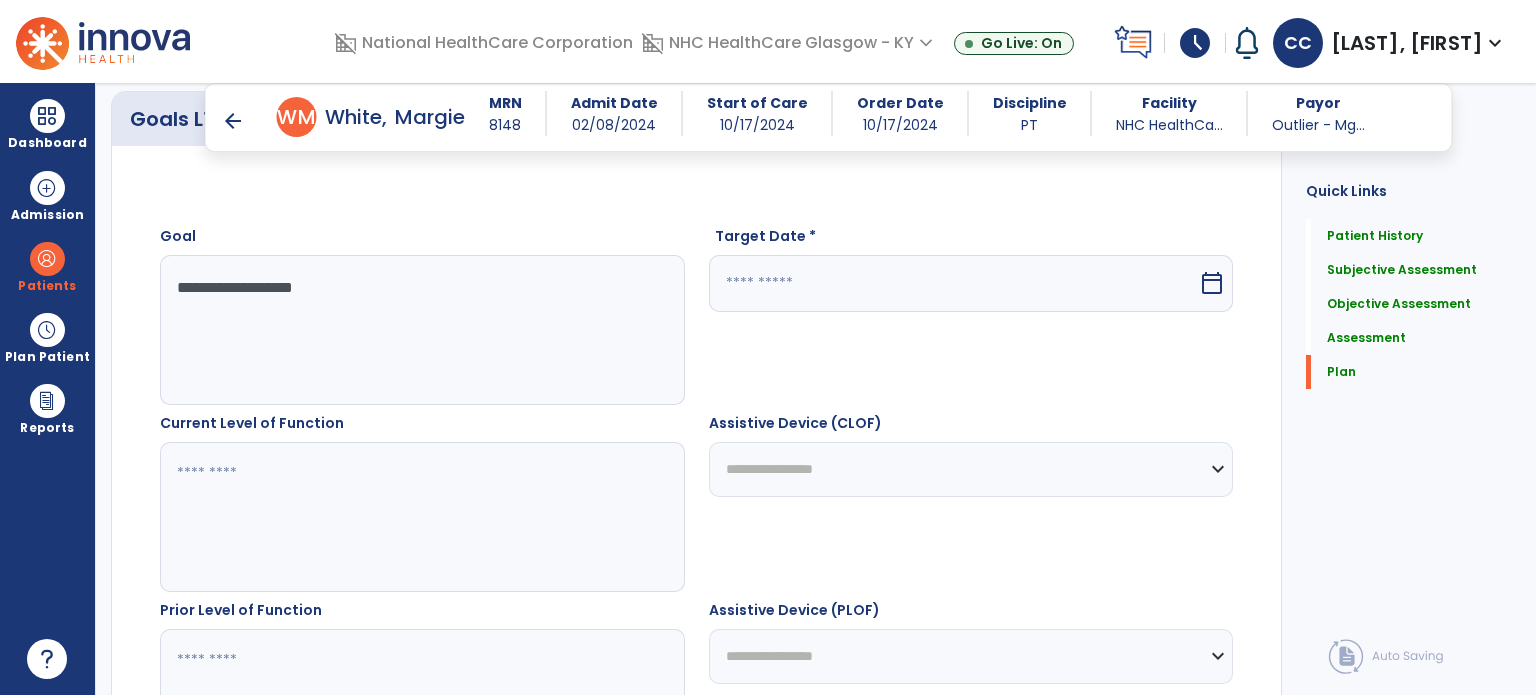 type on "**********" 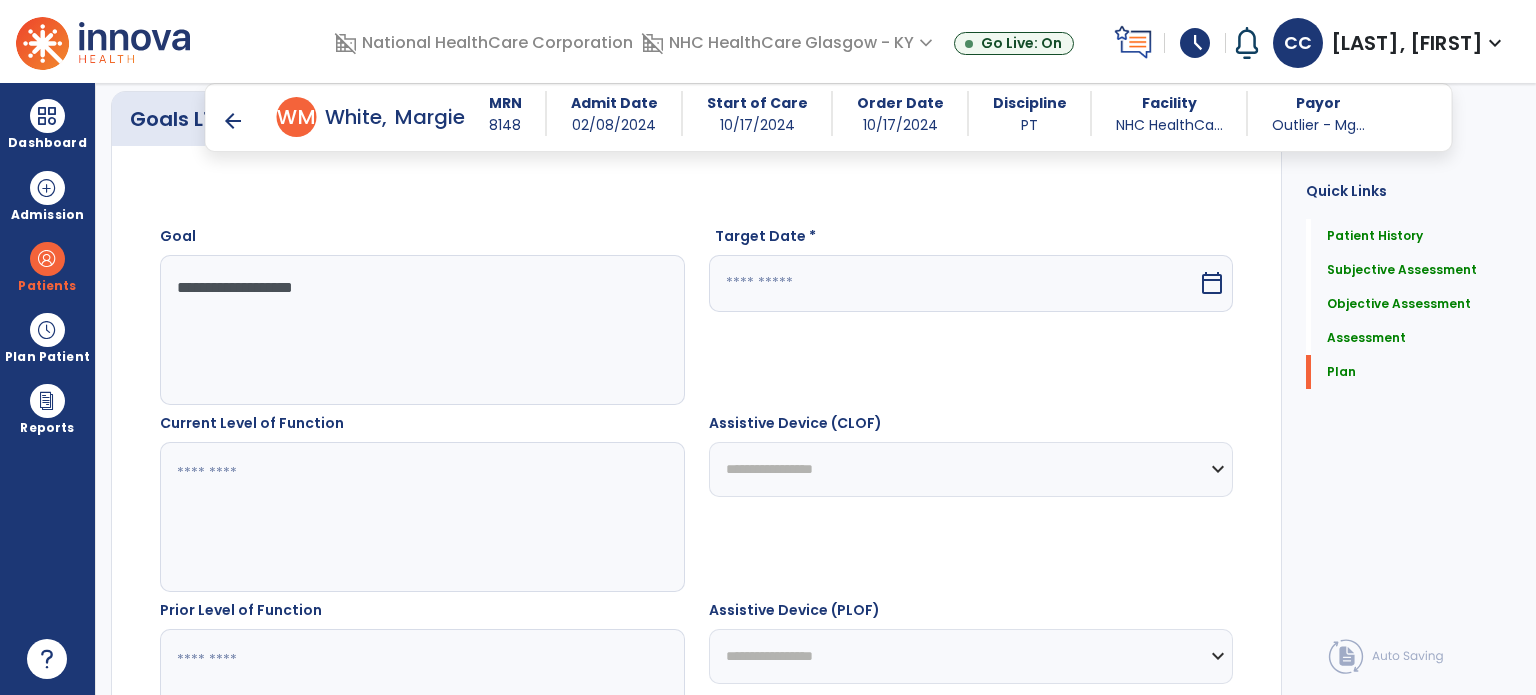 click at bounding box center (954, 283) 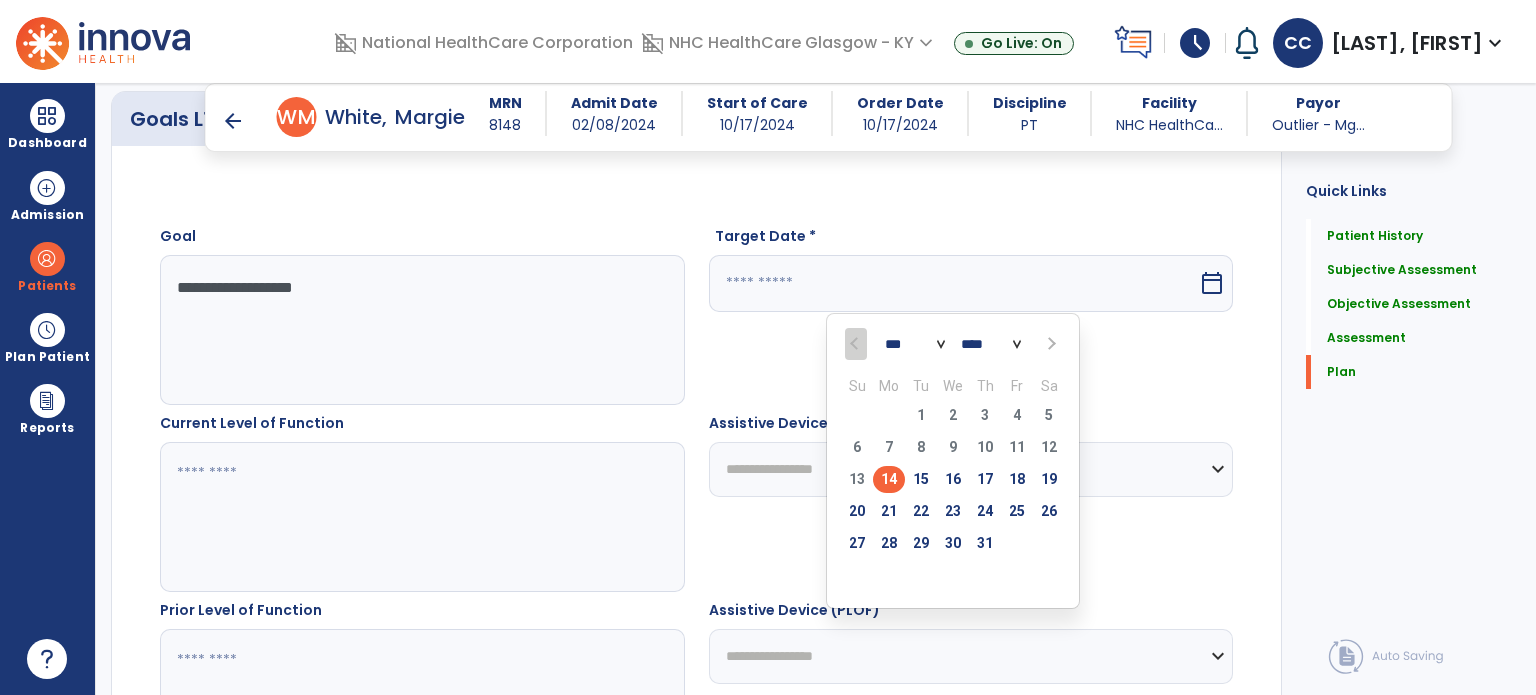 click at bounding box center (1050, 344) 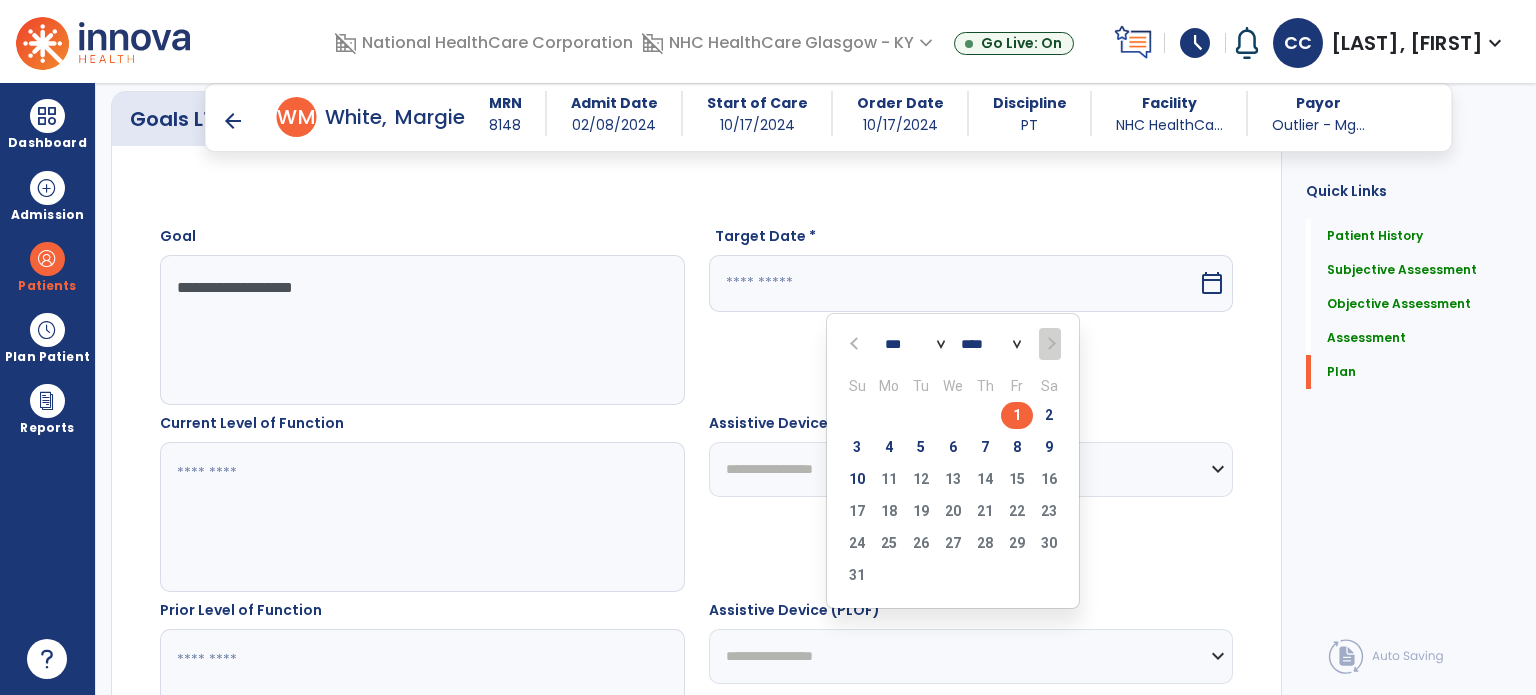 click on "8" at bounding box center (1017, 447) 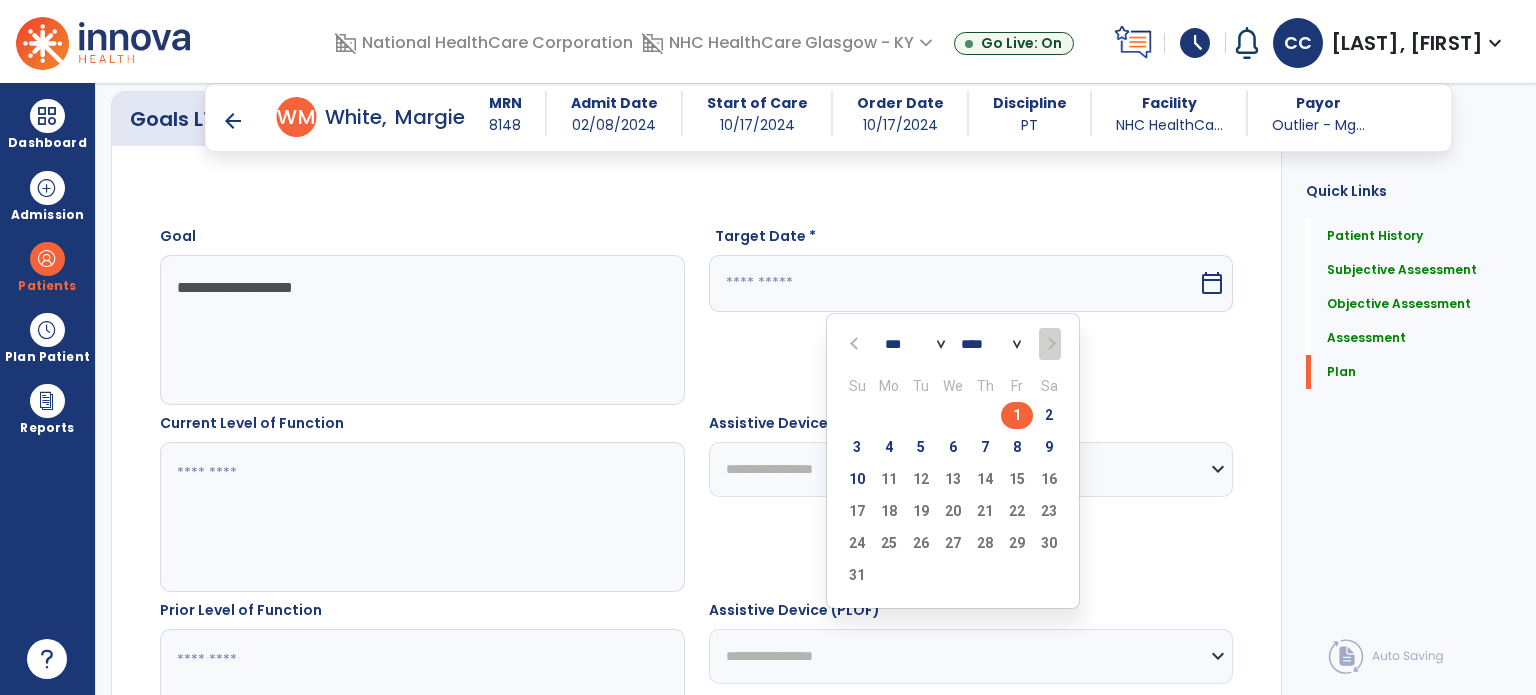 type on "********" 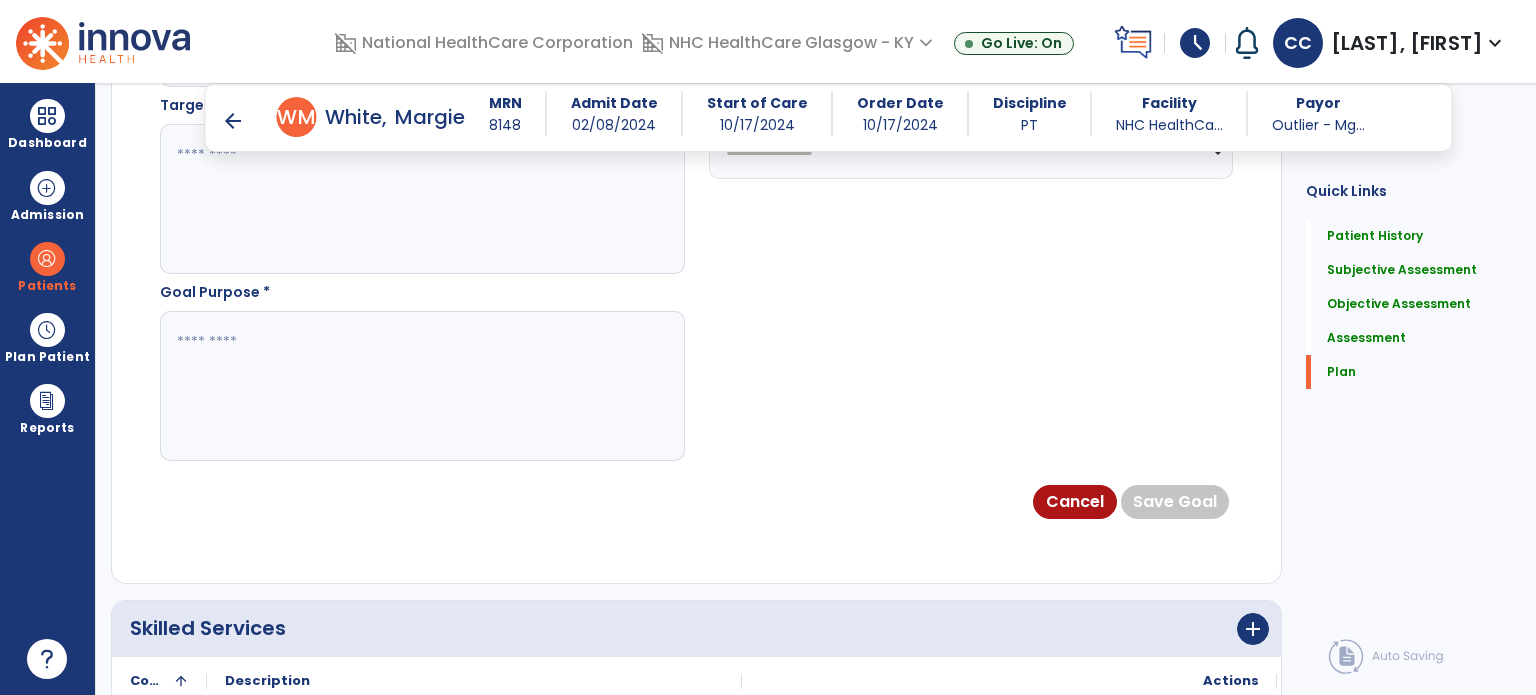 scroll, scrollTop: 5476, scrollLeft: 0, axis: vertical 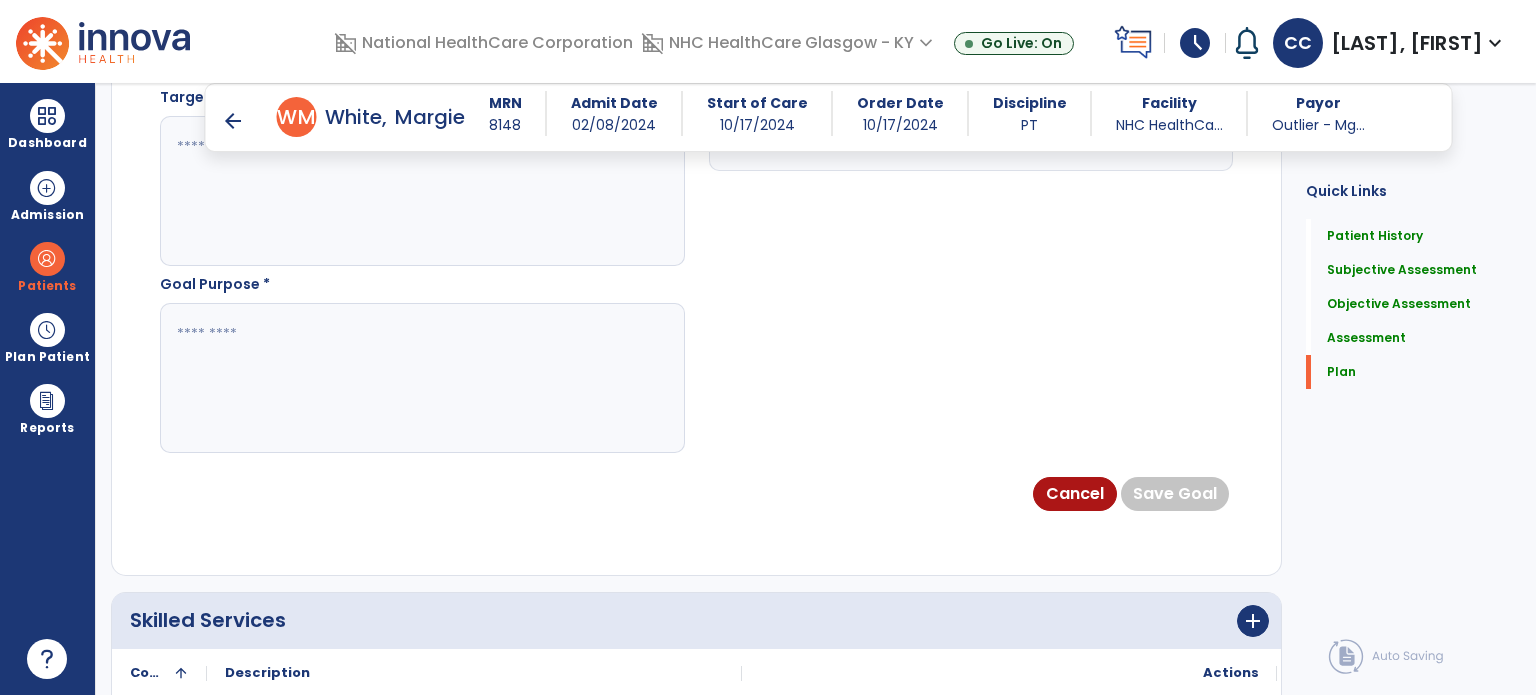click 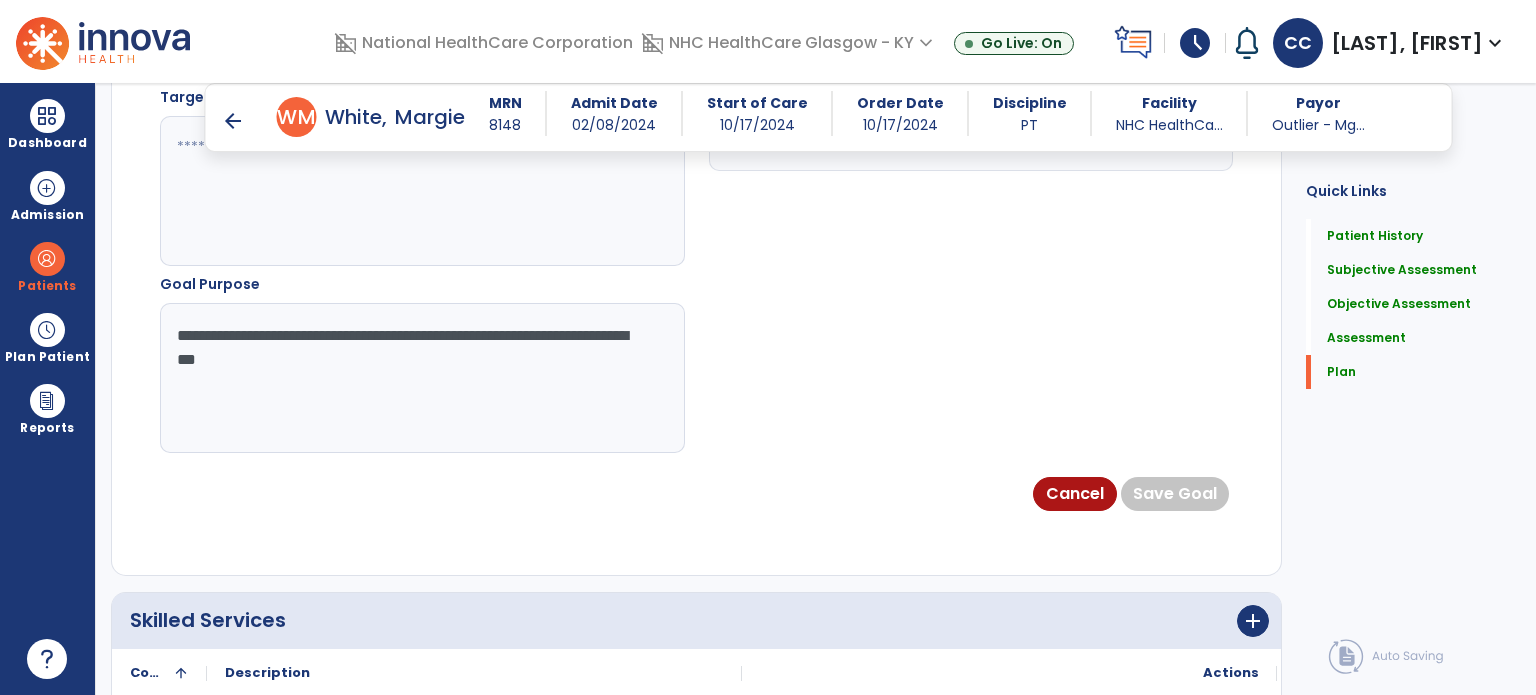 drag, startPoint x: 468, startPoint y: 327, endPoint x: 361, endPoint y: 293, distance: 112.27199 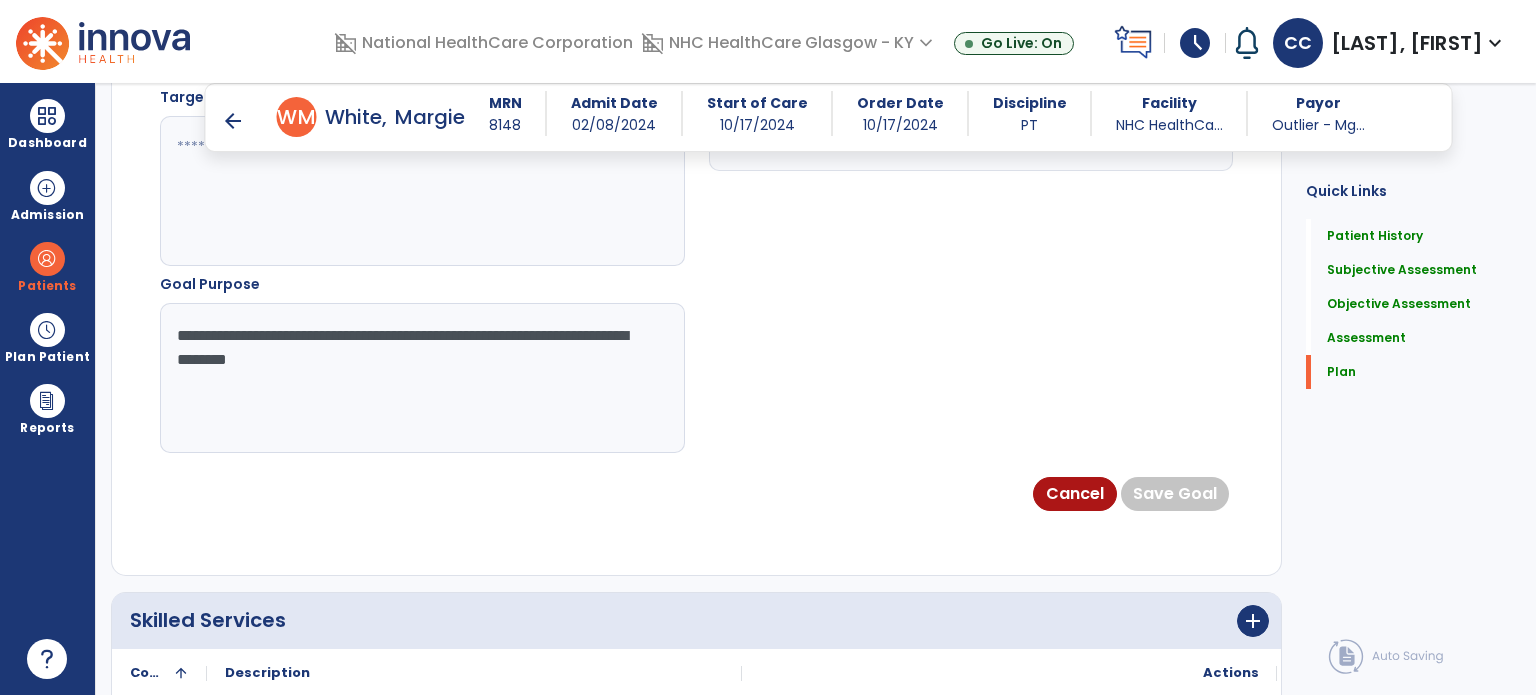 type on "**********" 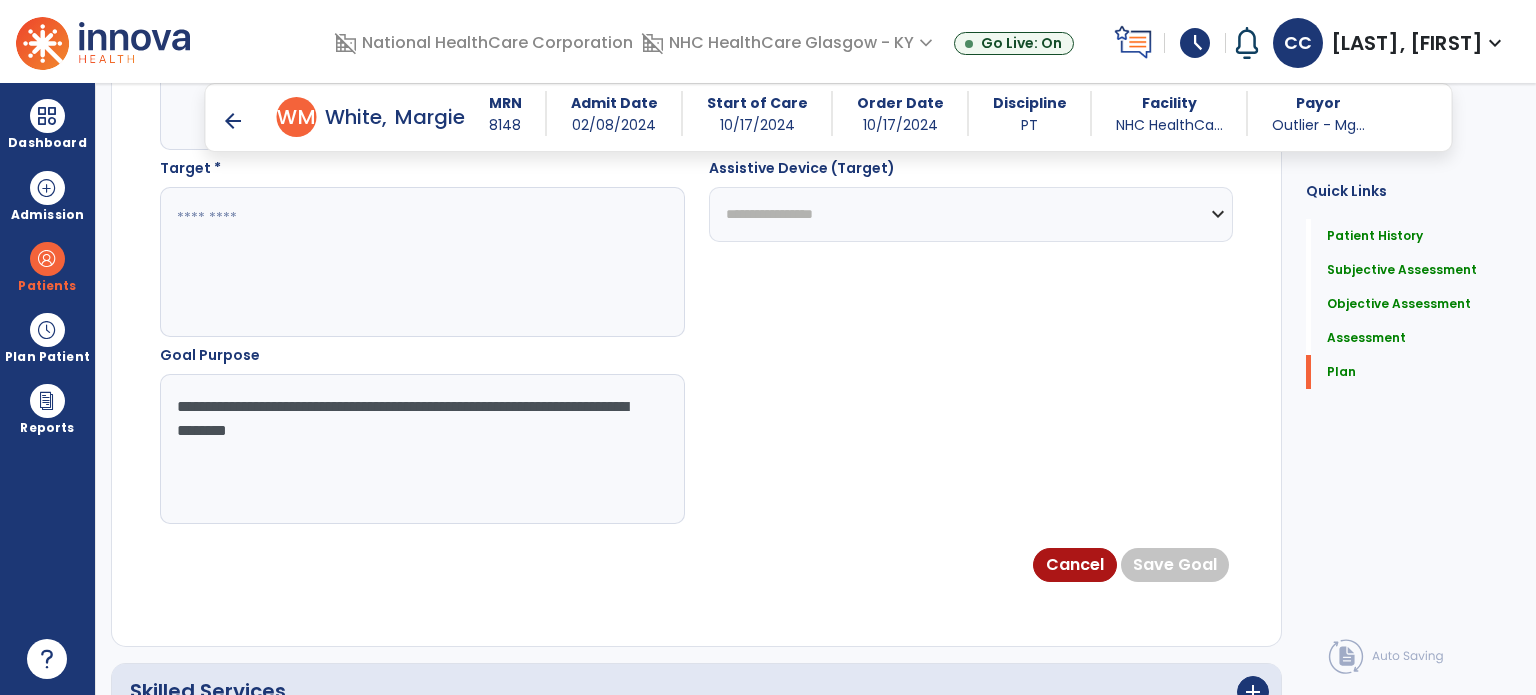 scroll, scrollTop: 5276, scrollLeft: 0, axis: vertical 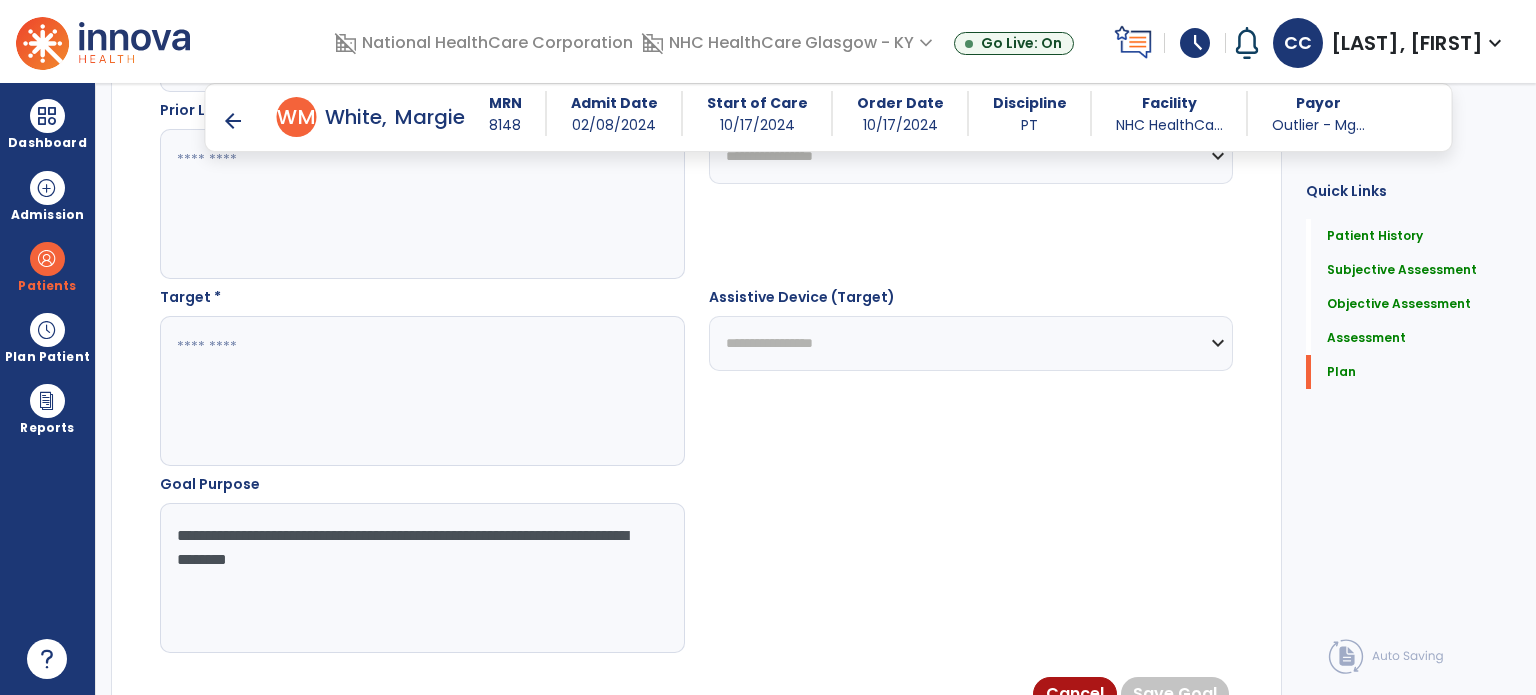 click 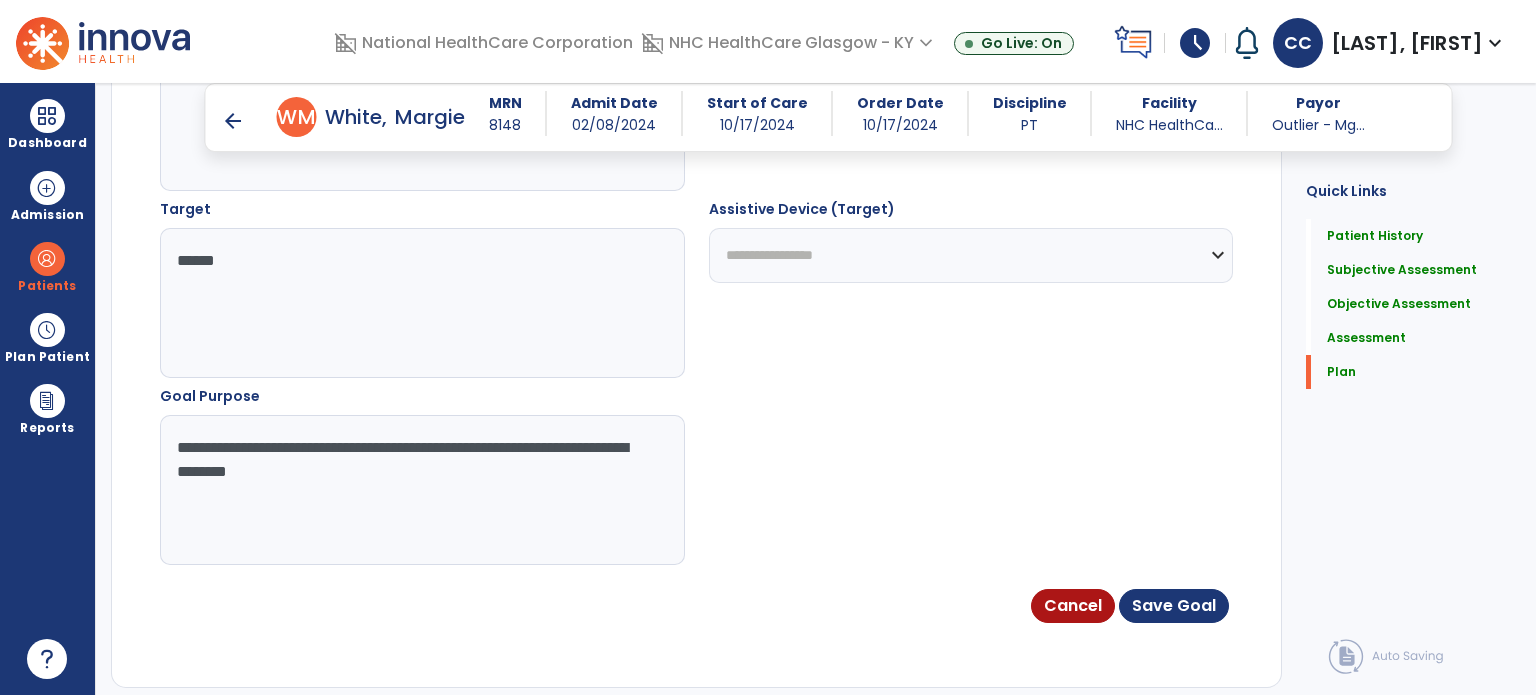 scroll, scrollTop: 5376, scrollLeft: 0, axis: vertical 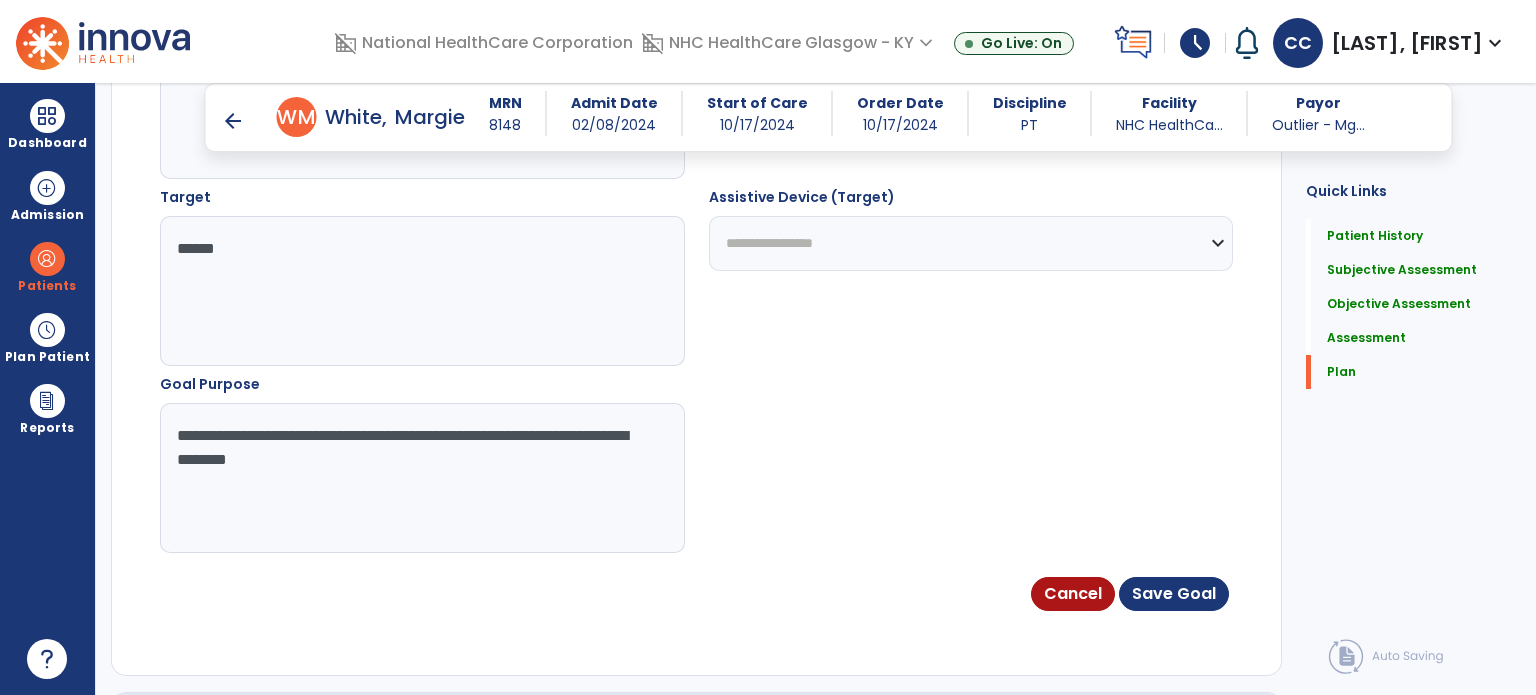 type on "*****" 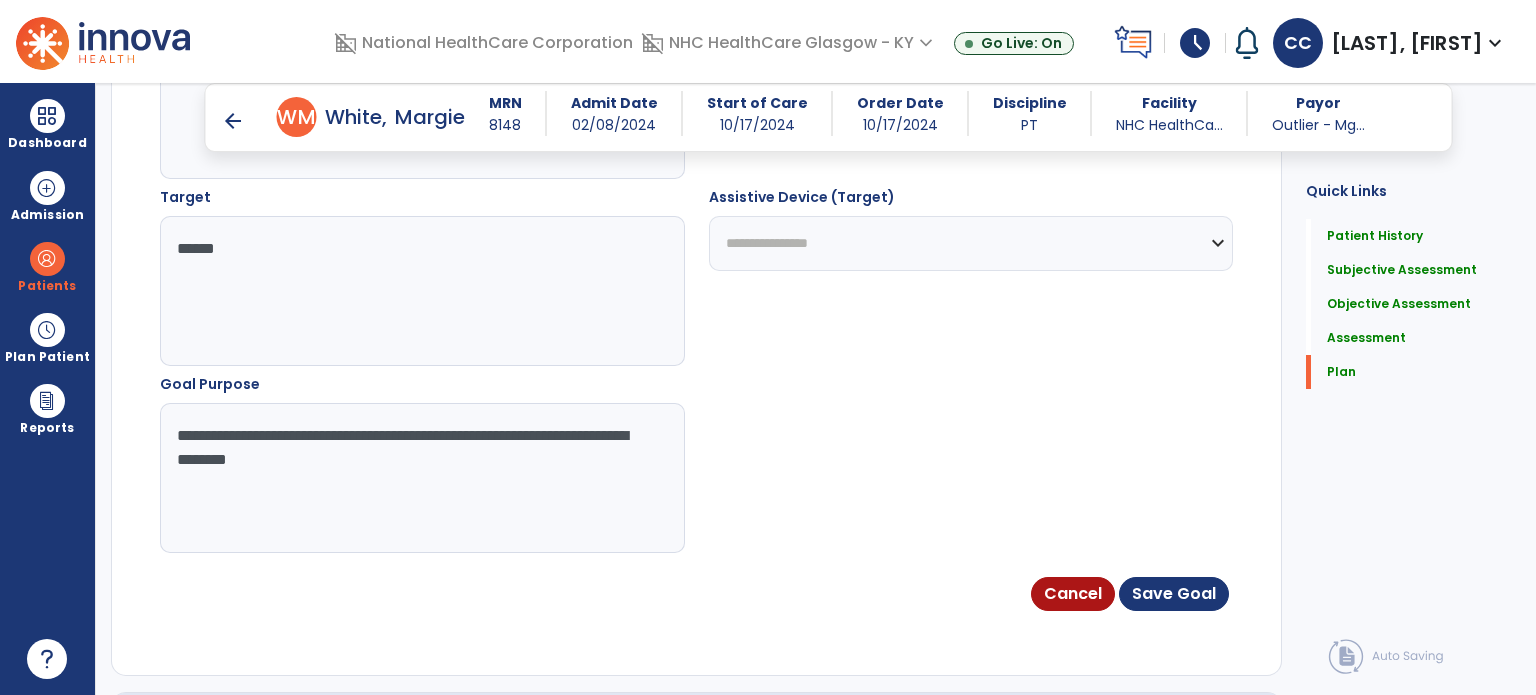 click on "**********" 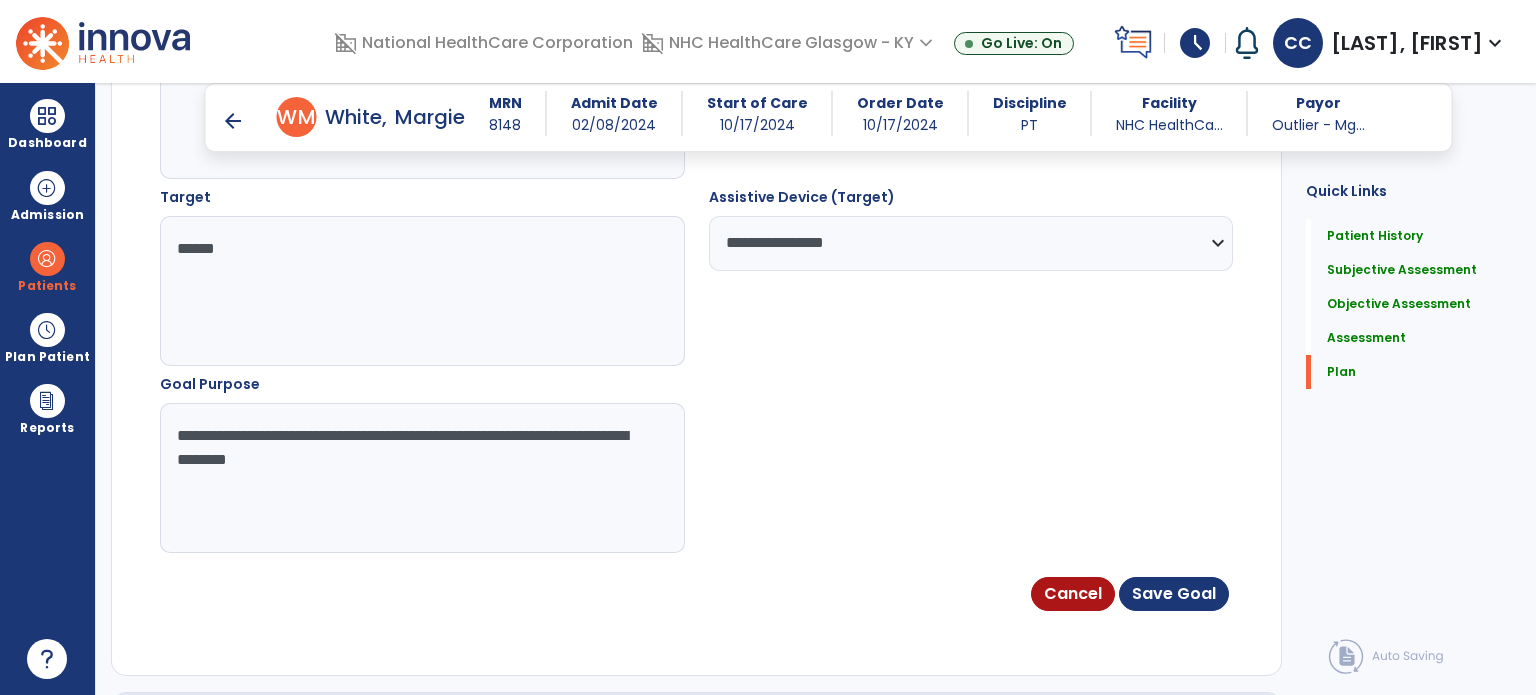 drag, startPoint x: 281, startPoint y: 267, endPoint x: 0, endPoint y: 131, distance: 312.18103 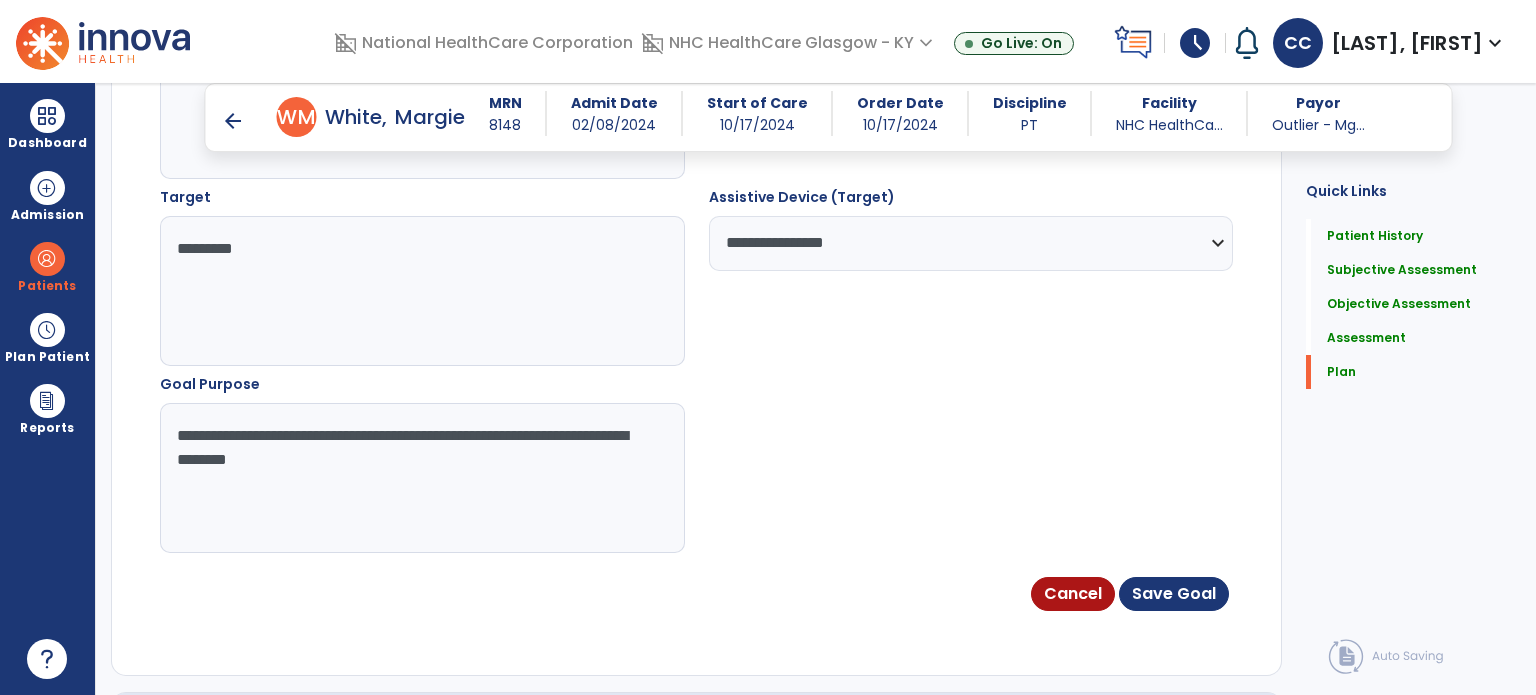 type on "*********" 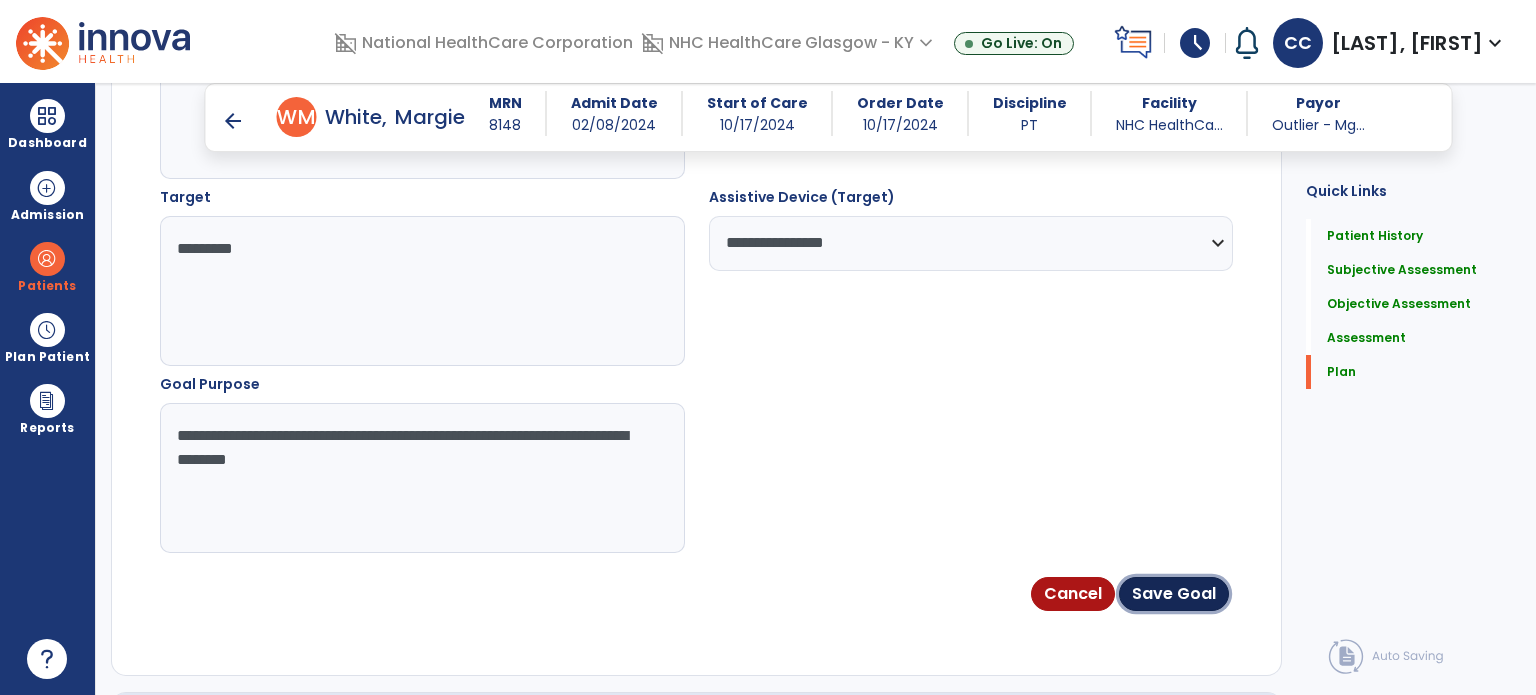 click on "Save Goal" 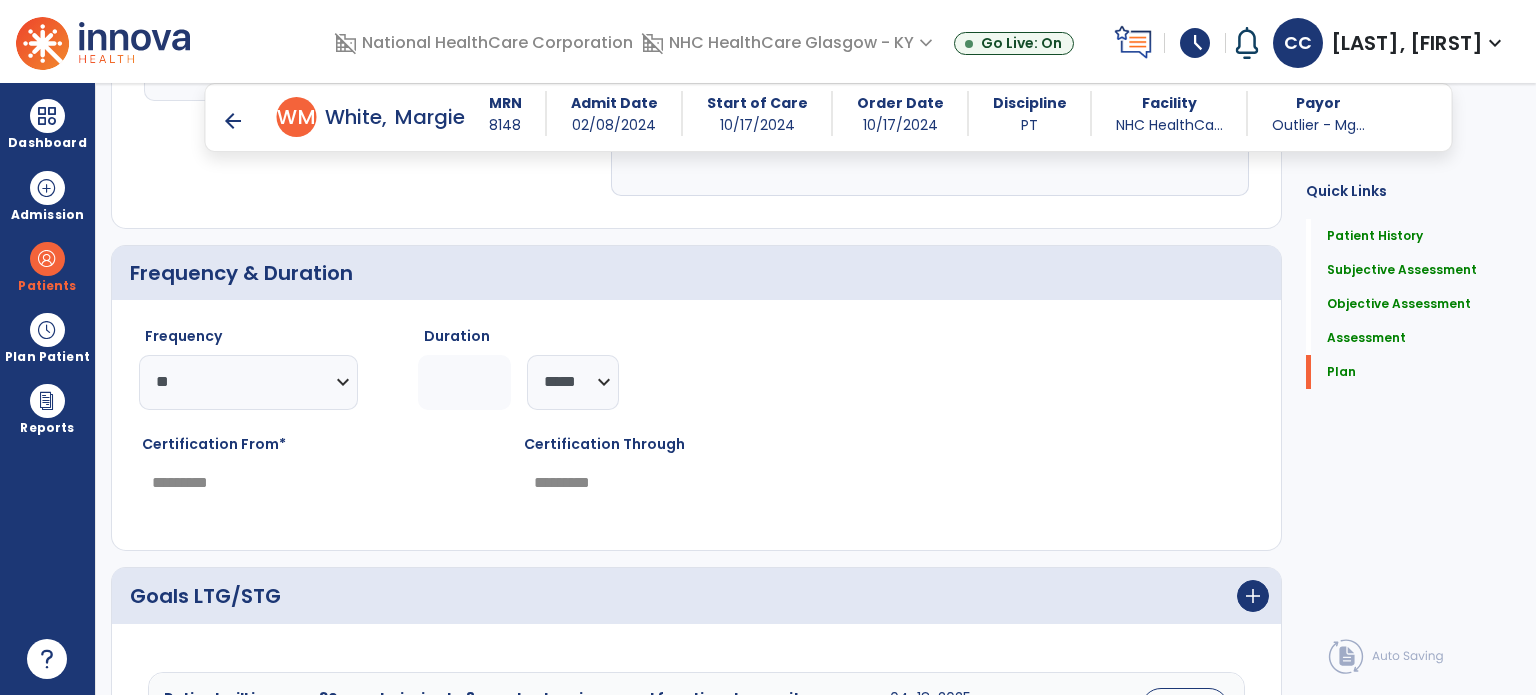 scroll, scrollTop: 4500, scrollLeft: 0, axis: vertical 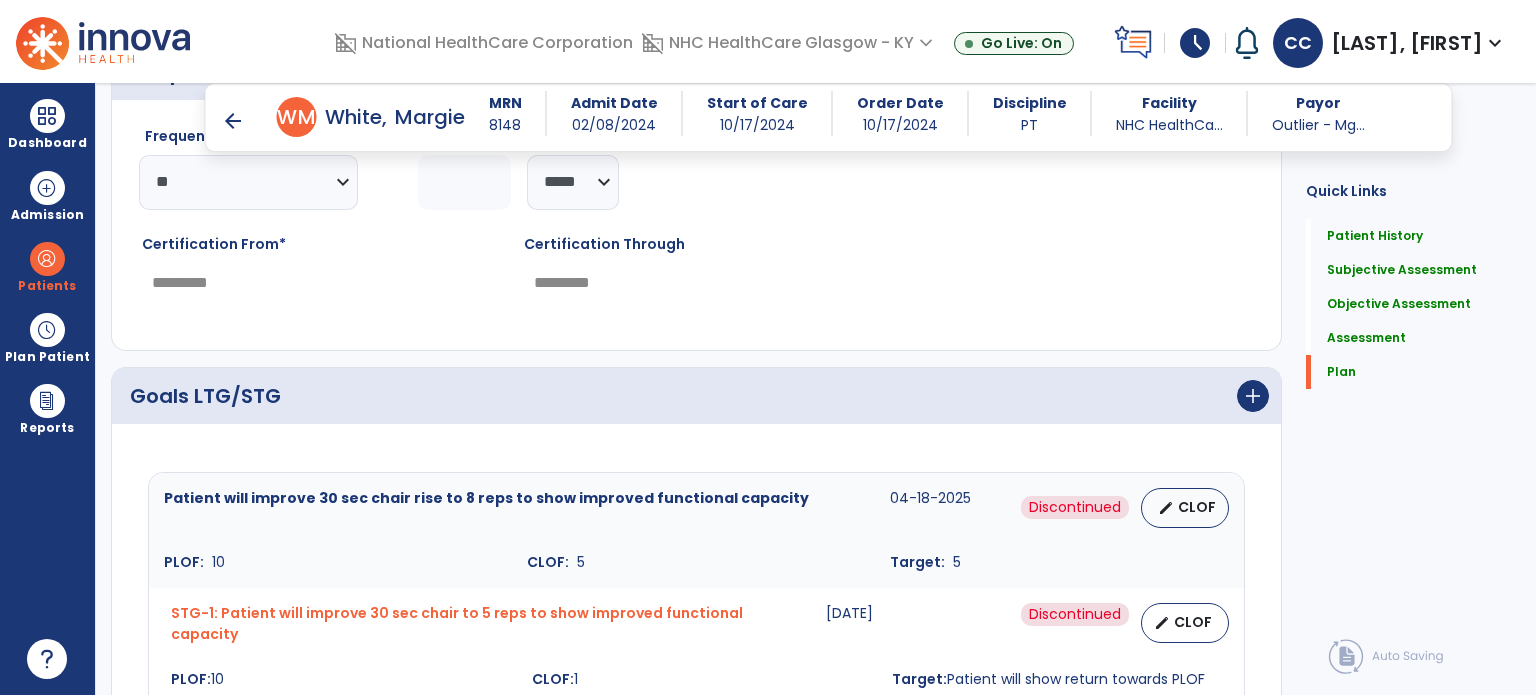 click on "Goals LTG/STG  add" 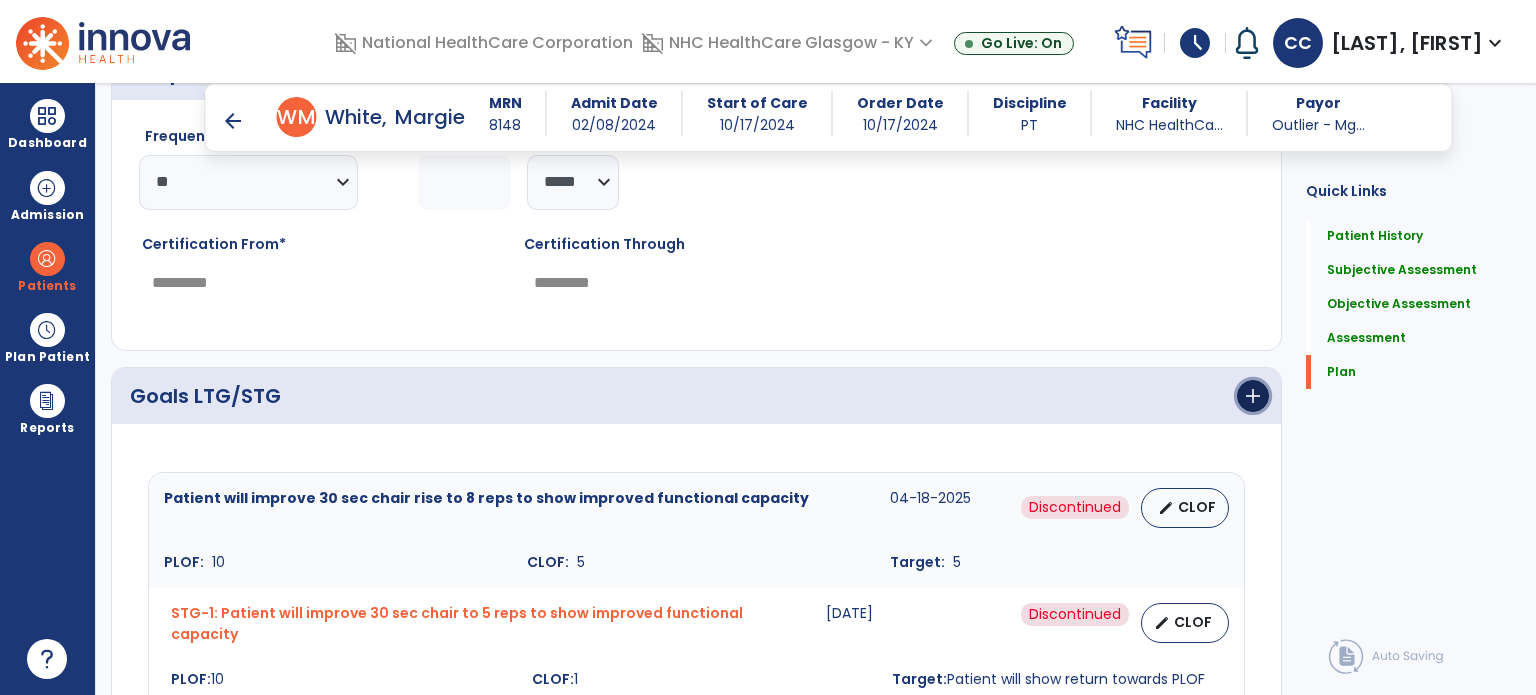 click on "add" 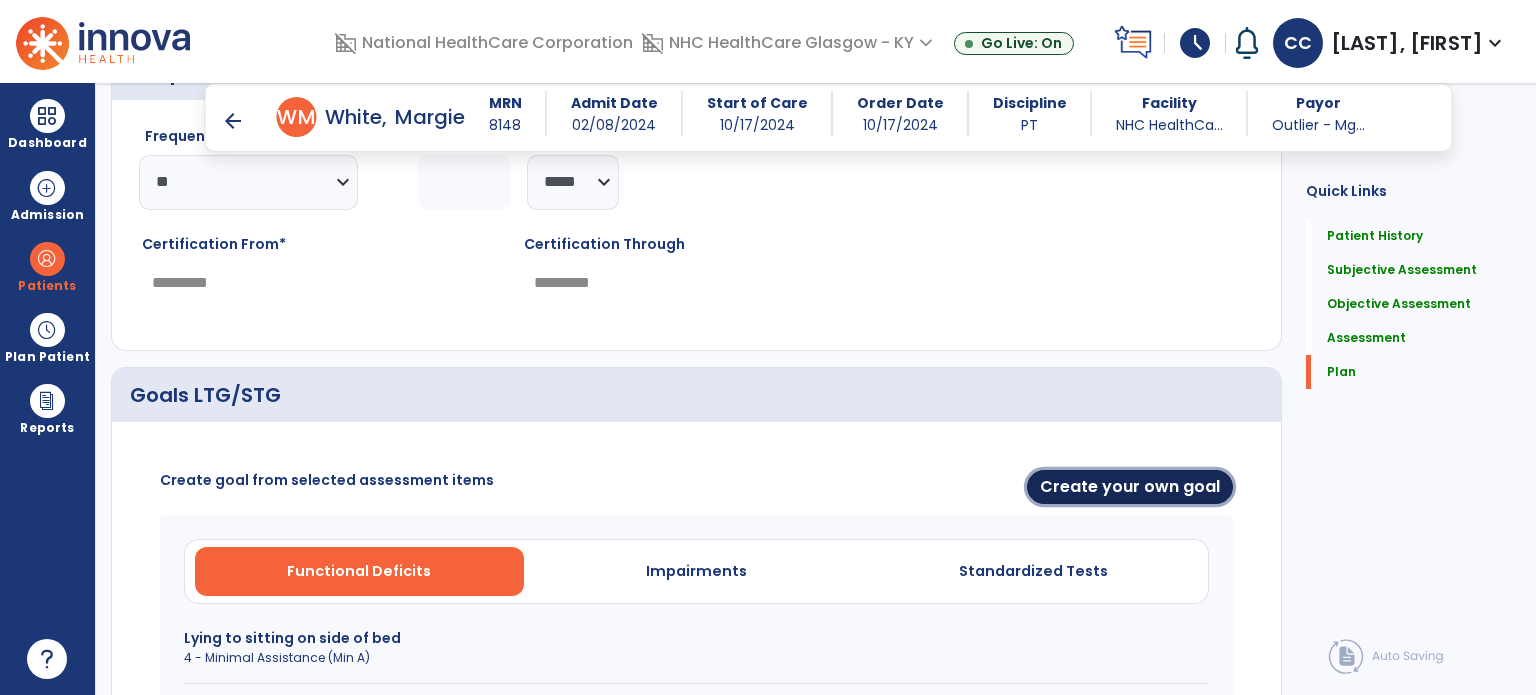 drag, startPoint x: 1170, startPoint y: 474, endPoint x: 601, endPoint y: 492, distance: 569.28467 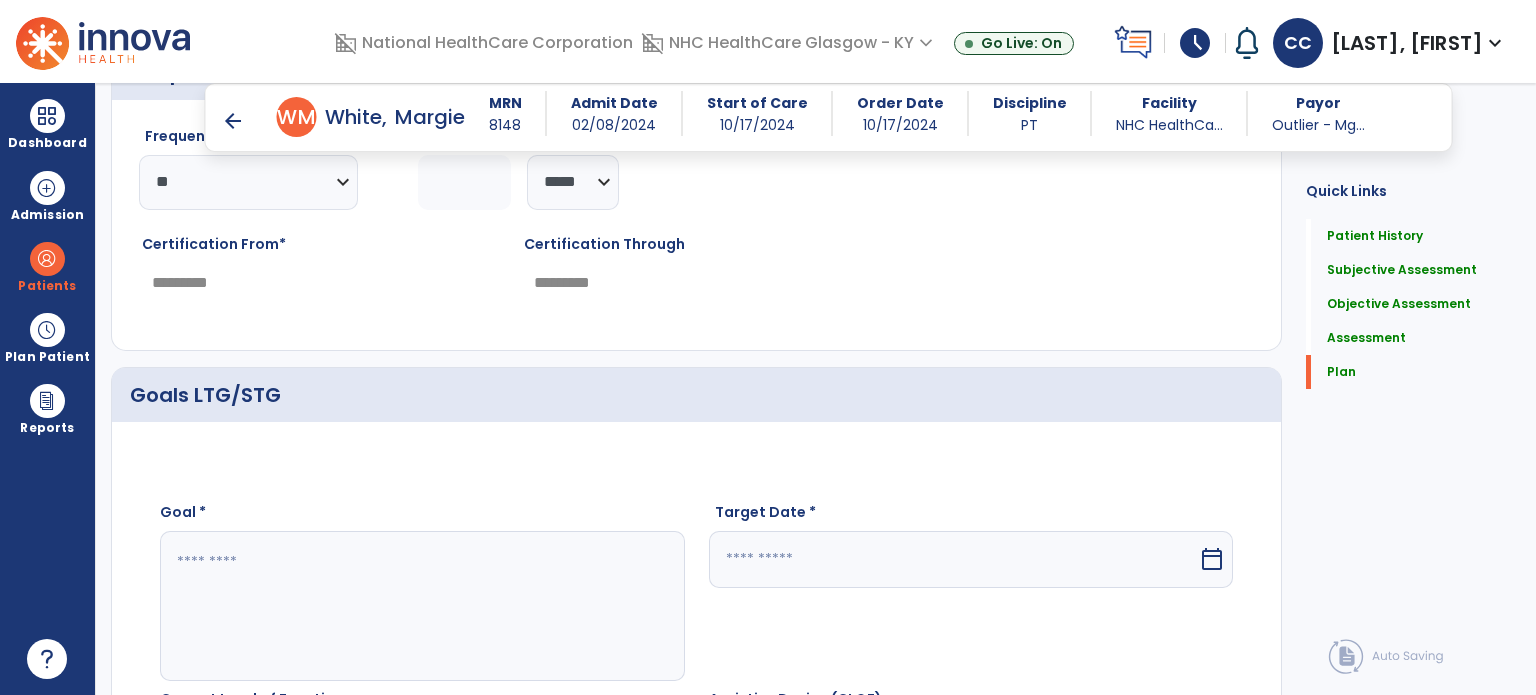 click 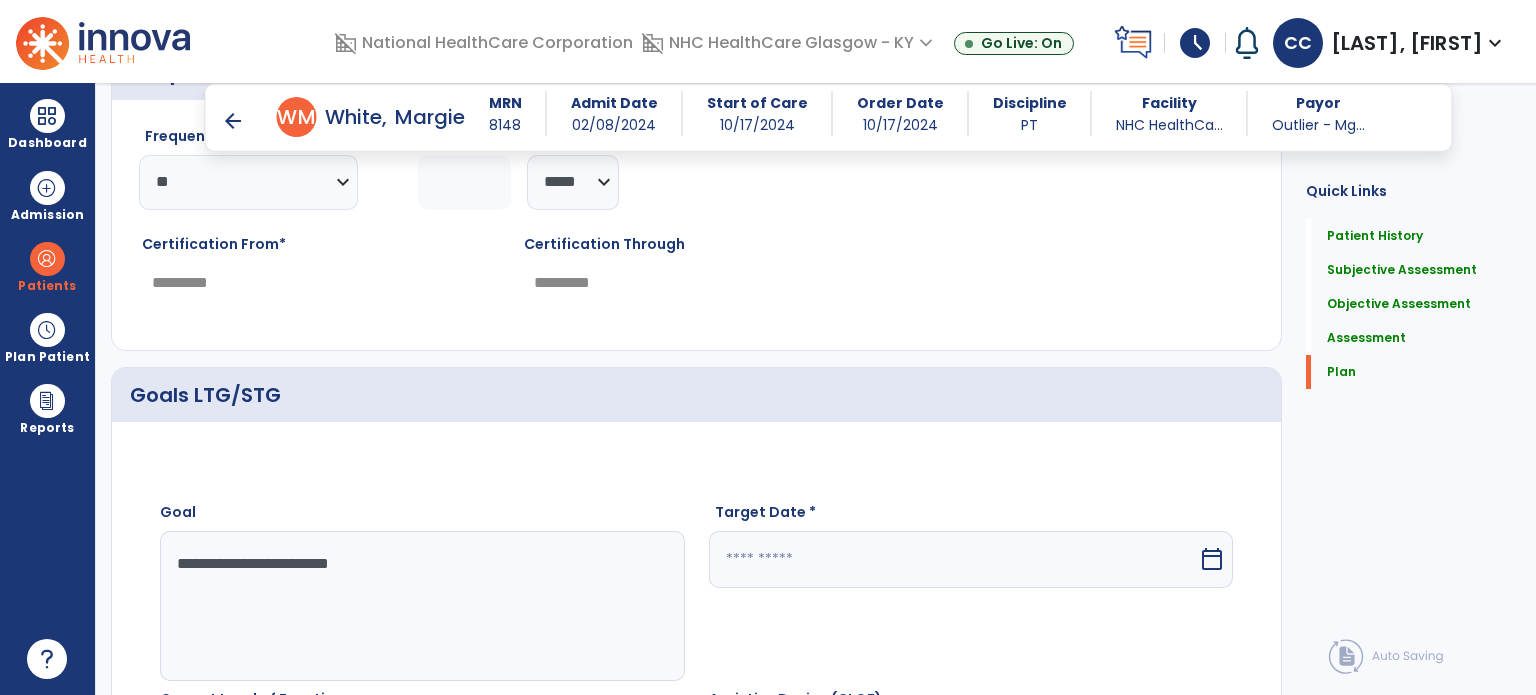 type on "**********" 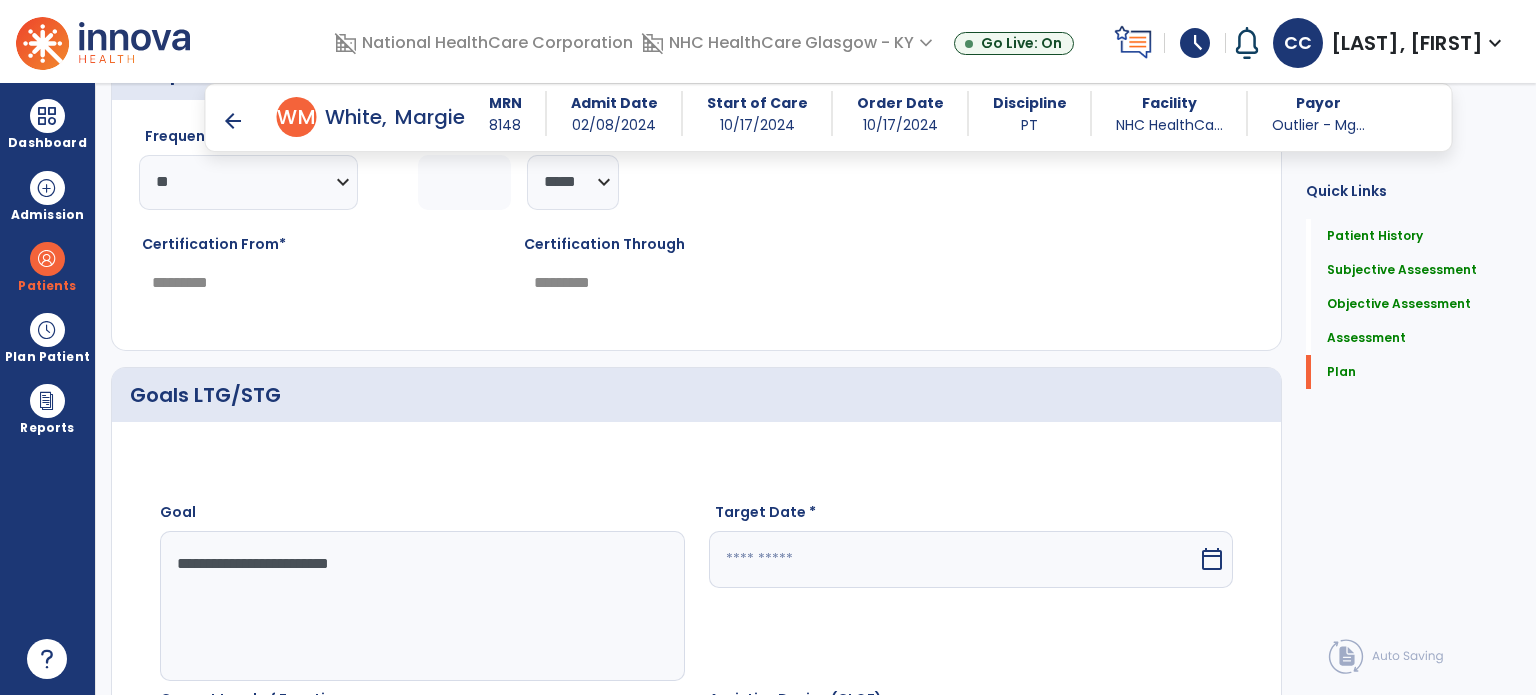 click at bounding box center [954, 559] 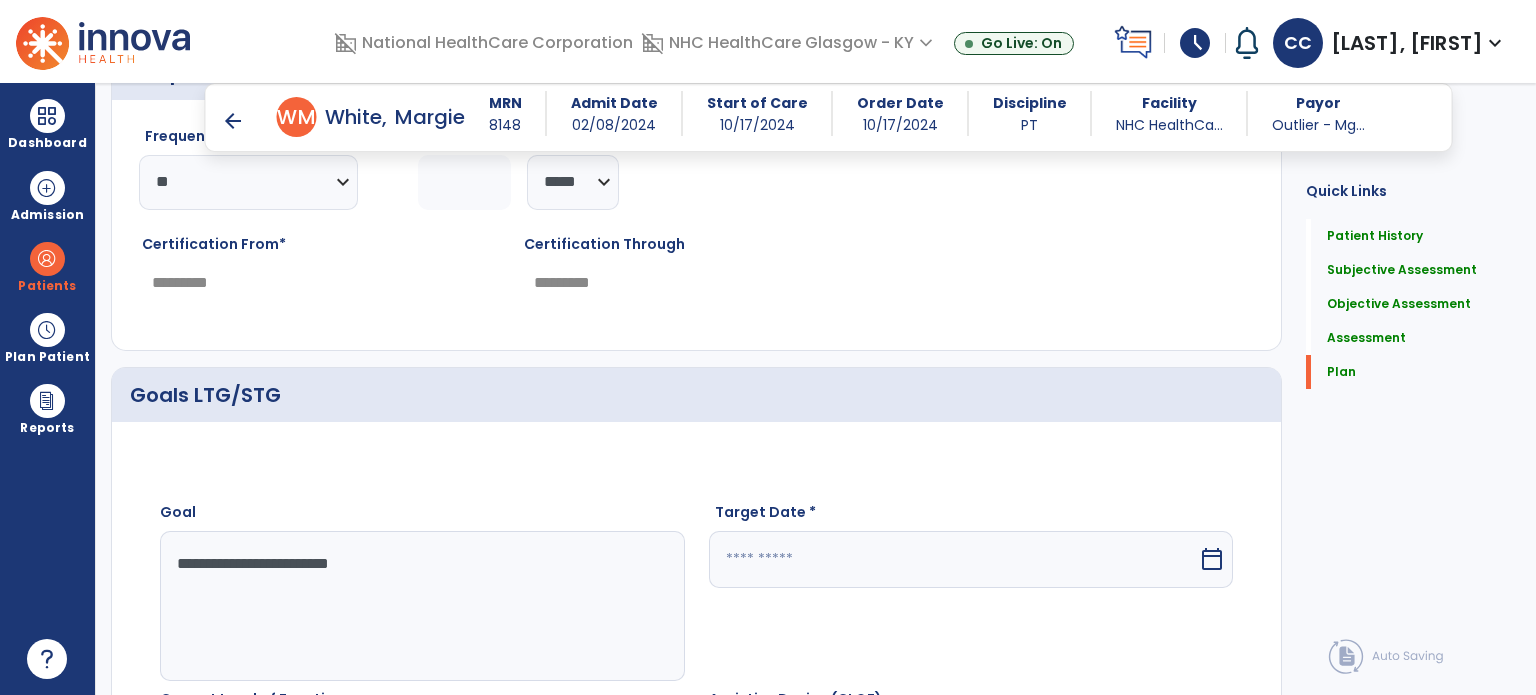 scroll, scrollTop: 4863, scrollLeft: 0, axis: vertical 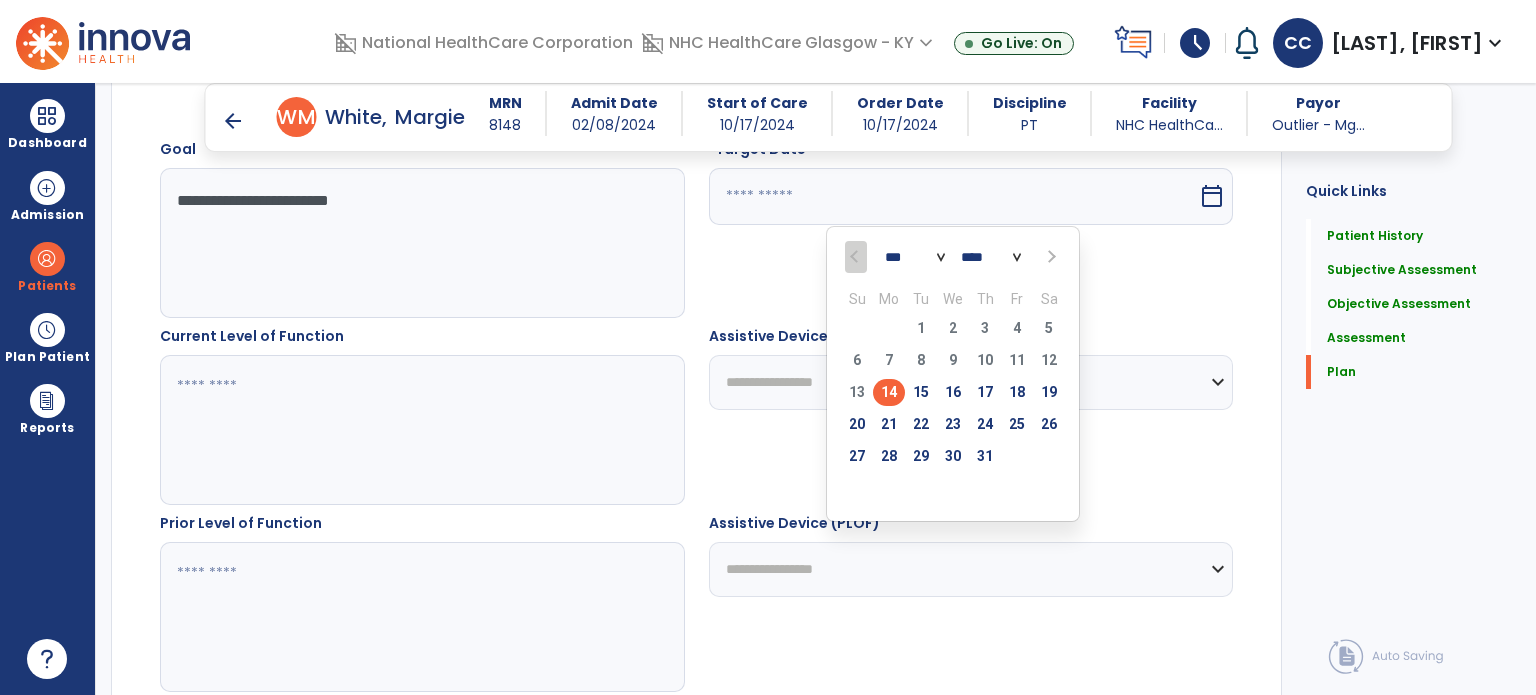 click at bounding box center (1049, 256) 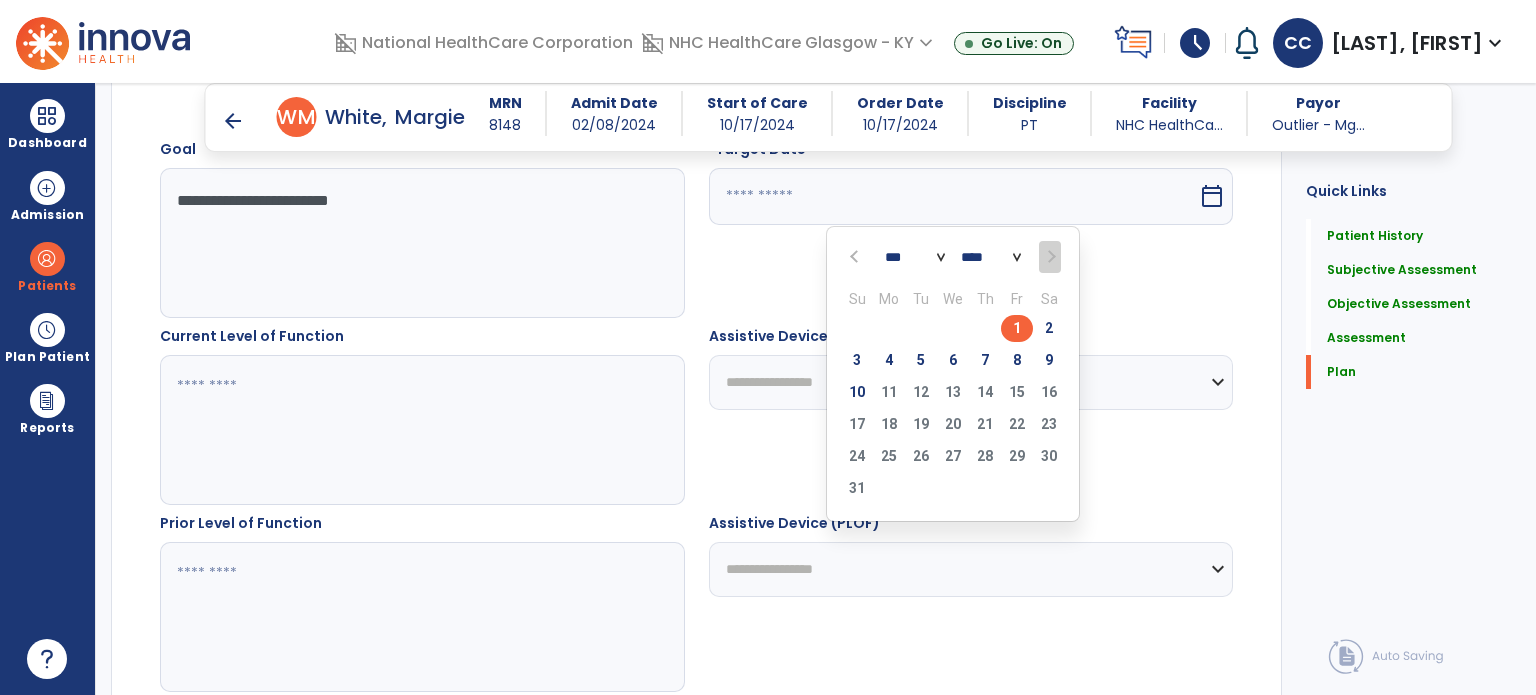 click on "10" at bounding box center [857, 392] 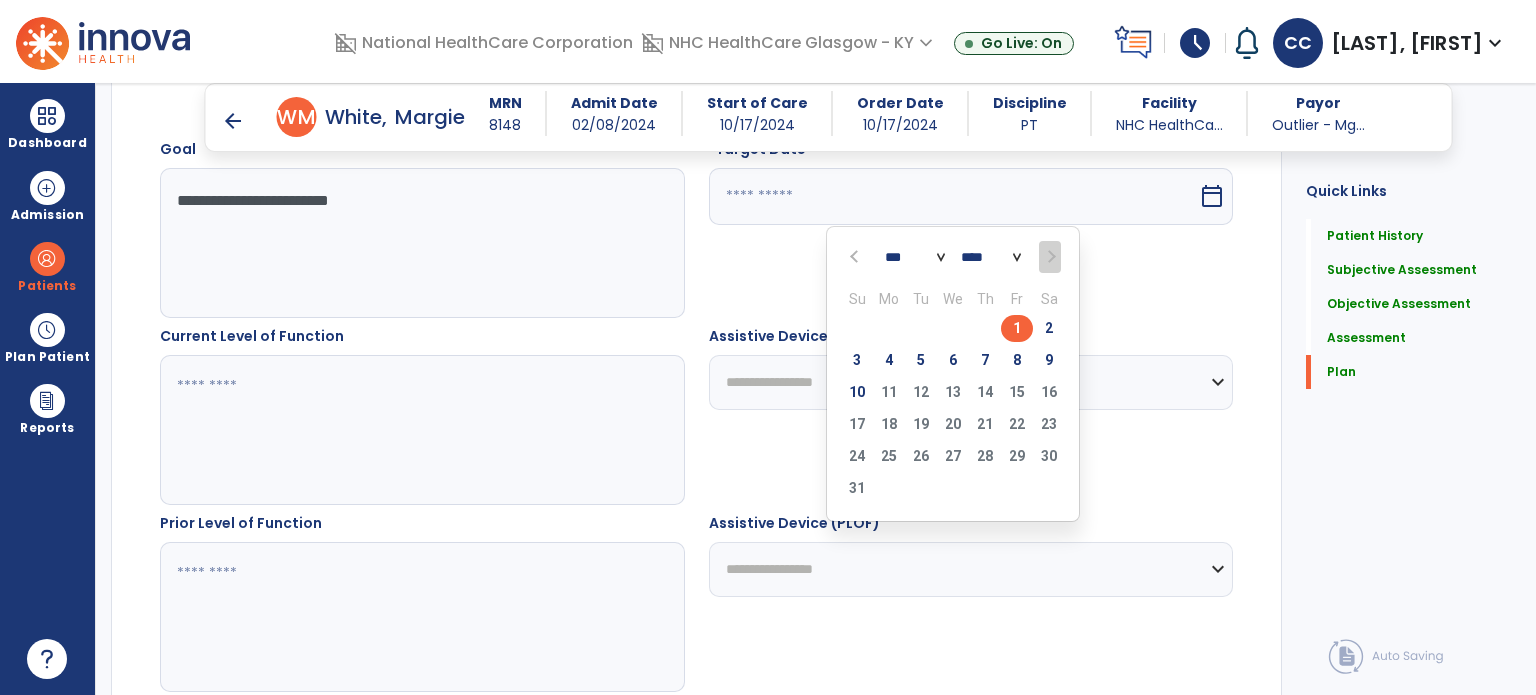 type on "*********" 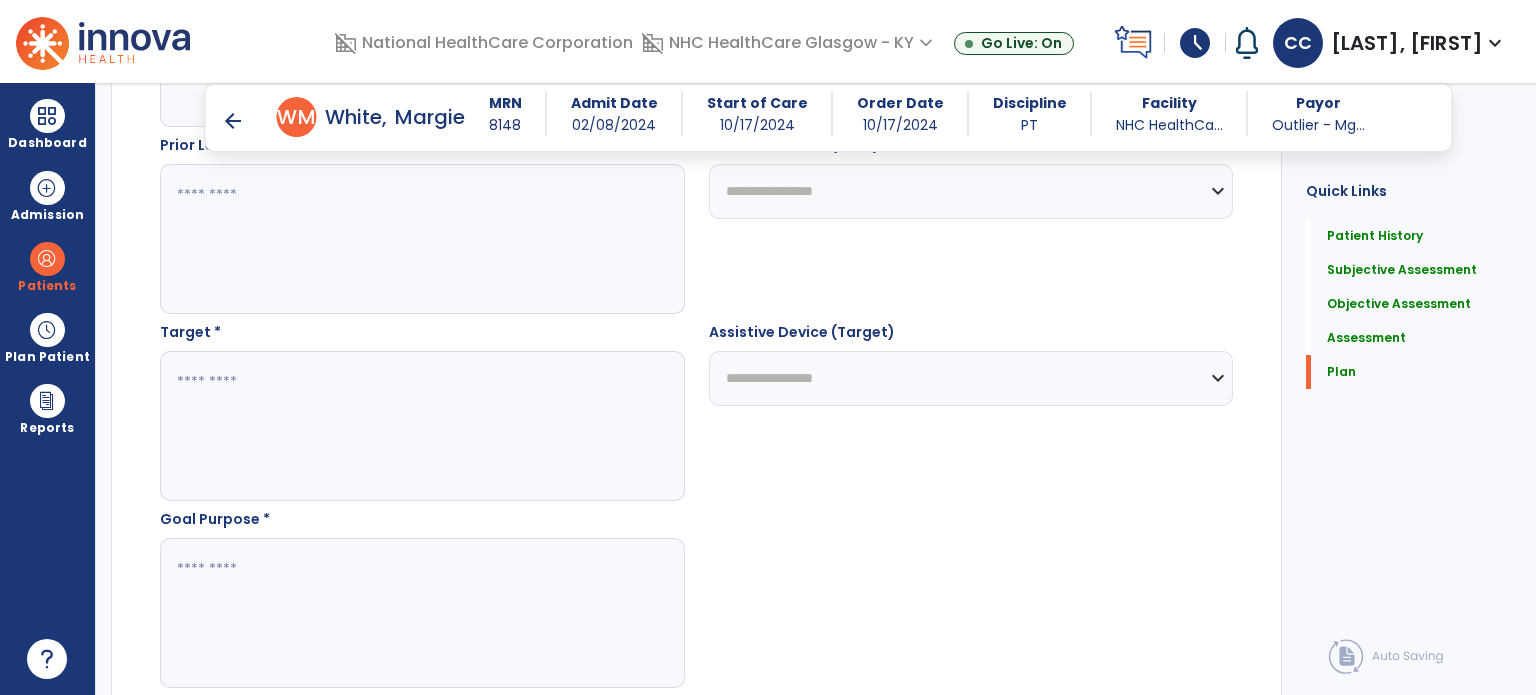 scroll, scrollTop: 5263, scrollLeft: 0, axis: vertical 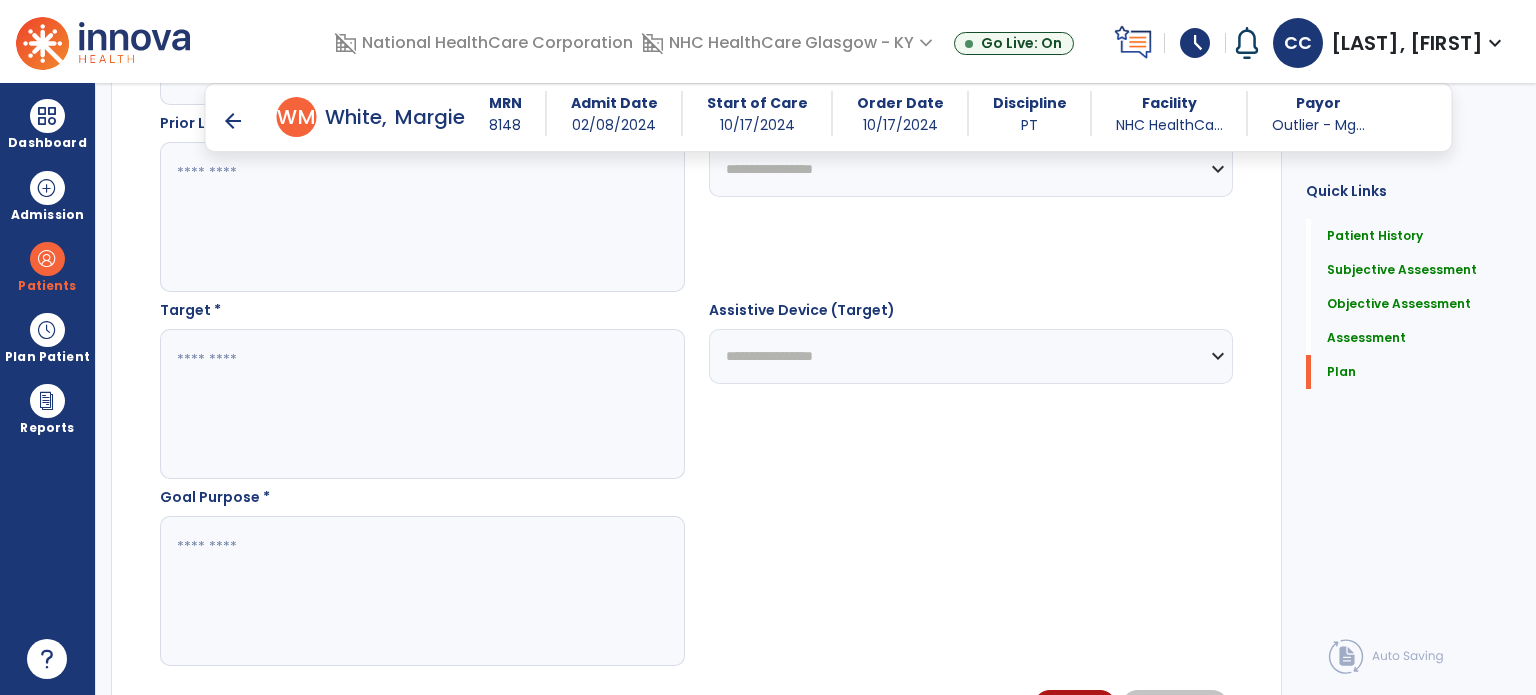 click 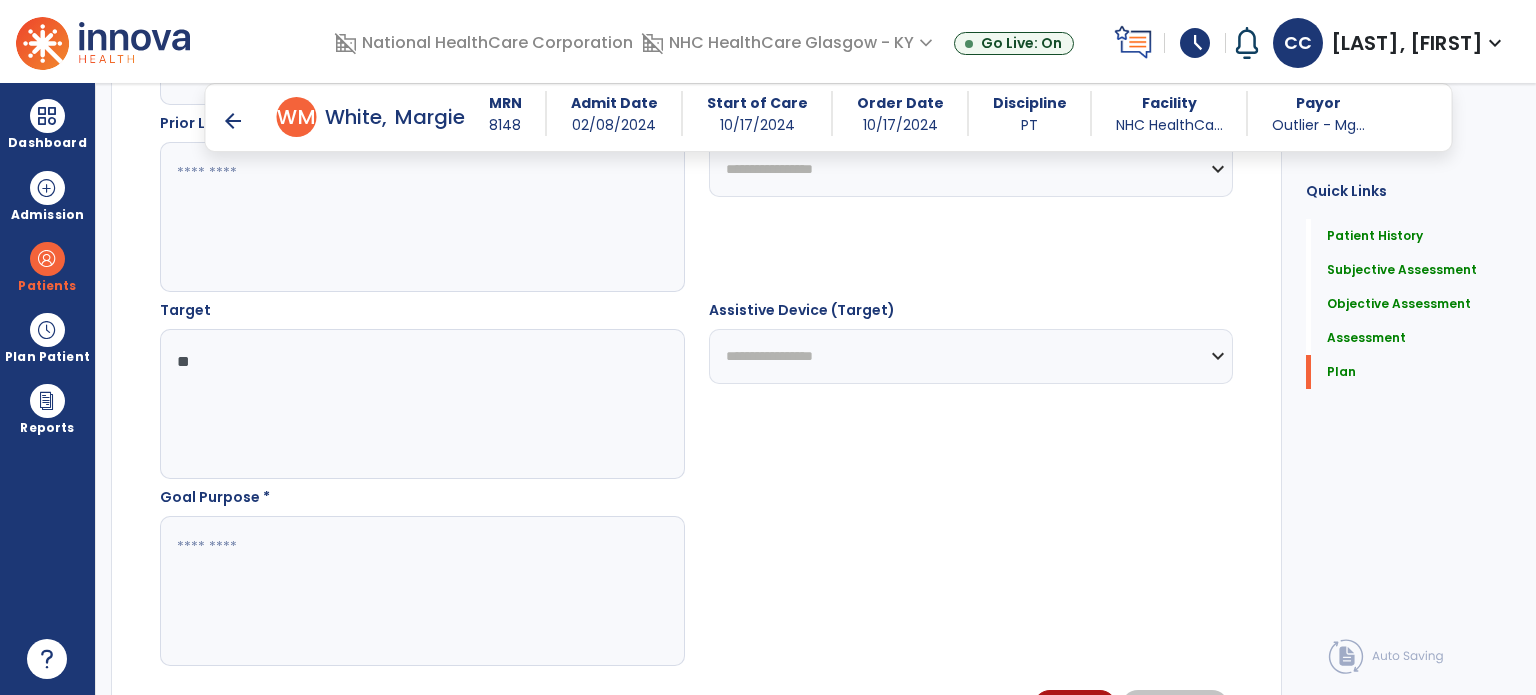 type on "*" 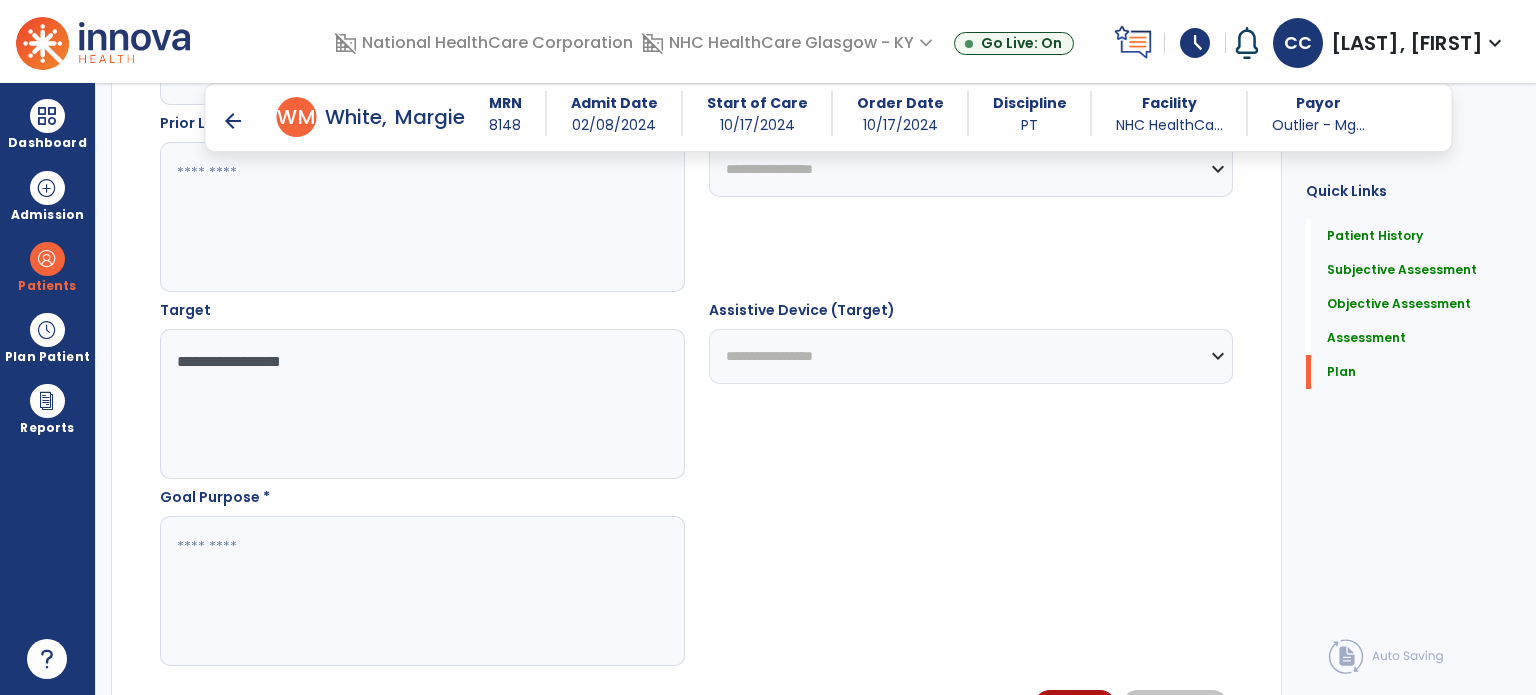 type on "**********" 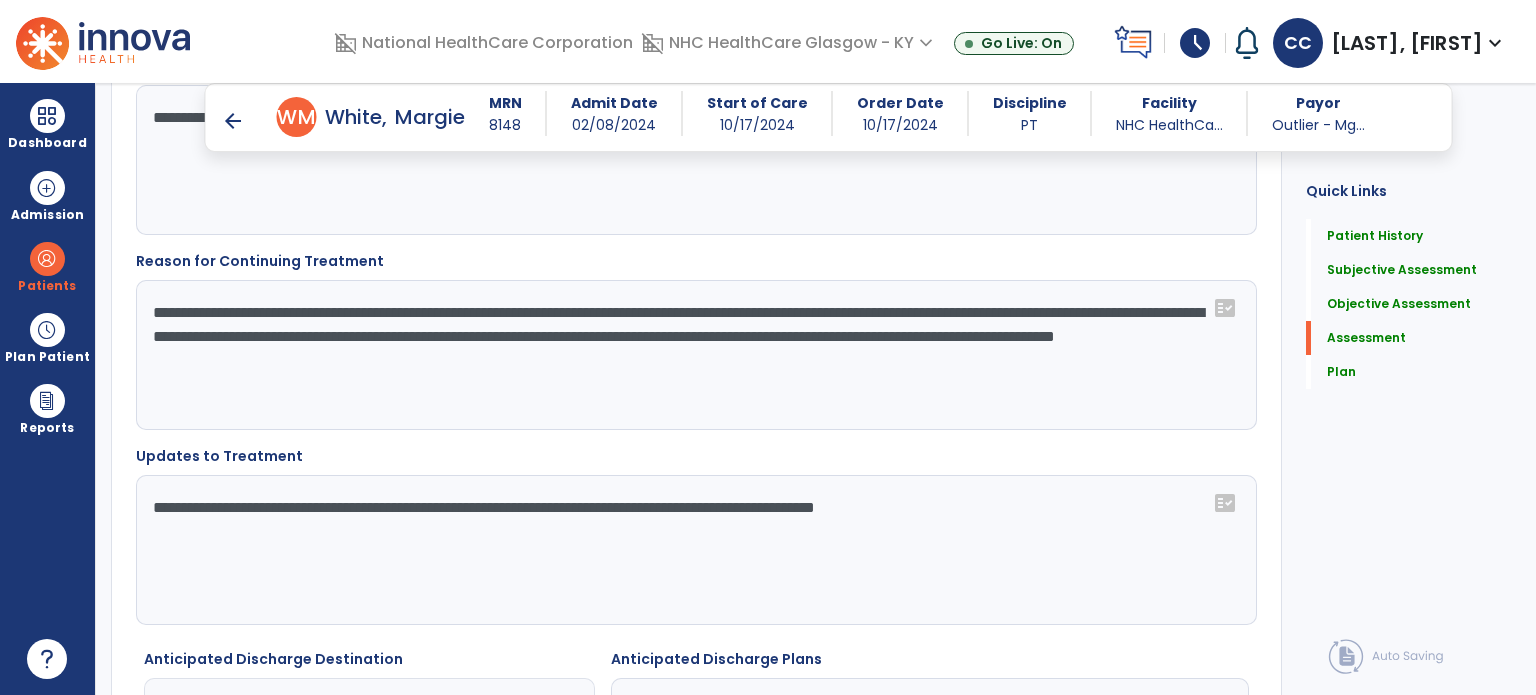 scroll, scrollTop: 3563, scrollLeft: 0, axis: vertical 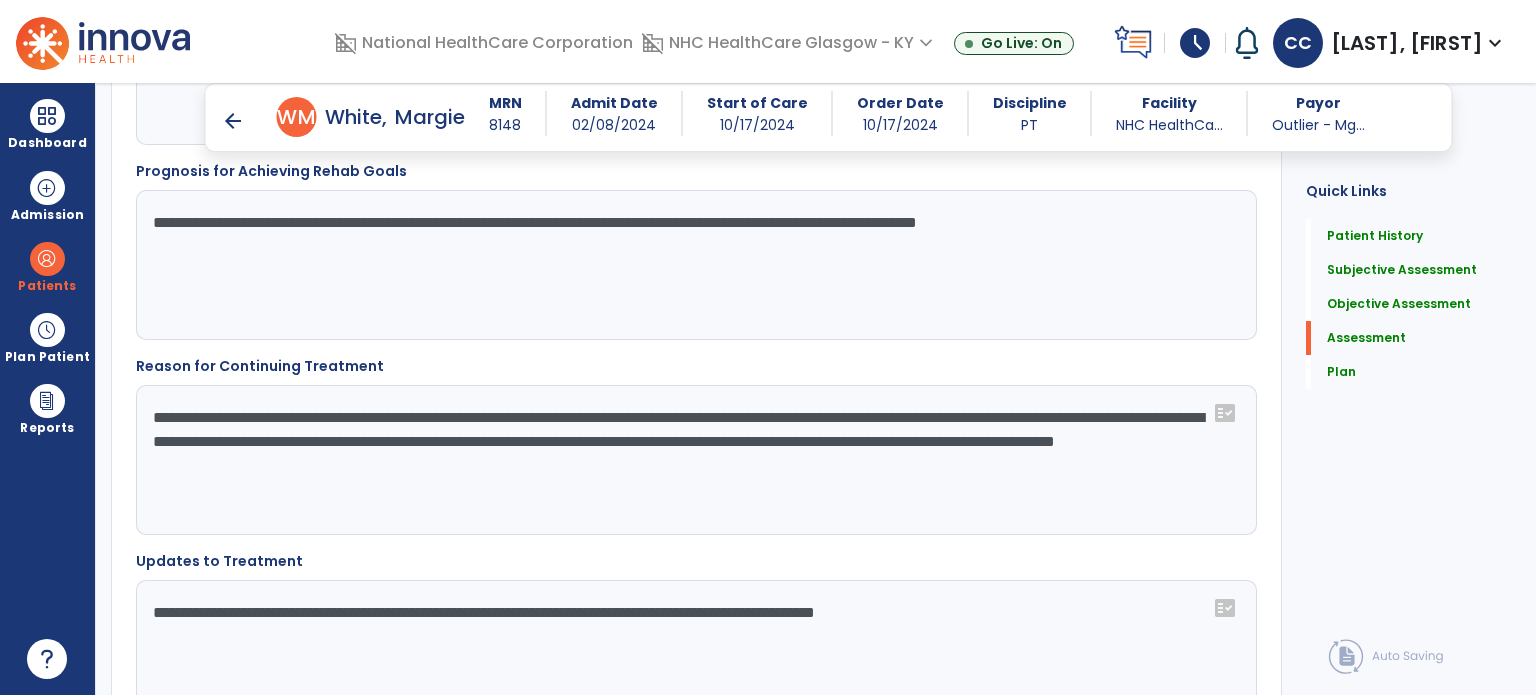 type on "**********" 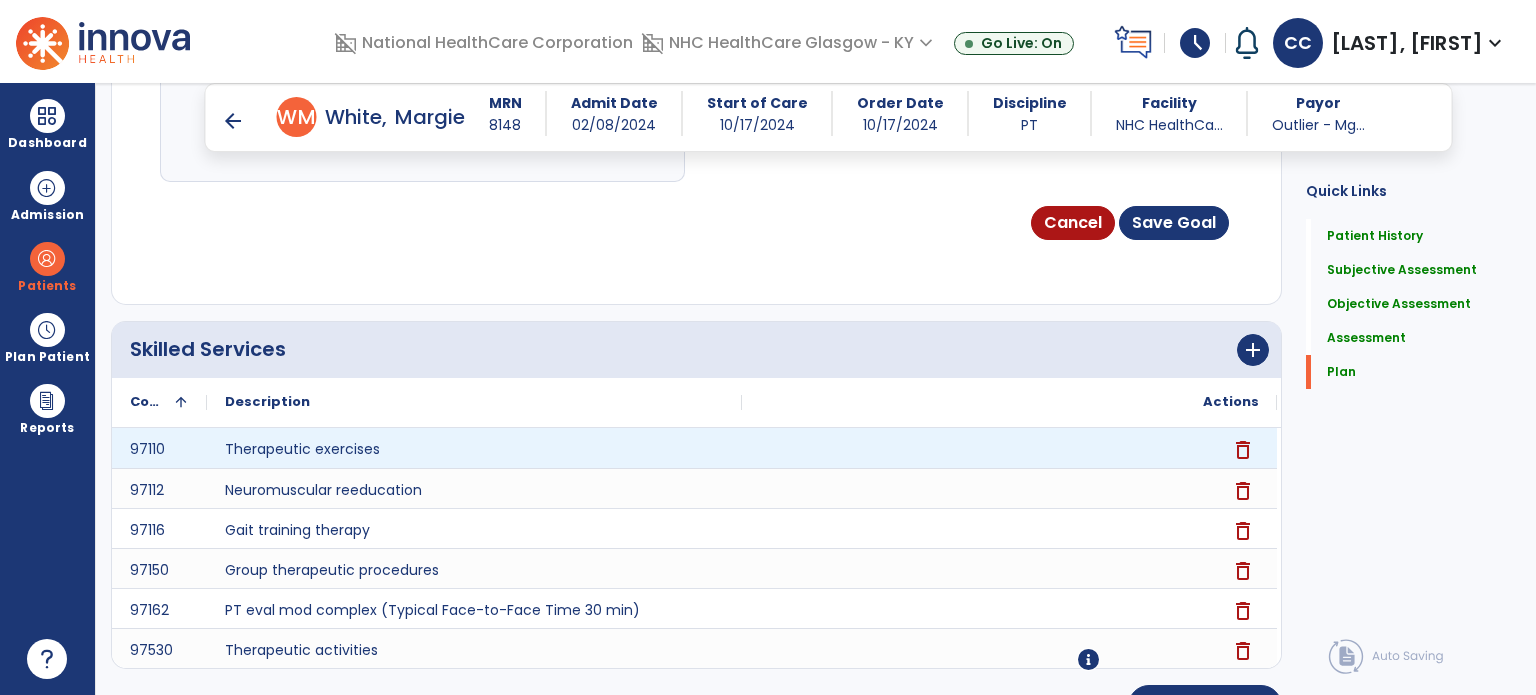 scroll, scrollTop: 5785, scrollLeft: 0, axis: vertical 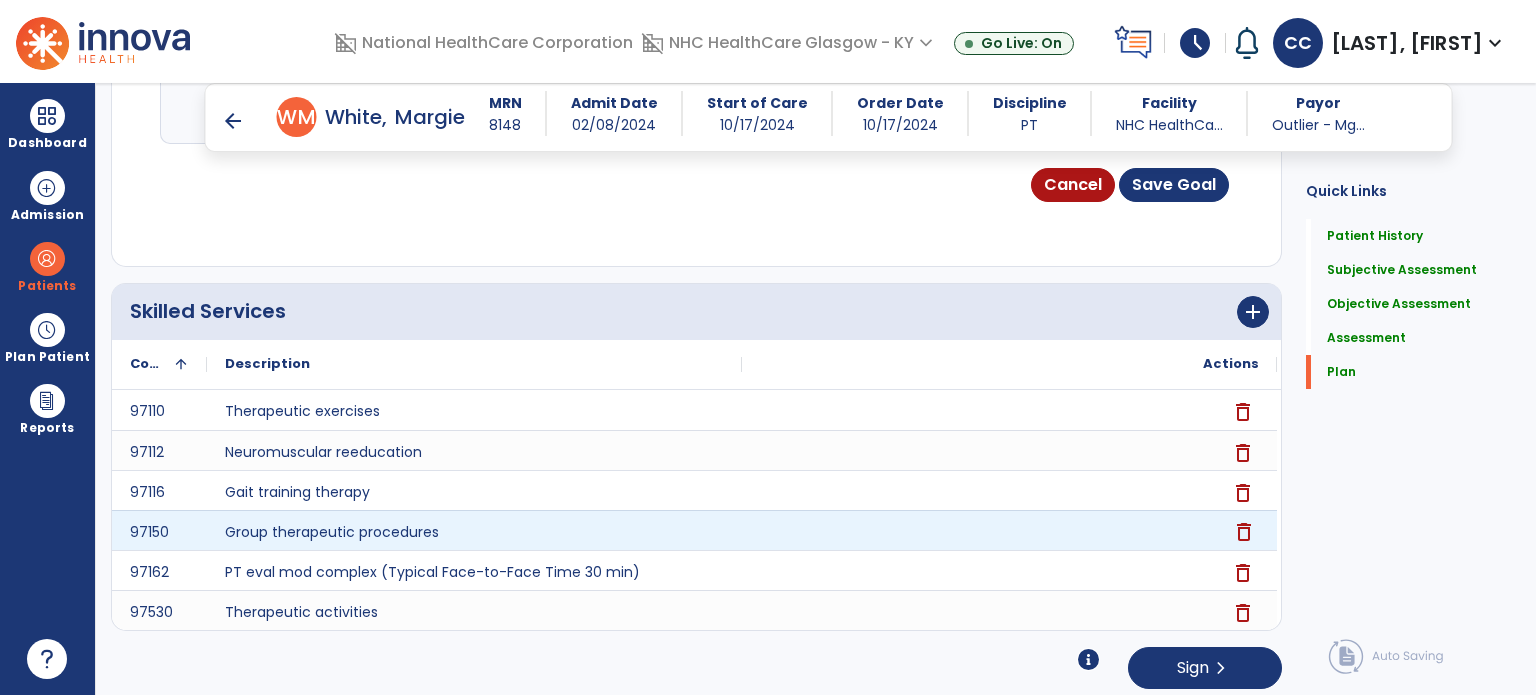 click on "delete" 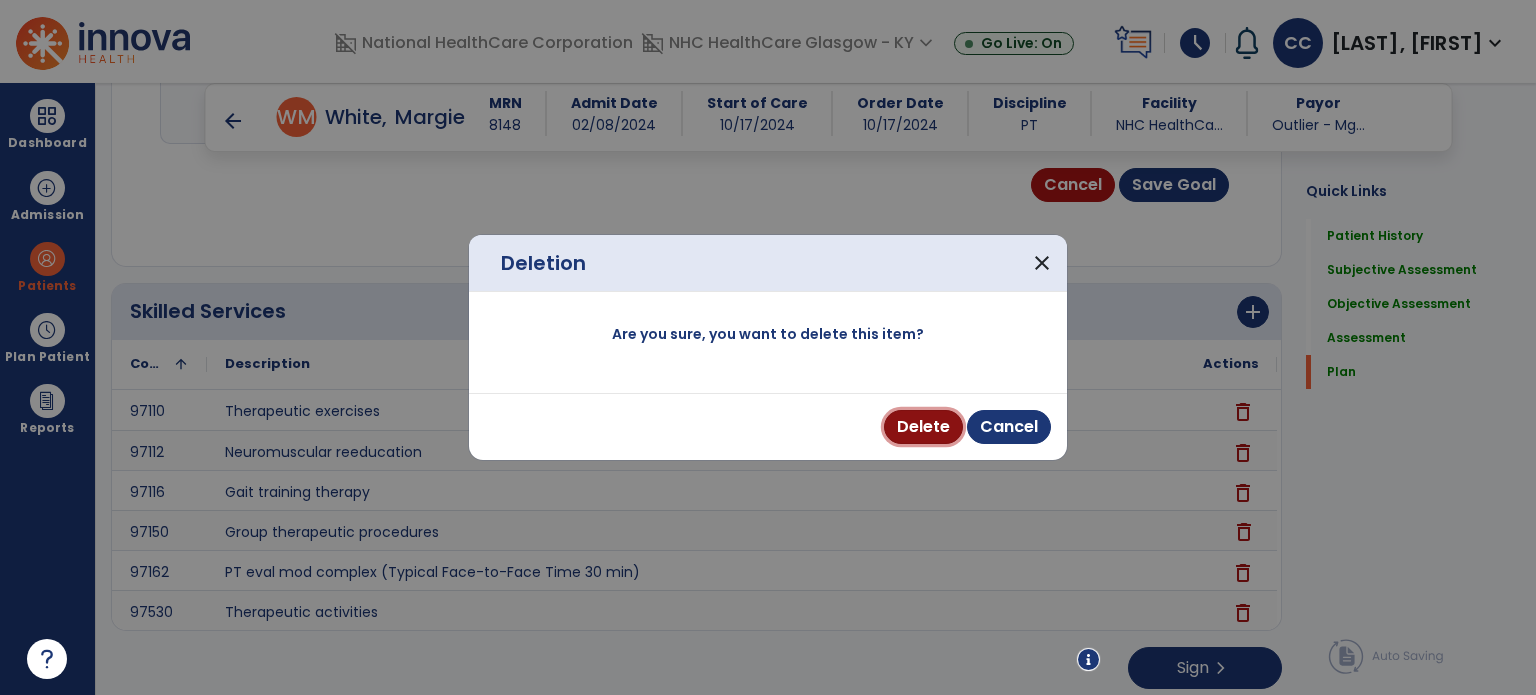 click on "Delete" at bounding box center [923, 427] 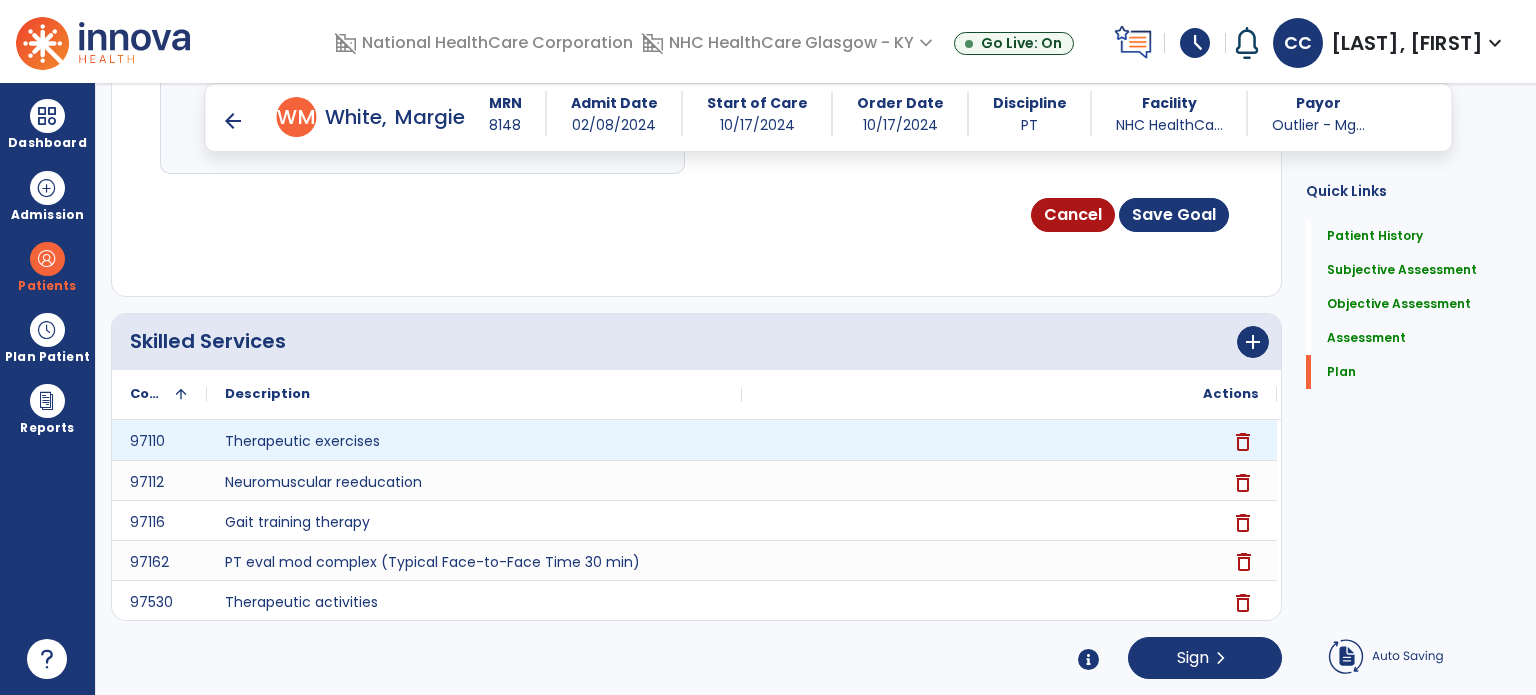scroll, scrollTop: 5745, scrollLeft: 0, axis: vertical 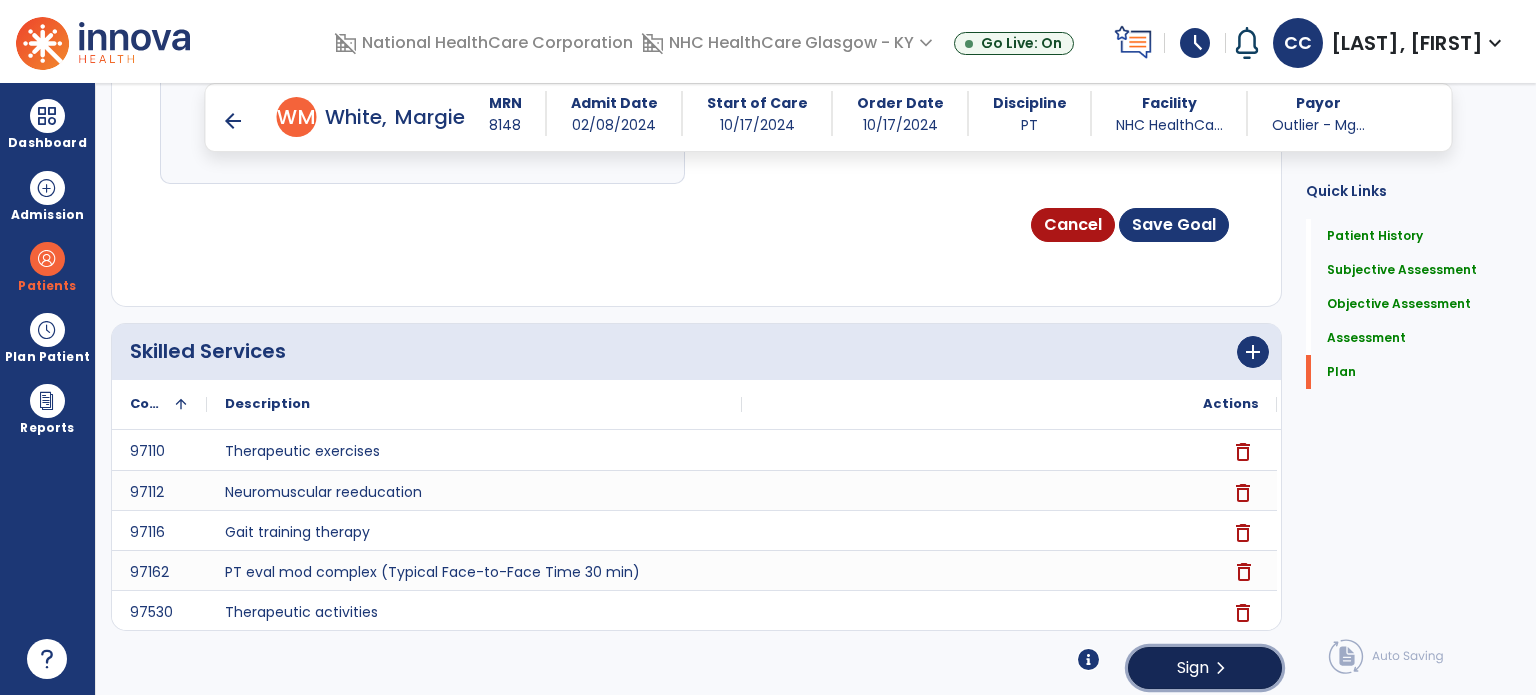 click on "Sign" 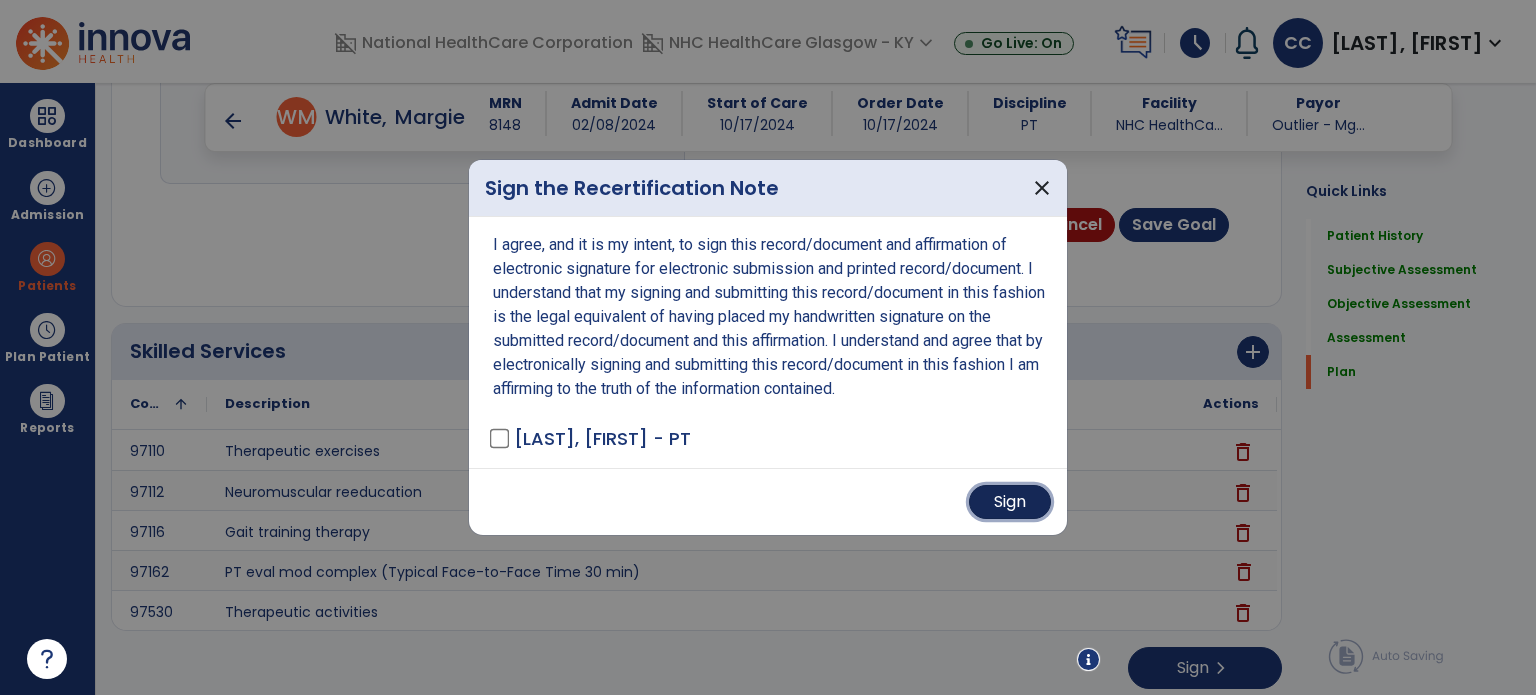 click on "Sign" at bounding box center [1010, 502] 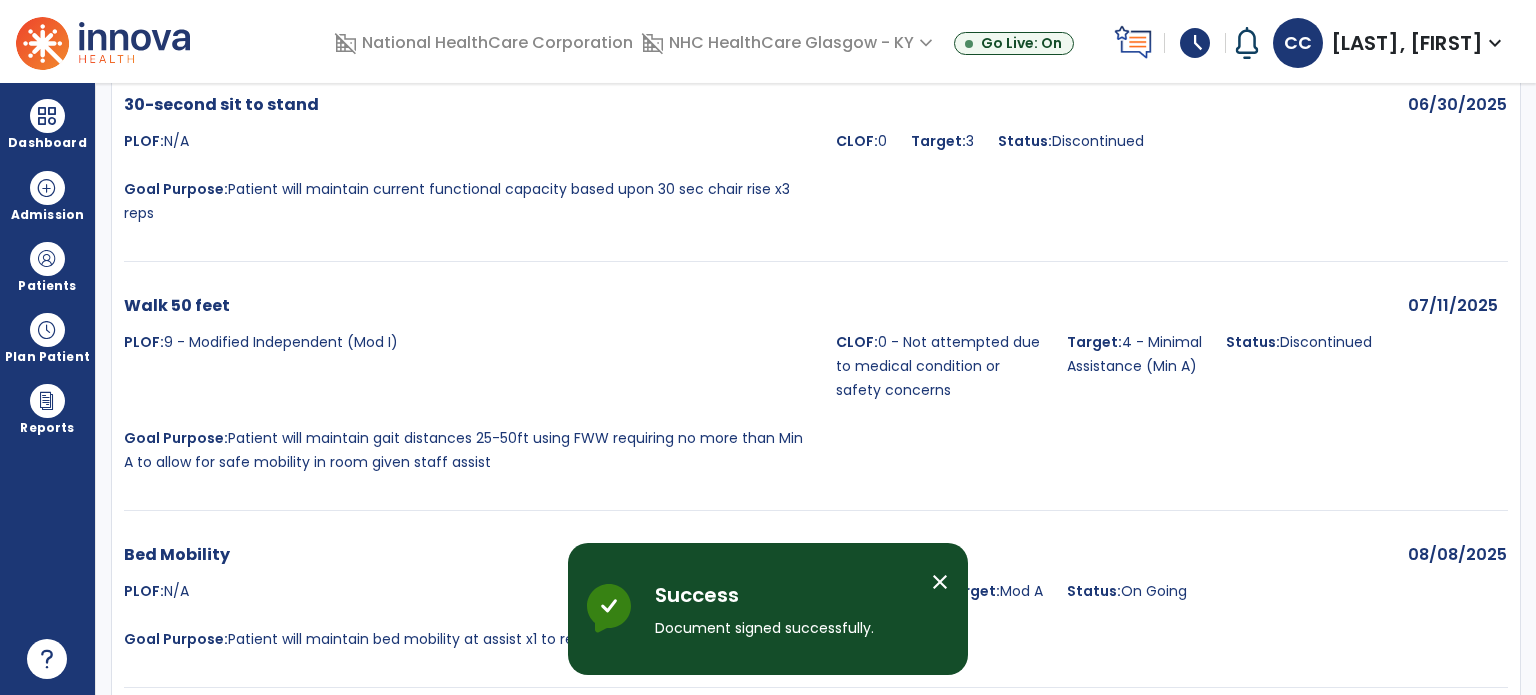 scroll, scrollTop: 0, scrollLeft: 0, axis: both 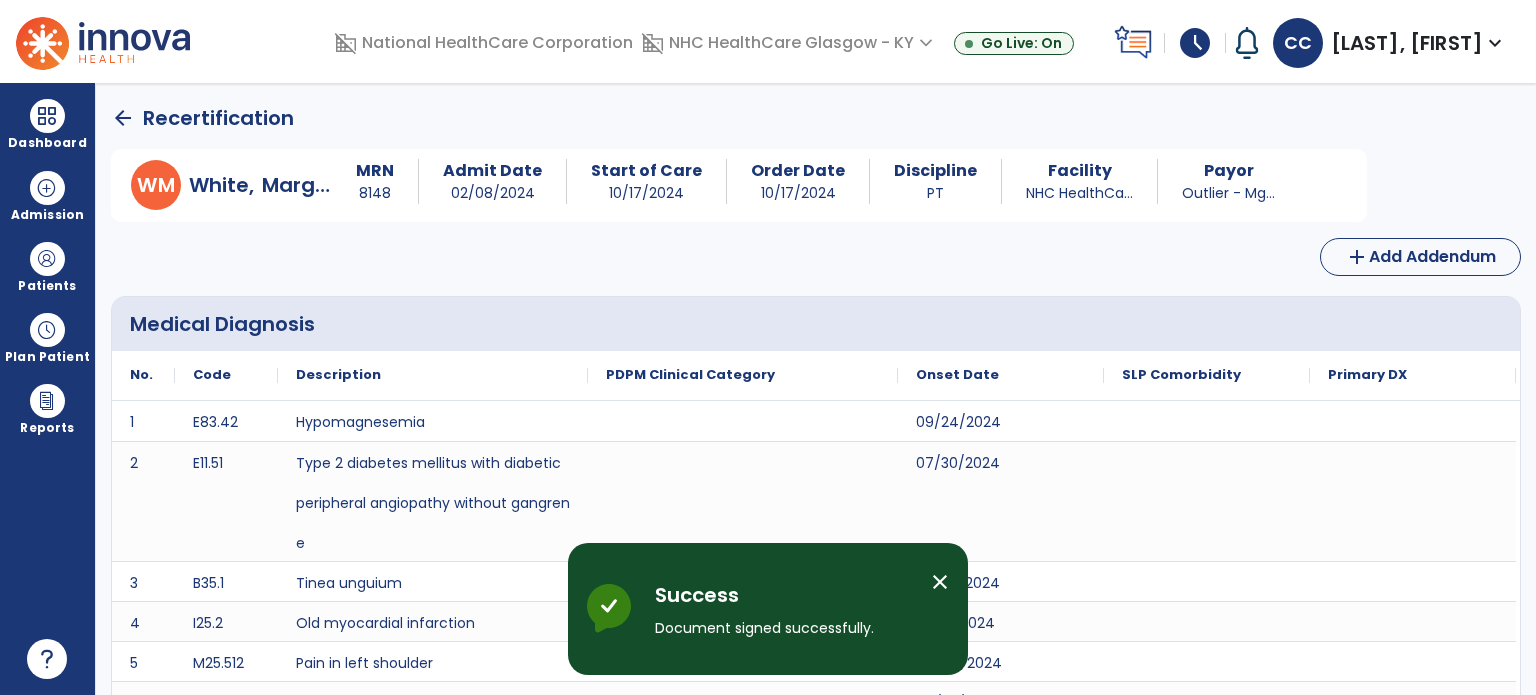 drag, startPoint x: 76, startPoint y: 119, endPoint x: 137, endPoint y: 121, distance: 61.03278 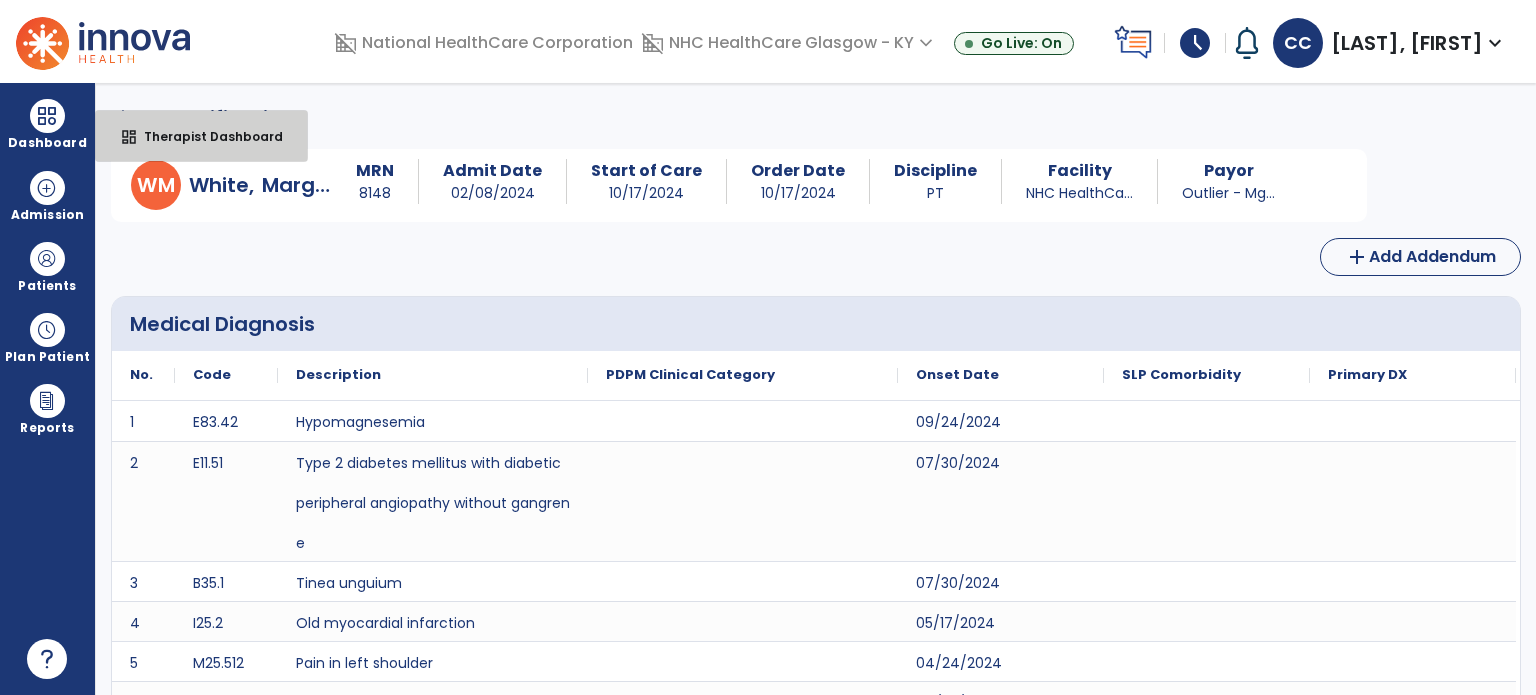 click on "dashboard  Therapist Dashboard" at bounding box center (201, 136) 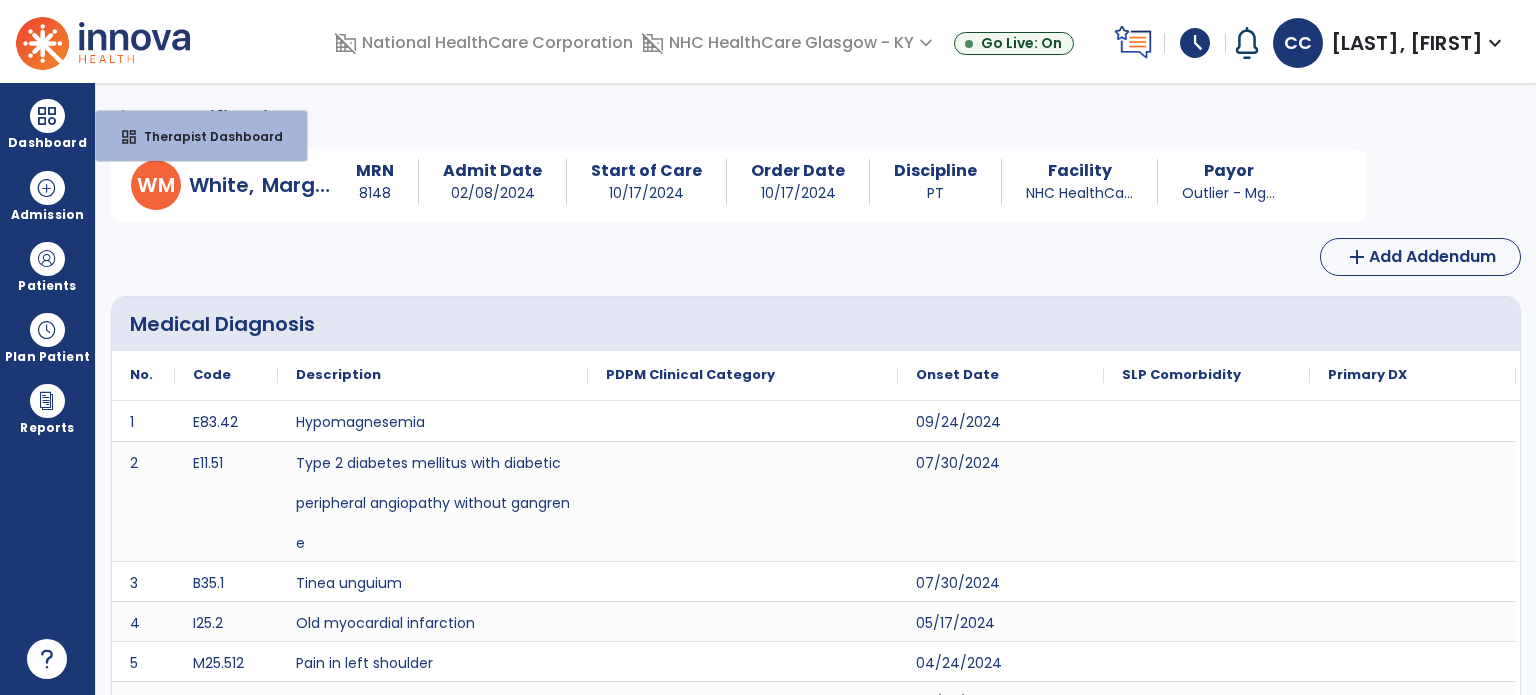 select on "****" 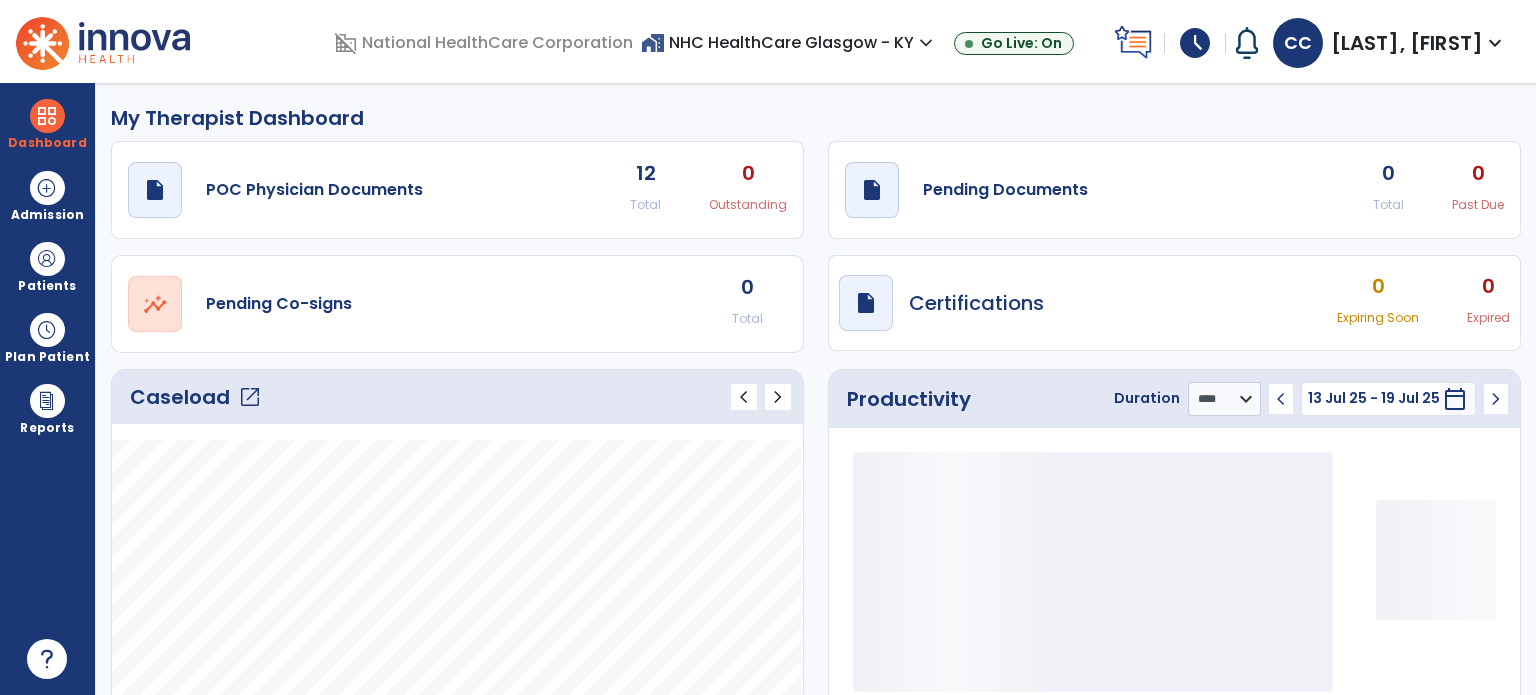 click on "0" 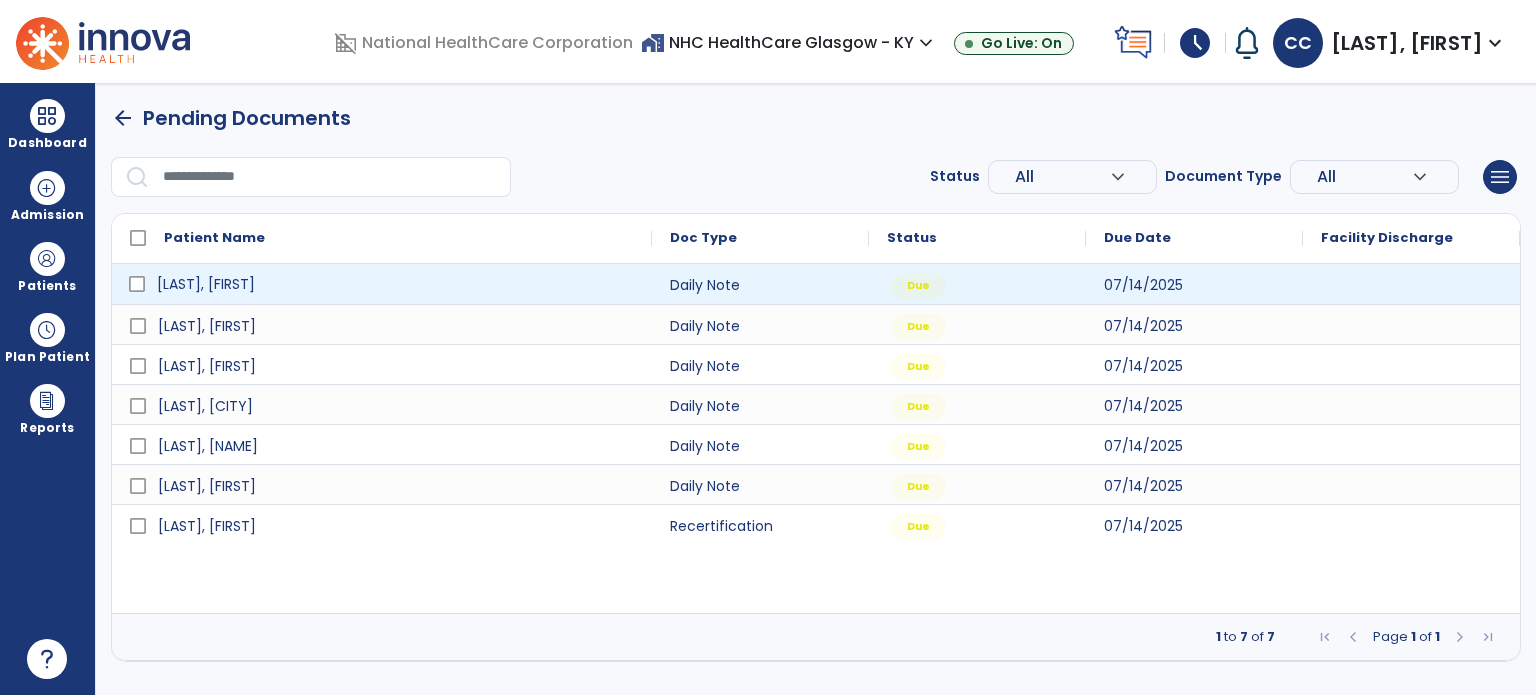 click on "White, Margie" at bounding box center (206, 284) 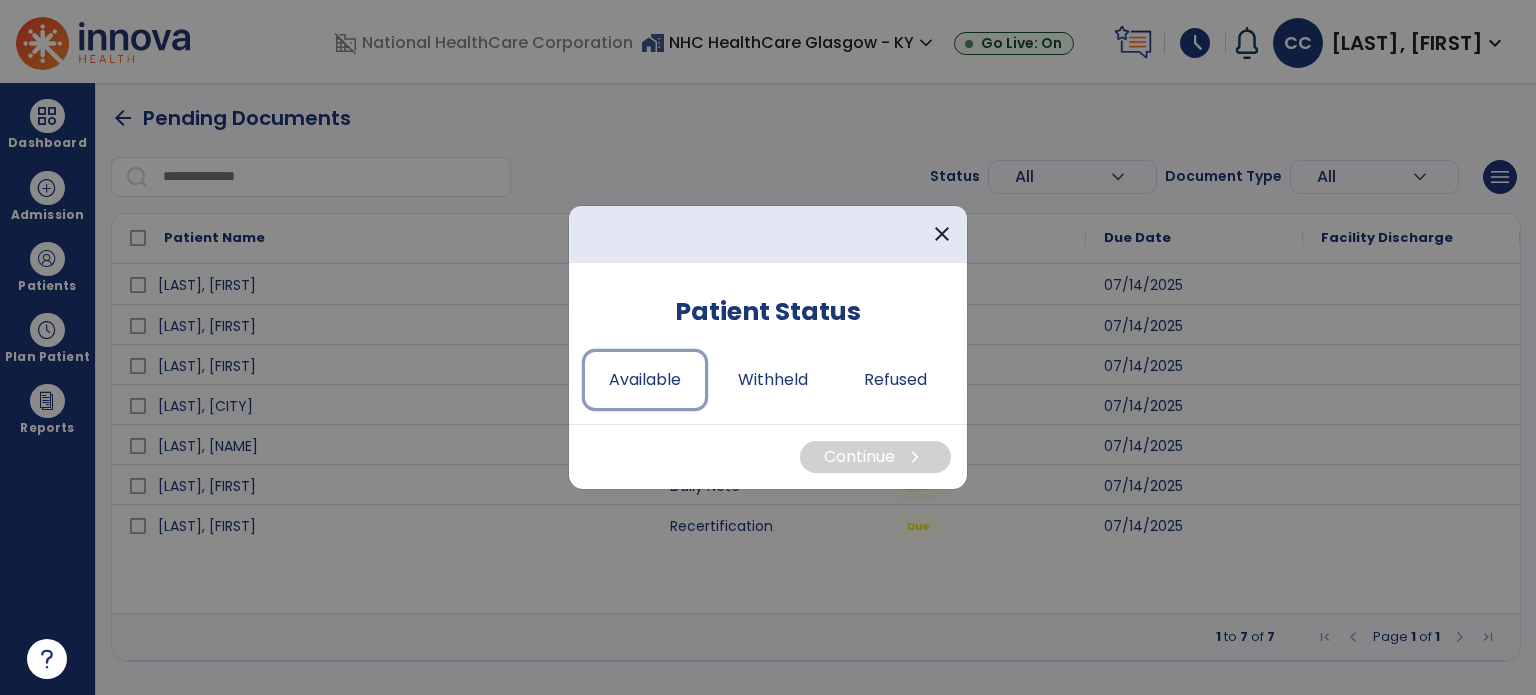 drag, startPoint x: 667, startPoint y: 386, endPoint x: 912, endPoint y: 470, distance: 259 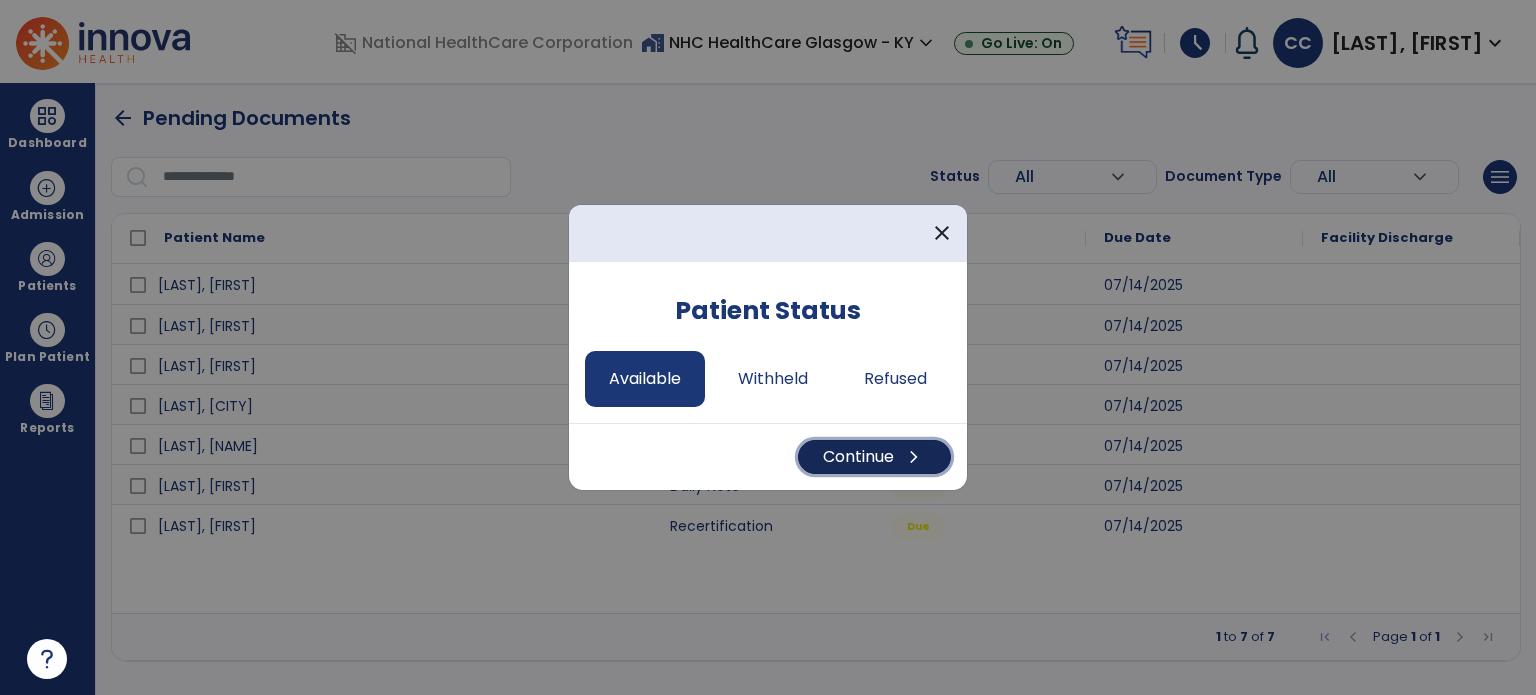 click on "chevron_right" at bounding box center [914, 457] 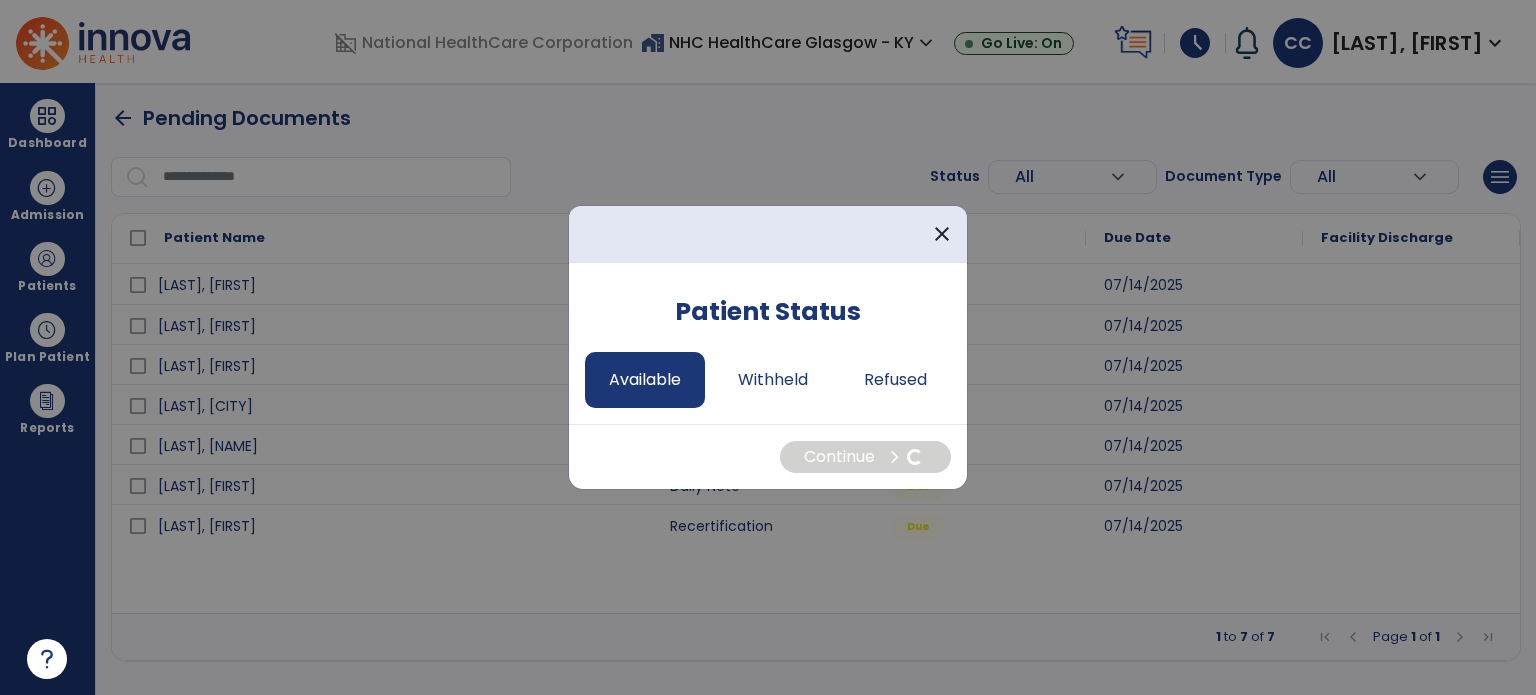 select on "*" 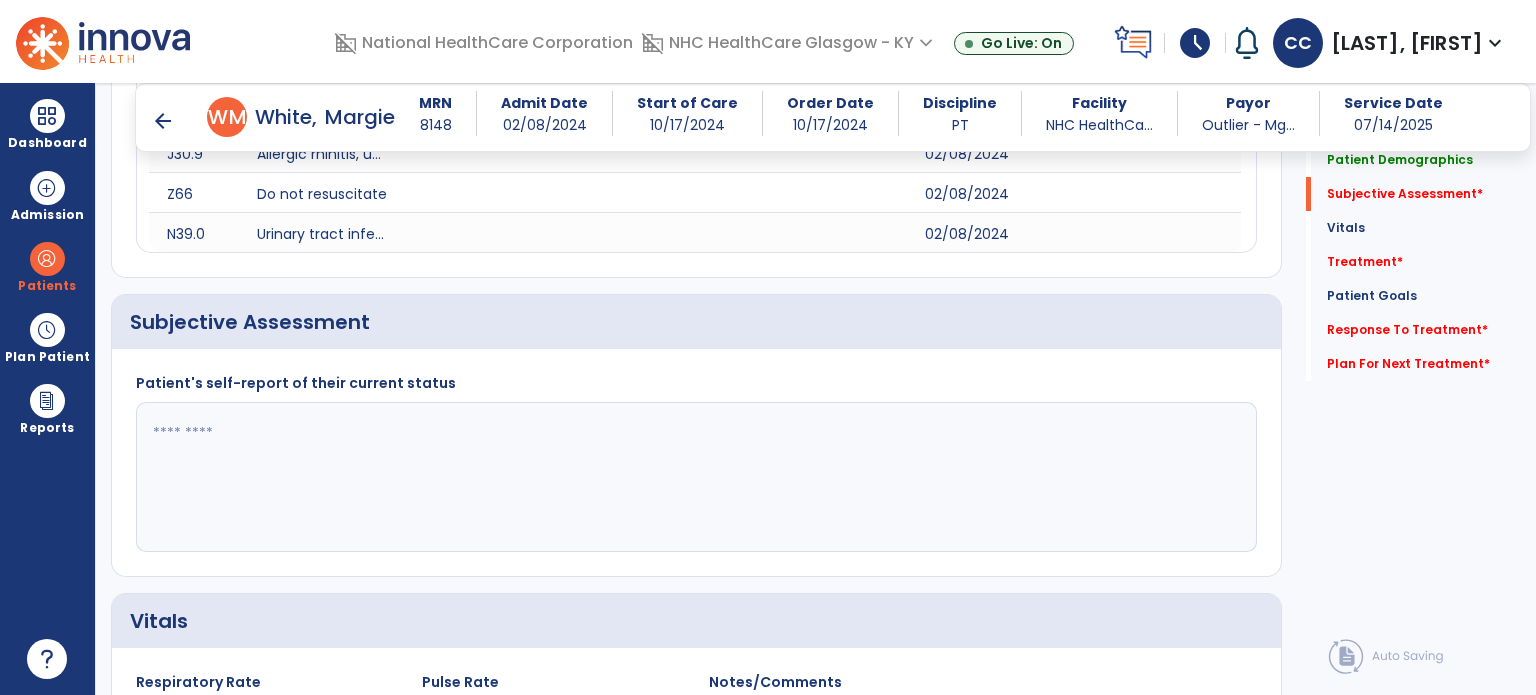 scroll, scrollTop: 1400, scrollLeft: 0, axis: vertical 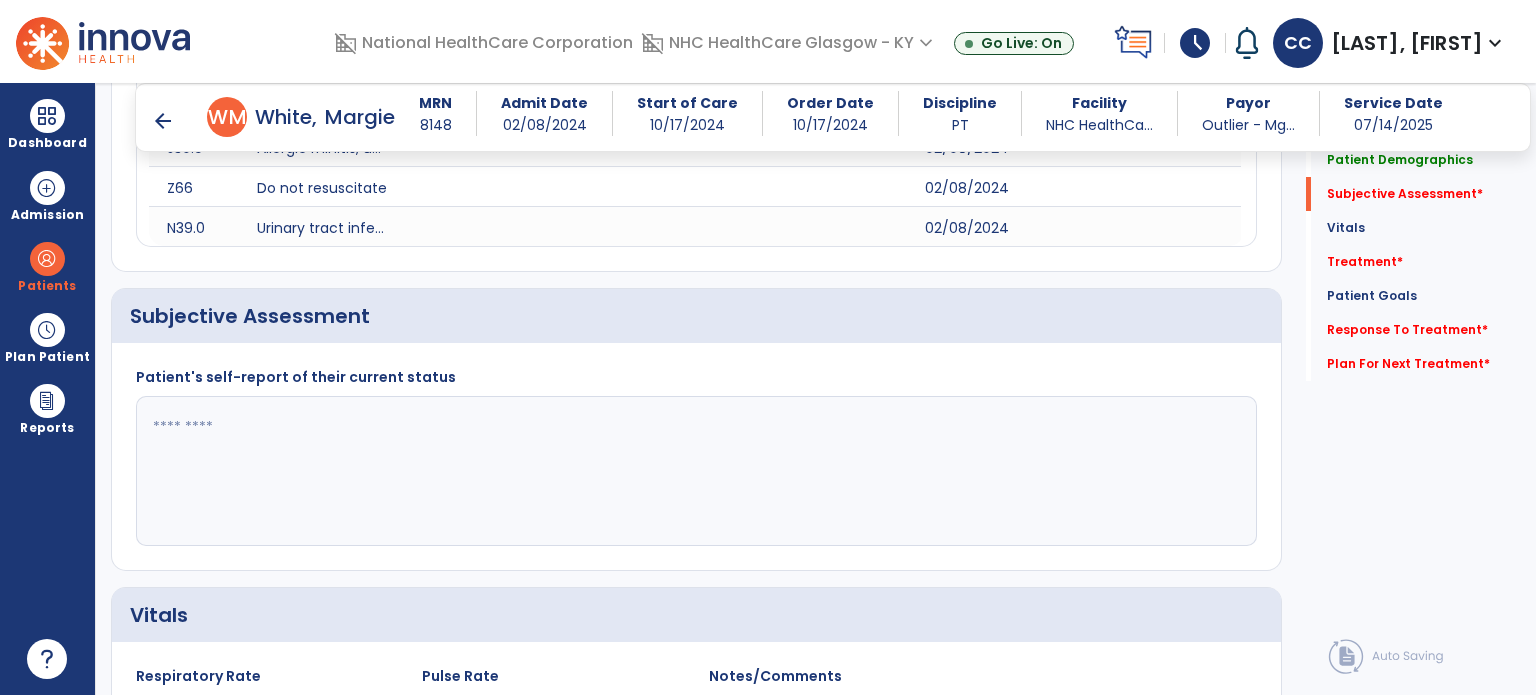 click 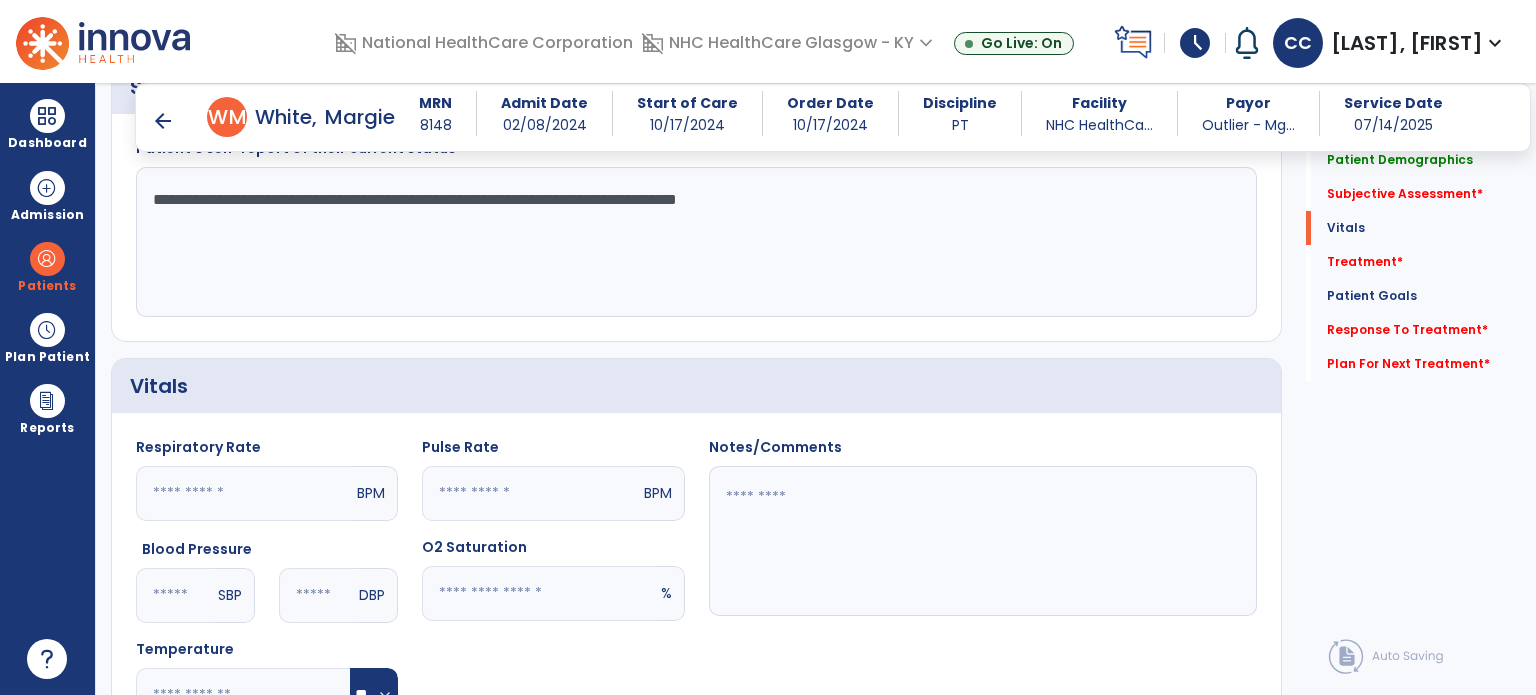 scroll, scrollTop: 2000, scrollLeft: 0, axis: vertical 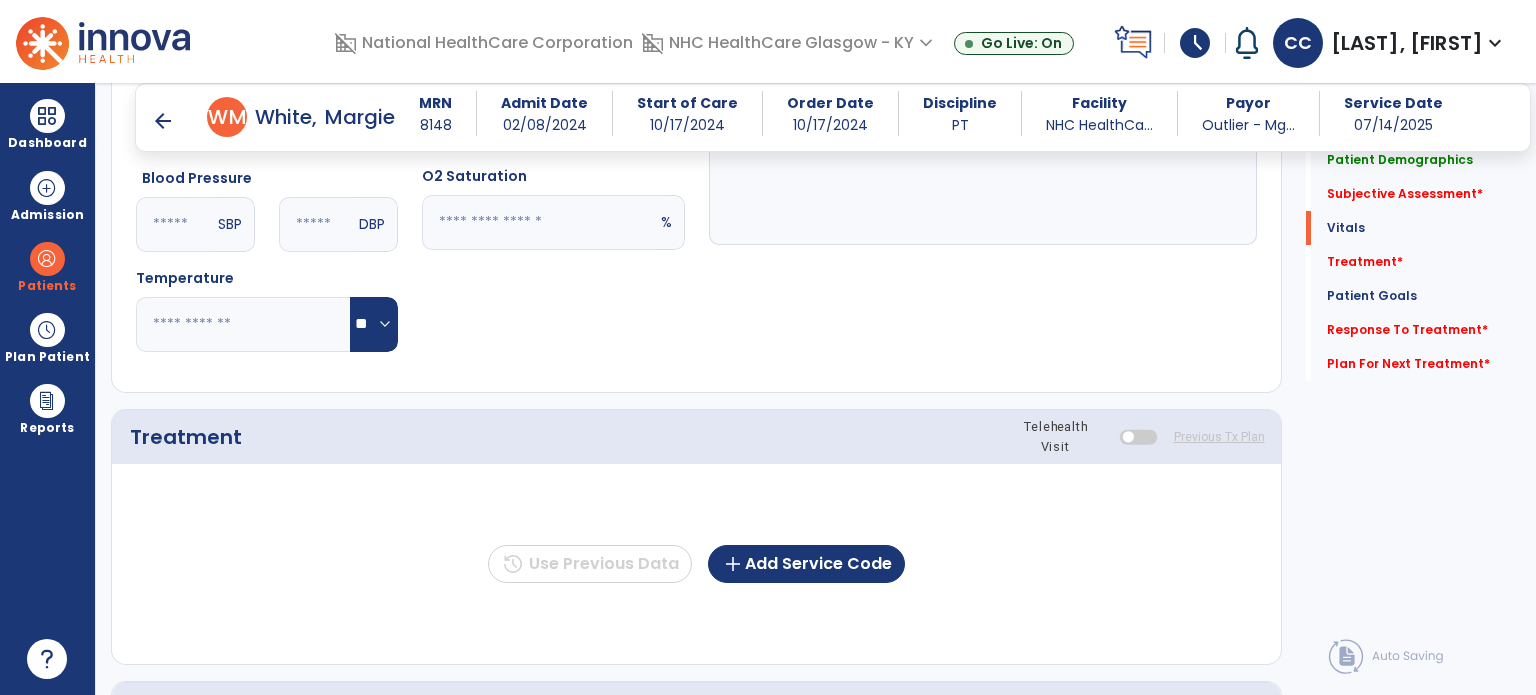 type on "**********" 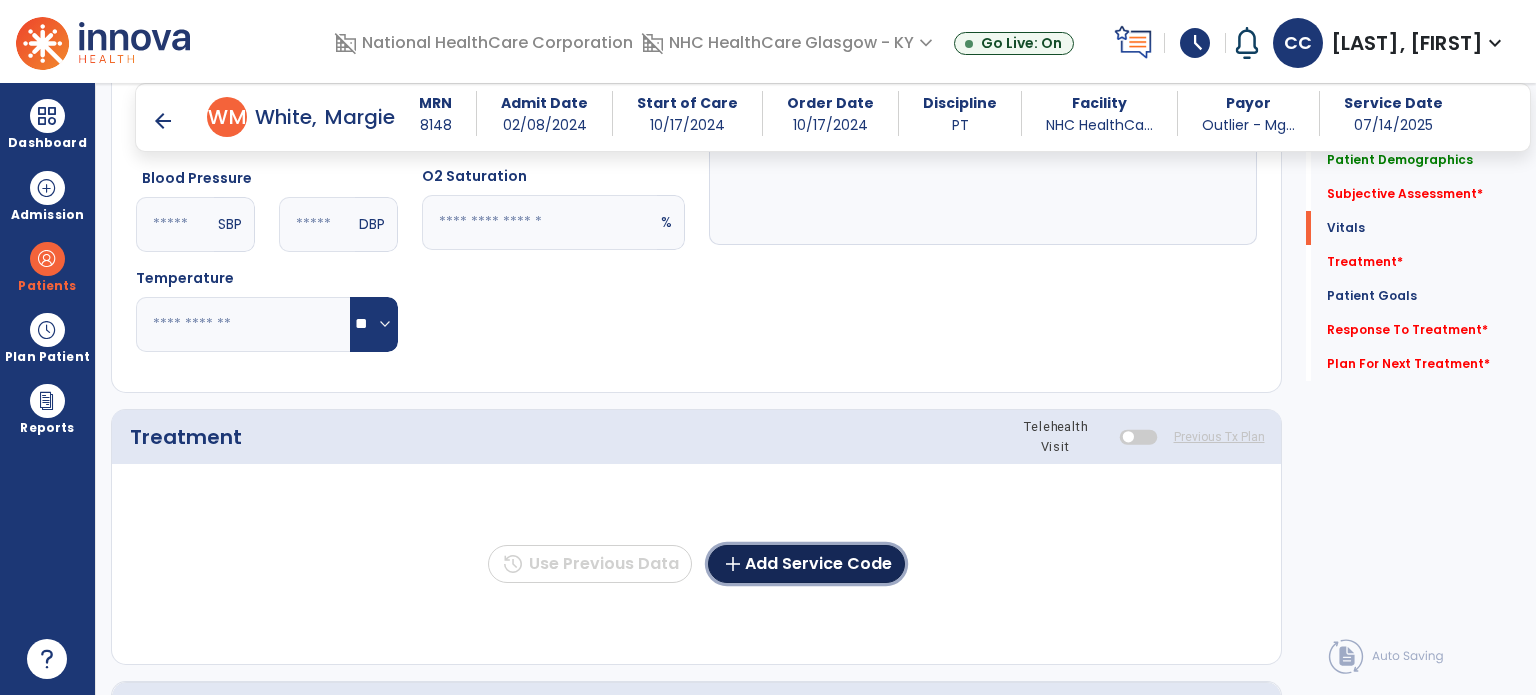 click on "add  Add Service Code" 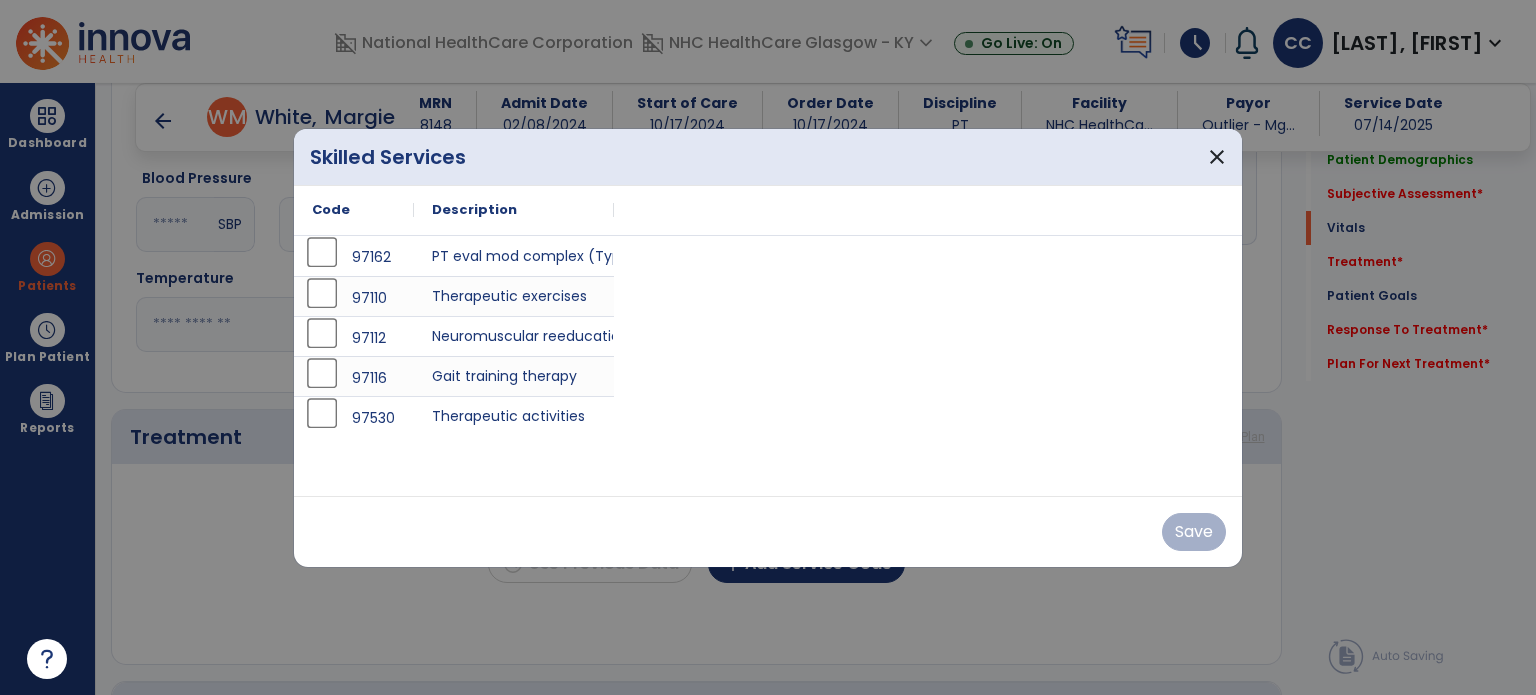 click on "Skilled Services   close
Code
Description
97162 PT eval mod complex (Typical Face-to-Face Time 30 min)   97110 Therapeutic exercises   97112 Neuromuscular reeducation   97116   97530
to" at bounding box center [768, 347] 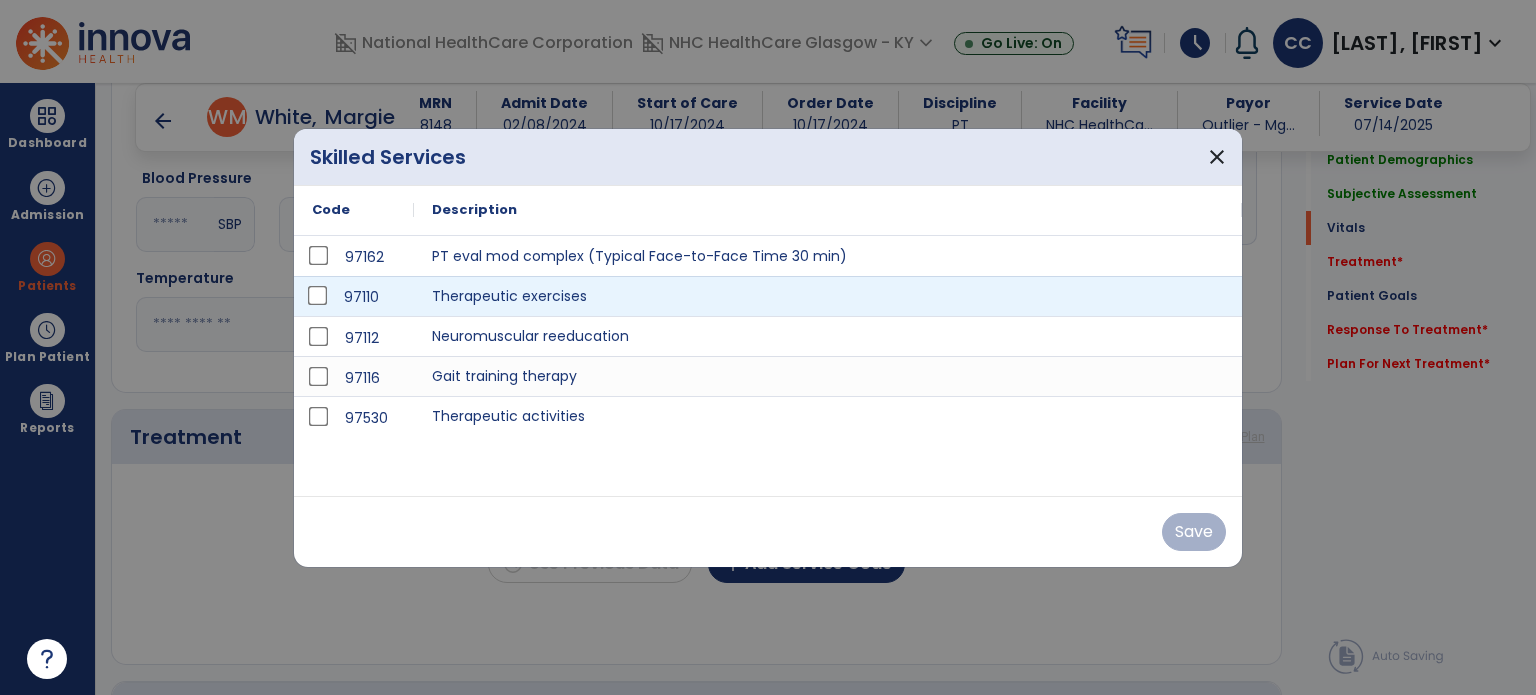 click on "97110" at bounding box center [354, 296] 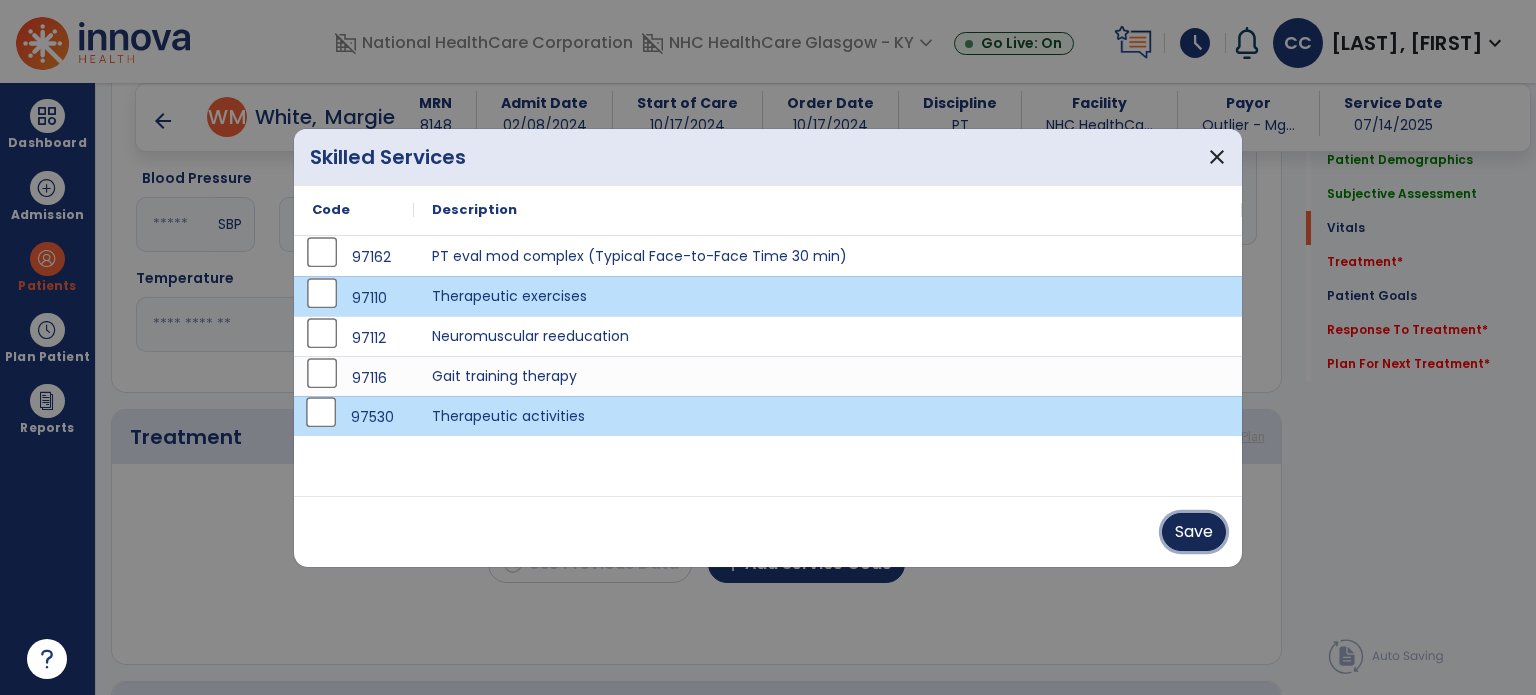 click on "Save" at bounding box center (1194, 532) 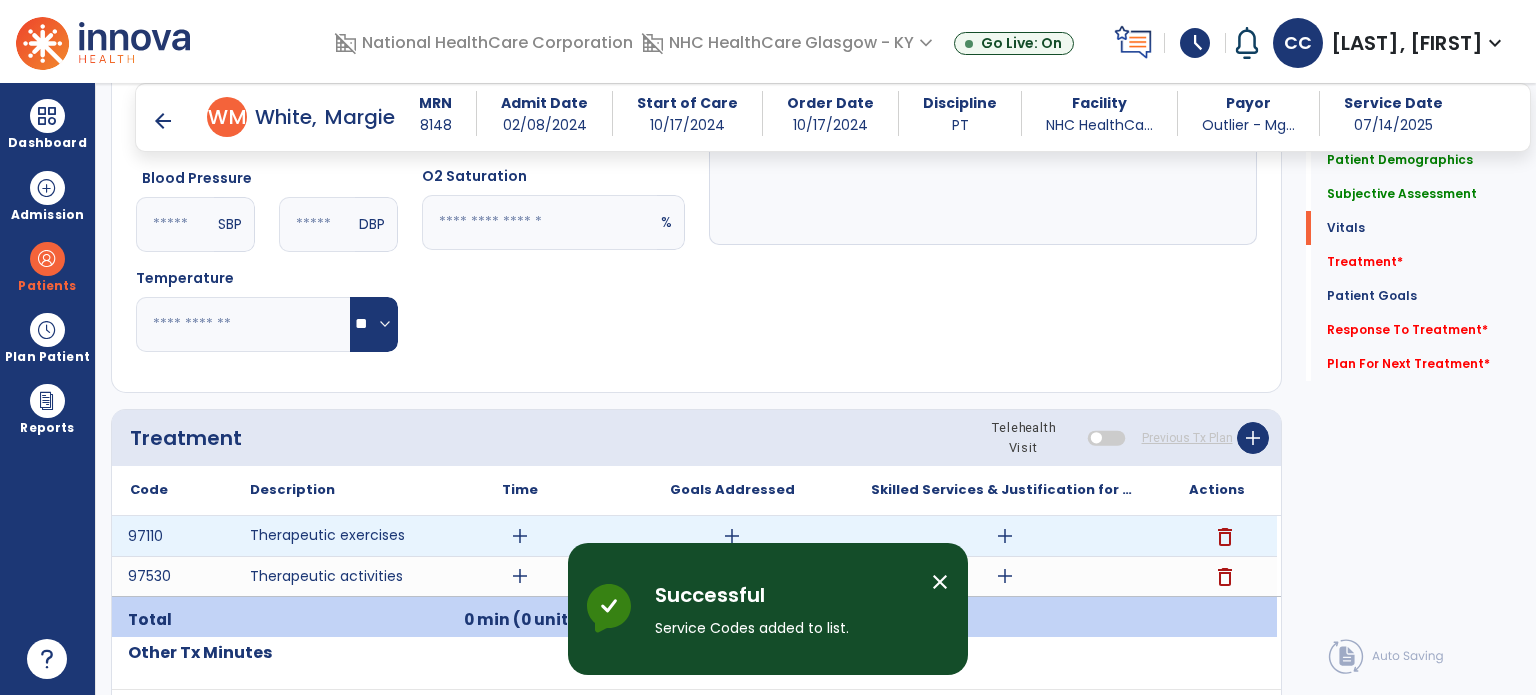 click on "add" at bounding box center [520, 536] 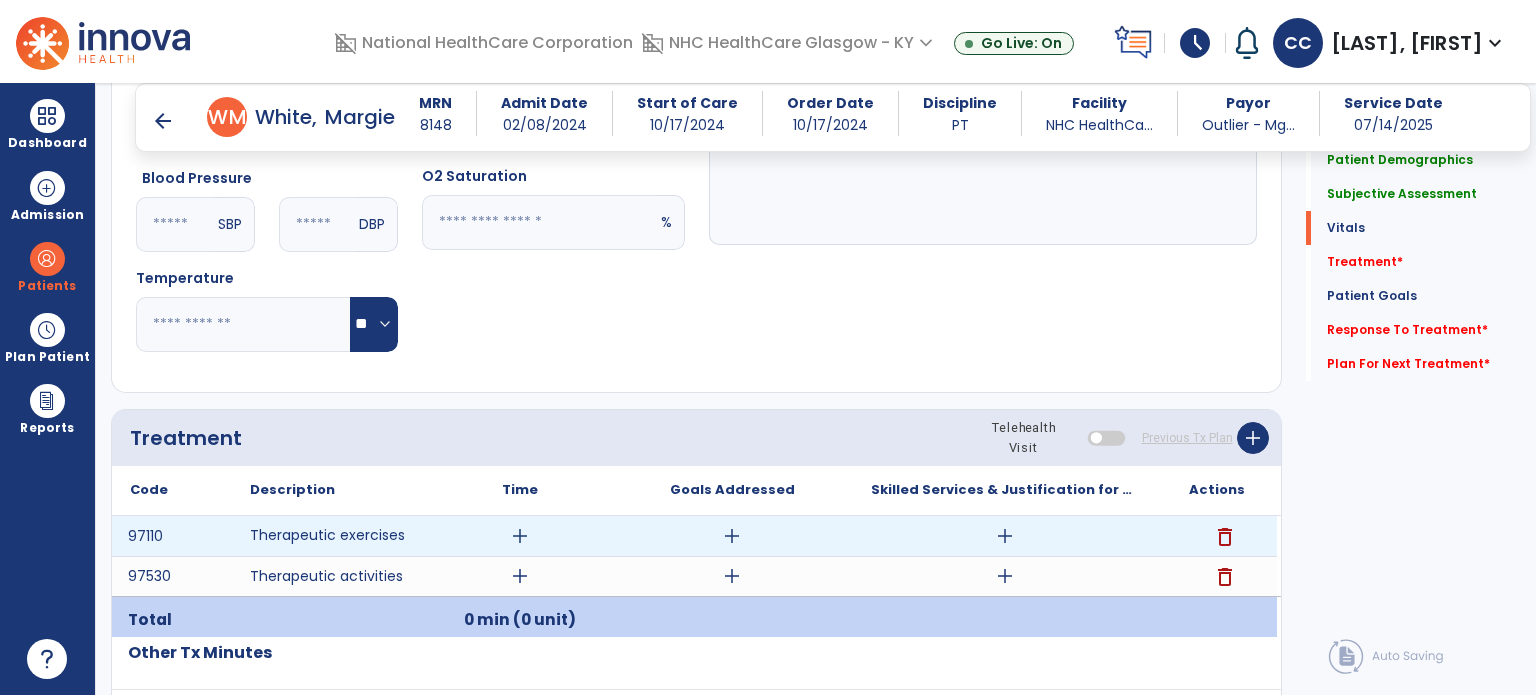 click on "add" at bounding box center [520, 536] 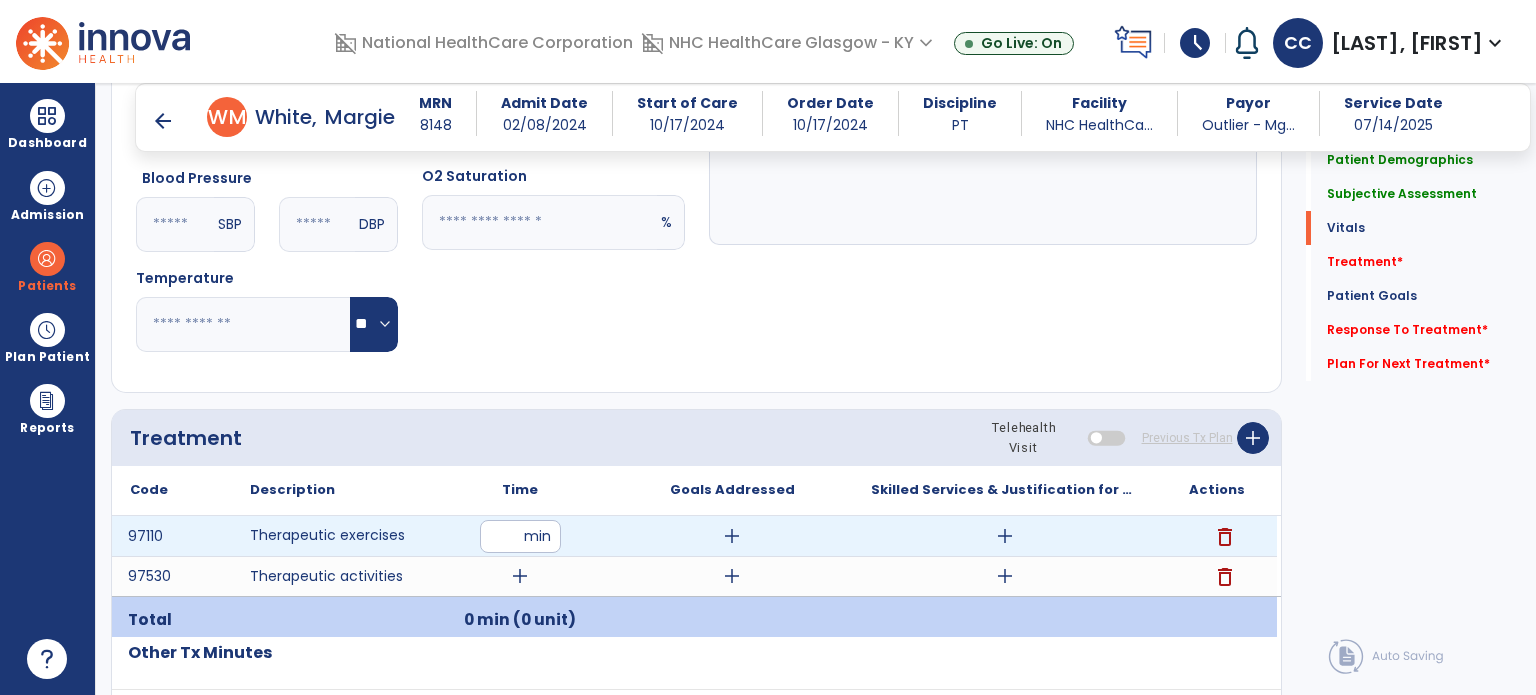 type on "**" 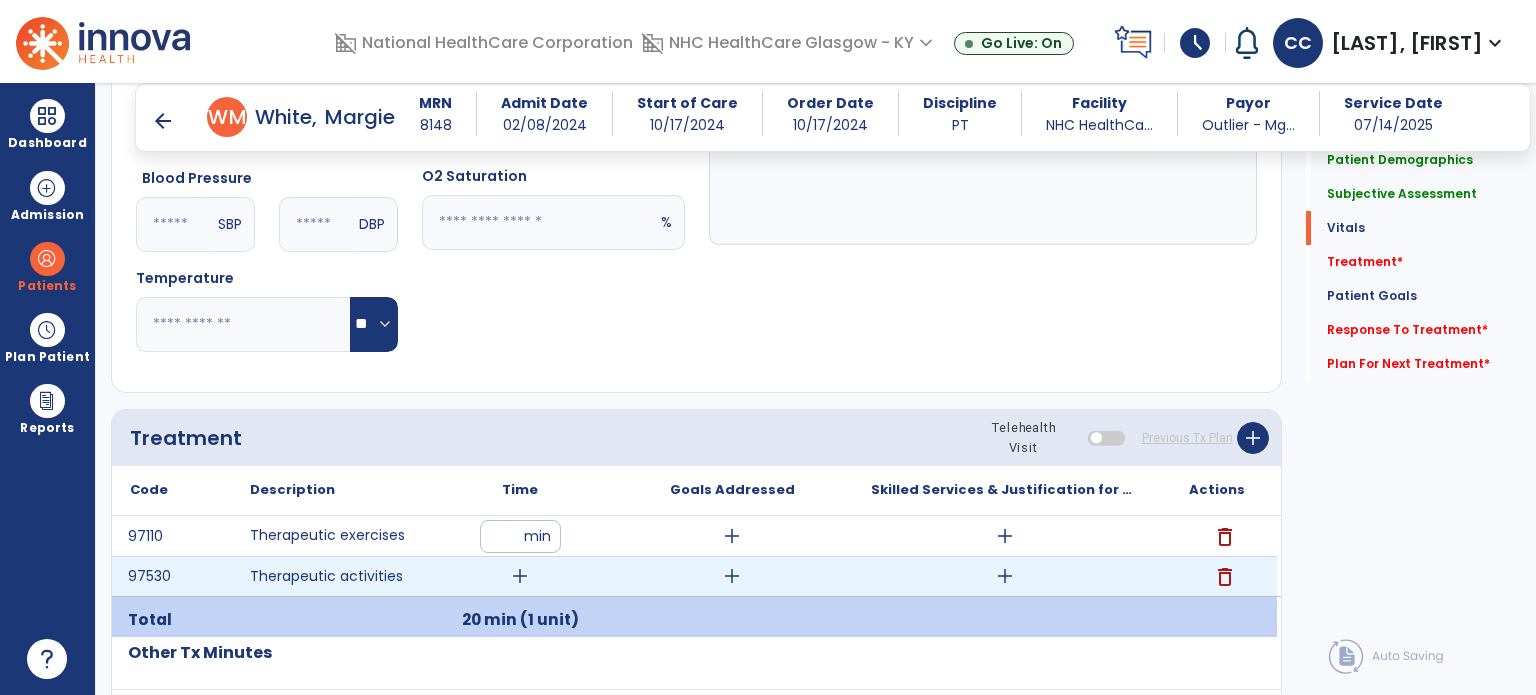 click on "add" at bounding box center (520, 576) 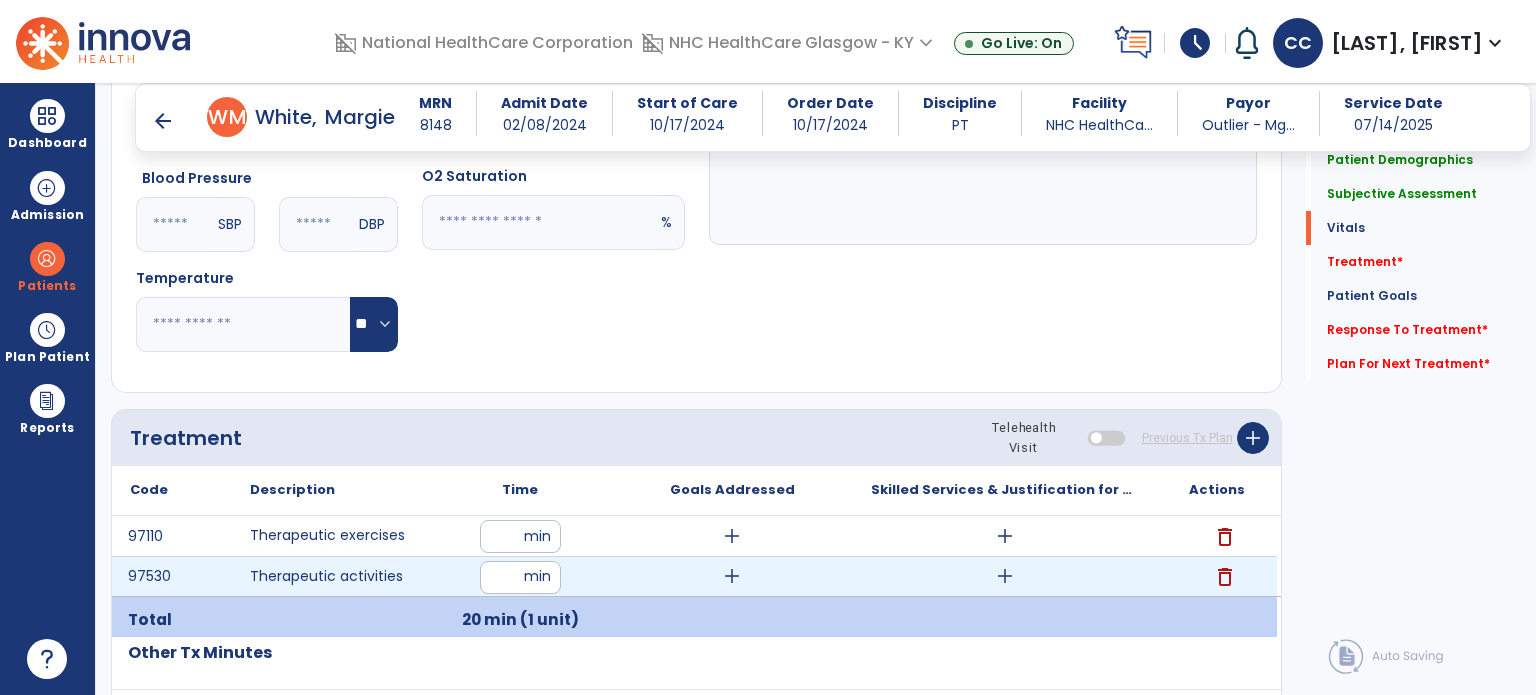 type on "**" 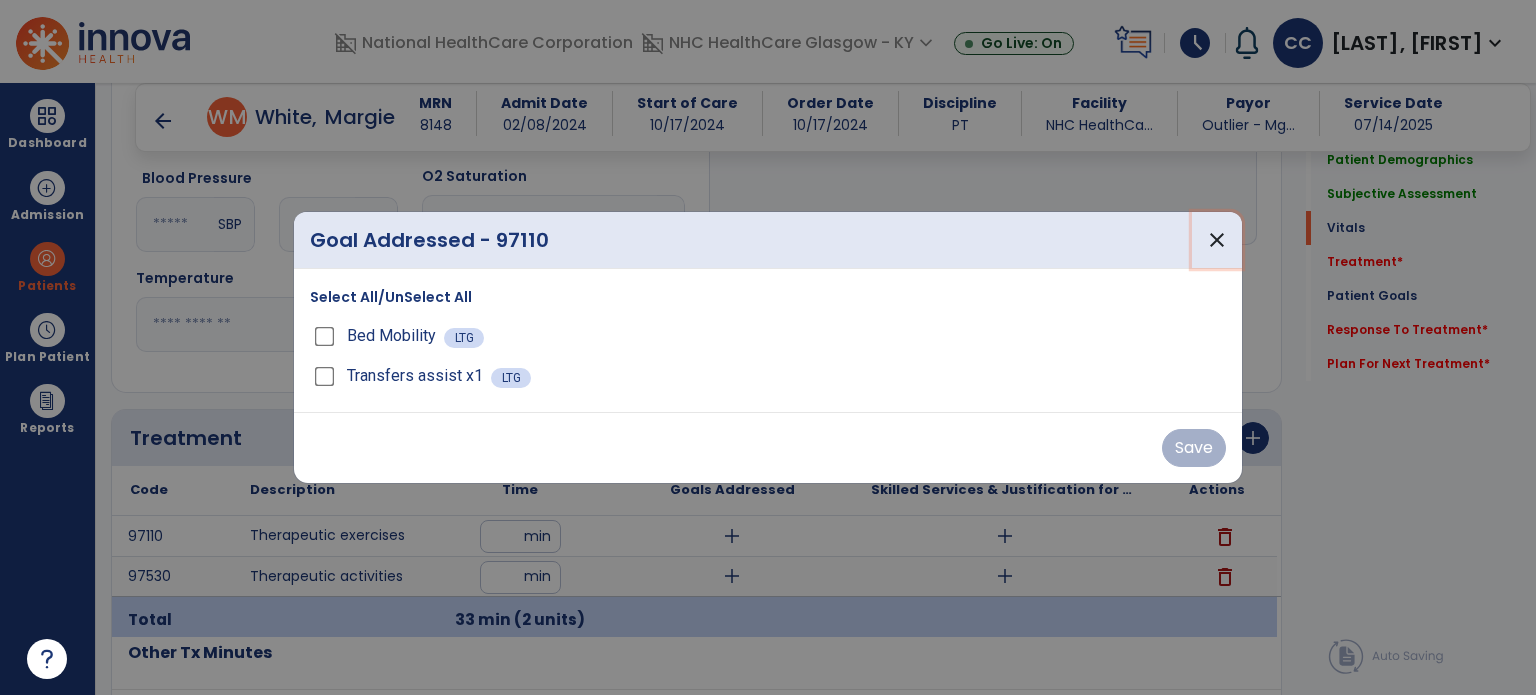 click on "close" at bounding box center (1217, 240) 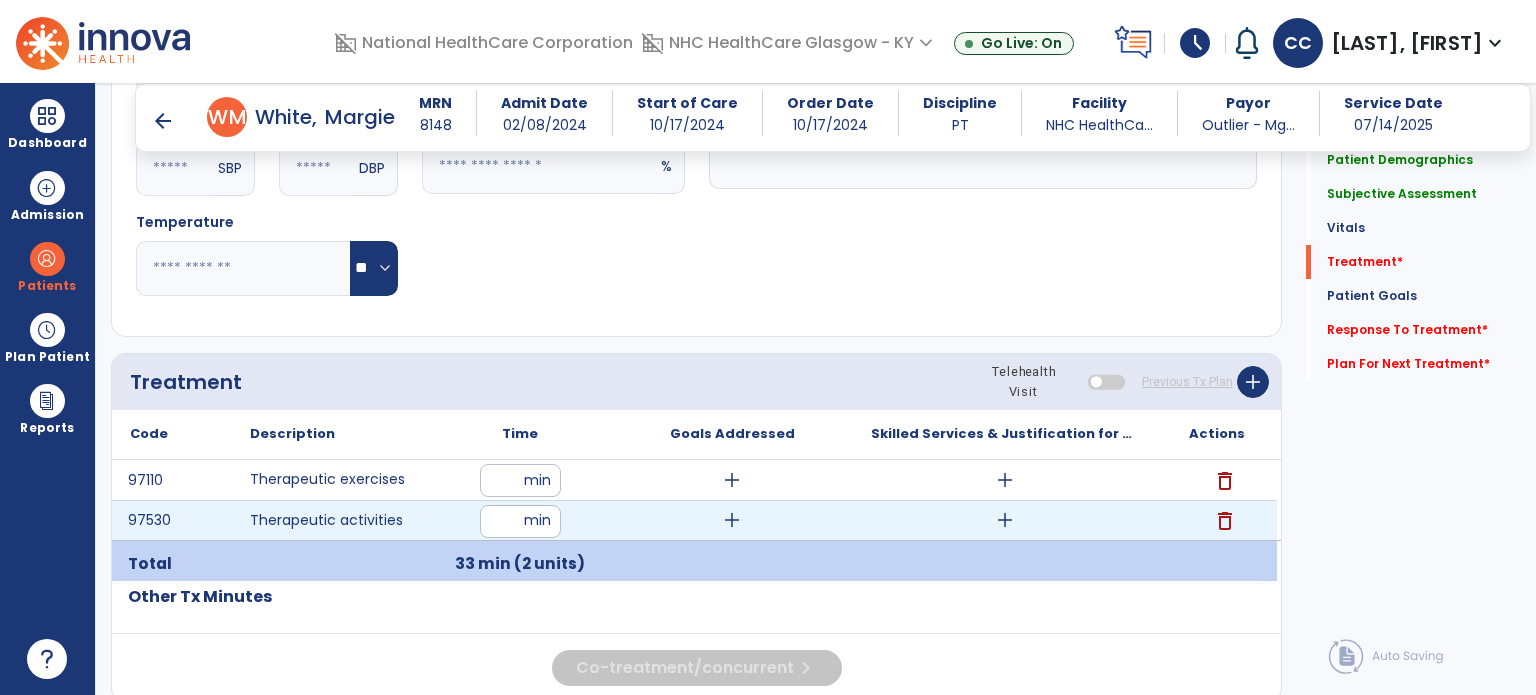 scroll, scrollTop: 2200, scrollLeft: 0, axis: vertical 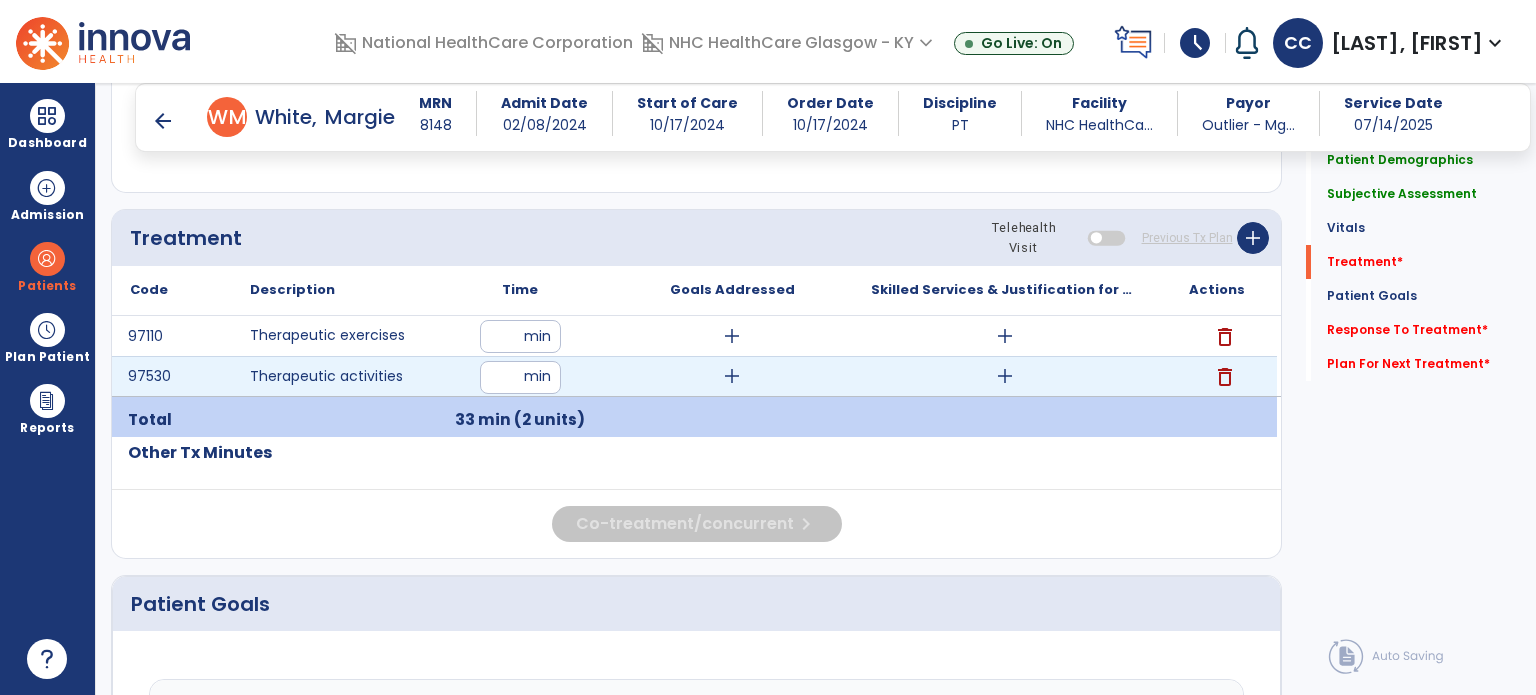 click on "add" at bounding box center (732, 376) 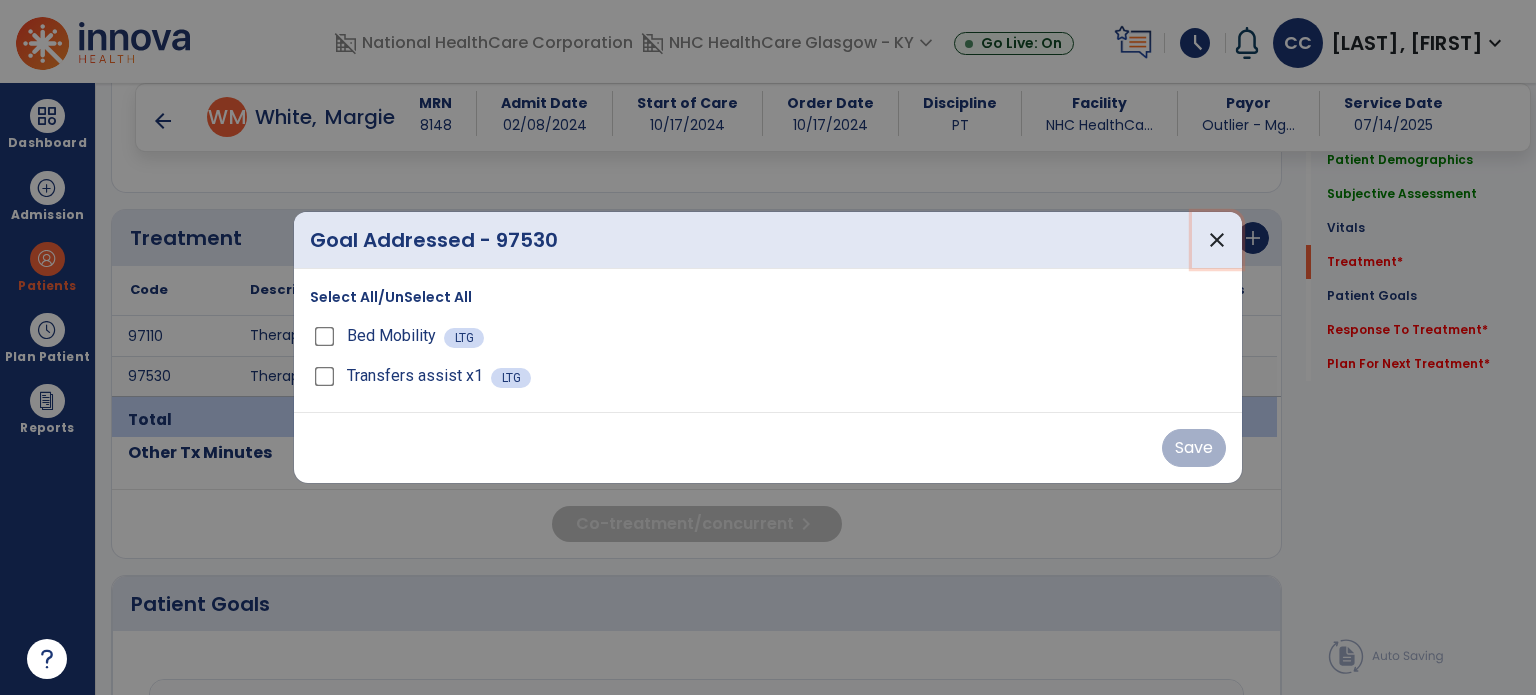 click on "close" at bounding box center [1217, 240] 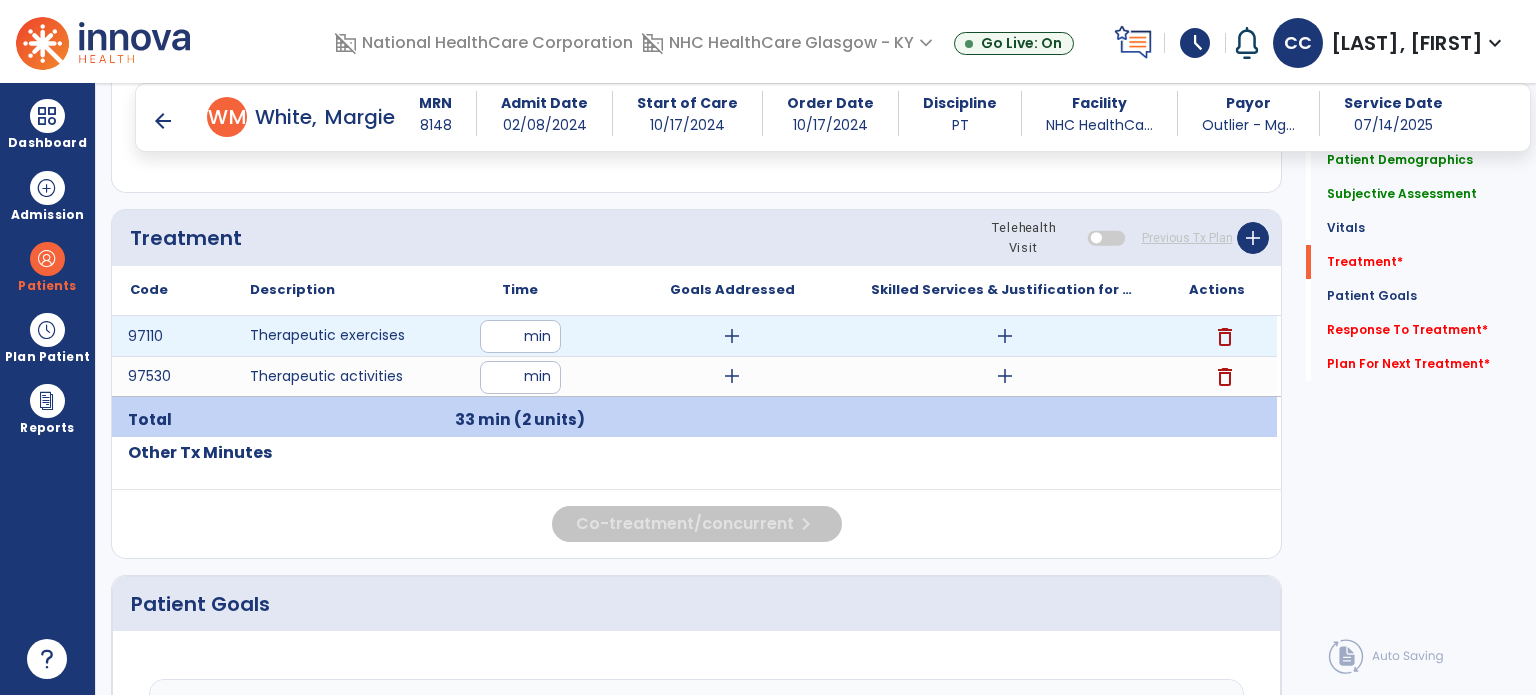 click on "add" at bounding box center (1004, 336) 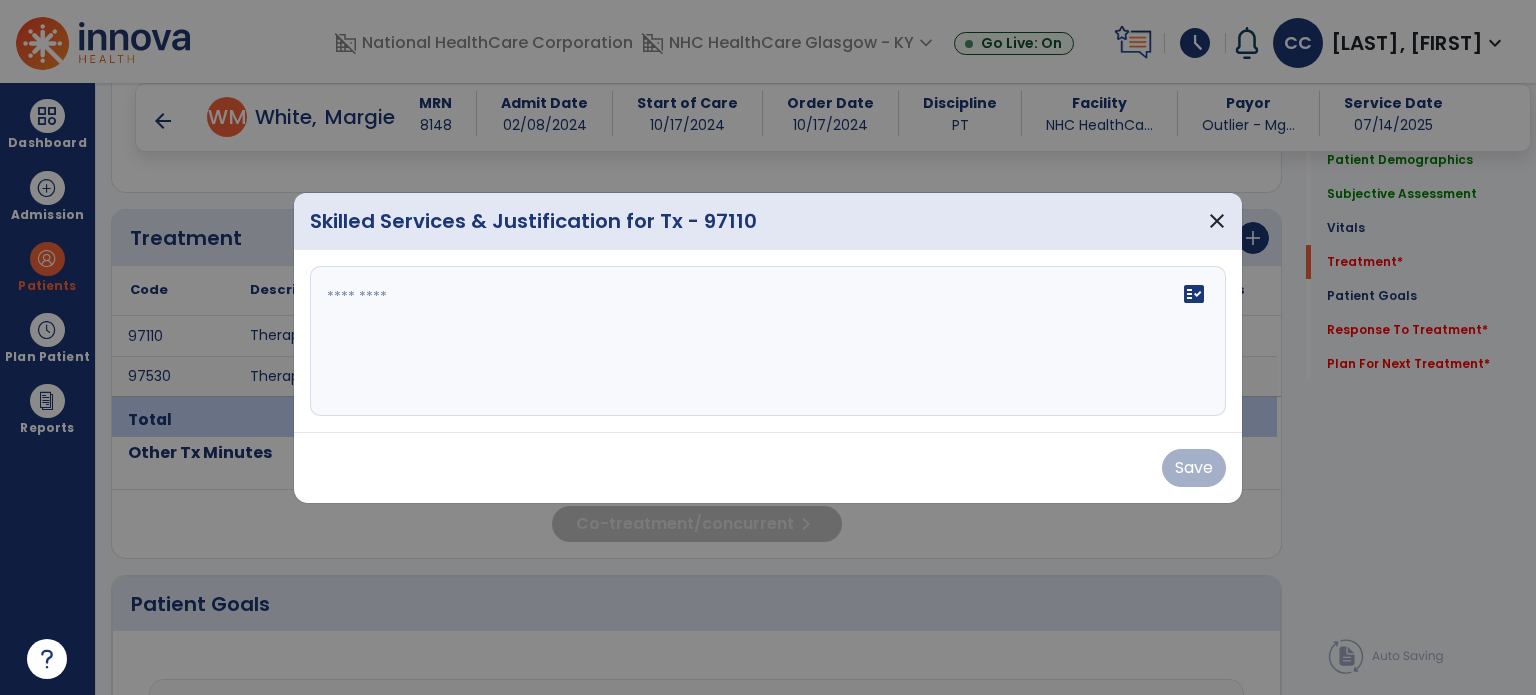 click on "fact_check" at bounding box center (768, 341) 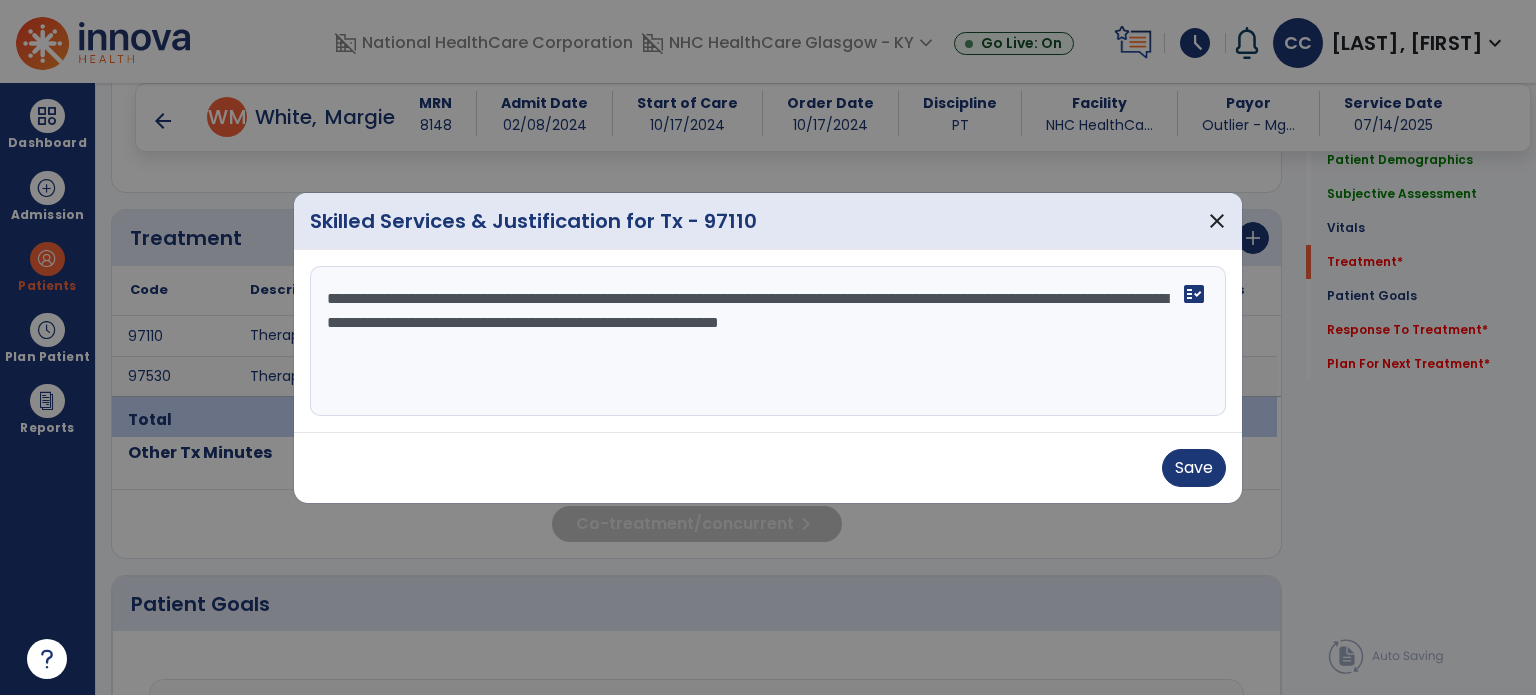 type on "**********" 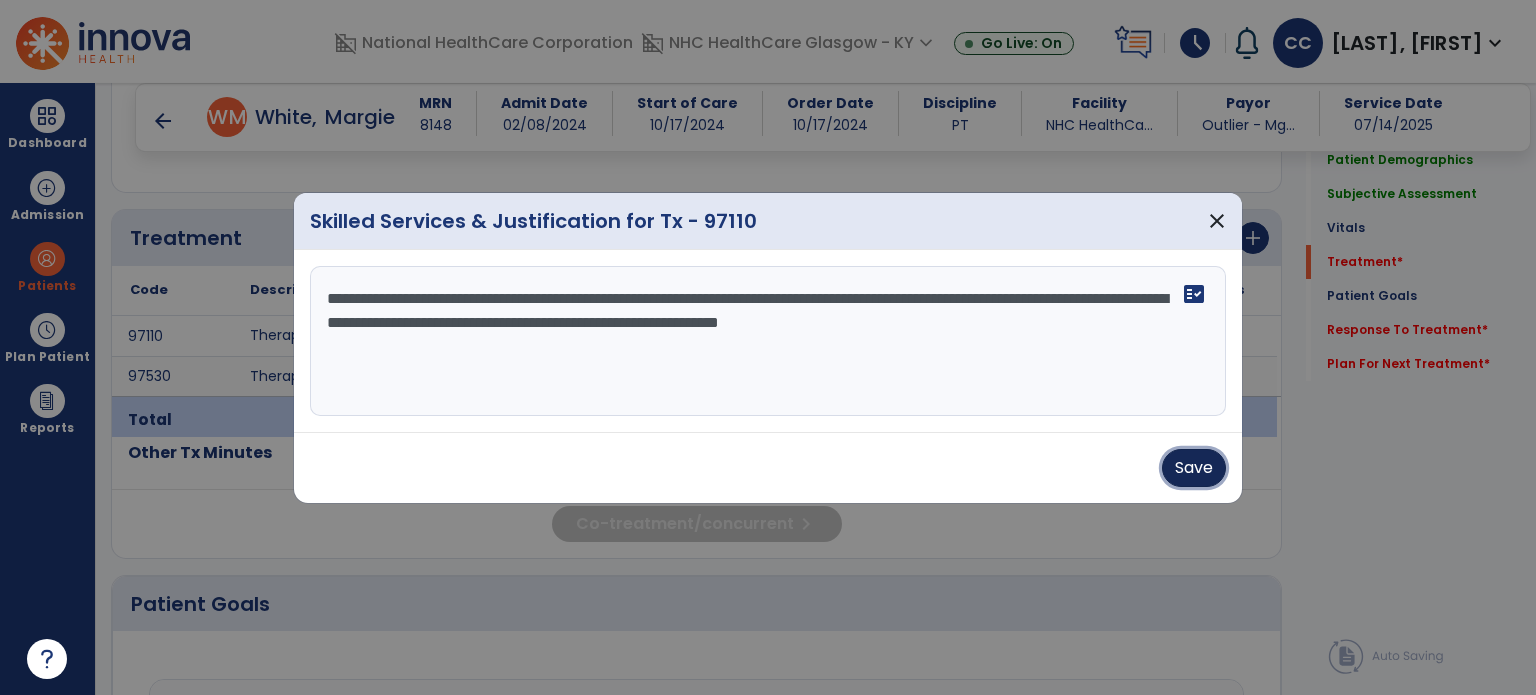 click on "Save" at bounding box center (1194, 468) 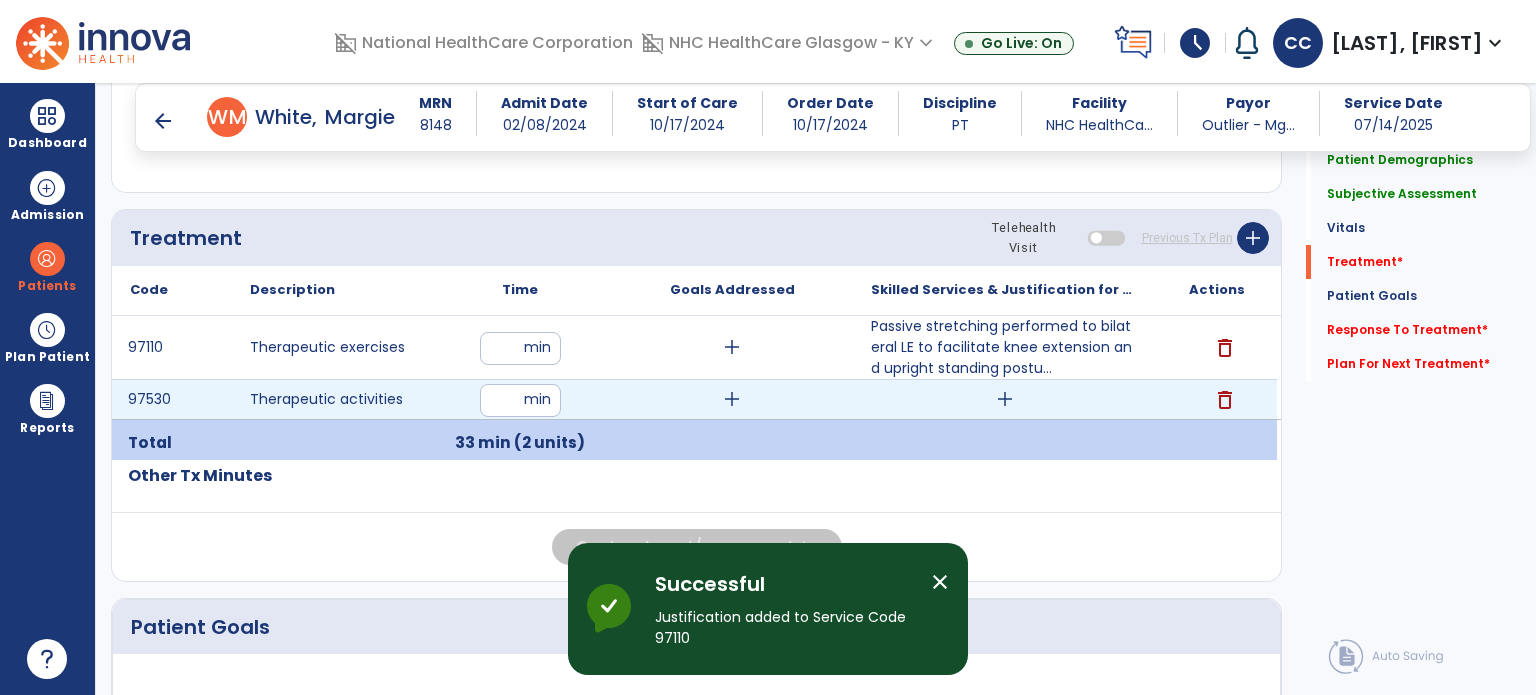 click on "add" at bounding box center (1004, 399) 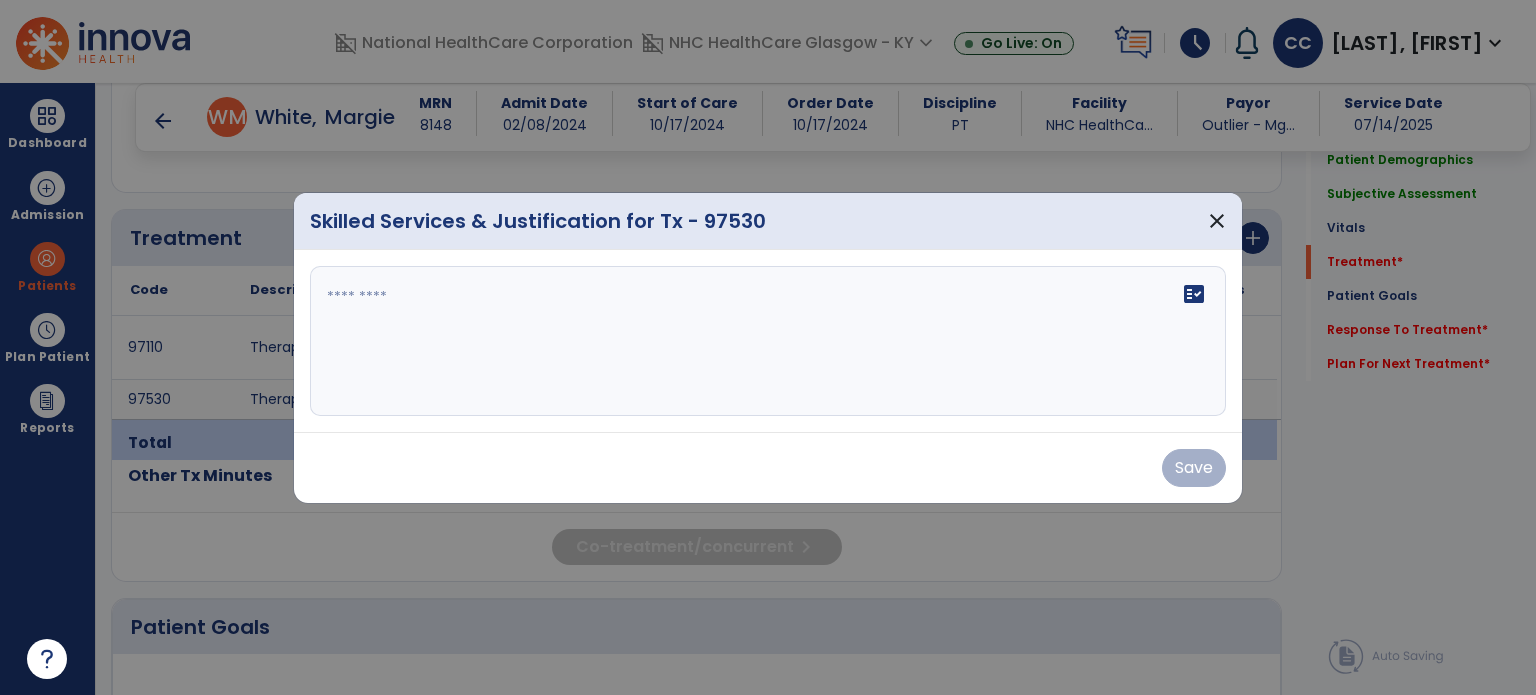 click on "fact_check" at bounding box center (768, 341) 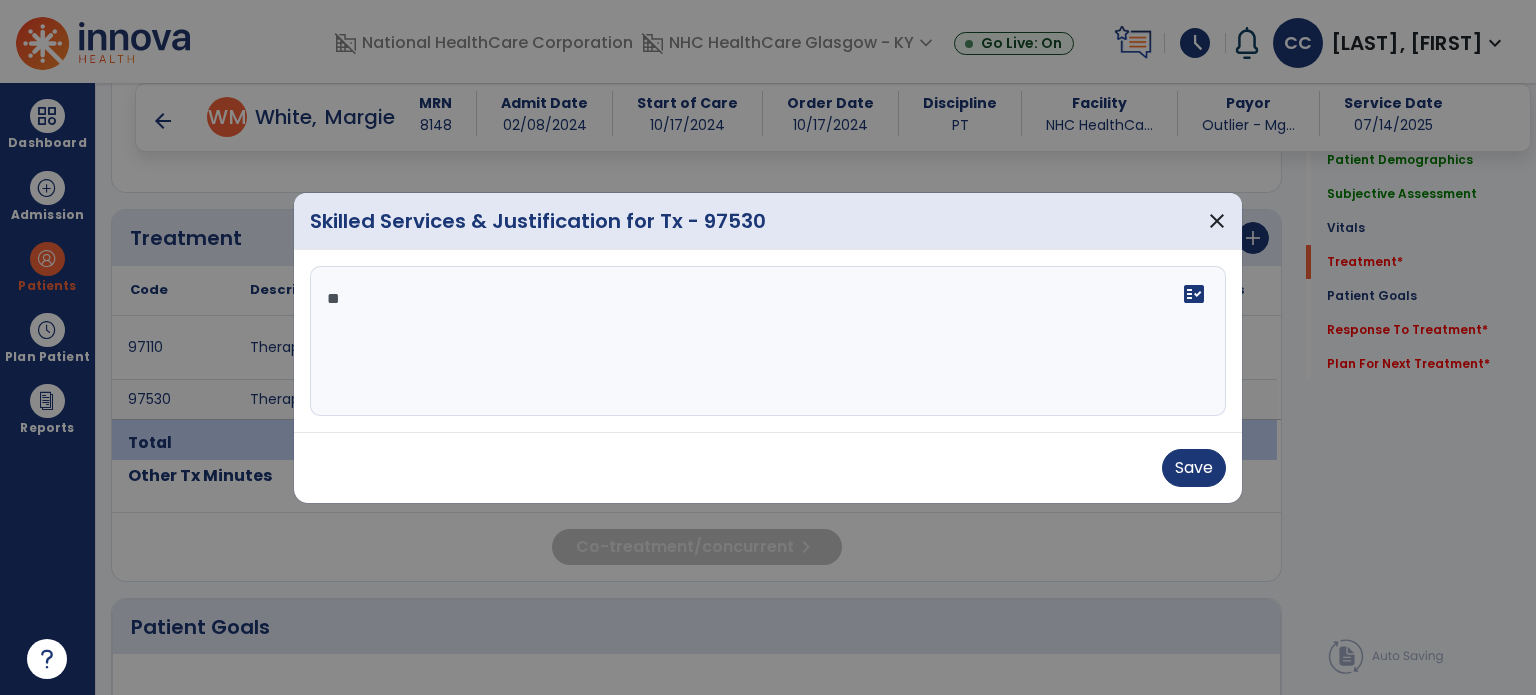 type on "*" 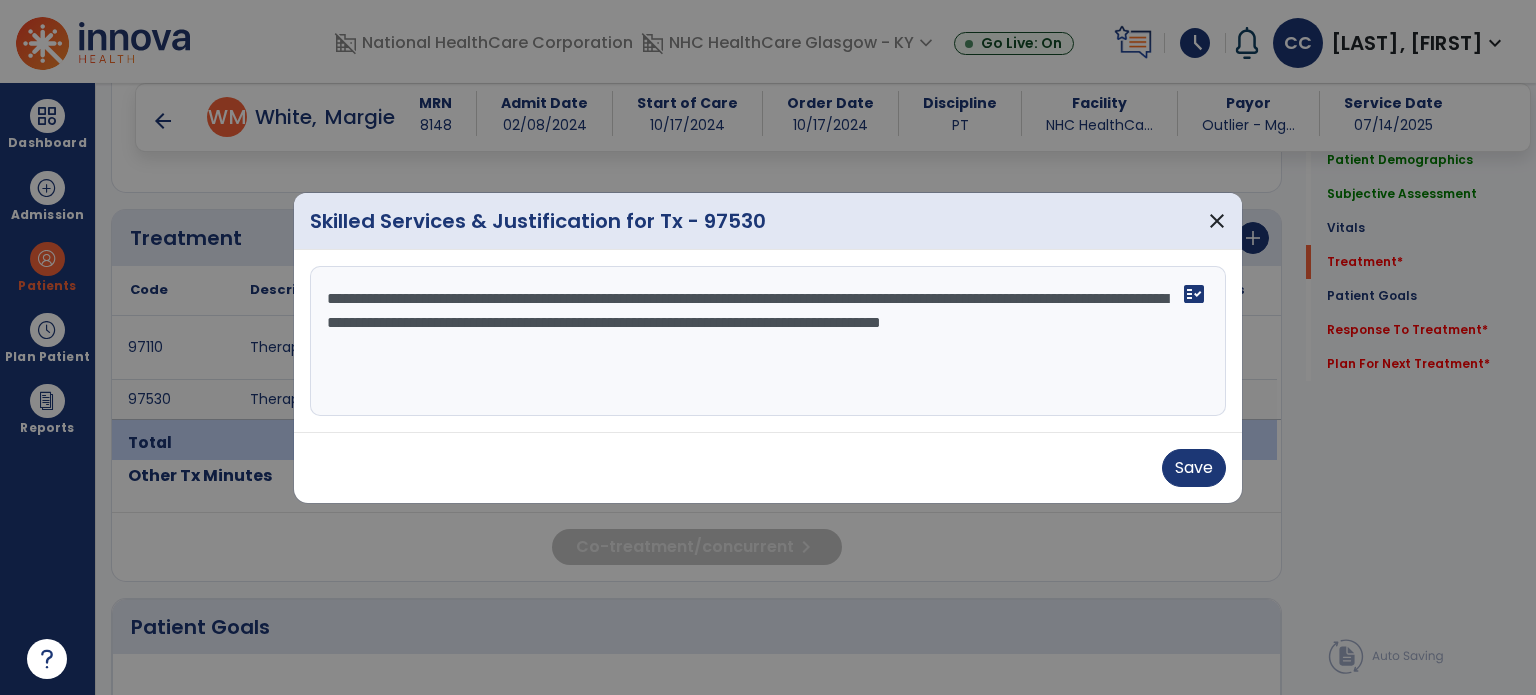 type on "**********" 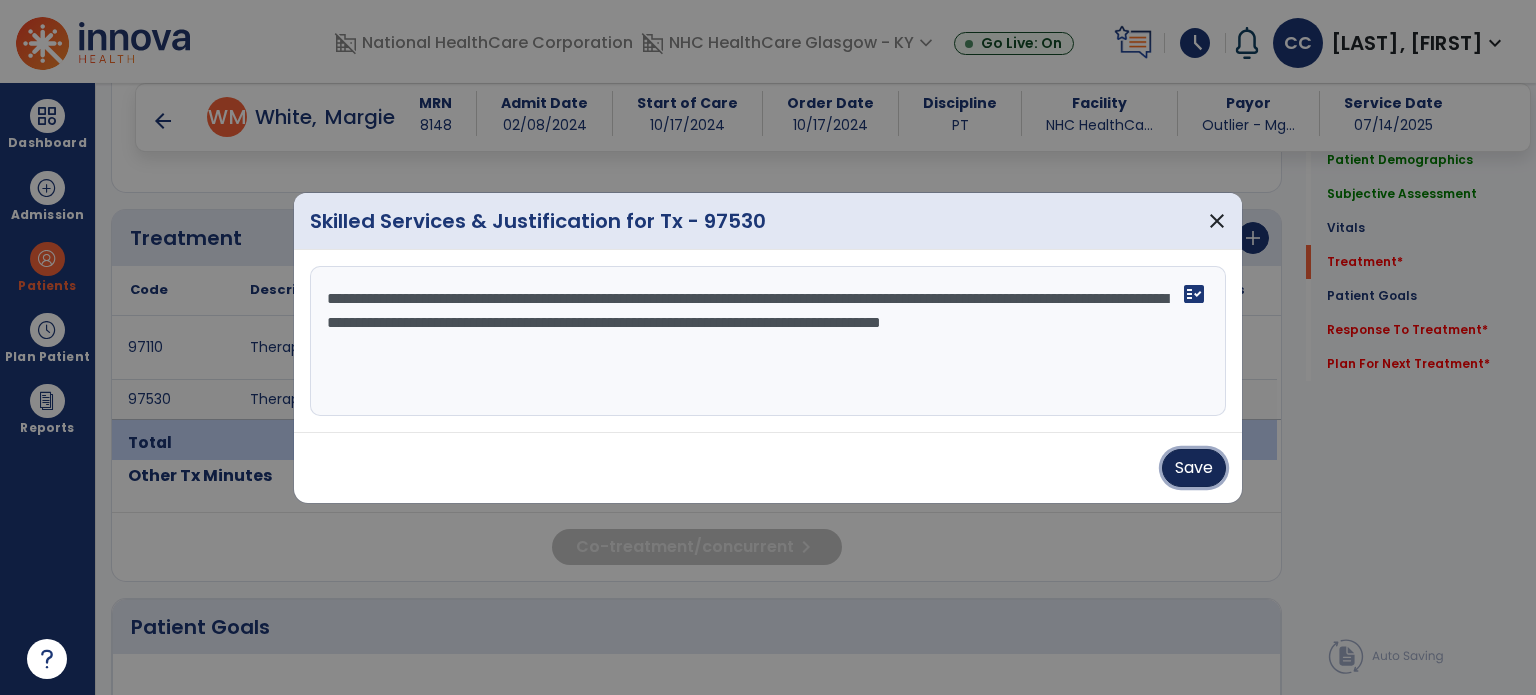 drag, startPoint x: 1169, startPoint y: 464, endPoint x: 1009, endPoint y: 407, distance: 169.84993 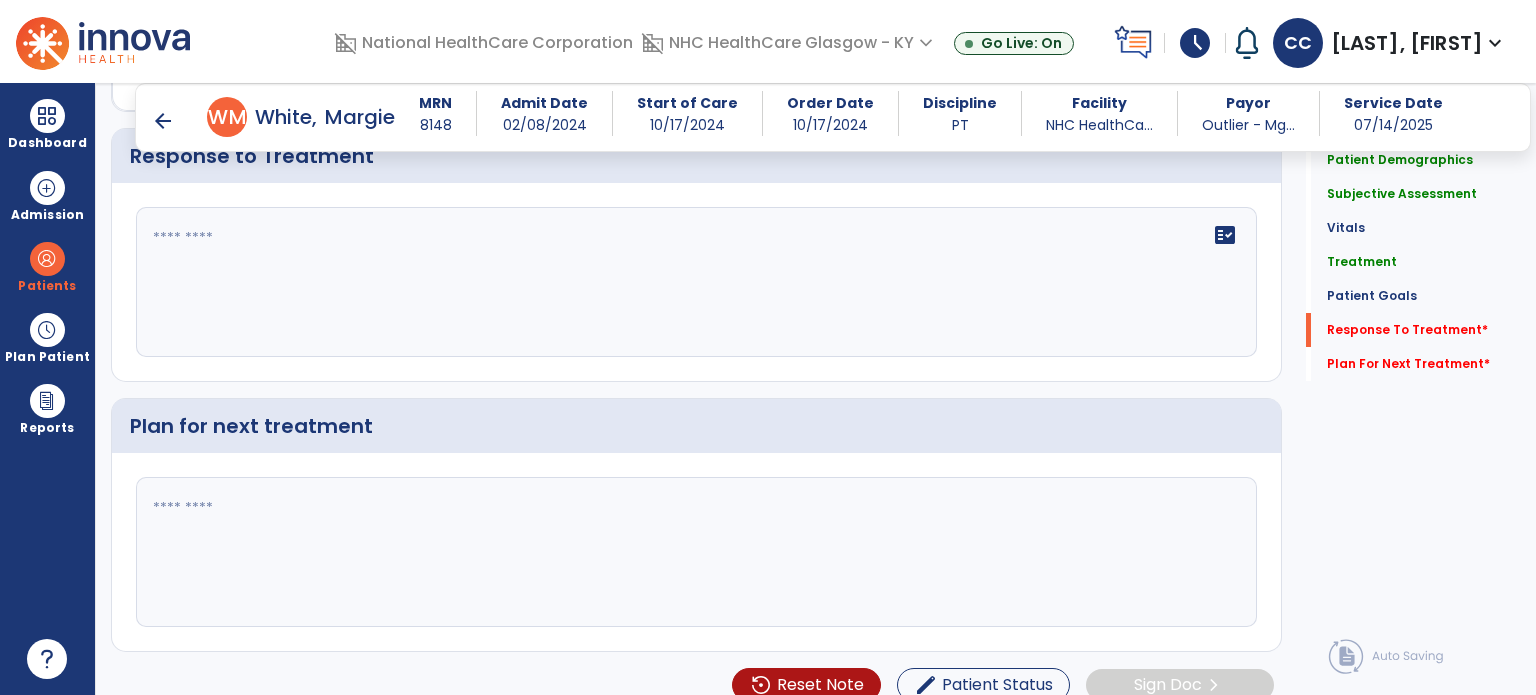 scroll, scrollTop: 5104, scrollLeft: 0, axis: vertical 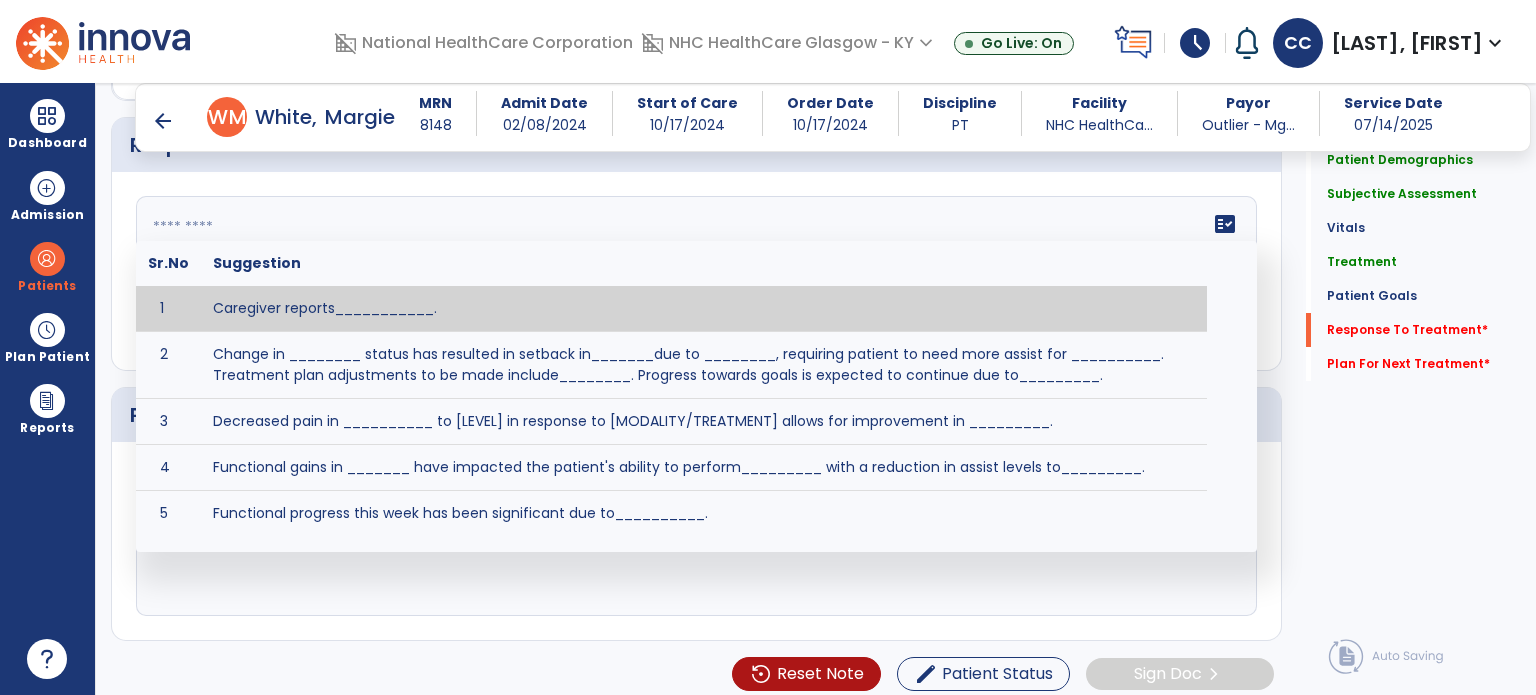 click on "fact_check  Sr.No Suggestion 1 Caregiver reports___________. 2 Change in ________ status has resulted in setback in_______due to ________, requiring patient to need more assist for __________.   Treatment plan adjustments to be made include________.  Progress towards goals is expected to continue due to_________. 3 Decreased pain in __________ to [LEVEL] in response to [MODALITY/TREATMENT] allows for improvement in _________. 4 Functional gains in _______ have impacted the patient's ability to perform_________ with a reduction in assist levels to_________. 5 Functional progress this week has been significant due to__________. 6 Gains in ________ have improved the patient's ability to perform ______with decreased levels of assist to___________. 7 Improvement in ________allows patient to tolerate higher levels of challenges in_________. 8 Pain in [AREA] has decreased to [LEVEL] in response to [TREATMENT/MODALITY], allowing fore ease in completing__________. 9 10 11 12 13 14 15 16 17 18 19 20 21" 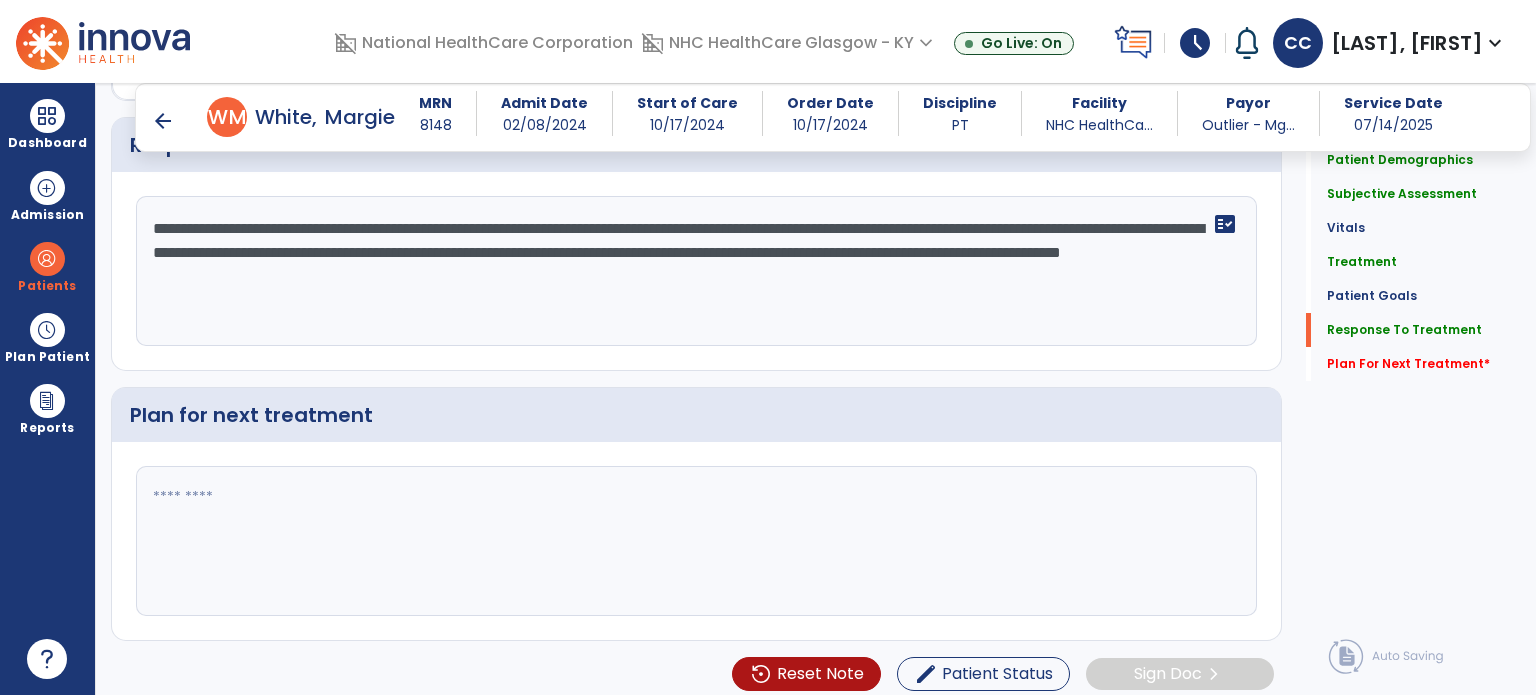 scroll, scrollTop: 5104, scrollLeft: 0, axis: vertical 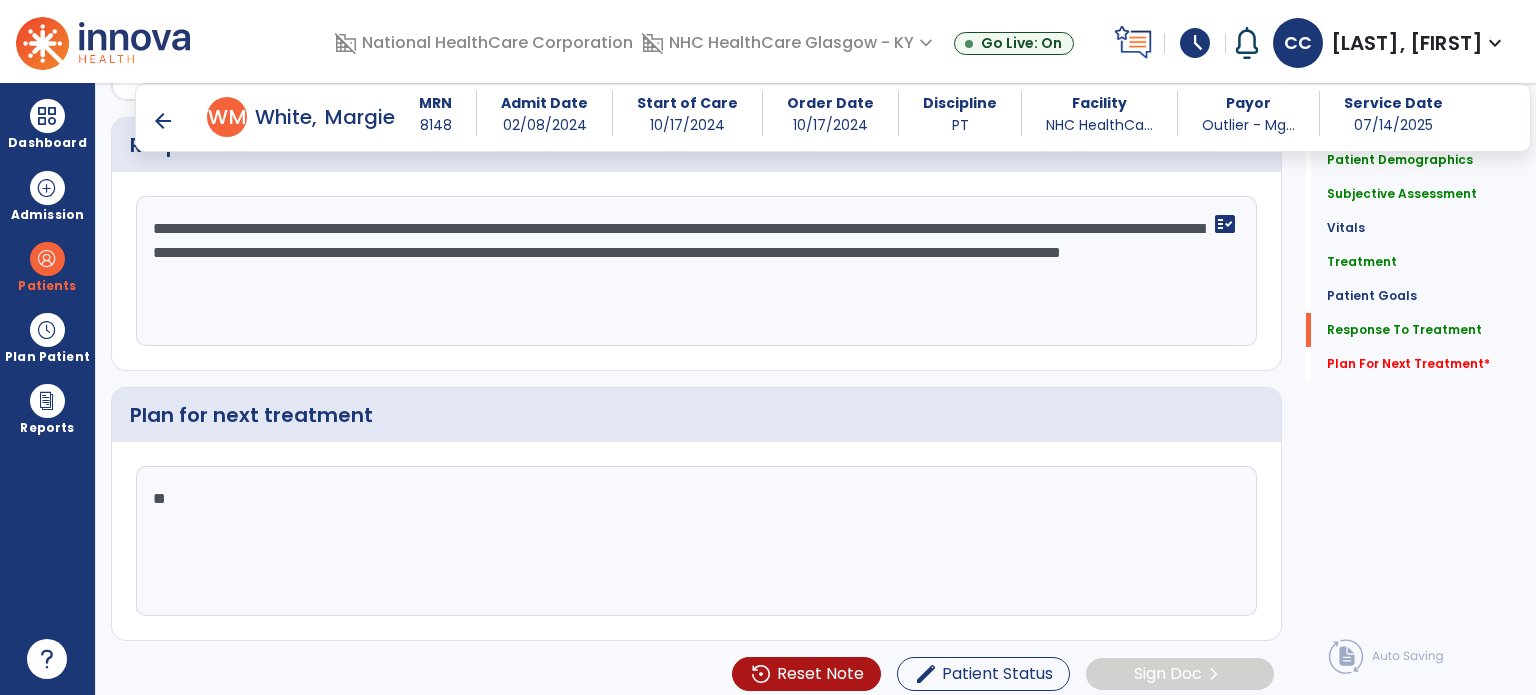 type on "*" 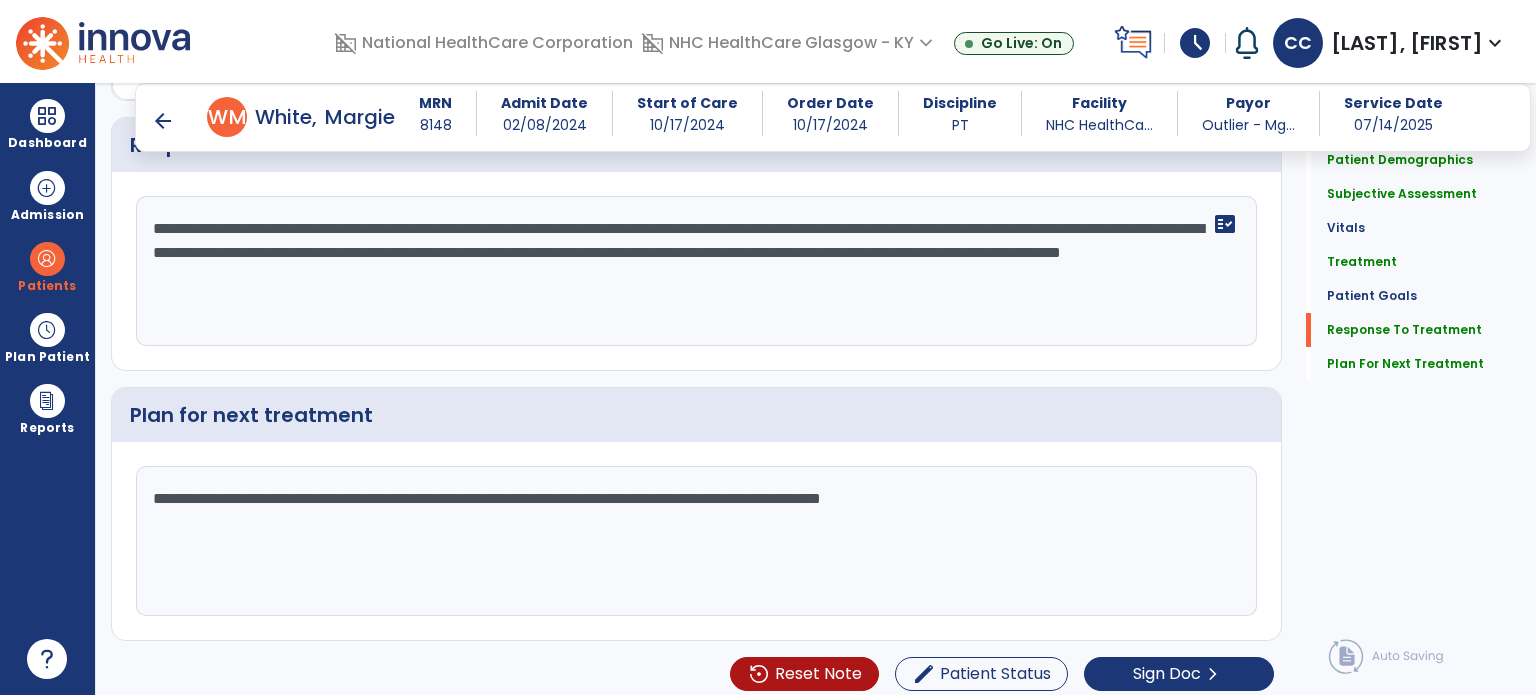 scroll, scrollTop: 5104, scrollLeft: 0, axis: vertical 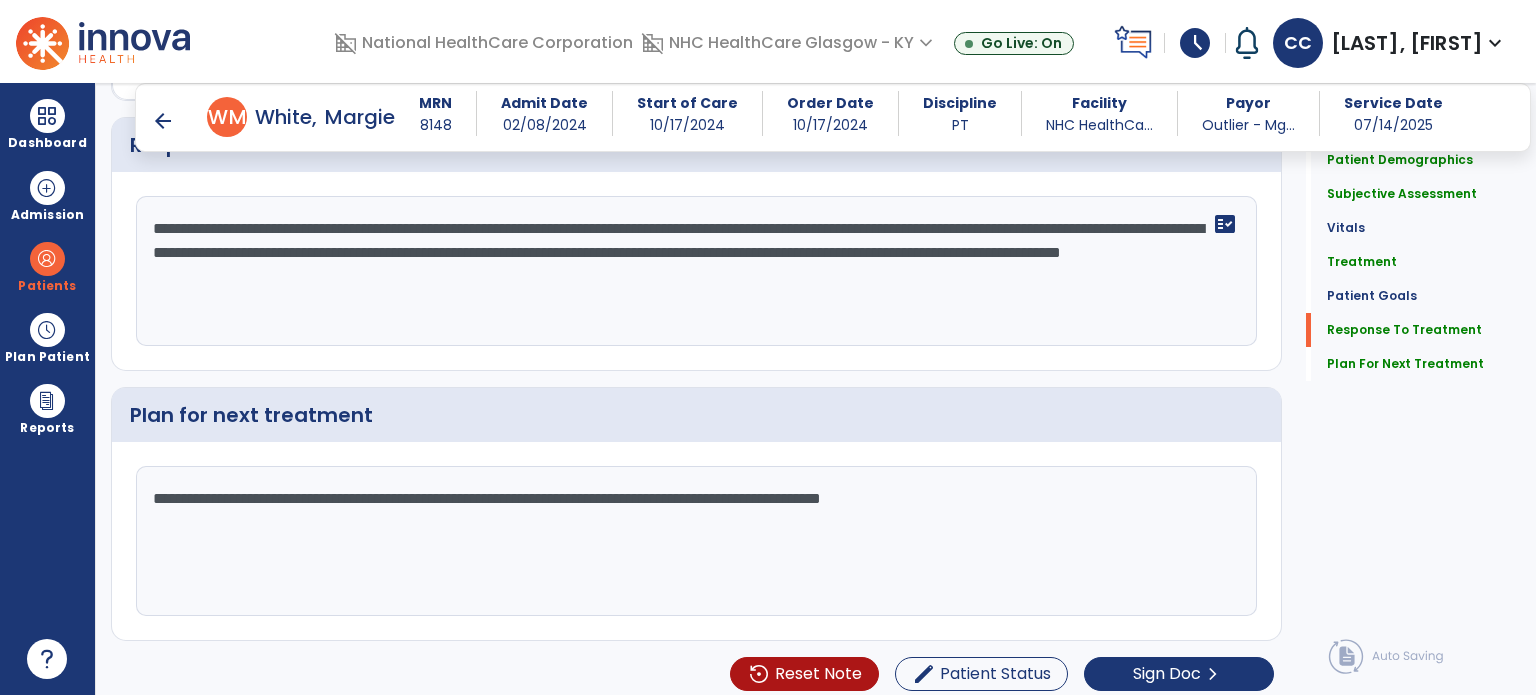 type on "**********" 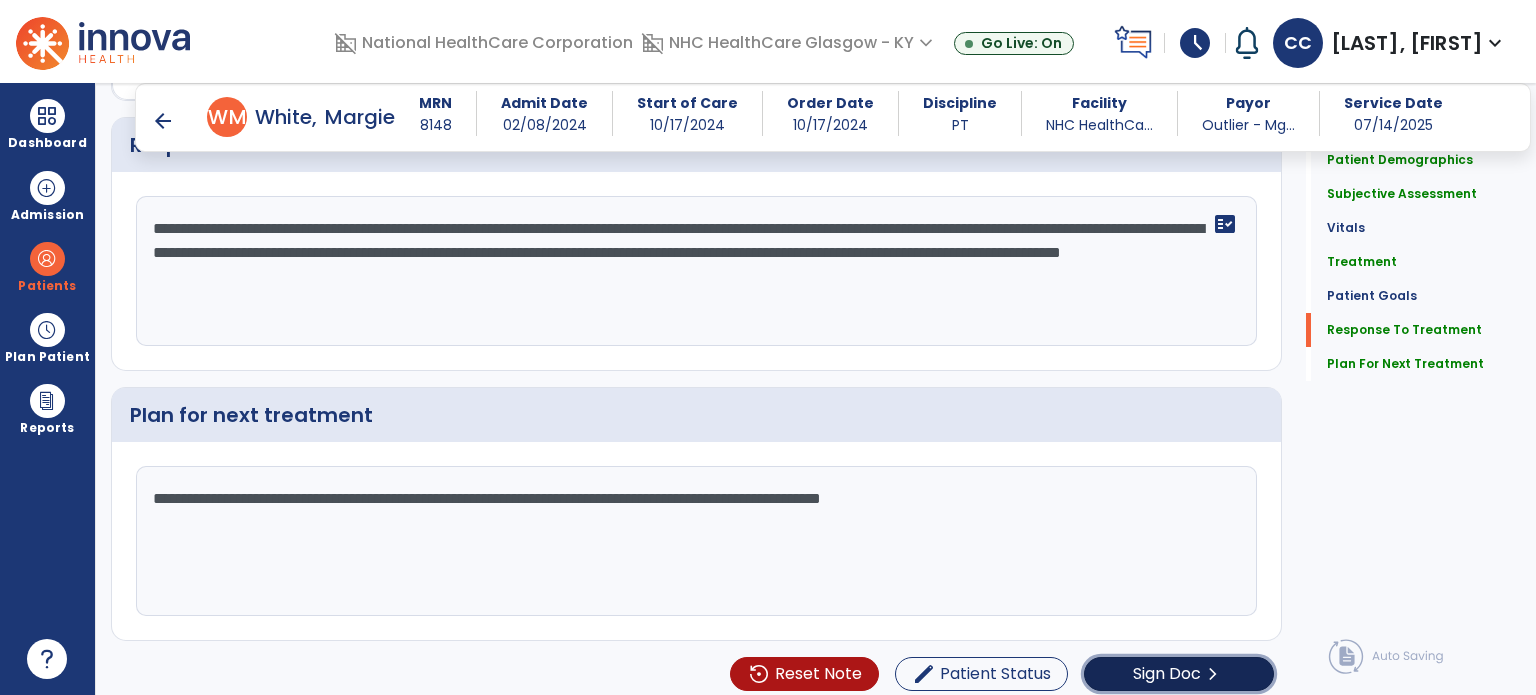 click on "Sign Doc" 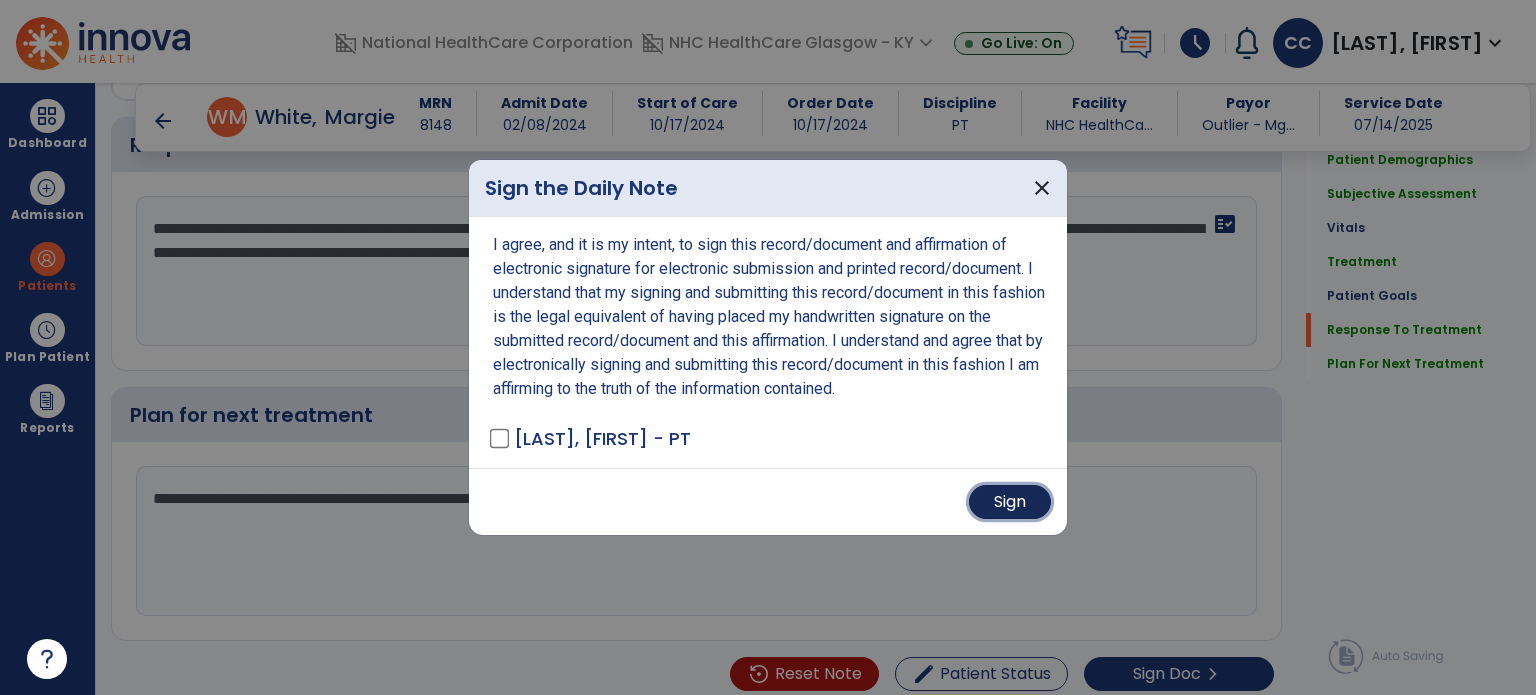 click on "Sign" at bounding box center (1010, 502) 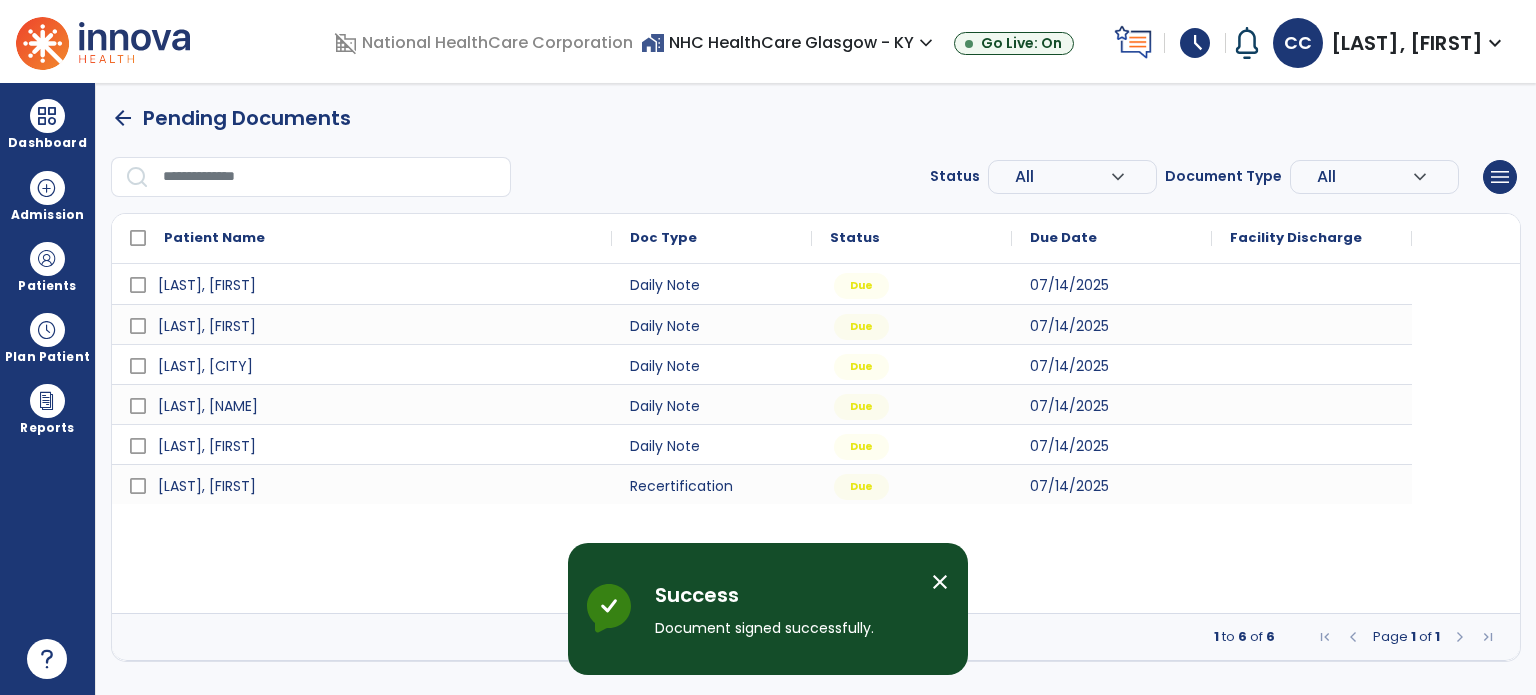 scroll, scrollTop: 0, scrollLeft: 0, axis: both 